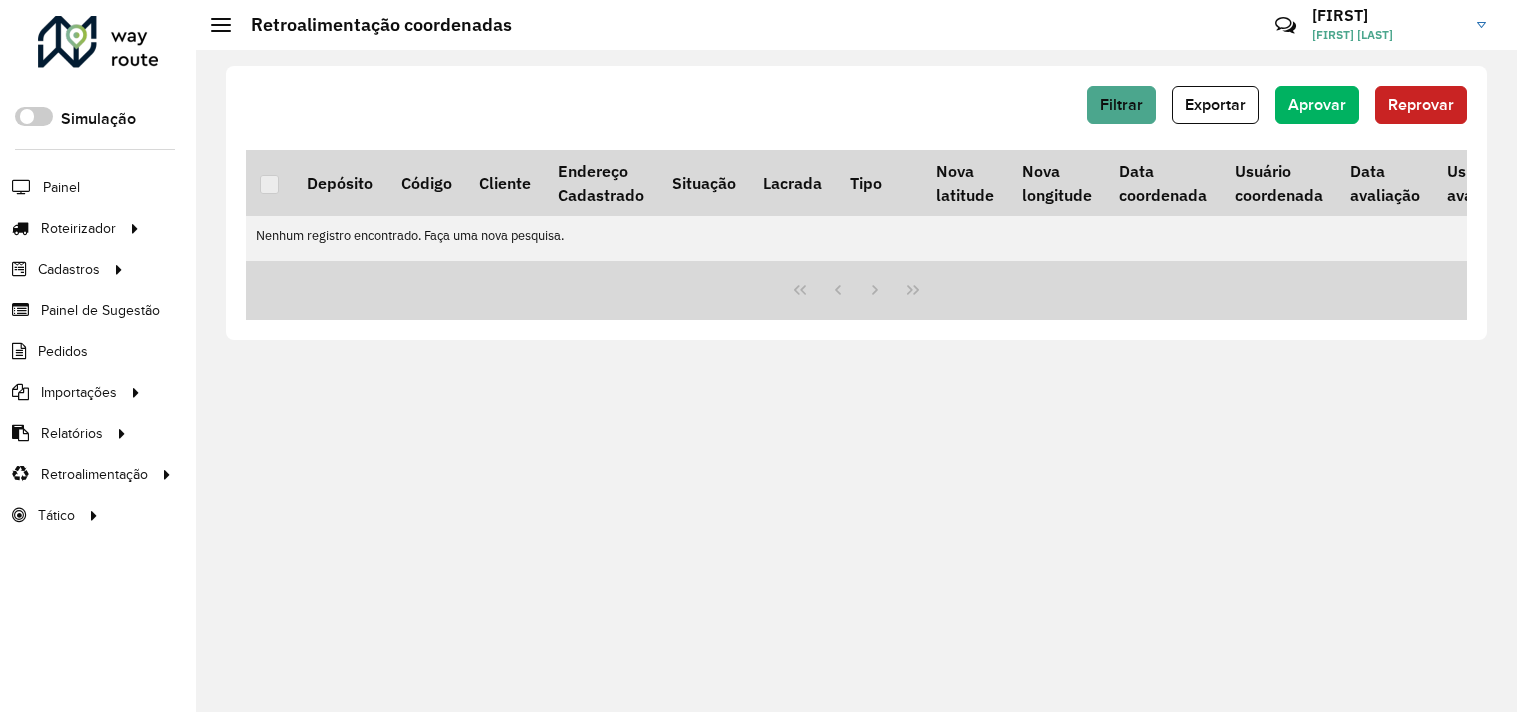 scroll, scrollTop: 0, scrollLeft: 0, axis: both 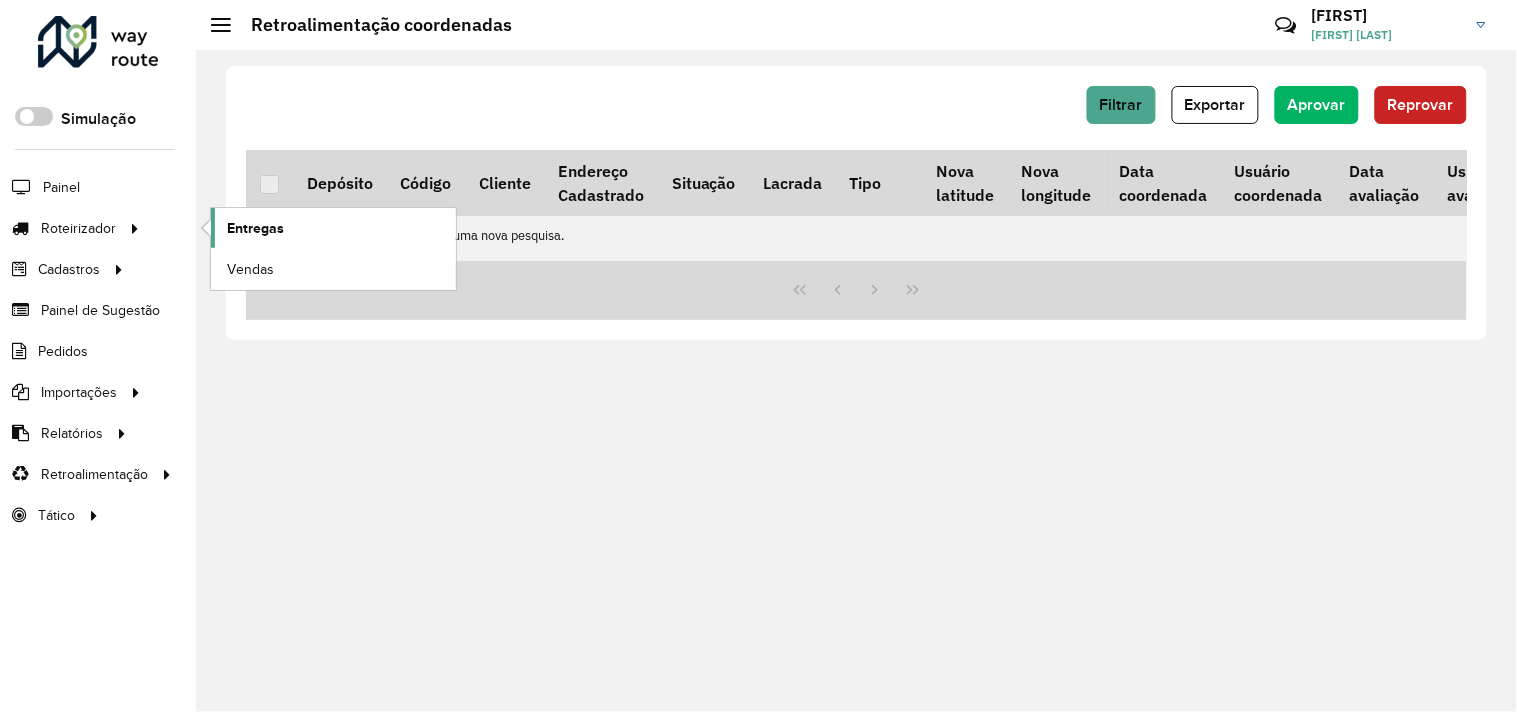click on "Entregas" 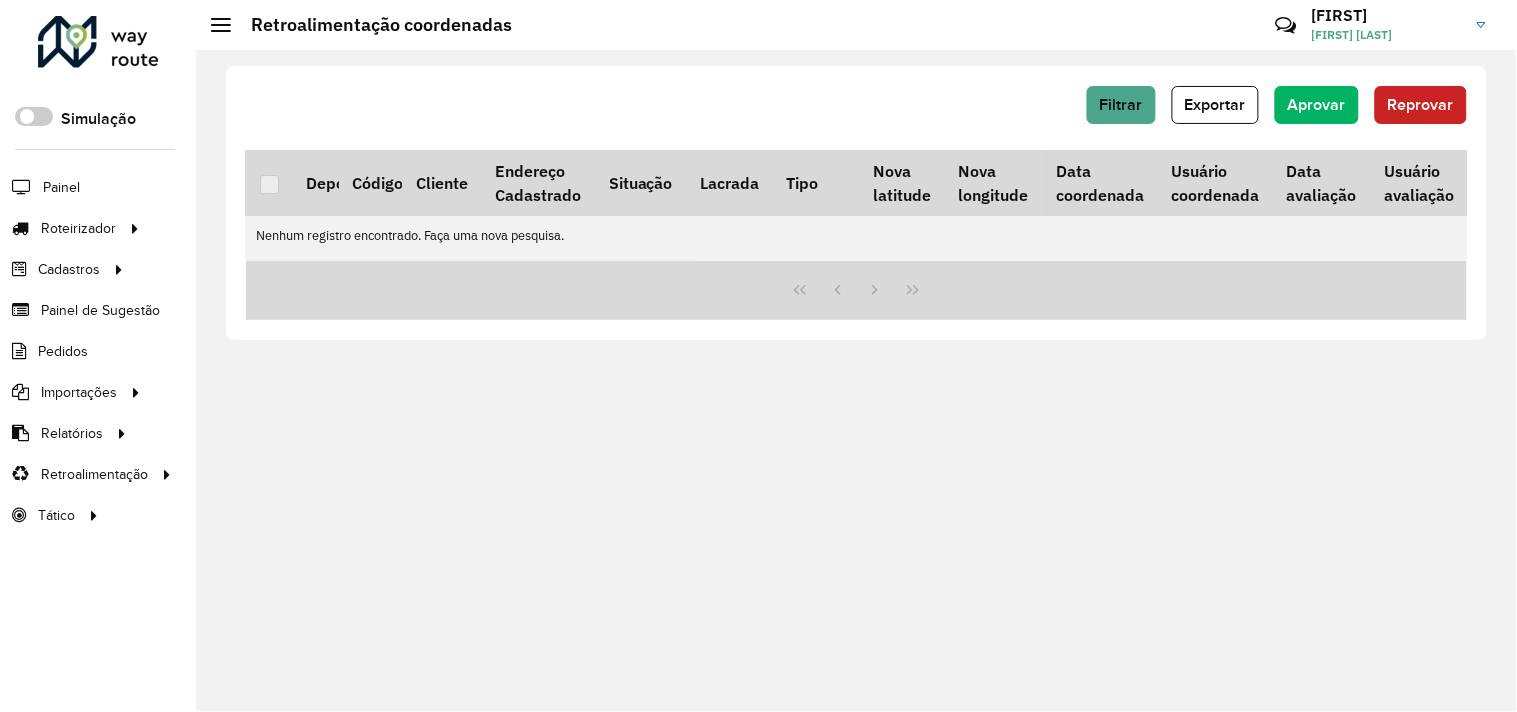 scroll, scrollTop: 0, scrollLeft: 0, axis: both 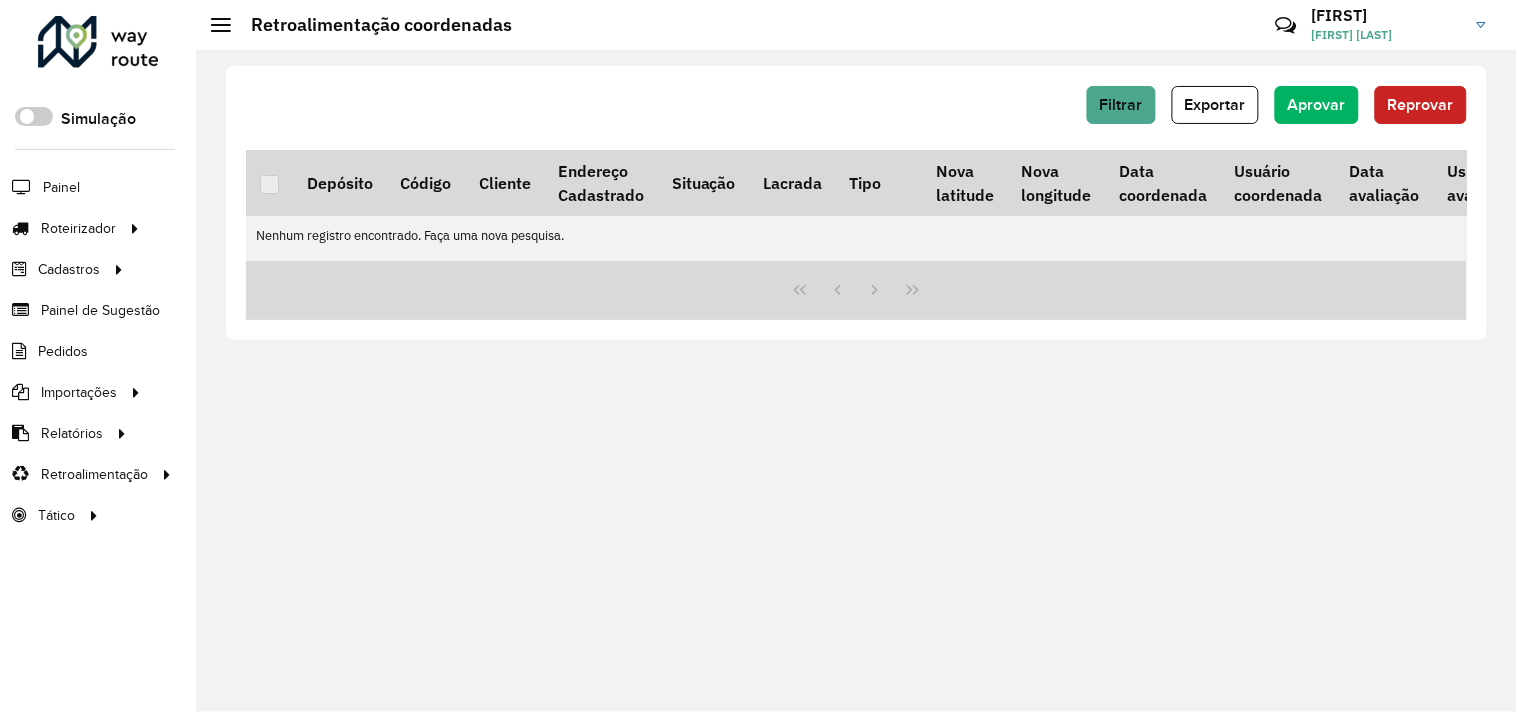 click at bounding box center [856, 290] 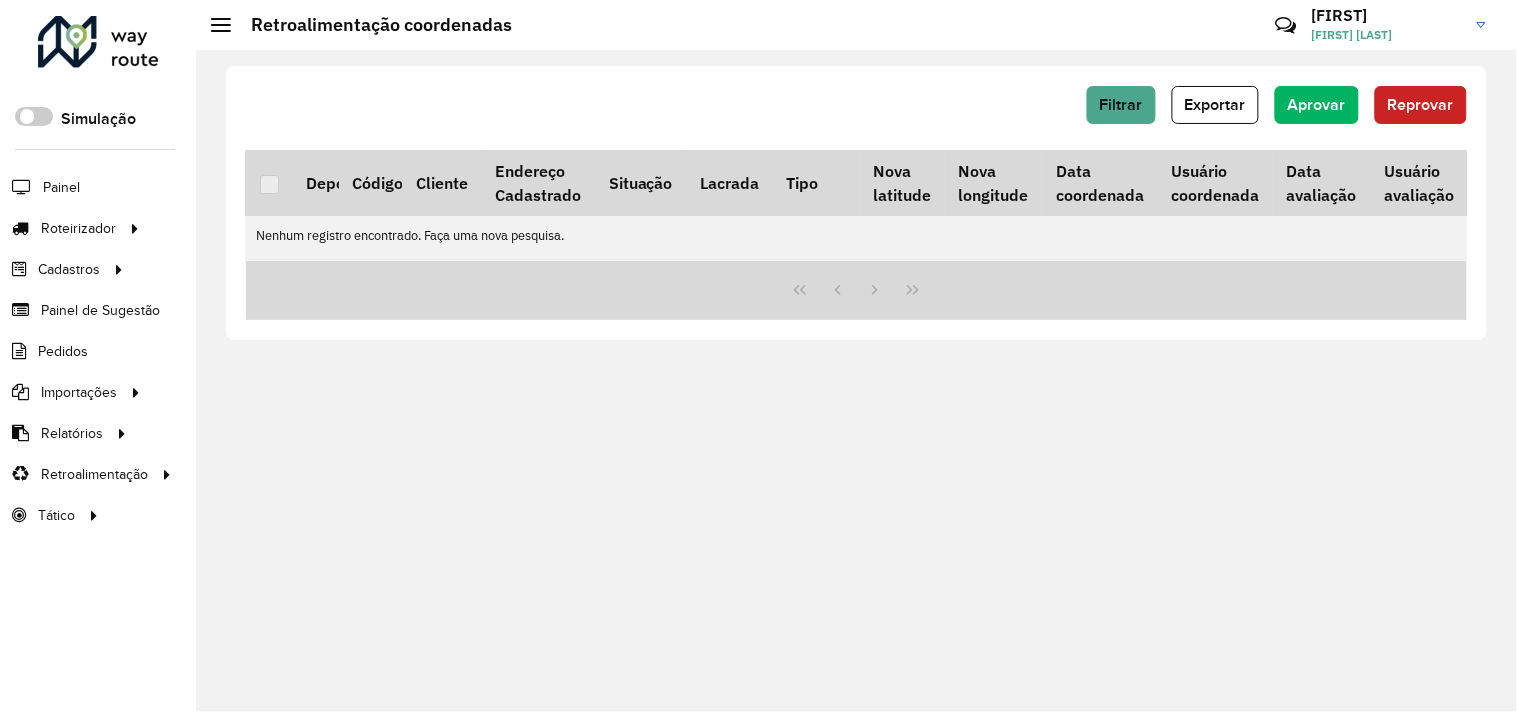 scroll, scrollTop: 0, scrollLeft: 0, axis: both 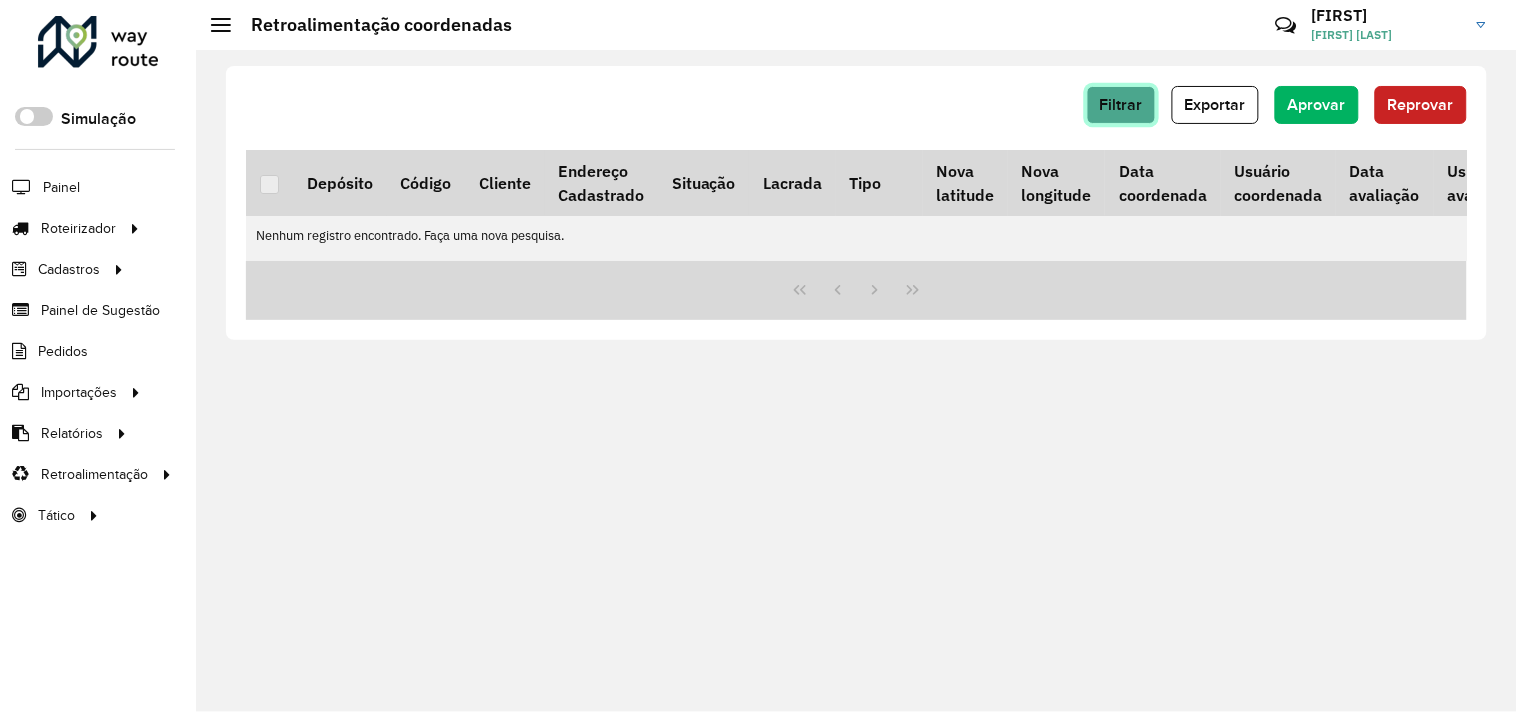 click on "Filtrar" 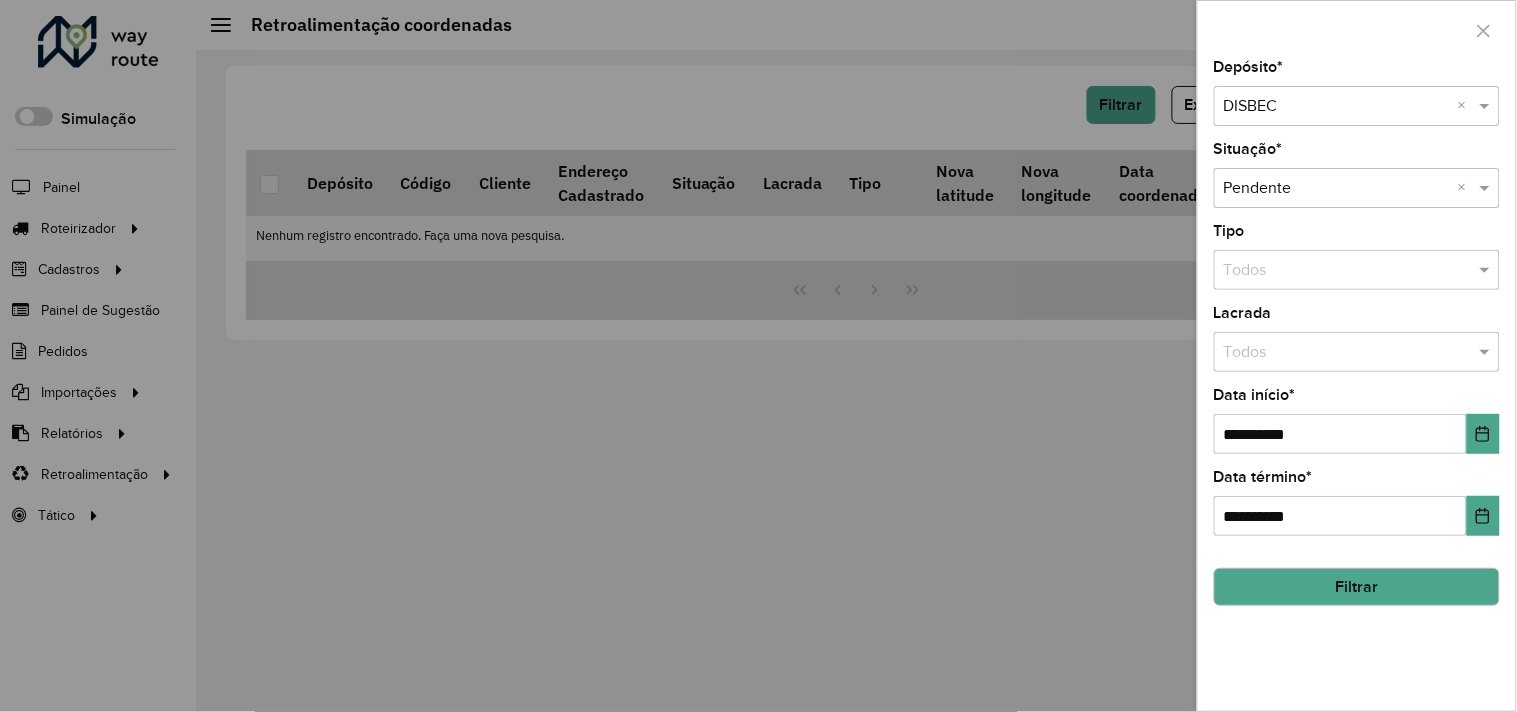 click on "Filtrar" 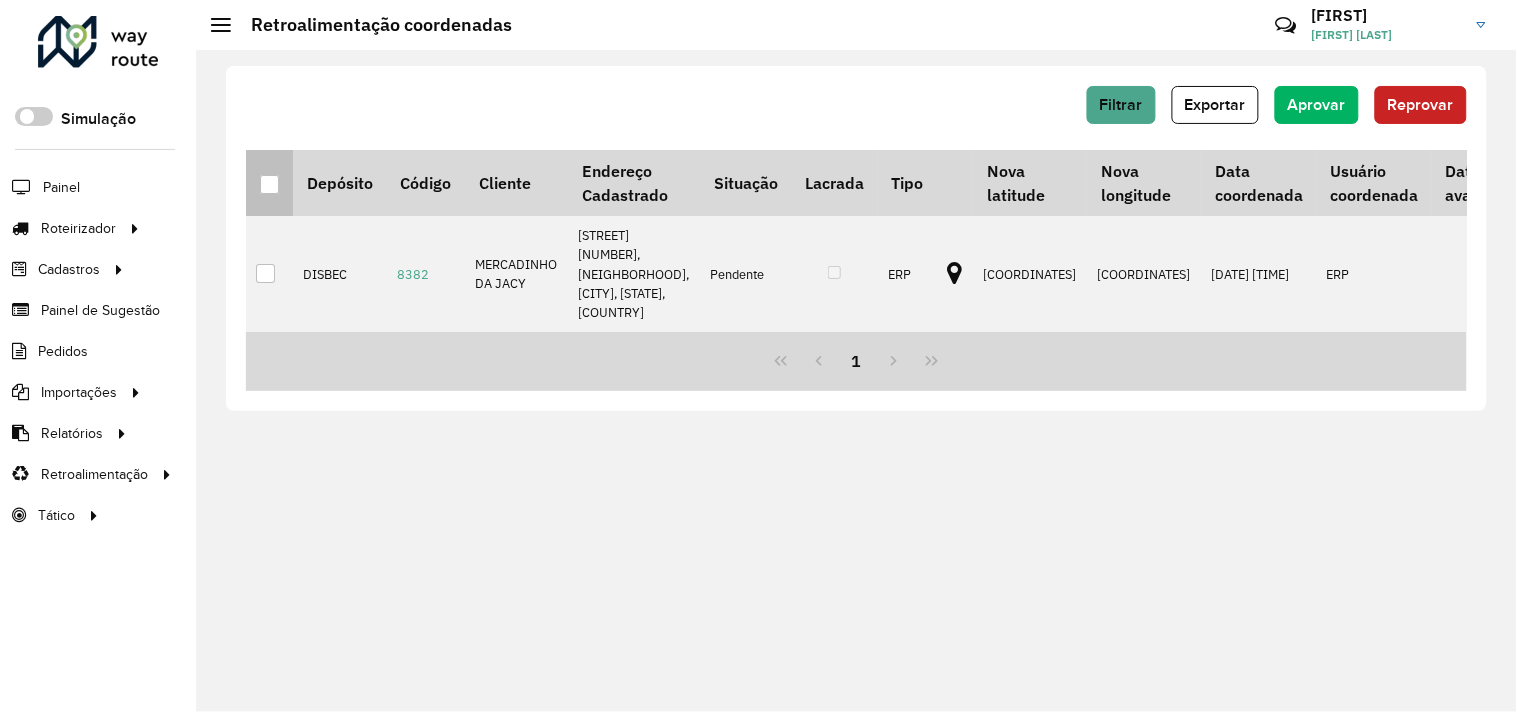 click at bounding box center (269, 183) 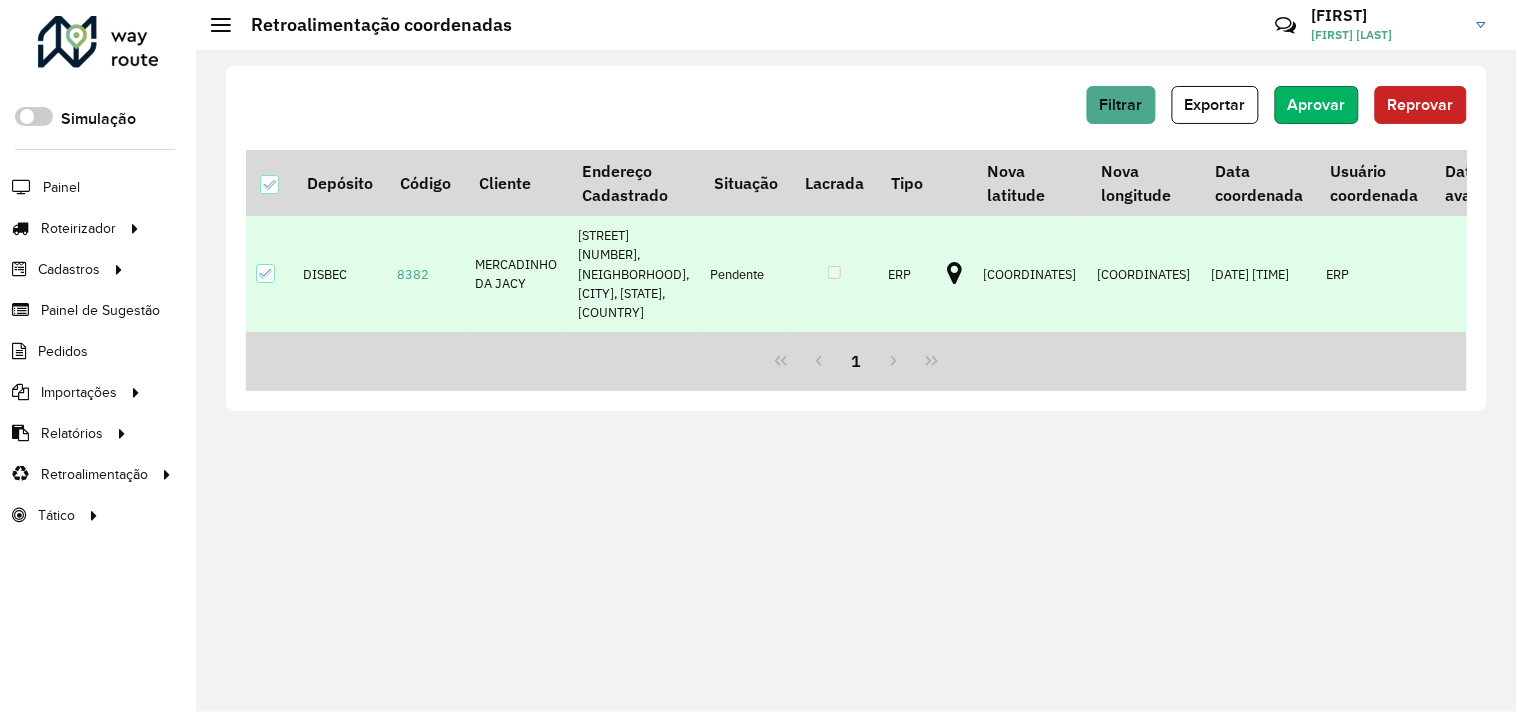 click on "Aprovar" 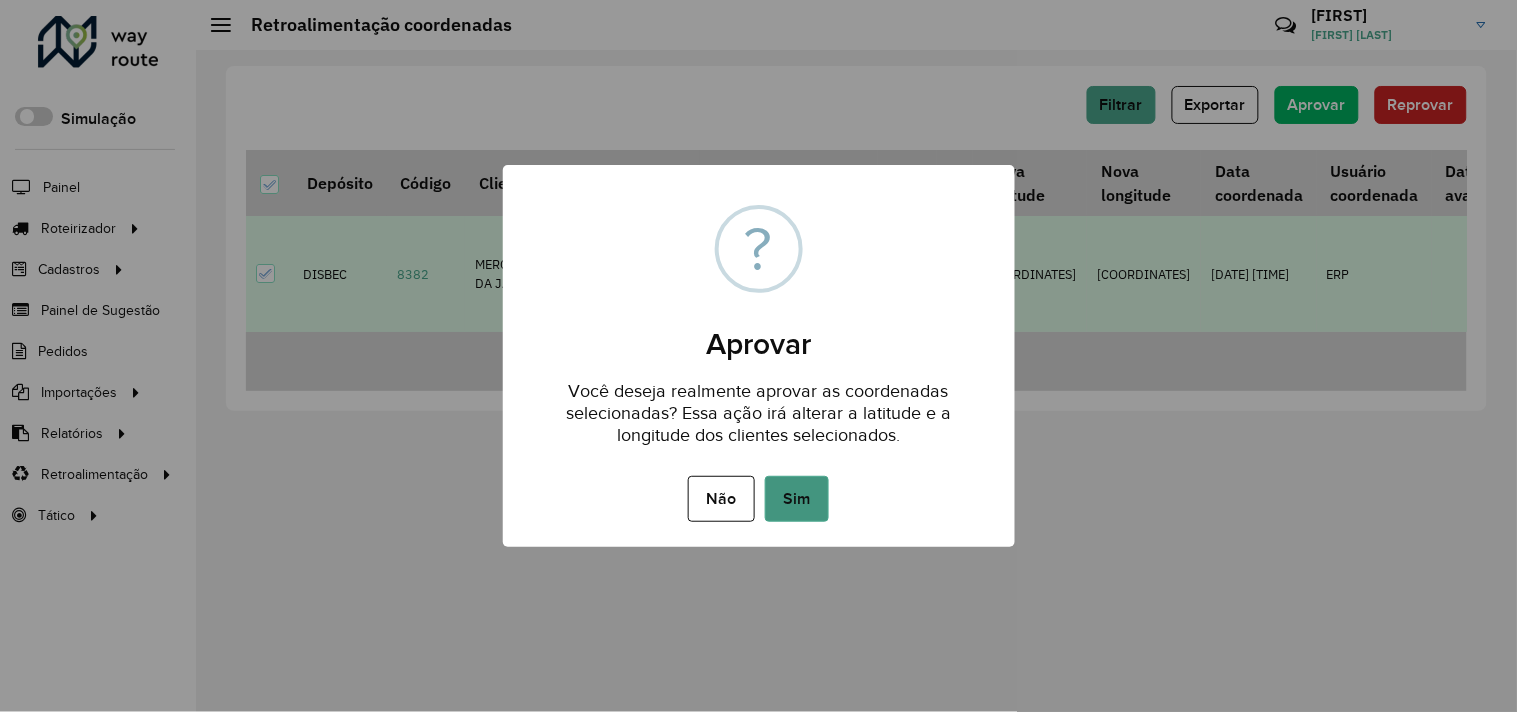 click on "Sim" at bounding box center [797, 499] 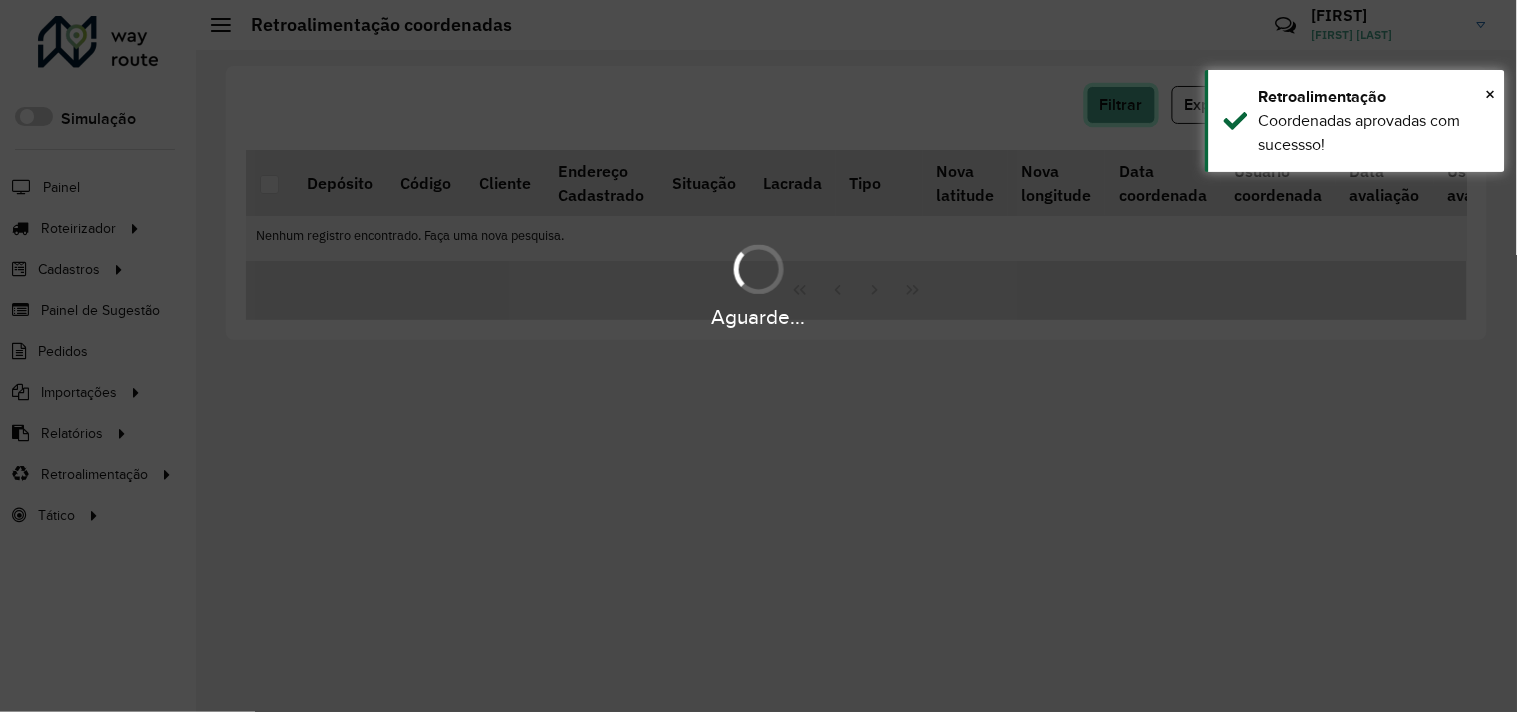 click on "Filtrar" 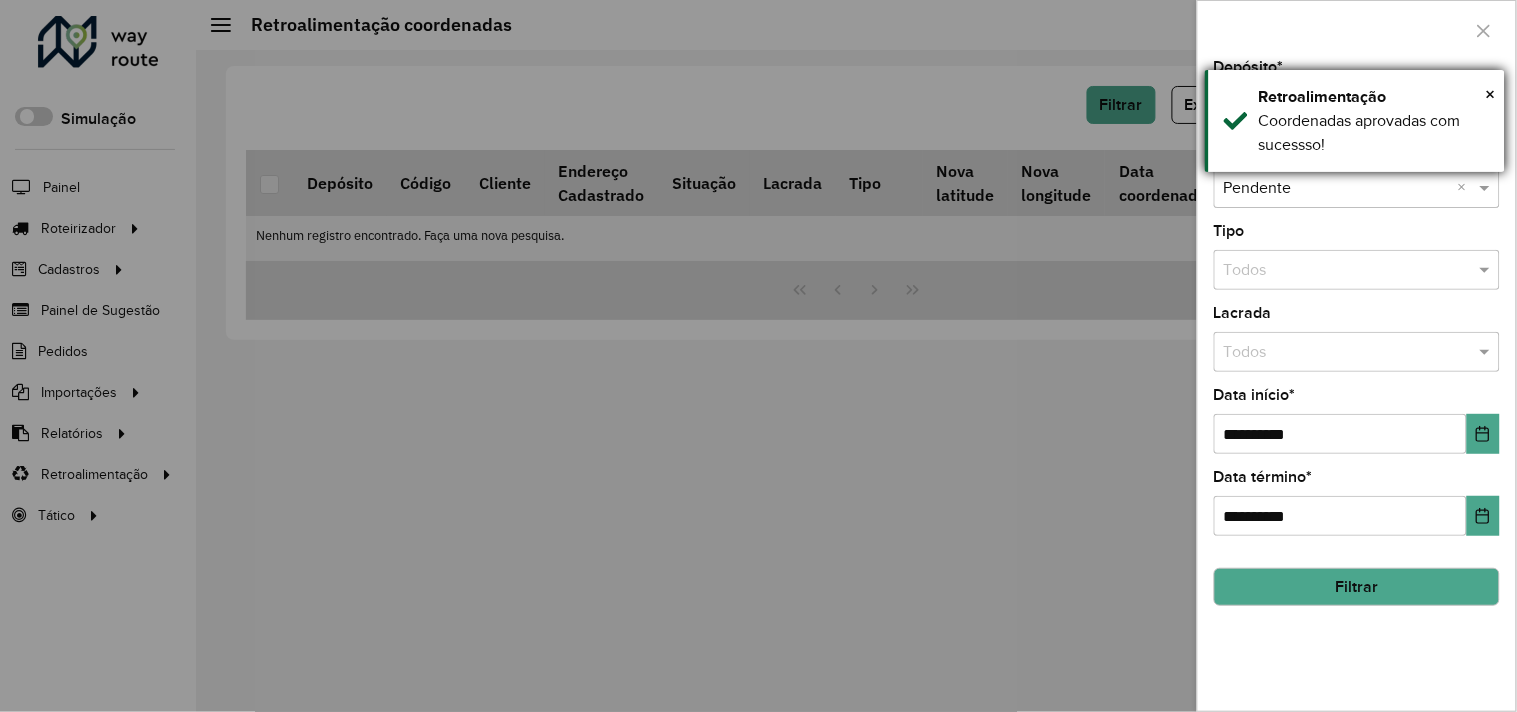 click on "Coordenadas aprovadas com sucessso!" at bounding box center (1374, 133) 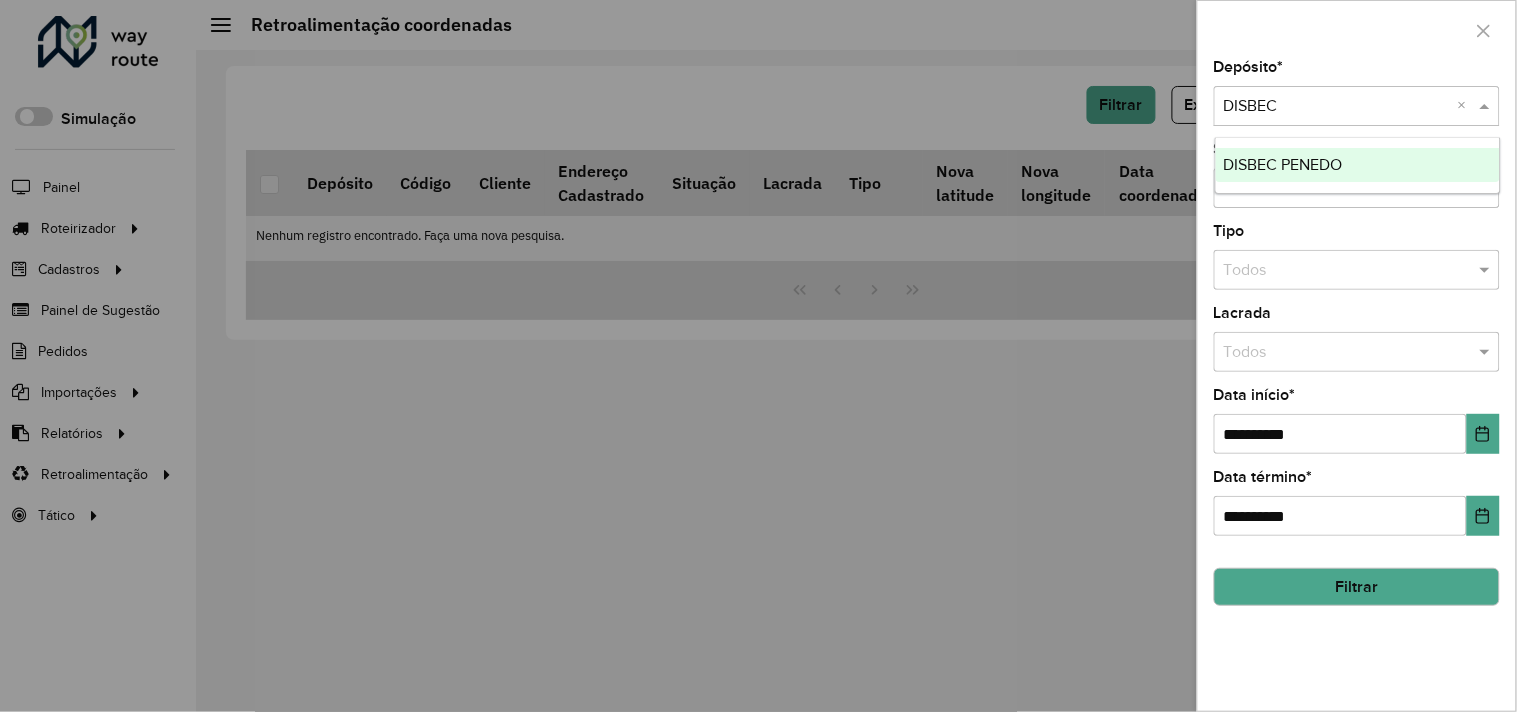 click on "DISBEC PENEDO" at bounding box center (1283, 164) 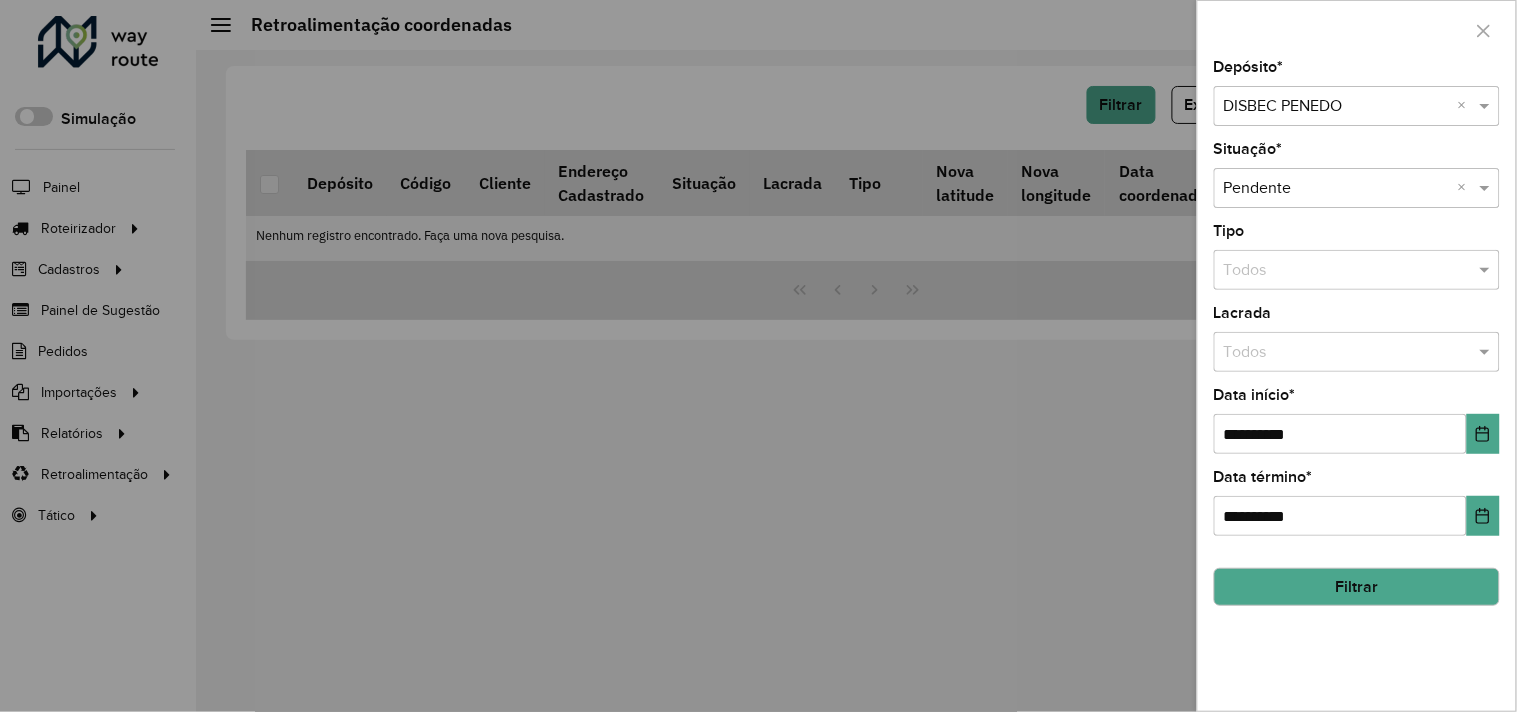 click on "Filtrar" 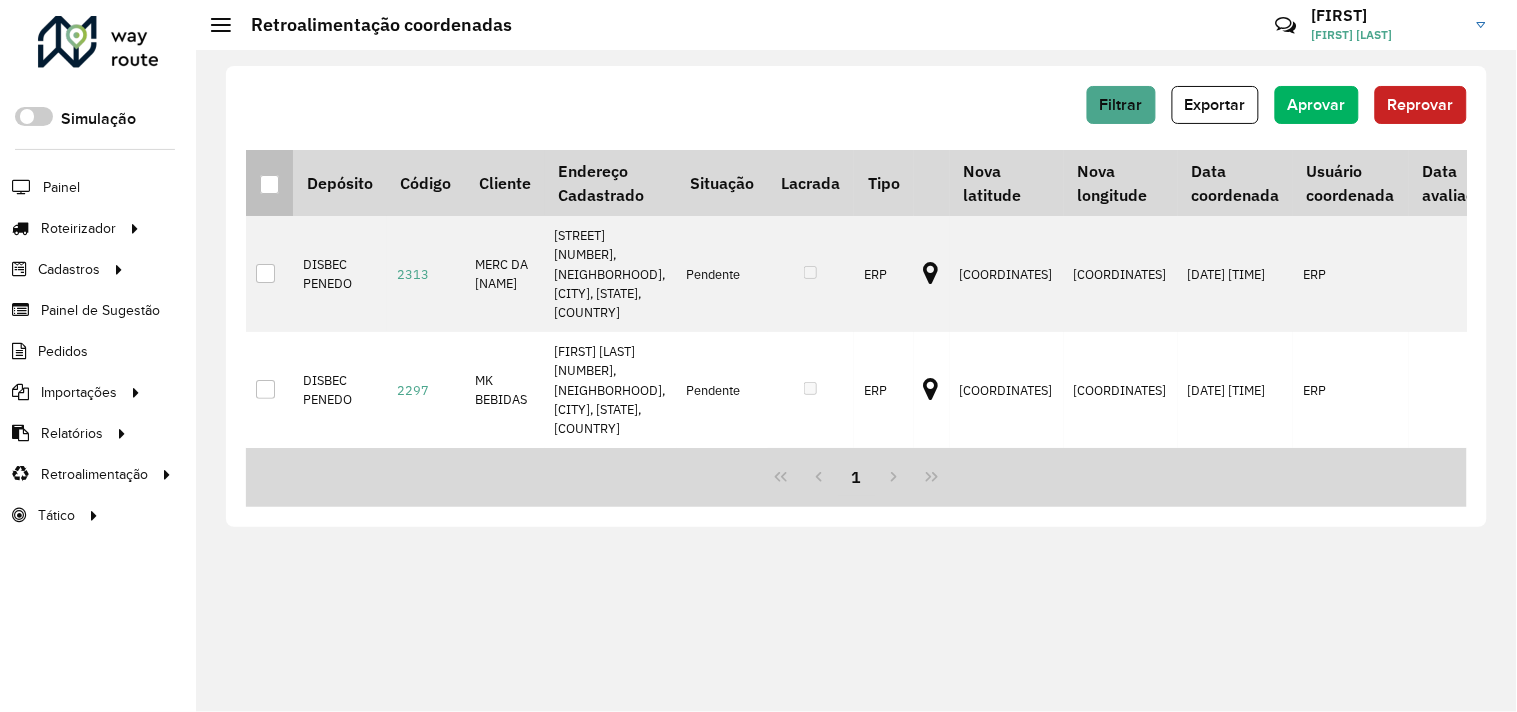 click at bounding box center [269, 184] 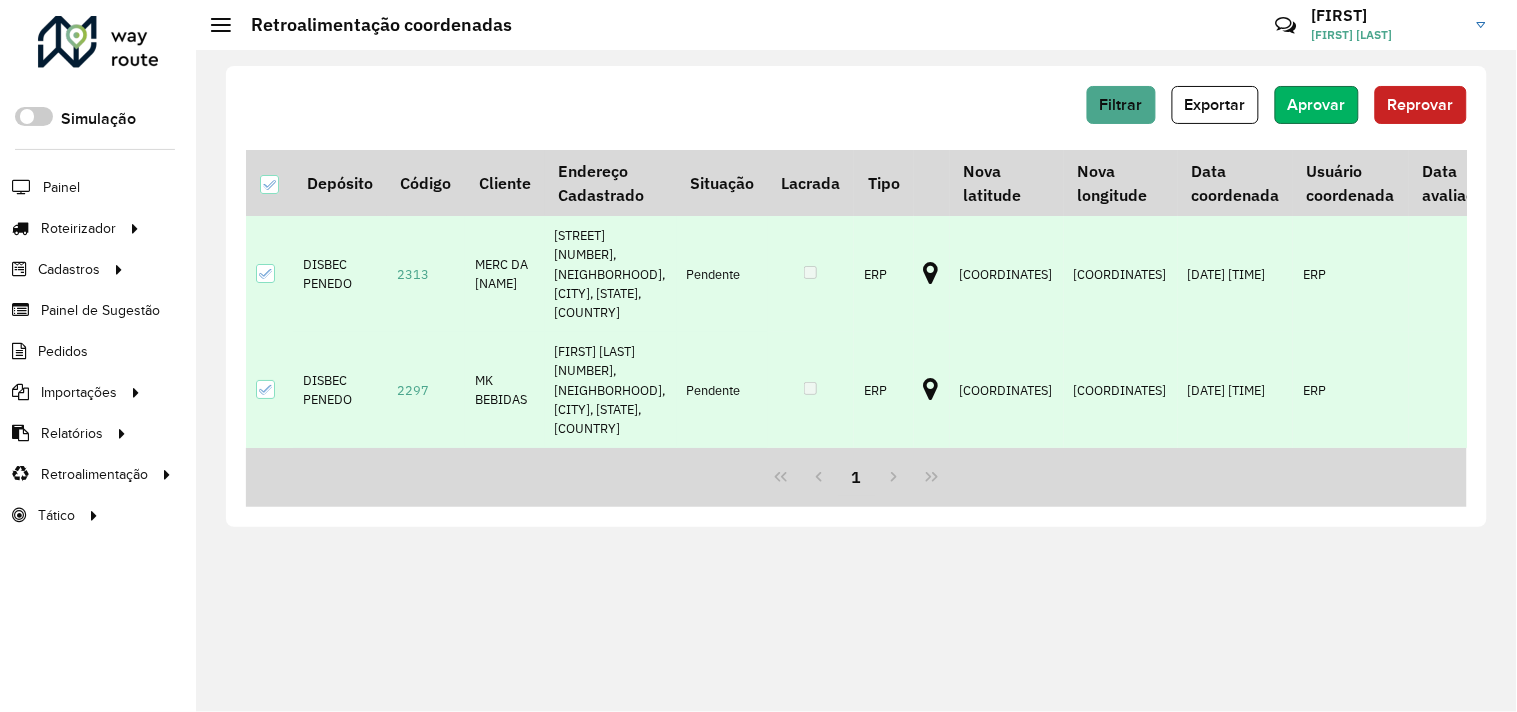 click on "Aprovar" 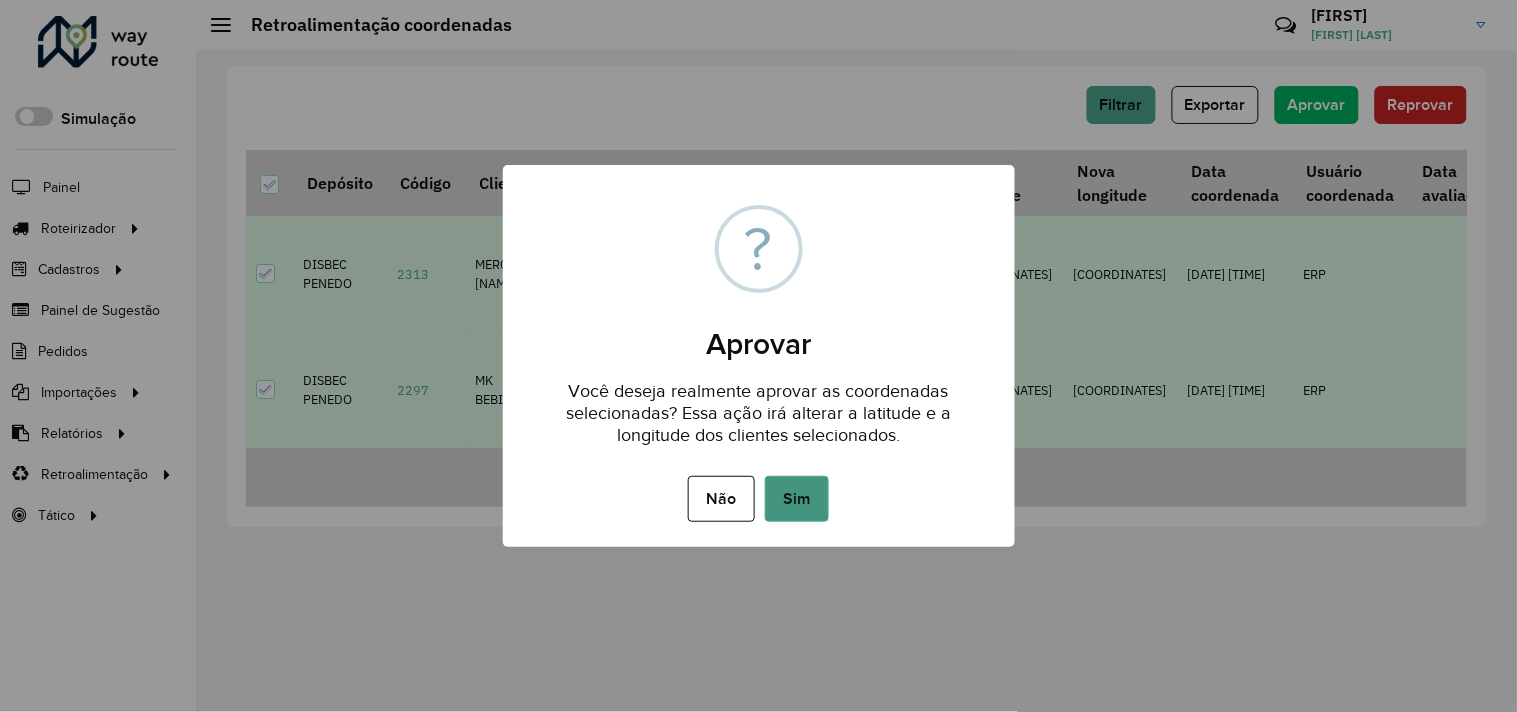 click on "Sim" at bounding box center (797, 499) 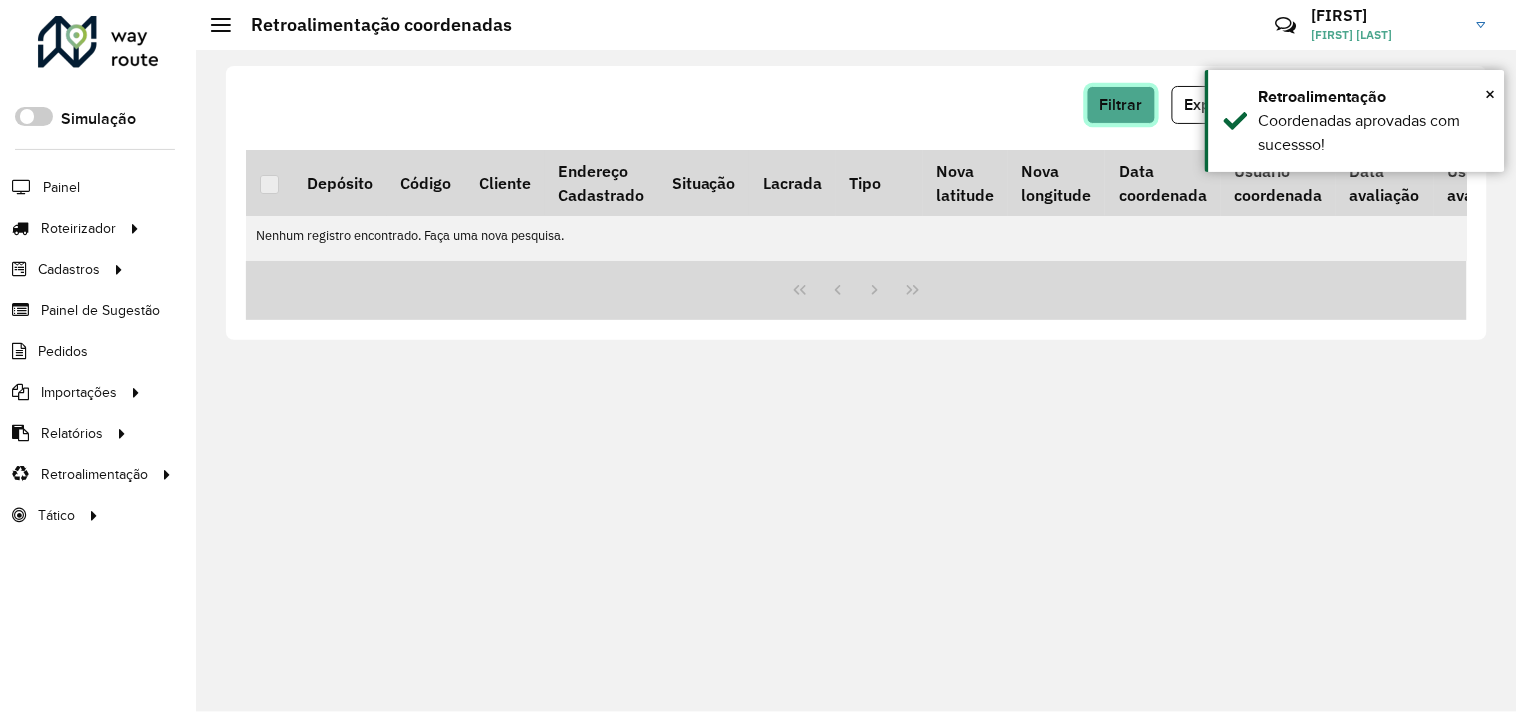 click on "Filtrar" 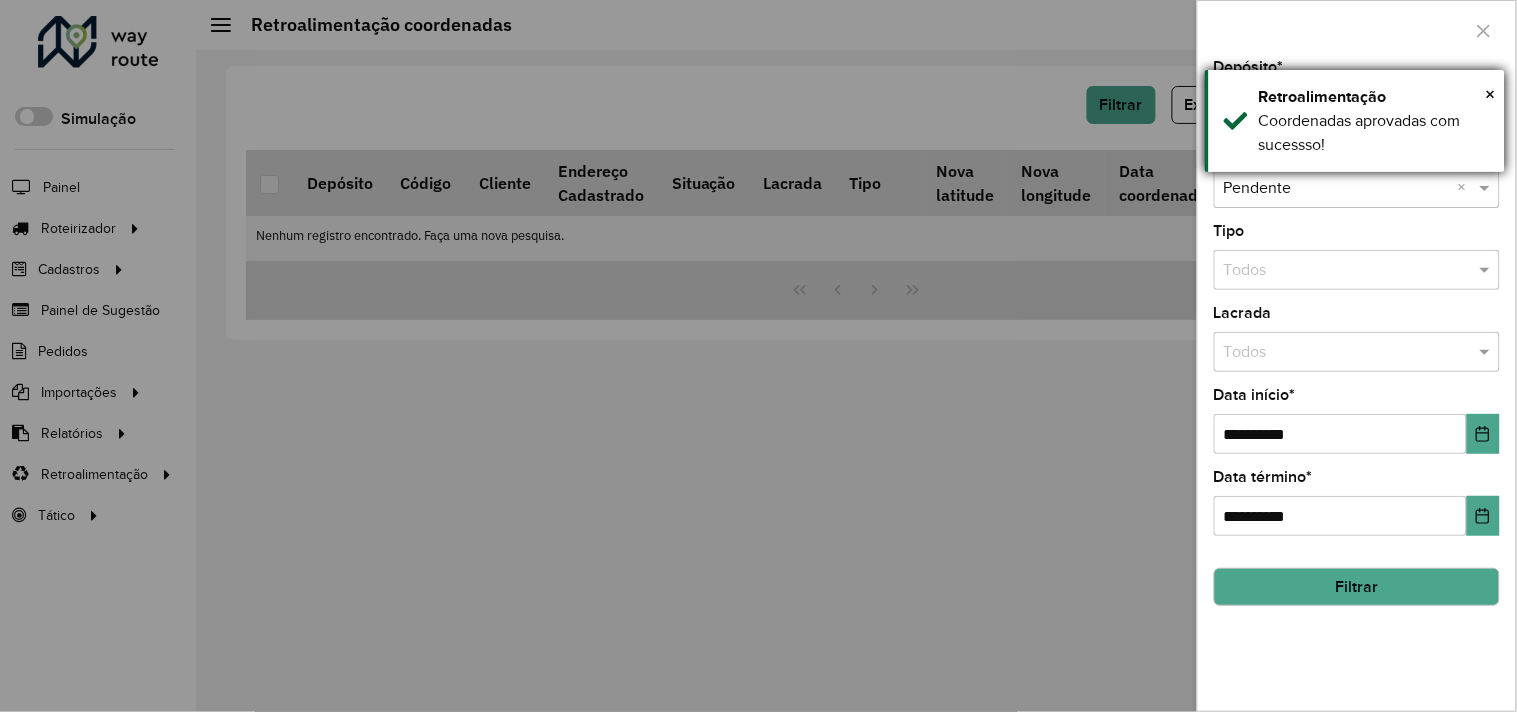 click on "Coordenadas aprovadas com sucessso!" at bounding box center [1374, 133] 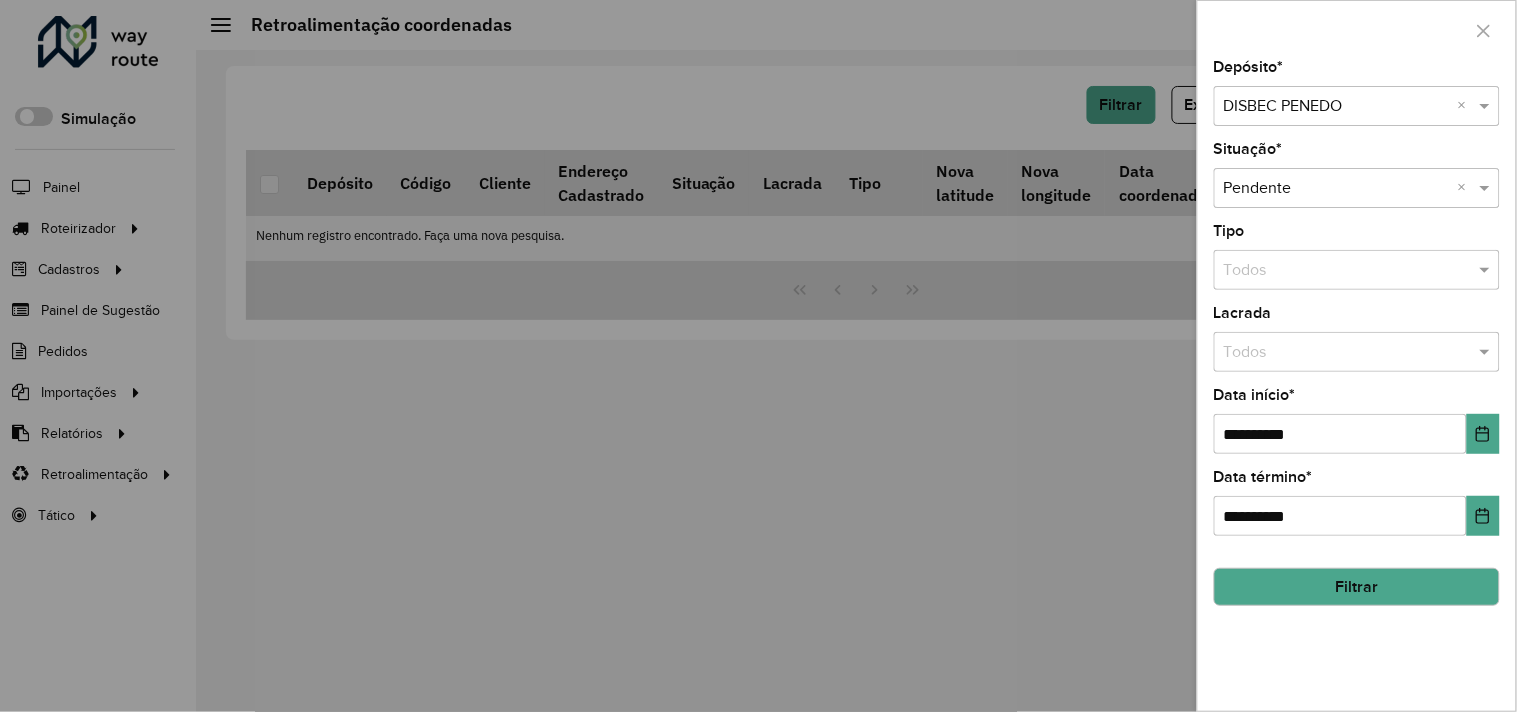 click at bounding box center (1337, 107) 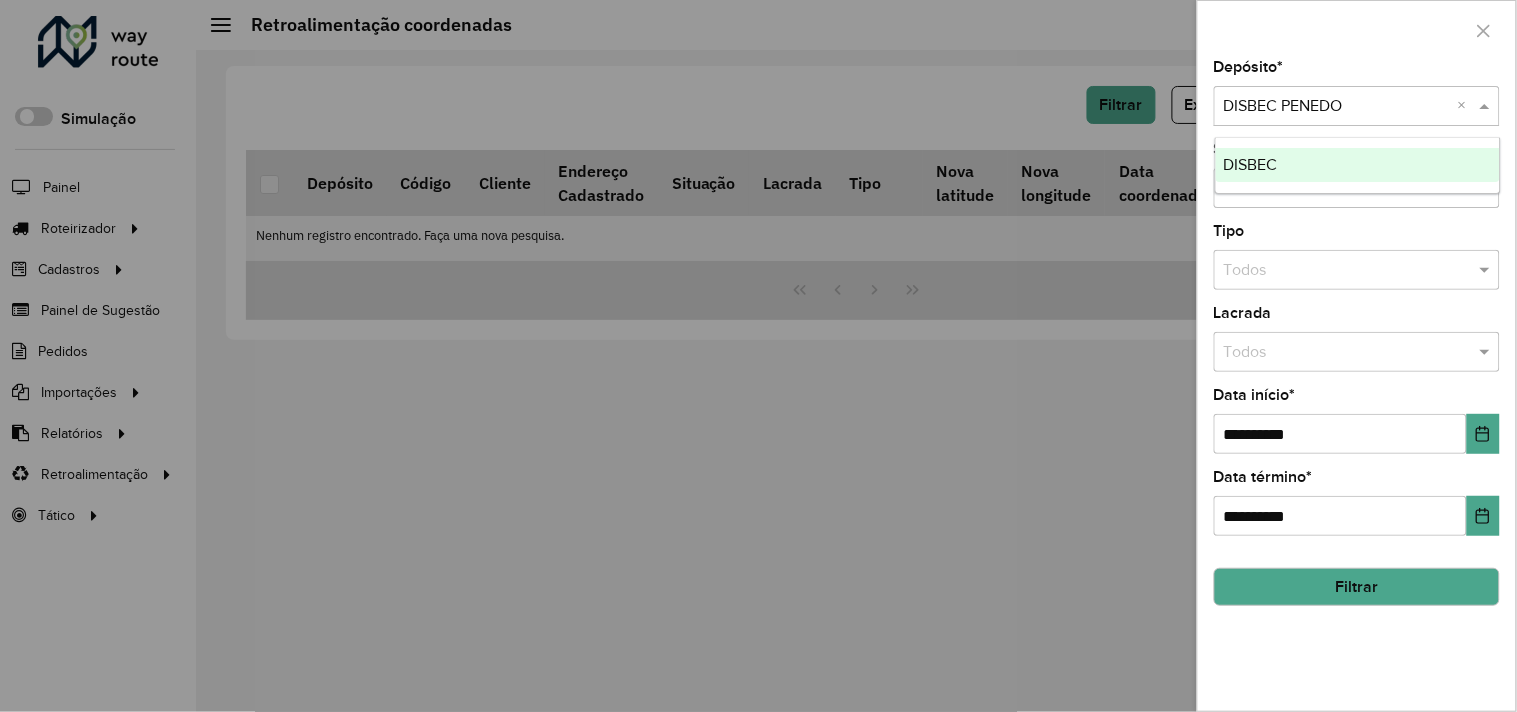click on "DISBEC" at bounding box center [1251, 164] 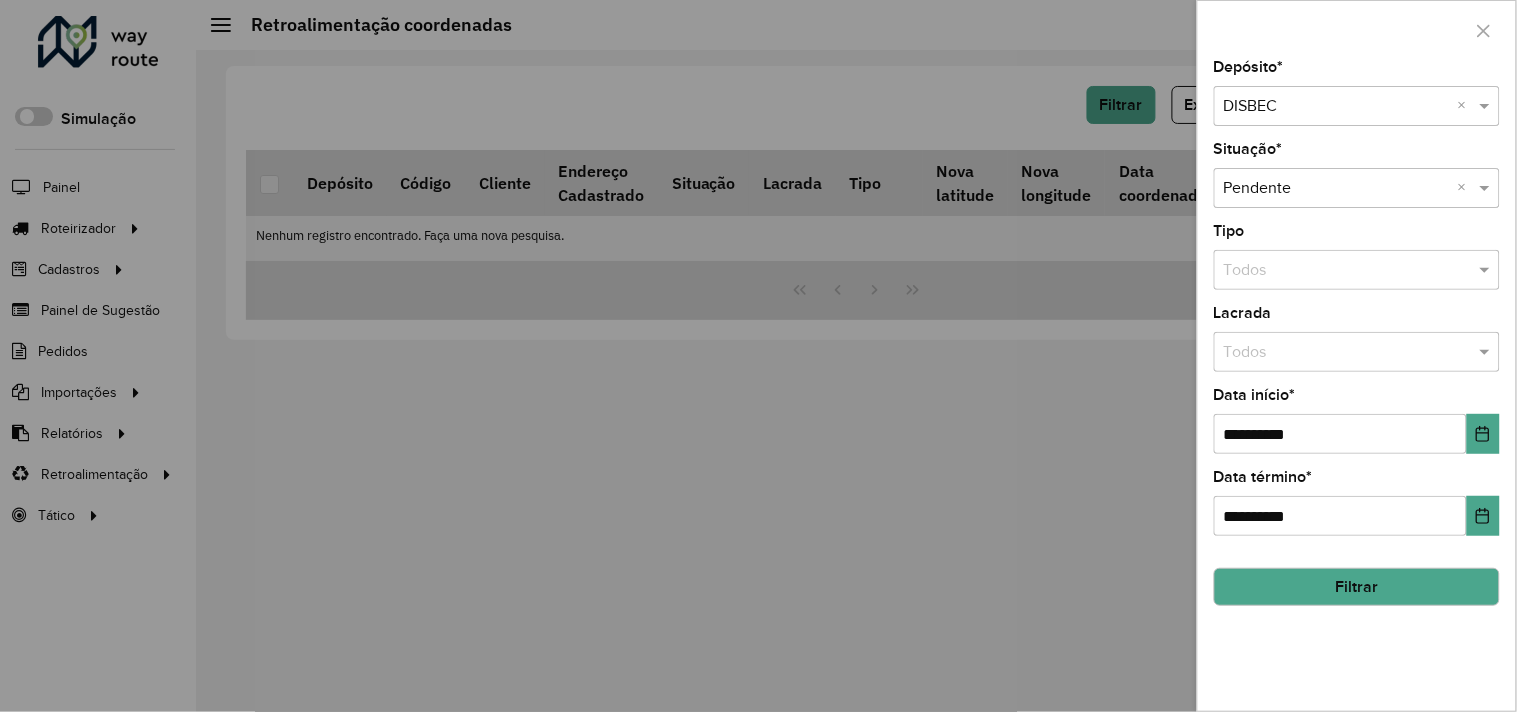 click at bounding box center (758, 356) 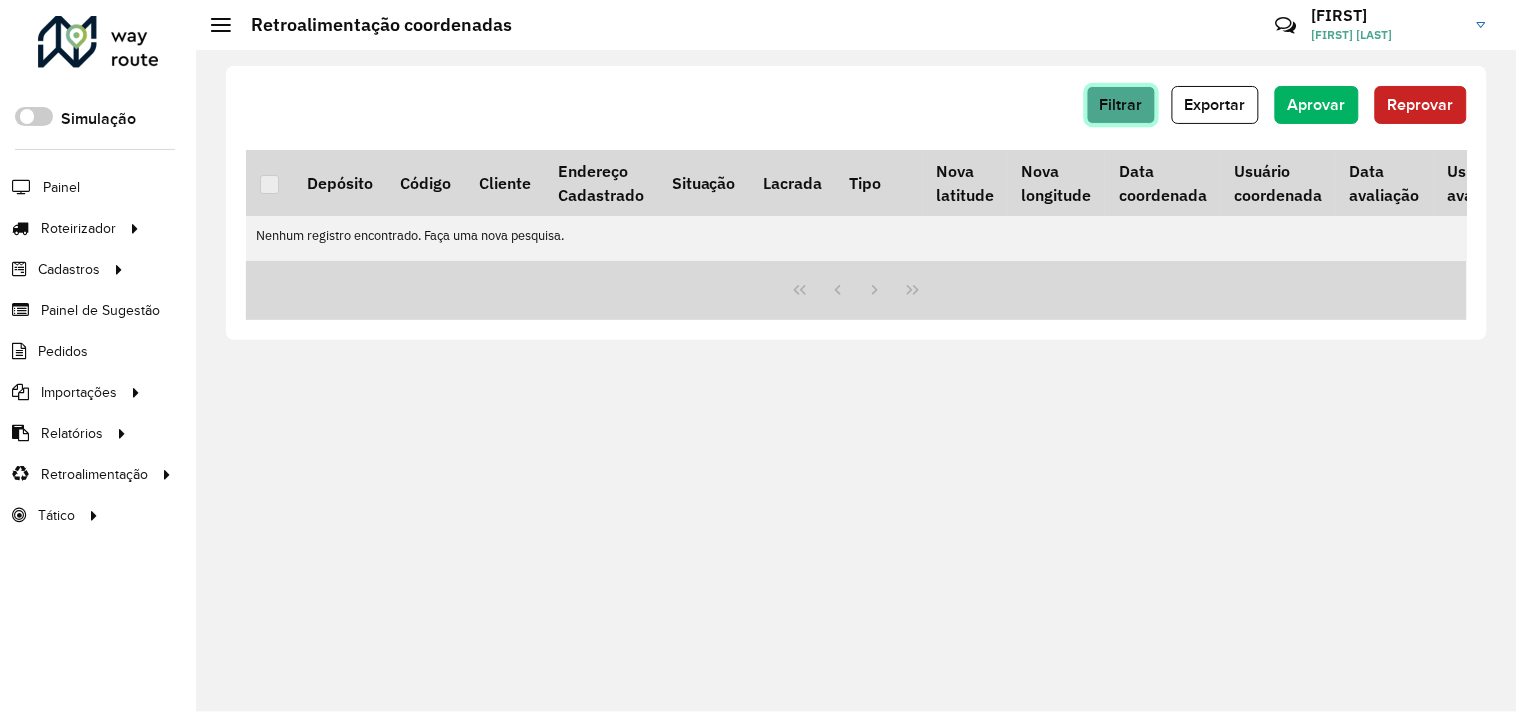 click on "Filtrar" 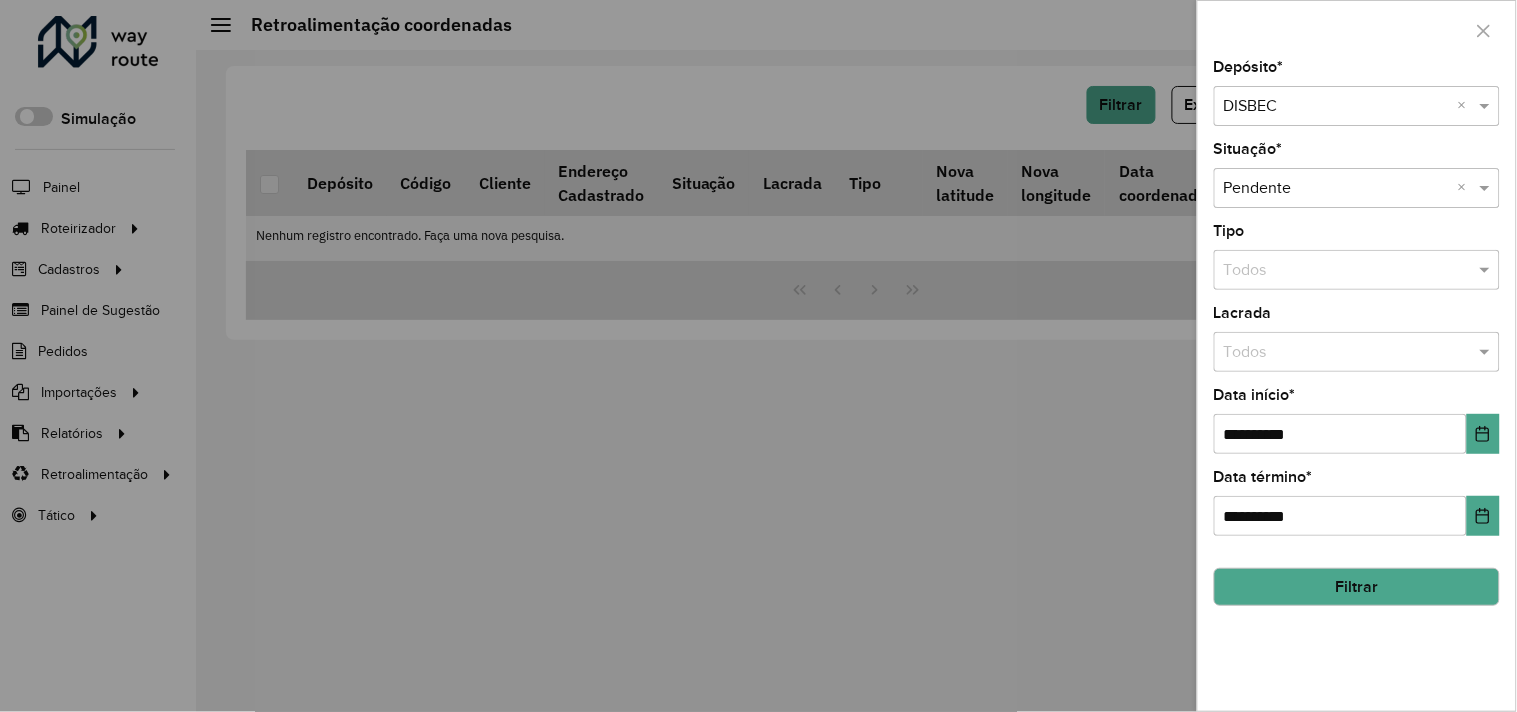 click on "Filtrar" 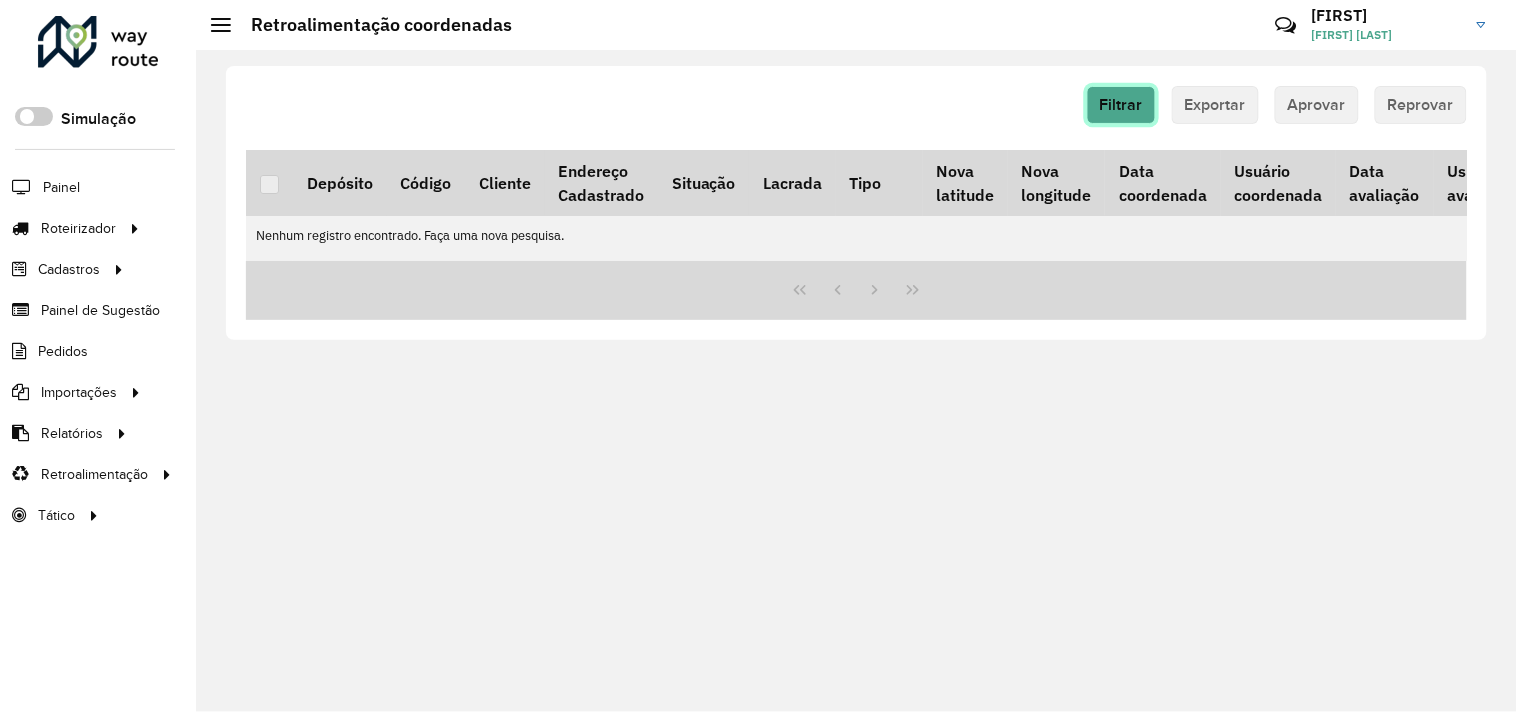 click on "Filtrar" 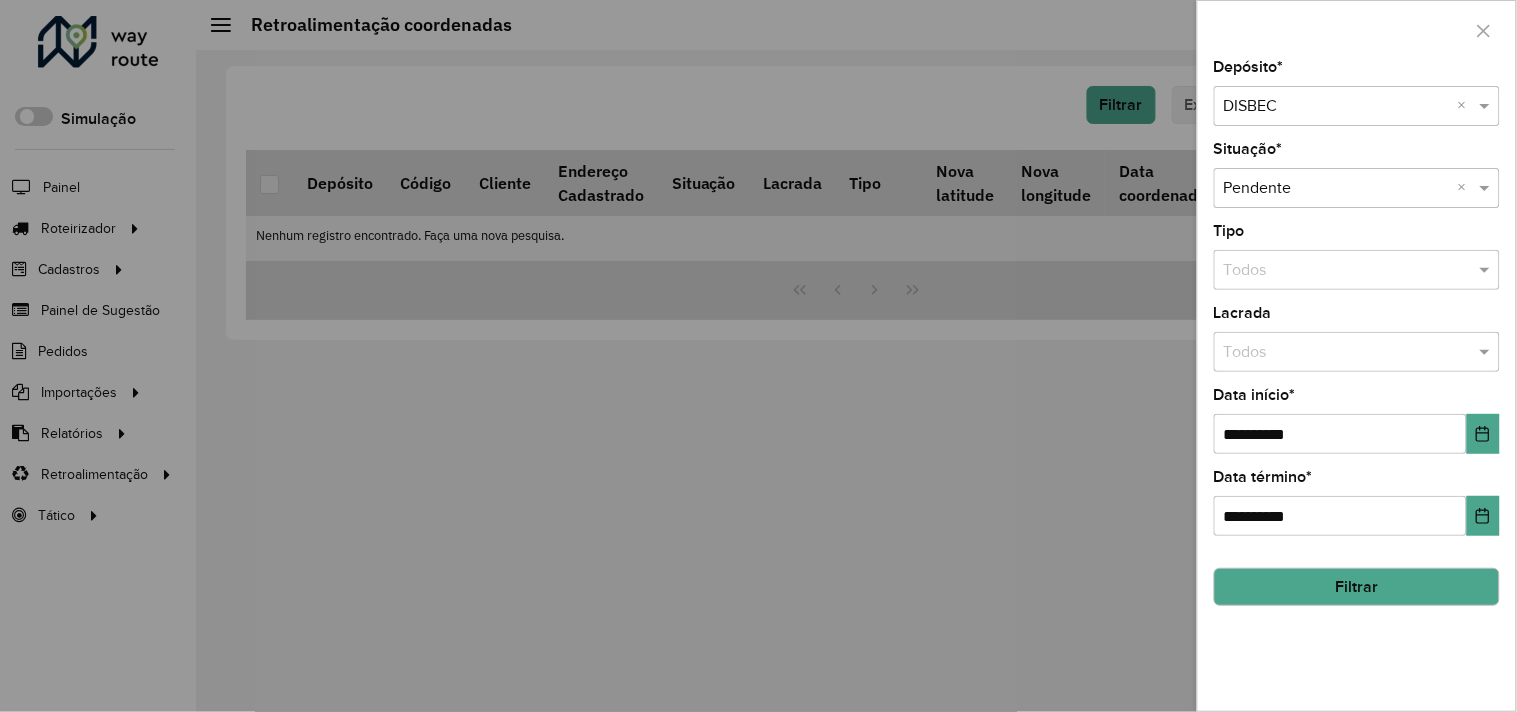 click at bounding box center (1337, 107) 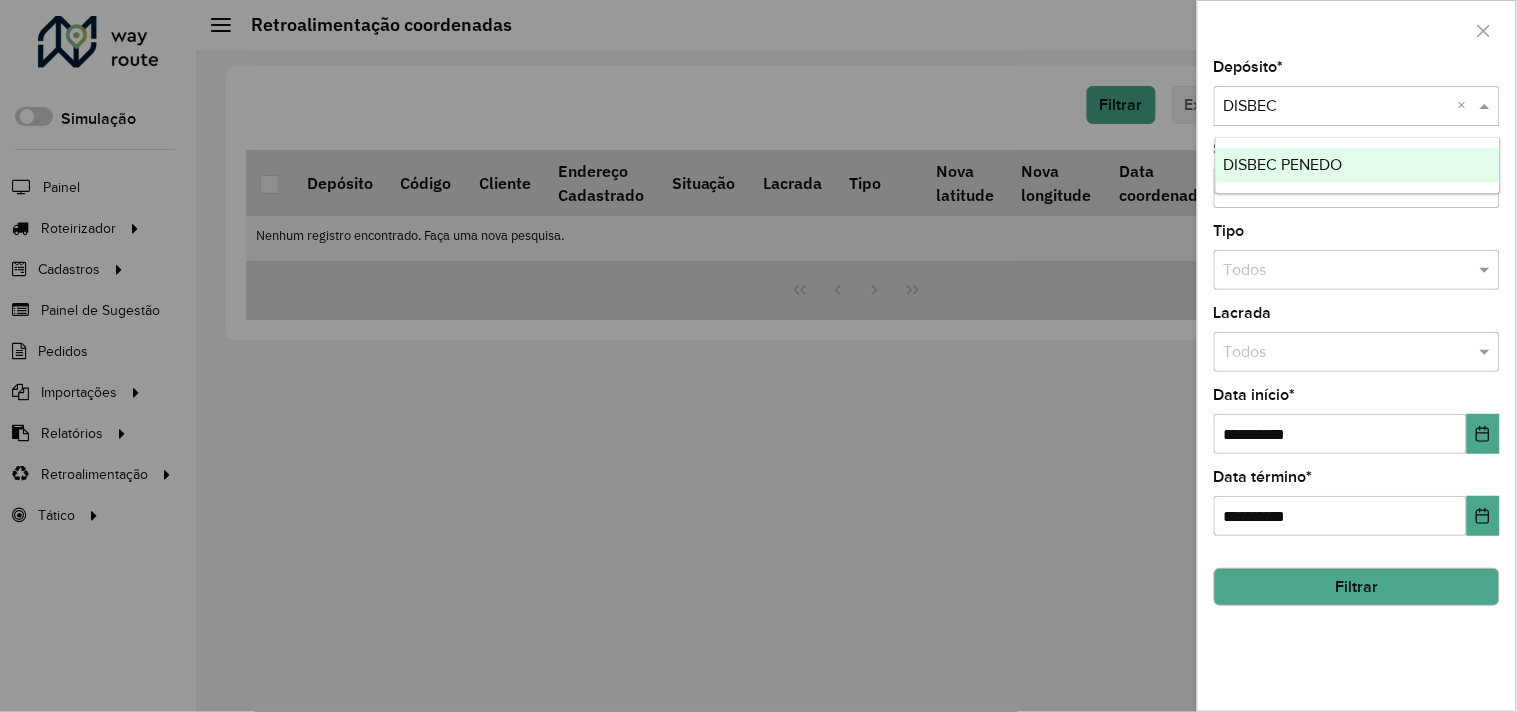 click on "DISBEC PENEDO" at bounding box center [1283, 164] 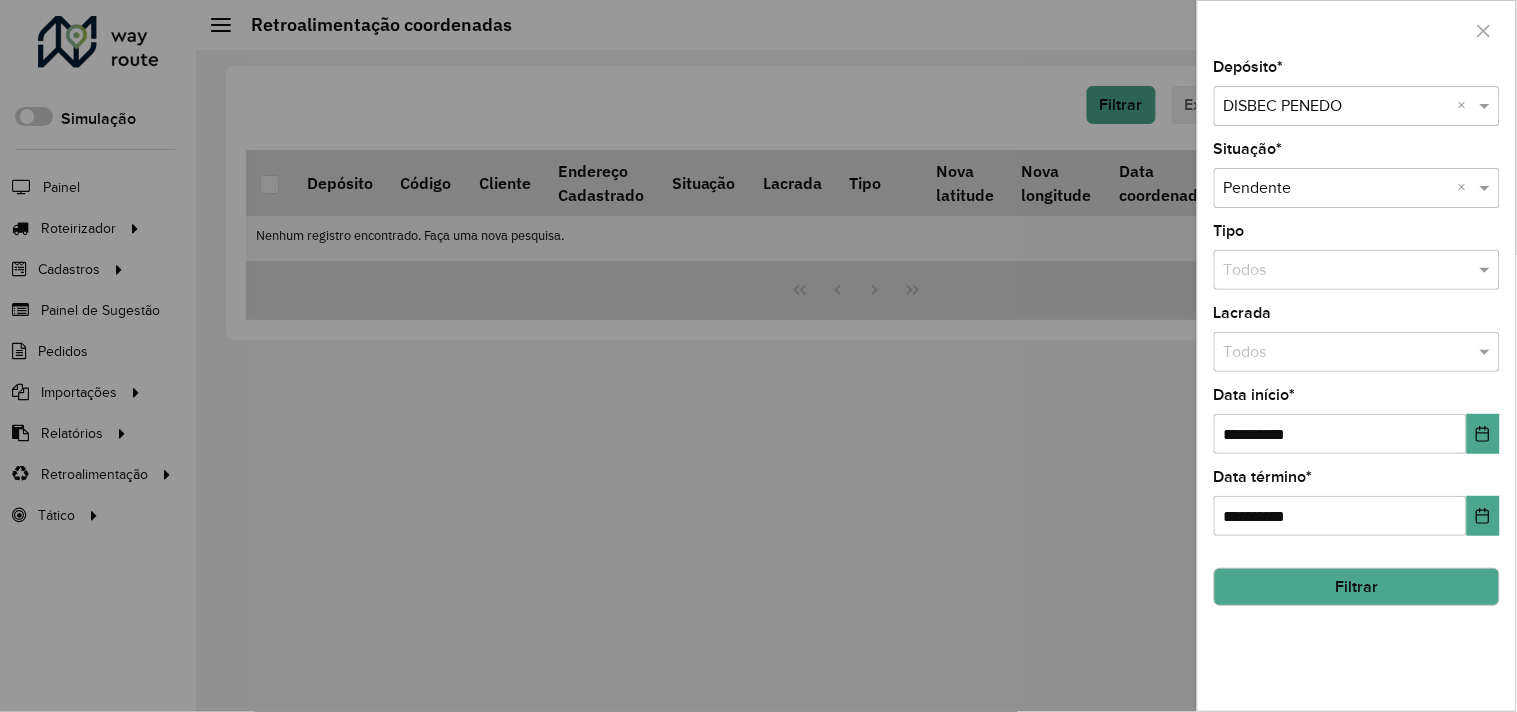 click on "Filtrar" 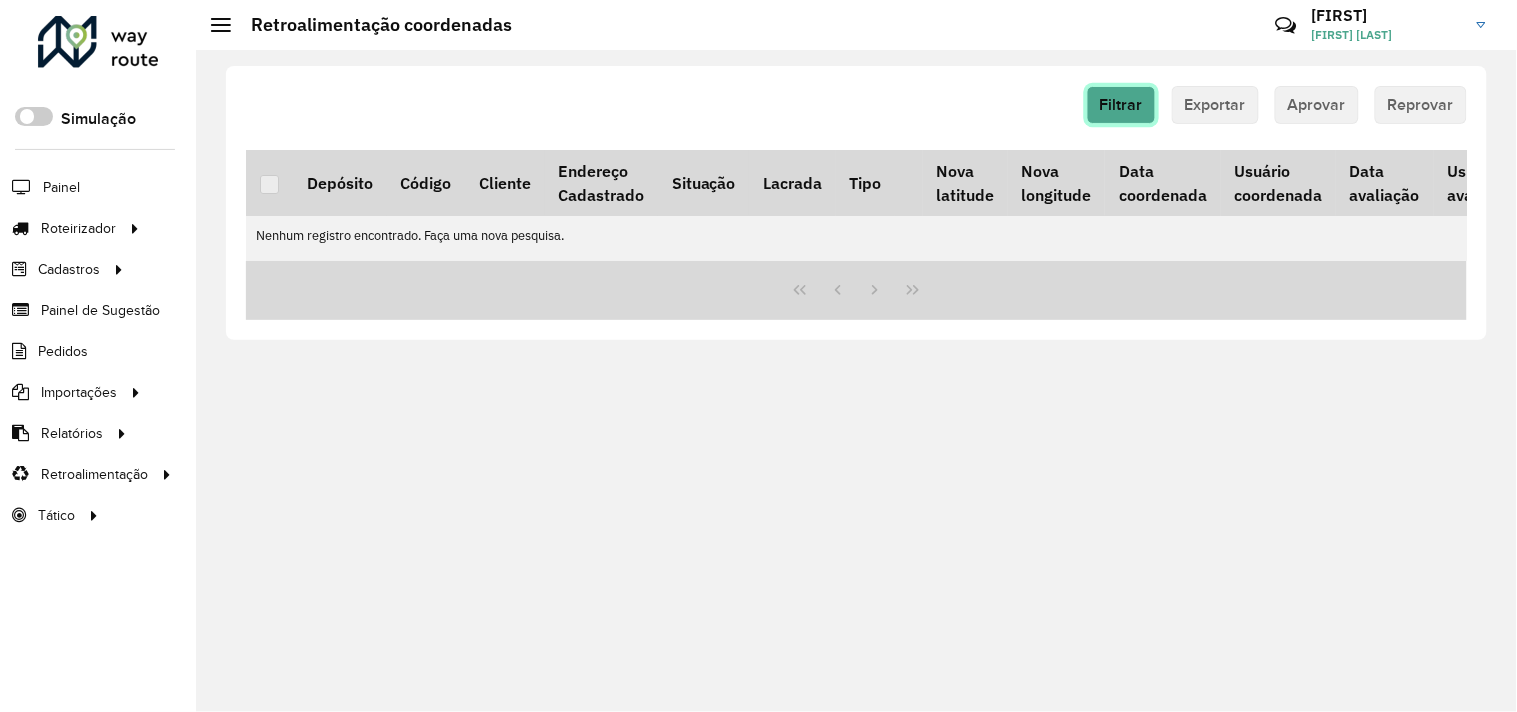click on "Filtrar" 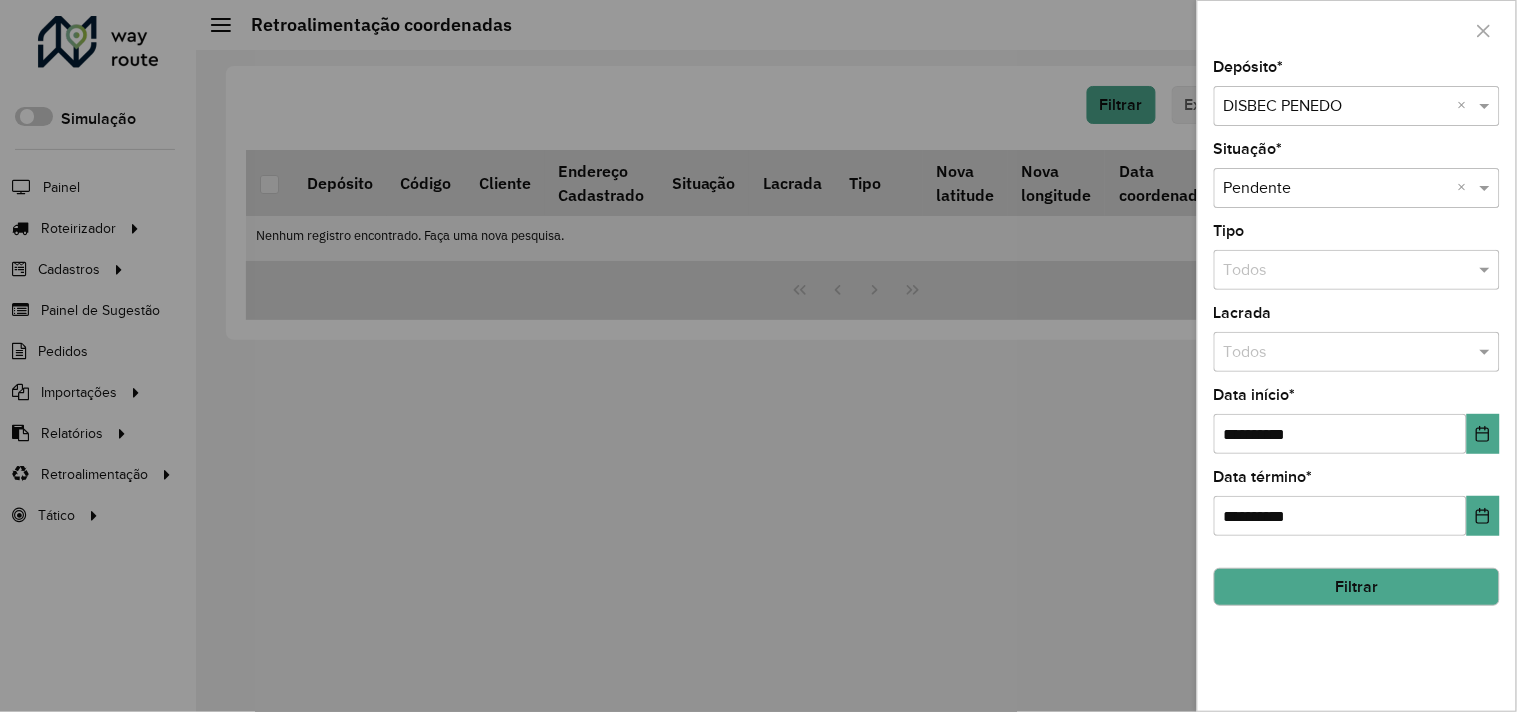 click on "Selecione um depósito × DISBEC PENEDO ×" at bounding box center (1357, 106) 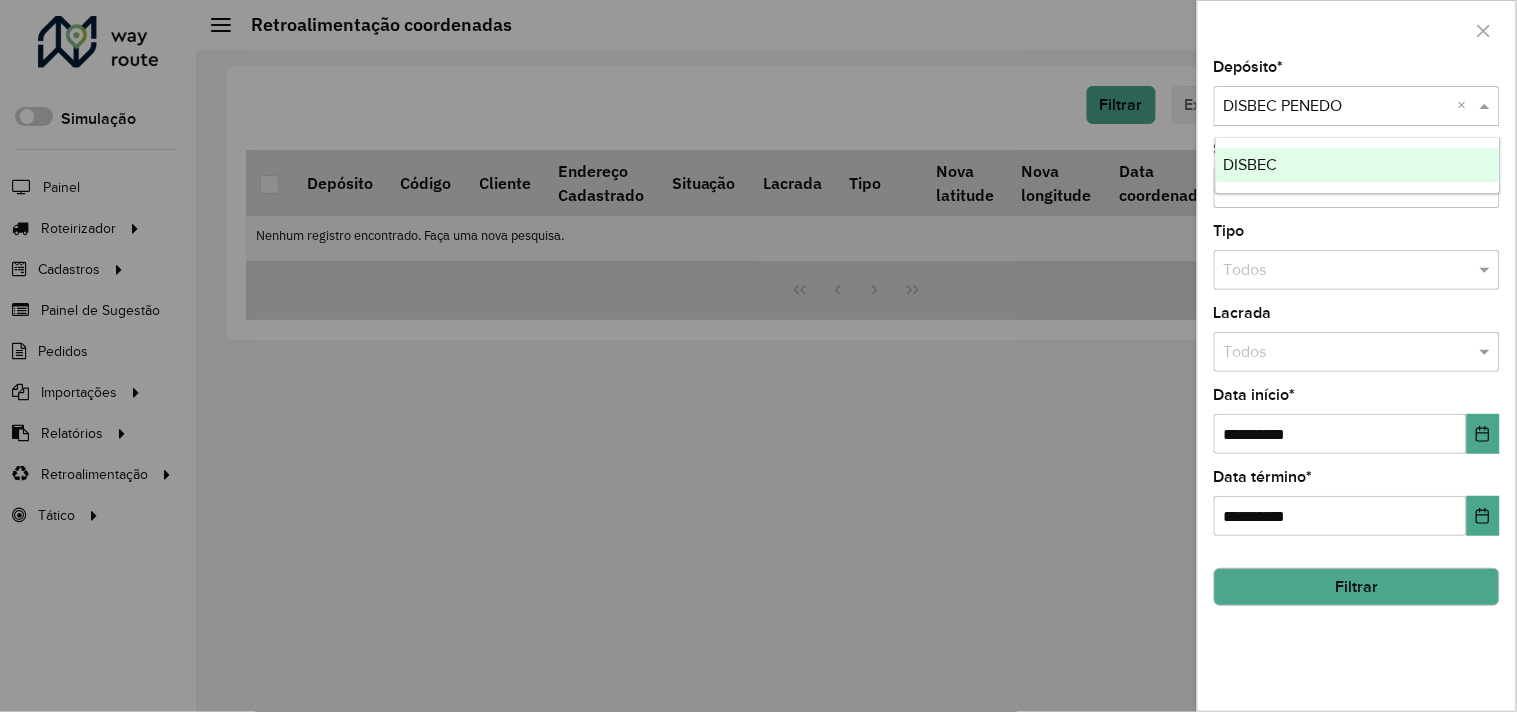click on "DISBEC" at bounding box center [1251, 164] 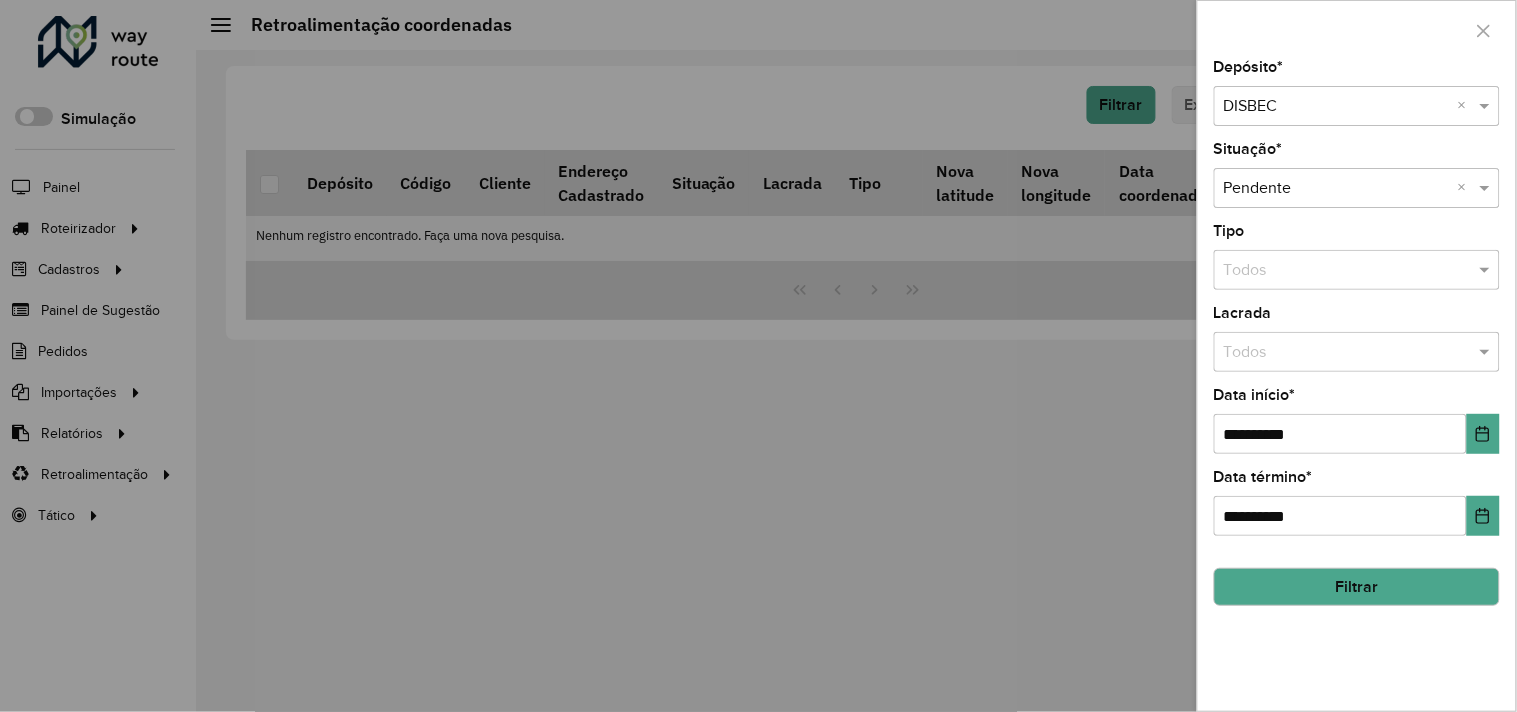 click at bounding box center [758, 356] 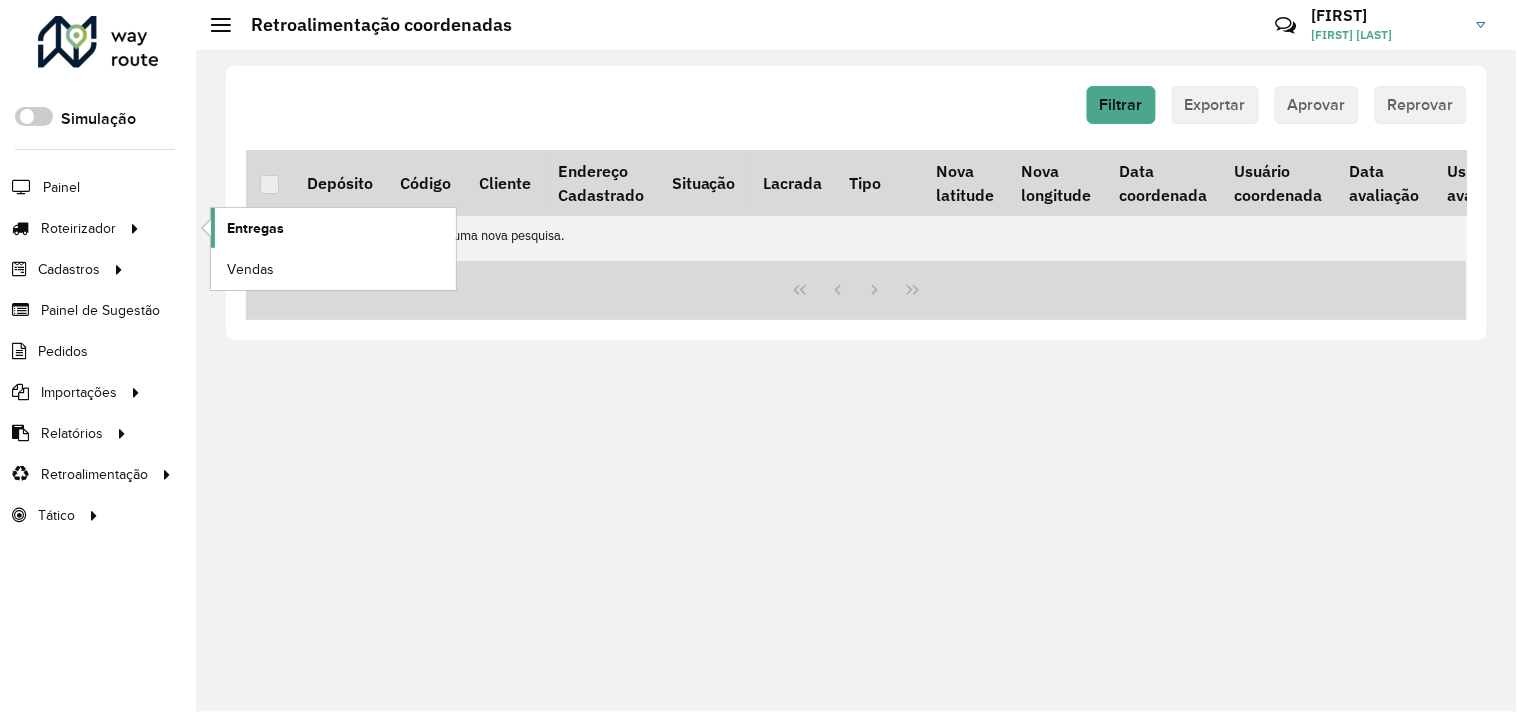 click on "Entregas" 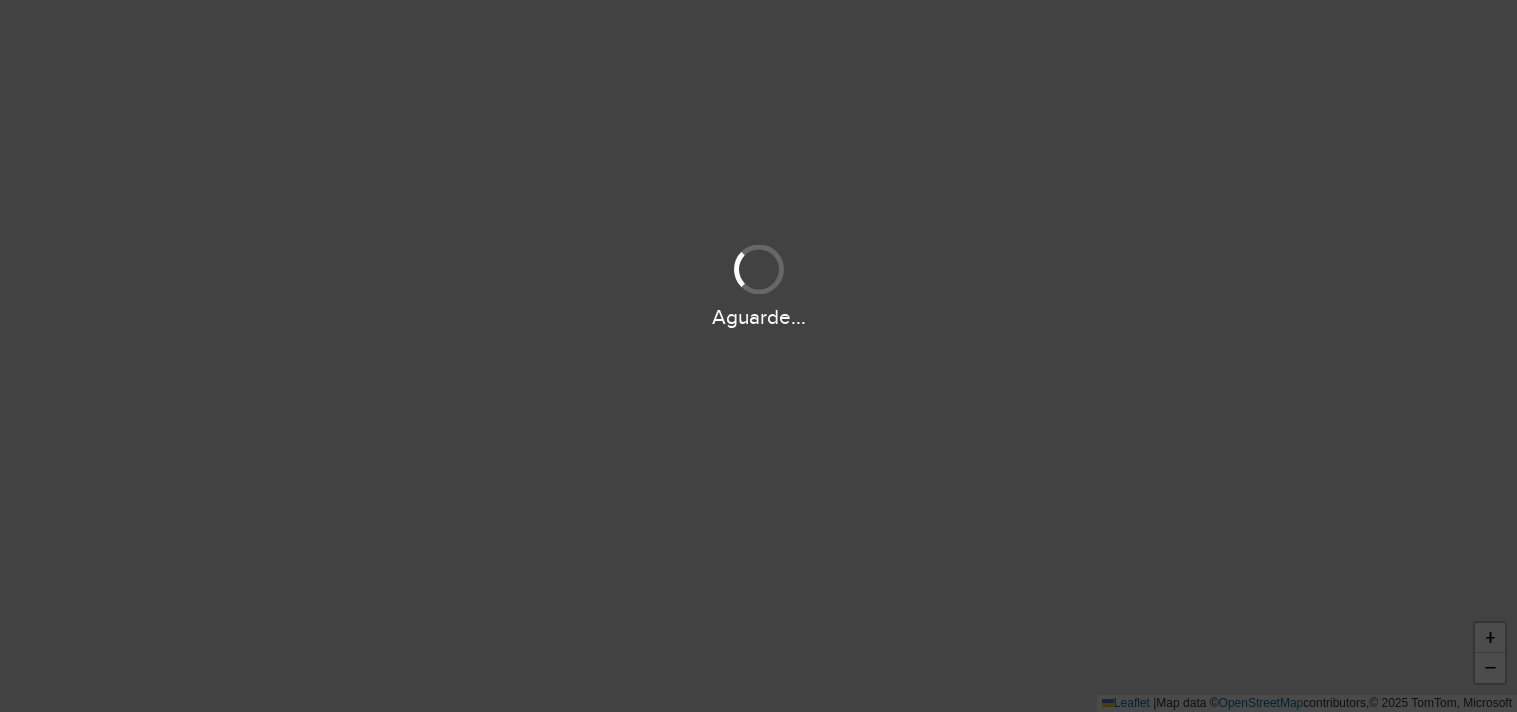scroll, scrollTop: 0, scrollLeft: 0, axis: both 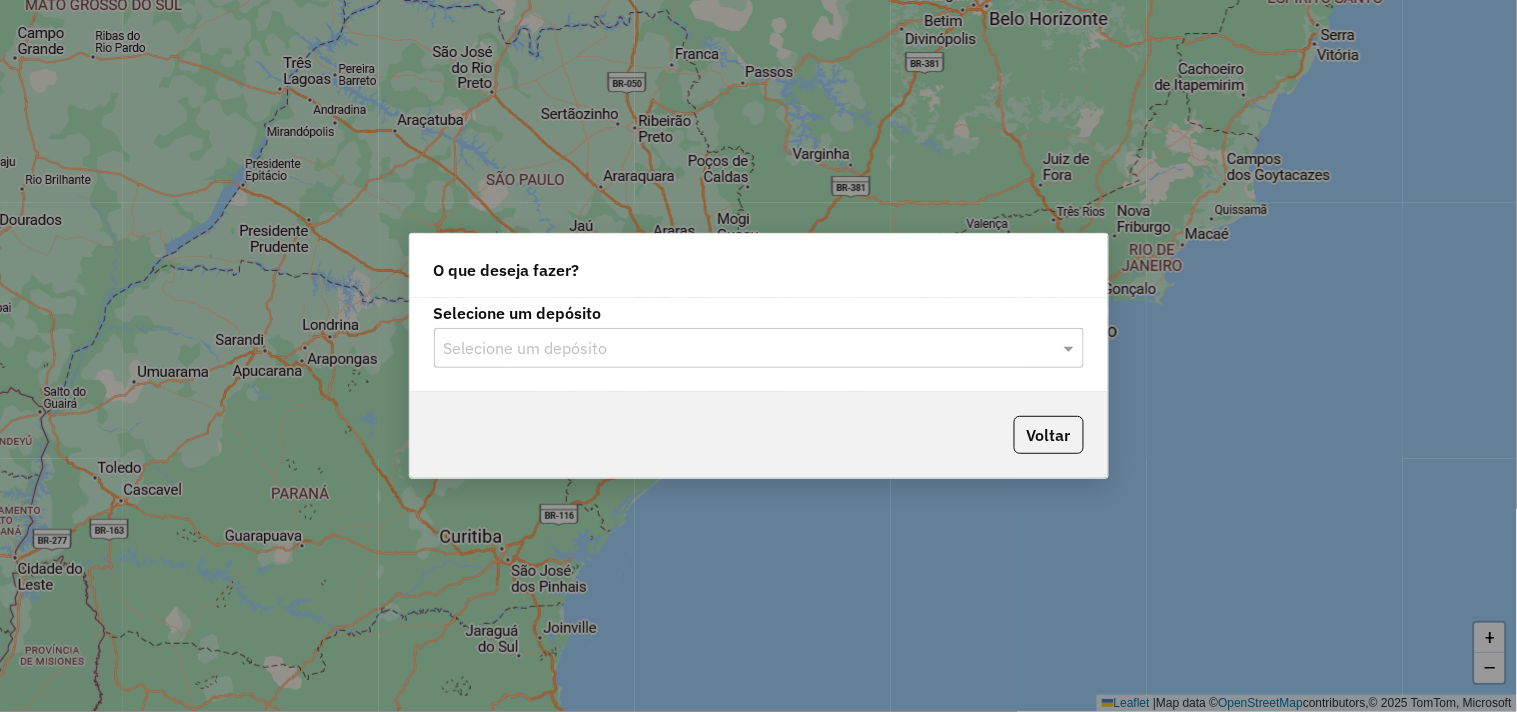 click 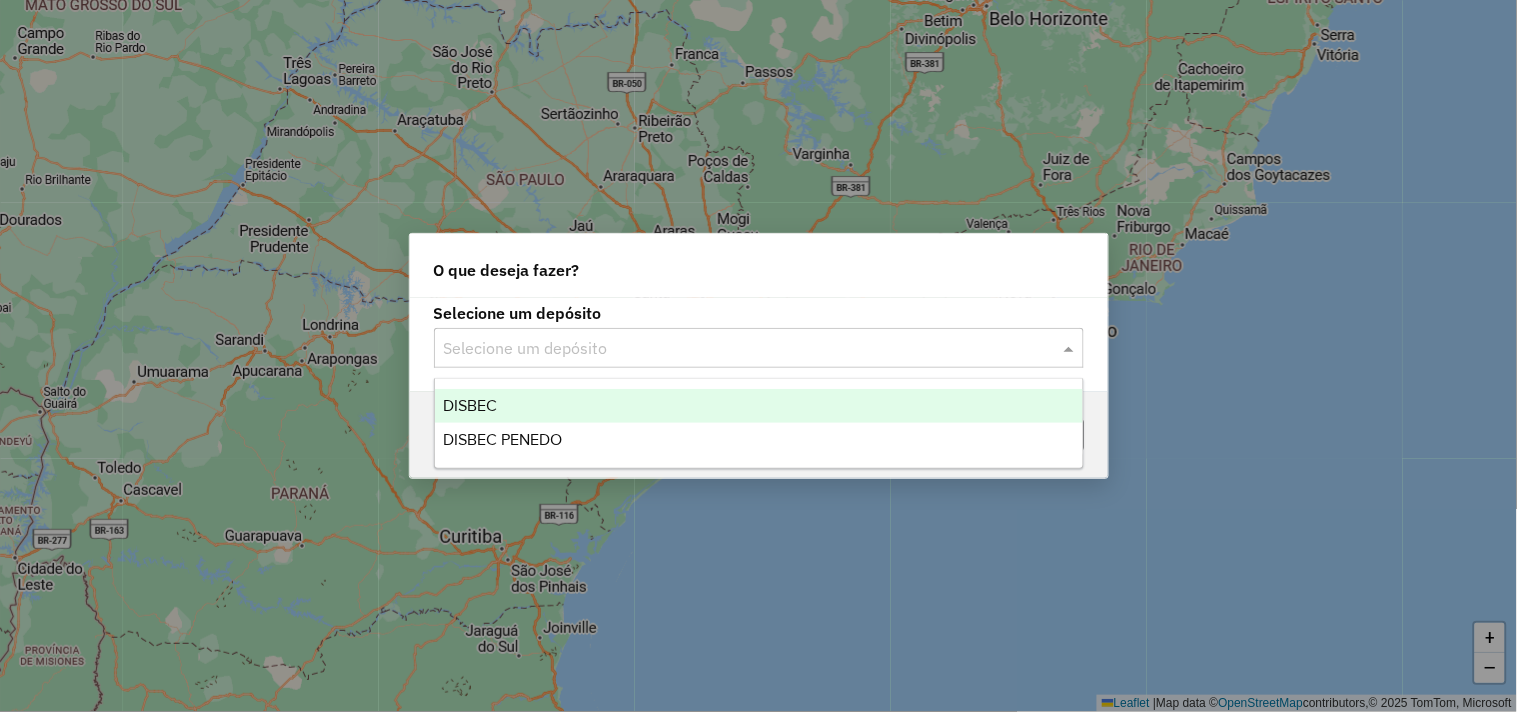 click on "DISBEC" at bounding box center [759, 406] 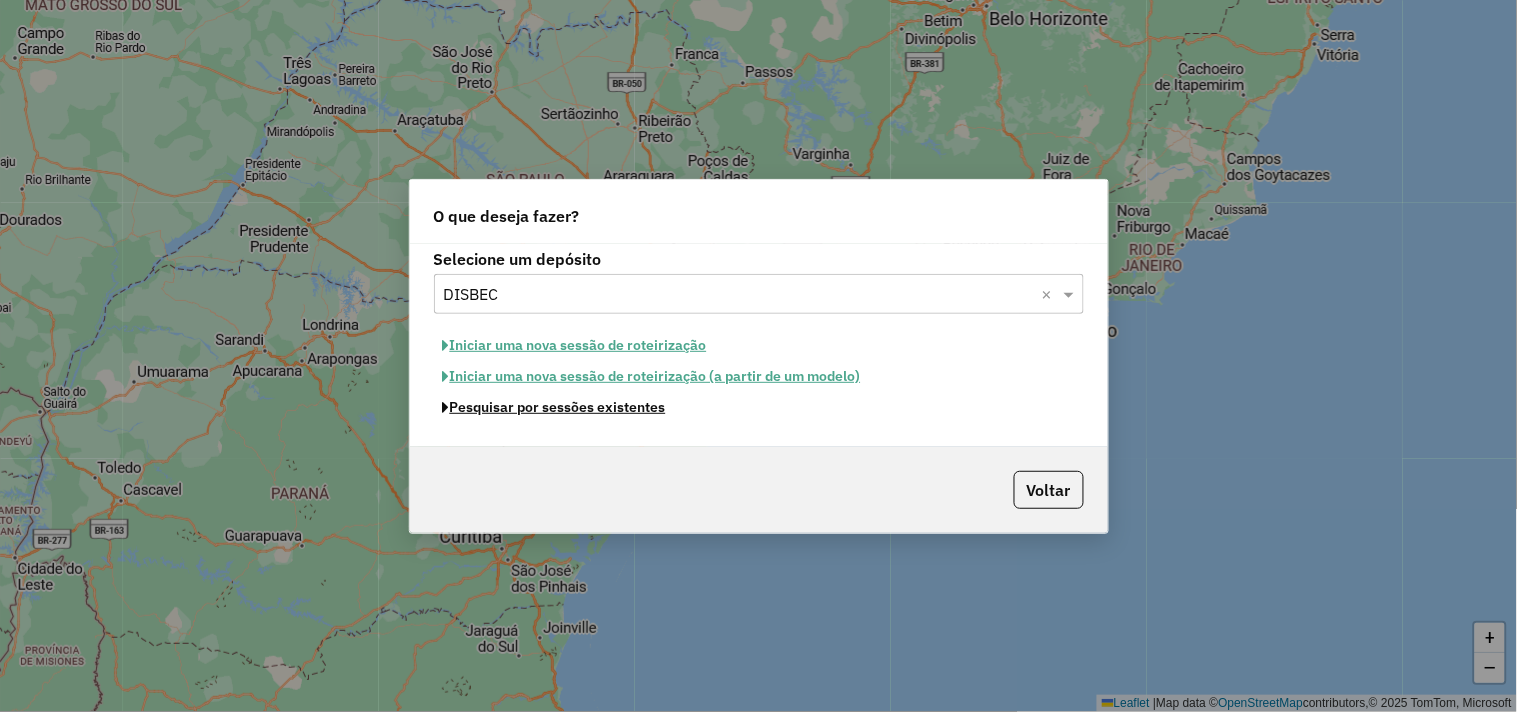 click on "Pesquisar por sessões existentes" 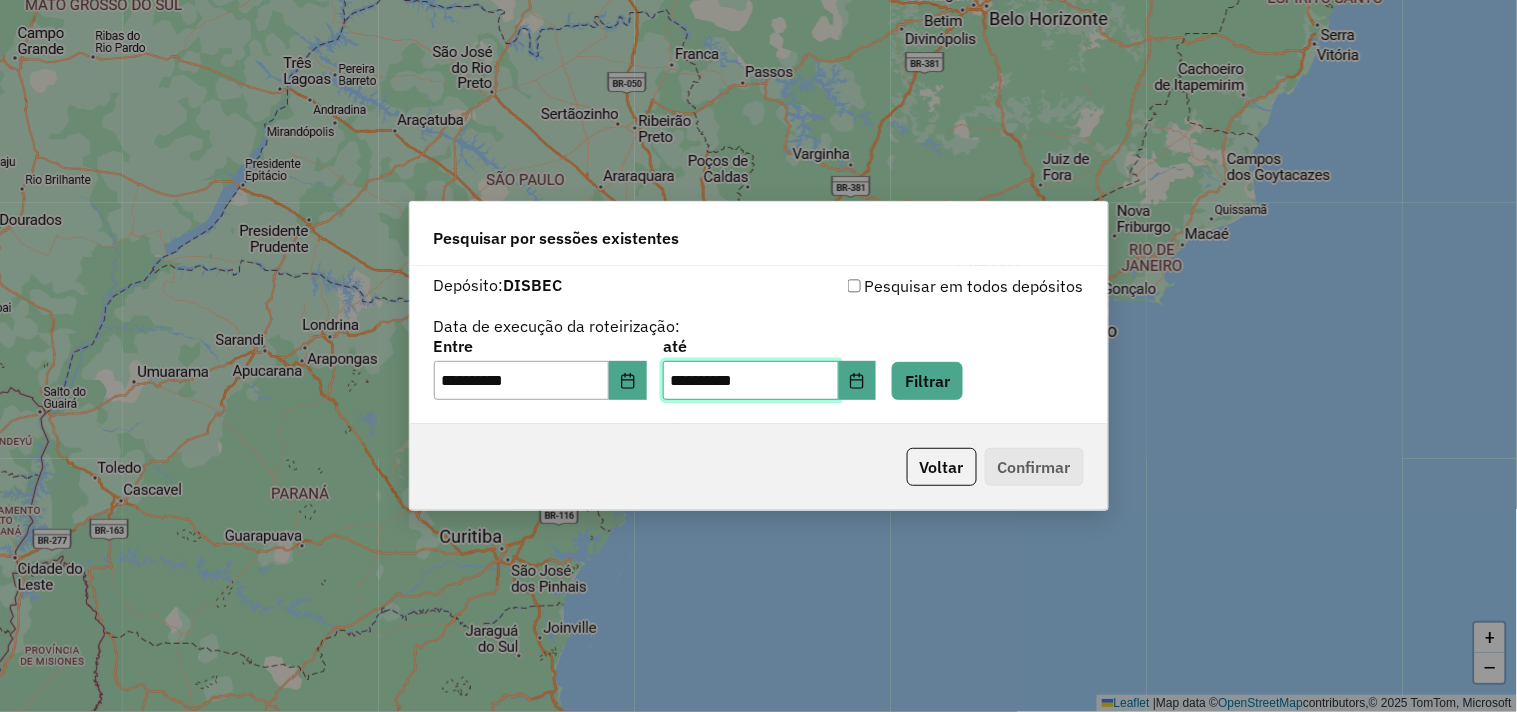 click on "**********" at bounding box center [751, 381] 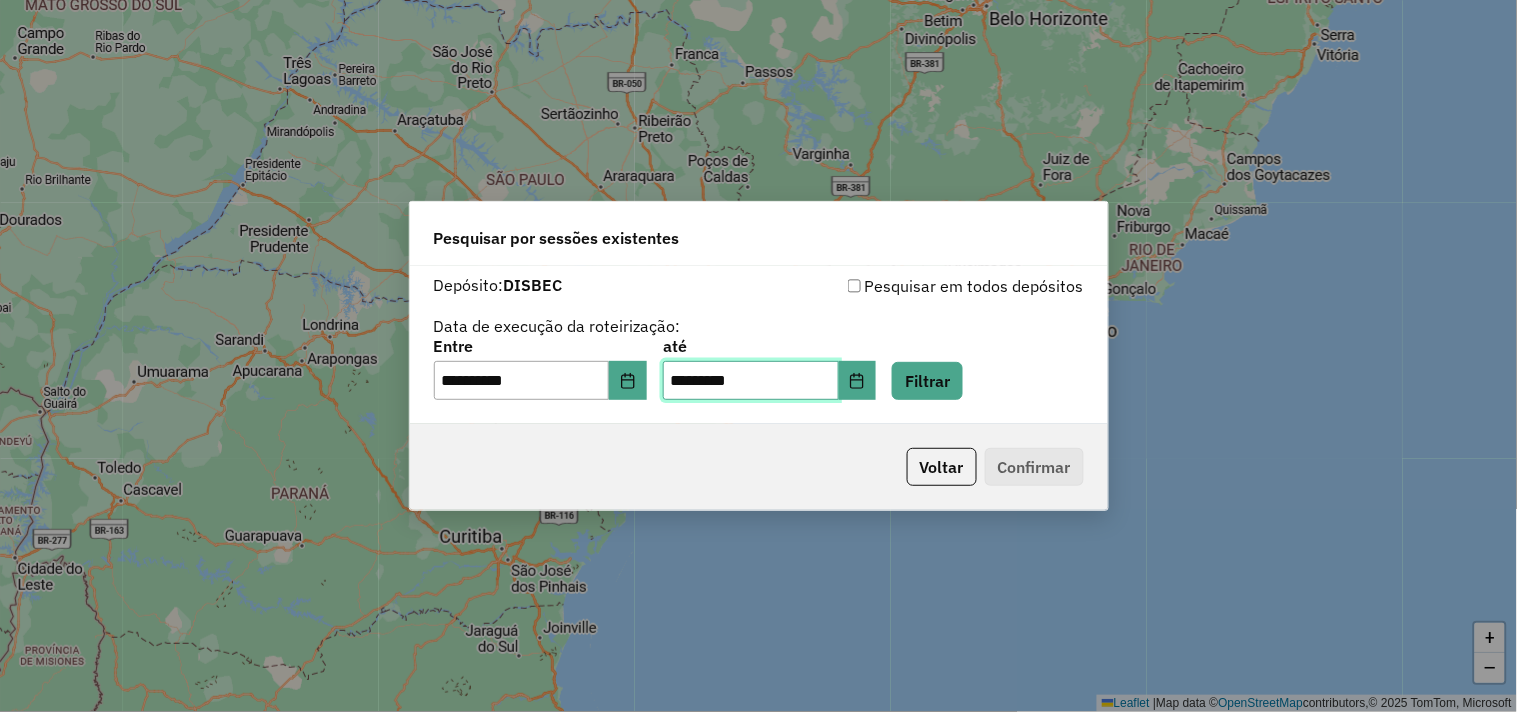 type on "********" 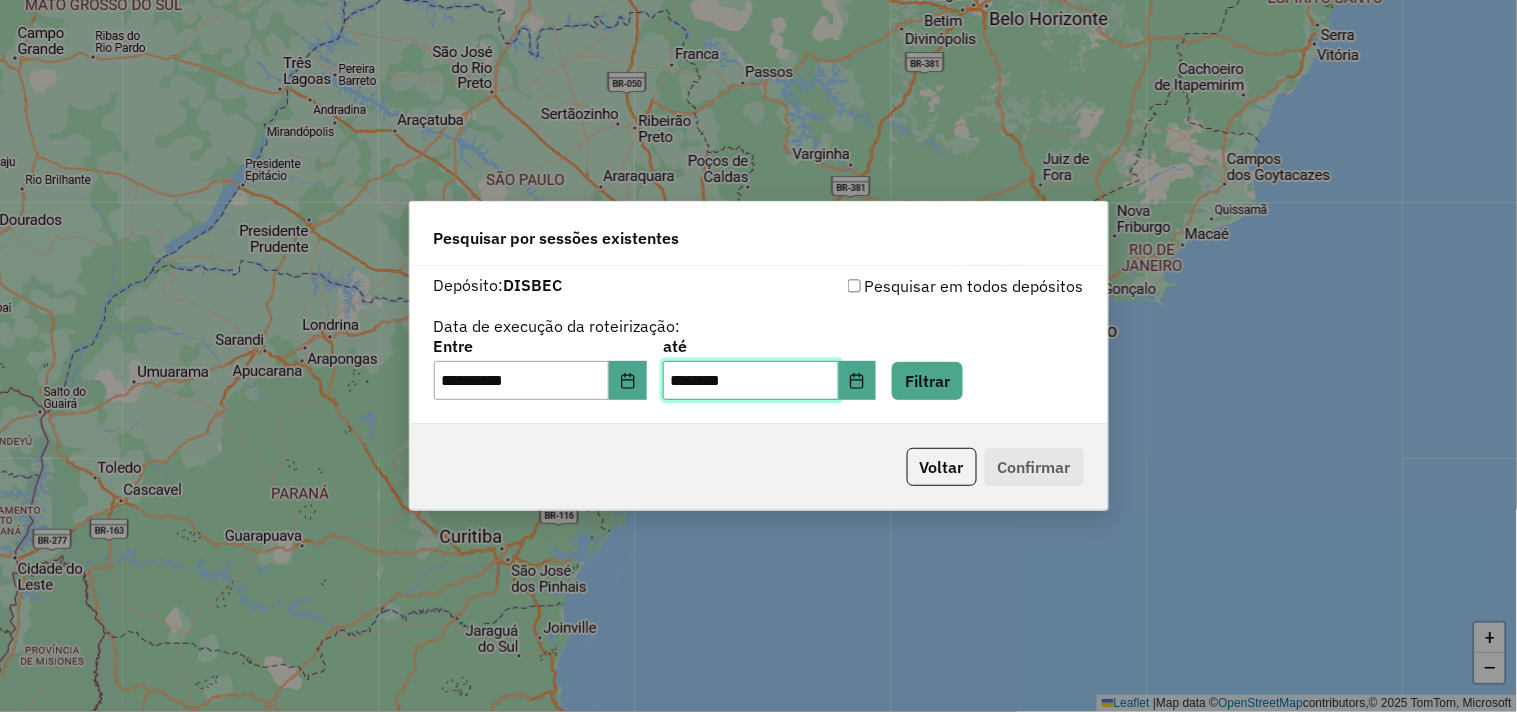 type on "**********" 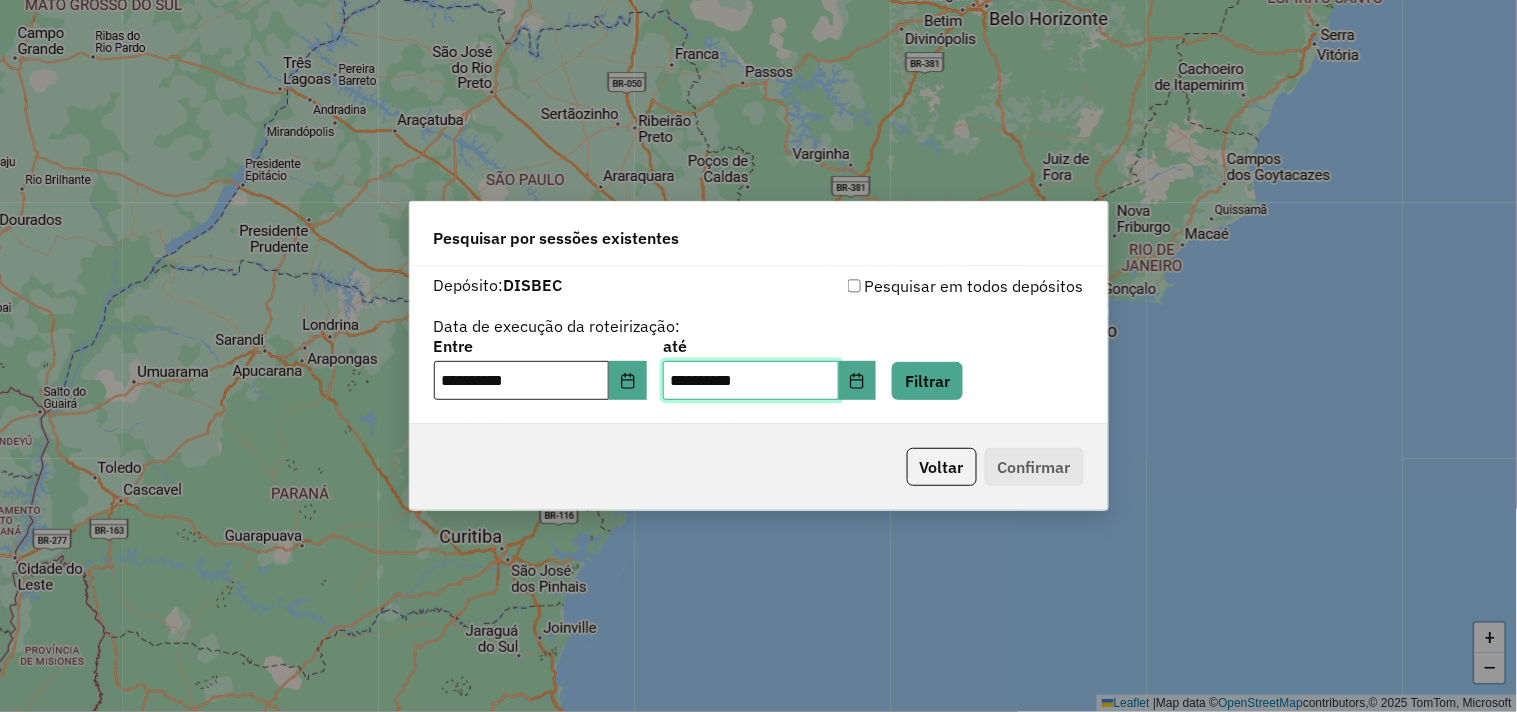 type on "**********" 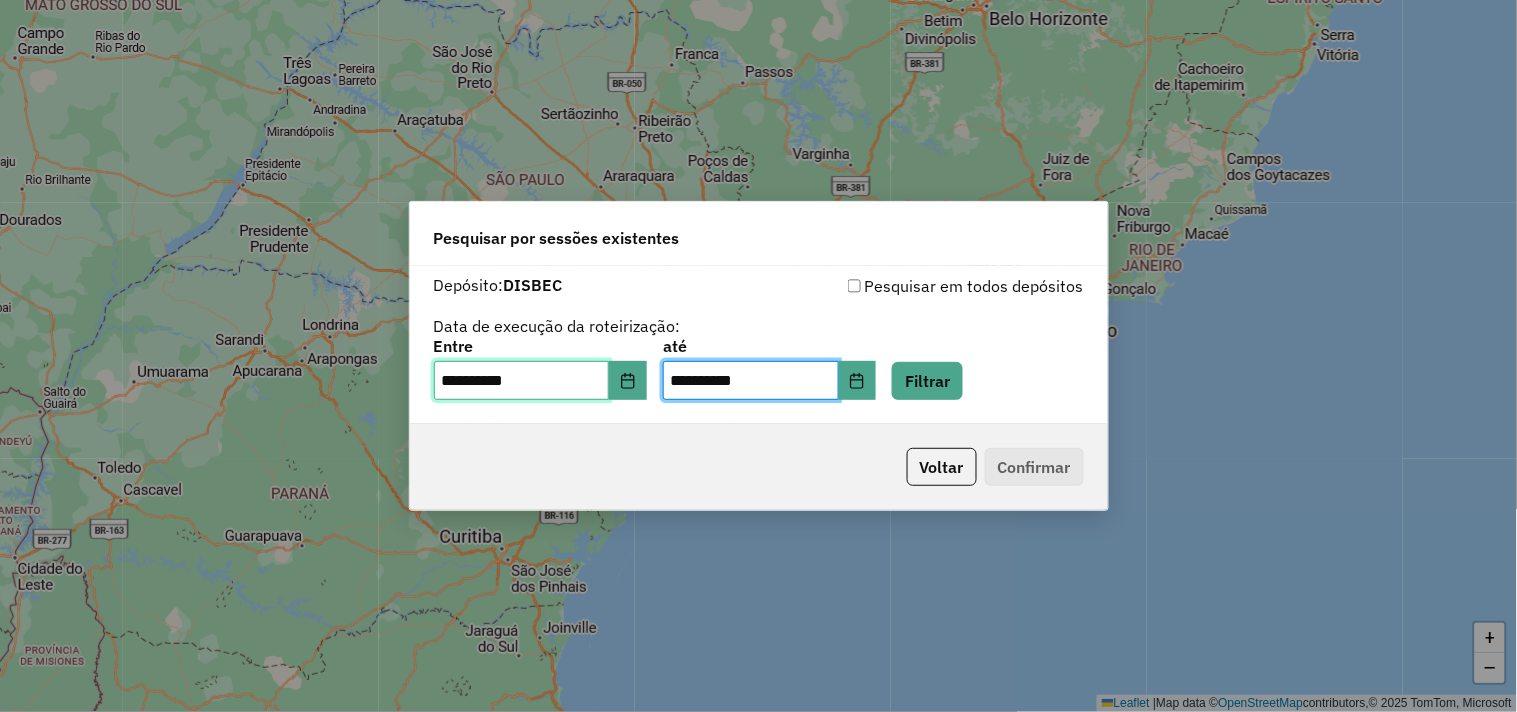 click on "**********" at bounding box center [522, 381] 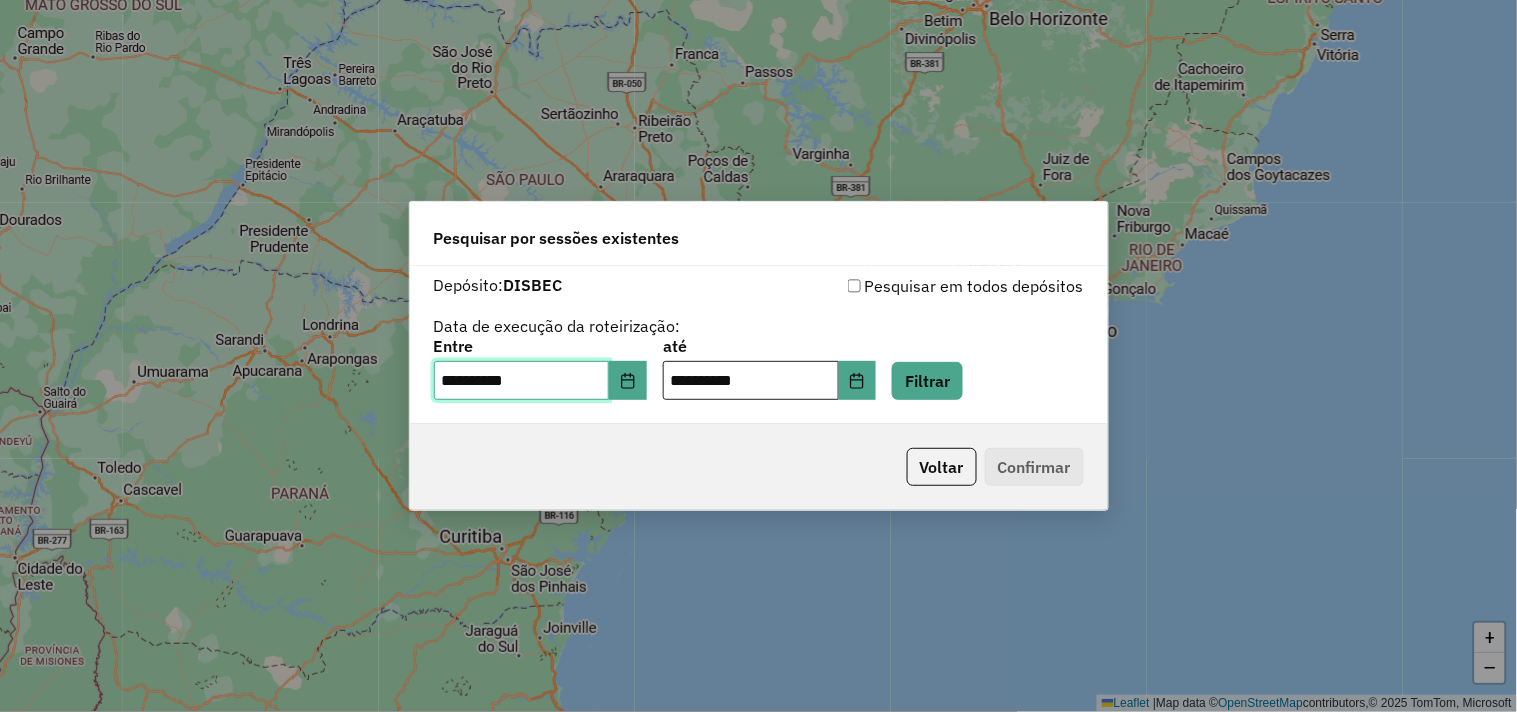 type on "**********" 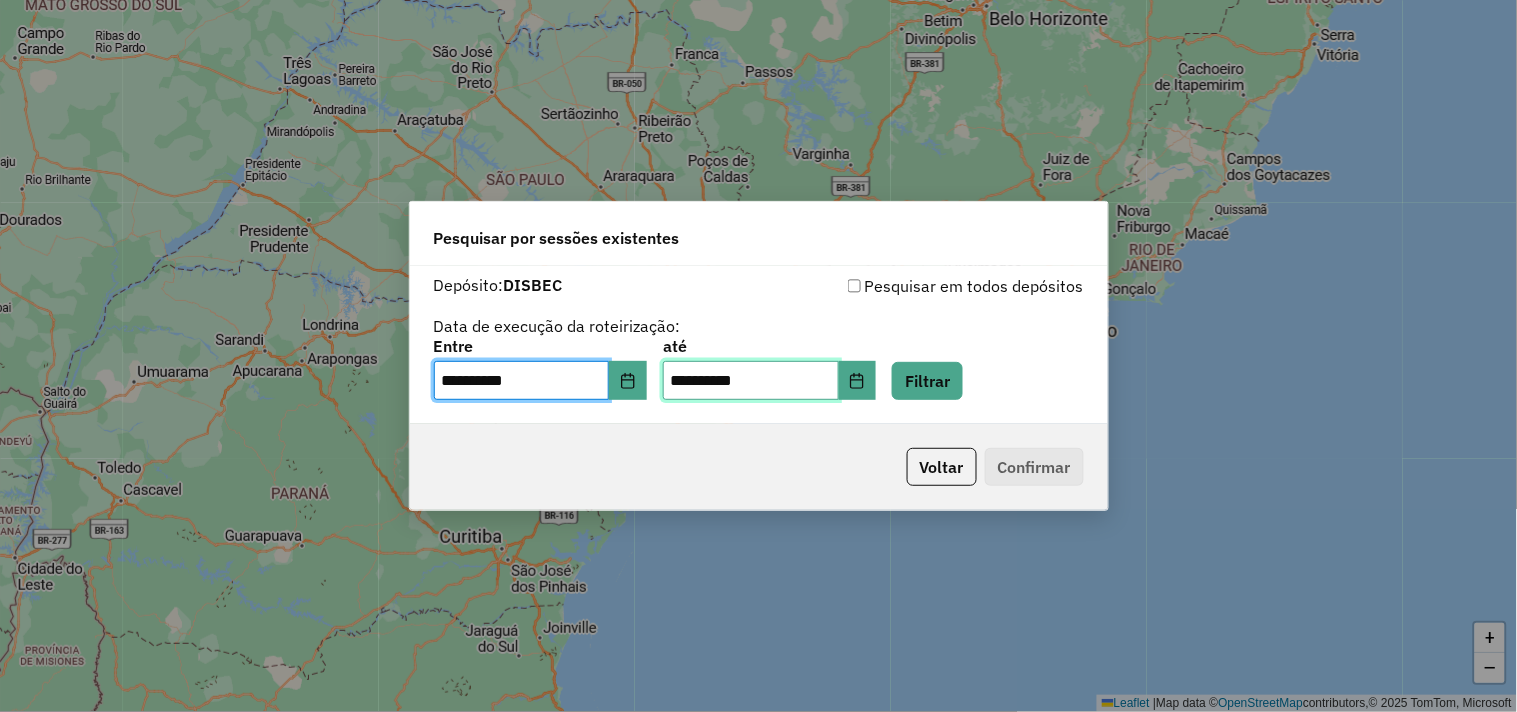 click on "**********" at bounding box center (751, 381) 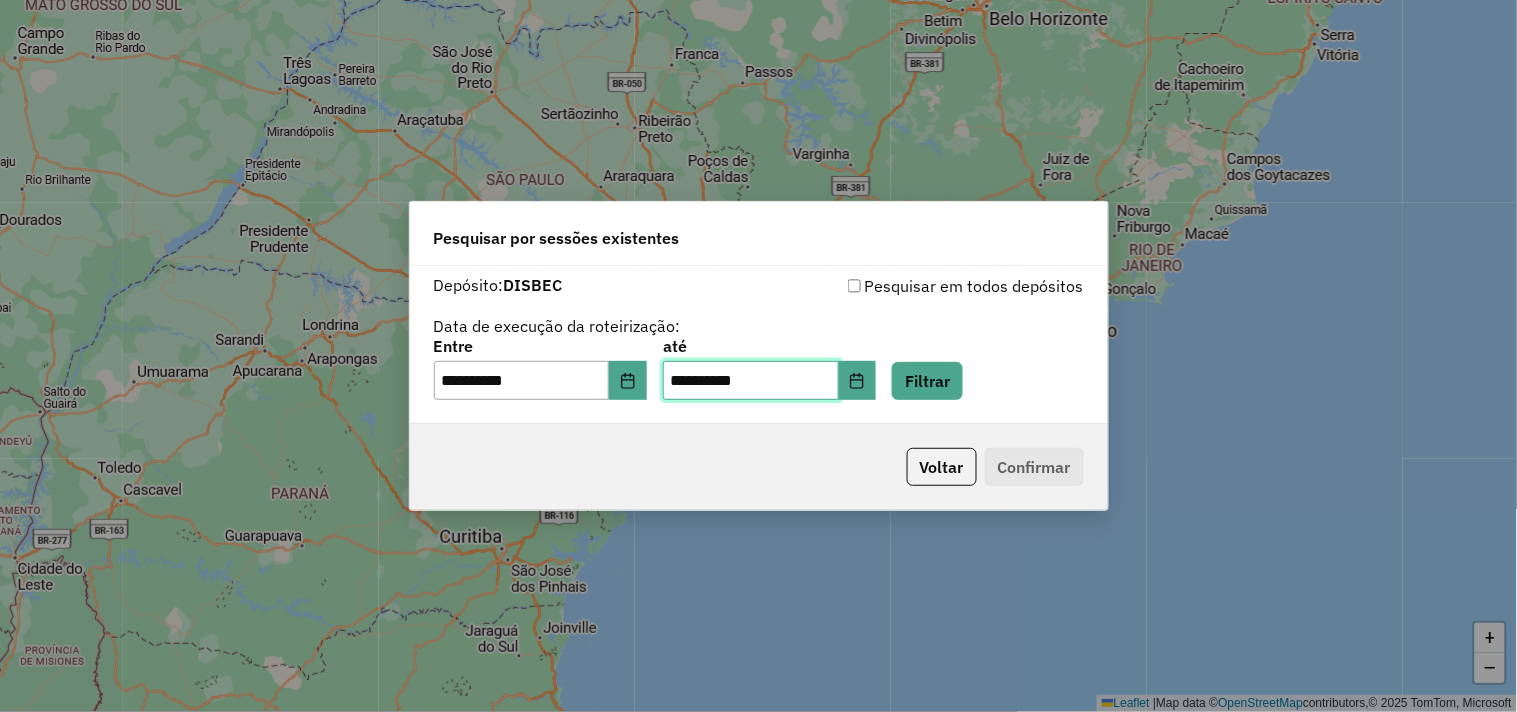 type on "*********" 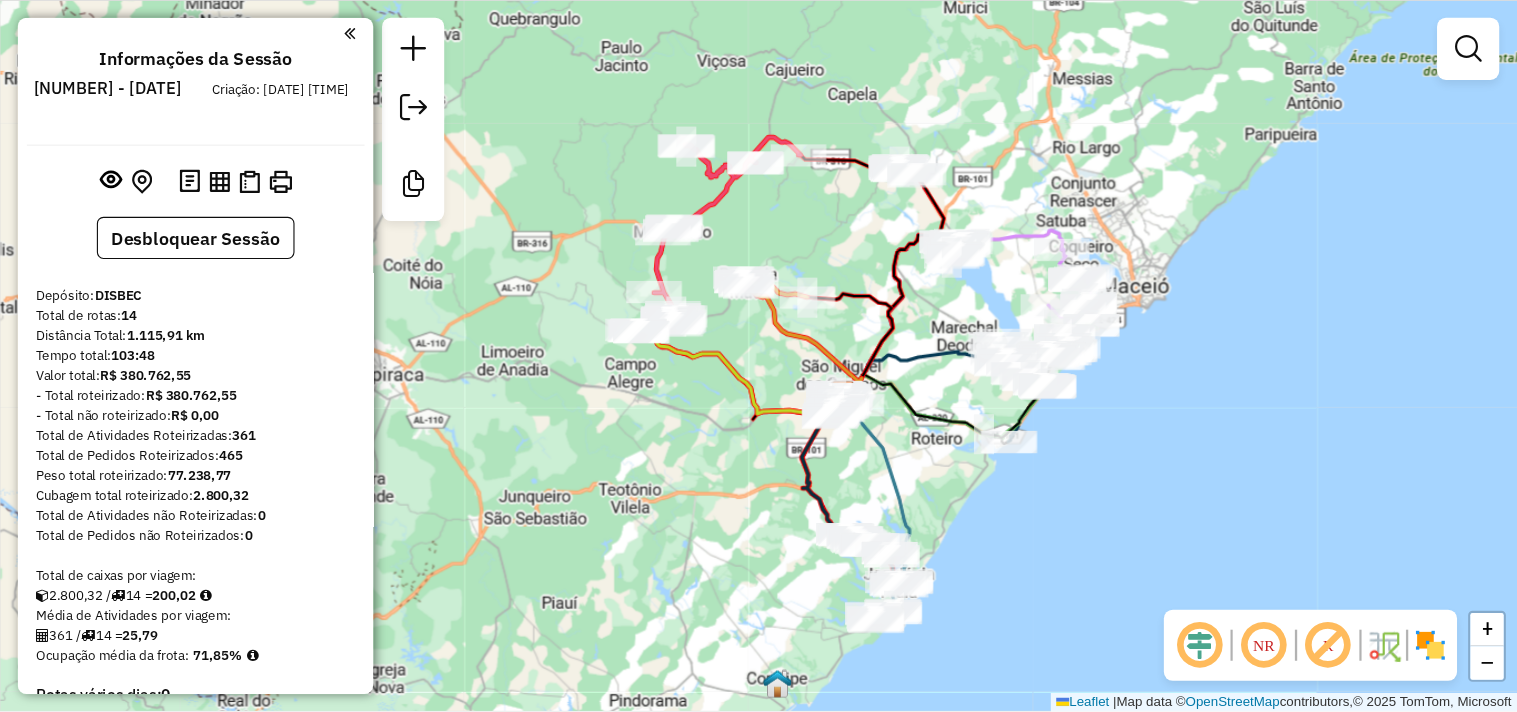 scroll, scrollTop: 0, scrollLeft: 0, axis: both 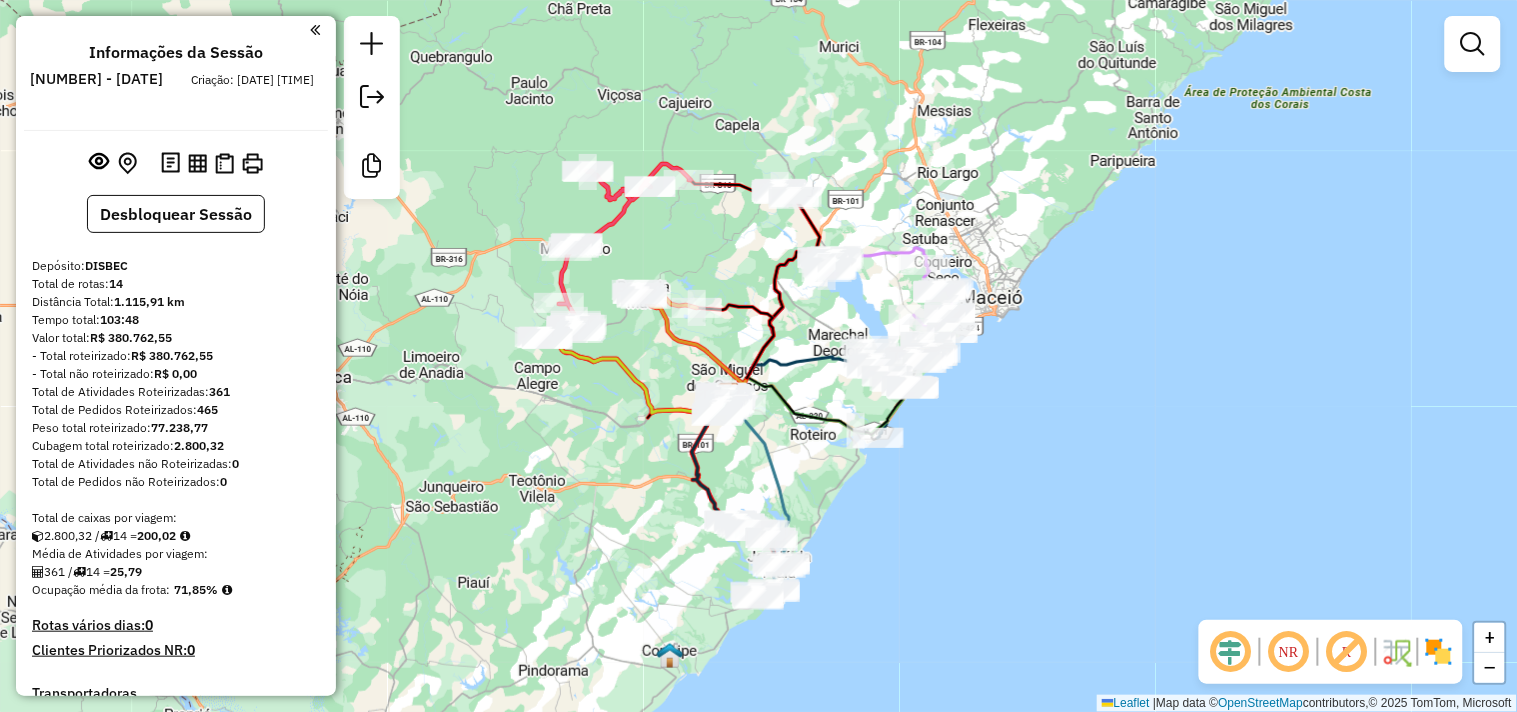drag, startPoint x: 758, startPoint y: 220, endPoint x: 727, endPoint y: 261, distance: 51.40039 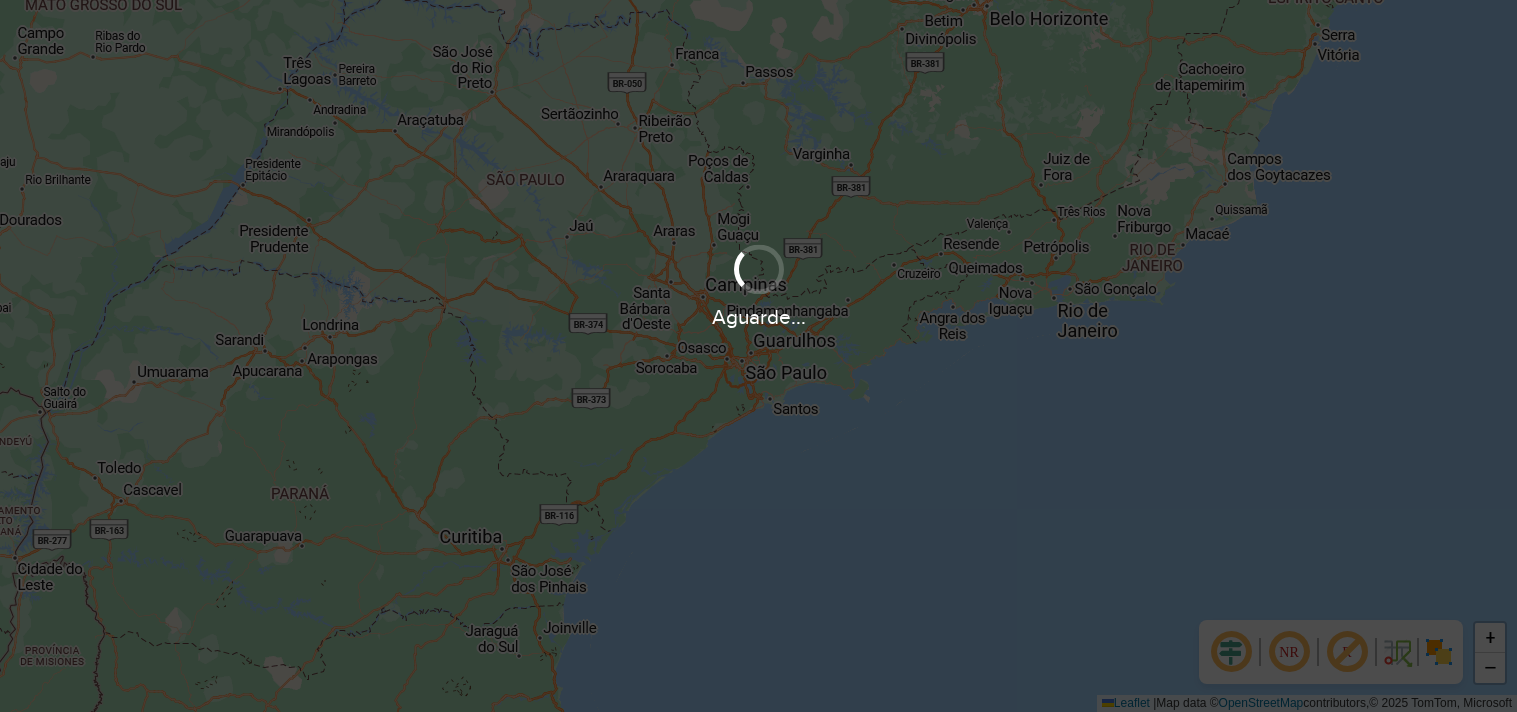 scroll, scrollTop: 0, scrollLeft: 0, axis: both 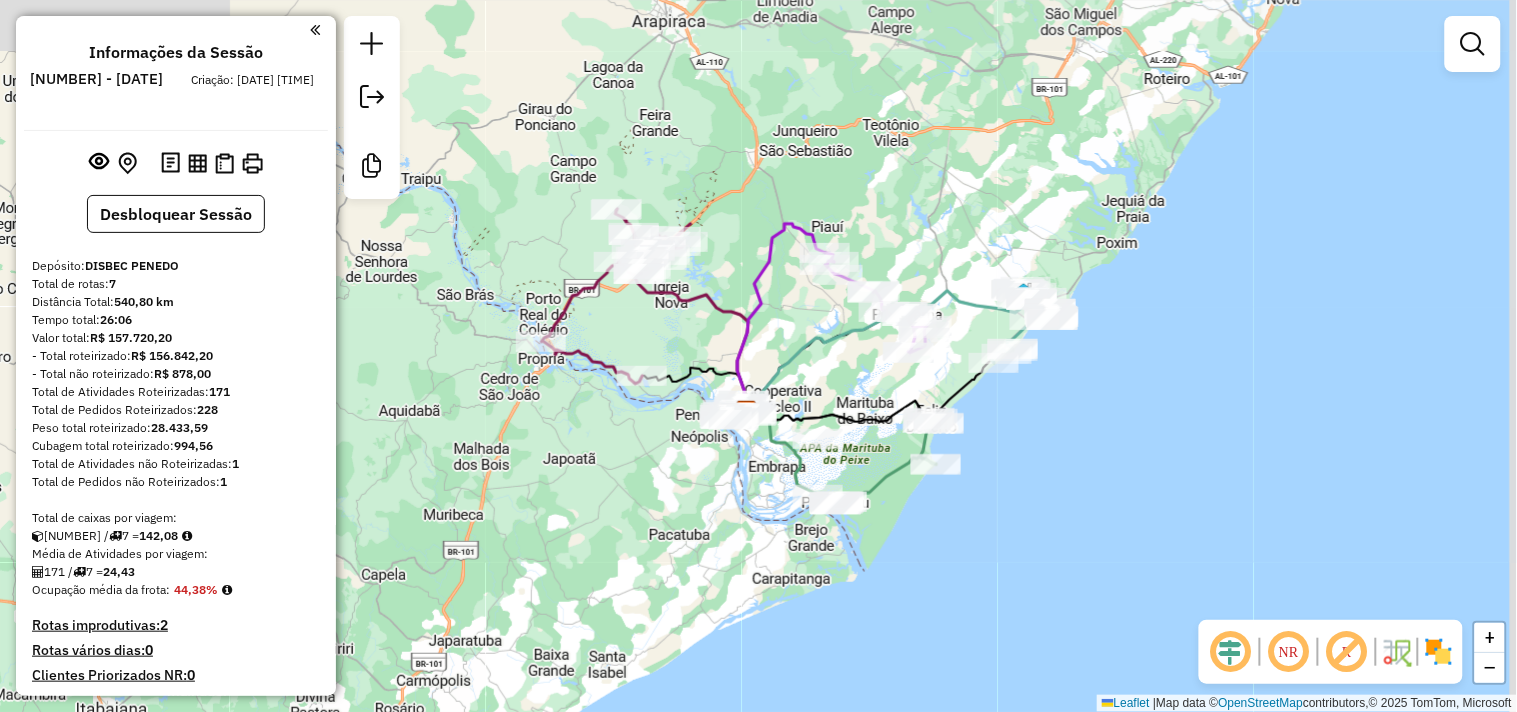 drag, startPoint x: 676, startPoint y: 265, endPoint x: 664, endPoint y: 322, distance: 58.249462 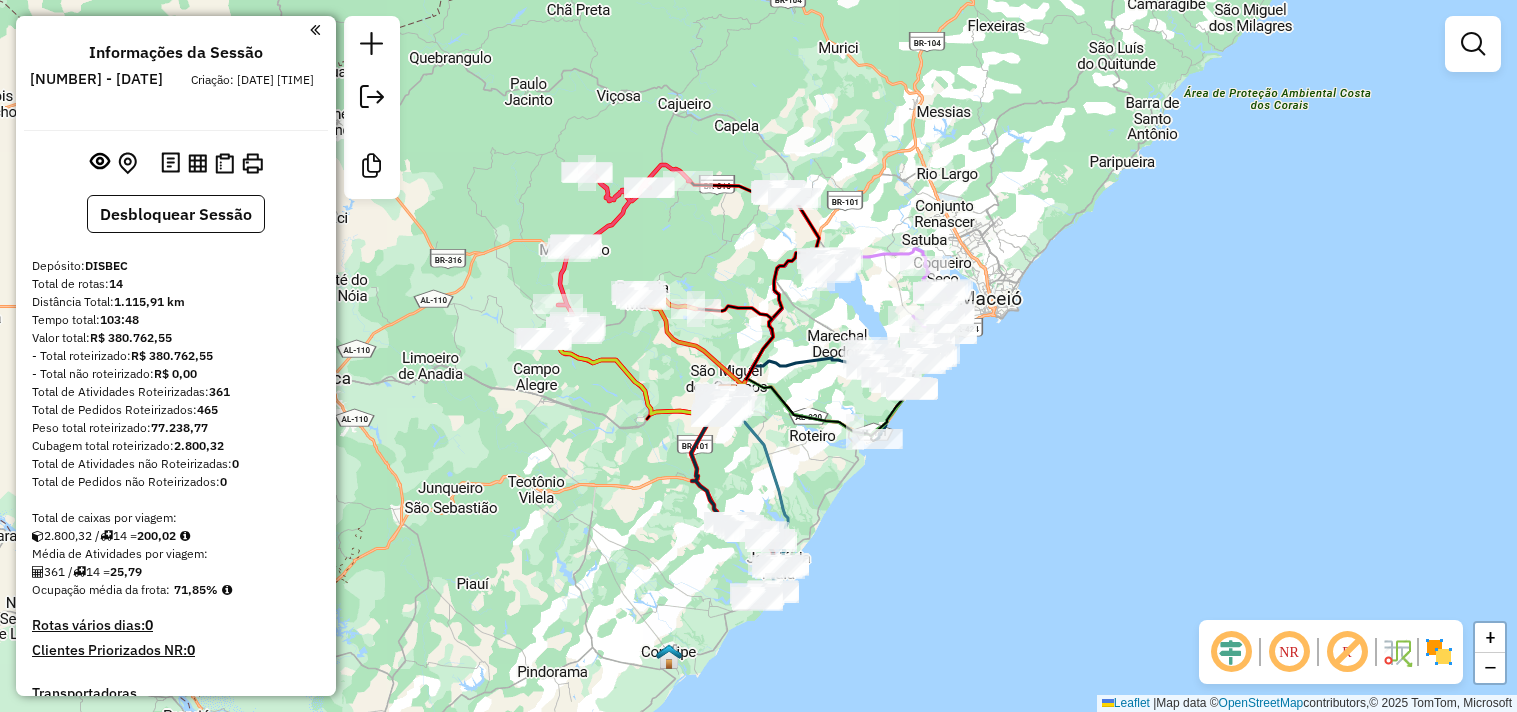 scroll, scrollTop: 0, scrollLeft: 0, axis: both 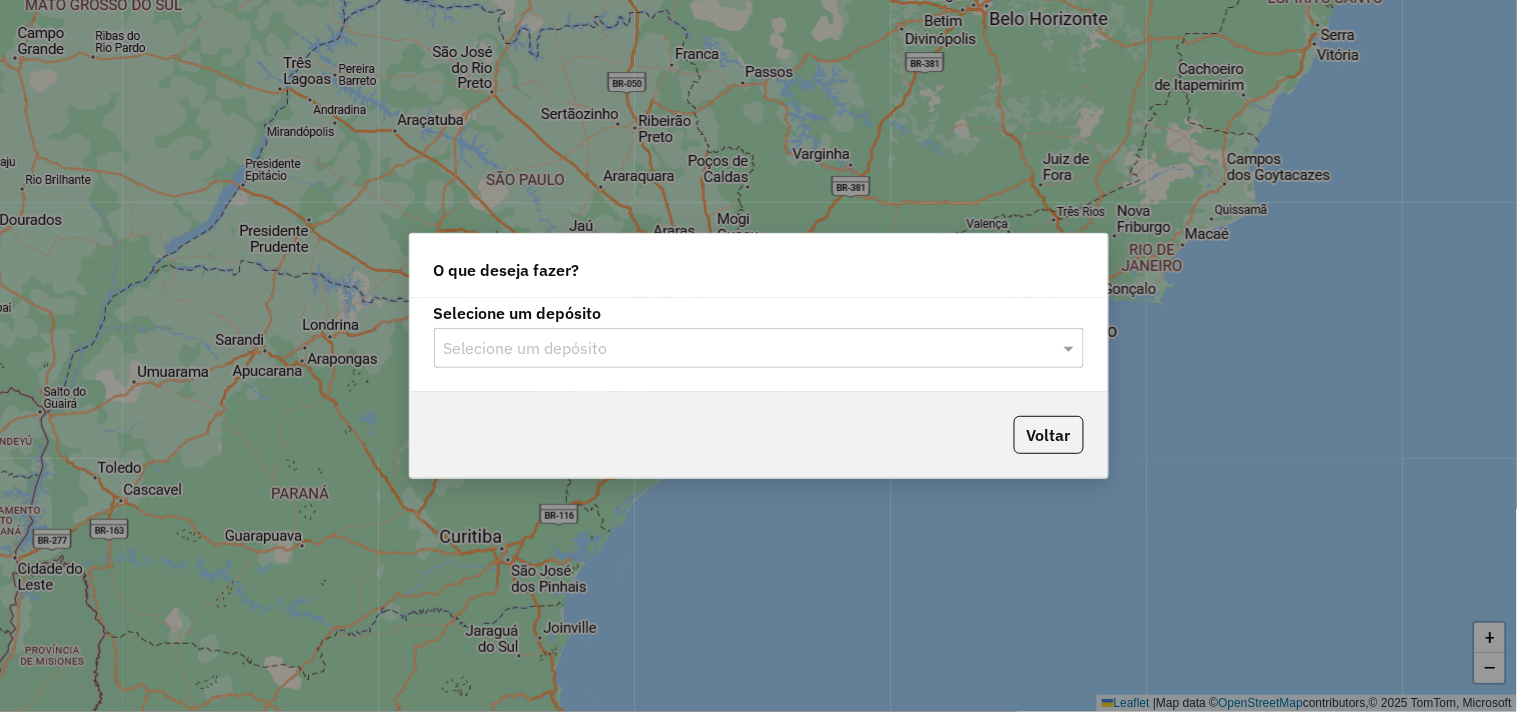 click 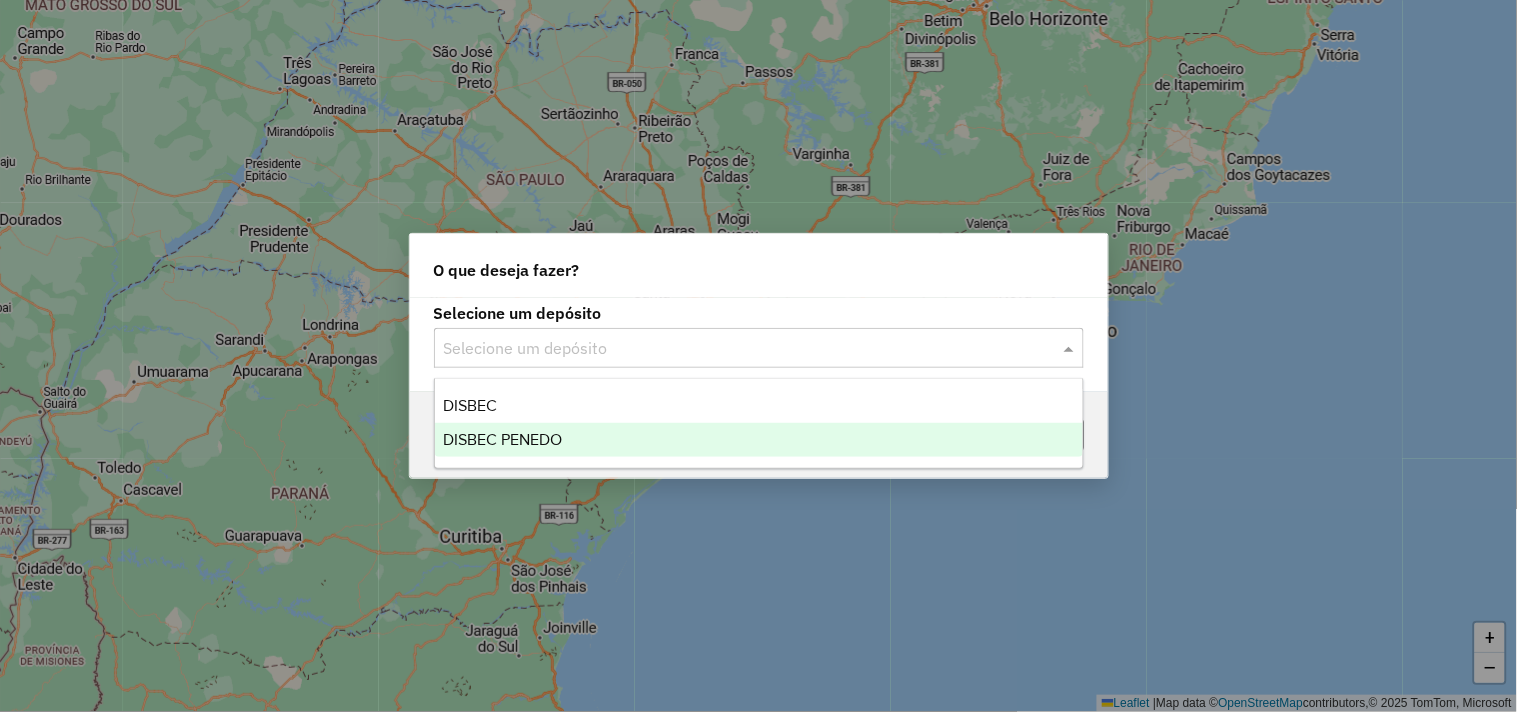 click on "DISBEC PENEDO" at bounding box center [502, 439] 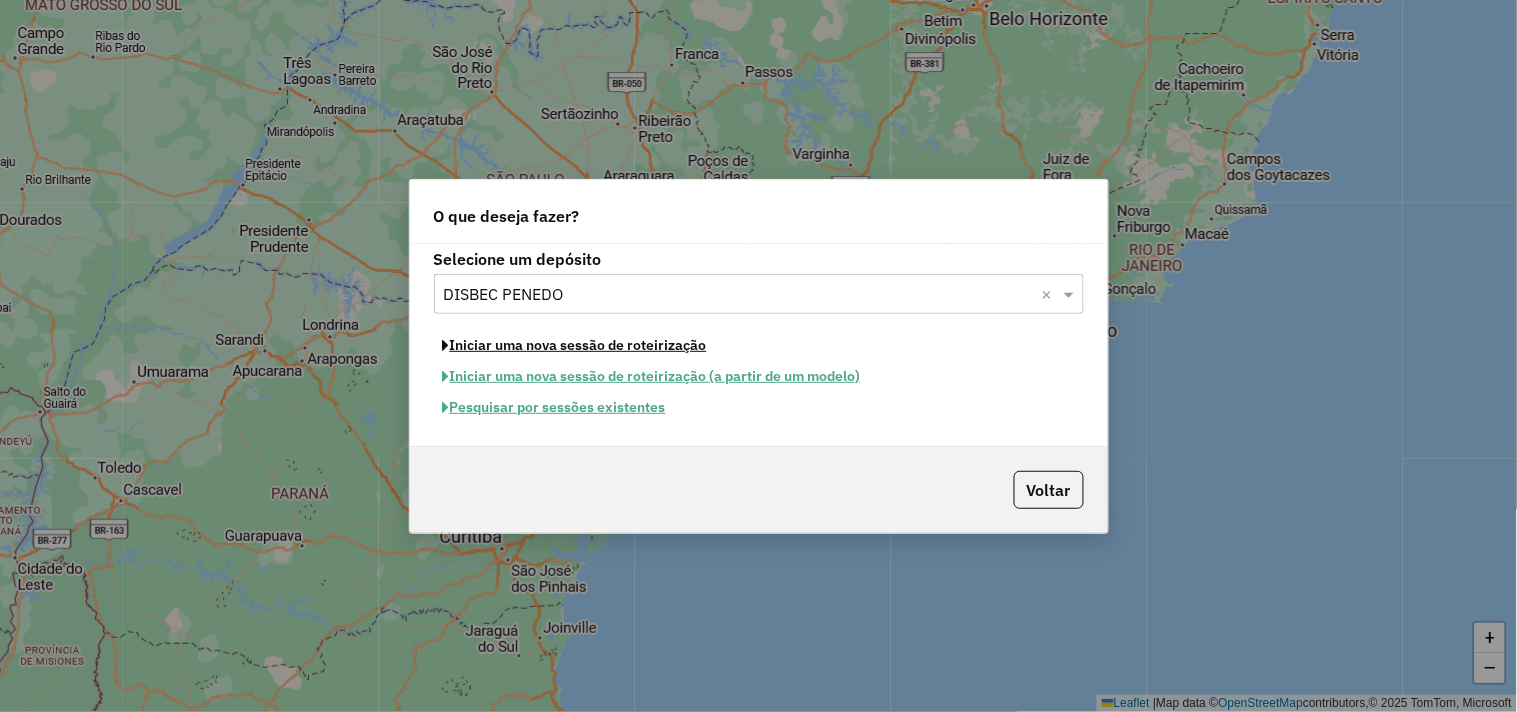 click on "Iniciar uma nova sessão de roteirização" 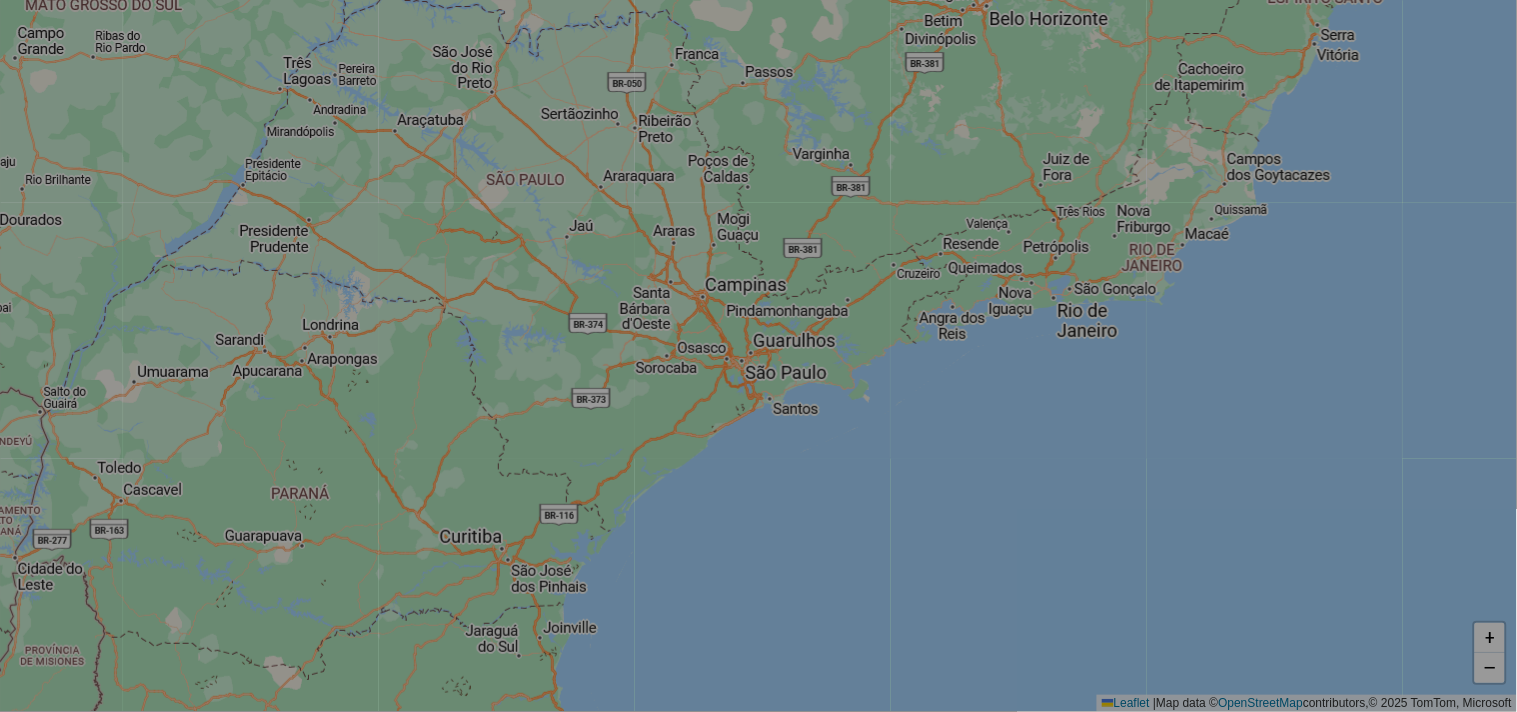 select on "*" 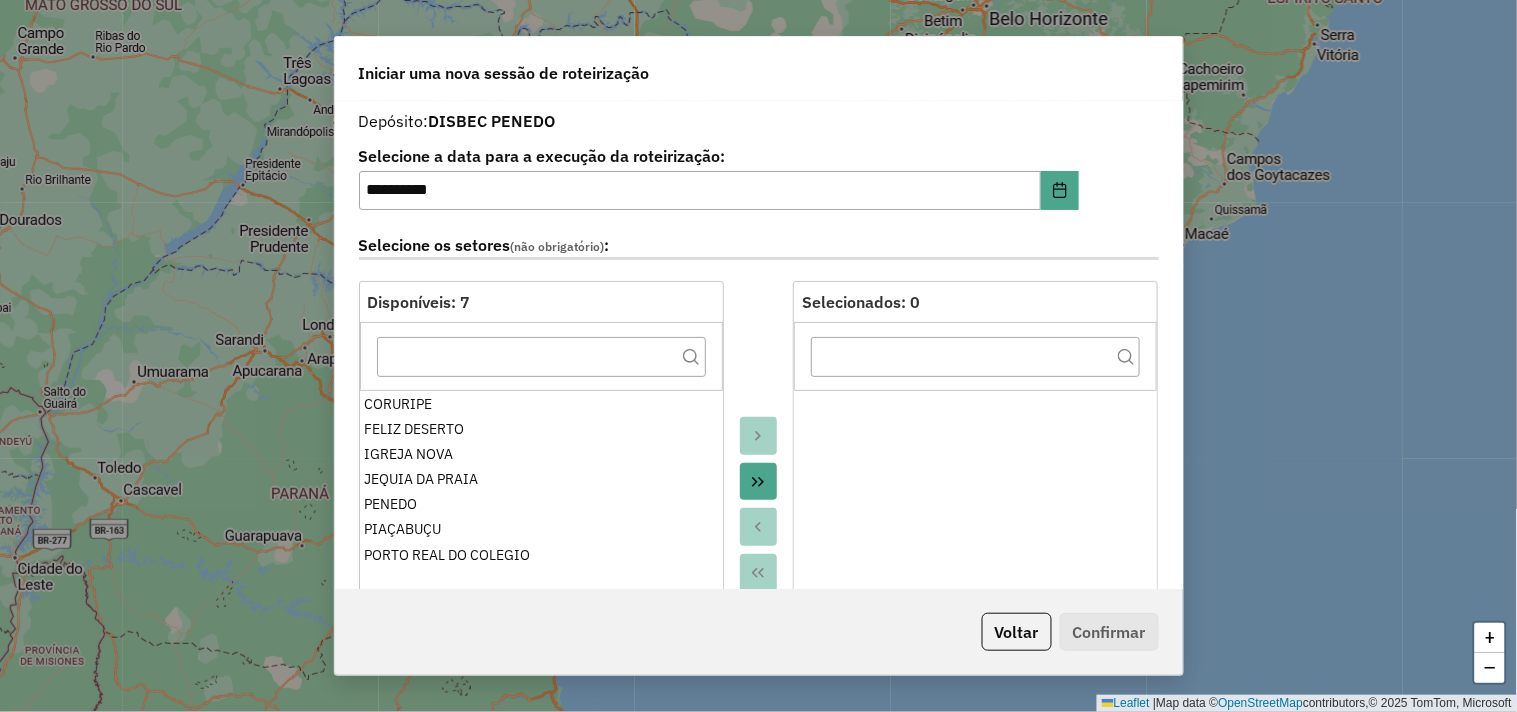 click 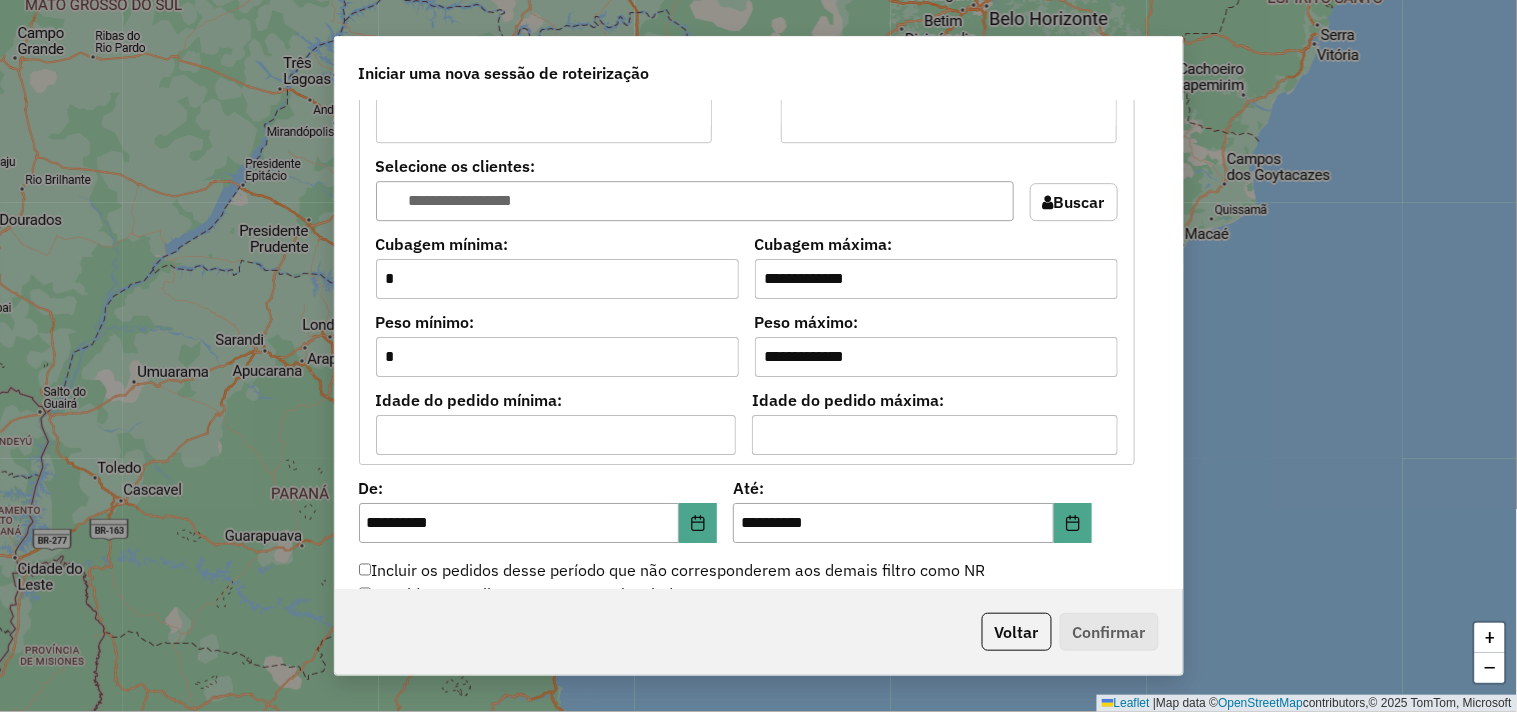 scroll, scrollTop: 1888, scrollLeft: 0, axis: vertical 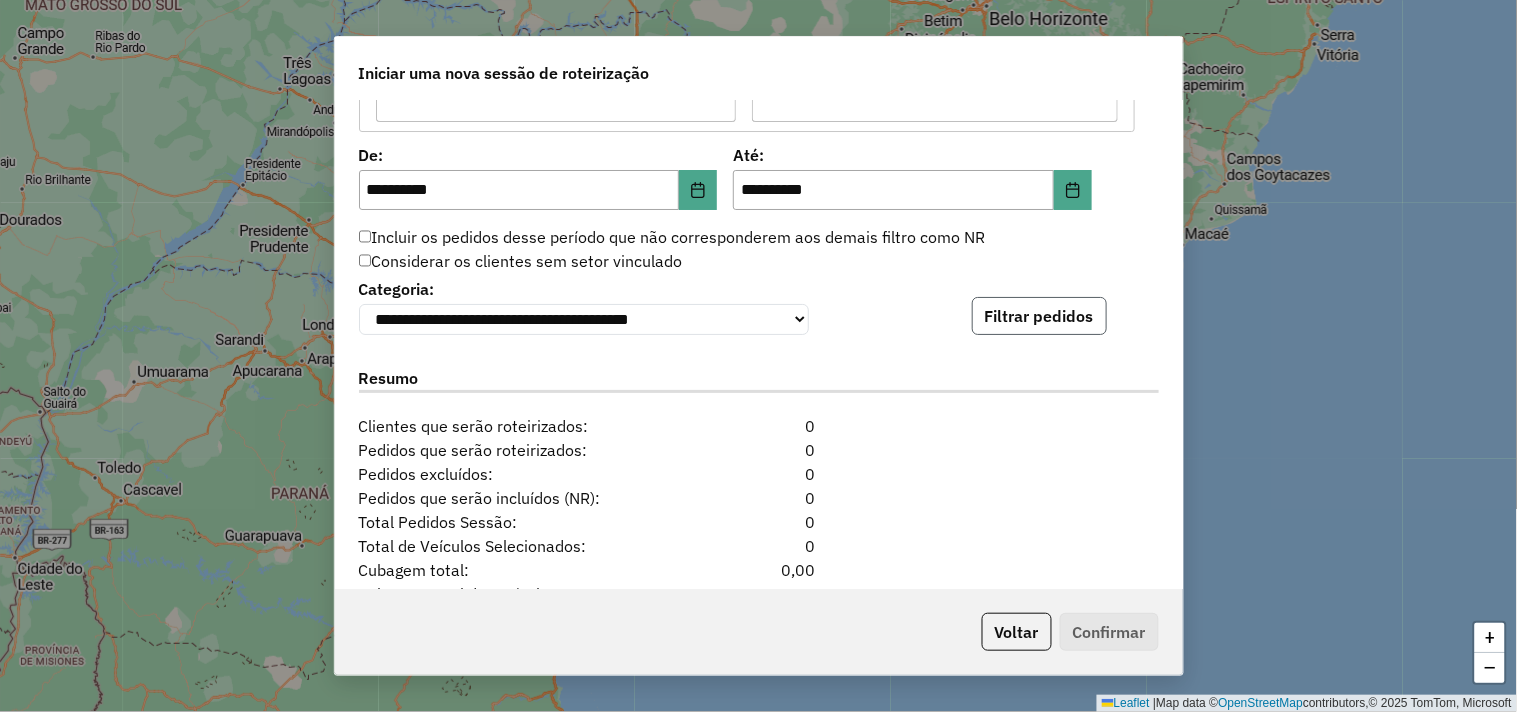 click on "Filtrar pedidos" 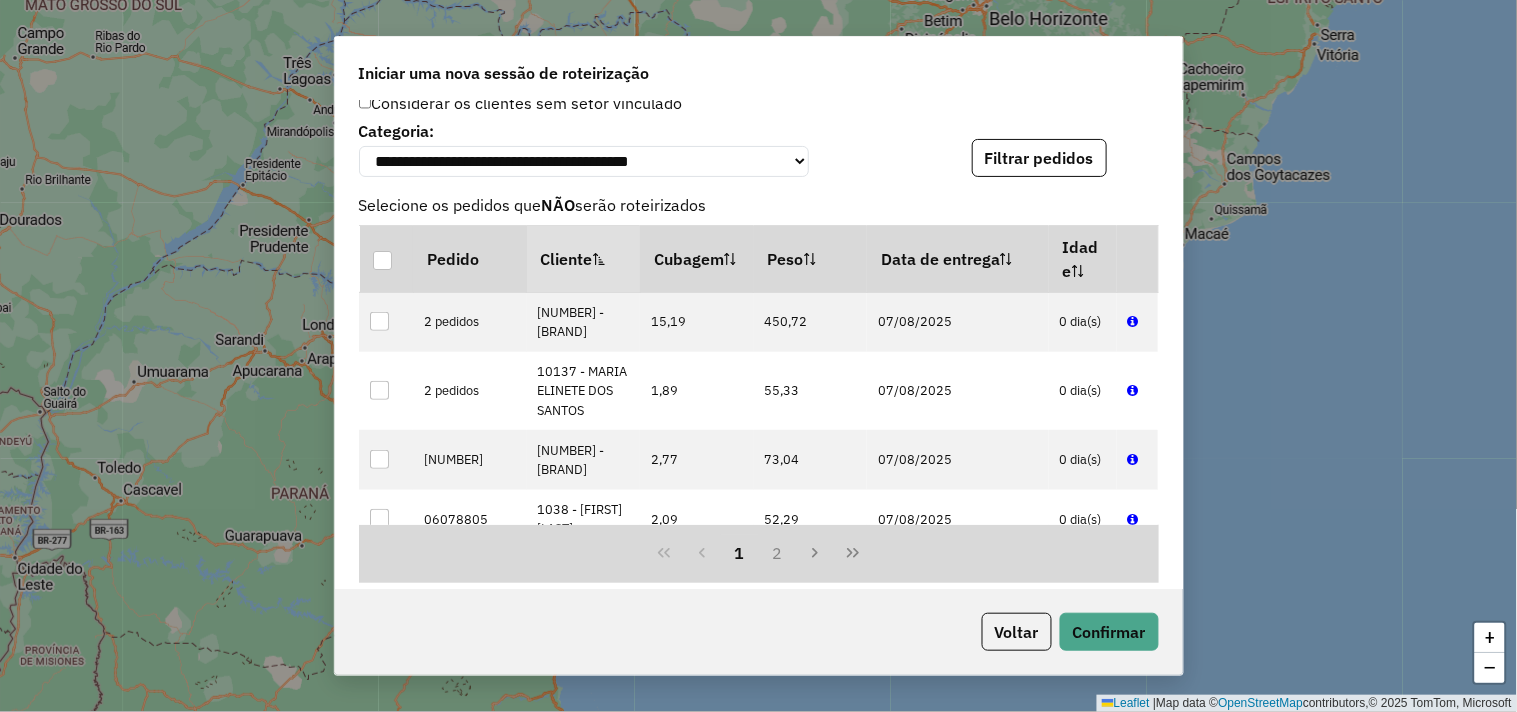 scroll, scrollTop: 2333, scrollLeft: 0, axis: vertical 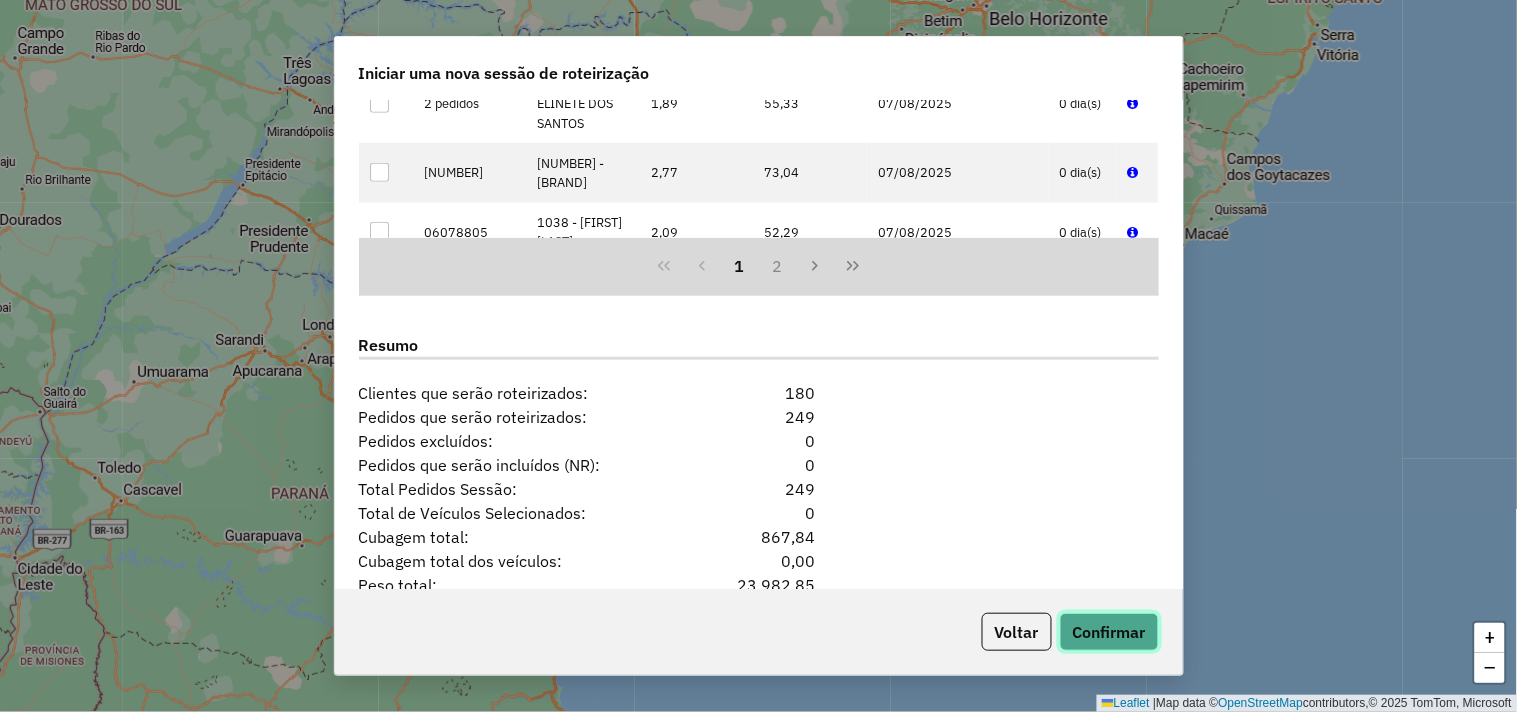 click on "Confirmar" 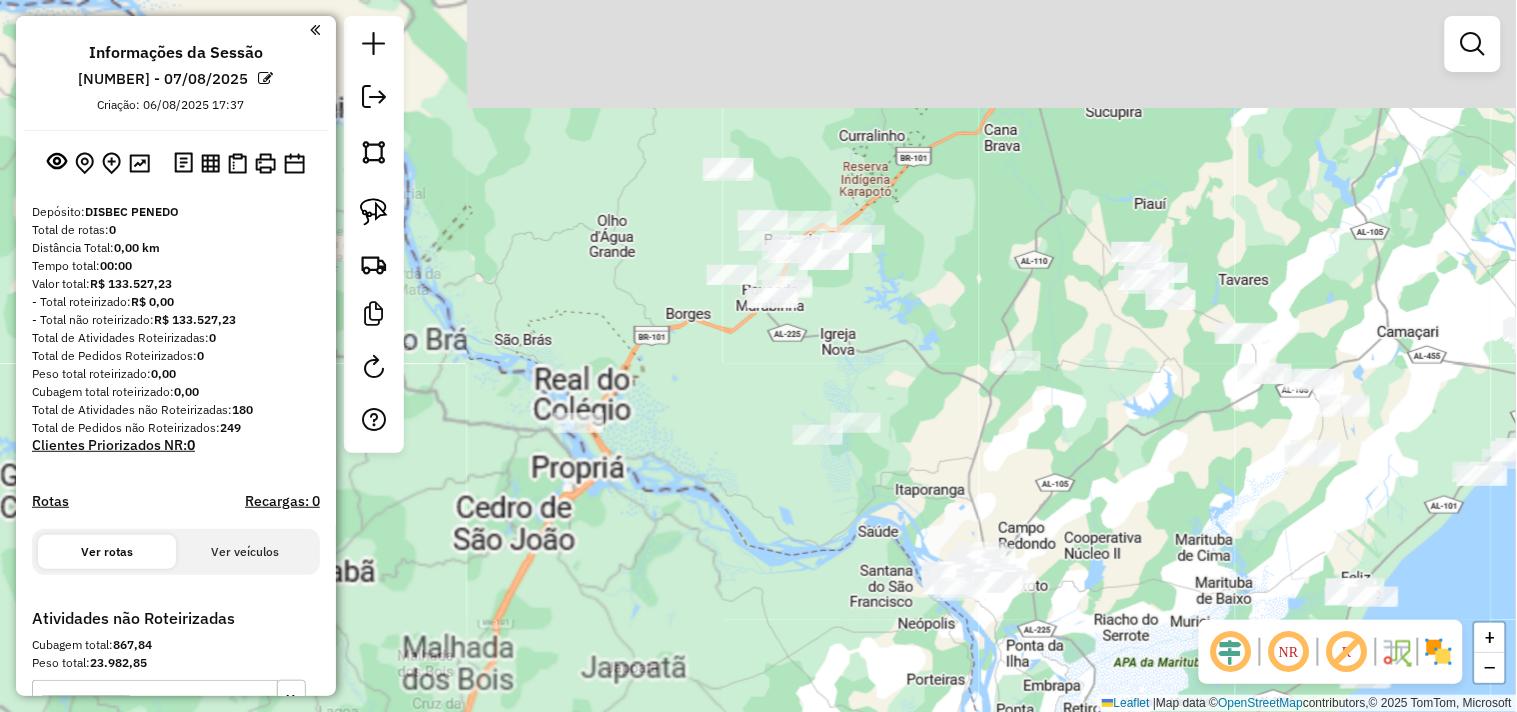 drag, startPoint x: 622, startPoint y: 215, endPoint x: 647, endPoint y: 397, distance: 183.70901 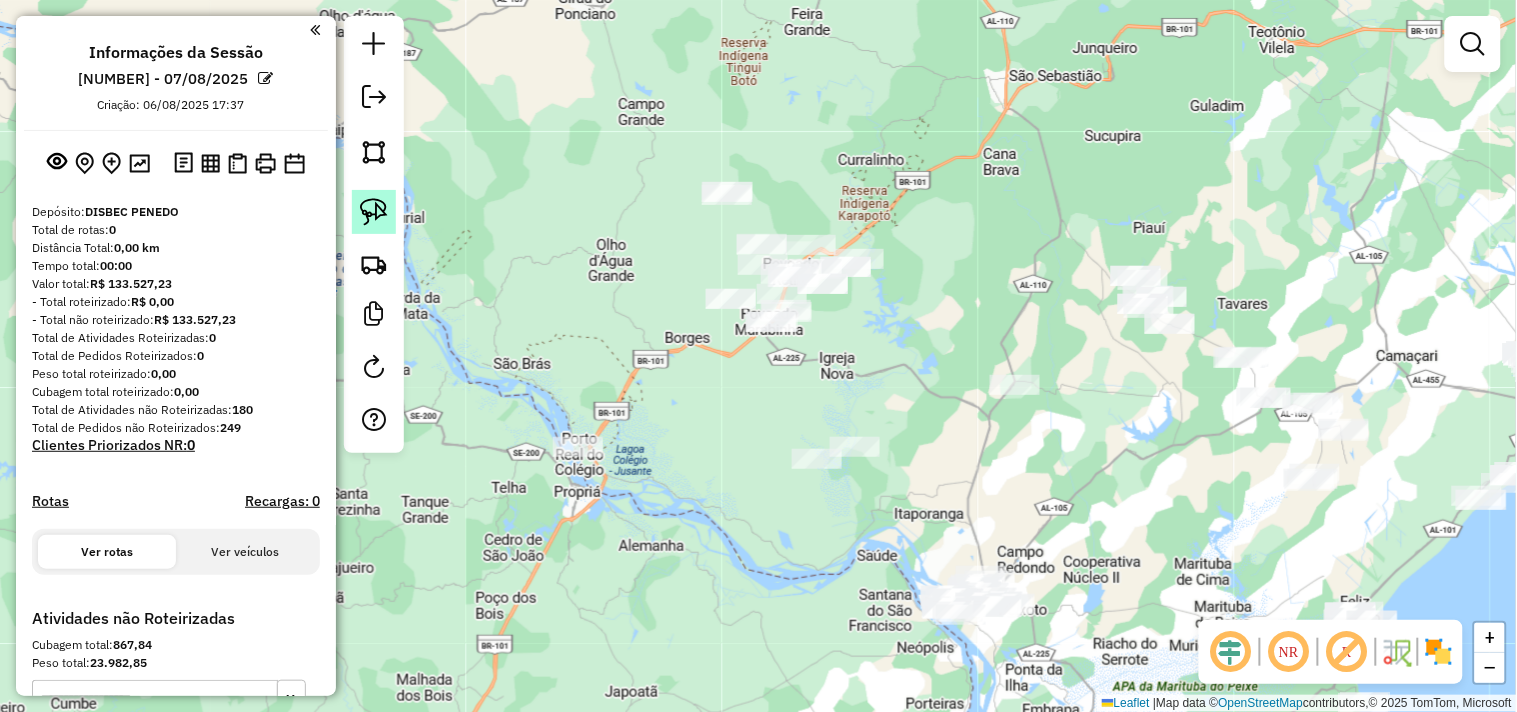 click 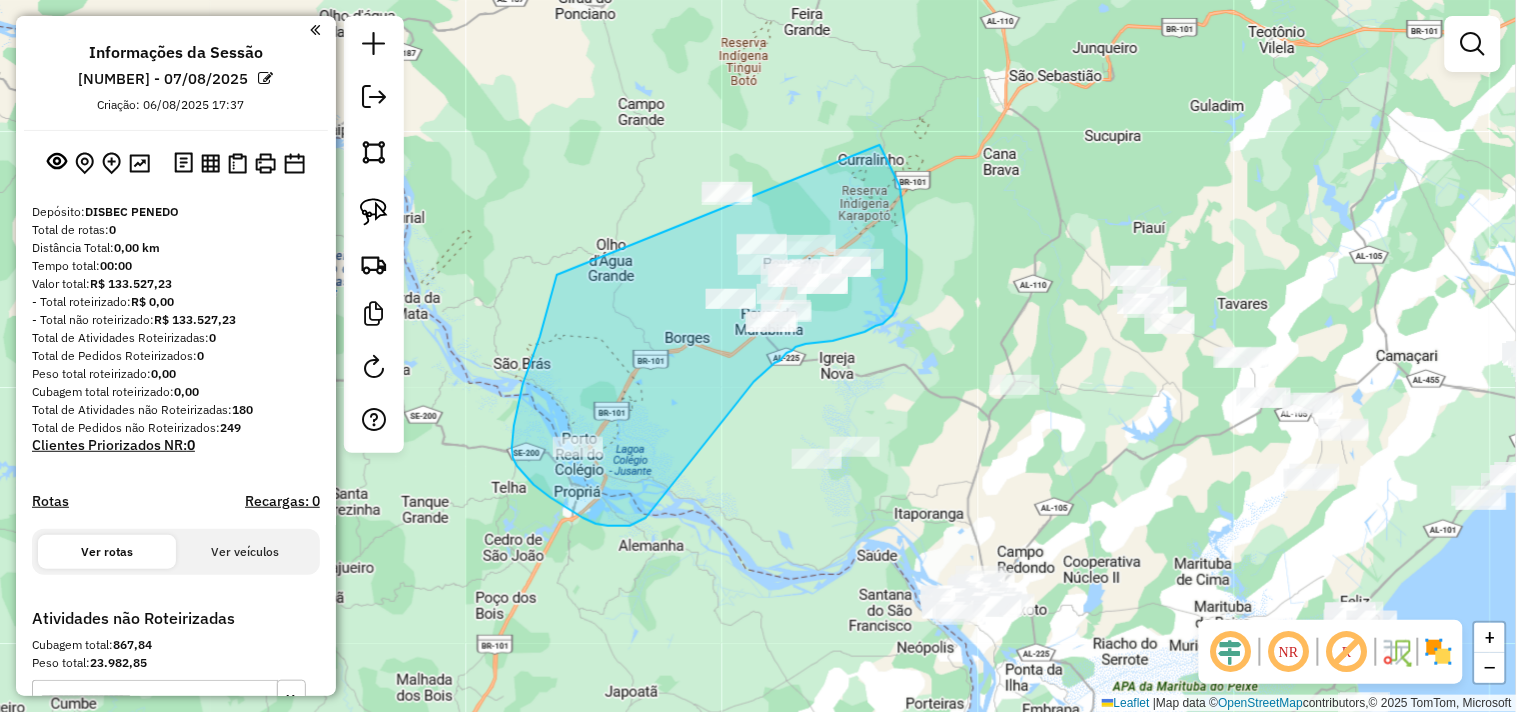 drag, startPoint x: 557, startPoint y: 276, endPoint x: 775, endPoint y: 73, distance: 297.88086 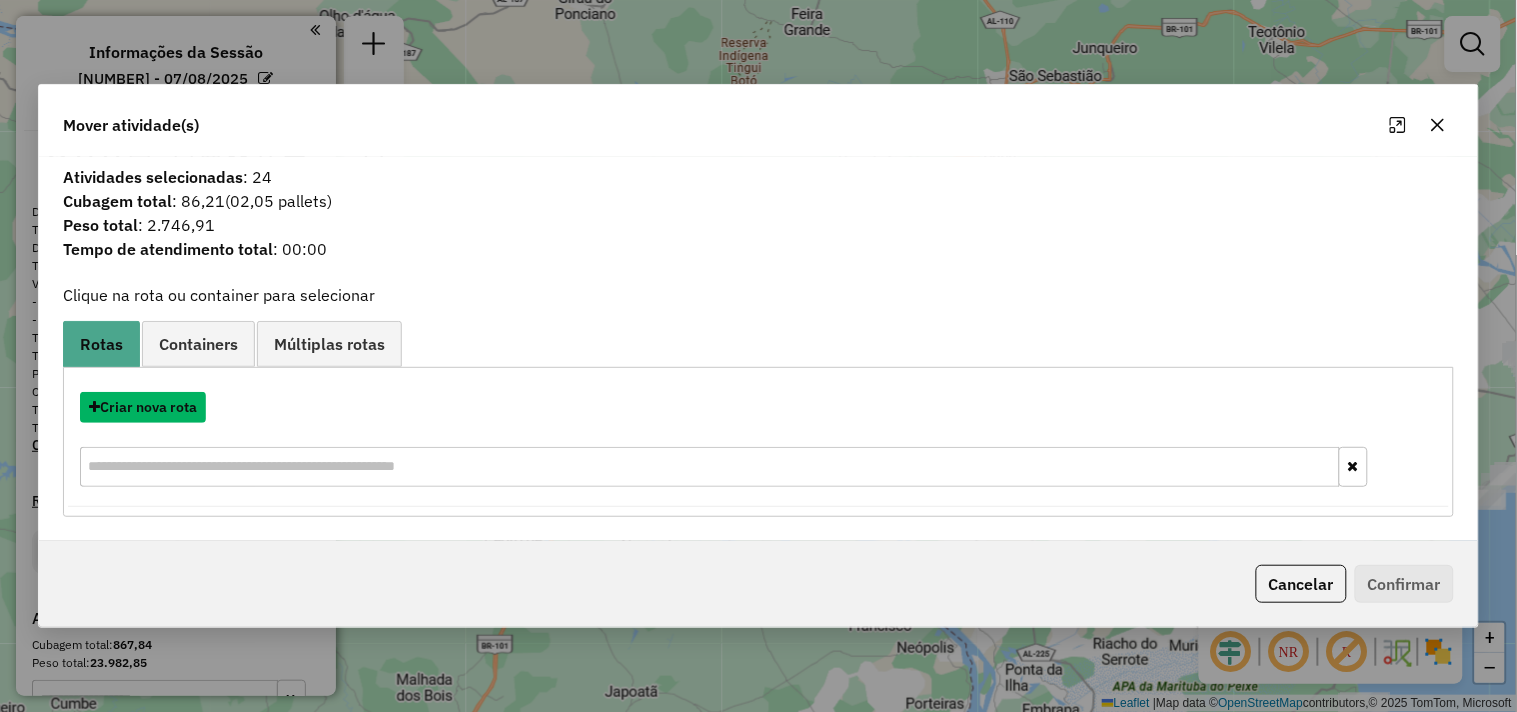 click on "Criar nova rota" at bounding box center (143, 407) 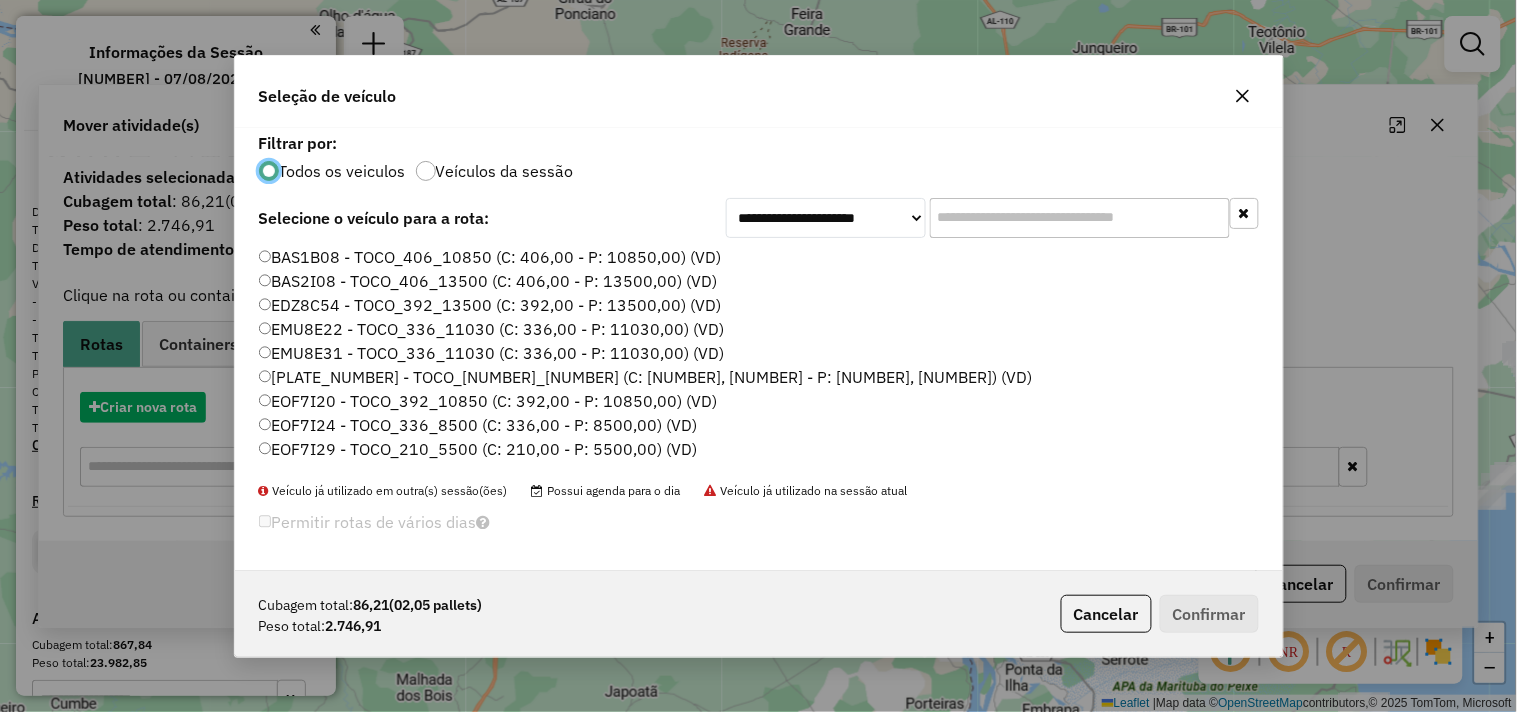 scroll, scrollTop: 11, scrollLeft: 5, axis: both 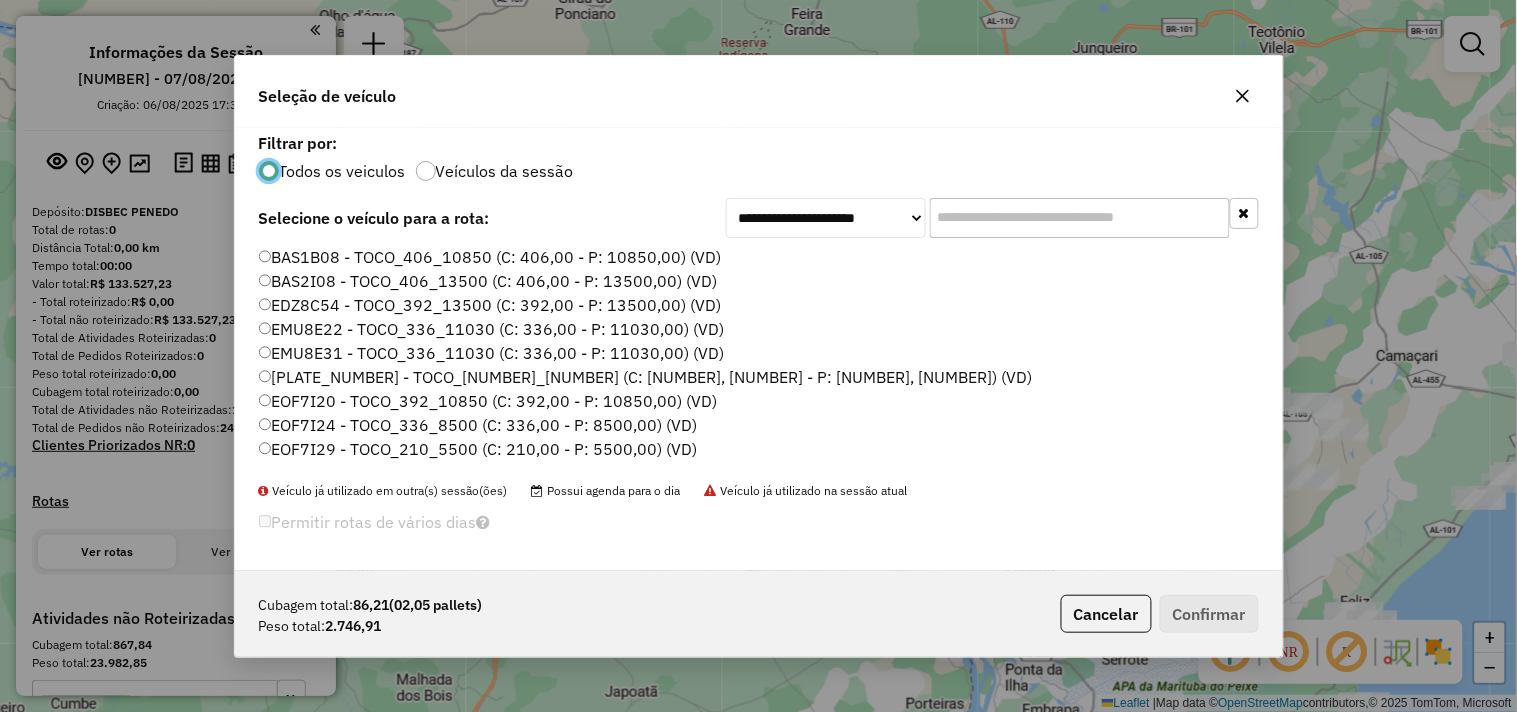 click 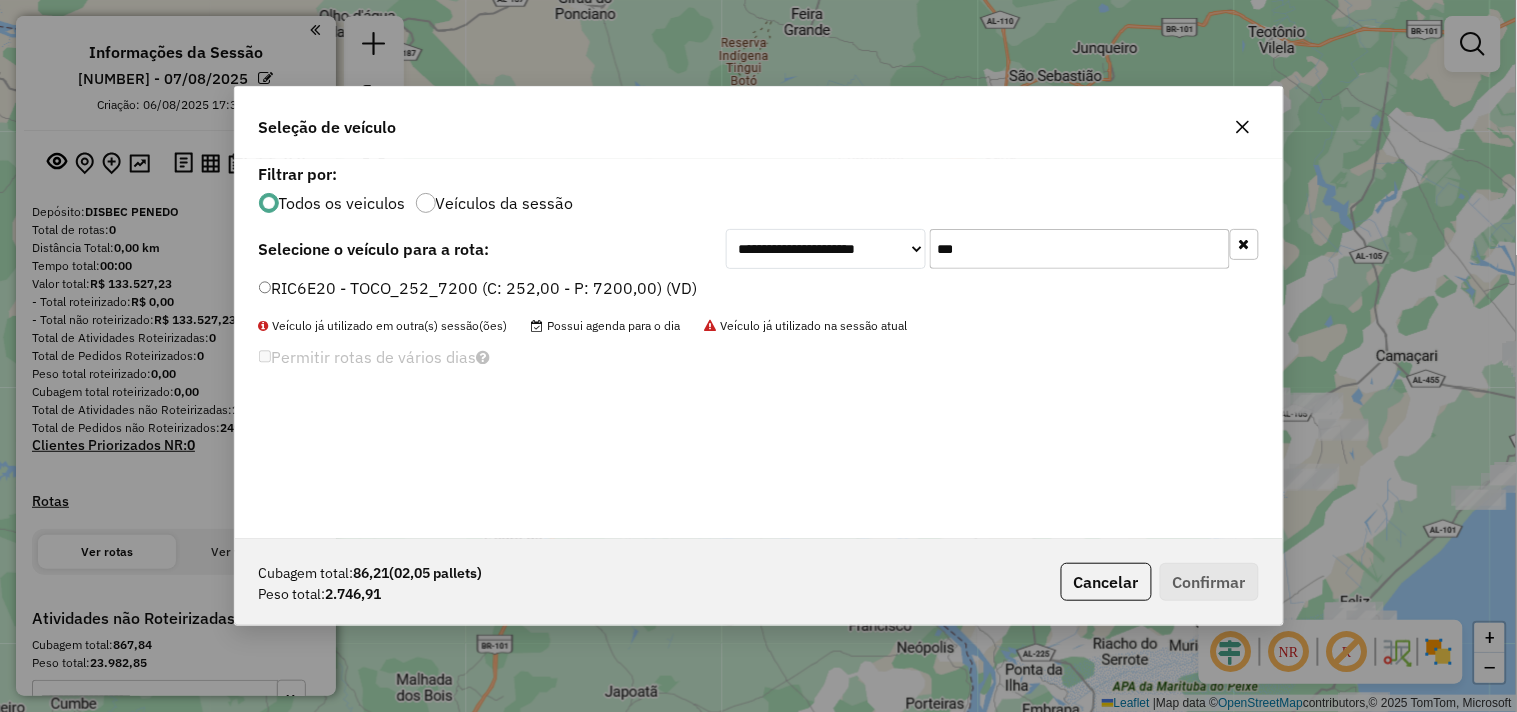 type on "***" 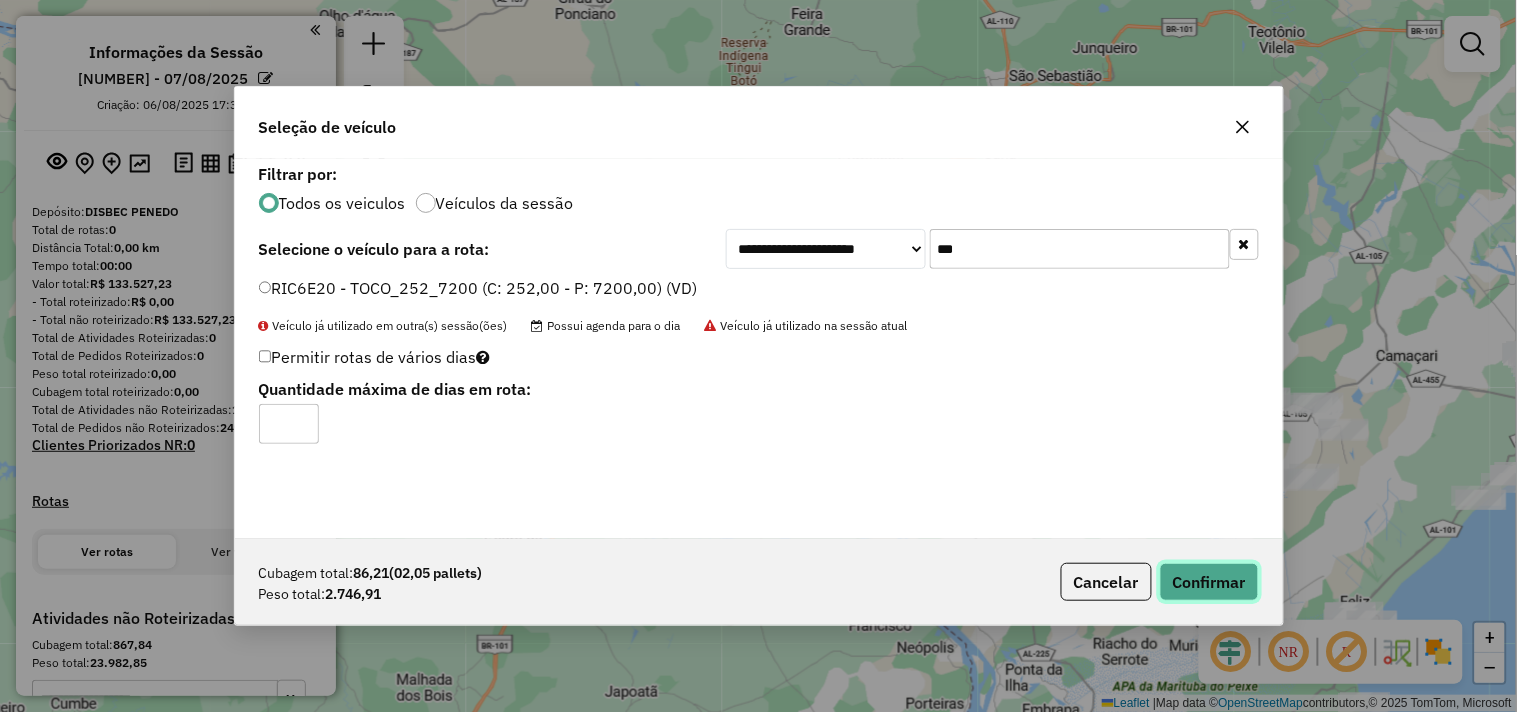 click on "Confirmar" 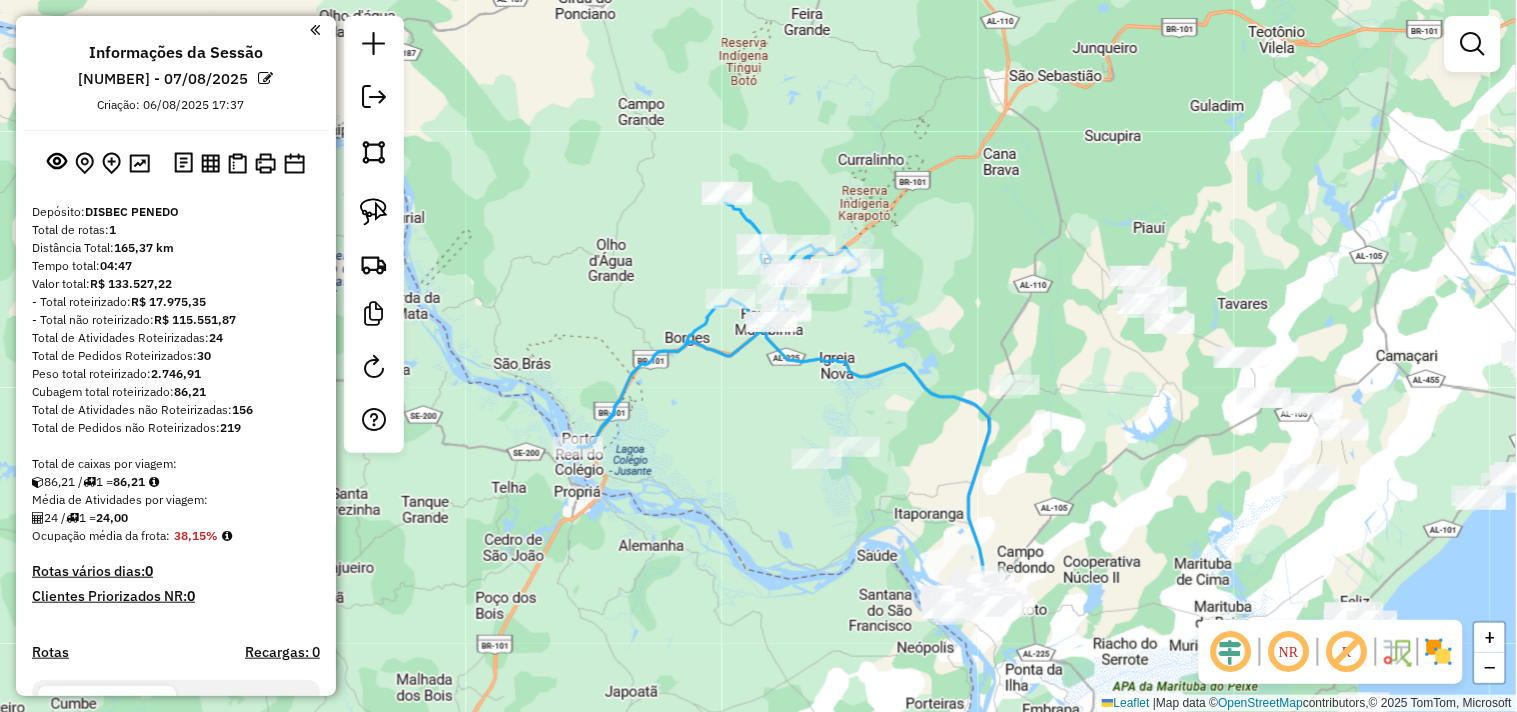 drag, startPoint x: 864, startPoint y: 563, endPoint x: 872, endPoint y: 541, distance: 23.409399 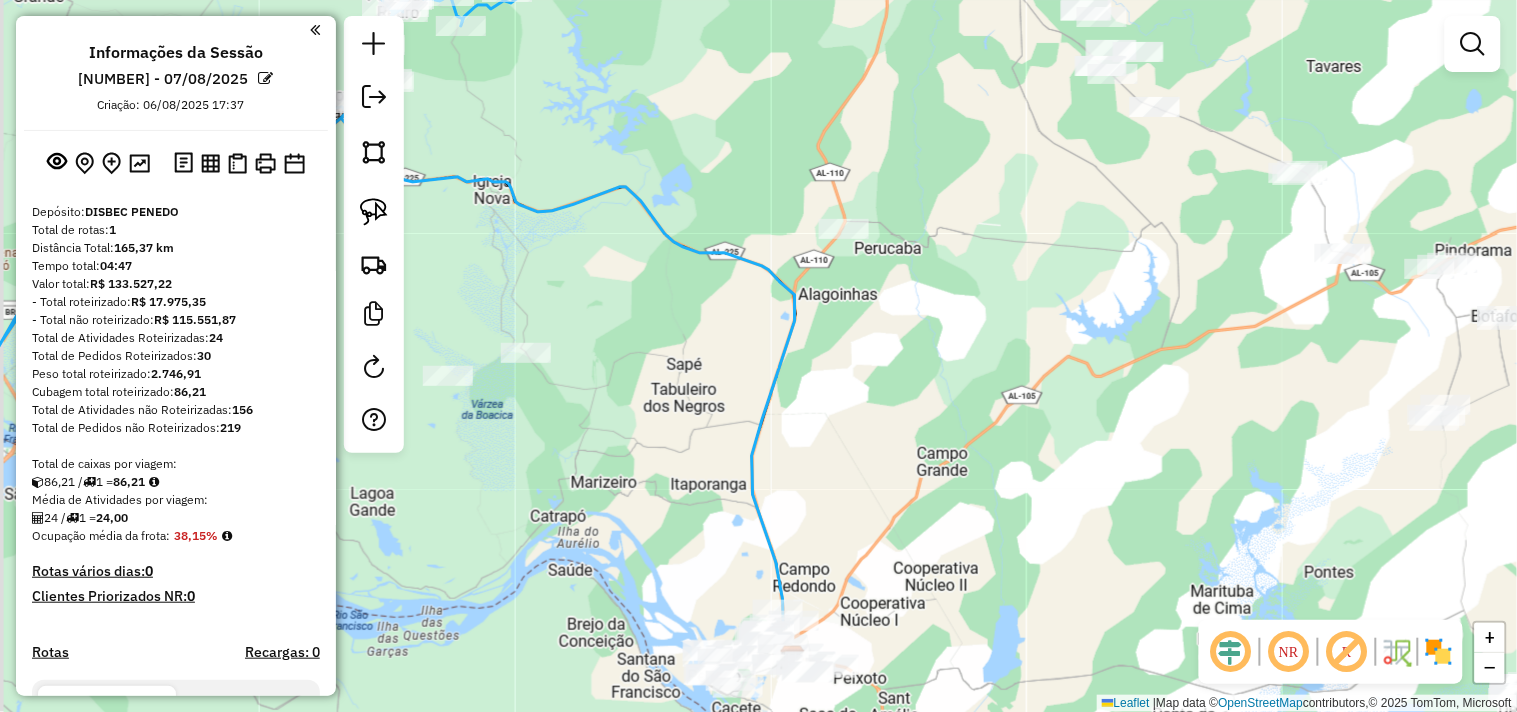 drag, startPoint x: 966, startPoint y: 440, endPoint x: 1006, endPoint y: 492, distance: 65.60488 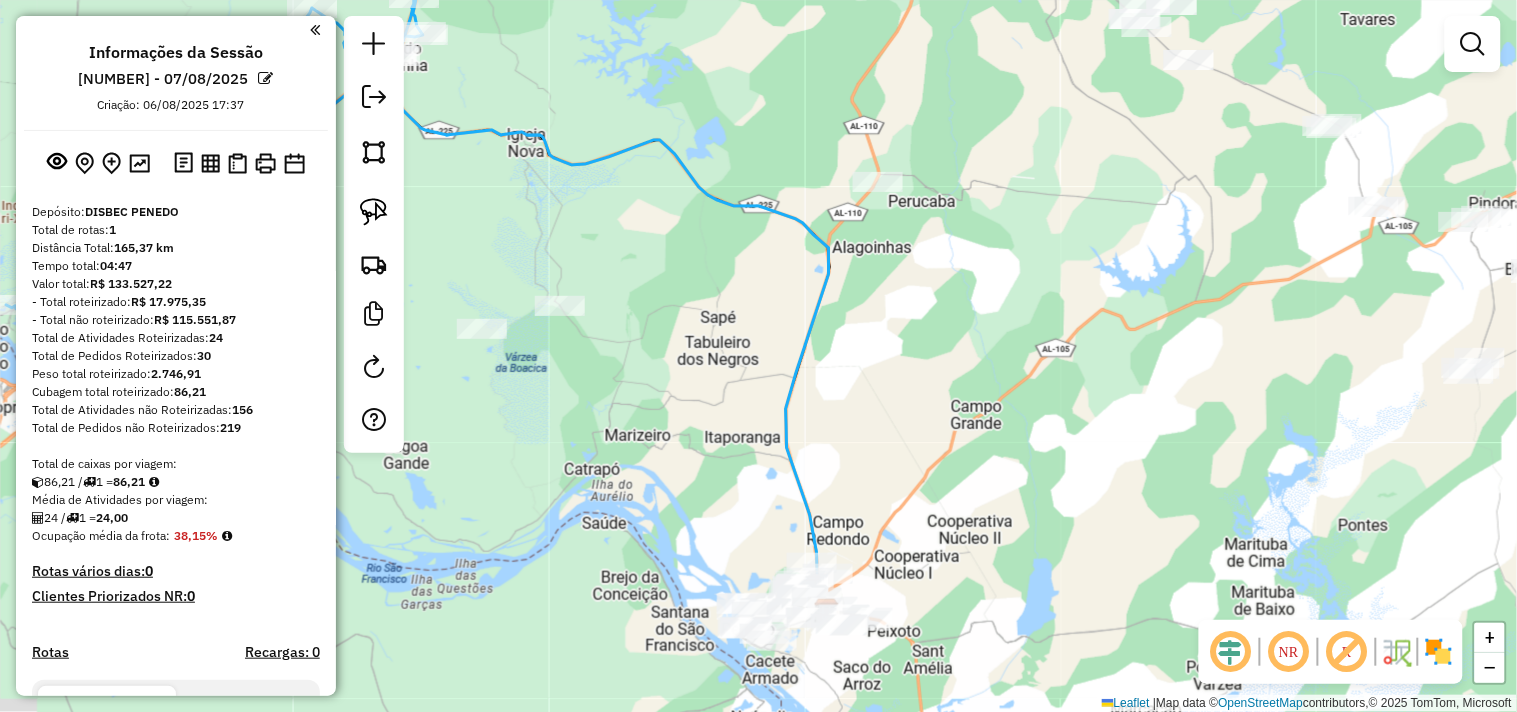 drag, startPoint x: 874, startPoint y: 532, endPoint x: 938, endPoint y: 374, distance: 170.46994 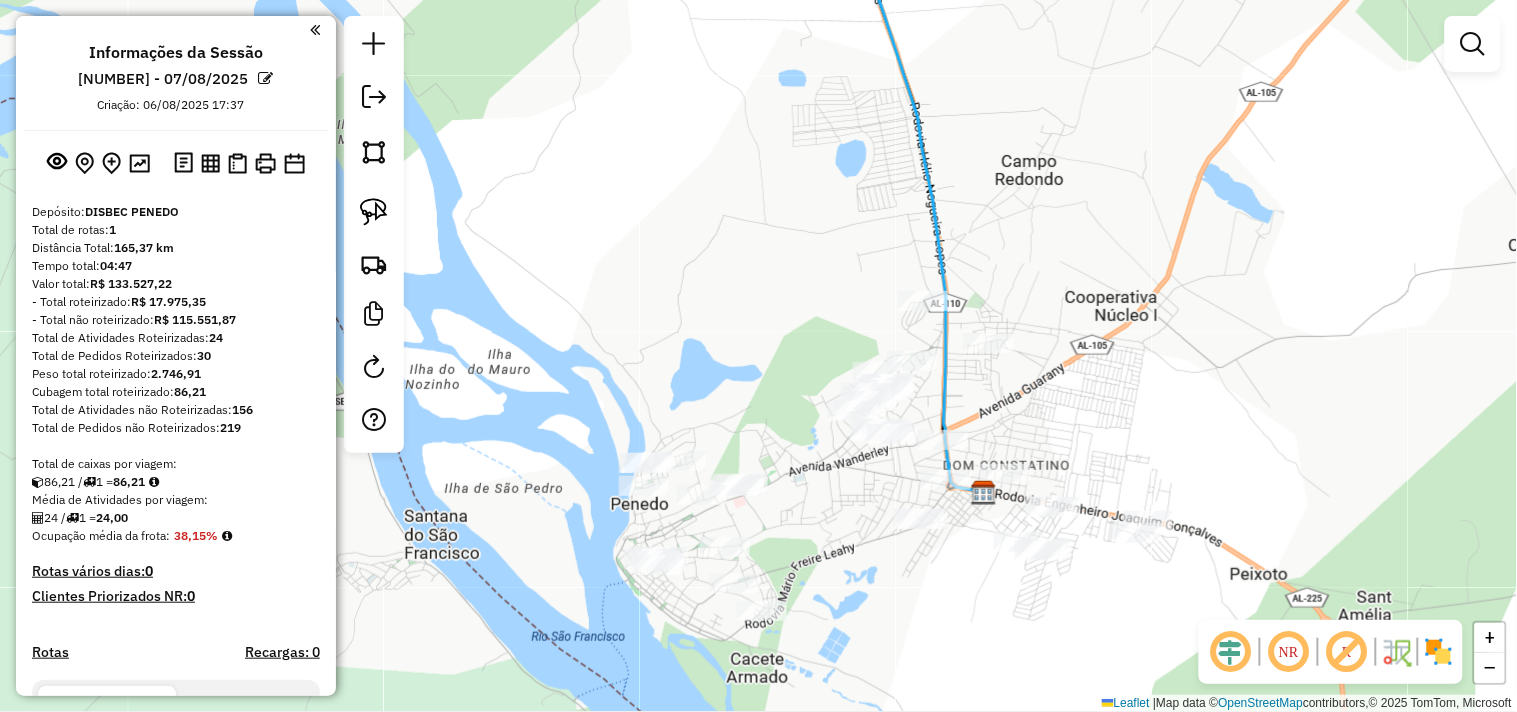 drag, startPoint x: 800, startPoint y: 518, endPoint x: 941, endPoint y: 433, distance: 164.63899 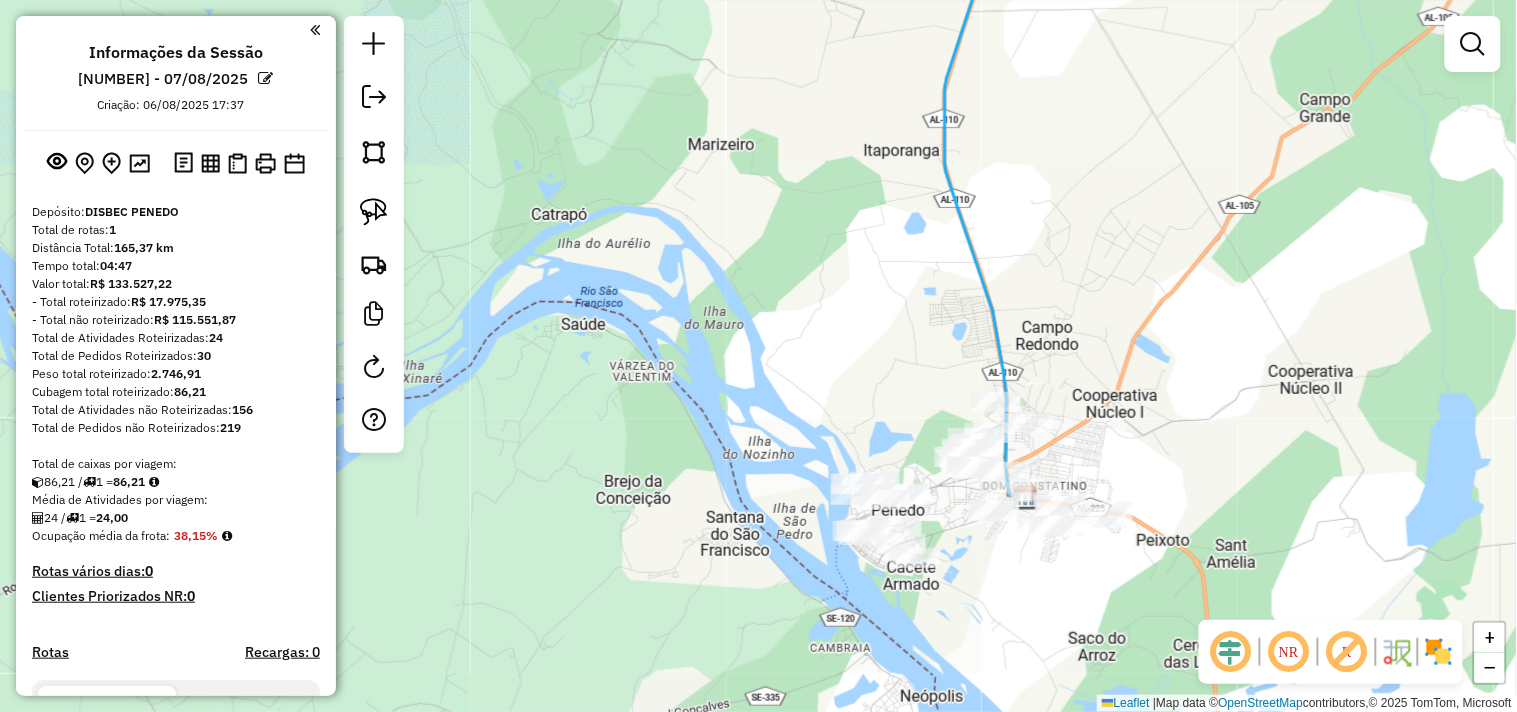 drag, startPoint x: 895, startPoint y: 371, endPoint x: 821, endPoint y: 380, distance: 74.54529 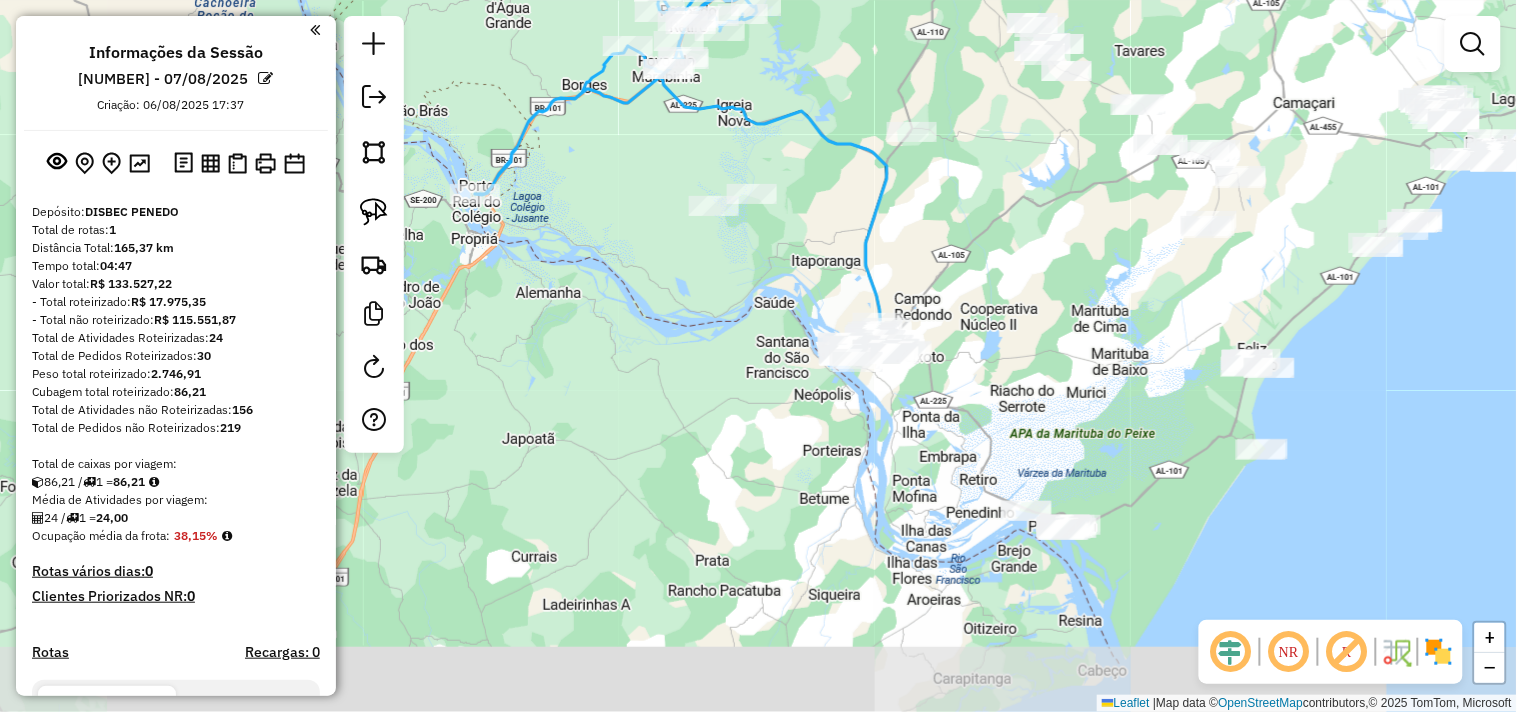 drag, startPoint x: 840, startPoint y: 231, endPoint x: 842, endPoint y: 304, distance: 73.02739 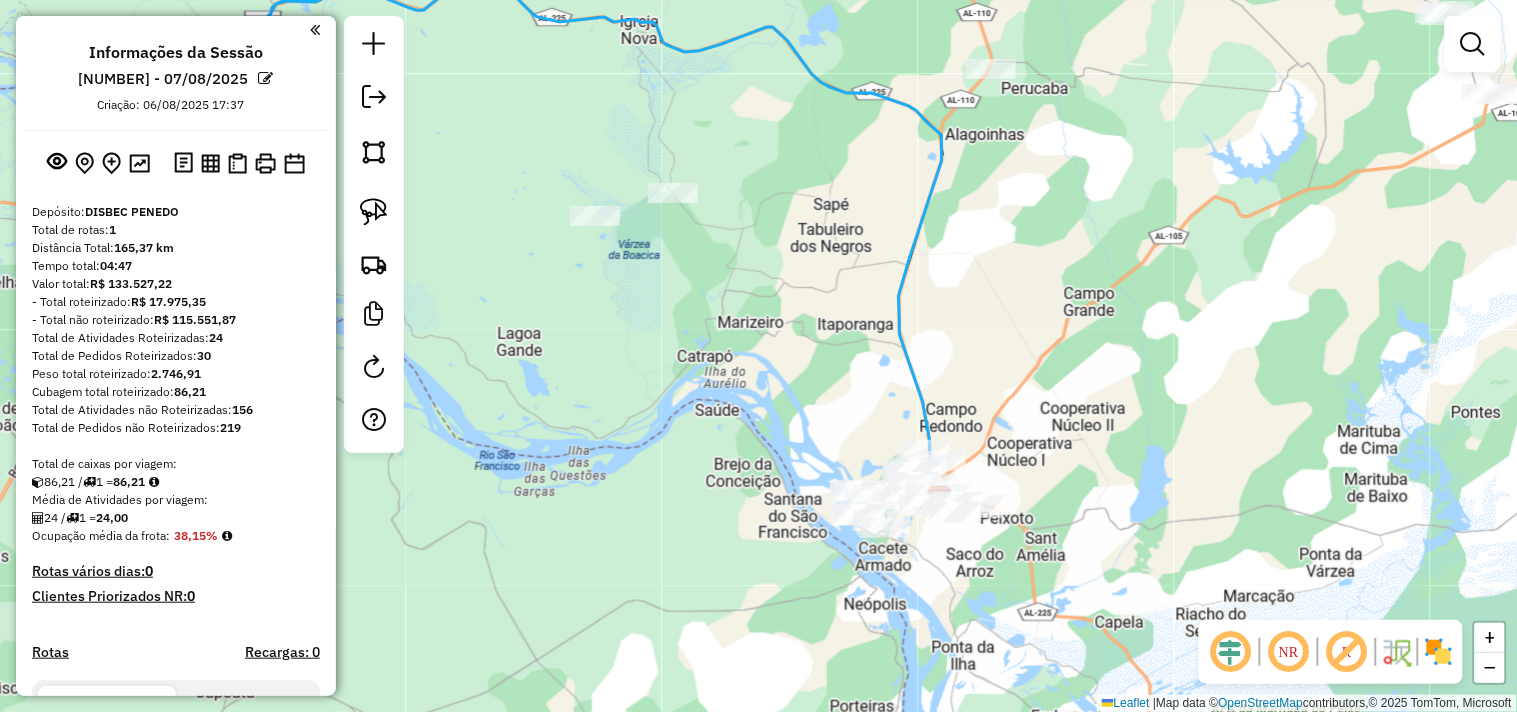 drag, startPoint x: 858, startPoint y: 365, endPoint x: 828, endPoint y: 321, distance: 53.25411 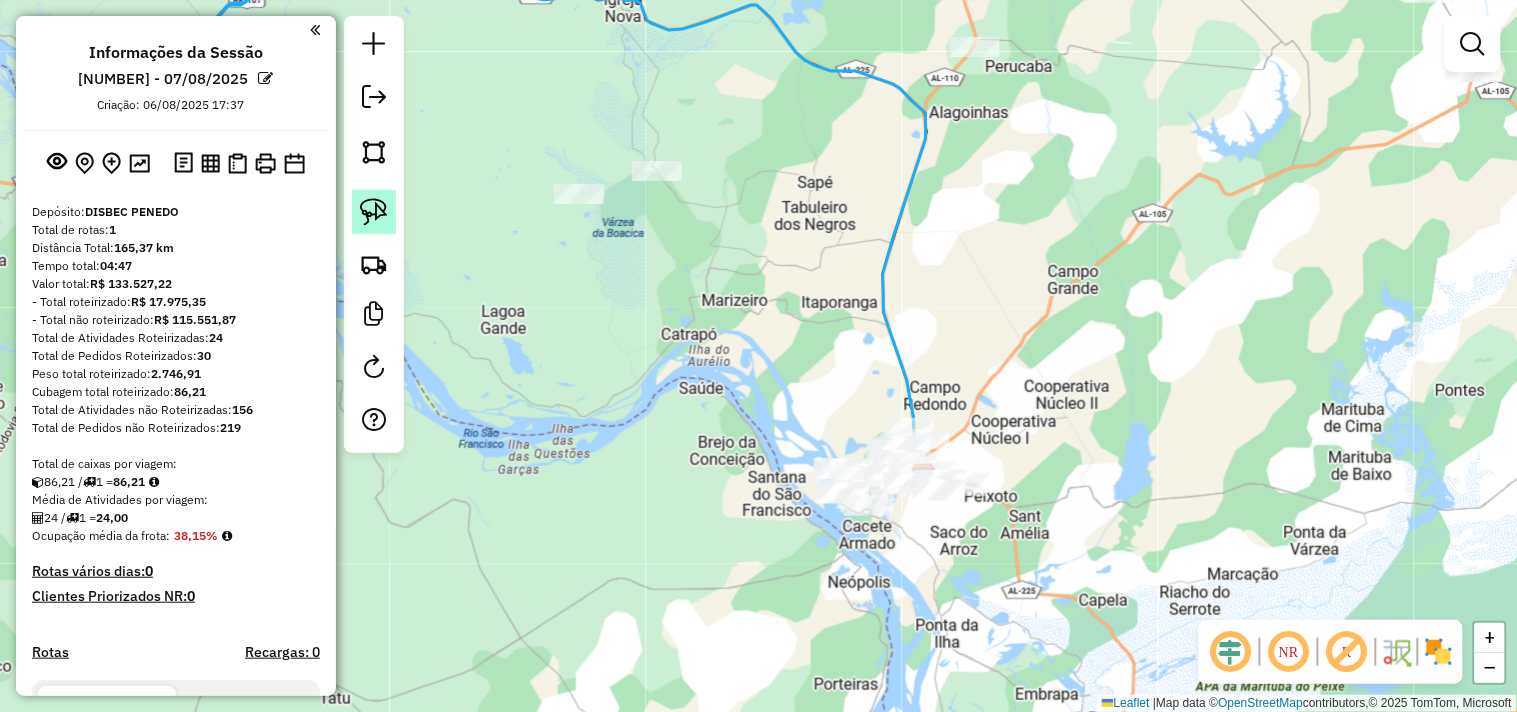 click 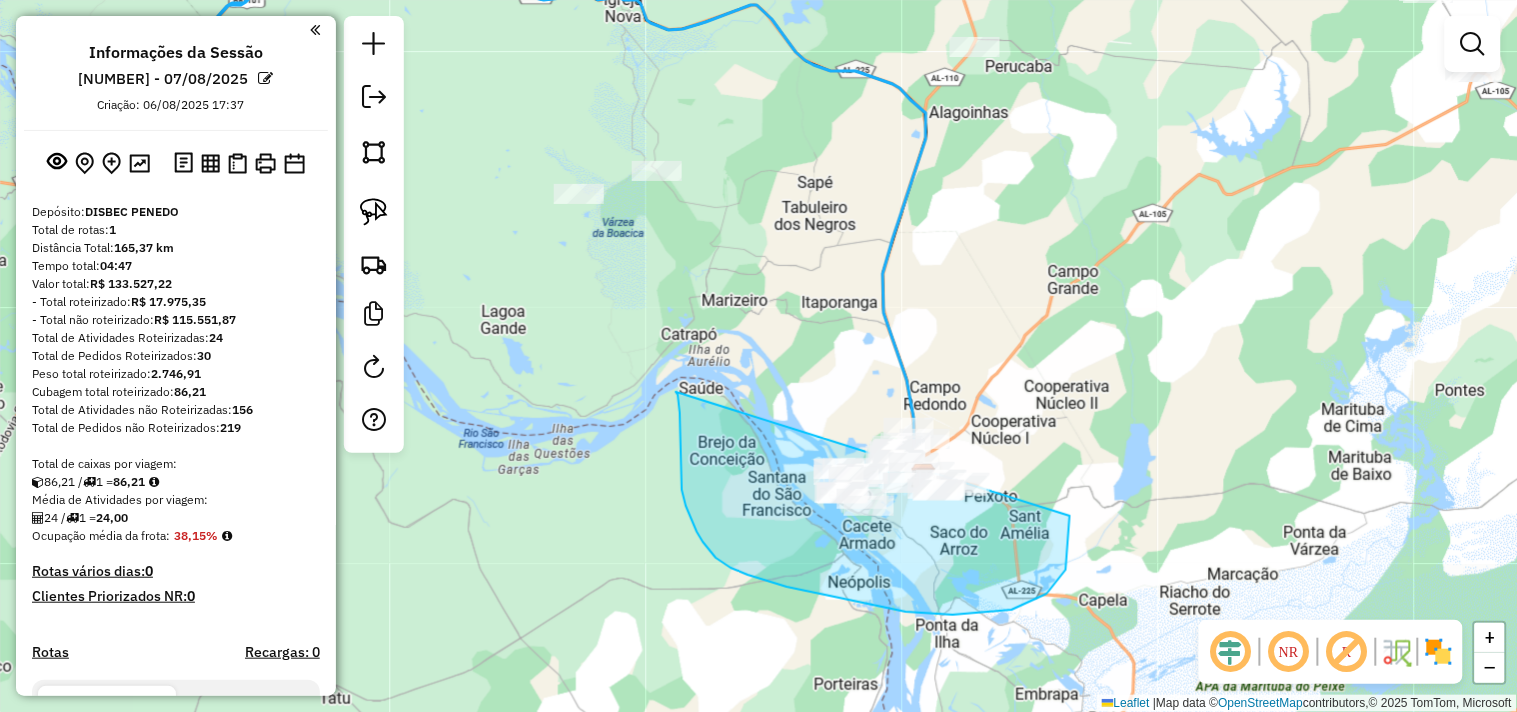 drag, startPoint x: 680, startPoint y: 434, endPoint x: 1010, endPoint y: 380, distance: 334.389 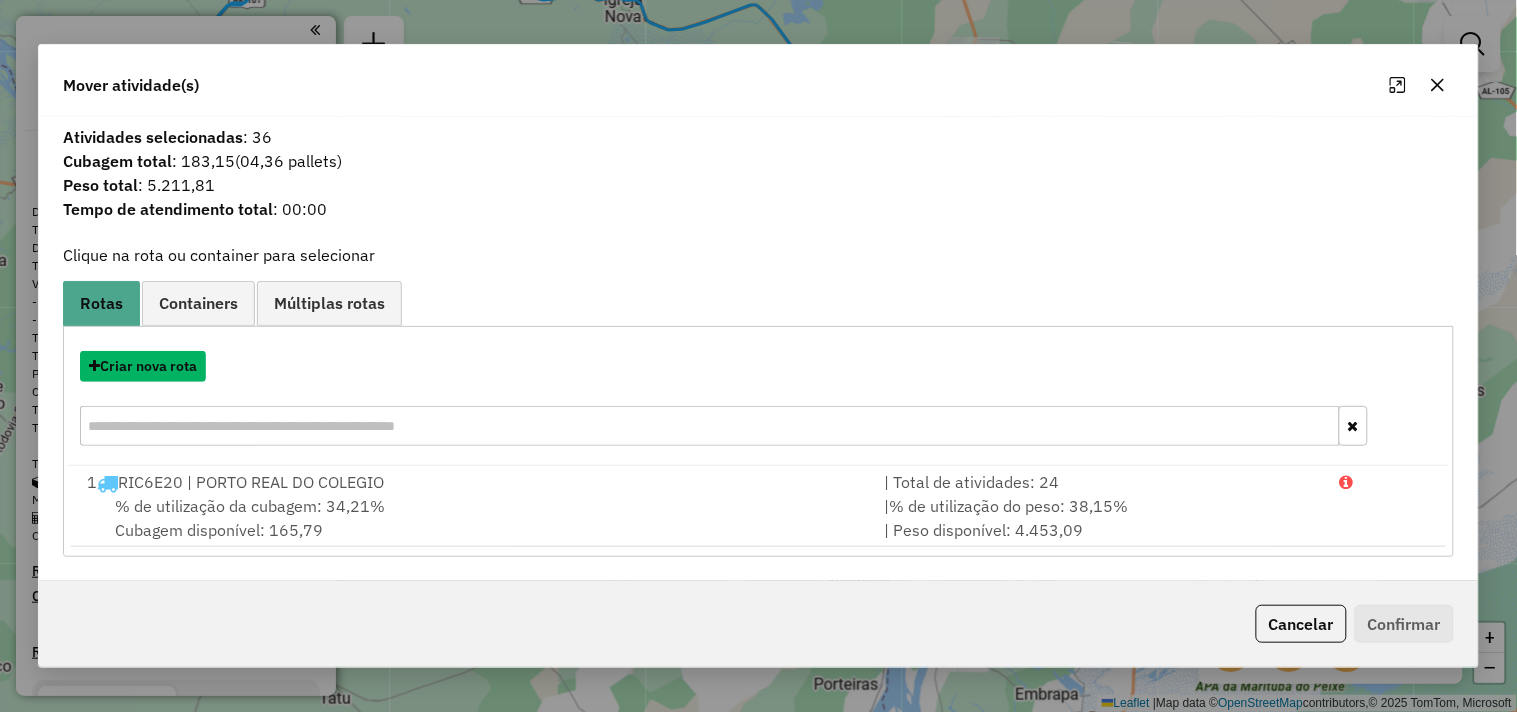 click on "Criar nova rota" at bounding box center (143, 366) 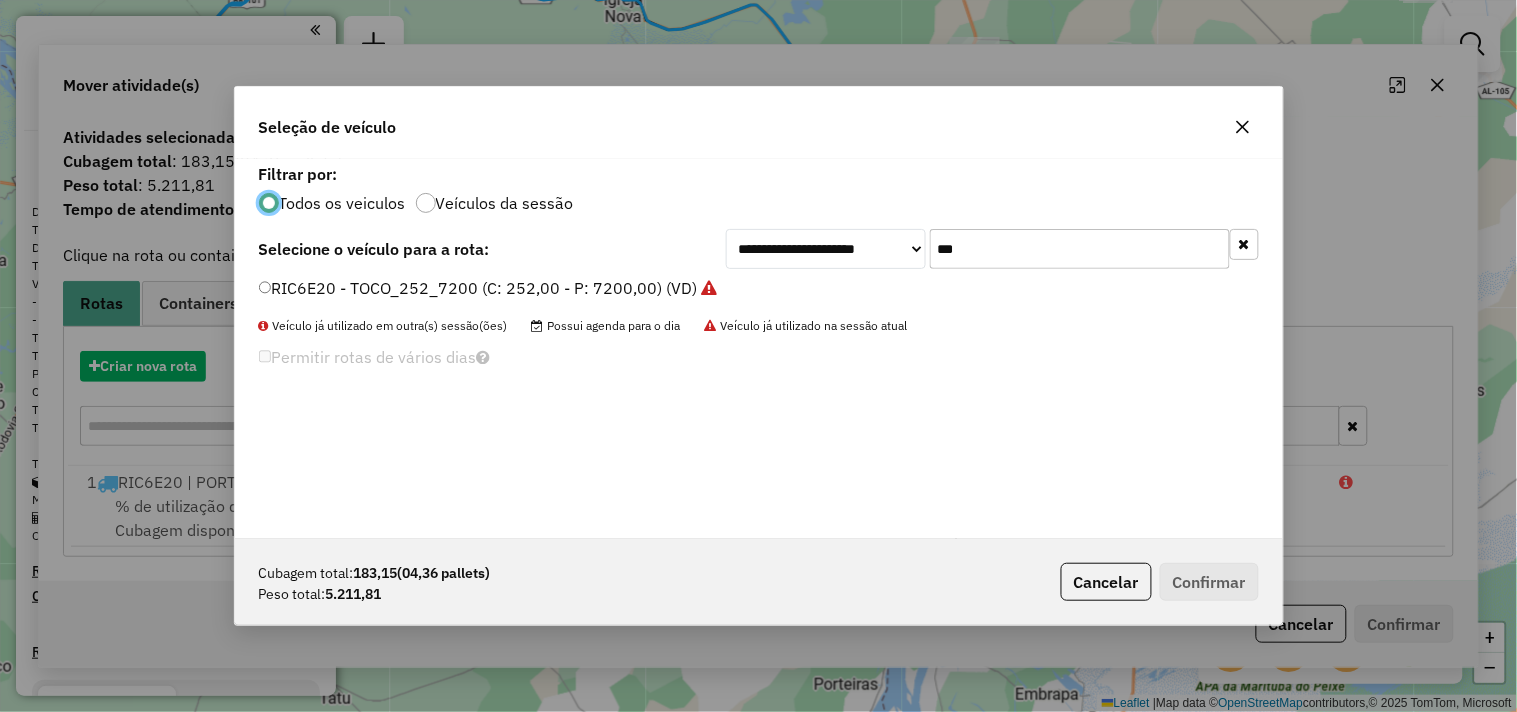 scroll, scrollTop: 11, scrollLeft: 5, axis: both 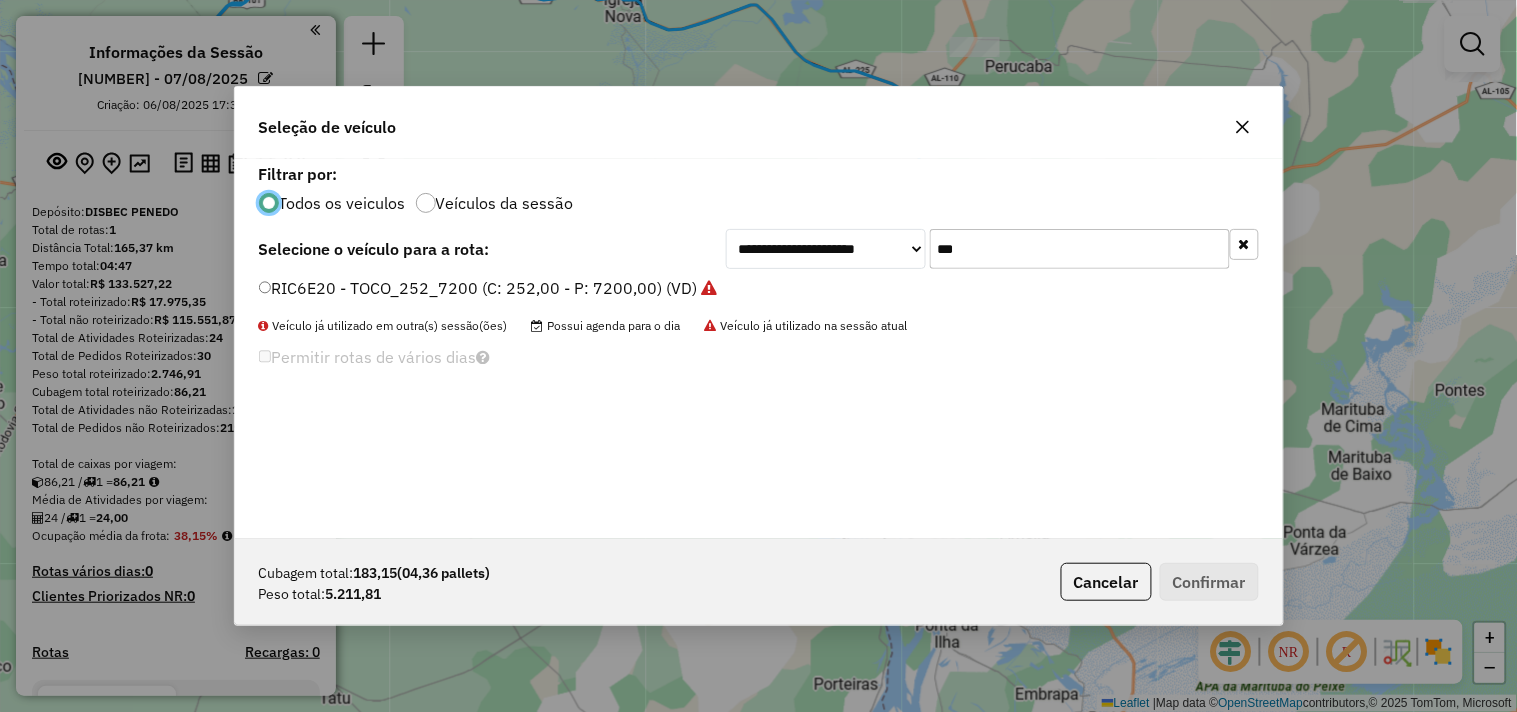 click on "***" 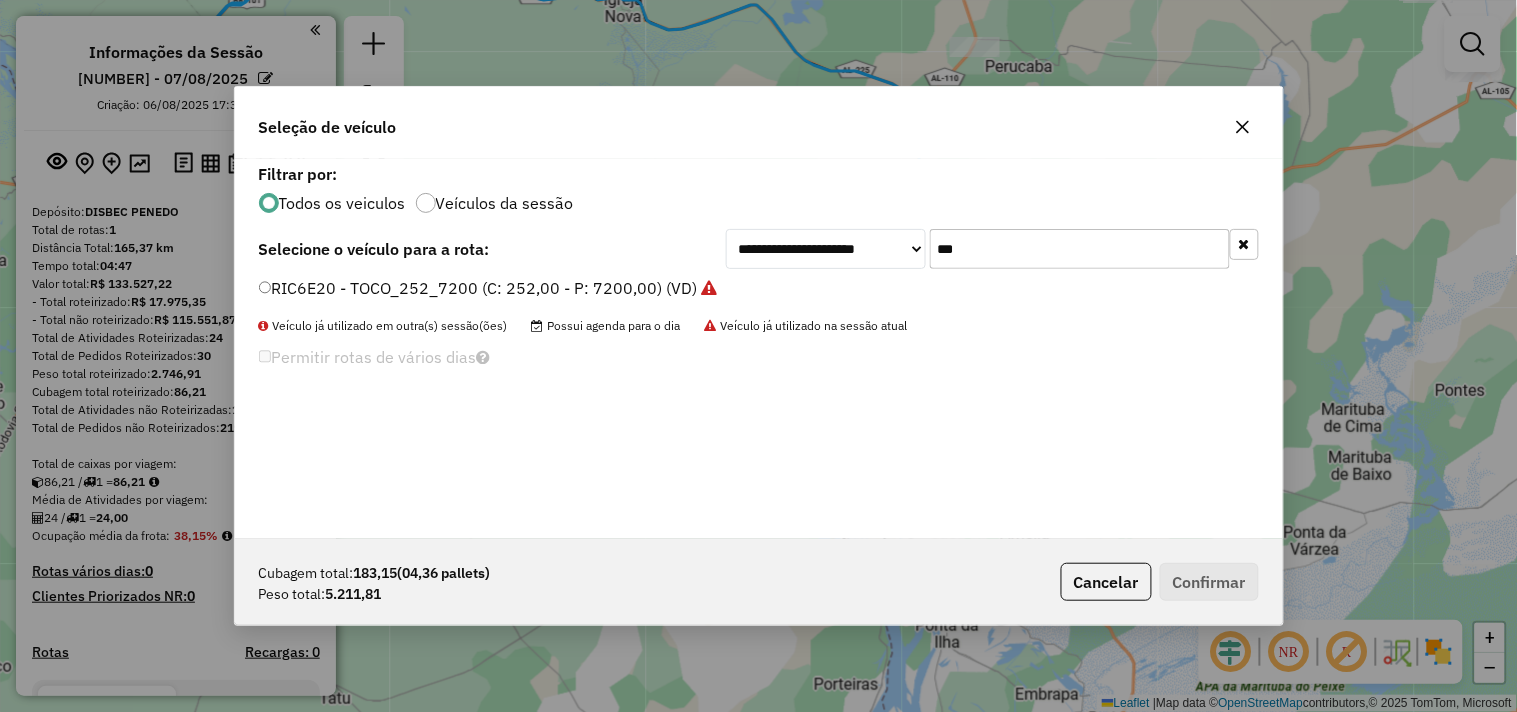 click on "***" 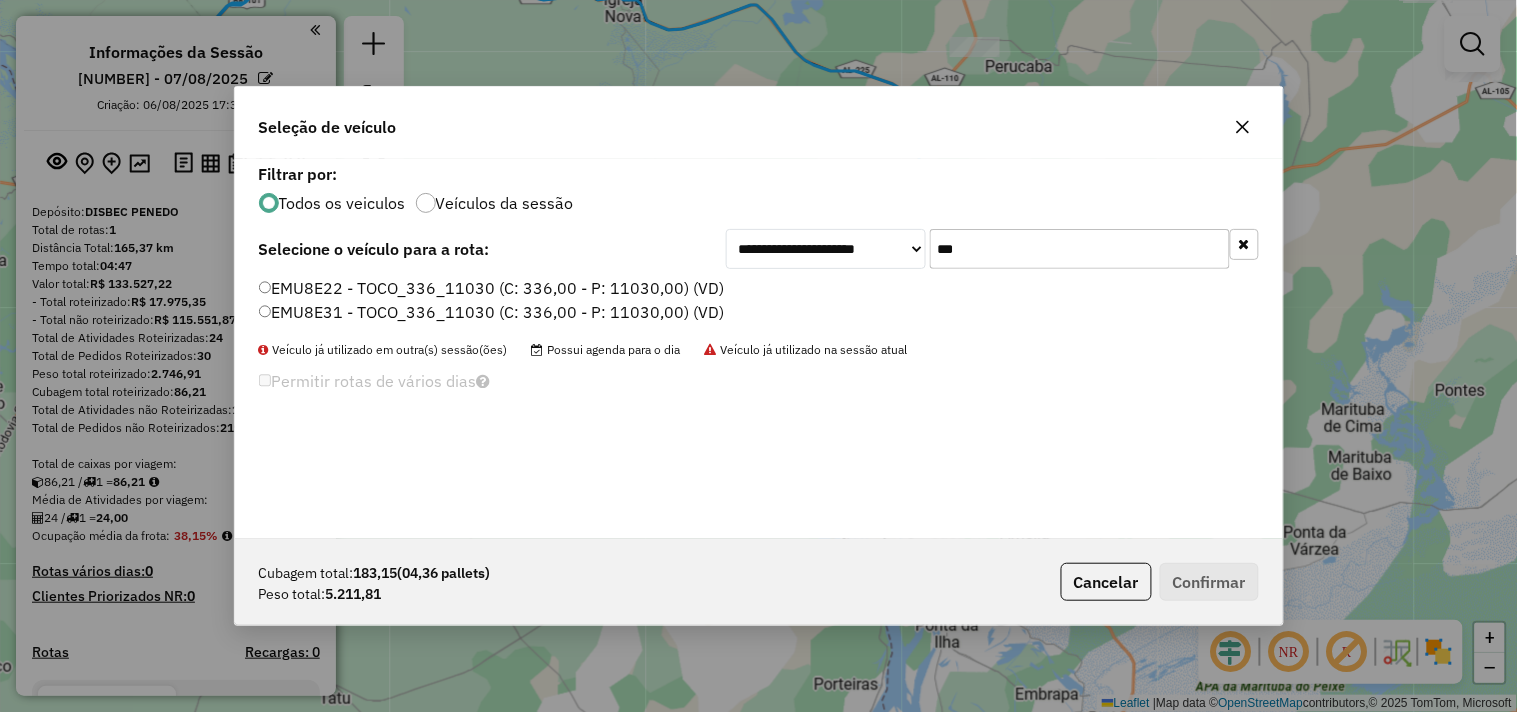 type on "***" 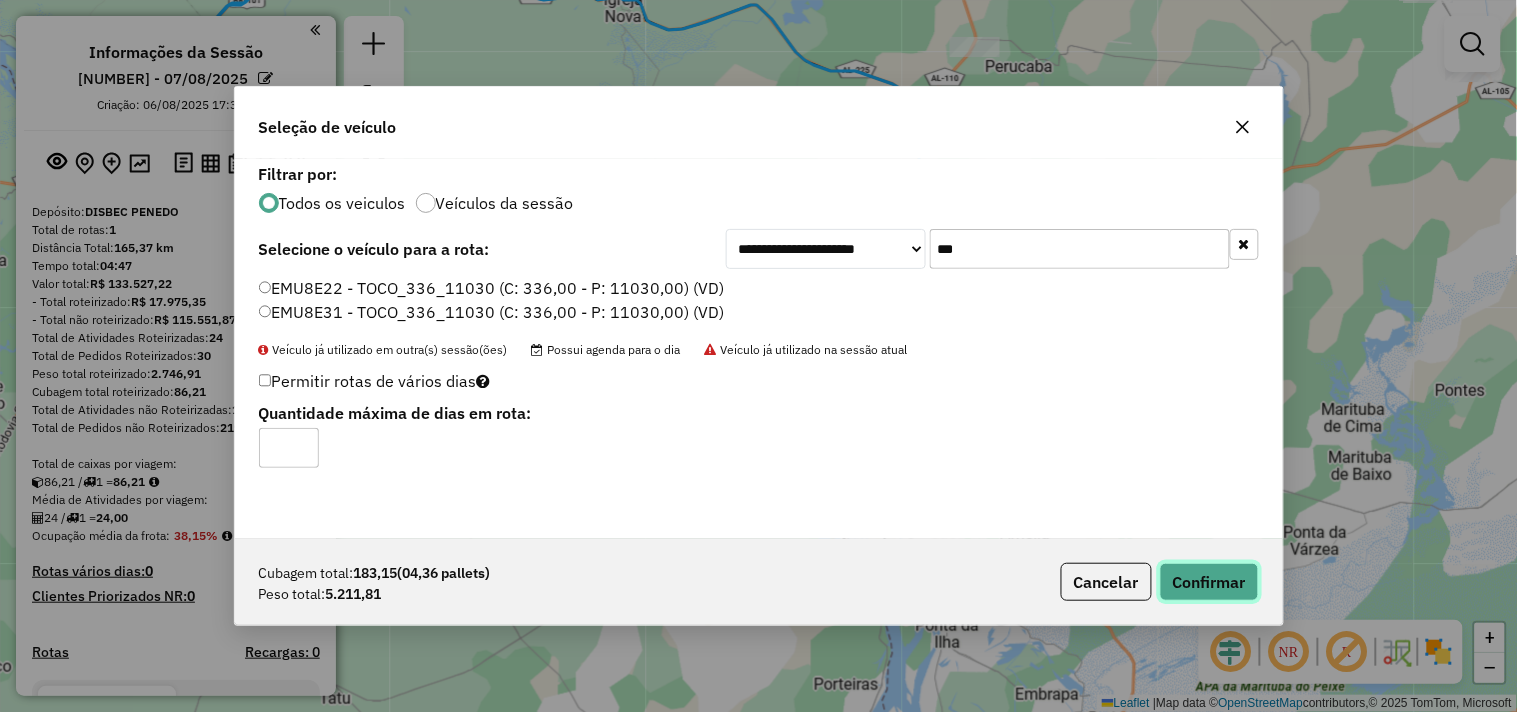 click on "Confirmar" 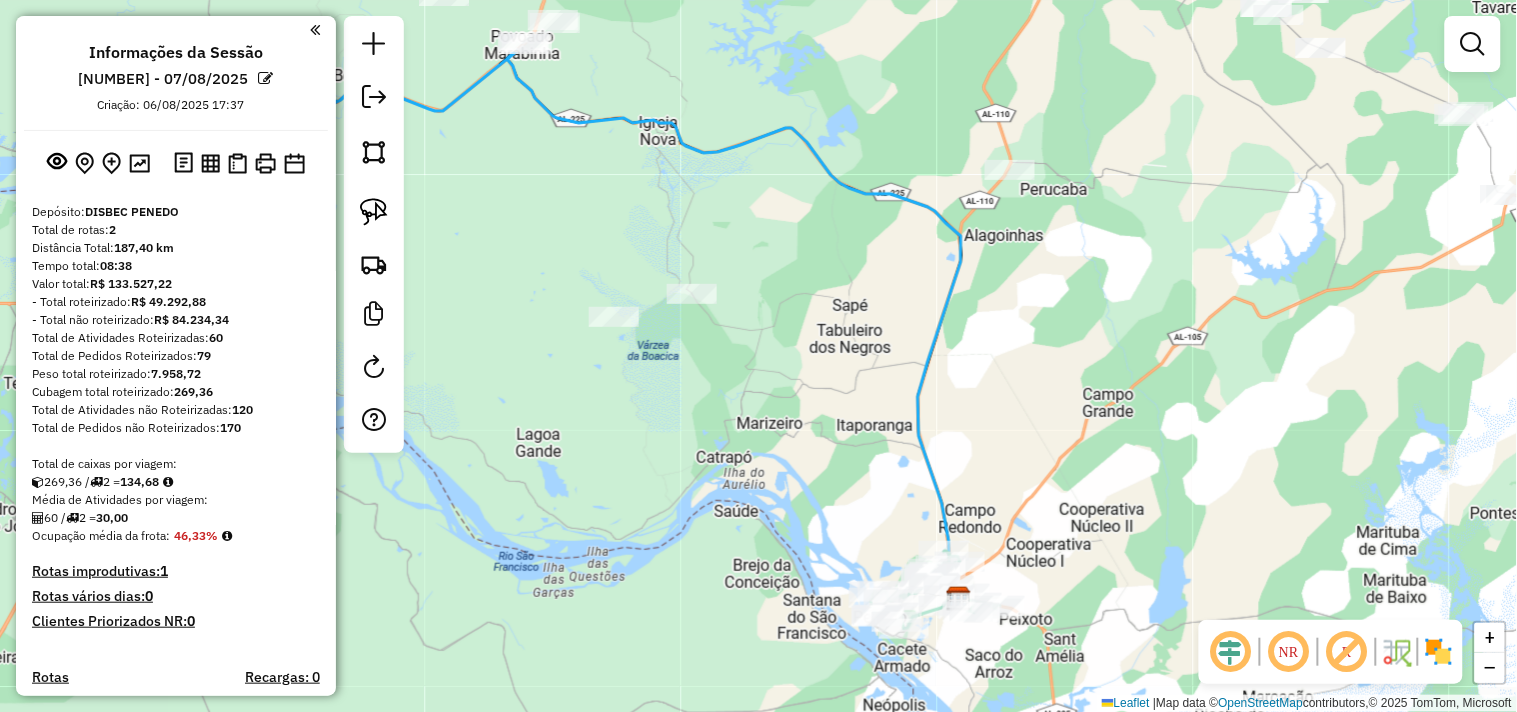 drag, startPoint x: 743, startPoint y: 321, endPoint x: 778, endPoint y: 436, distance: 120.20815 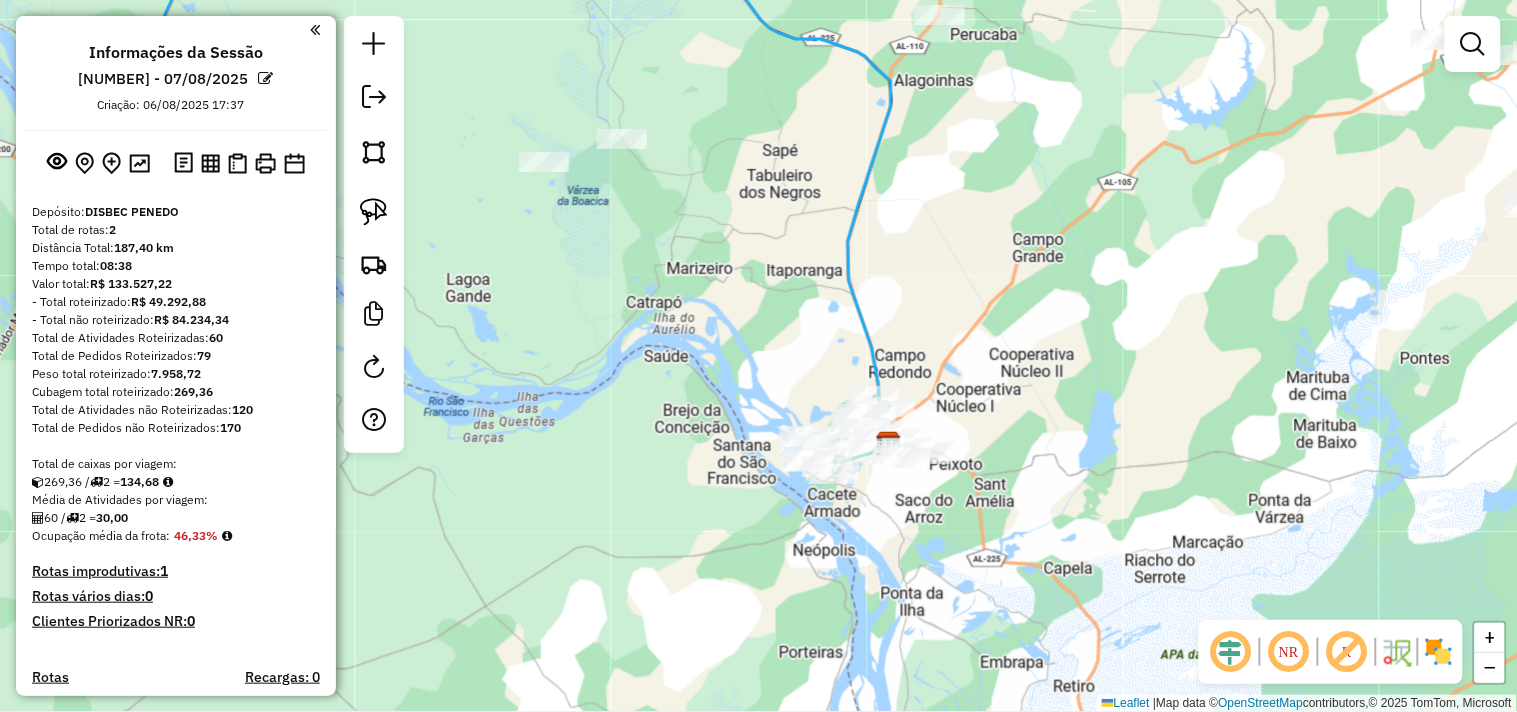 drag, startPoint x: 823, startPoint y: 466, endPoint x: 824, endPoint y: 396, distance: 70.00714 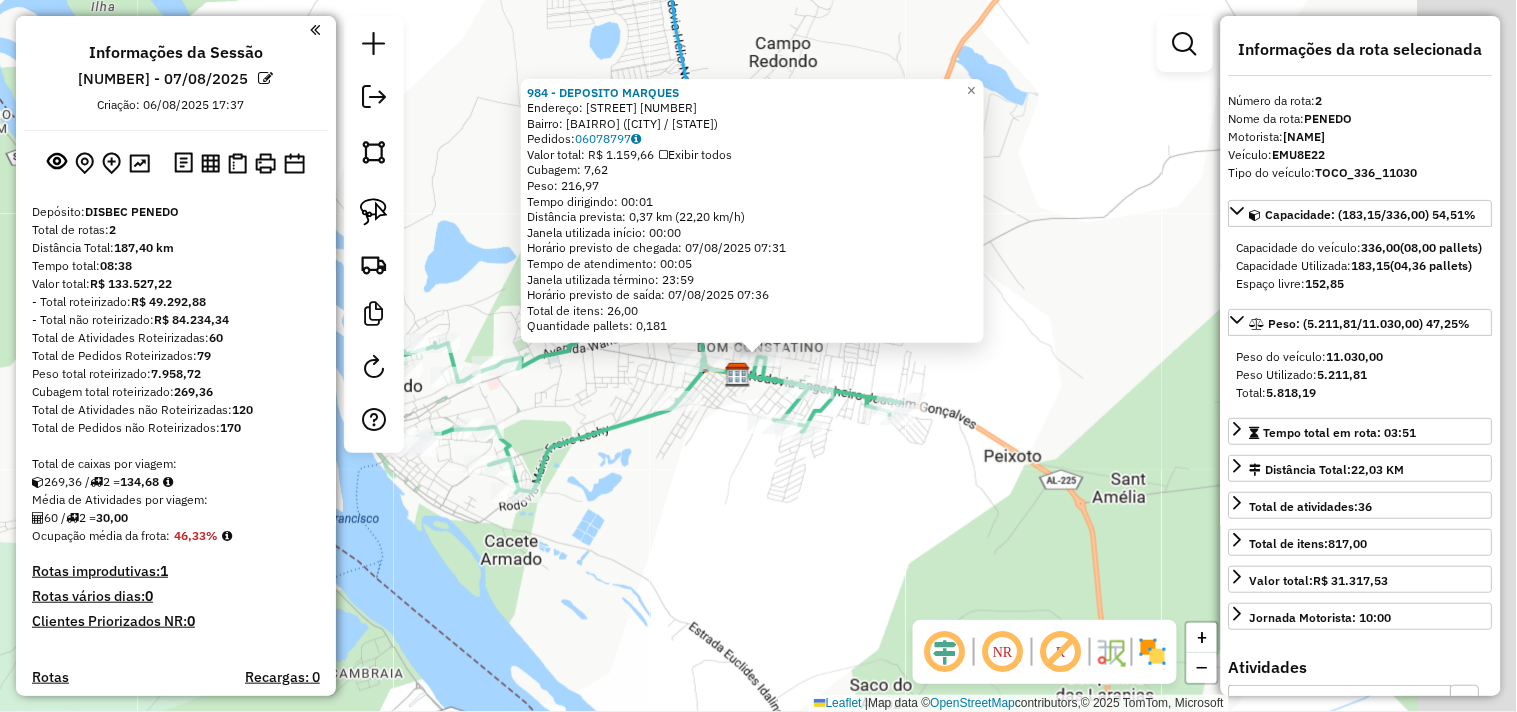scroll, scrollTop: 693, scrollLeft: 0, axis: vertical 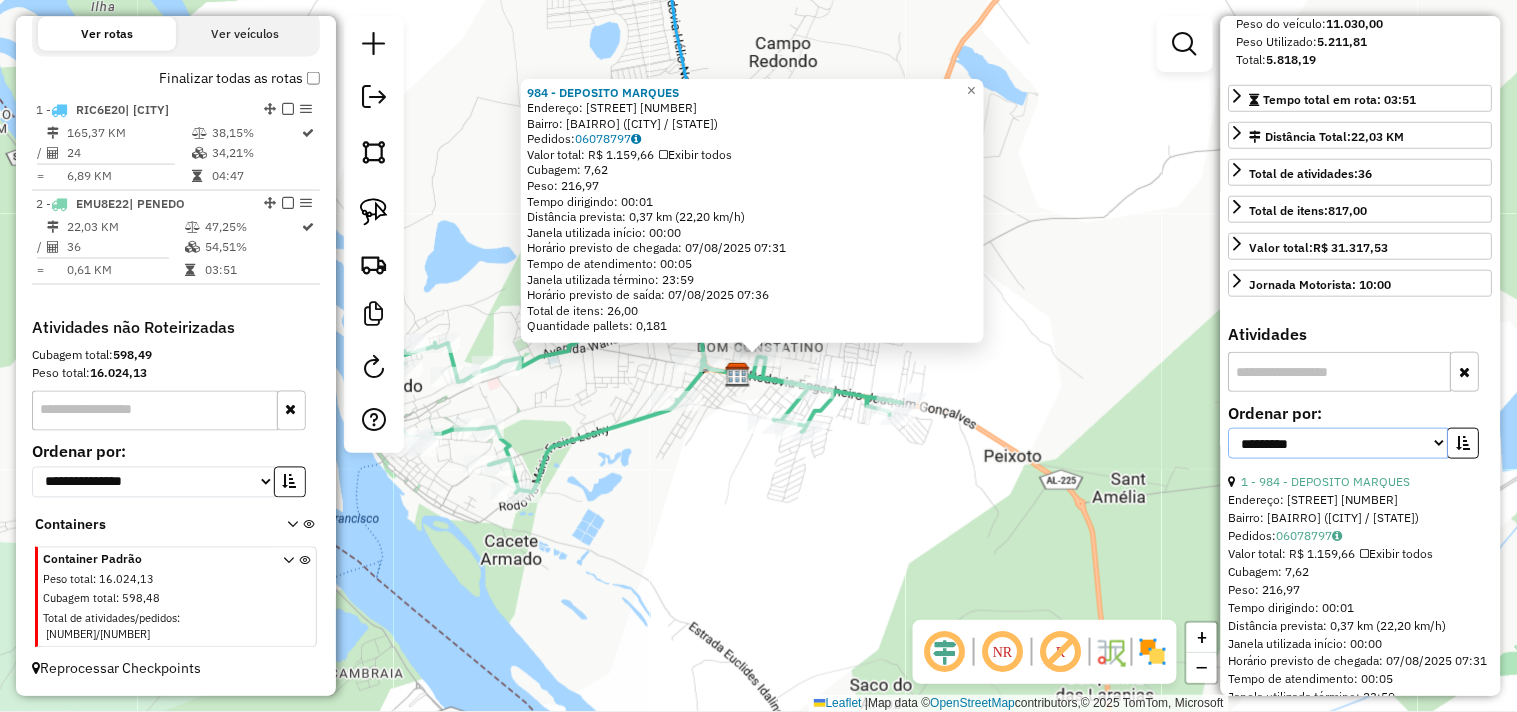 drag, startPoint x: 1311, startPoint y: 477, endPoint x: 1308, endPoint y: 491, distance: 14.3178215 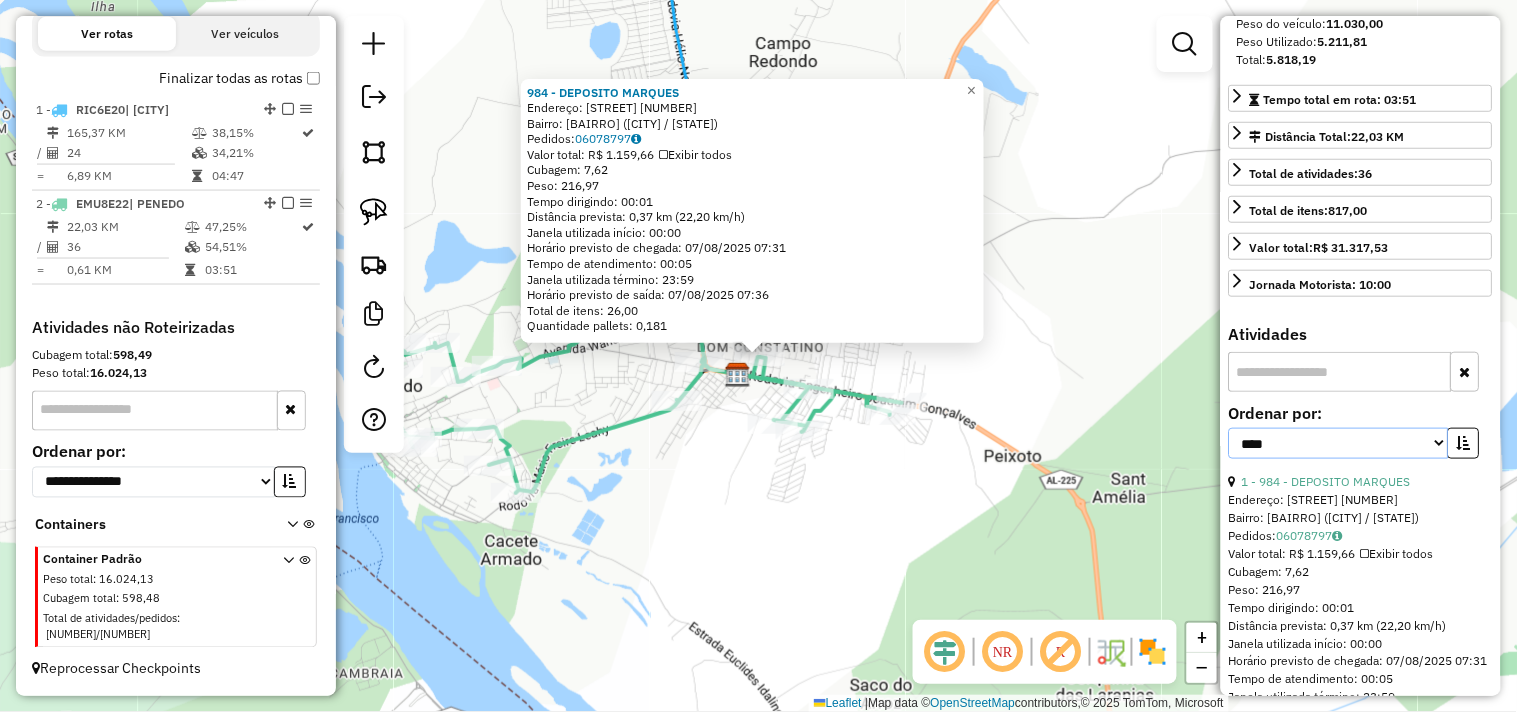 click on "**********" at bounding box center [1339, 443] 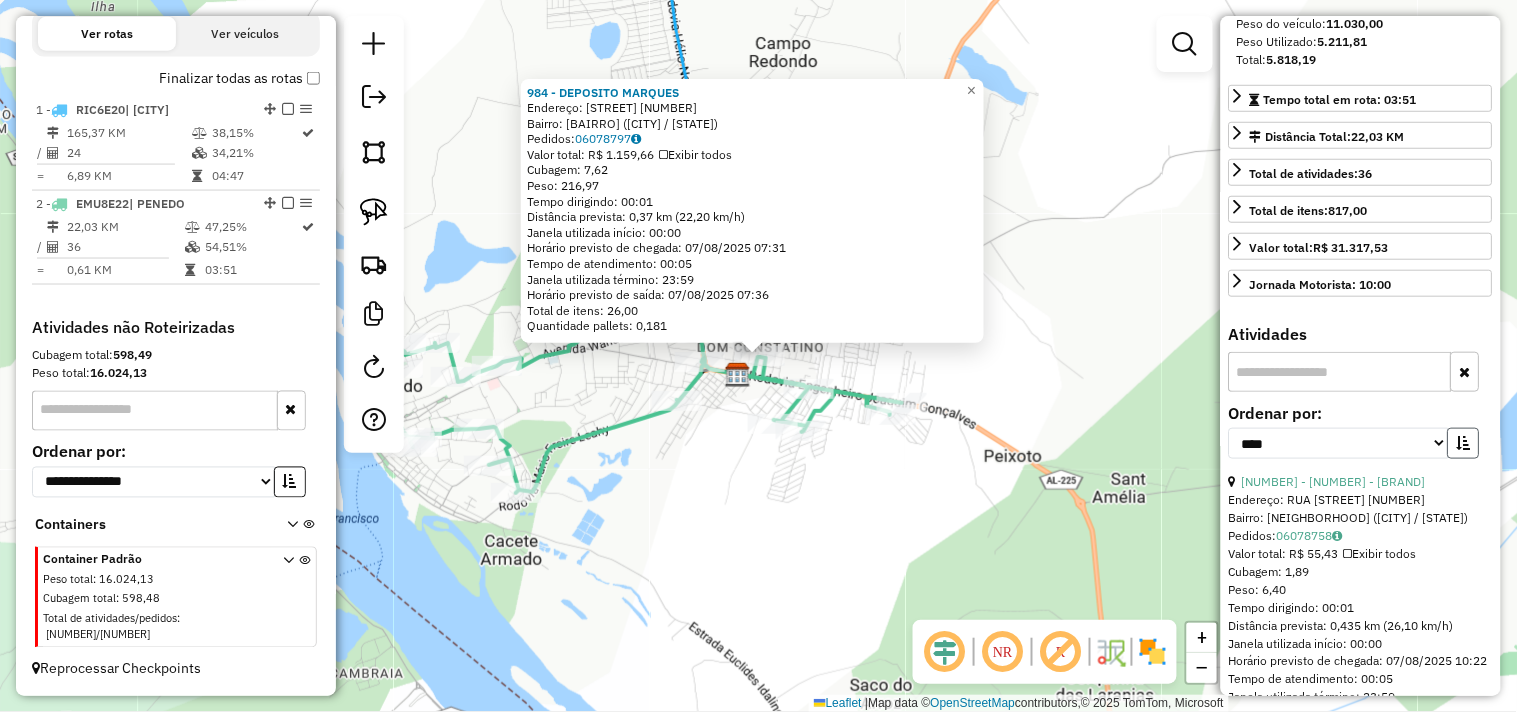 click at bounding box center (1464, 443) 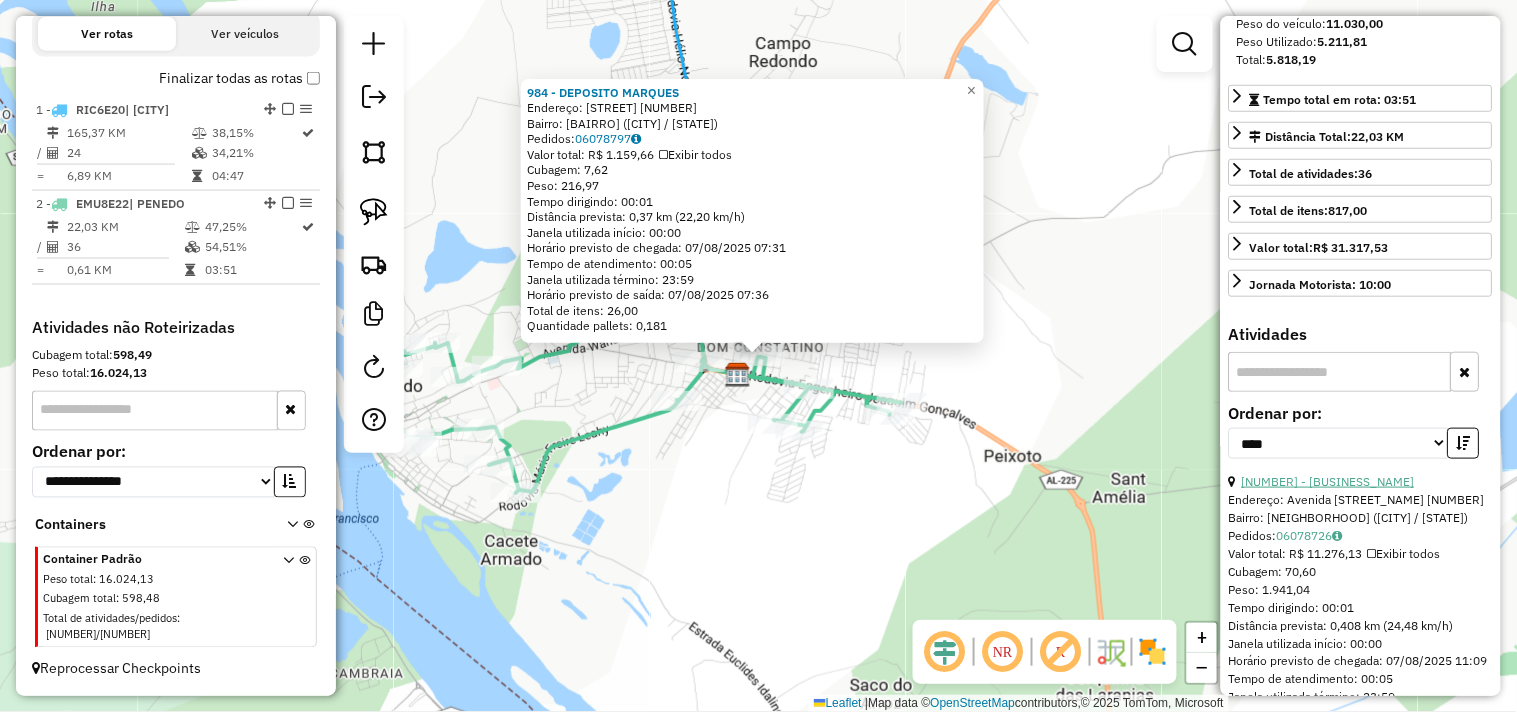 click on "35 - 1852 - SUPERMERCADO VITAL" at bounding box center (1328, 481) 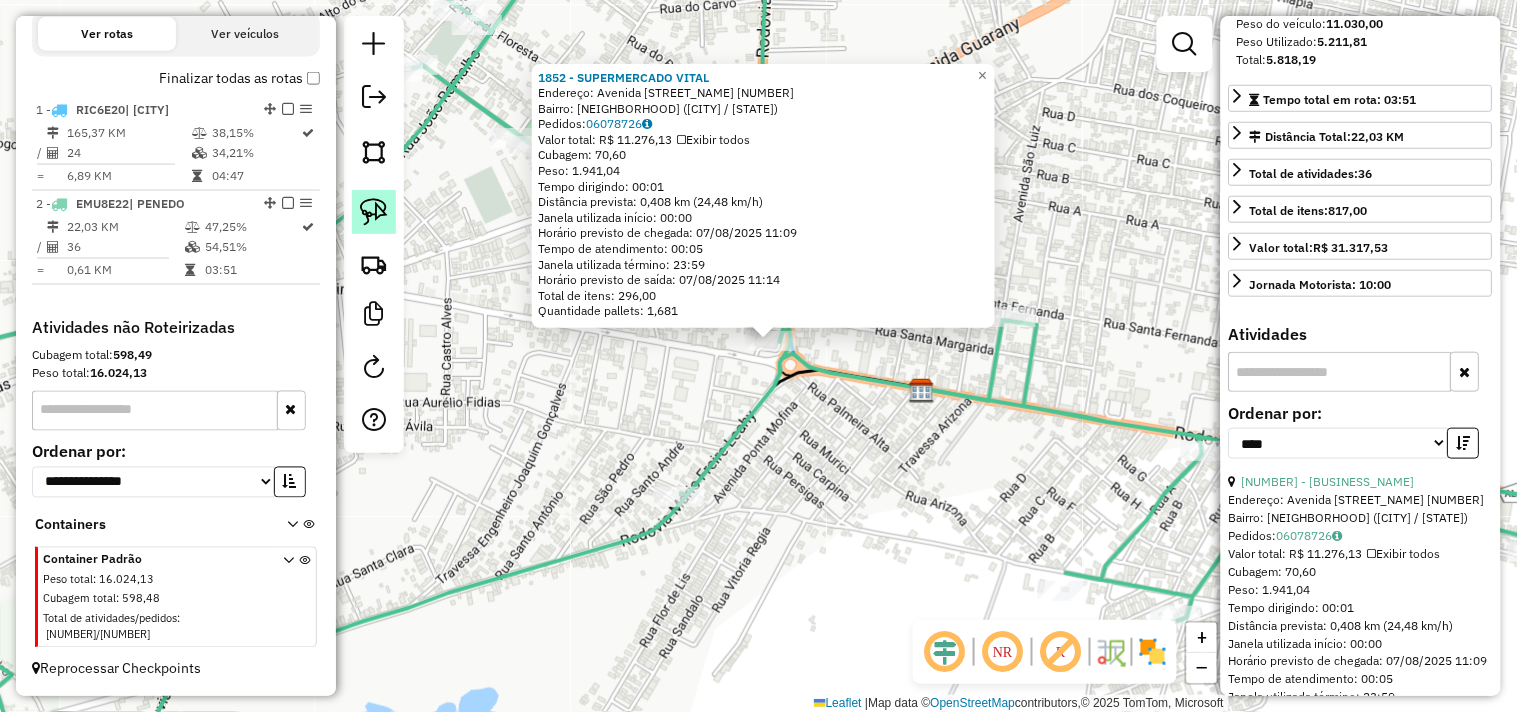 click 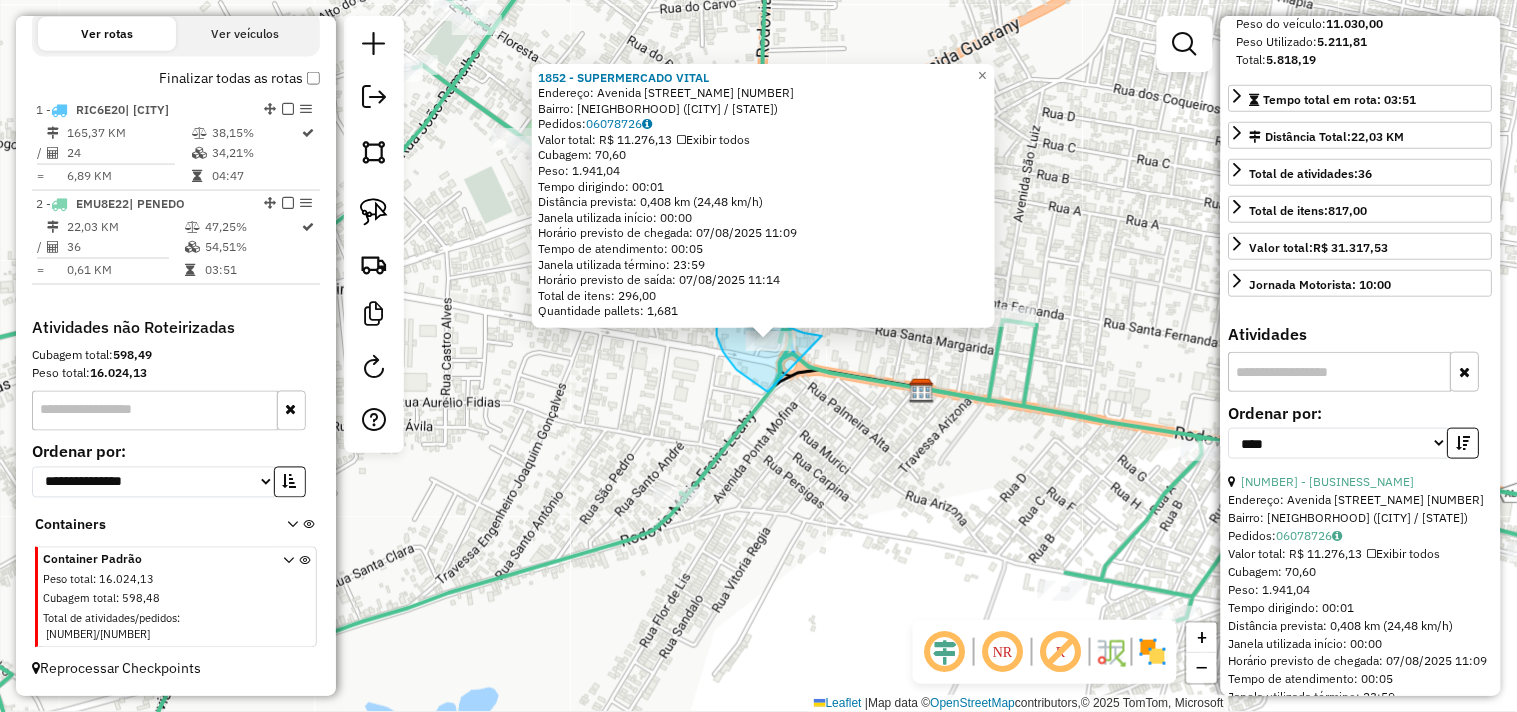 drag, startPoint x: 764, startPoint y: 390, endPoint x: 855, endPoint y: 350, distance: 99.40322 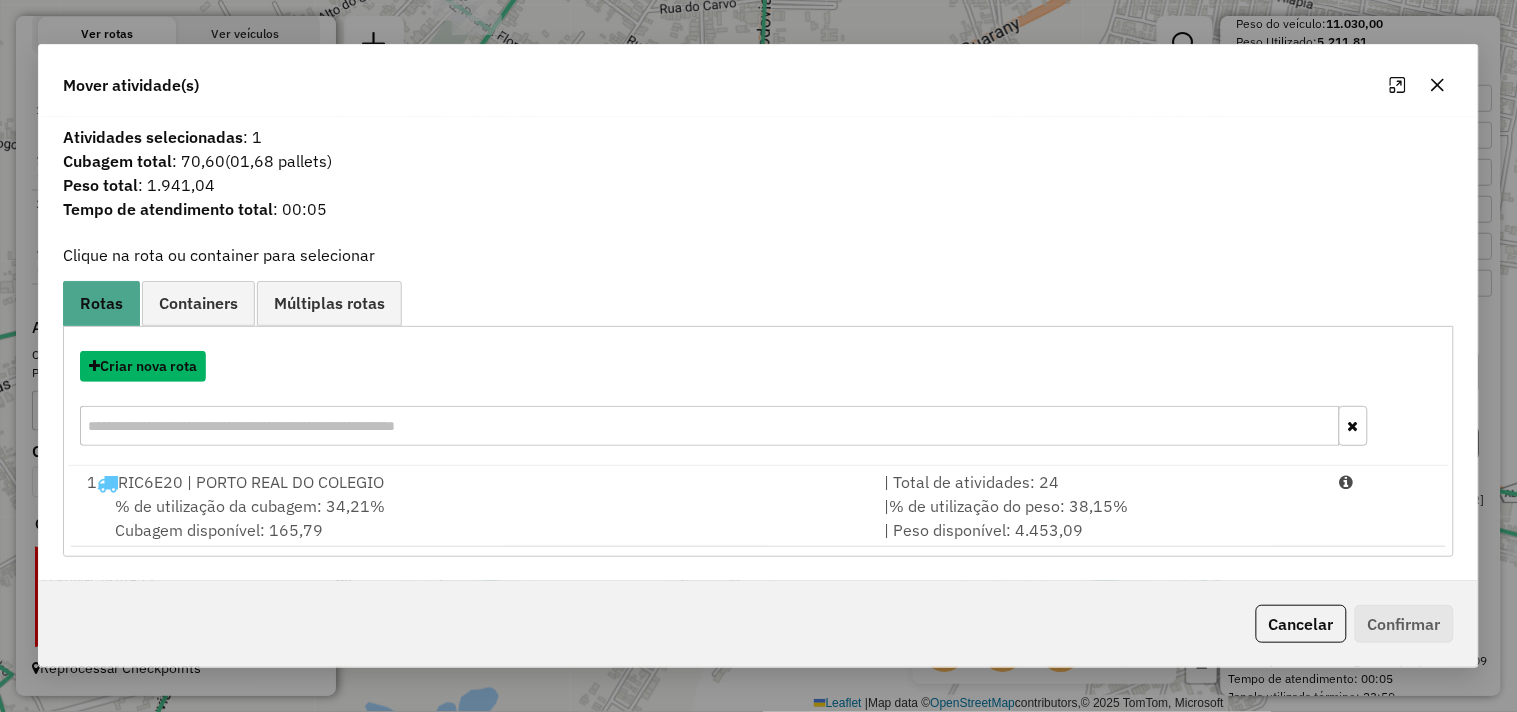 click on "Criar nova rota" at bounding box center (143, 366) 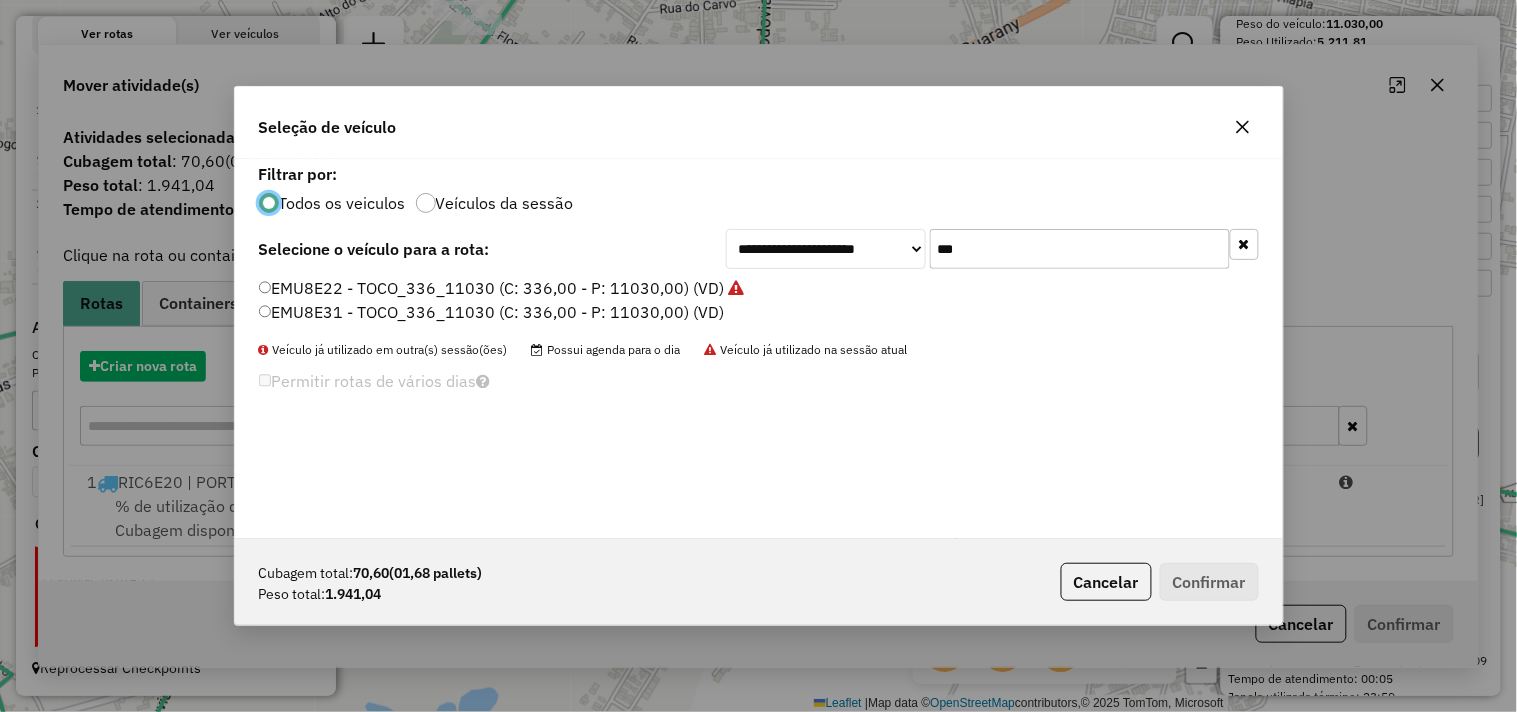 scroll, scrollTop: 11, scrollLeft: 5, axis: both 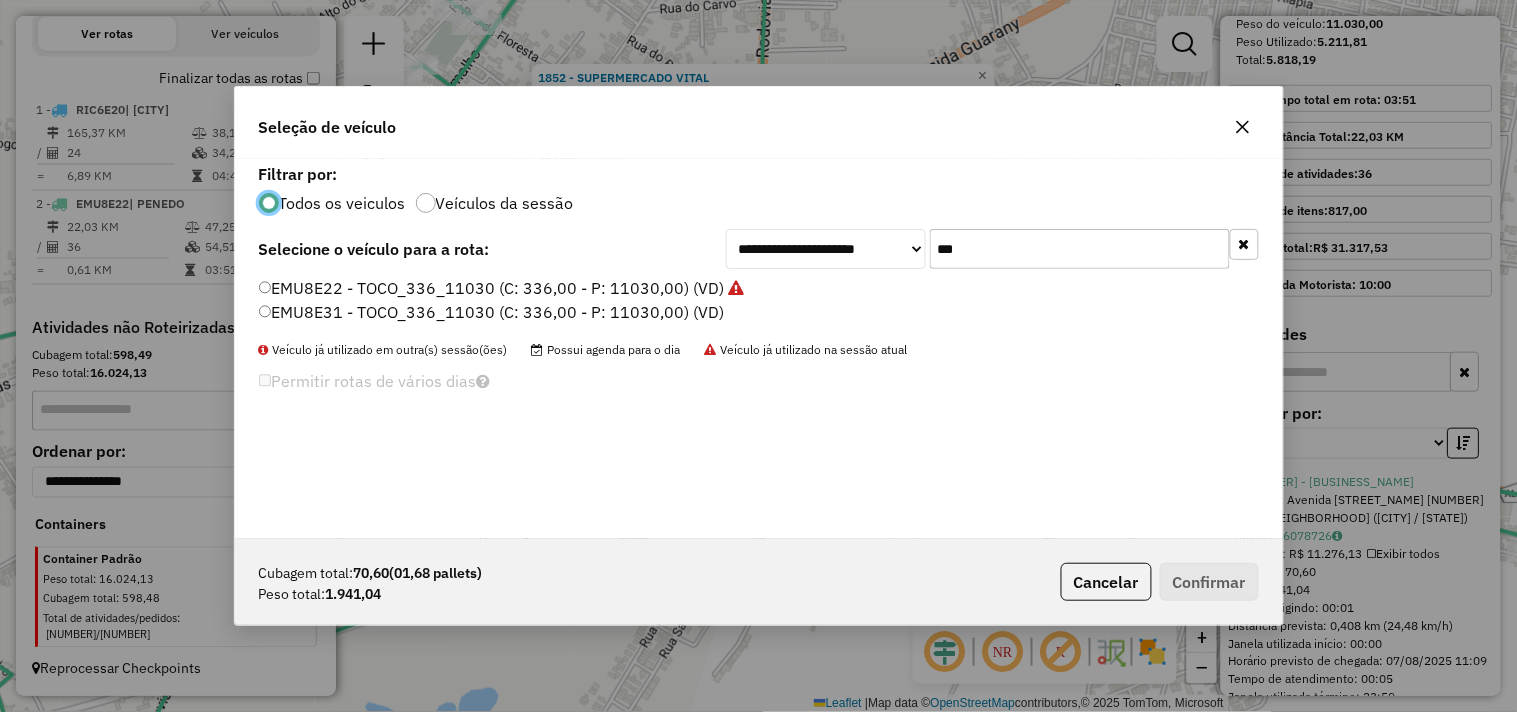 click on "***" 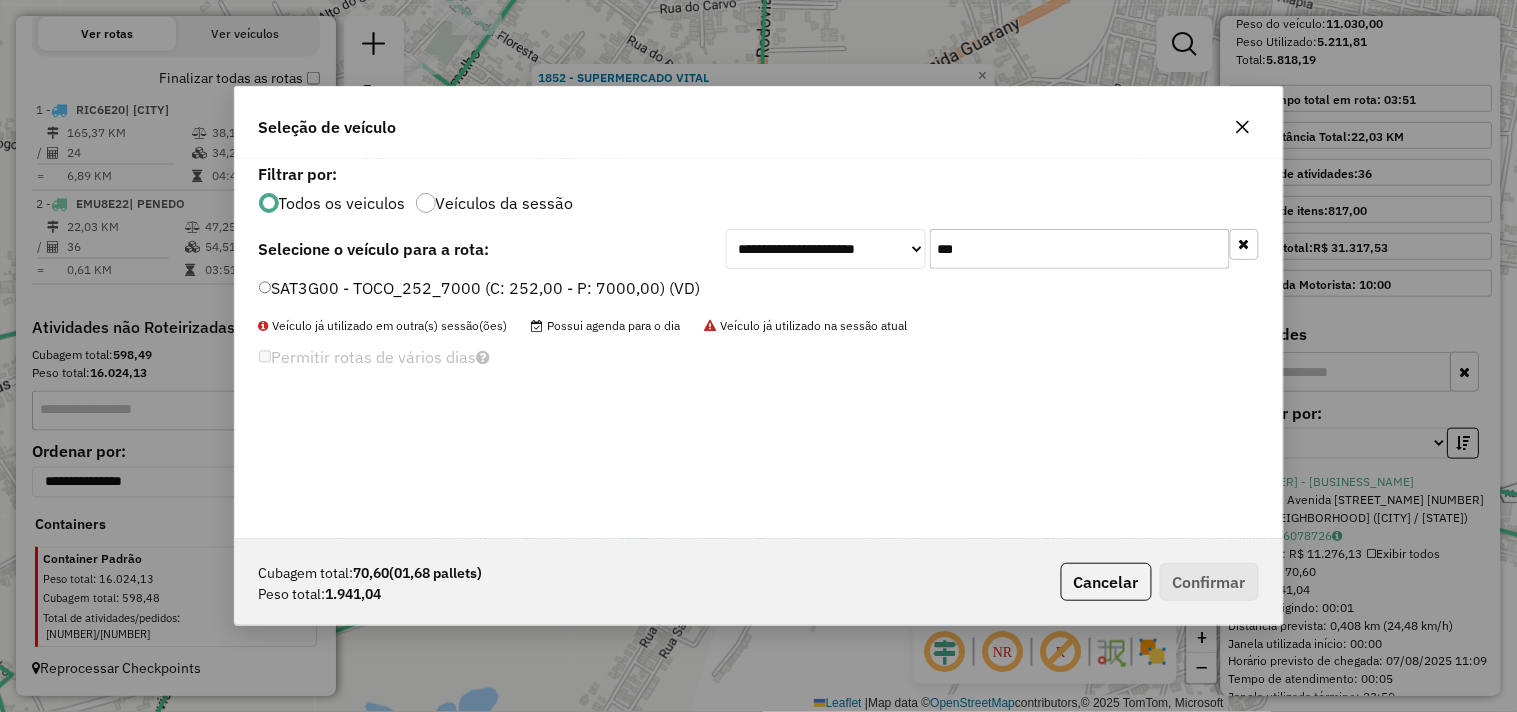 type on "***" 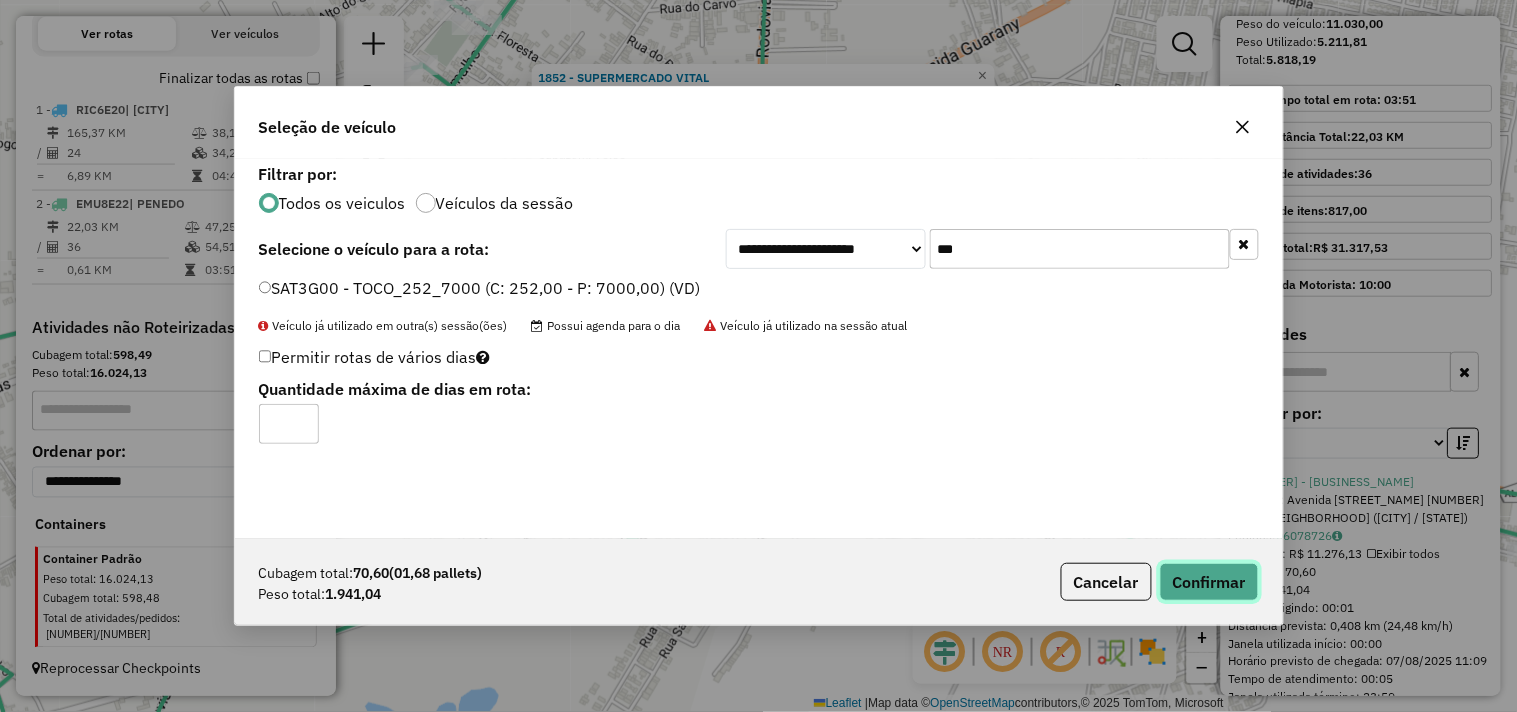 click on "Confirmar" 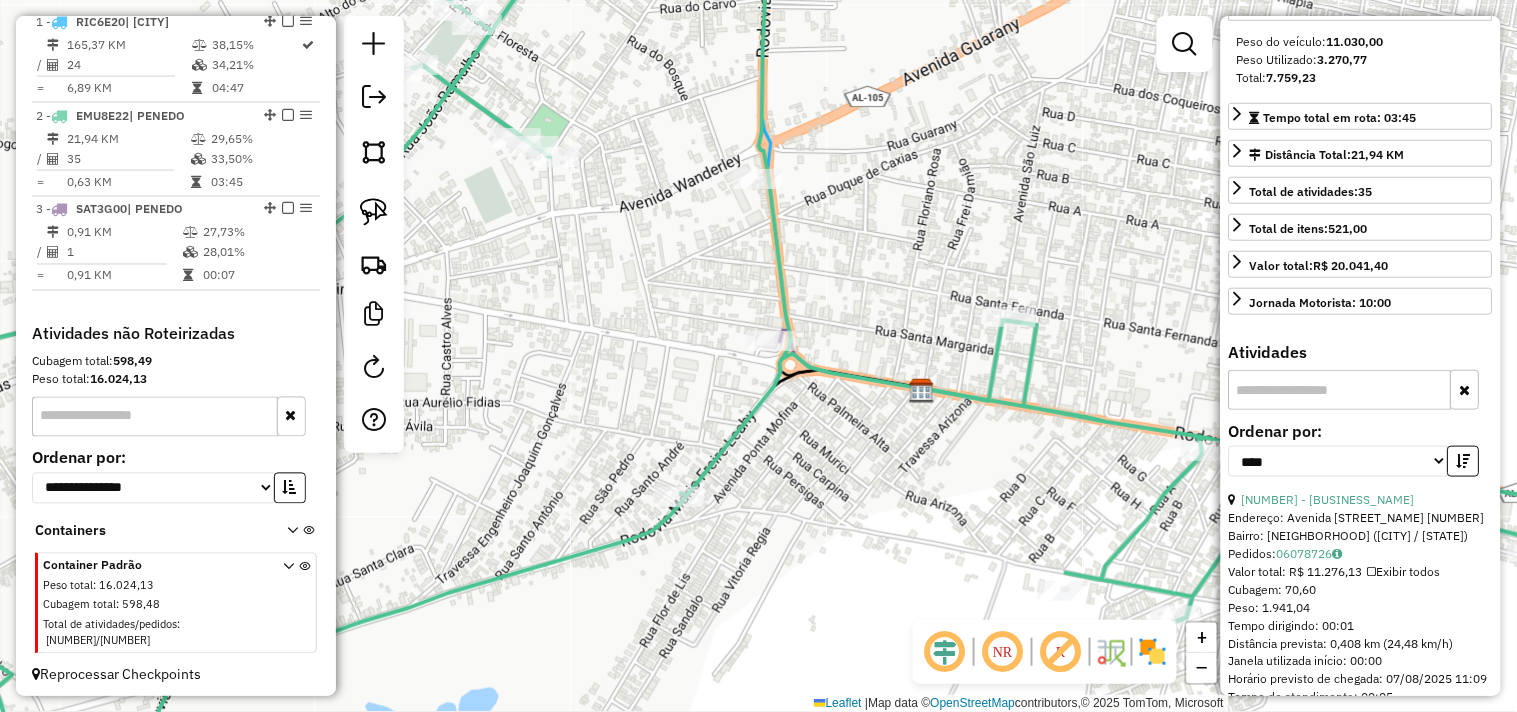 scroll, scrollTop: 786, scrollLeft: 0, axis: vertical 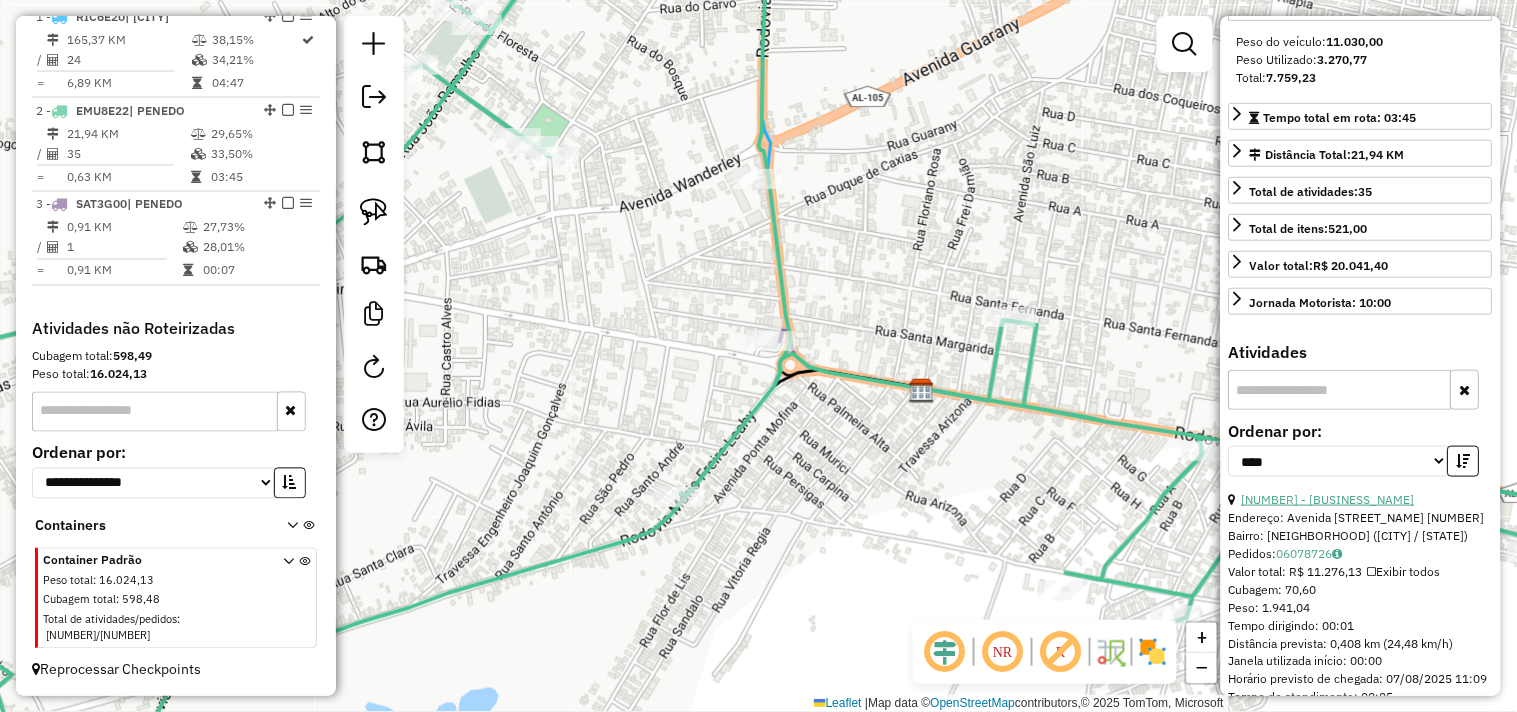 click on "35 - 1852 - SUPERMERCADO VITAL" at bounding box center [1328, 499] 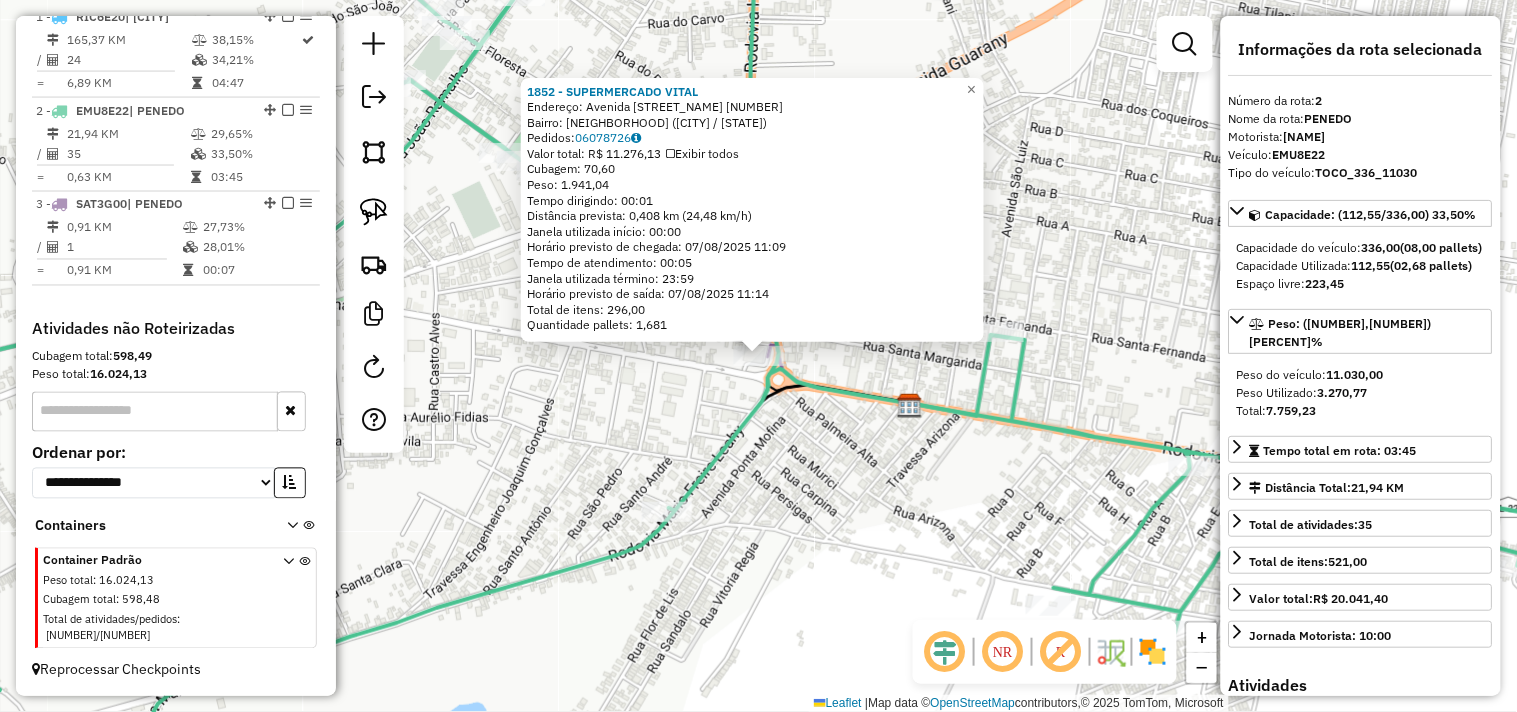 scroll, scrollTop: 444, scrollLeft: 0, axis: vertical 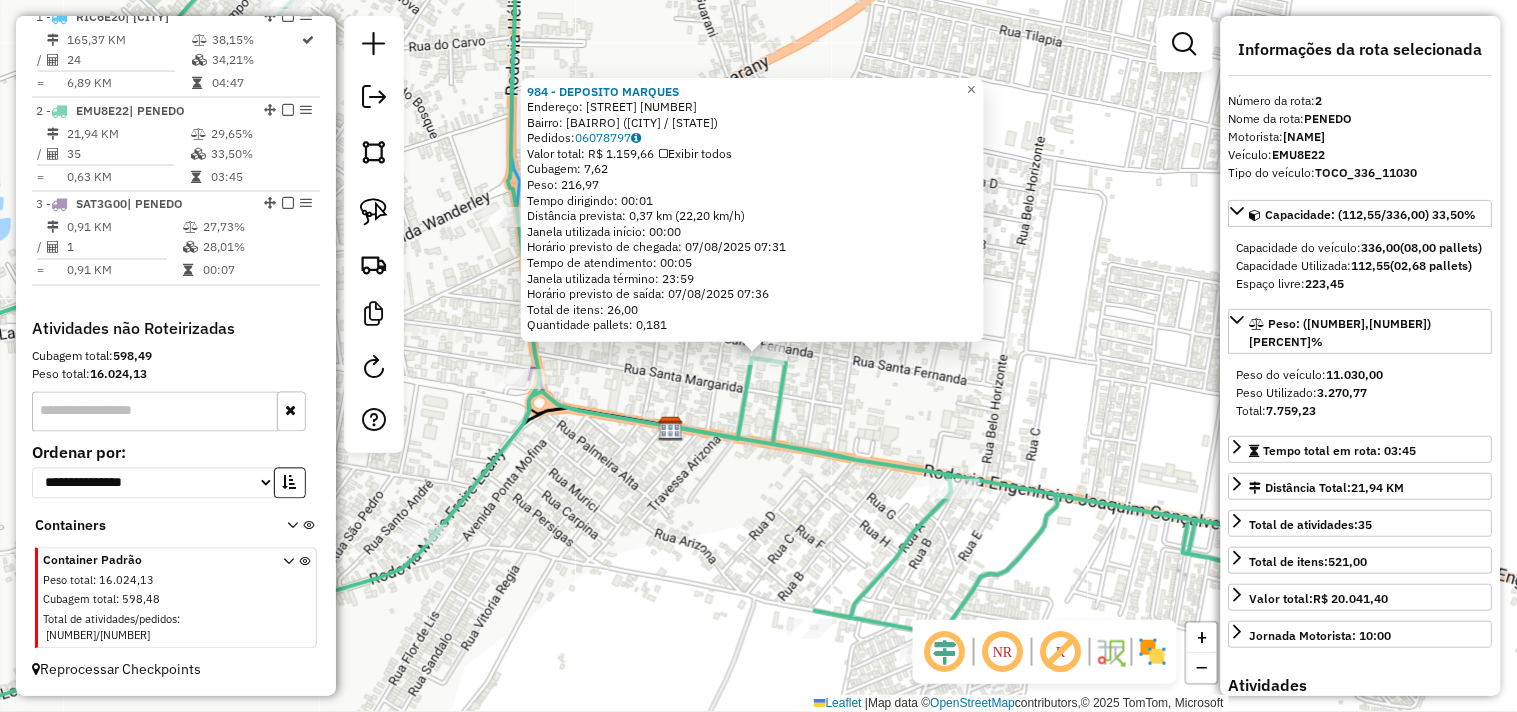 click on "984 - DEPOSITO MARQUES  Endereço:  AVENIDA SAO LUIZ 90   Bairro: Vila Matias (PENEDO / AL)   Pedidos:  06078797   Valor total: R$ 1.159,66   Exibir todos   Cubagem: 7,62  Peso: 216,97  Tempo dirigindo: 00:01   Distância prevista: 0,37 km (22,20 km/h)   Janela utilizada início: 00:00   Horário previsto de chegada: 07/08/2025 07:31   Tempo de atendimento: 00:05   Janela utilizada término: 23:59   Horário previsto de saída: 07/08/2025 07:36   Total de itens: 26,00   Quantidade pallets: 0,181  × Janela de atendimento Grade de atendimento Capacidade Transportadoras Veículos Cliente Pedidos  Rotas Selecione os dias de semana para filtrar as janelas de atendimento  Seg   Ter   Qua   Qui   Sex   Sáb   Dom  Informe o período da janela de atendimento: De: Até:  Filtrar exatamente a janela do cliente  Considerar janela de atendimento padrão  Selecione os dias de semana para filtrar as grades de atendimento  Seg   Ter   Qua   Qui   Sex   Sáb   Dom   Considerar clientes sem dia de atendimento cadastrado De:" 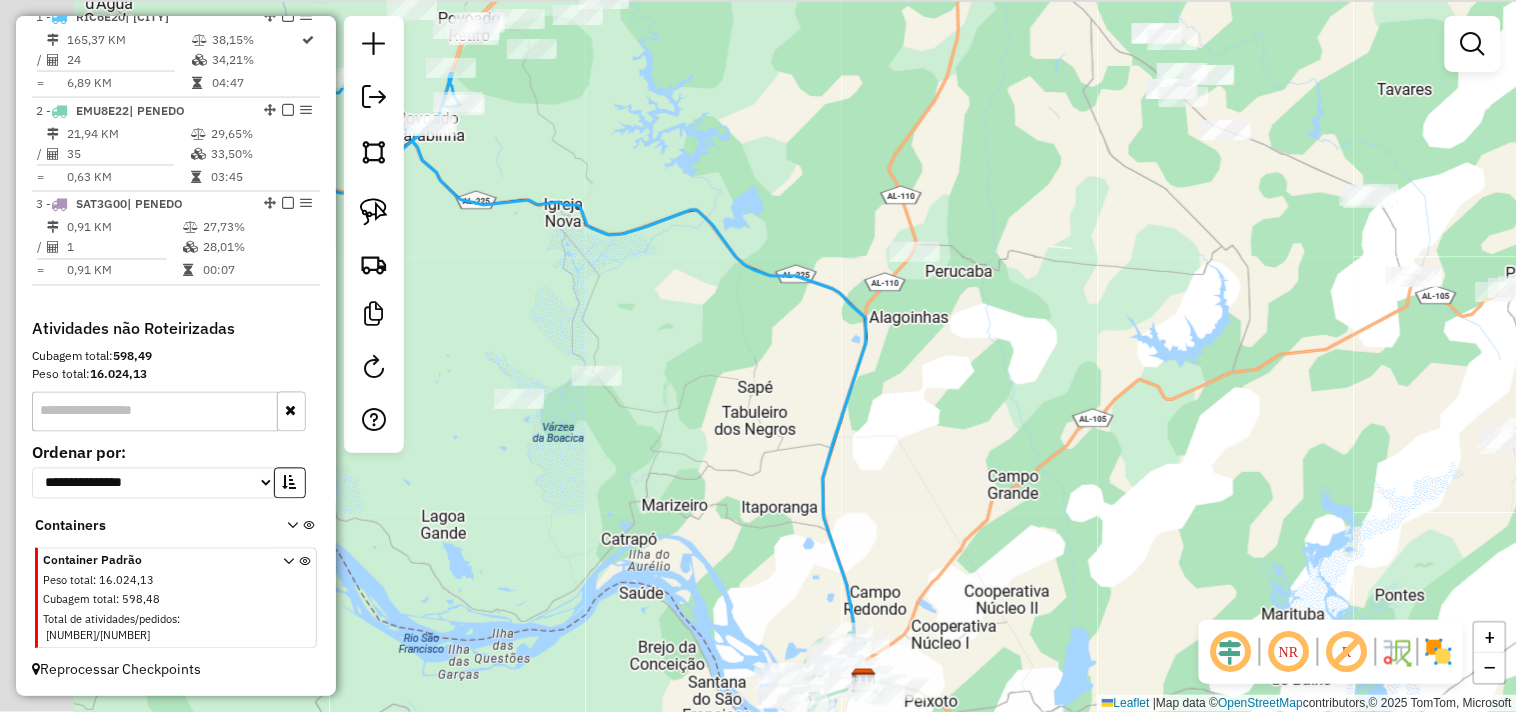 drag, startPoint x: 687, startPoint y: 313, endPoint x: 856, endPoint y: 457, distance: 222.02928 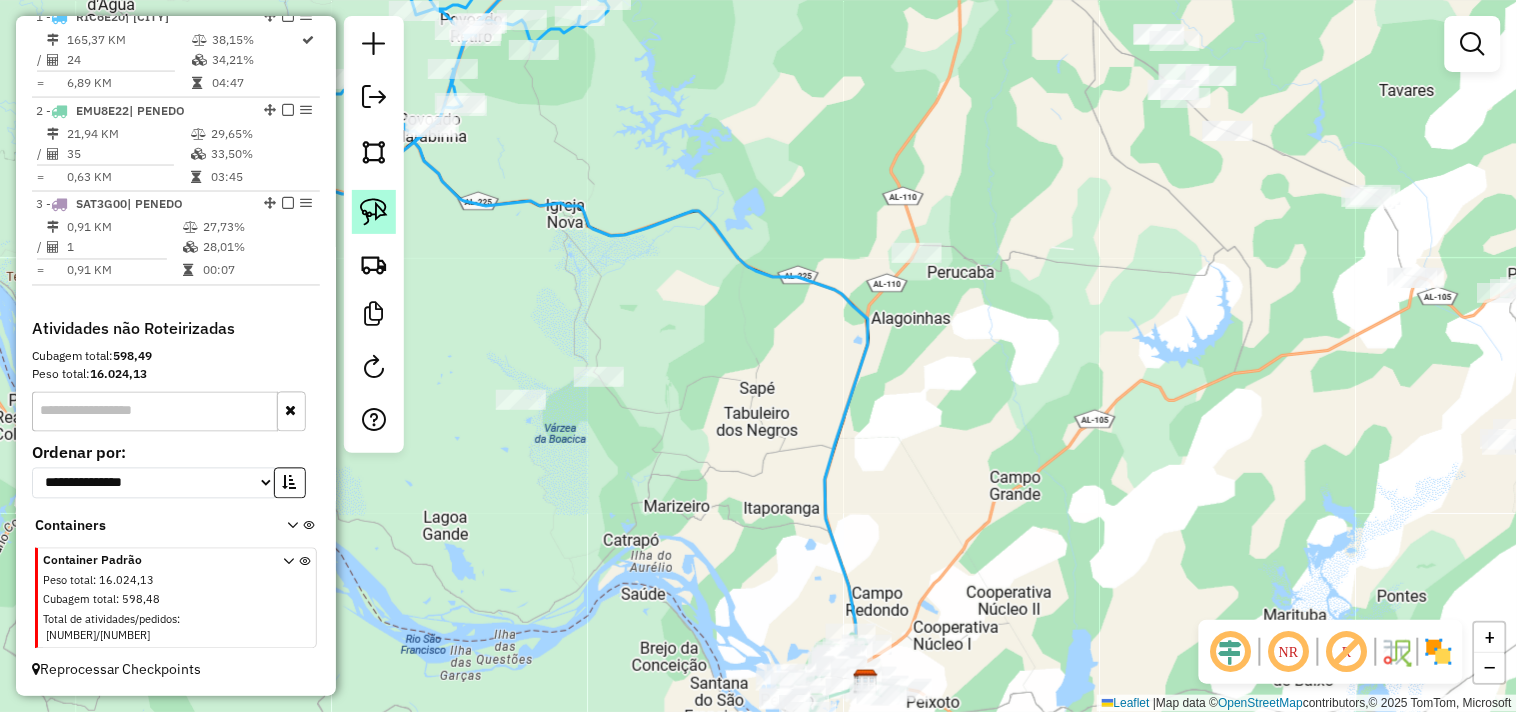 click 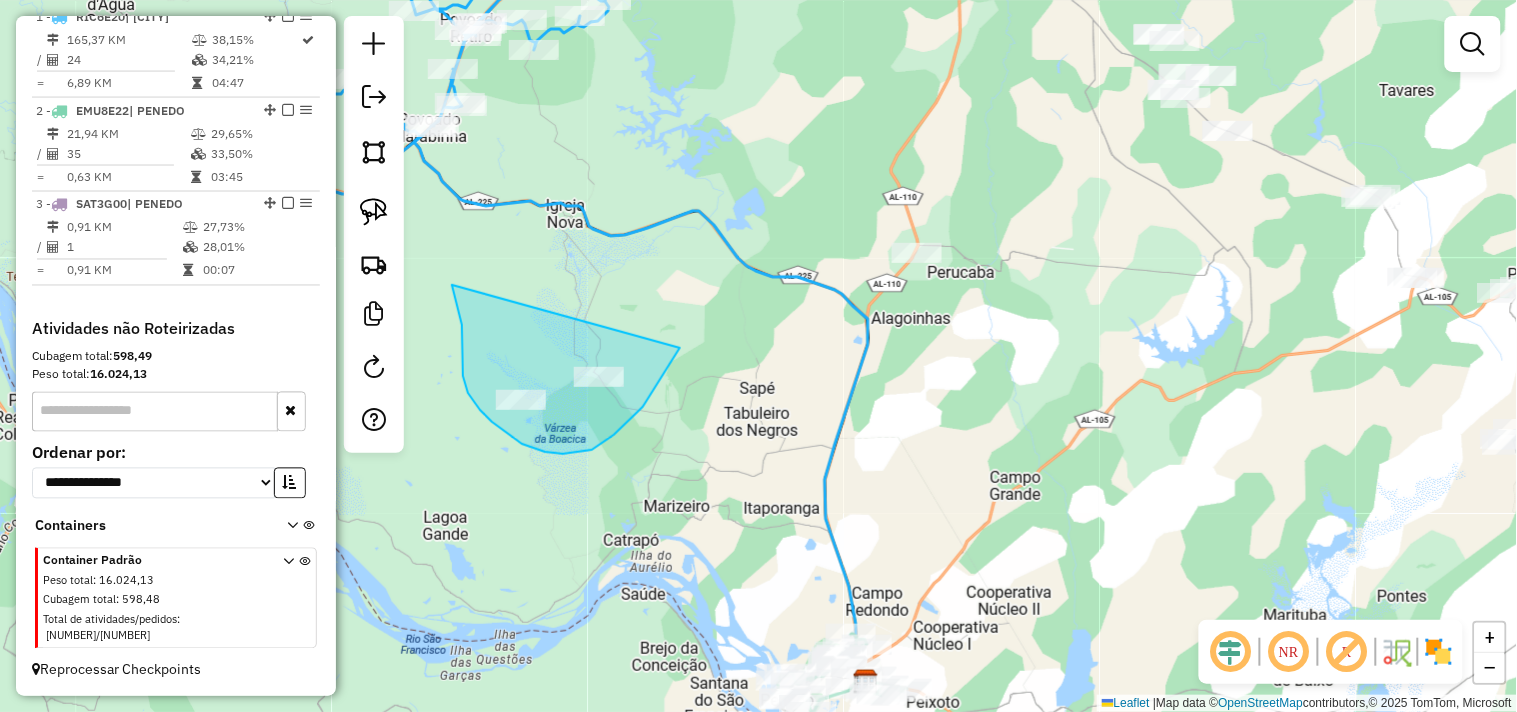 drag, startPoint x: 458, startPoint y: 307, endPoint x: 685, endPoint y: 331, distance: 228.2652 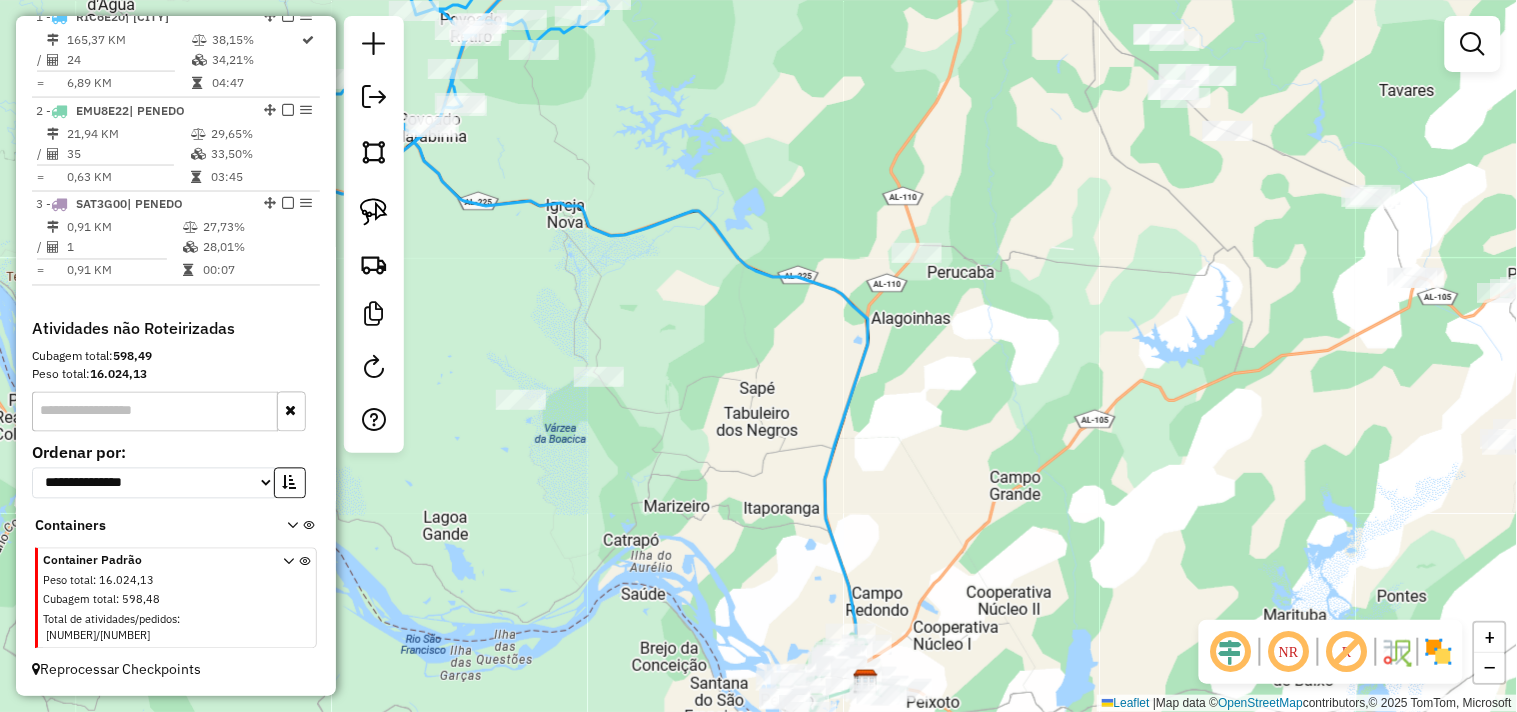 click 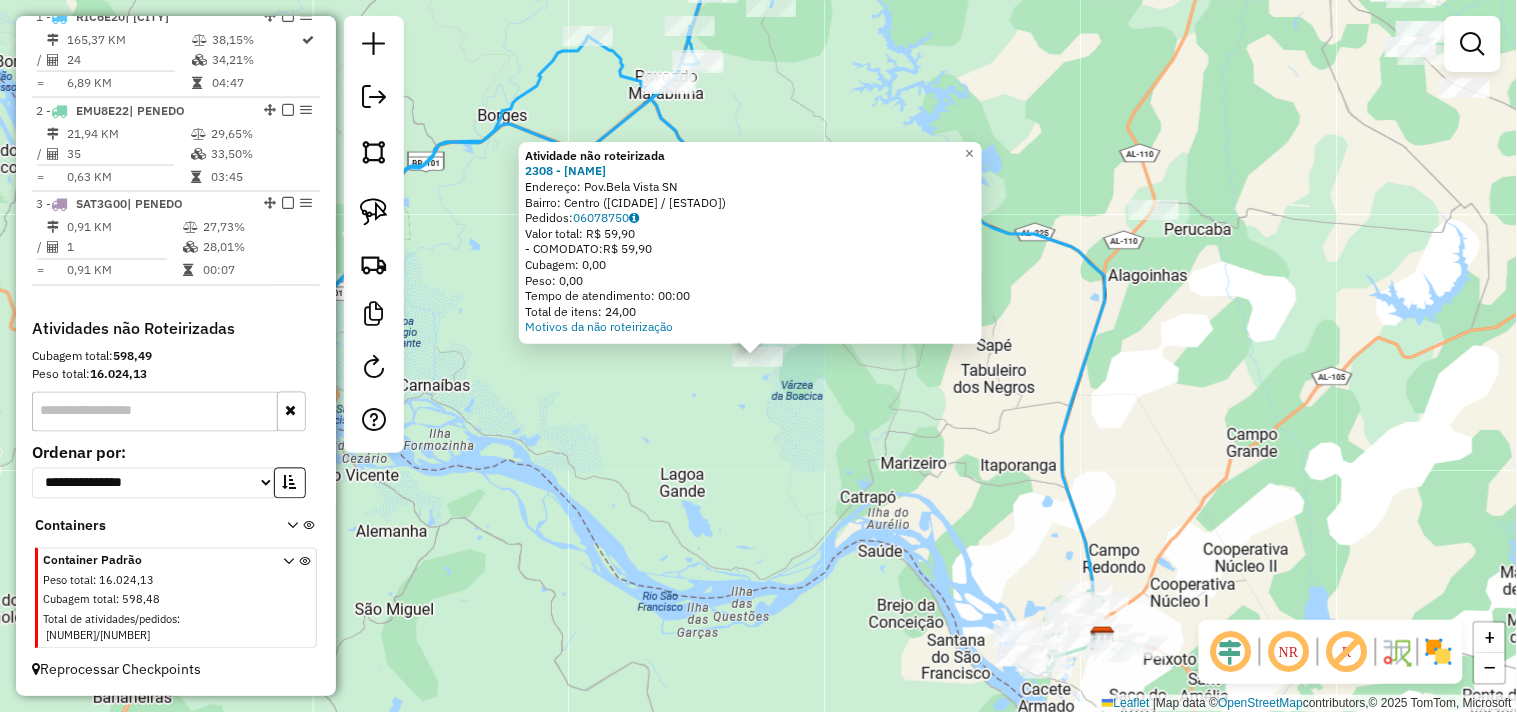 click on "Atividade não roteirizada 2308 - LANCH DA VO LUCIA  Endereço:  Pov.Bela Vista SN   Bairro: Centro (IGREJA NOVA / AL)   Pedidos:  06078750   Valor total: R$ 59,90   - COMODATO:  R$ 59,90   Cubagem: 0,00   Peso: 0,00   Tempo de atendimento: 00:00   Total de itens: 24,00  Motivos da não roteirização × Janela de atendimento Grade de atendimento Capacidade Transportadoras Veículos Cliente Pedidos  Rotas Selecione os dias de semana para filtrar as janelas de atendimento  Seg   Ter   Qua   Qui   Sex   Sáb   Dom  Informe o período da janela de atendimento: De: Até:  Filtrar exatamente a janela do cliente  Considerar janela de atendimento padrão  Selecione os dias de semana para filtrar as grades de atendimento  Seg   Ter   Qua   Qui   Sex   Sáb   Dom   Considerar clientes sem dia de atendimento cadastrado  Clientes fora do dia de atendimento selecionado Filtrar as atividades entre os valores definidos abaixo:  Peso mínimo:   Peso máximo:   Cubagem mínima:   Cubagem máxima:   De:   Até:   De:   Até:" 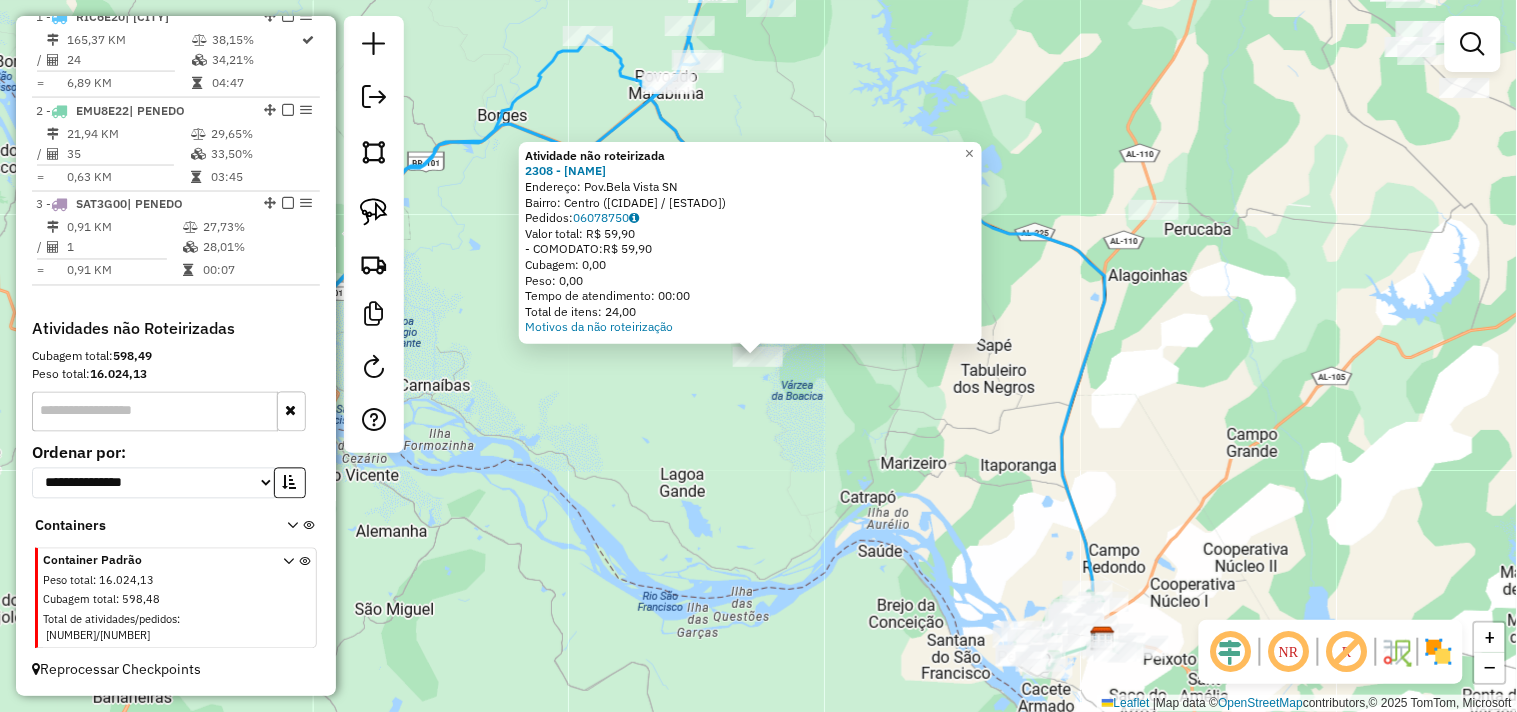 click on "Atividade não roteirizada 2308 - LANCH DA VO LUCIA  Endereço:  Pov.Bela Vista SN   Bairro: Centro (IGREJA NOVA / AL)   Pedidos:  06078750   Valor total: R$ 59,90   - COMODATO:  R$ 59,90   Cubagem: 0,00   Peso: 0,00   Tempo de atendimento: 00:00   Total de itens: 24,00  Motivos da não roteirização × Janela de atendimento Grade de atendimento Capacidade Transportadoras Veículos Cliente Pedidos  Rotas Selecione os dias de semana para filtrar as janelas de atendimento  Seg   Ter   Qua   Qui   Sex   Sáb   Dom  Informe o período da janela de atendimento: De: Até:  Filtrar exatamente a janela do cliente  Considerar janela de atendimento padrão  Selecione os dias de semana para filtrar as grades de atendimento  Seg   Ter   Qua   Qui   Sex   Sáb   Dom   Considerar clientes sem dia de atendimento cadastrado  Clientes fora do dia de atendimento selecionado Filtrar as atividades entre os valores definidos abaixo:  Peso mínimo:   Peso máximo:   Cubagem mínima:   Cubagem máxima:   De:   Até:   De:   Até:" 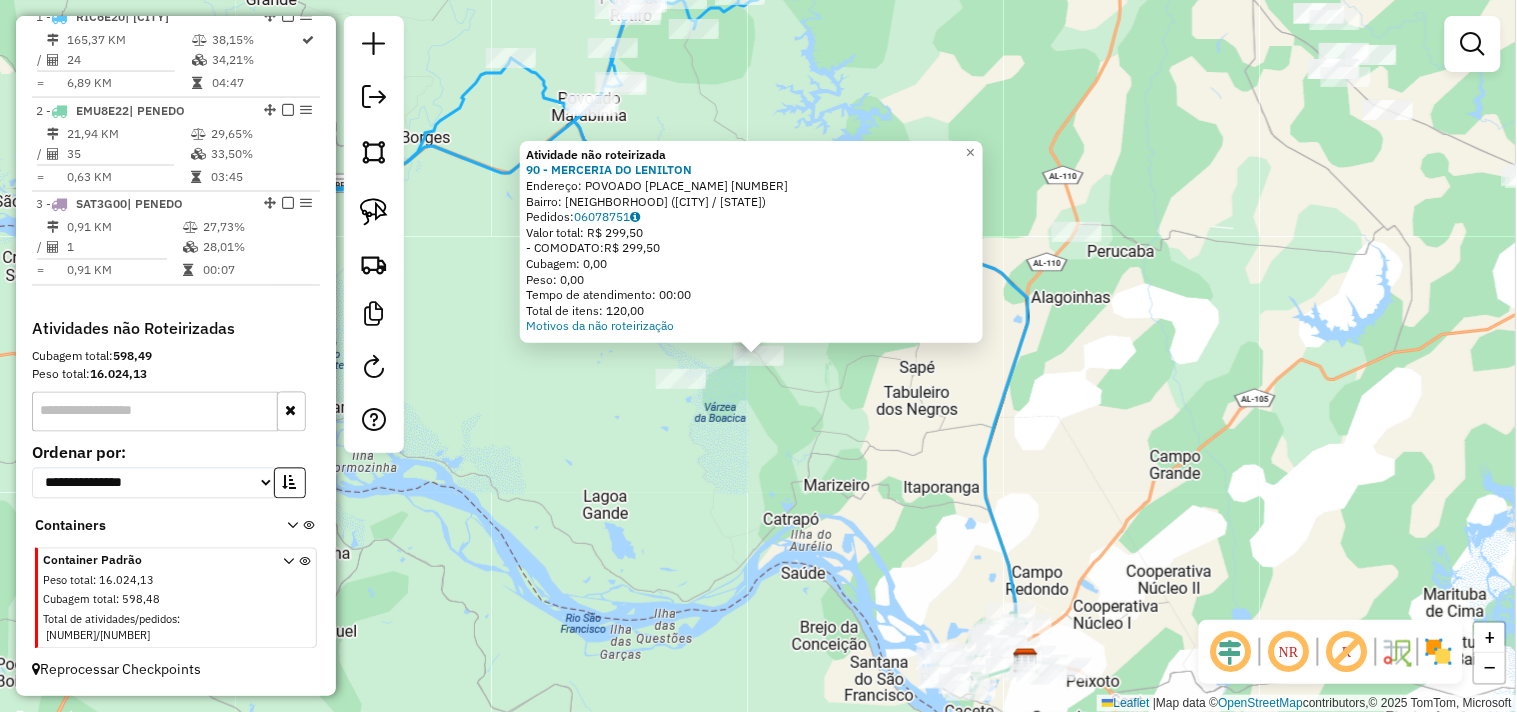 click on "Atividade não roteirizada 90 - MERCERIA DO LENILTON  Endereço:  POVOADO IPIRANGA 1   Bairro: Zona Rural (IGREJA NOVA / AL)   Pedidos:  06078751   Valor total: R$ 299,50   - COMODATO:  R$ 299,50   Cubagem: 0,00   Peso: 0,00   Tempo de atendimento: 00:00   Total de itens: 120,00  Motivos da não roteirização × Janela de atendimento Grade de atendimento Capacidade Transportadoras Veículos Cliente Pedidos  Rotas Selecione os dias de semana para filtrar as janelas de atendimento  Seg   Ter   Qua   Qui   Sex   Sáb   Dom  Informe o período da janela de atendimento: De: Até:  Filtrar exatamente a janela do cliente  Considerar janela de atendimento padrão  Selecione os dias de semana para filtrar as grades de atendimento  Seg   Ter   Qua   Qui   Sex   Sáb   Dom   Considerar clientes sem dia de atendimento cadastrado  Clientes fora do dia de atendimento selecionado Filtrar as atividades entre os valores definidos abaixo:  Peso mínimo:   Peso máximo:   Cubagem mínima:   Cubagem máxima:   De:   Até:  De:" 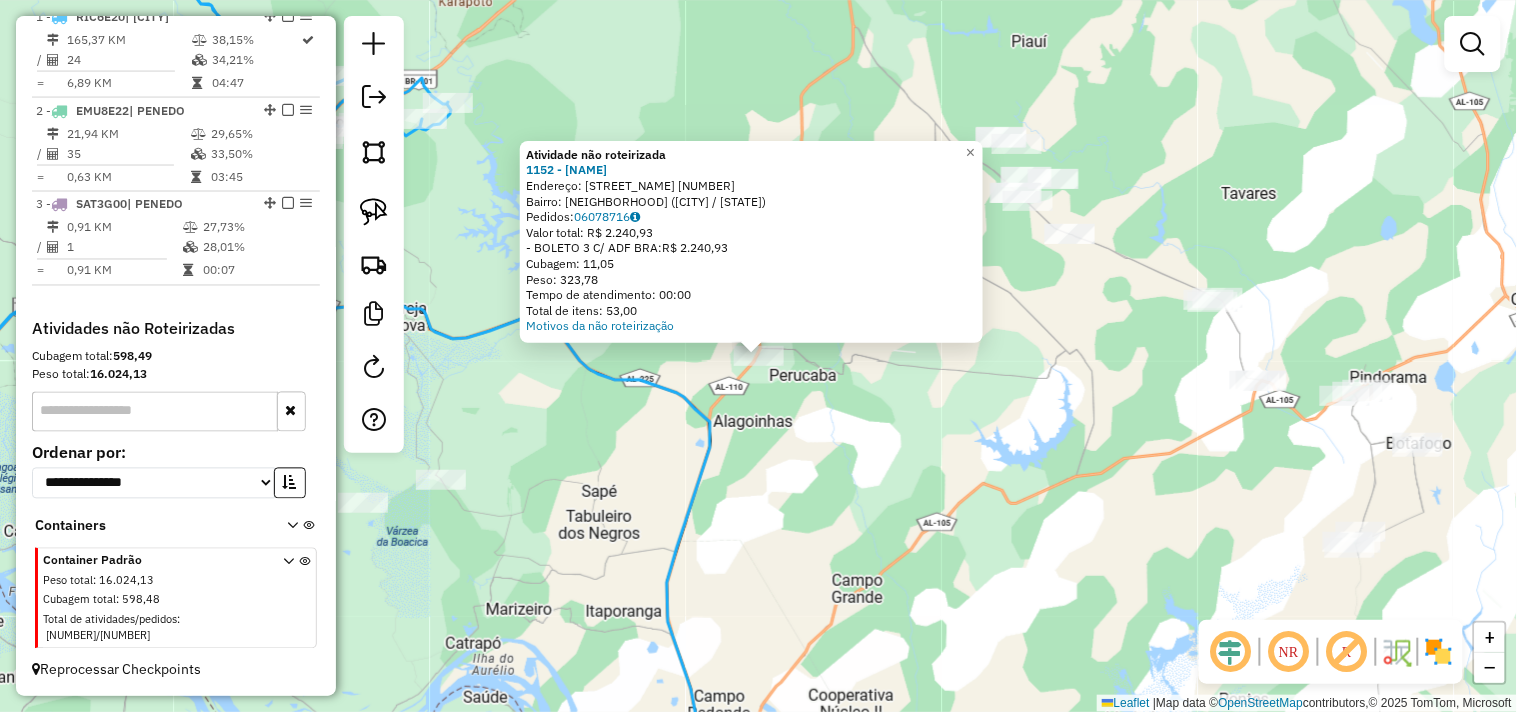 click on "Atividade não roteirizada 1152 - MERCADINHO MANGUEIRI  Endereço:  SIT CHA DA PERUCABA 10   Bairro: Zona Rural (IGREJA NOVA / AL)   Pedidos:  06078716   Valor total: R$ 2.240,93   - BOLETO 3 C/ ADF BRA:  R$ 2.240,93   Cubagem: 11,05   Peso: 323,78   Tempo de atendimento: 00:00   Total de itens: 53,00  Motivos da não roteirização × Janela de atendimento Grade de atendimento Capacidade Transportadoras Veículos Cliente Pedidos  Rotas Selecione os dias de semana para filtrar as janelas de atendimento  Seg   Ter   Qua   Qui   Sex   Sáb   Dom  Informe o período da janela de atendimento: De: Até:  Filtrar exatamente a janela do cliente  Considerar janela de atendimento padrão  Selecione os dias de semana para filtrar as grades de atendimento  Seg   Ter   Qua   Qui   Sex   Sáb   Dom   Considerar clientes sem dia de atendimento cadastrado  Clientes fora do dia de atendimento selecionado Filtrar as atividades entre os valores definidos abaixo:  Peso mínimo:   Peso máximo:   Cubagem mínima:   De:   Até:" 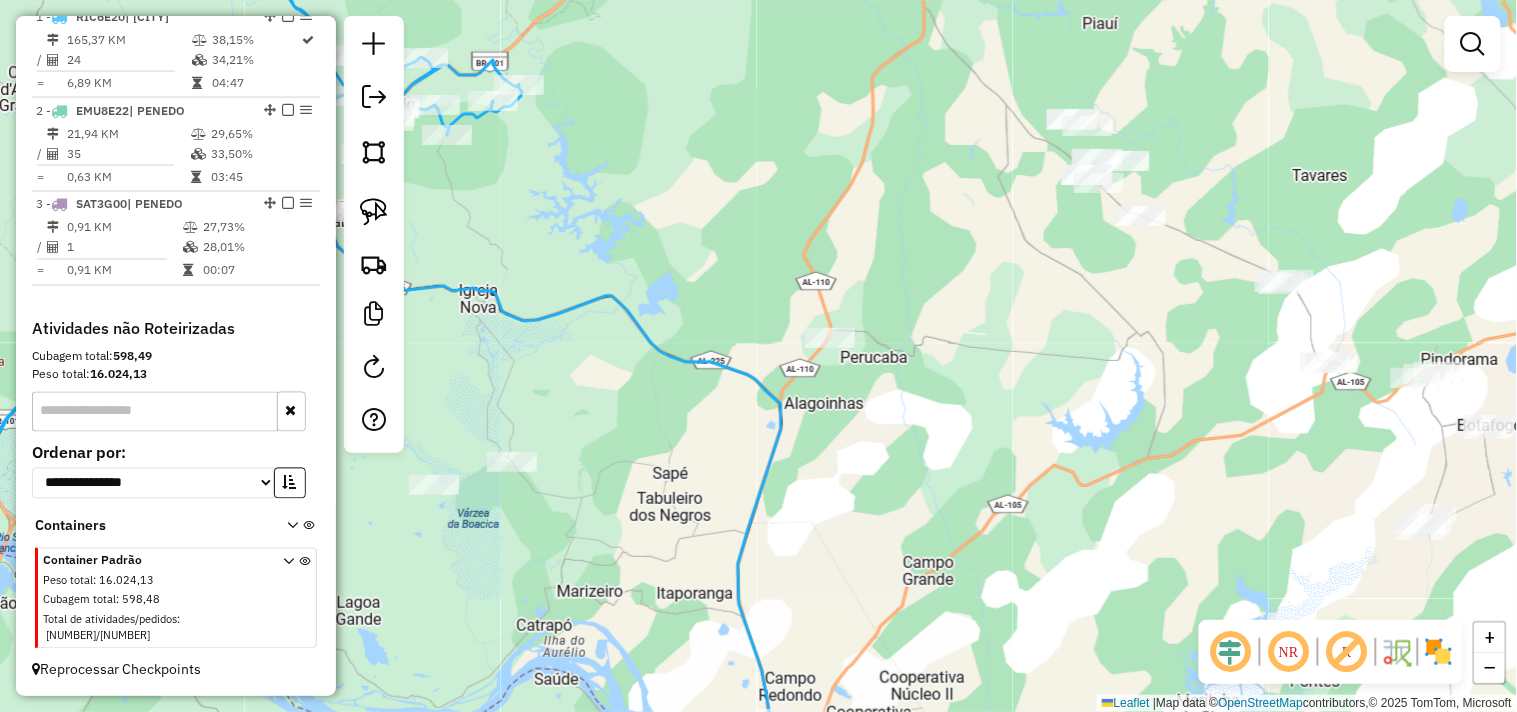 drag, startPoint x: 704, startPoint y: 470, endPoint x: 925, endPoint y: 384, distance: 237.14342 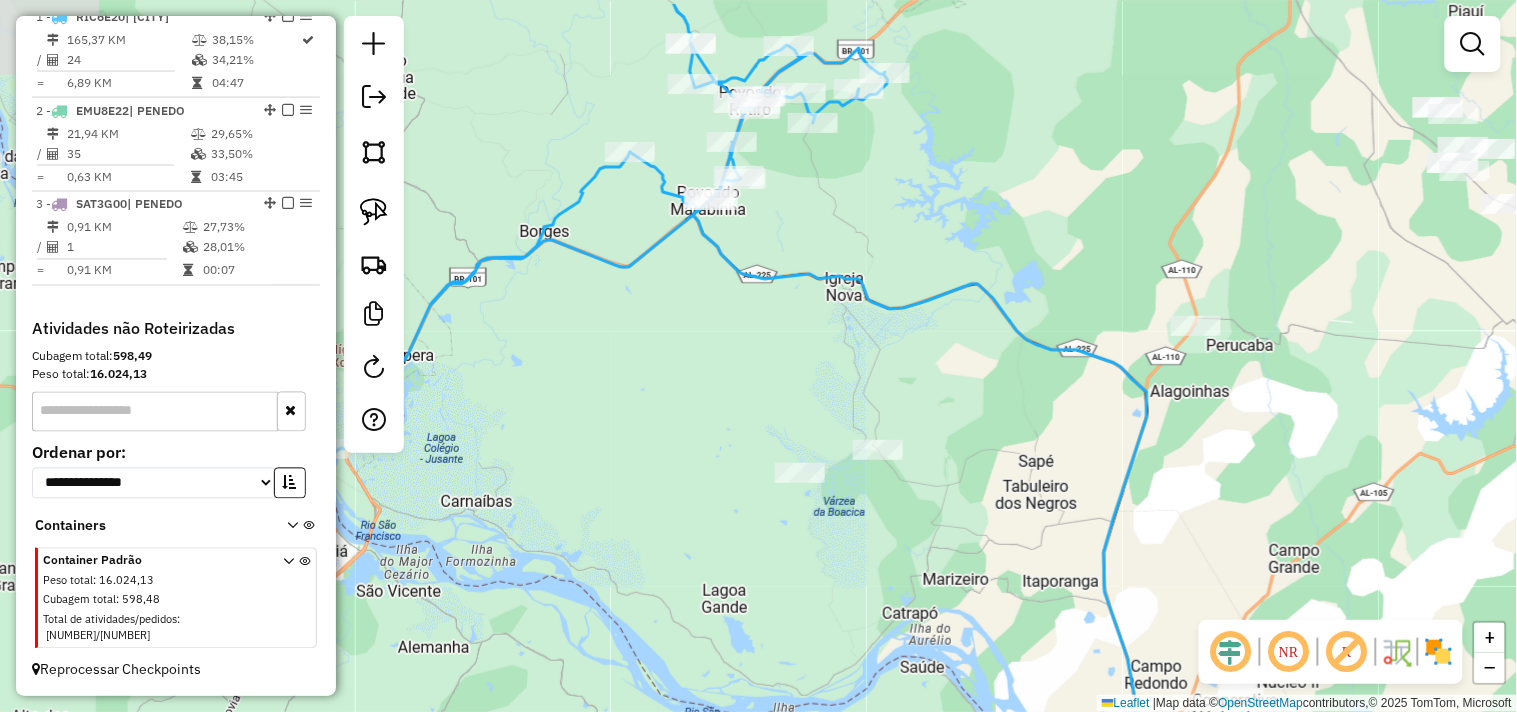 drag, startPoint x: 392, startPoint y: 220, endPoint x: 723, endPoint y: 370, distance: 363.40198 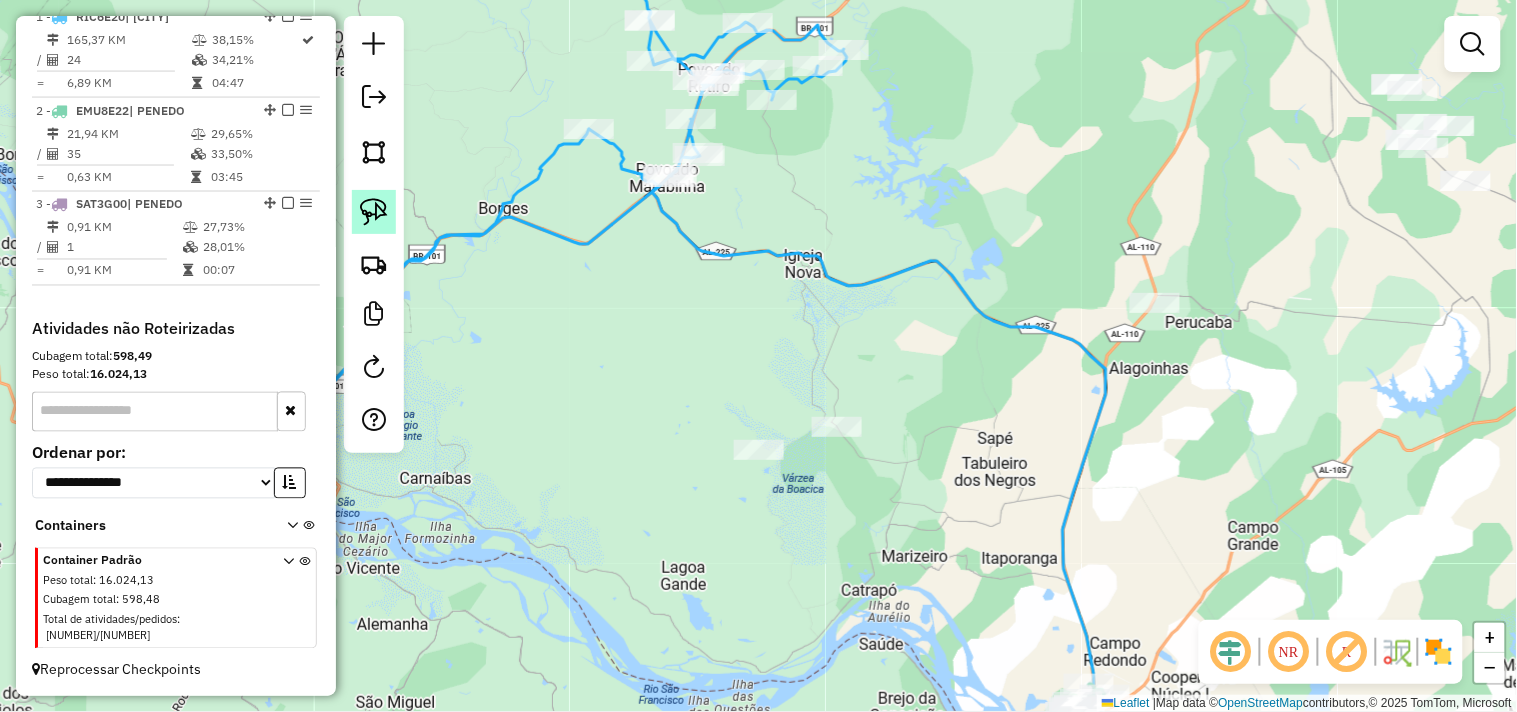 click 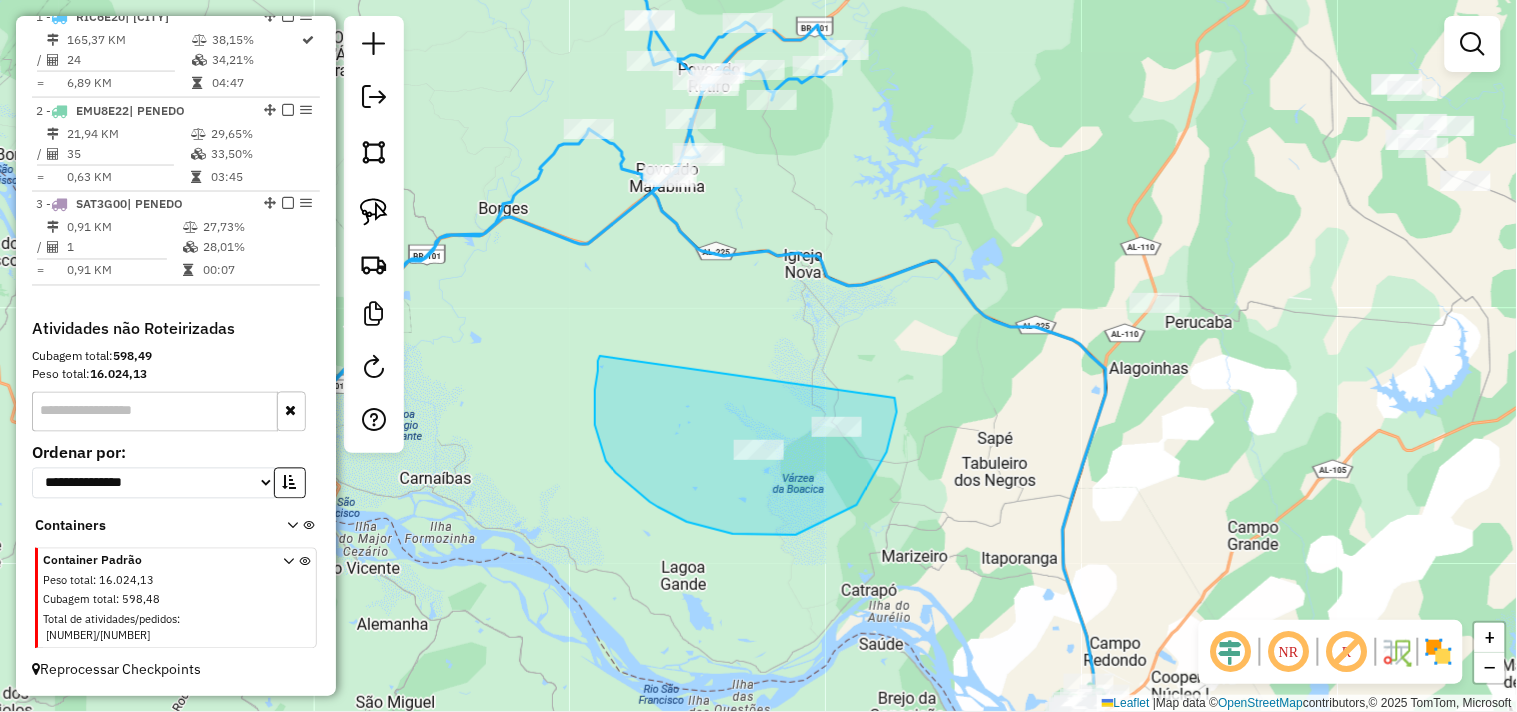 drag, startPoint x: 595, startPoint y: 390, endPoint x: 891, endPoint y: 393, distance: 296.0152 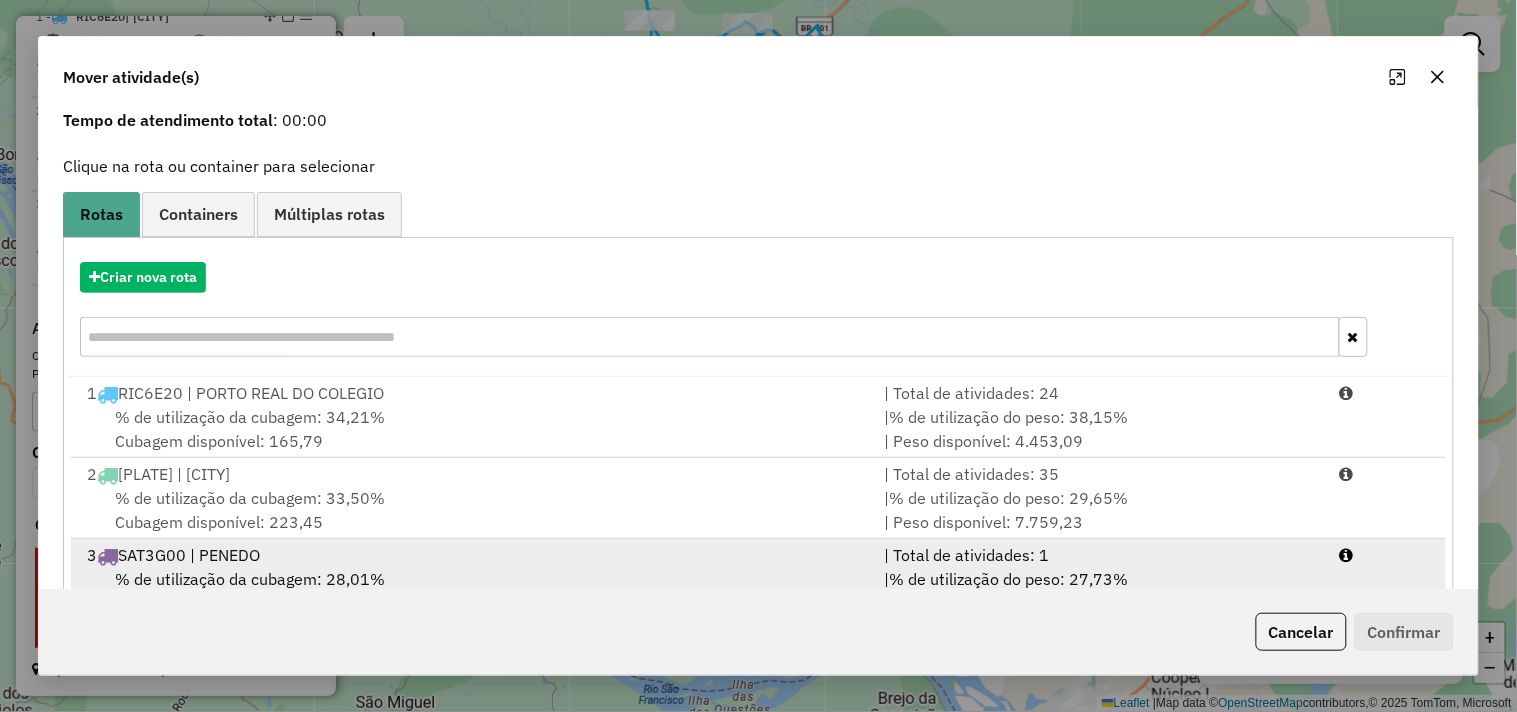 scroll, scrollTop: 145, scrollLeft: 0, axis: vertical 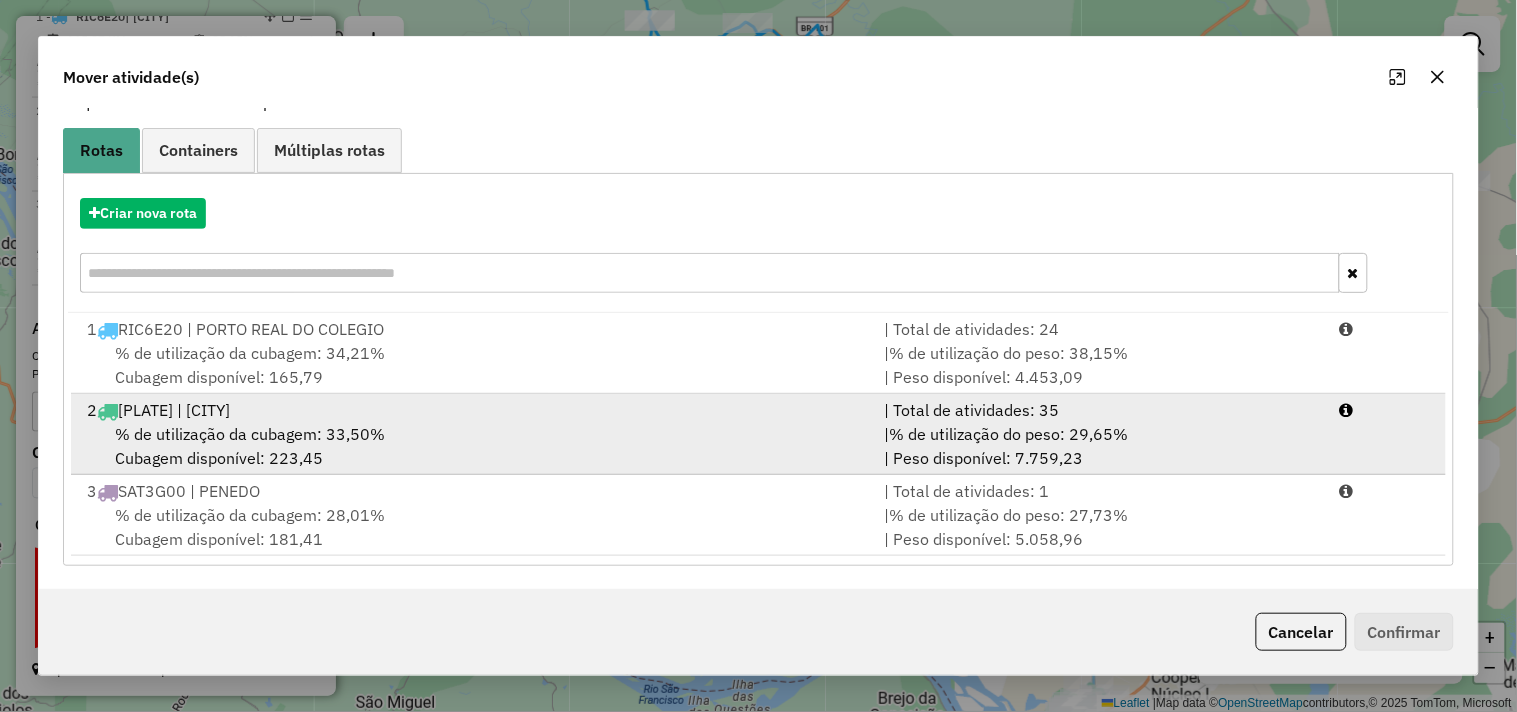 click on "% de utilização da cubagem: 33,50%  Cubagem disponível: 223,45" at bounding box center [473, 446] 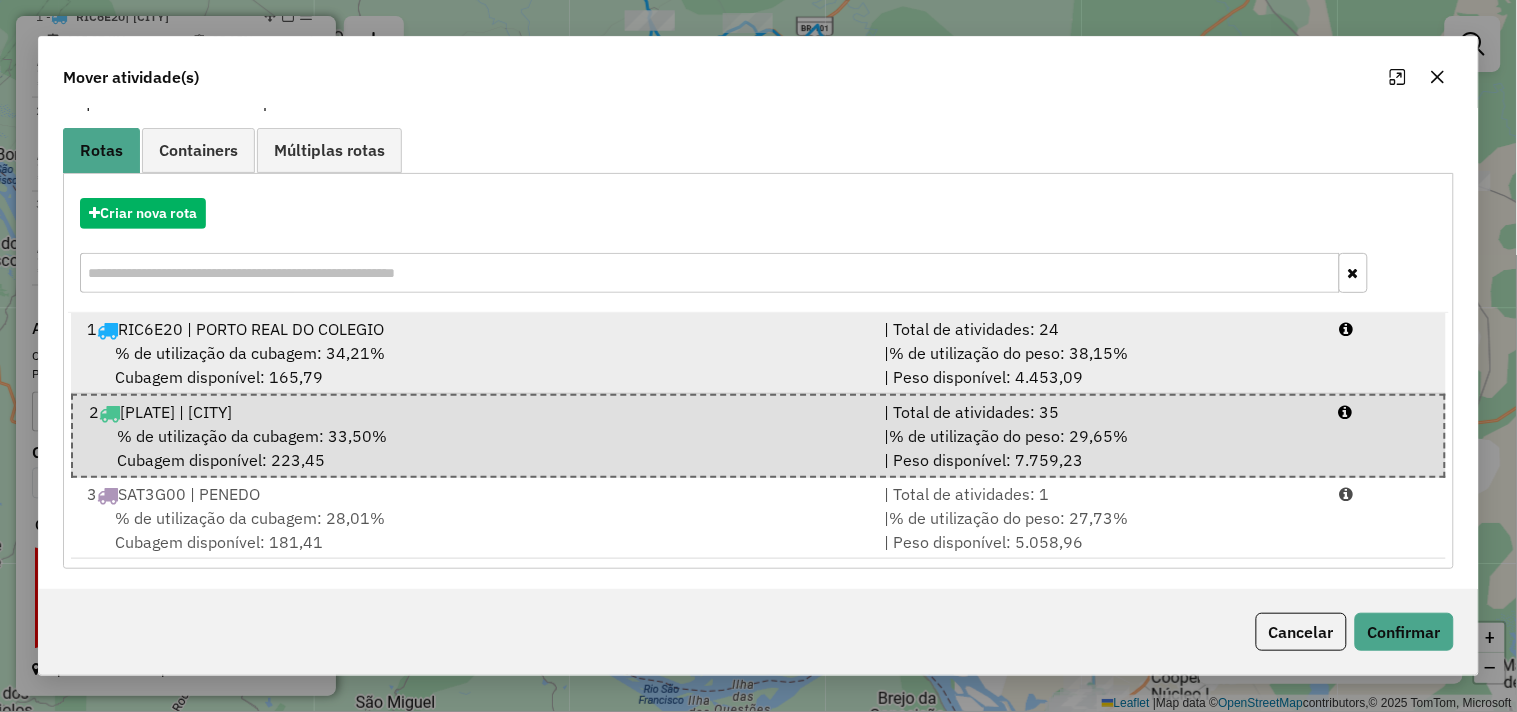 click on "% de utilização da cubagem: 34,21%  Cubagem disponível: 165,79" at bounding box center (473, 365) 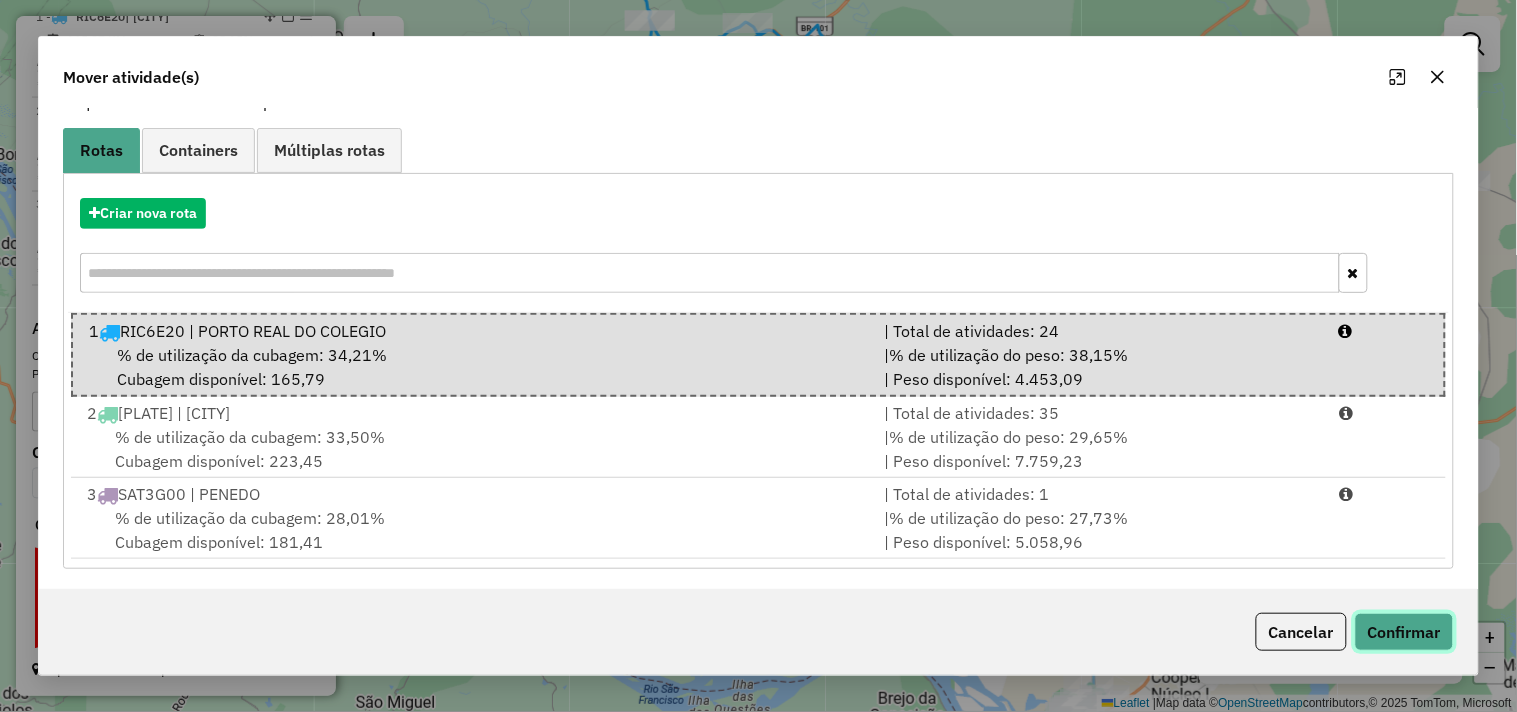 click on "Confirmar" 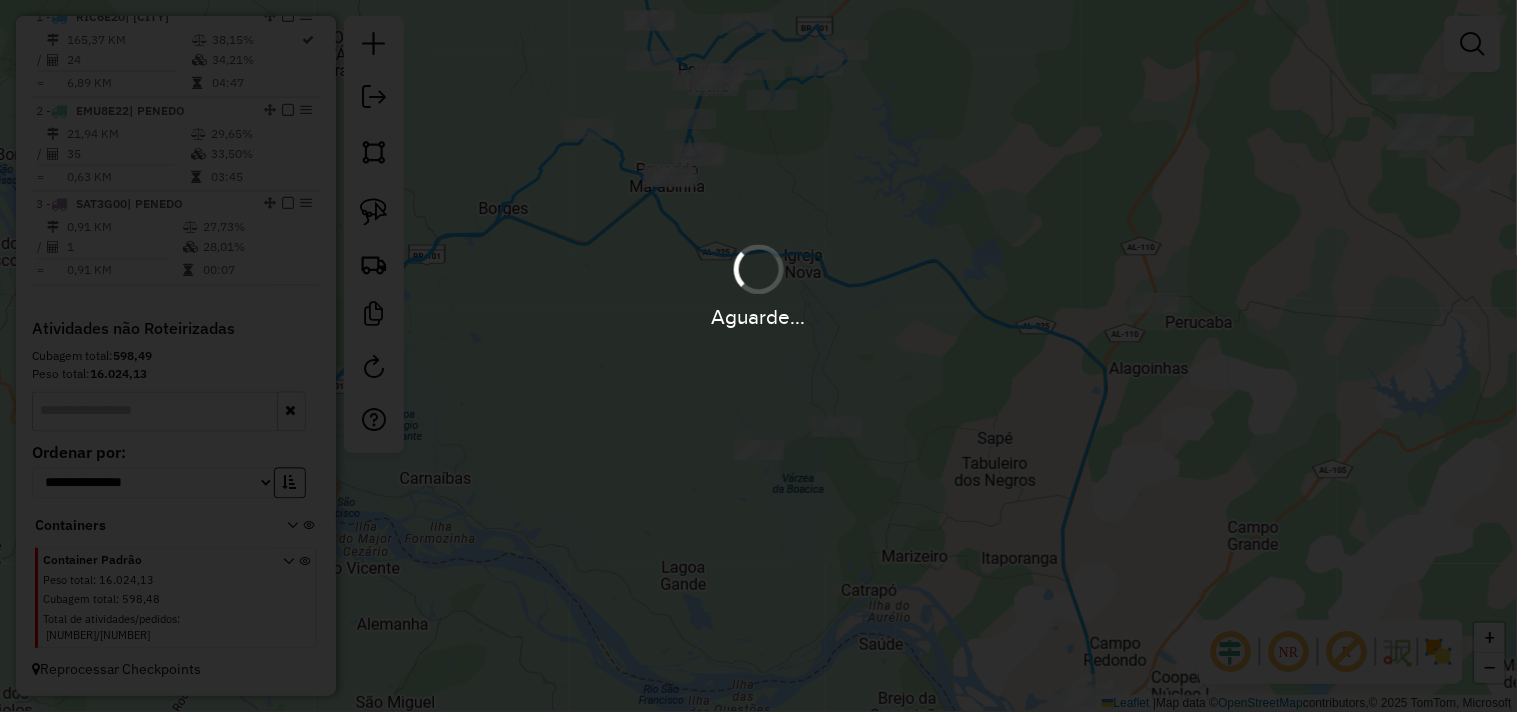 scroll, scrollTop: 0, scrollLeft: 0, axis: both 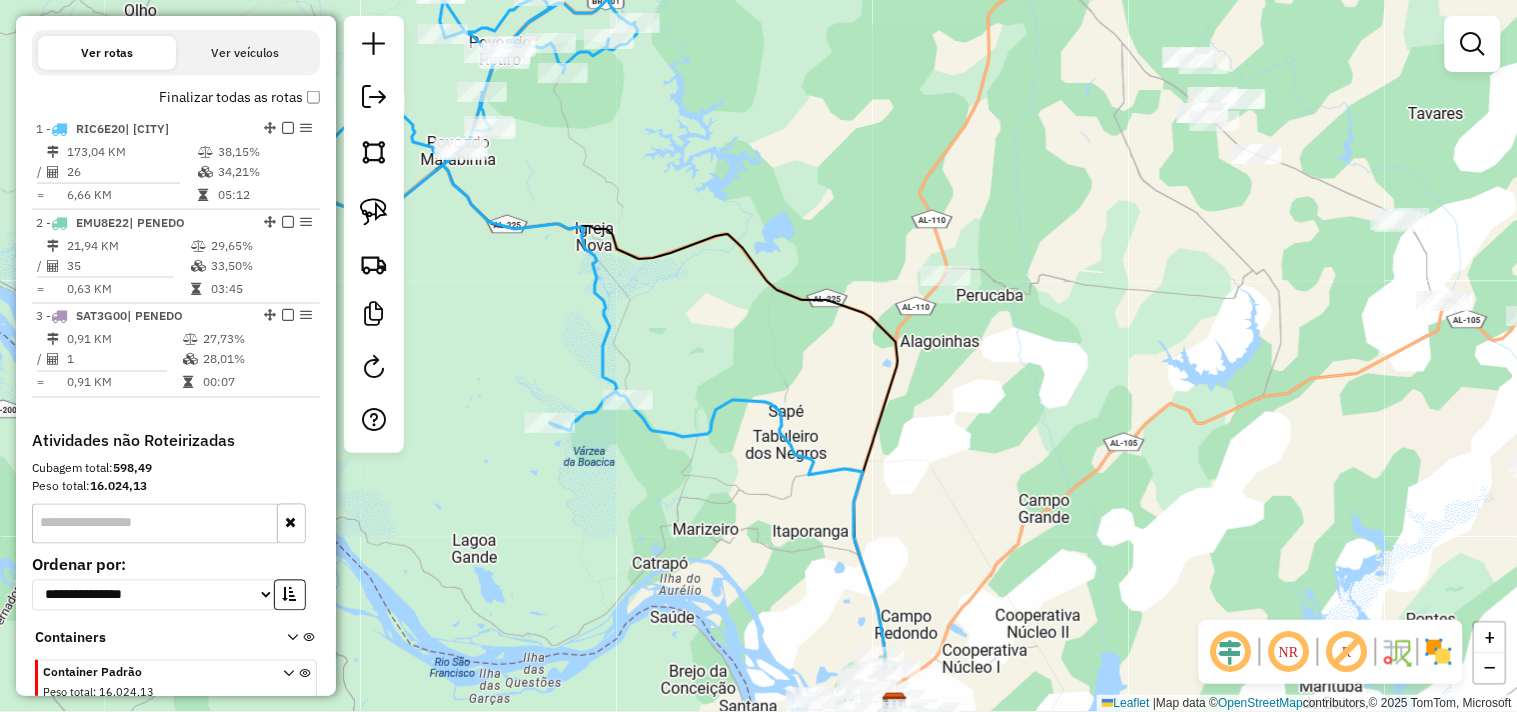 drag, startPoint x: 1047, startPoint y: 443, endPoint x: 857, endPoint y: 404, distance: 193.96133 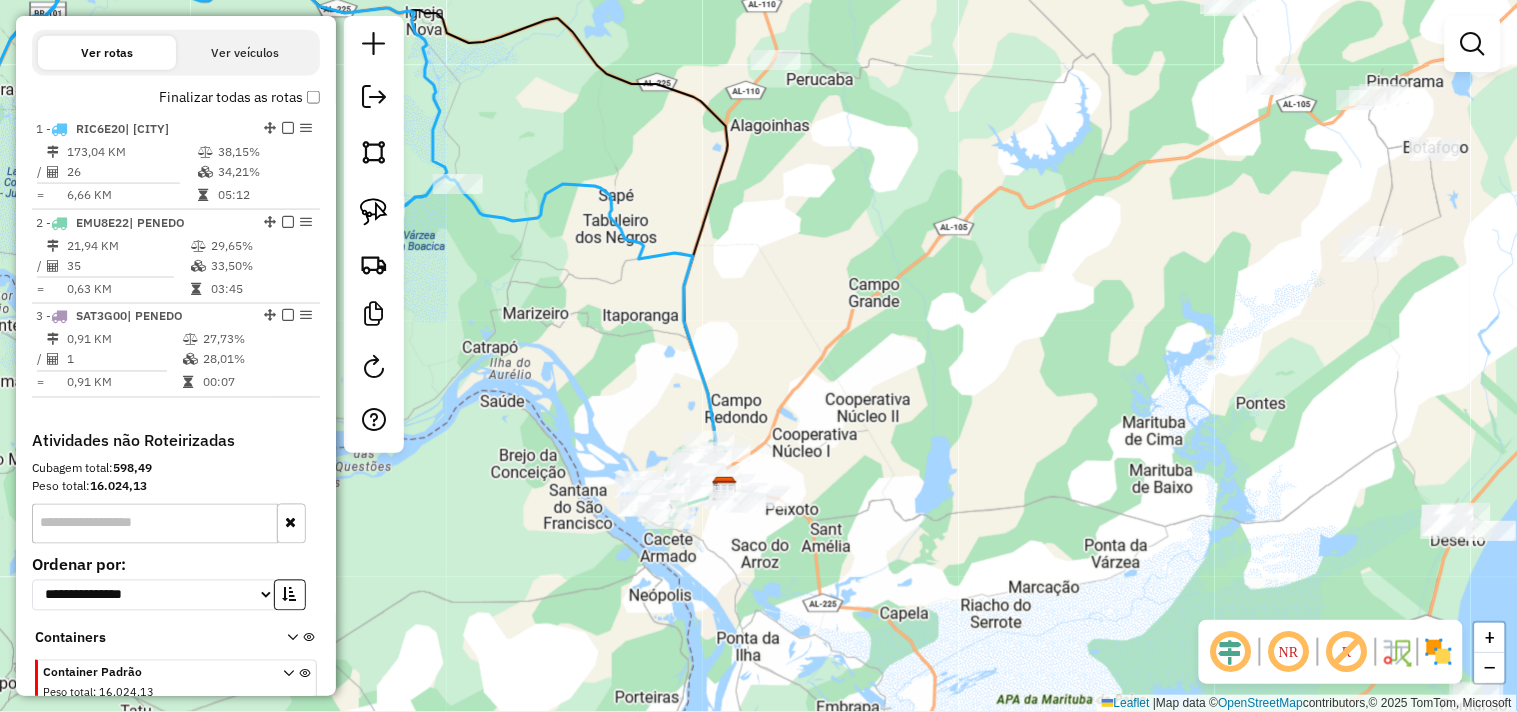drag, startPoint x: 1047, startPoint y: 485, endPoint x: 982, endPoint y: 228, distance: 265.09244 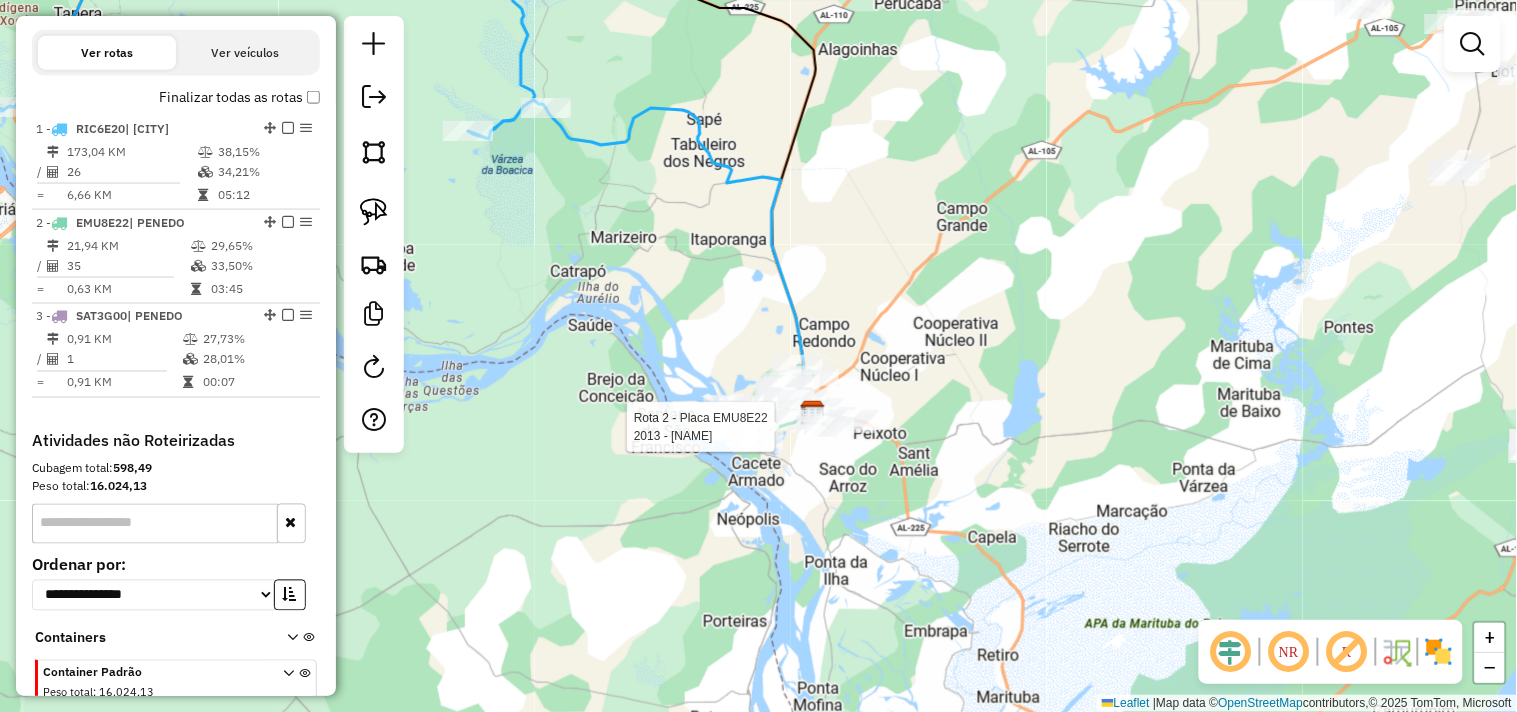 select on "*********" 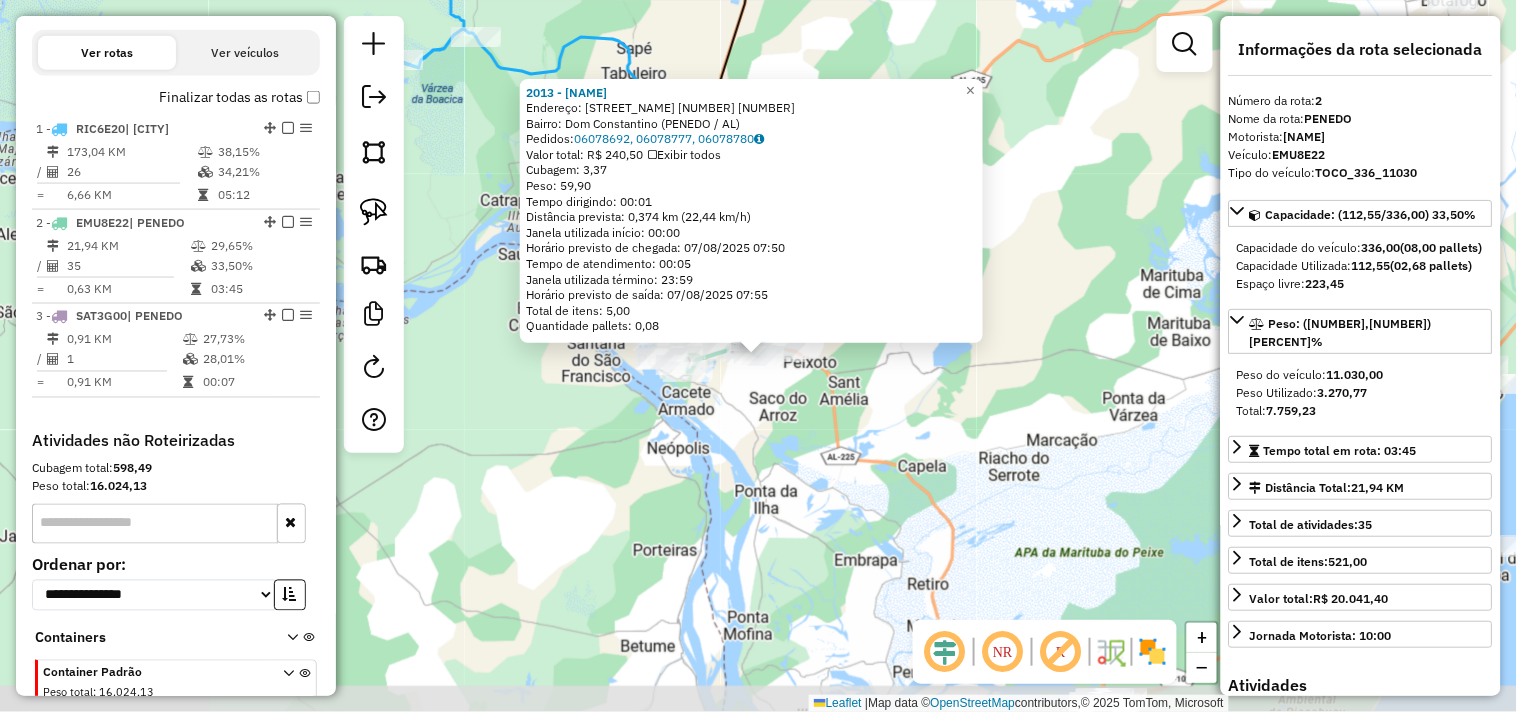 scroll, scrollTop: 786, scrollLeft: 0, axis: vertical 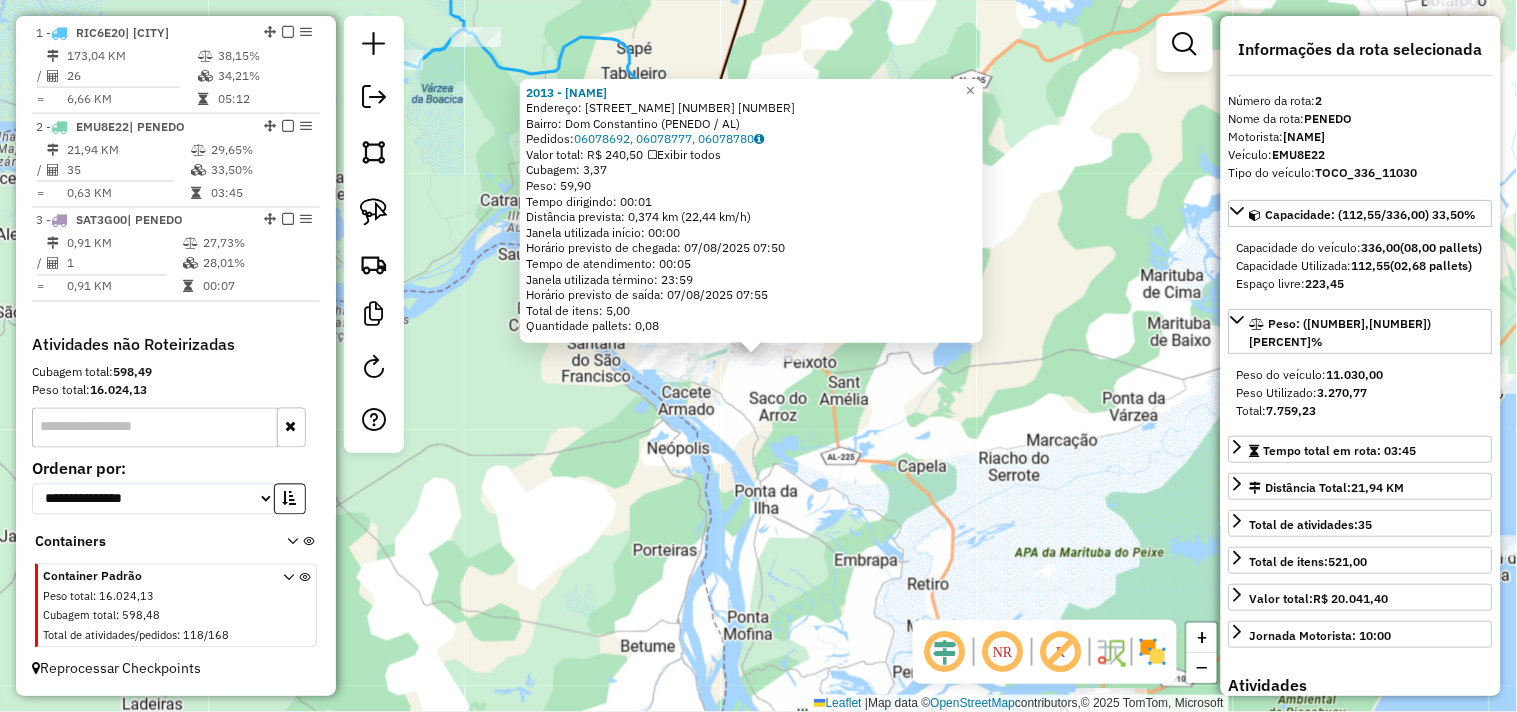 click on "2013 - COMERCIAL GUIMARaES  Endereço:  Rosete Andrade Quadra 2 16   Bairro: Dom Constantino (PENEDO / AL)   Pedidos:  06078692, 06078777, 06078780   Valor total: R$ 240,50   Exibir todos   Cubagem: 3,37  Peso: 59,90  Tempo dirigindo: 00:01   Distância prevista: 0,374 km (22,44 km/h)   Janela utilizada início: 00:00   Horário previsto de chegada: 07/08/2025 07:50   Tempo de atendimento: 00:05   Janela utilizada término: 23:59   Horário previsto de saída: 07/08/2025 07:55   Total de itens: 5,00   Quantidade pallets: 0,08  × Janela de atendimento Grade de atendimento Capacidade Transportadoras Veículos Cliente Pedidos  Rotas Selecione os dias de semana para filtrar as janelas de atendimento  Seg   Ter   Qua   Qui   Sex   Sáb   Dom  Informe o período da janela de atendimento: De: Até:  Filtrar exatamente a janela do cliente  Considerar janela de atendimento padrão  Selecione os dias de semana para filtrar as grades de atendimento  Seg   Ter   Qua   Qui   Sex   Sáb   Dom   Peso mínimo:   De:   De:" 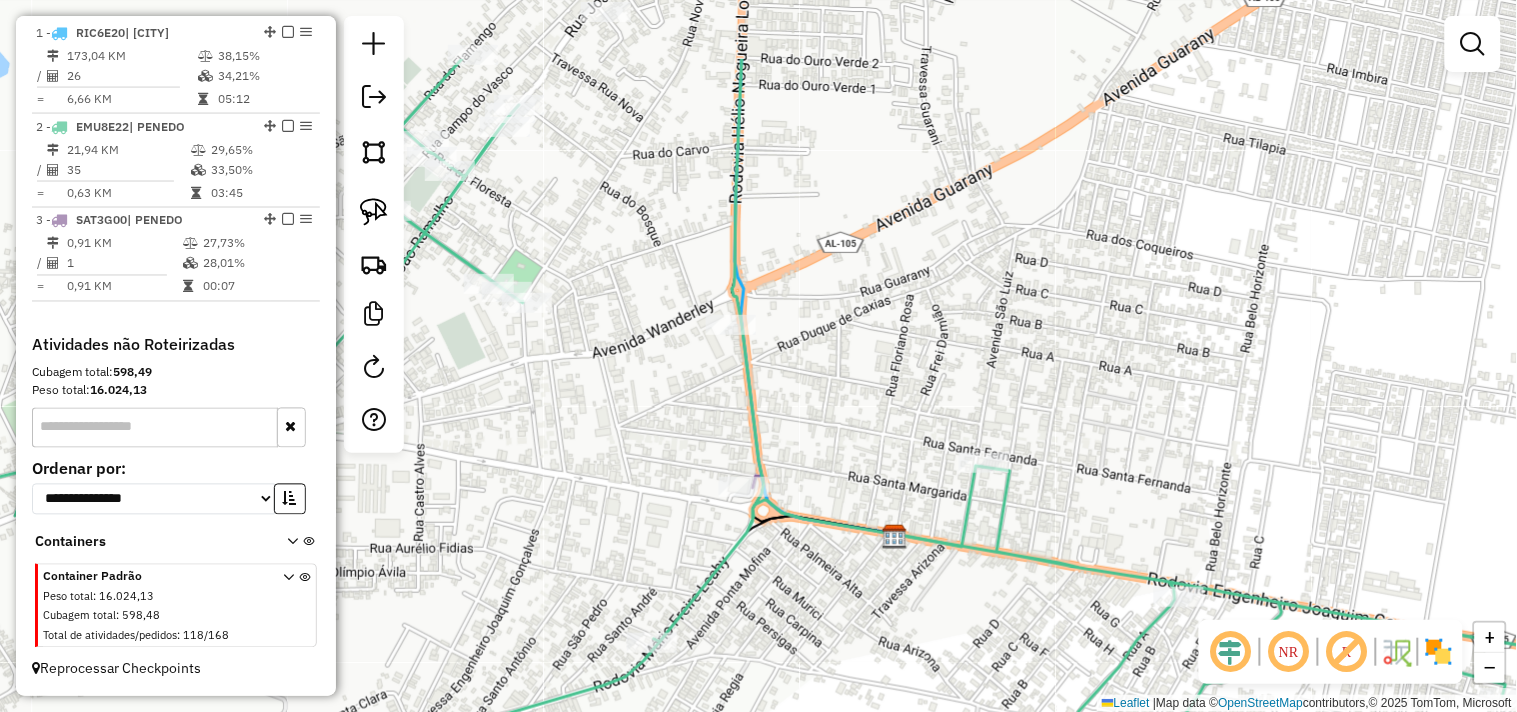 drag, startPoint x: 821, startPoint y: 283, endPoint x: 720, endPoint y: 352, distance: 122.31925 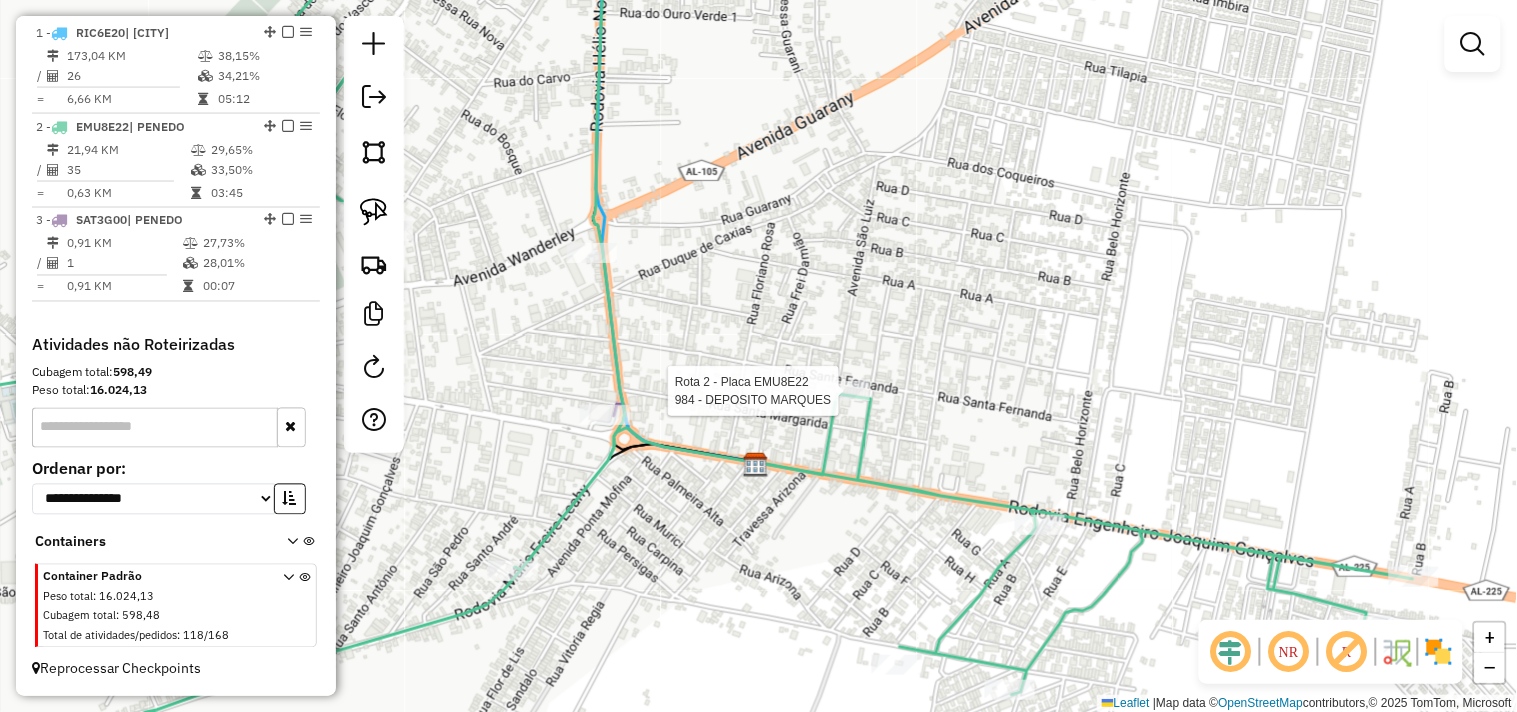 select on "*********" 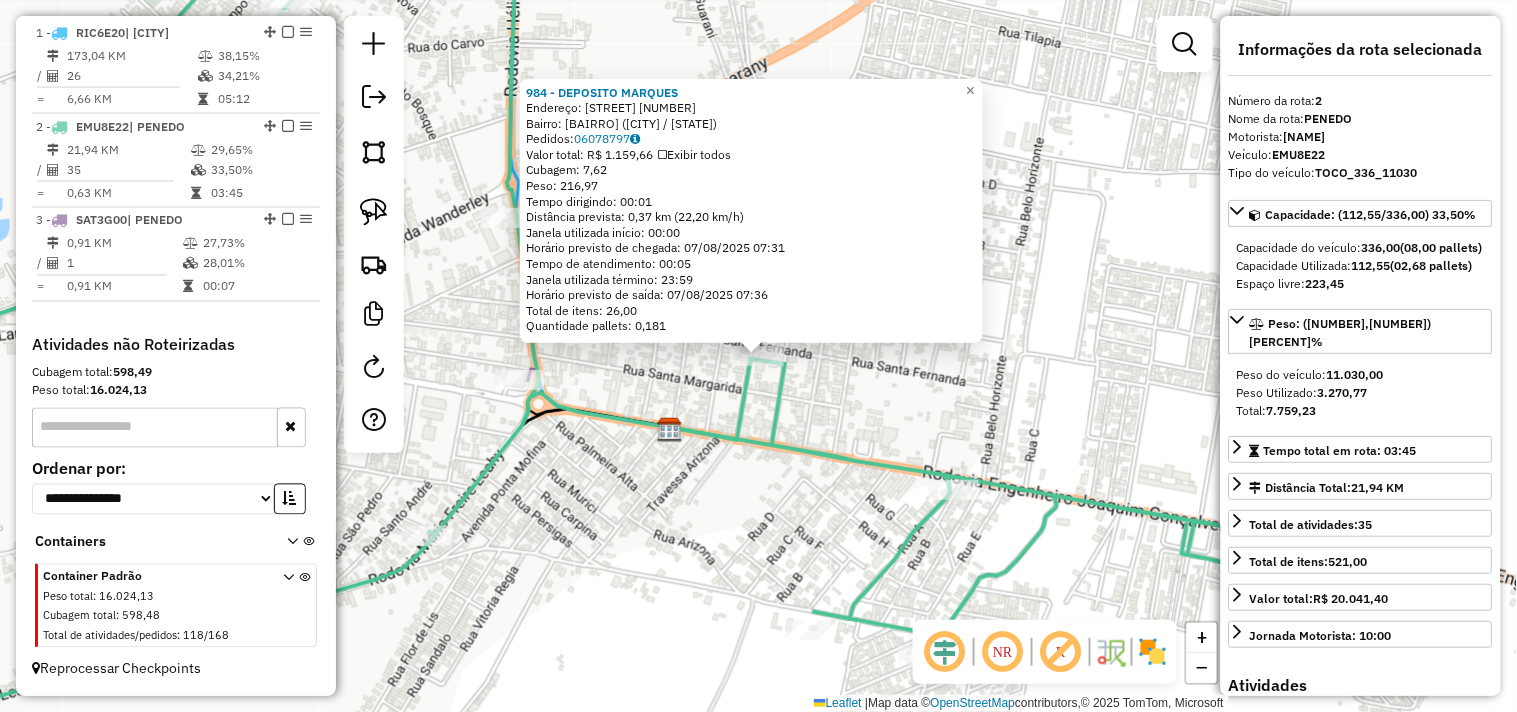 click on "984 - DEPOSITO MARQUES  Endereço:  AVENIDA SAO LUIZ 90   Bairro: Vila Matias (PENEDO / AL)   Pedidos:  06078797   Valor total: R$ 1.159,66   Exibir todos   Cubagem: 7,62  Peso: 216,97  Tempo dirigindo: 00:01   Distância prevista: 0,37 km (22,20 km/h)   Janela utilizada início: 00:00   Horário previsto de chegada: 07/08/2025 07:31   Tempo de atendimento: 00:05   Janela utilizada término: 23:59   Horário previsto de saída: 07/08/2025 07:36   Total de itens: 26,00   Quantidade pallets: 0,181  × Janela de atendimento Grade de atendimento Capacidade Transportadoras Veículos Cliente Pedidos  Rotas Selecione os dias de semana para filtrar as janelas de atendimento  Seg   Ter   Qua   Qui   Sex   Sáb   Dom  Informe o período da janela de atendimento: De: Até:  Filtrar exatamente a janela do cliente  Considerar janela de atendimento padrão  Selecione os dias de semana para filtrar as grades de atendimento  Seg   Ter   Qua   Qui   Sex   Sáb   Dom   Considerar clientes sem dia de atendimento cadastrado De:" 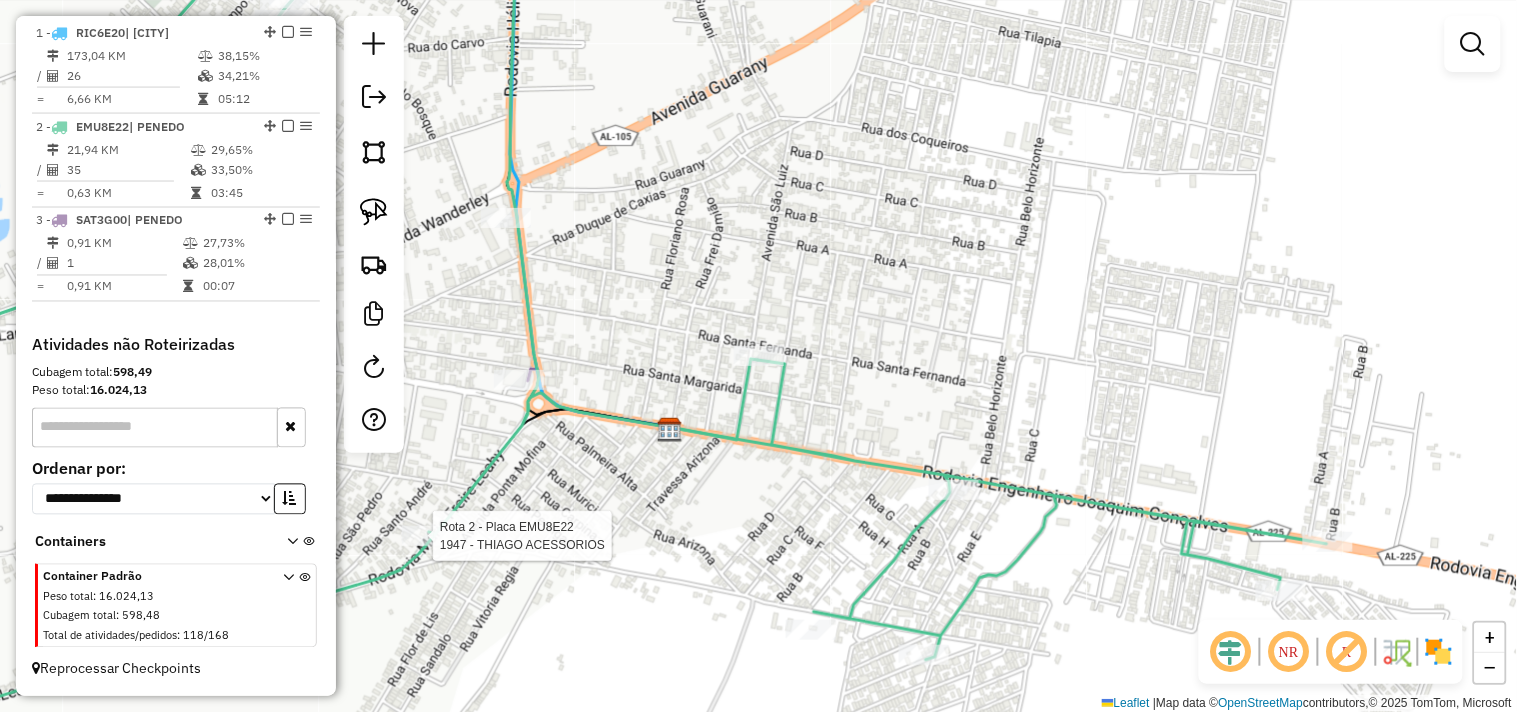 select on "*********" 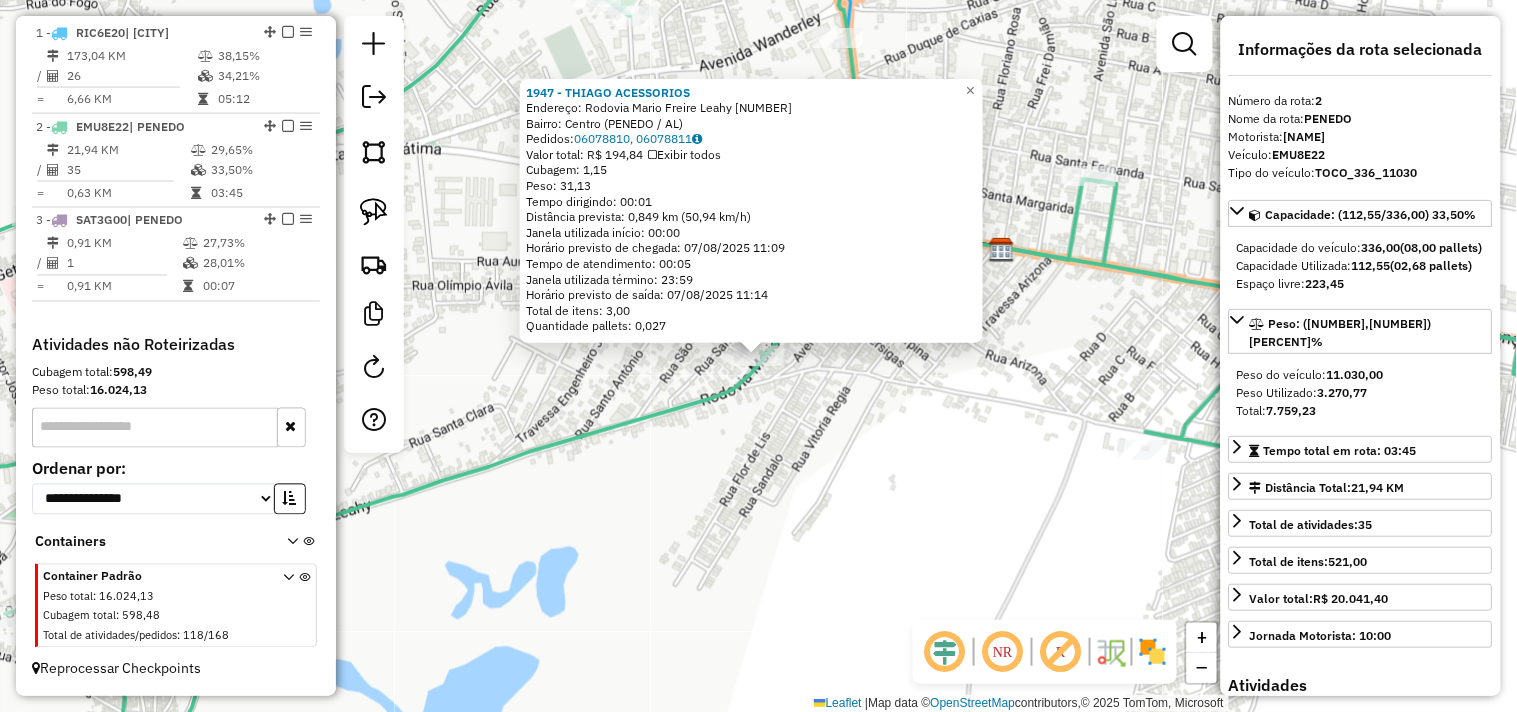 click on "1947 - THIAGO ACESSORIOS  Endereço:  Rodovia Mario Freire Leahy 1989   Bairro: Centro (PENEDO / AL)   Pedidos:  06078810, 06078811   Valor total: R$ 194,84   Exibir todos   Cubagem: 1,15  Peso: 31,13  Tempo dirigindo: 00:01   Distância prevista: 0,849 km (50,94 km/h)   Janela utilizada início: 00:00   Horário previsto de chegada: 07/08/2025 11:09   Tempo de atendimento: 00:05   Janela utilizada término: 23:59   Horário previsto de saída: 07/08/2025 11:14   Total de itens: 3,00   Quantidade pallets: 0,027  × Janela de atendimento Grade de atendimento Capacidade Transportadoras Veículos Cliente Pedidos  Rotas Selecione os dias de semana para filtrar as janelas de atendimento  Seg   Ter   Qua   Qui   Sex   Sáb   Dom  Informe o período da janela de atendimento: De: Até:  Filtrar exatamente a janela do cliente  Considerar janela de atendimento padrão  Selecione os dias de semana para filtrar as grades de atendimento  Seg   Ter   Qua   Qui   Sex   Sáb   Dom   Peso mínimo:   Peso máximo:   De:   De:" 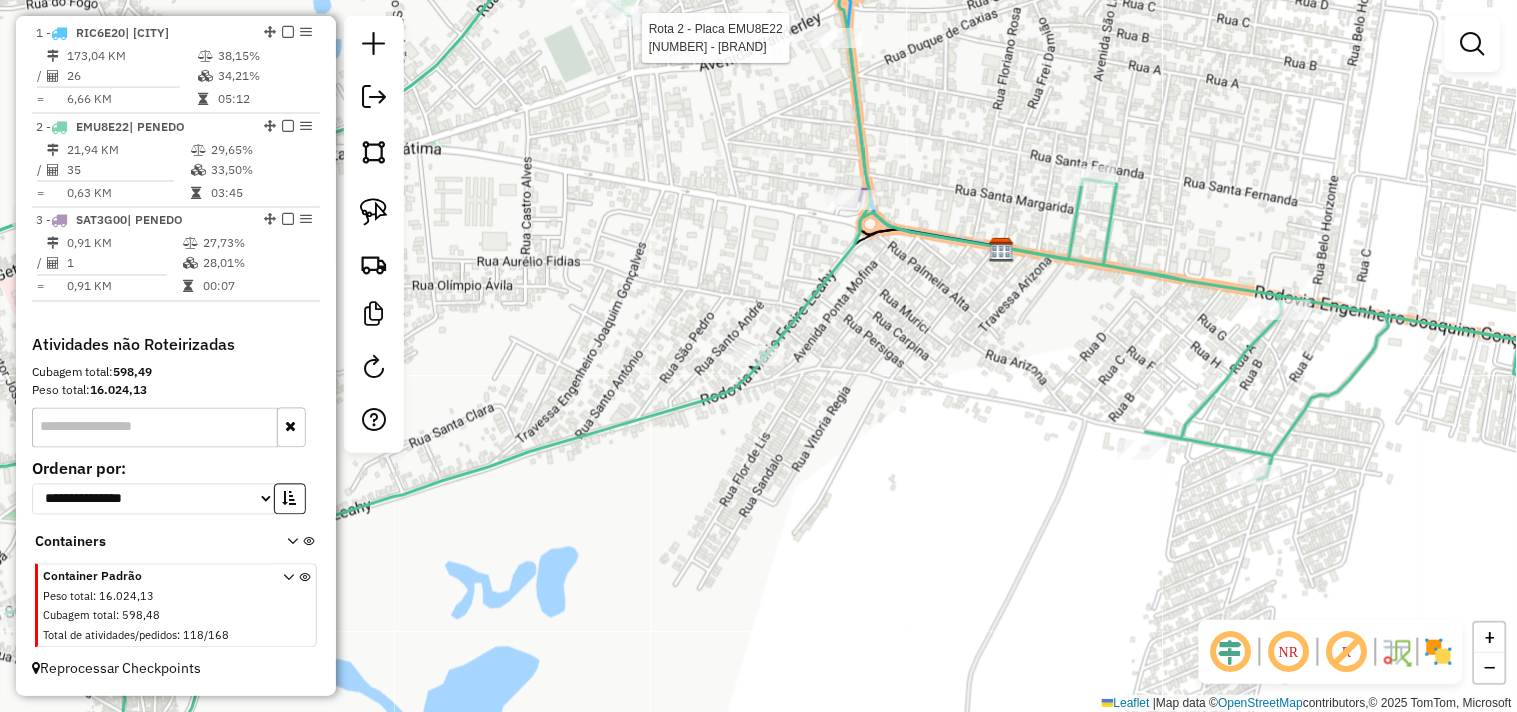 select on "*********" 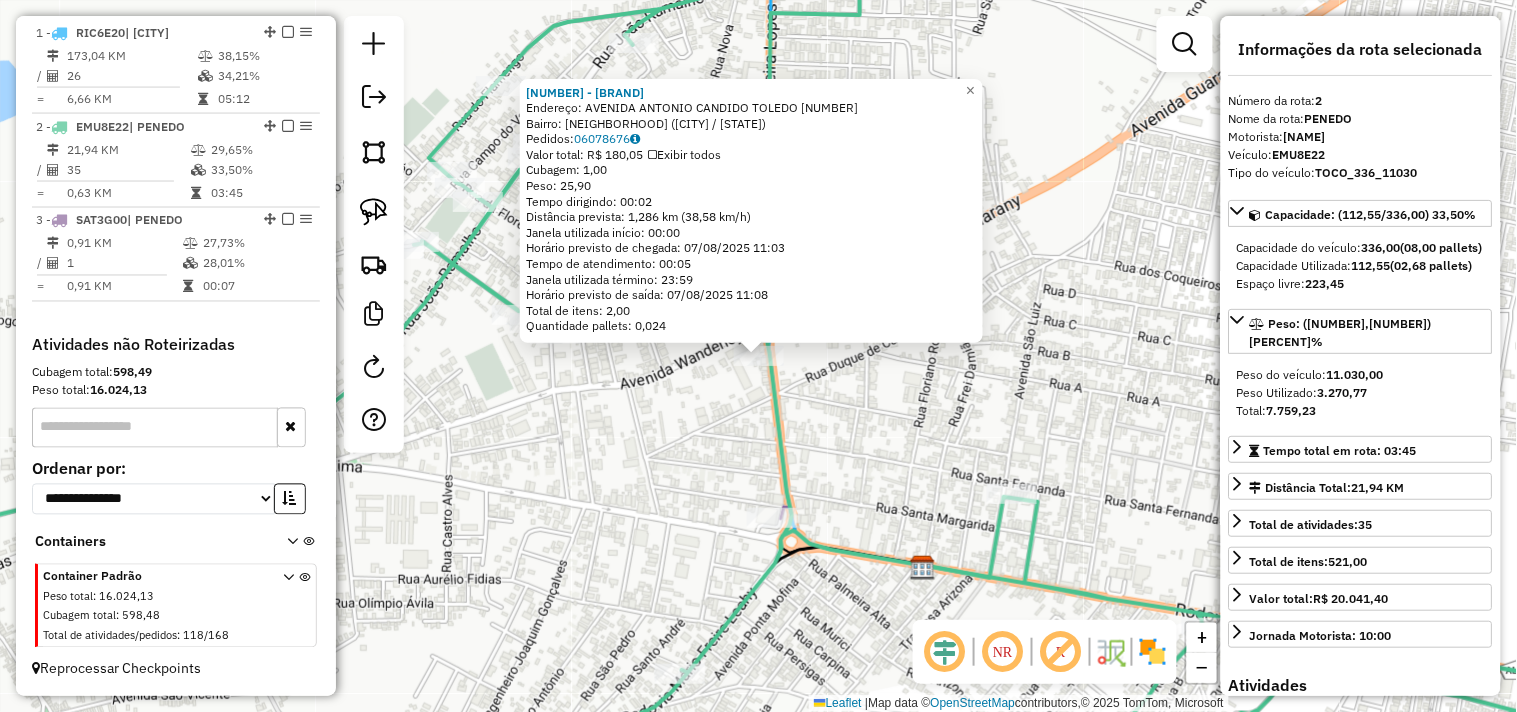 click on "1601 - GARAGEM DO PETISCO  Endereço:  AVENIDA ANTONIO CANDIDO TOLEDO 50   Bairro: Santa Luzia (PENEDO / AL)   Pedidos:  06078676   Valor total: R$ 180,05   Exibir todos   Cubagem: 1,00  Peso: 25,90  Tempo dirigindo: 00:02   Distância prevista: 1,286 km (38,58 km/h)   Janela utilizada início: 00:00   Horário previsto de chegada: 07/08/2025 11:03   Tempo de atendimento: 00:05   Janela utilizada término: 23:59   Horário previsto de saída: 07/08/2025 11:08   Total de itens: 2,00   Quantidade pallets: 0,024  × Janela de atendimento Grade de atendimento Capacidade Transportadoras Veículos Cliente Pedidos  Rotas Selecione os dias de semana para filtrar as janelas de atendimento  Seg   Ter   Qua   Qui   Sex   Sáb   Dom  Informe o período da janela de atendimento: De: Até:  Filtrar exatamente a janela do cliente  Considerar janela de atendimento padrão  Selecione os dias de semana para filtrar as grades de atendimento  Seg   Ter   Qua   Qui   Sex   Sáb   Dom   Peso mínimo:   Peso máximo:   De:   Até:" 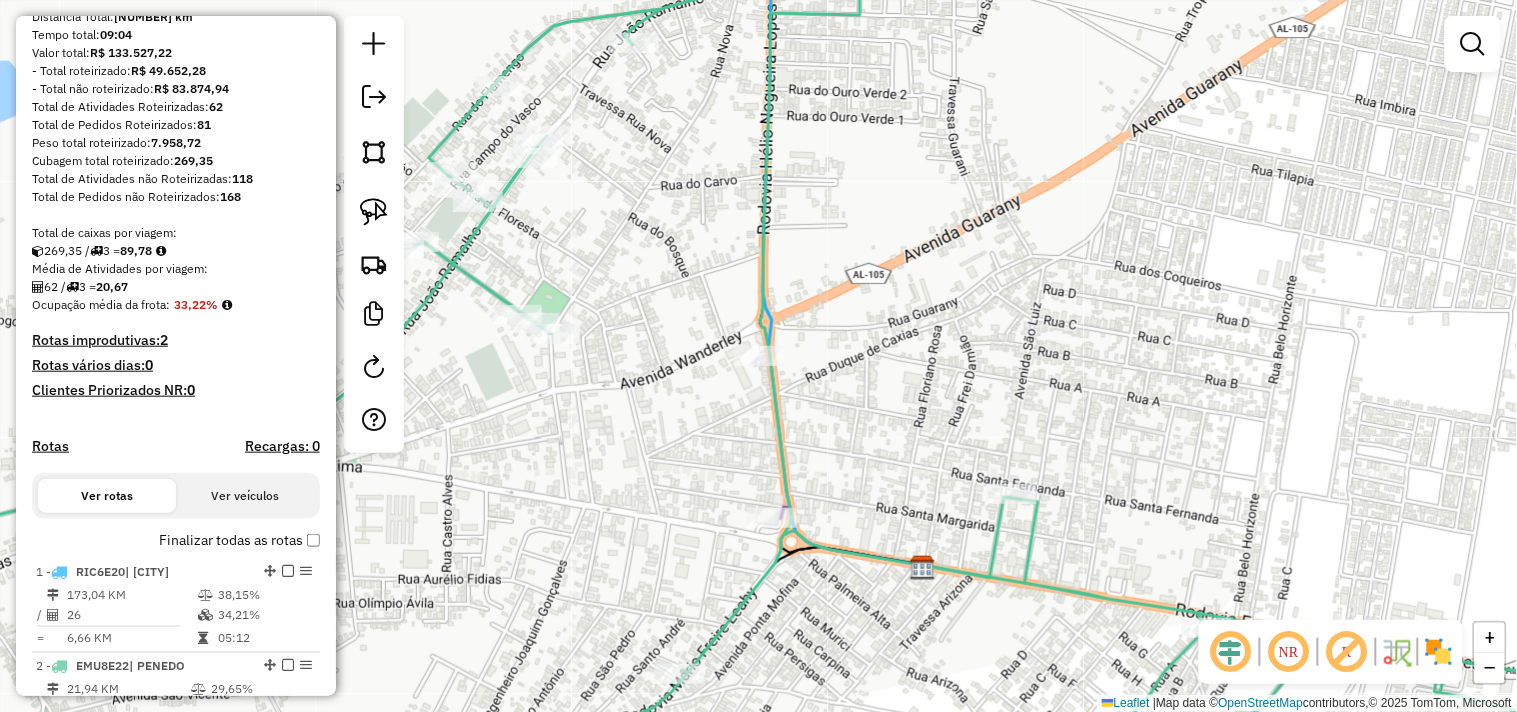 scroll, scrollTop: 0, scrollLeft: 0, axis: both 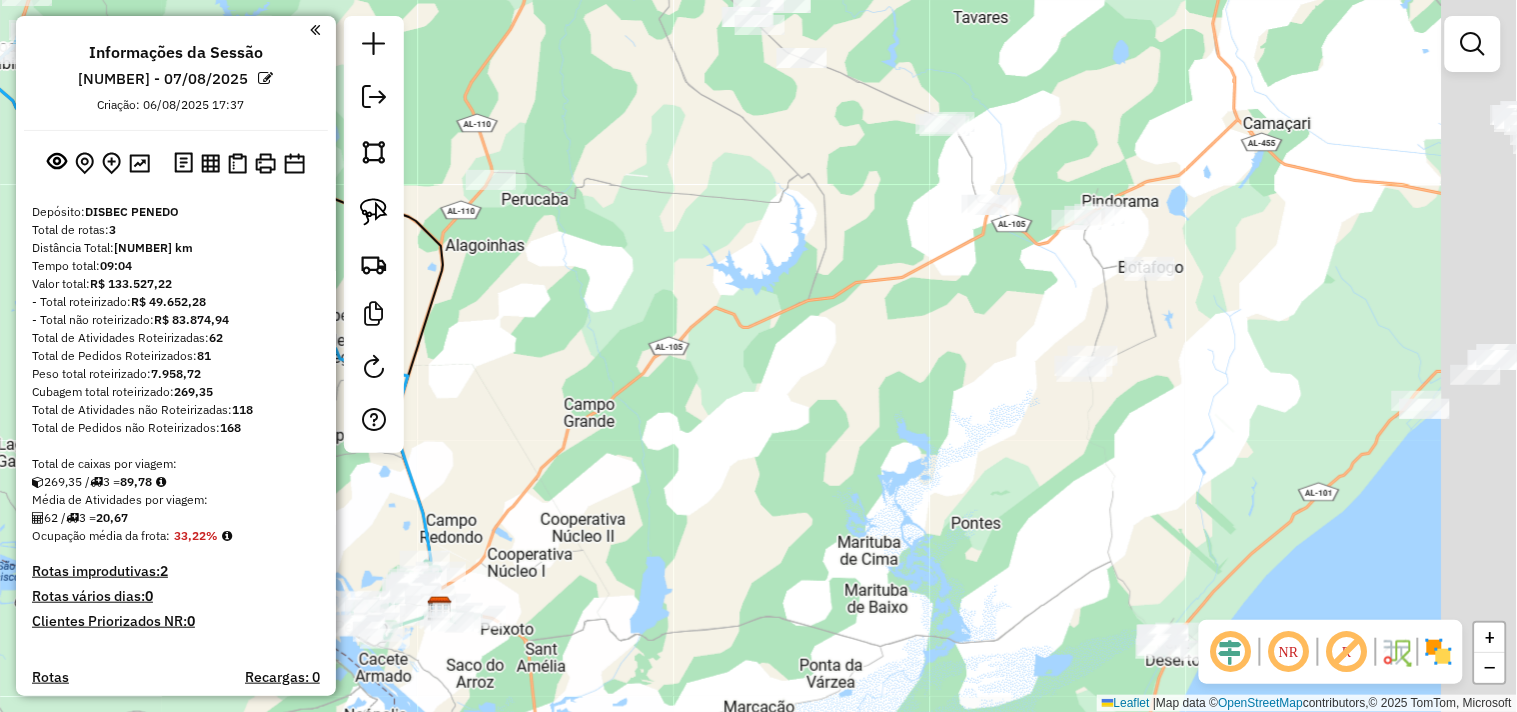 drag, startPoint x: 1075, startPoint y: 400, endPoint x: 741, endPoint y: 492, distance: 346.43903 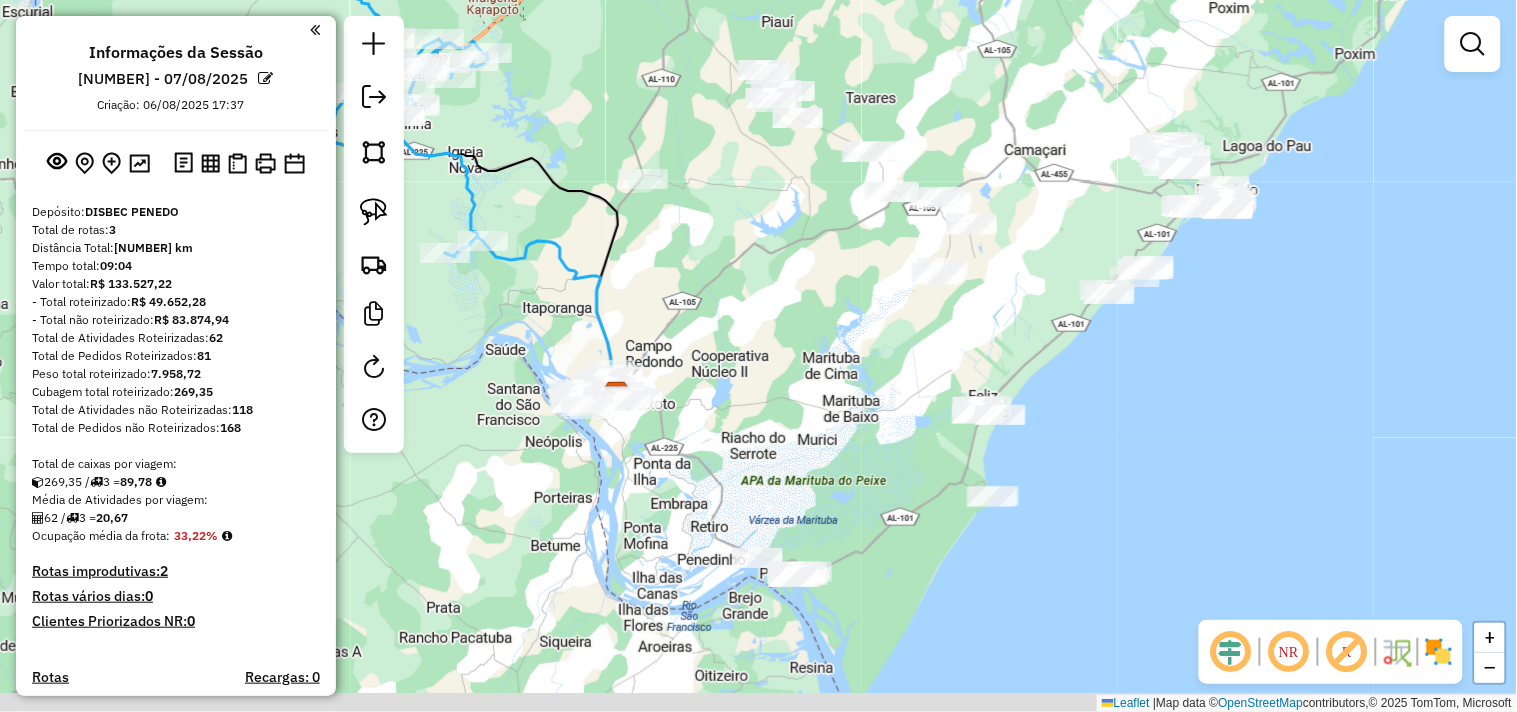 drag, startPoint x: 726, startPoint y: 461, endPoint x: 772, endPoint y: 262, distance: 204.2474 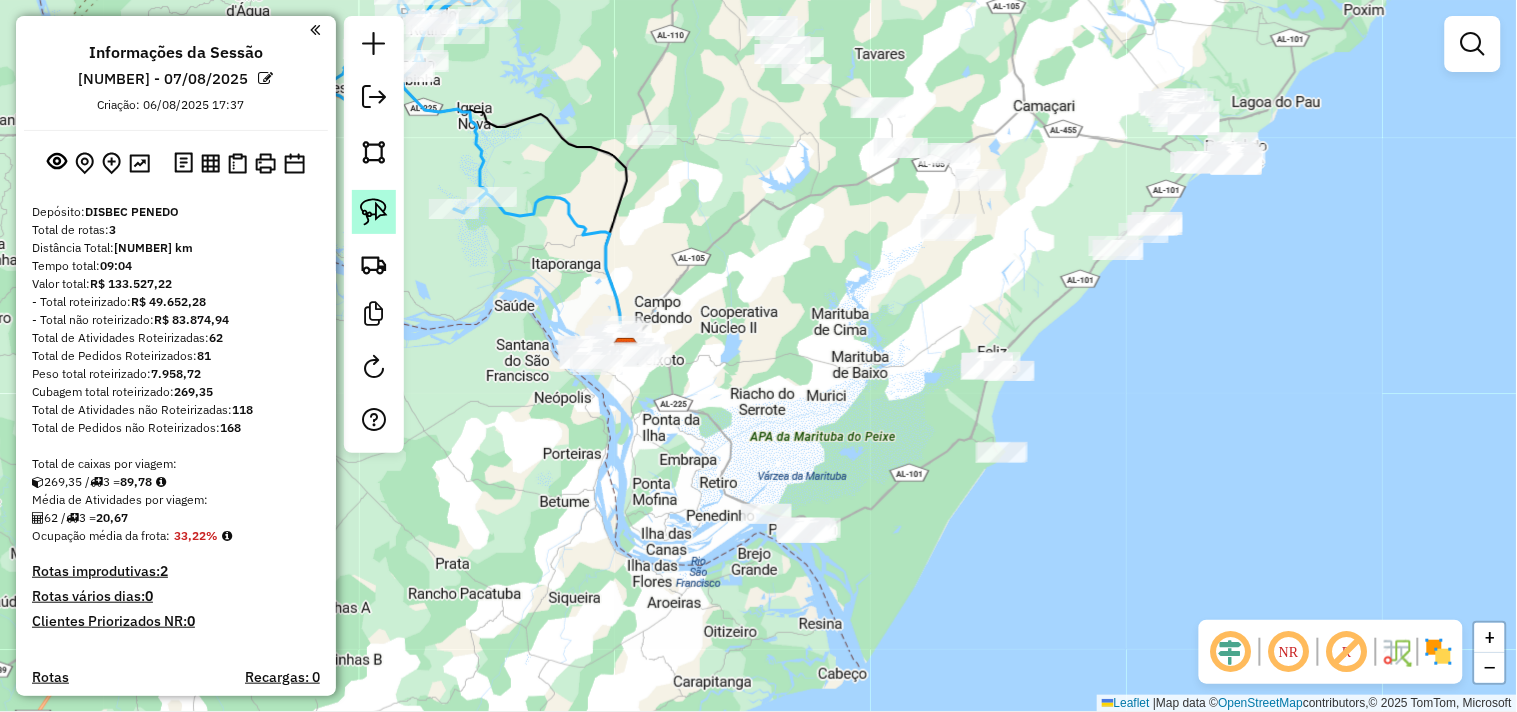click 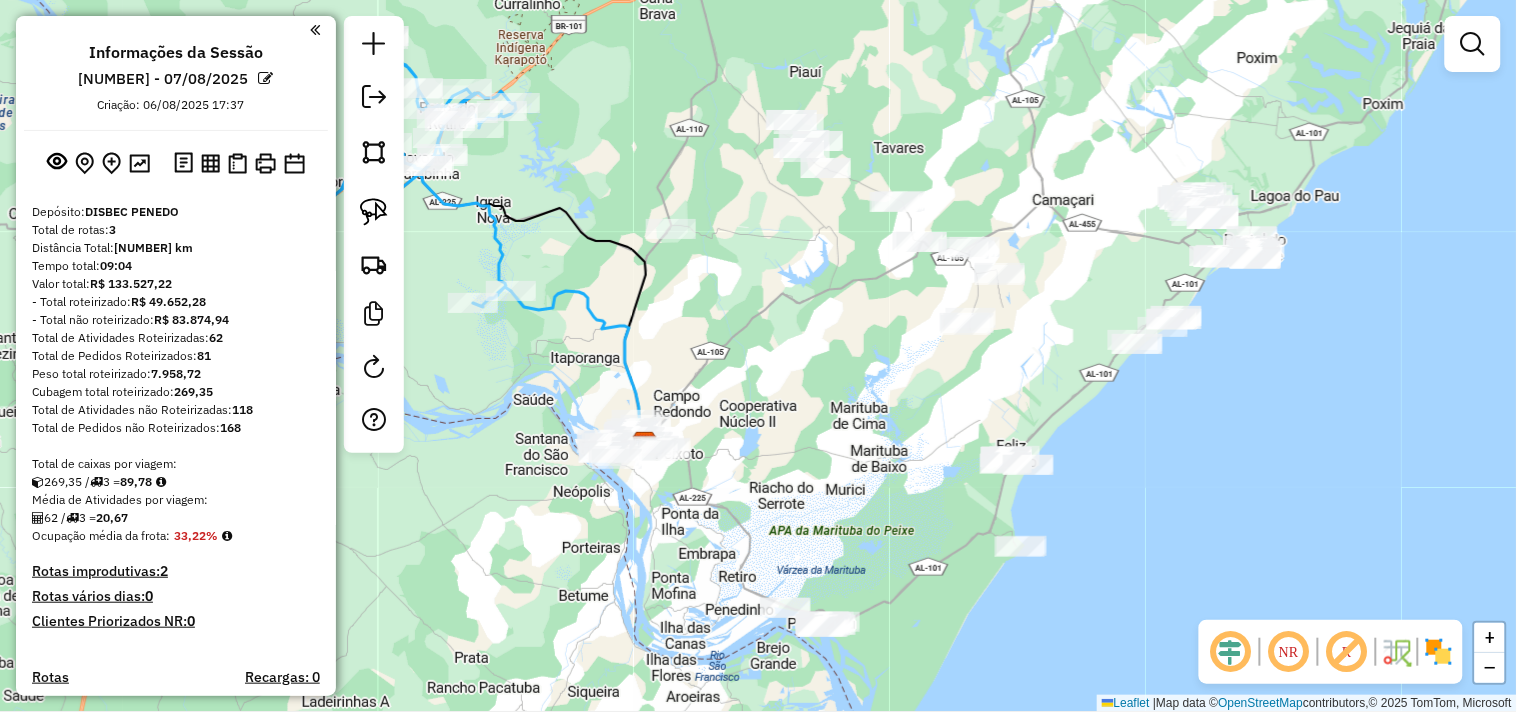 drag, startPoint x: 735, startPoint y: 502, endPoint x: 763, endPoint y: 428, distance: 79.12016 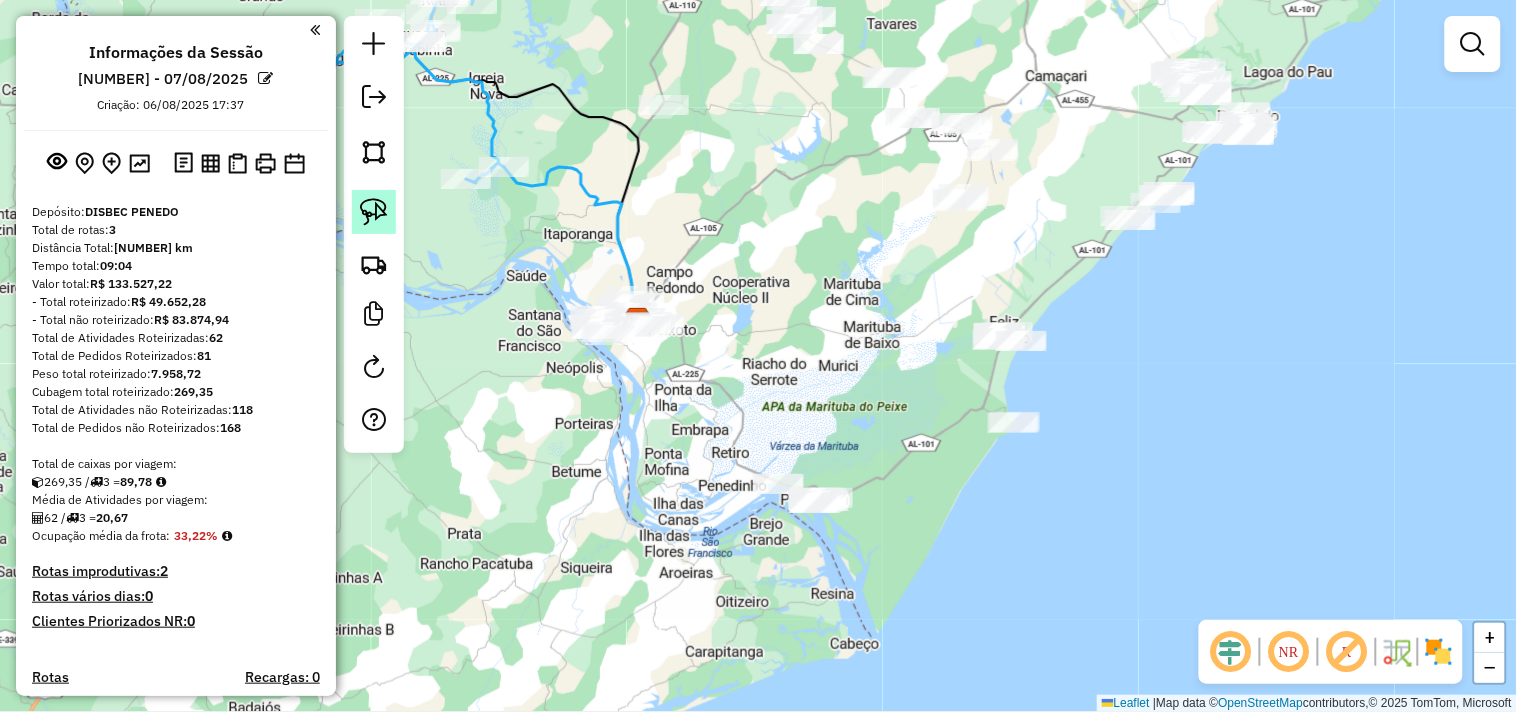 click 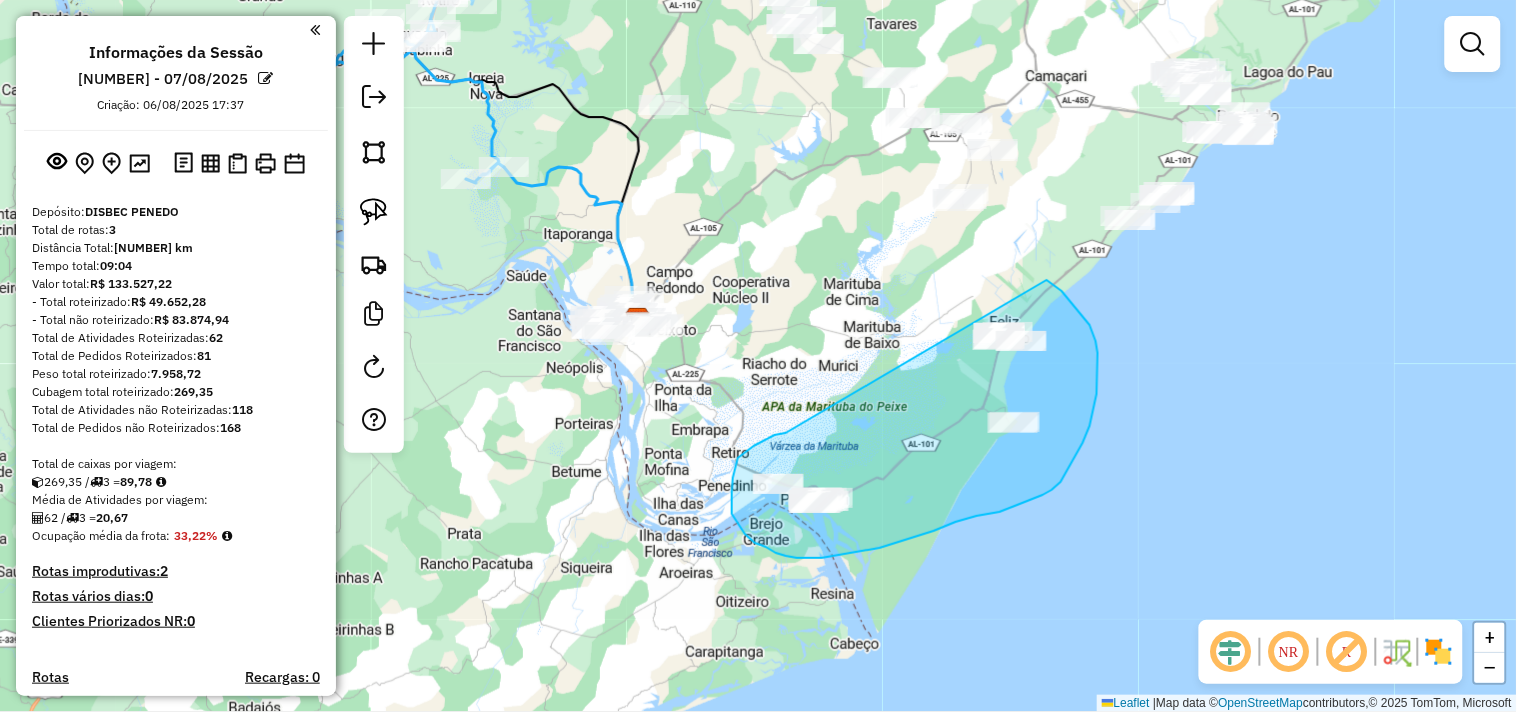 drag, startPoint x: 754, startPoint y: 446, endPoint x: 1036, endPoint y: 276, distance: 329.27798 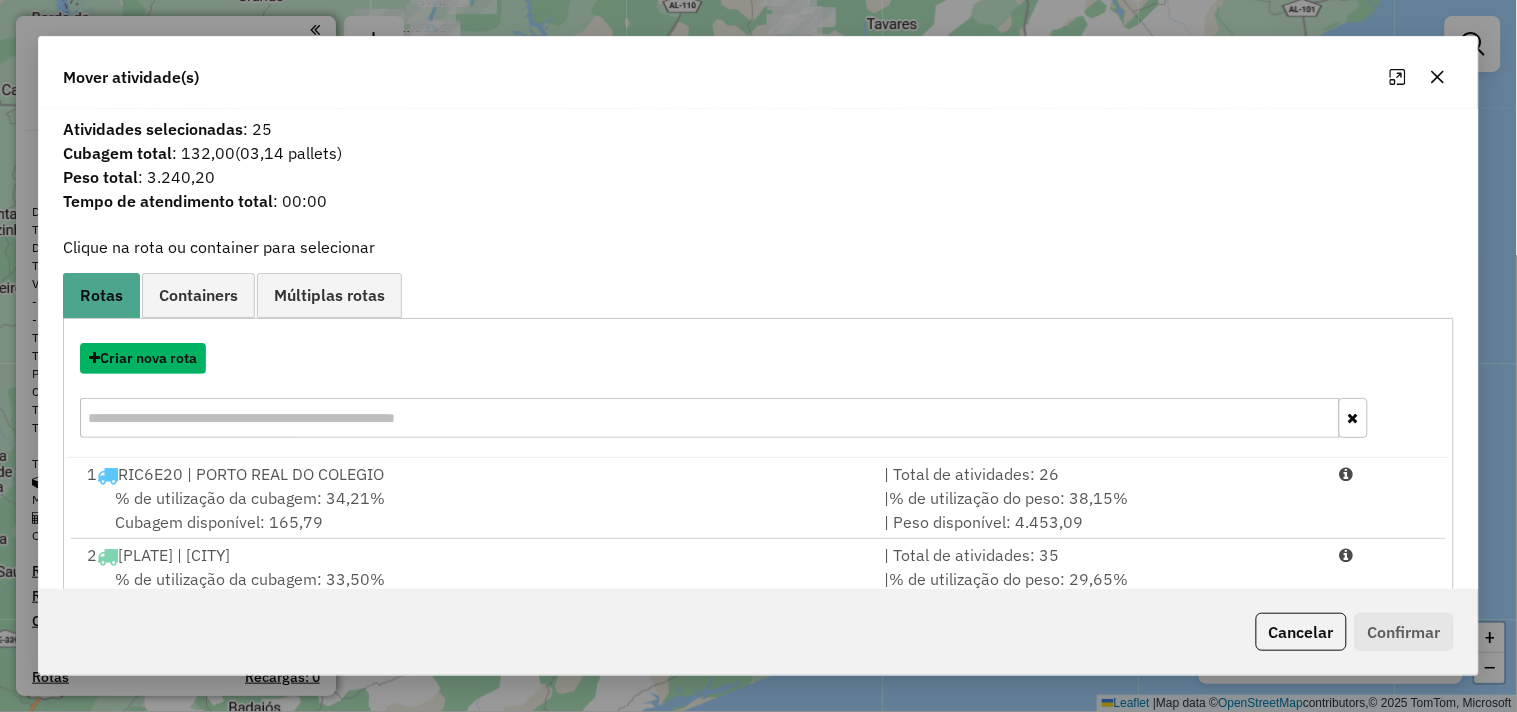 click on "Criar nova rota" at bounding box center (143, 358) 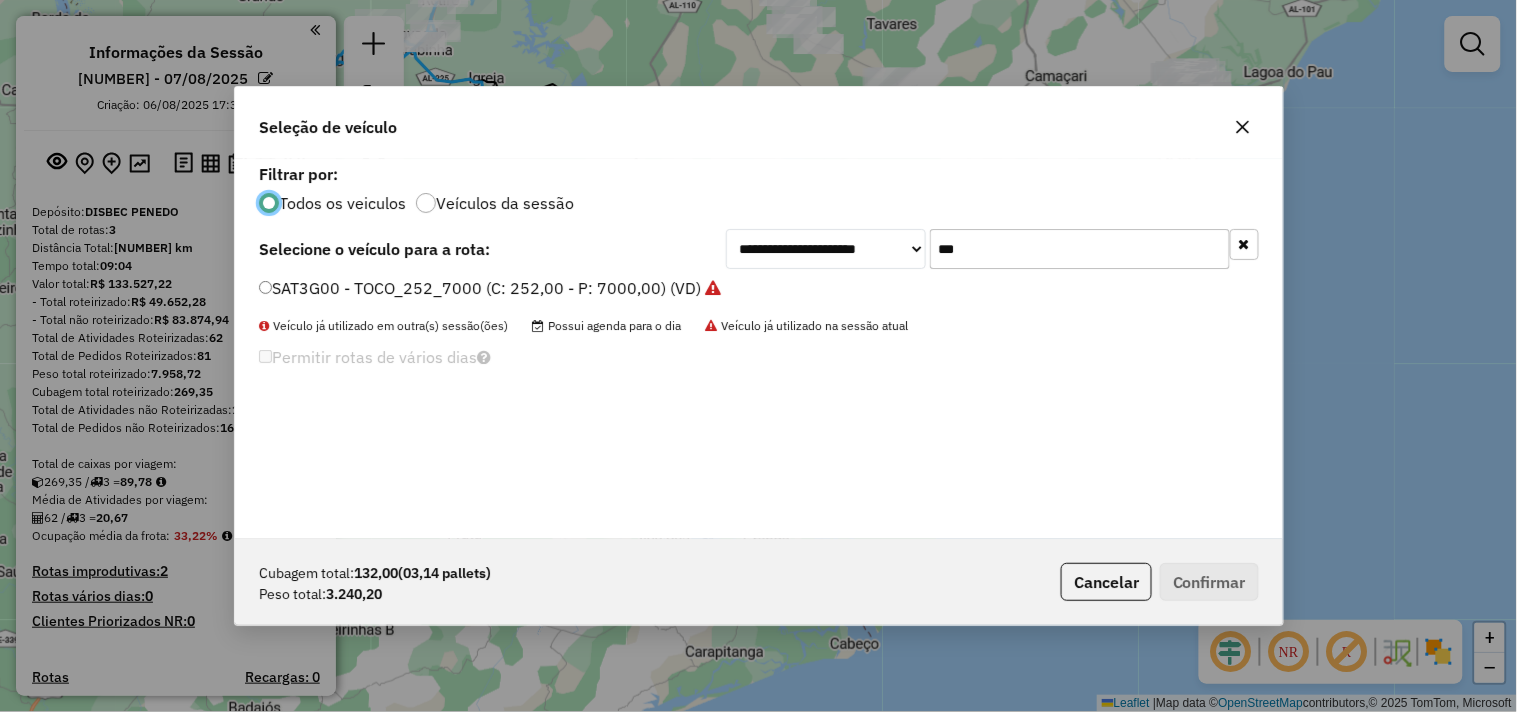 scroll, scrollTop: 11, scrollLeft: 5, axis: both 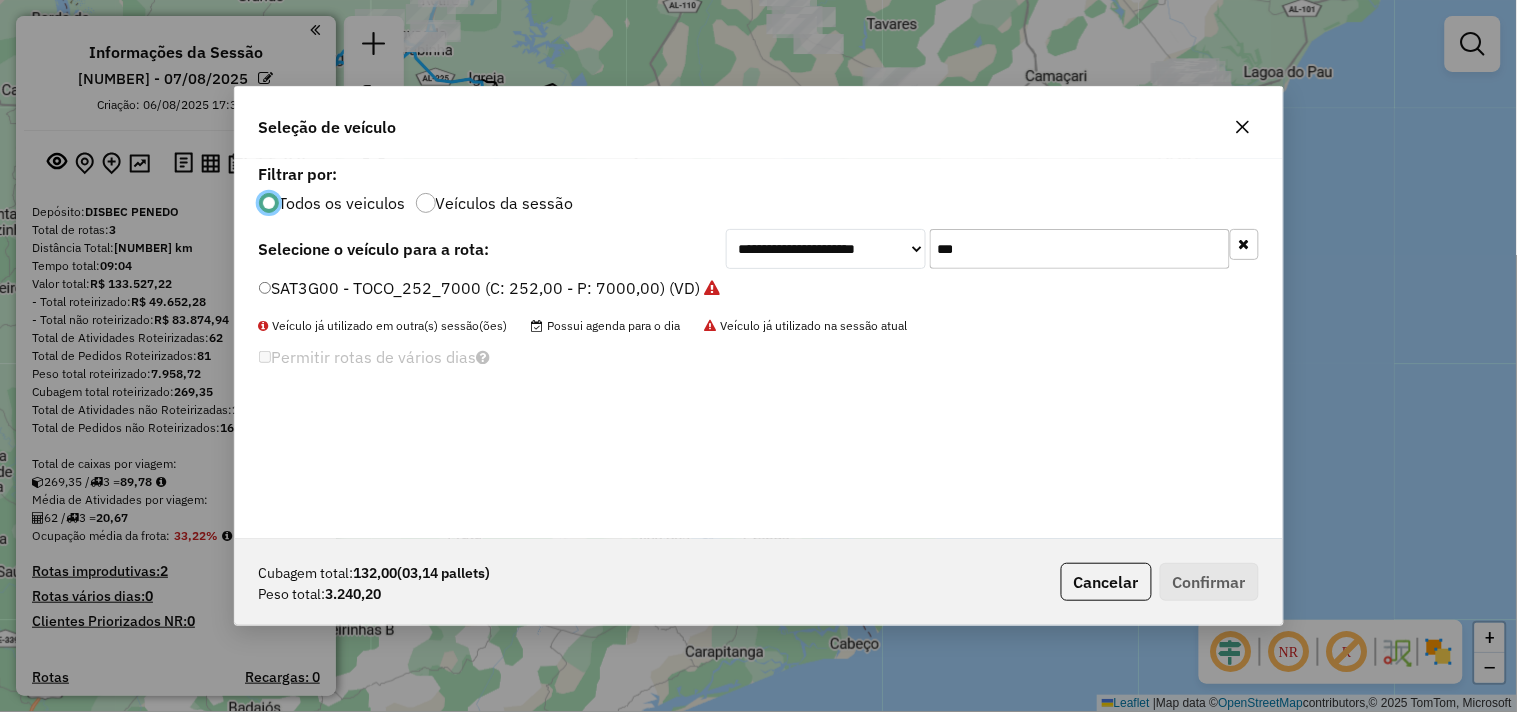 click on "***" 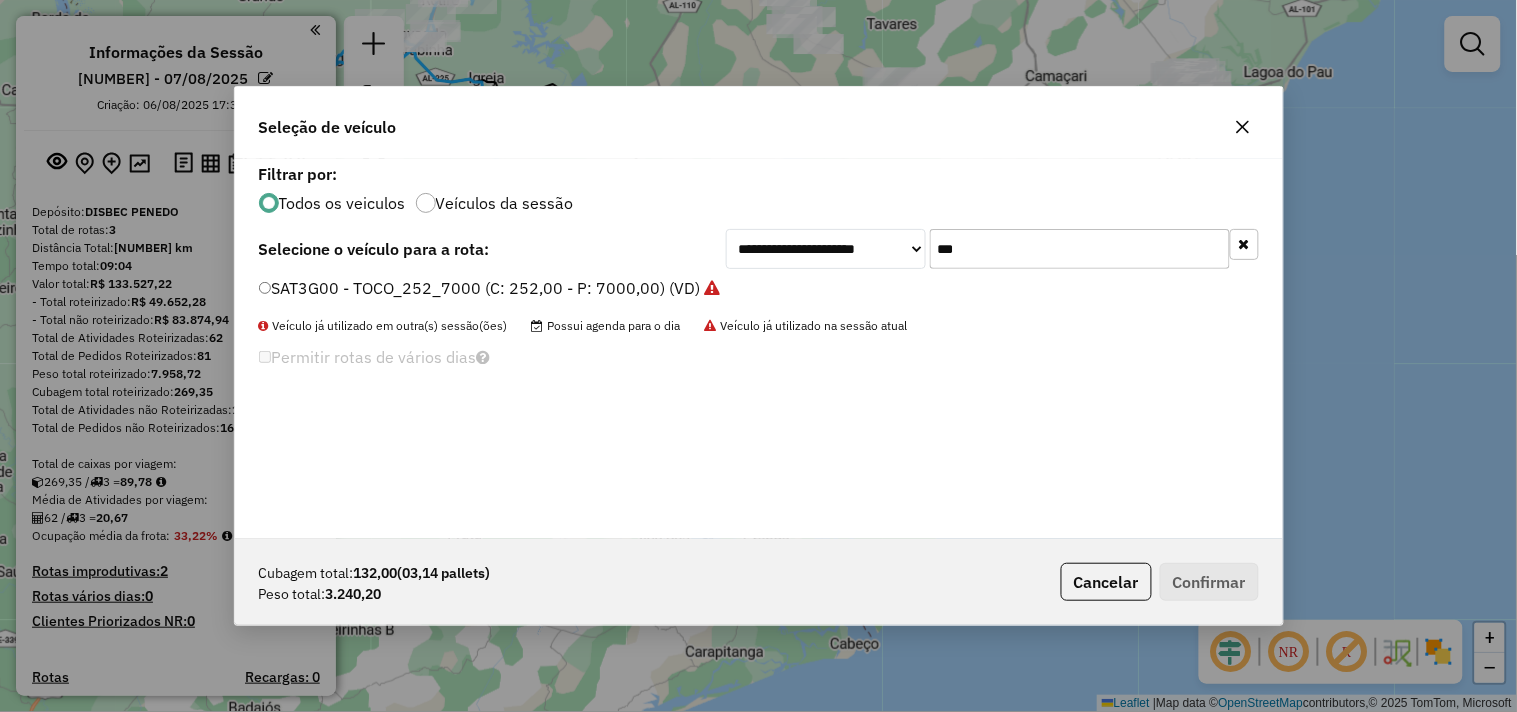 click on "***" 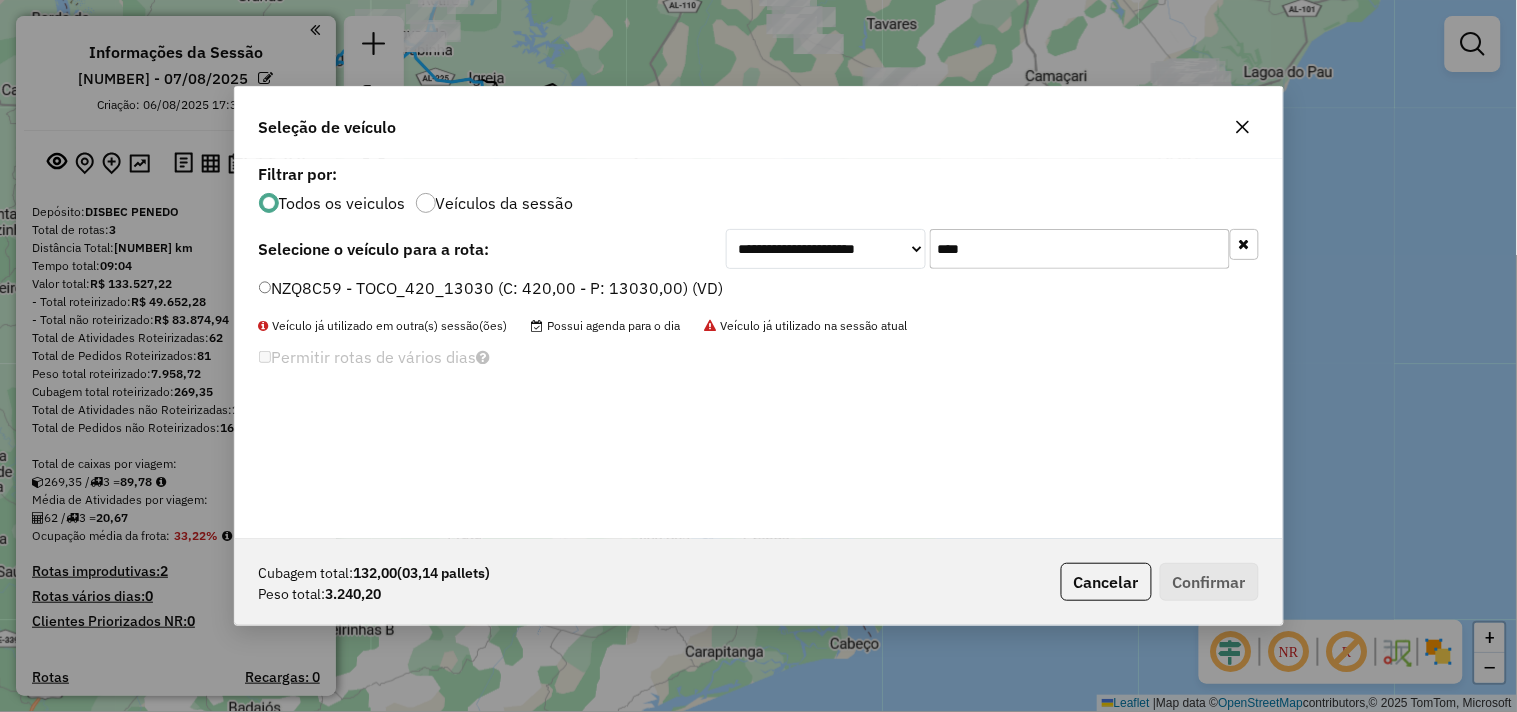 type on "****" 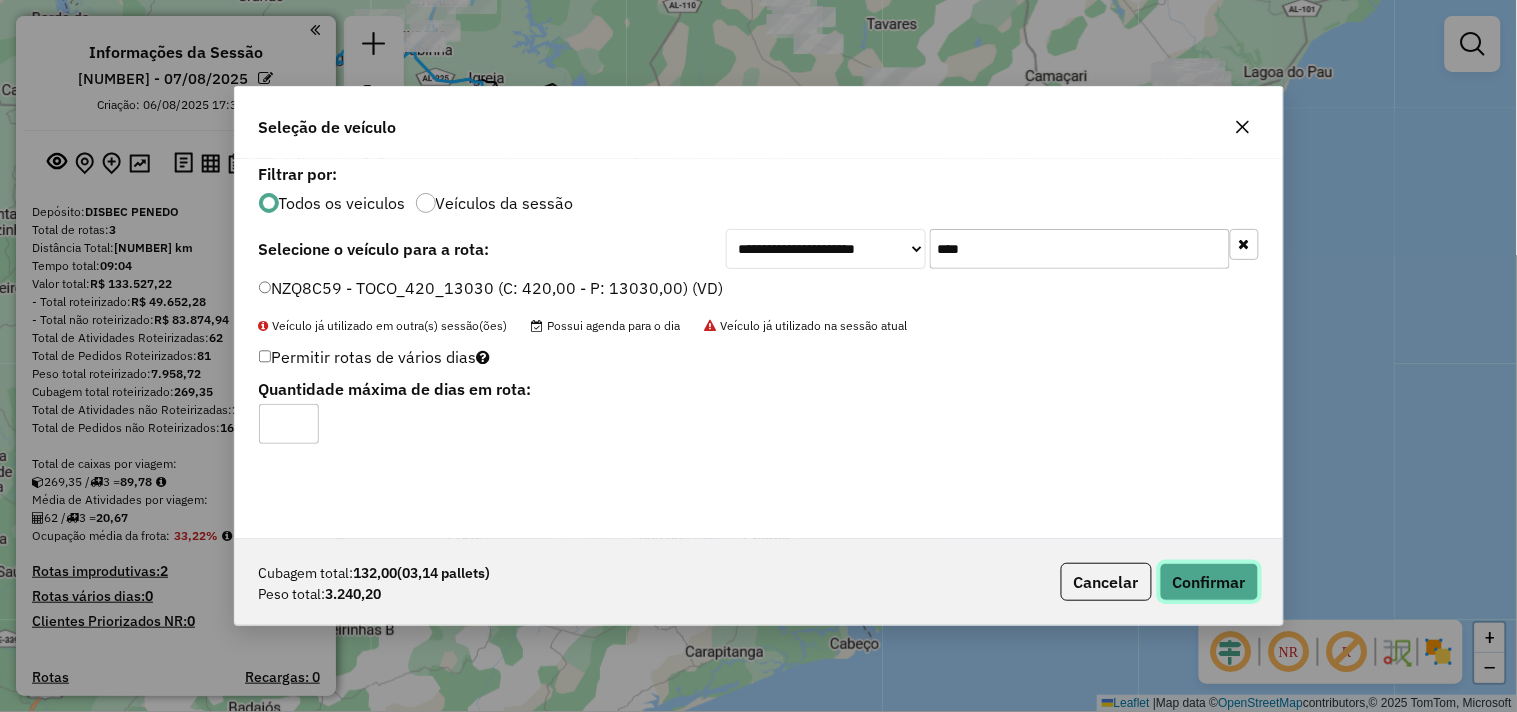 click on "Confirmar" 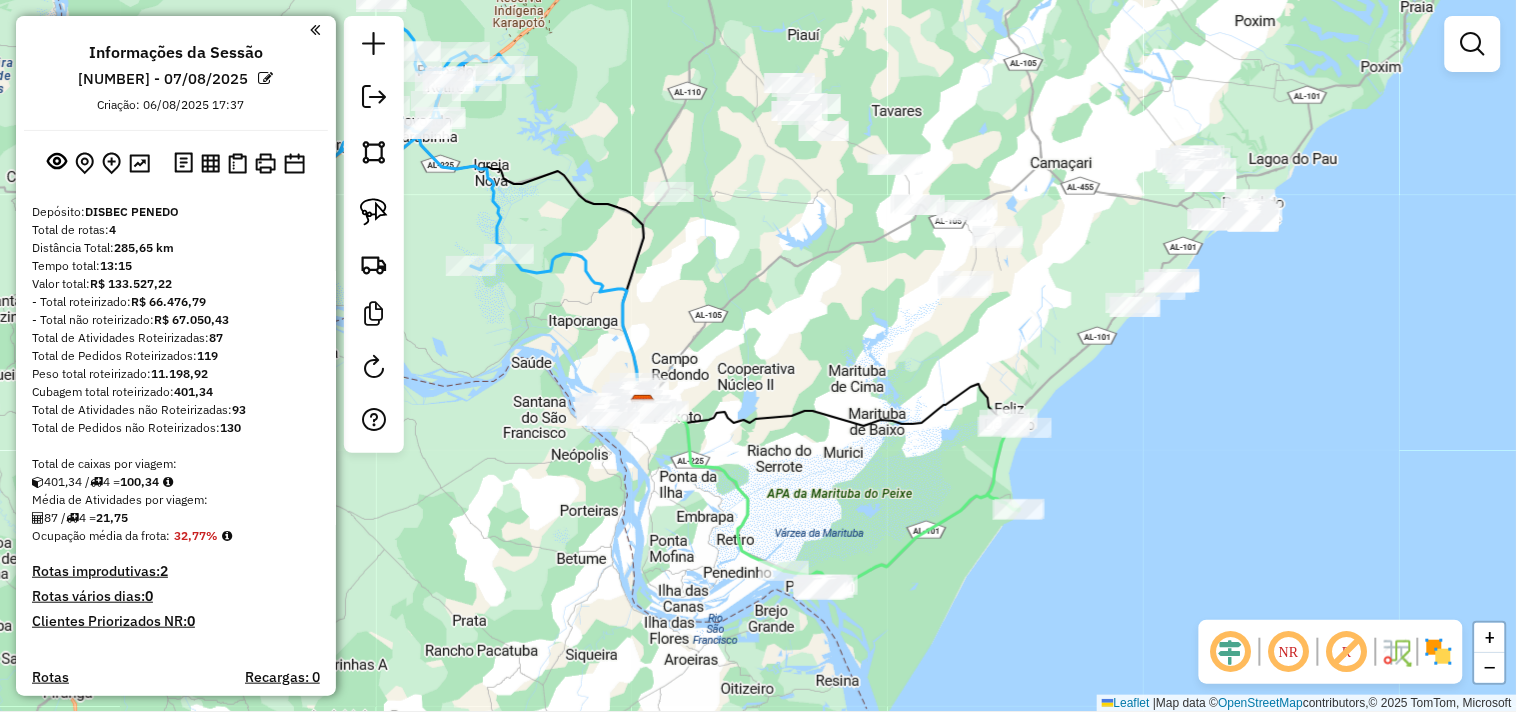 drag, startPoint x: 835, startPoint y: 330, endPoint x: 794, endPoint y: 437, distance: 114.58621 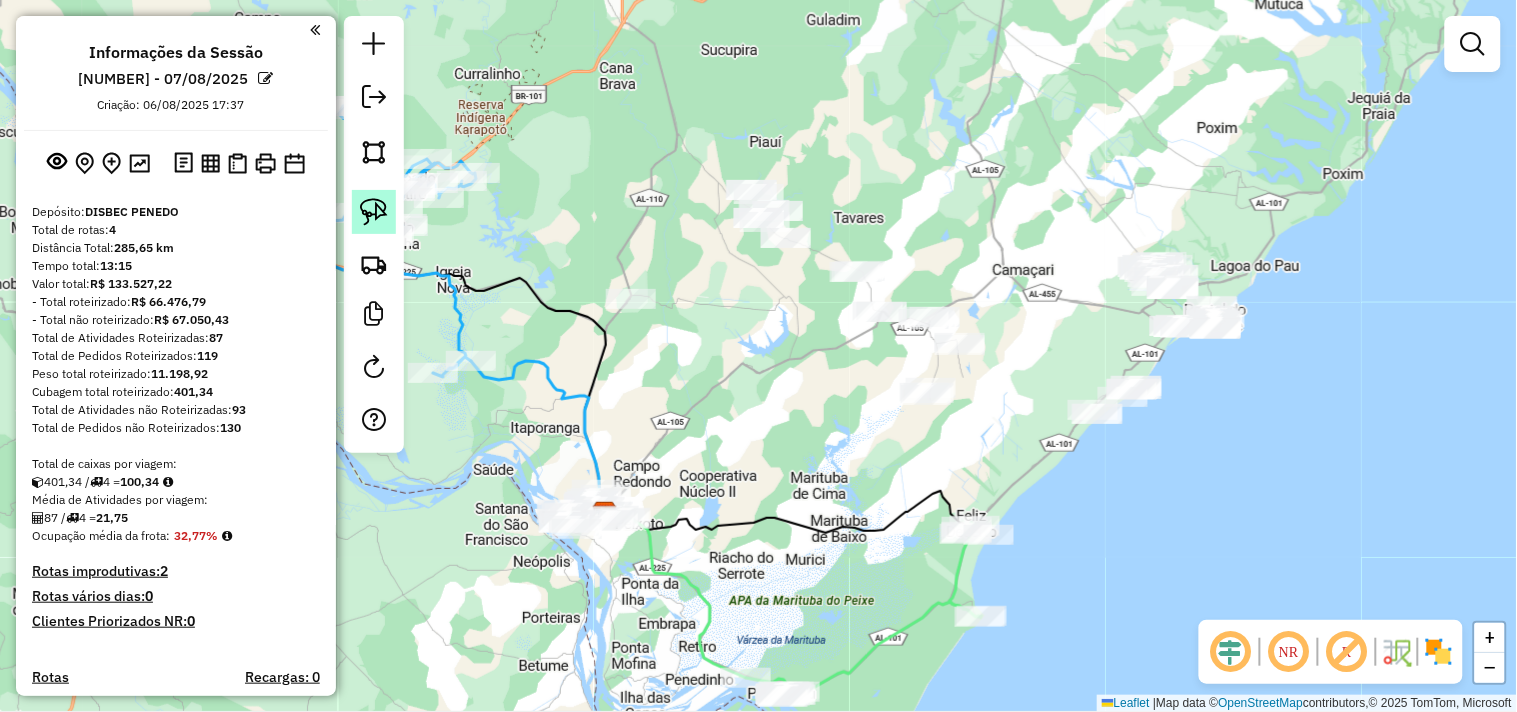 click 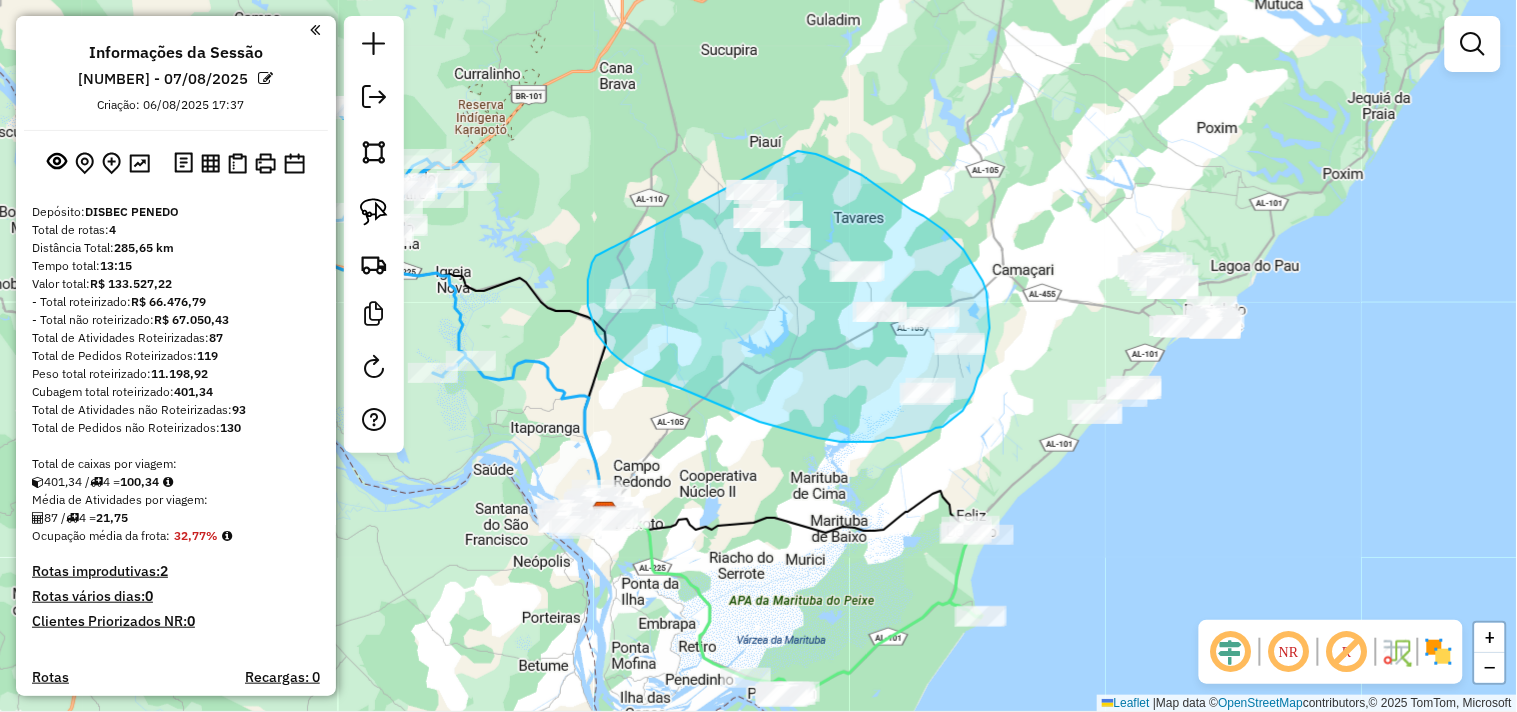 drag, startPoint x: 600, startPoint y: 254, endPoint x: 798, endPoint y: 151, distance: 223.18826 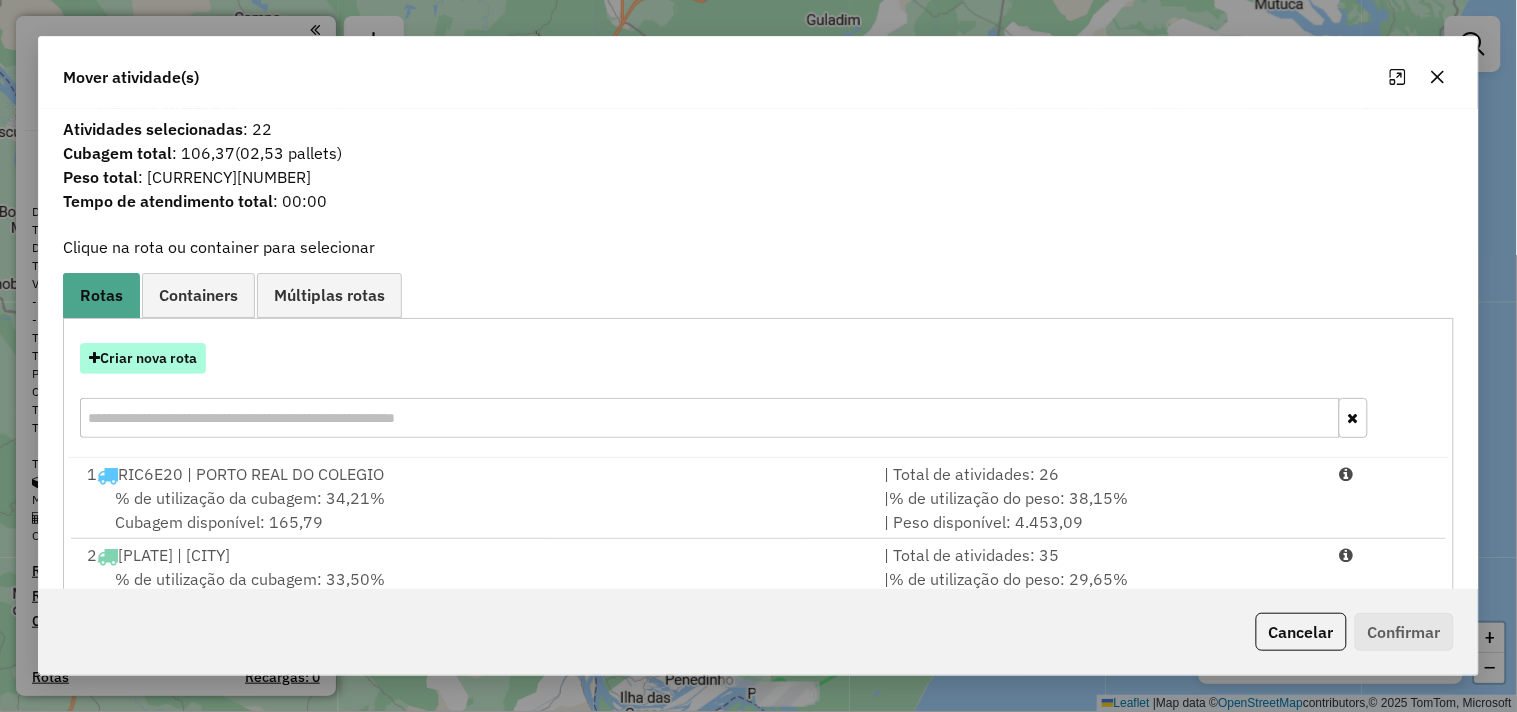 click on "Criar nova rota" at bounding box center (143, 358) 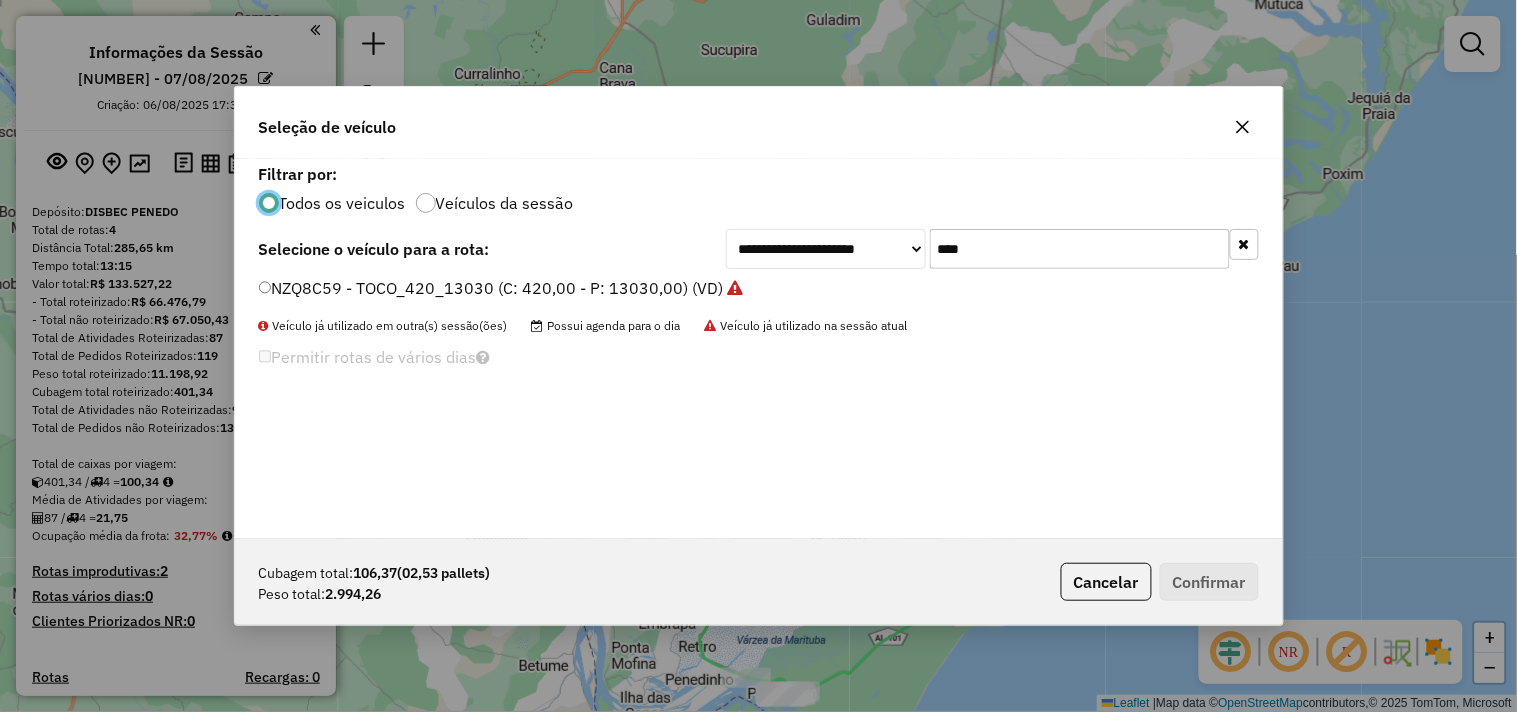 scroll, scrollTop: 11, scrollLeft: 5, axis: both 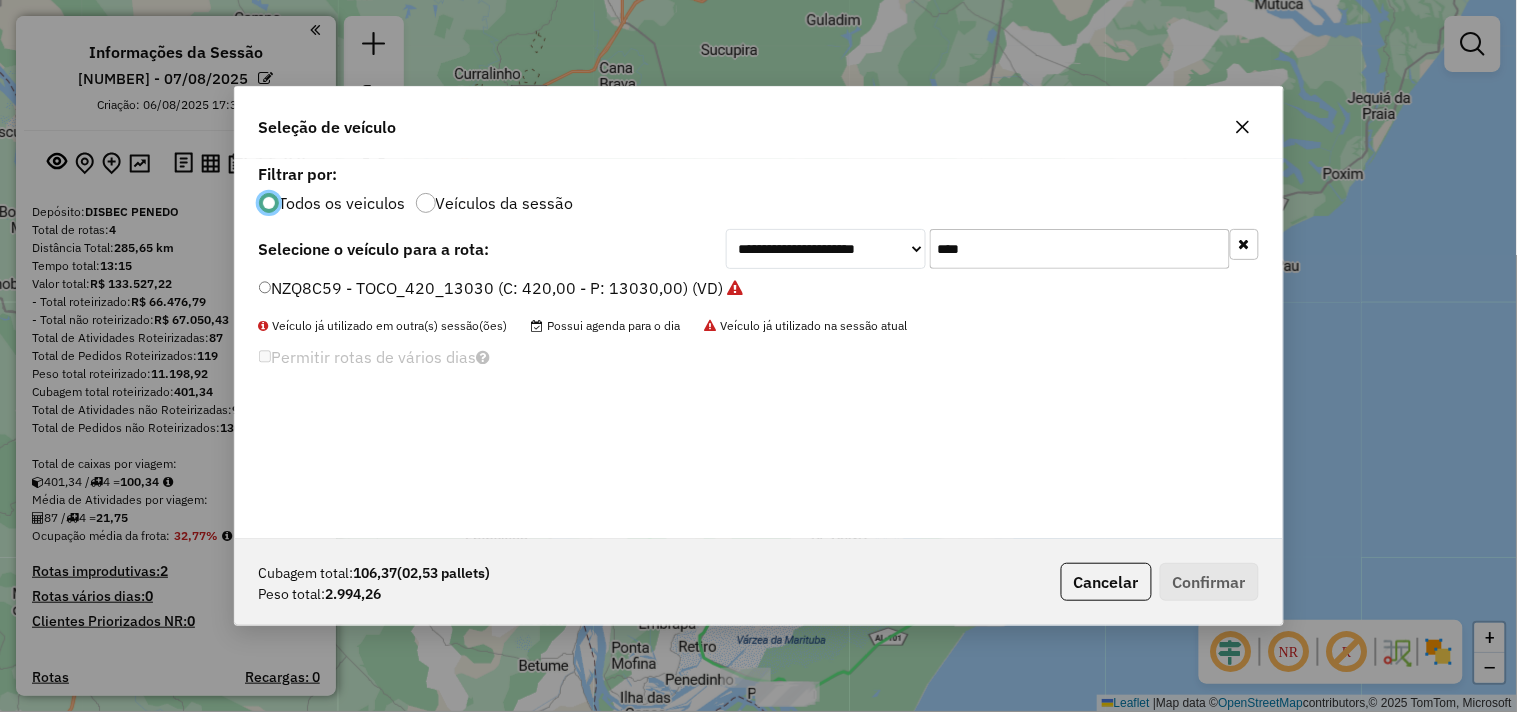 click on "****" 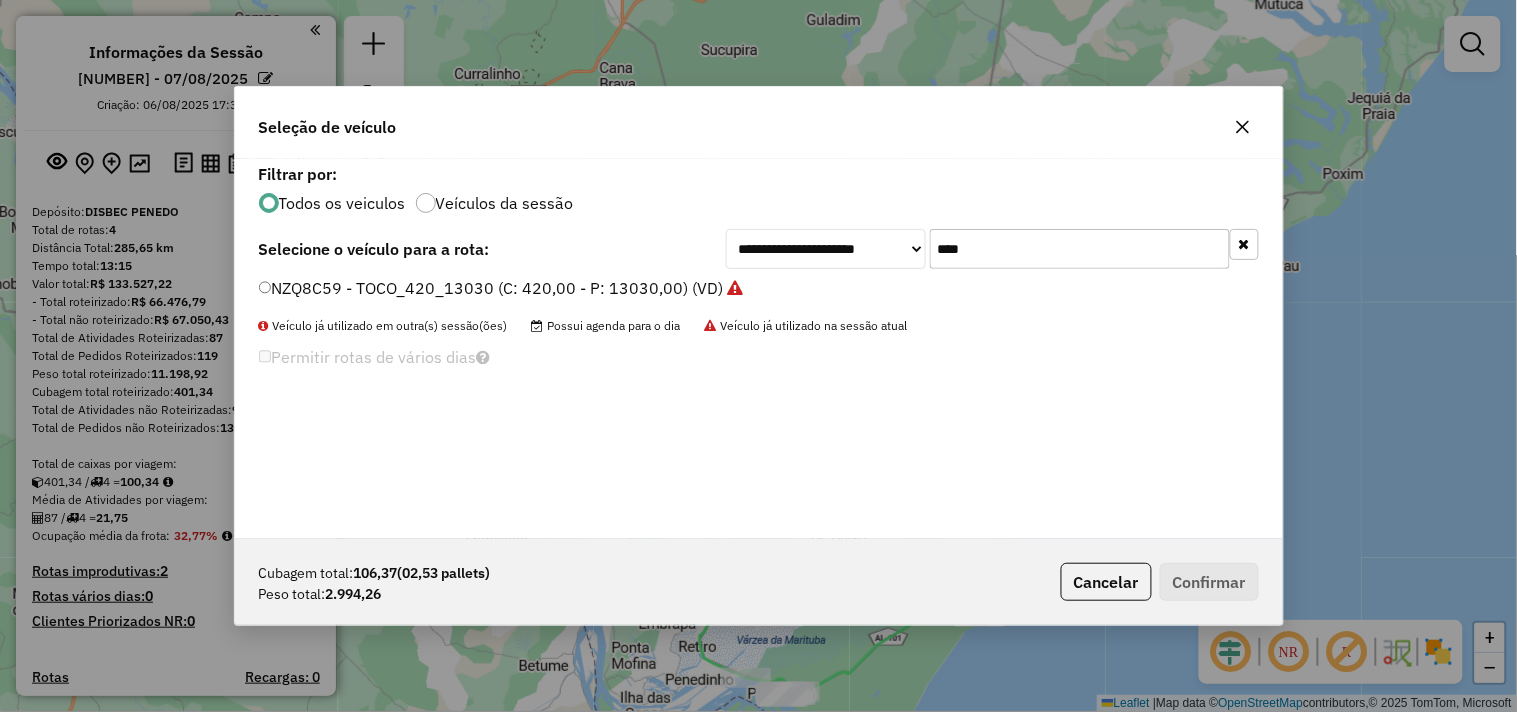 click on "****" 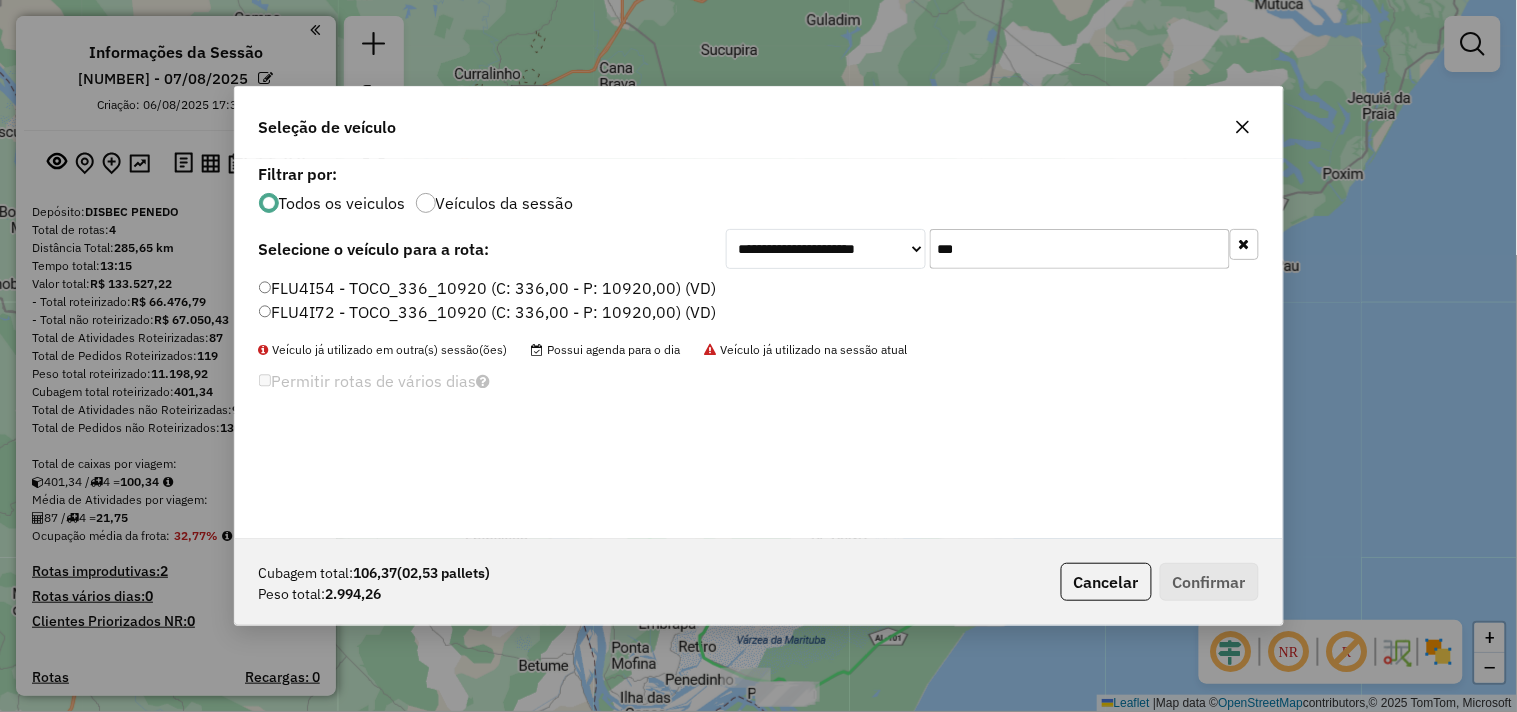 type on "***" 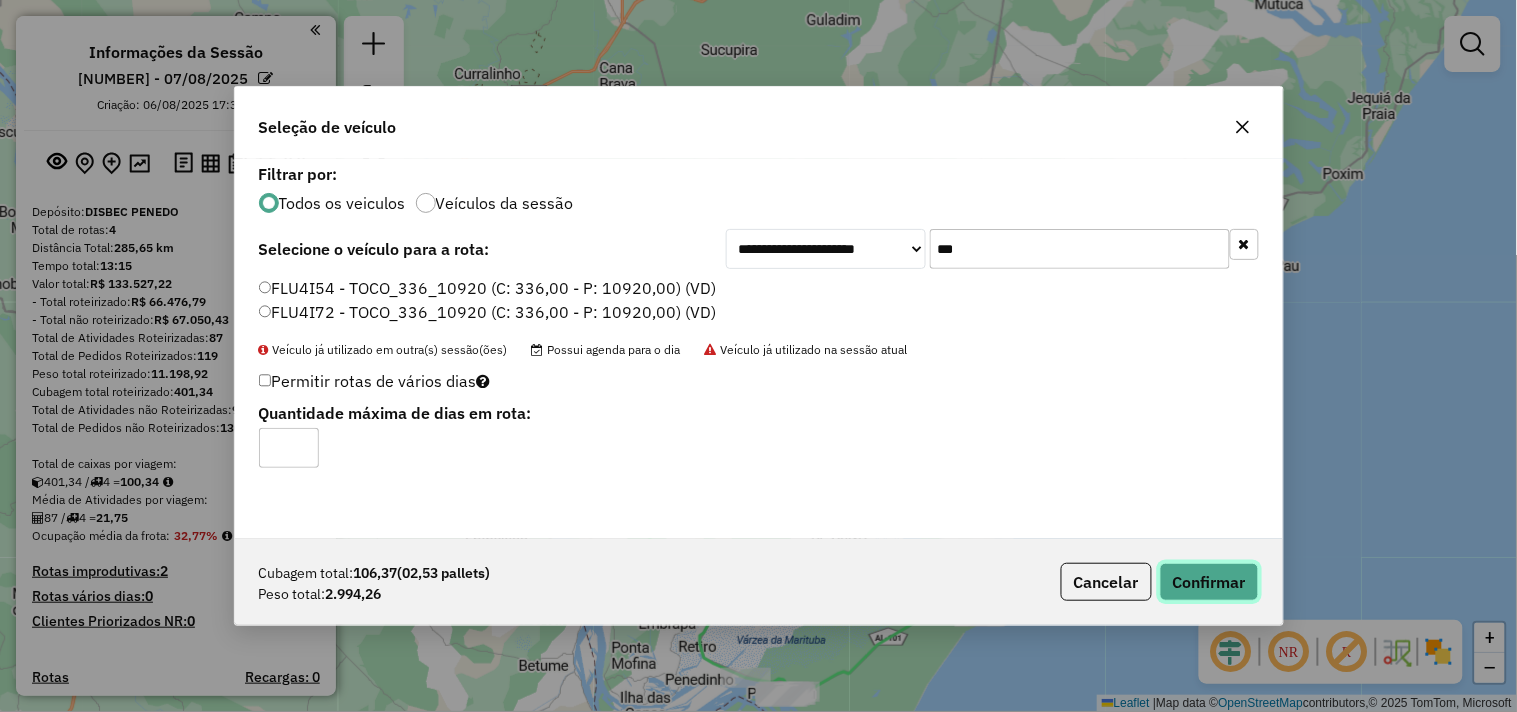 click on "Confirmar" 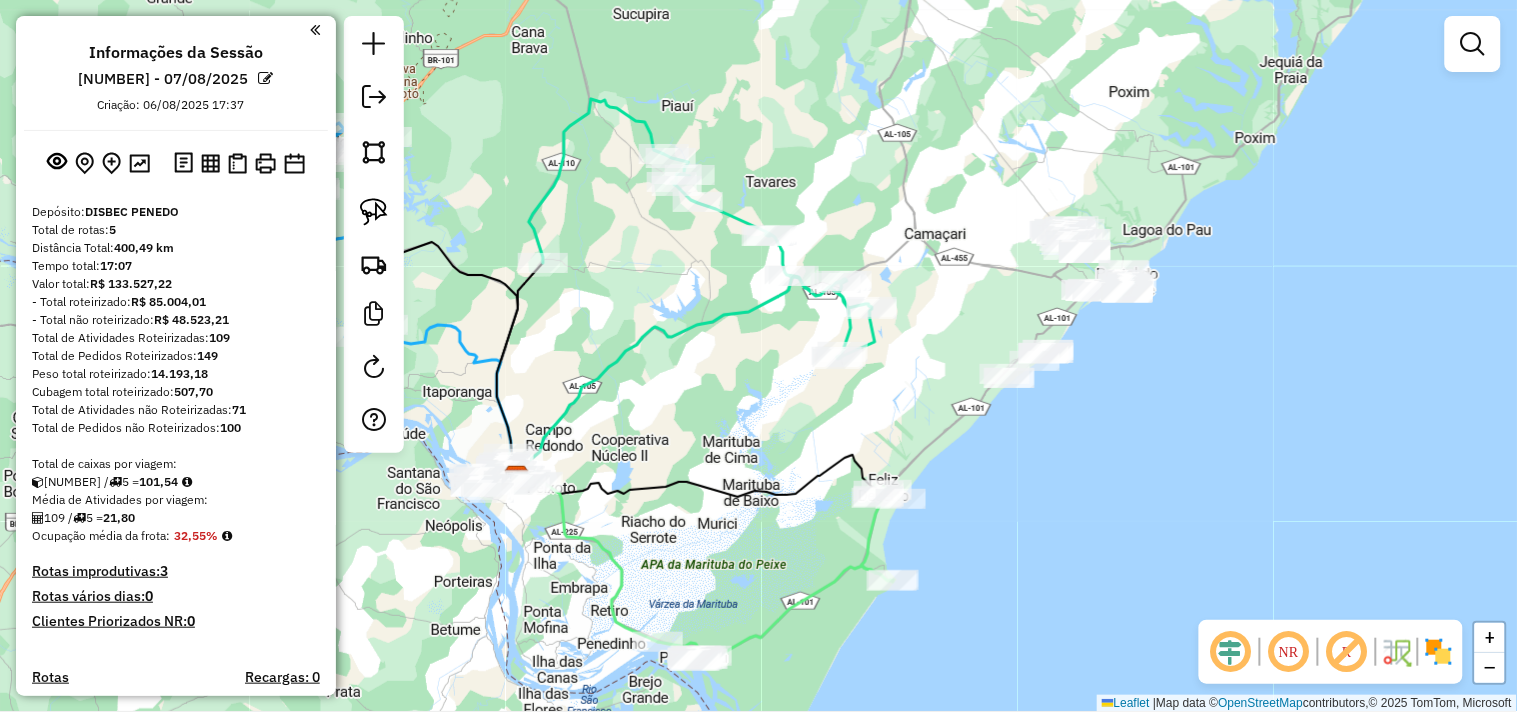 drag, startPoint x: 1071, startPoint y: 351, endPoint x: 898, endPoint y: 281, distance: 186.62529 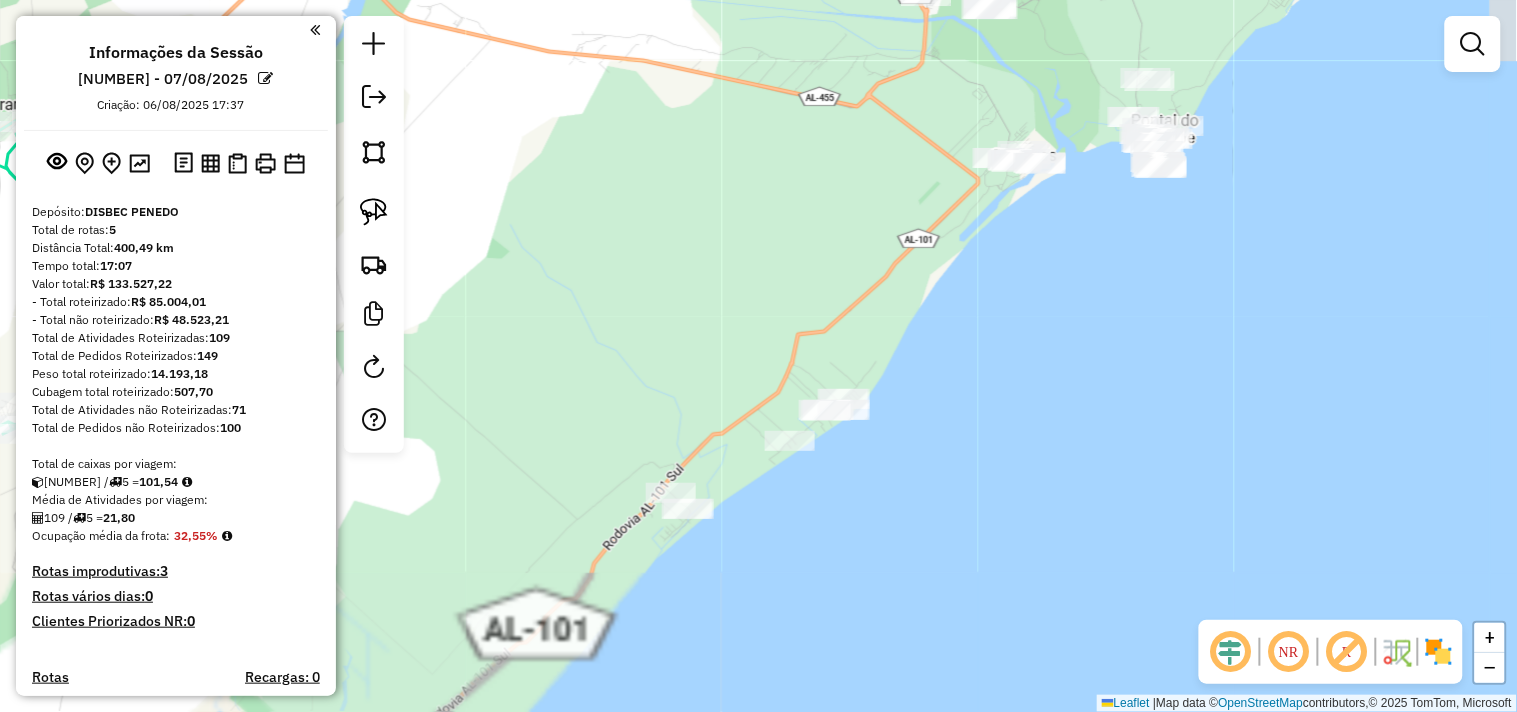 drag, startPoint x: 1023, startPoint y: 321, endPoint x: 992, endPoint y: 302, distance: 36.359318 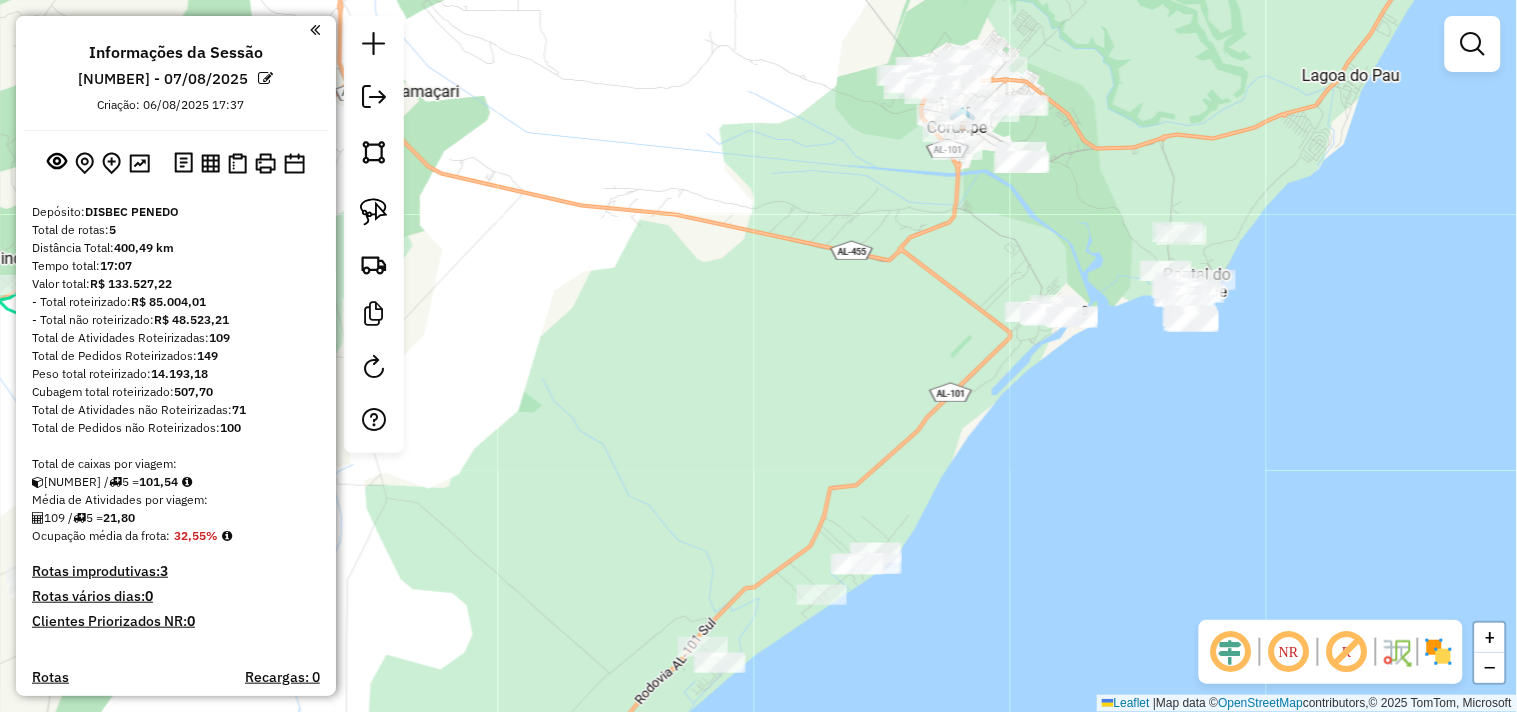 drag, startPoint x: 821, startPoint y: 323, endPoint x: 850, endPoint y: 352, distance: 41.01219 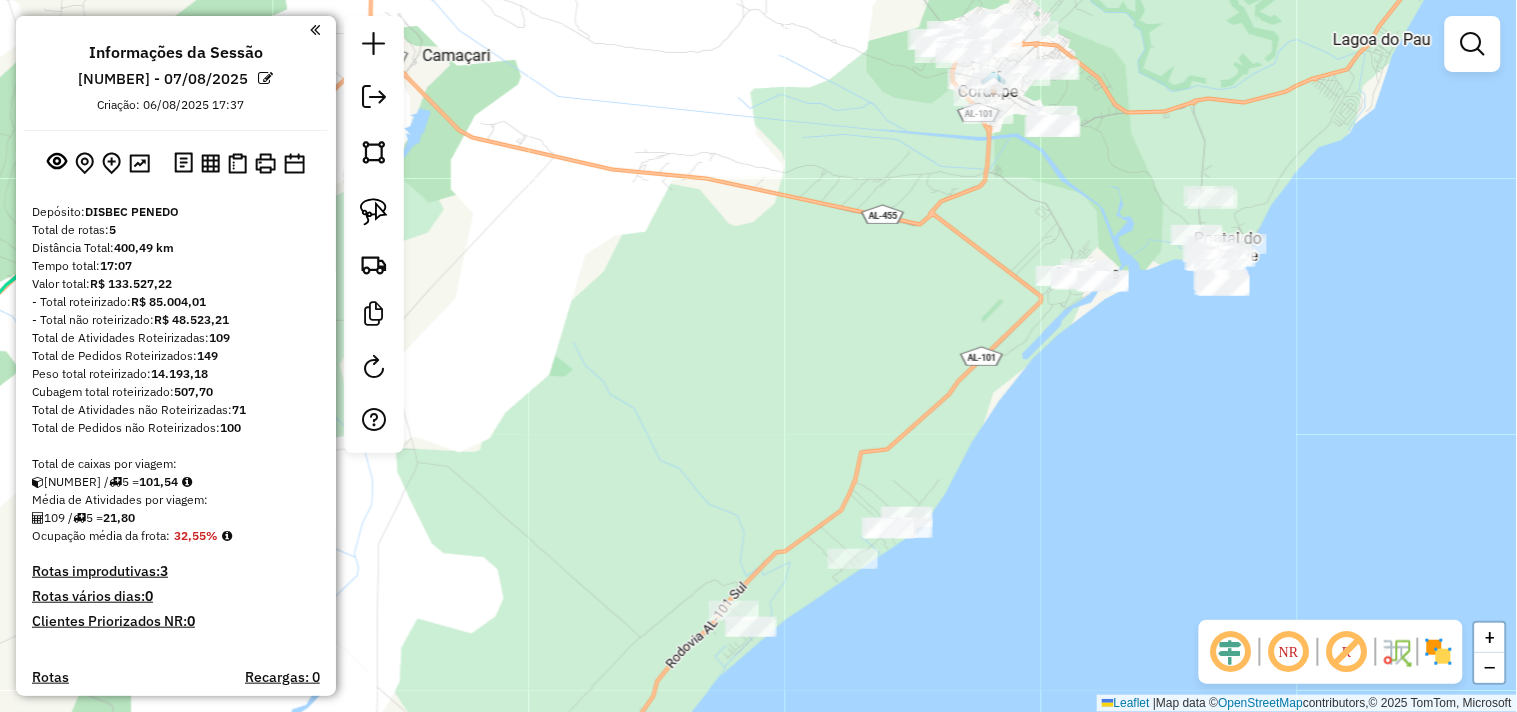 click on "Janela de atendimento Grade de atendimento Capacidade Transportadoras Veículos Cliente Pedidos  Rotas Selecione os dias de semana para filtrar as janelas de atendimento  Seg   Ter   Qua   Qui   Sex   Sáb   Dom  Informe o período da janela de atendimento: De: Até:  Filtrar exatamente a janela do cliente  Considerar janela de atendimento padrão  Selecione os dias de semana para filtrar as grades de atendimento  Seg   Ter   Qua   Qui   Sex   Sáb   Dom   Considerar clientes sem dia de atendimento cadastrado  Clientes fora do dia de atendimento selecionado Filtrar as atividades entre os valores definidos abaixo:  Peso mínimo:   Peso máximo:   Cubagem mínima:   Cubagem máxima:   De:   Até:  Filtrar as atividades entre o tempo de atendimento definido abaixo:  De:   Até:   Considerar capacidade total dos clientes não roteirizados Transportadora: Selecione um ou mais itens Tipo de veículo: Selecione um ou mais itens Veículo: Selecione um ou mais itens Motorista: Selecione um ou mais itens Nome: Rótulo:" 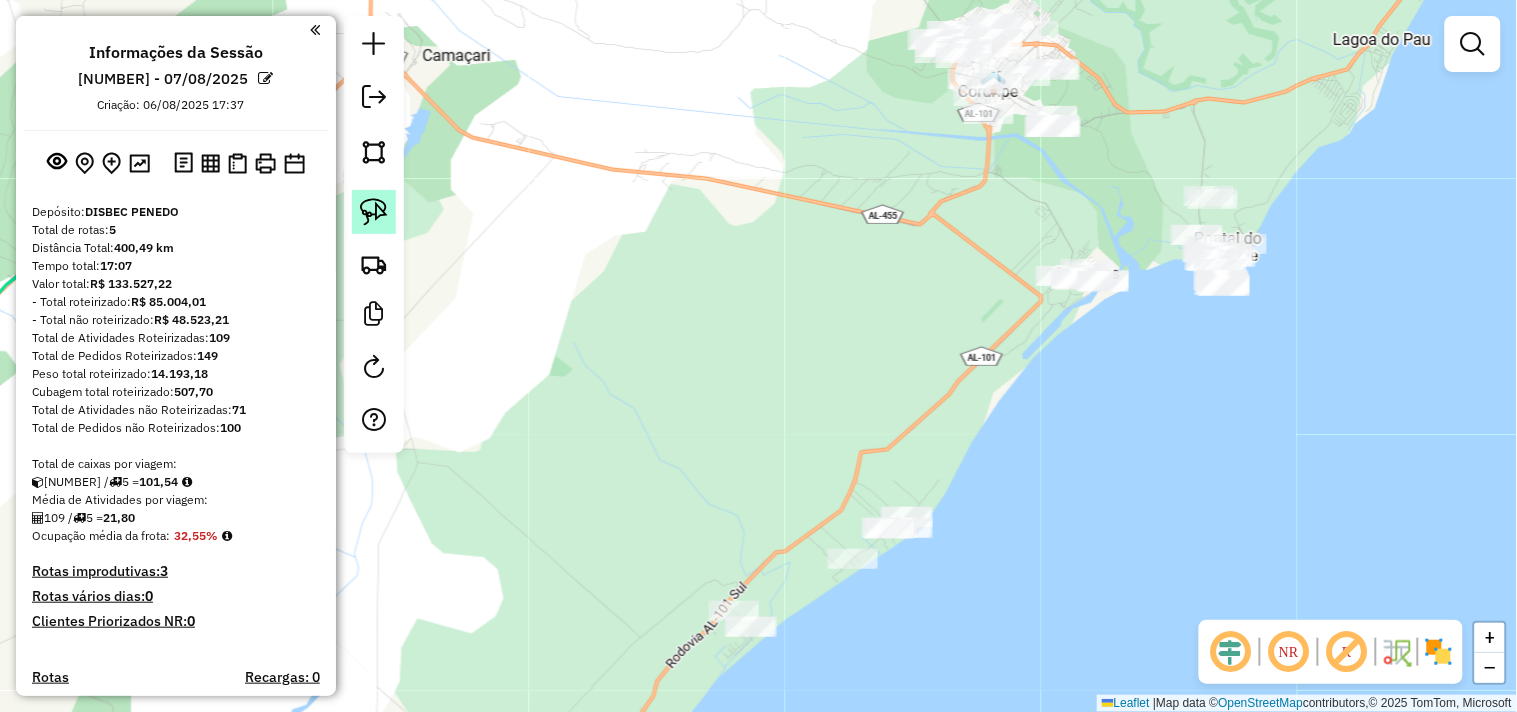 click 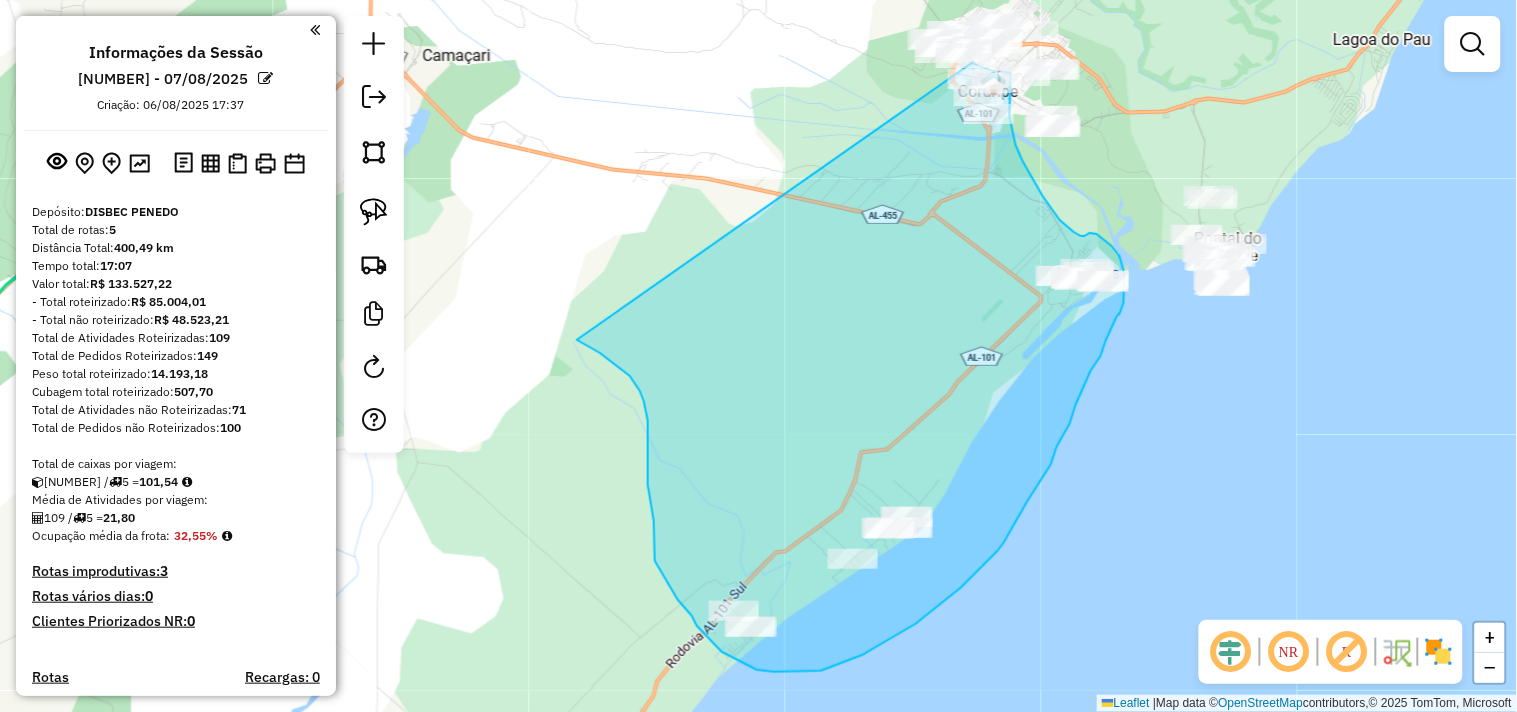 click on "Janela de atendimento Grade de atendimento Capacidade Transportadoras Veículos Cliente Pedidos  Rotas Selecione os dias de semana para filtrar as janelas de atendimento  Seg   Ter   Qua   Qui   Sex   Sáb   Dom  Informe o período da janela de atendimento: De: Até:  Filtrar exatamente a janela do cliente  Considerar janela de atendimento padrão  Selecione os dias de semana para filtrar as grades de atendimento  Seg   Ter   Qua   Qui   Sex   Sáb   Dom   Considerar clientes sem dia de atendimento cadastrado  Clientes fora do dia de atendimento selecionado Filtrar as atividades entre os valores definidos abaixo:  Peso mínimo:   Peso máximo:   Cubagem mínima:   Cubagem máxima:   De:   Até:  Filtrar as atividades entre o tempo de atendimento definido abaixo:  De:   Até:   Considerar capacidade total dos clientes não roteirizados Transportadora: Selecione um ou mais itens Tipo de veículo: Selecione um ou mais itens Veículo: Selecione um ou mais itens Motorista: Selecione um ou mais itens Nome: Rótulo:" 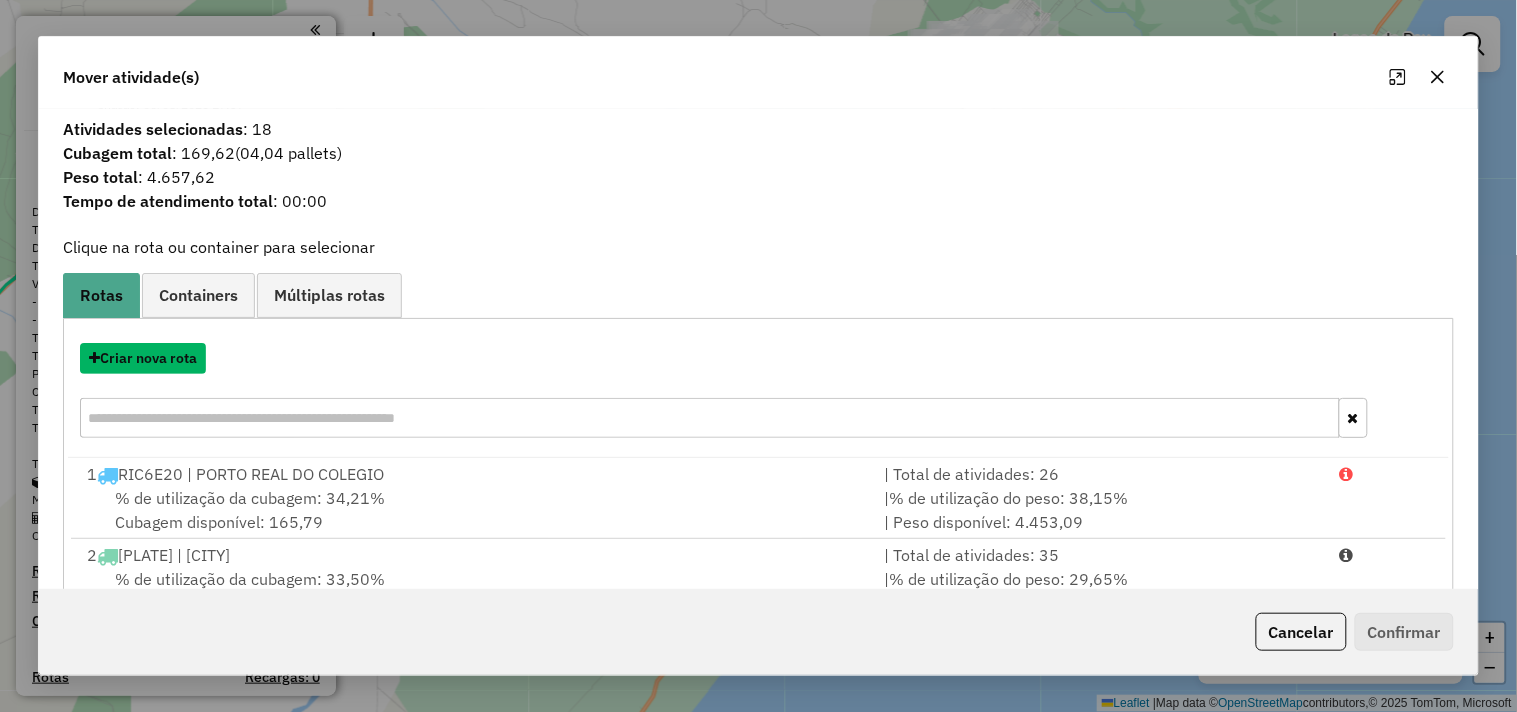 click on "Criar nova rota" at bounding box center (143, 358) 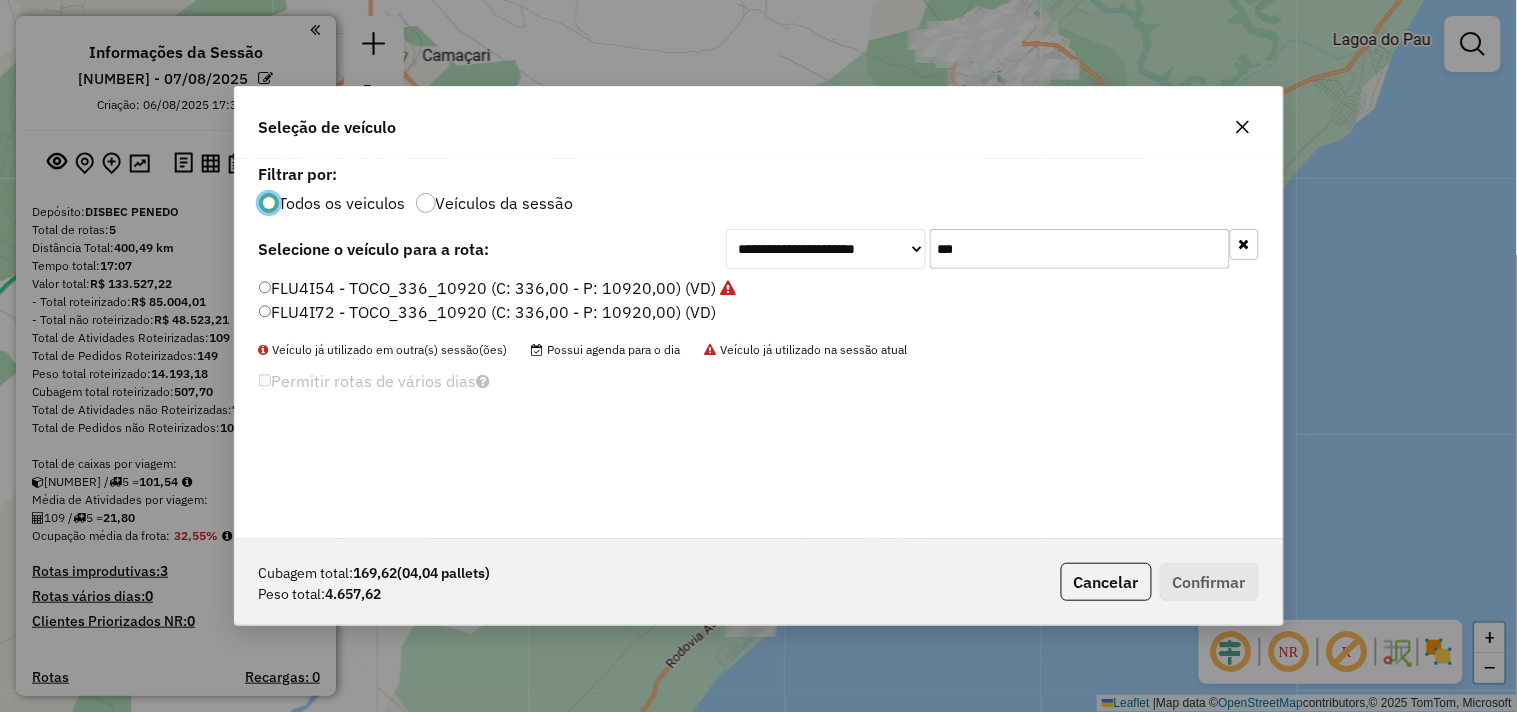 scroll, scrollTop: 11, scrollLeft: 5, axis: both 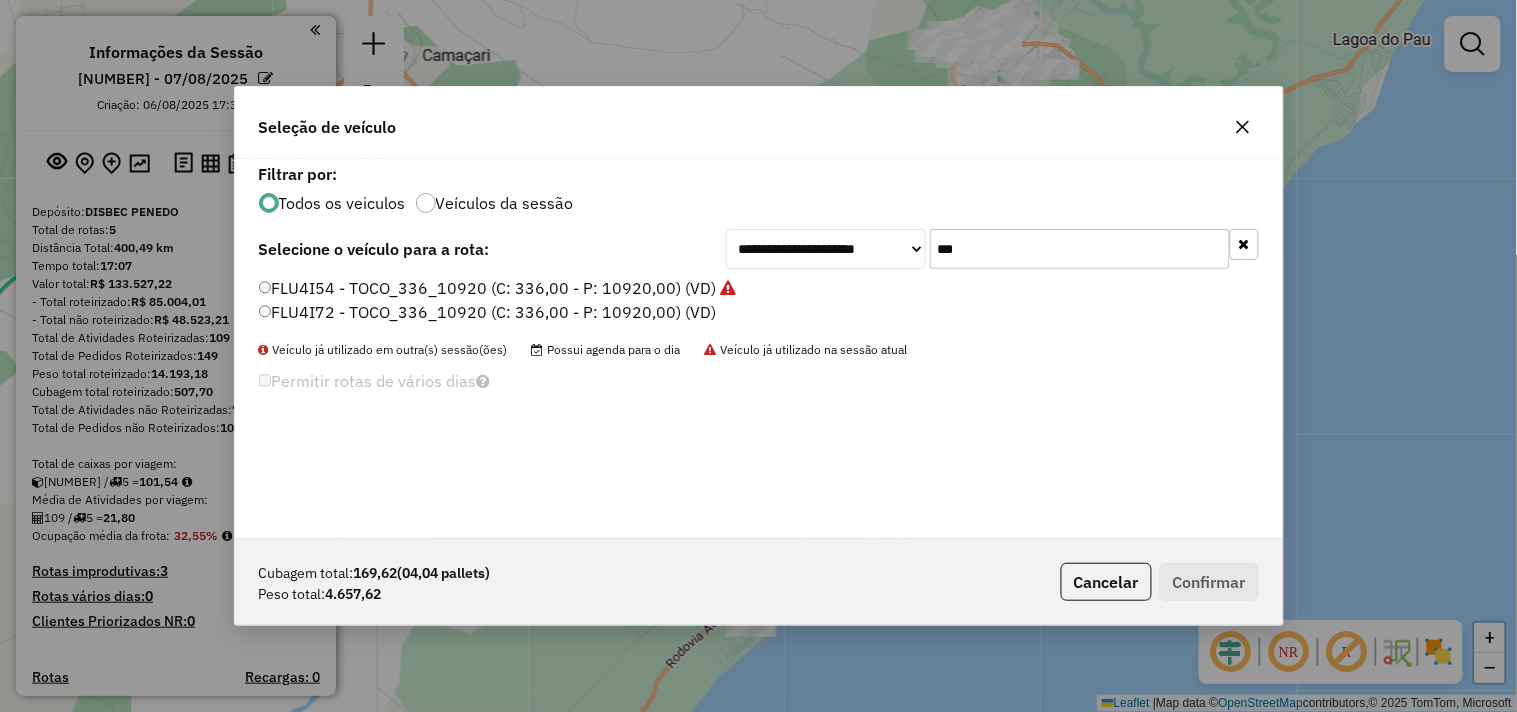 click on "***" 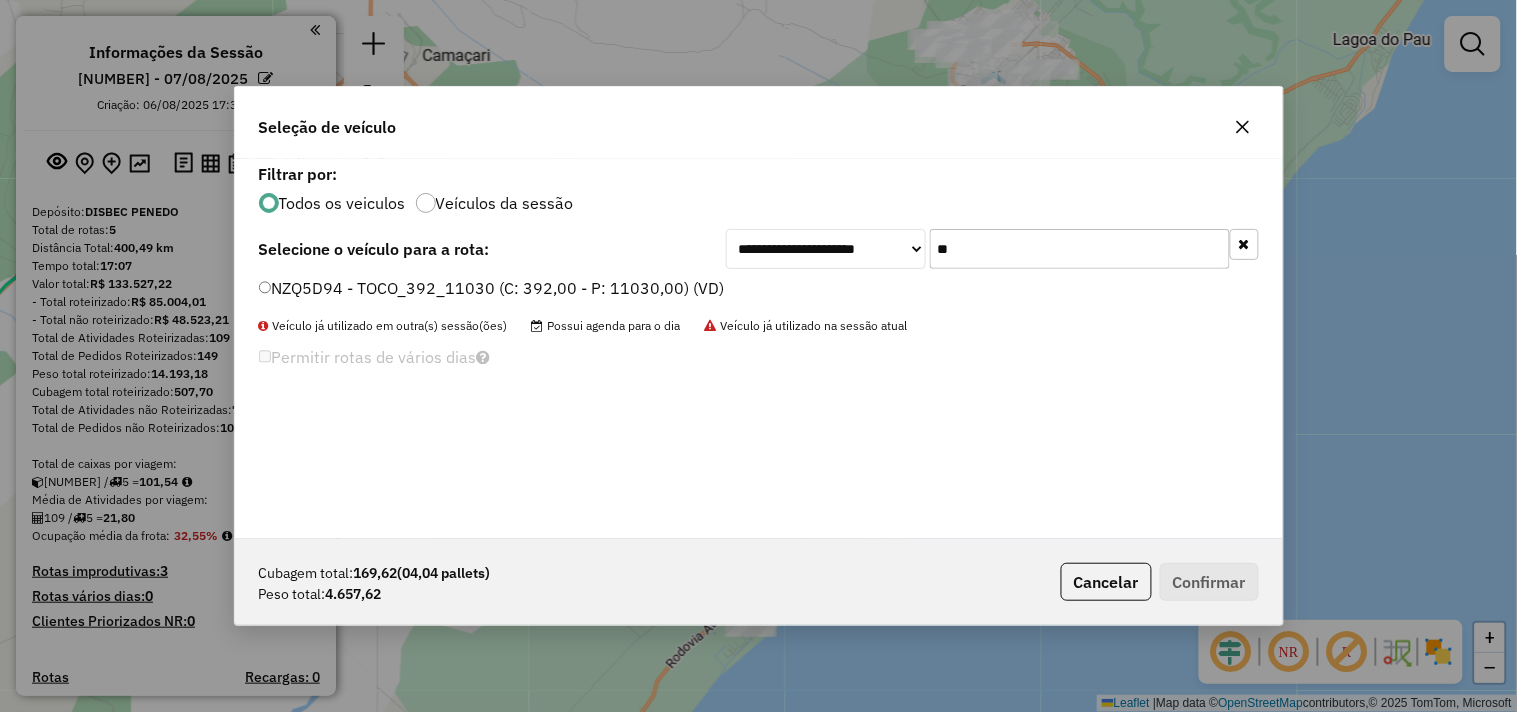 type on "**" 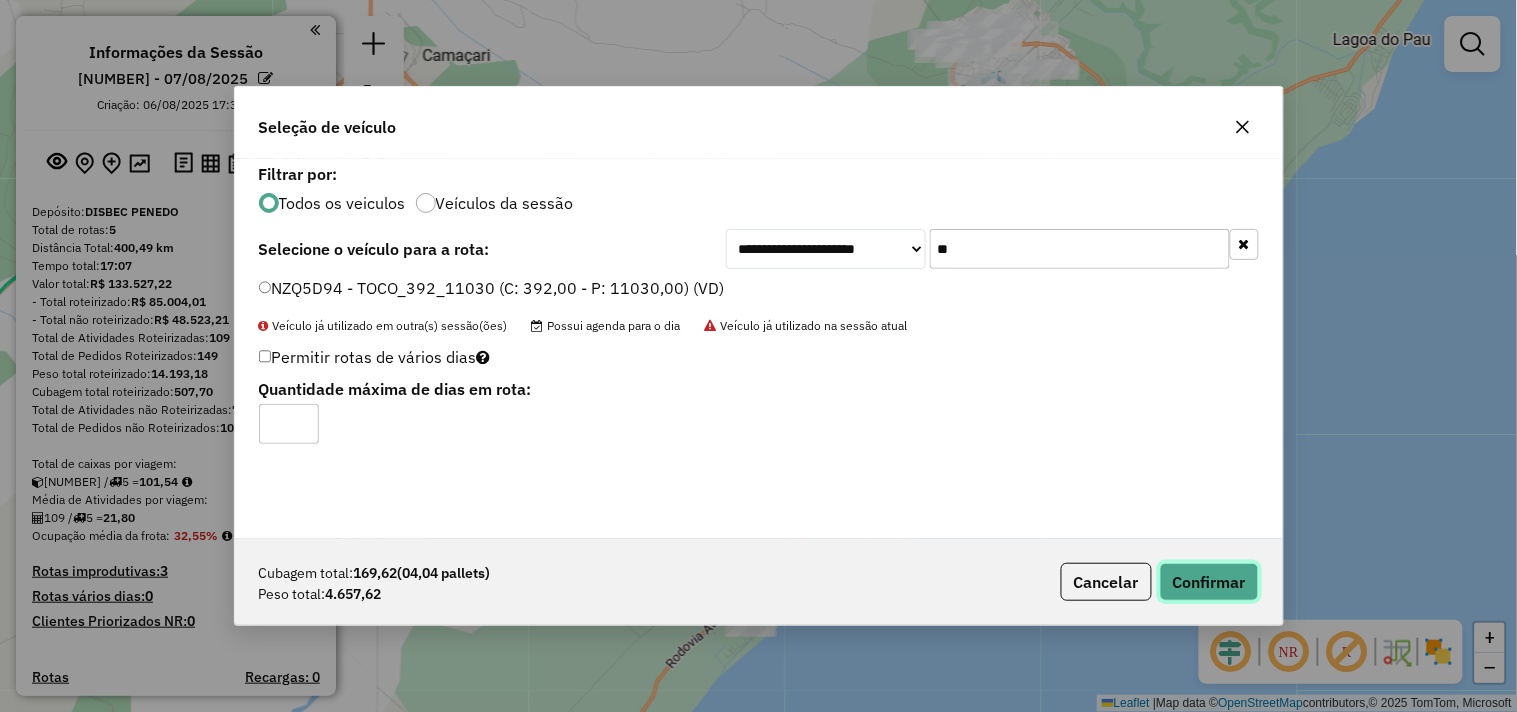 click on "Confirmar" 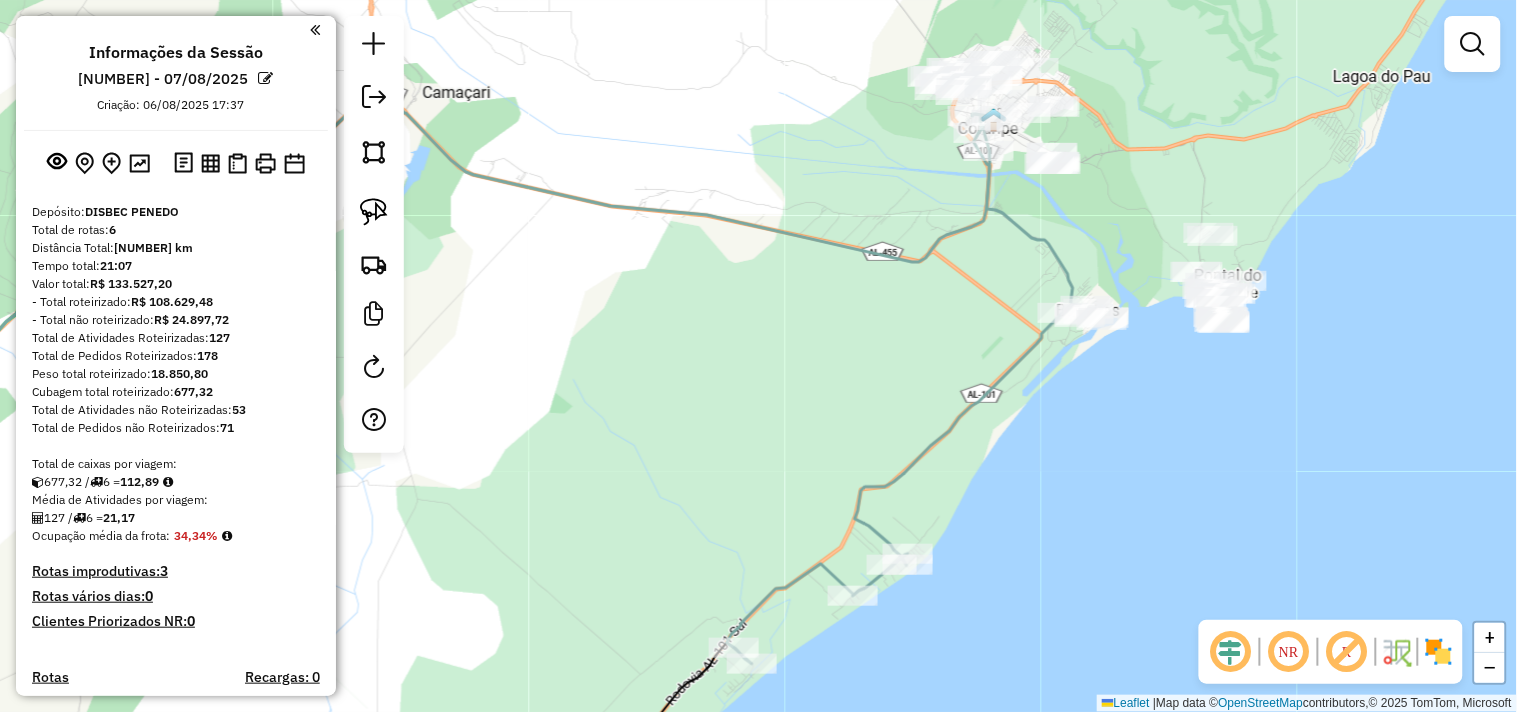 drag, startPoint x: 1037, startPoint y: 247, endPoint x: 978, endPoint y: 378, distance: 143.67323 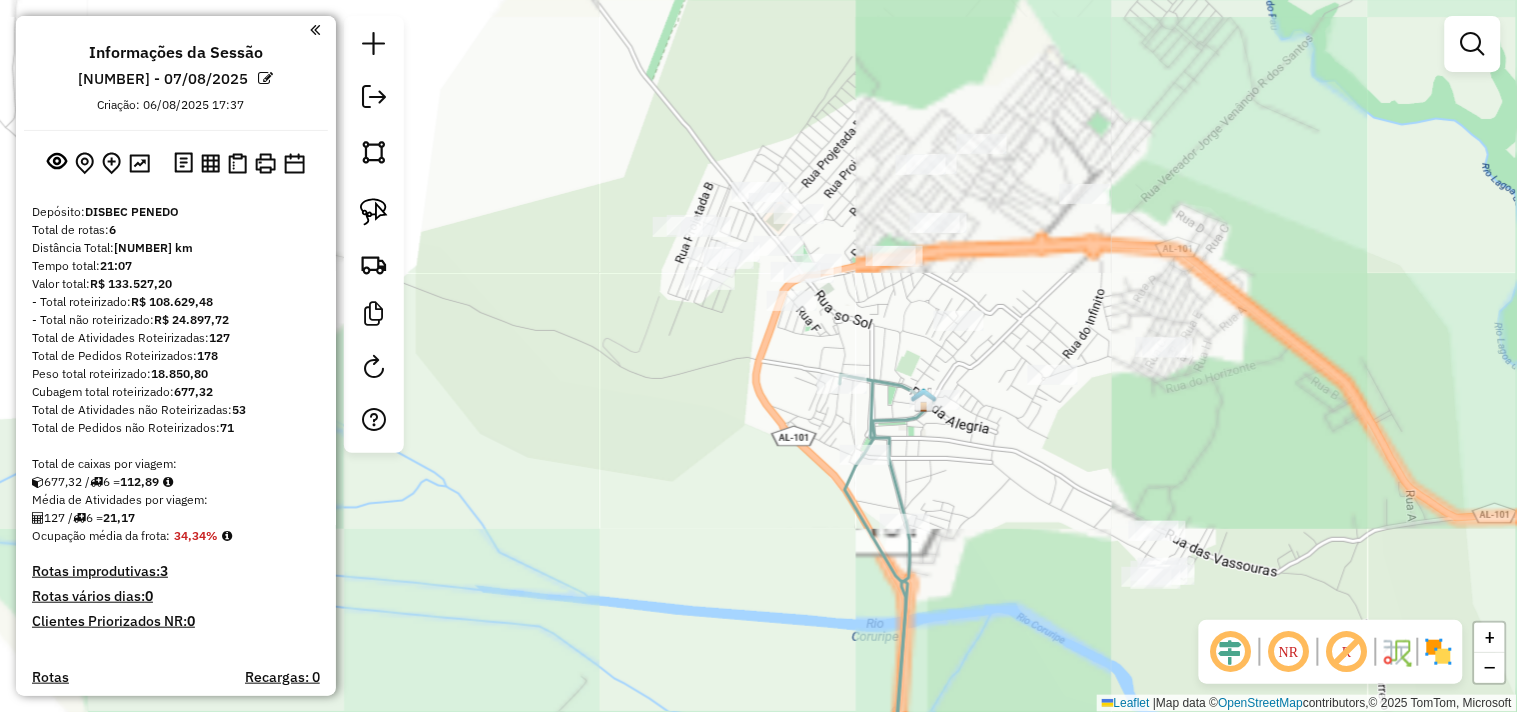 click on "Janela de atendimento Grade de atendimento Capacidade Transportadoras Veículos Cliente Pedidos  Rotas Selecione os dias de semana para filtrar as janelas de atendimento  Seg   Ter   Qua   Qui   Sex   Sáb   Dom  Informe o período da janela de atendimento: De: Até:  Filtrar exatamente a janela do cliente  Considerar janela de atendimento padrão  Selecione os dias de semana para filtrar as grades de atendimento  Seg   Ter   Qua   Qui   Sex   Sáb   Dom   Considerar clientes sem dia de atendimento cadastrado  Clientes fora do dia de atendimento selecionado Filtrar as atividades entre os valores definidos abaixo:  Peso mínimo:   Peso máximo:   Cubagem mínima:   Cubagem máxima:   De:   Até:  Filtrar as atividades entre o tempo de atendimento definido abaixo:  De:   Até:   Considerar capacidade total dos clientes não roteirizados Transportadora: Selecione um ou mais itens Tipo de veículo: Selecione um ou mais itens Veículo: Selecione um ou mais itens Motorista: Selecione um ou mais itens Nome: Rótulo:" 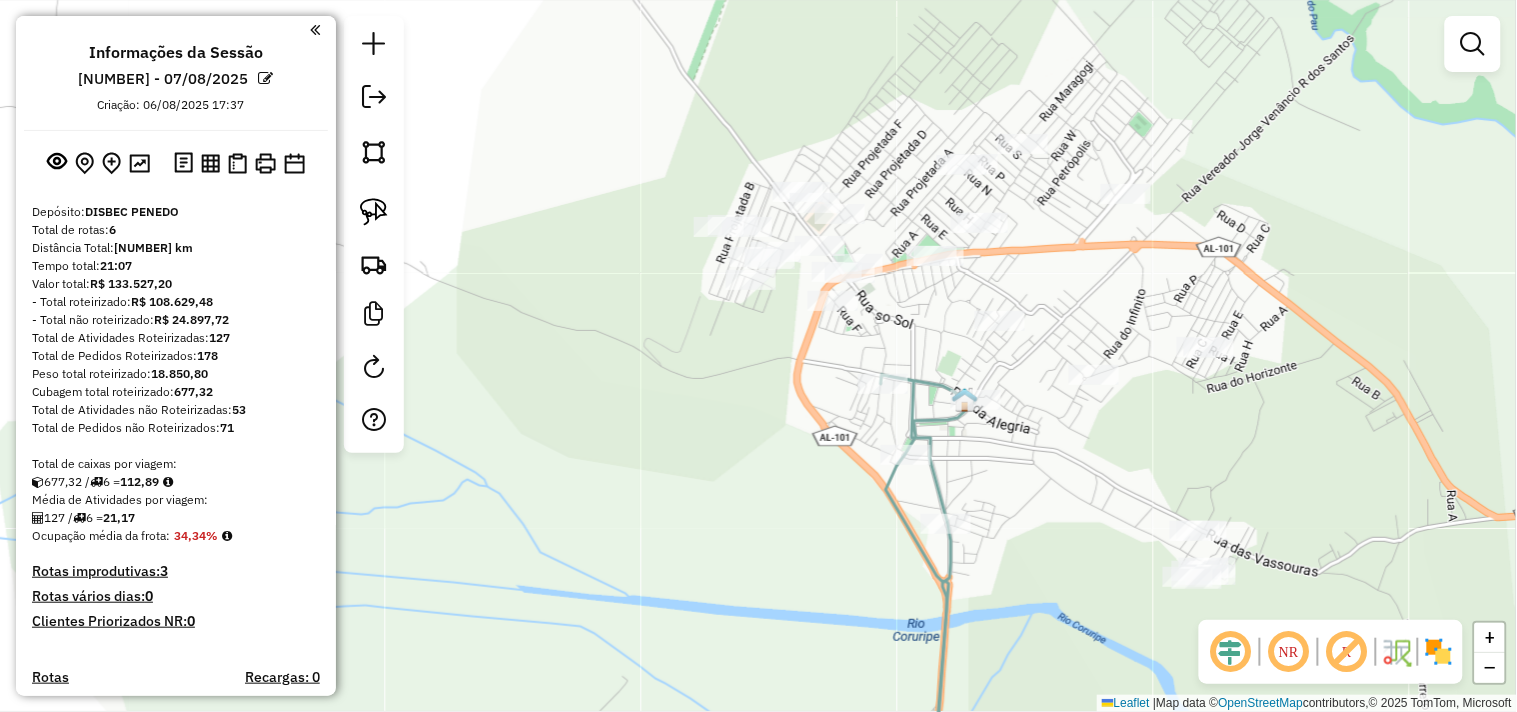 click 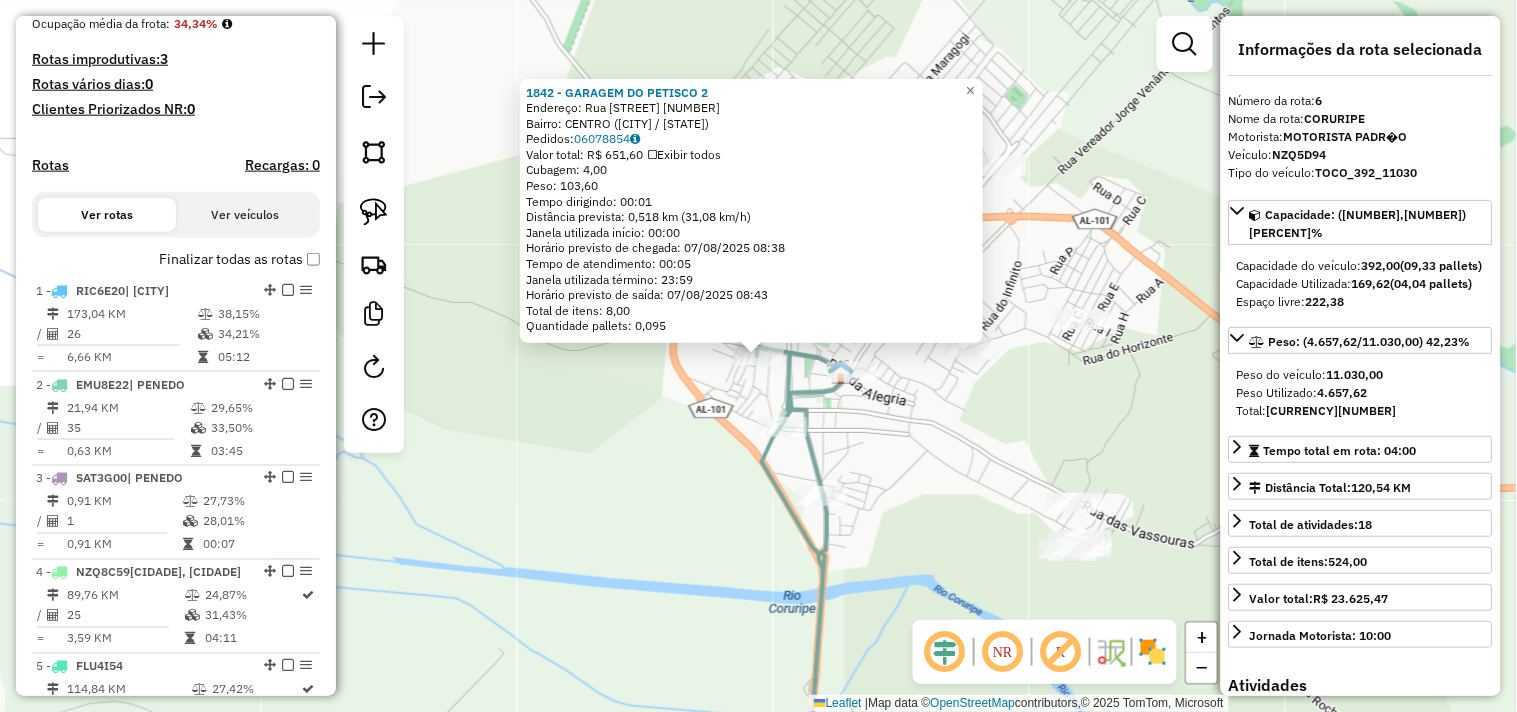 scroll, scrollTop: 1086, scrollLeft: 0, axis: vertical 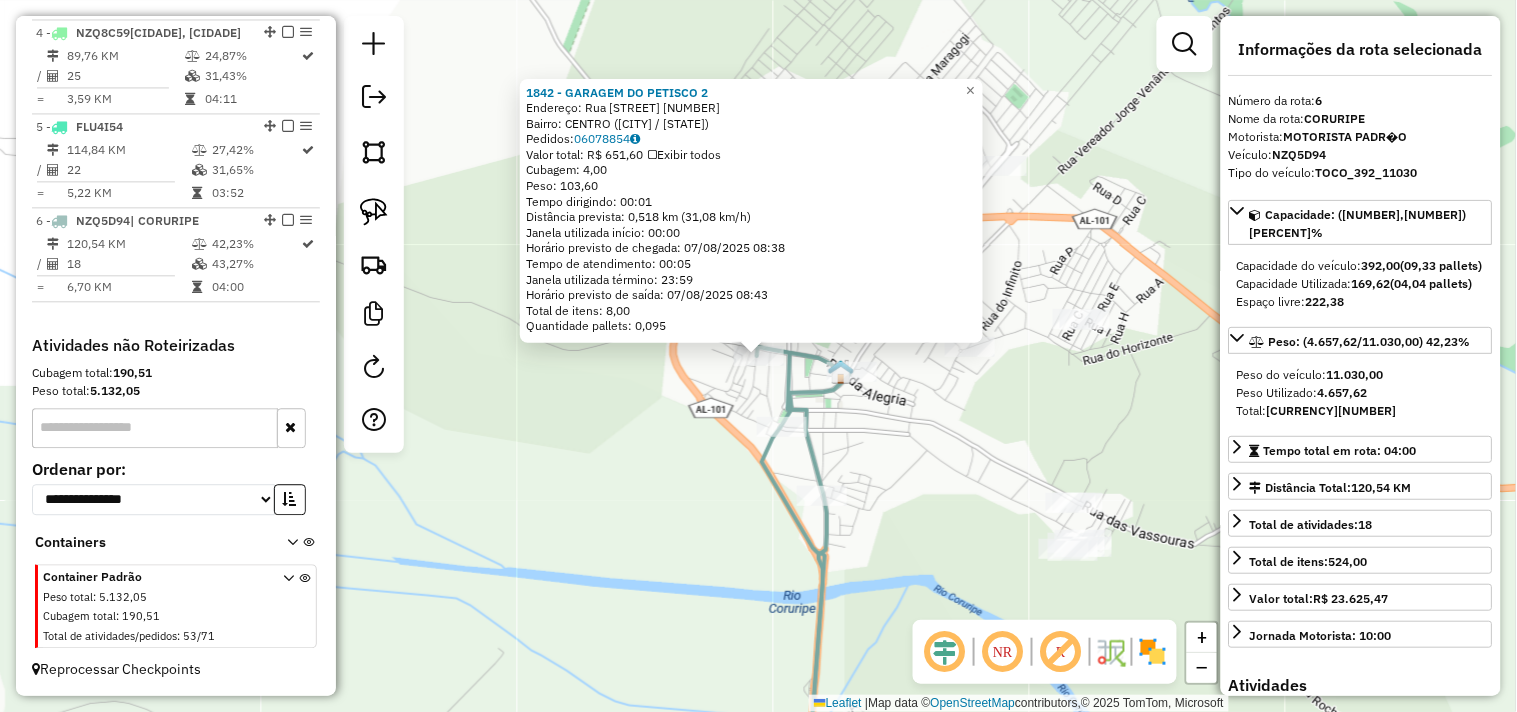 click on "1842 - GARAGEM DO PETISCO 2  Endereço:  Rua Barro Preto 35   Bairro: CENTRO (CORURIPE / AL)   Pedidos:  06078854   Valor total: R$ 651,60   Exibir todos   Cubagem: 4,00  Peso: 103,60  Tempo dirigindo: 00:01   Distância prevista: 0,518 km (31,08 km/h)   Janela utilizada início: 00:00   Horário previsto de chegada: 07/08/2025 08:38   Tempo de atendimento: 00:05   Janela utilizada término: 23:59   Horário previsto de saída: 07/08/2025 08:43   Total de itens: 8,00   Quantidade pallets: 0,095  × Janela de atendimento Grade de atendimento Capacidade Transportadoras Veículos Cliente Pedidos  Rotas Selecione os dias de semana para filtrar as janelas de atendimento  Seg   Ter   Qua   Qui   Sex   Sáb   Dom  Informe o período da janela de atendimento: De: Até:  Filtrar exatamente a janela do cliente  Considerar janela de atendimento padrão  Selecione os dias de semana para filtrar as grades de atendimento  Seg   Ter   Qua   Qui   Sex   Sáb   Dom   Considerar clientes sem dia de atendimento cadastrado  De:" 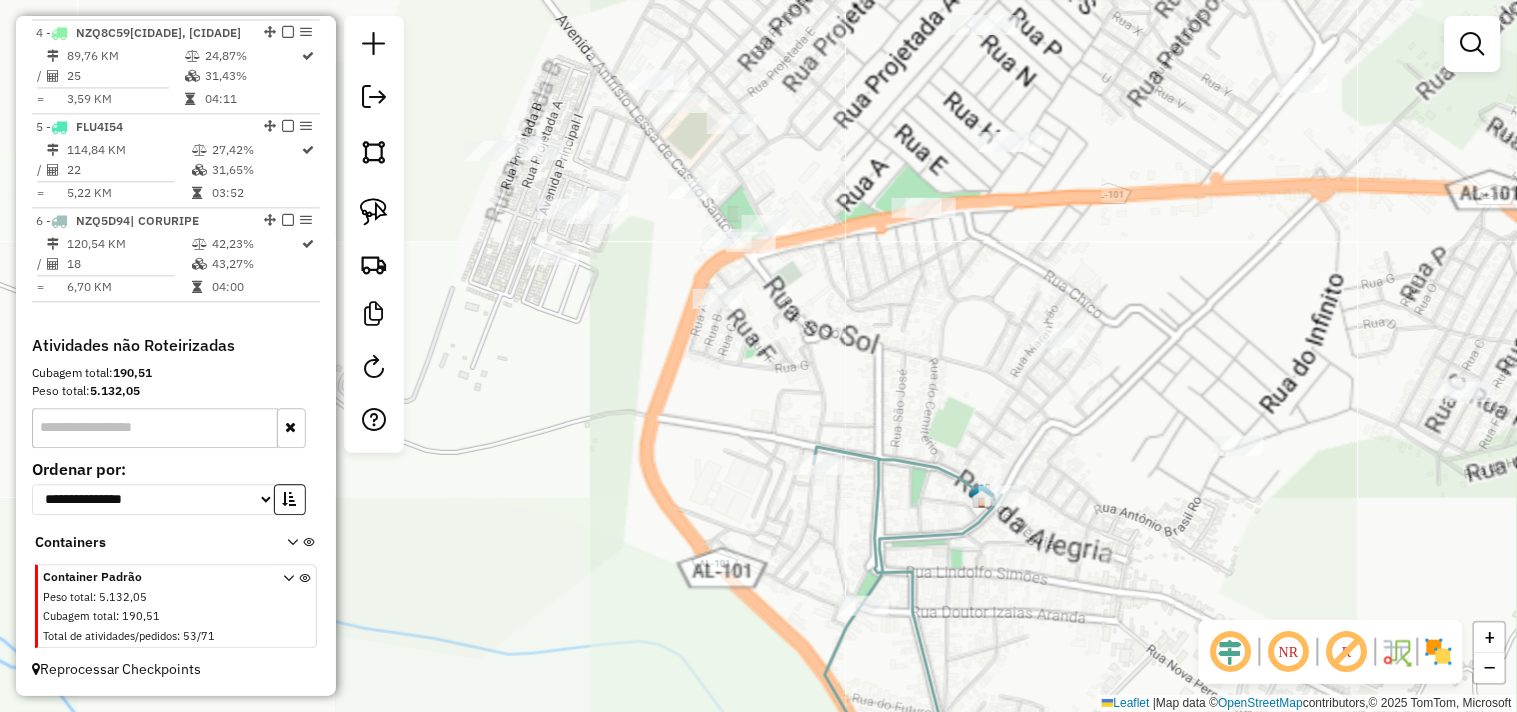 drag, startPoint x: 792, startPoint y: 336, endPoint x: 857, endPoint y: 390, distance: 84.50444 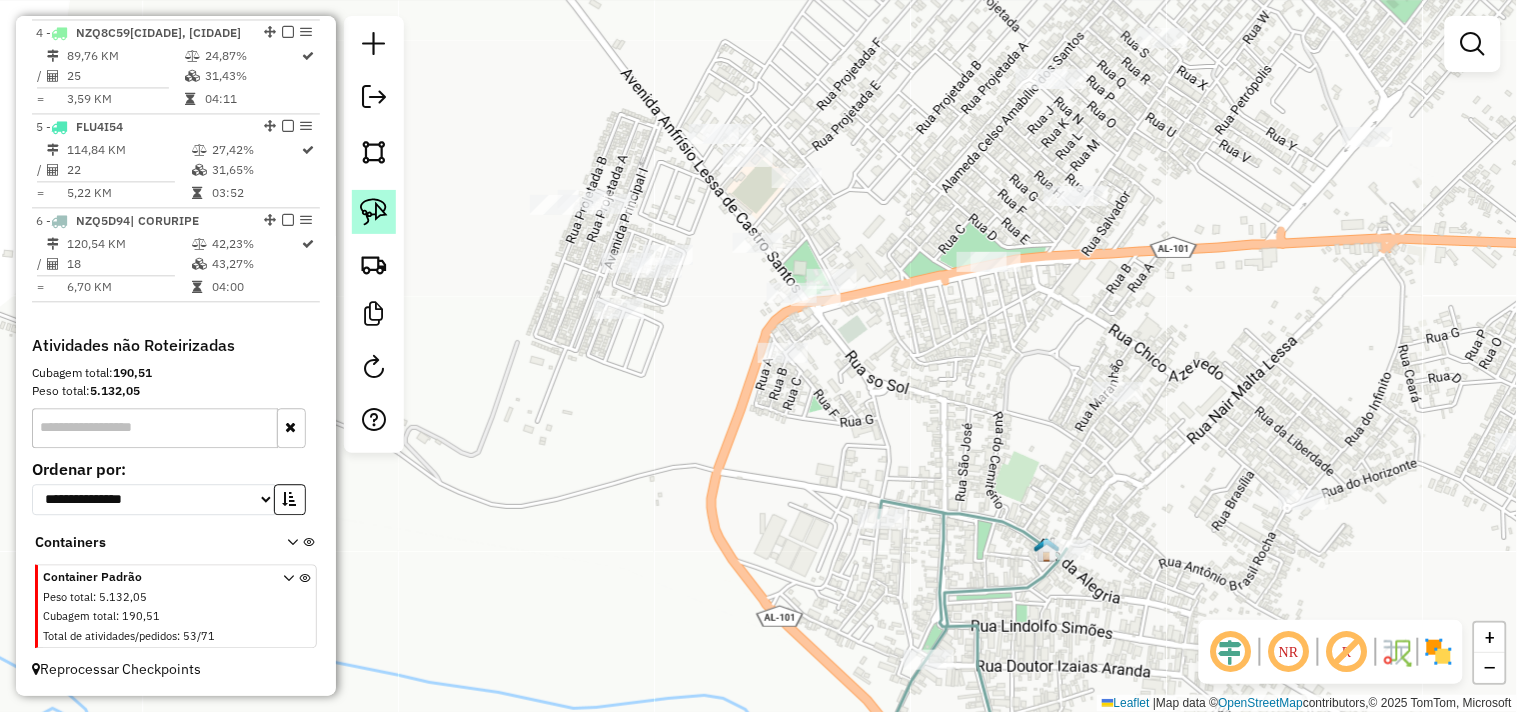 click 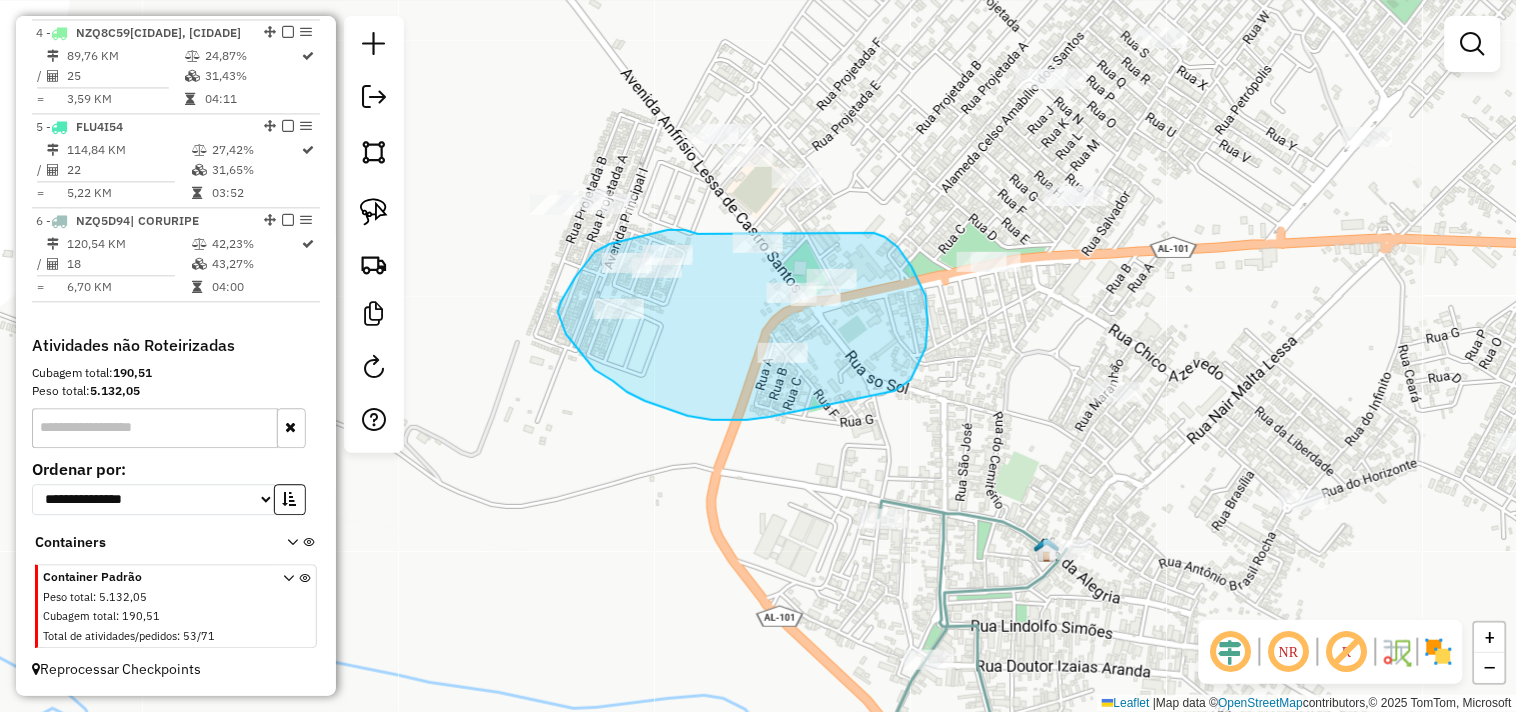 drag, startPoint x: 678, startPoint y: 230, endPoint x: 856, endPoint y: 248, distance: 178.90779 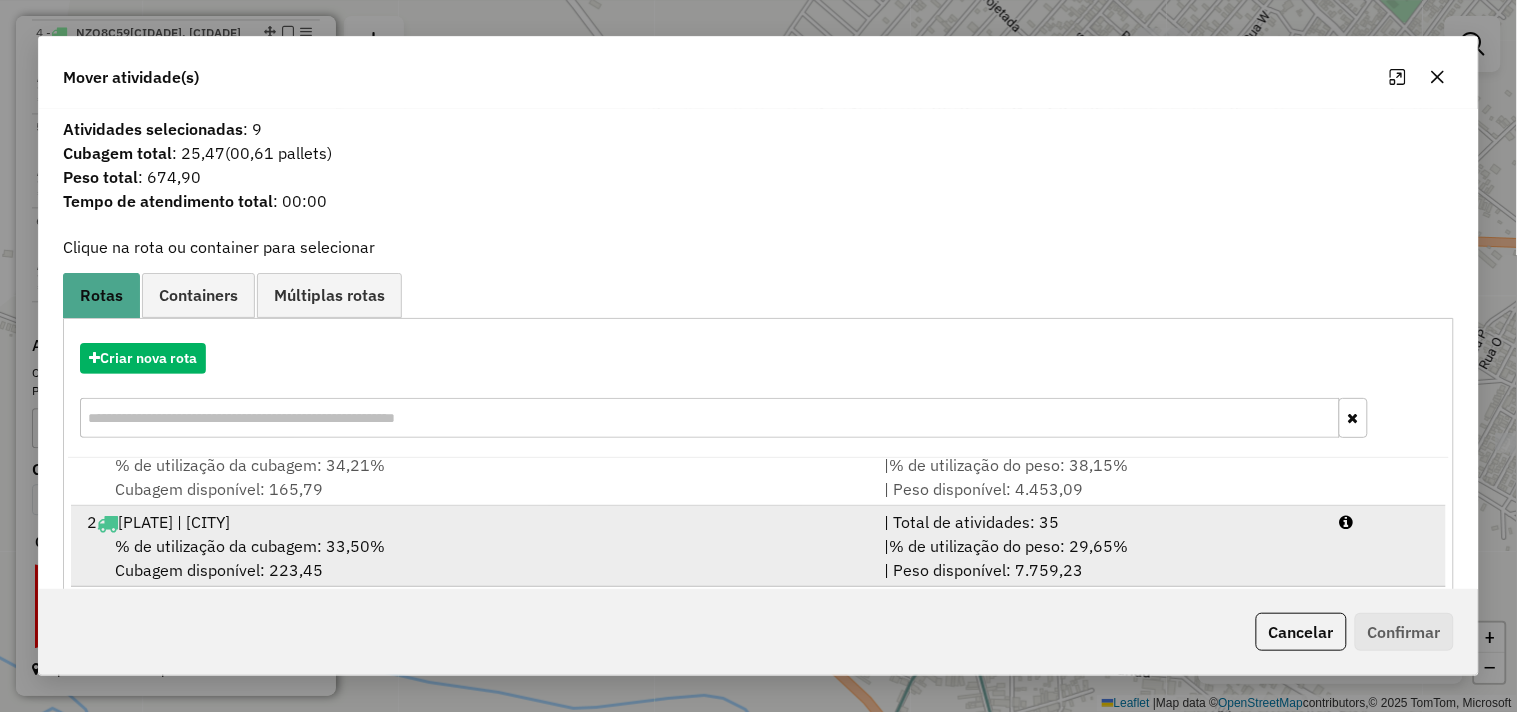 scroll, scrollTop: 86, scrollLeft: 0, axis: vertical 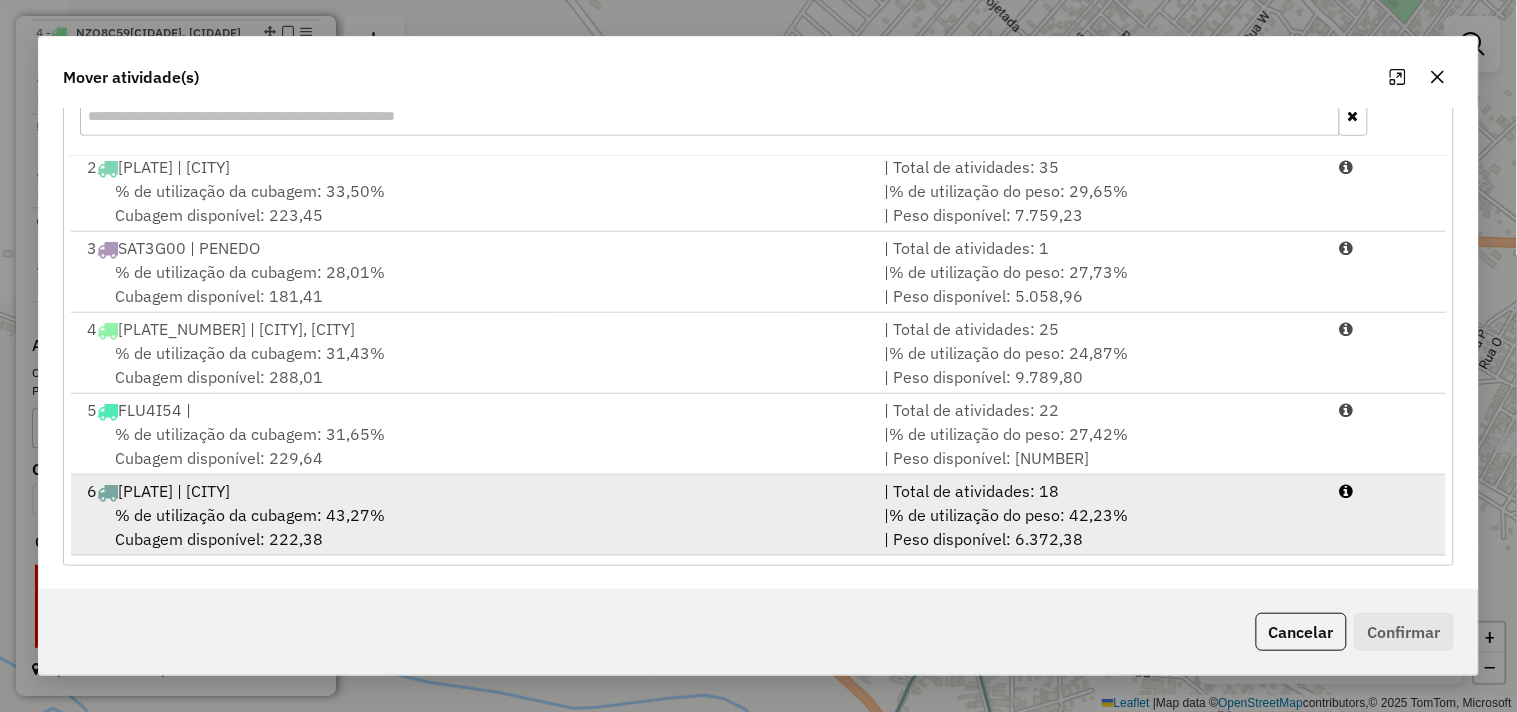 click on "6  NZQ5D94 | CORURIPE" at bounding box center [473, 491] 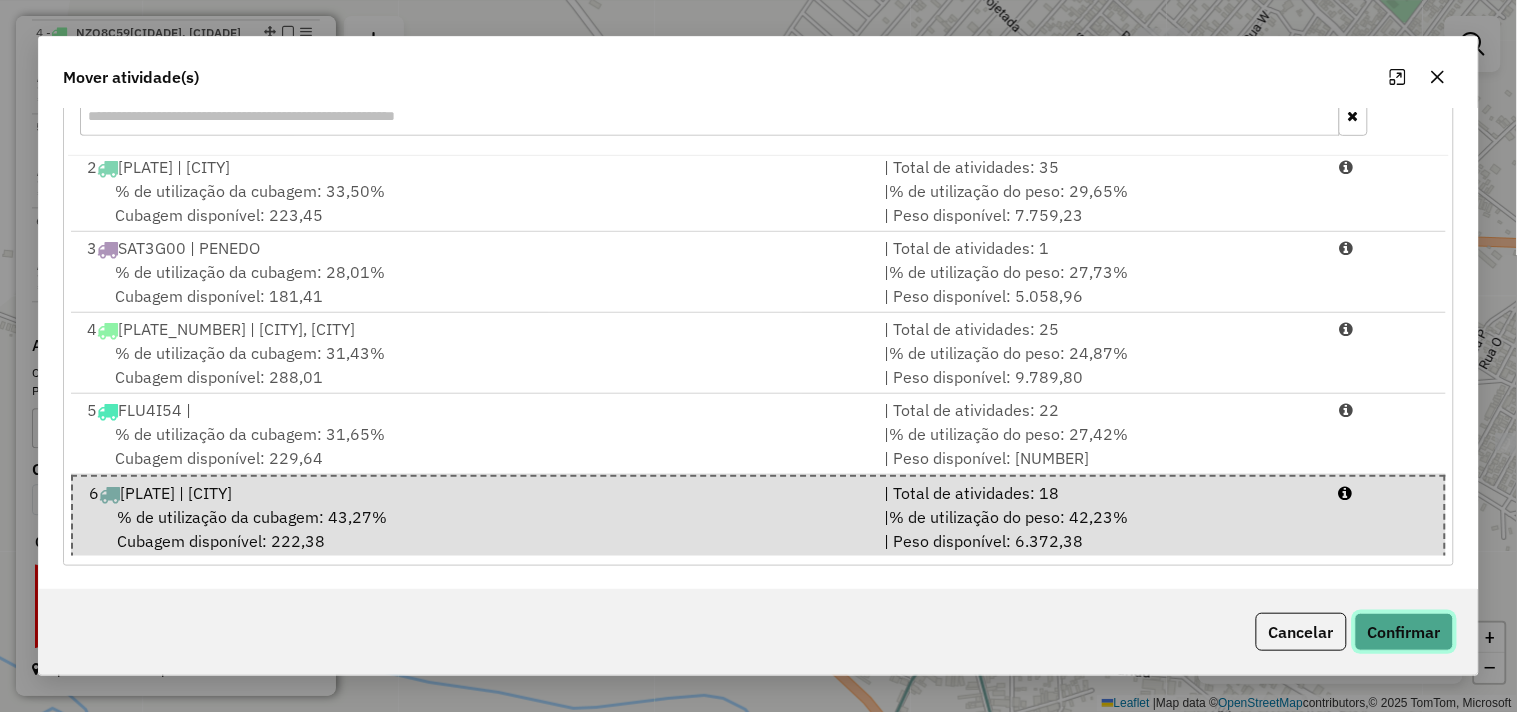 click on "Confirmar" 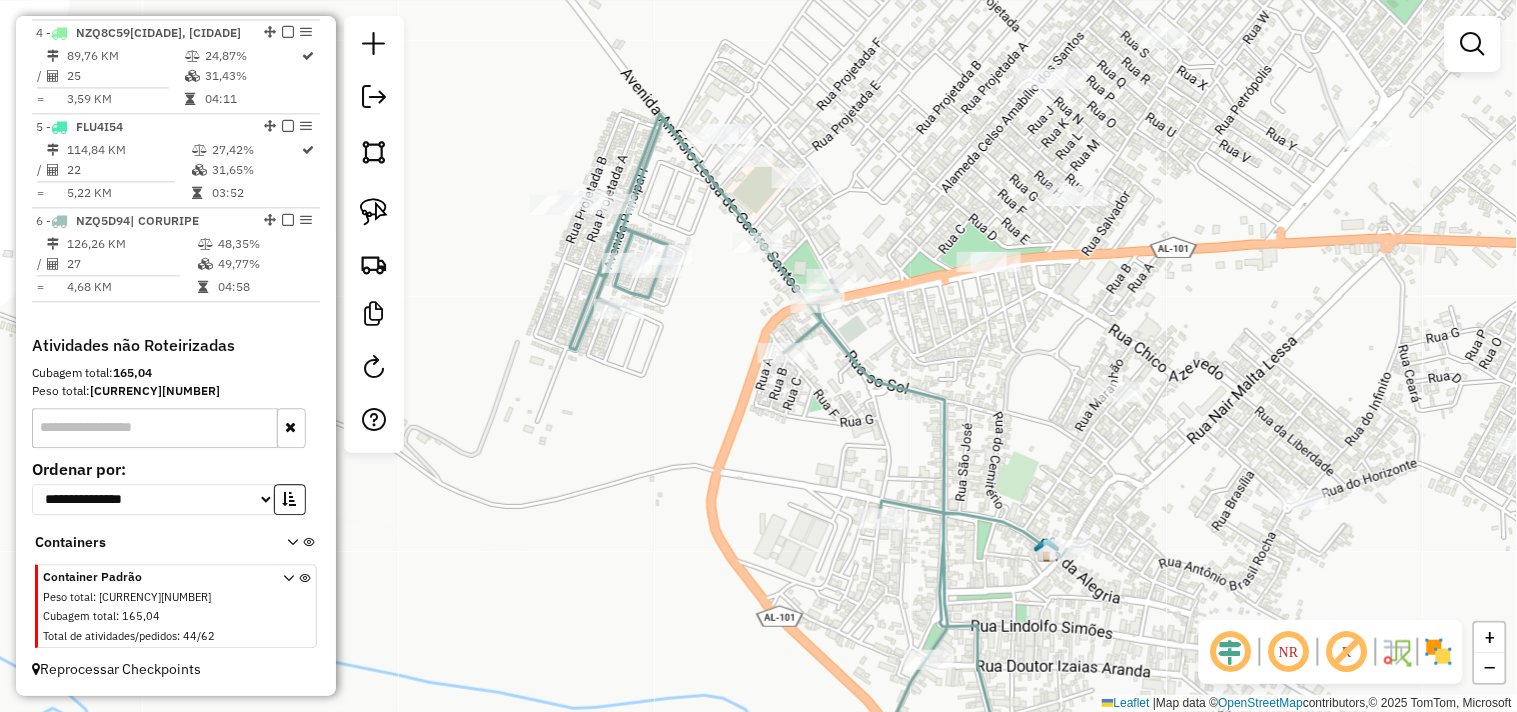 scroll, scrollTop: 0, scrollLeft: 0, axis: both 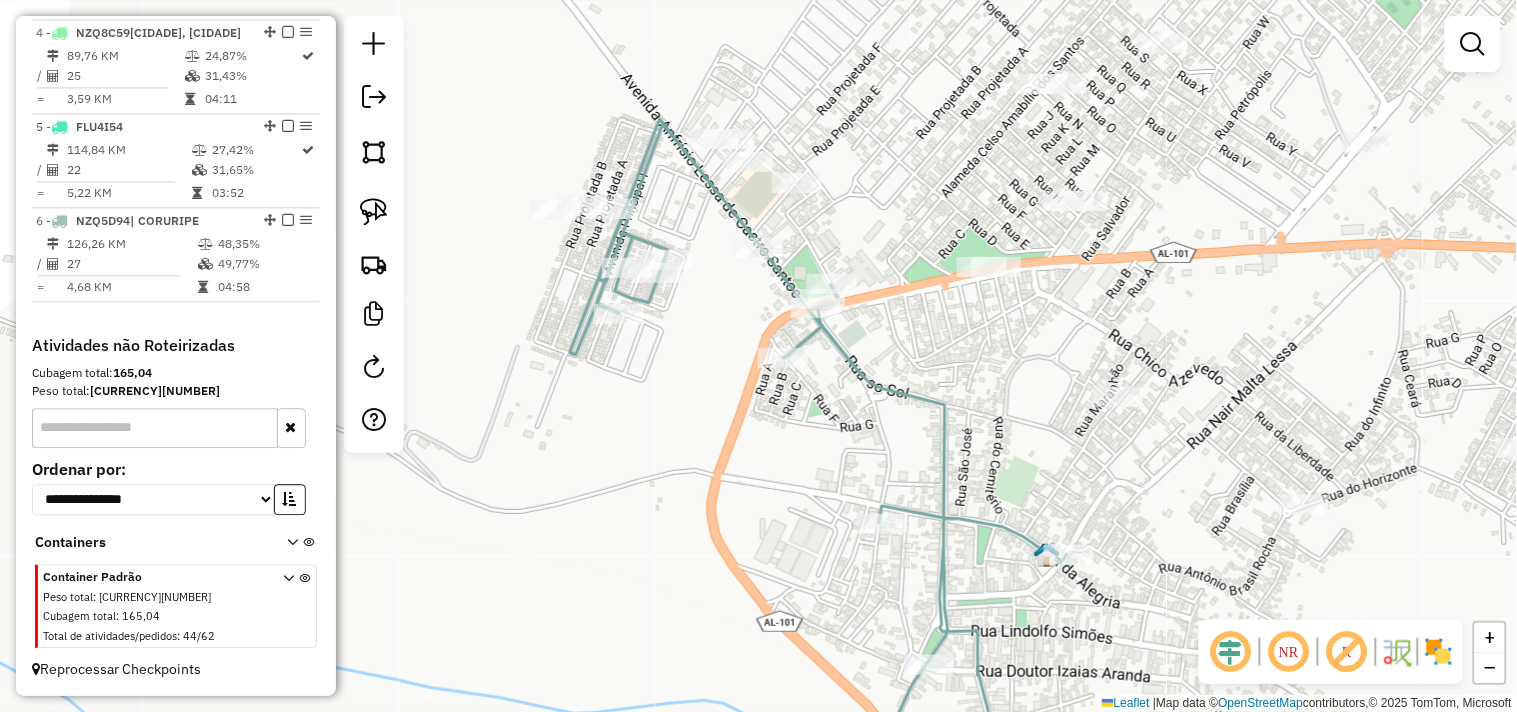 drag, startPoint x: 966, startPoint y: 397, endPoint x: 945, endPoint y: 440, distance: 47.853943 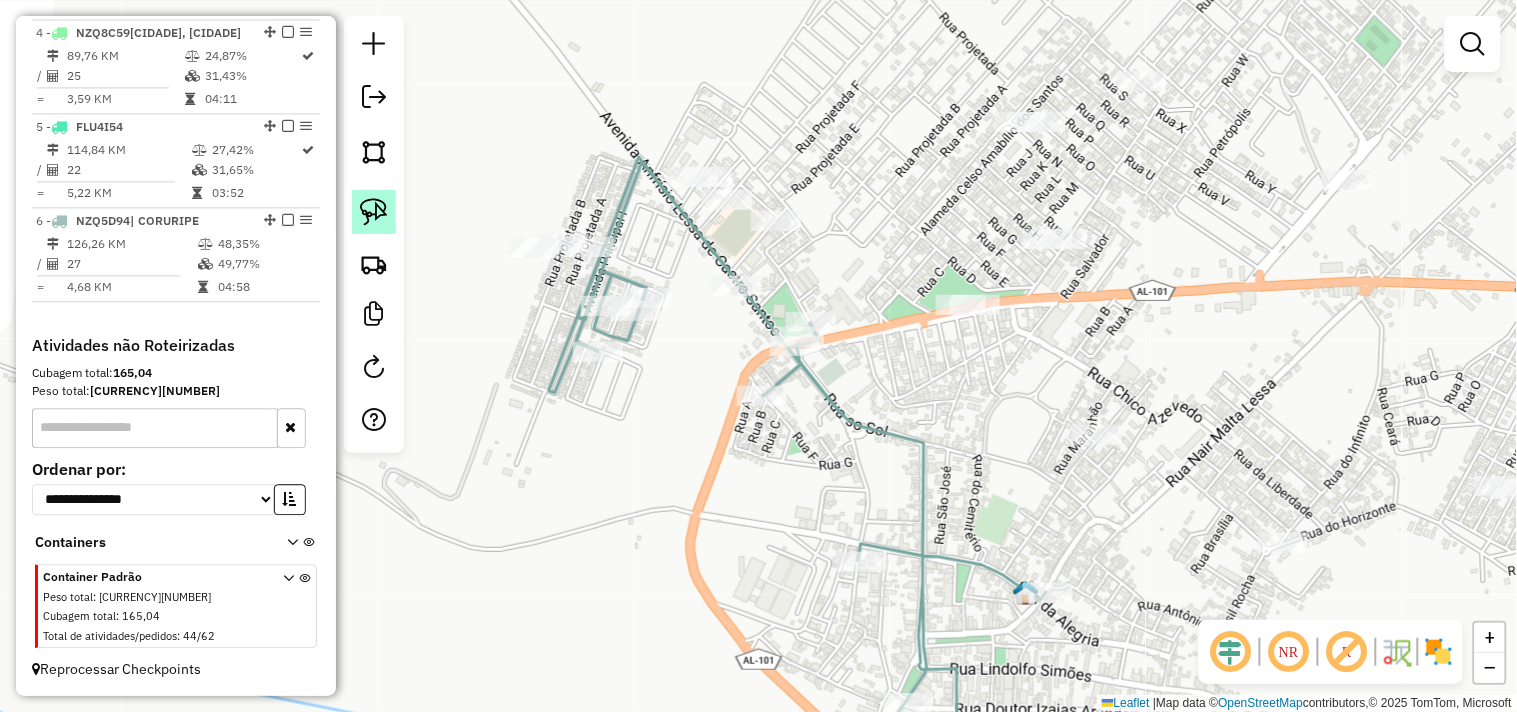 click 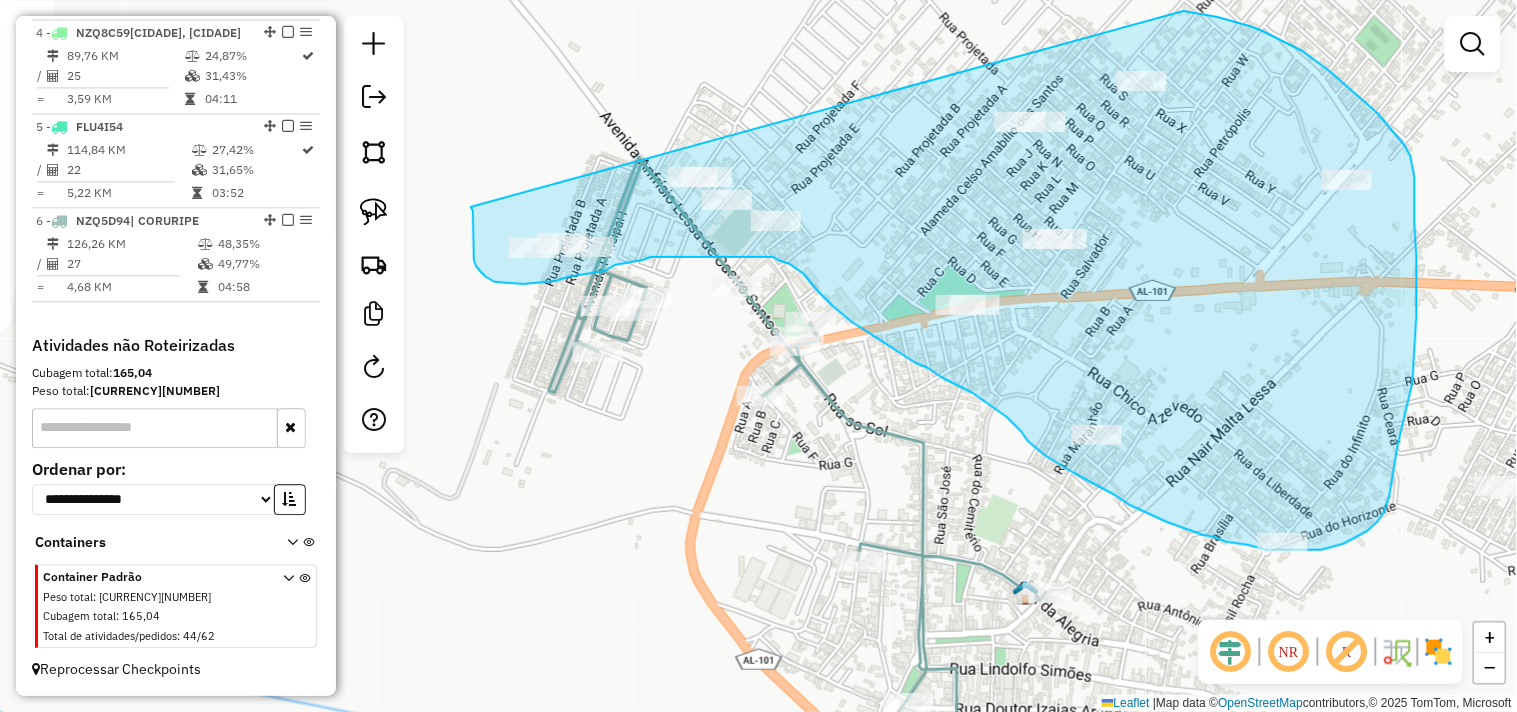 drag, startPoint x: 471, startPoint y: 207, endPoint x: 1128, endPoint y: 14, distance: 684.7613 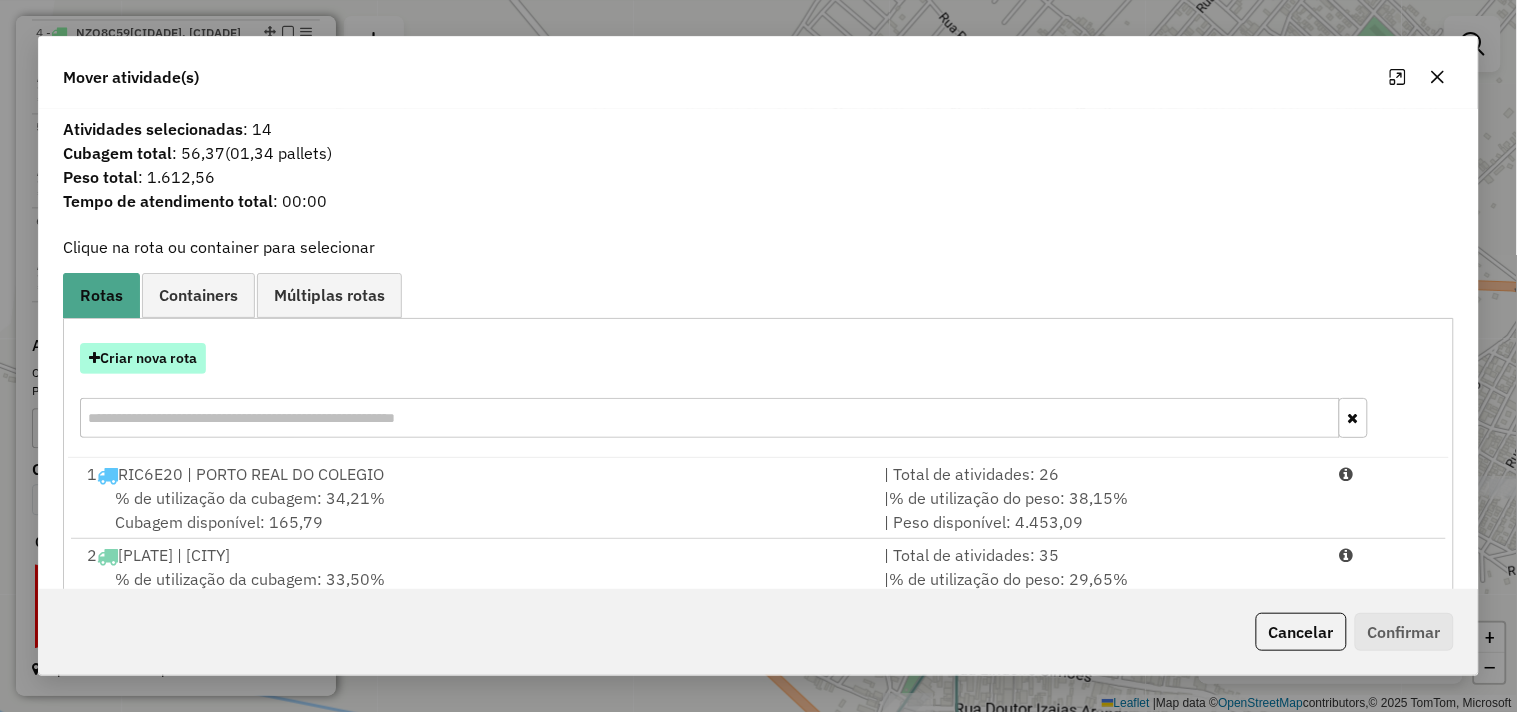 click on "Criar nova rota" at bounding box center (143, 358) 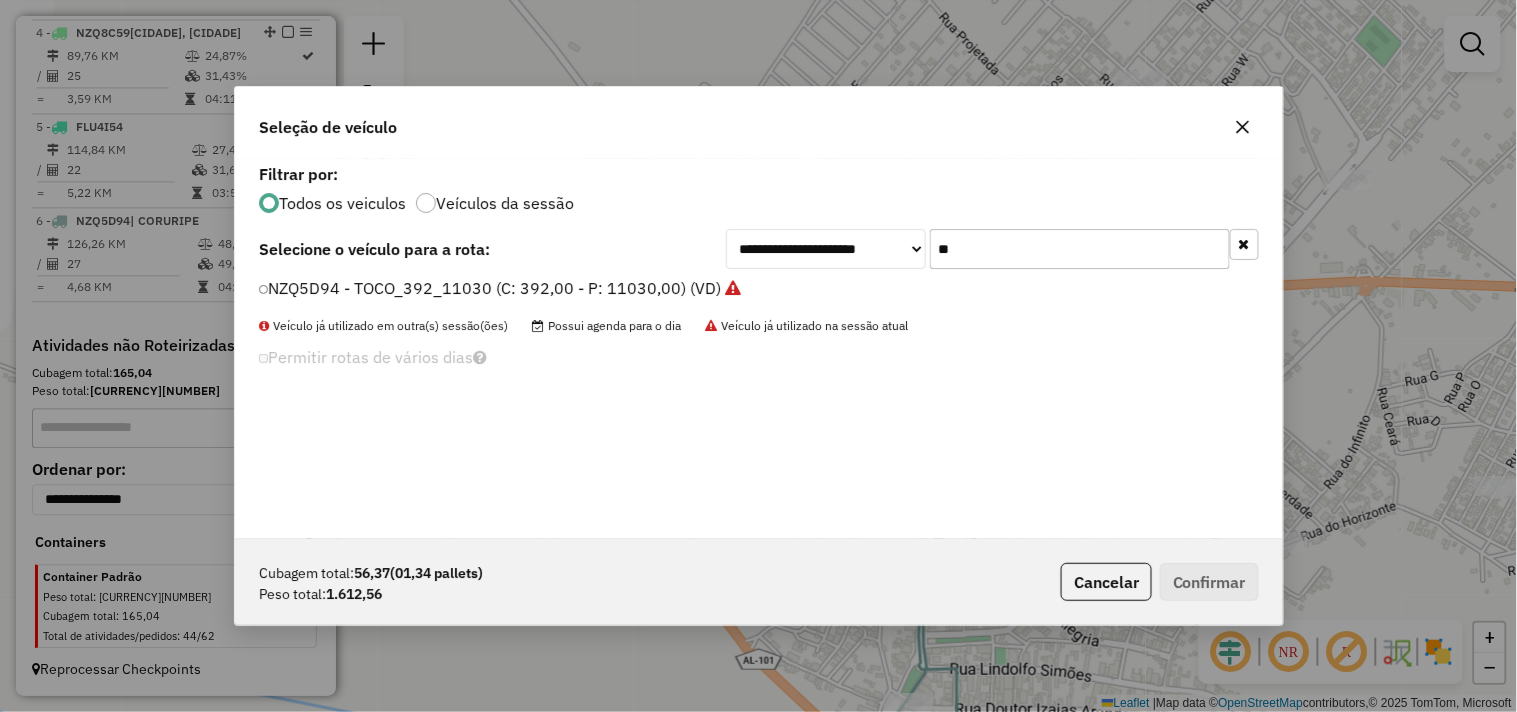 scroll, scrollTop: 11, scrollLeft: 5, axis: both 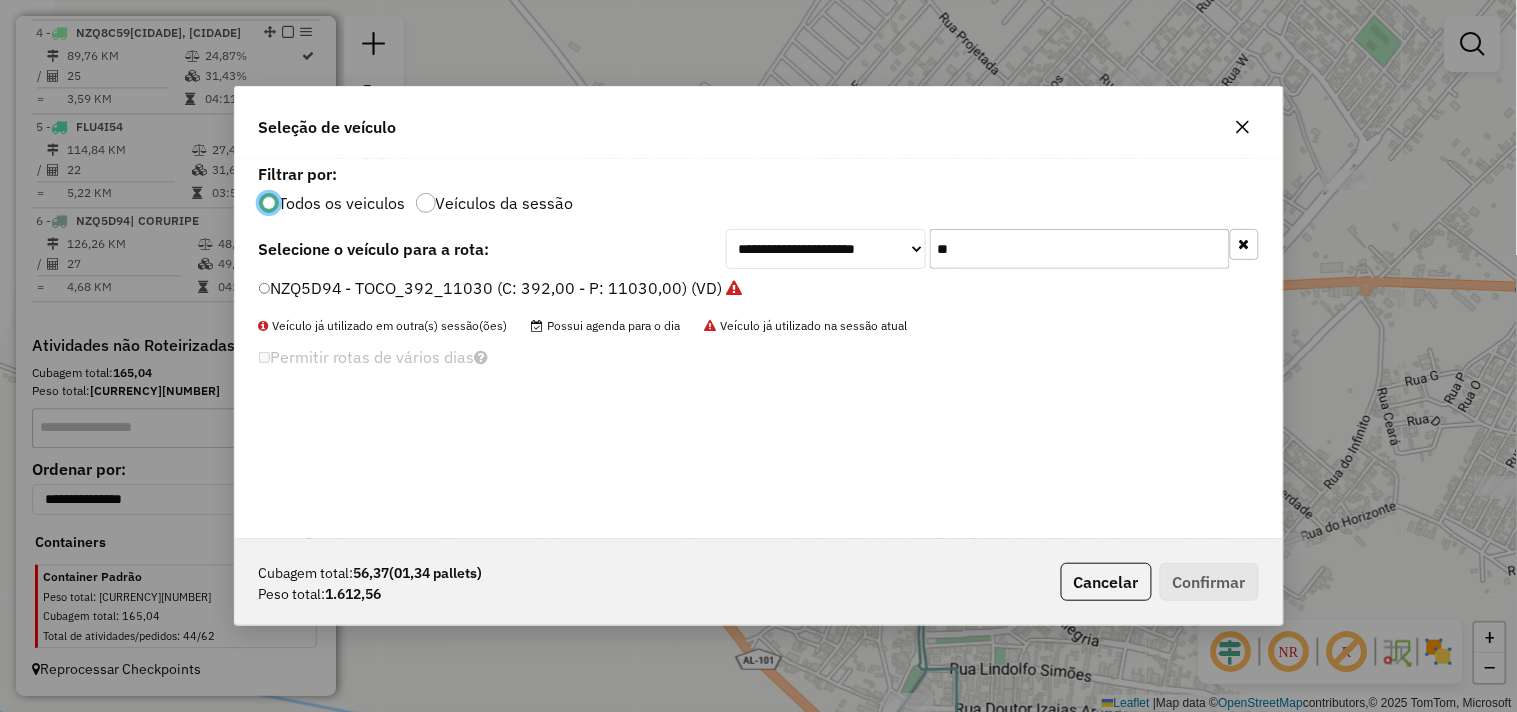click on "**" 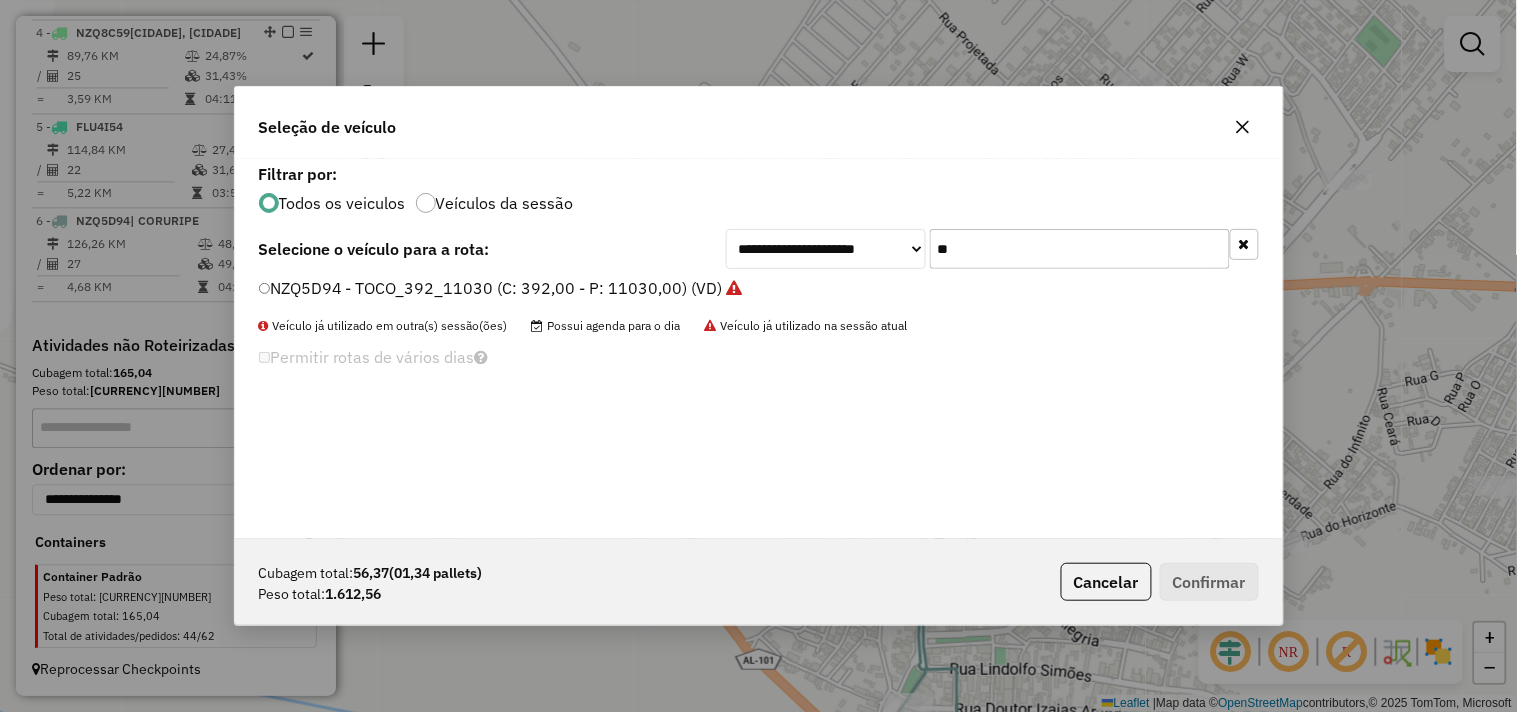click on "**" 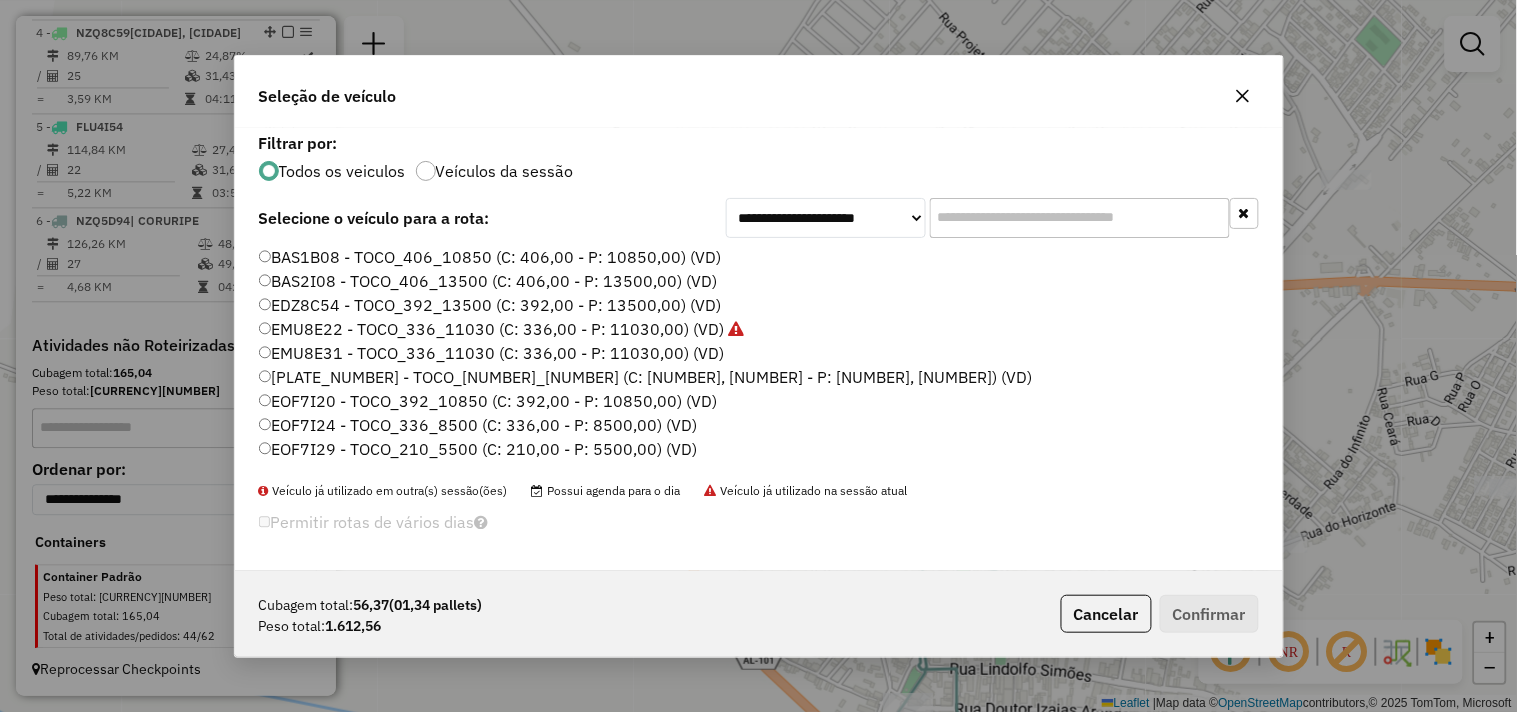 type on "*" 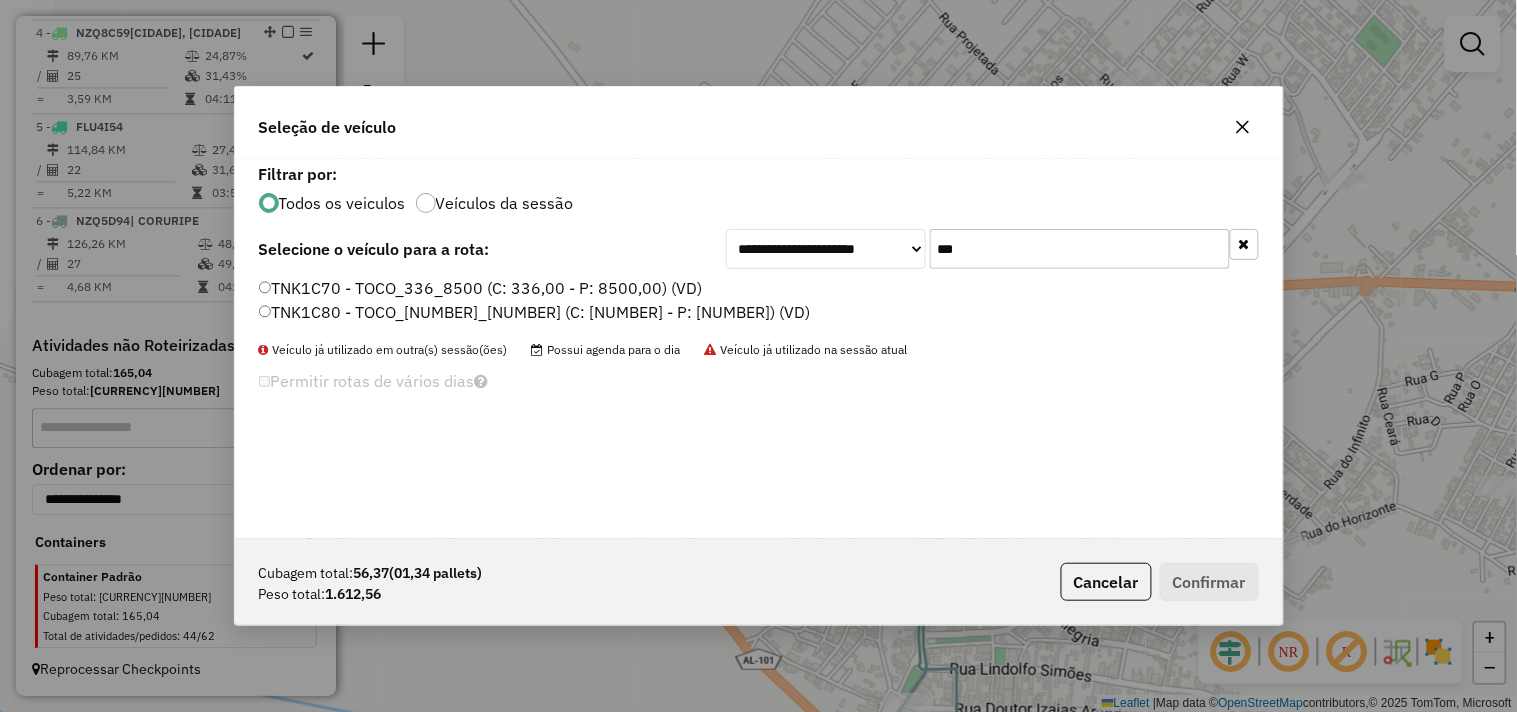 type on "***" 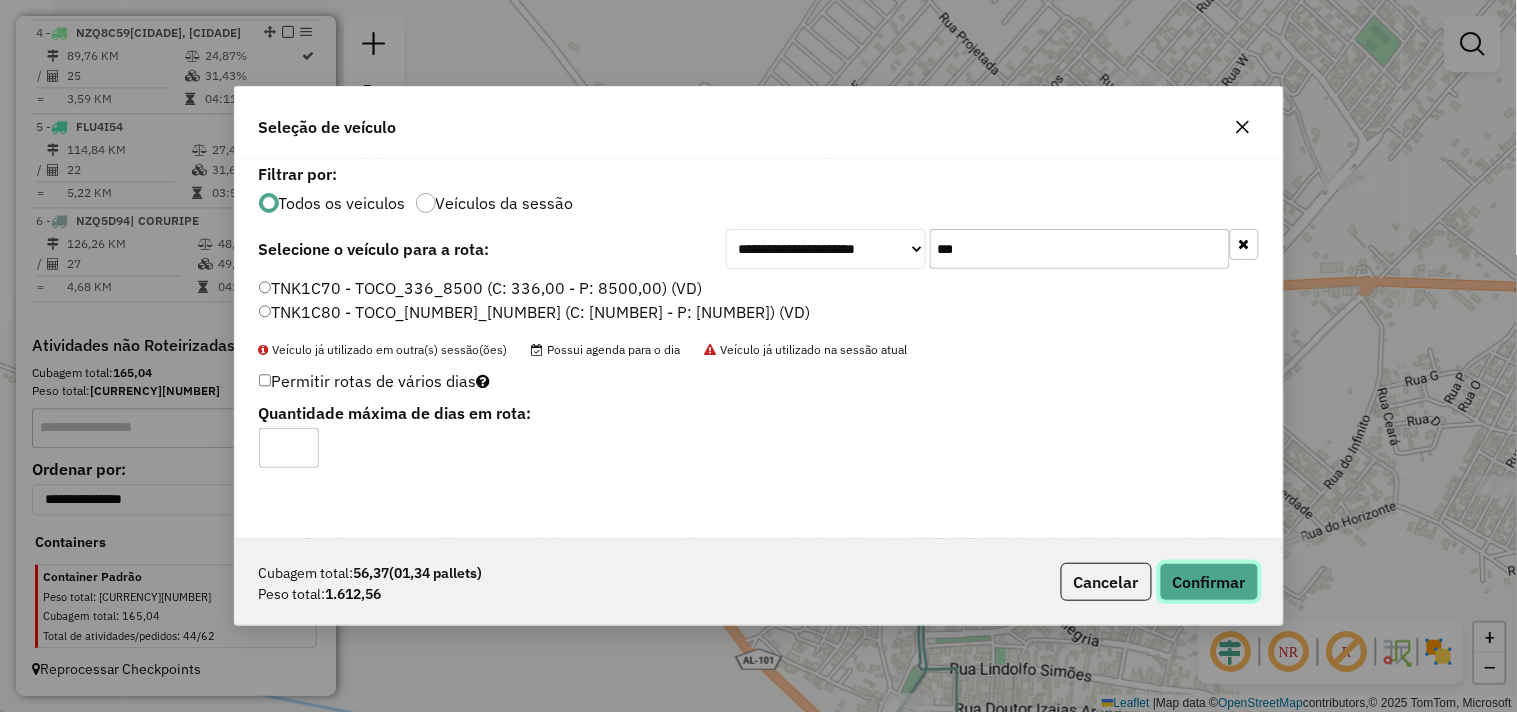 click on "Confirmar" 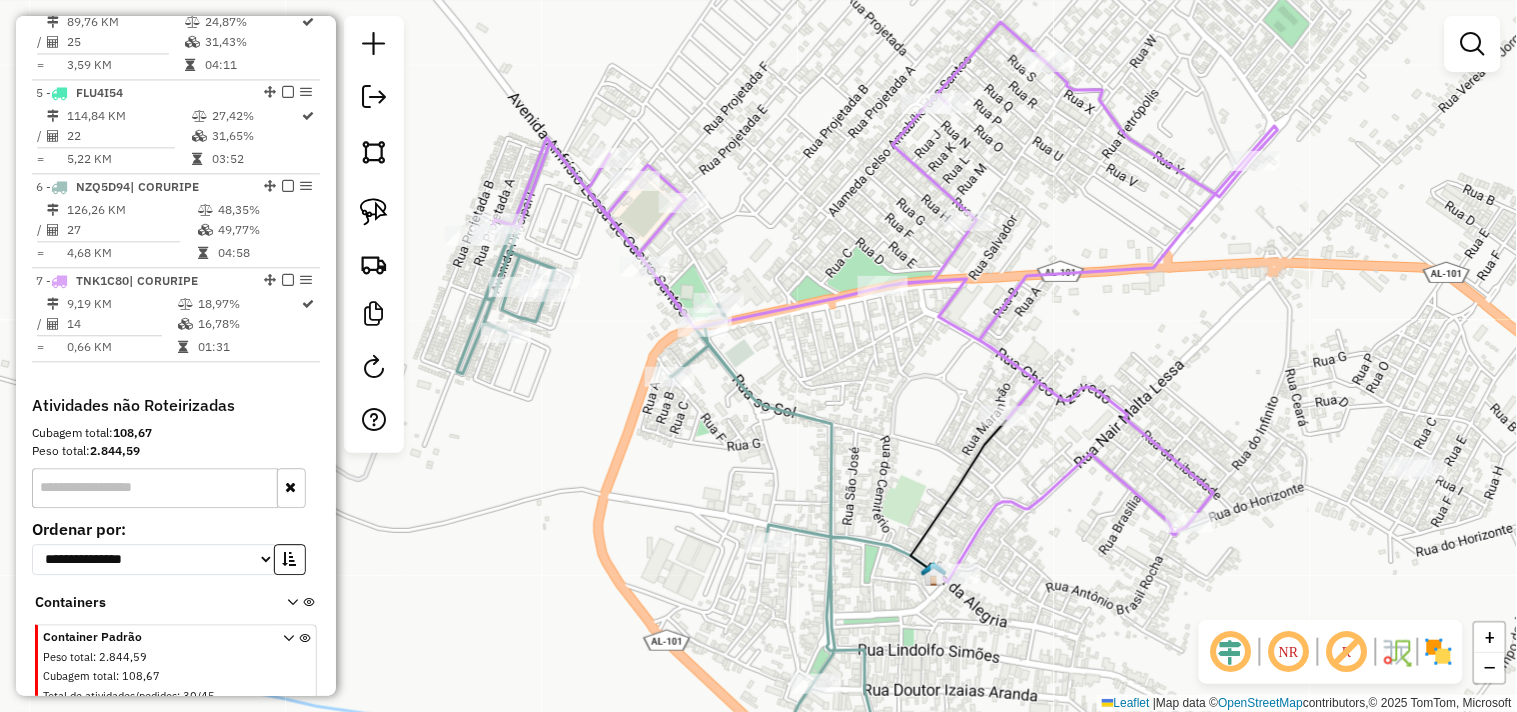 drag, startPoint x: 1292, startPoint y: 411, endPoint x: 798, endPoint y: 330, distance: 500.59665 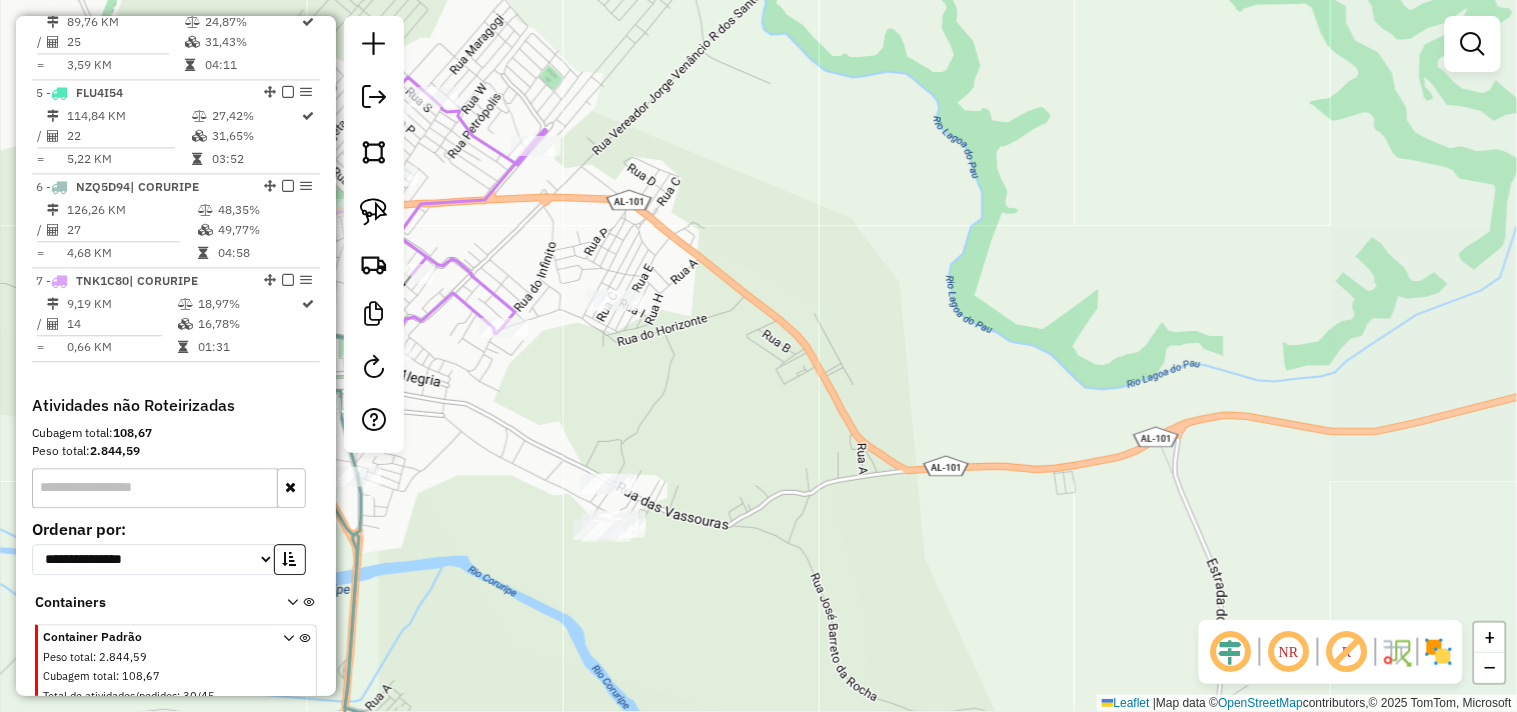drag, startPoint x: 963, startPoint y: 424, endPoint x: 865, endPoint y: 376, distance: 109.12378 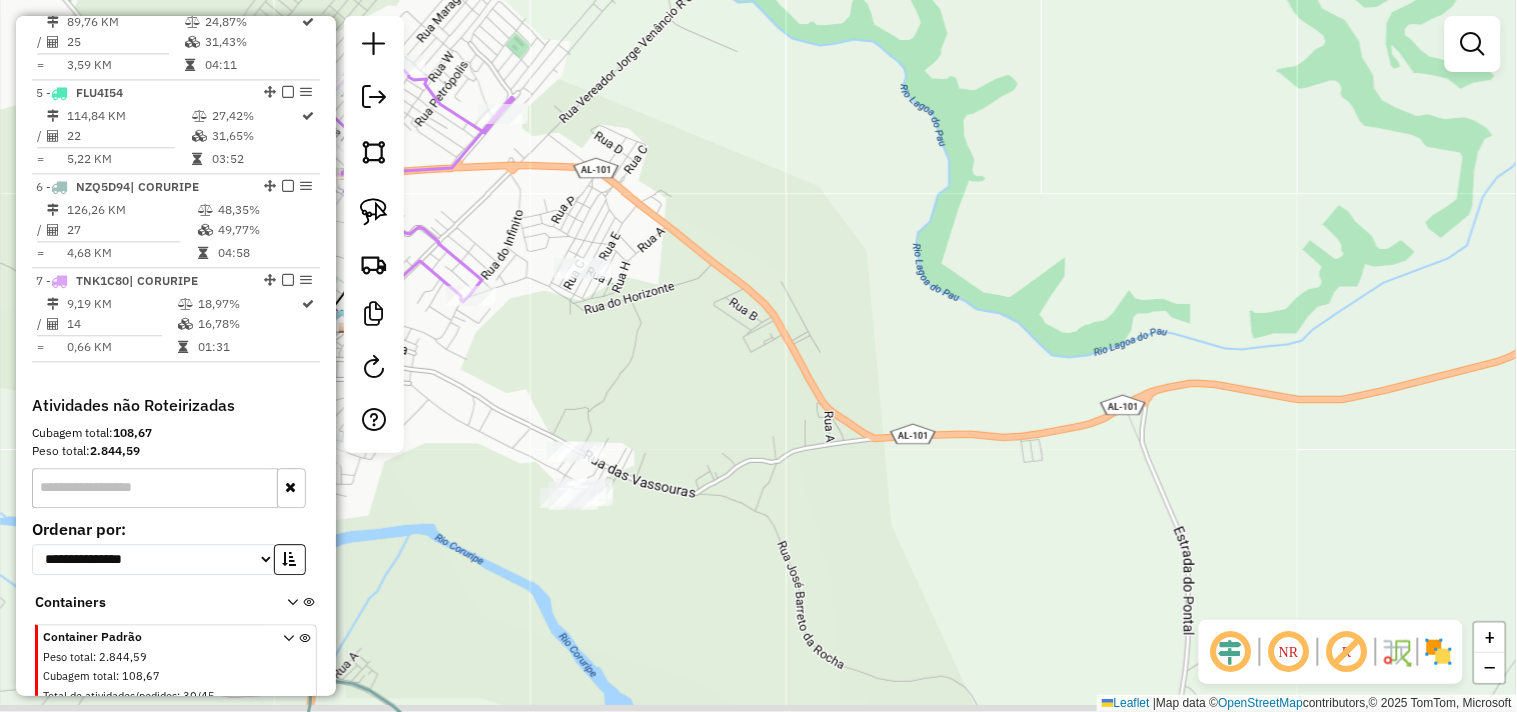drag, startPoint x: 746, startPoint y: 471, endPoint x: 685, endPoint y: 364, distance: 123.16656 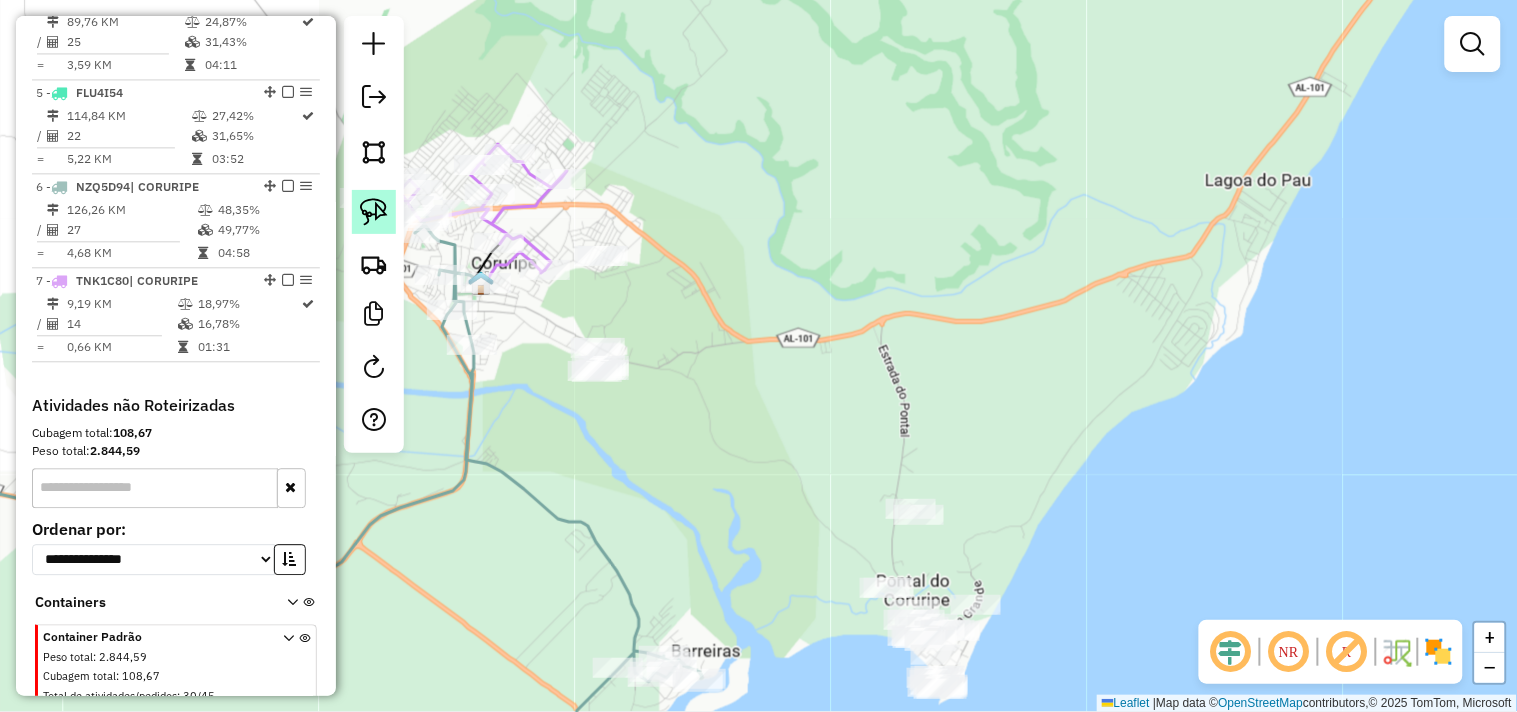 click 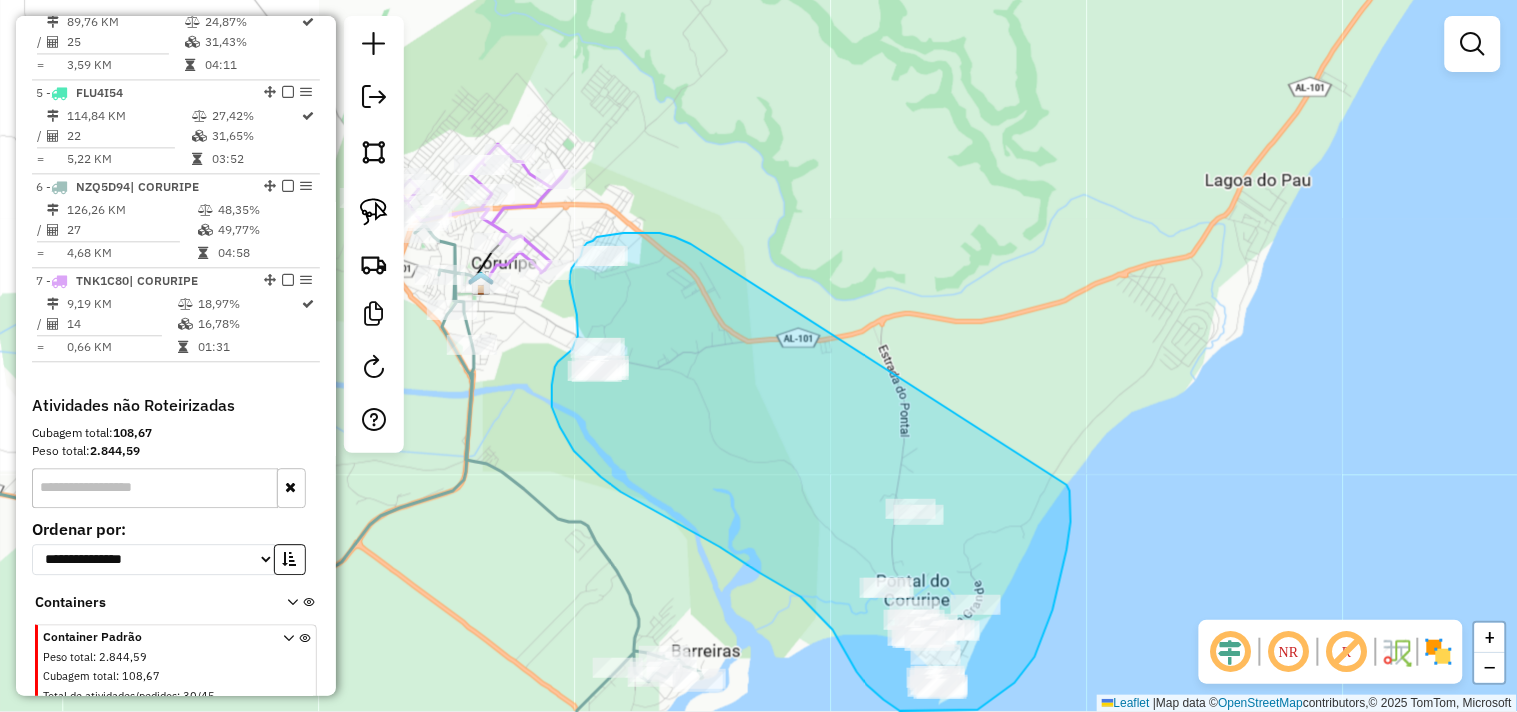 drag, startPoint x: 660, startPoint y: 233, endPoint x: 1067, endPoint y: 485, distance: 478.69928 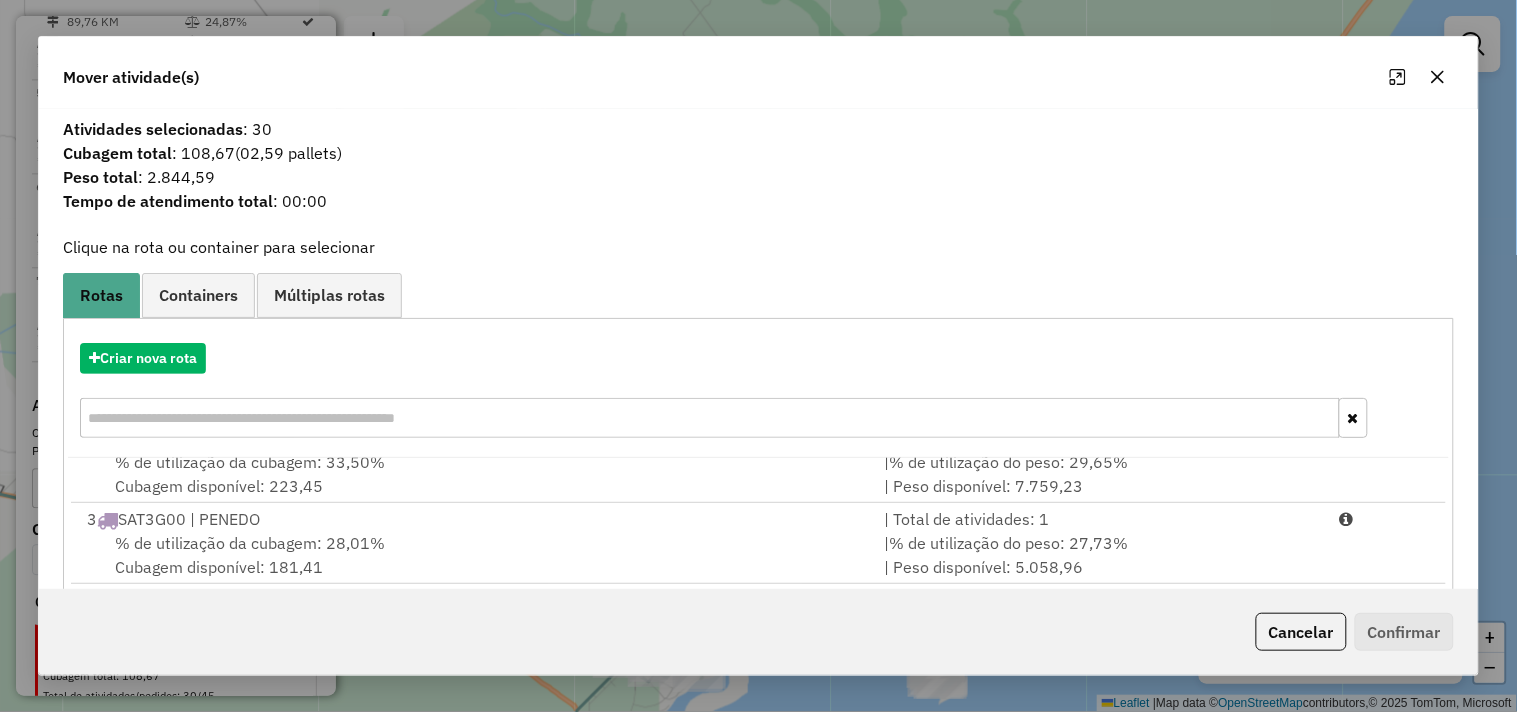 scroll, scrollTop: 167, scrollLeft: 0, axis: vertical 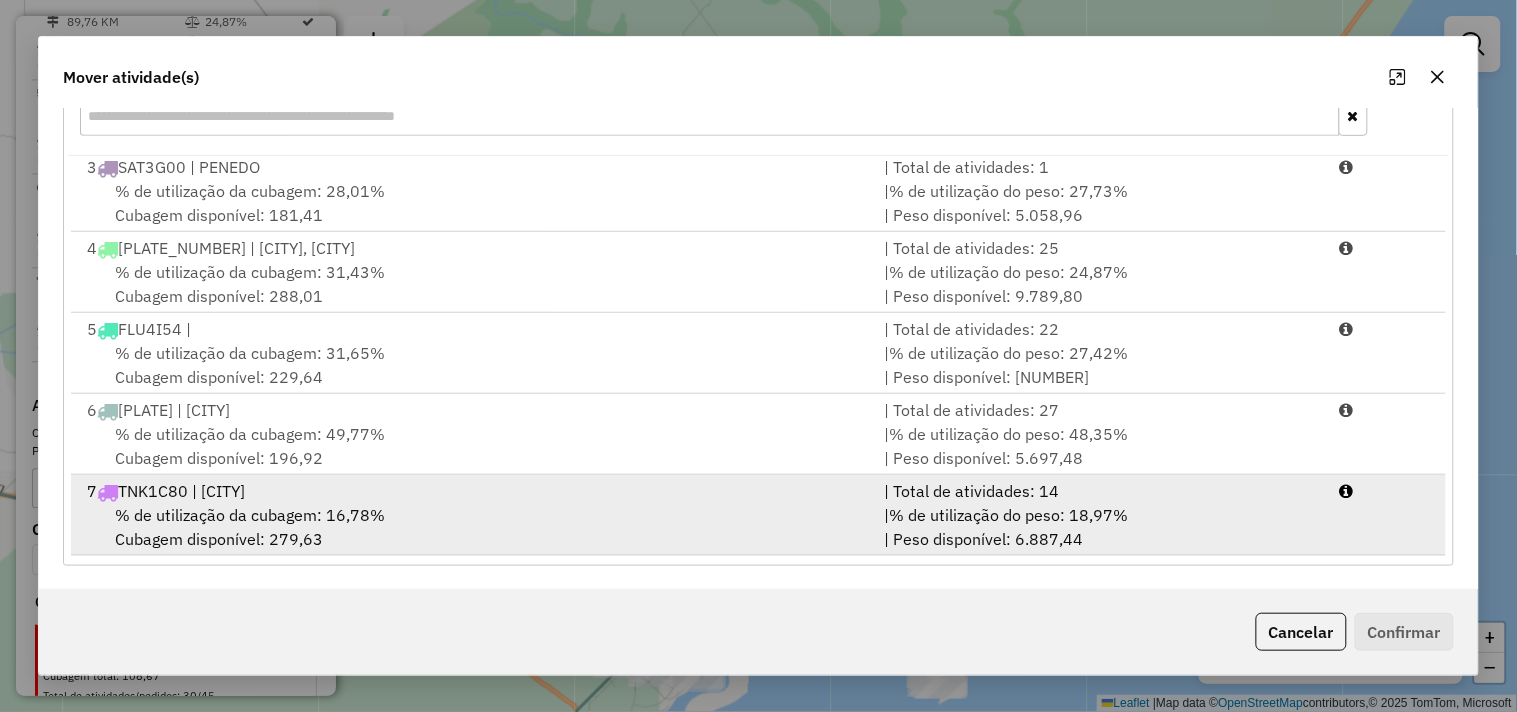 click on "% de utilização da cubagem: 16,78%  Cubagem disponível: 279,63" at bounding box center (473, 527) 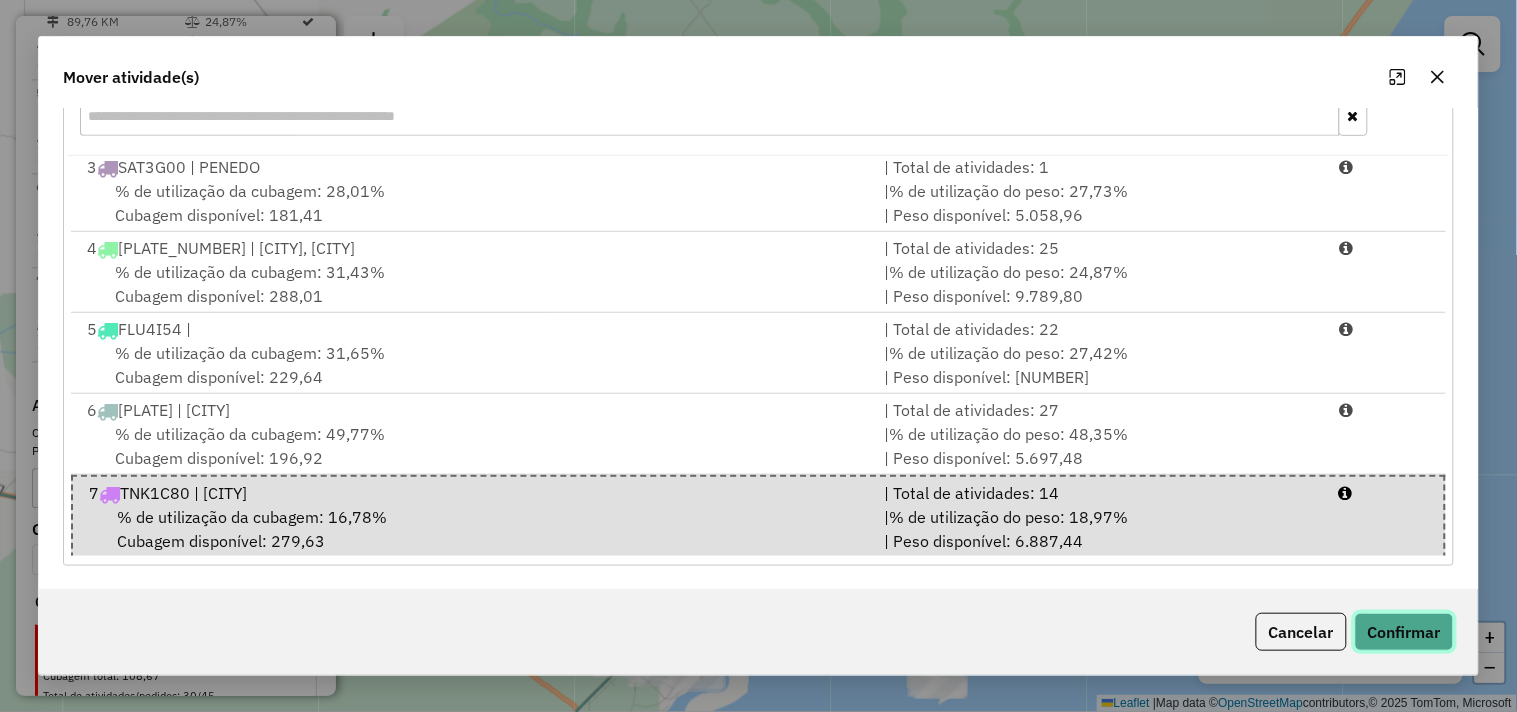 click on "Confirmar" 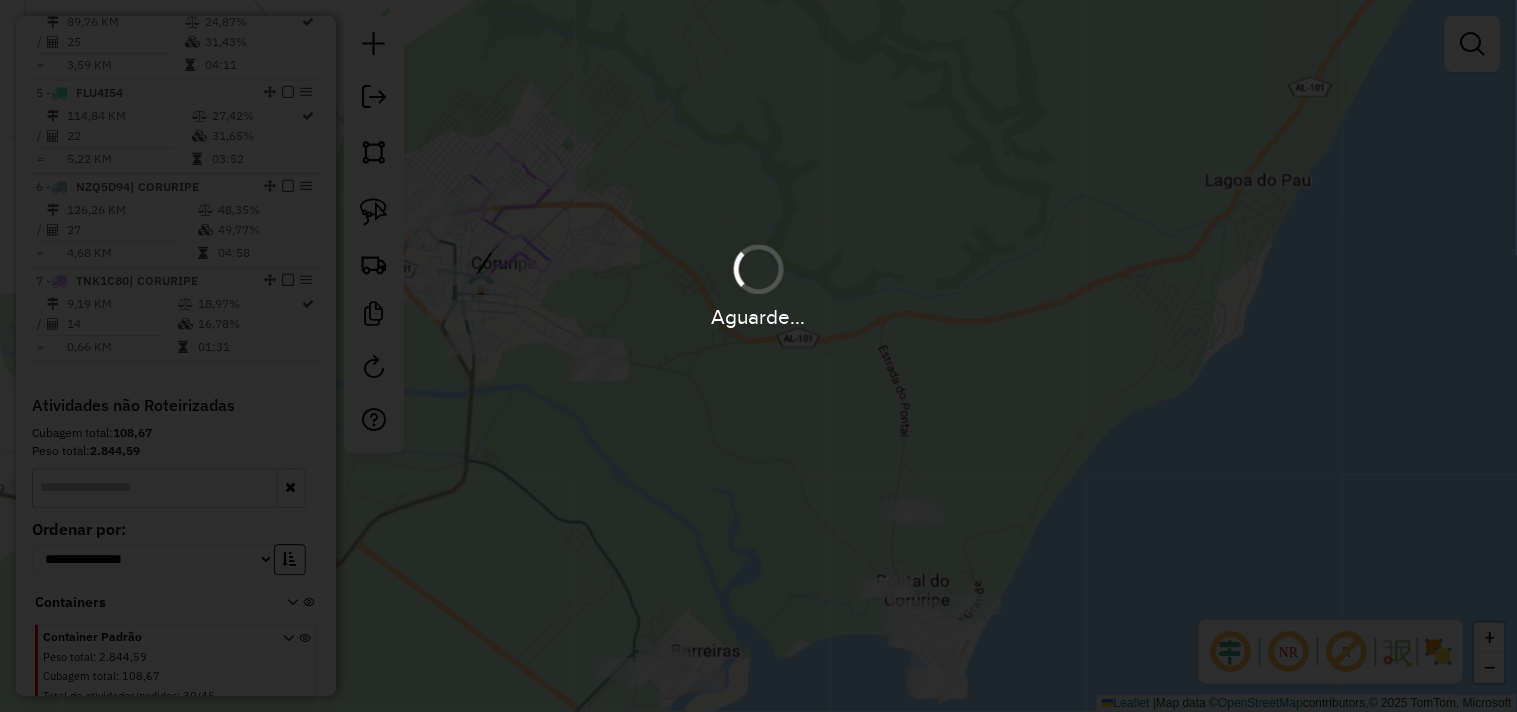scroll, scrollTop: 865, scrollLeft: 0, axis: vertical 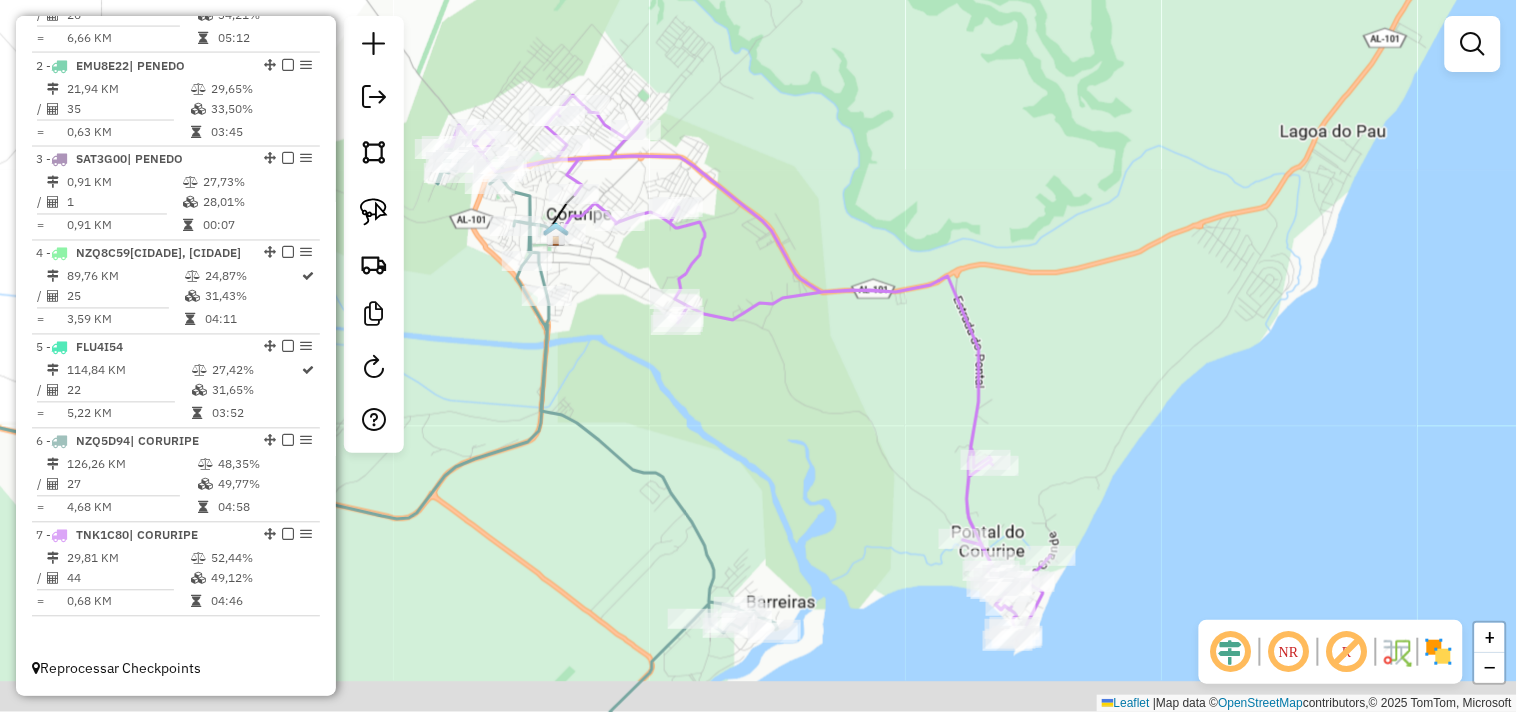 drag, startPoint x: 828, startPoint y: 487, endPoint x: 1030, endPoint y: 238, distance: 320.6322 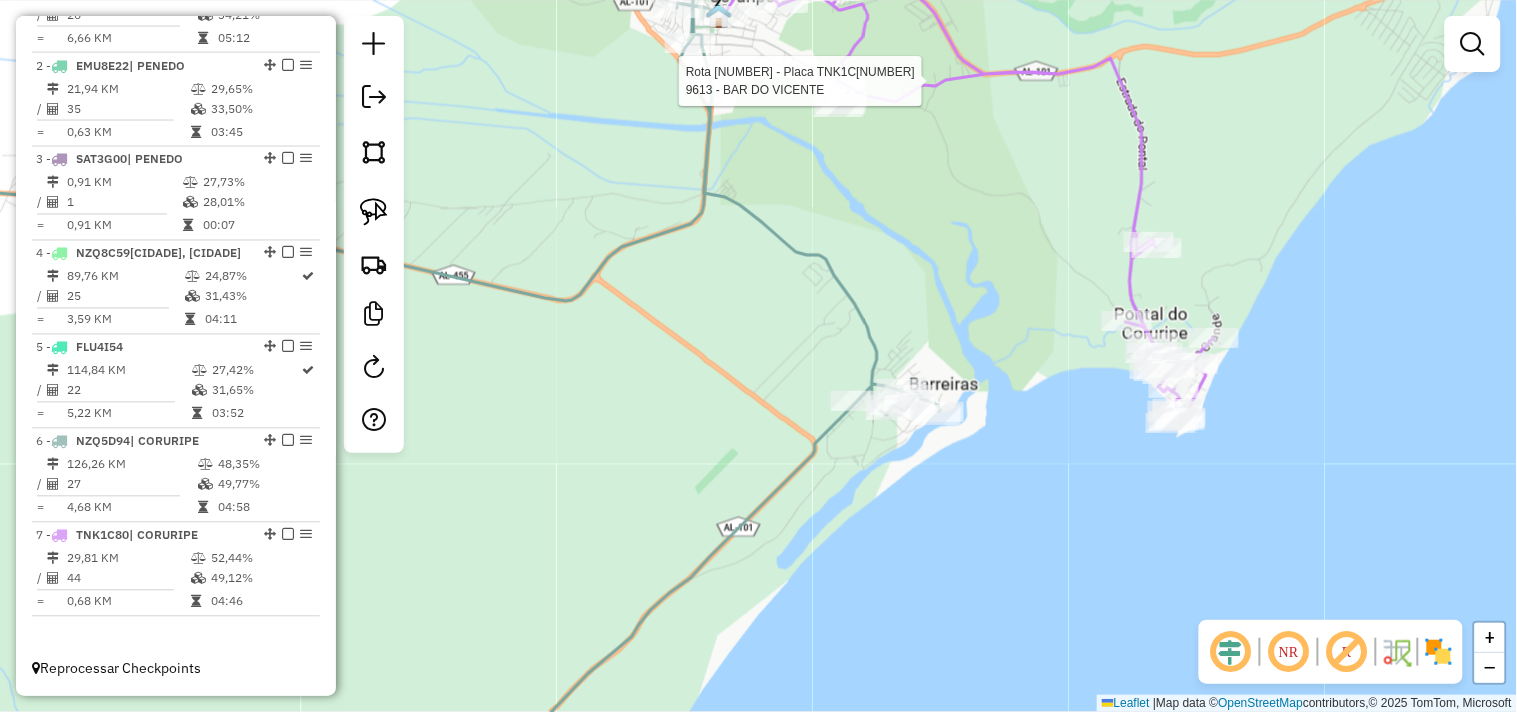 click 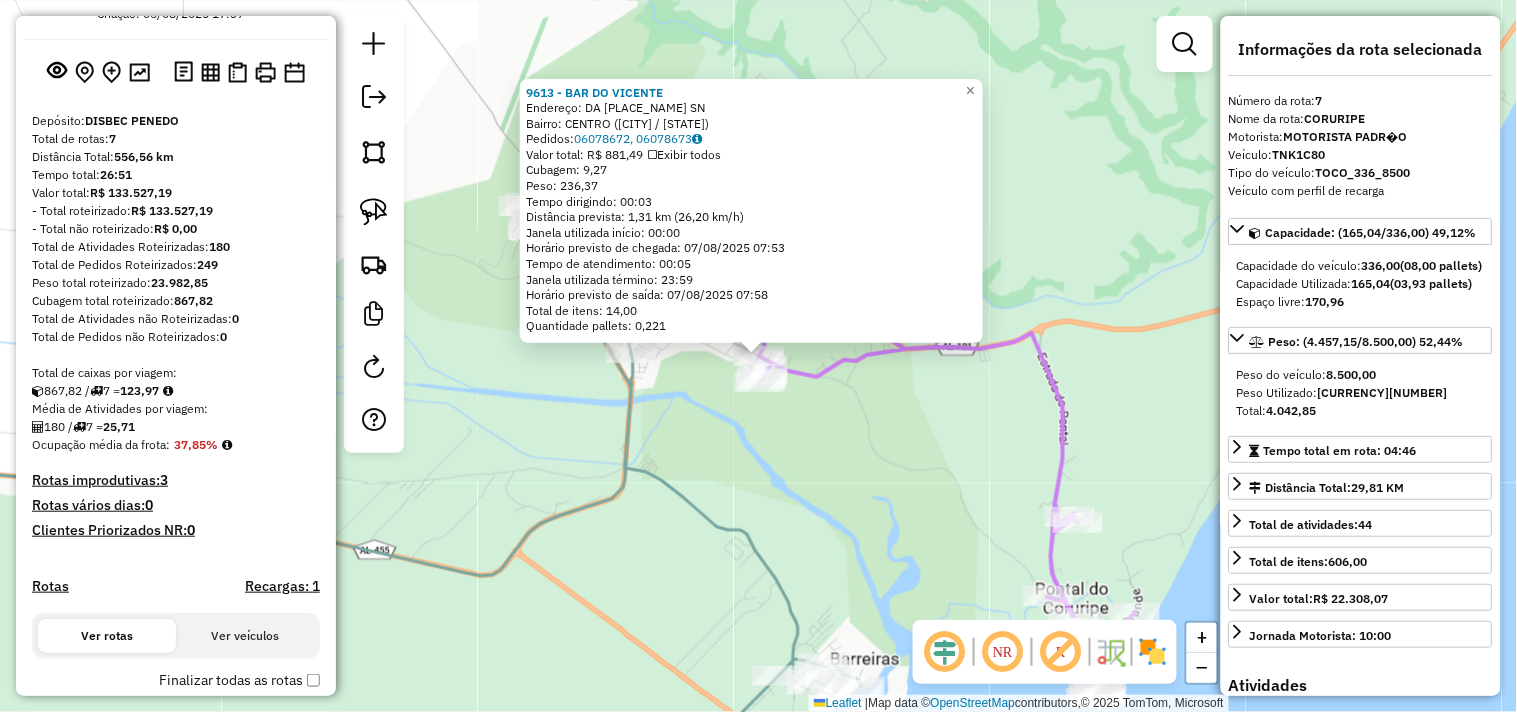 scroll, scrollTop: 0, scrollLeft: 0, axis: both 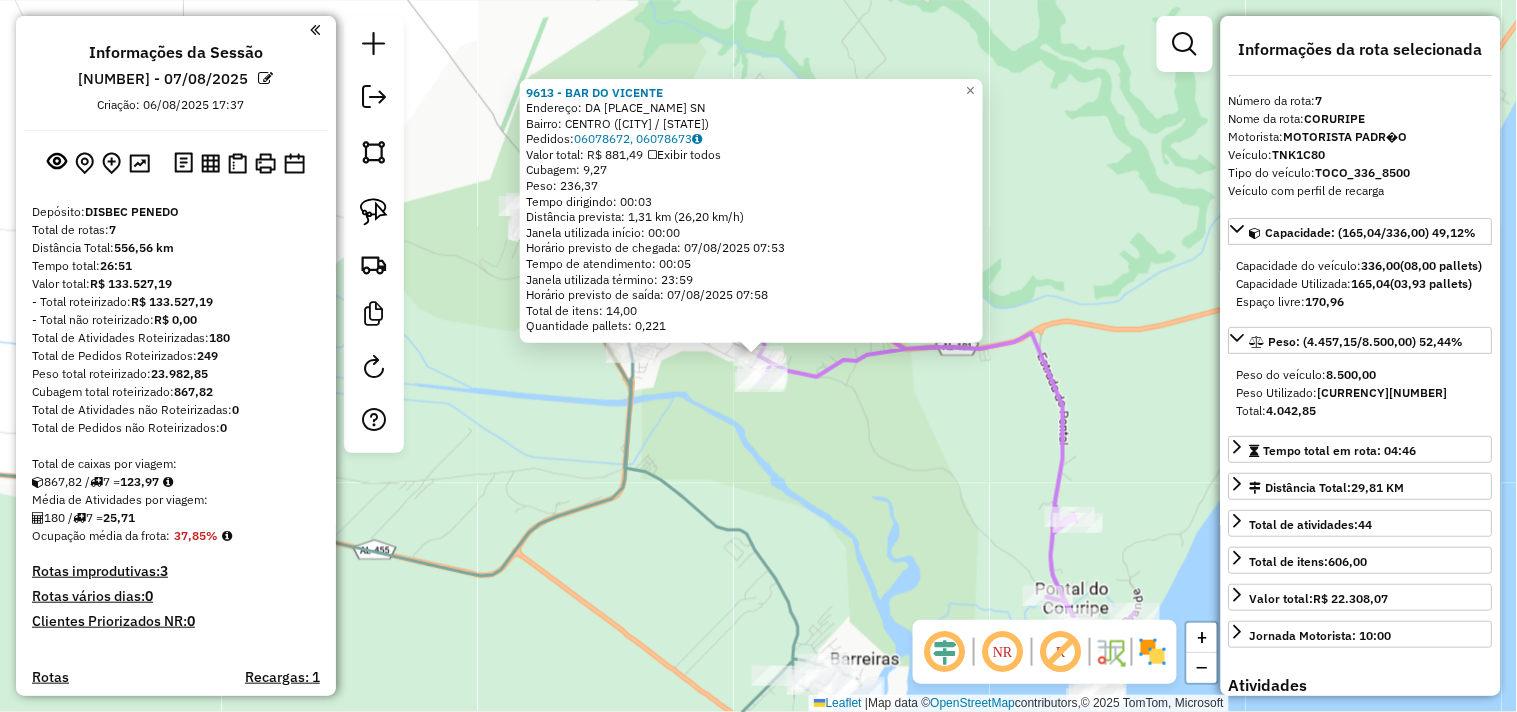 click on "9613 - BAR DO VICENTE  Endereço: DA VASSOURA SN   Bairro: CENTRO (CORURIPE / AL)   Pedidos:  06078672, 06078673   Valor total: R$ 881,49   Exibir todos   Cubagem: 9,27  Peso: 236,37  Tempo dirigindo: 00:03   Distância prevista: 1,31 km (26,20 km/h)   Janela utilizada início: 00:00   Horário previsto de chegada: 07/08/2025 07:53   Tempo de atendimento: 00:05   Janela utilizada término: 23:59   Horário previsto de saída: 07/08/2025 07:58   Total de itens: 14,00   Quantidade pallets: 0,221  × Janela de atendimento Grade de atendimento Capacidade Transportadoras Veículos Cliente Pedidos  Rotas Selecione os dias de semana para filtrar as janelas de atendimento  Seg   Ter   Qua   Qui   Sex   Sáb   Dom  Informe o período da janela de atendimento: De: Até:  Filtrar exatamente a janela do cliente  Considerar janela de atendimento padrão  Selecione os dias de semana para filtrar as grades de atendimento  Seg   Ter   Qua   Qui   Sex   Sáb   Dom   Considerar clientes sem dia de atendimento cadastrado  De:" 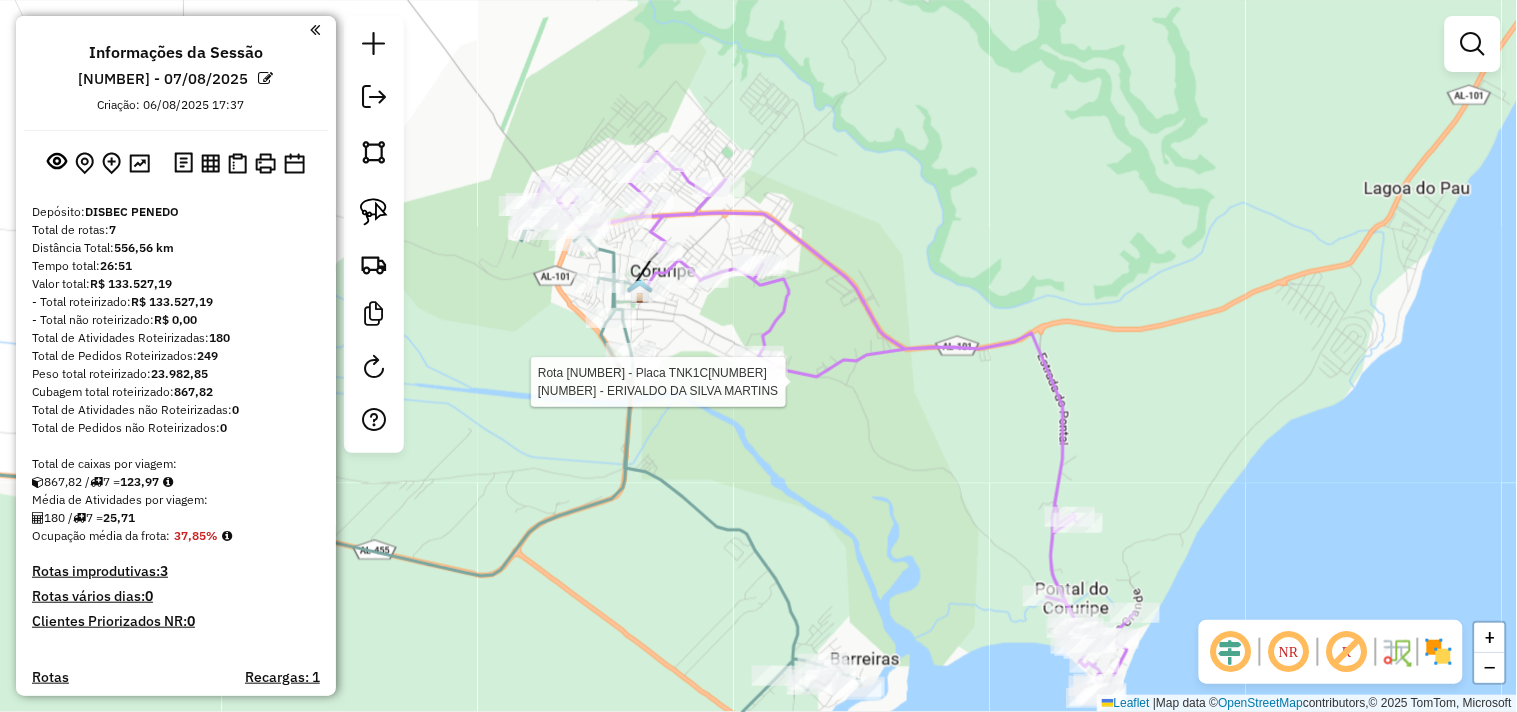 select on "*********" 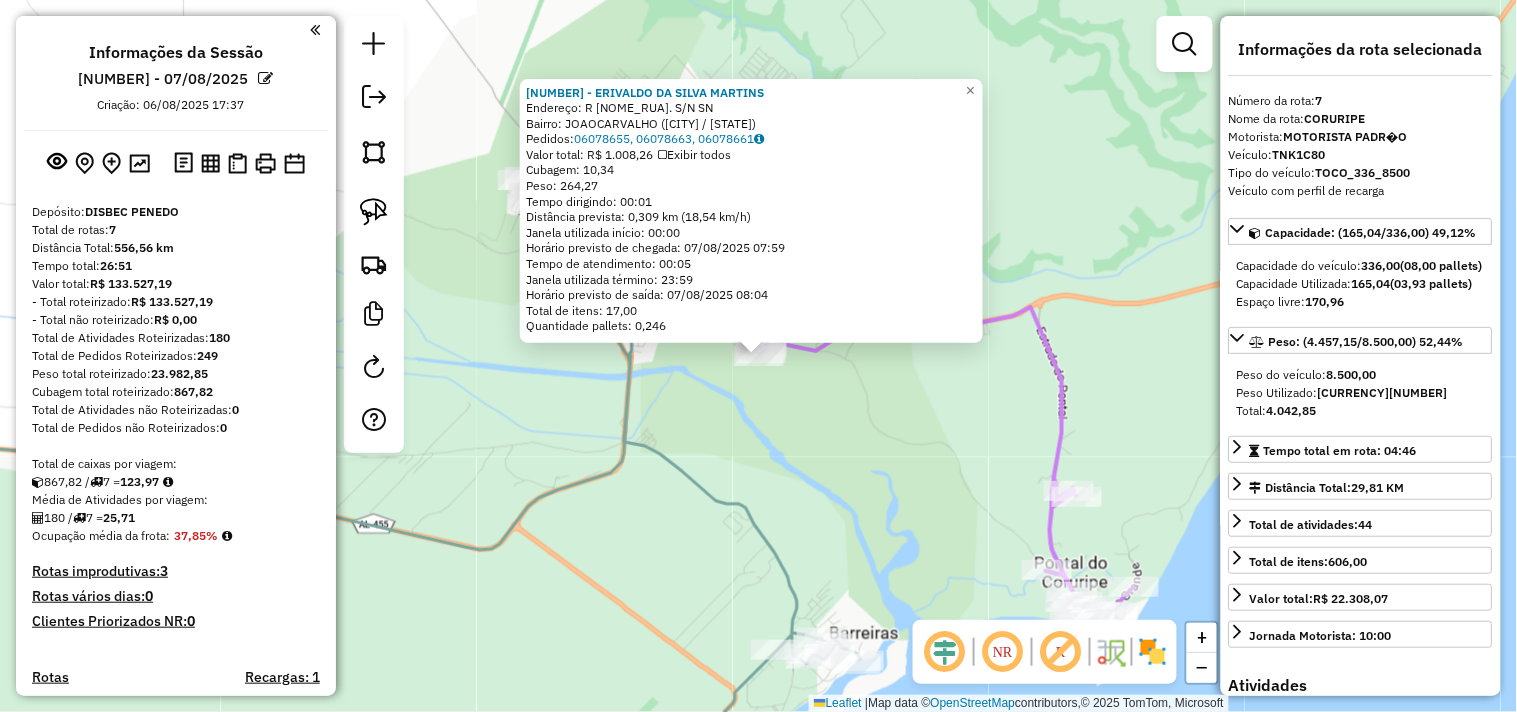 scroll, scrollTop: 865, scrollLeft: 0, axis: vertical 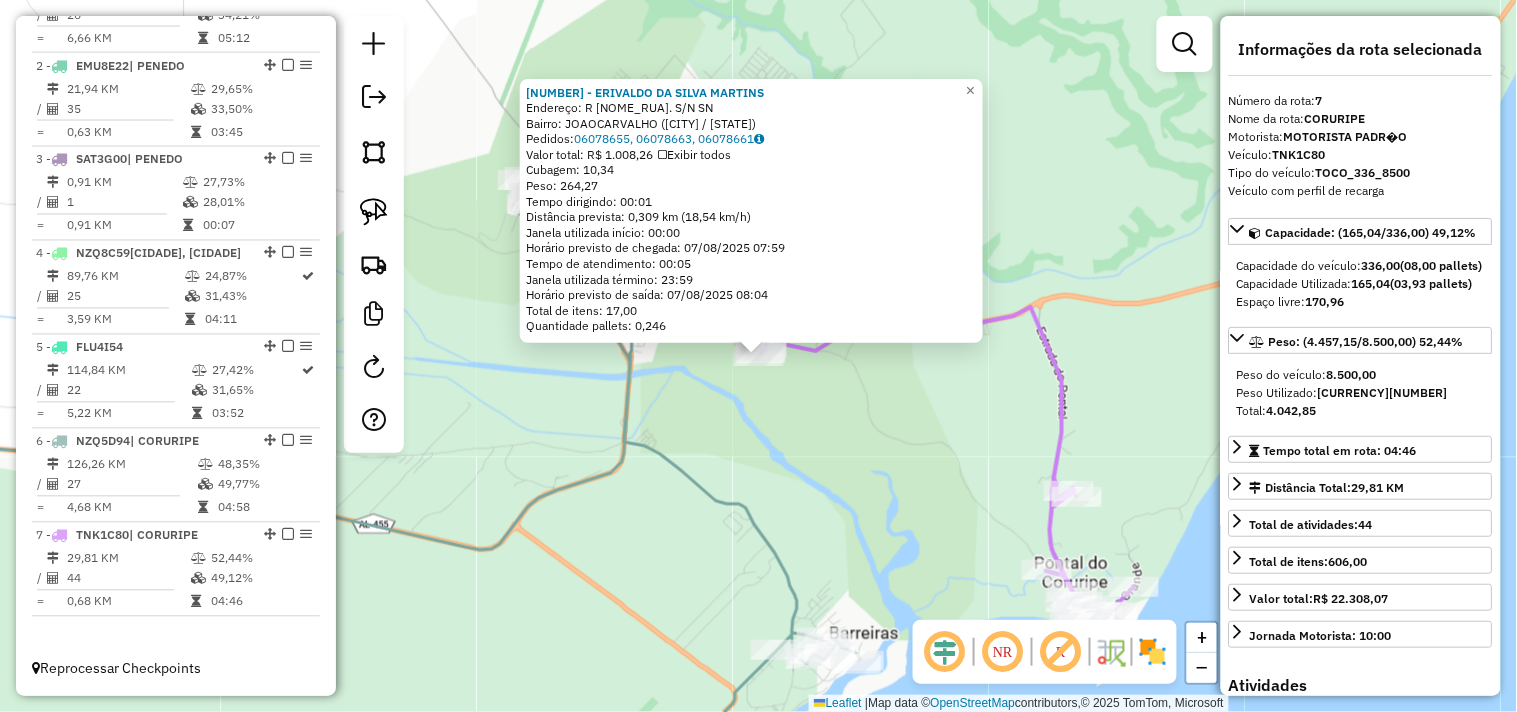 click on "1741 - ERIVALDO DA SILVA MARTINS  Endereço: R   JOAO CARVALHO. S/N             SN   Bairro: JOAOCARVALHO (CORURIPE / AL)   Pedidos:  06078655, 06078663, 06078661   Valor total: R$ 1.008,26   Exibir todos   Cubagem: 10,34  Peso: 264,27  Tempo dirigindo: 00:01   Distância prevista: 0,309 km (18,54 km/h)   Janela utilizada início: 00:00   Horário previsto de chegada: 07/08/2025 07:59   Tempo de atendimento: 00:05   Janela utilizada término: 23:59   Horário previsto de saída: 07/08/2025 08:04   Total de itens: 17,00   Quantidade pallets: 0,246  × Janela de atendimento Grade de atendimento Capacidade Transportadoras Veículos Cliente Pedidos  Rotas Selecione os dias de semana para filtrar as janelas de atendimento  Seg   Ter   Qua   Qui   Sex   Sáb   Dom  Informe o período da janela de atendimento: De: Até:  Filtrar exatamente a janela do cliente  Considerar janela de atendimento padrão  Selecione os dias de semana para filtrar as grades de atendimento  Seg   Ter   Qua   Qui   Sex   Sáb   Dom   De:  +" 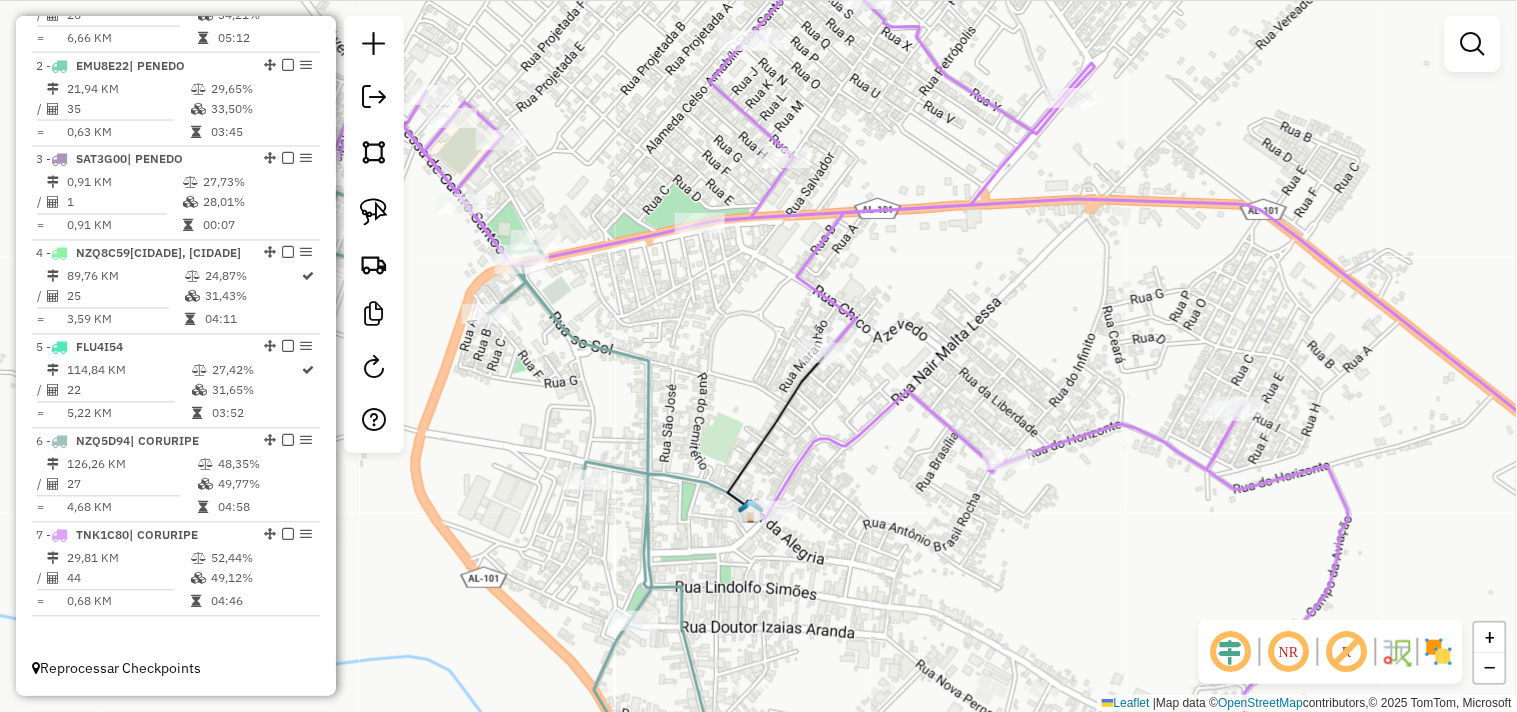 drag, startPoint x: 608, startPoint y: 245, endPoint x: 827, endPoint y: 316, distance: 230.22163 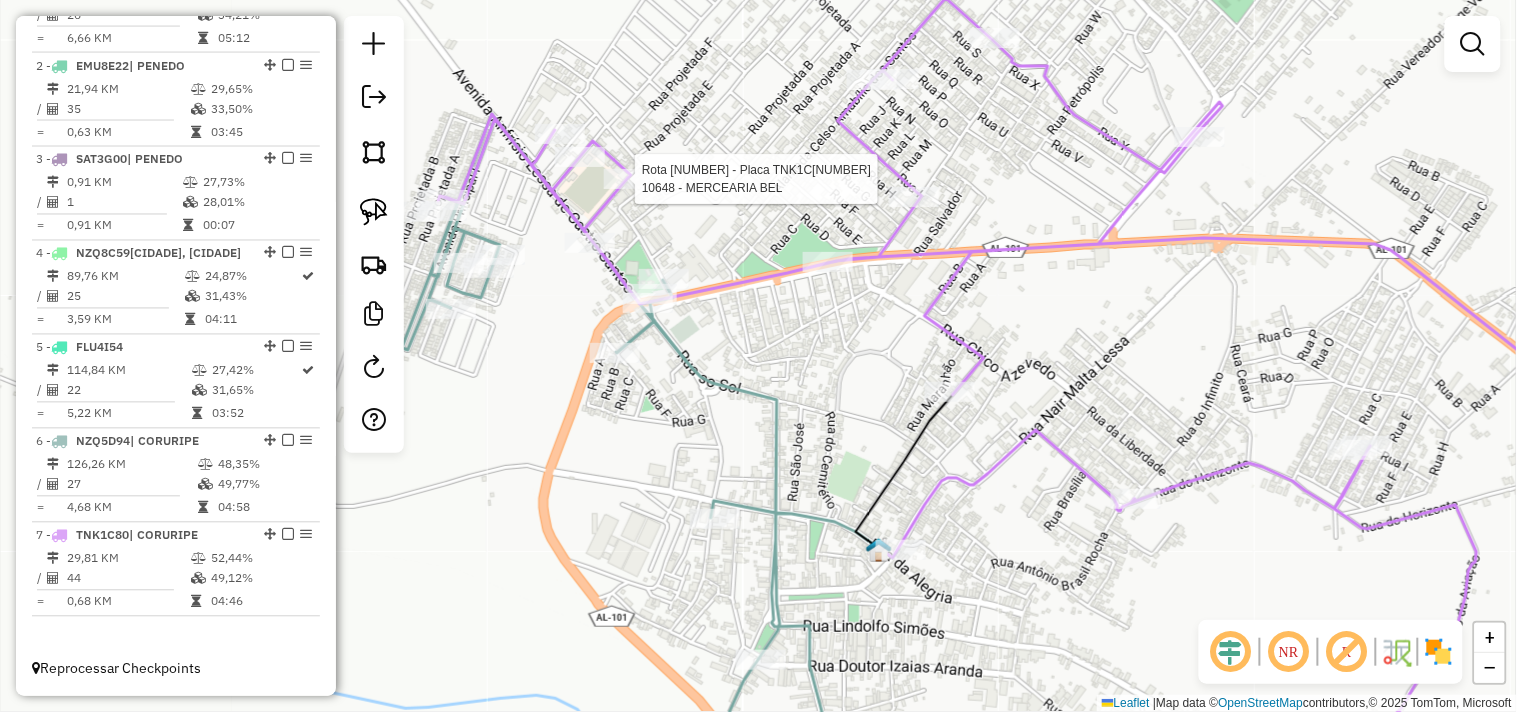 click 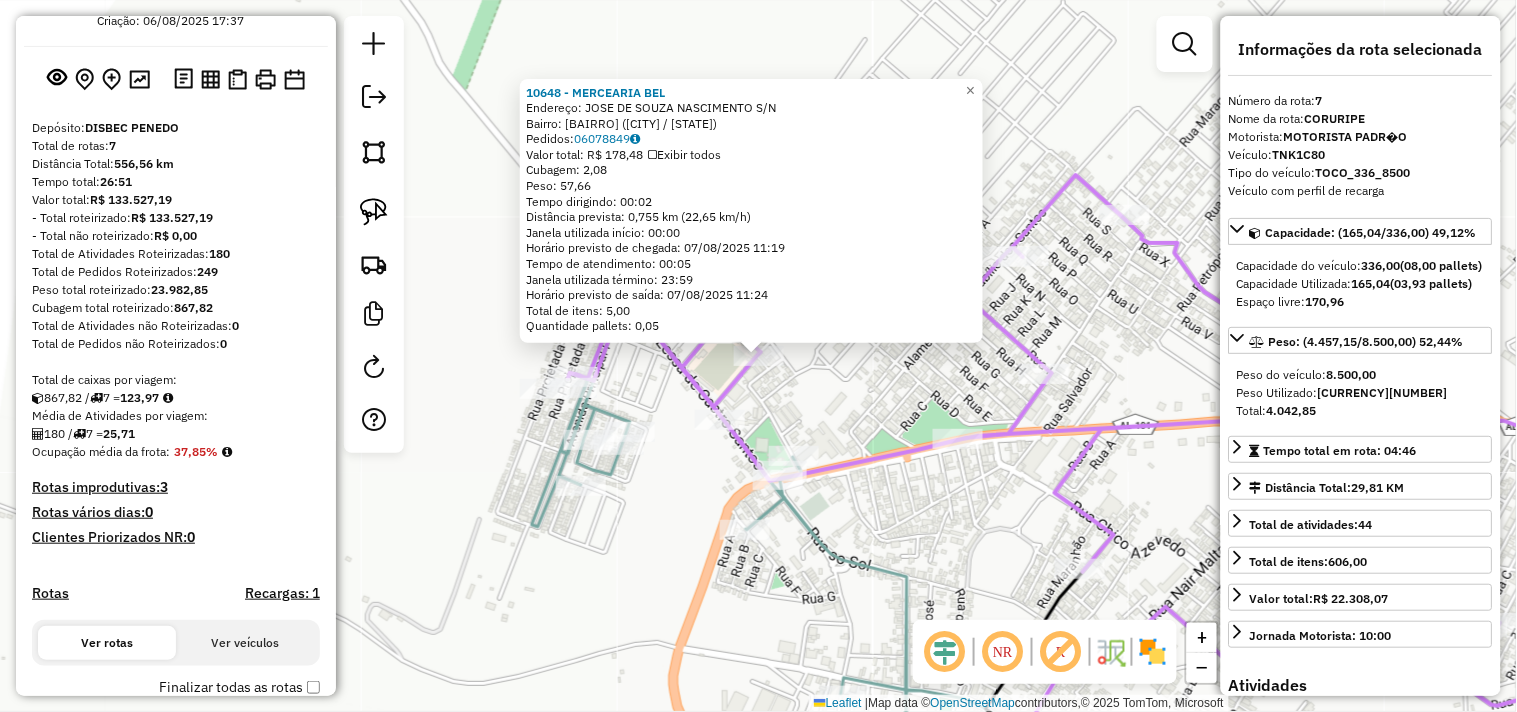 scroll, scrollTop: 0, scrollLeft: 0, axis: both 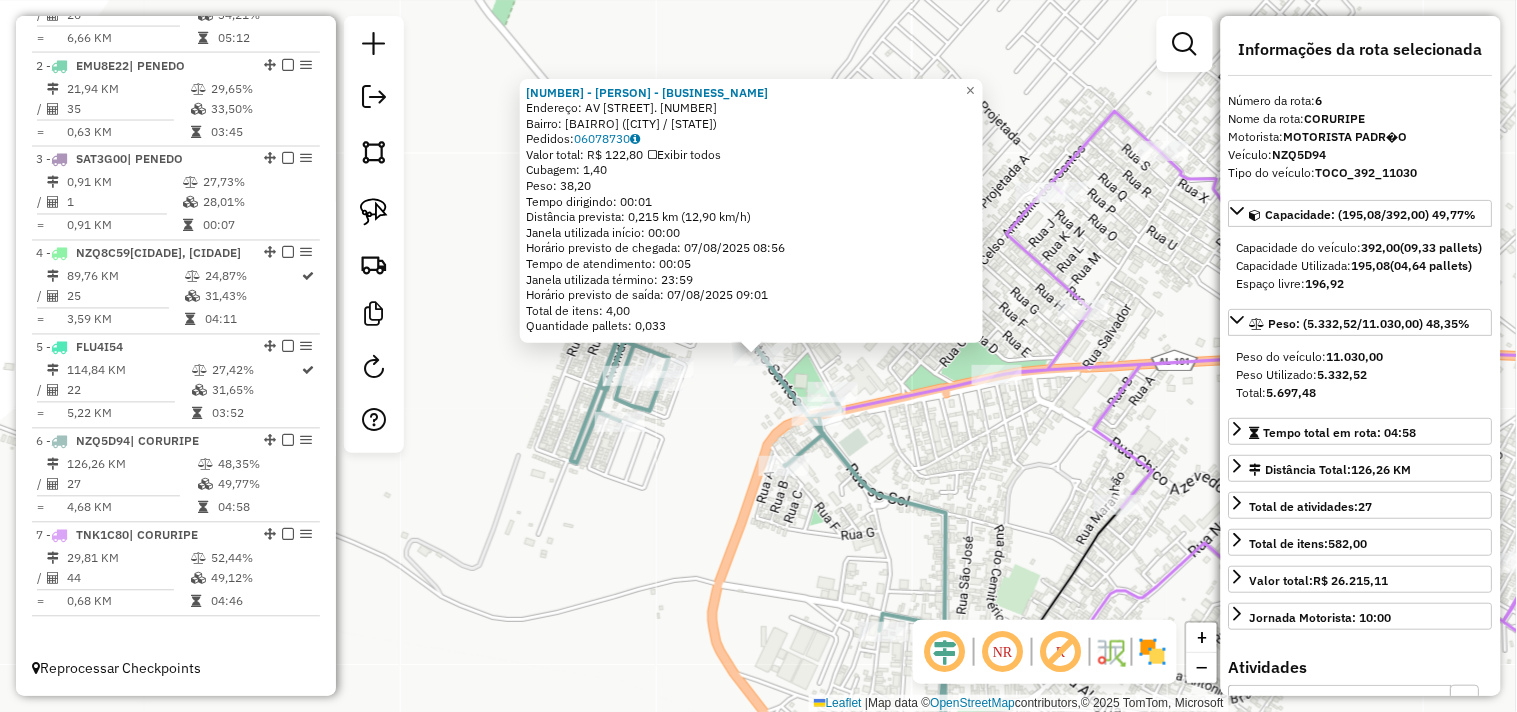 click on "3958 - J. A. XAVIER DA SILVA -ME  Endereço: AV  COM. TERCIO WANDERLEY.         000800   Bairro: C.T.WANDERLE (CORURIPE / AL)   Pedidos:  06078730   Valor total: R$ 122,80   Exibir todos   Cubagem: 1,40  Peso: 38,20  Tempo dirigindo: 00:01   Distância prevista: 0,215 km (12,90 km/h)   Janela utilizada início: 00:00   Horário previsto de chegada: 07/08/2025 08:56   Tempo de atendimento: 00:05   Janela utilizada término: 23:59   Horário previsto de saída: 07/08/2025 09:01   Total de itens: 4,00   Quantidade pallets: 0,033  × Janela de atendimento Grade de atendimento Capacidade Transportadoras Veículos Cliente Pedidos  Rotas Selecione os dias de semana para filtrar as janelas de atendimento  Seg   Ter   Qua   Qui   Sex   Sáb   Dom  Informe o período da janela de atendimento: De: Até:  Filtrar exatamente a janela do cliente  Considerar janela de atendimento padrão  Selecione os dias de semana para filtrar as grades de atendimento  Seg   Ter   Qua   Qui   Sex   Sáb   Dom   Peso mínimo:   De:   De:" 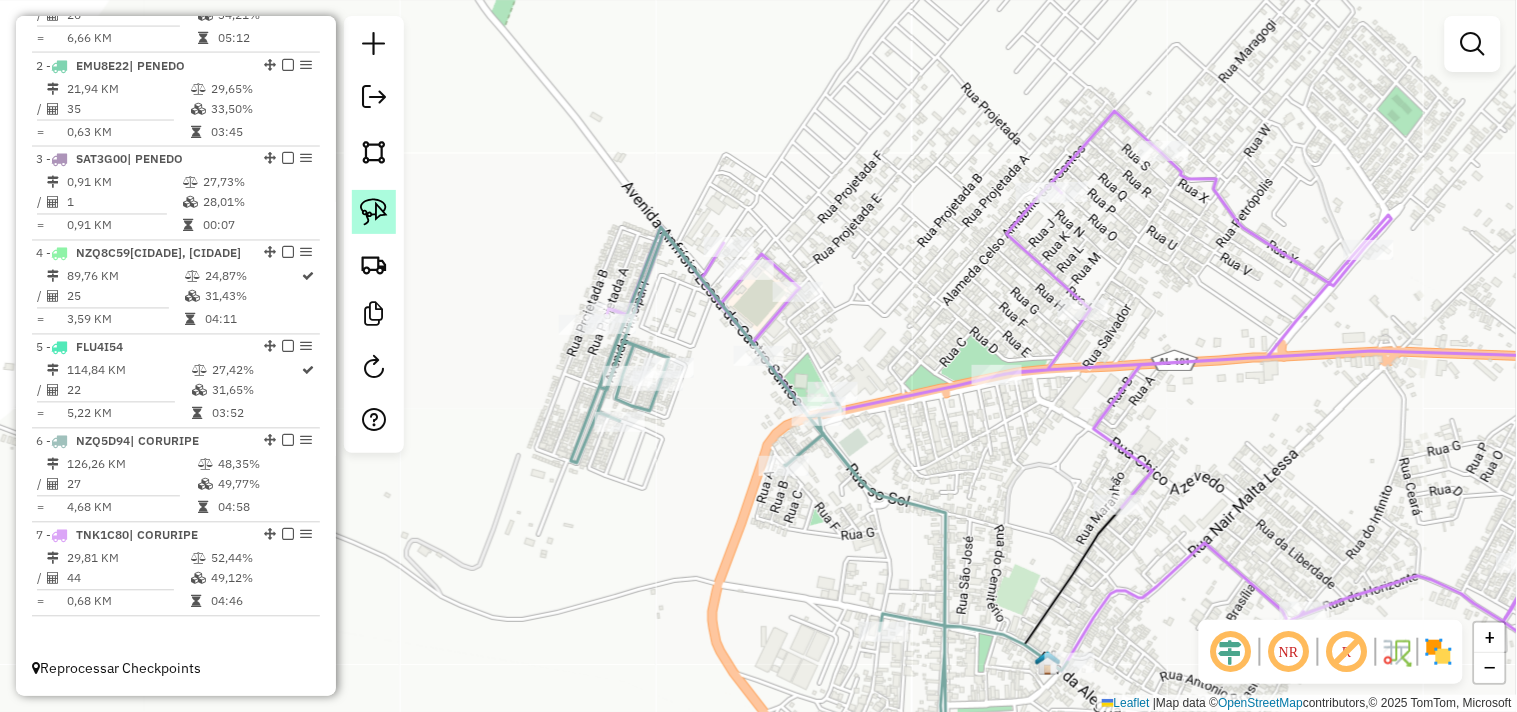 click 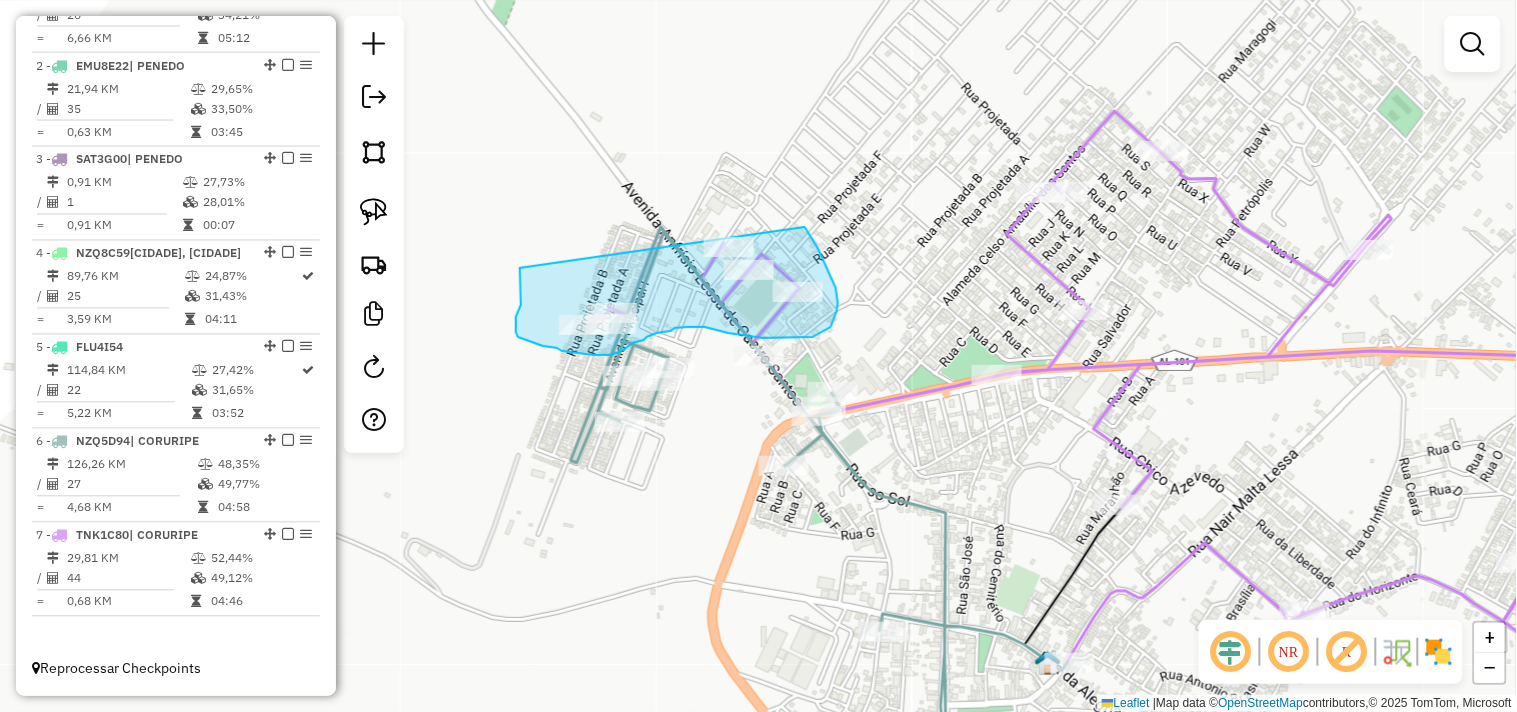 drag, startPoint x: 520, startPoint y: 271, endPoint x: 763, endPoint y: 192, distance: 255.51907 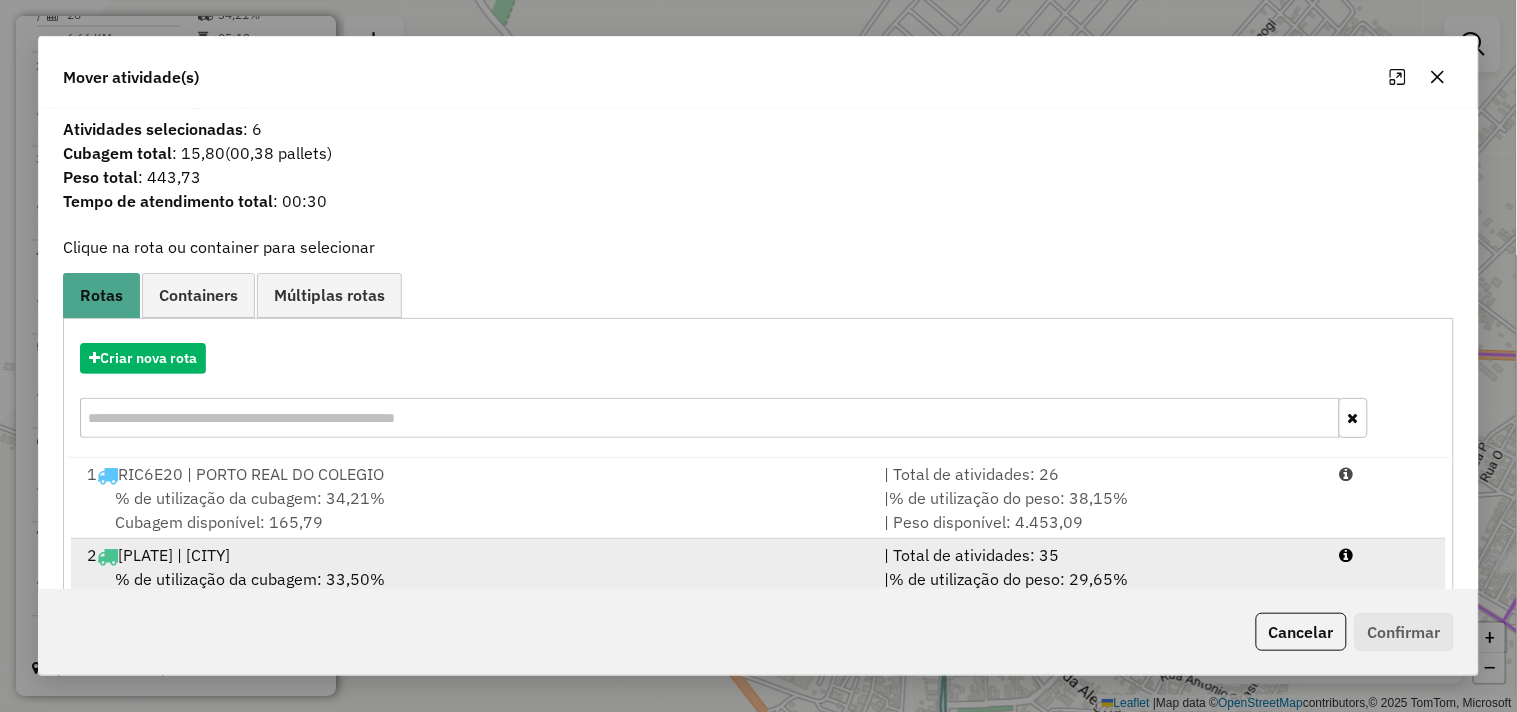scroll, scrollTop: 86, scrollLeft: 0, axis: vertical 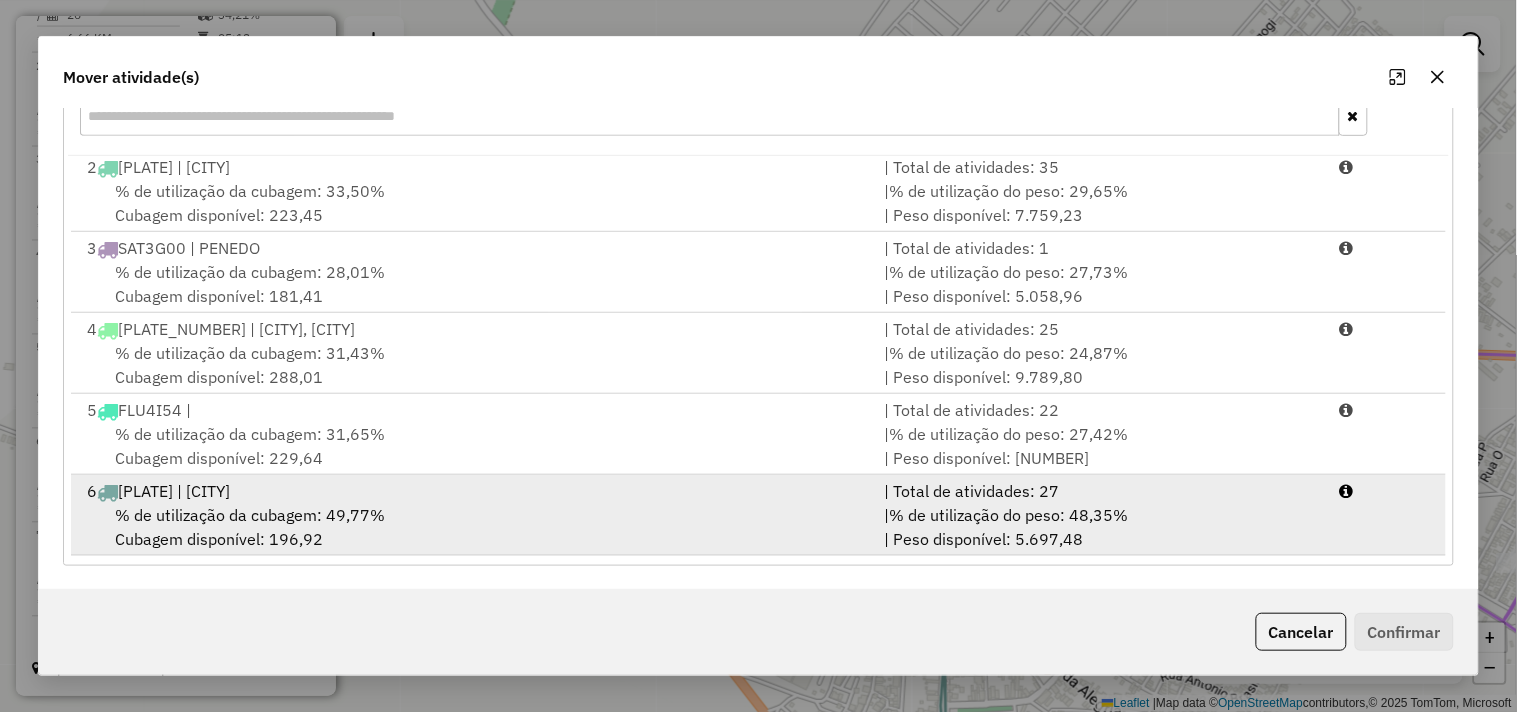 click on "% de utilização da cubagem: 49,77%  Cubagem disponível: 196,92" at bounding box center (473, 527) 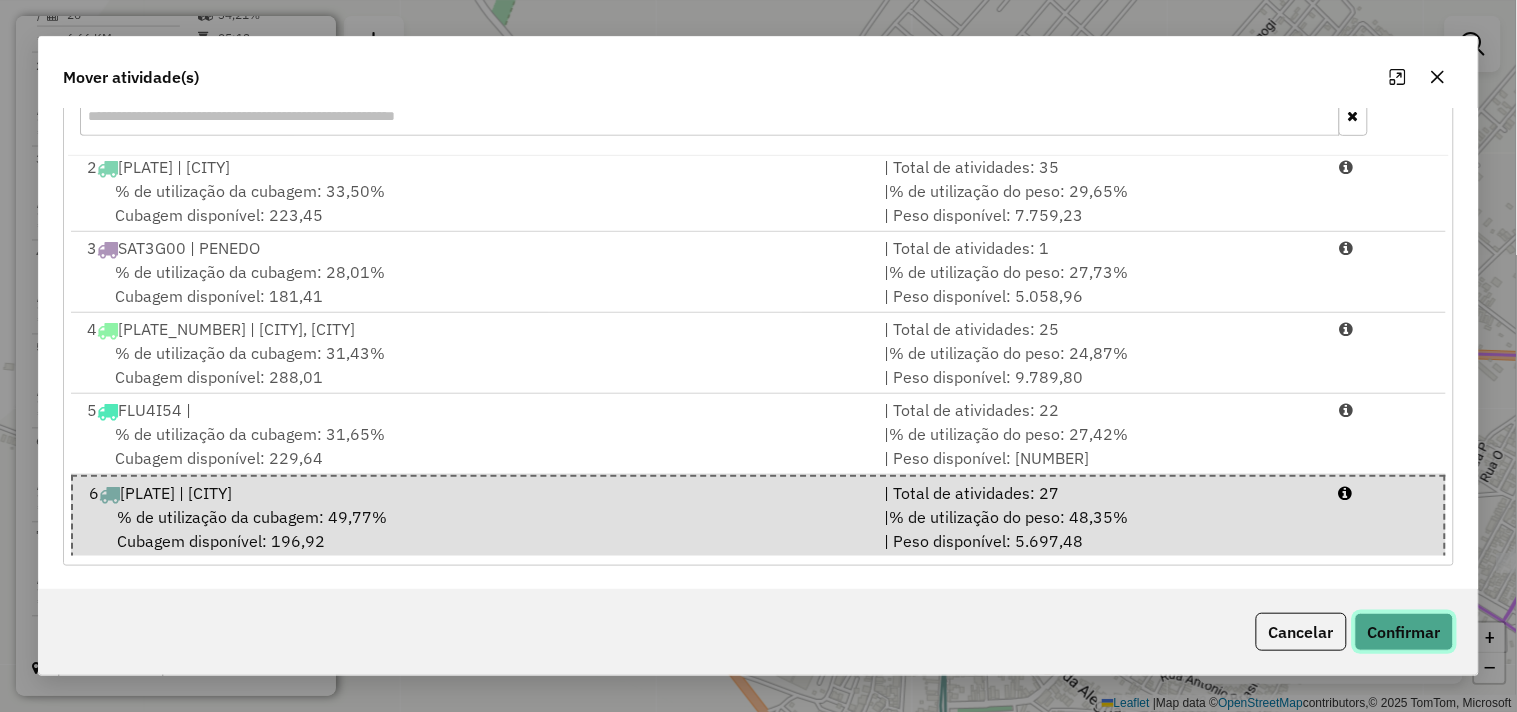 click on "Confirmar" 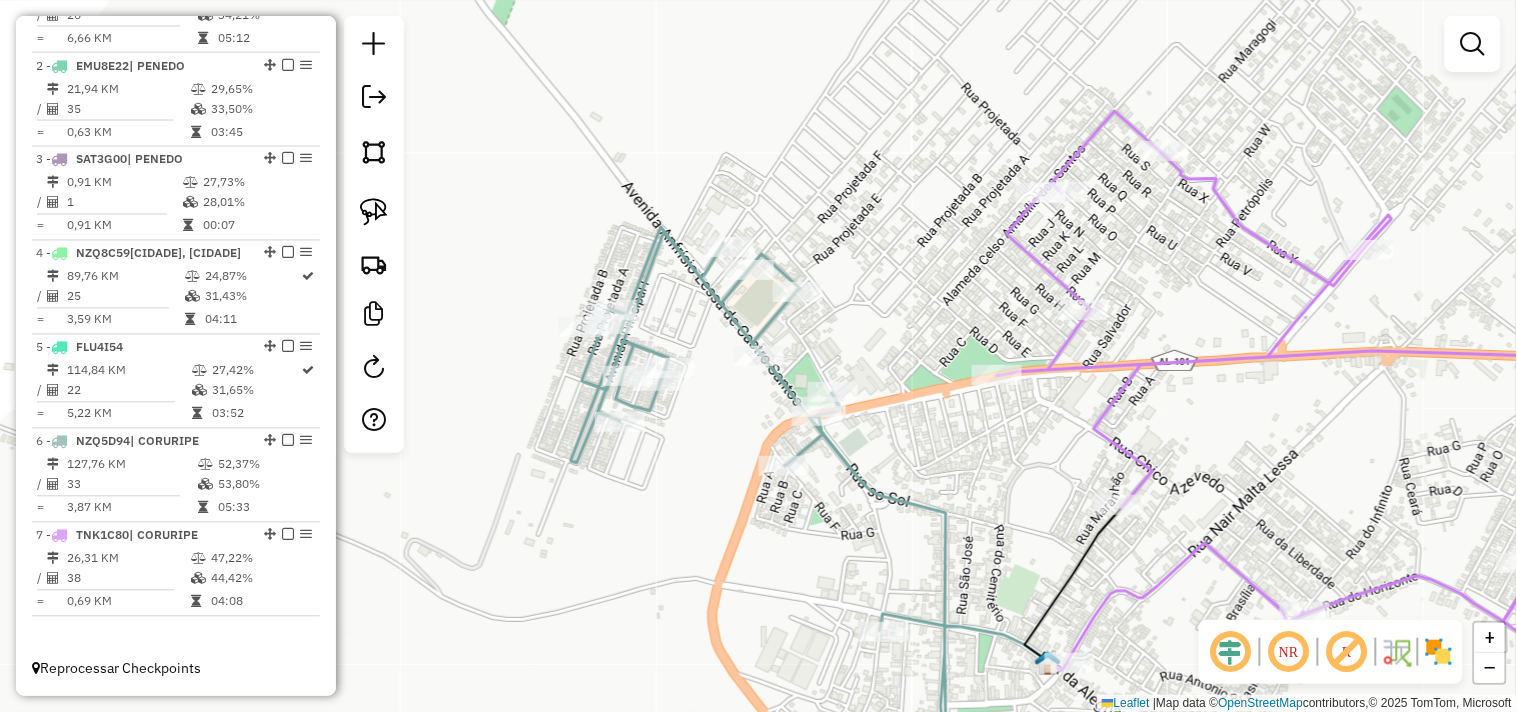 scroll, scrollTop: 0, scrollLeft: 0, axis: both 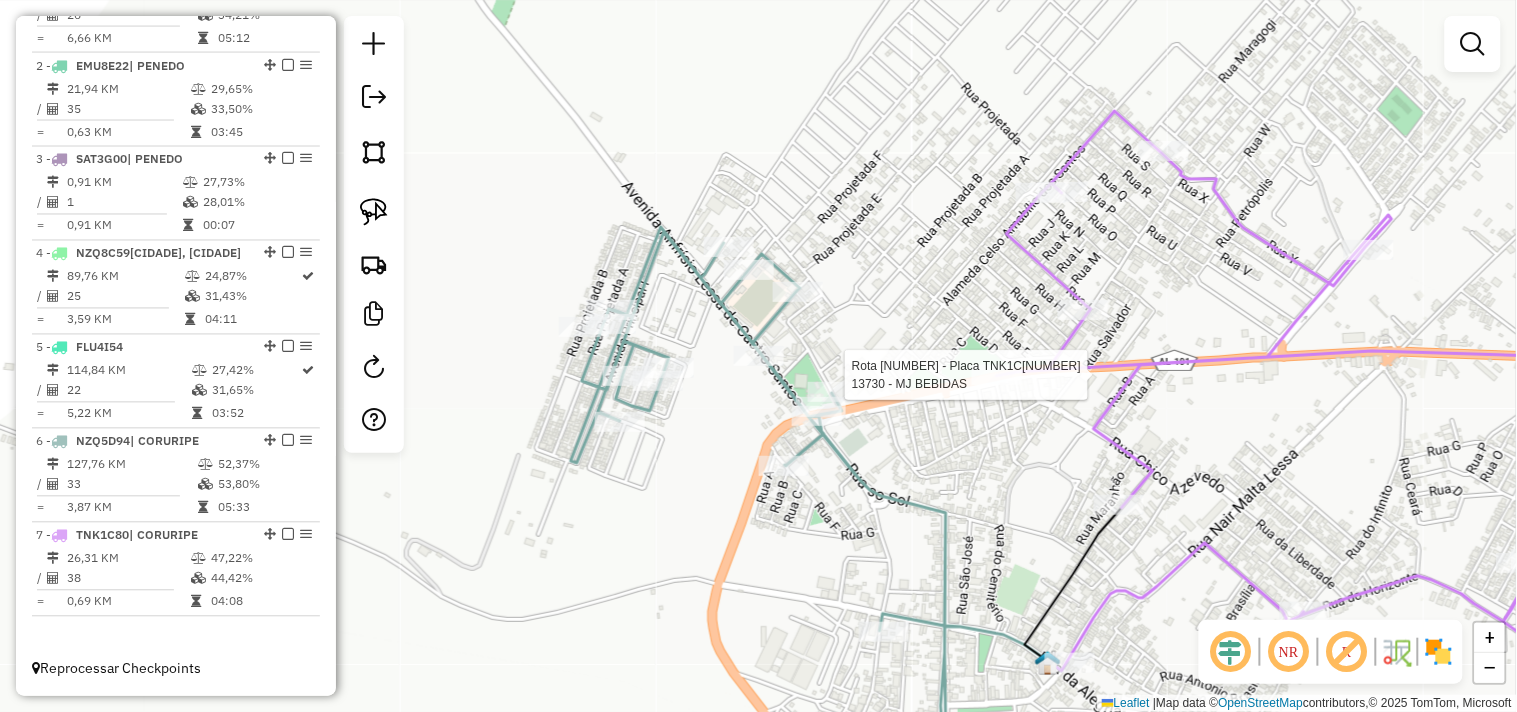 select on "*********" 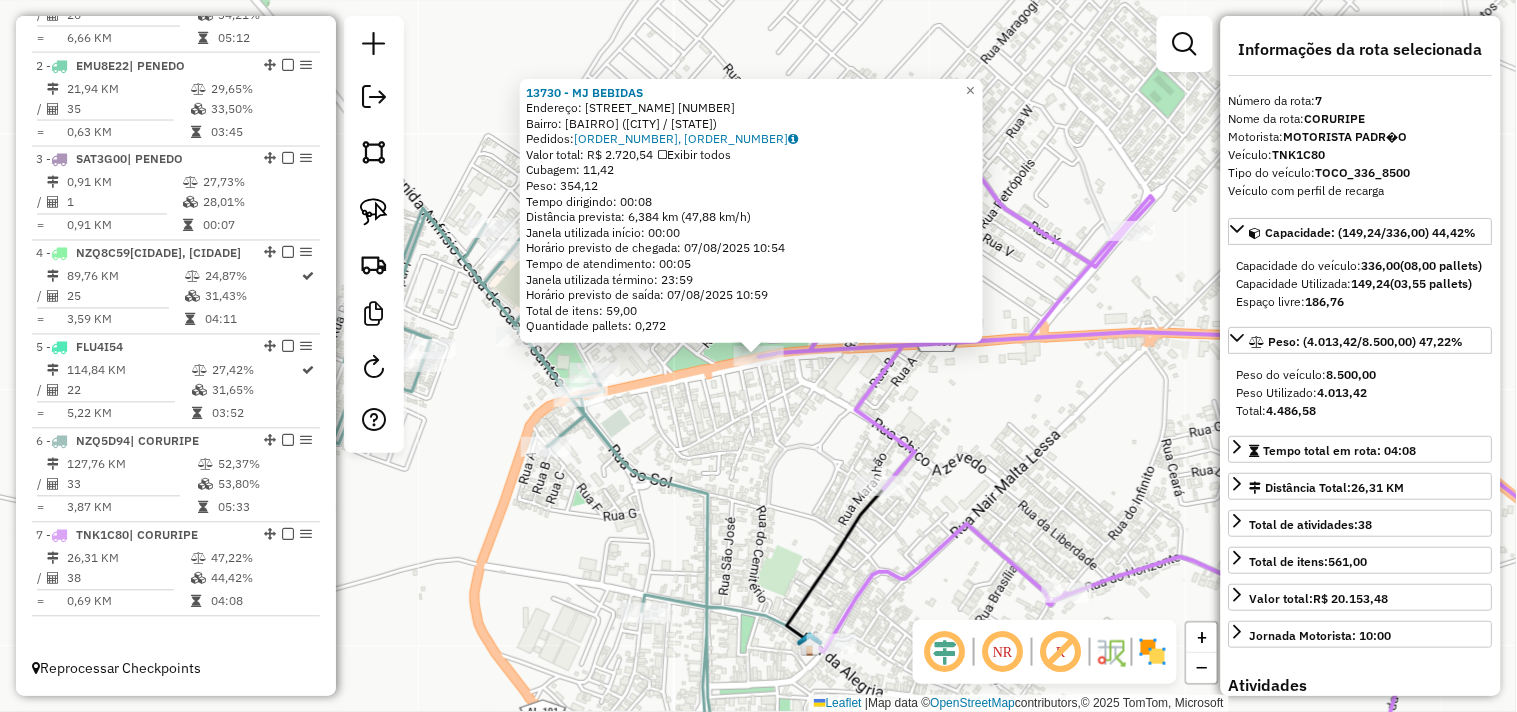 click on "13730 - MJ BEBIDAS  Endereço: AVENIDA LUIS LIMA BELTRaO 426   Bairro: LOTEAMENTO COMENDADO (CORURIPE / AL)   Pedidos:  06078706, 06078707   Valor total: R$ 2.720,54   Exibir todos   Cubagem: 11,42  Peso: 354,12  Tempo dirigindo: 00:08   Distância prevista: 6,384 km (47,88 km/h)   Janela utilizada início: 00:00   Horário previsto de chegada: 07/08/2025 10:54   Tempo de atendimento: 00:05   Janela utilizada término: 23:59   Horário previsto de saída: 07/08/2025 10:59   Total de itens: 59,00   Quantidade pallets: 0,272  × Janela de atendimento Grade de atendimento Capacidade Transportadoras Veículos Cliente Pedidos  Rotas Selecione os dias de semana para filtrar as janelas de atendimento  Seg   Ter   Qua   Qui   Sex   Sáb   Dom  Informe o período da janela de atendimento: De: Até:  Filtrar exatamente a janela do cliente  Considerar janela de atendimento padrão  Selecione os dias de semana para filtrar as grades de atendimento  Seg   Ter   Qua   Qui   Sex   Sáb   Dom   Peso mínimo:   Peso máximo:" 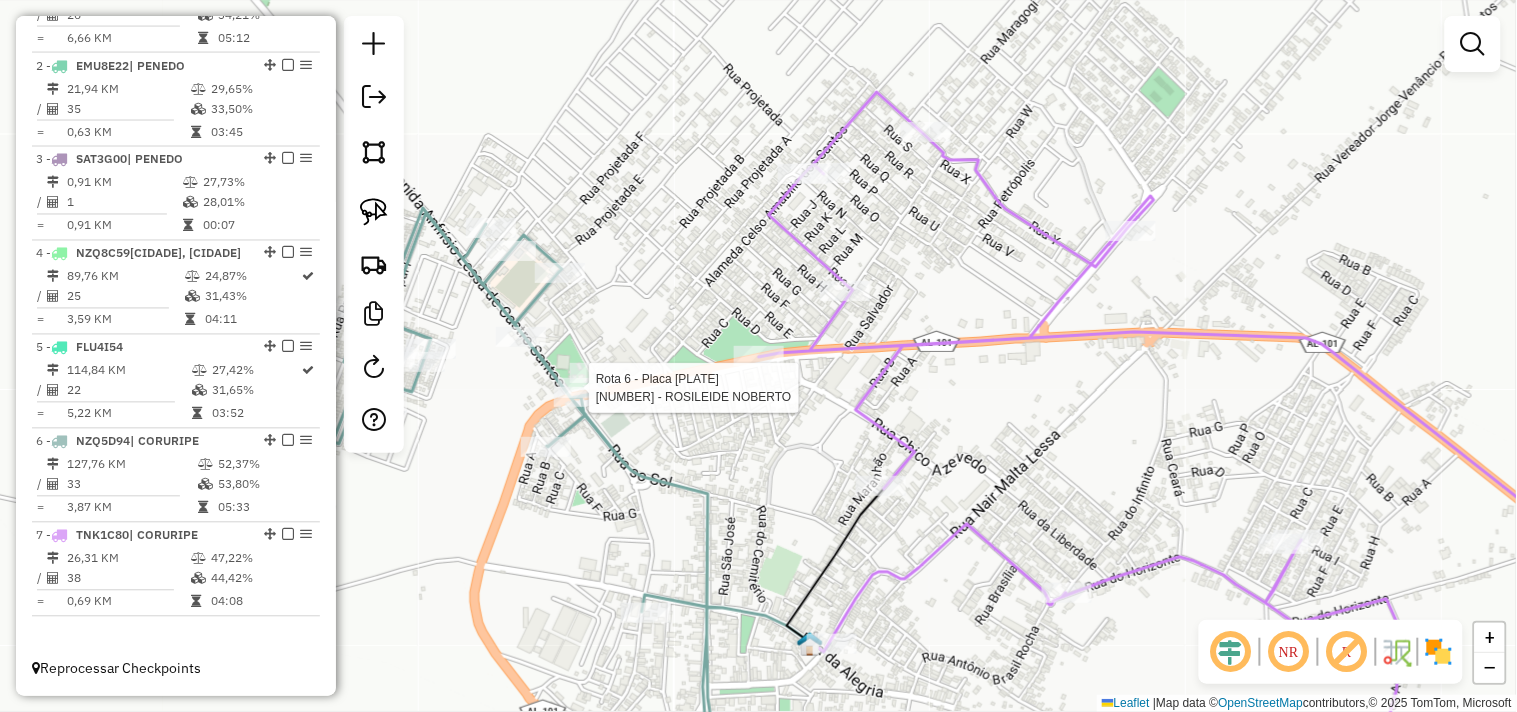 select on "*********" 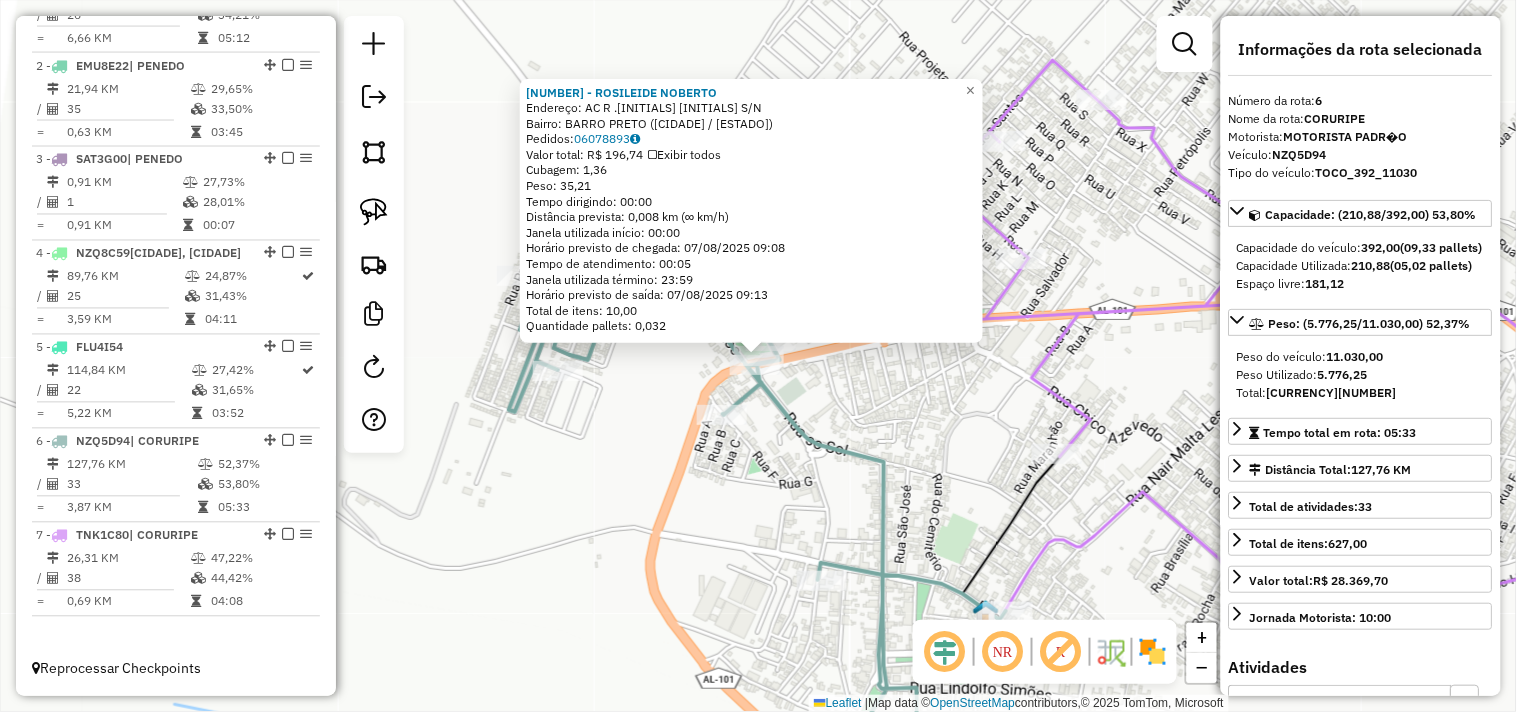 click on "4670 - ROSILEIDE NOBERTO  Endereço: AC  R .COS TERCIO WANDERLEY        S/N   Bairro: BARRO PRETO (CORURIPE / AL)   Pedidos:  06078893   Valor total: R$ 196,74   Exibir todos   Cubagem: 1,36  Peso: 35,21  Tempo dirigindo: 00:00   Distância prevista: 0,008 km (∞ km/h)   Janela utilizada início: 00:00   Horário previsto de chegada: 07/08/2025 09:08   Tempo de atendimento: 00:05   Janela utilizada término: 23:59   Horário previsto de saída: 07/08/2025 09:13   Total de itens: 10,00   Quantidade pallets: 0,032  × Janela de atendimento Grade de atendimento Capacidade Transportadoras Veículos Cliente Pedidos  Rotas Selecione os dias de semana para filtrar as janelas de atendimento  Seg   Ter   Qua   Qui   Sex   Sáb   Dom  Informe o período da janela de atendimento: De: Até:  Filtrar exatamente a janela do cliente  Considerar janela de atendimento padrão  Selecione os dias de semana para filtrar as grades de atendimento  Seg   Ter   Qua   Qui   Sex   Sáb   Dom   Peso mínimo:   Peso máximo:   De:  De:" 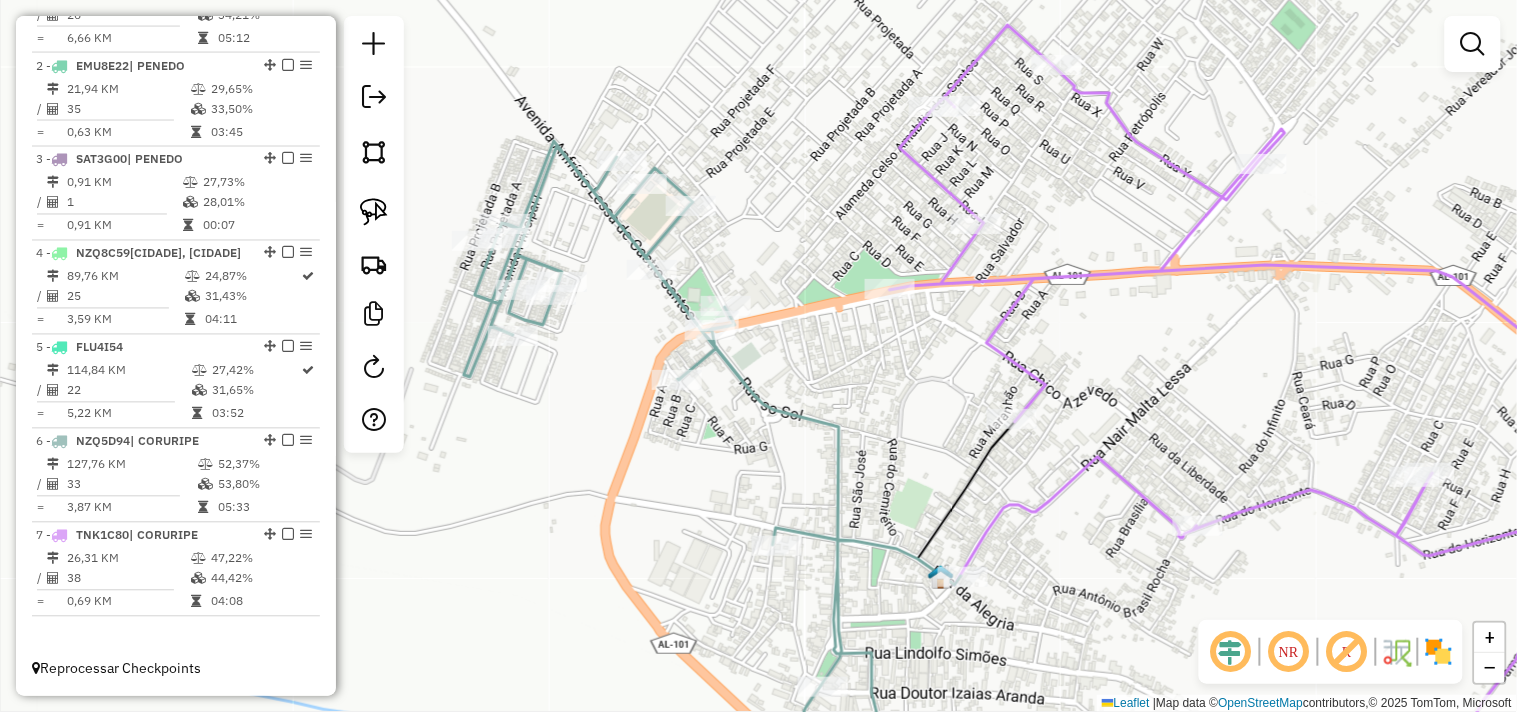 drag, startPoint x: 906, startPoint y: 438, endPoint x: 810, endPoint y: 382, distance: 111.13955 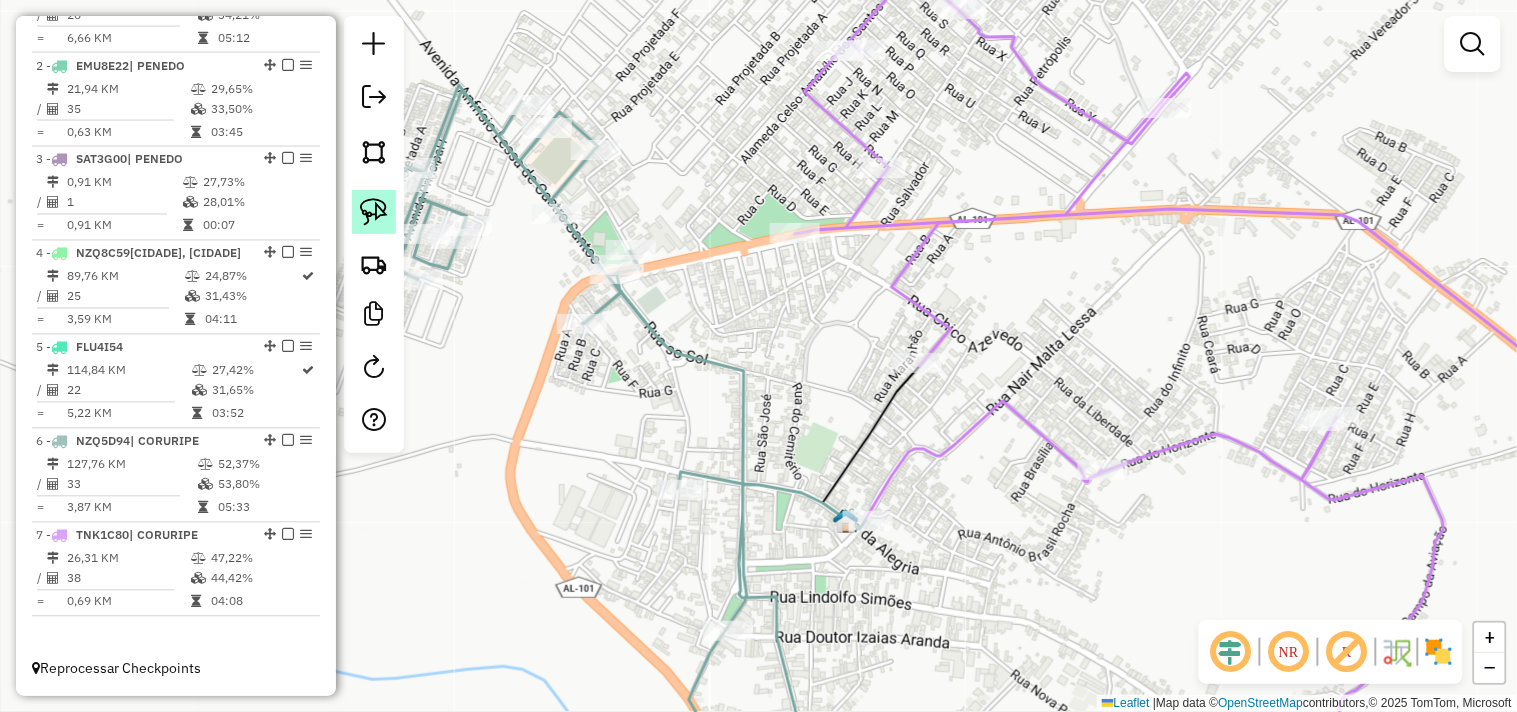 click 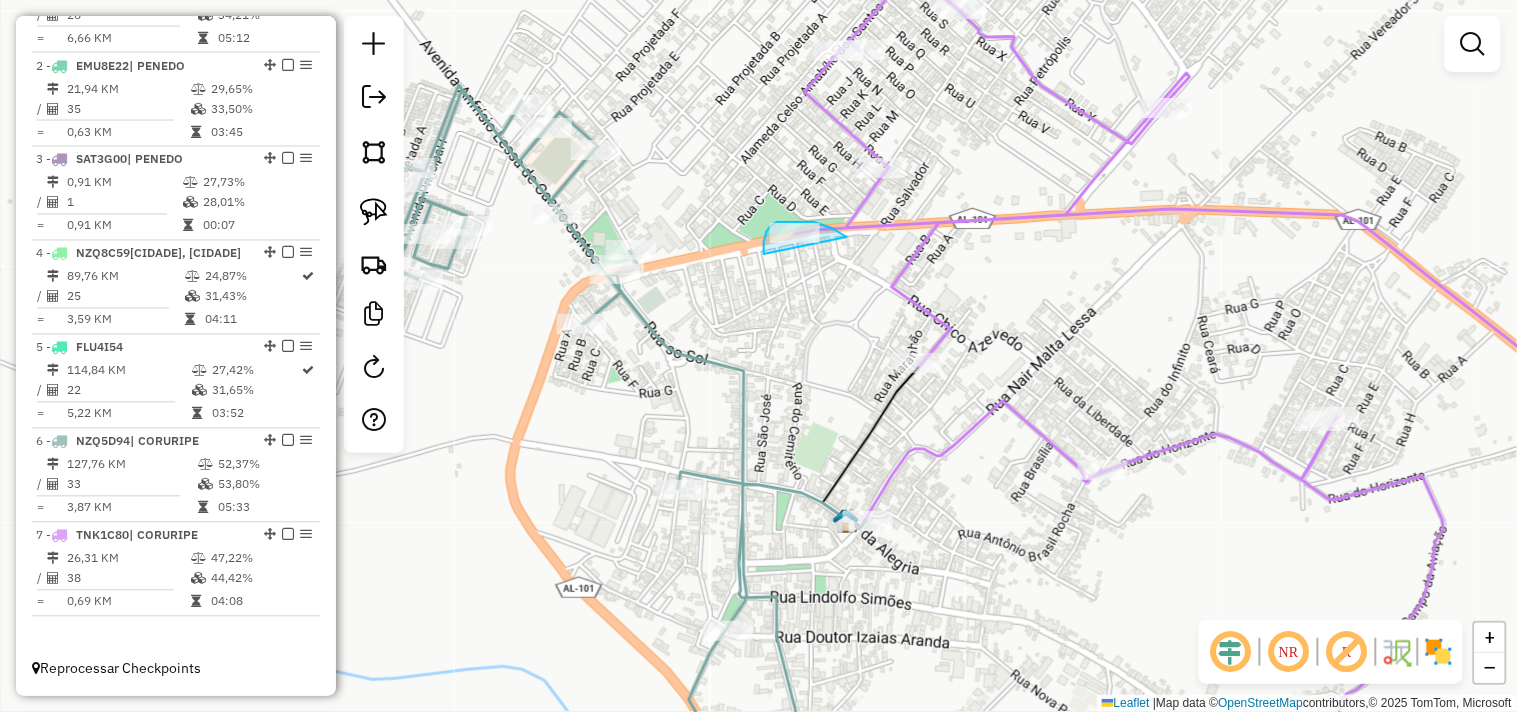 drag, startPoint x: 847, startPoint y: 237, endPoint x: 785, endPoint y: 274, distance: 72.20111 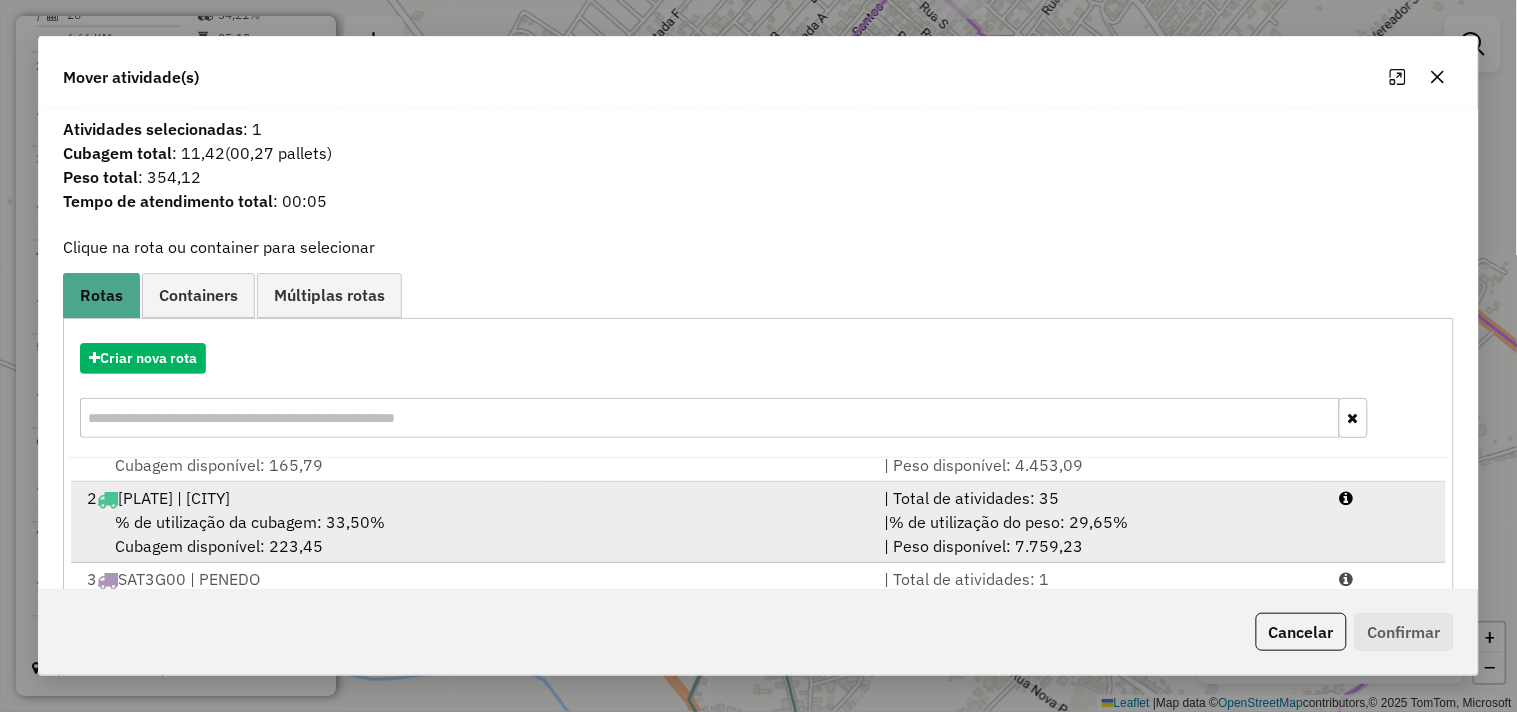 scroll, scrollTop: 86, scrollLeft: 0, axis: vertical 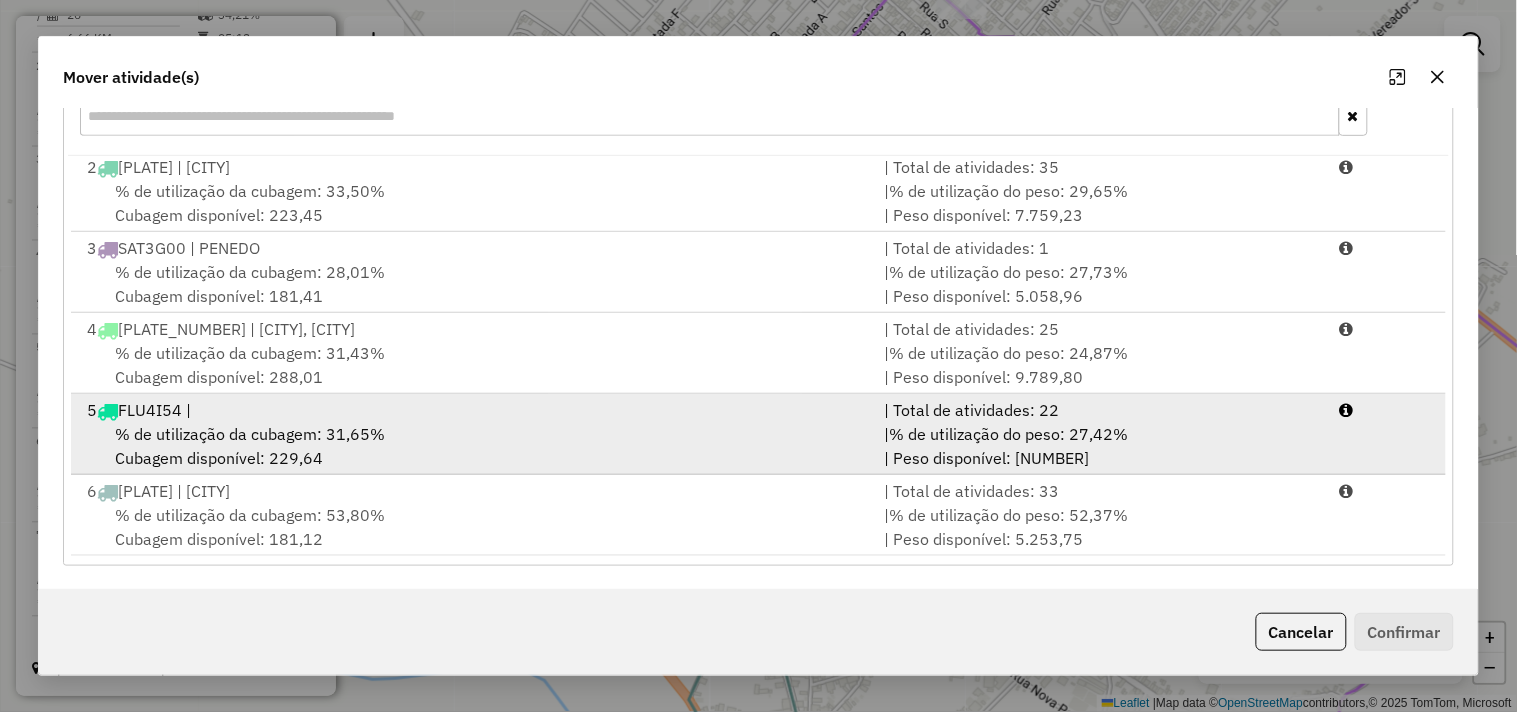 click on "6  NZQ5D94 | CORURIPE" at bounding box center (473, 491) 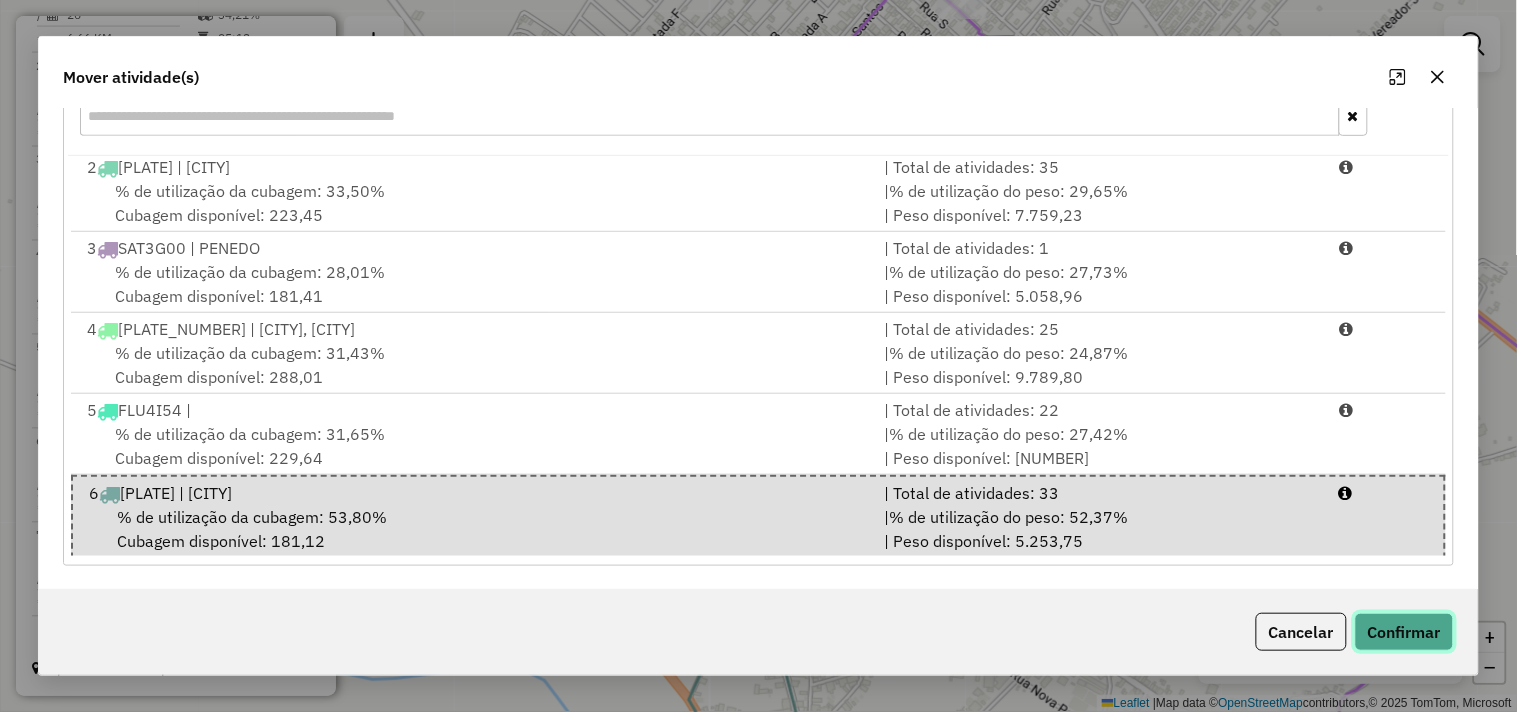 click on "Confirmar" 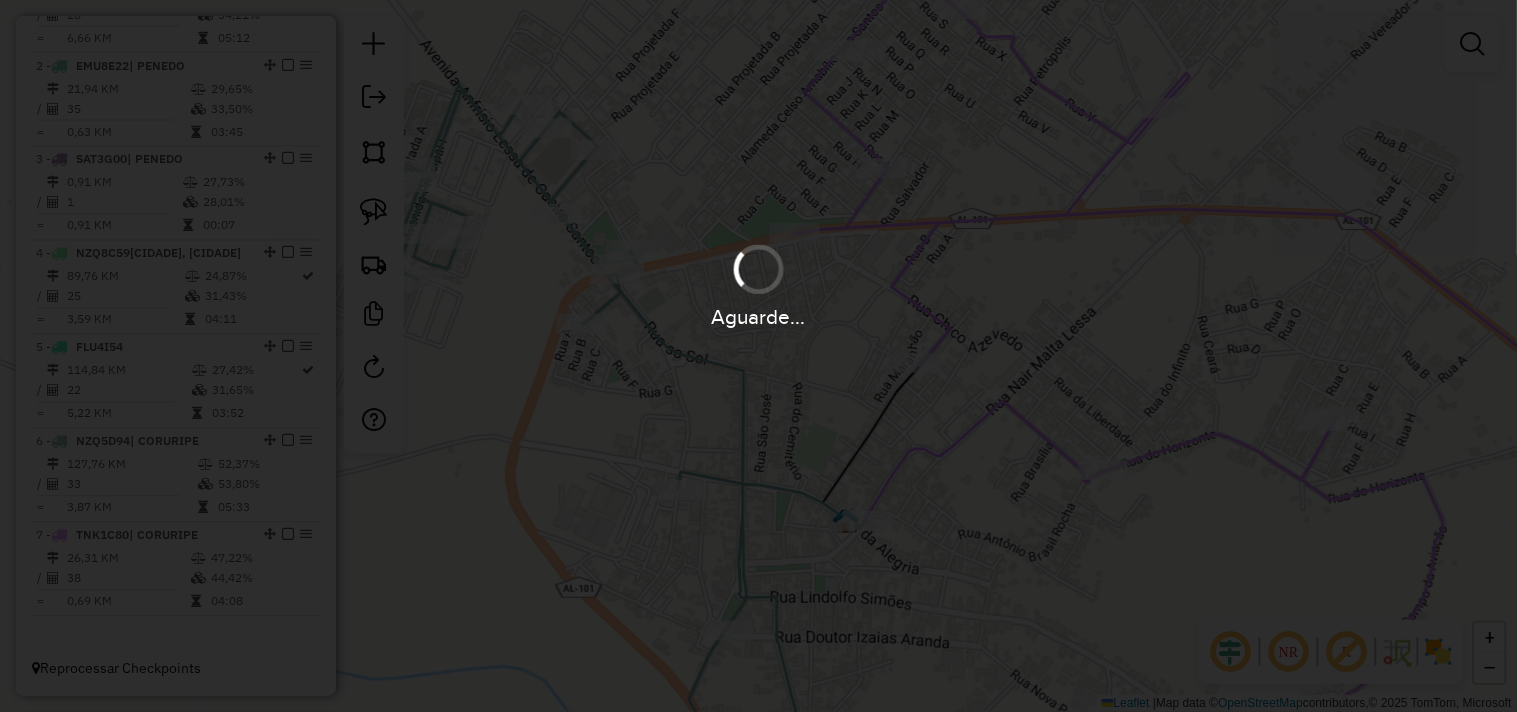scroll, scrollTop: 0, scrollLeft: 0, axis: both 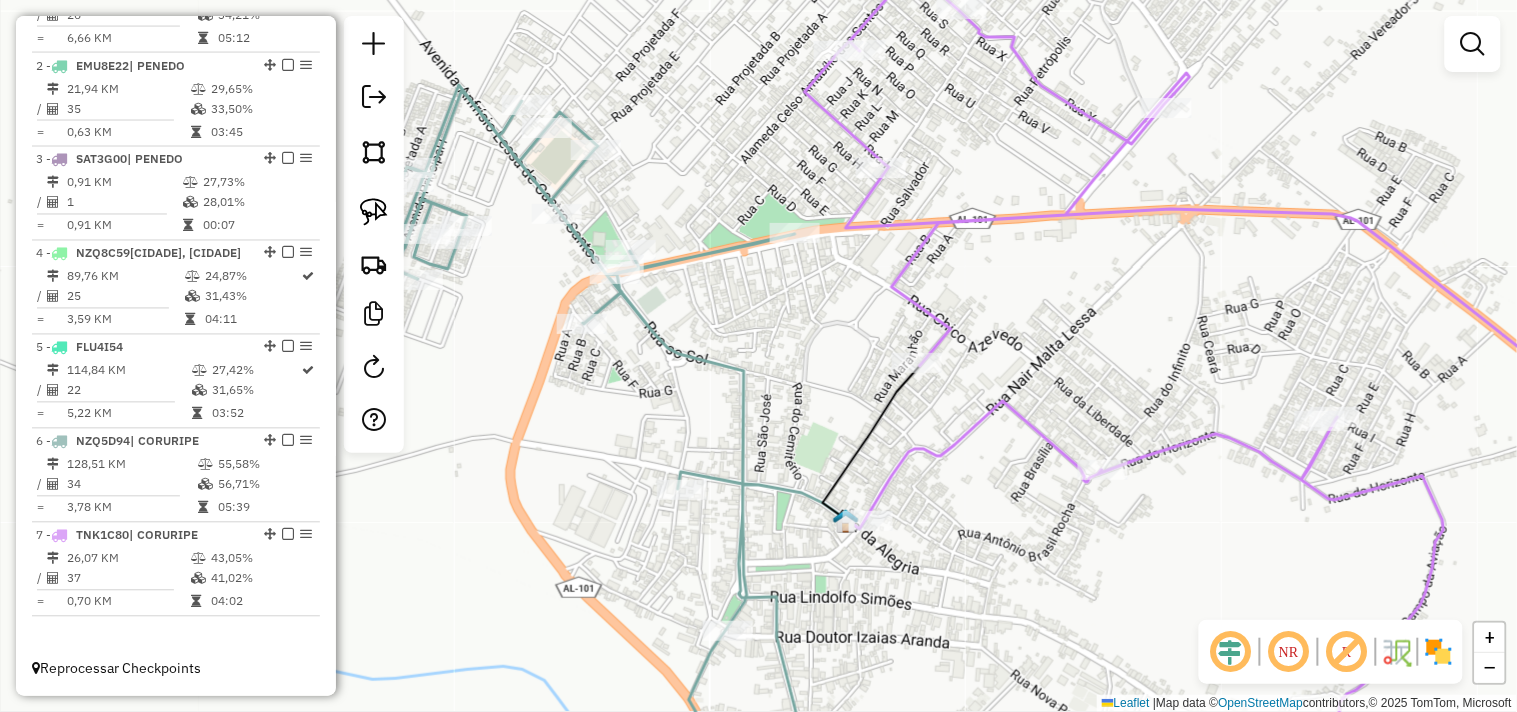 click 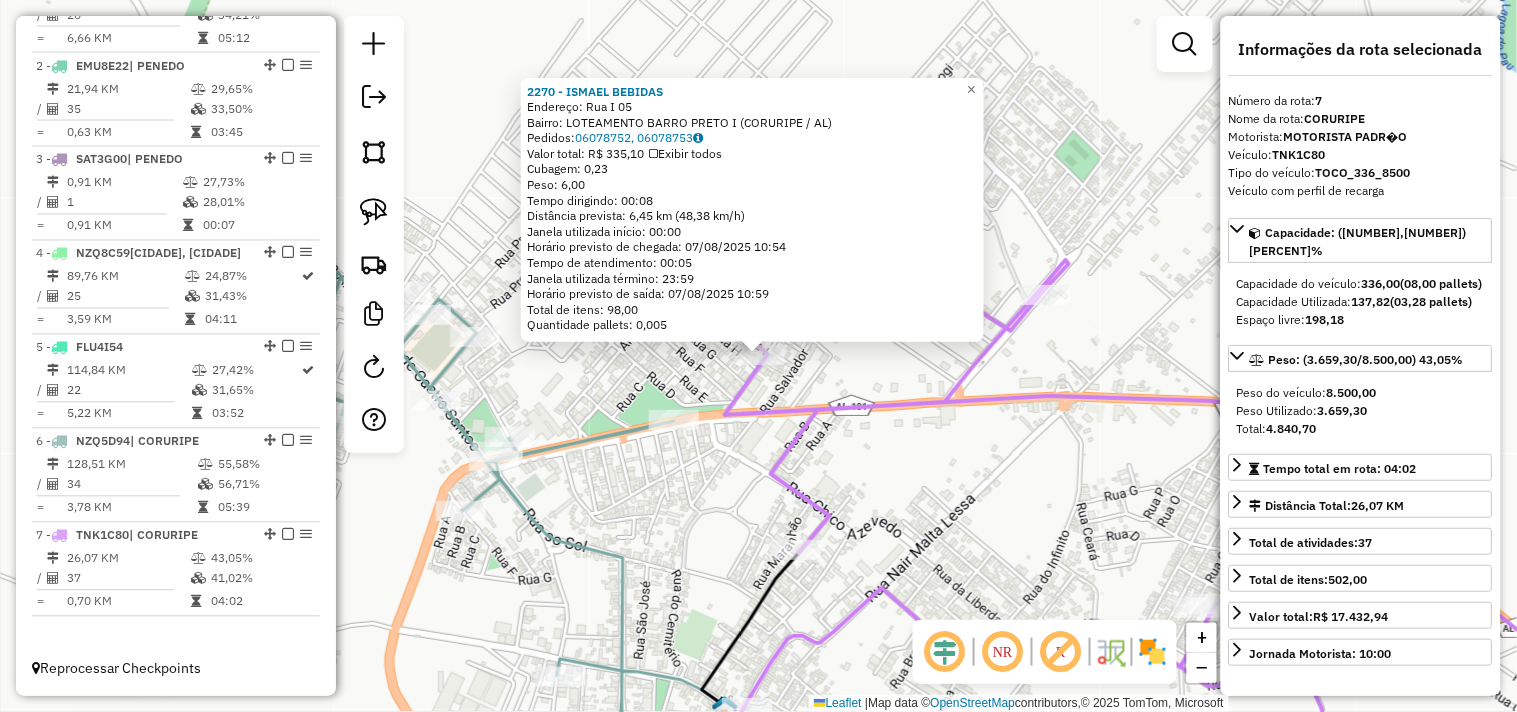 click on "2270 - ISMAEL BEBIDAS  Endereço:  Rua I 05   Bairro: LOTEAMENTO BARRO PRETO I (CORURIPE / AL)   Pedidos:  06078752, 06078753   Valor total: R$ 335,10   Exibir todos   Cubagem: 0,23  Peso: 6,00  Tempo dirigindo: 00:08   Distância prevista: 6,45 km (48,38 km/h)   Janela utilizada início: 00:00   Horário previsto de chegada: 07/08/2025 10:54   Tempo de atendimento: 00:05   Janela utilizada término: 23:59   Horário previsto de saída: 07/08/2025 10:59   Total de itens: 98,00   Quantidade pallets: 0,005  × Janela de atendimento Grade de atendimento Capacidade Transportadoras Veículos Cliente Pedidos  Rotas Selecione os dias de semana para filtrar as janelas de atendimento  Seg   Ter   Qua   Qui   Sex   Sáb   Dom  Informe o período da janela de atendimento: De: Até:  Filtrar exatamente a janela do cliente  Considerar janela de atendimento padrão  Selecione os dias de semana para filtrar as grades de atendimento  Seg   Ter   Qua   Qui   Sex   Sáb   Dom   Clientes fora do dia de atendimento selecionado +" 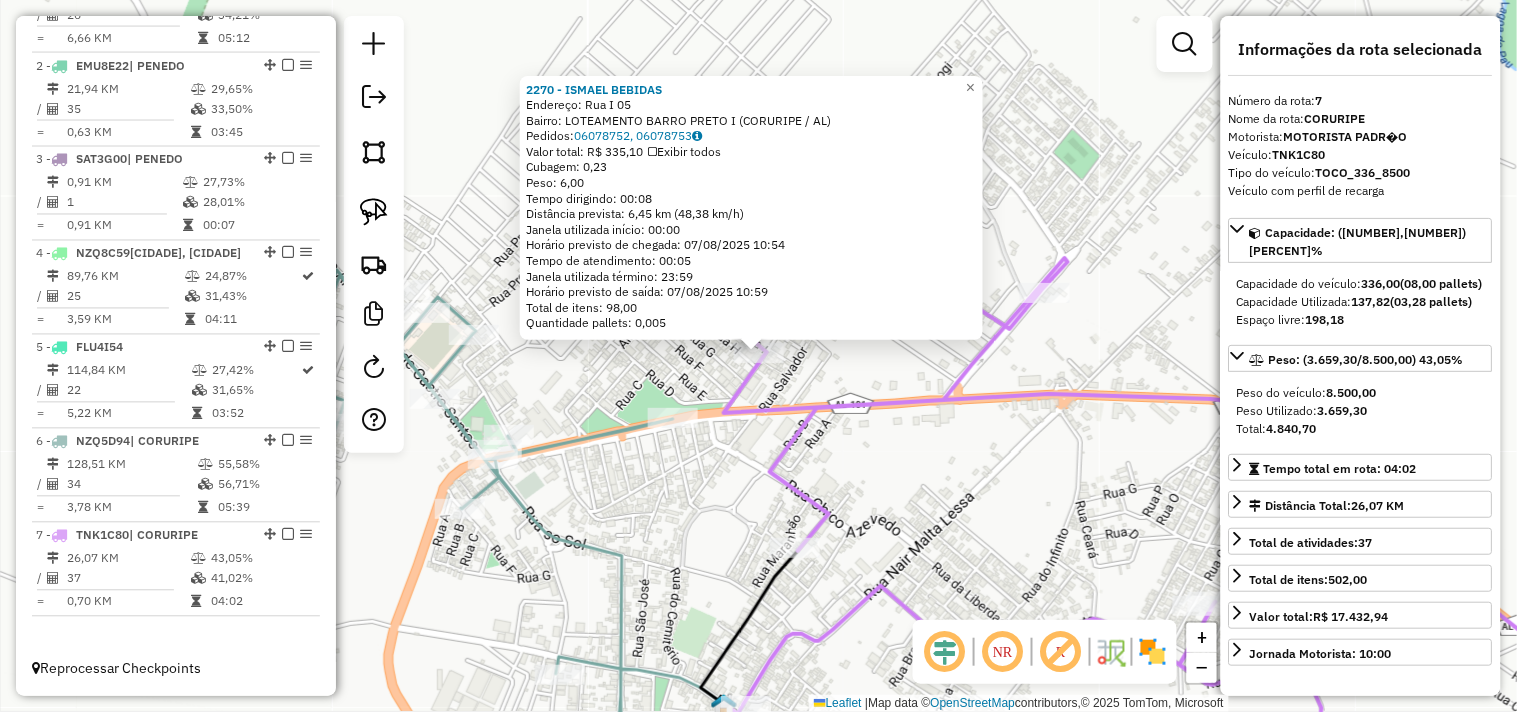 click on "Rota 6 - Placa NZQ5D94  13730 - MJ BEBIDAS 2270 - ISMAEL BEBIDAS  Endereço:  Rua I 05   Bairro: LOTEAMENTO BARRO PRETO I (CORURIPE / AL)   Pedidos:  06078752, 06078753   Valor total: R$ 335,10   Exibir todos   Cubagem: 0,23  Peso: 6,00  Tempo dirigindo: 00:08   Distância prevista: 6,45 km (48,38 km/h)   Janela utilizada início: 00:00   Horário previsto de chegada: 07/08/2025 10:54   Tempo de atendimento: 00:05   Janela utilizada término: 23:59   Horário previsto de saída: 07/08/2025 10:59   Total de itens: 98,00   Quantidade pallets: 0,005  × Janela de atendimento Grade de atendimento Capacidade Transportadoras Veículos Cliente Pedidos  Rotas Selecione os dias de semana para filtrar as janelas de atendimento  Seg   Ter   Qua   Qui   Sex   Sáb   Dom  Informe o período da janela de atendimento: De: Até:  Filtrar exatamente a janela do cliente  Considerar janela de atendimento padrão  Selecione os dias de semana para filtrar as grades de atendimento  Seg   Ter   Qua   Qui   Sex   Sáb   Dom   De:  +" 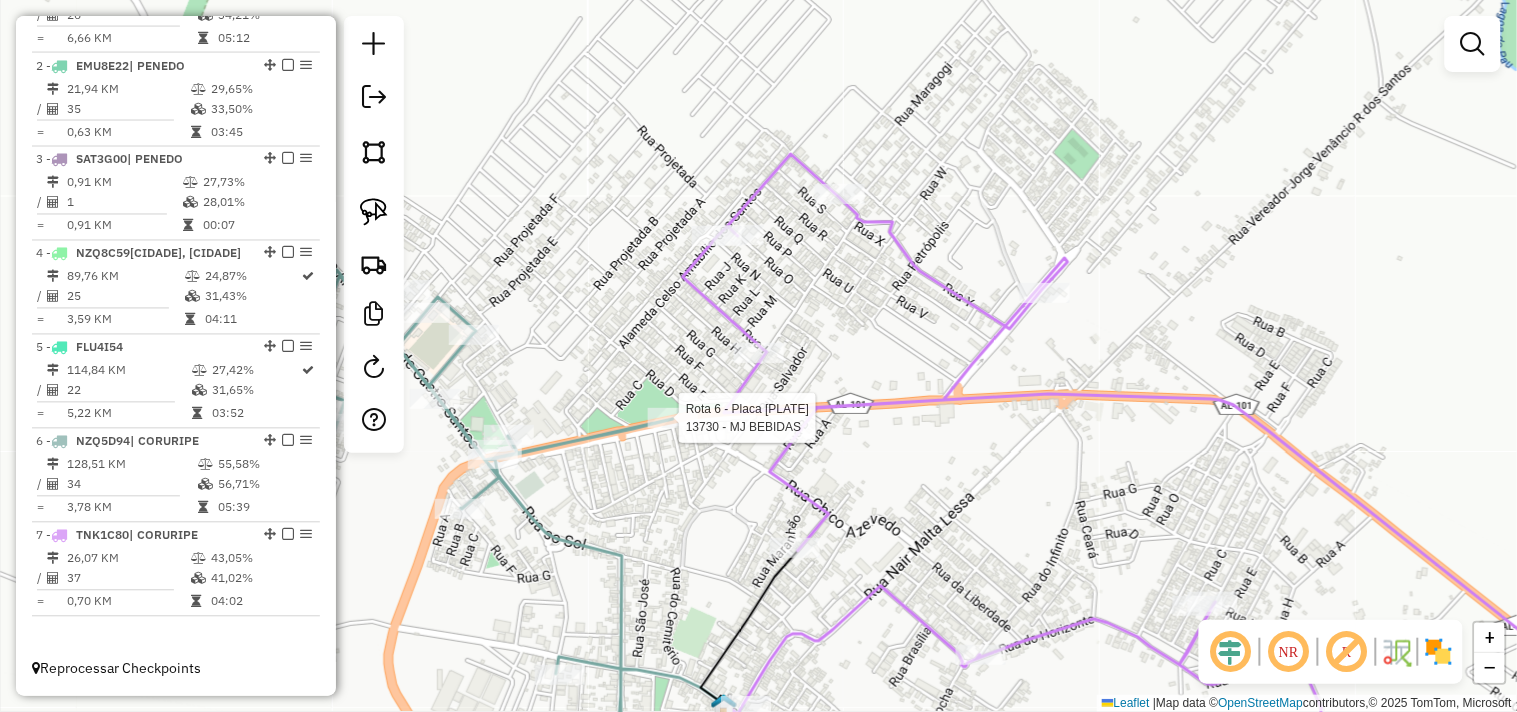 select on "*********" 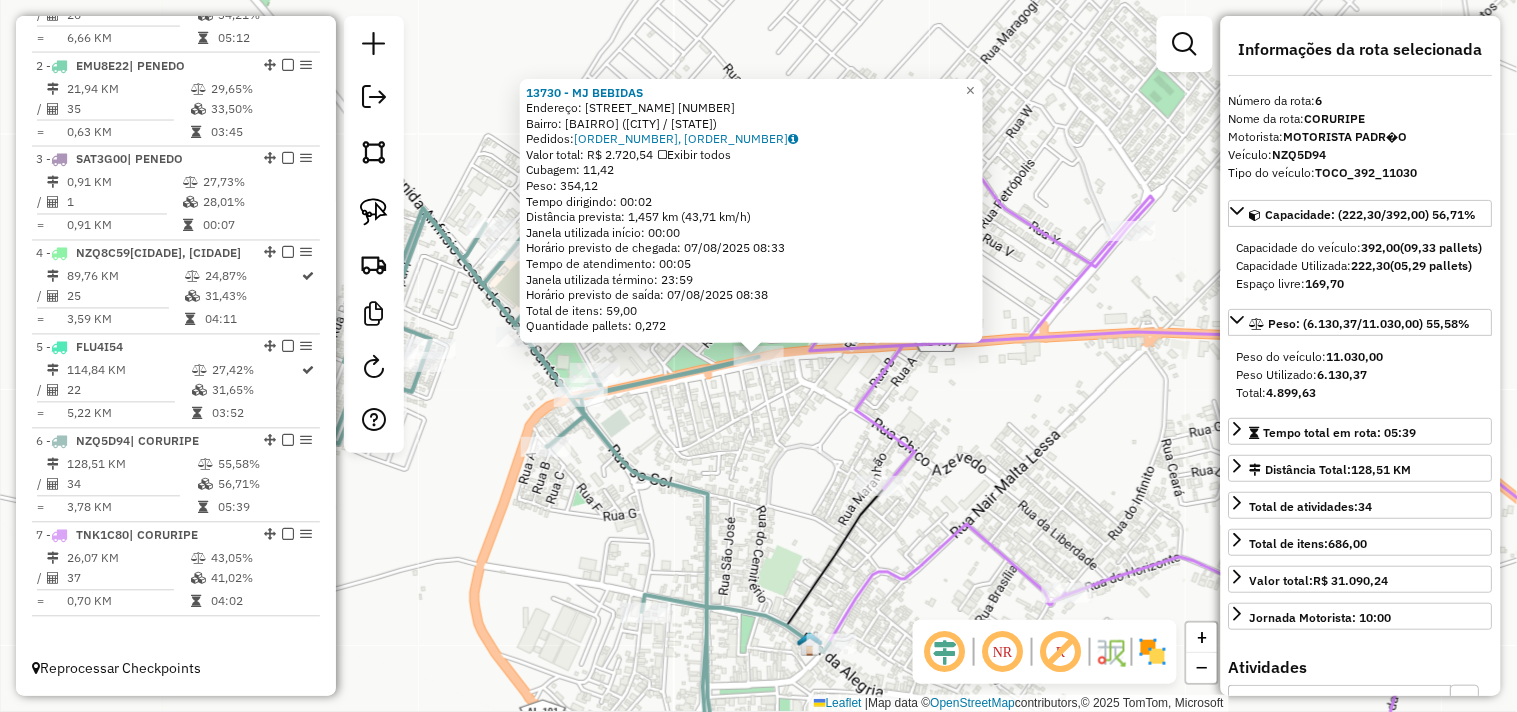 click on "13730 - MJ BEBIDAS  Endereço: AVENIDA LUIS LIMA BELTRaO 426   Bairro: LOTEAMENTO COMENDADO (CORURIPE / AL)   Pedidos:  06078706, 06078707   Valor total: R$ 2.720,54   Exibir todos   Cubagem: 11,42  Peso: 354,12  Tempo dirigindo: 00:02   Distância prevista: 1,457 km (43,71 km/h)   Janela utilizada início: 00:00   Horário previsto de chegada: 07/08/2025 08:33   Tempo de atendimento: 00:05   Janela utilizada término: 23:59   Horário previsto de saída: 07/08/2025 08:38   Total de itens: 59,00   Quantidade pallets: 0,272  × Janela de atendimento Grade de atendimento Capacidade Transportadoras Veículos Cliente Pedidos  Rotas Selecione os dias de semana para filtrar as janelas de atendimento  Seg   Ter   Qua   Qui   Sex   Sáb   Dom  Informe o período da janela de atendimento: De: Até:  Filtrar exatamente a janela do cliente  Considerar janela de atendimento padrão  Selecione os dias de semana para filtrar as grades de atendimento  Seg   Ter   Qua   Qui   Sex   Sáb   Dom   Peso mínimo:   Peso máximo:" 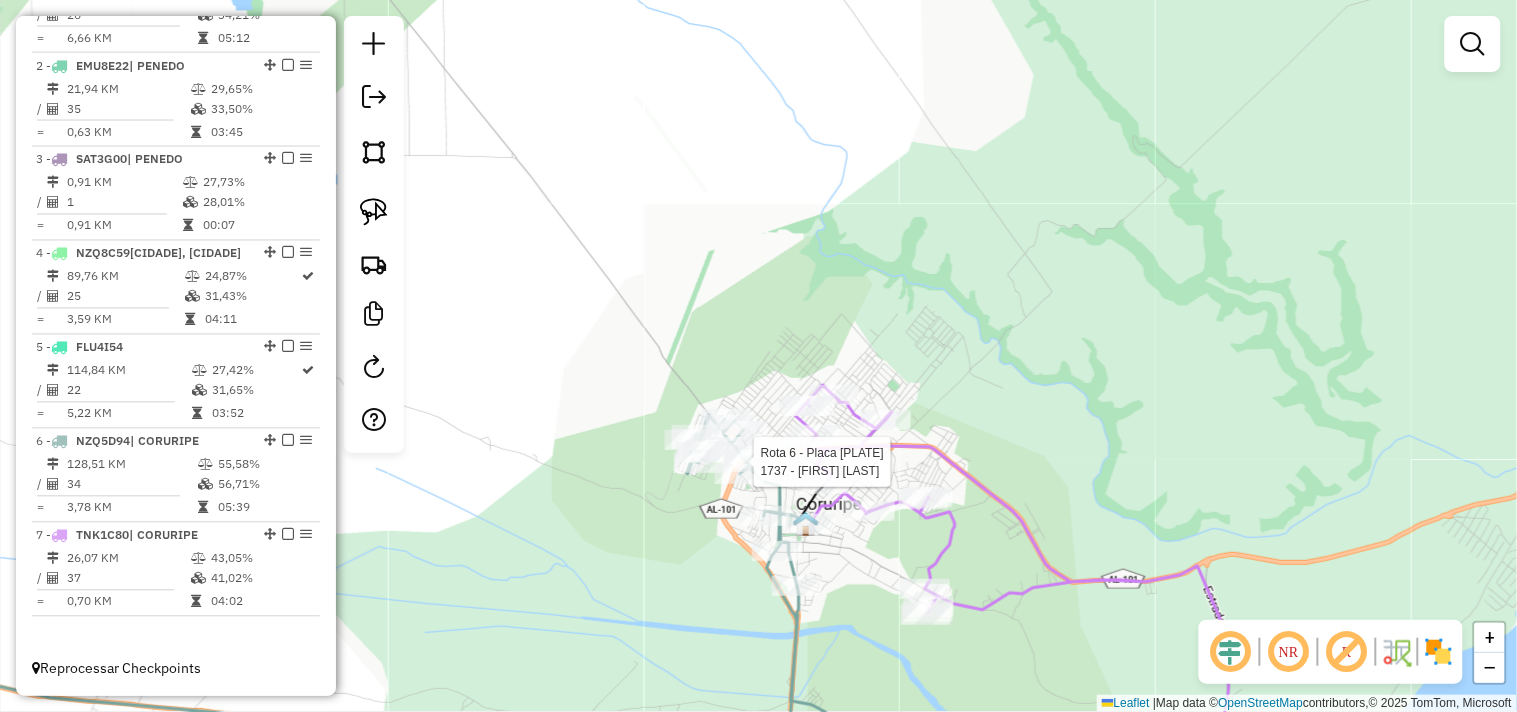 select on "*********" 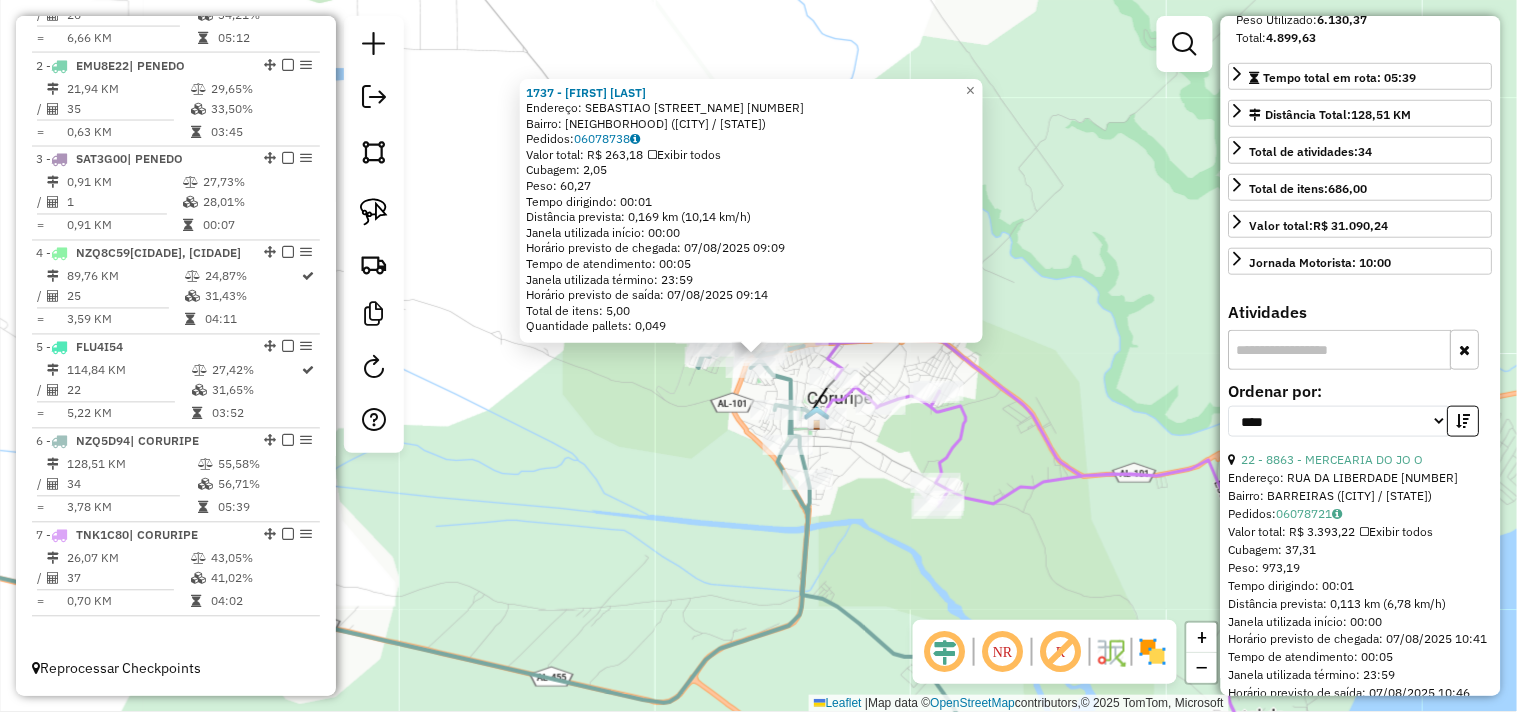 scroll, scrollTop: 444, scrollLeft: 0, axis: vertical 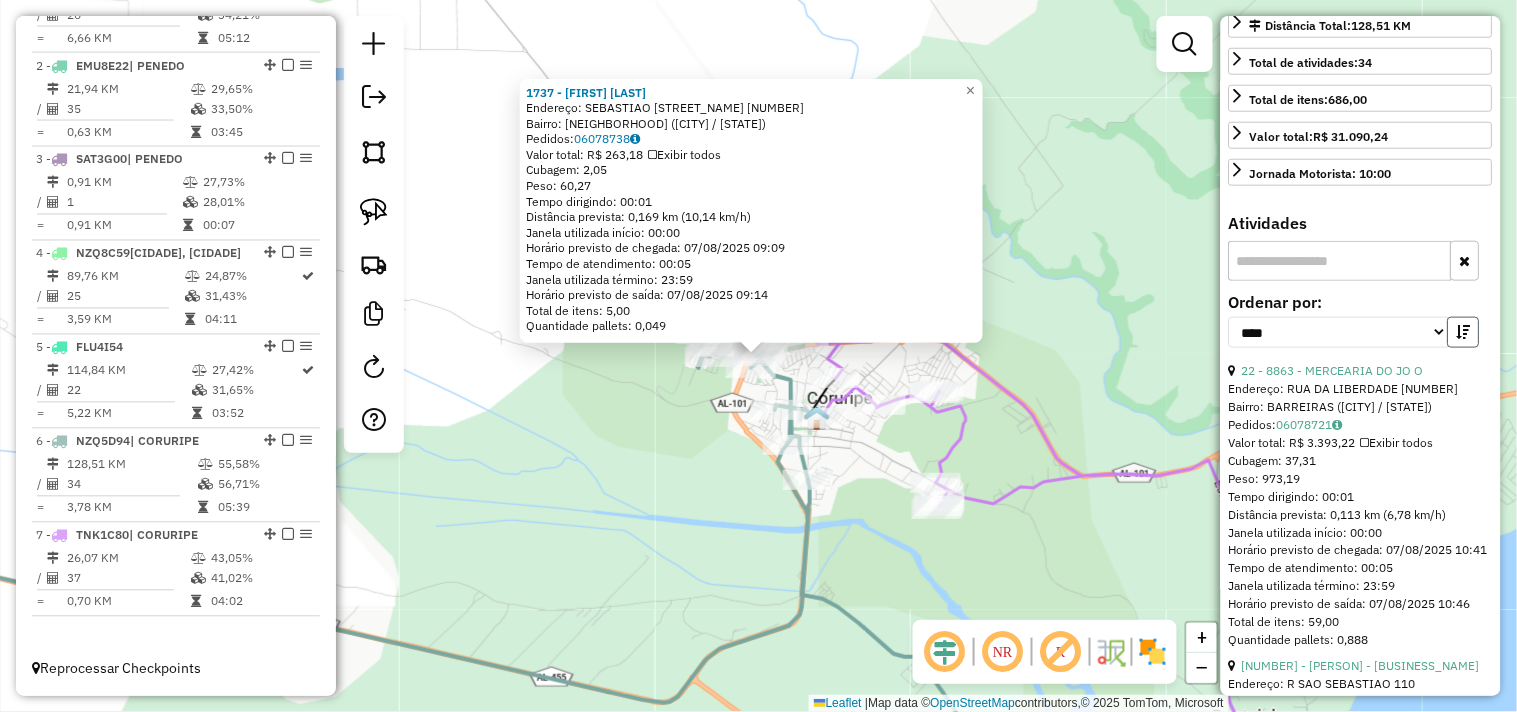 click at bounding box center (1464, 332) 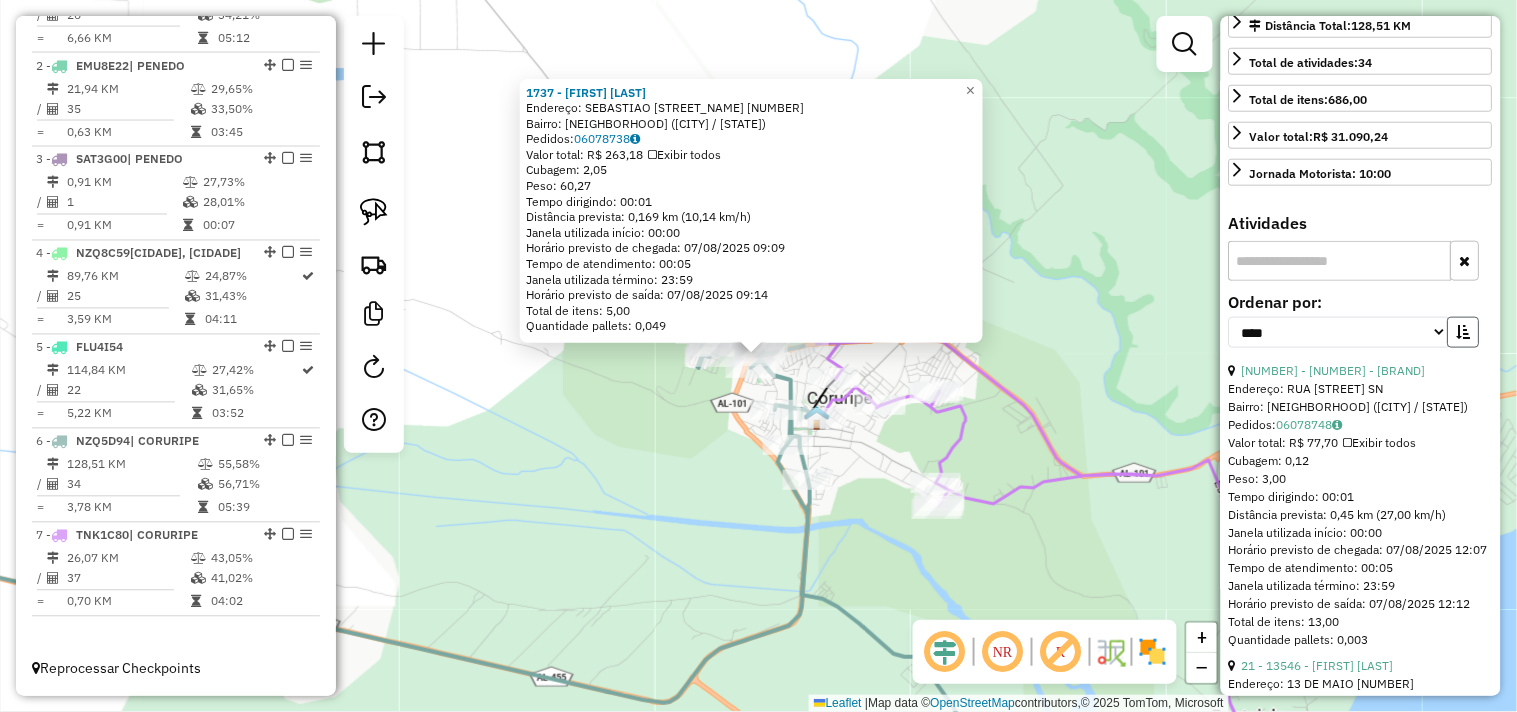 click at bounding box center (1464, 332) 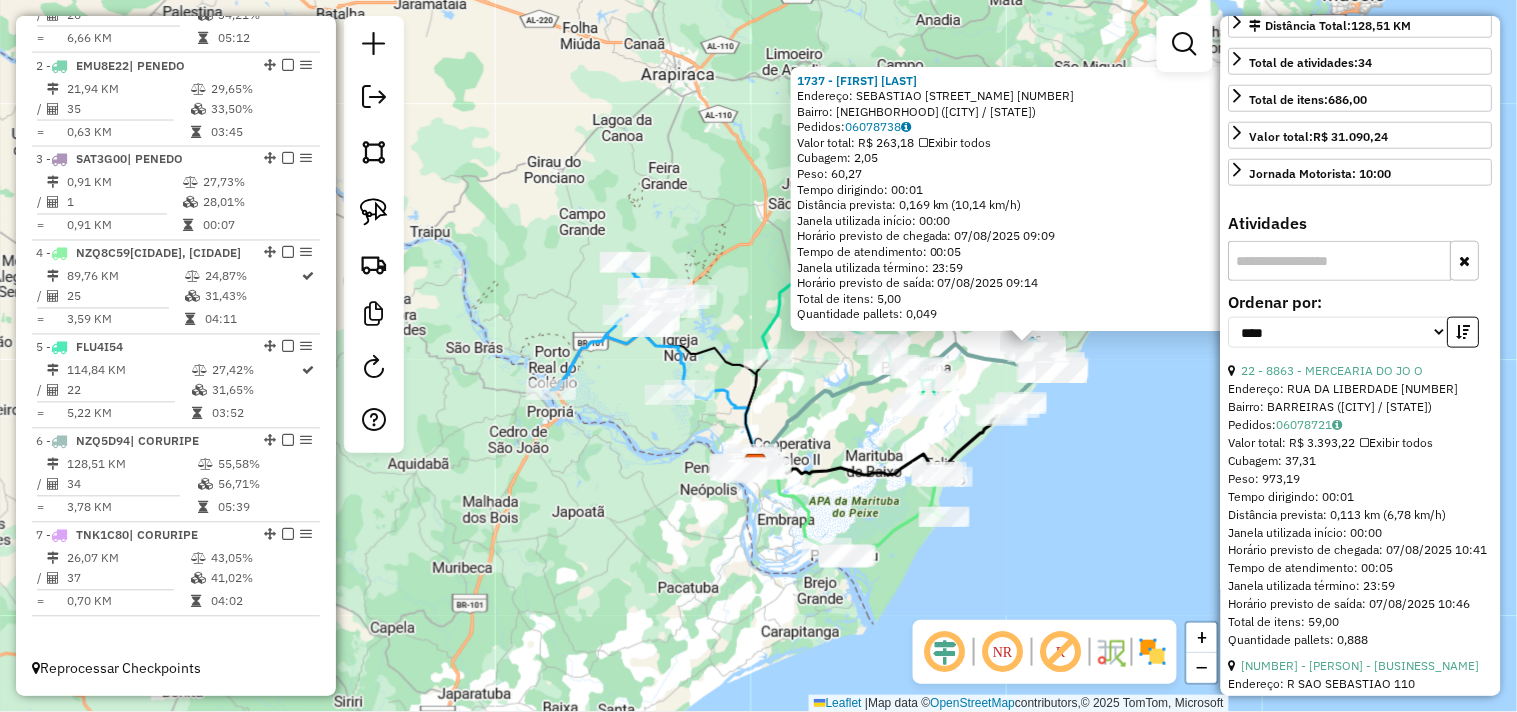 drag, startPoint x: 815, startPoint y: 501, endPoint x: 828, endPoint y: 435, distance: 67.26812 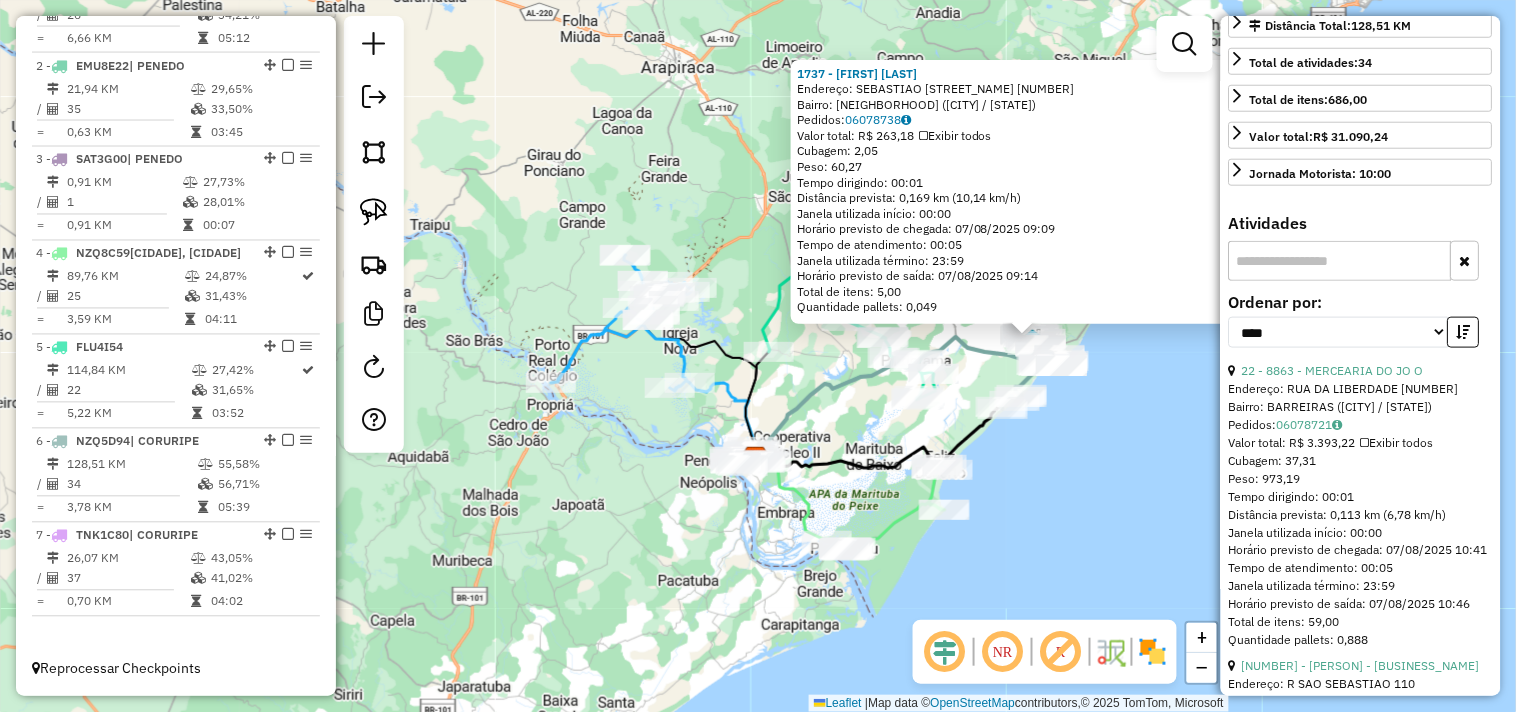 click on "1737 - BOTECO DO OSVALDO  Endereço:  SEBASTIAO GOMES 07   Bairro: POXIM (CORURIPE / AL)   Pedidos:  06078738   Valor total: R$ 263,18   Exibir todos   Cubagem: 2,05  Peso: 60,27  Tempo dirigindo: 00:01   Distância prevista: 0,169 km (10,14 km/h)   Janela utilizada início: 00:00   Horário previsto de chegada: 07/08/2025 09:09   Tempo de atendimento: 00:05   Janela utilizada término: 23:59   Horário previsto de saída: 07/08/2025 09:14   Total de itens: 5,00   Quantidade pallets: 0,049  × Janela de atendimento Grade de atendimento Capacidade Transportadoras Veículos Cliente Pedidos  Rotas Selecione os dias de semana para filtrar as janelas de atendimento  Seg   Ter   Qua   Qui   Sex   Sáb   Dom  Informe o período da janela de atendimento: De: Até:  Filtrar exatamente a janela do cliente  Considerar janela de atendimento padrão  Selecione os dias de semana para filtrar as grades de atendimento  Seg   Ter   Qua   Qui   Sex   Sáb   Dom   Considerar clientes sem dia de atendimento cadastrado  De:  De:" 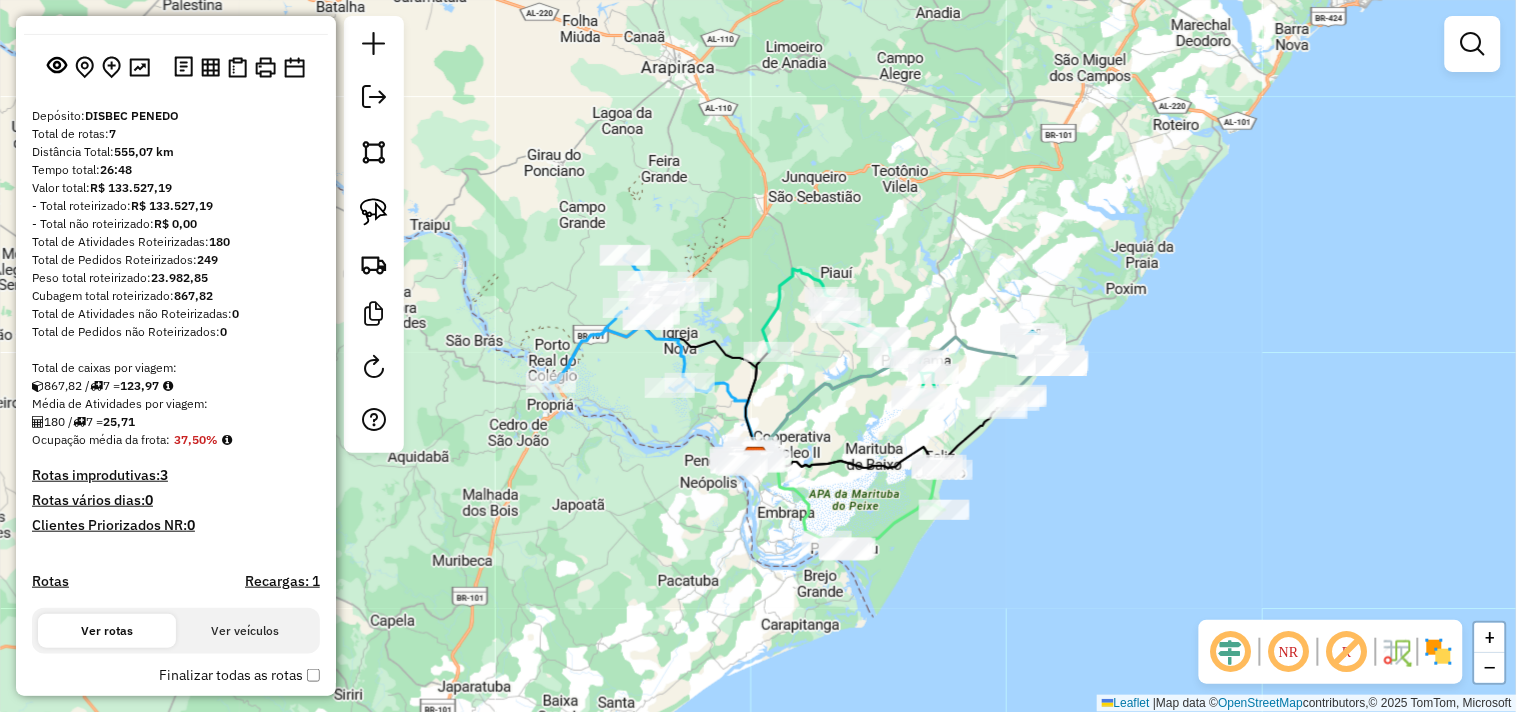 scroll, scrollTop: 0, scrollLeft: 0, axis: both 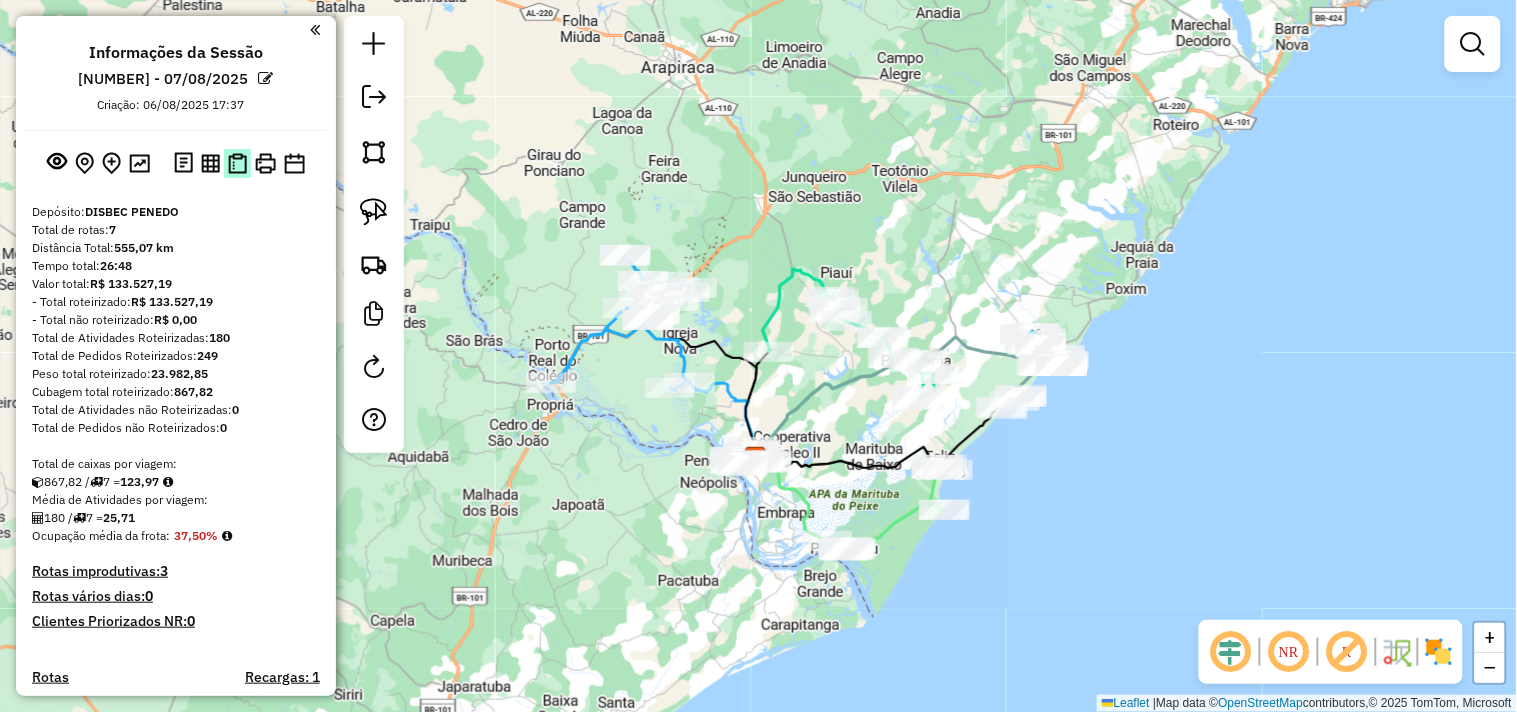click at bounding box center (237, 163) 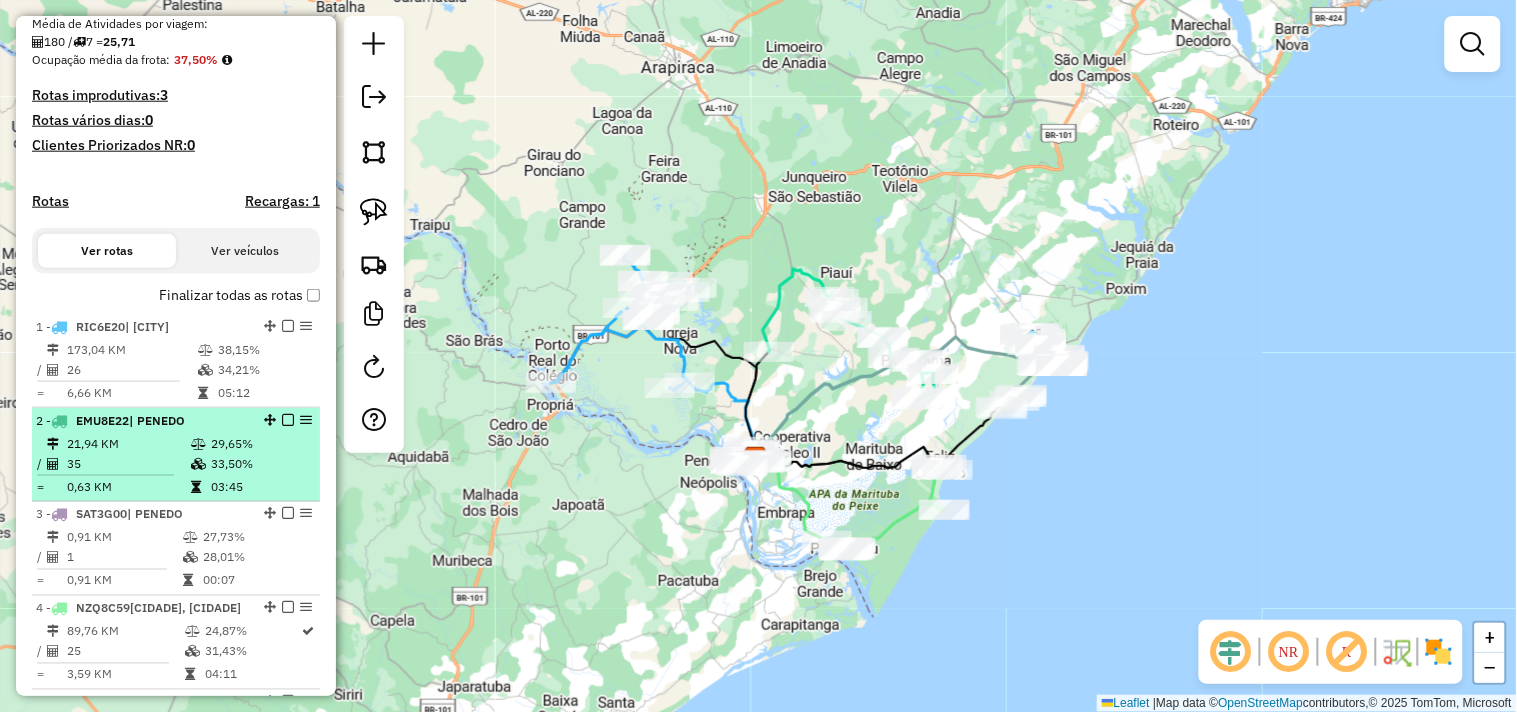scroll, scrollTop: 555, scrollLeft: 0, axis: vertical 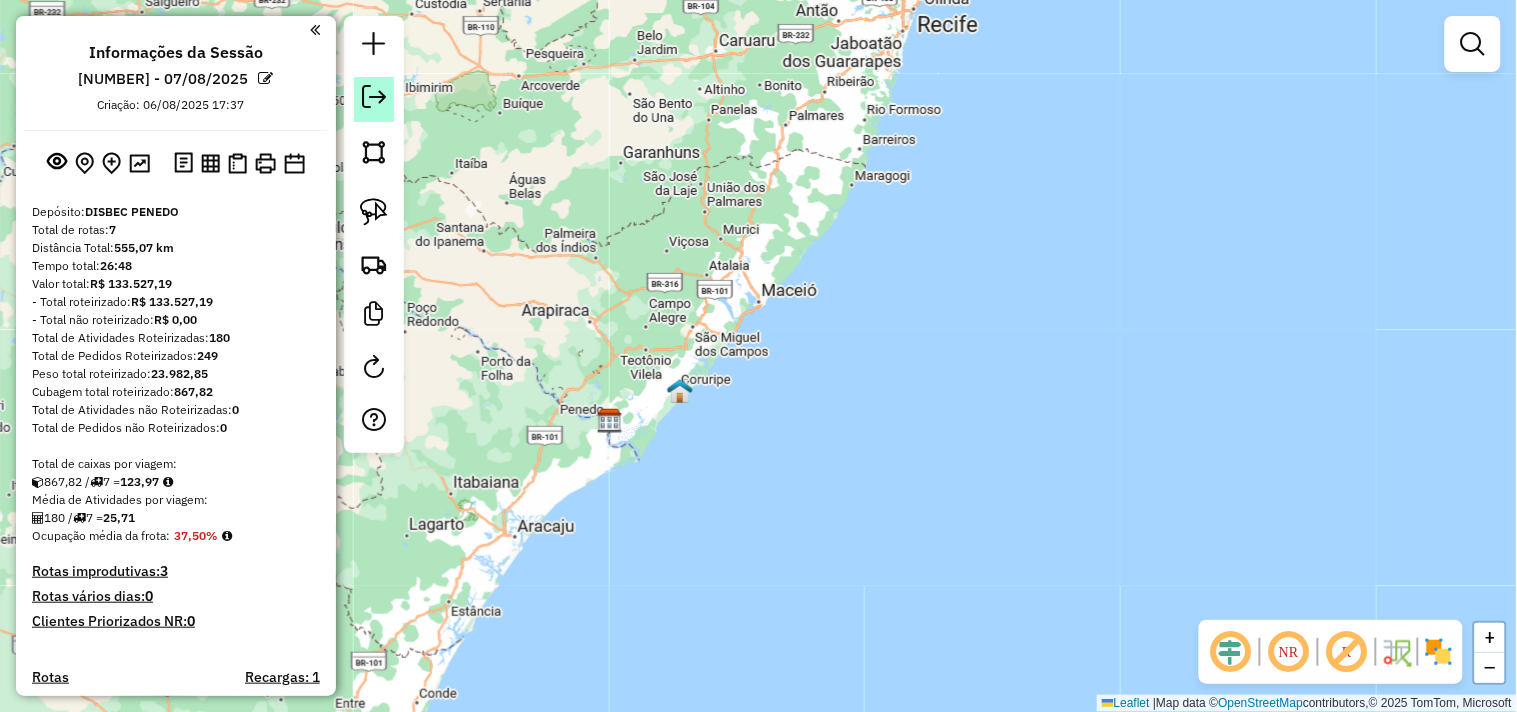 click 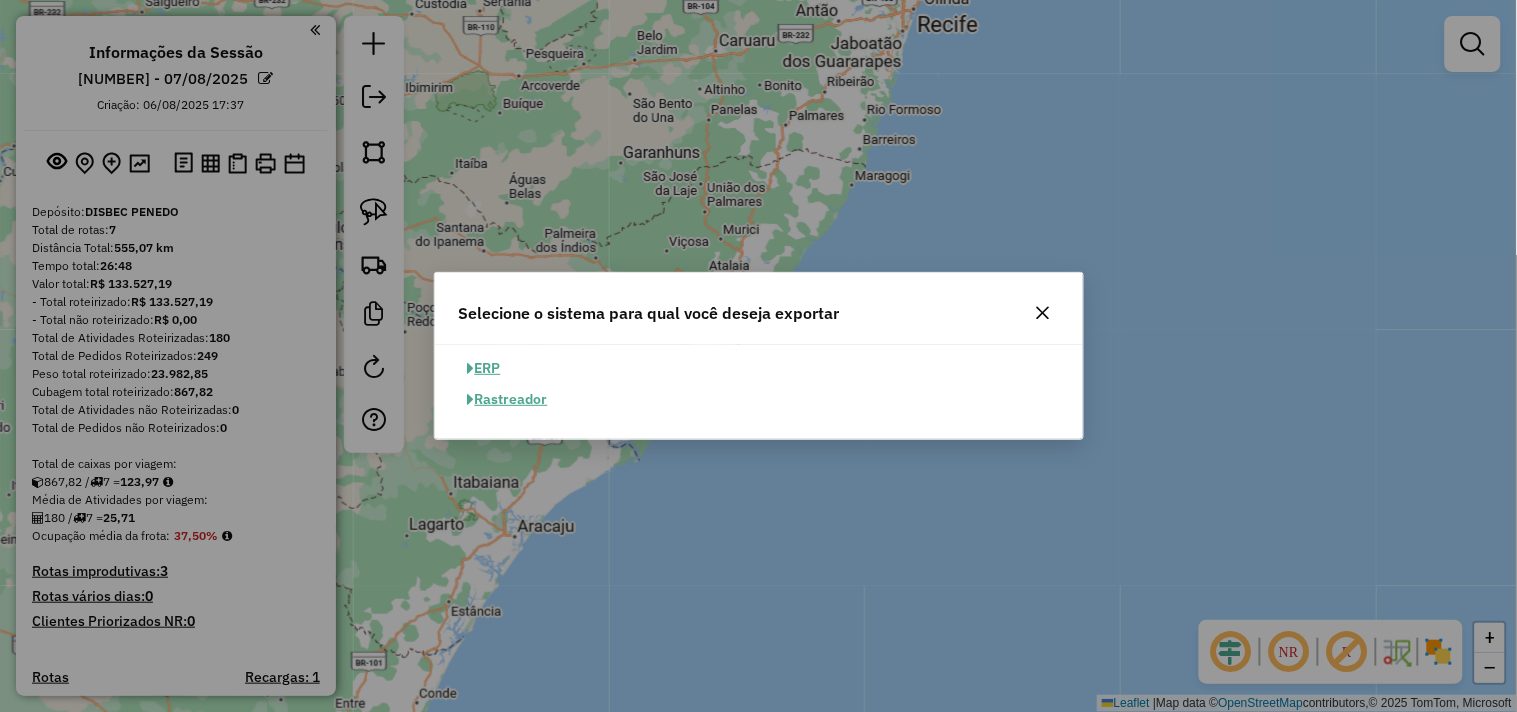 click on "ERP" 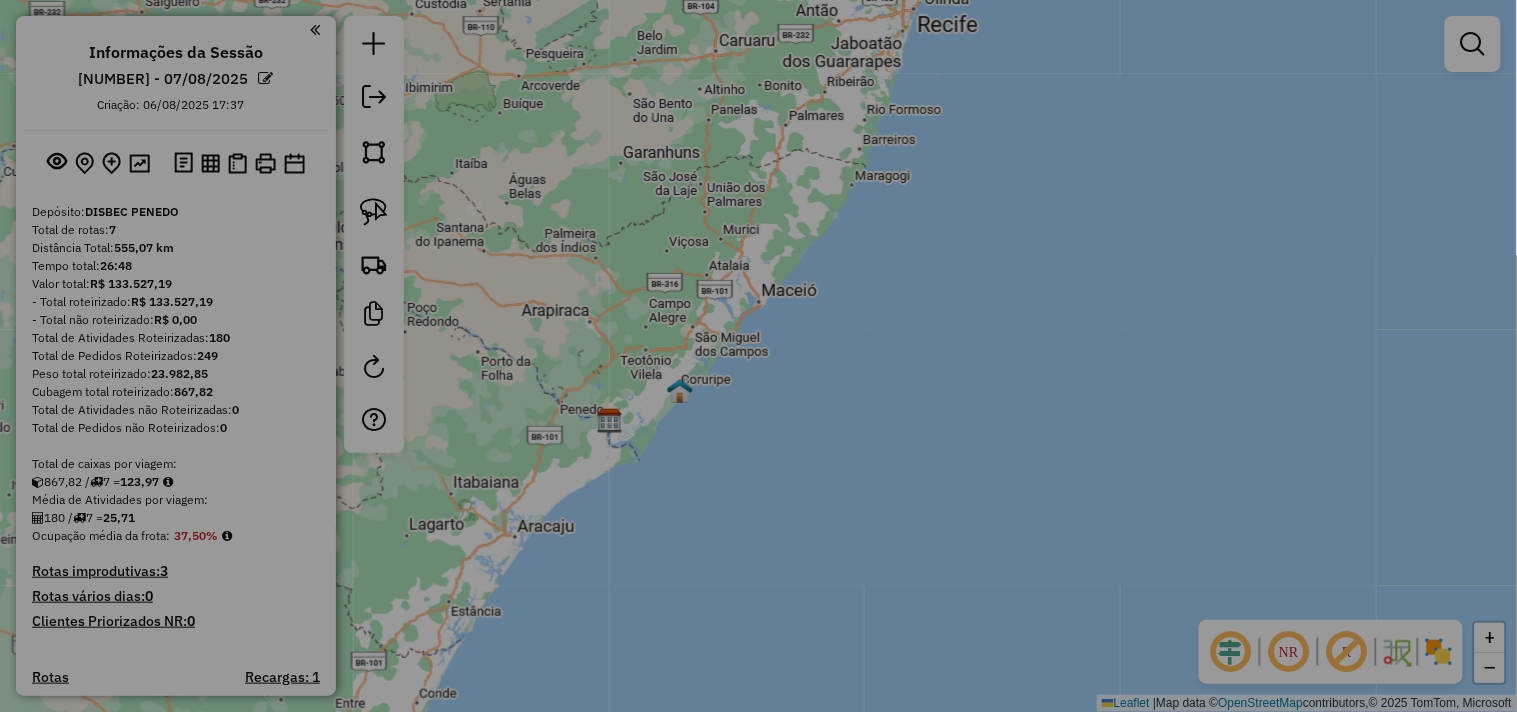 select on "**" 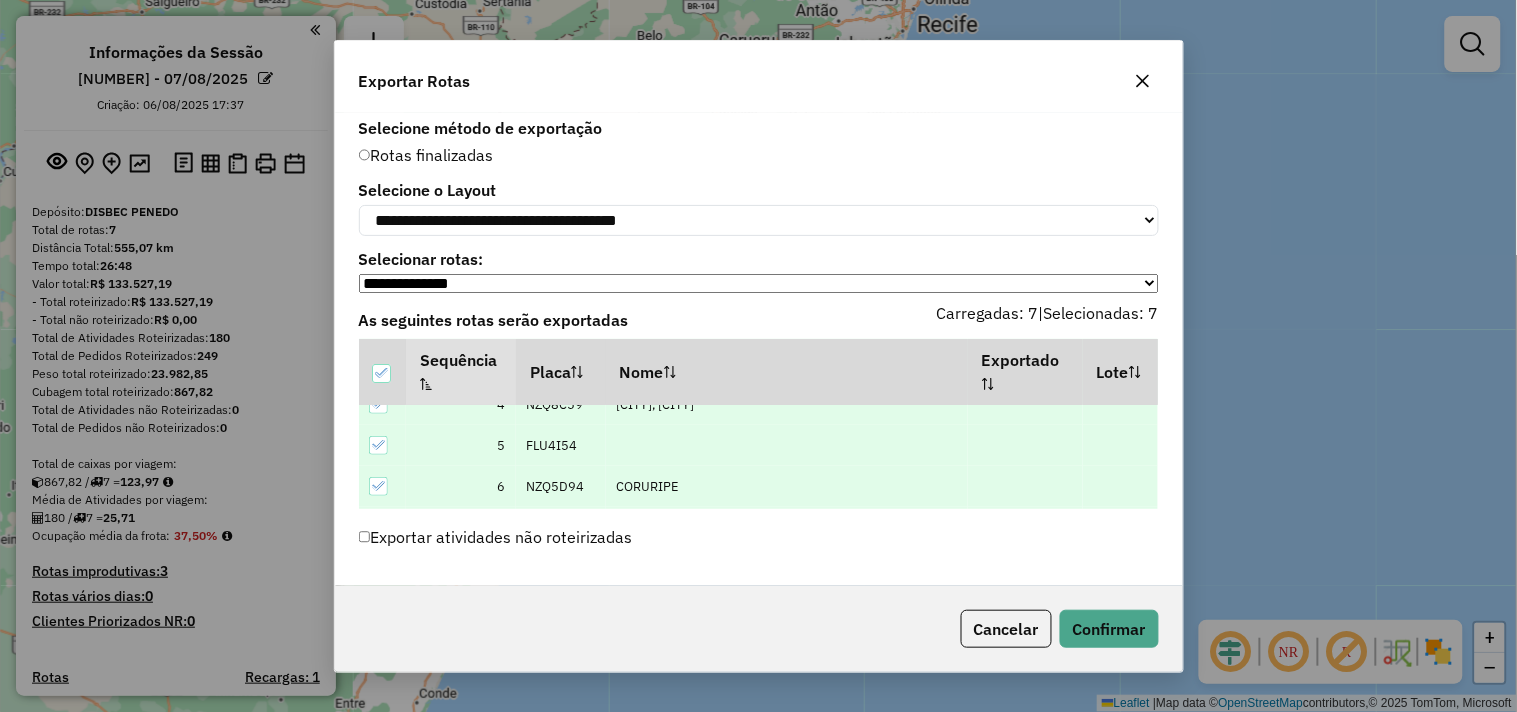 scroll, scrollTop: 186, scrollLeft: 0, axis: vertical 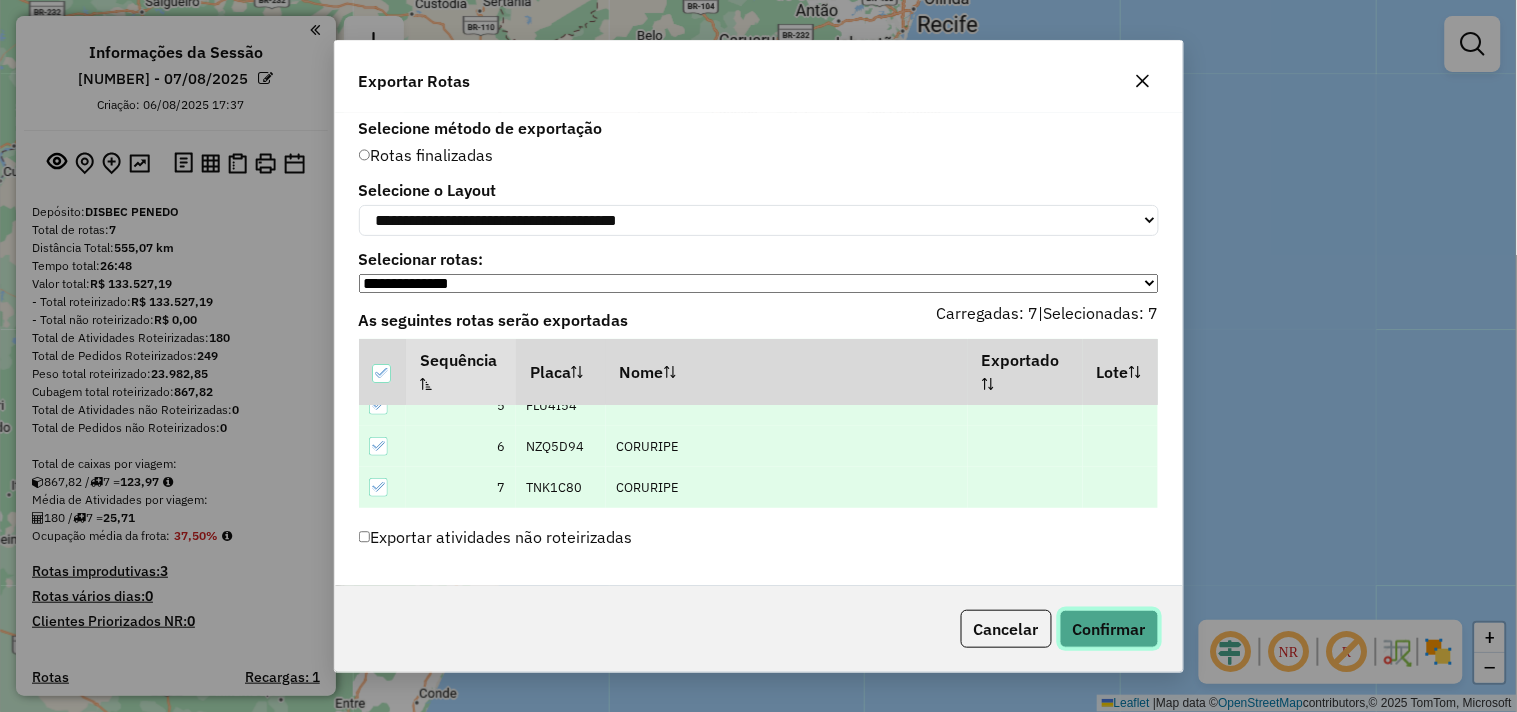 click on "Confirmar" 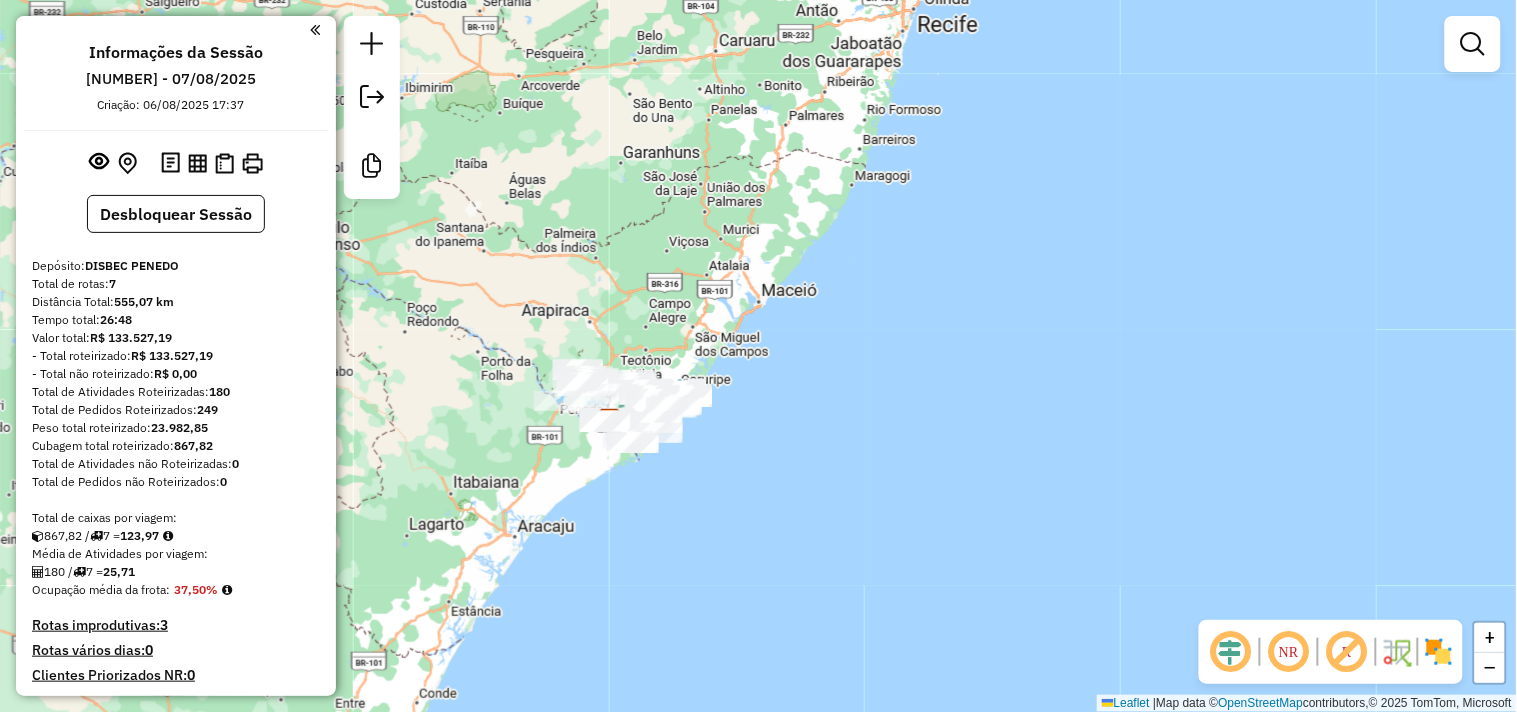 click on "Janela de atendimento Grade de atendimento Capacidade Transportadoras Veículos Cliente Pedidos  Rotas Selecione os dias de semana para filtrar as janelas de atendimento  Seg   Ter   Qua   Qui   Sex   Sáb   Dom  Informe o período da janela de atendimento: De: Até:  Filtrar exatamente a janela do cliente  Considerar janela de atendimento padrão  Selecione os dias de semana para filtrar as grades de atendimento  Seg   Ter   Qua   Qui   Sex   Sáb   Dom   Considerar clientes sem dia de atendimento cadastrado  Clientes fora do dia de atendimento selecionado Filtrar as atividades entre os valores definidos abaixo:  Peso mínimo:   Peso máximo:   Cubagem mínima:   Cubagem máxima:   De:   Até:  Filtrar as atividades entre o tempo de atendimento definido abaixo:  De:   Até:   Considerar capacidade total dos clientes não roteirizados Transportadora: Selecione um ou mais itens Tipo de veículo: Selecione um ou mais itens Veículo: Selecione um ou mais itens Motorista: Selecione um ou mais itens Nome: Rótulo:" 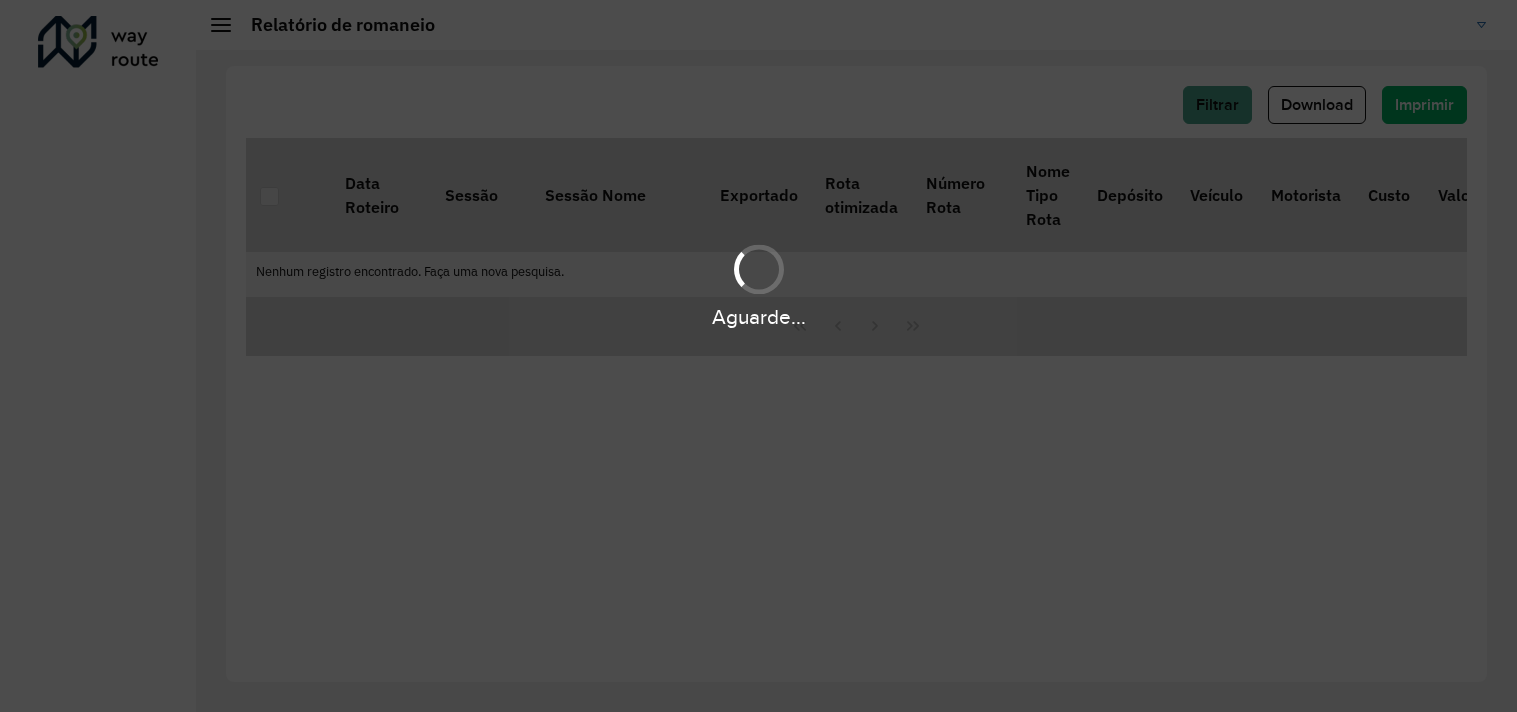 scroll, scrollTop: 0, scrollLeft: 0, axis: both 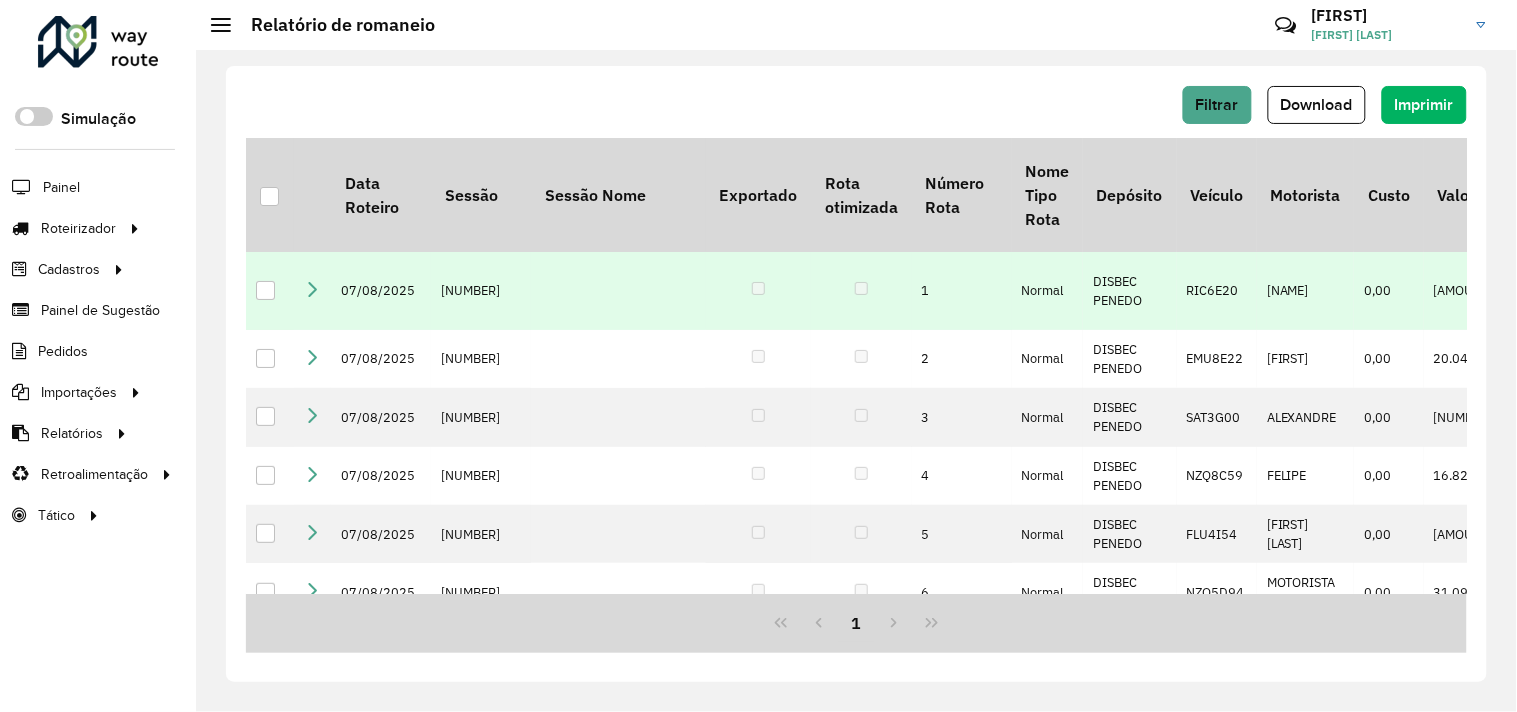click at bounding box center [312, 289] 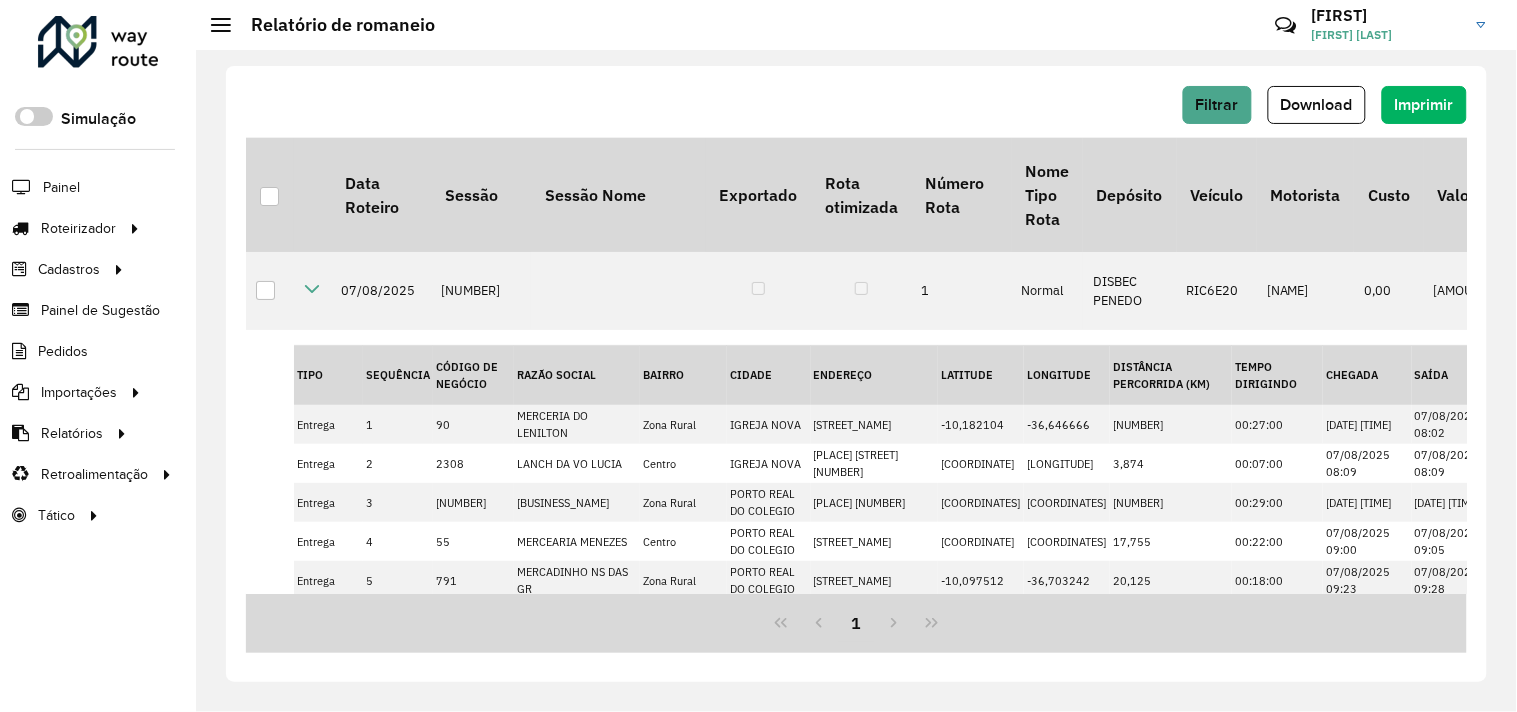 scroll, scrollTop: 0, scrollLeft: 0, axis: both 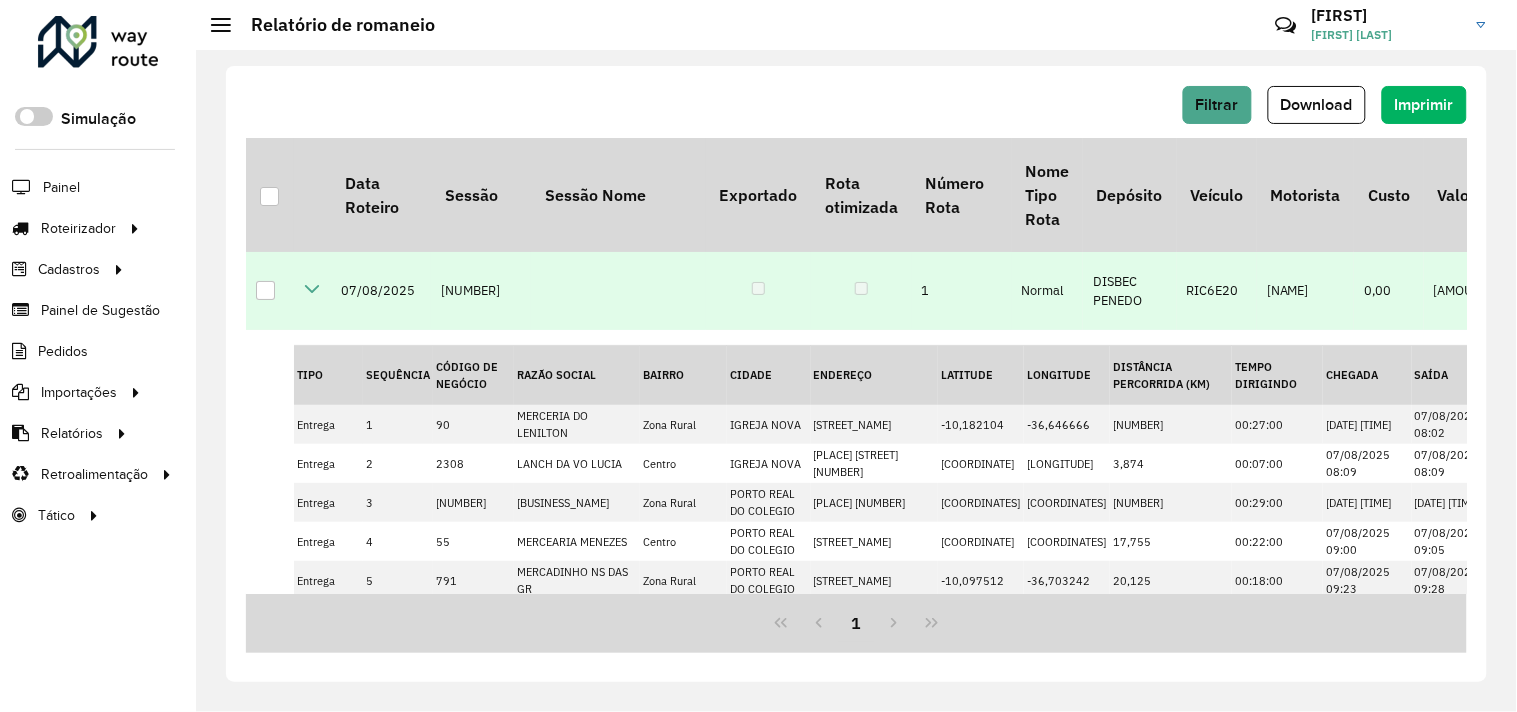 click at bounding box center (312, 289) 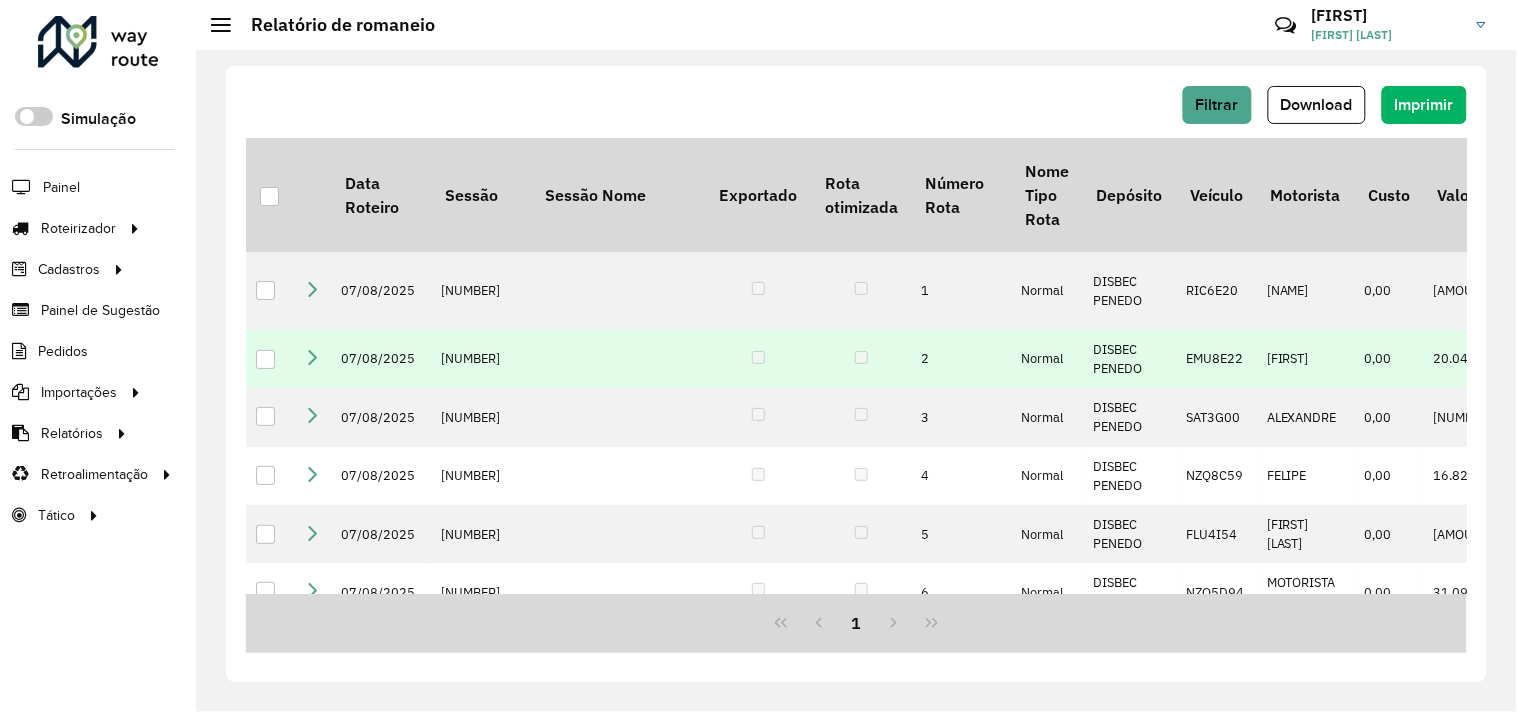 click at bounding box center [312, 357] 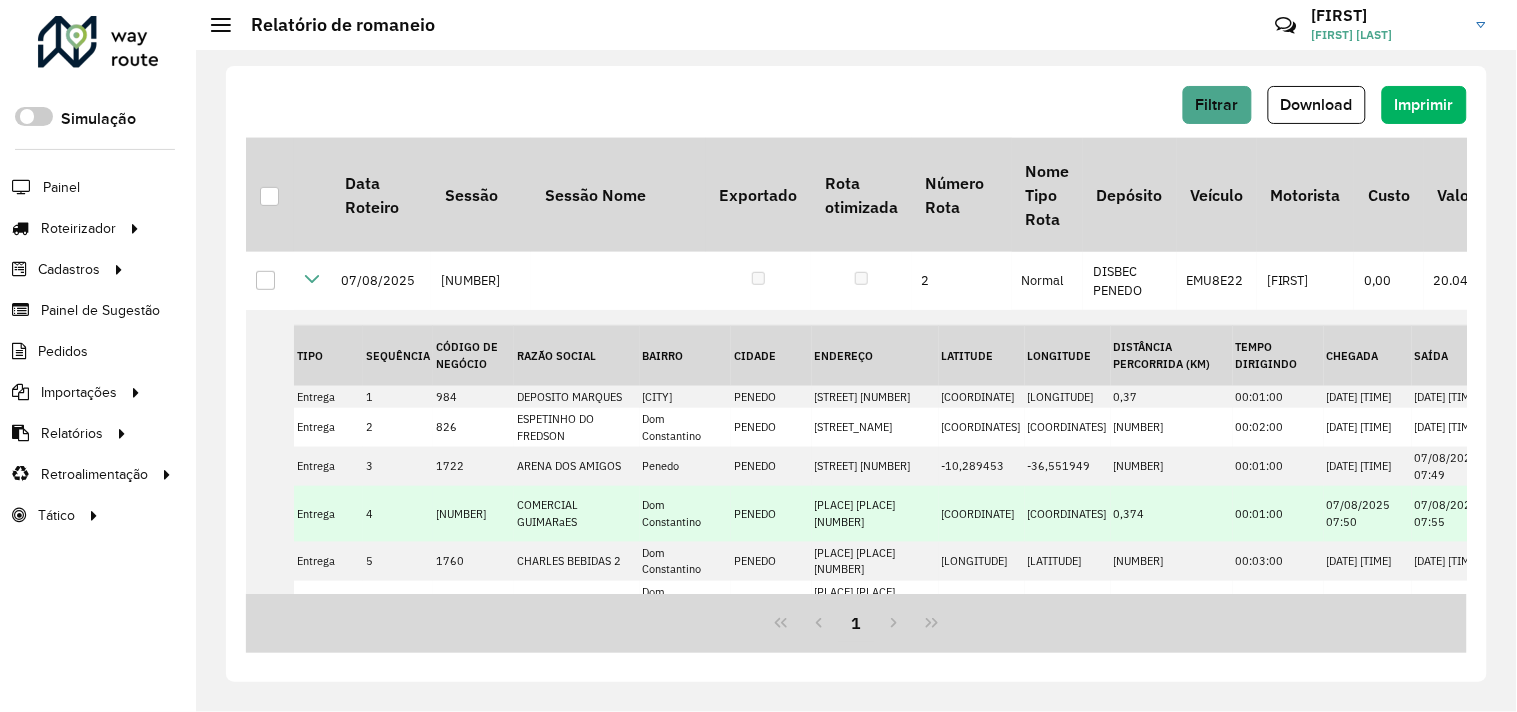 scroll, scrollTop: 0, scrollLeft: 0, axis: both 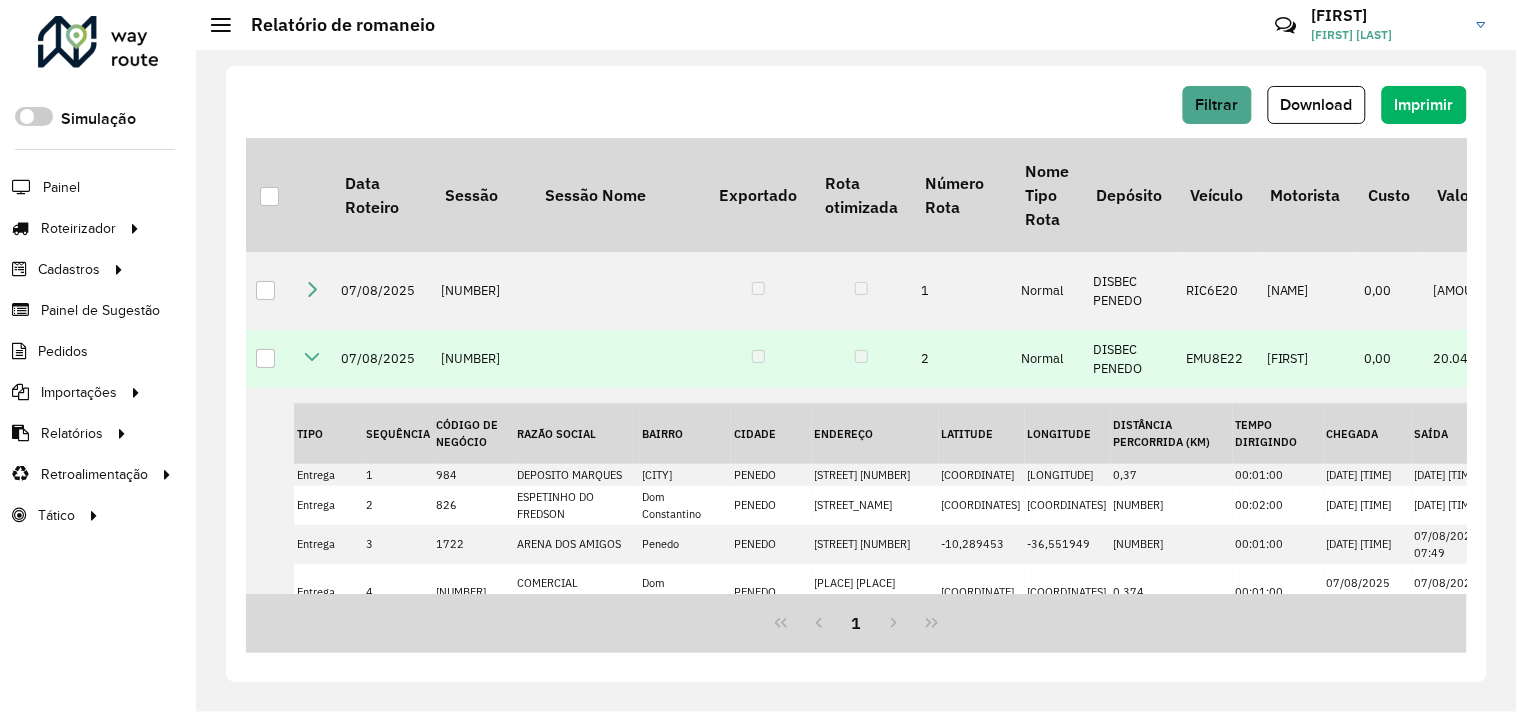click at bounding box center [312, 359] 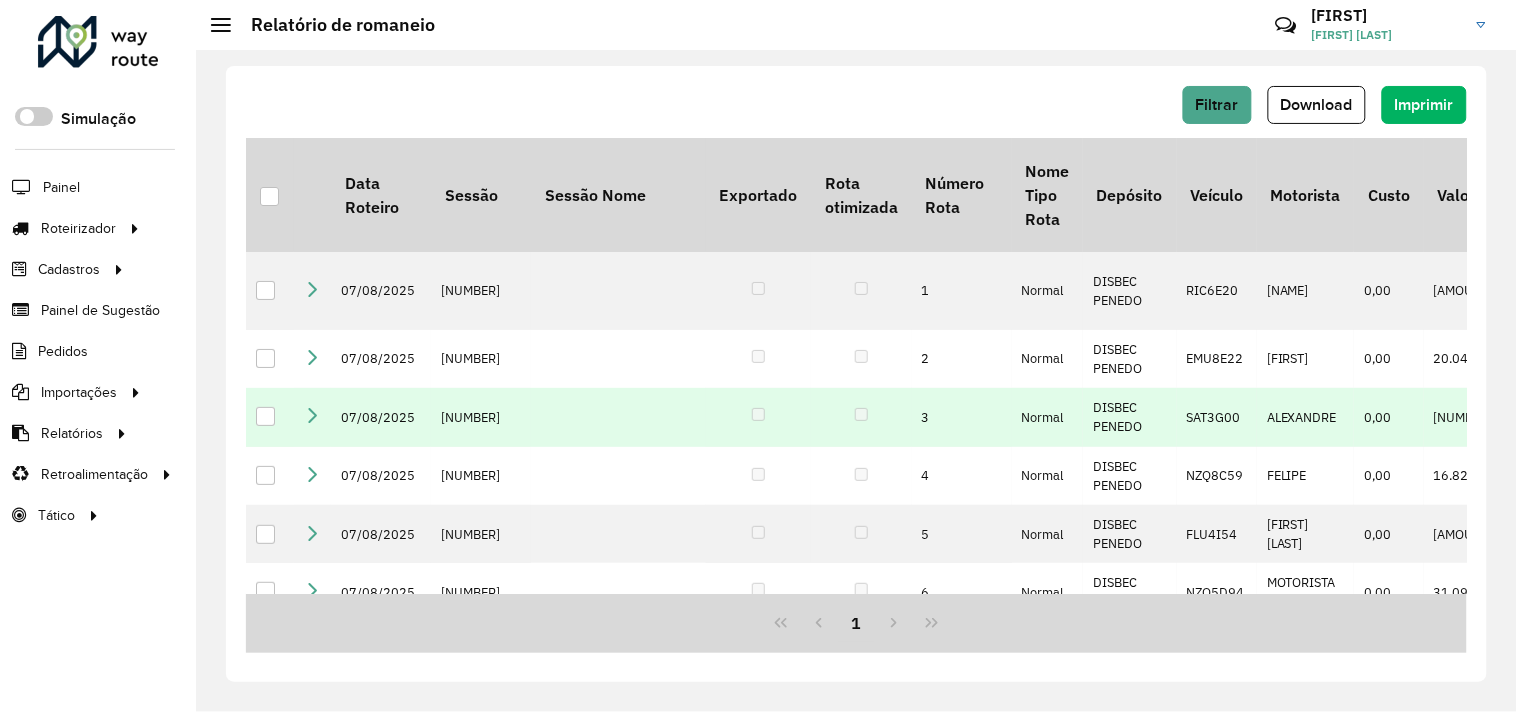 click at bounding box center (312, 415) 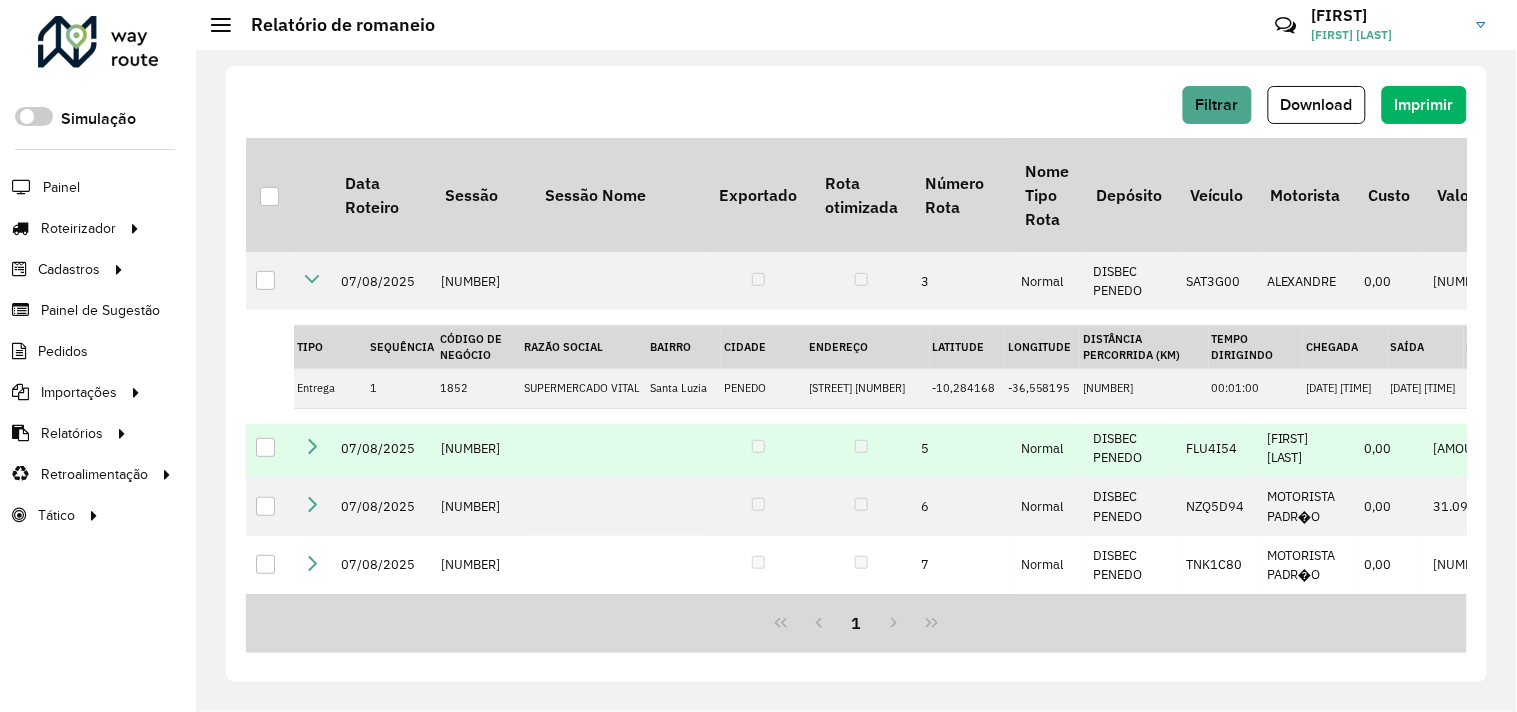 scroll, scrollTop: 0, scrollLeft: 0, axis: both 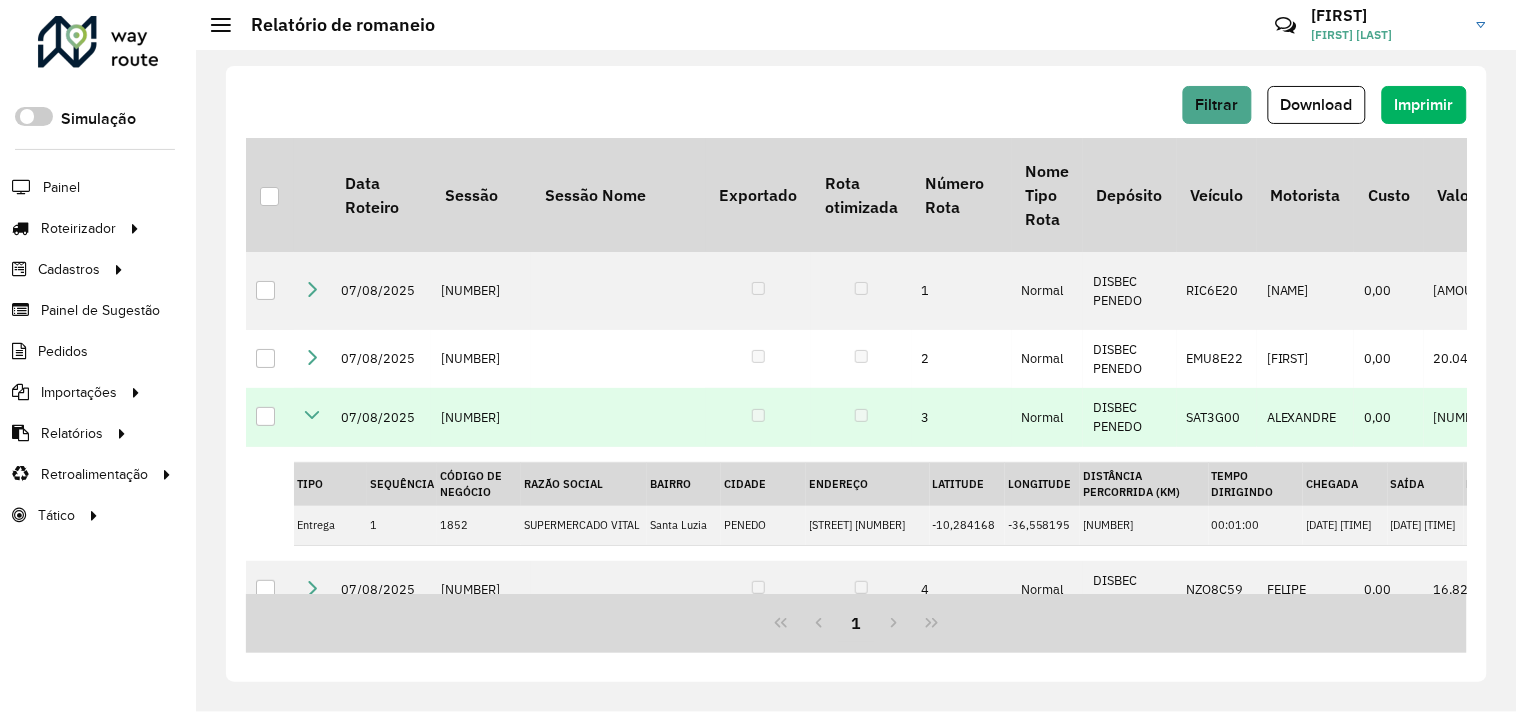 click at bounding box center [312, 415] 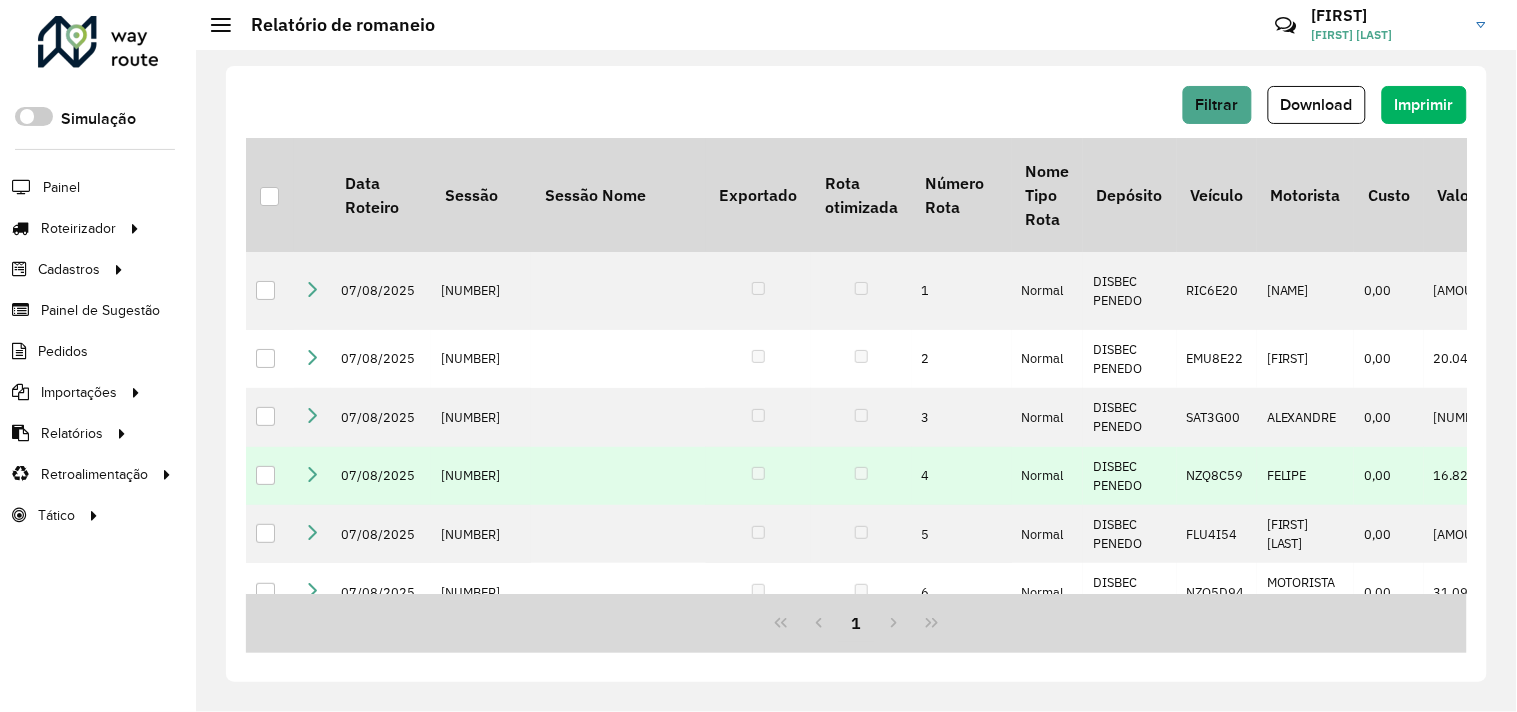 click at bounding box center [312, 474] 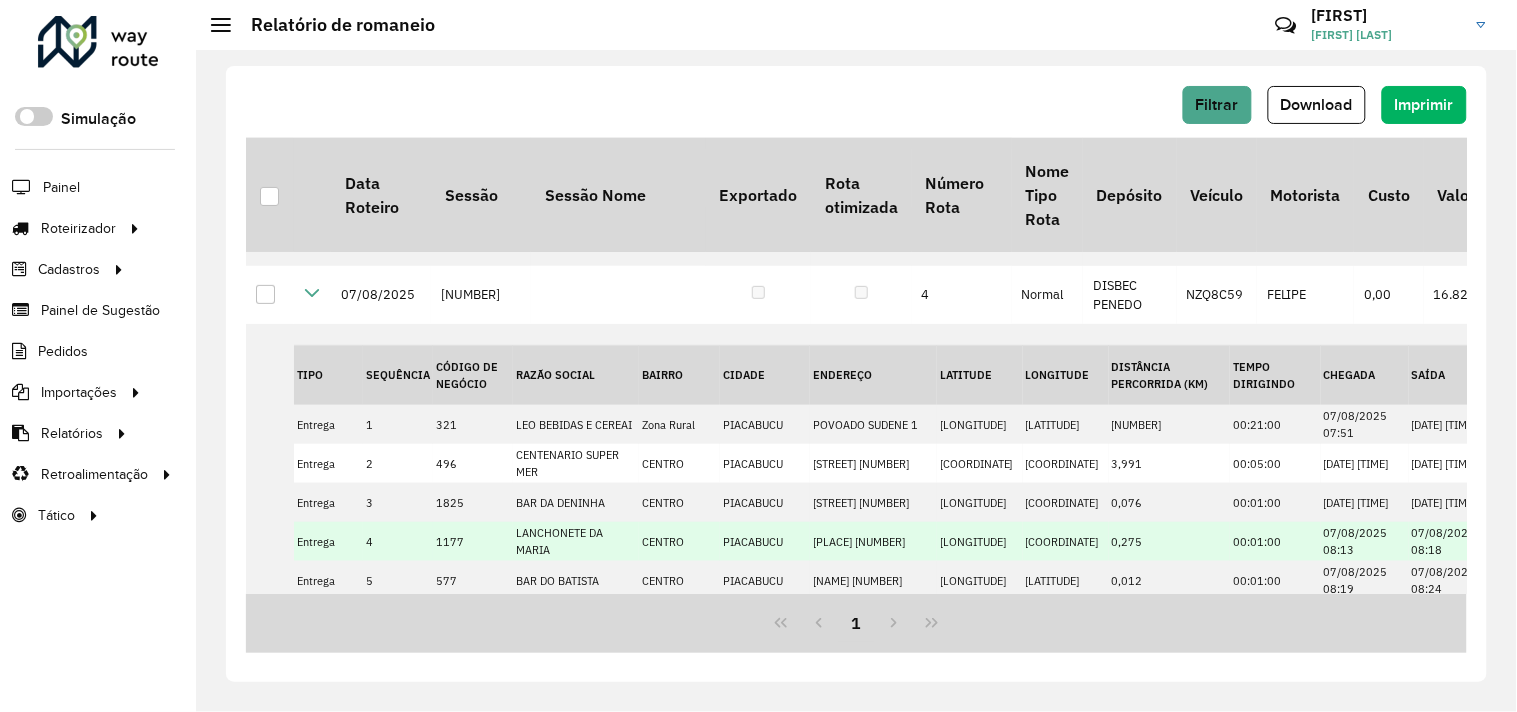 scroll, scrollTop: 0, scrollLeft: 0, axis: both 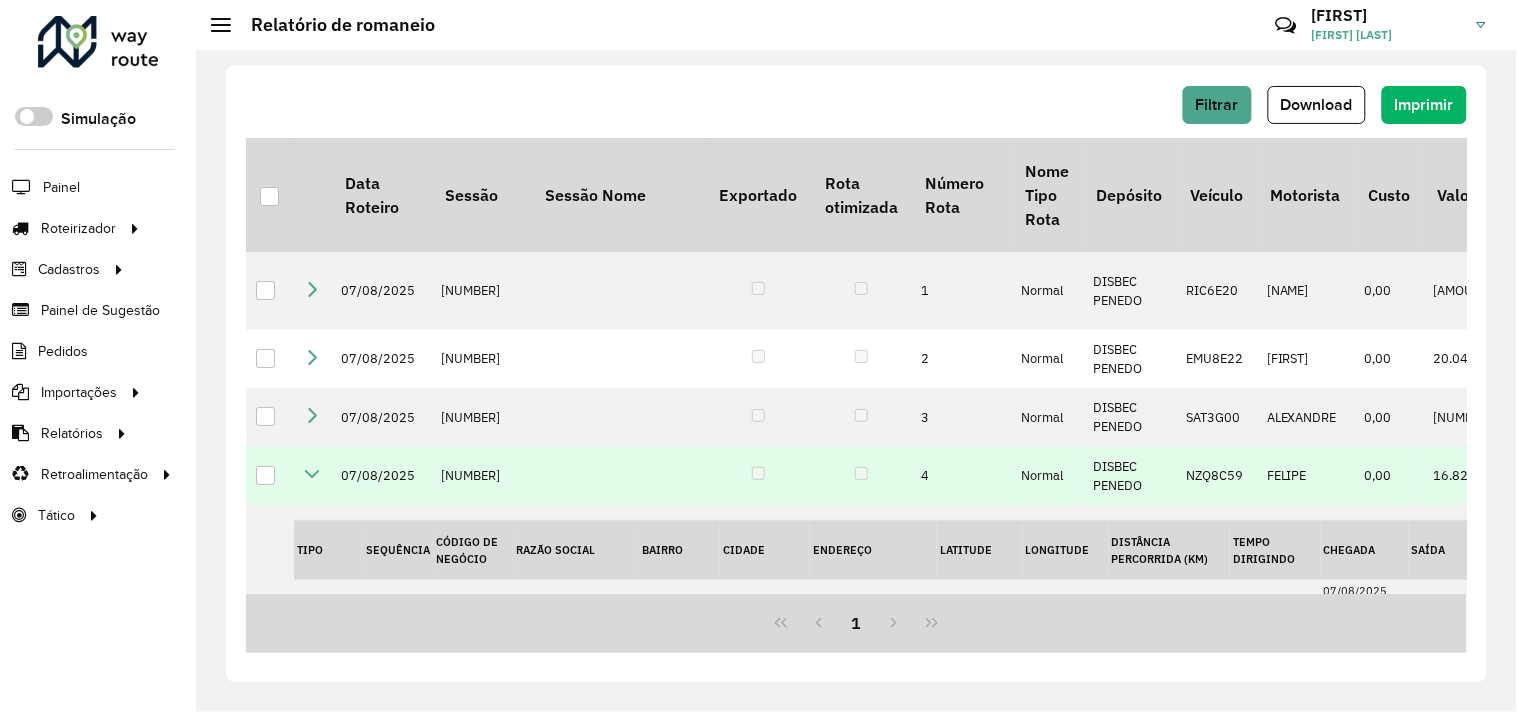 click at bounding box center [312, 474] 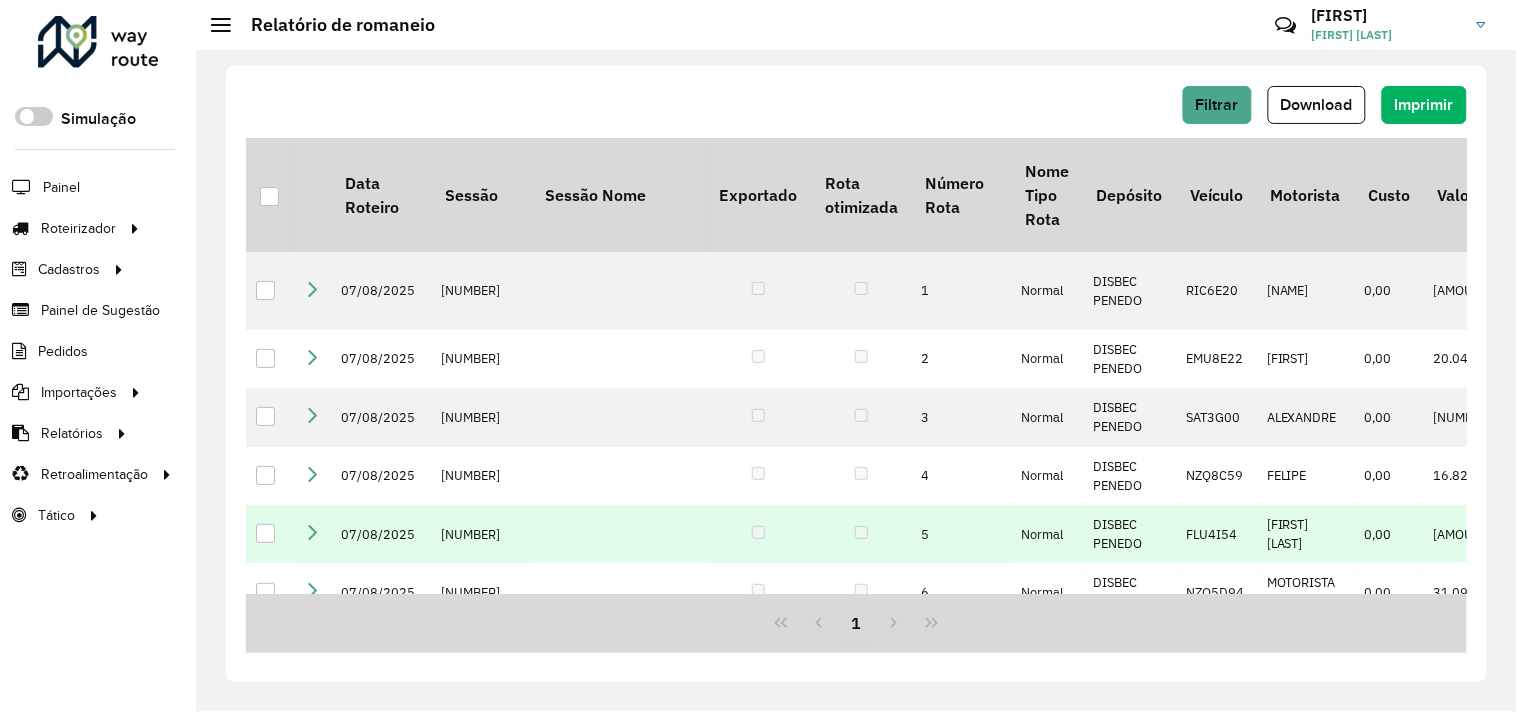 click at bounding box center (312, 532) 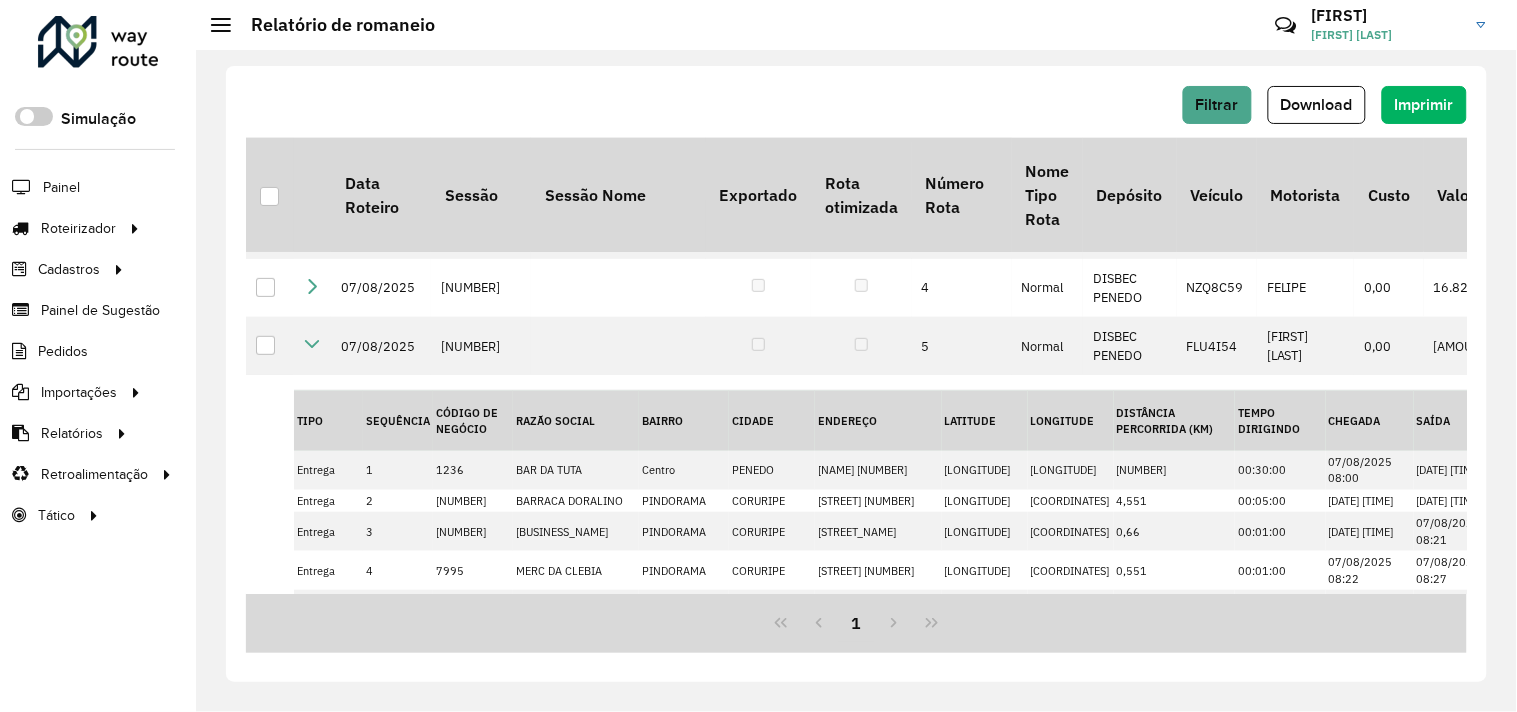 scroll, scrollTop: 187, scrollLeft: 0, axis: vertical 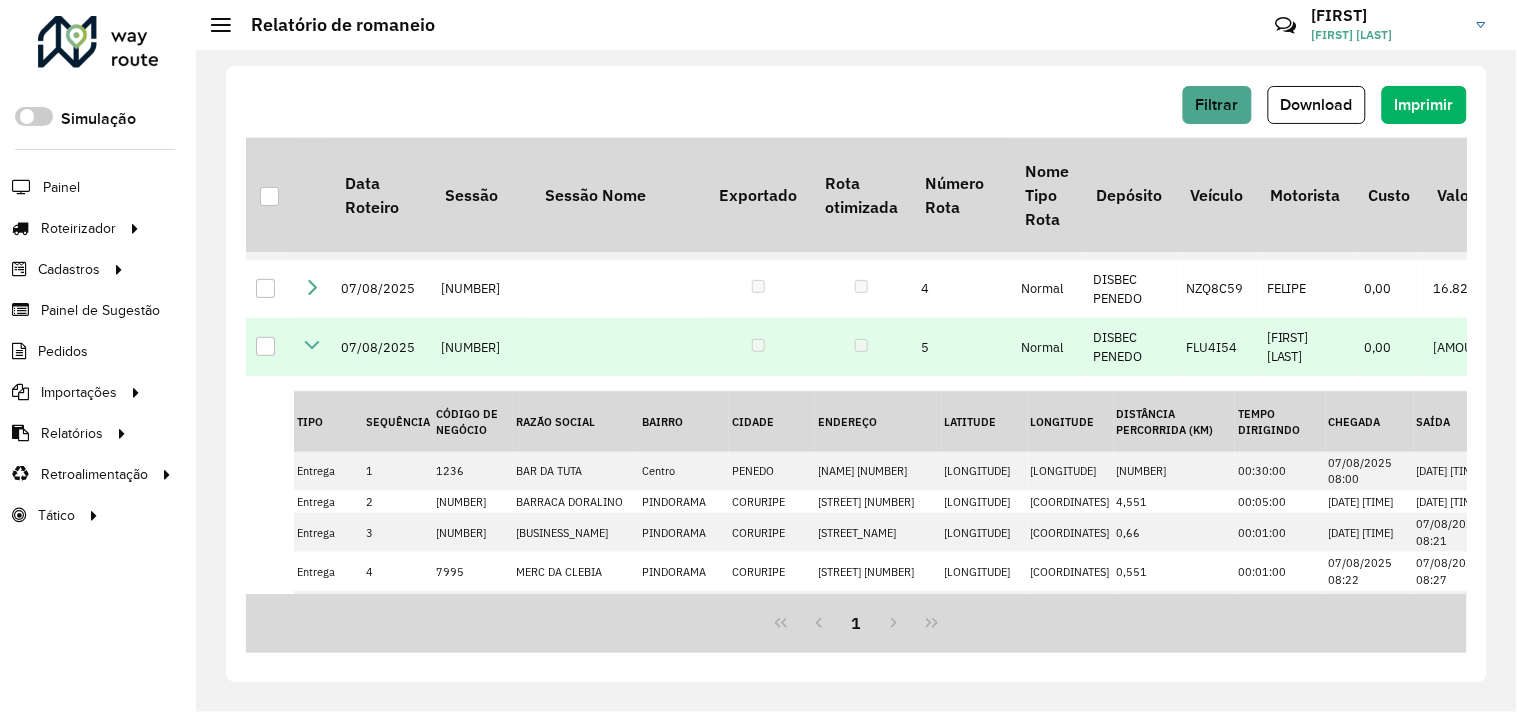 click at bounding box center (312, 345) 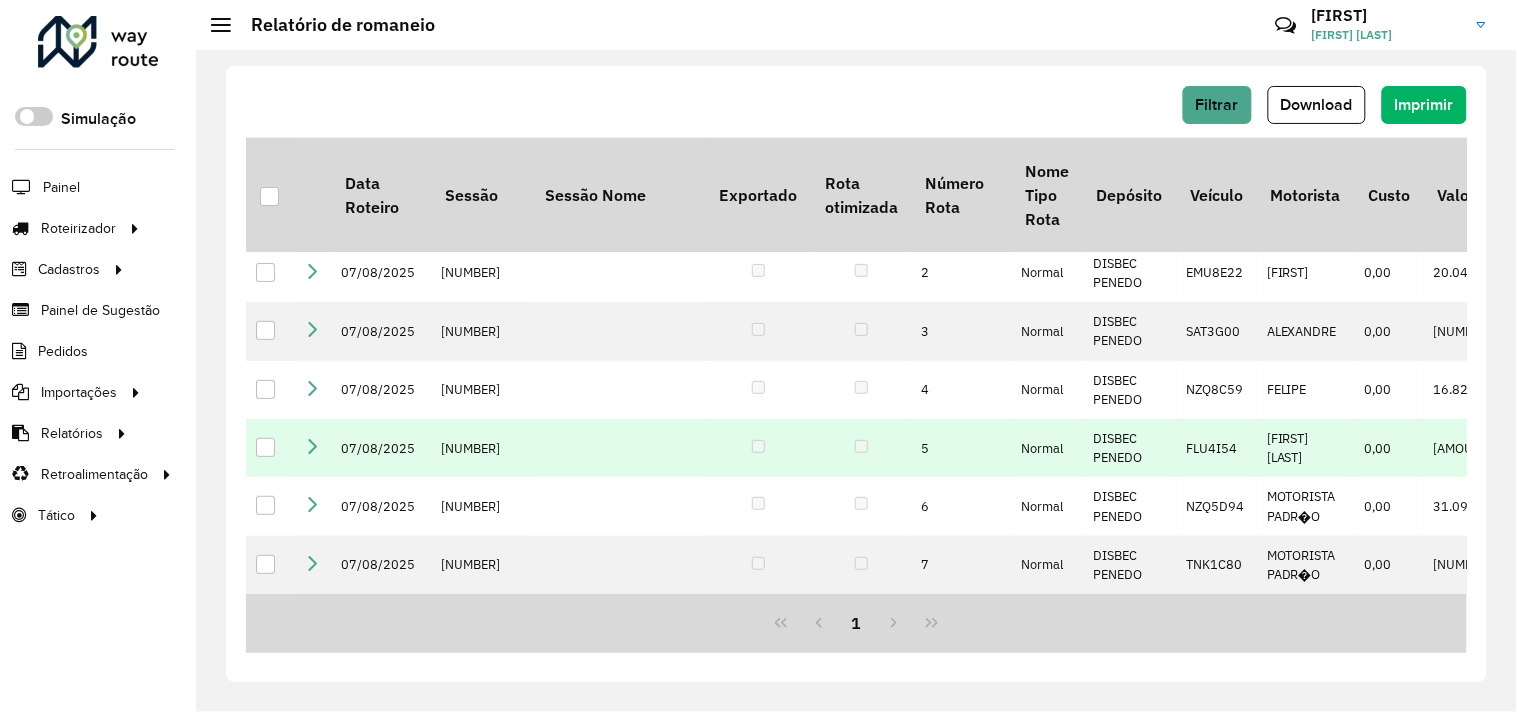 scroll, scrollTop: 110, scrollLeft: 0, axis: vertical 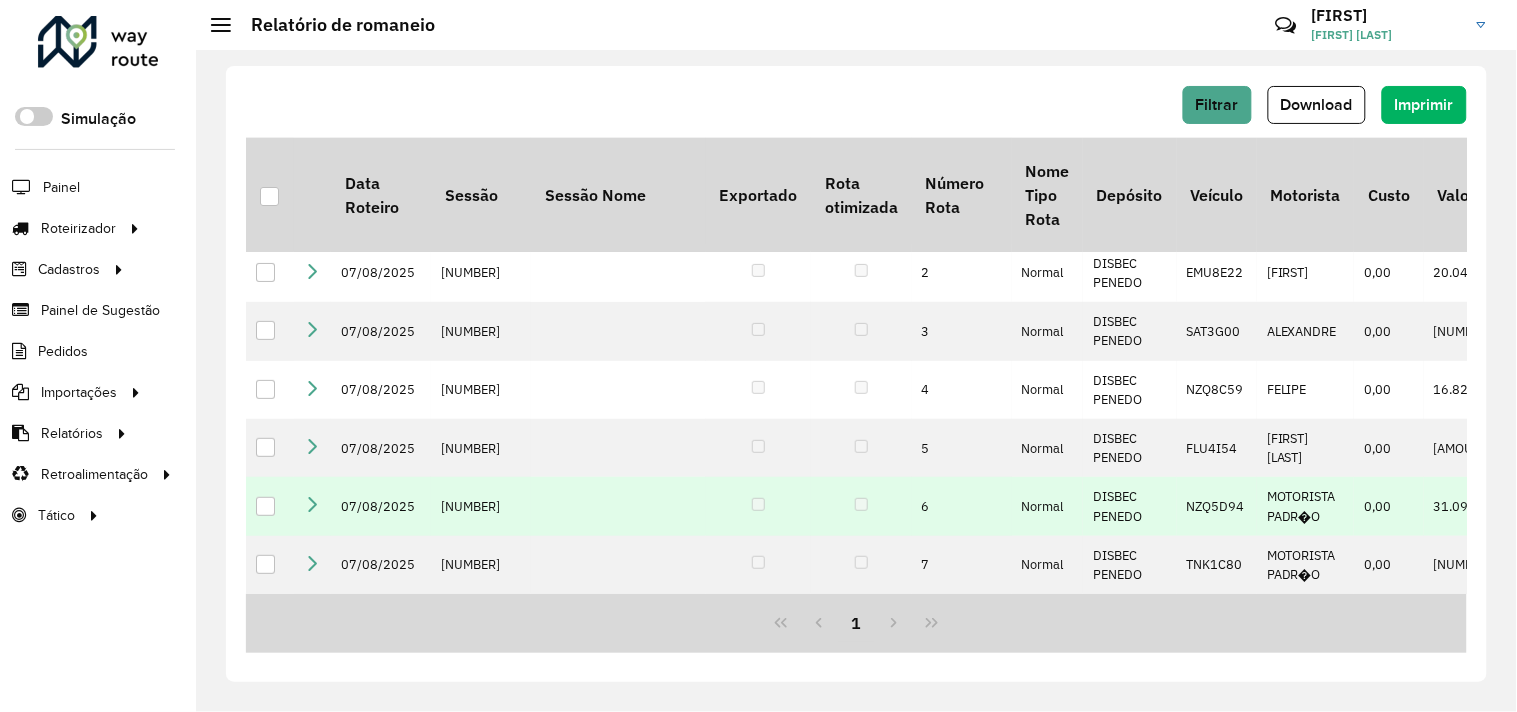 click at bounding box center [312, 504] 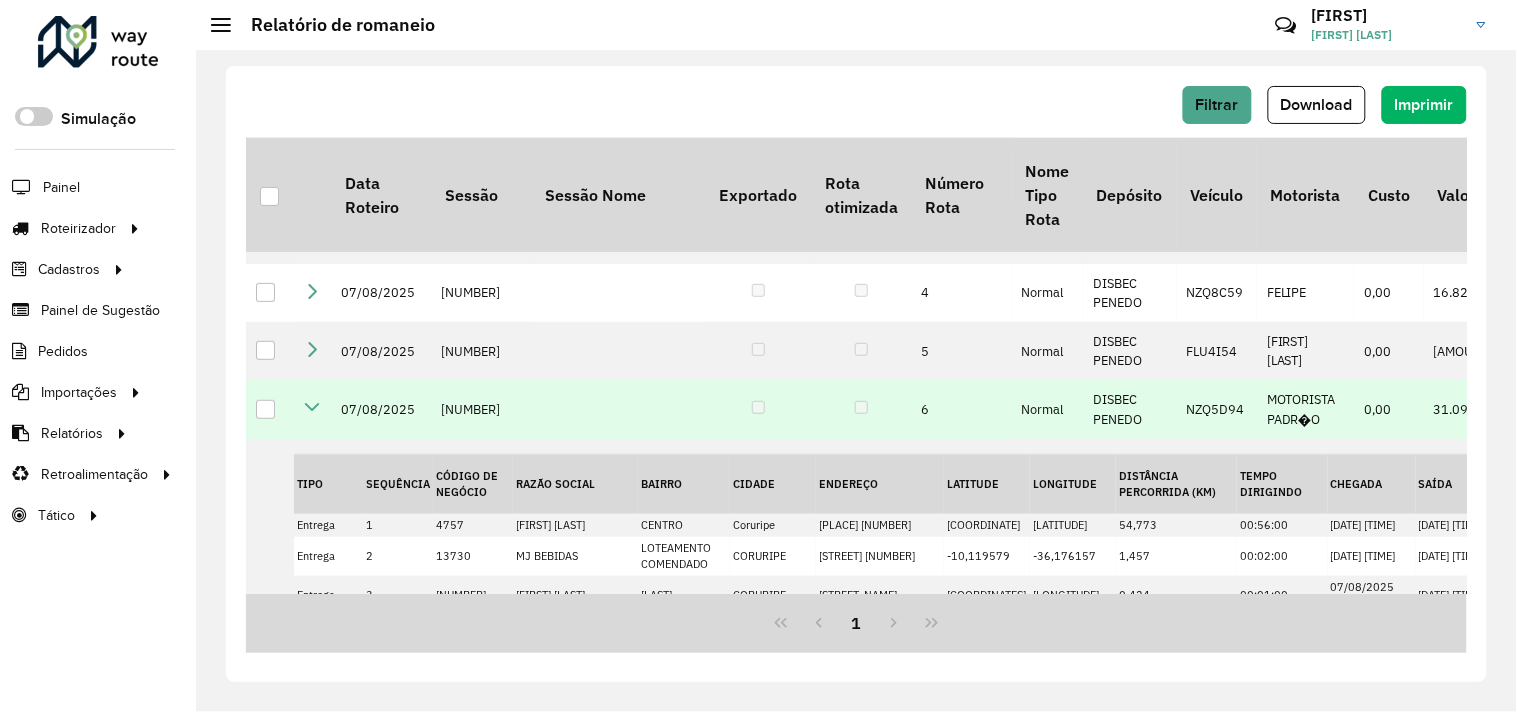 scroll, scrollTop: 182, scrollLeft: 0, axis: vertical 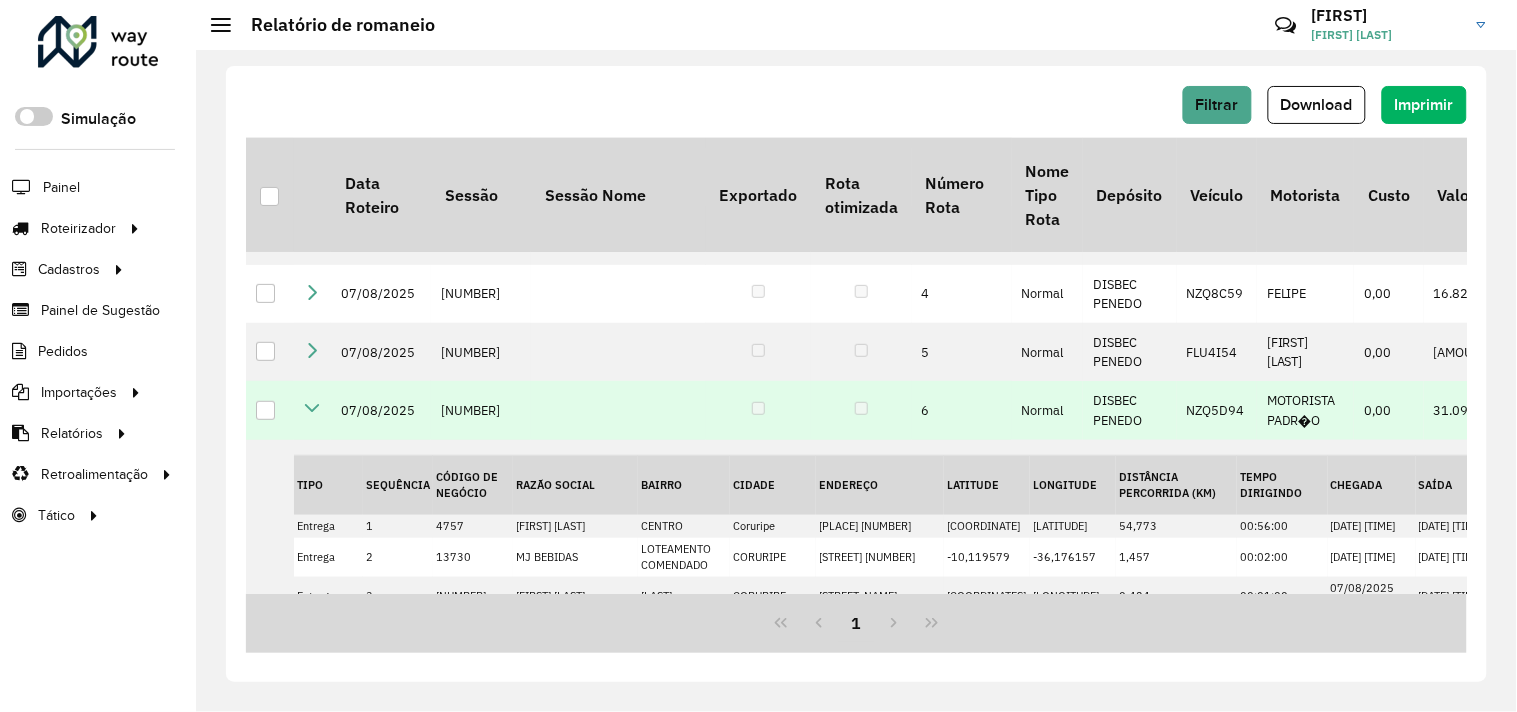 click at bounding box center (312, 408) 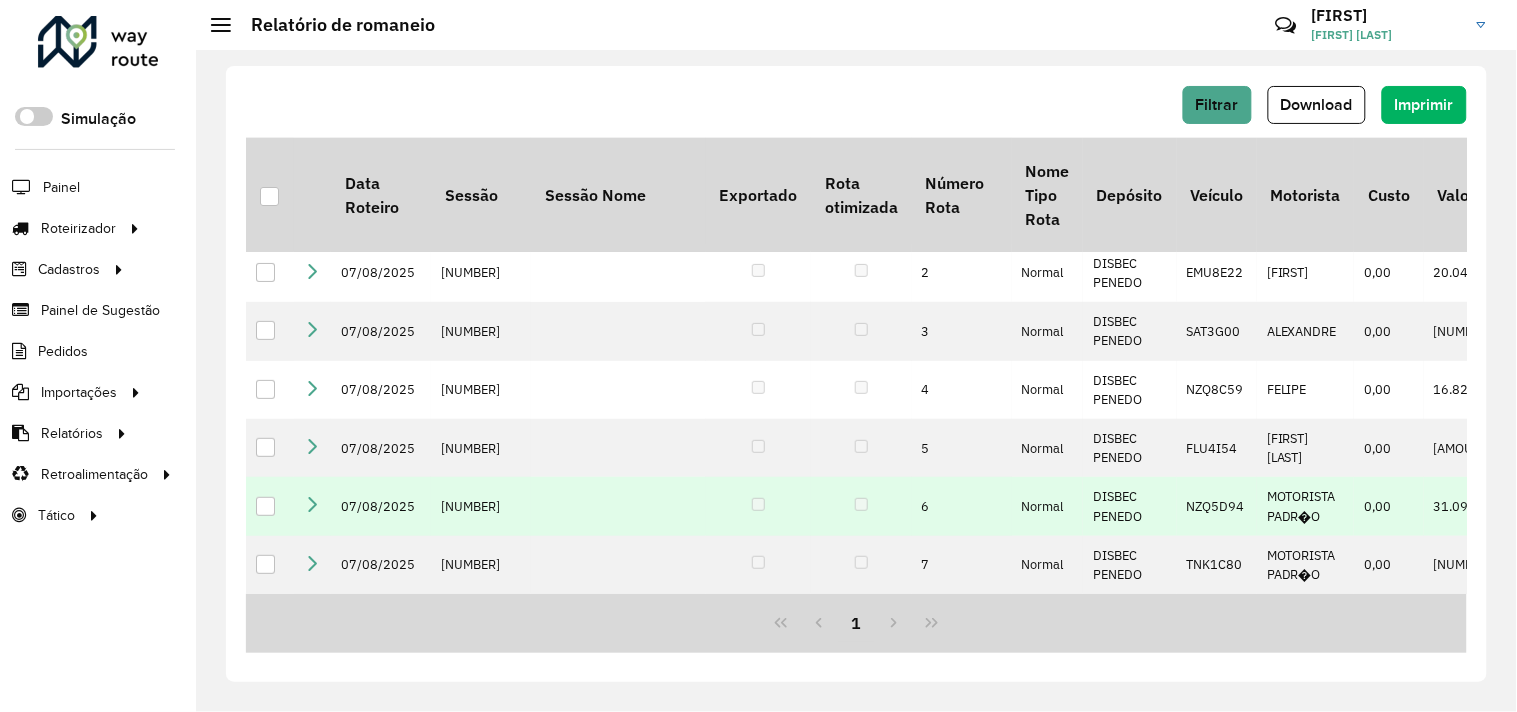 scroll, scrollTop: 110, scrollLeft: 0, axis: vertical 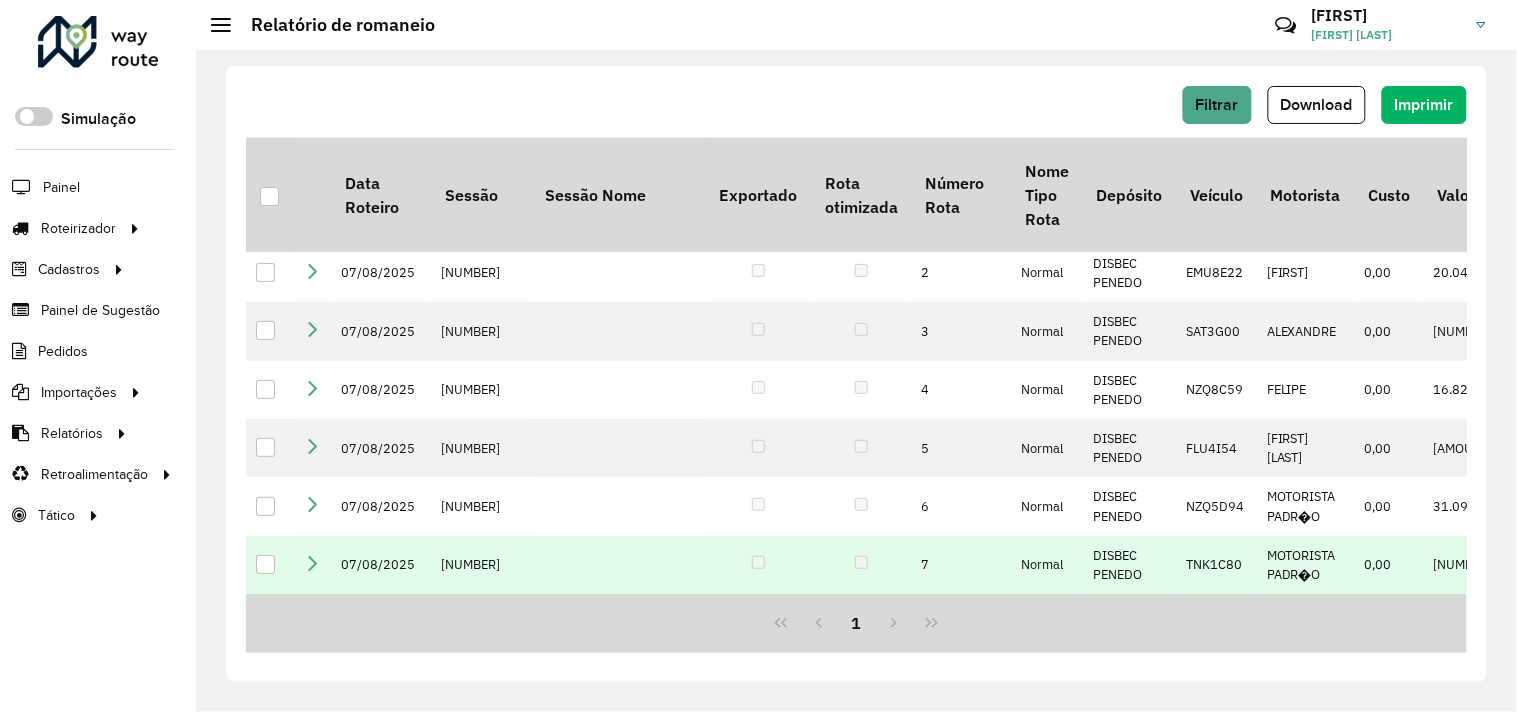 click at bounding box center (312, 563) 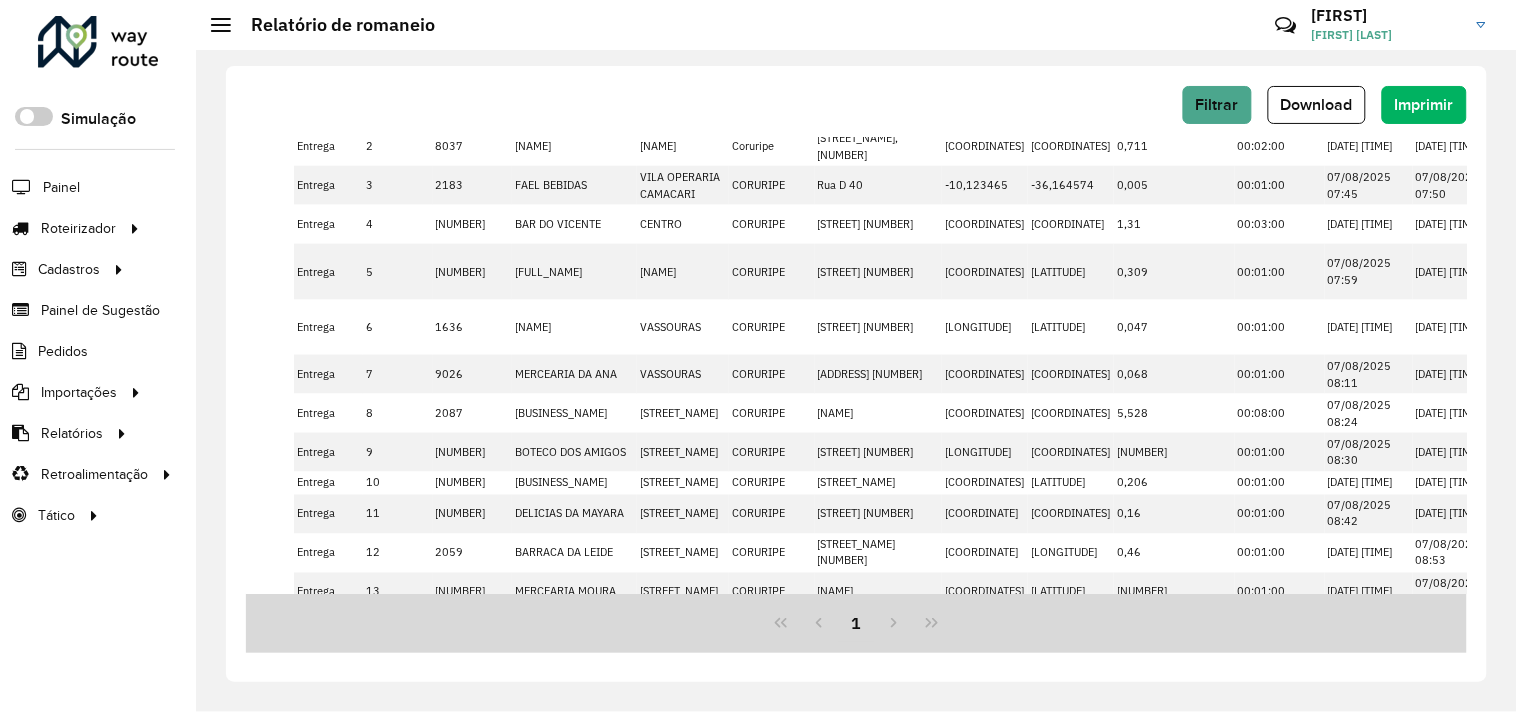scroll, scrollTop: 332, scrollLeft: 0, axis: vertical 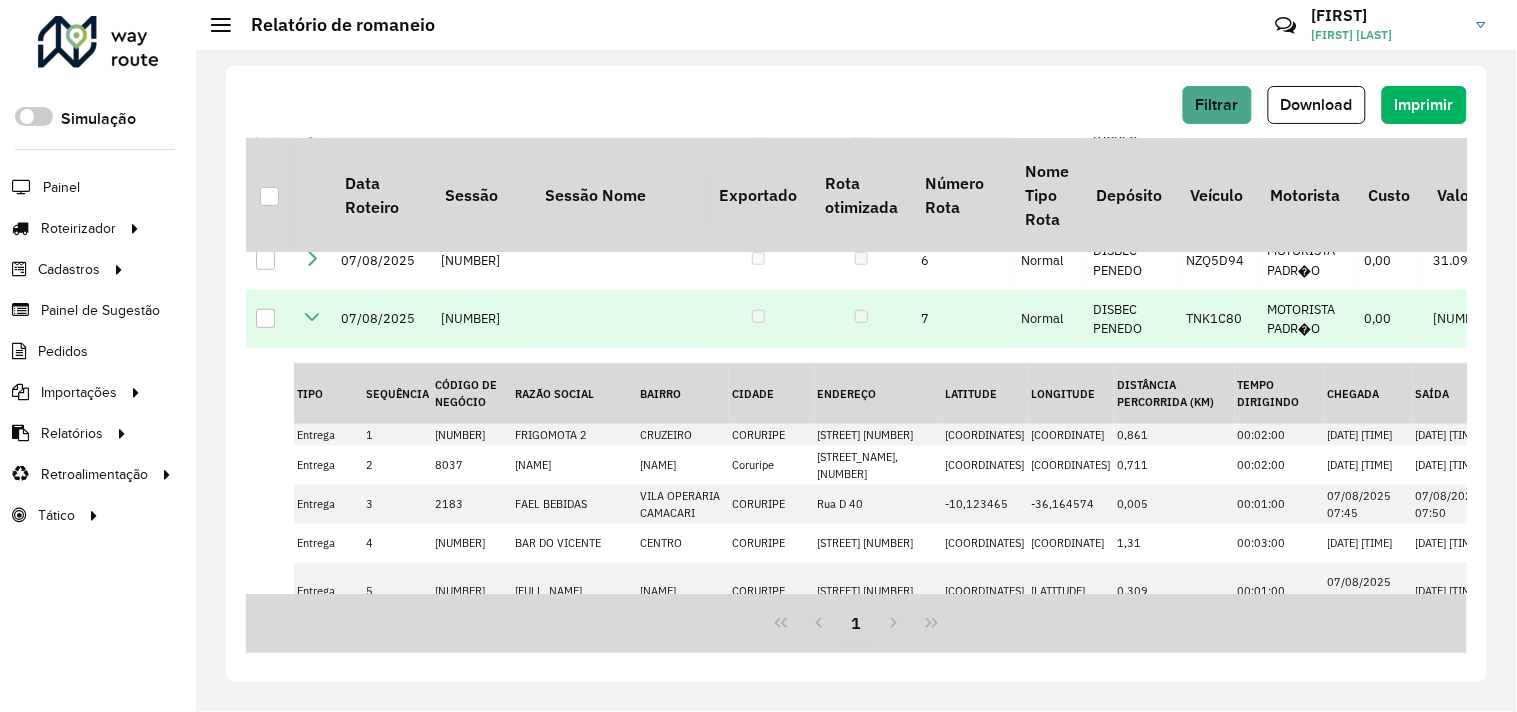 click at bounding box center [312, 317] 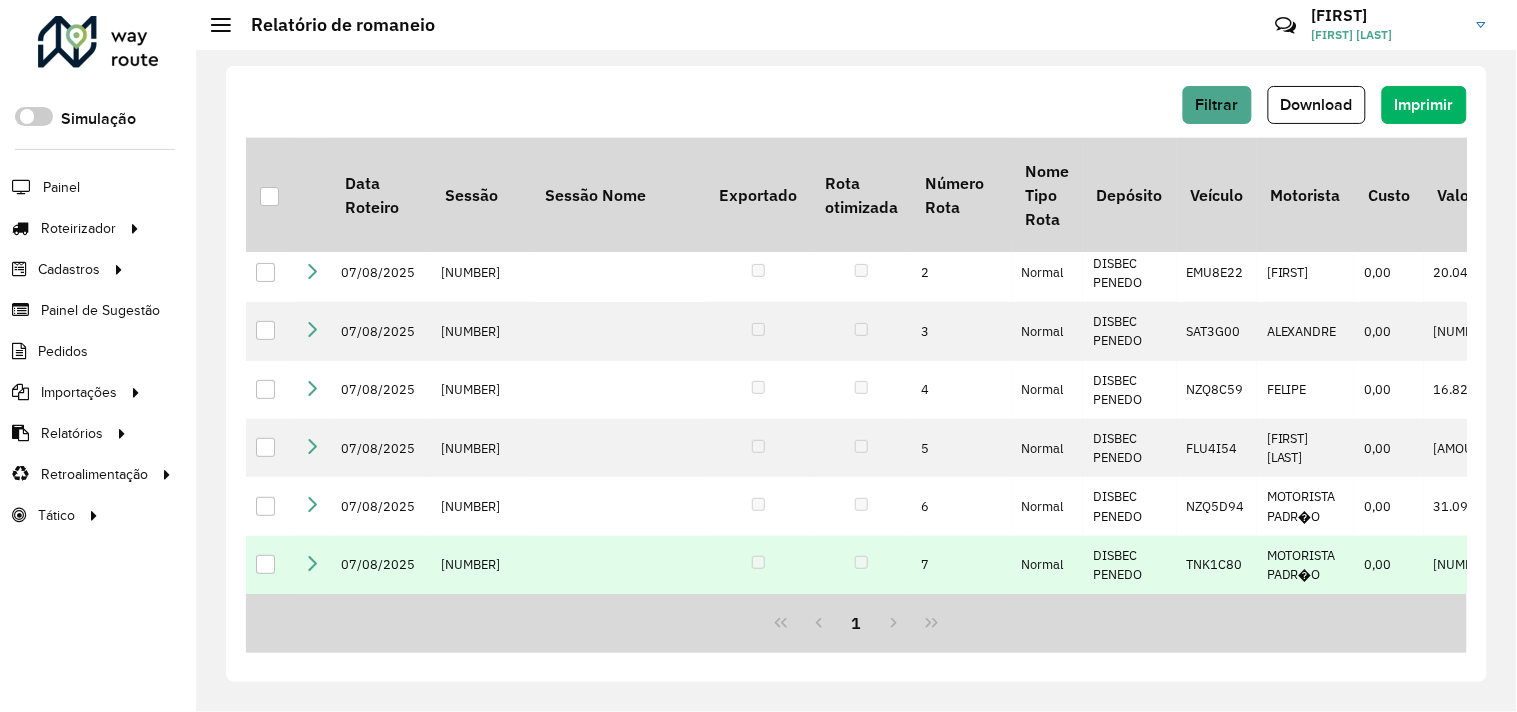 scroll, scrollTop: 110, scrollLeft: 0, axis: vertical 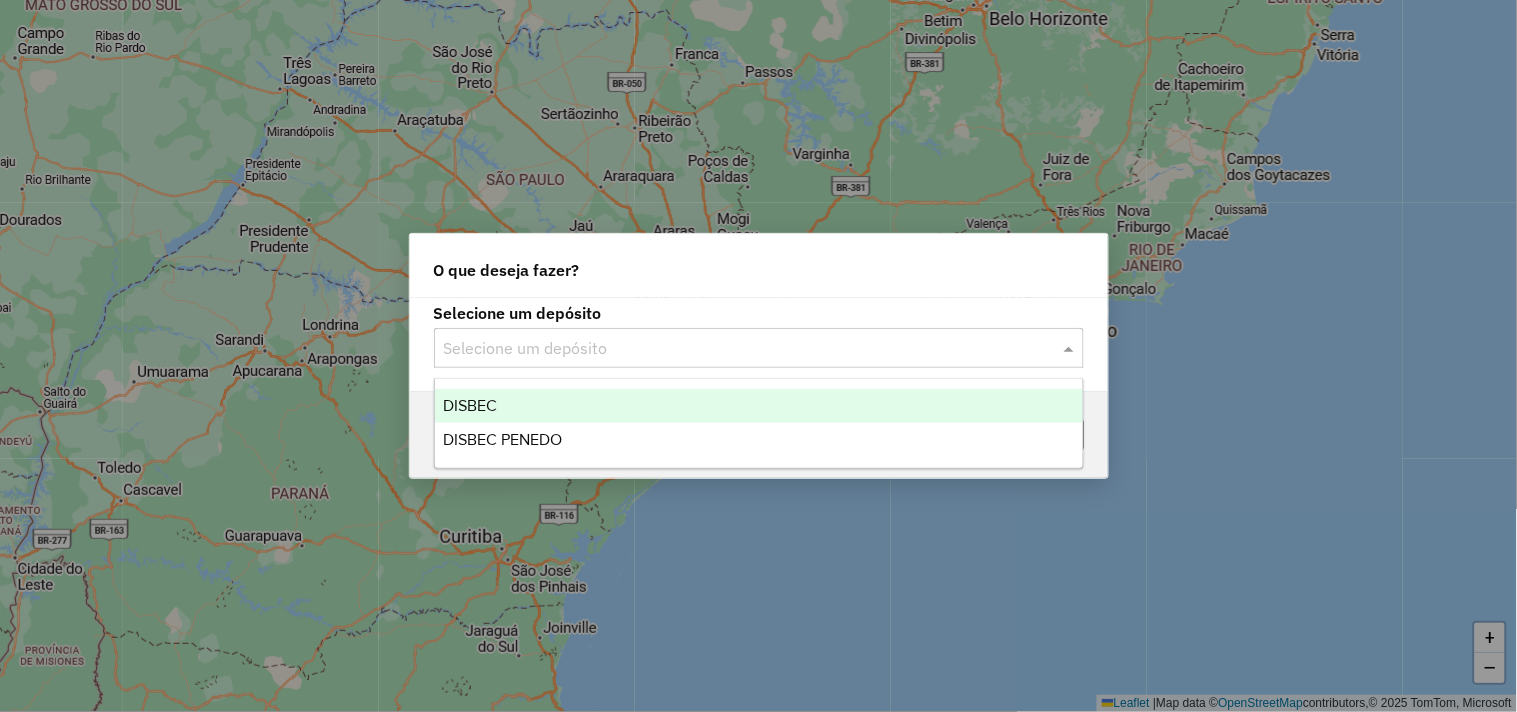 click 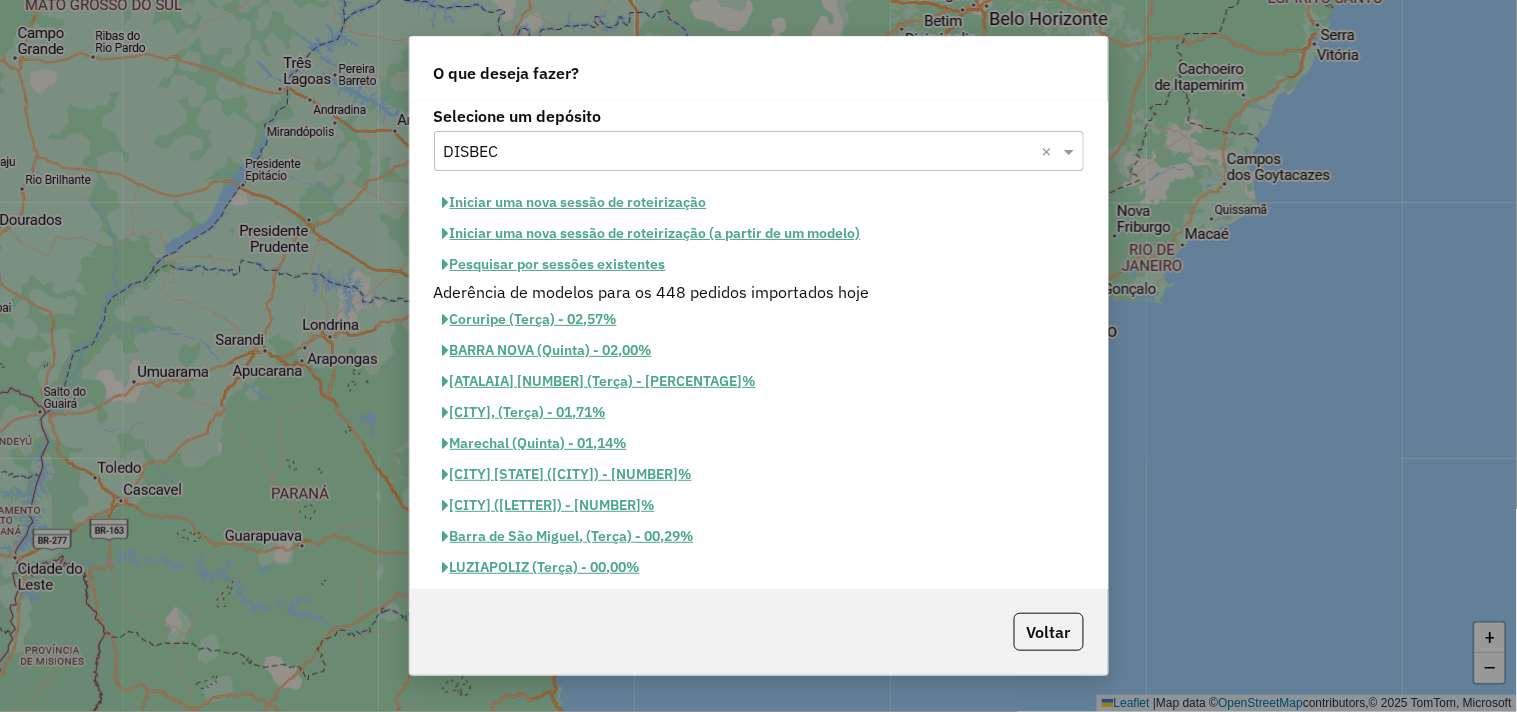 click on "Iniciar uma nova sessão de roteirização" 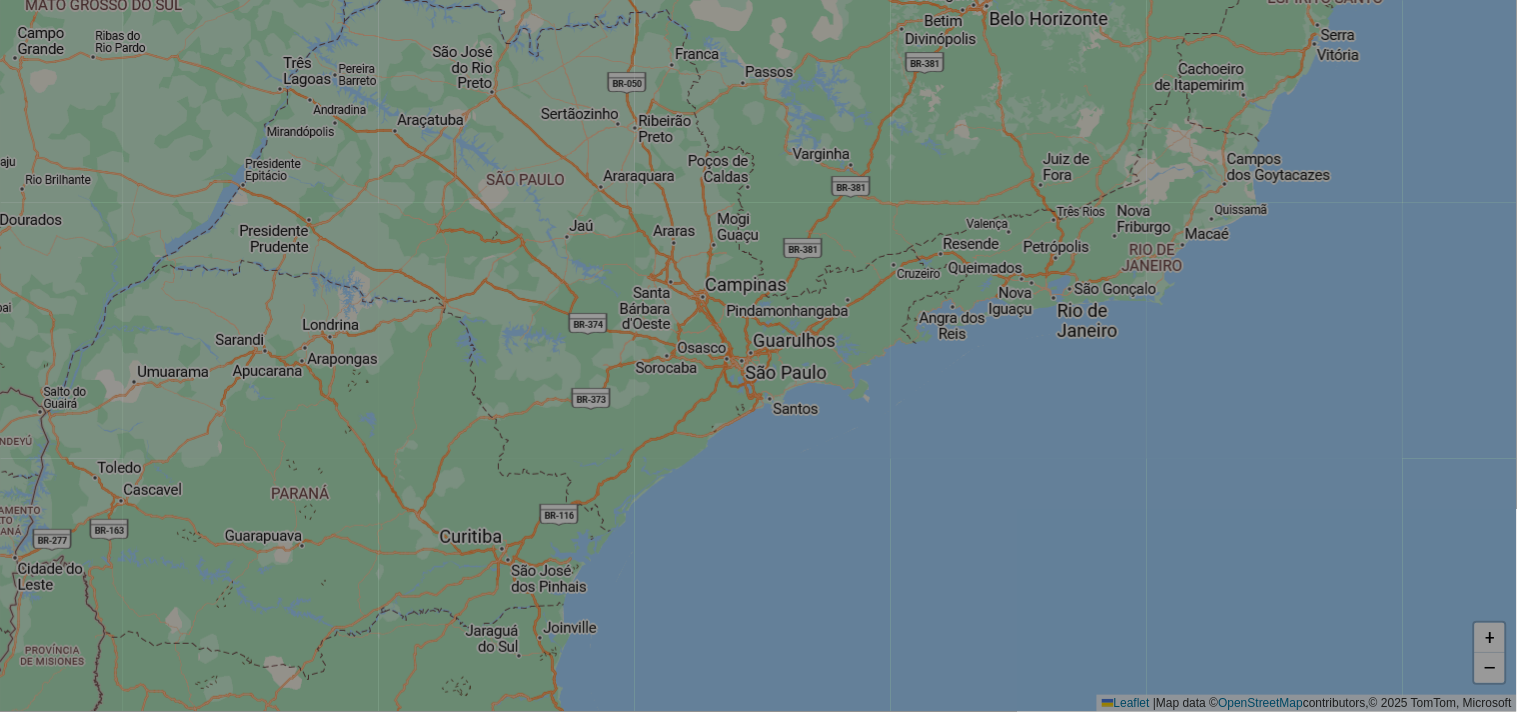 select on "*" 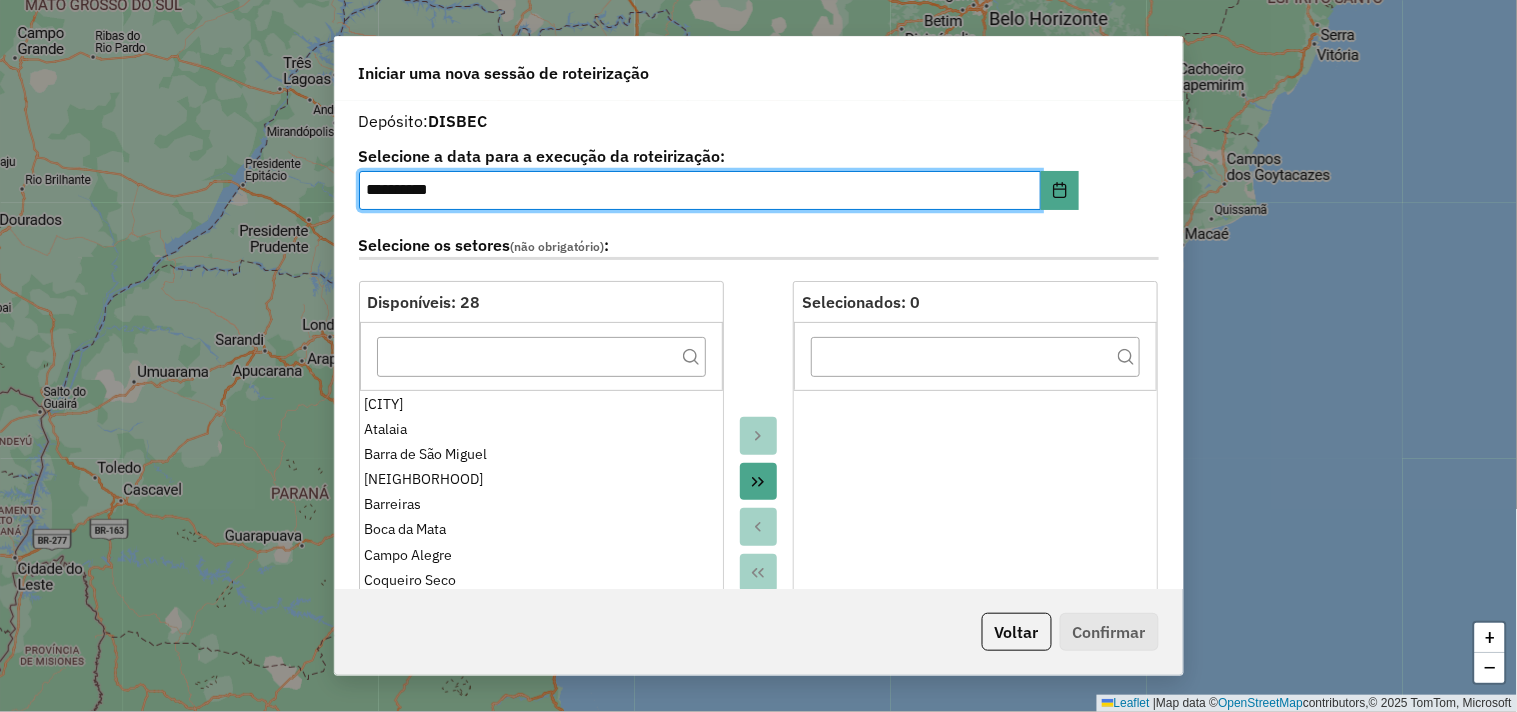 click 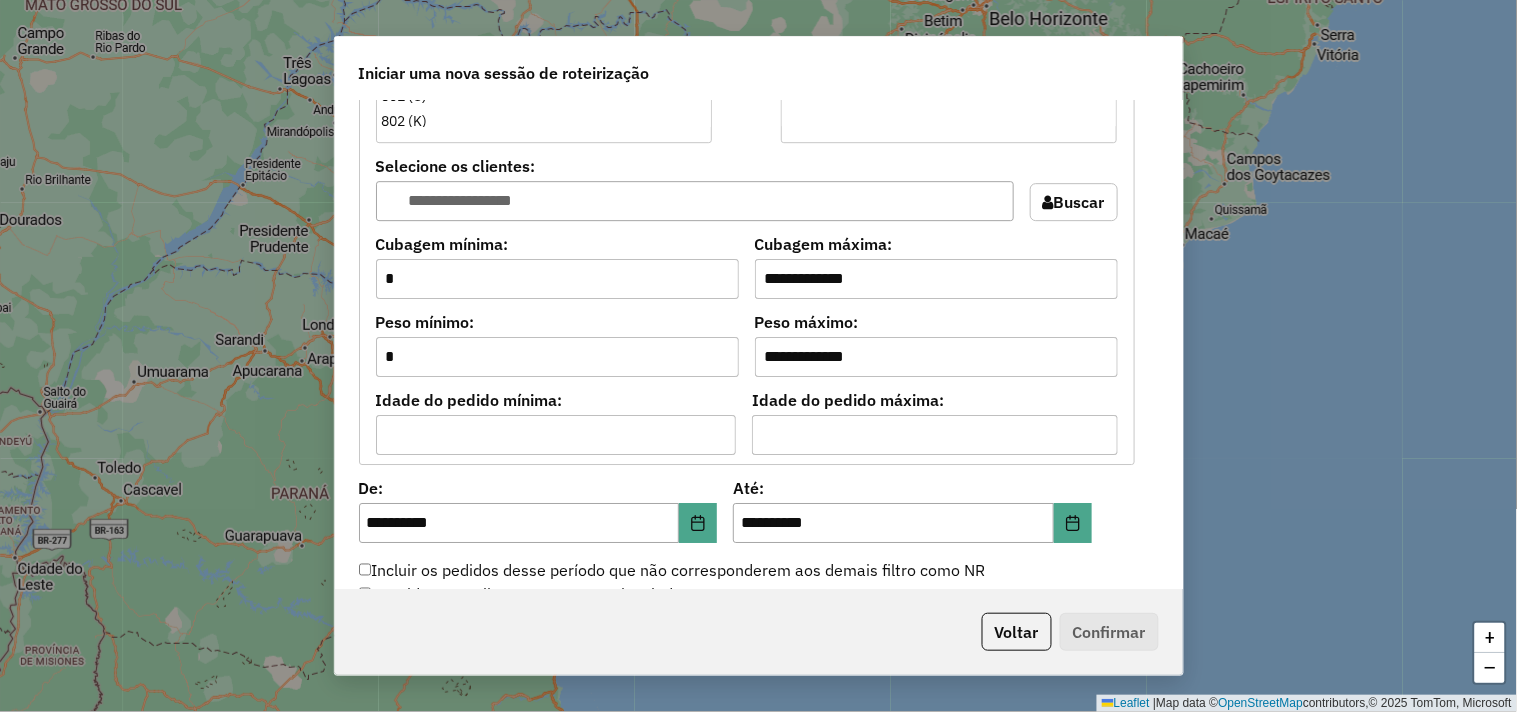 scroll, scrollTop: 2043, scrollLeft: 0, axis: vertical 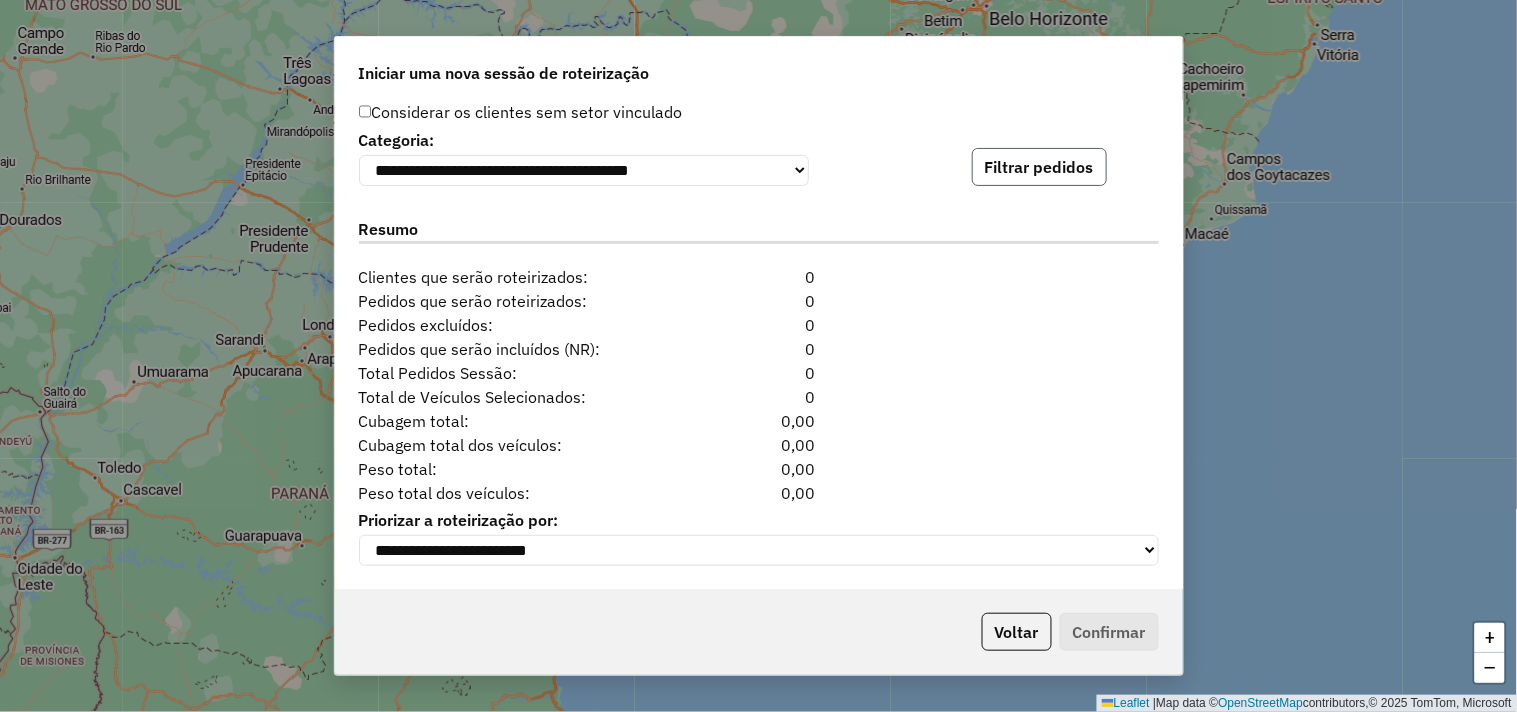 click on "Filtrar pedidos" 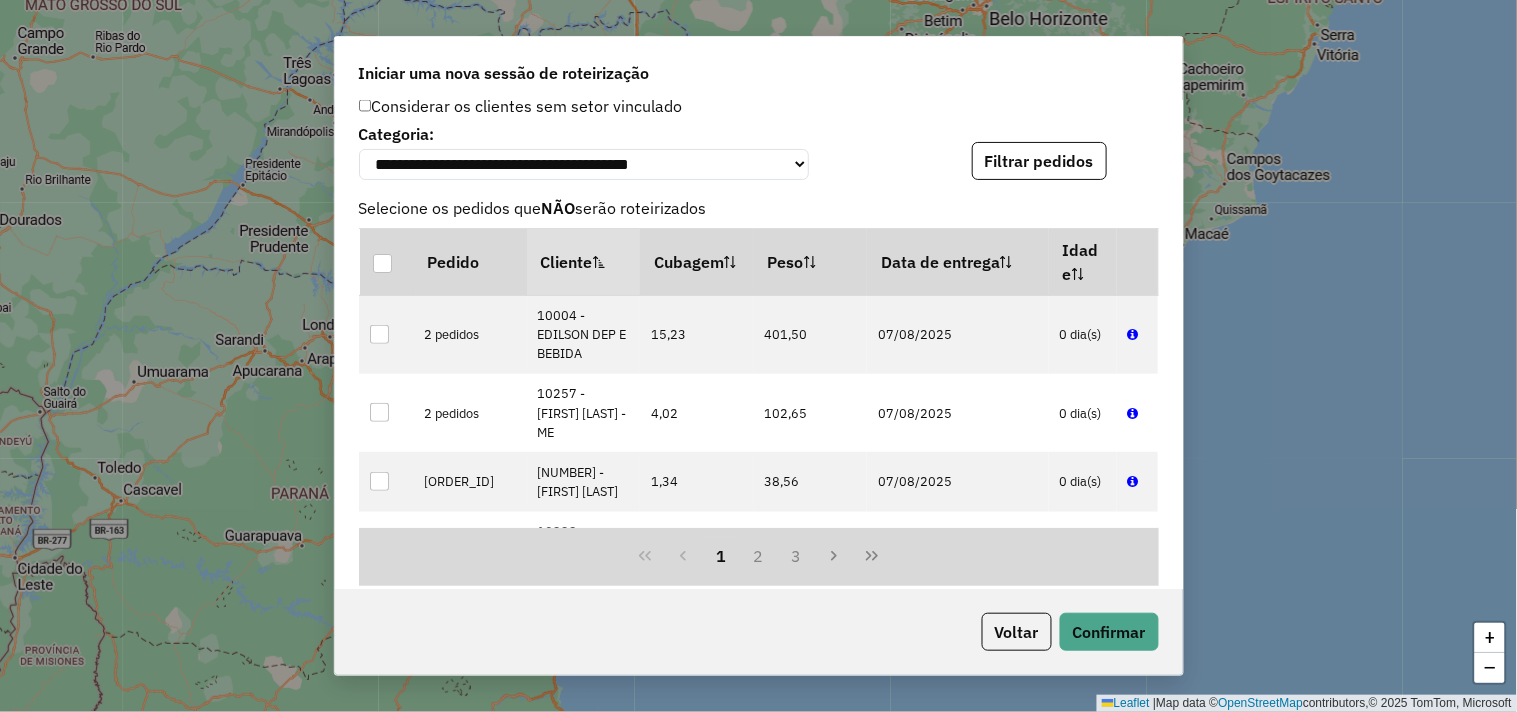 scroll, scrollTop: 2376, scrollLeft: 0, axis: vertical 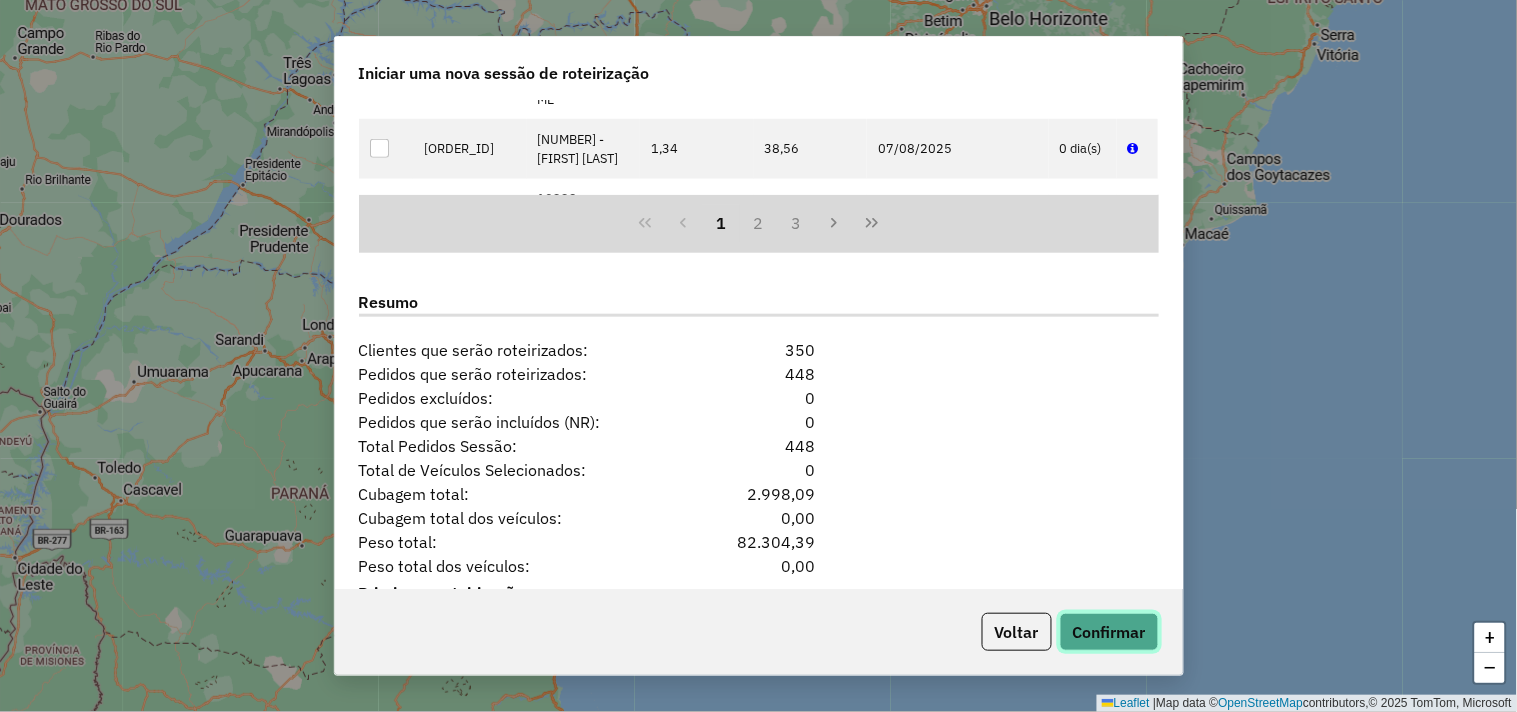 click on "Confirmar" 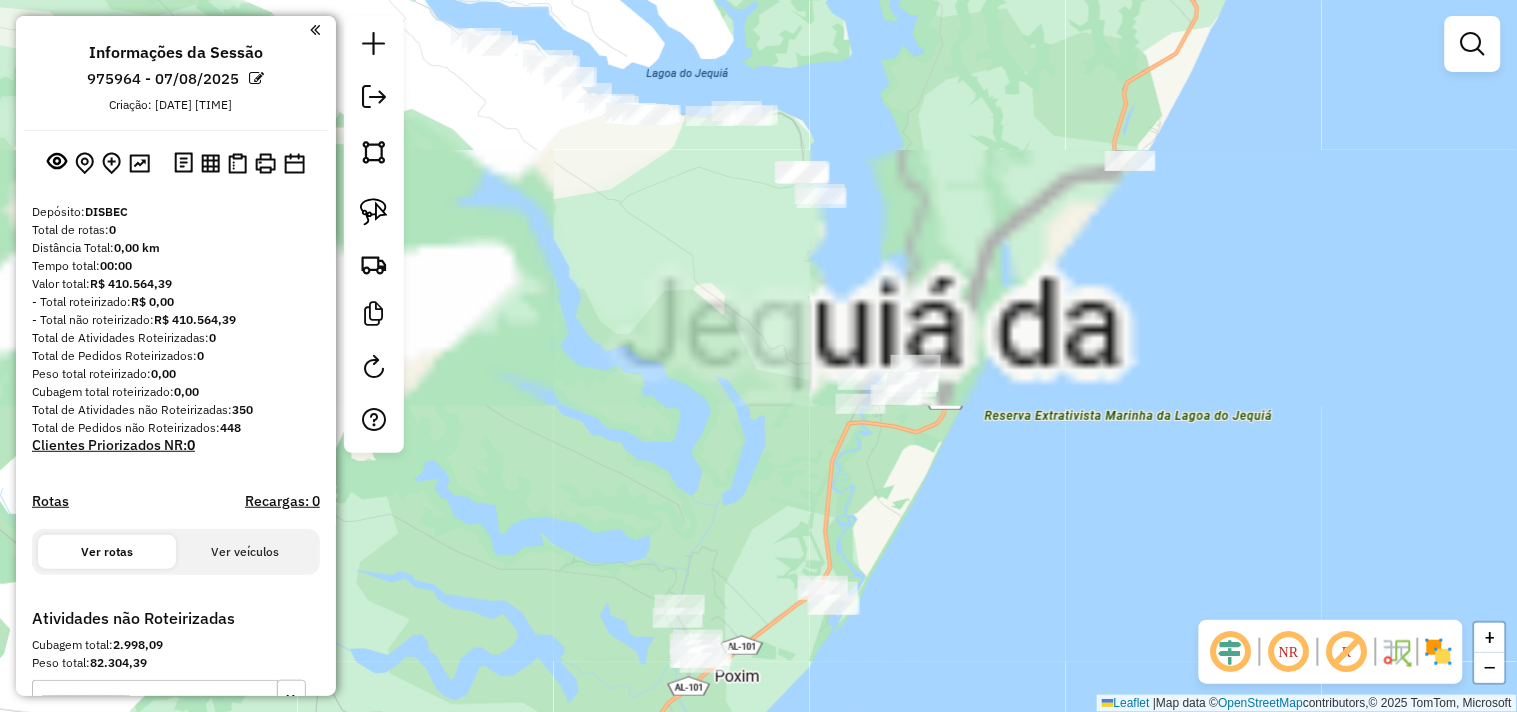 drag, startPoint x: 762, startPoint y: 297, endPoint x: 818, endPoint y: 393, distance: 111.13955 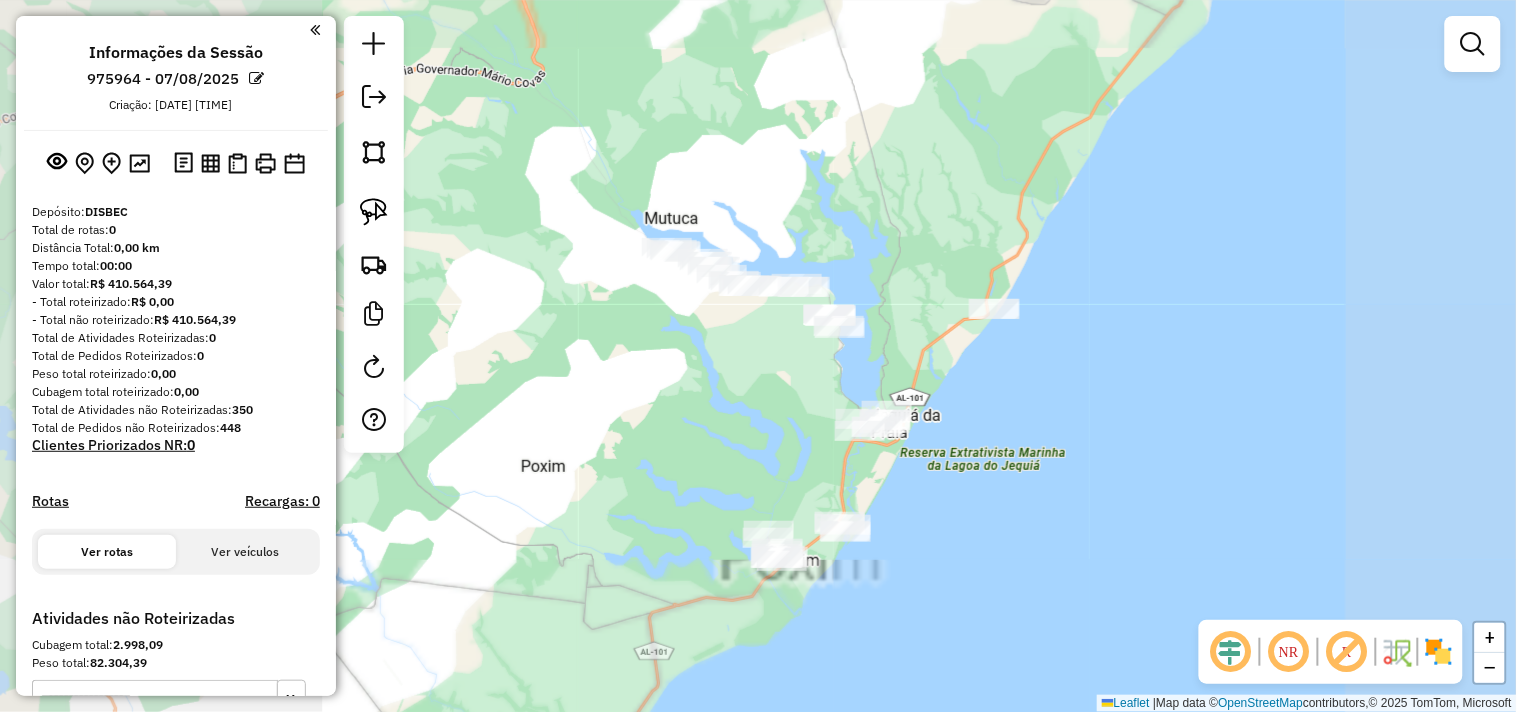 drag, startPoint x: 807, startPoint y: 397, endPoint x: 740, endPoint y: 358, distance: 77.52419 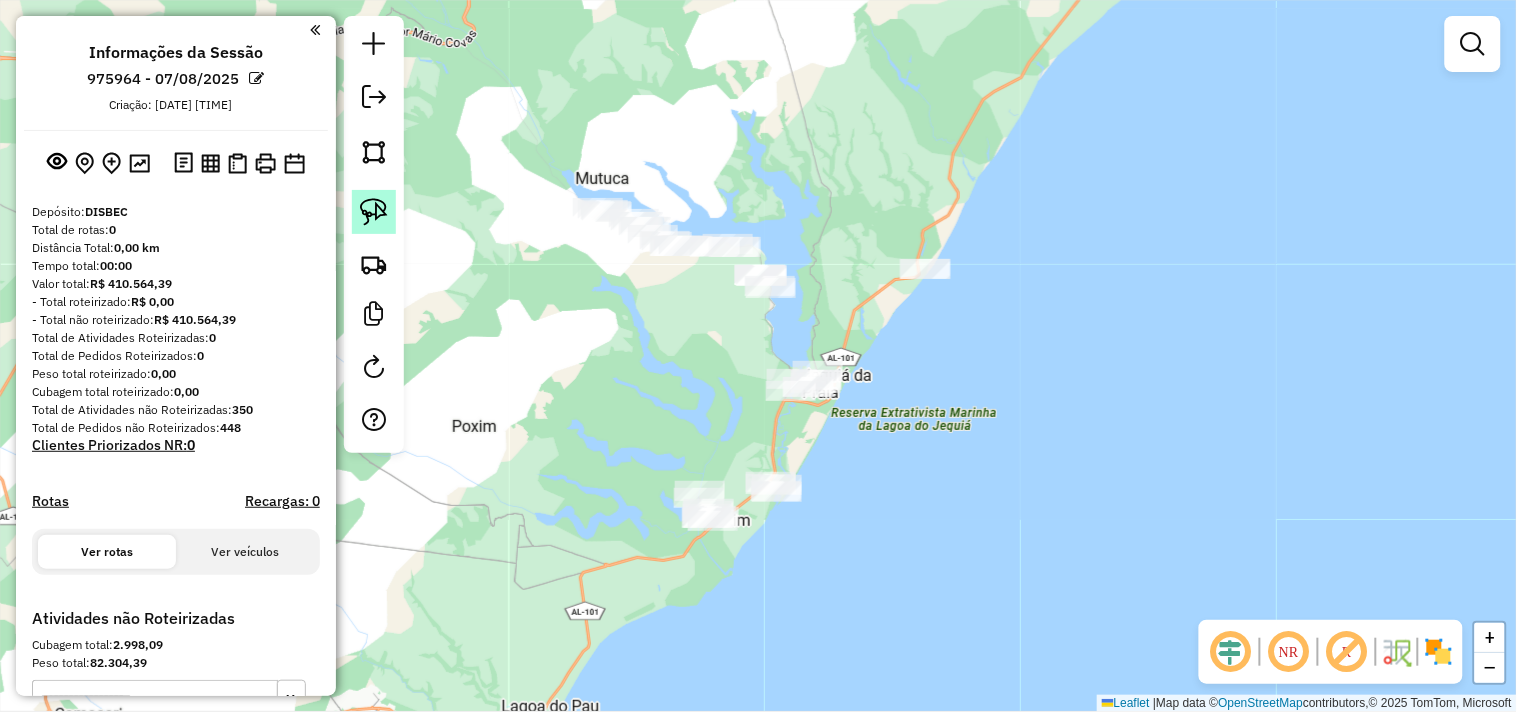click 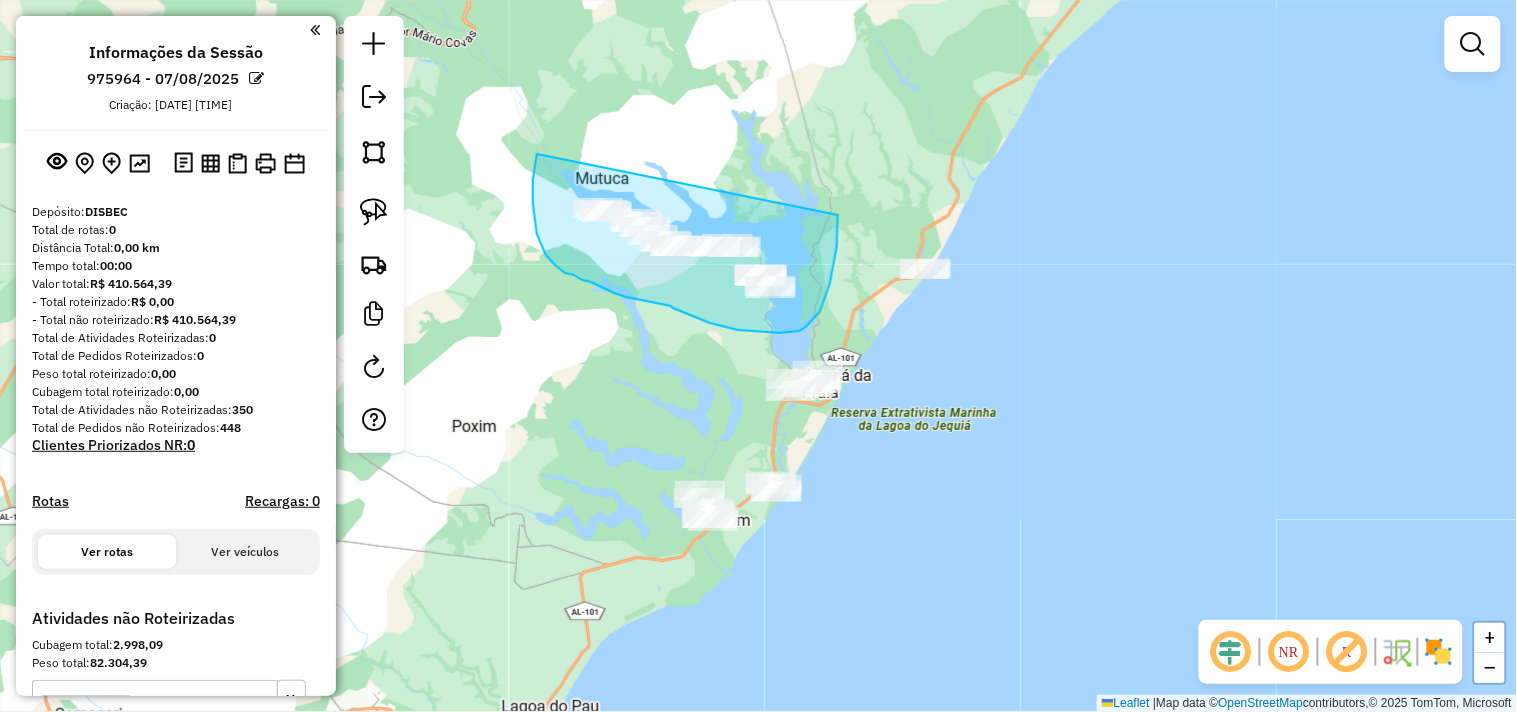 drag, startPoint x: 538, startPoint y: 154, endPoint x: 833, endPoint y: 192, distance: 297.43738 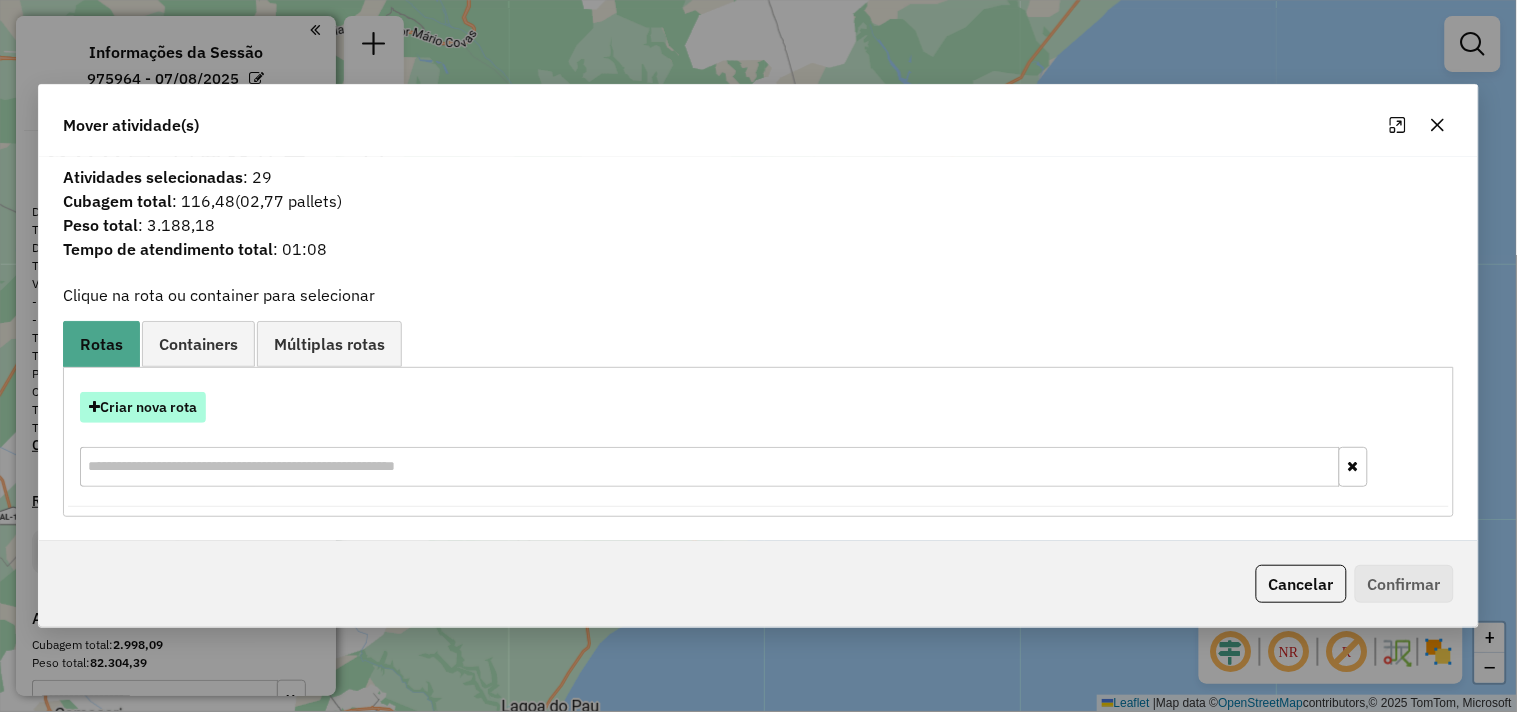 click on "Criar nova rota" at bounding box center [143, 407] 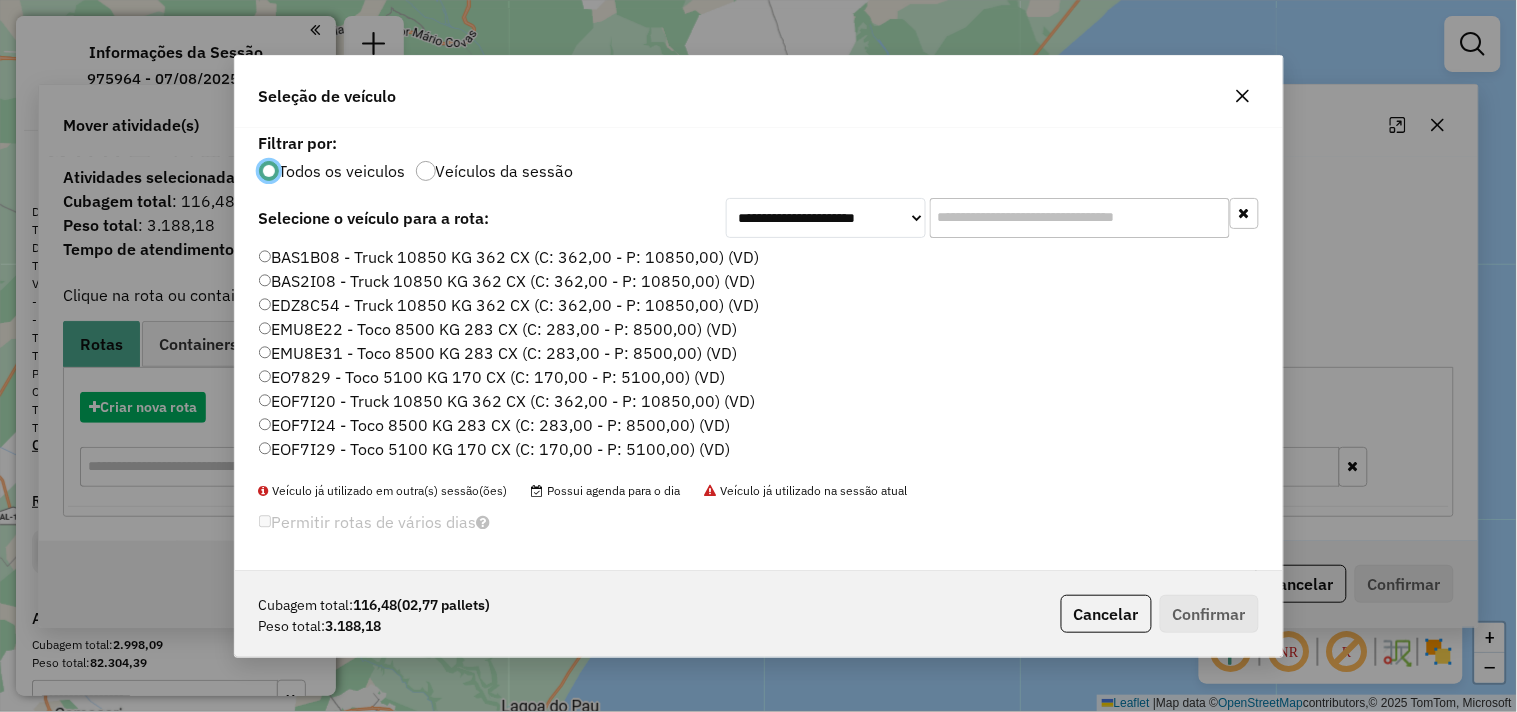 scroll, scrollTop: 11, scrollLeft: 5, axis: both 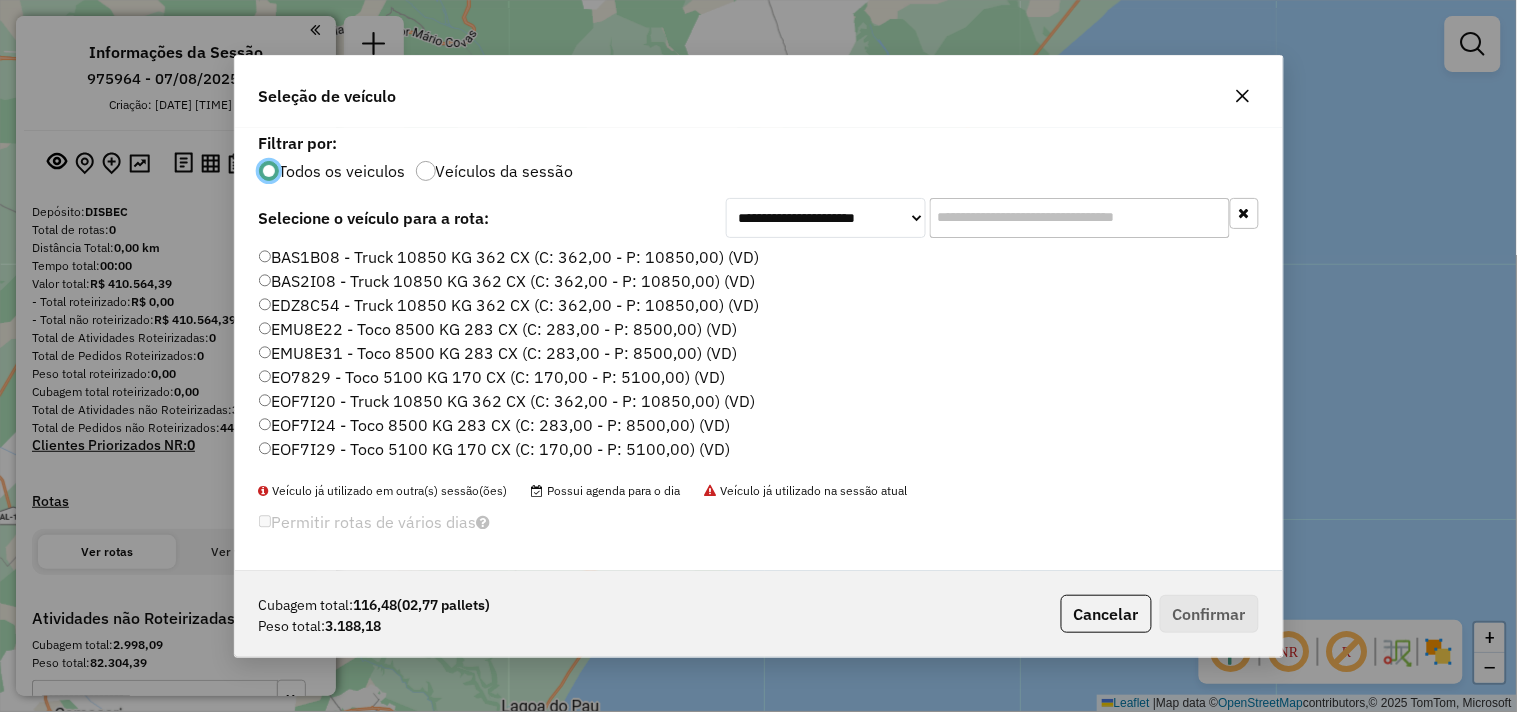 click 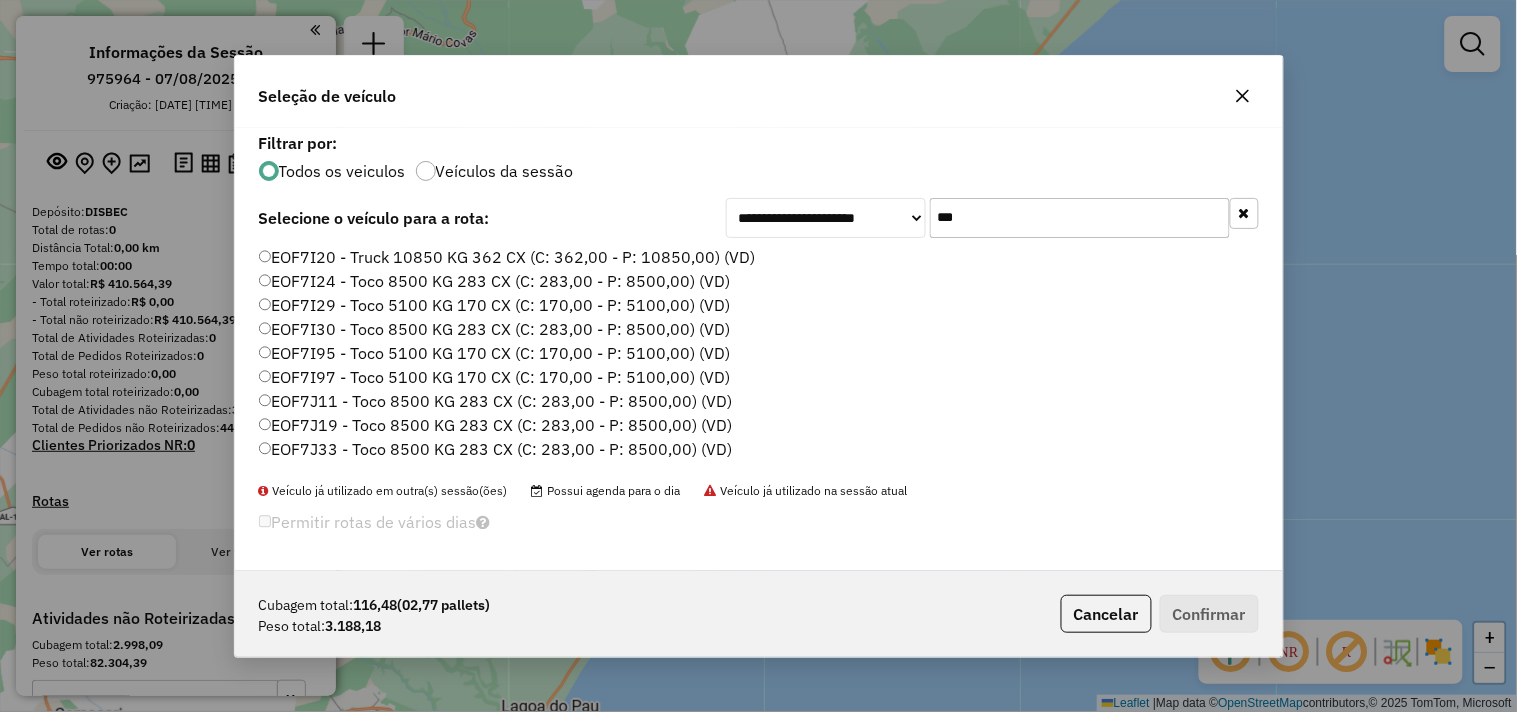 type on "***" 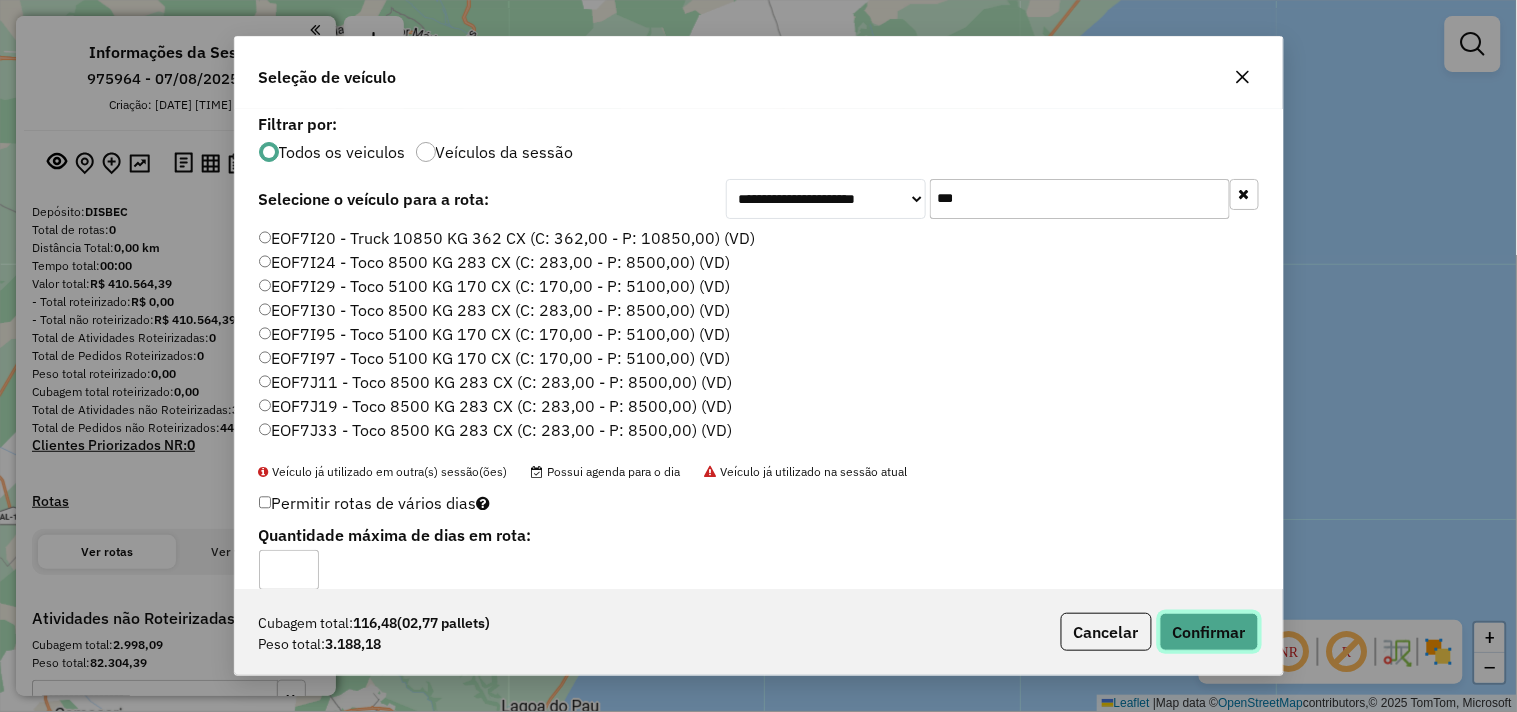 click on "Confirmar" 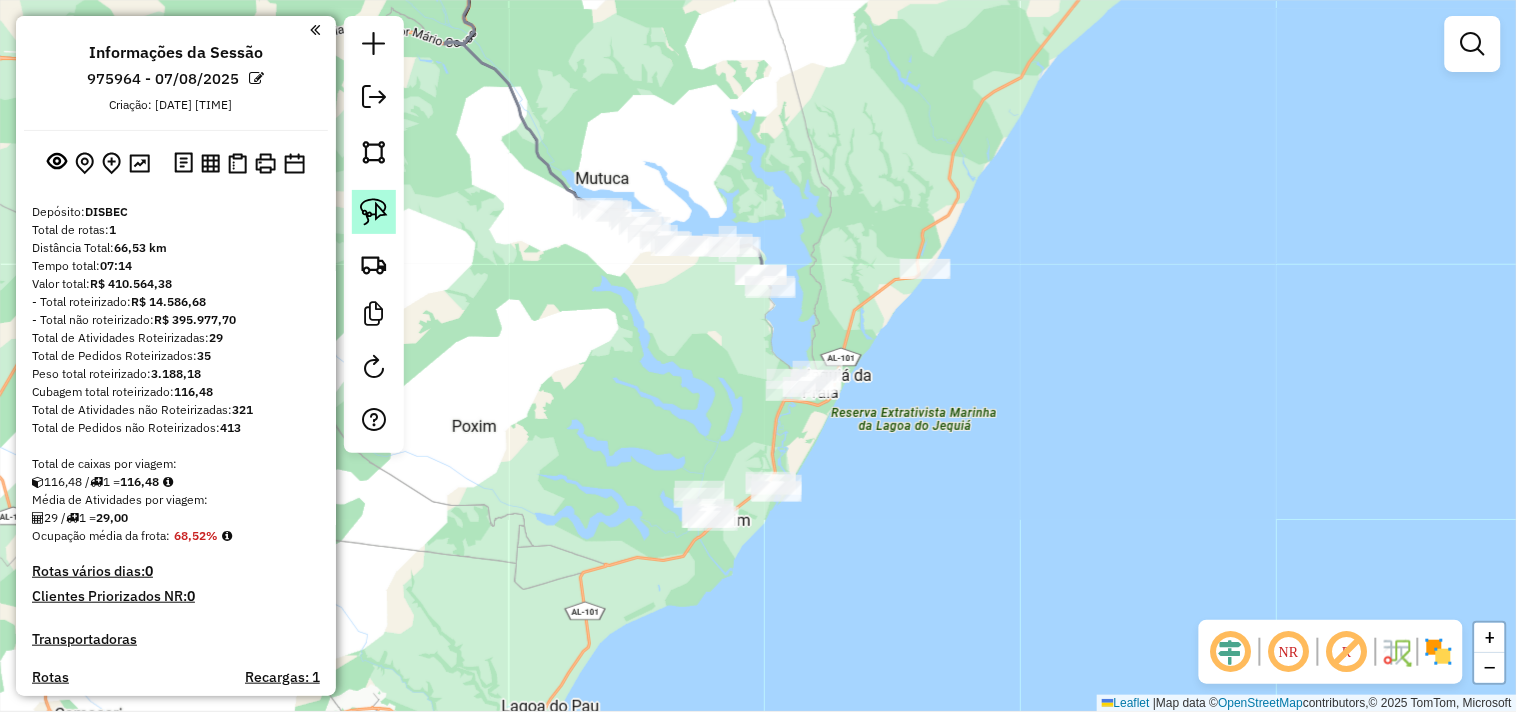 click 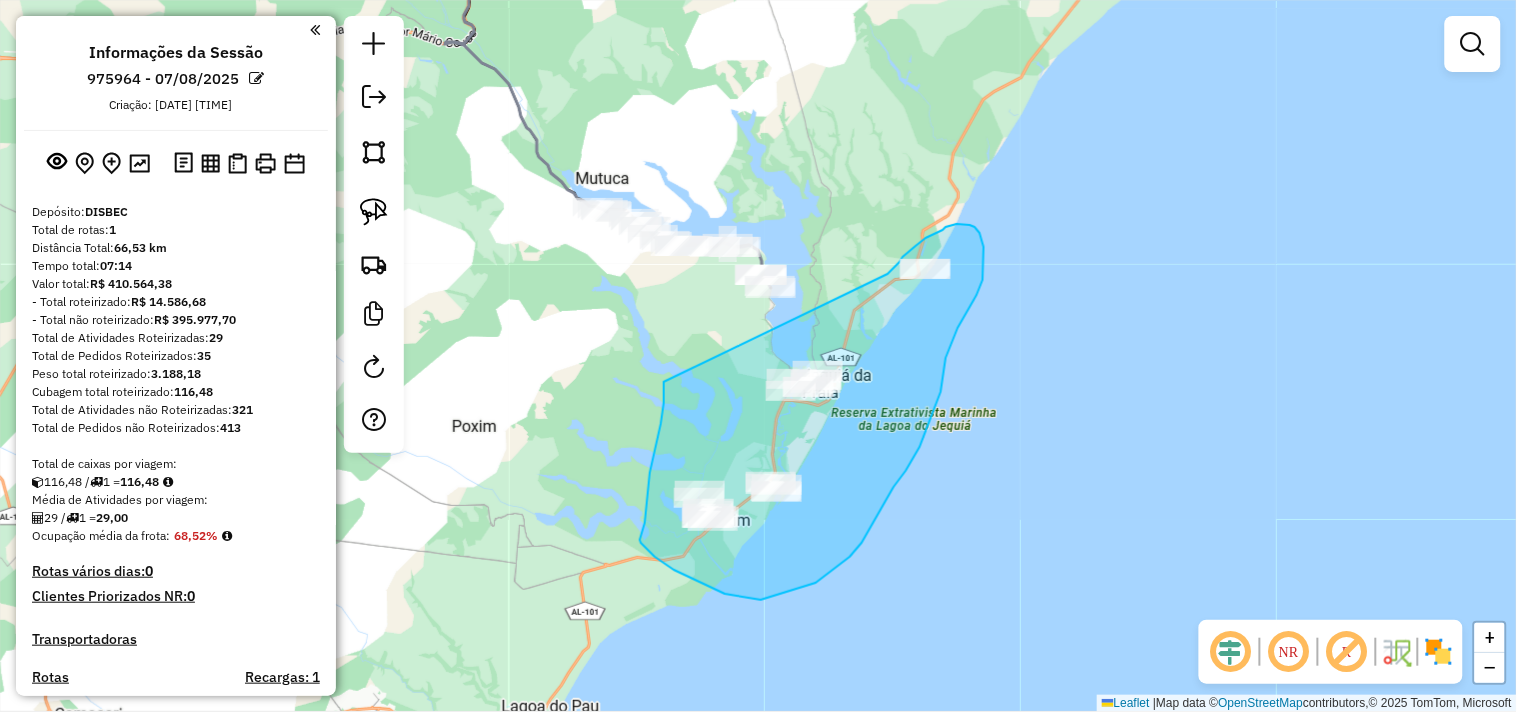 drag, startPoint x: 653, startPoint y: 463, endPoint x: 886, endPoint y: 281, distance: 295.6569 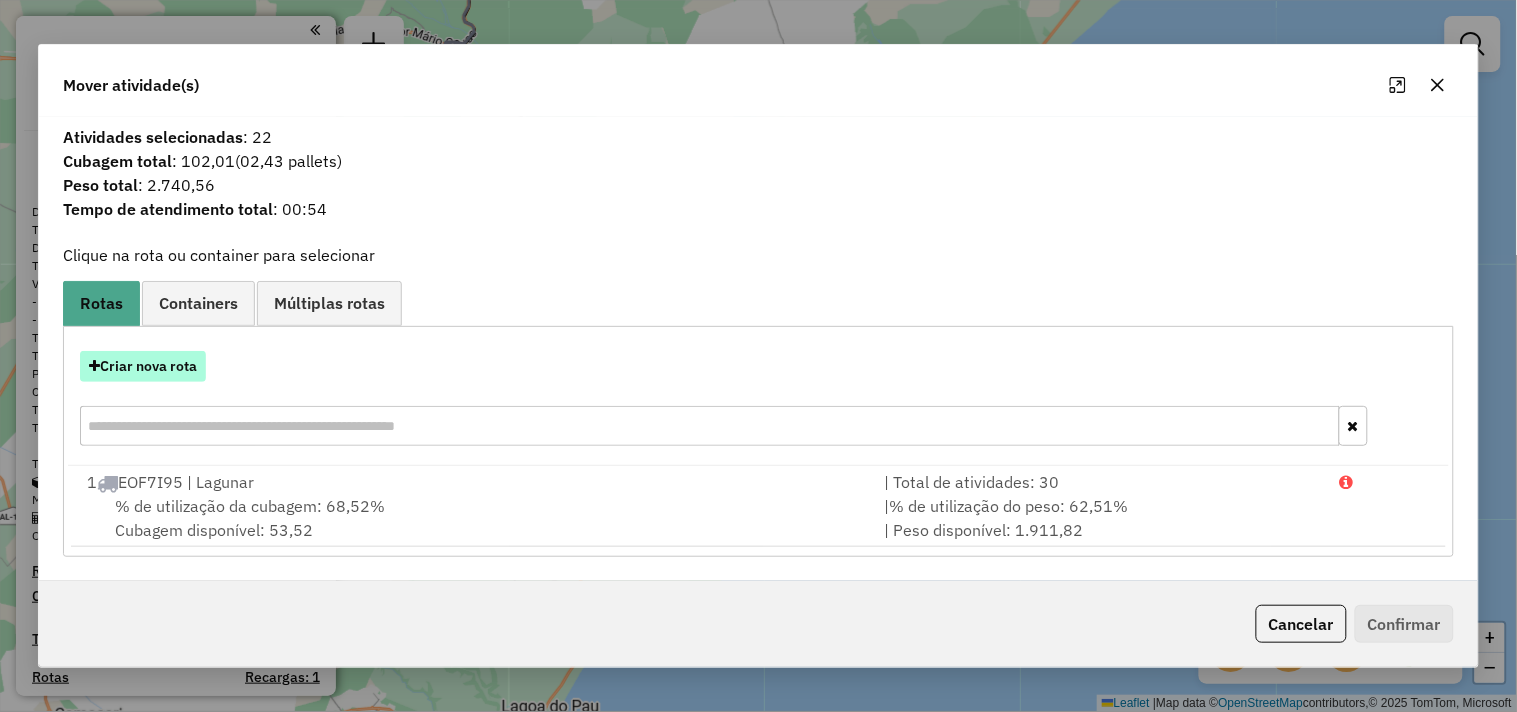 click on "Criar nova rota" at bounding box center (143, 366) 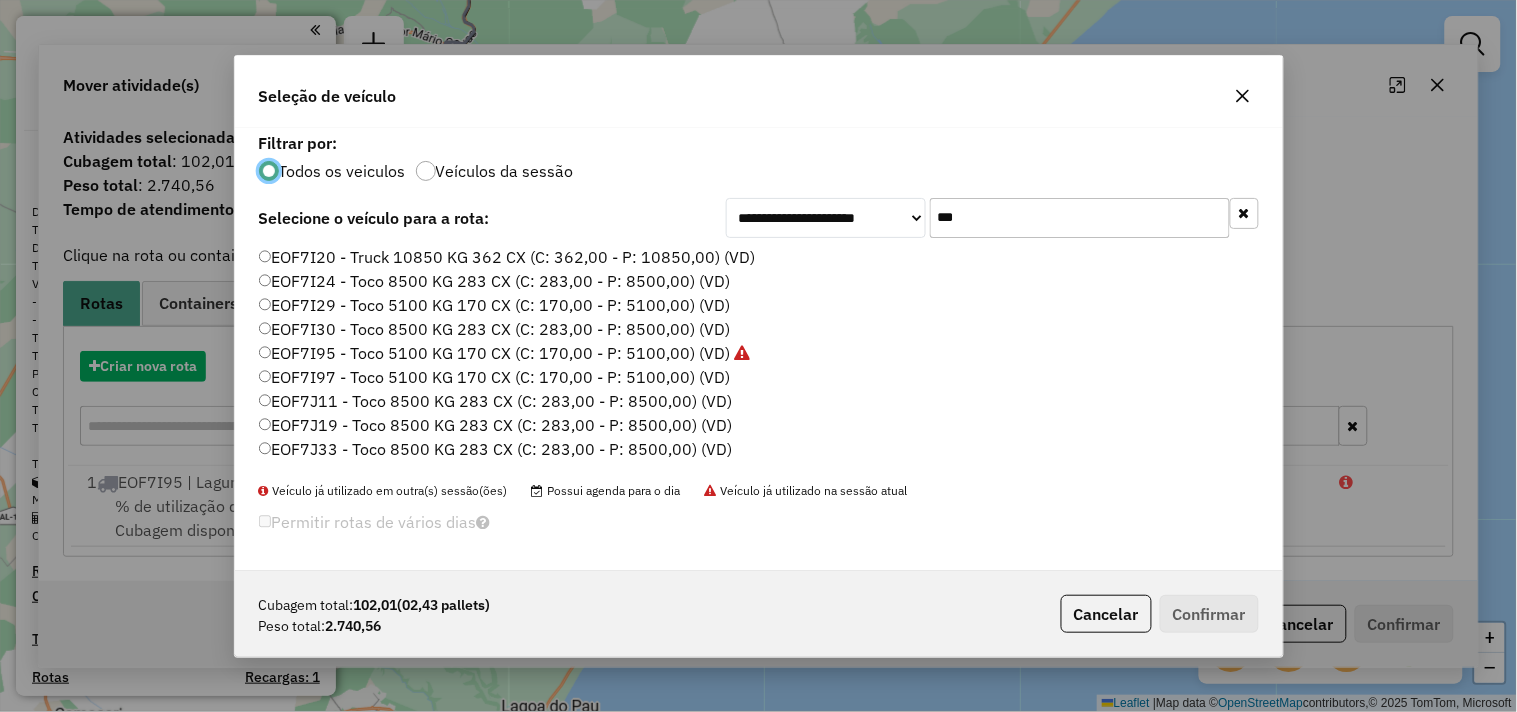 scroll, scrollTop: 11, scrollLeft: 5, axis: both 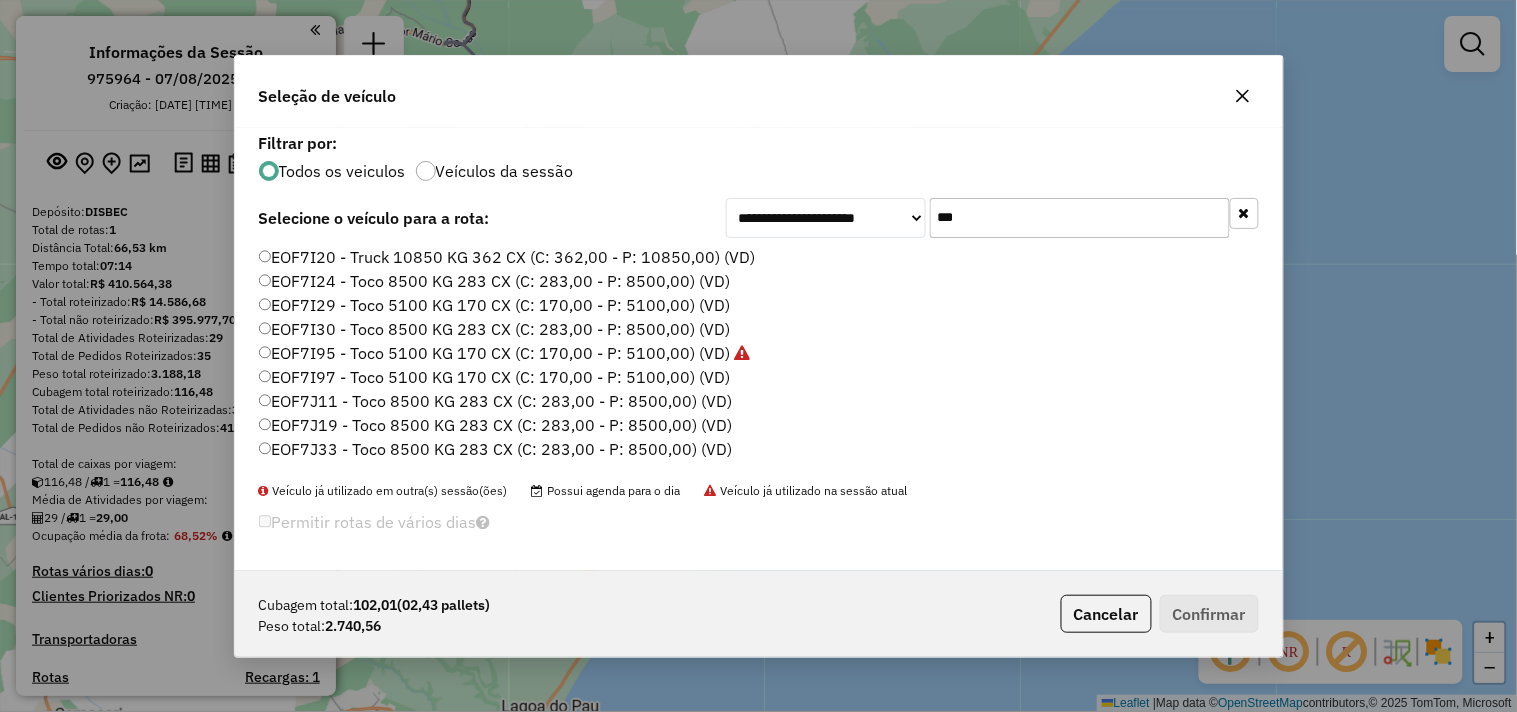 click on "***" 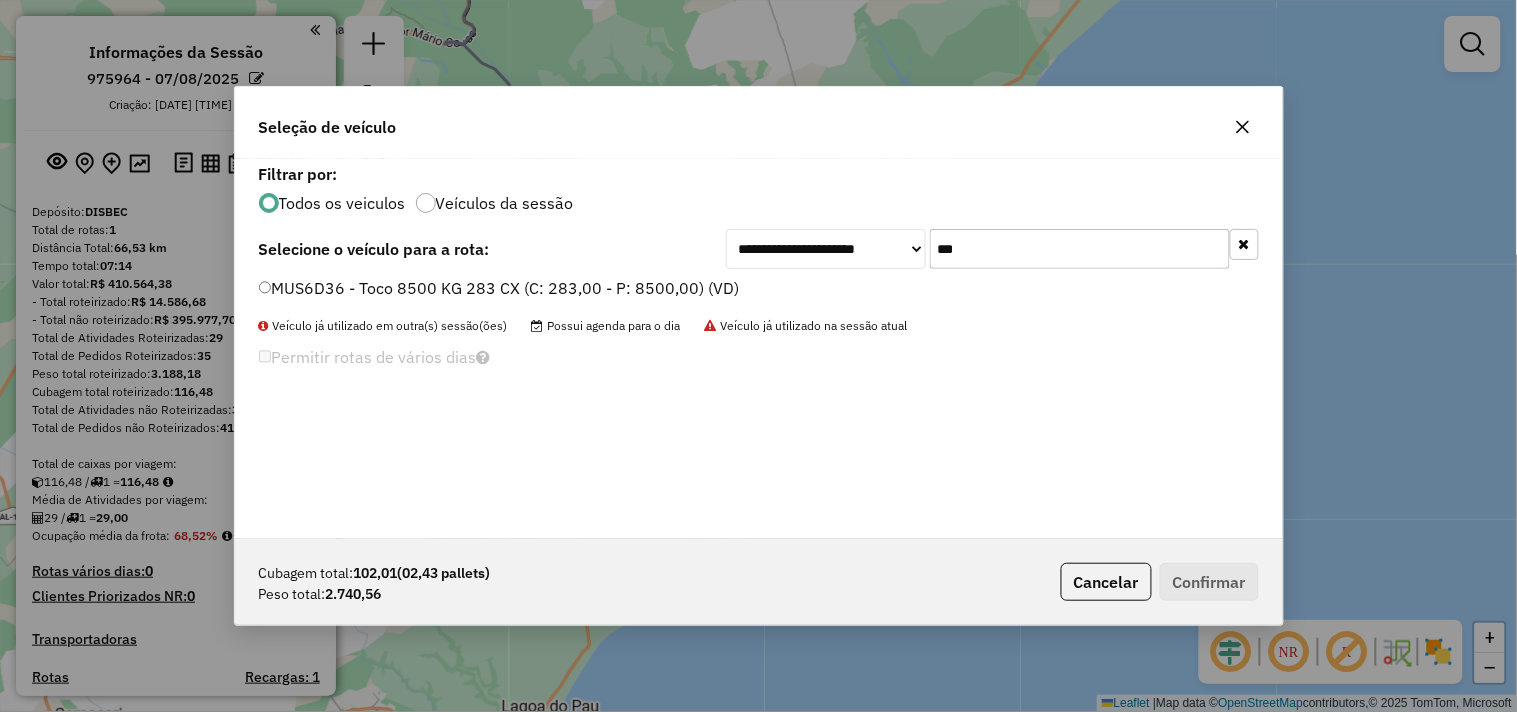 type on "***" 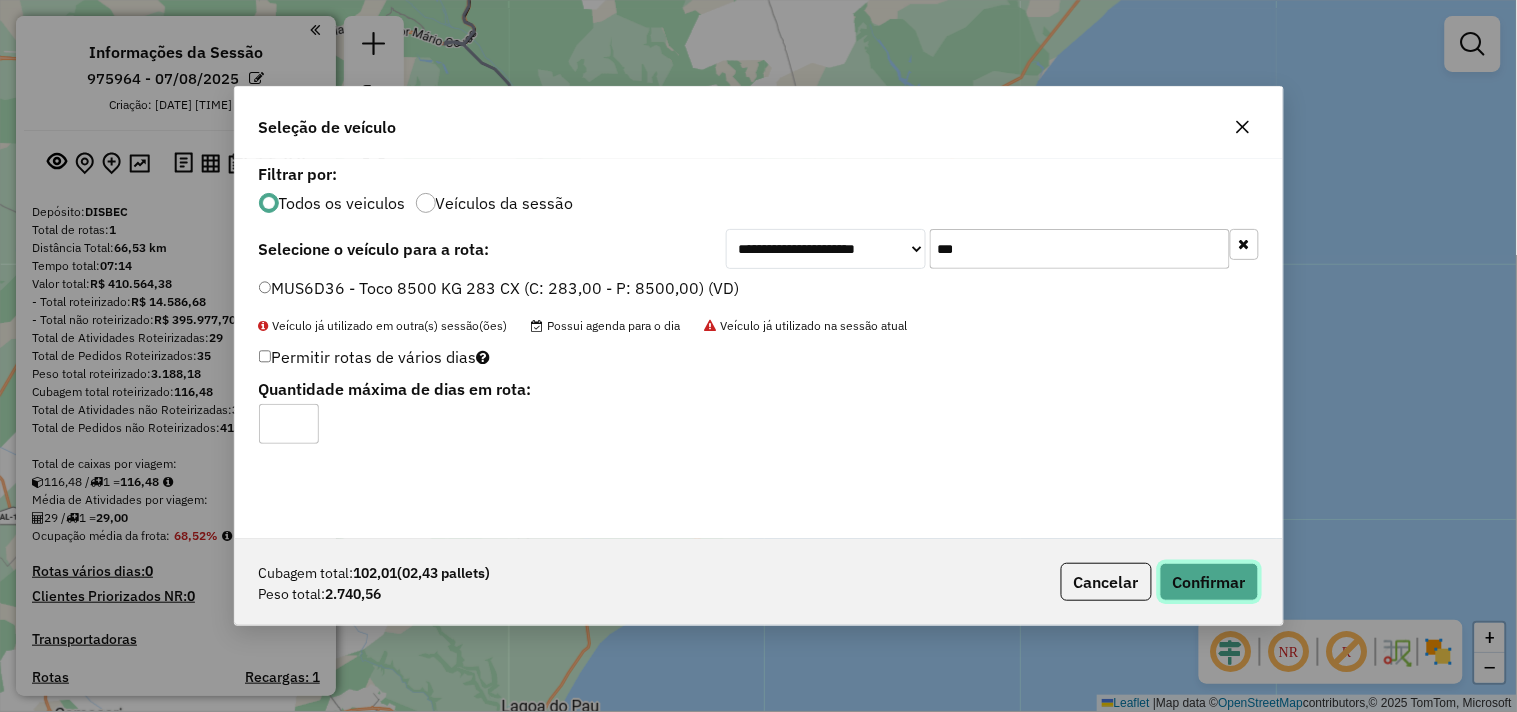 click on "Confirmar" 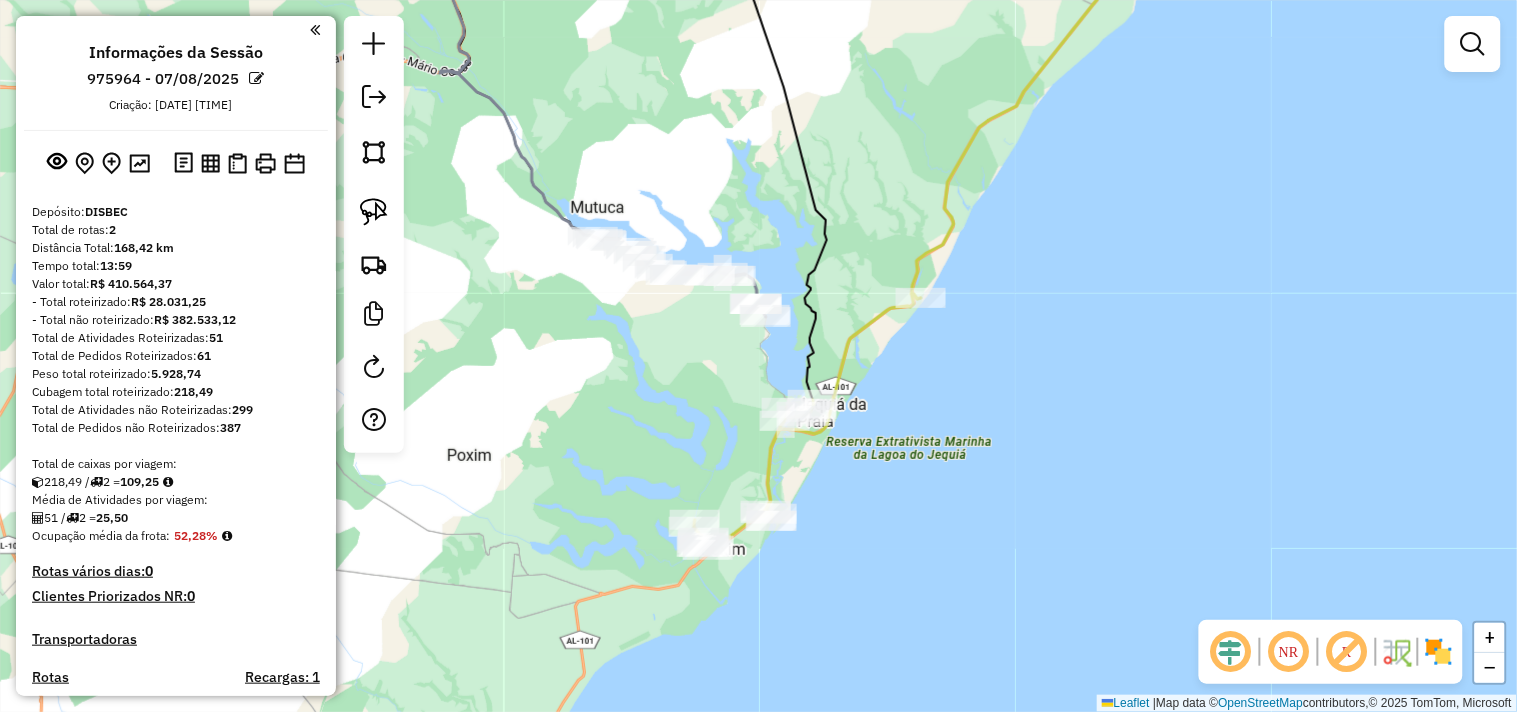 drag, startPoint x: 991, startPoint y: 102, endPoint x: 886, endPoint y: 312, distance: 234.78714 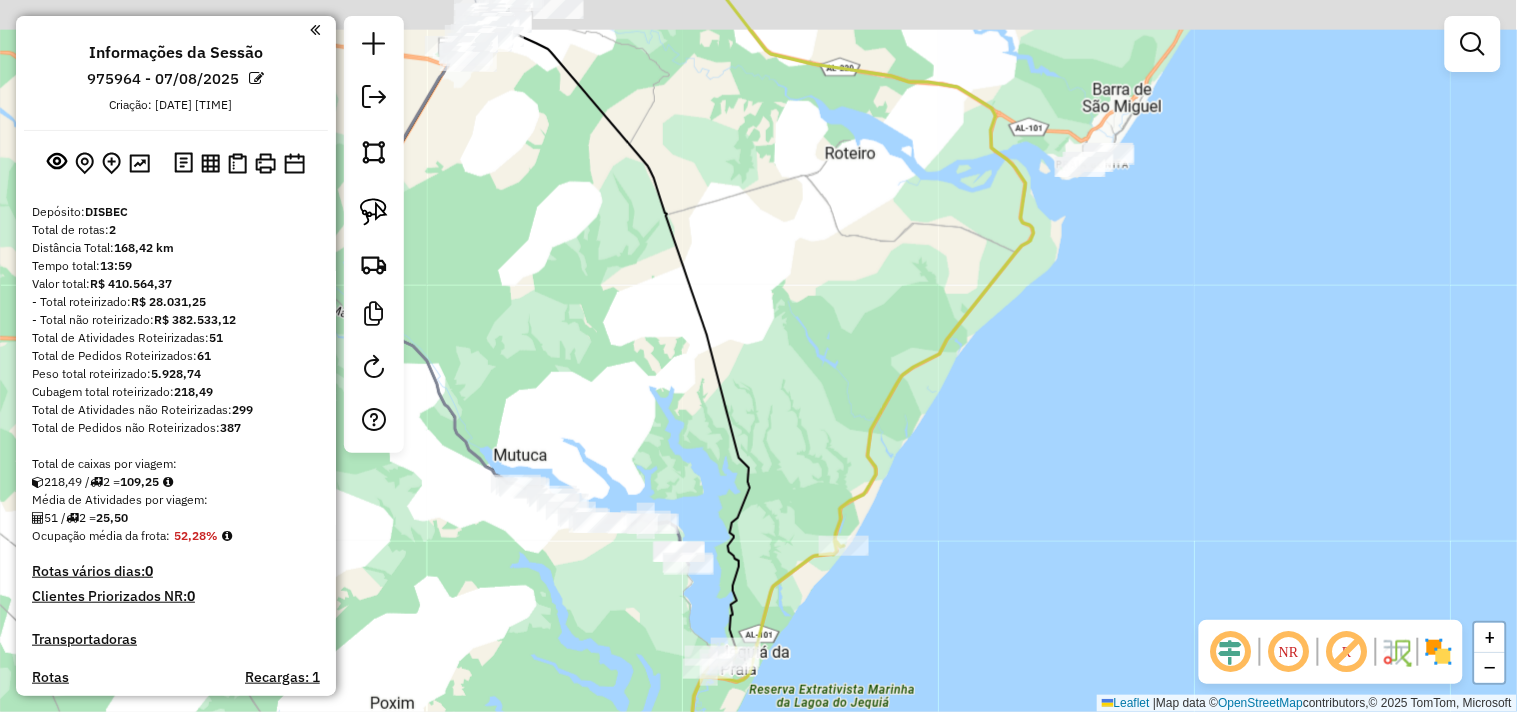 drag, startPoint x: 1134, startPoint y: 211, endPoint x: 1107, endPoint y: 355, distance: 146.50938 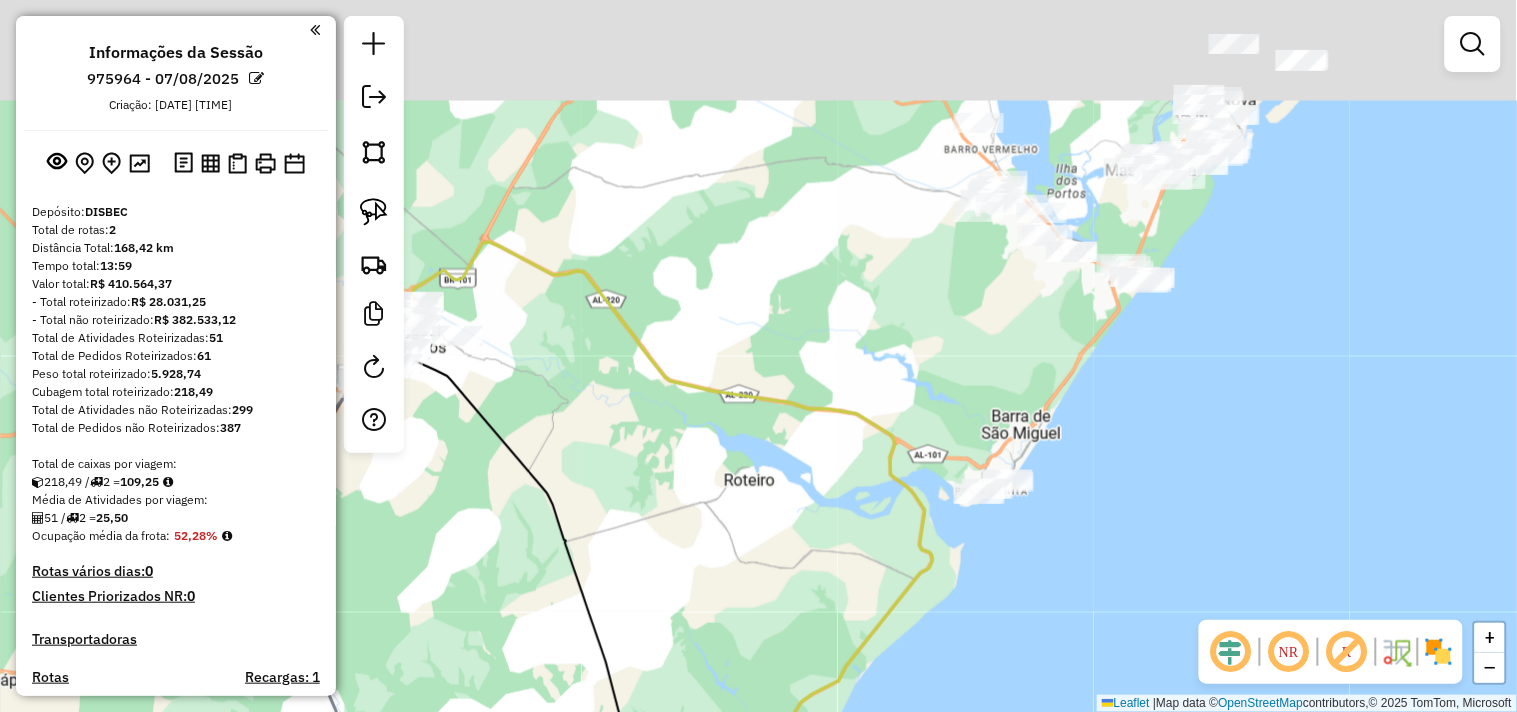 drag, startPoint x: 1153, startPoint y: 167, endPoint x: 1071, endPoint y: 343, distance: 194.16487 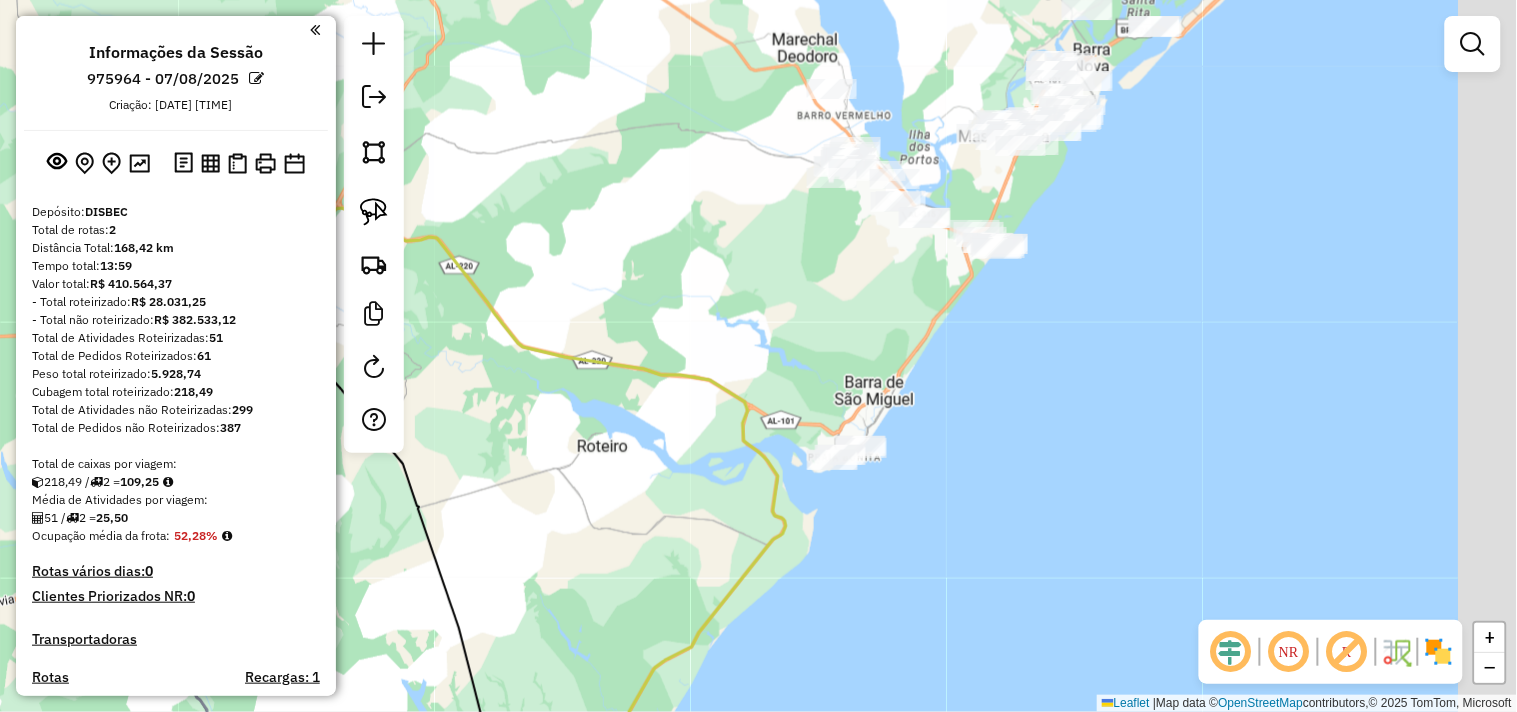 drag, startPoint x: 898, startPoint y: 371, endPoint x: 768, endPoint y: 342, distance: 133.19534 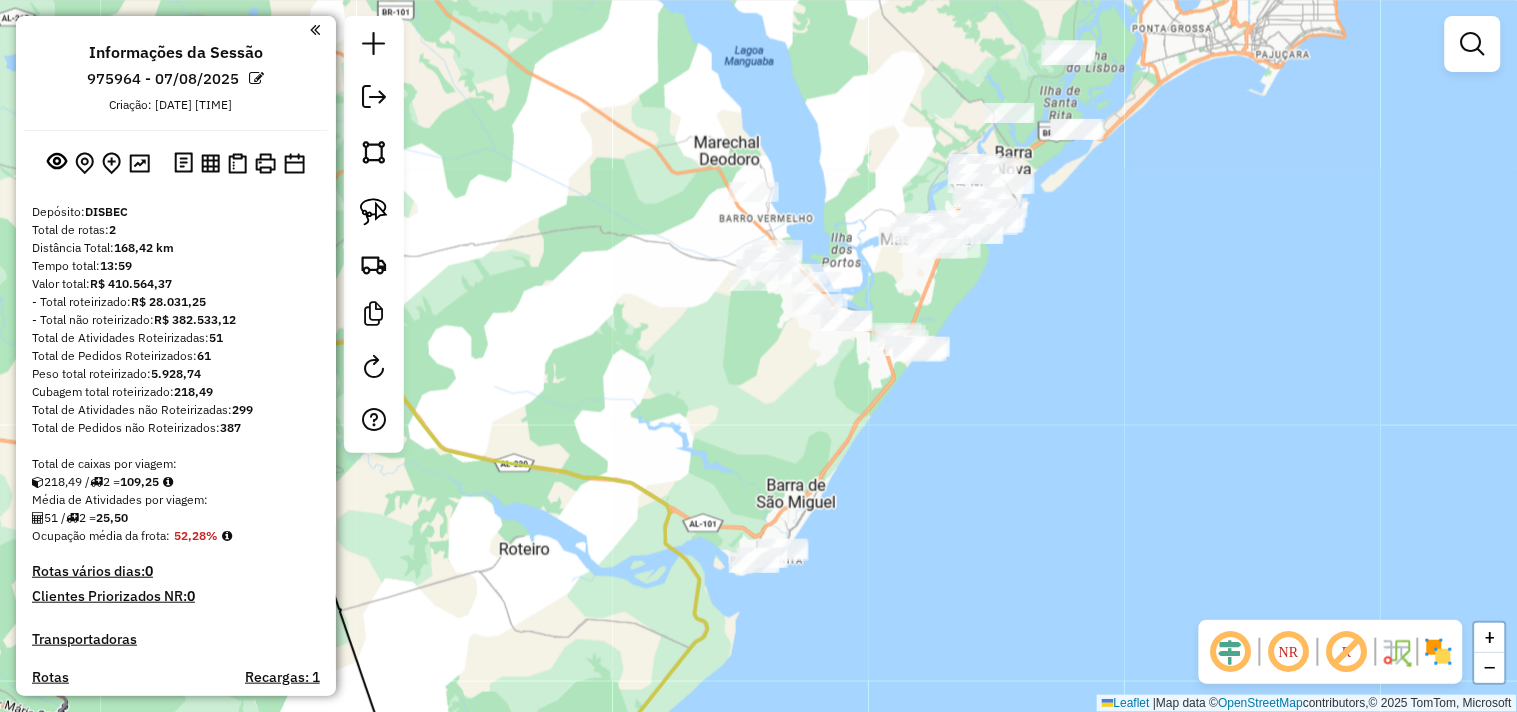 drag, startPoint x: 818, startPoint y: 287, endPoint x: 730, endPoint y: 390, distance: 135.47325 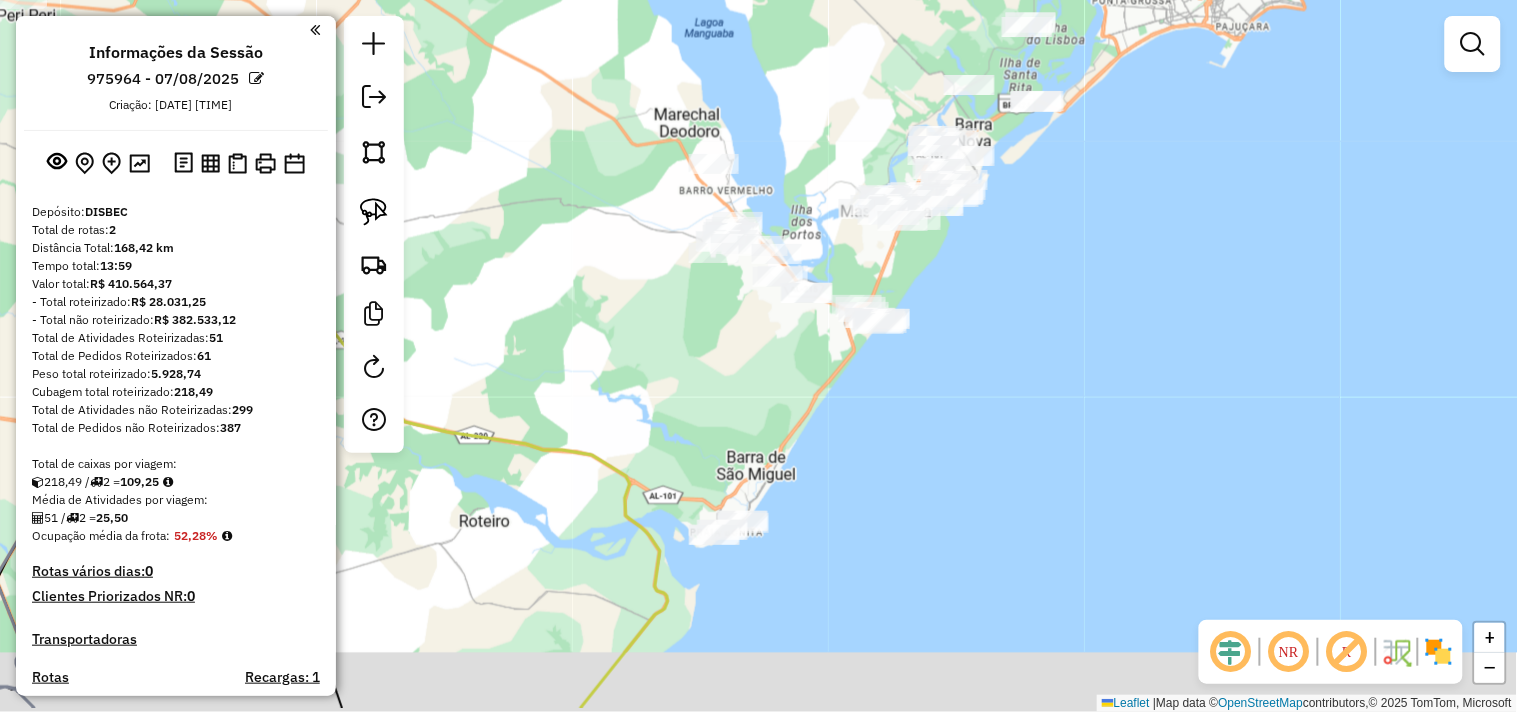 drag, startPoint x: 750, startPoint y: 545, endPoint x: 743, endPoint y: 470, distance: 75.32596 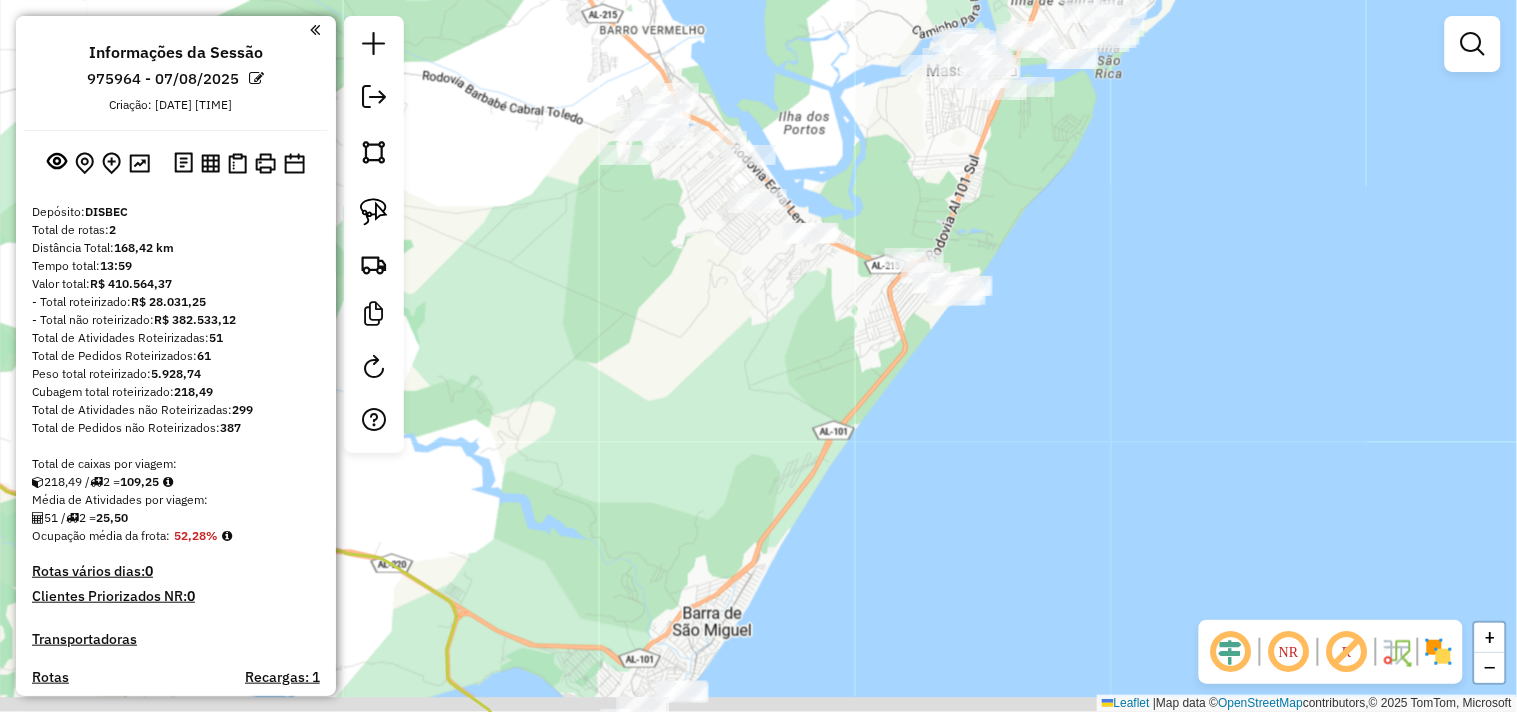drag, startPoint x: 810, startPoint y: 425, endPoint x: 801, endPoint y: 402, distance: 24.698177 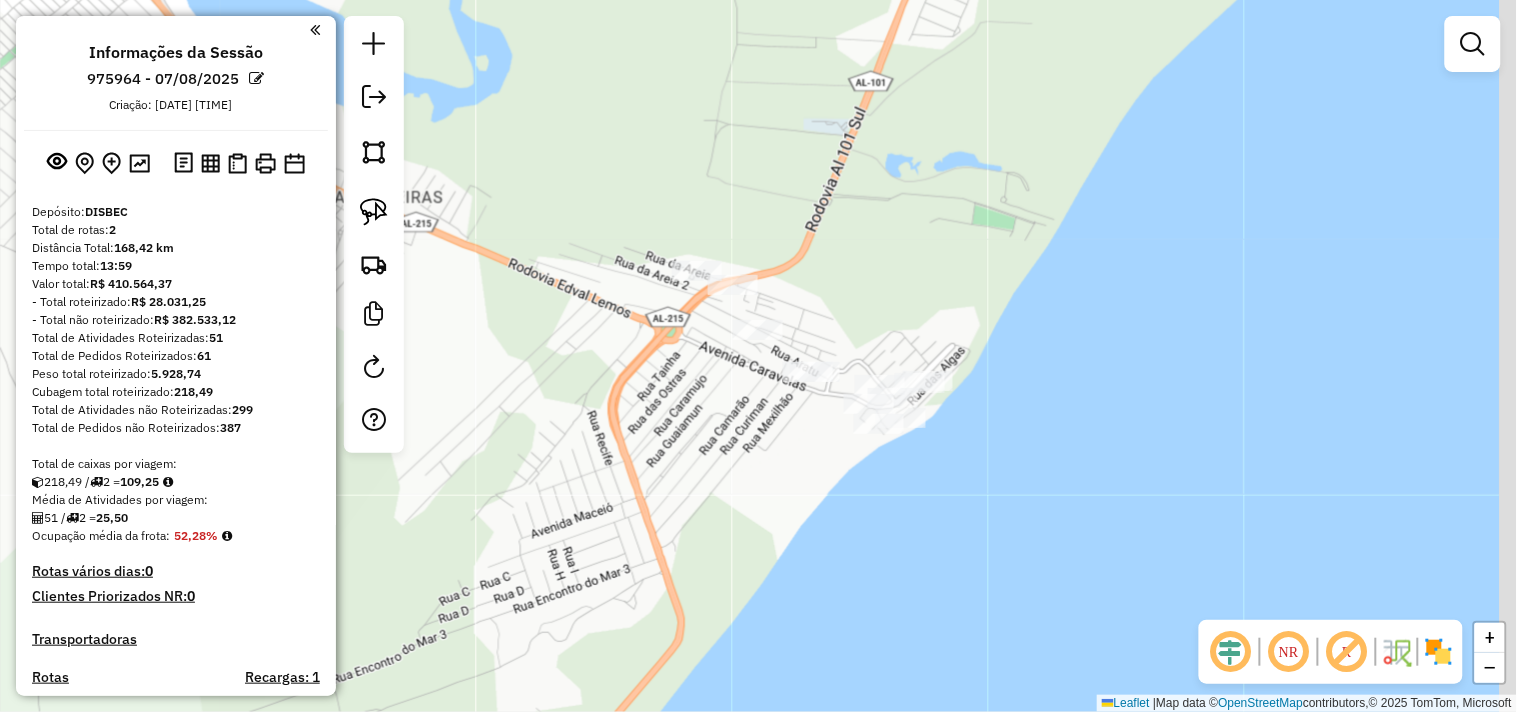 drag, startPoint x: 853, startPoint y: 378, endPoint x: 660, endPoint y: 396, distance: 193.83755 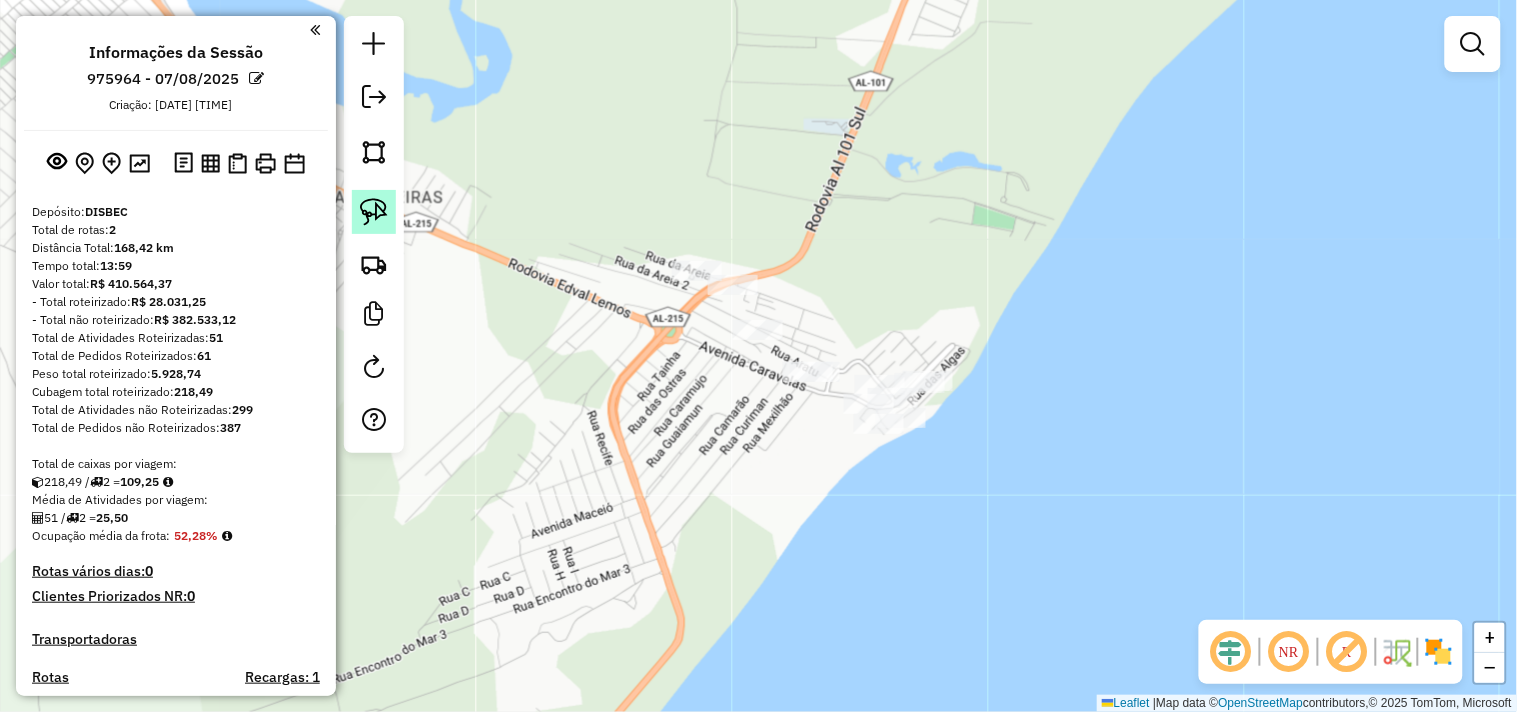 click 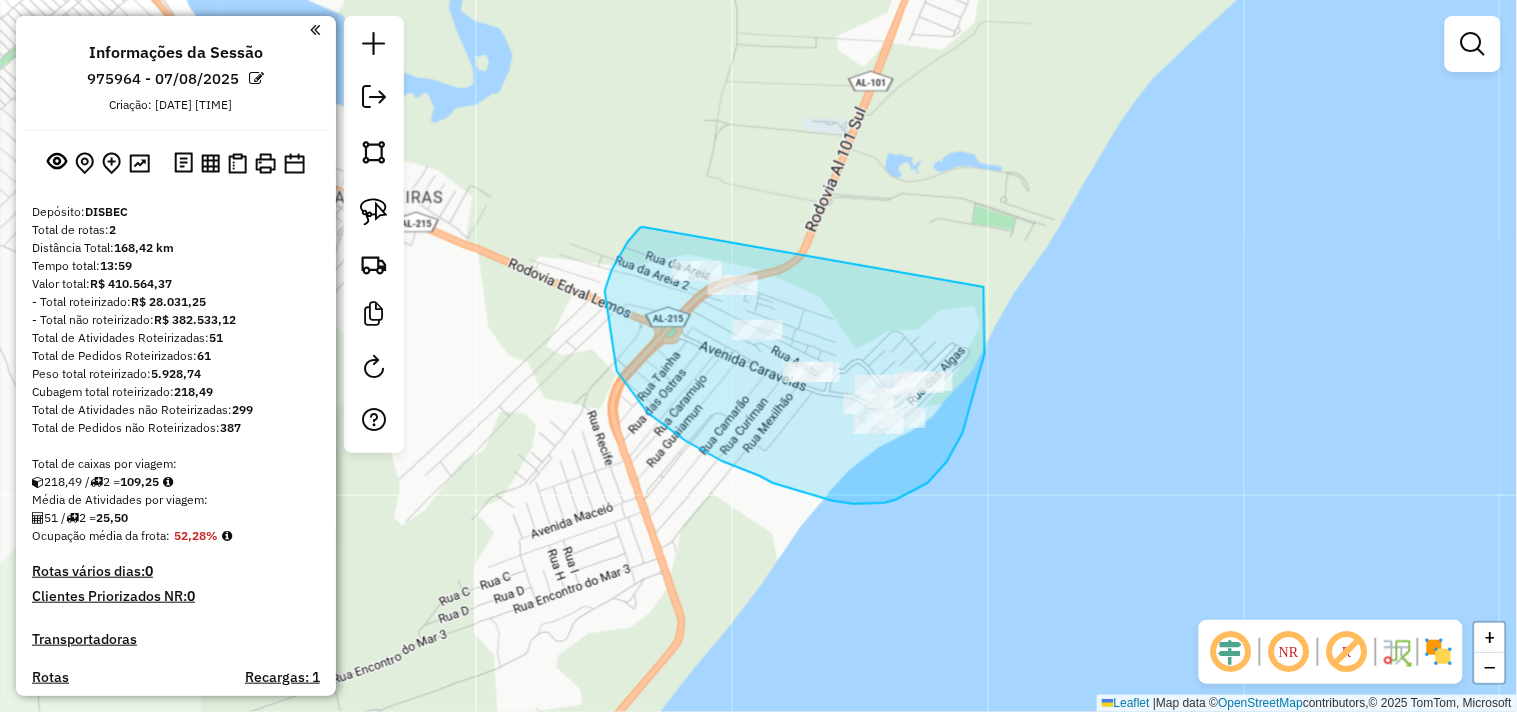 drag, startPoint x: 628, startPoint y: 242, endPoint x: 973, endPoint y: 268, distance: 345.97833 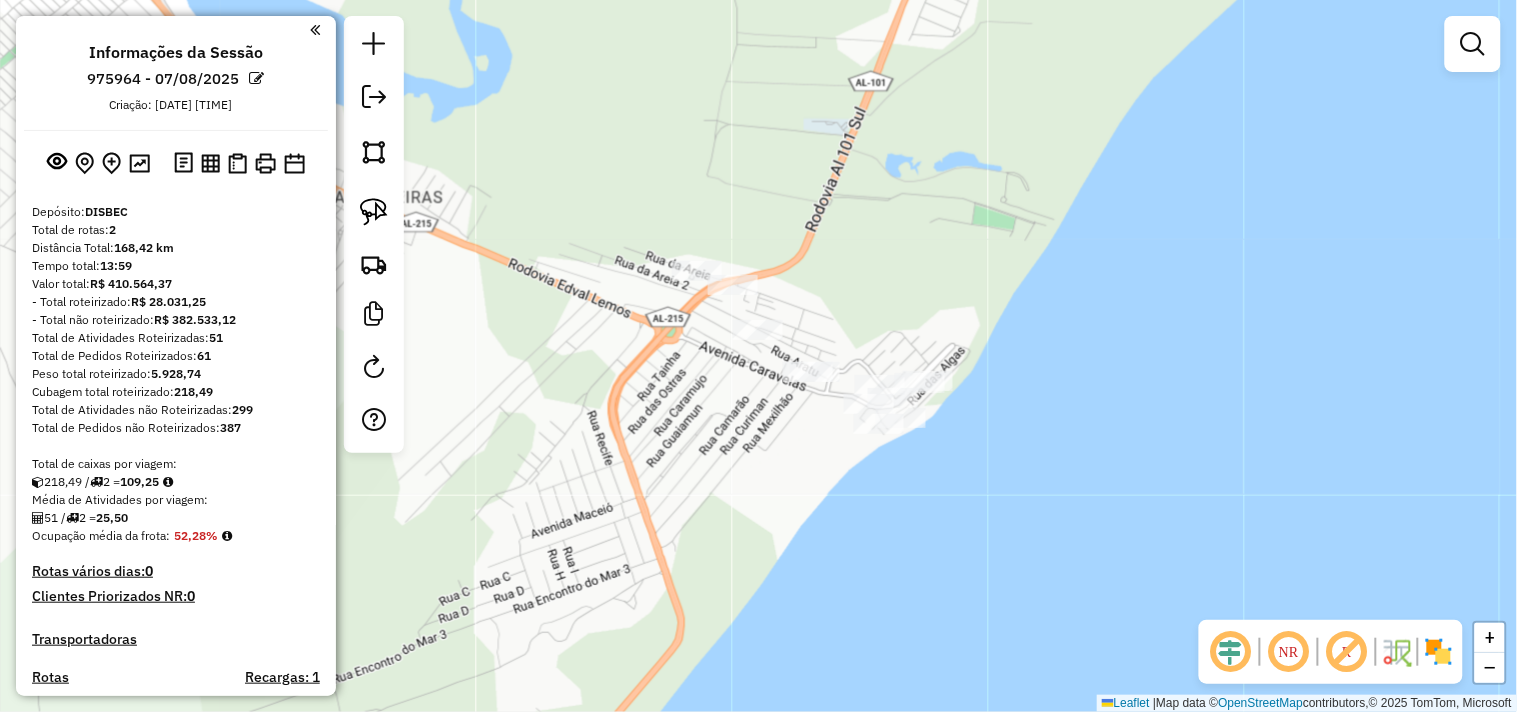 drag, startPoint x: 785, startPoint y: 550, endPoint x: 934, endPoint y: 396, distance: 214.28252 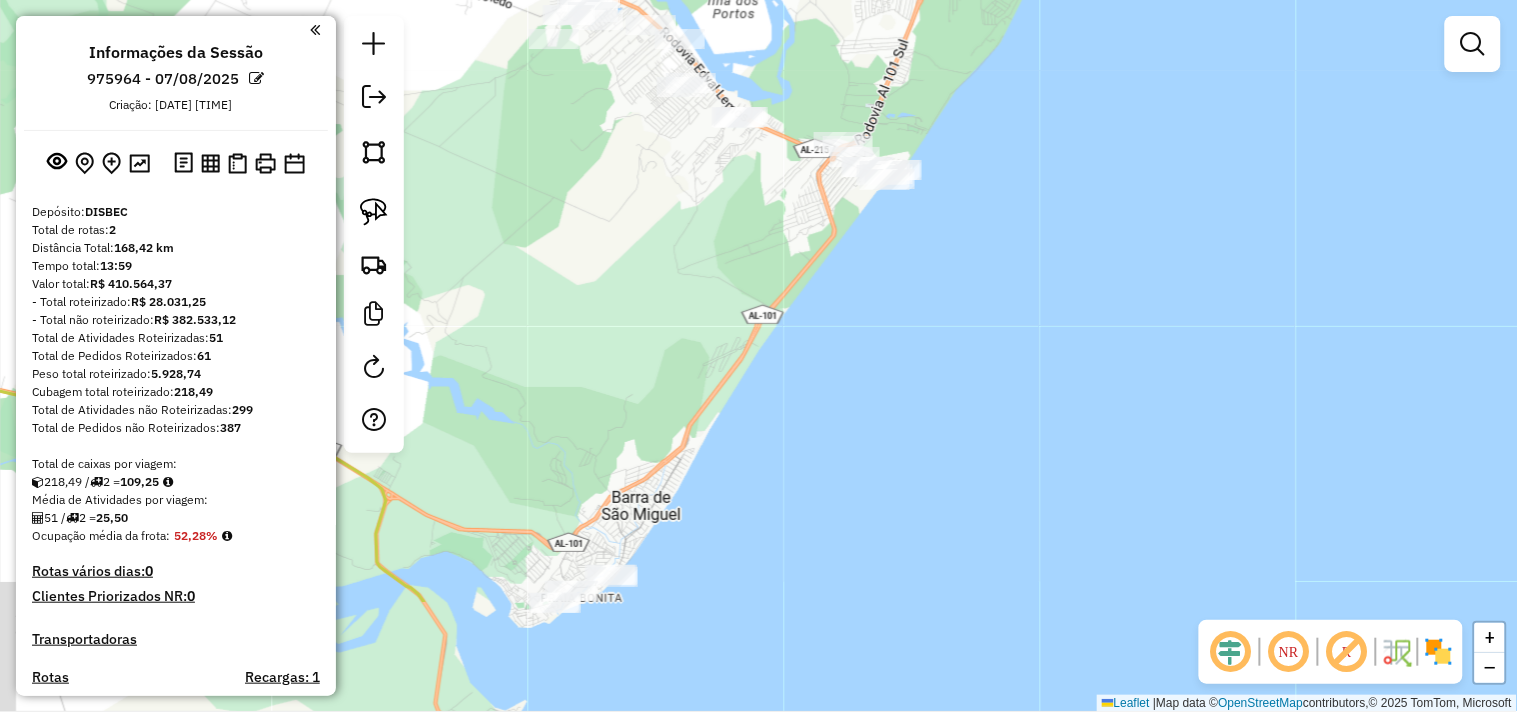 drag, startPoint x: 940, startPoint y: 404, endPoint x: 895, endPoint y: 193, distance: 215.74522 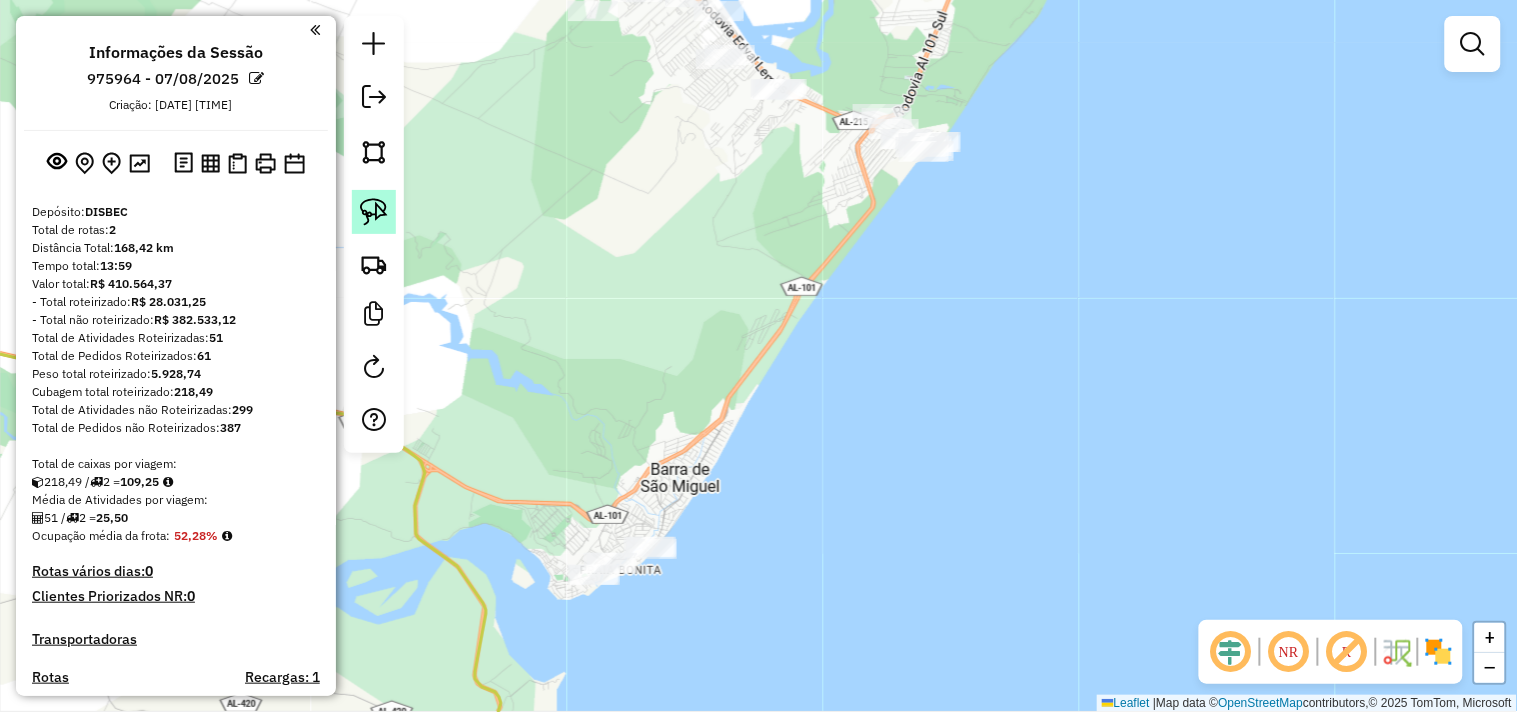 click 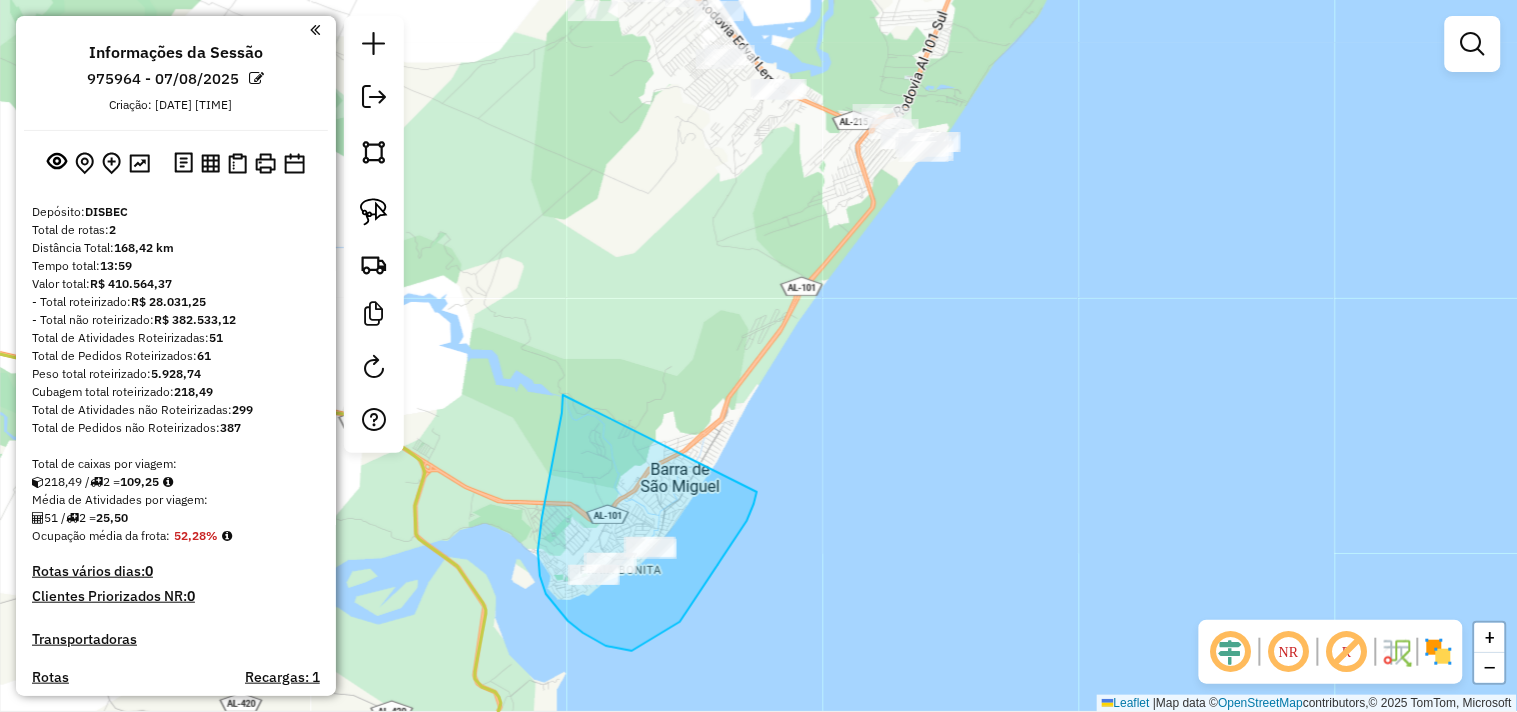 drag, startPoint x: 542, startPoint y: 518, endPoint x: 757, endPoint y: 492, distance: 216.56639 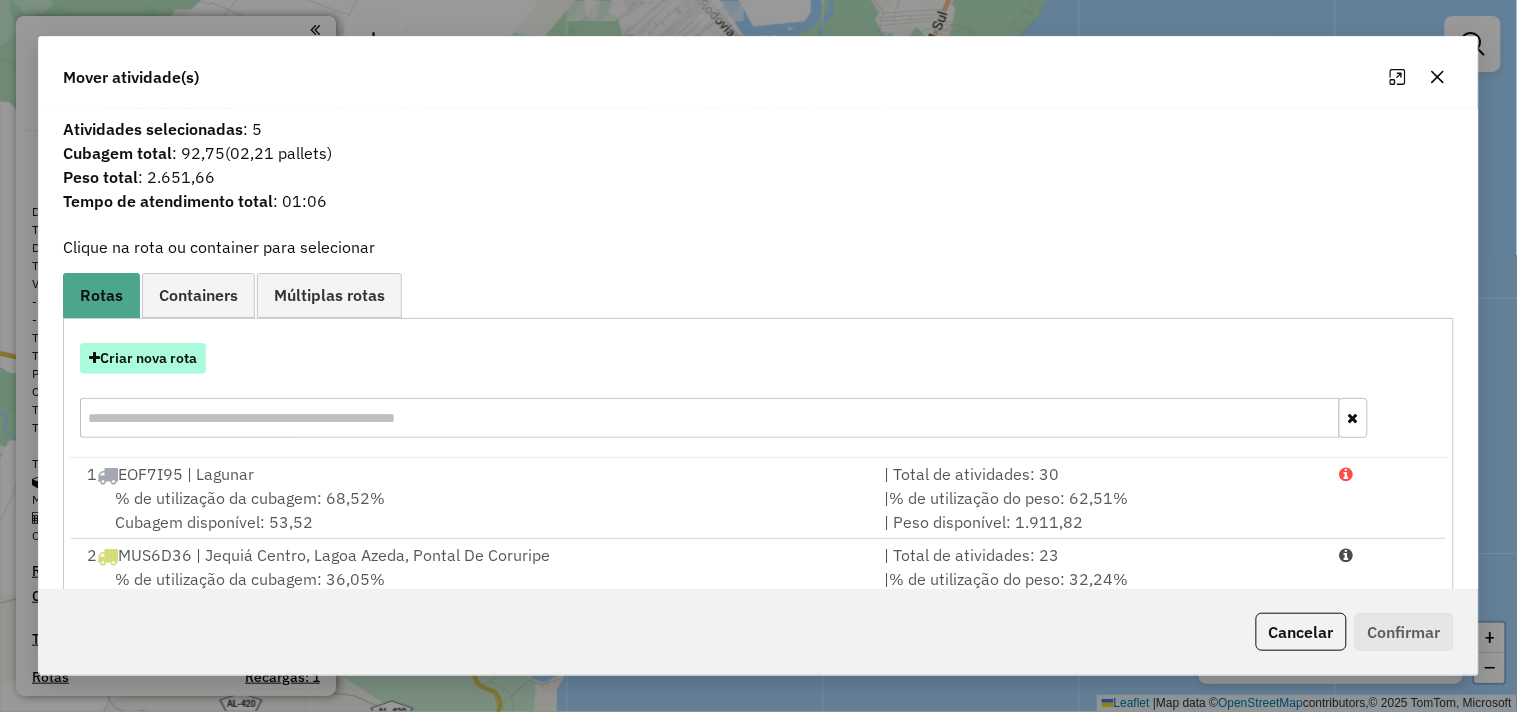 click on "Criar nova rota" at bounding box center [143, 358] 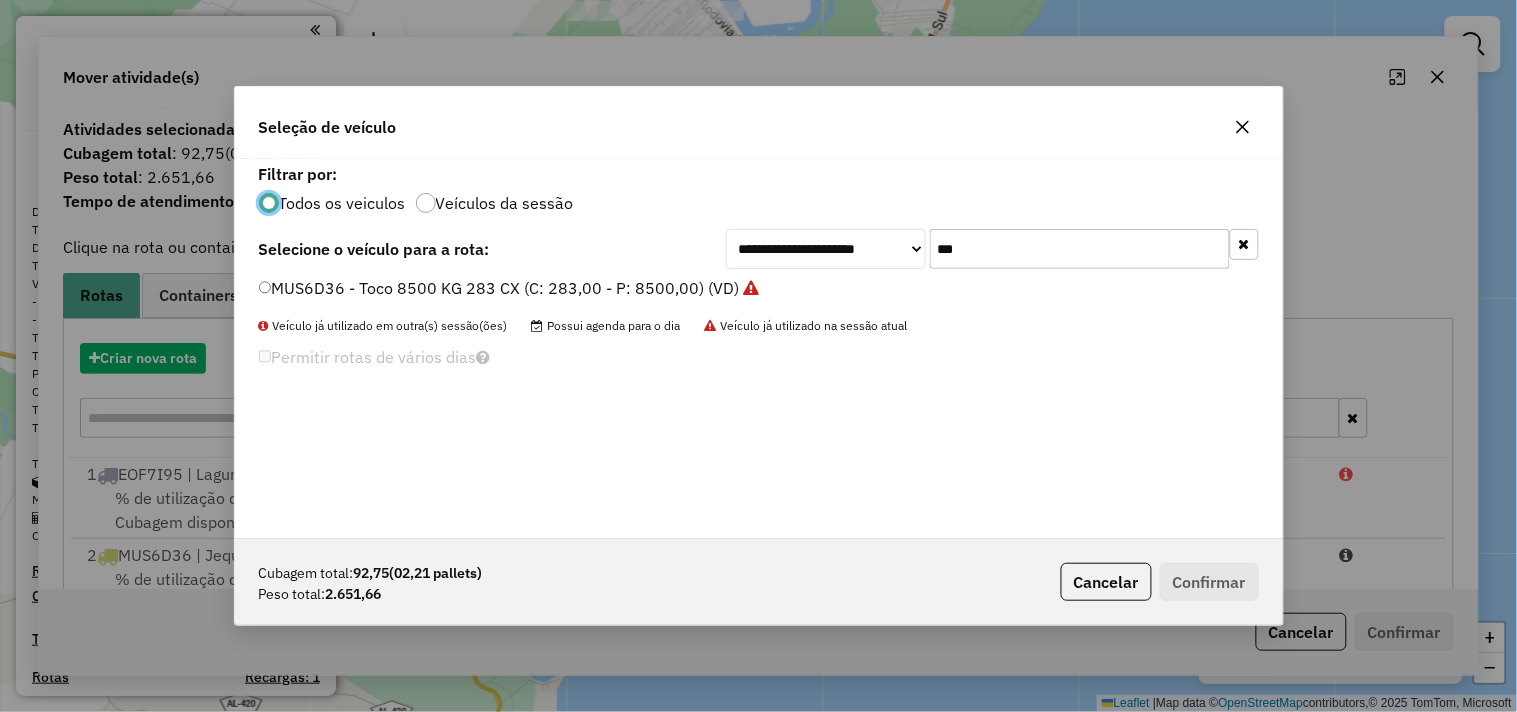 scroll, scrollTop: 11, scrollLeft: 5, axis: both 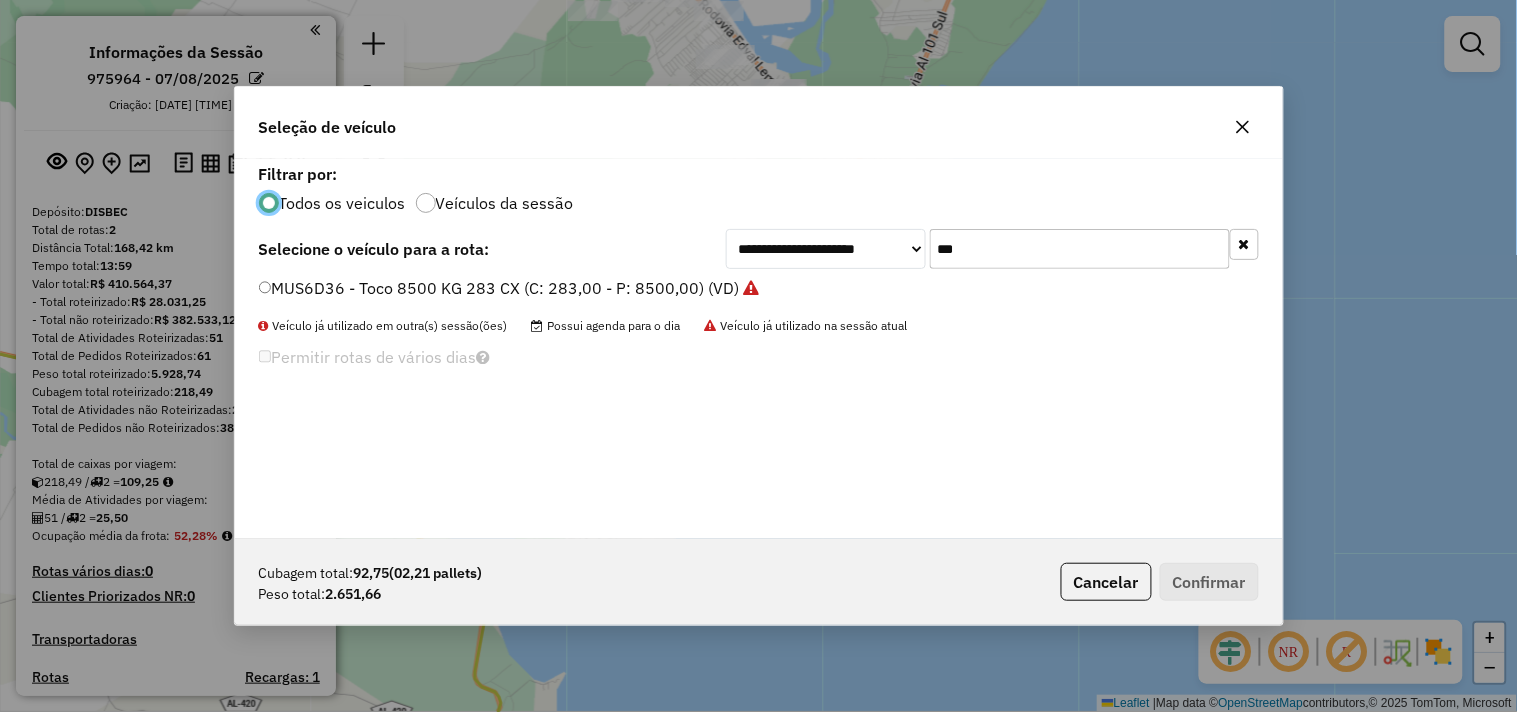 click on "***" 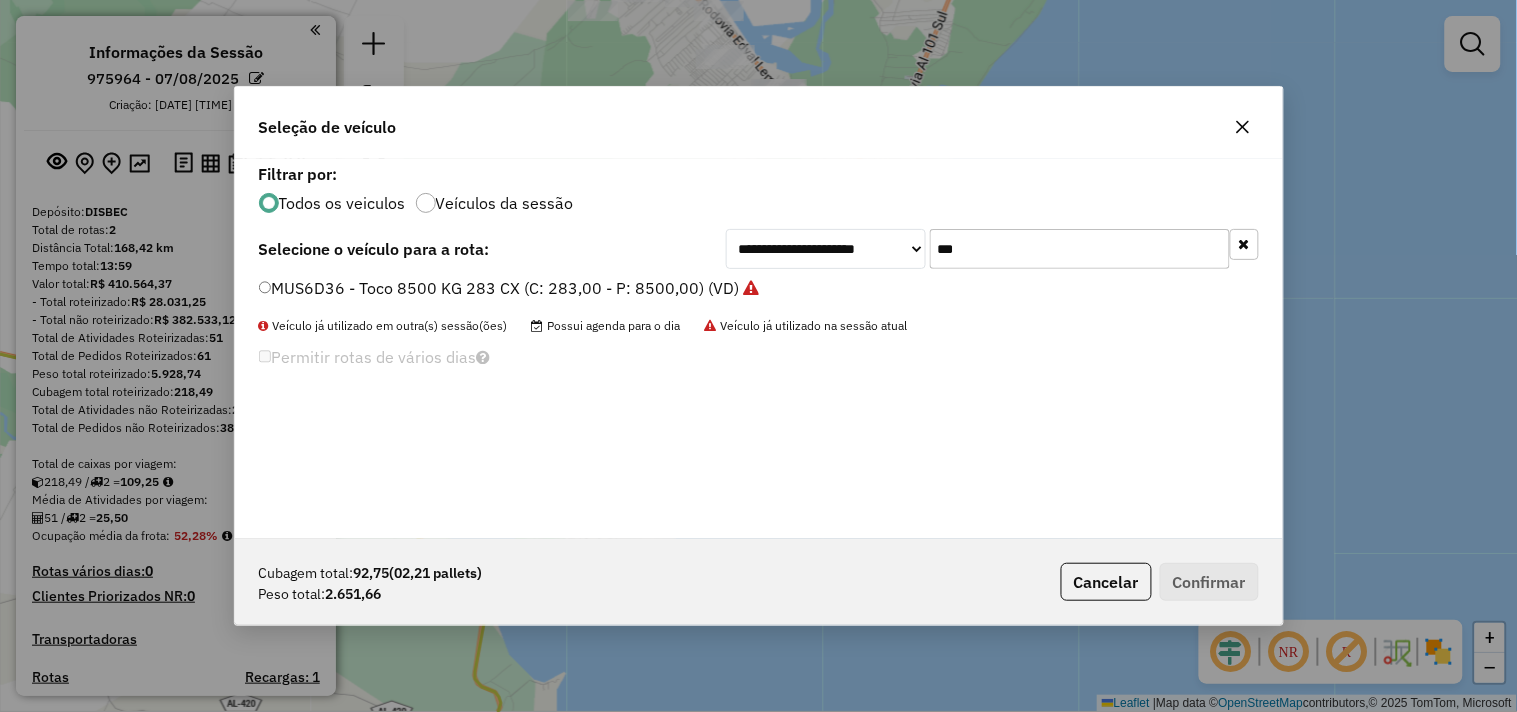 click on "***" 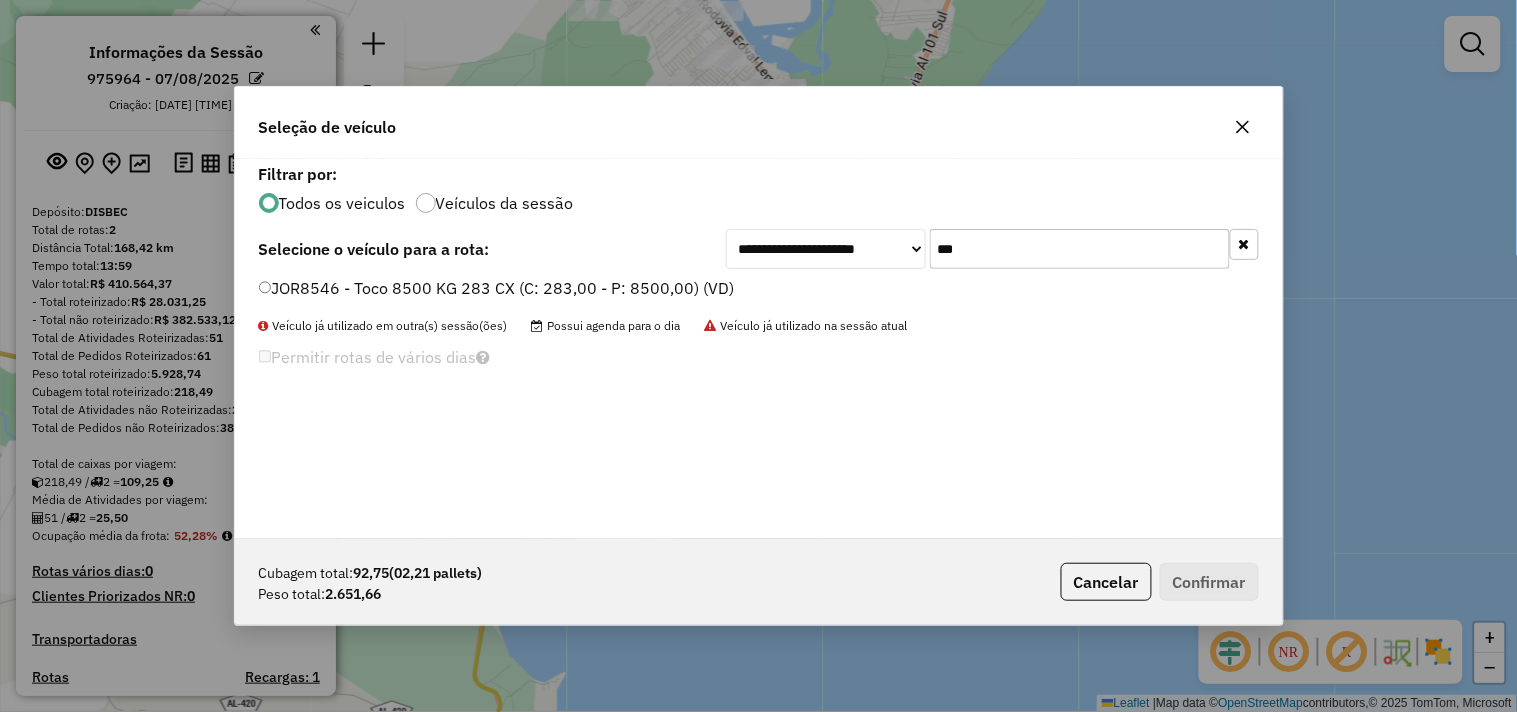 type on "***" 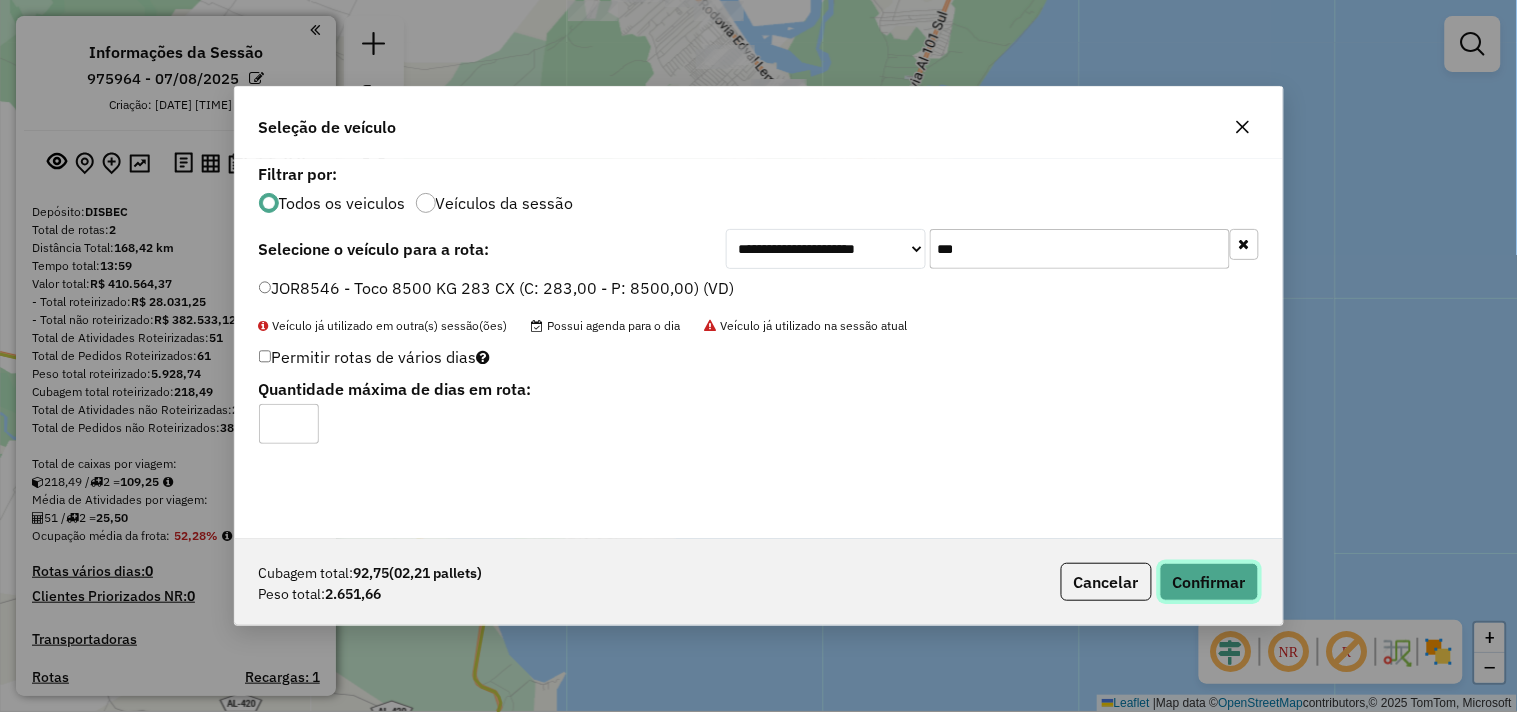 click on "Confirmar" 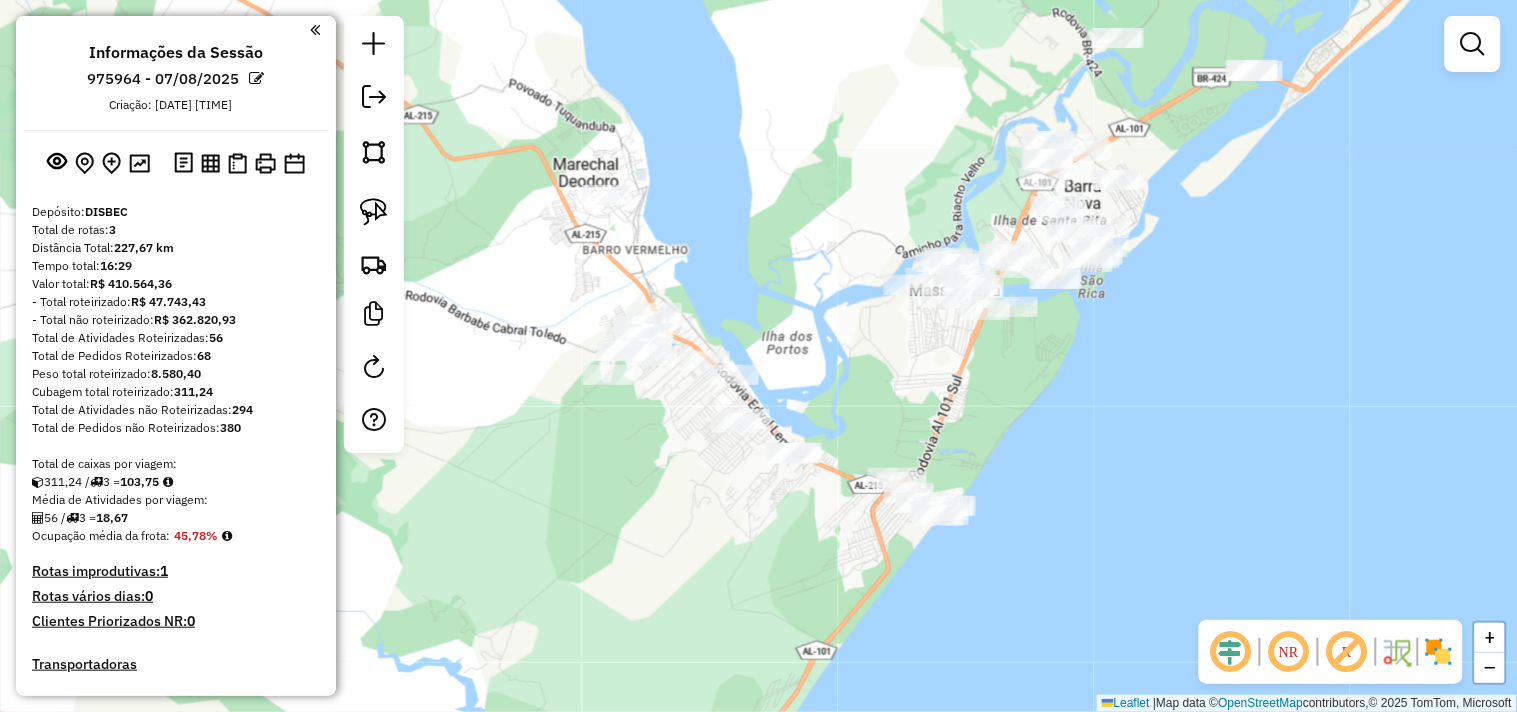 drag, startPoint x: 807, startPoint y: 201, endPoint x: 807, endPoint y: 558, distance: 357 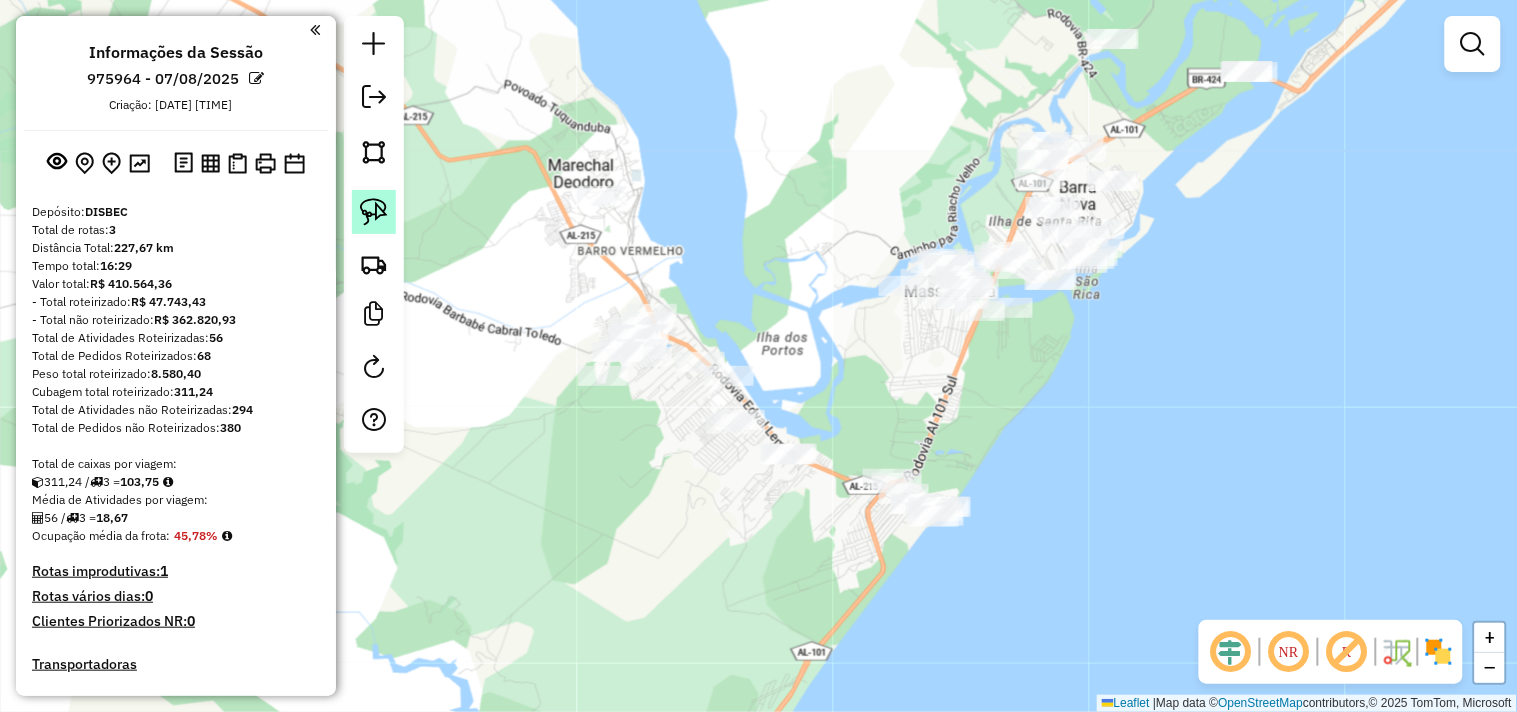 click 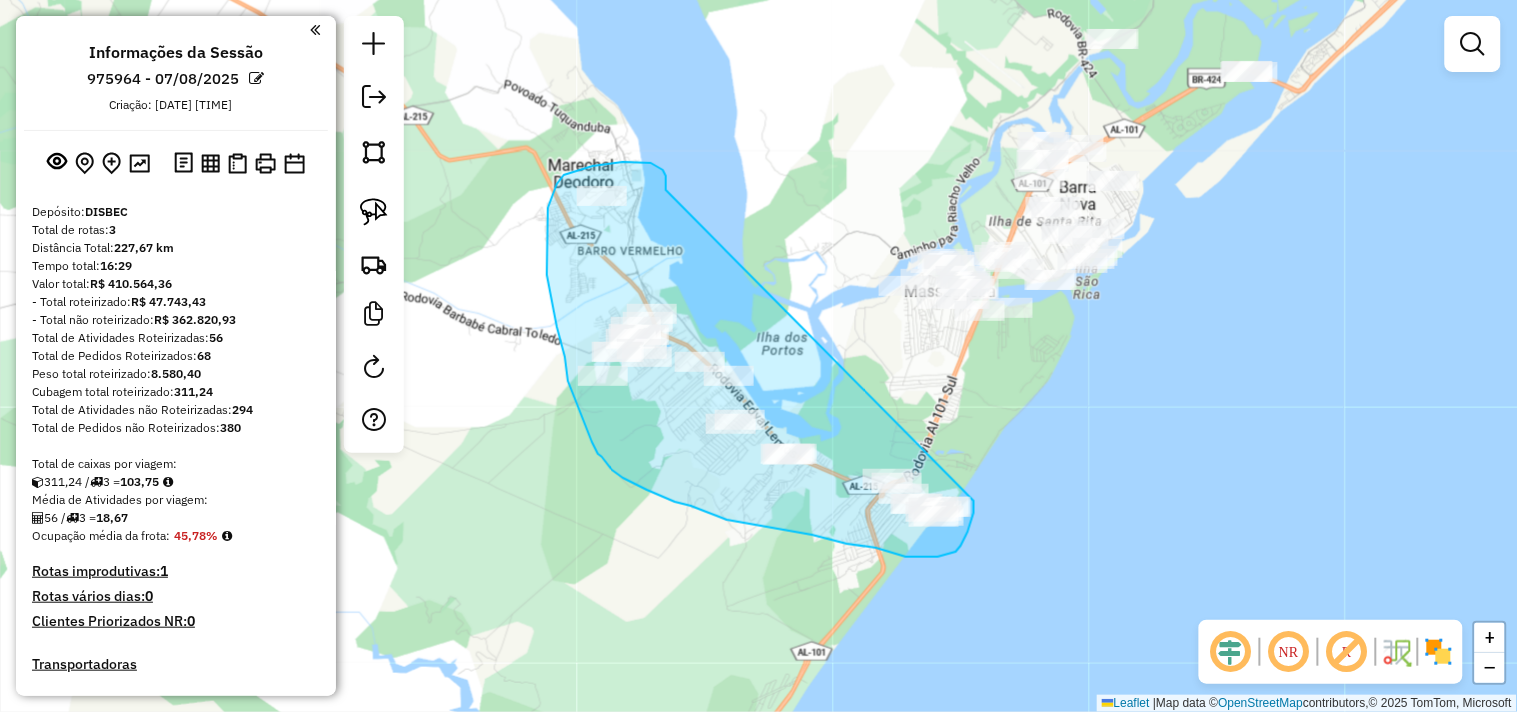 drag, startPoint x: 653, startPoint y: 164, endPoint x: 974, endPoint y: 493, distance: 459.6542 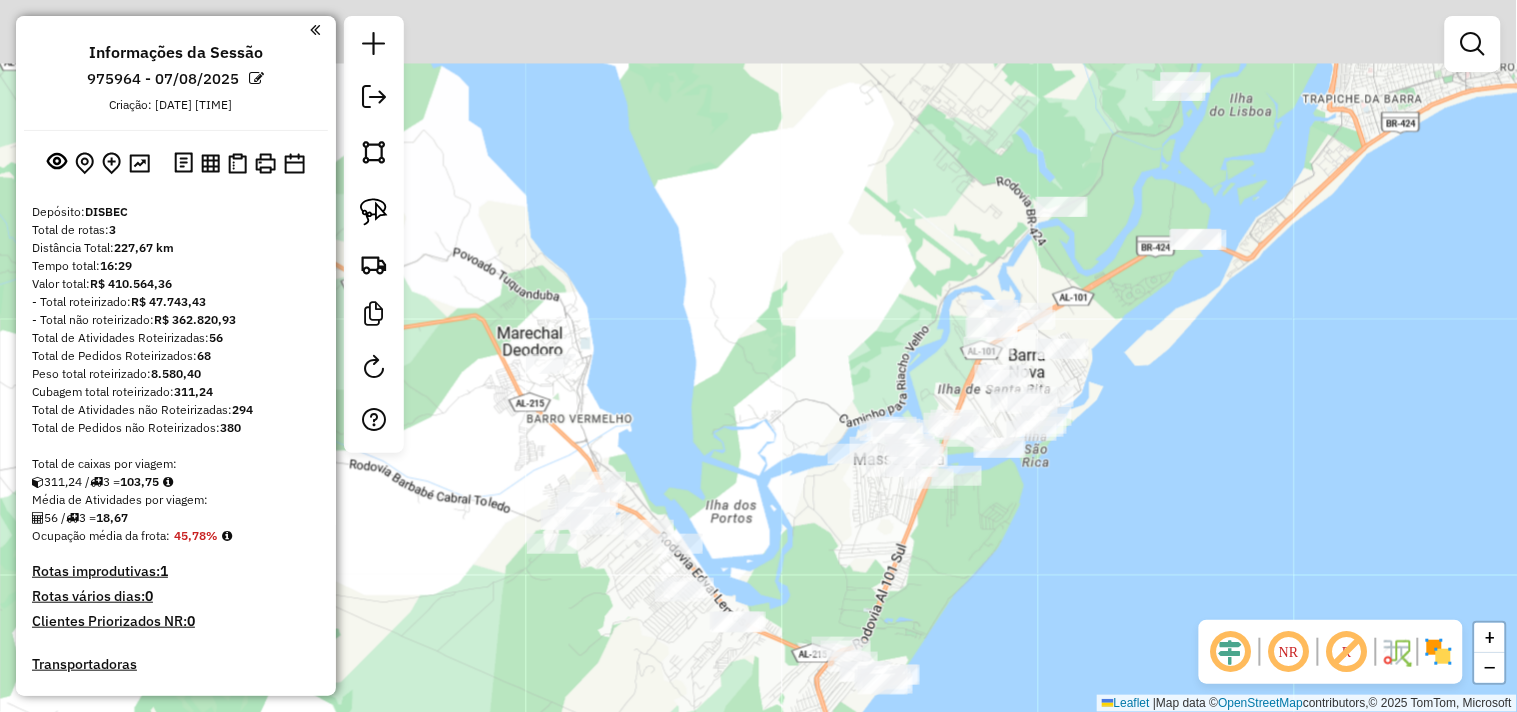 drag, startPoint x: 868, startPoint y: 166, endPoint x: 813, endPoint y: 342, distance: 184.3936 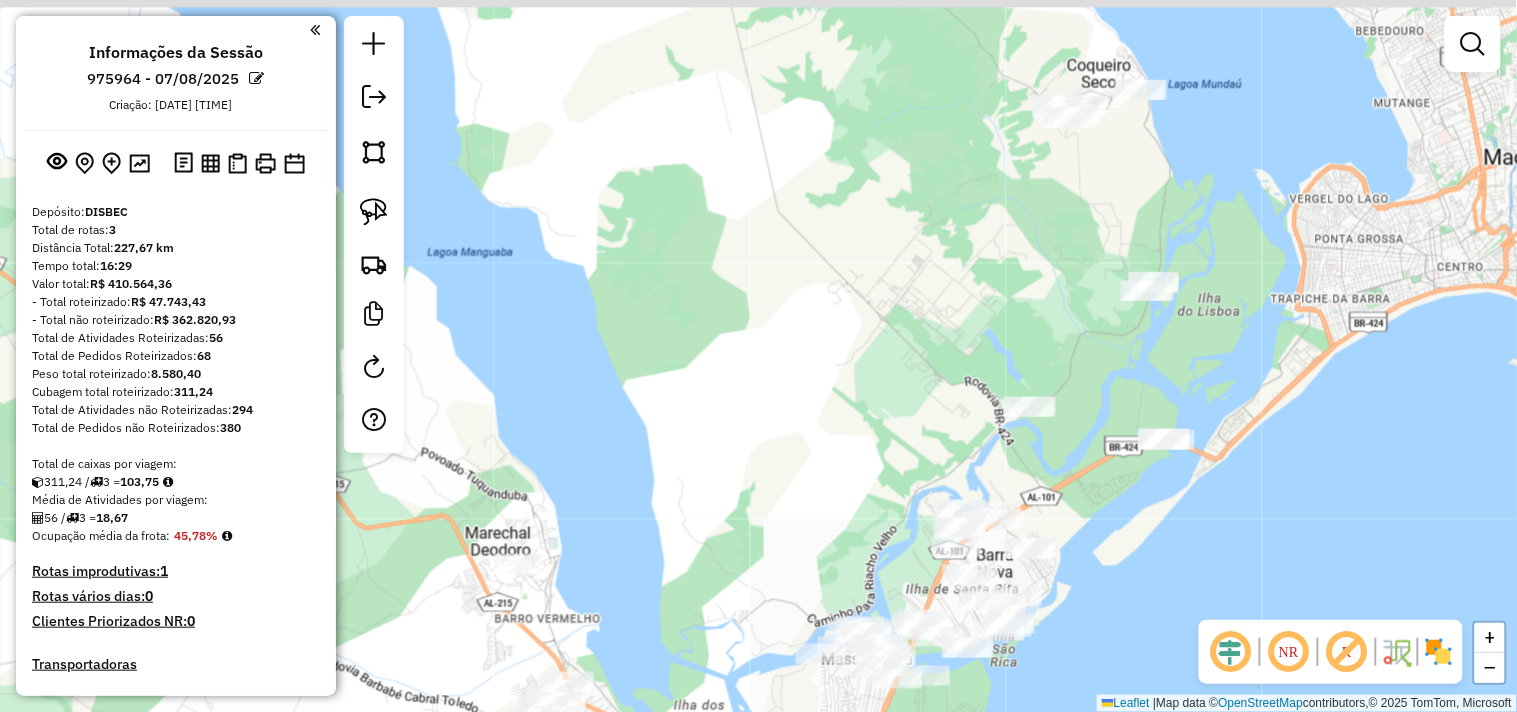 drag, startPoint x: 881, startPoint y: 233, endPoint x: 826, endPoint y: 487, distance: 259.8865 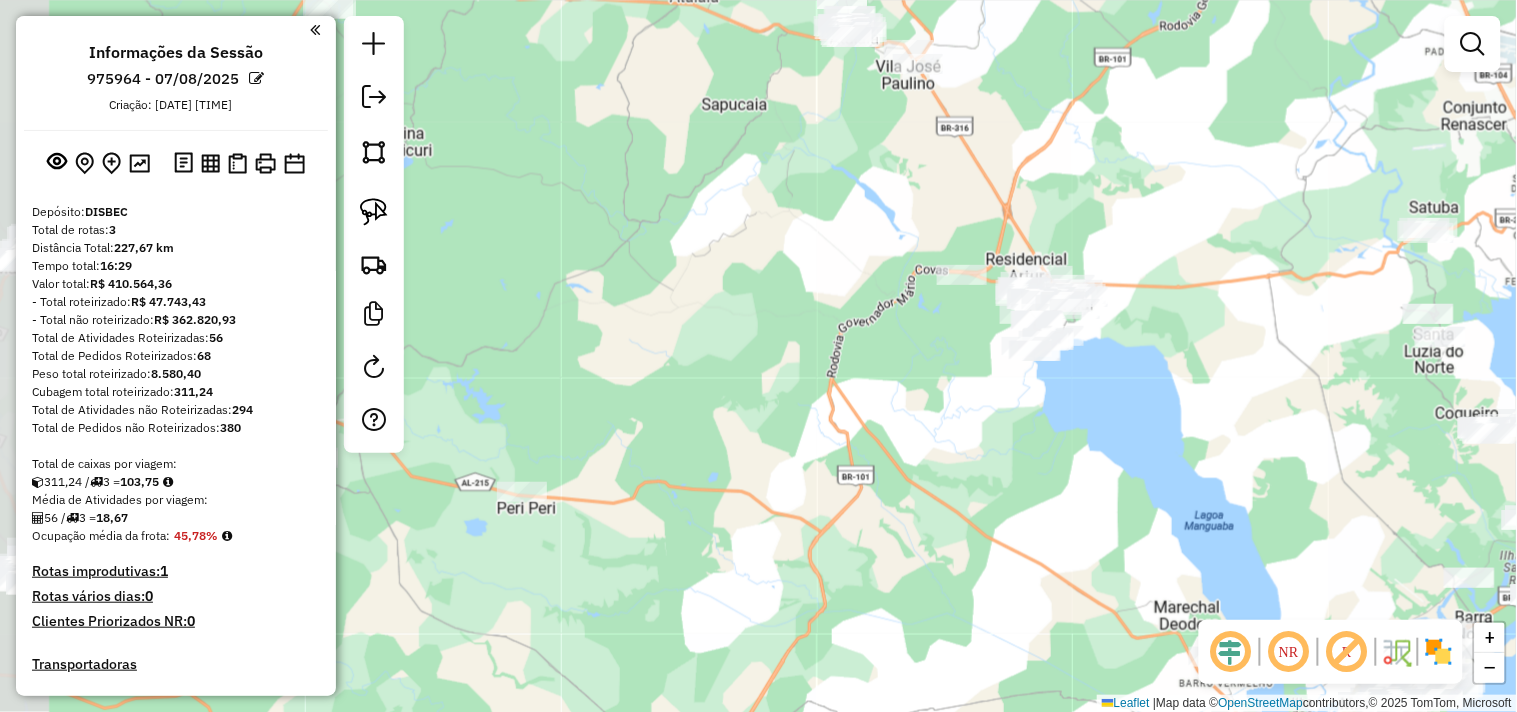 drag, startPoint x: 730, startPoint y: 312, endPoint x: 1014, endPoint y: 482, distance: 330.99246 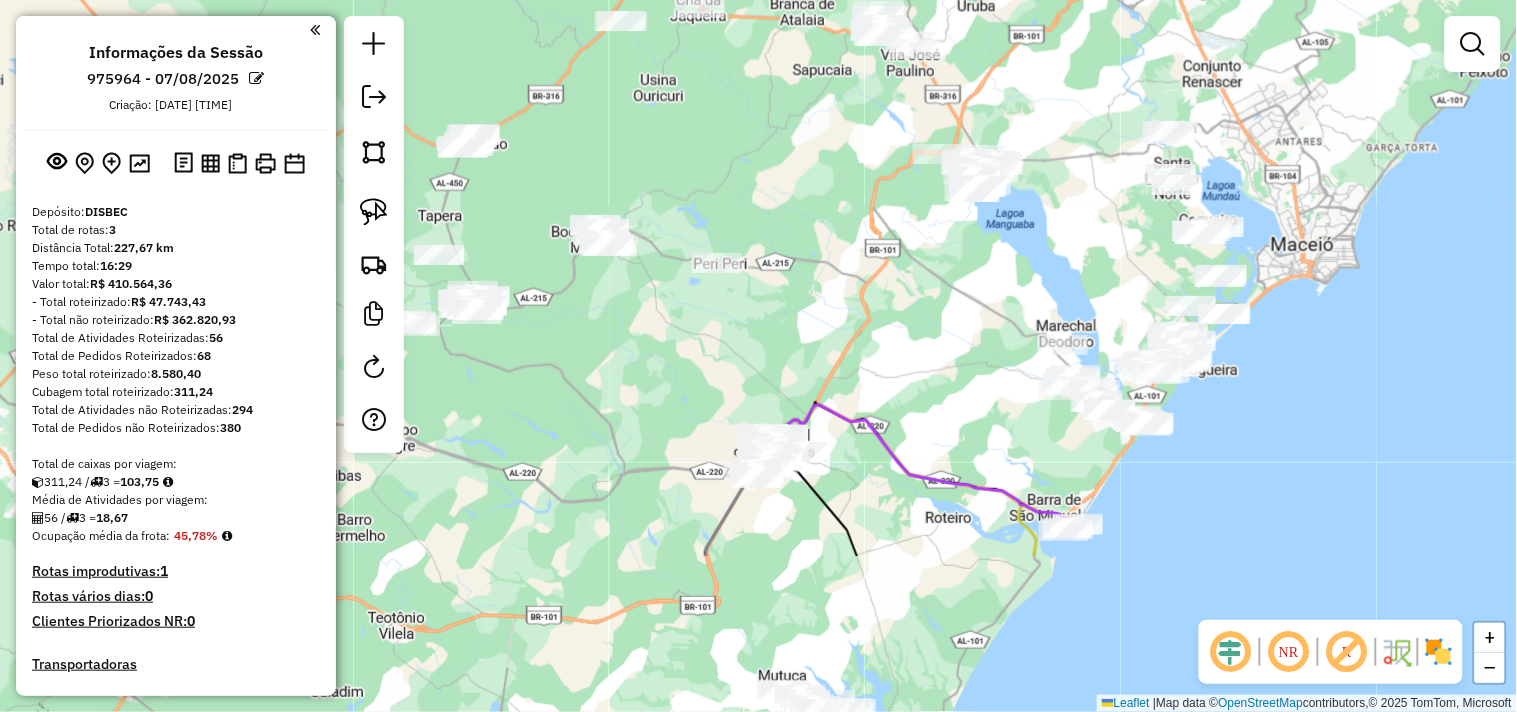 drag, startPoint x: 953, startPoint y: 524, endPoint x: 927, endPoint y: 297, distance: 228.48413 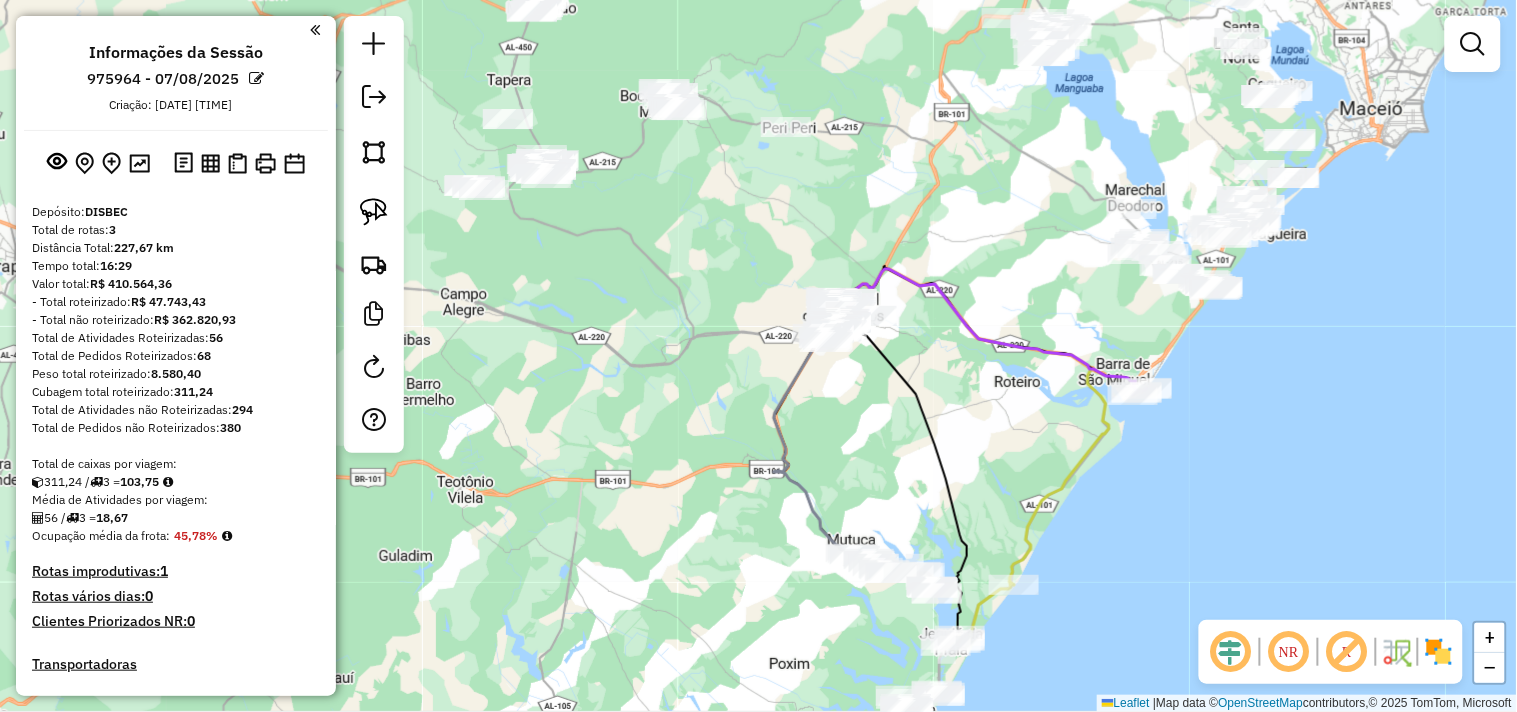 drag, startPoint x: 931, startPoint y: 401, endPoint x: 1000, endPoint y: 265, distance: 152.50246 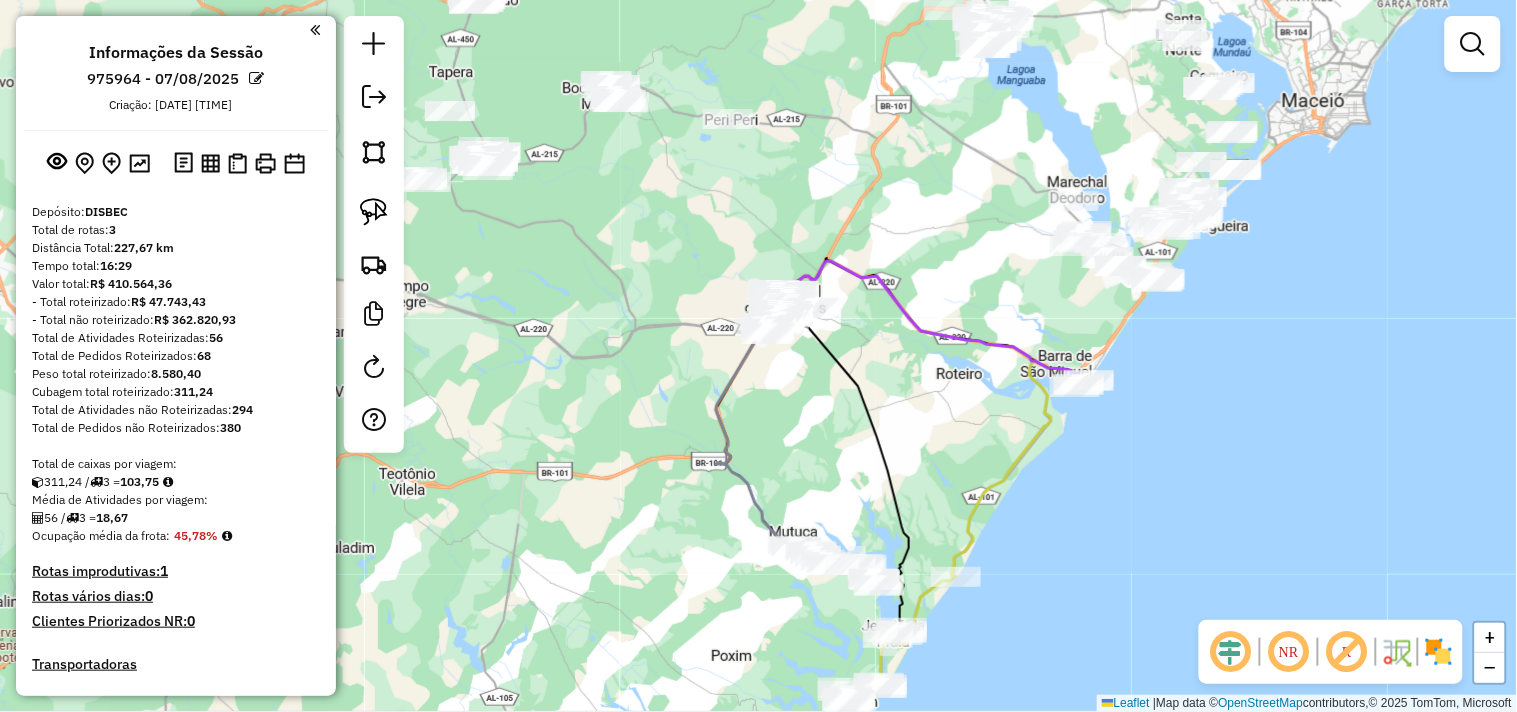 drag, startPoint x: 1052, startPoint y: 328, endPoint x: 916, endPoint y: 288, distance: 141.76036 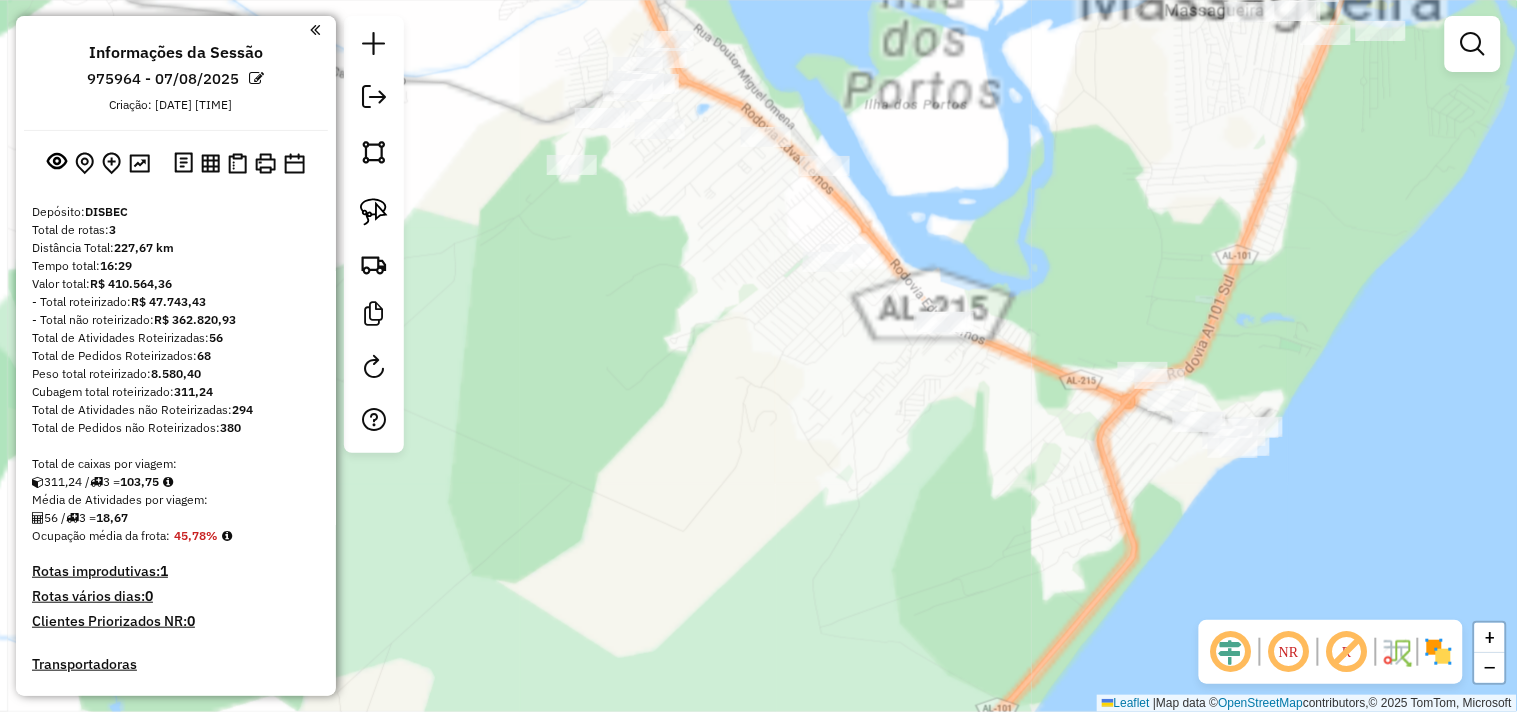 drag, startPoint x: 1030, startPoint y: 223, endPoint x: 918, endPoint y: 322, distance: 149.48244 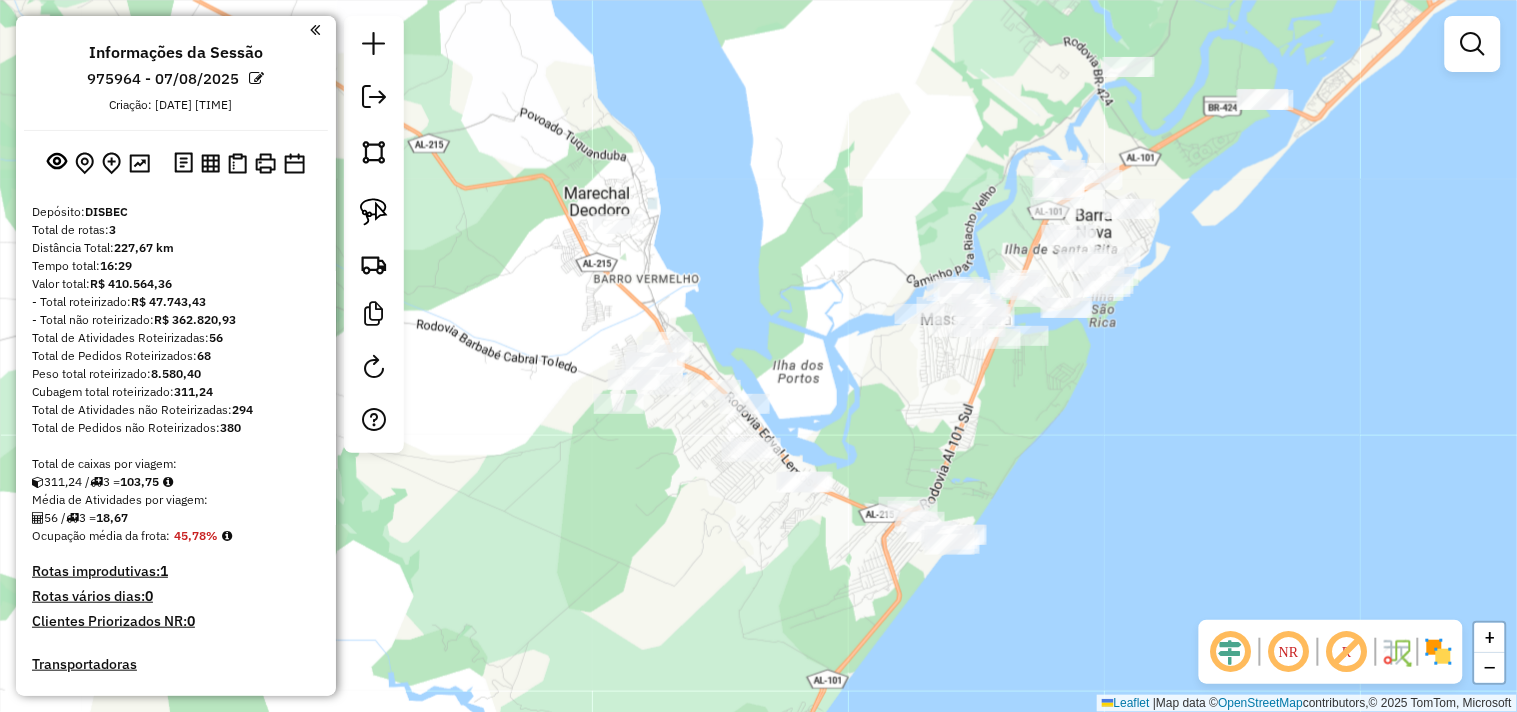 drag, startPoint x: 778, startPoint y: 396, endPoint x: 662, endPoint y: 507, distance: 160.55217 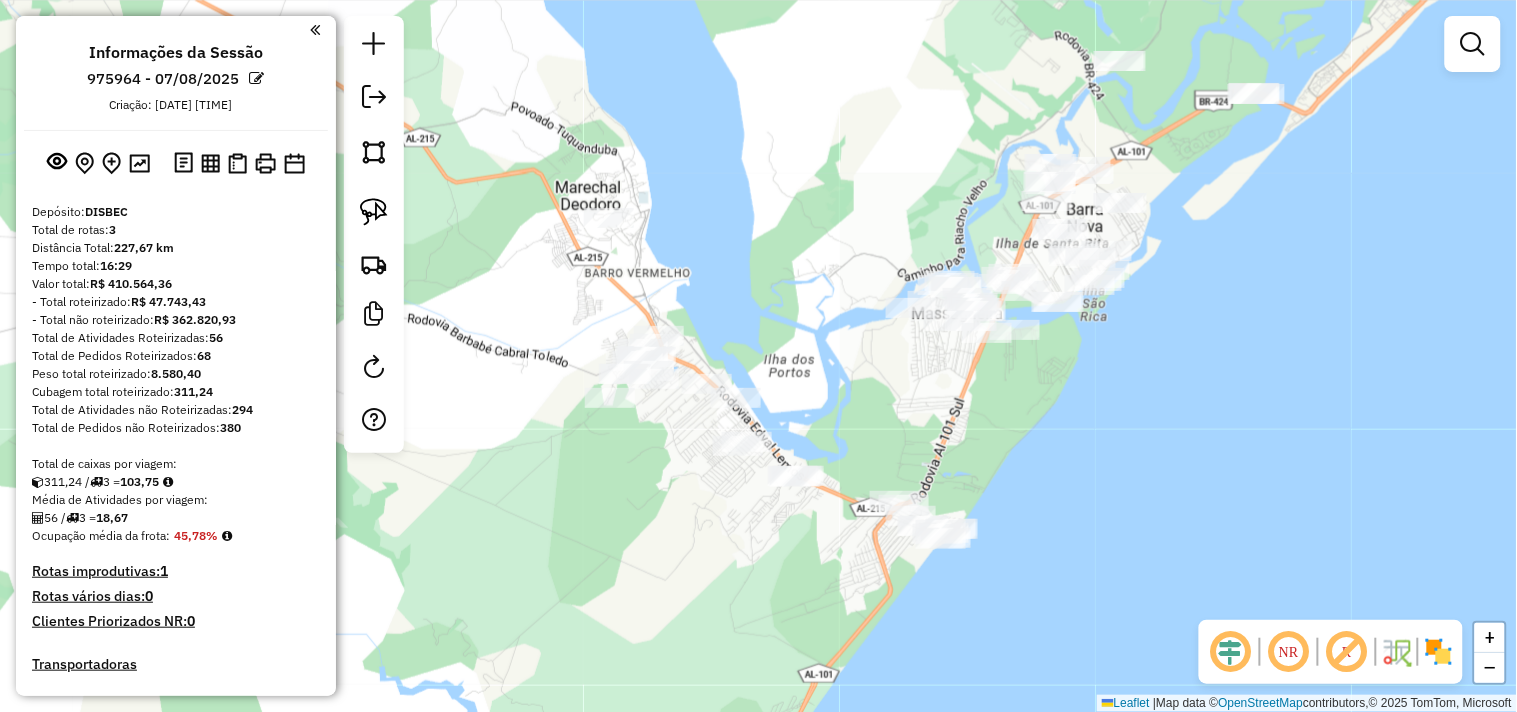 drag, startPoint x: 671, startPoint y: 288, endPoint x: 718, endPoint y: 255, distance: 57.428215 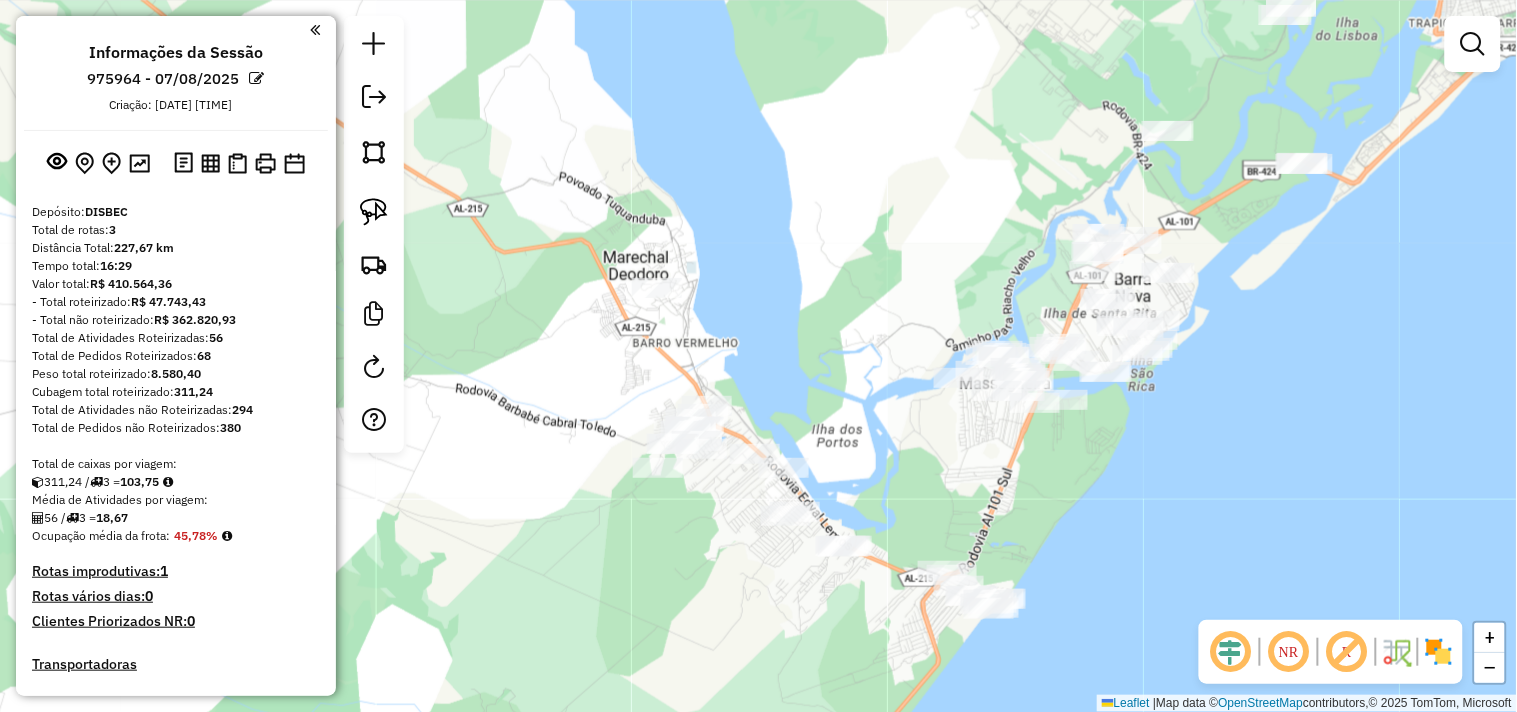 drag, startPoint x: 732, startPoint y: 243, endPoint x: 752, endPoint y: 337, distance: 96.10411 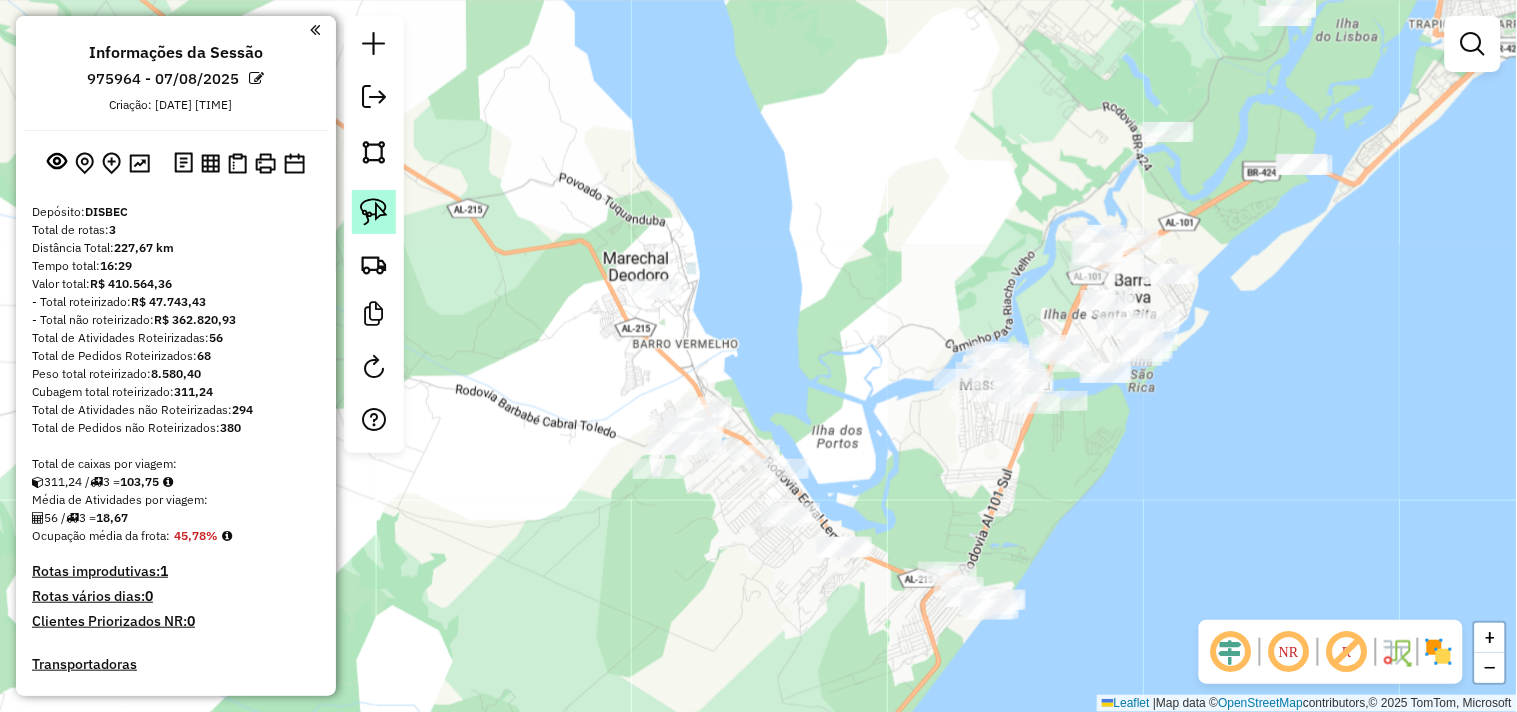 click 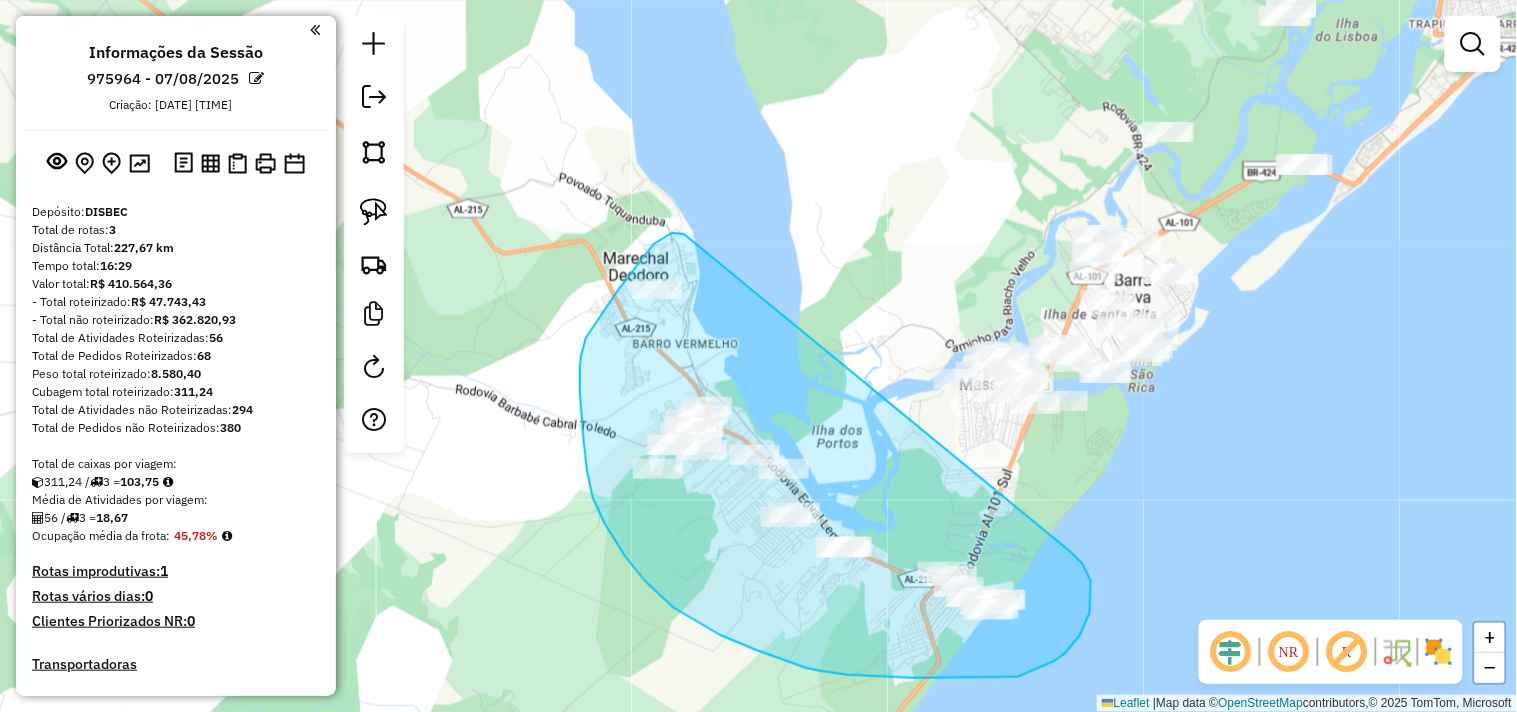 drag, startPoint x: 682, startPoint y: 233, endPoint x: 1071, endPoint y: 552, distance: 503.07257 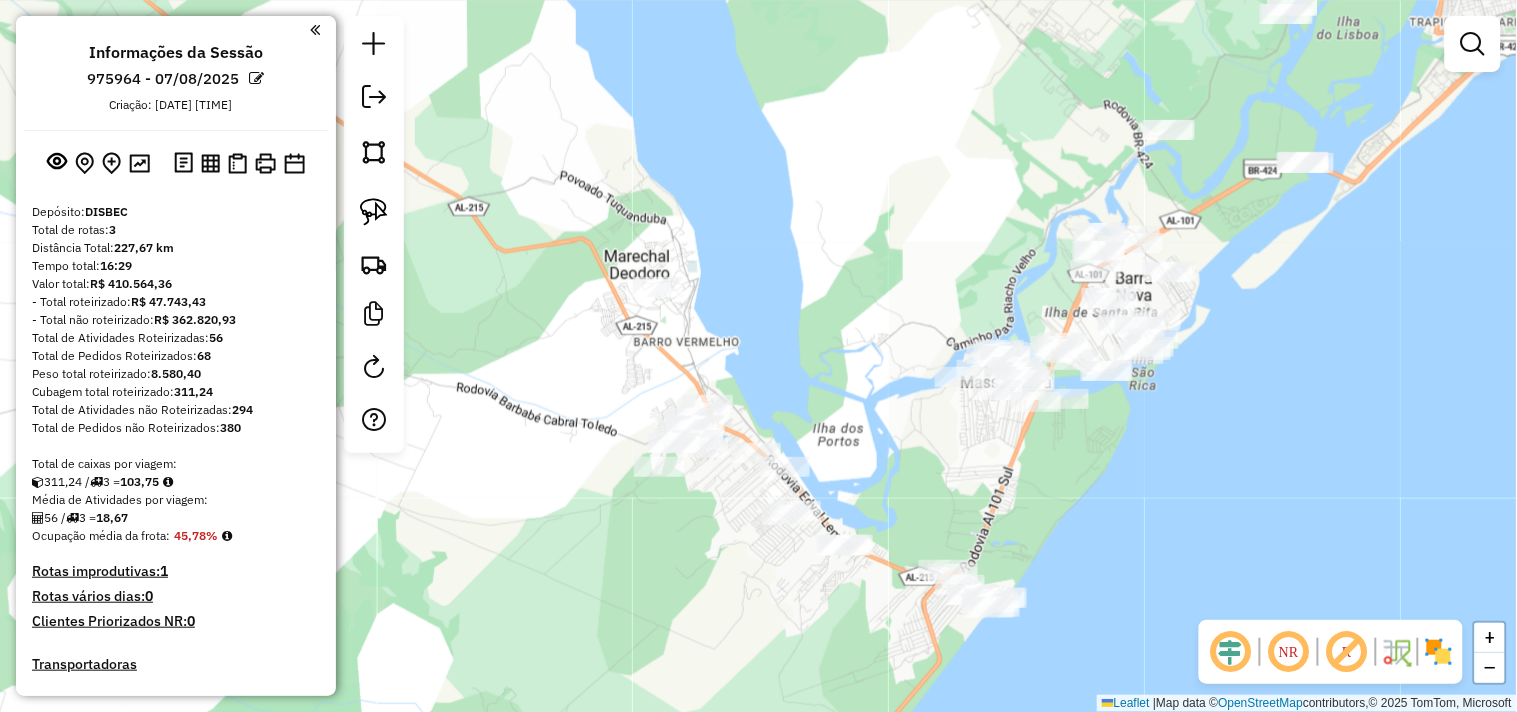 drag, startPoint x: 772, startPoint y: 380, endPoint x: 964, endPoint y: 257, distance: 228.01973 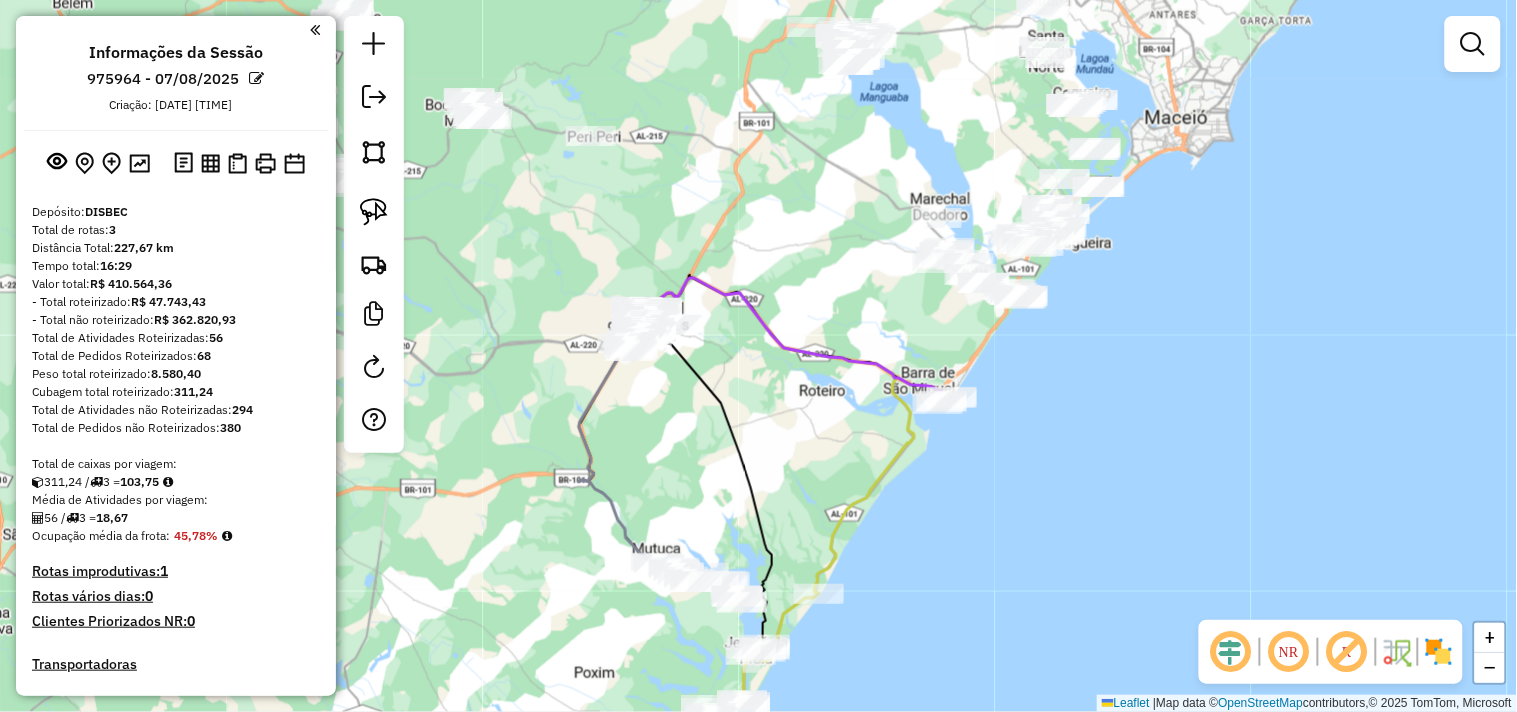 drag, startPoint x: 875, startPoint y: 422, endPoint x: 917, endPoint y: 260, distance: 167.35591 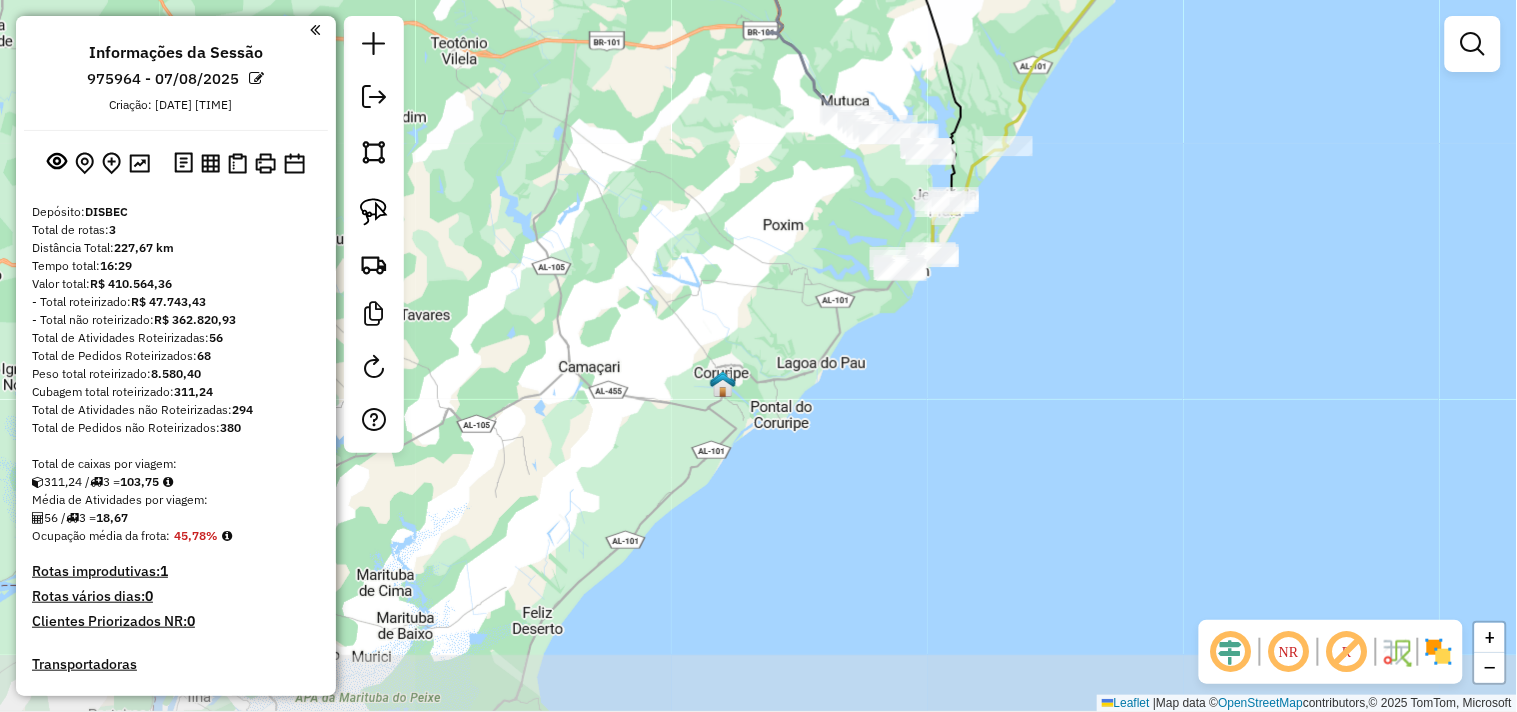 drag, startPoint x: 813, startPoint y: 632, endPoint x: 955, endPoint y: 336, distance: 328.29865 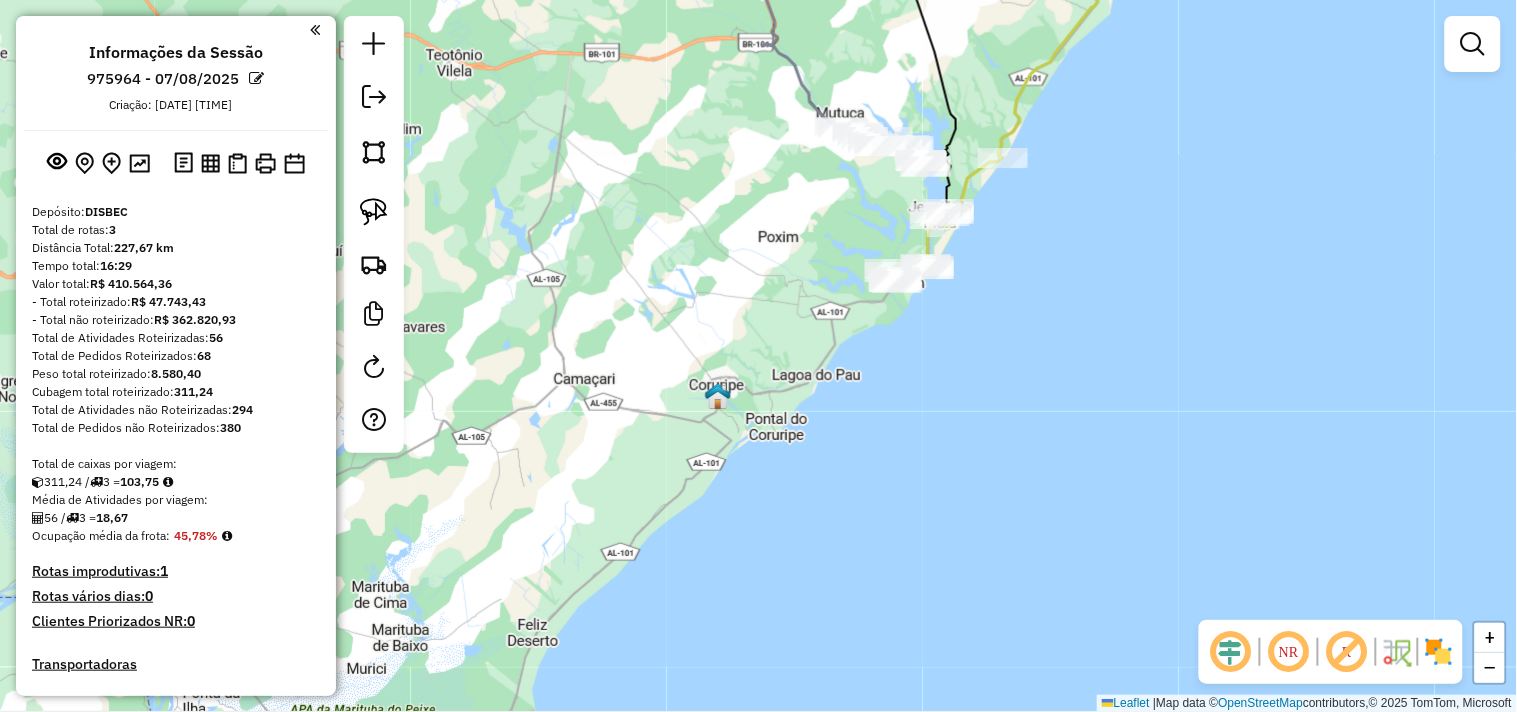 drag, startPoint x: 1017, startPoint y: 318, endPoint x: 923, endPoint y: 483, distance: 189.89734 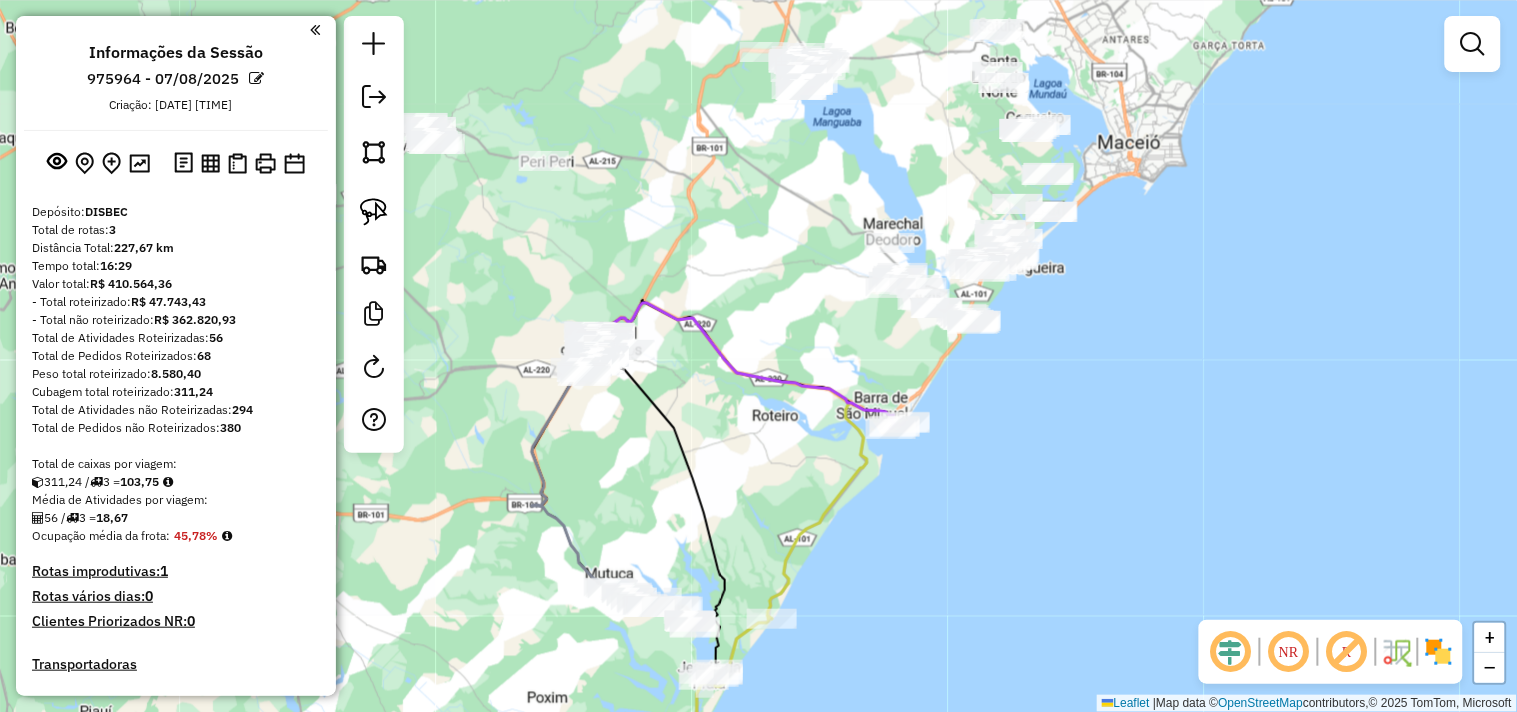 drag, startPoint x: 988, startPoint y: 231, endPoint x: 833, endPoint y: 504, distance: 313.9331 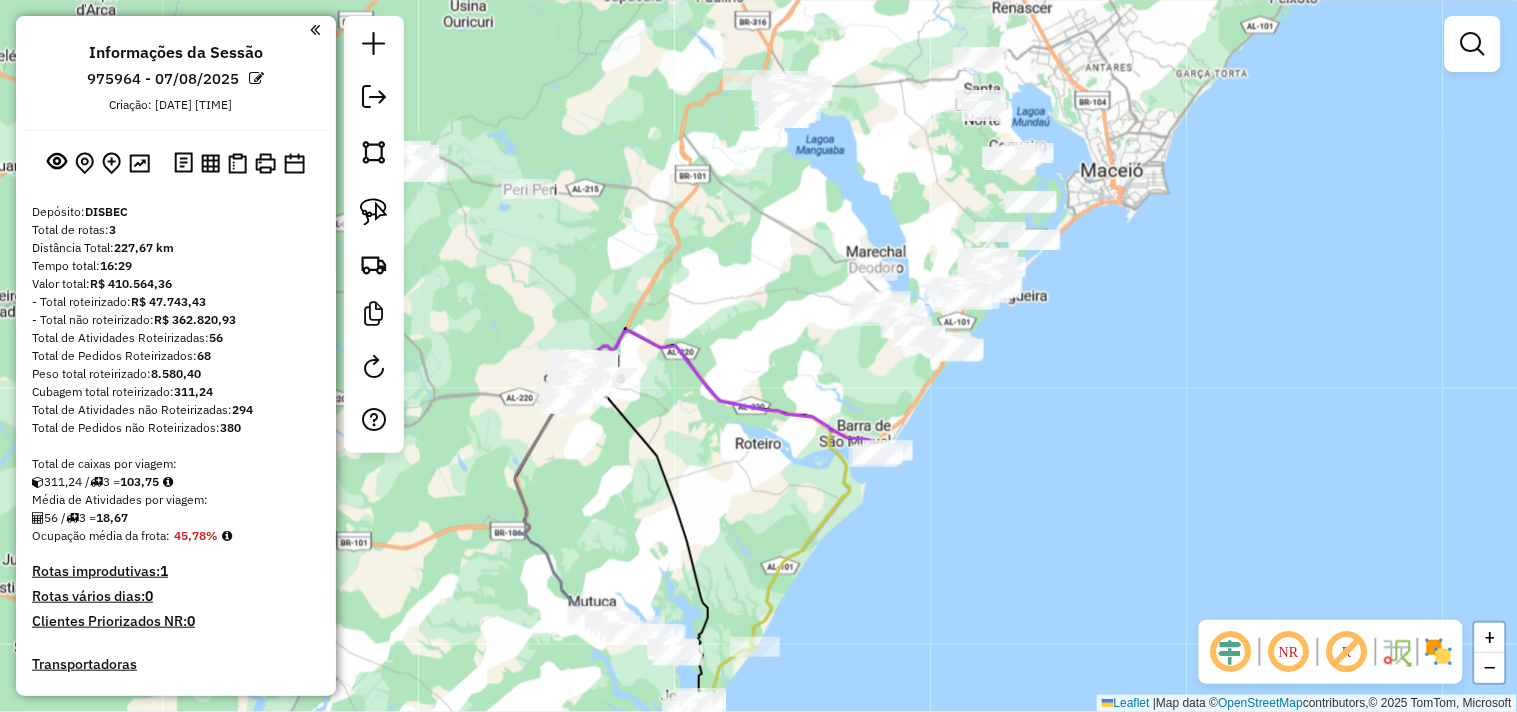 drag, startPoint x: 863, startPoint y: 385, endPoint x: 717, endPoint y: 497, distance: 184.01086 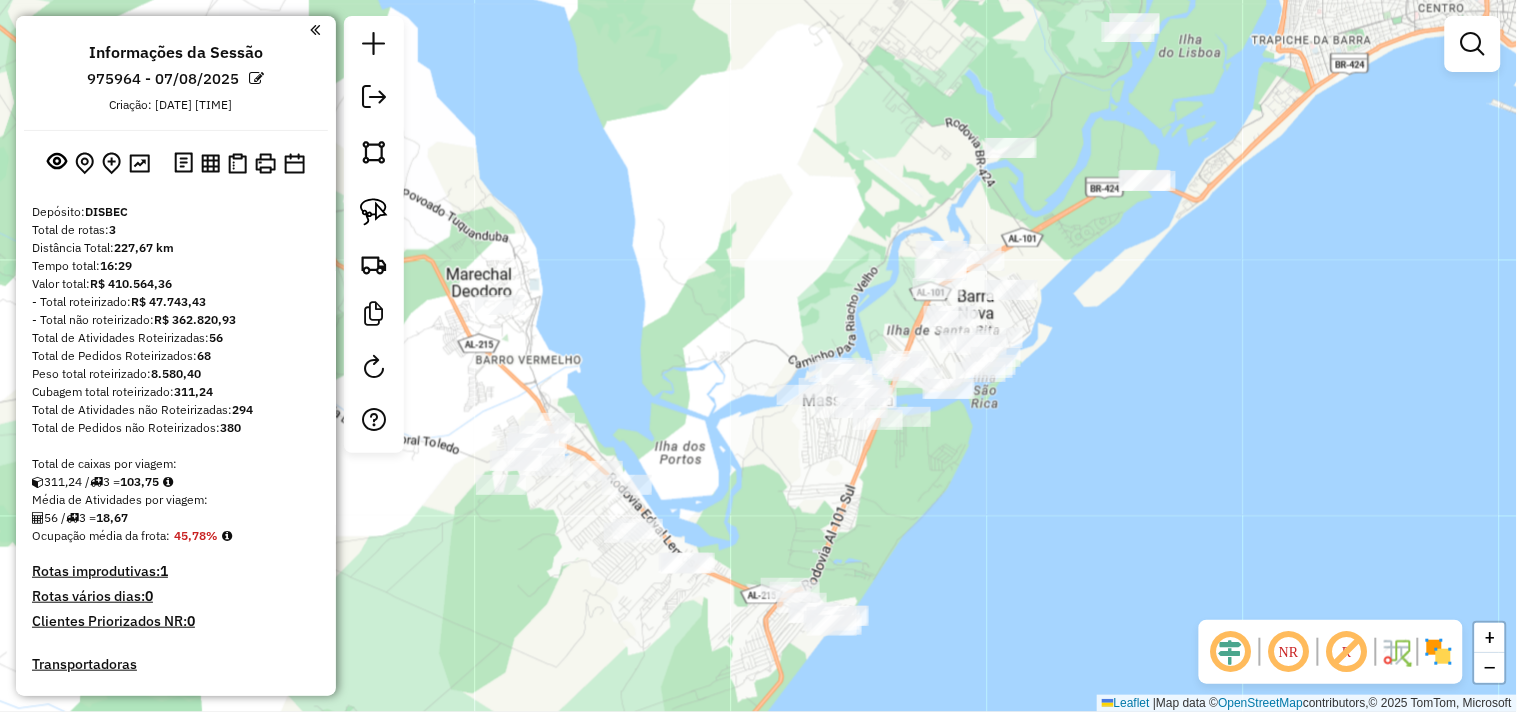 drag, startPoint x: 795, startPoint y: 478, endPoint x: 855, endPoint y: 445, distance: 68.47627 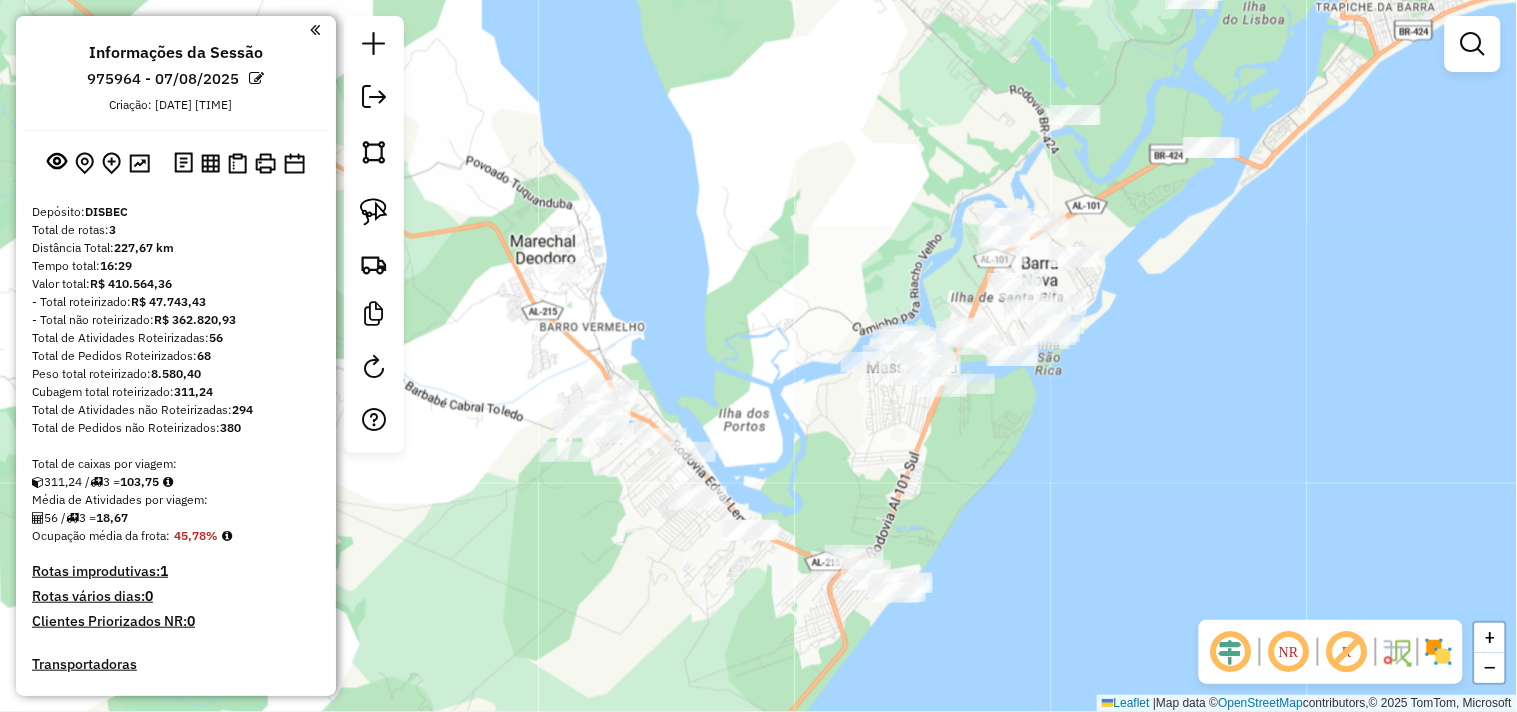 drag, startPoint x: 725, startPoint y: 371, endPoint x: 776, endPoint y: 332, distance: 64.202805 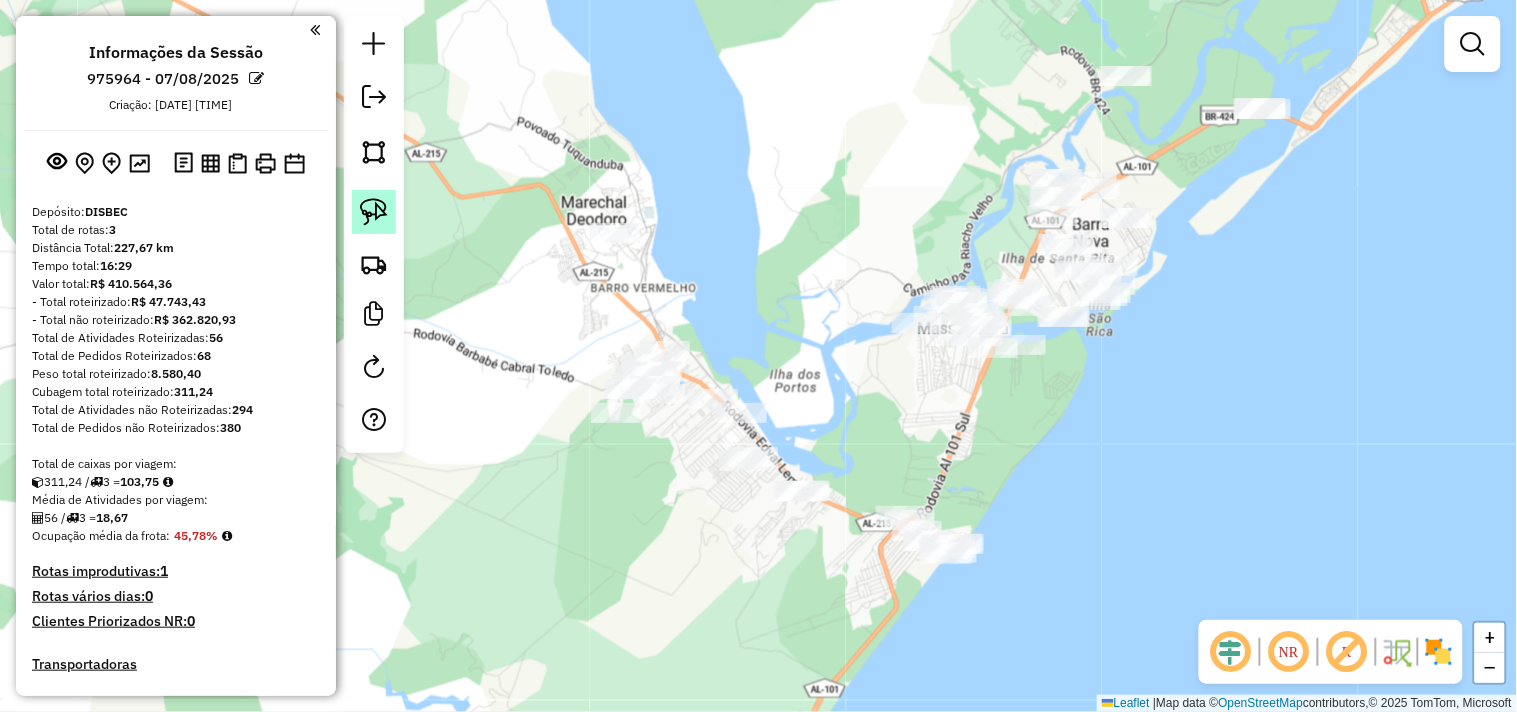 click 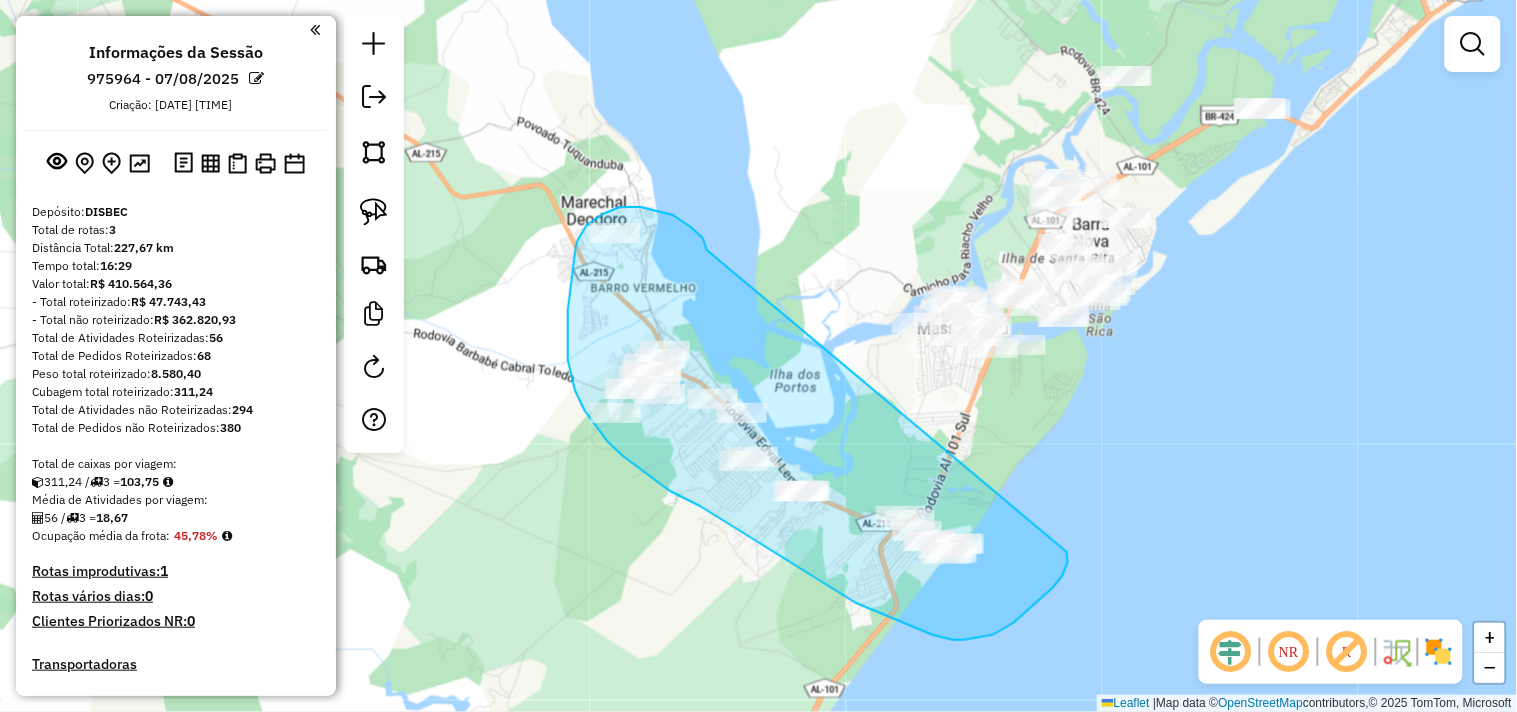 drag, startPoint x: 706, startPoint y: 245, endPoint x: 1041, endPoint y: 540, distance: 446.37427 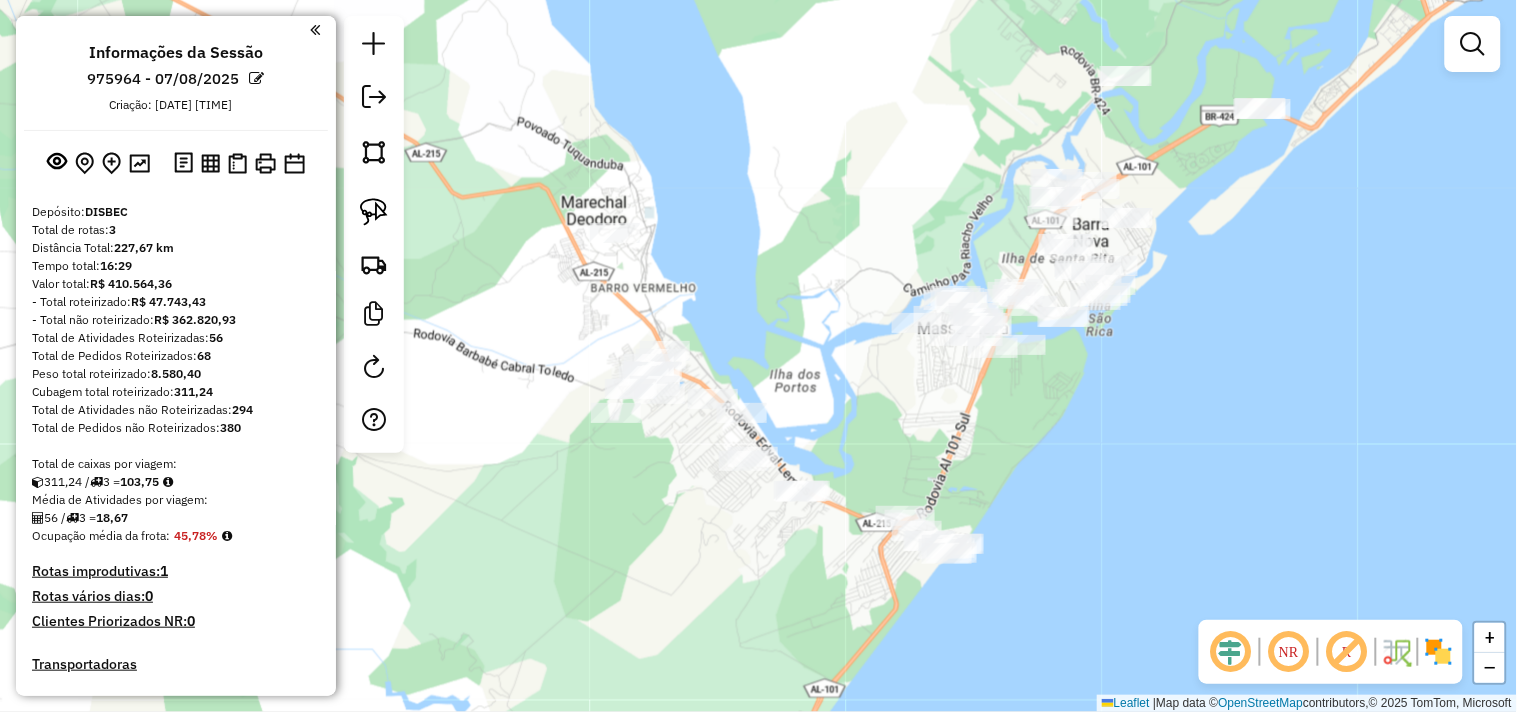 drag, startPoint x: 817, startPoint y: 373, endPoint x: 943, endPoint y: 208, distance: 207.6078 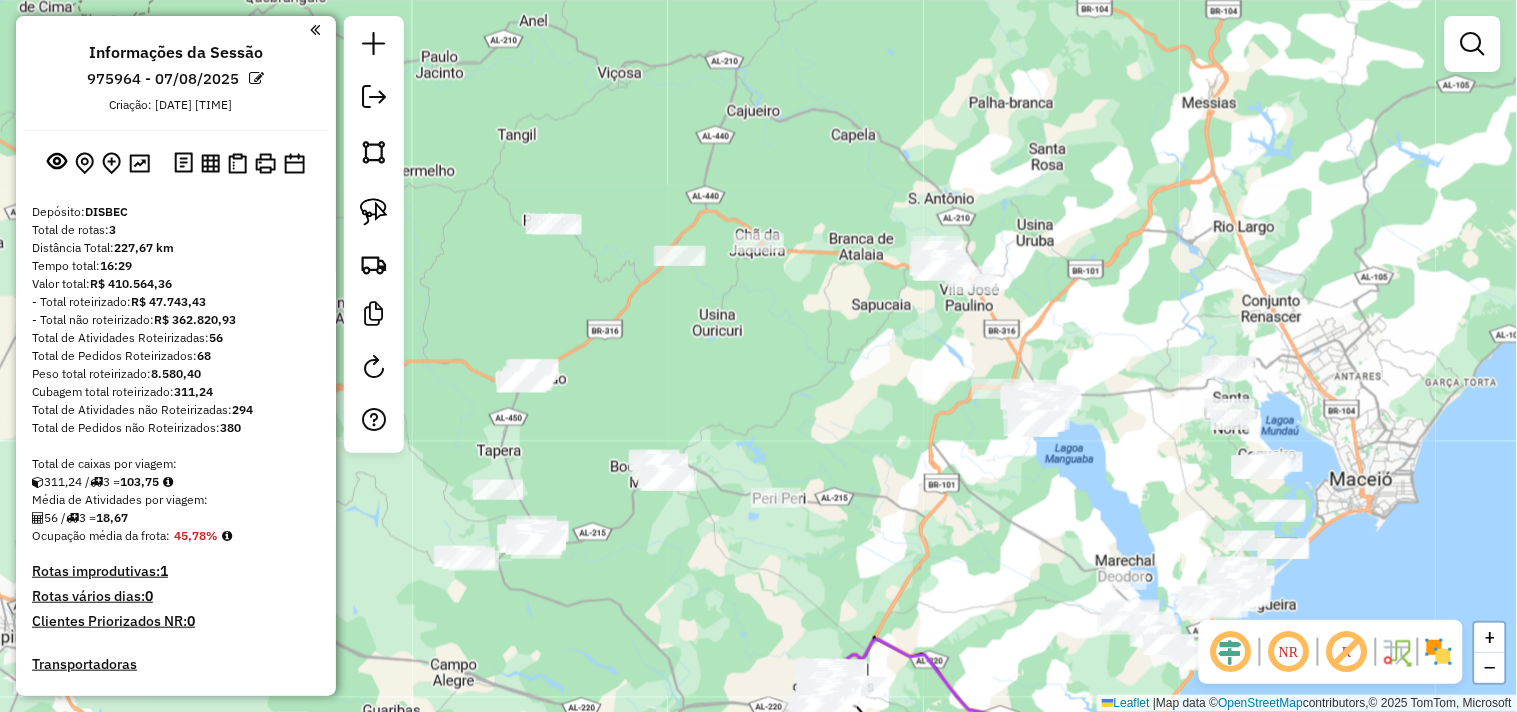 drag, startPoint x: 661, startPoint y: 424, endPoint x: 1001, endPoint y: 624, distance: 394.46167 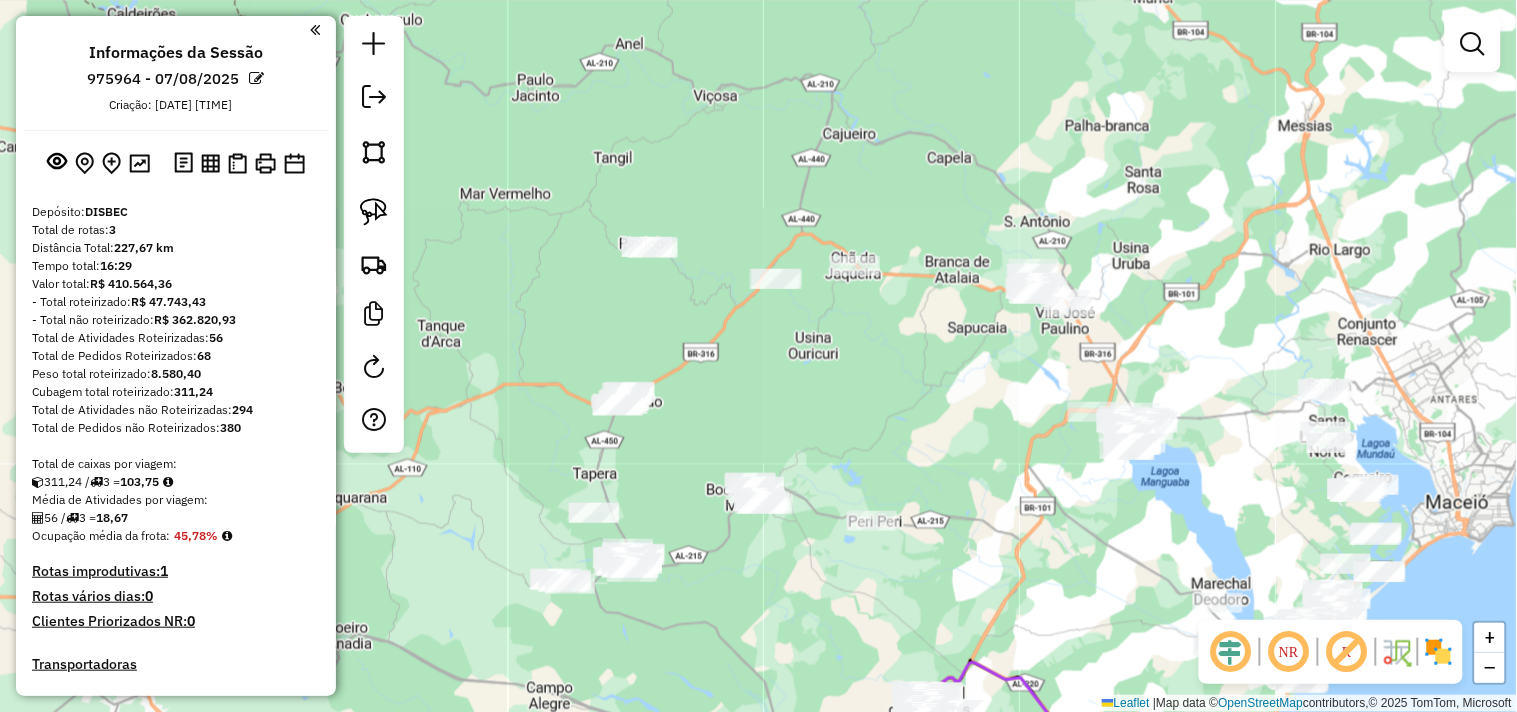 drag, startPoint x: 977, startPoint y: 541, endPoint x: 677, endPoint y: 353, distance: 354.03955 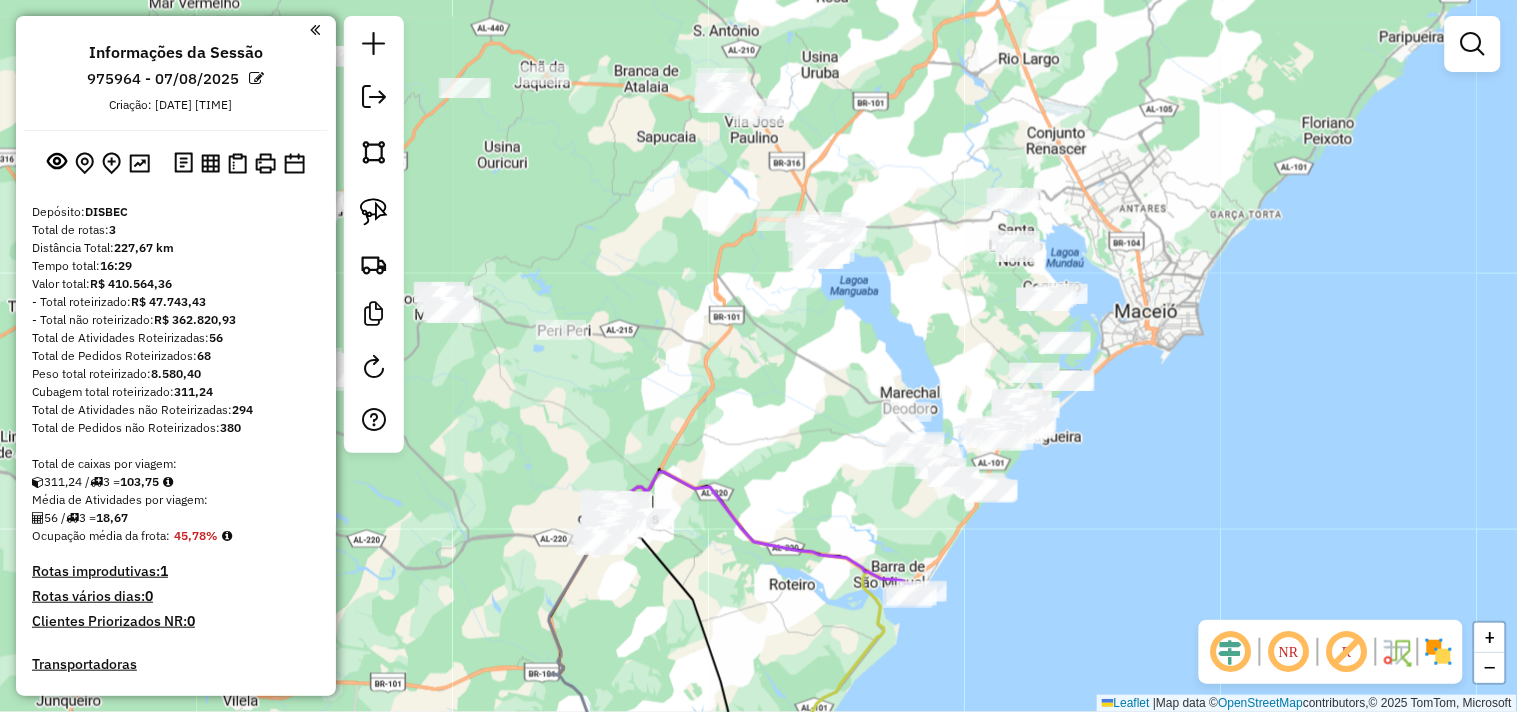 drag, startPoint x: 814, startPoint y: 470, endPoint x: 667, endPoint y: 378, distance: 173.41568 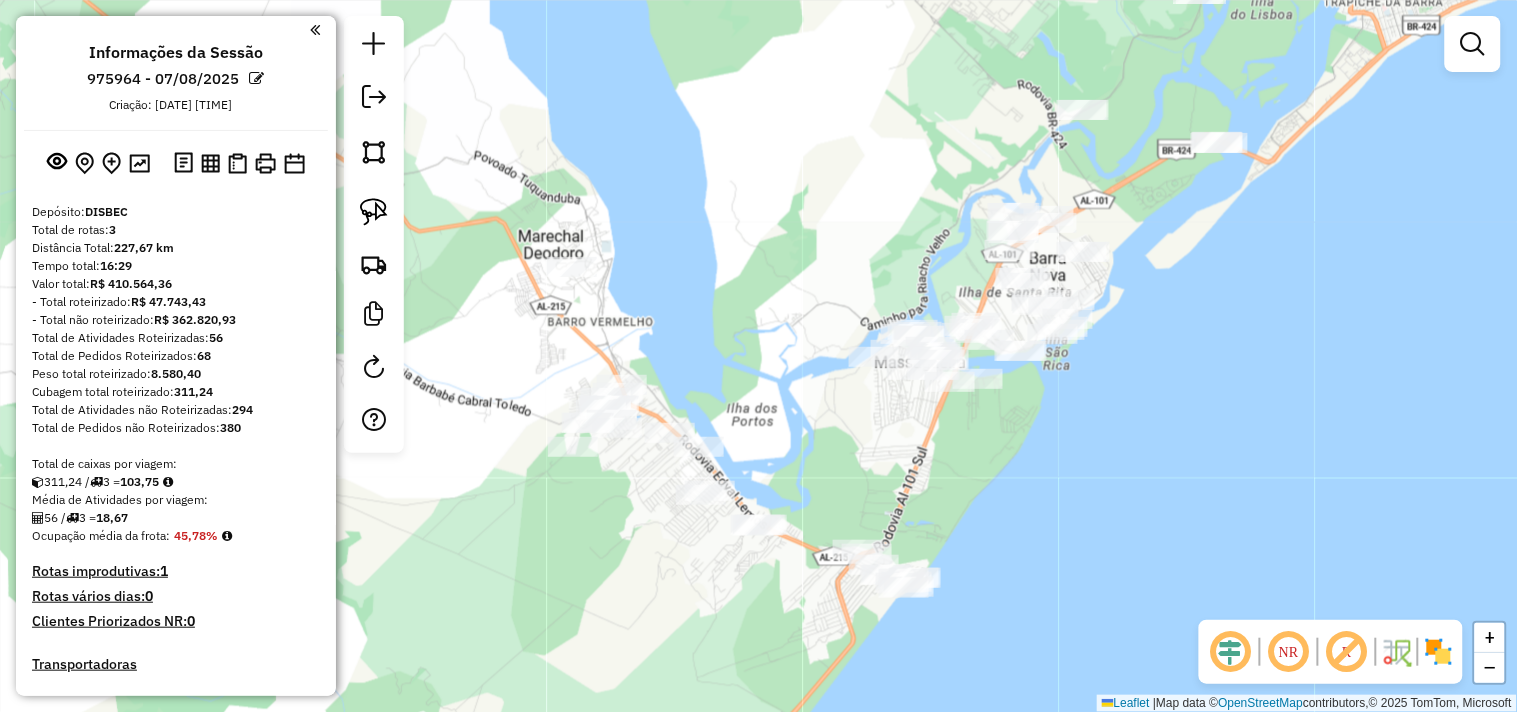 drag, startPoint x: 874, startPoint y: 317, endPoint x: 855, endPoint y: 482, distance: 166.09033 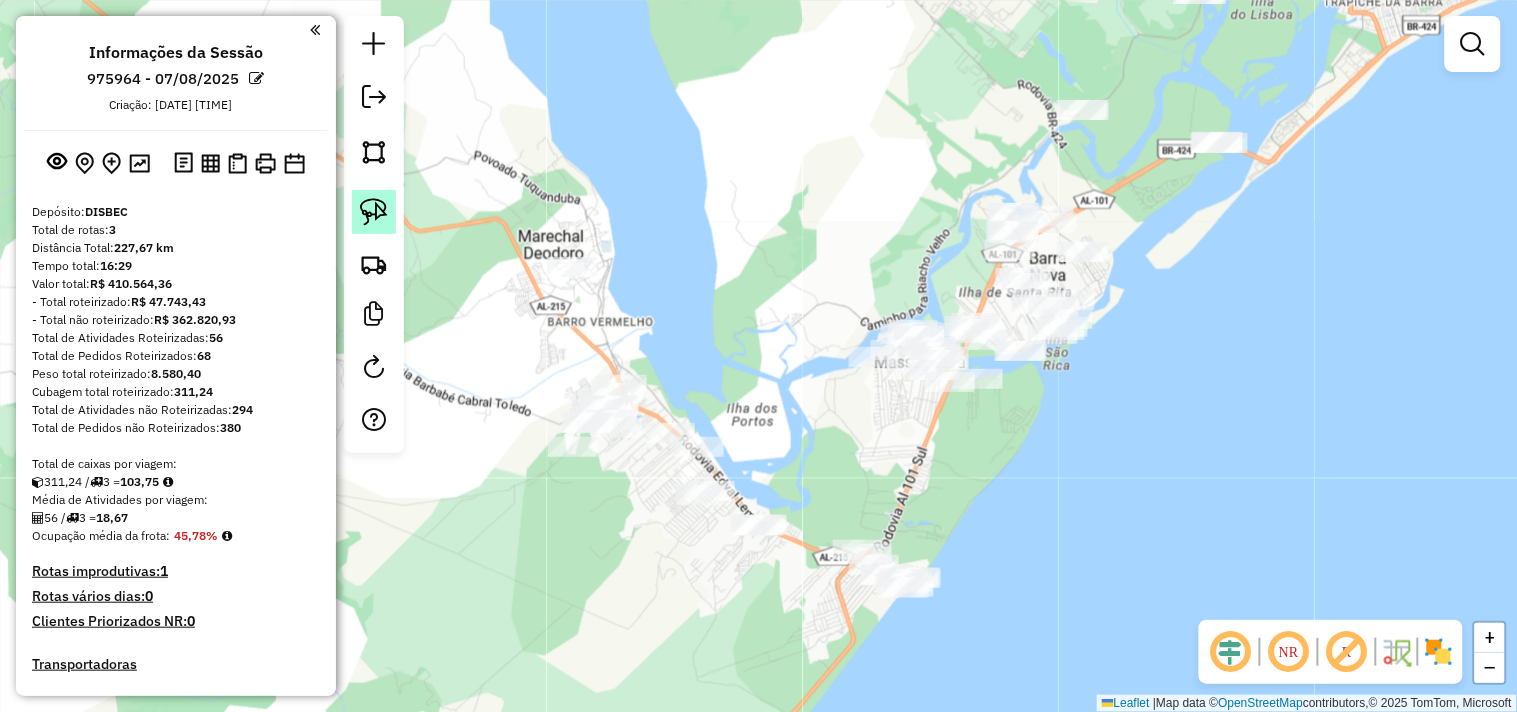 click 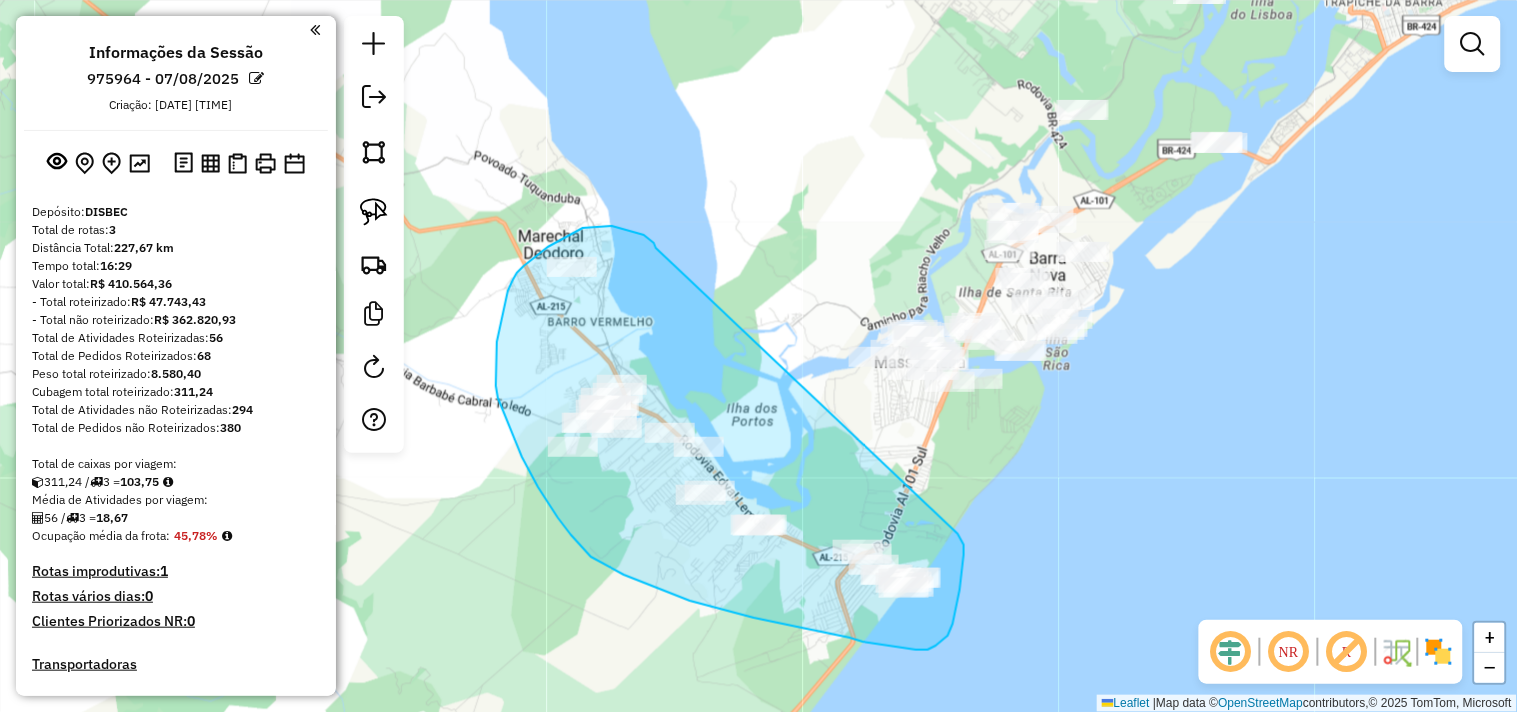 drag, startPoint x: 656, startPoint y: 246, endPoint x: 956, endPoint y: 531, distance: 413.79343 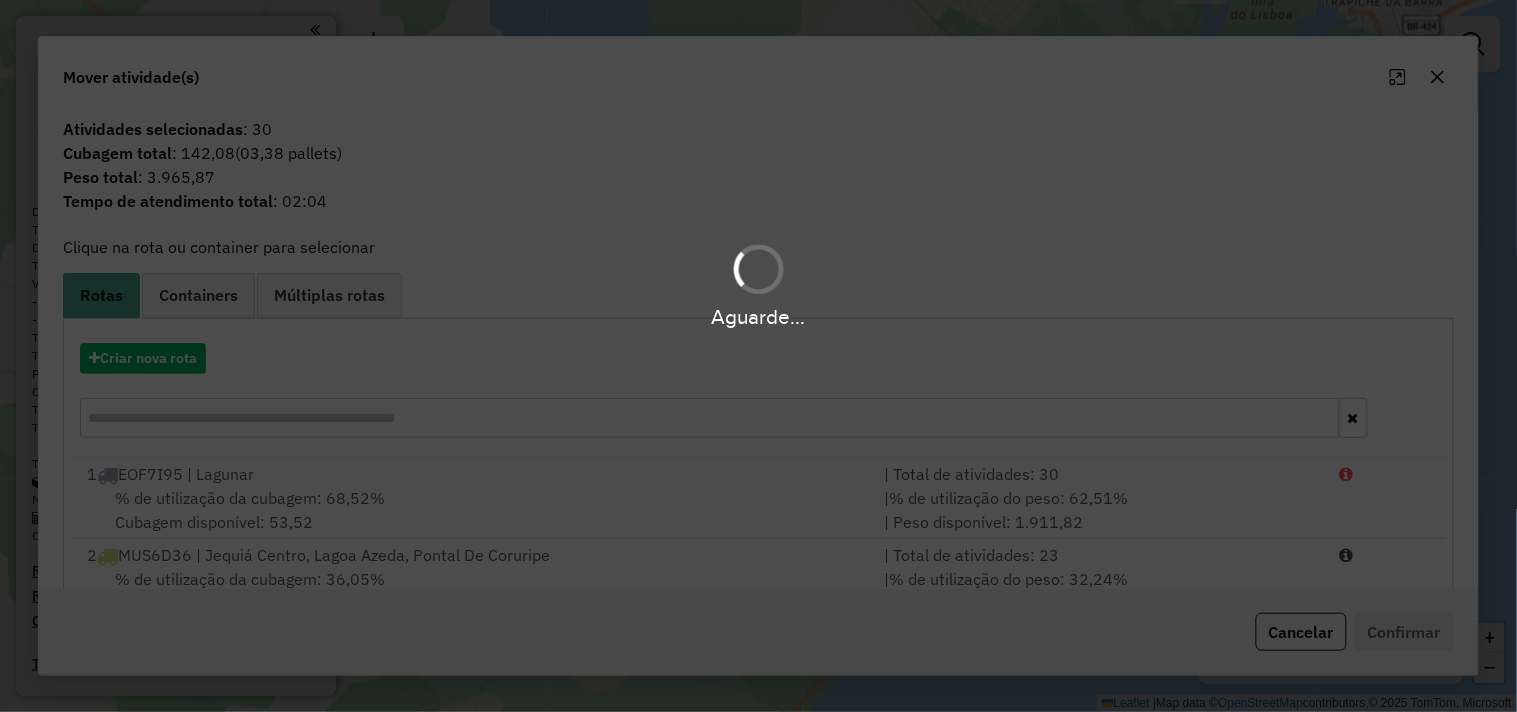 click on "Aguarde..." at bounding box center (758, 356) 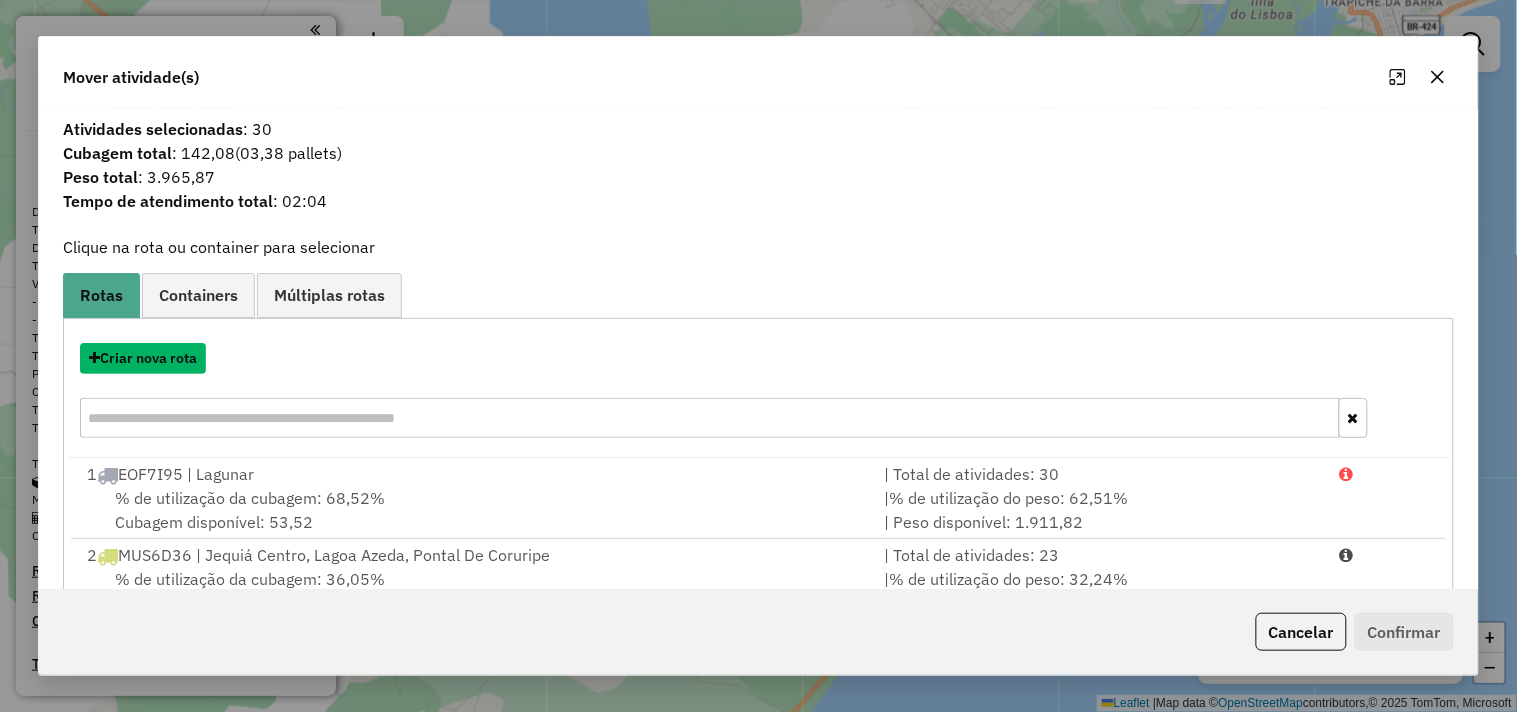 click on "Criar nova rota" at bounding box center [143, 358] 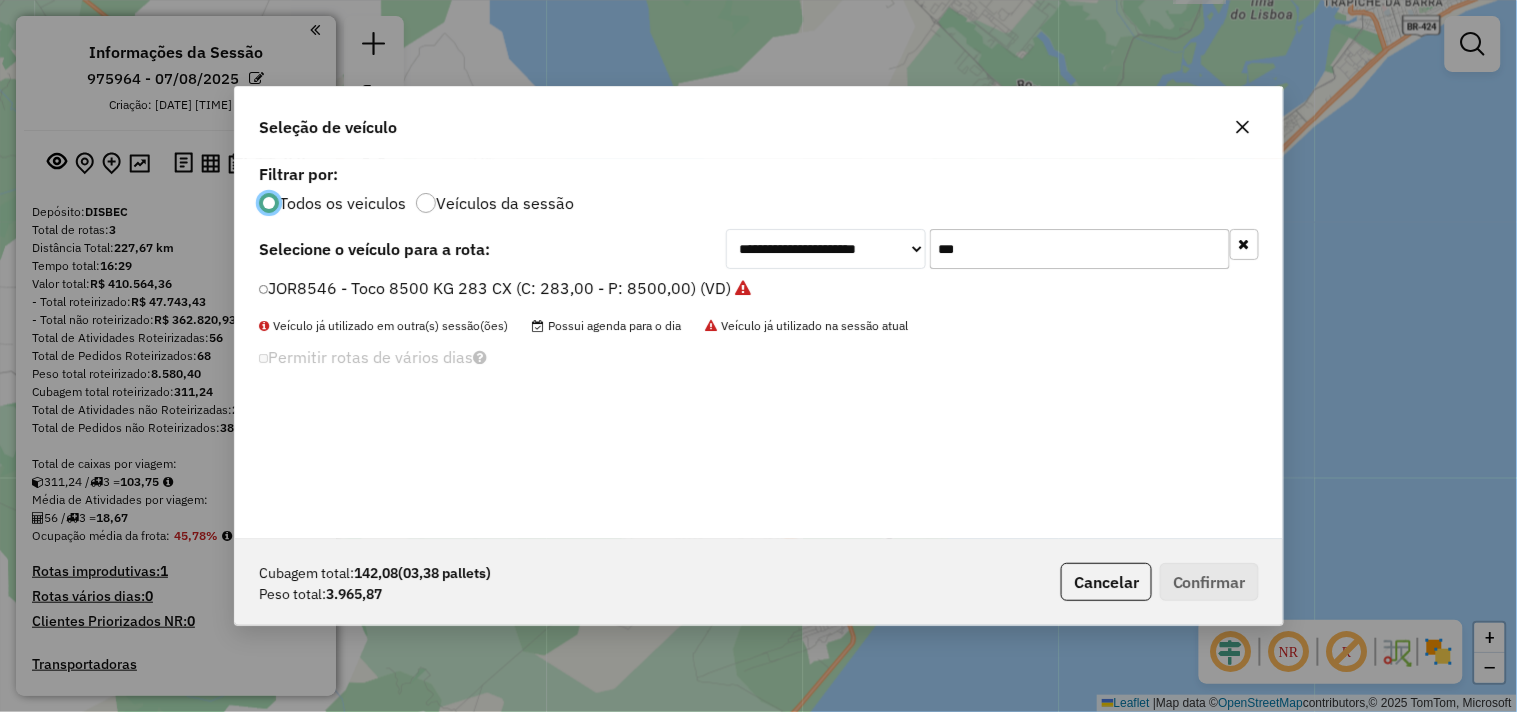 scroll, scrollTop: 11, scrollLeft: 5, axis: both 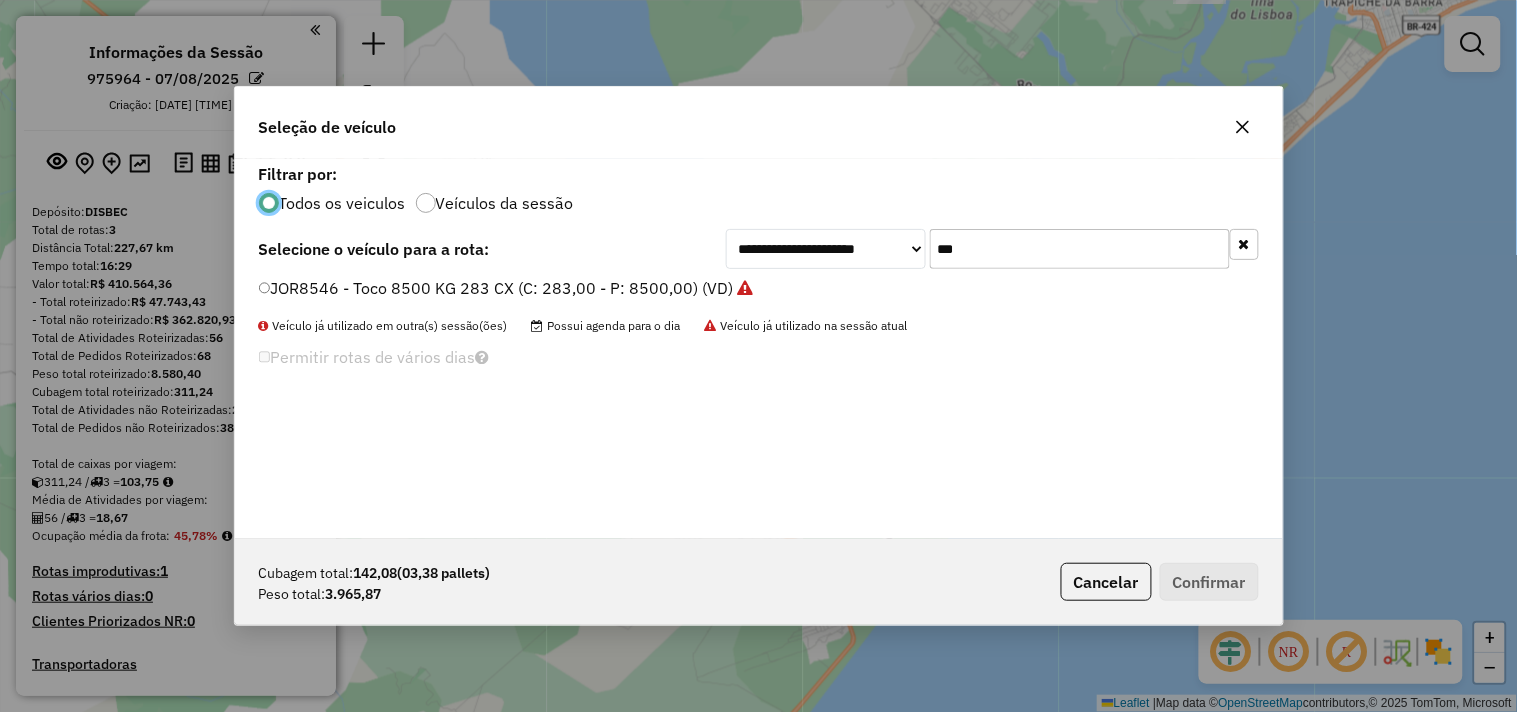 click on "***" 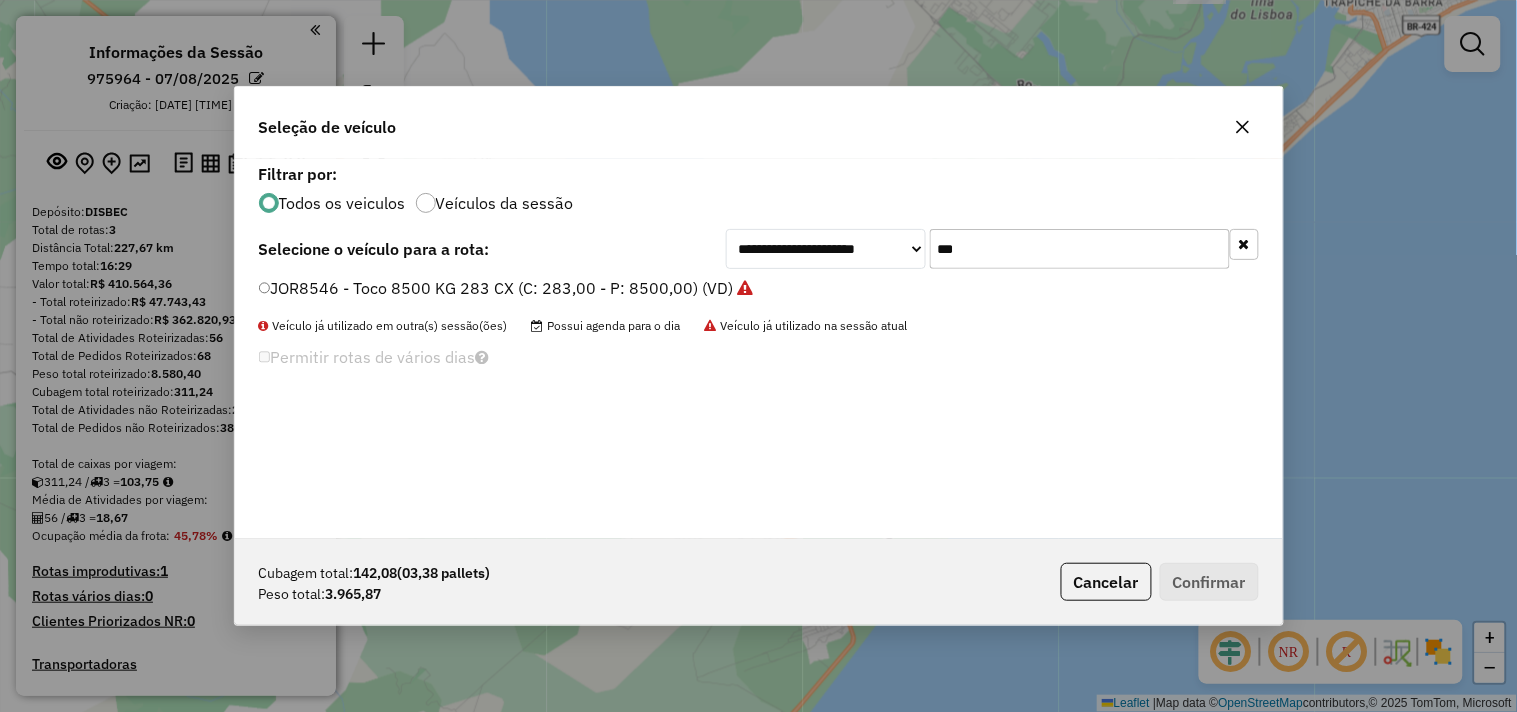 click on "***" 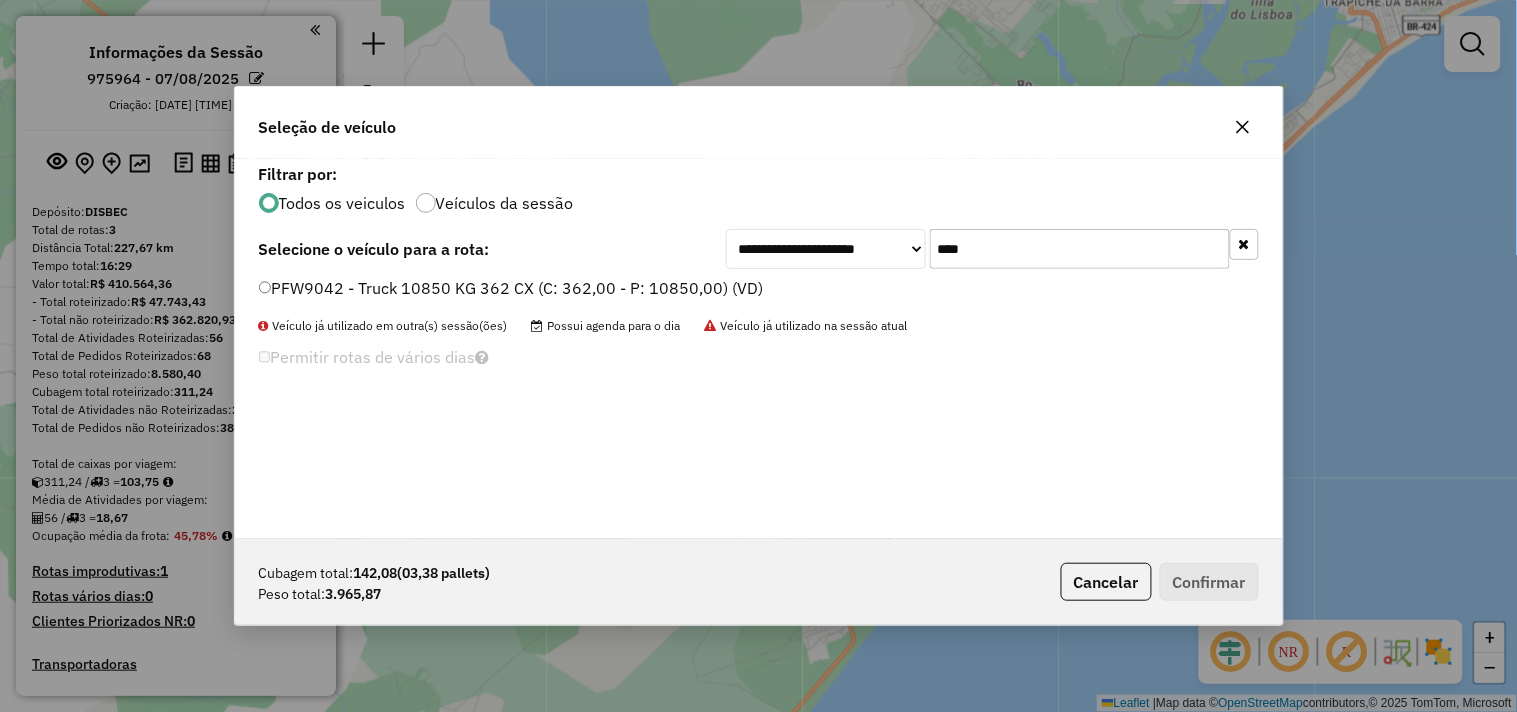 type on "****" 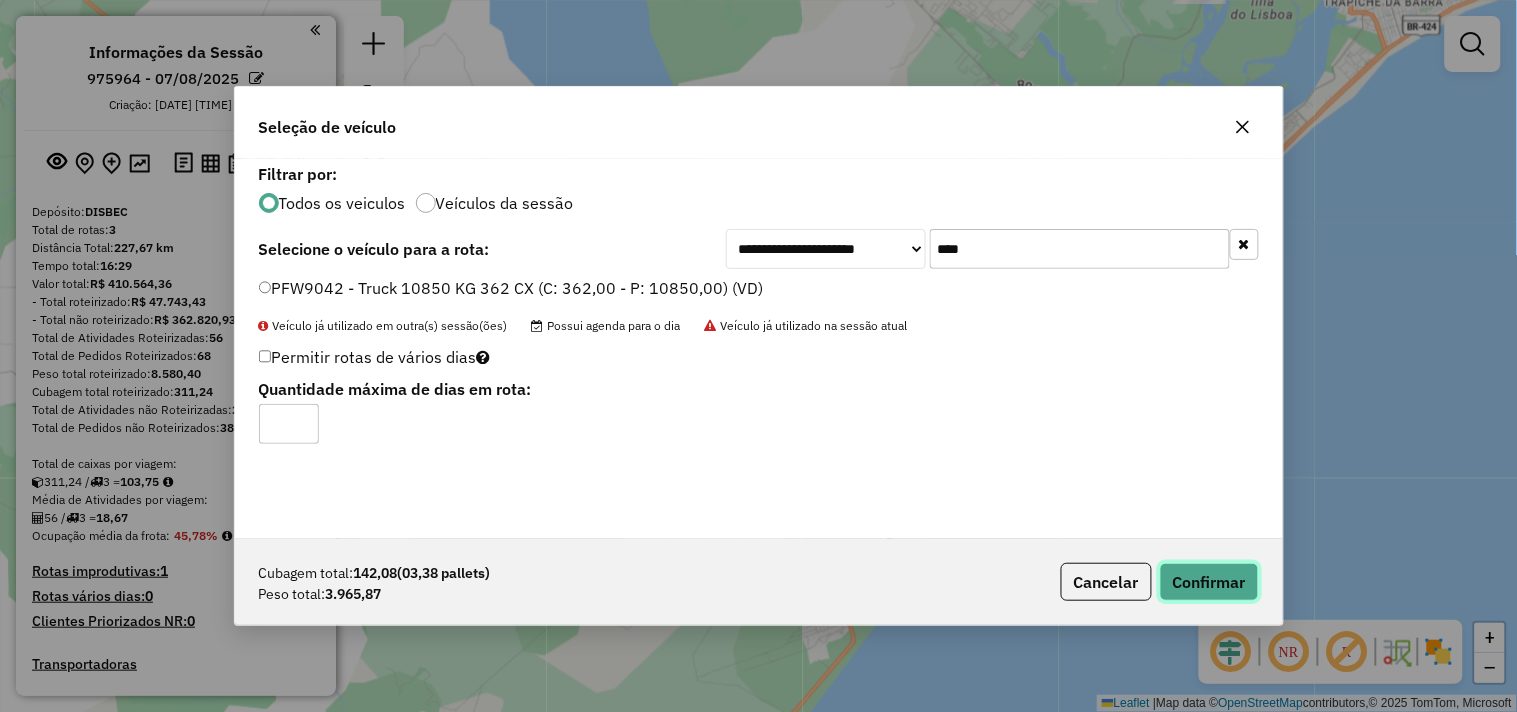 click on "Confirmar" 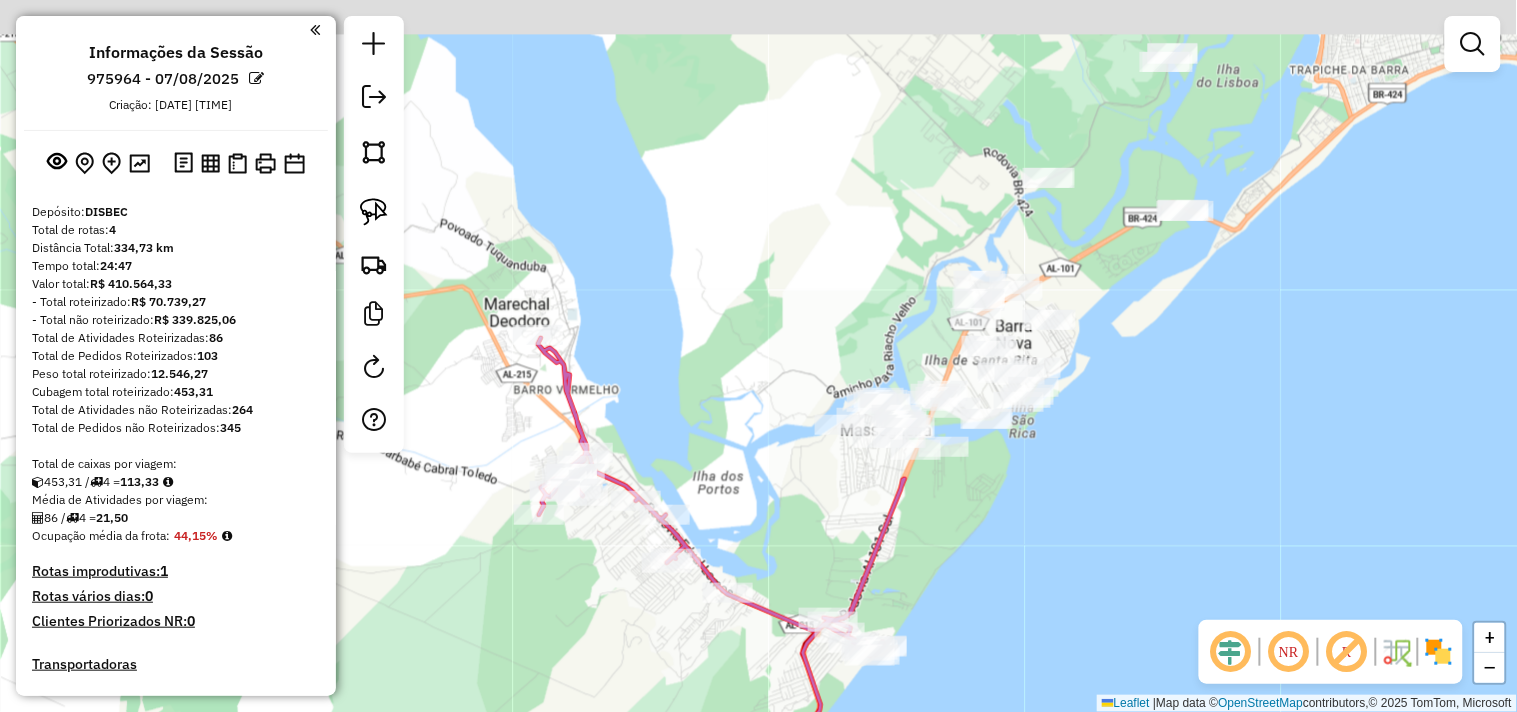 drag, startPoint x: 1031, startPoint y: 495, endPoint x: 862, endPoint y: 596, distance: 196.88068 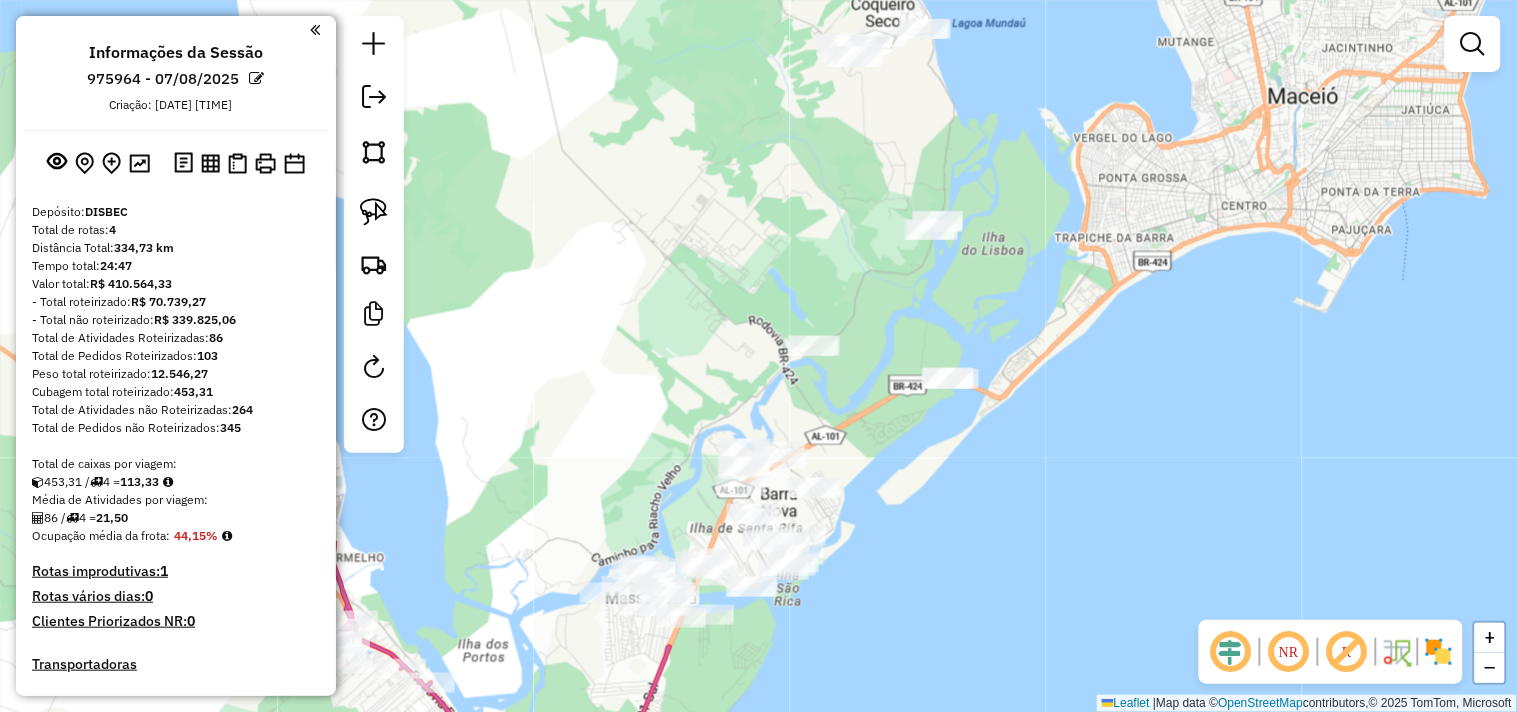 drag, startPoint x: 765, startPoint y: 328, endPoint x: 665, endPoint y: 343, distance: 101.118744 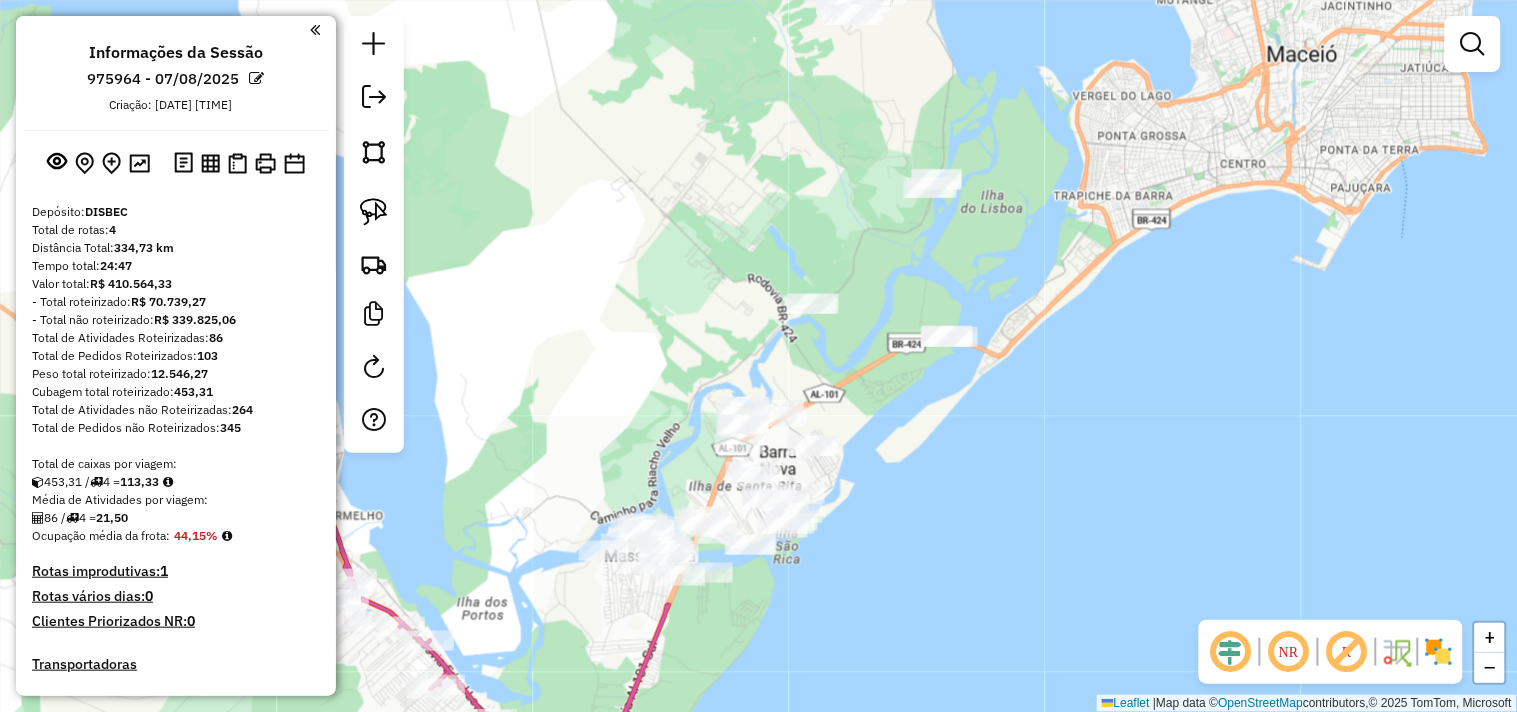 click 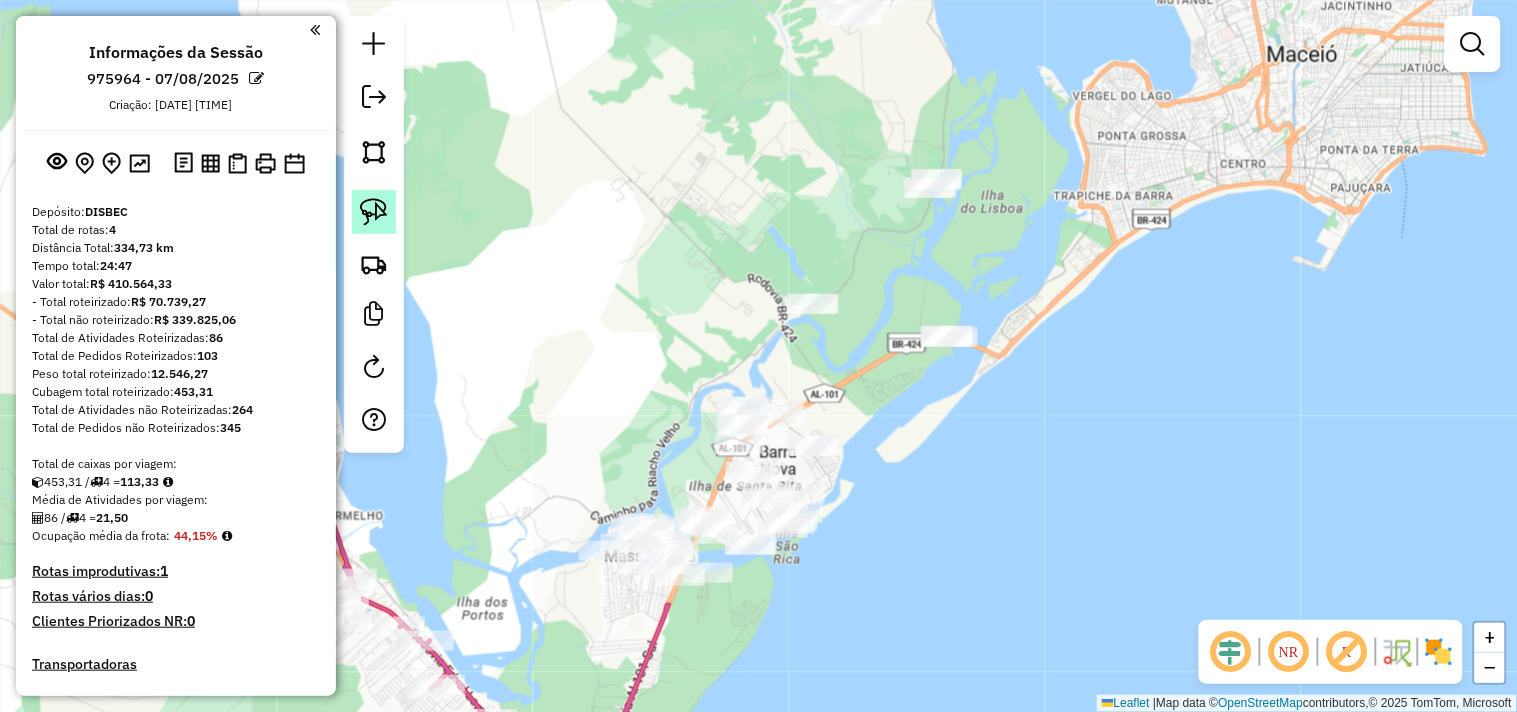click 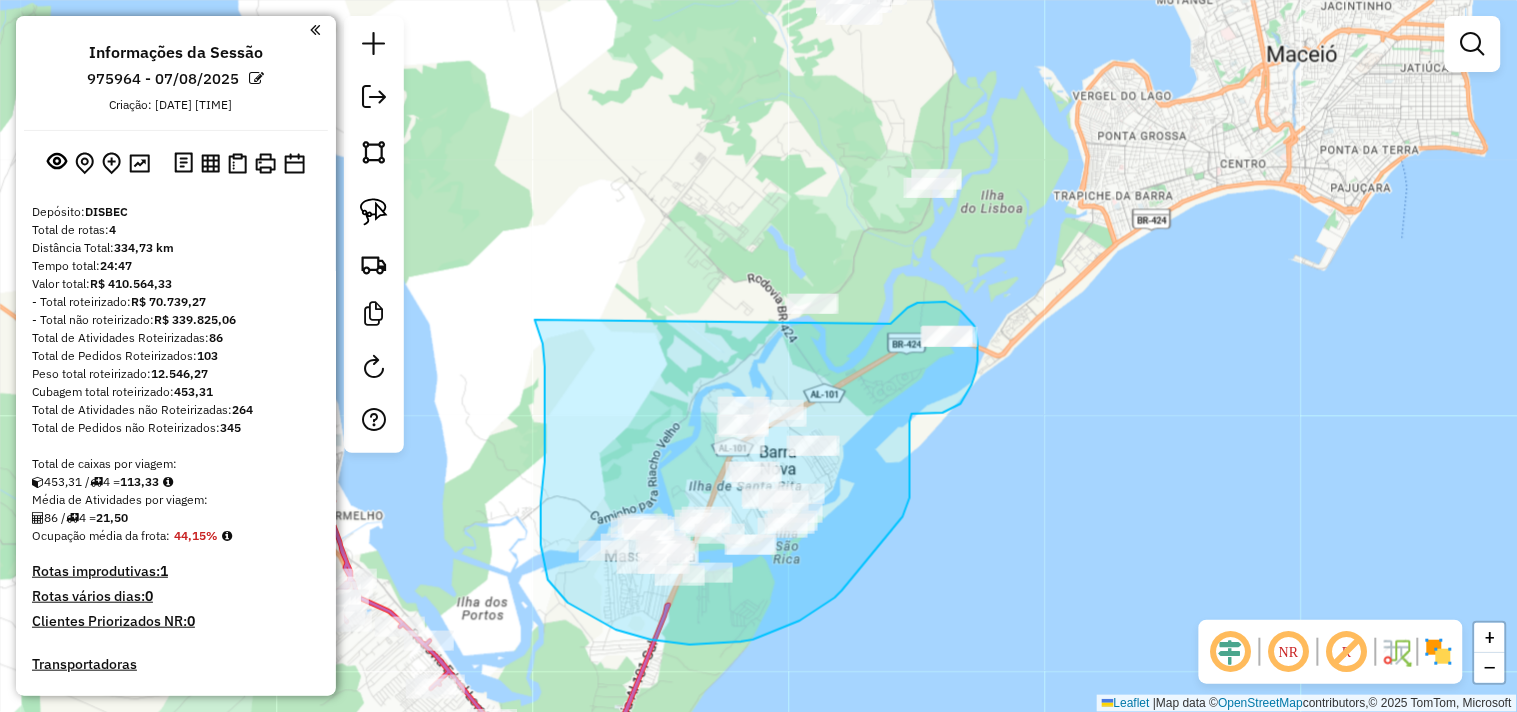 drag, startPoint x: 537, startPoint y: 326, endPoint x: 861, endPoint y: 344, distance: 324.4996 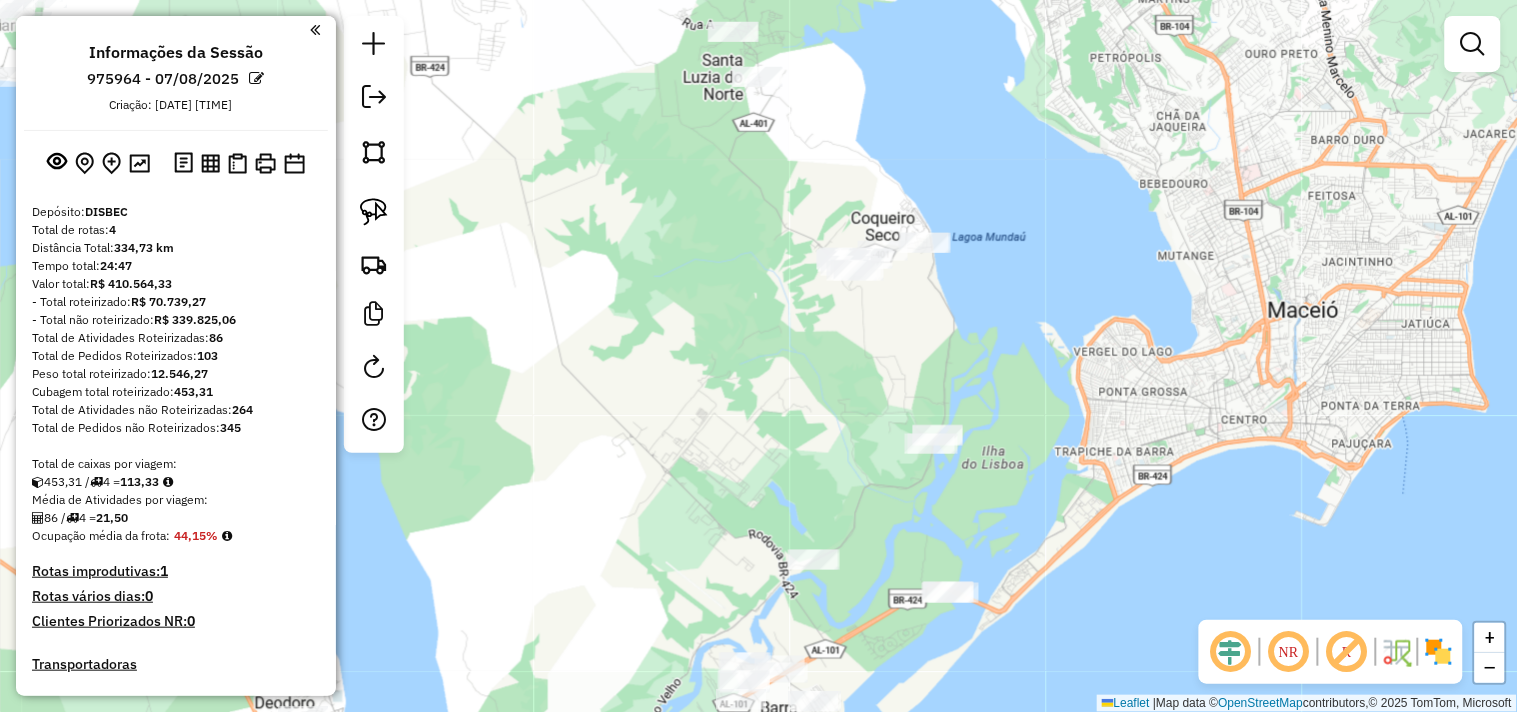 drag, startPoint x: 820, startPoint y: 216, endPoint x: 817, endPoint y: 441, distance: 225.02 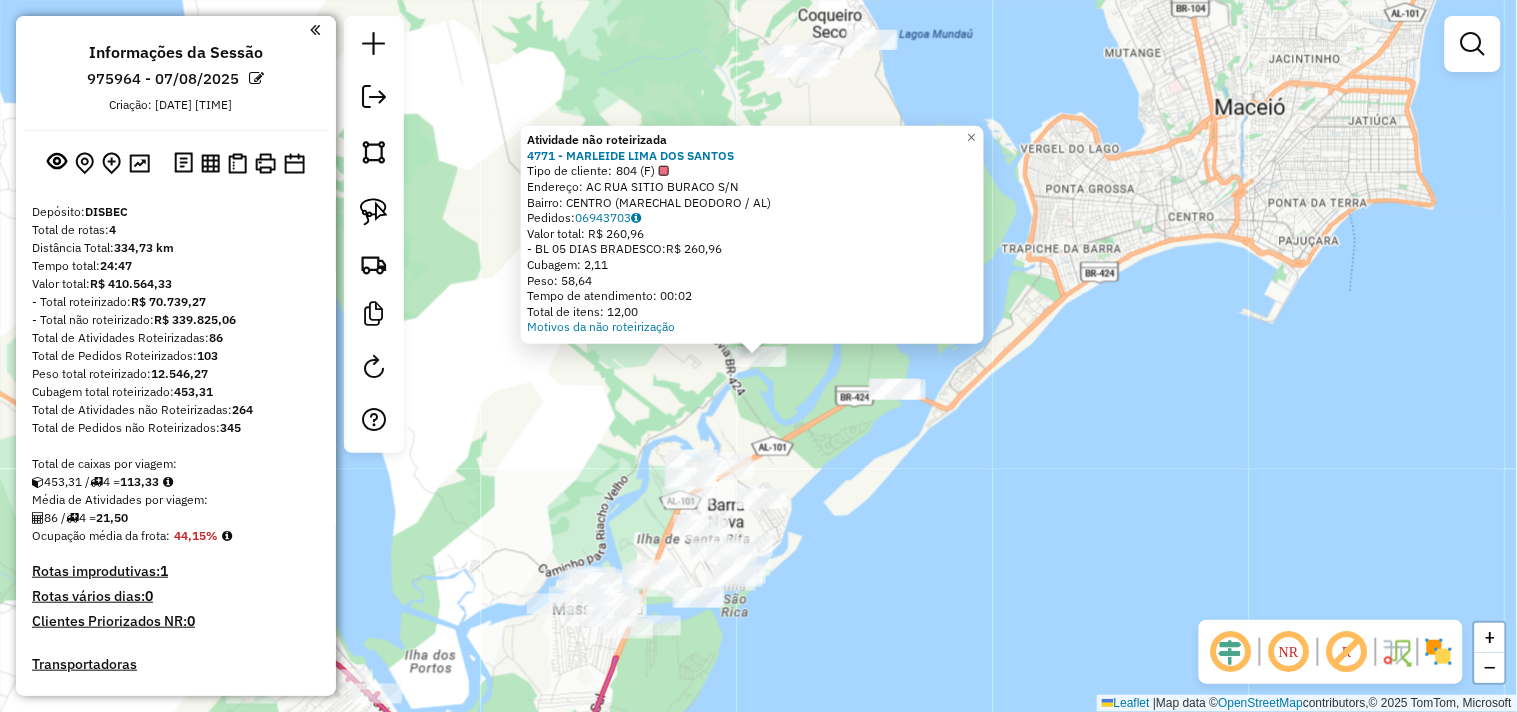 click on "Atividade não roteirizada 4771 - MARLEIDE LIMA DOS SANTOS  Tipo de cliente:   804 (F)   Endereço: AC  RUA SITIO BURACO               S/N   Bairro: CENTRO (MARECHAL DEODORO / AL)   Pedidos:  06943703   Valor total: R$ 260,96   - BL 05 DIAS BRADESCO:  R$ 260,96   Cubagem: 2,11   Peso: 58,64   Tempo de atendimento: 00:02   Total de itens: 12,00  Motivos da não roteirização × Janela de atendimento Grade de atendimento Capacidade Transportadoras Veículos Cliente Pedidos  Rotas Selecione os dias de semana para filtrar as janelas de atendimento  Seg   Ter   Qua   Qui   Sex   Sáb   Dom  Informe o período da janela de atendimento: De: Até:  Filtrar exatamente a janela do cliente  Considerar janela de atendimento padrão  Selecione os dias de semana para filtrar as grades de atendimento  Seg   Ter   Qua   Qui   Sex   Sáb   Dom   Considerar clientes sem dia de atendimento cadastrado  Clientes fora do dia de atendimento selecionado Filtrar as atividades entre os valores definidos abaixo:  Peso mínimo:   De:" 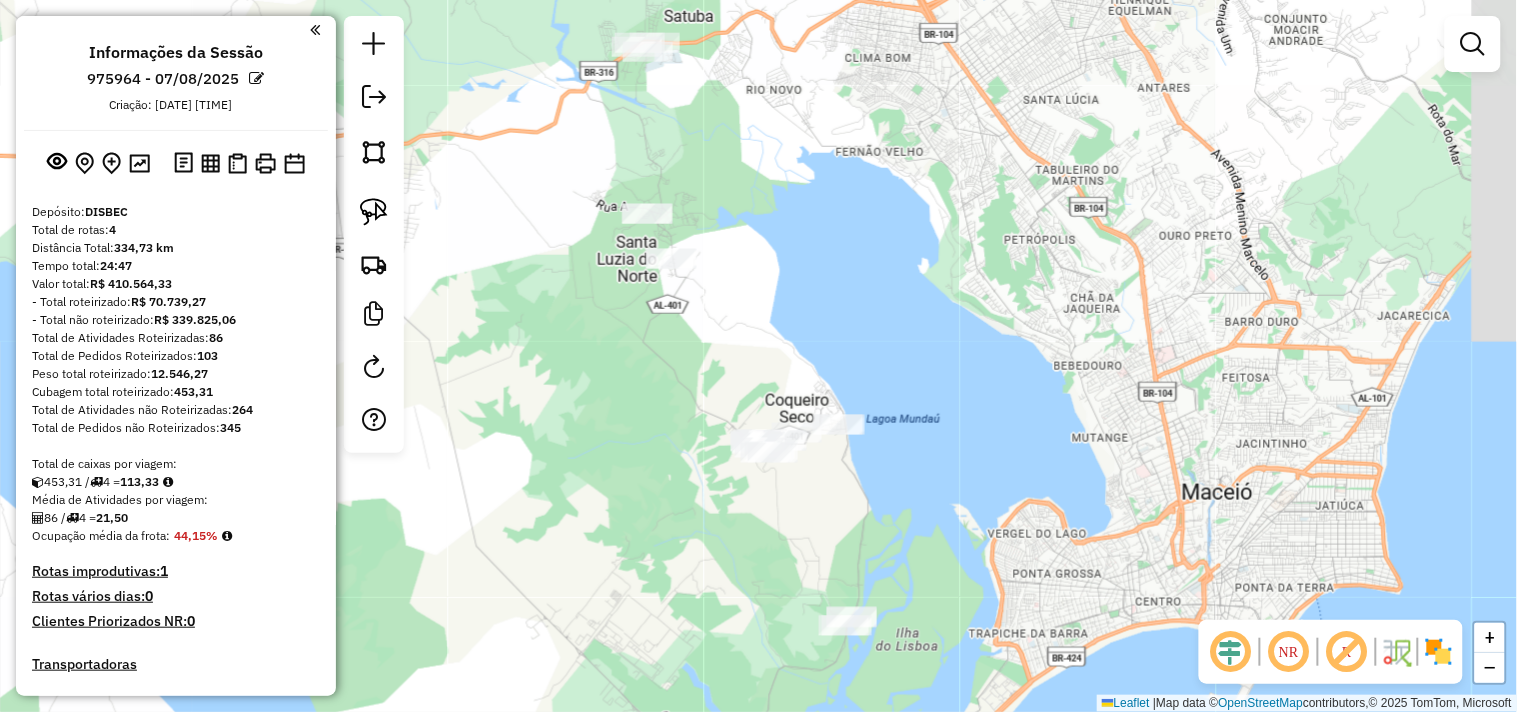 drag, startPoint x: 721, startPoint y: 185, endPoint x: 688, endPoint y: 570, distance: 386.4117 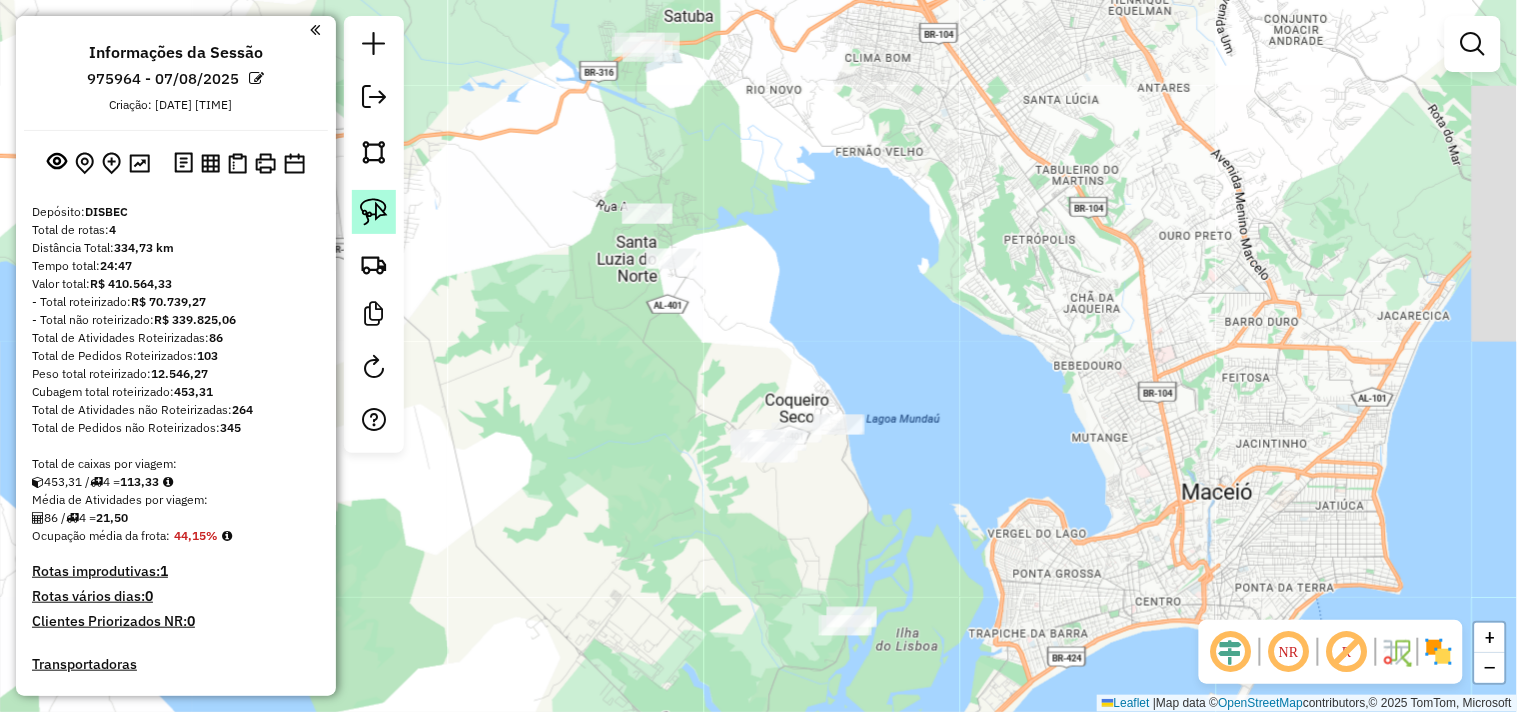 click 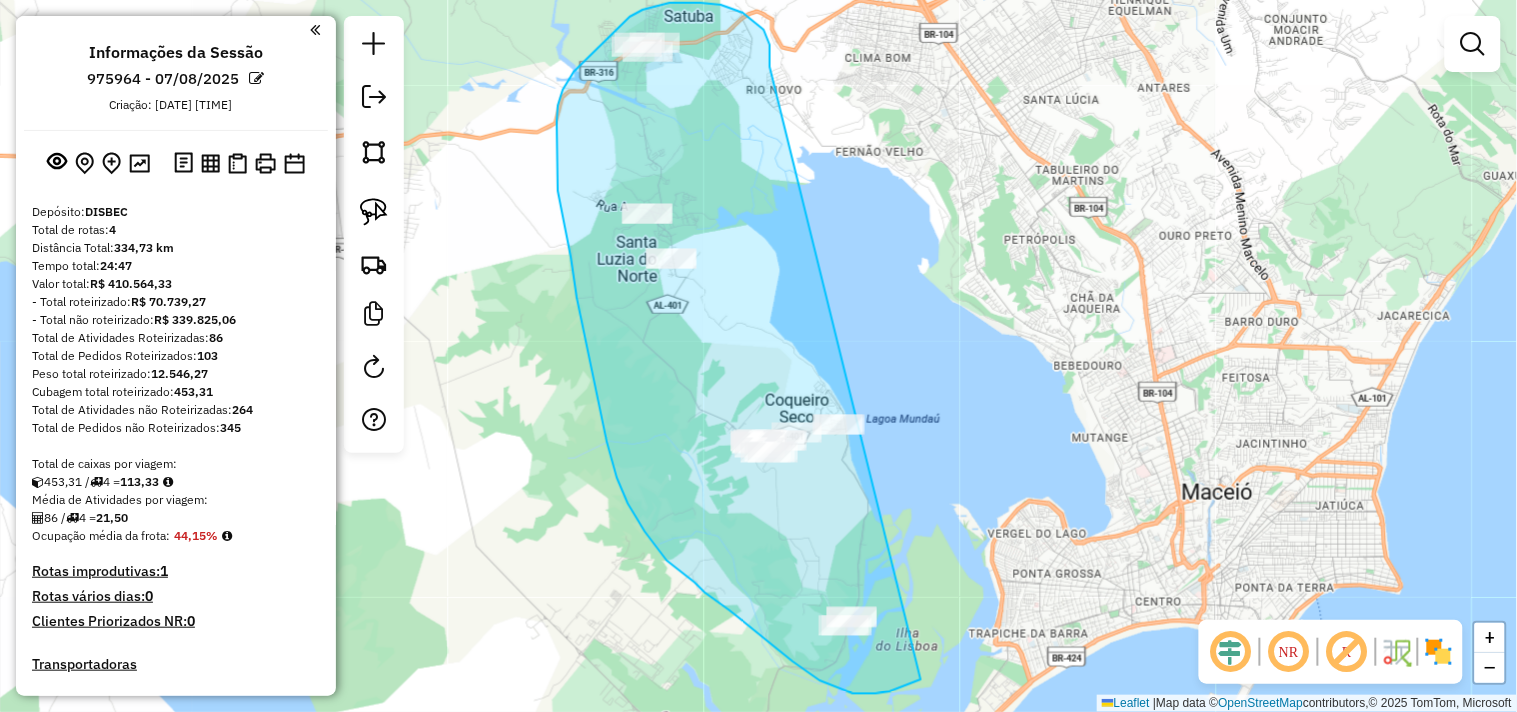 drag, startPoint x: 770, startPoint y: 63, endPoint x: 976, endPoint y: 632, distance: 605.14215 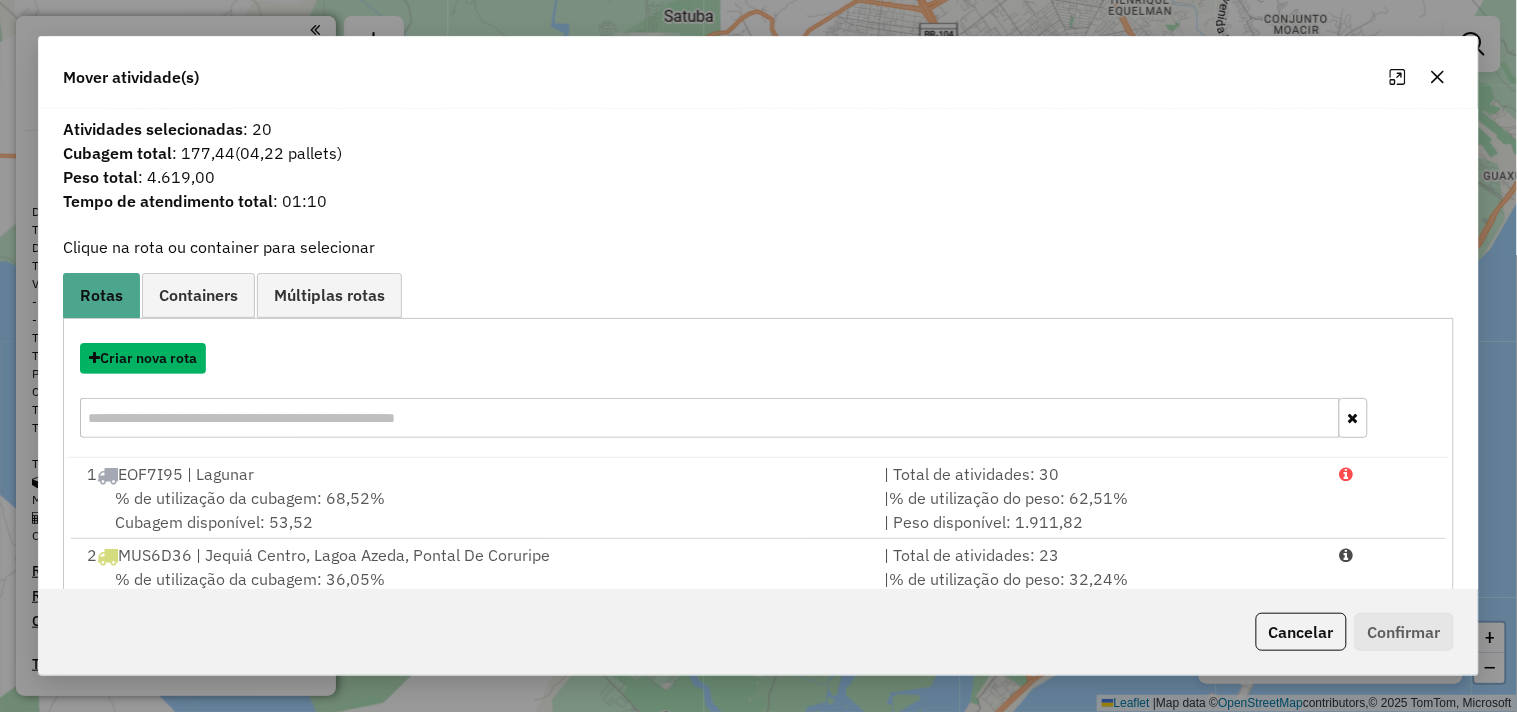 click on "Criar nova rota" at bounding box center [143, 358] 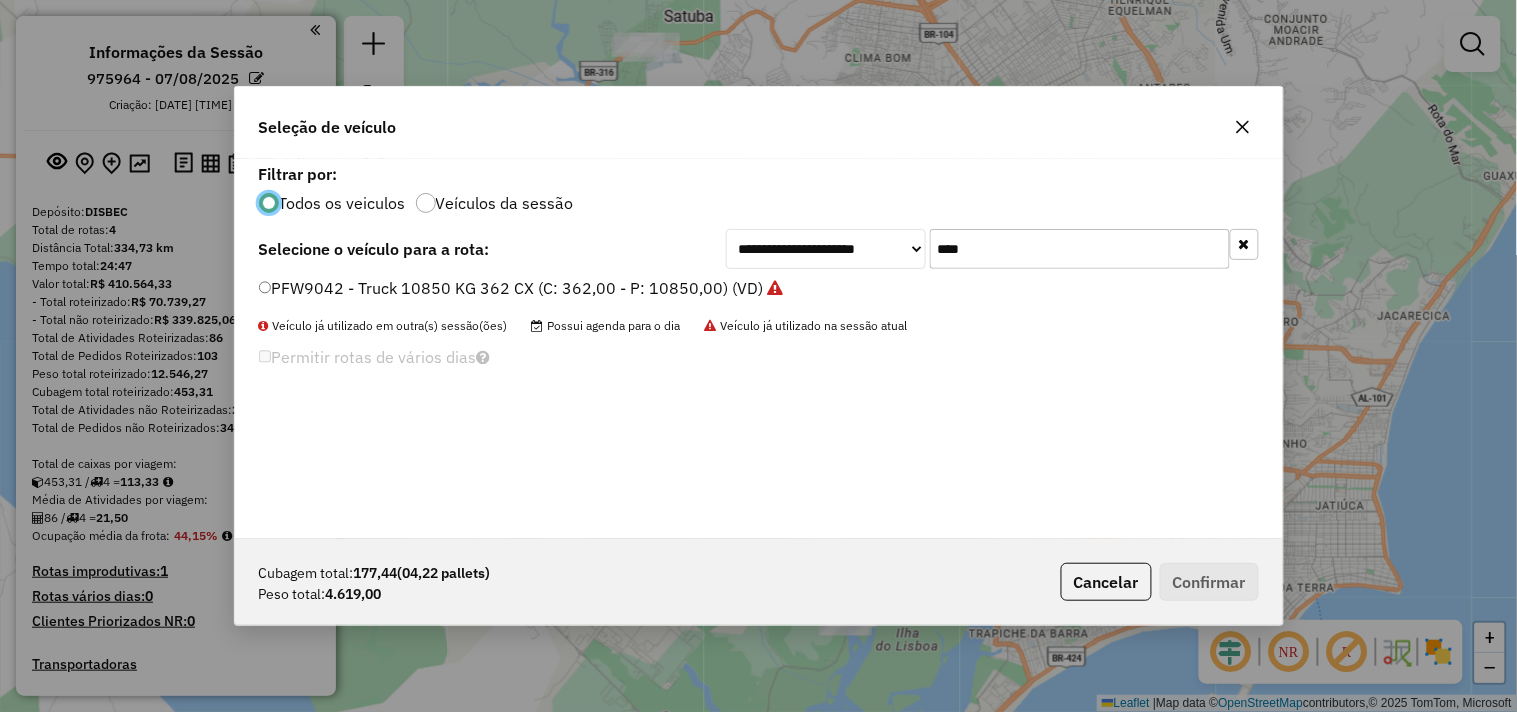 scroll, scrollTop: 11, scrollLeft: 5, axis: both 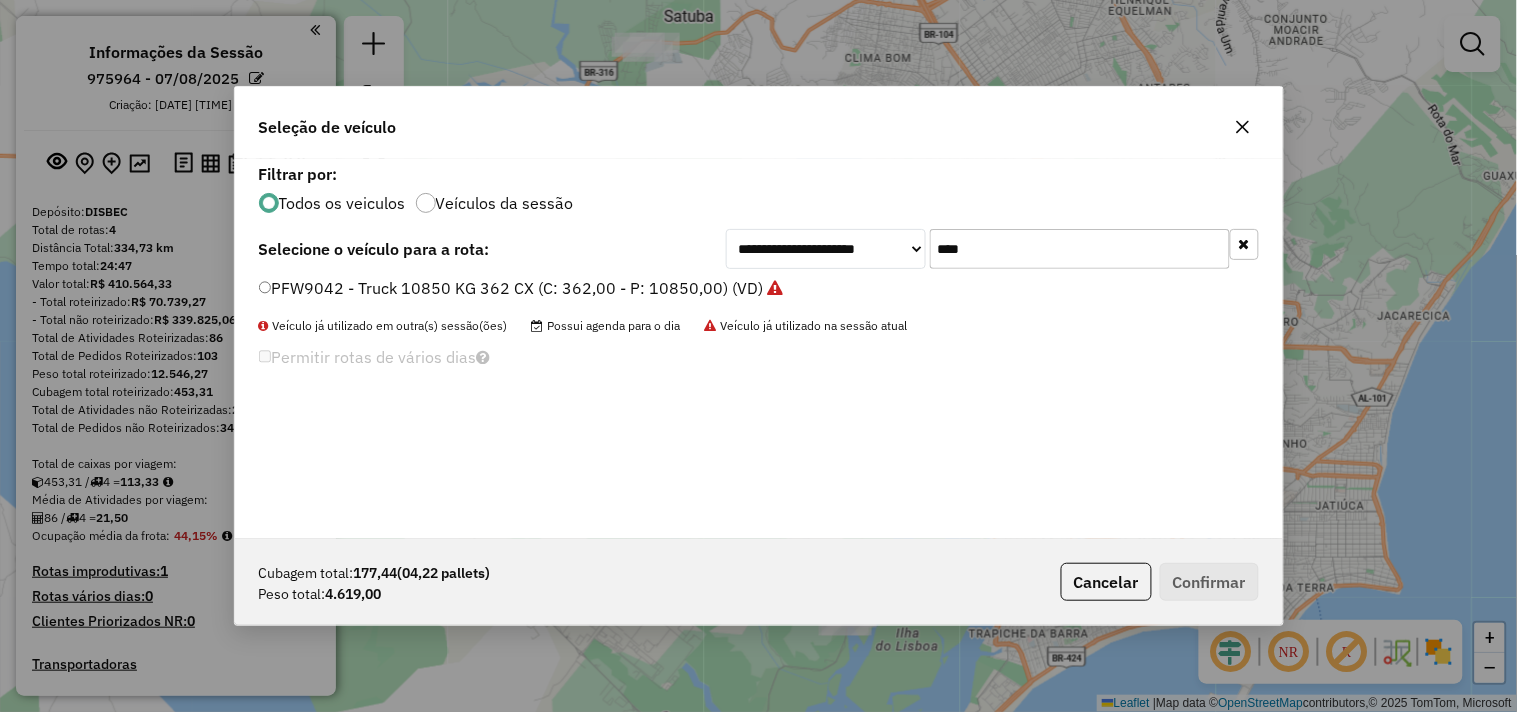 click on "****" 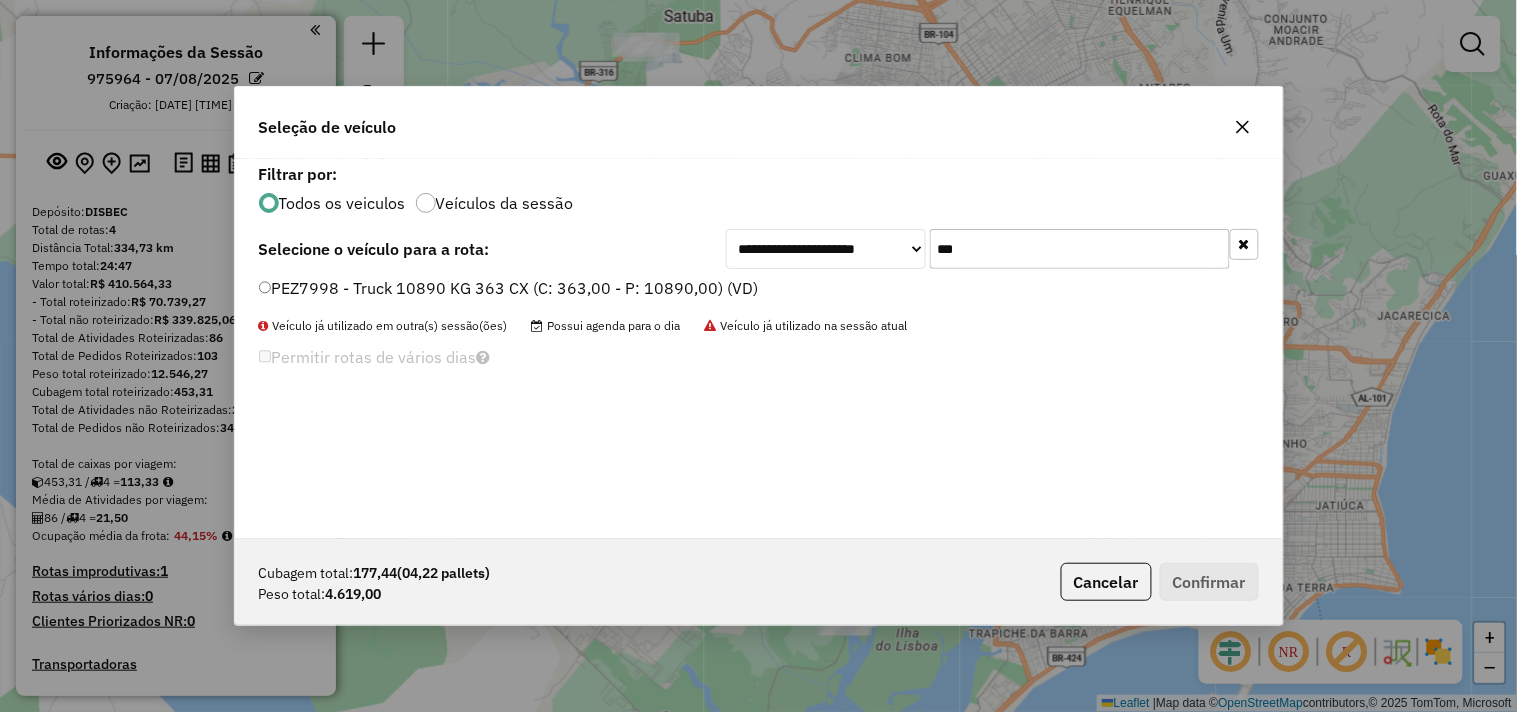 type on "***" 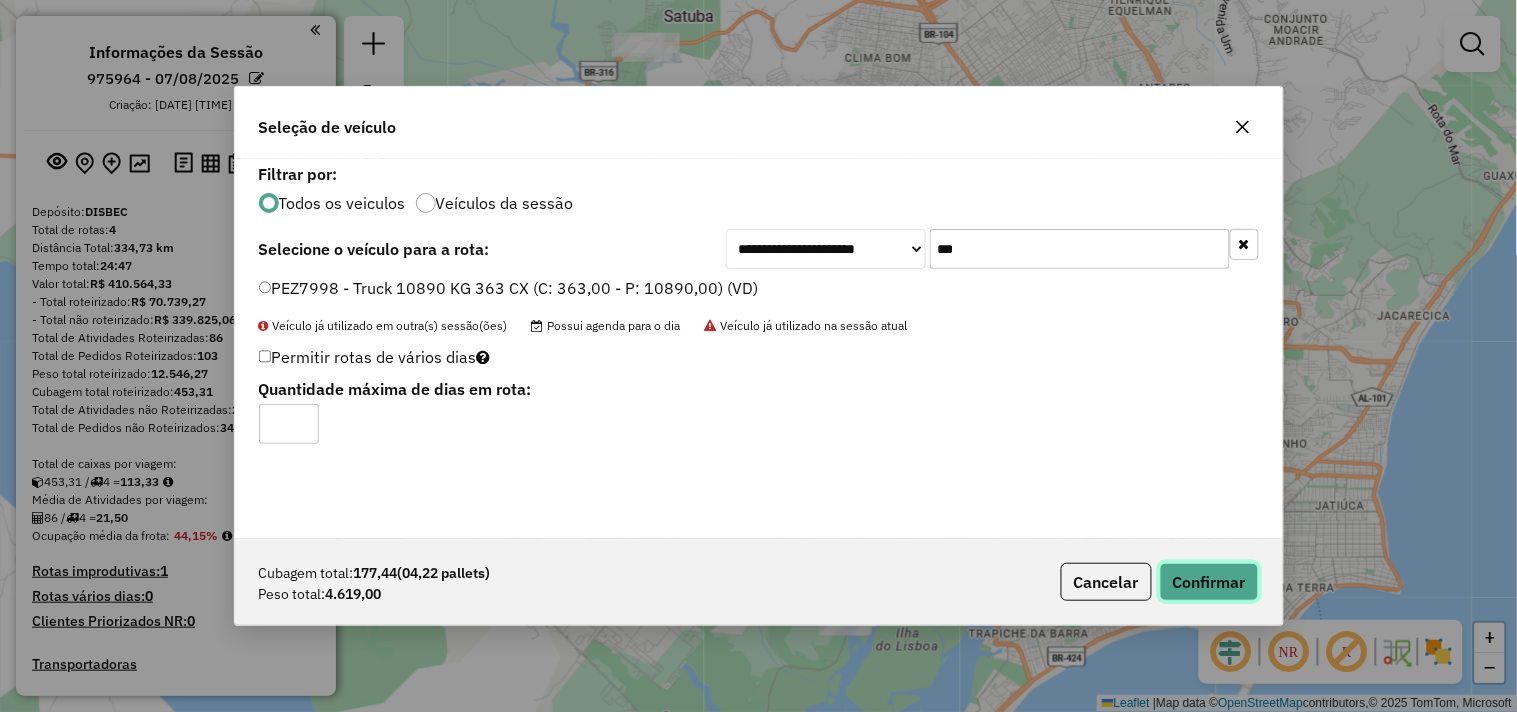 drag, startPoint x: 1176, startPoint y: 580, endPoint x: 1154, endPoint y: 575, distance: 22.561028 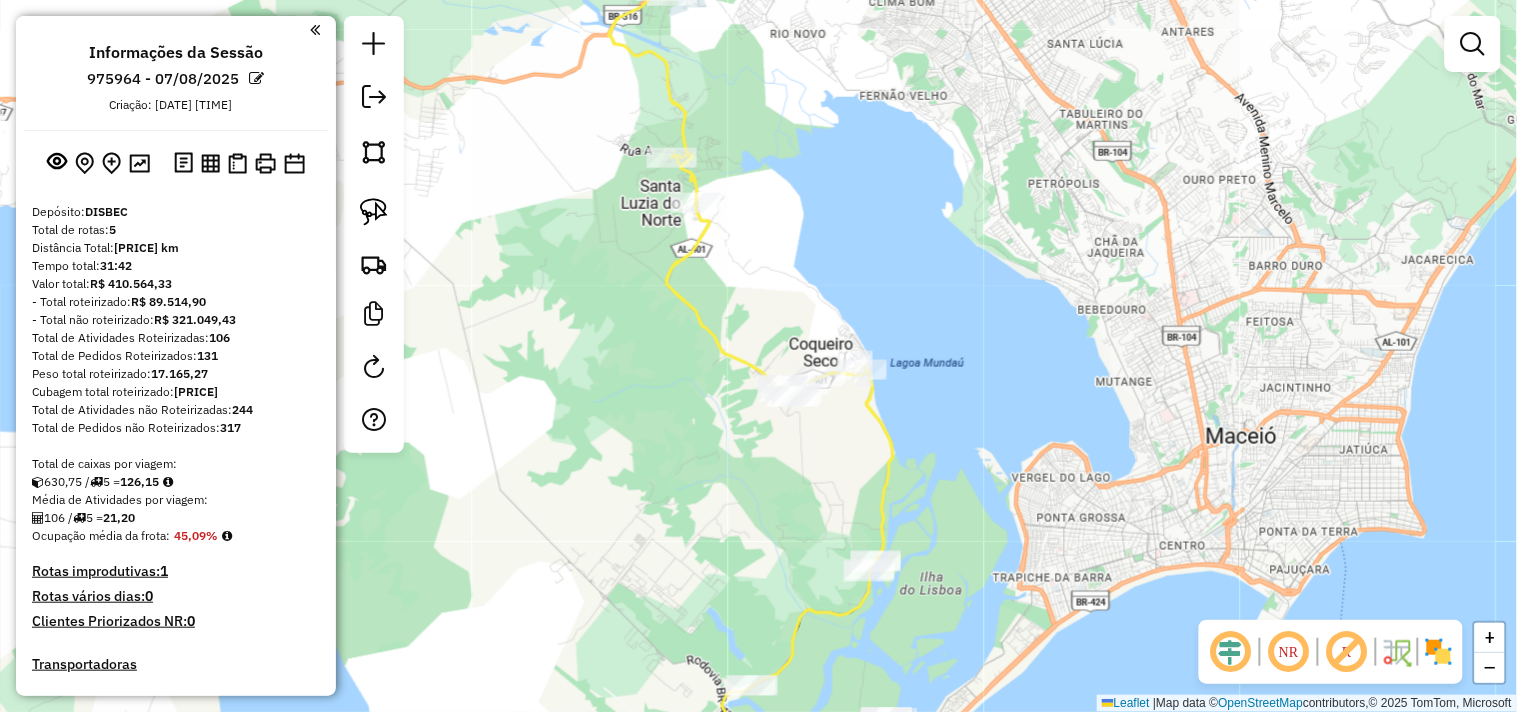 drag, startPoint x: 935, startPoint y: 526, endPoint x: 1058, endPoint y: 190, distance: 357.80582 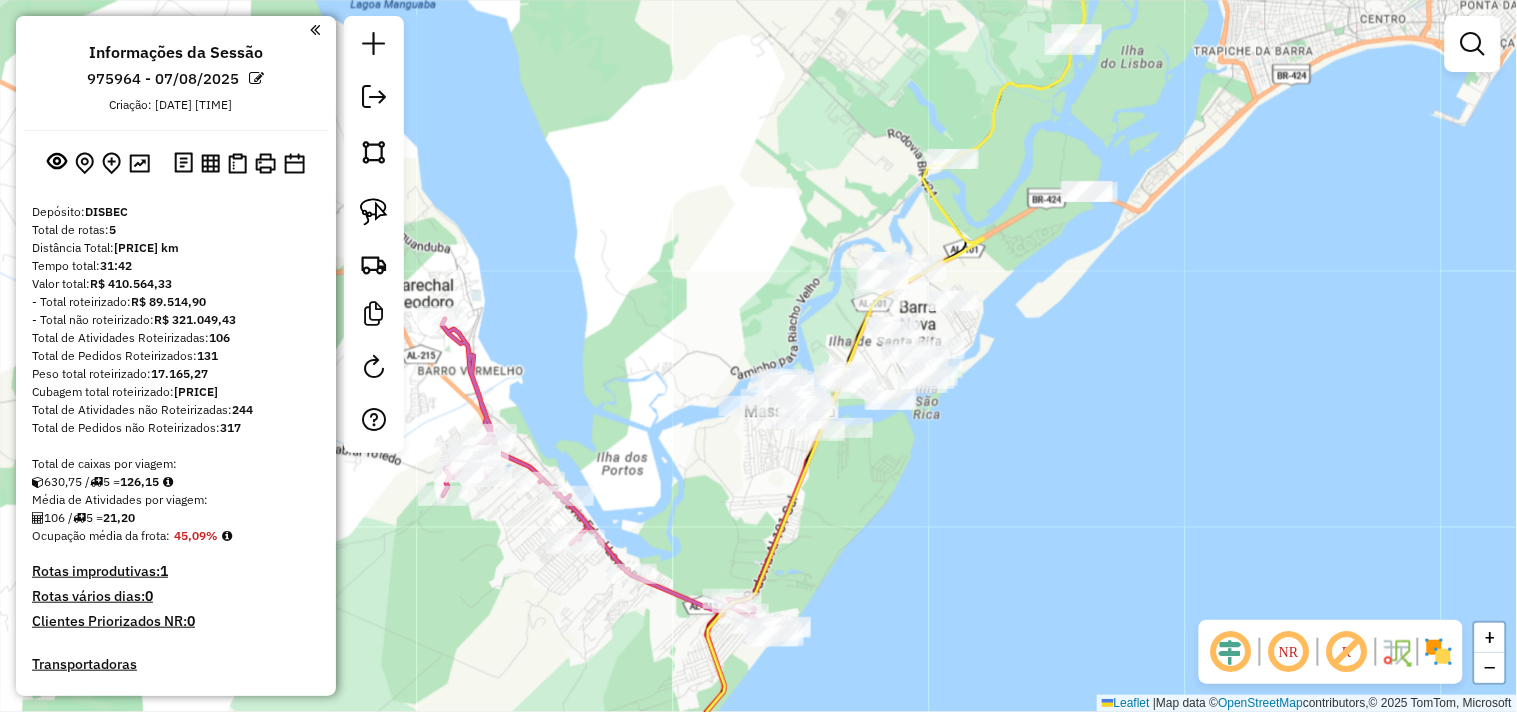 drag, startPoint x: 792, startPoint y: 508, endPoint x: 1058, endPoint y: 195, distance: 410.76147 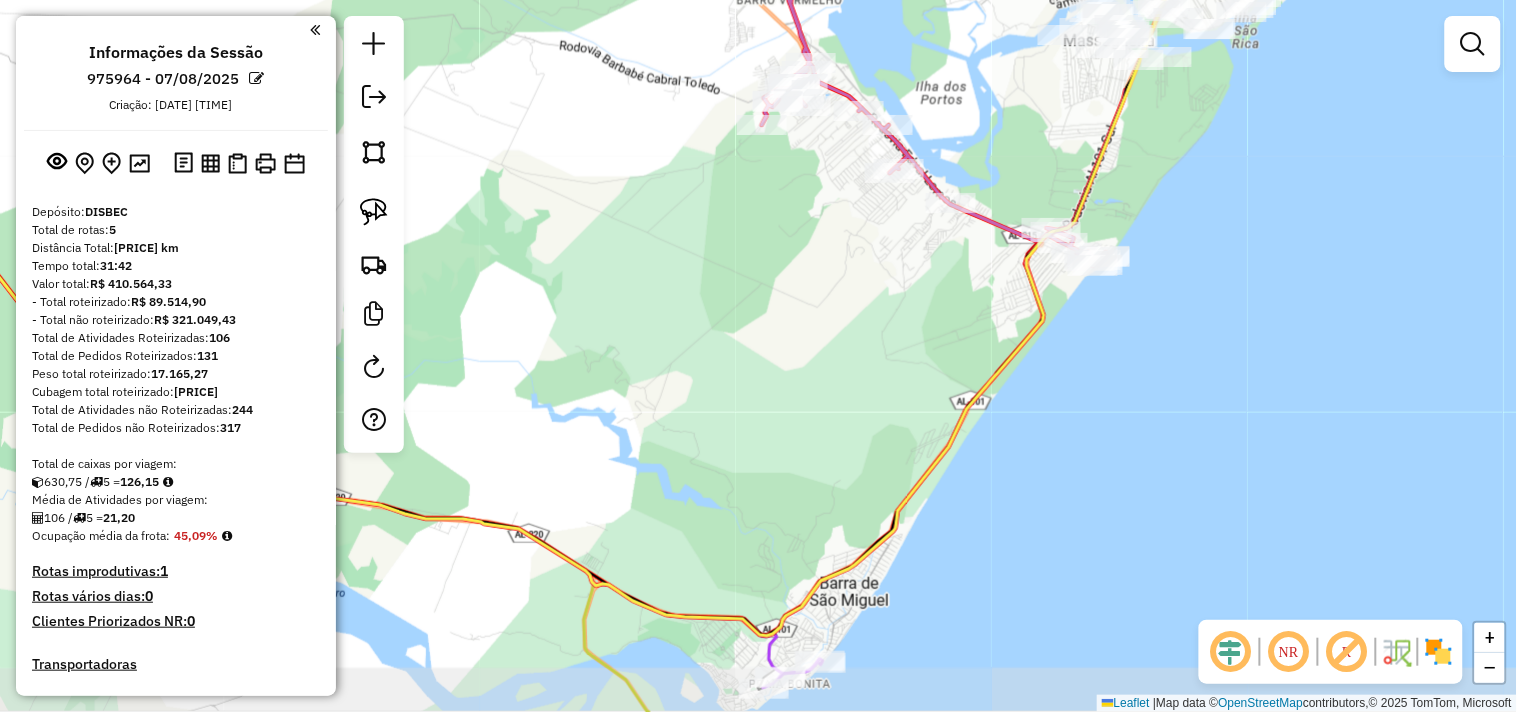 drag, startPoint x: 788, startPoint y: 474, endPoint x: 966, endPoint y: 316, distance: 238.0084 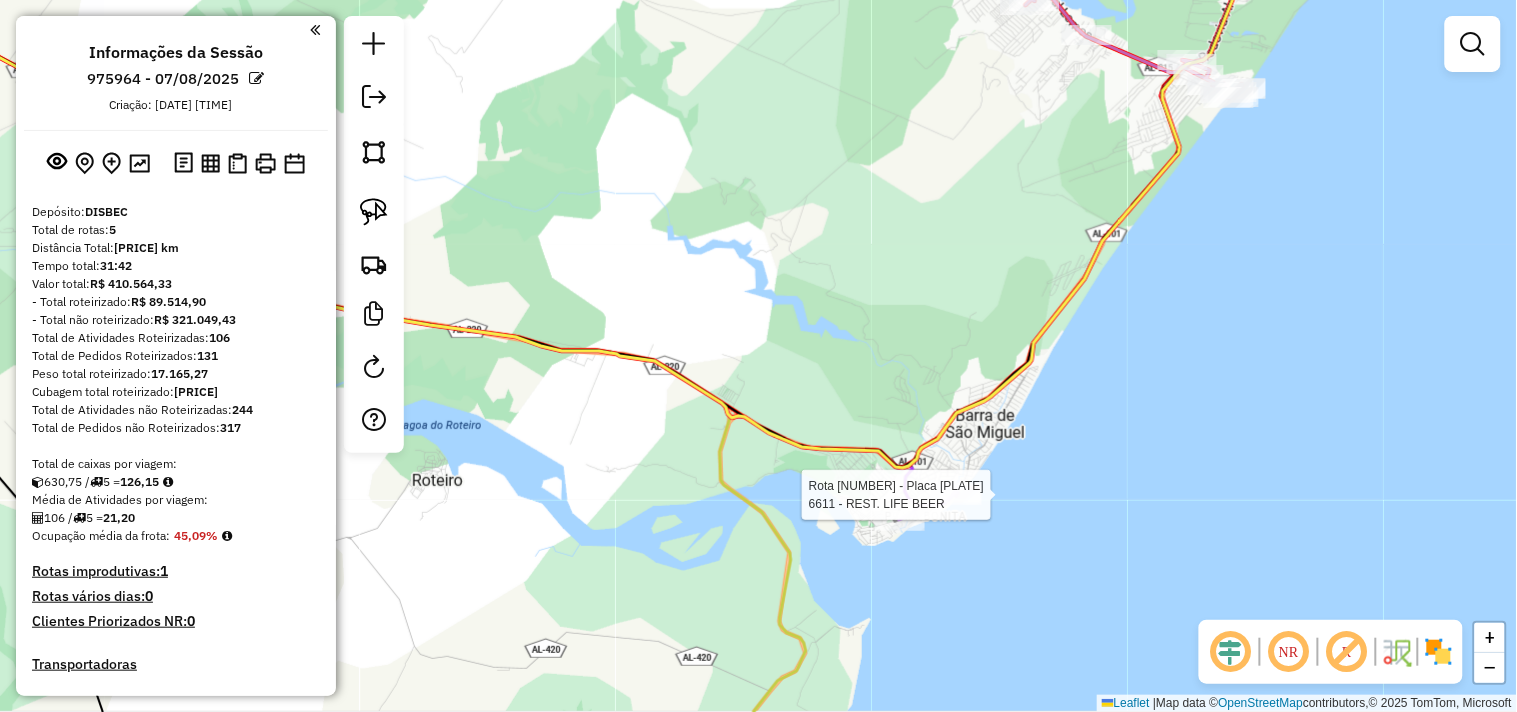 select on "**********" 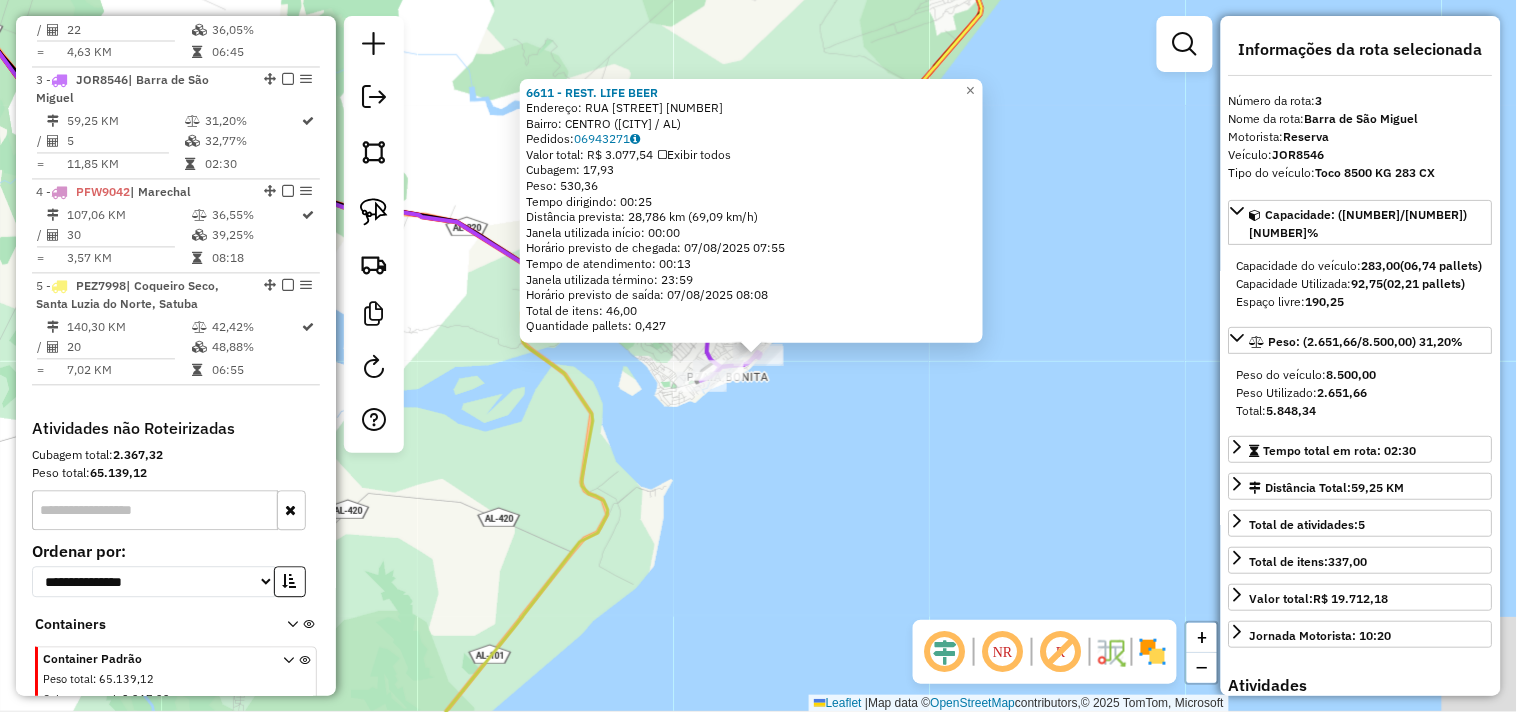 scroll, scrollTop: 1004, scrollLeft: 0, axis: vertical 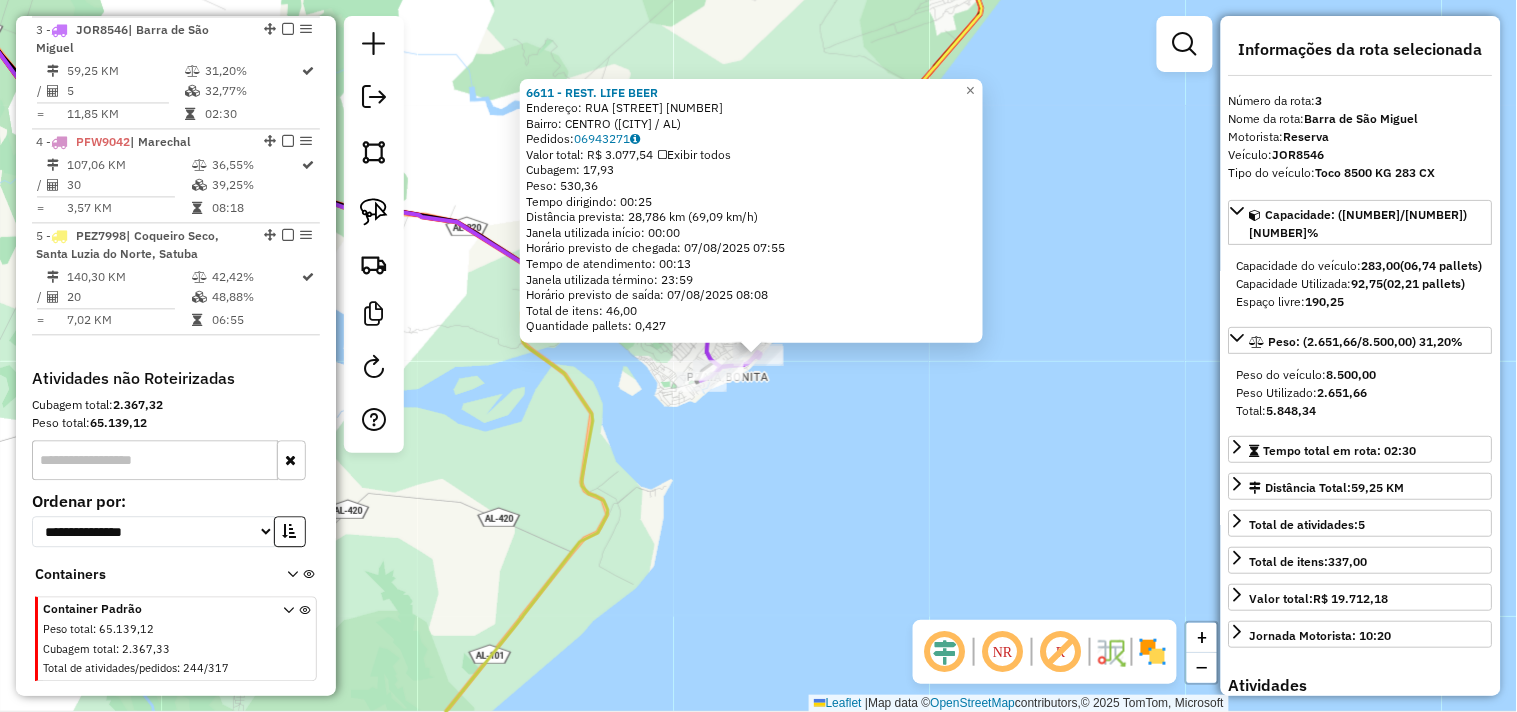 click on "6611 - REST. LIFE BEER  Endereço:  RUA SENADOR ARNON DE MELO 9   Bairro: CENTRO (BARRA DE SAO MIGUEL / AL)   Pedidos:  06943271   Valor total: R$ 3.077,54   Exibir todos   Cubagem: 17,93  Peso: 530,36  Tempo dirigindo: 00:25   Distância prevista: 28,786 km (69,09 km/h)   Janela utilizada início: 00:00   Horário previsto de chegada: 07/08/2025 07:55   Tempo de atendimento: 00:13   Janela utilizada término: 23:59   Horário previsto de saída: 07/08/2025 08:08   Total de itens: 46,00   Quantidade pallets: 0,427  × Janela de atendimento Grade de atendimento Capacidade Transportadoras Veículos Cliente Pedidos  Rotas Selecione os dias de semana para filtrar as janelas de atendimento  Seg   Ter   Qua   Qui   Sex   Sáb   Dom  Informe o período da janela de atendimento: De: Até:  Filtrar exatamente a janela do cliente  Considerar janela de atendimento padrão  Selecione os dias de semana para filtrar as grades de atendimento  Seg   Ter   Qua   Qui   Sex   Sáb   Dom   Peso mínimo:   Peso máximo:   De:  +" 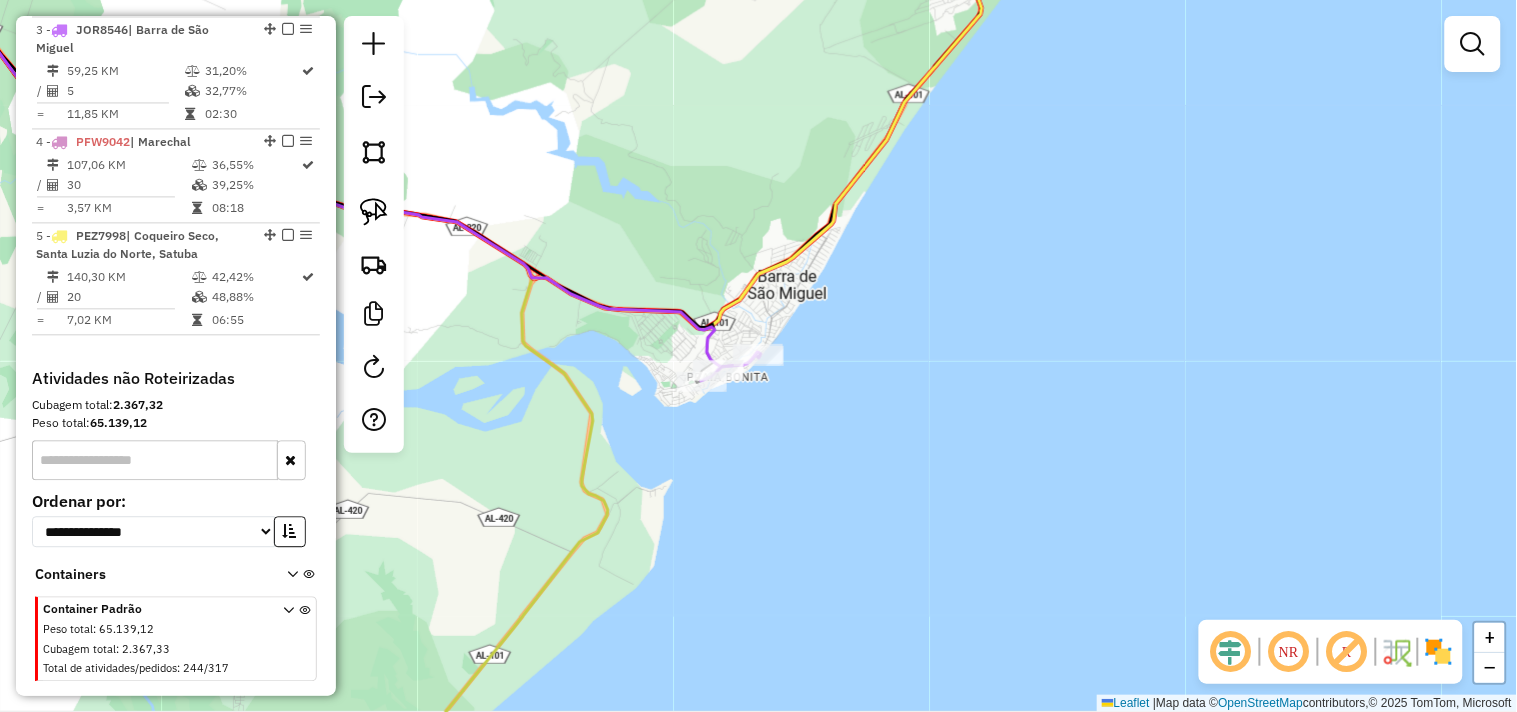 drag, startPoint x: 810, startPoint y: 624, endPoint x: 1122, endPoint y: 350, distance: 415.23486 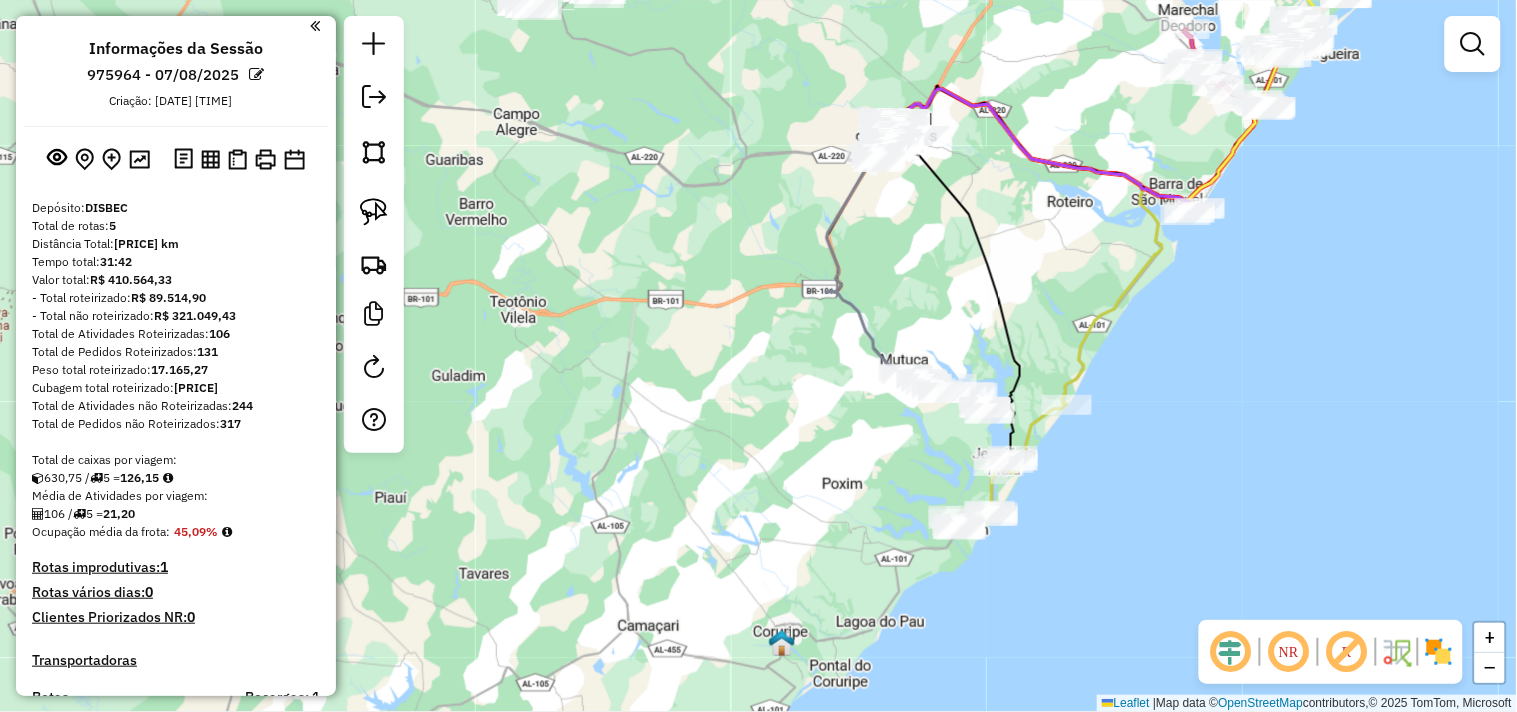 scroll, scrollTop: 448, scrollLeft: 0, axis: vertical 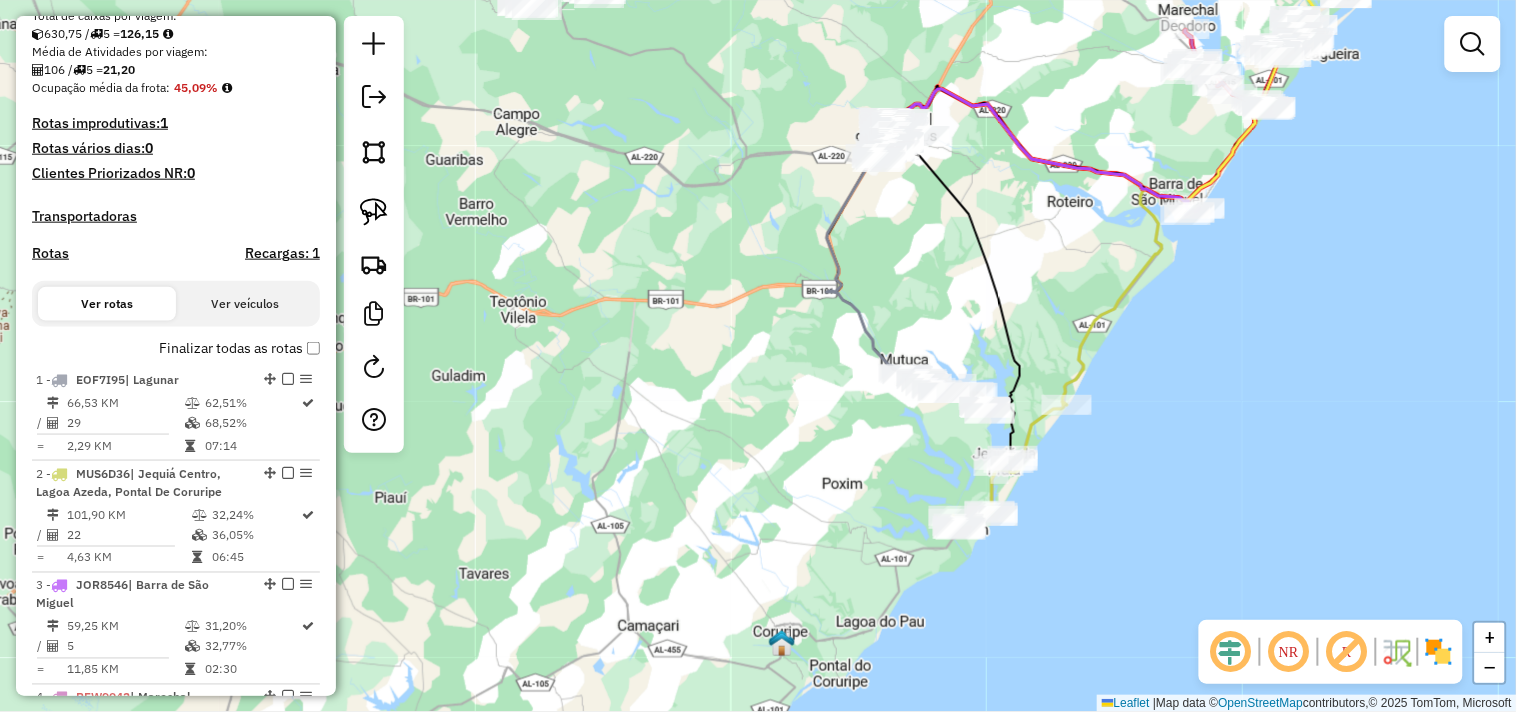 click on "Rotas" at bounding box center [50, 253] 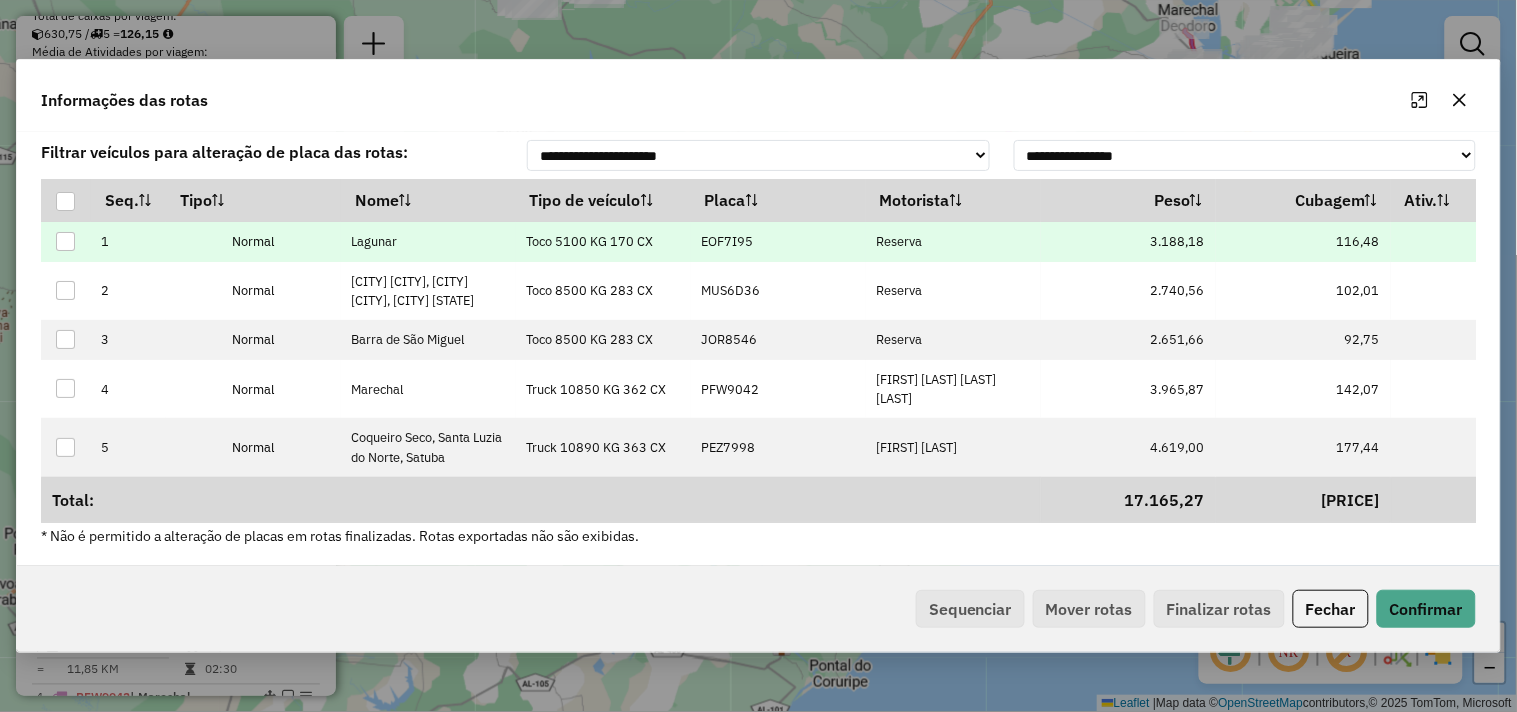 click on "EOF7I95" at bounding box center [727, 241] 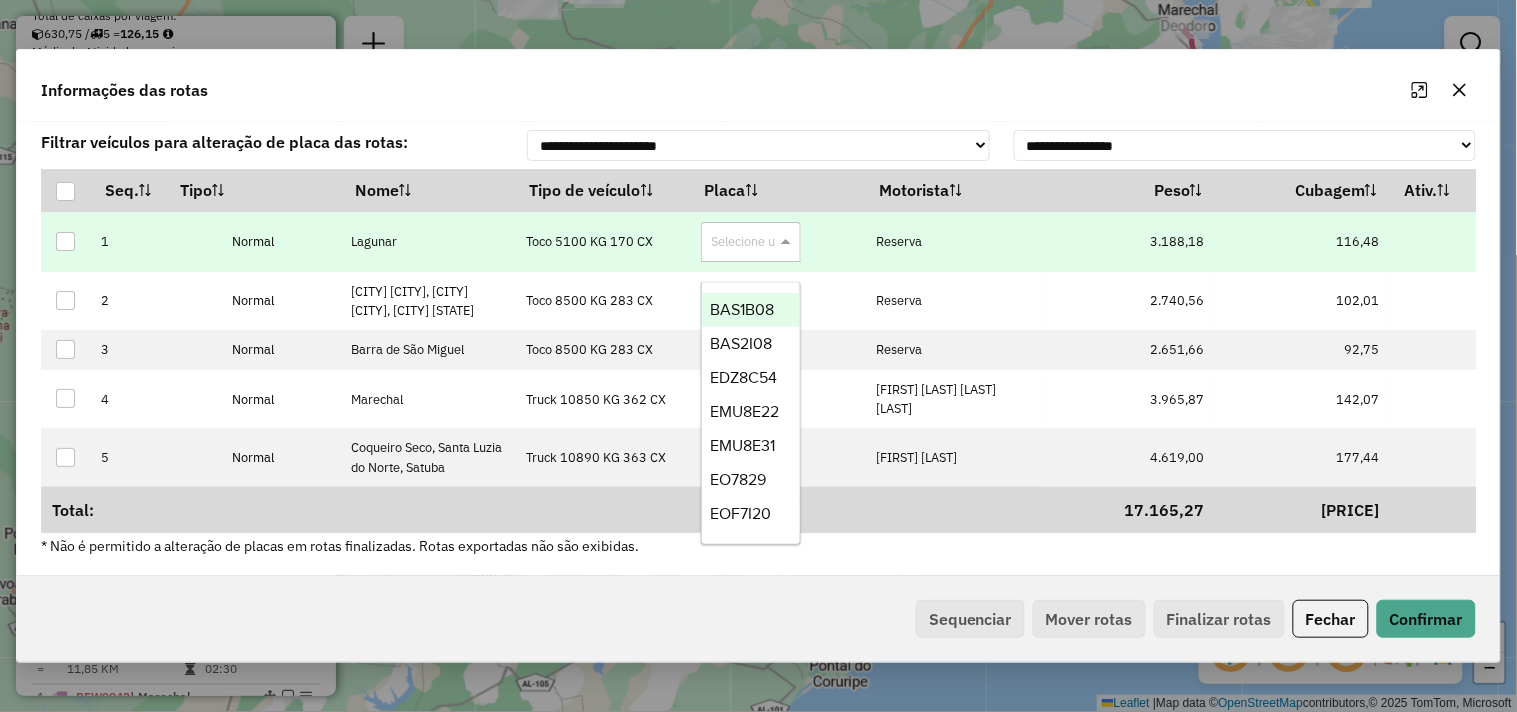 click at bounding box center [731, 241] 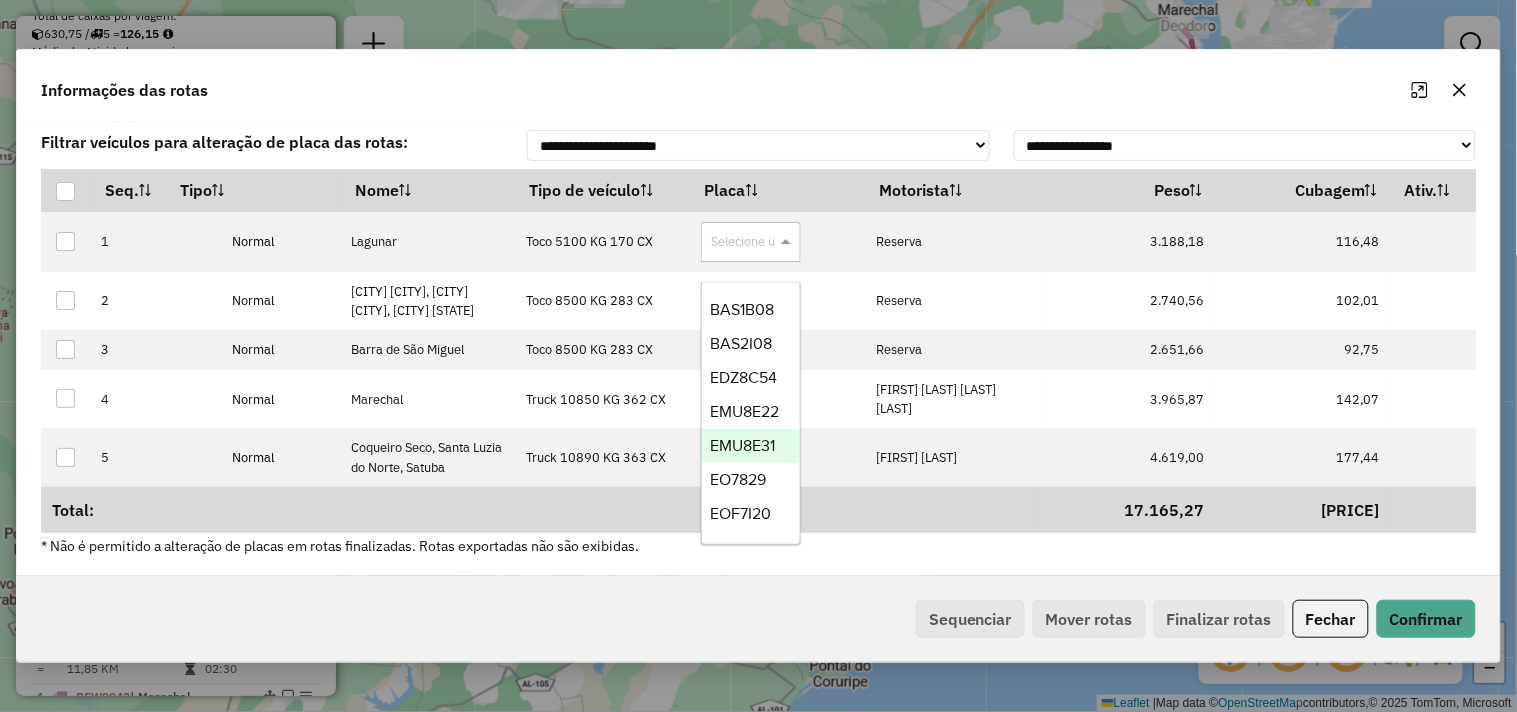 click on "EMU8E31" at bounding box center (742, 445) 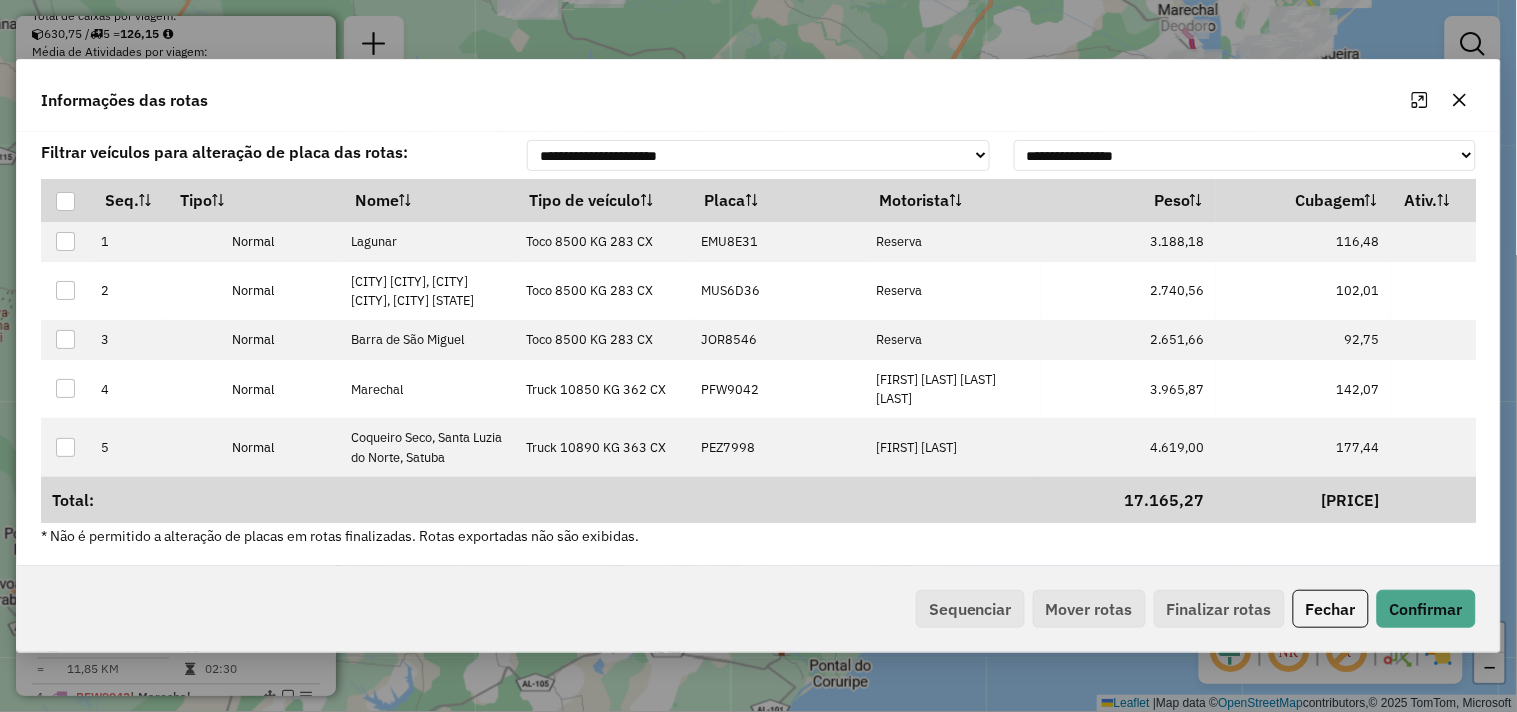 click on "Sequenciar   Mover rotas   Finalizar rotas   Fechar   Confirmar" 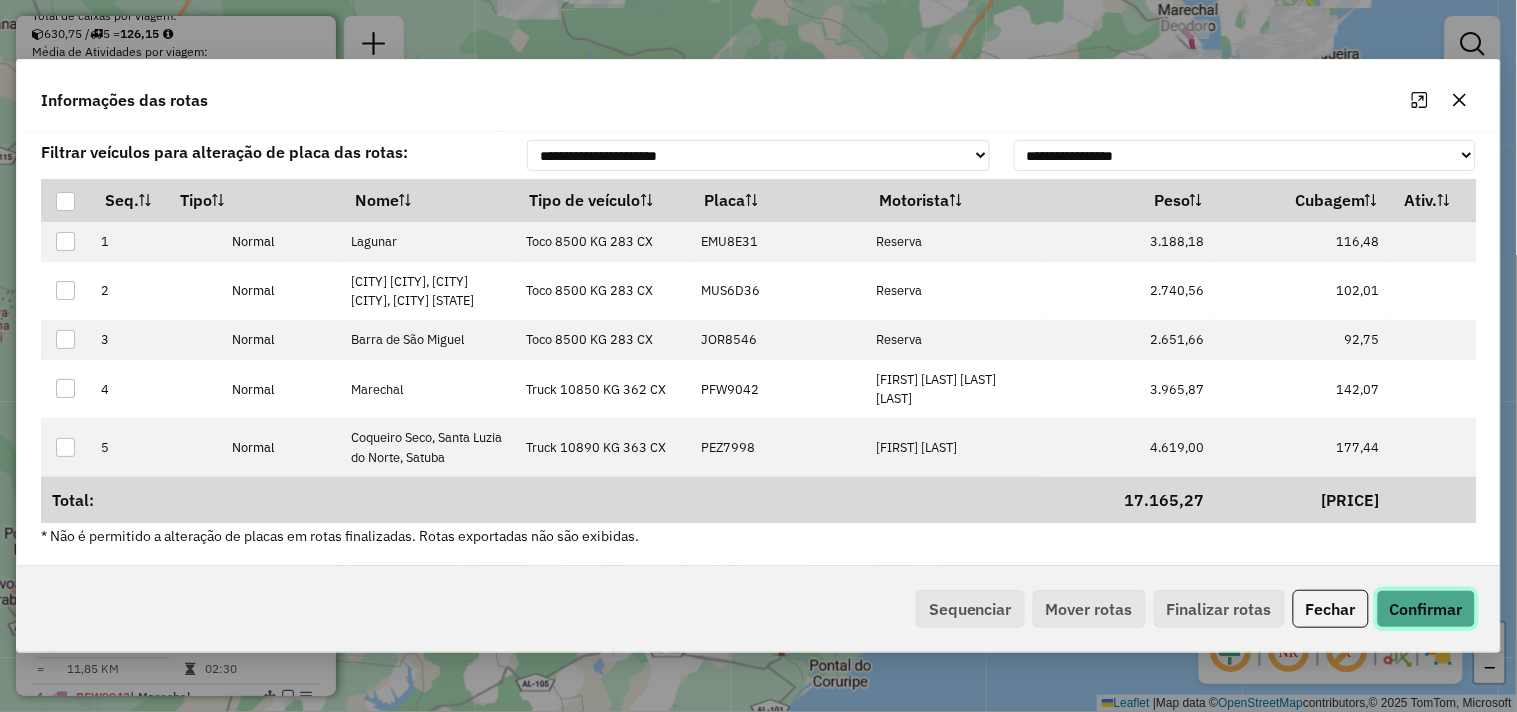 click on "Confirmar" 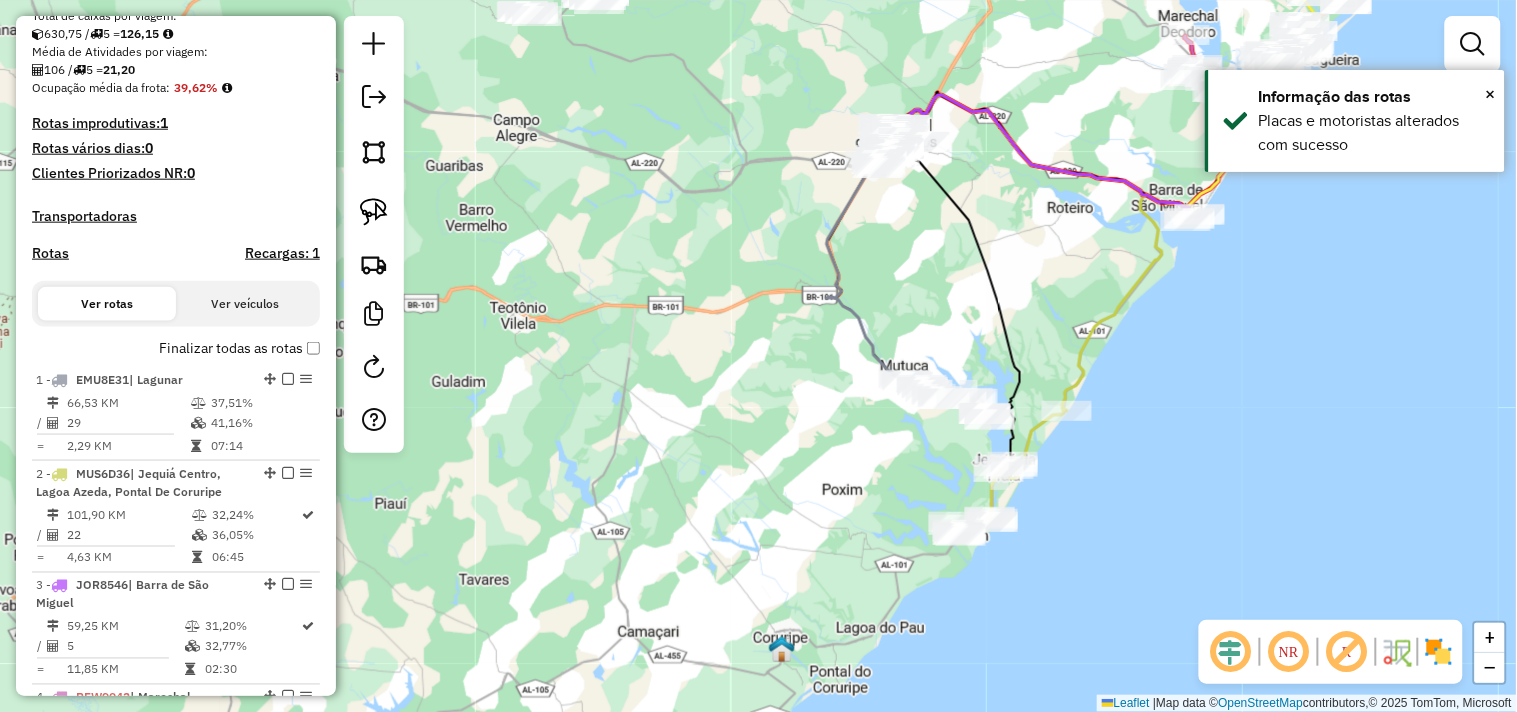 drag, startPoint x: 1053, startPoint y: 237, endPoint x: 882, endPoint y: 460, distance: 281.01602 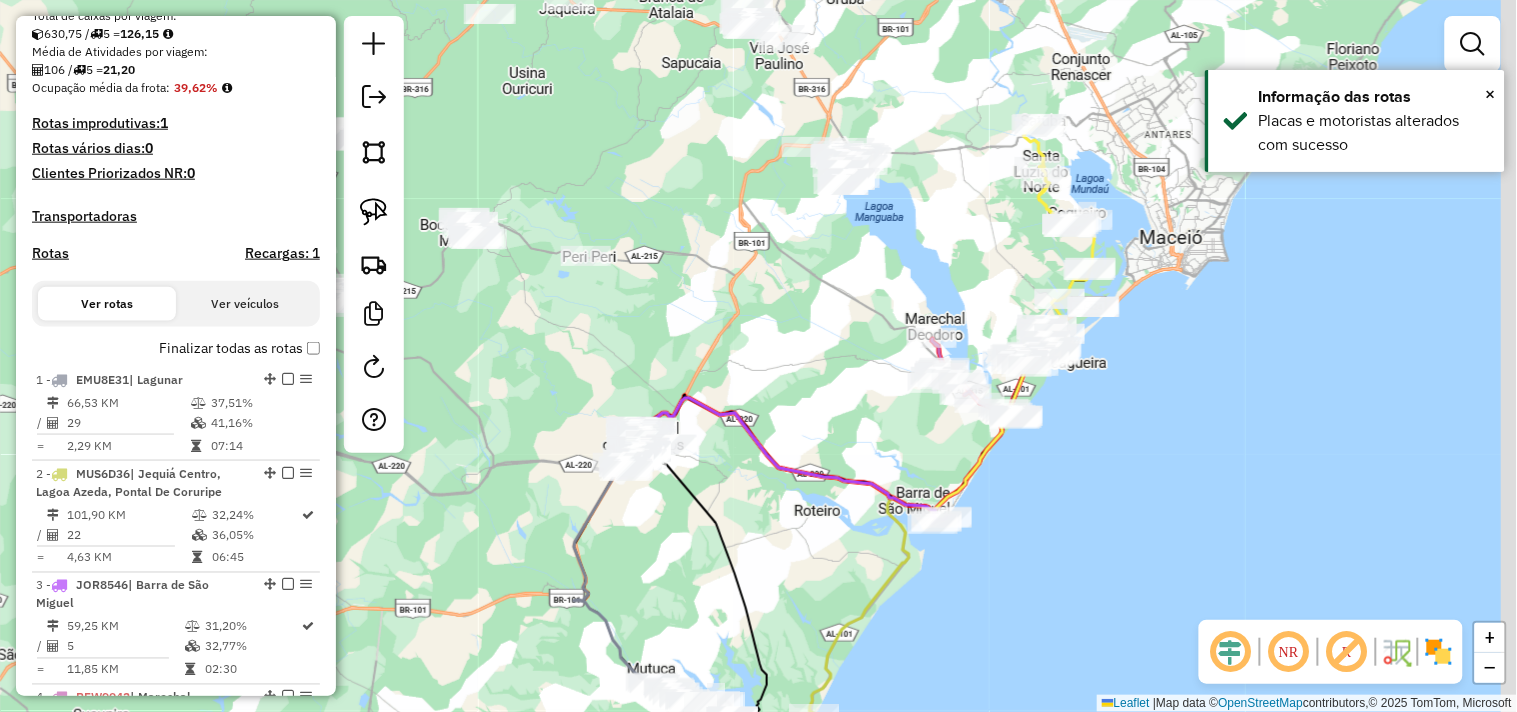 drag, startPoint x: 934, startPoint y: 327, endPoint x: 770, endPoint y: 448, distance: 203.80627 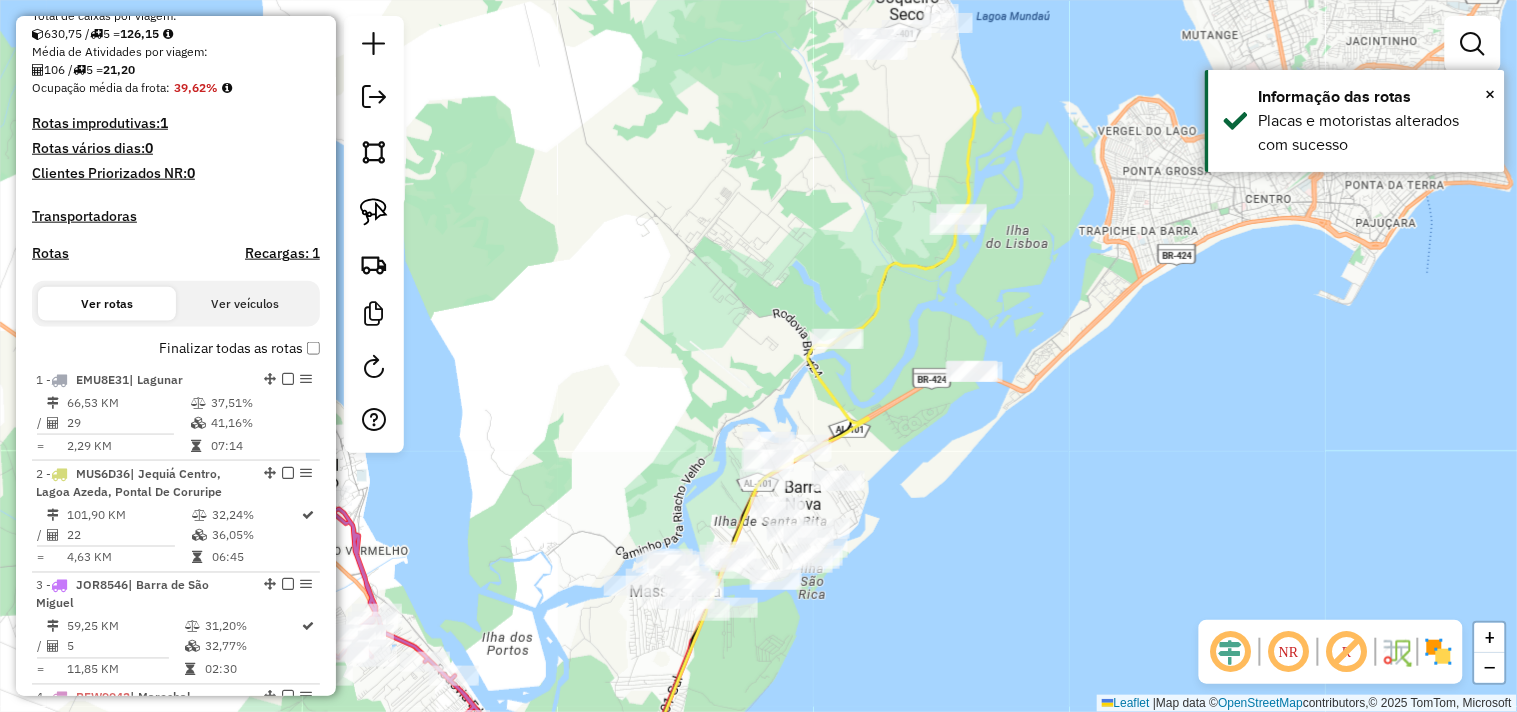 drag, startPoint x: 960, startPoint y: 290, endPoint x: 925, endPoint y: 473, distance: 186.31694 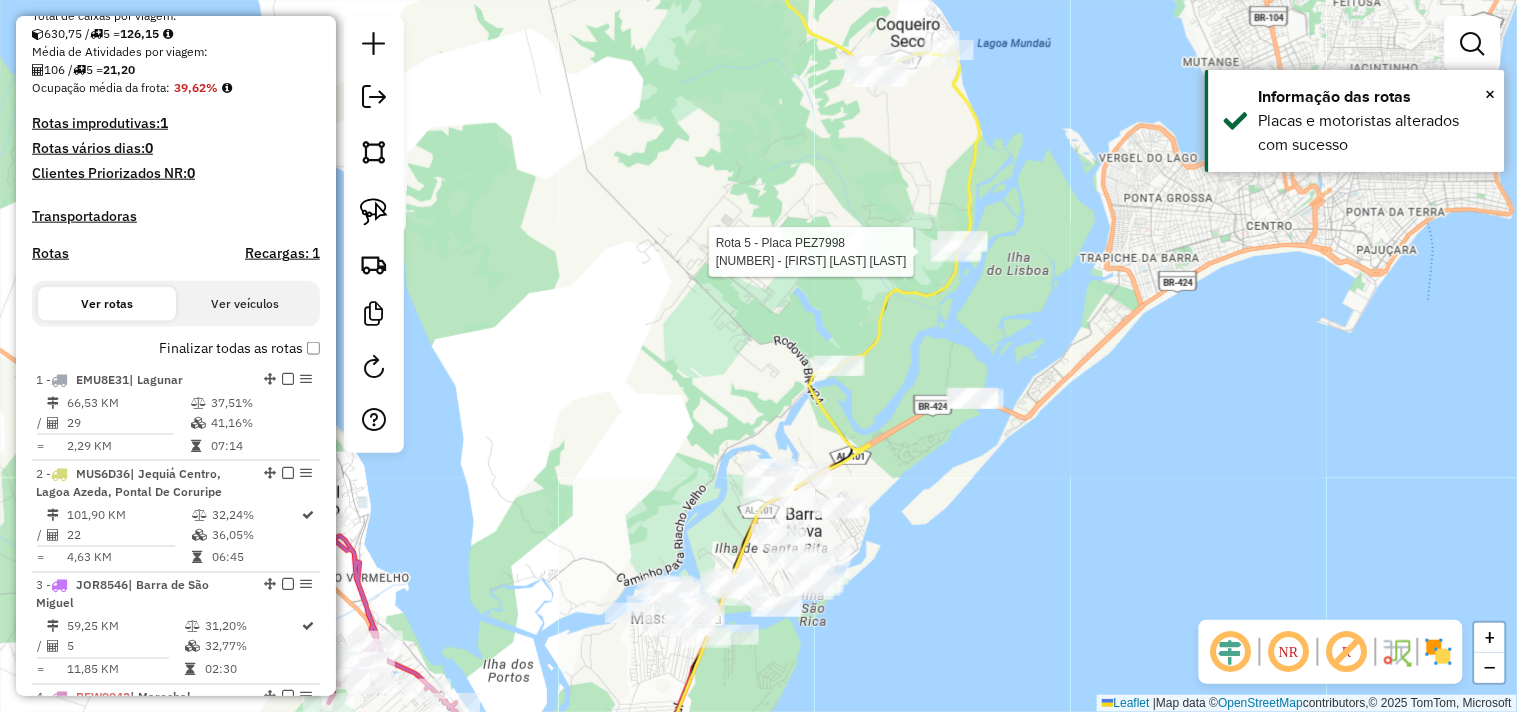 select on "**********" 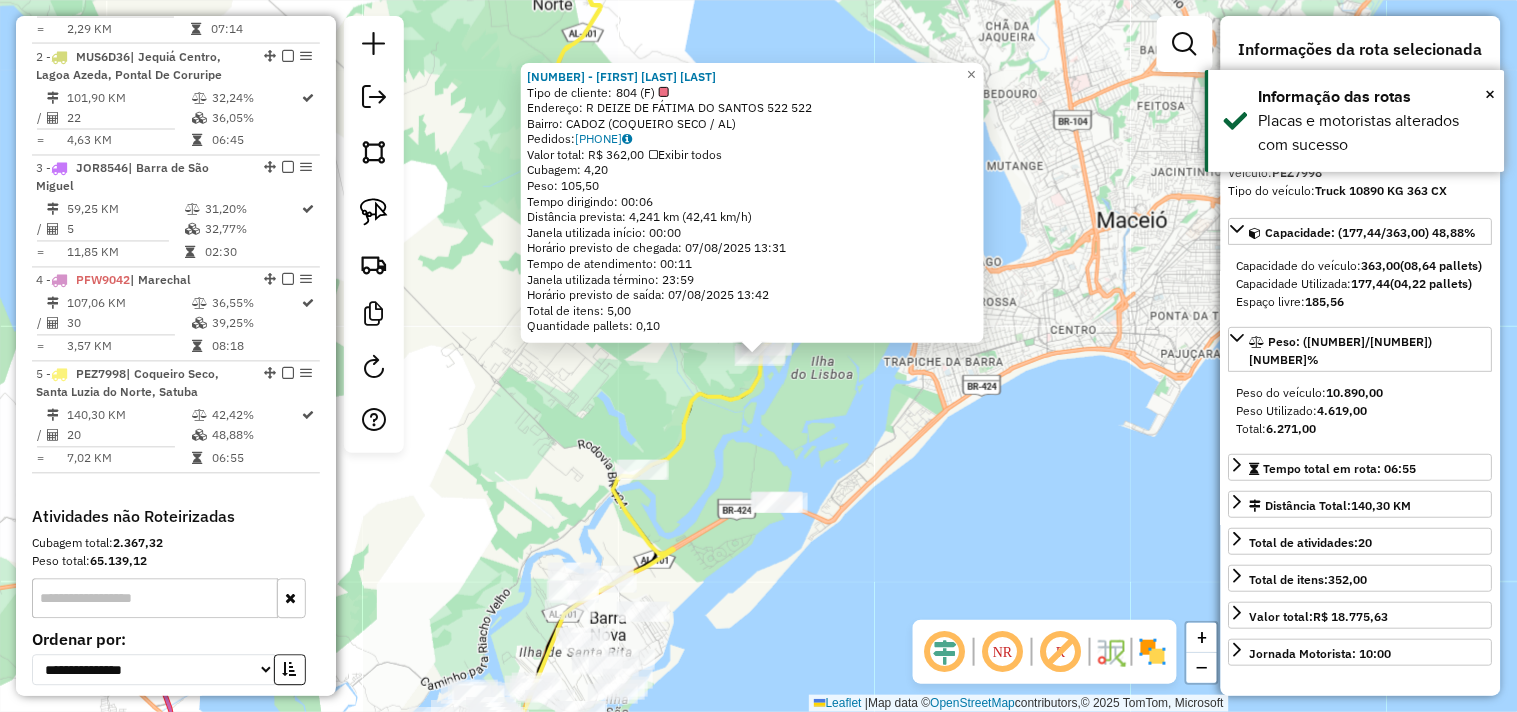 scroll, scrollTop: 1035, scrollLeft: 0, axis: vertical 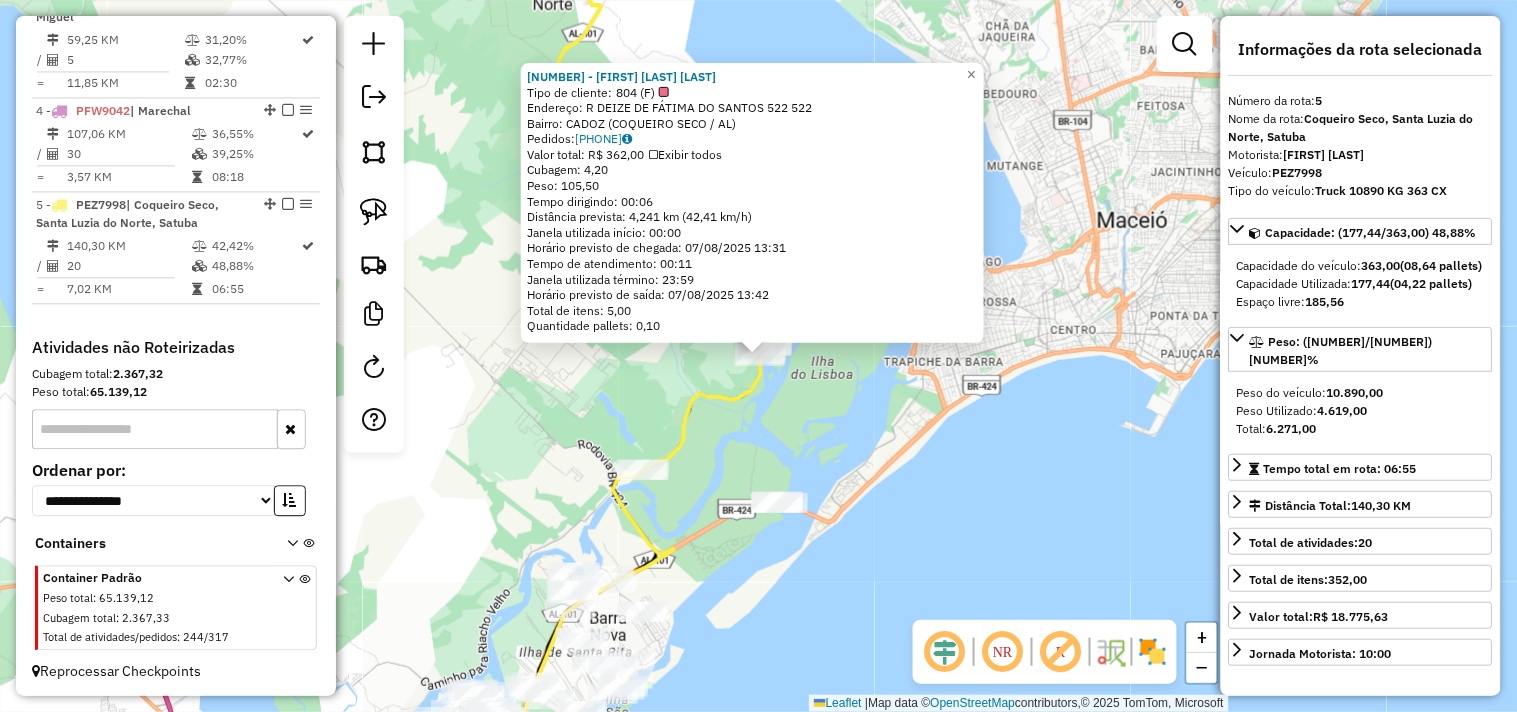 click on "5588 - JOSÉ  RODRIGUES  DOS SANTOS  Tipo de cliente:   804 (F)   Endereço: R   DEIZE DE FÁTIMA DO SANTOS 522  522   Bairro: CADOZ (COQUEIRO SECO / AL)   Pedidos:  06943426   Valor total: R$ 362,00   Exibir todos   Cubagem: 4,20  Peso: 105,50  Tempo dirigindo: 00:06   Distância prevista: 4,241 km (42,41 km/h)   Janela utilizada início: 00:00   Horário previsto de chegada: 07/08/2025 13:31   Tempo de atendimento: 00:11   Janela utilizada término: 23:59   Horário previsto de saída: 07/08/2025 13:42   Total de itens: 5,00   Quantidade pallets: 0,10  × Janela de atendimento Grade de atendimento Capacidade Transportadoras Veículos Cliente Pedidos  Rotas Selecione os dias de semana para filtrar as janelas de atendimento  Seg   Ter   Qua   Qui   Sex   Sáb   Dom  Informe o período da janela de atendimento: De: Até:  Filtrar exatamente a janela do cliente  Considerar janela de atendimento padrão  Selecione os dias de semana para filtrar as grades de atendimento  Seg   Ter   Qua   Qui   Sex   Sáb   Dom" 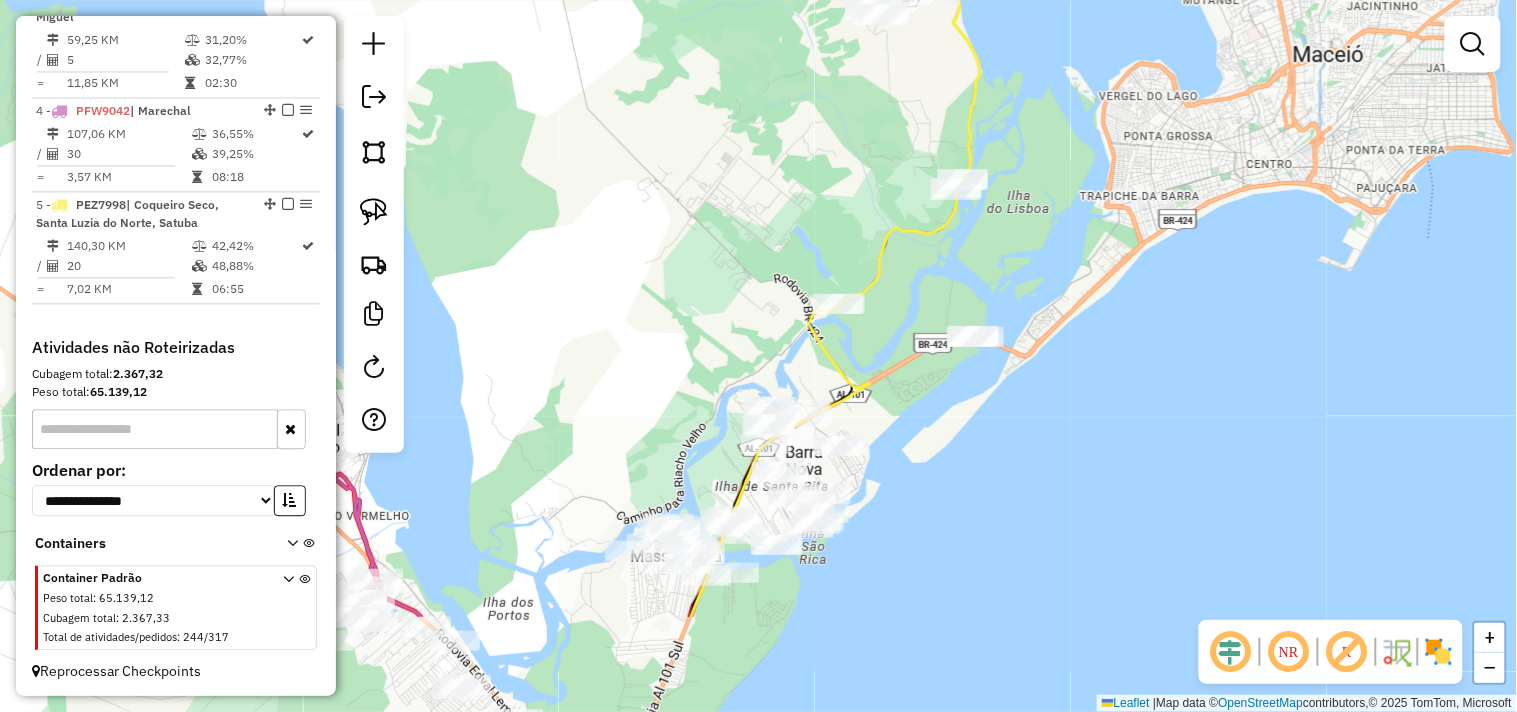 drag, startPoint x: 775, startPoint y: 440, endPoint x: 1014, endPoint y: 176, distance: 356.11374 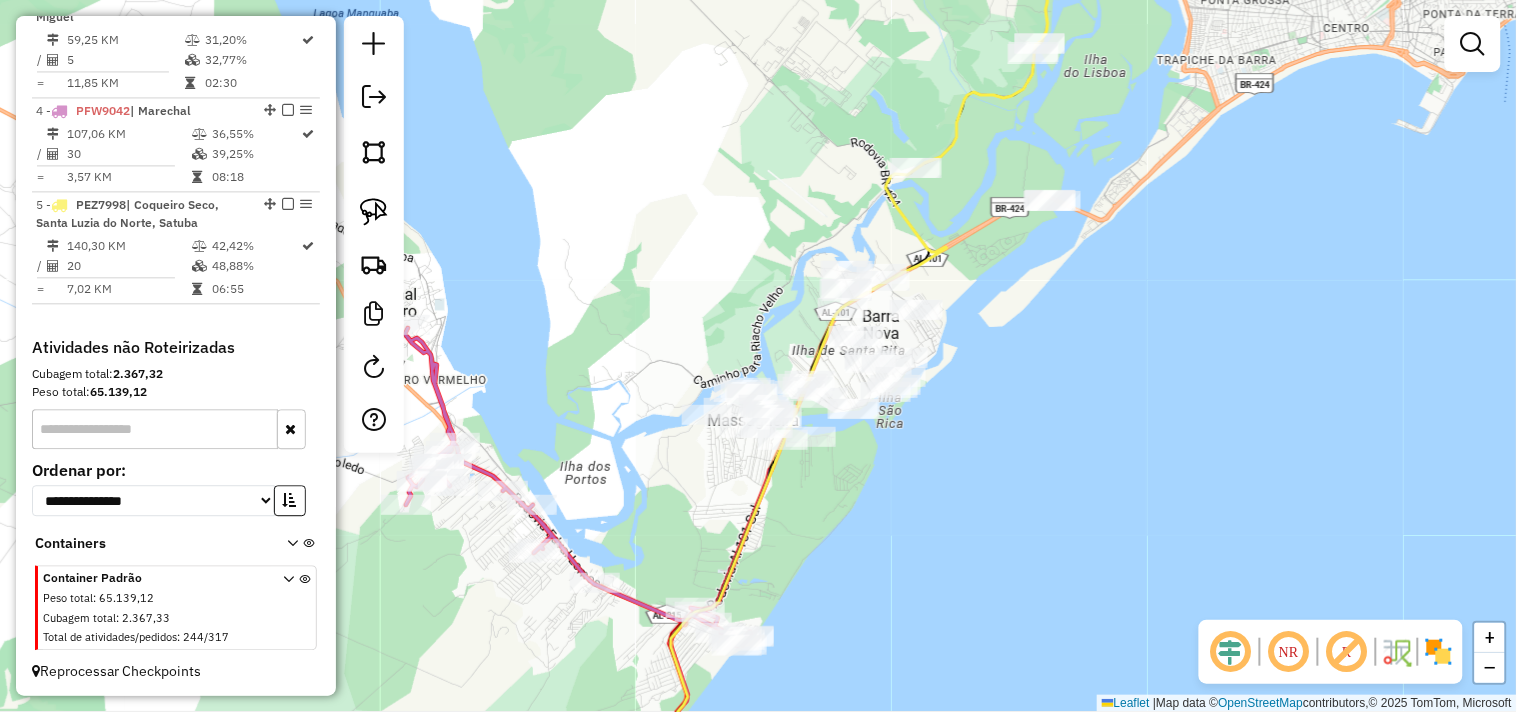 drag, startPoint x: 956, startPoint y: 455, endPoint x: 1097, endPoint y: 304, distance: 206.59622 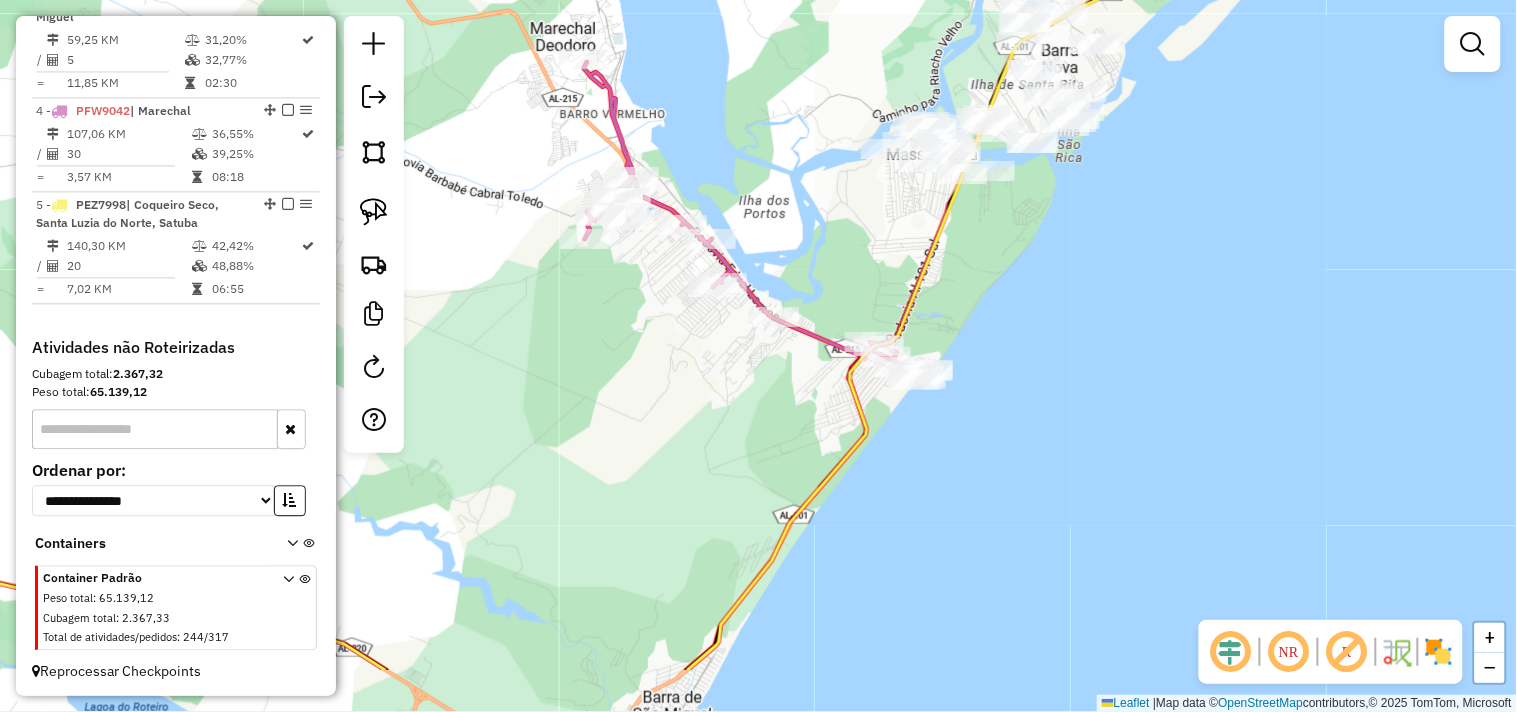 drag, startPoint x: 782, startPoint y: 382, endPoint x: 765, endPoint y: 363, distance: 25.495098 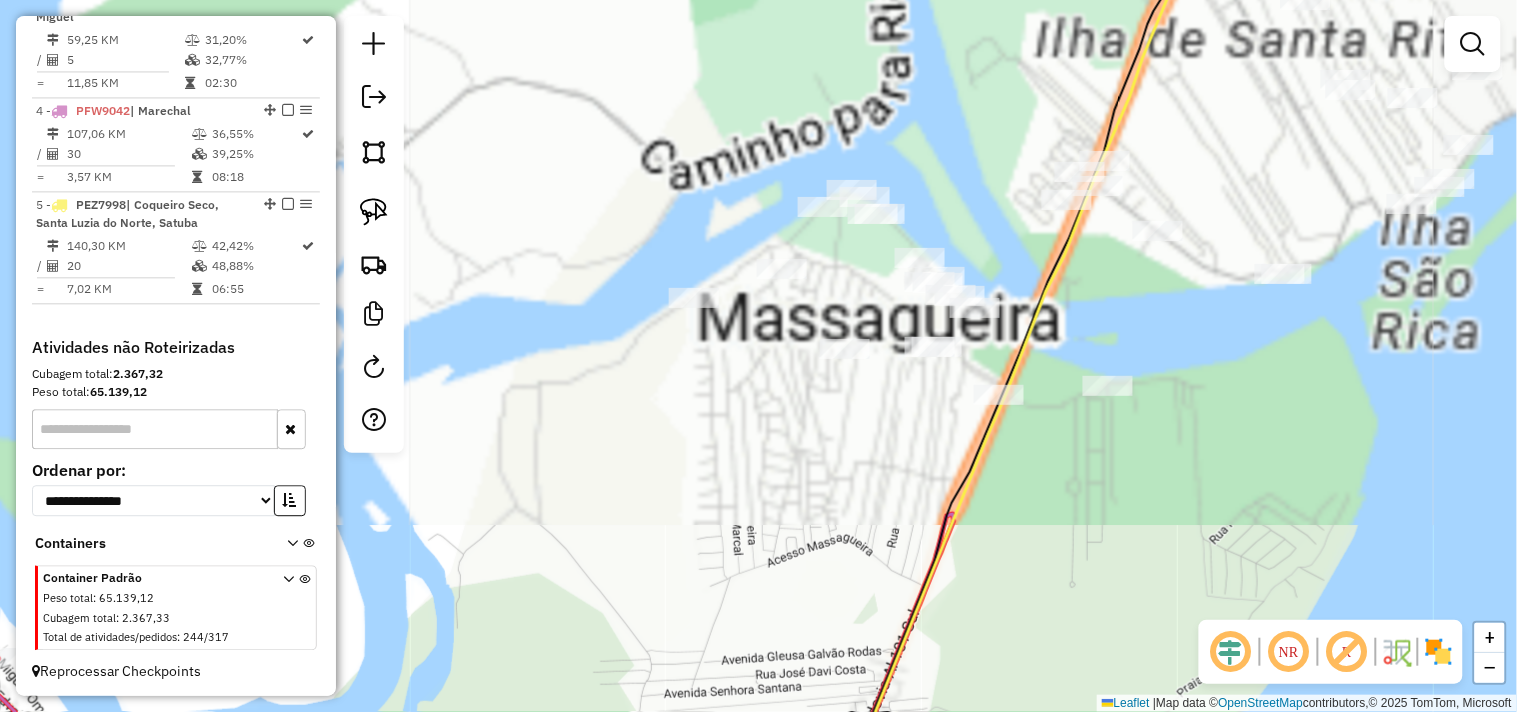 drag, startPoint x: 880, startPoint y: 422, endPoint x: 847, endPoint y: 404, distance: 37.589893 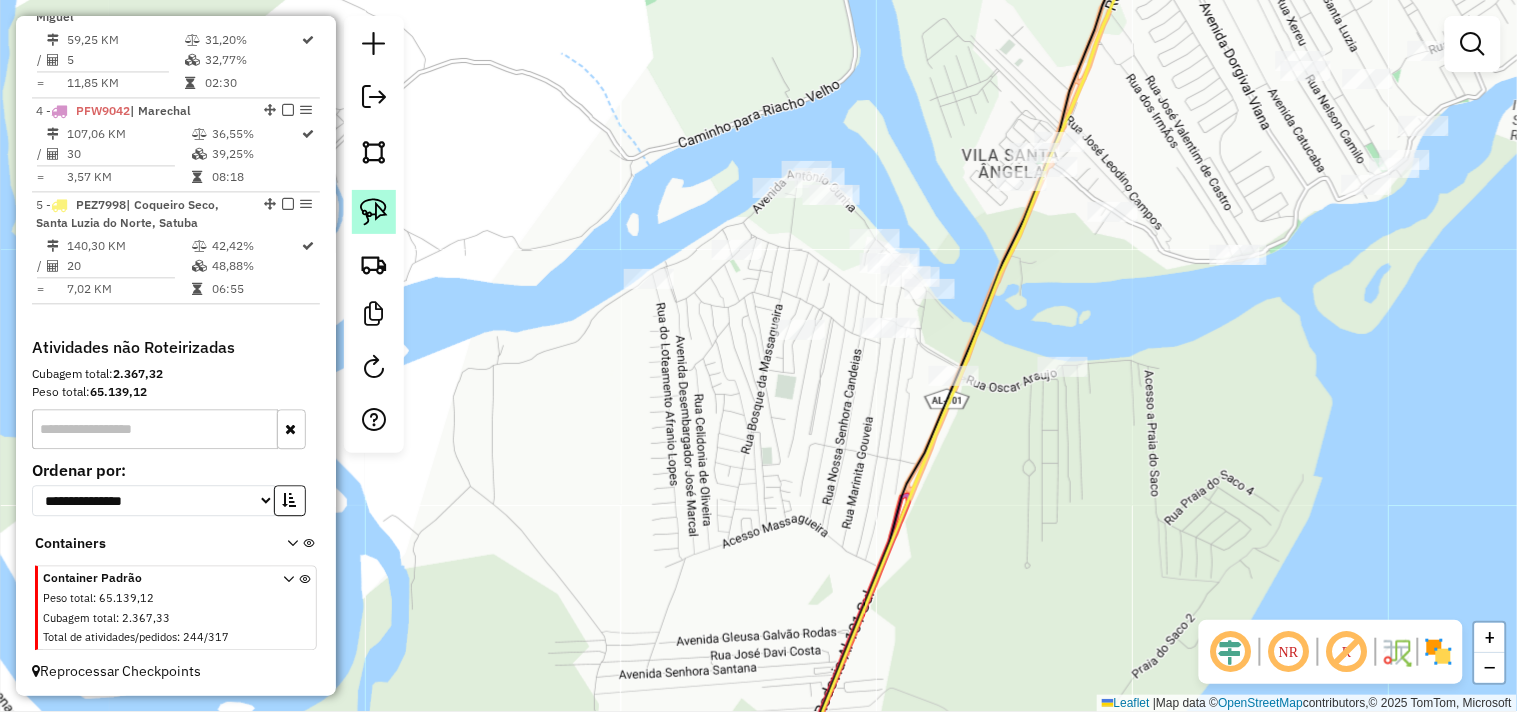 click 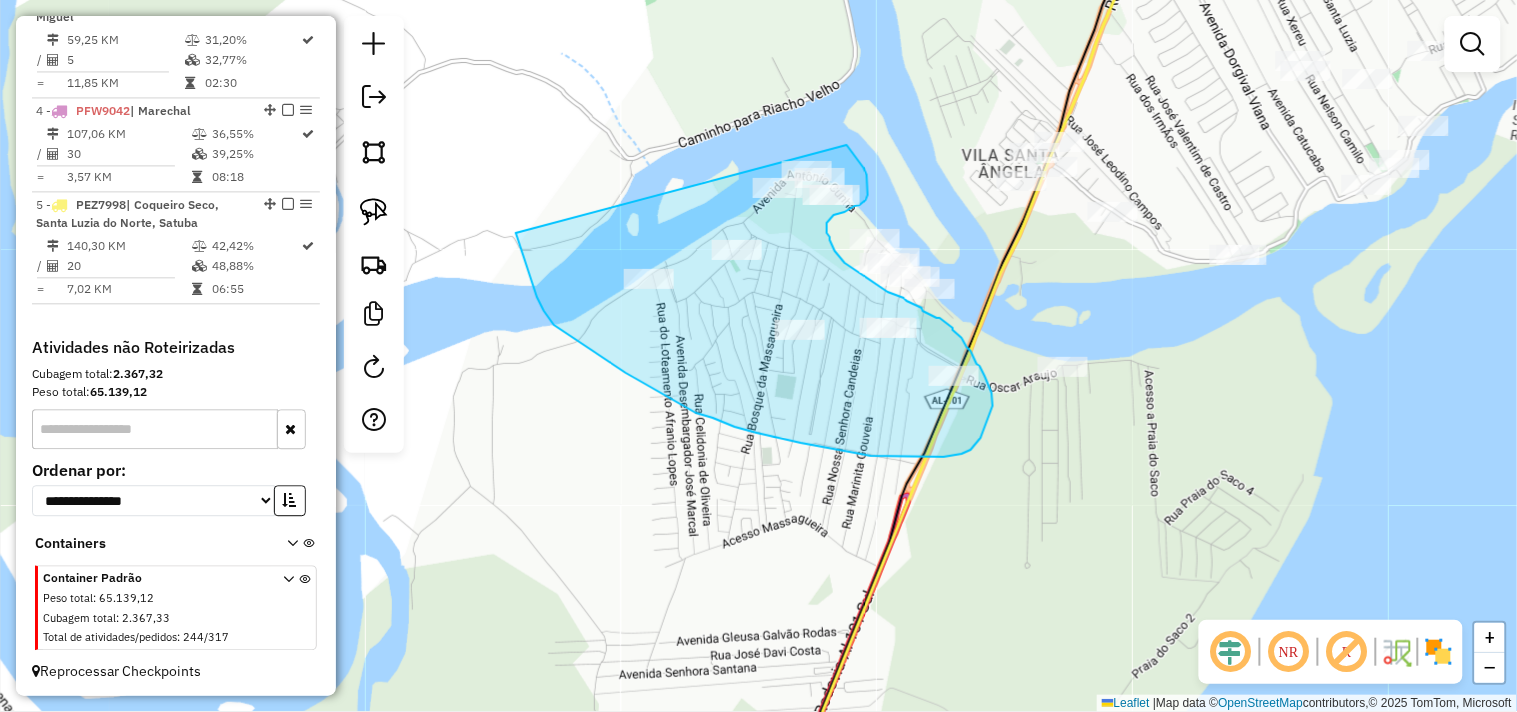 drag, startPoint x: 524, startPoint y: 258, endPoint x: 794, endPoint y: 108, distance: 308.8689 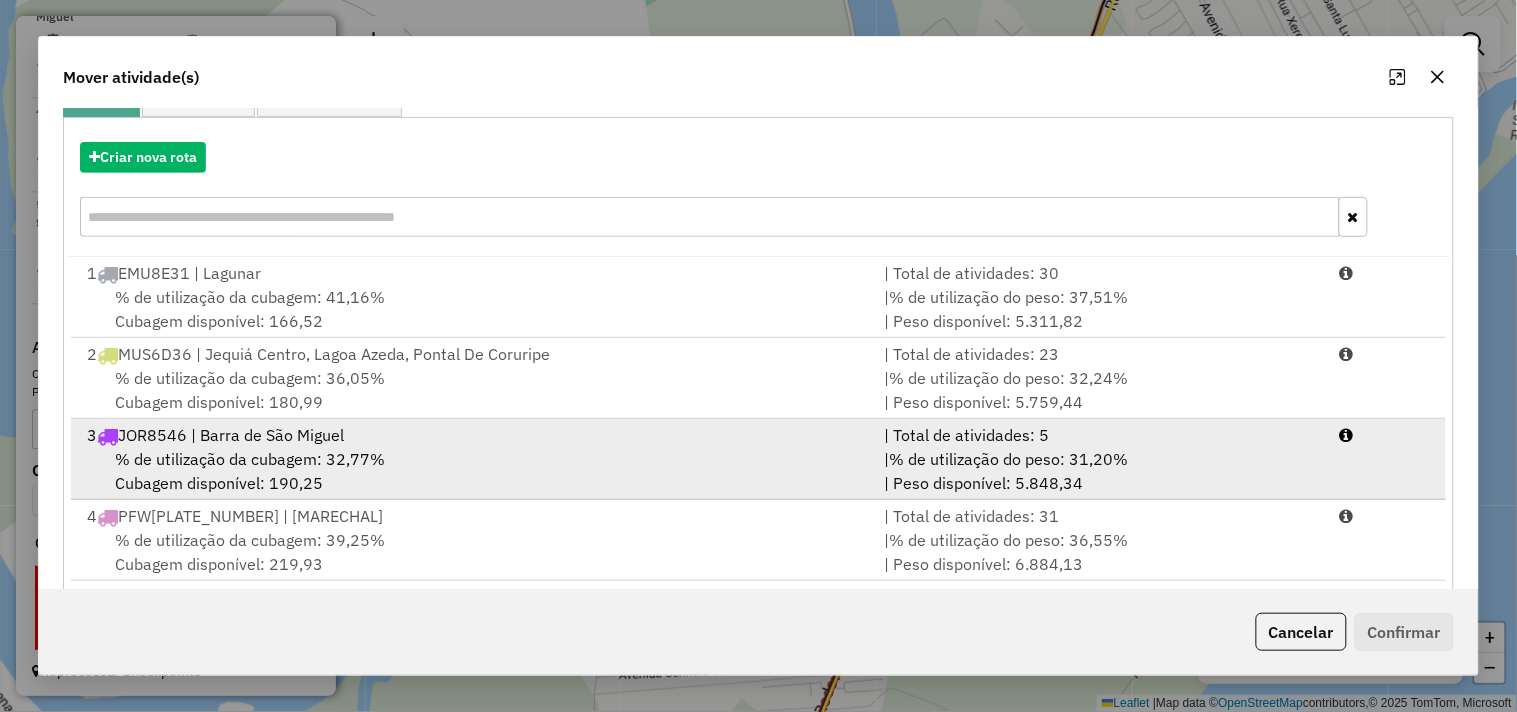 scroll, scrollTop: 302, scrollLeft: 0, axis: vertical 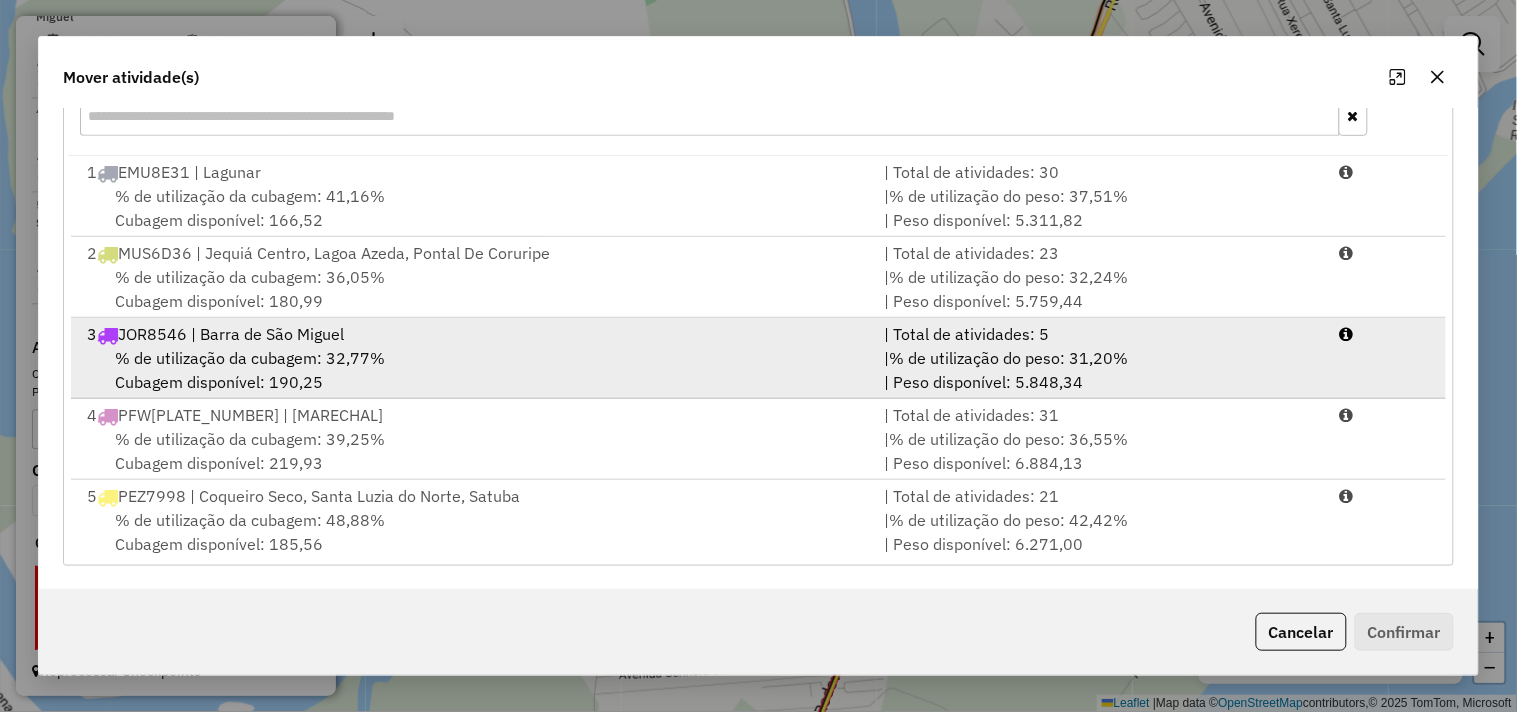 click on "3  JOR8546 | Barra de São Miguel" at bounding box center [473, 334] 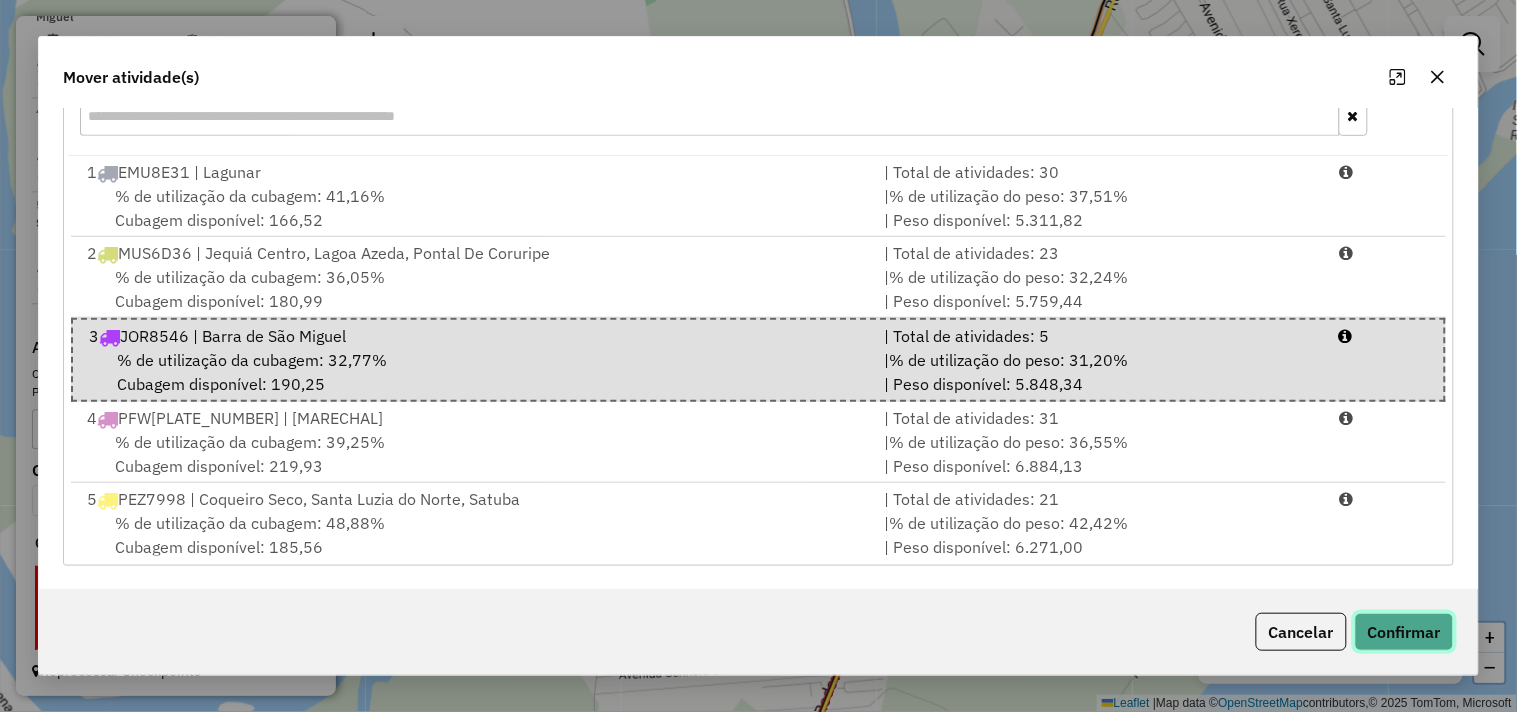 click on "Confirmar" 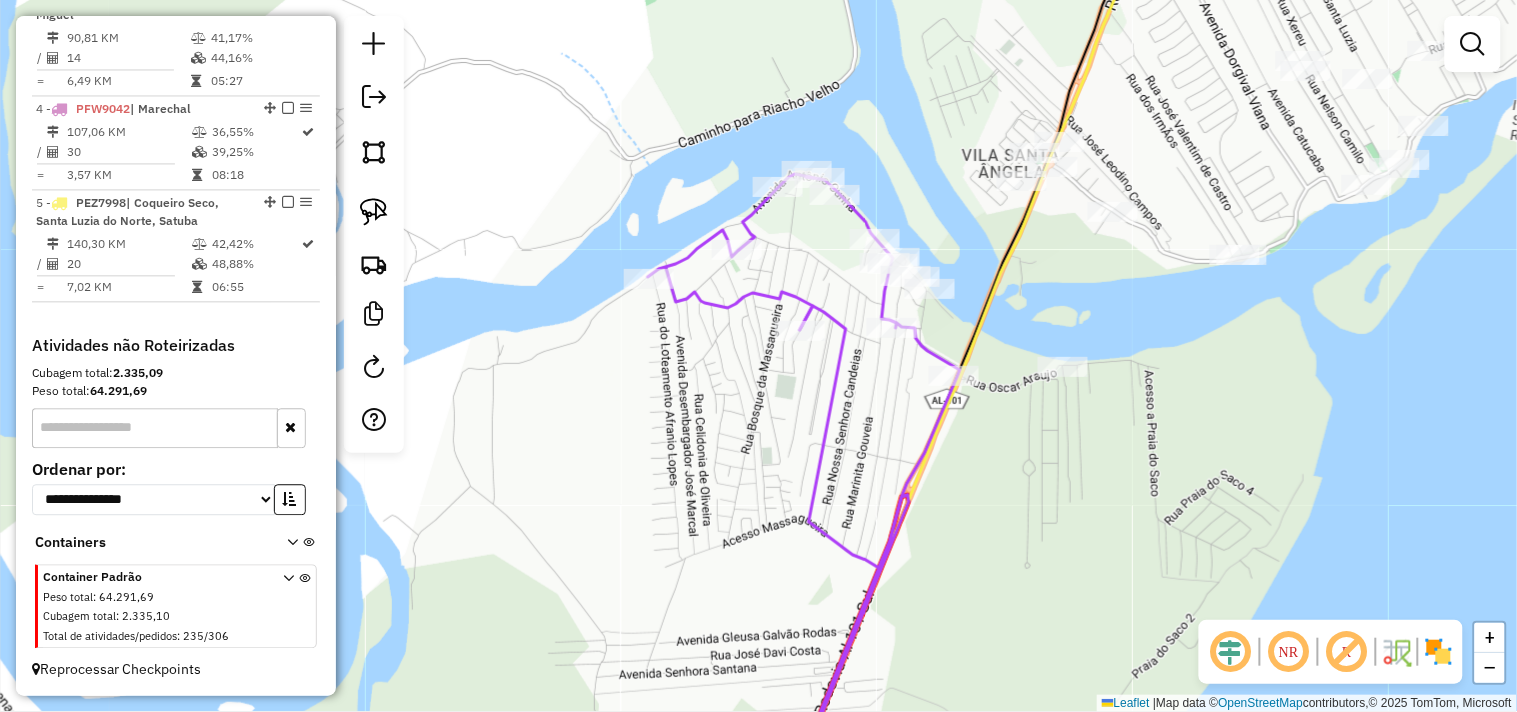 scroll, scrollTop: 898, scrollLeft: 0, axis: vertical 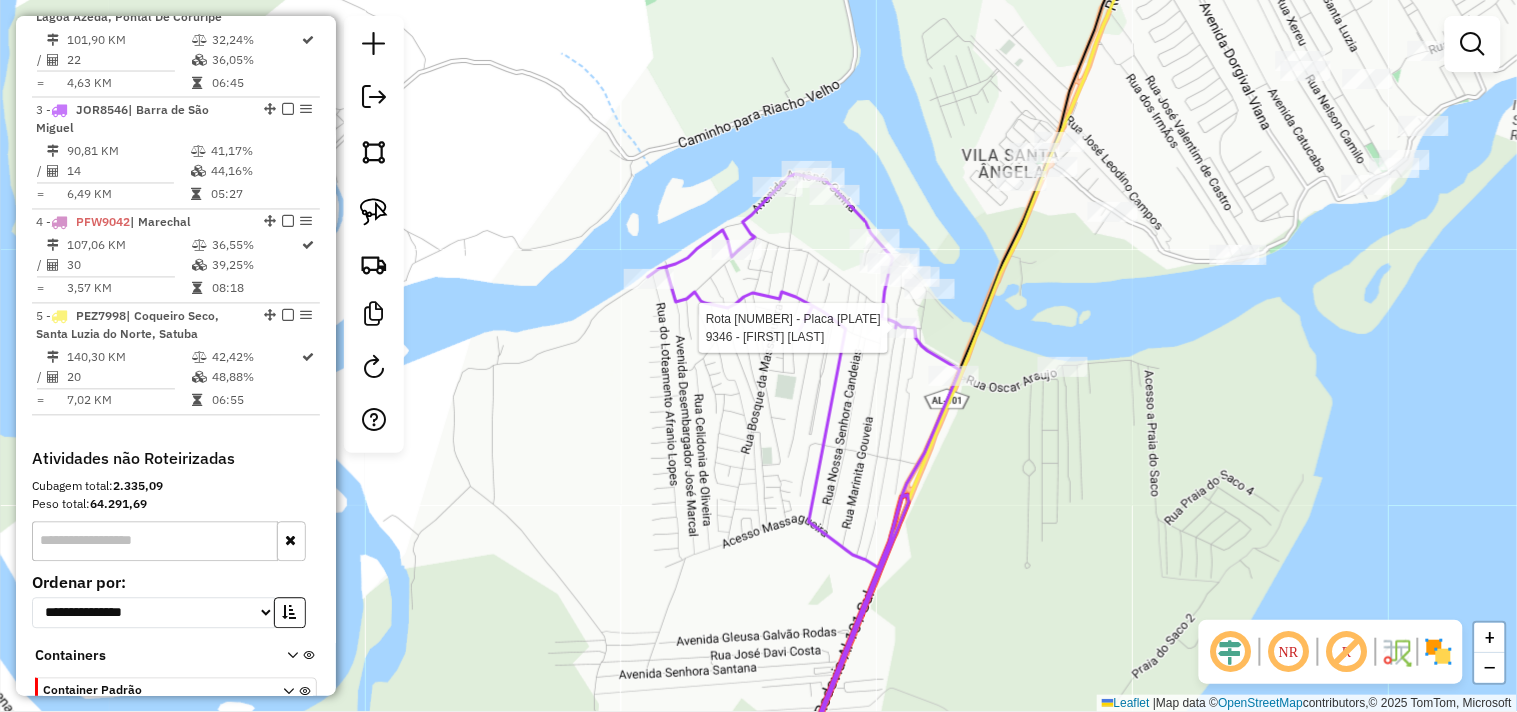 select on "**********" 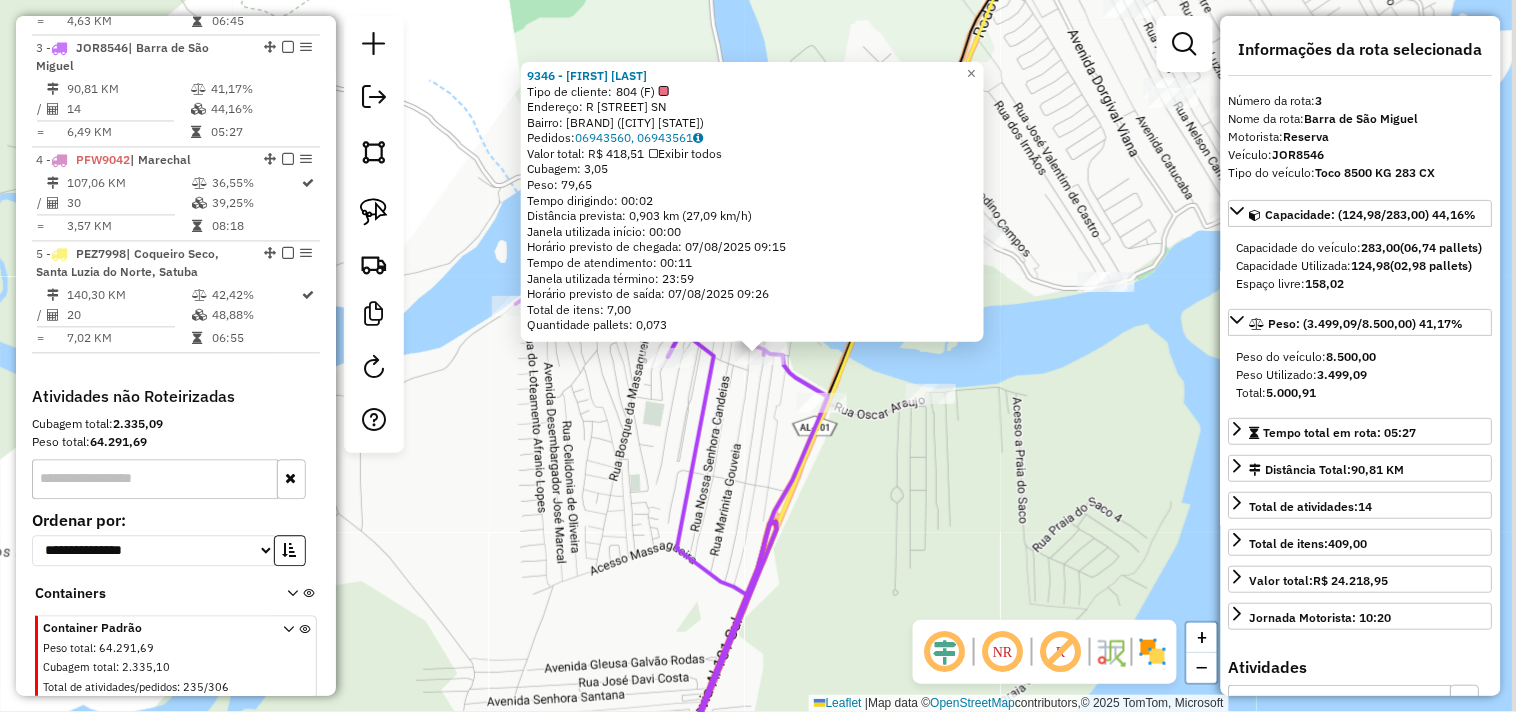 scroll, scrollTop: 978, scrollLeft: 0, axis: vertical 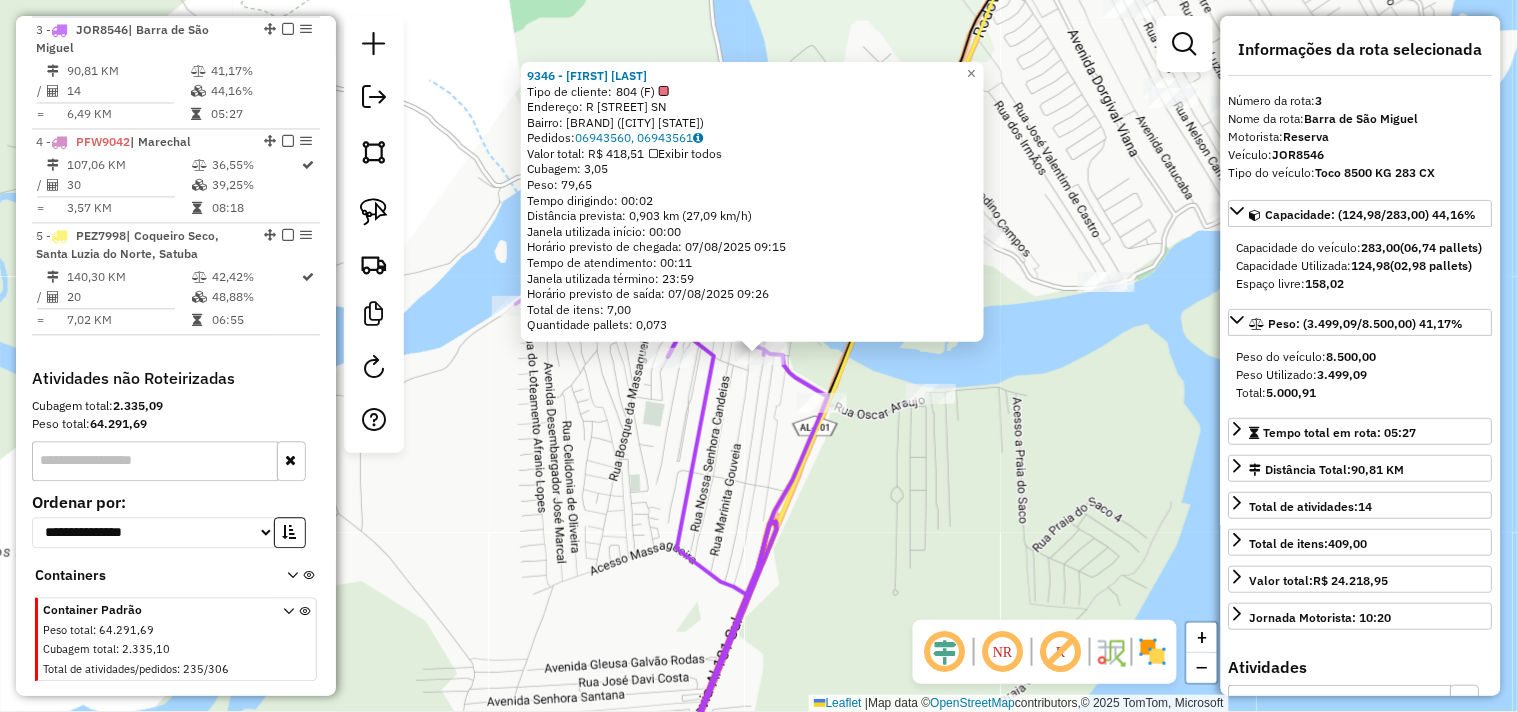 click on "9346 - NADJA SOUZA SANTOS  Tipo de cliente:   804 (F)   Endereço: R   DONINA BARBOSA                 SN   Bairro: MASSAGUEIRA (MARECHAL DEODORO / AL)   Pedidos:  06943560, 06943561   Valor total: R$ 418,51   Exibir todos   Cubagem: 3,05  Peso: 79,65  Tempo dirigindo: 00:02   Distância prevista: 0,903 km (27,09 km/h)   Janela utilizada início: 00:00   Horário previsto de chegada: 07/08/2025 09:15   Tempo de atendimento: 00:11   Janela utilizada término: 23:59   Horário previsto de saída: 07/08/2025 09:26   Total de itens: 7,00   Quantidade pallets: 0,073  × Janela de atendimento Grade de atendimento Capacidade Transportadoras Veículos Cliente Pedidos  Rotas Selecione os dias de semana para filtrar as janelas de atendimento  Seg   Ter   Qua   Qui   Sex   Sáb   Dom  Informe o período da janela de atendimento: De: Até:  Filtrar exatamente a janela do cliente  Considerar janela de atendimento padrão  Selecione os dias de semana para filtrar as grades de atendimento  Seg   Ter   Qua   Qui   Sex   Sáb" 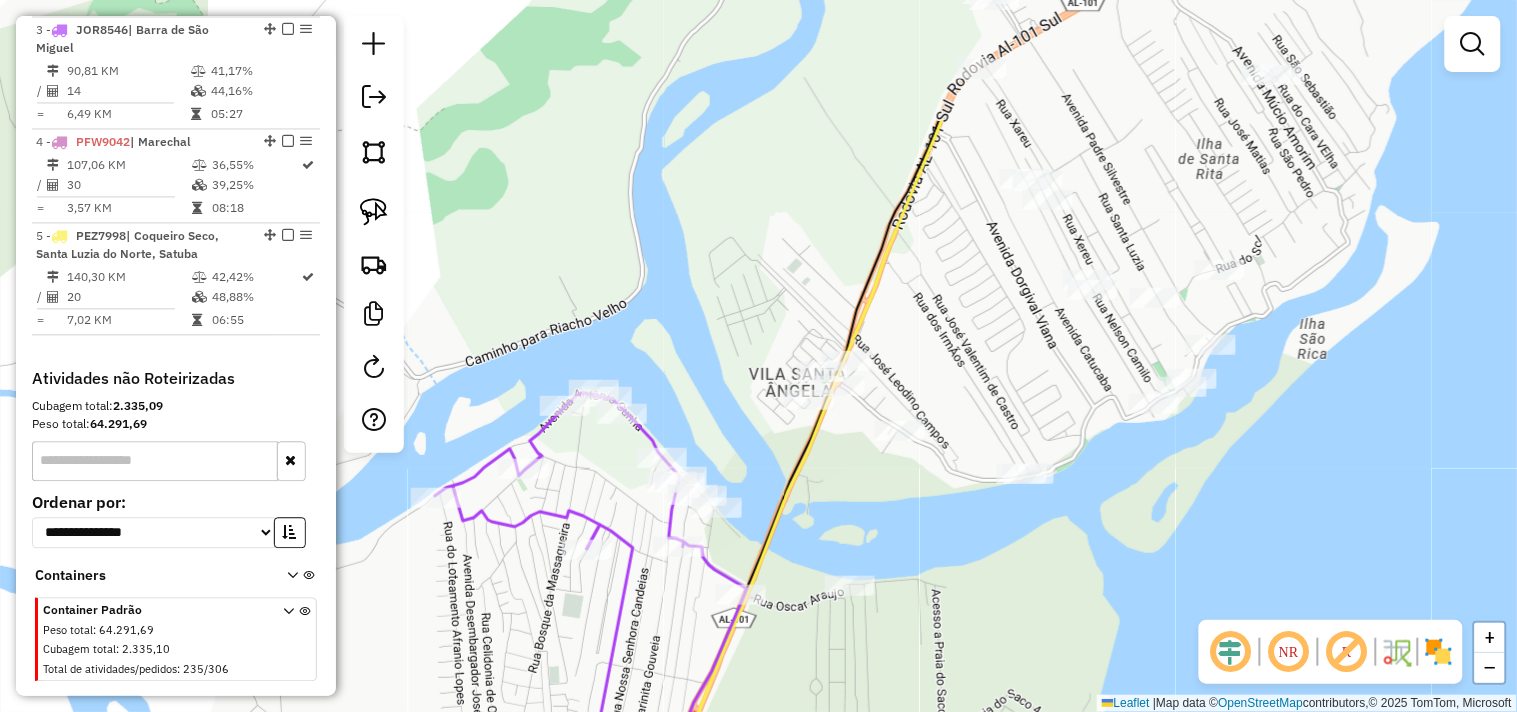drag, startPoint x: 1037, startPoint y: 345, endPoint x: 956, endPoint y: 537, distance: 208.38666 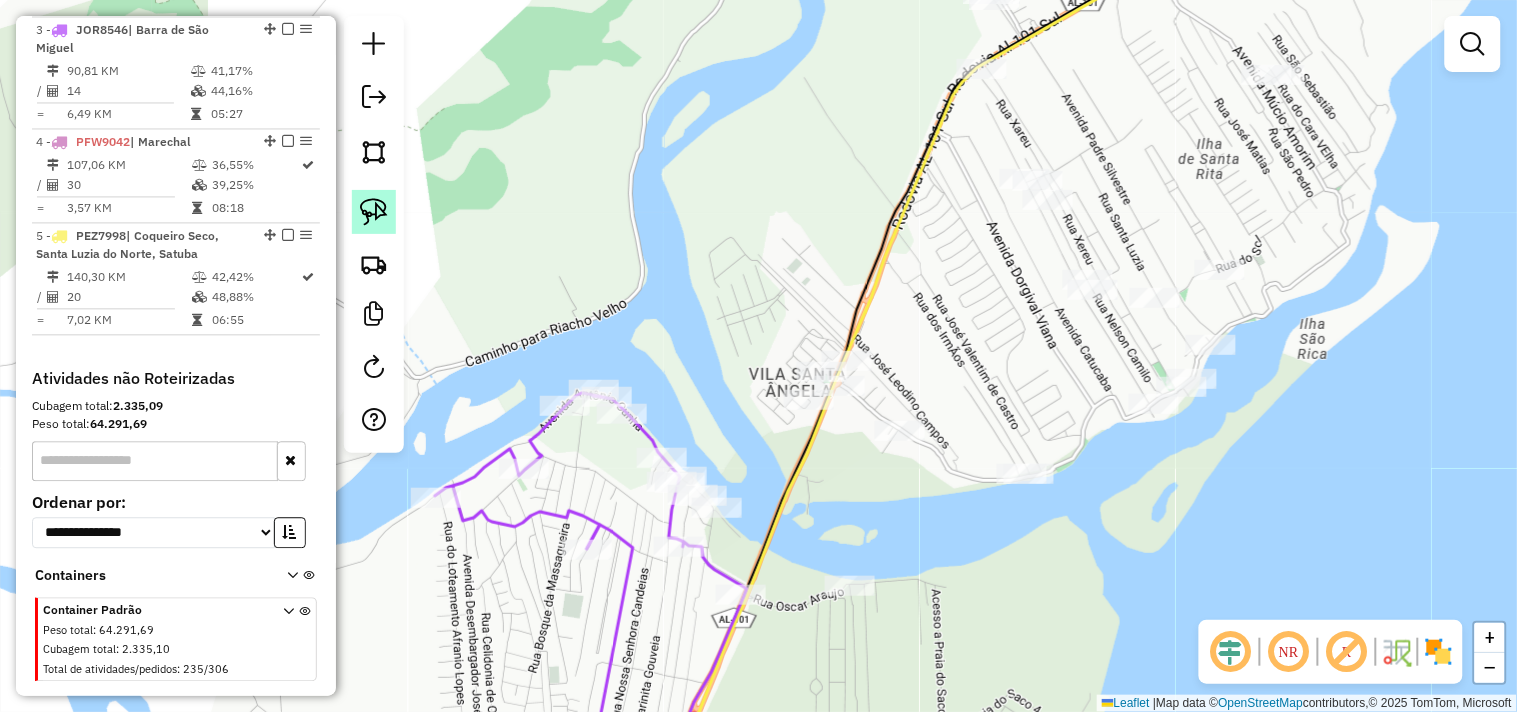 click 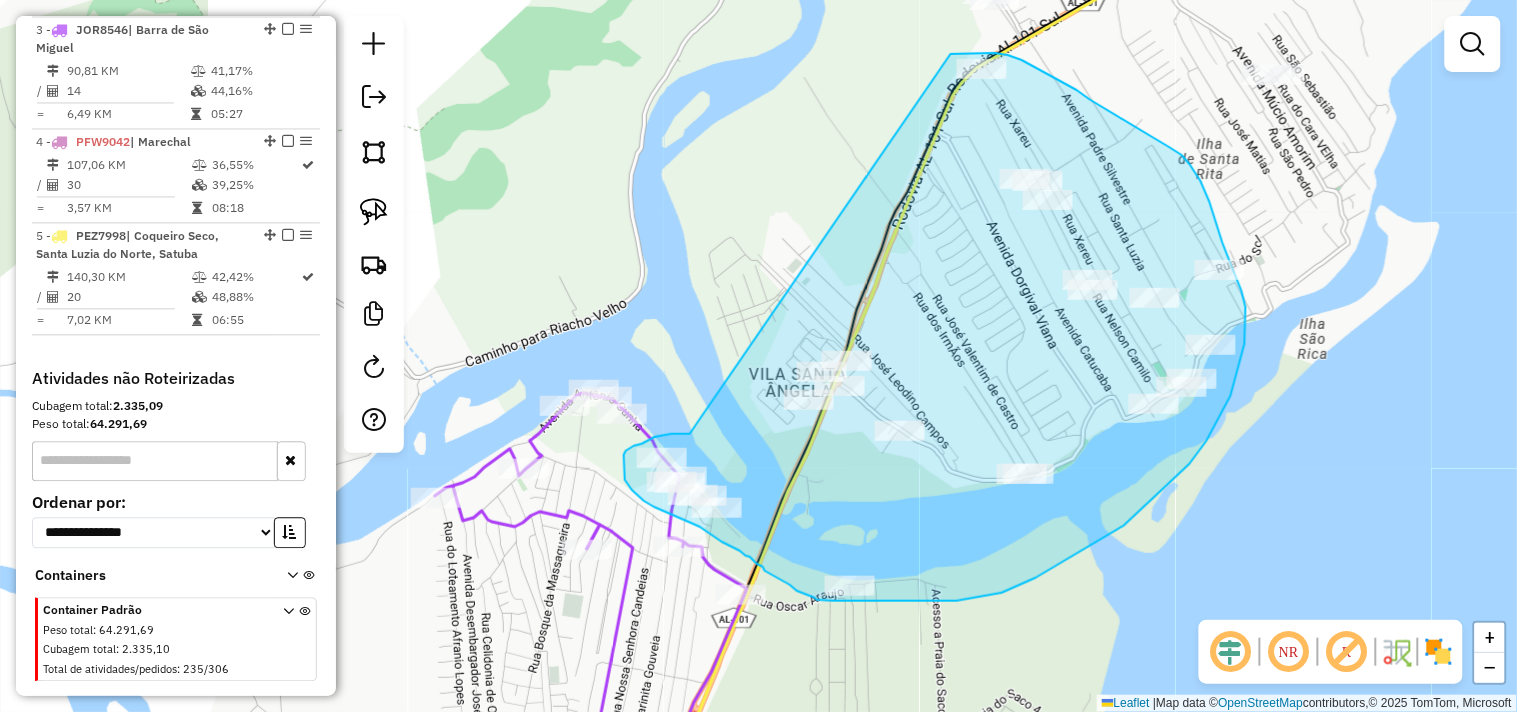 drag, startPoint x: 680, startPoint y: 434, endPoint x: 951, endPoint y: 54, distance: 466.7344 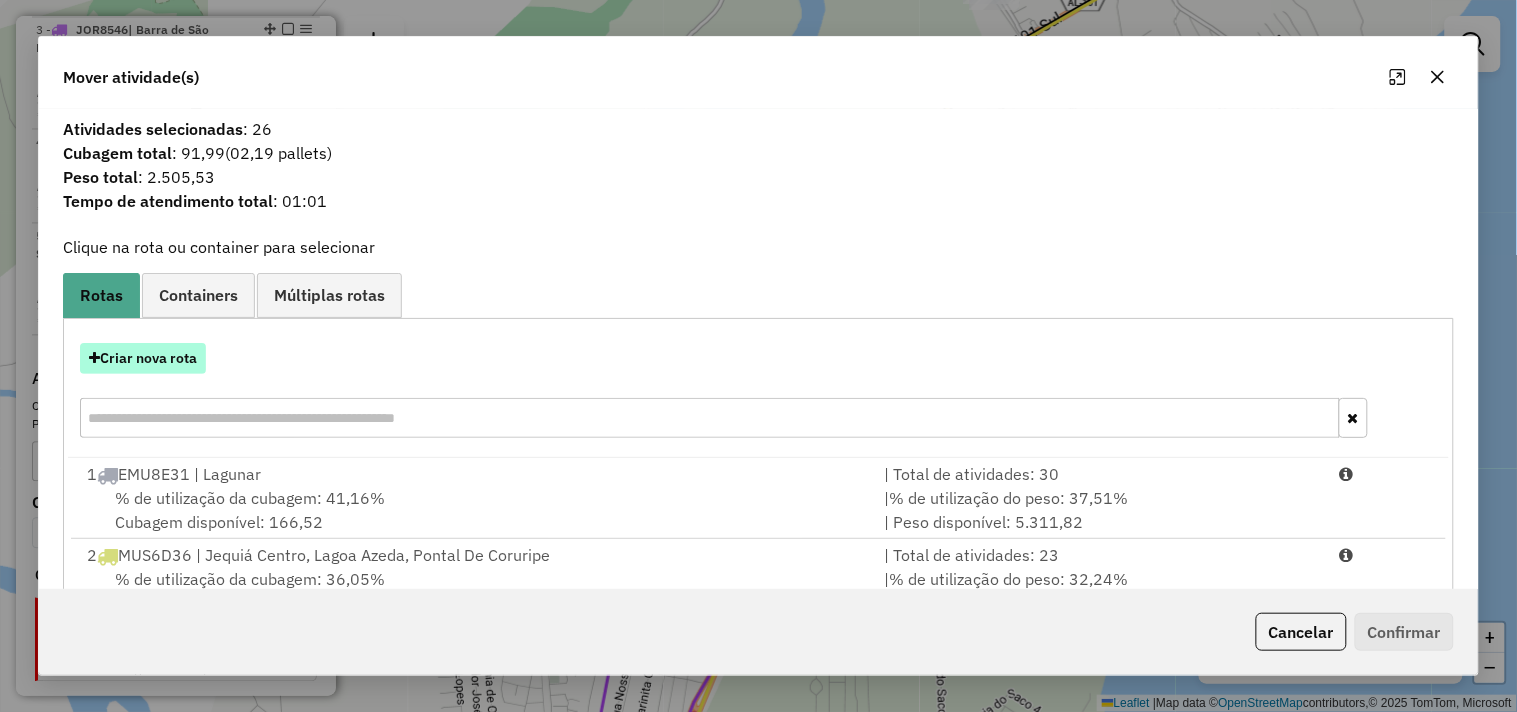 click on "Criar nova rota" at bounding box center [143, 358] 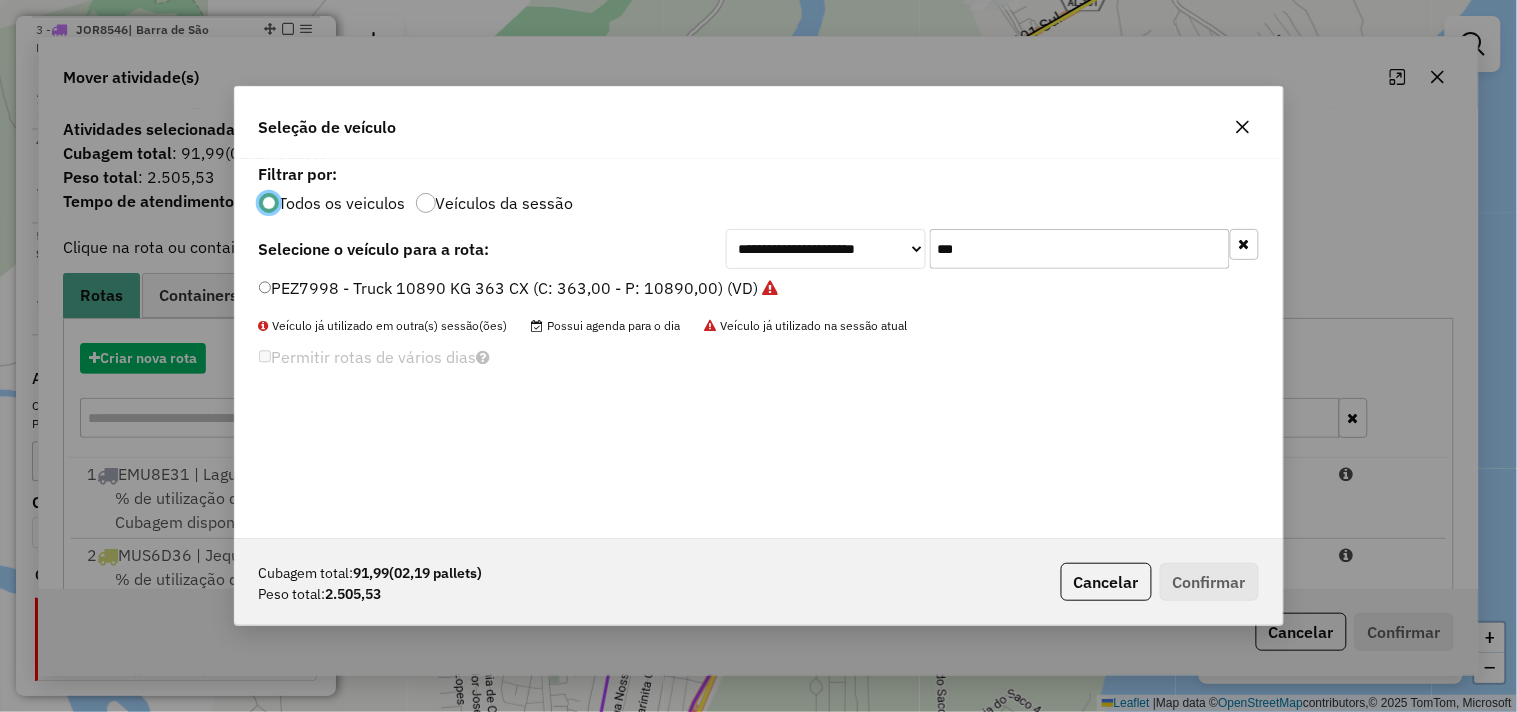 scroll, scrollTop: 11, scrollLeft: 5, axis: both 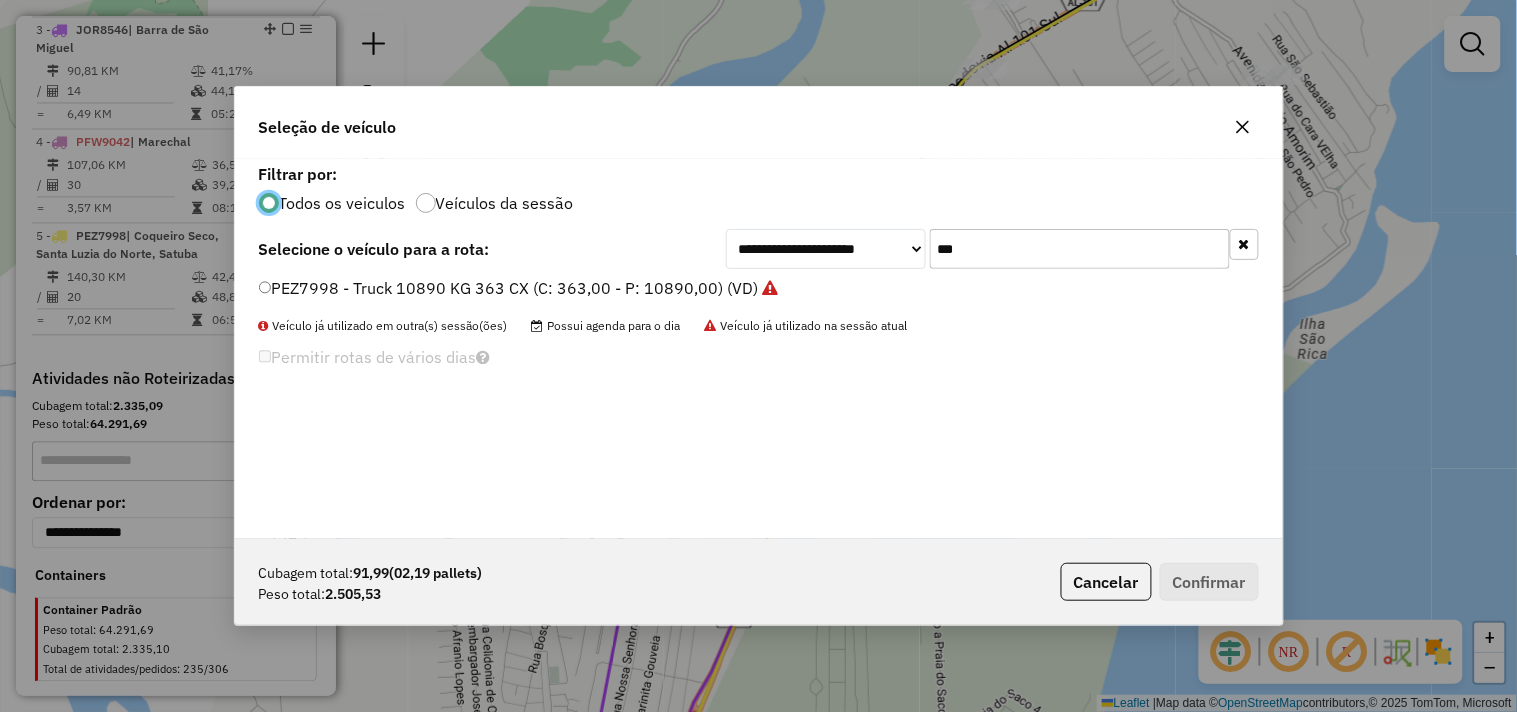 click on "**********" 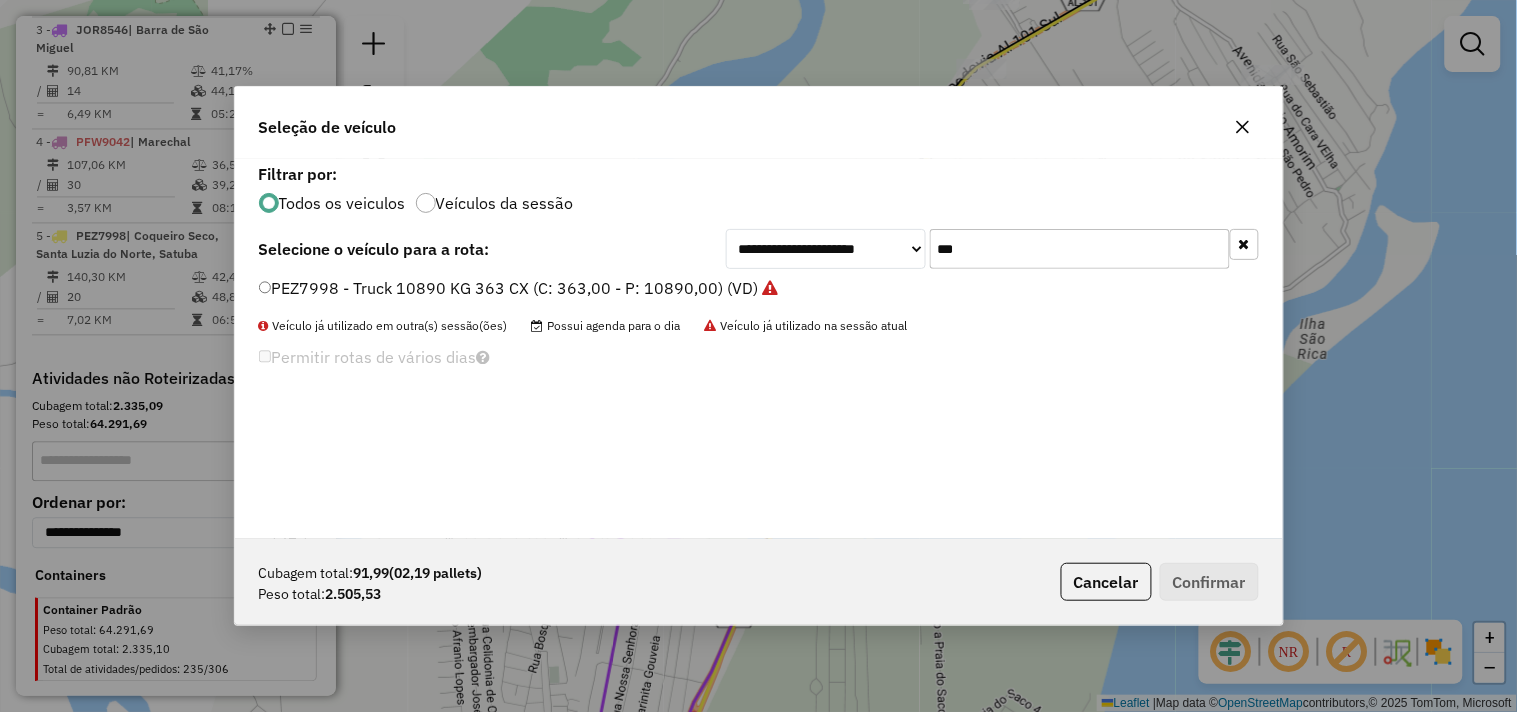 click on "***" 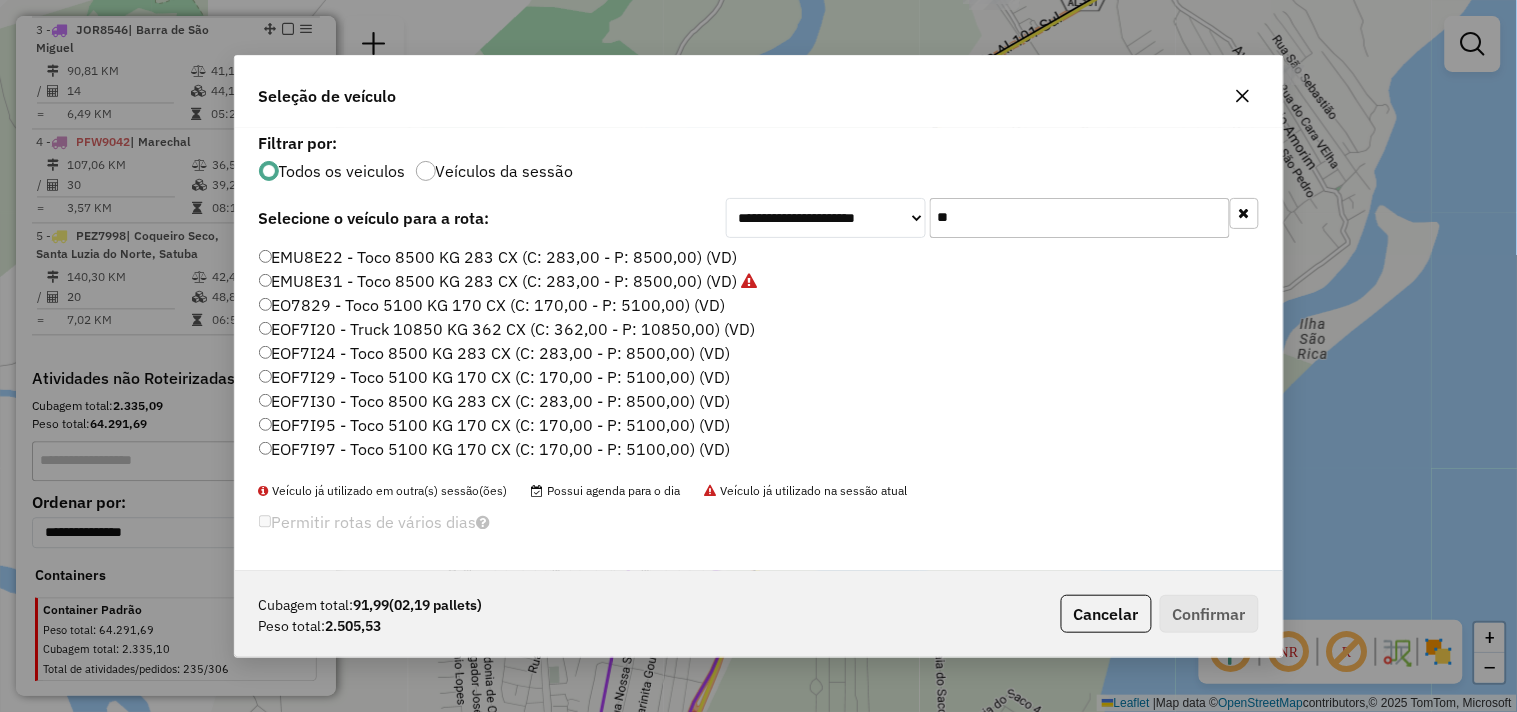 type on "*" 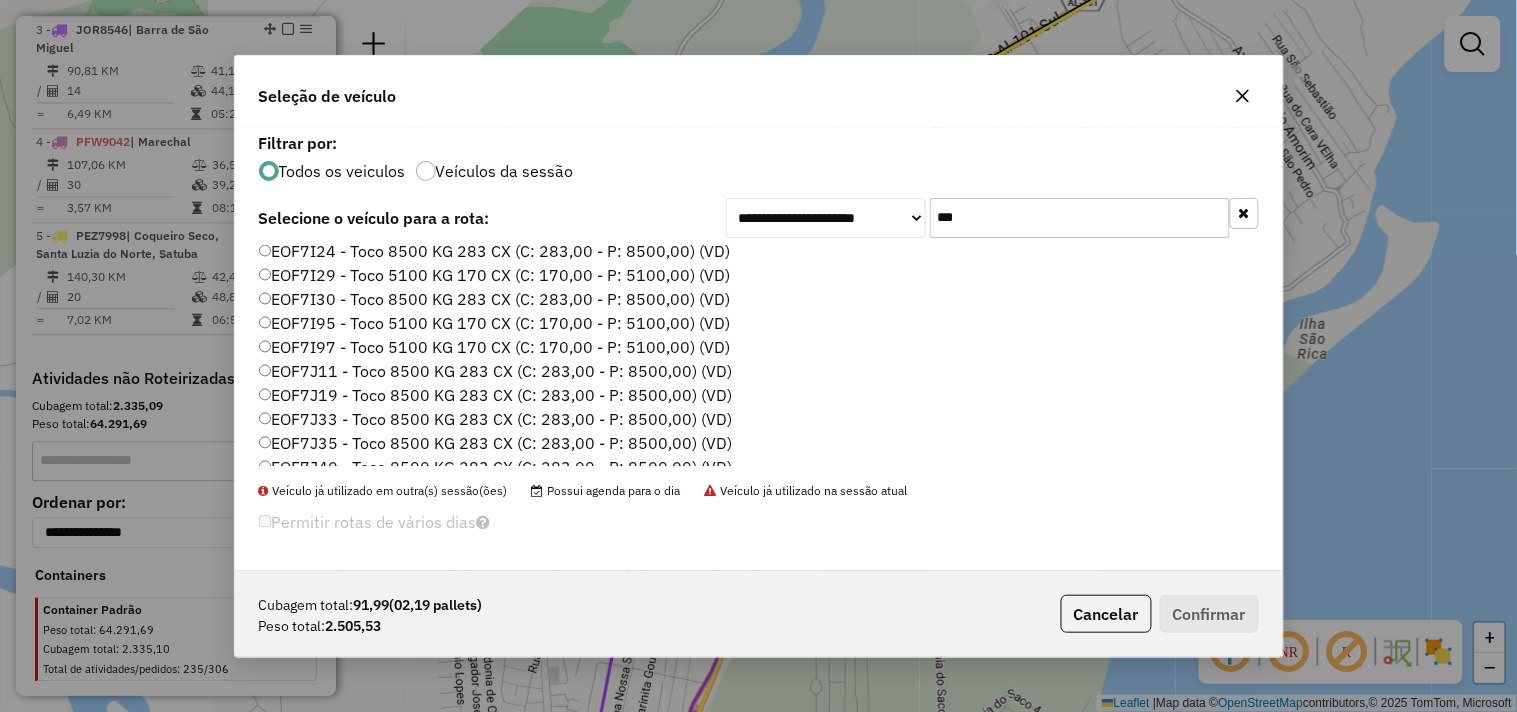 scroll, scrollTop: 44, scrollLeft: 0, axis: vertical 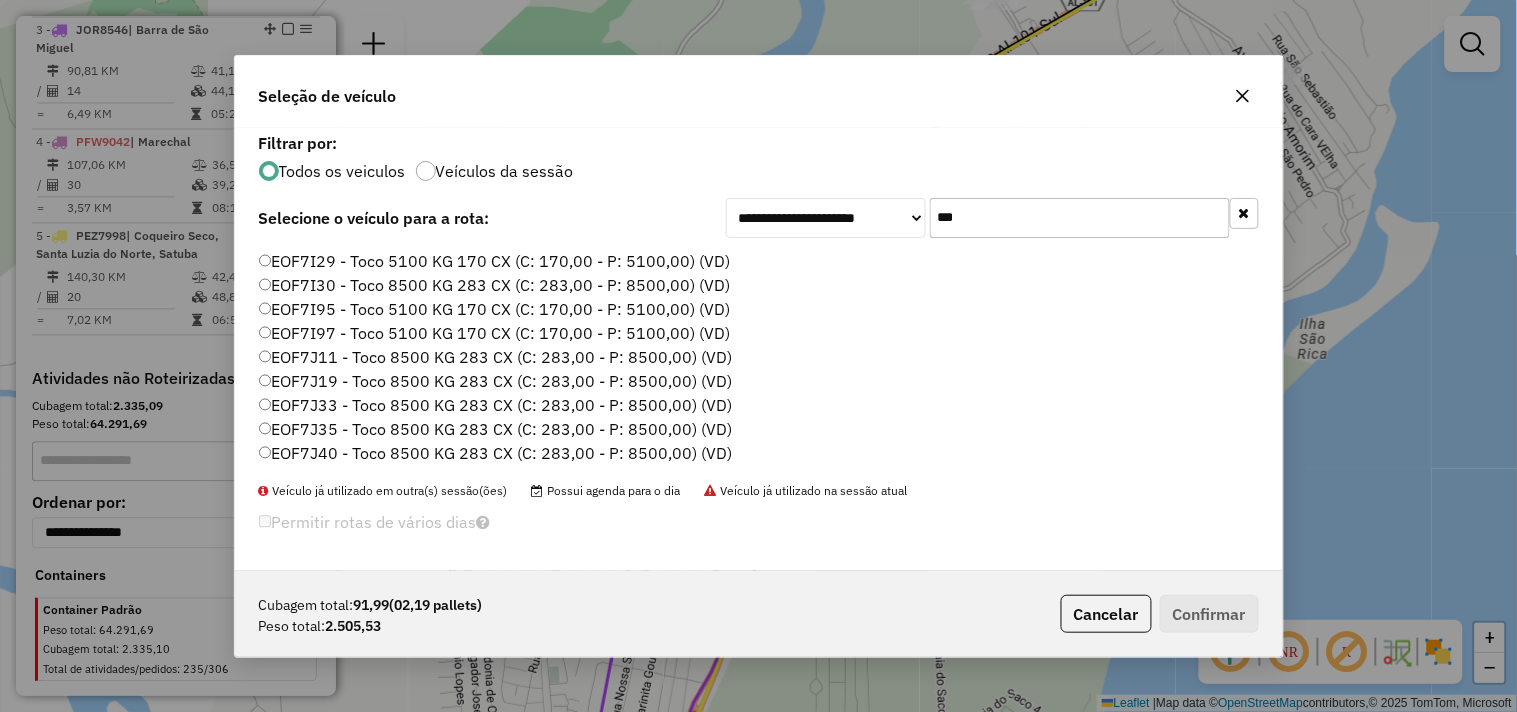 type on "***" 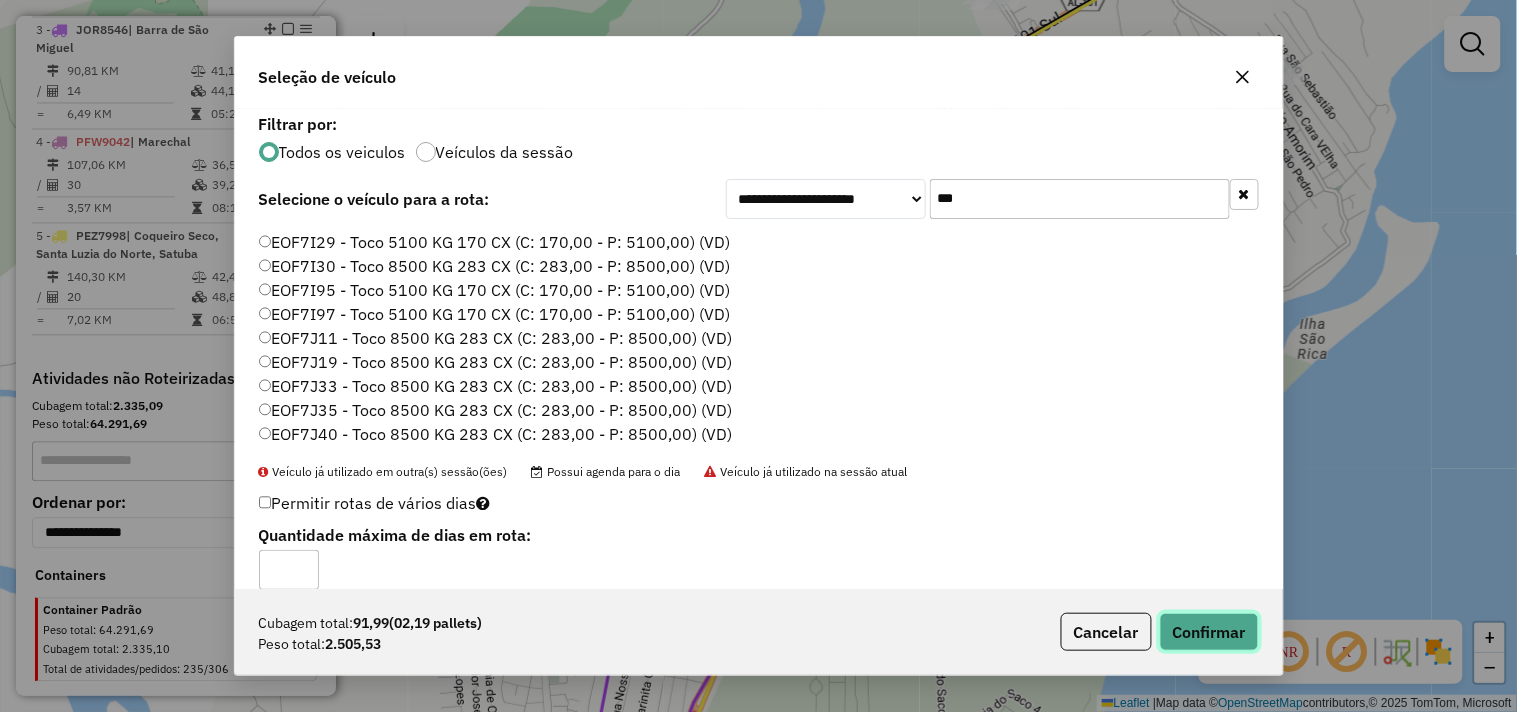 click on "Confirmar" 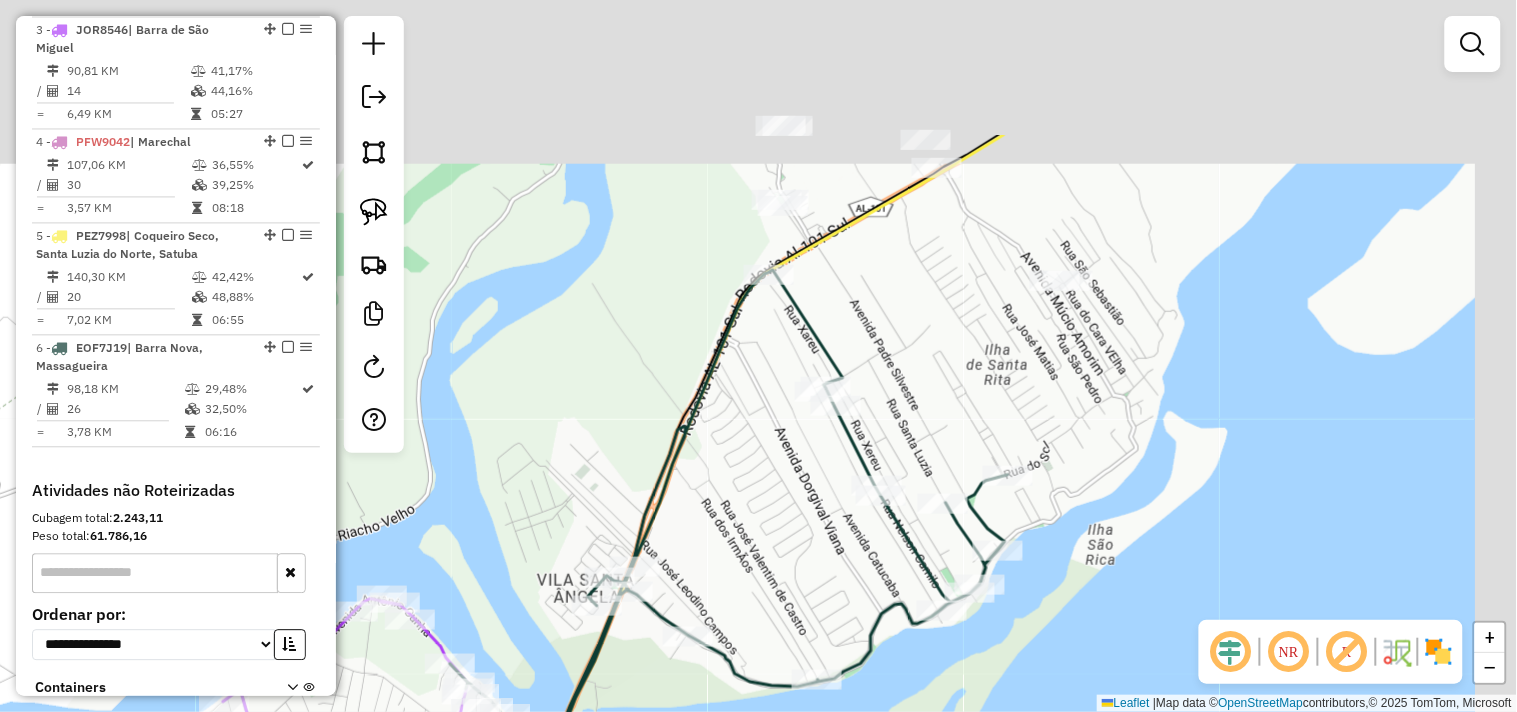 drag, startPoint x: 1155, startPoint y: 147, endPoint x: 898, endPoint y: 377, distance: 344.88983 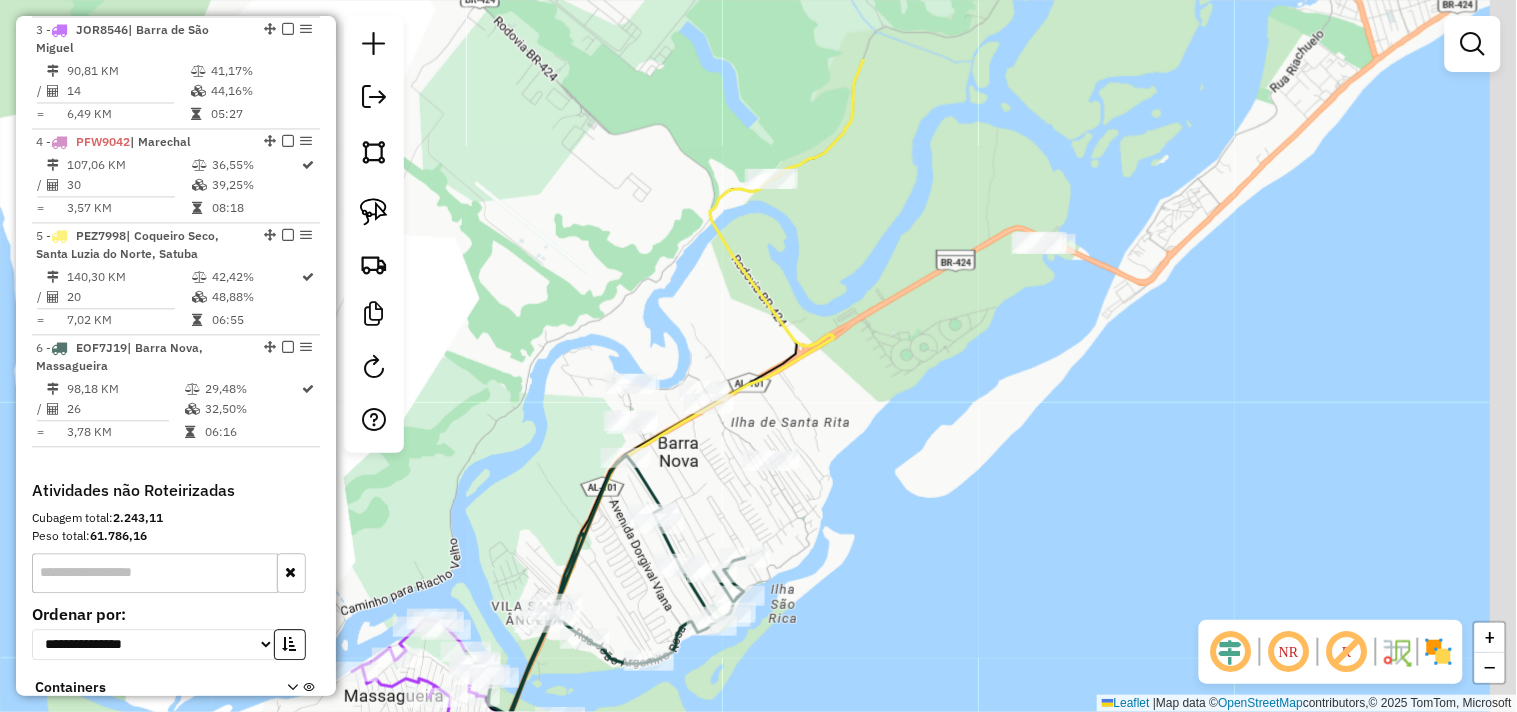 drag, startPoint x: 1030, startPoint y: 361, endPoint x: 847, endPoint y: 486, distance: 221.61679 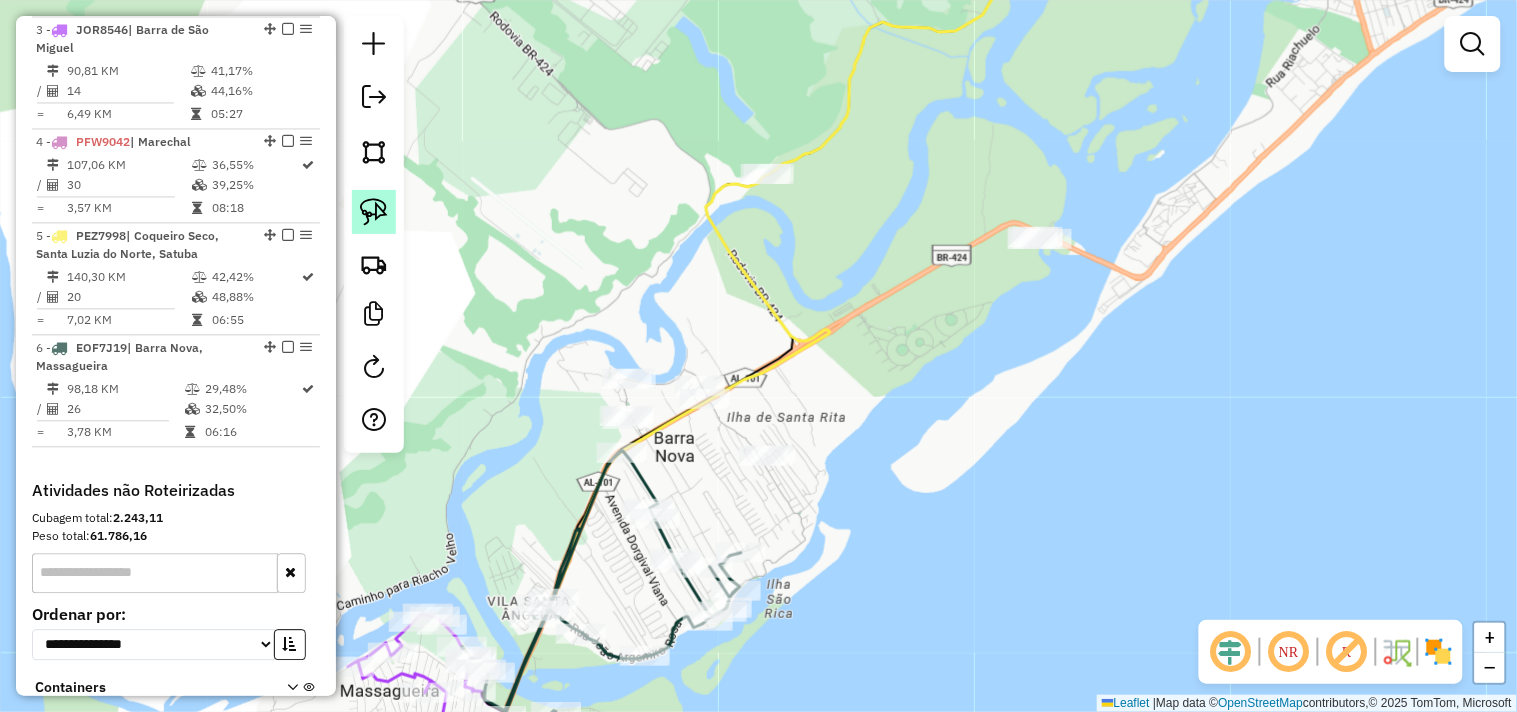 click 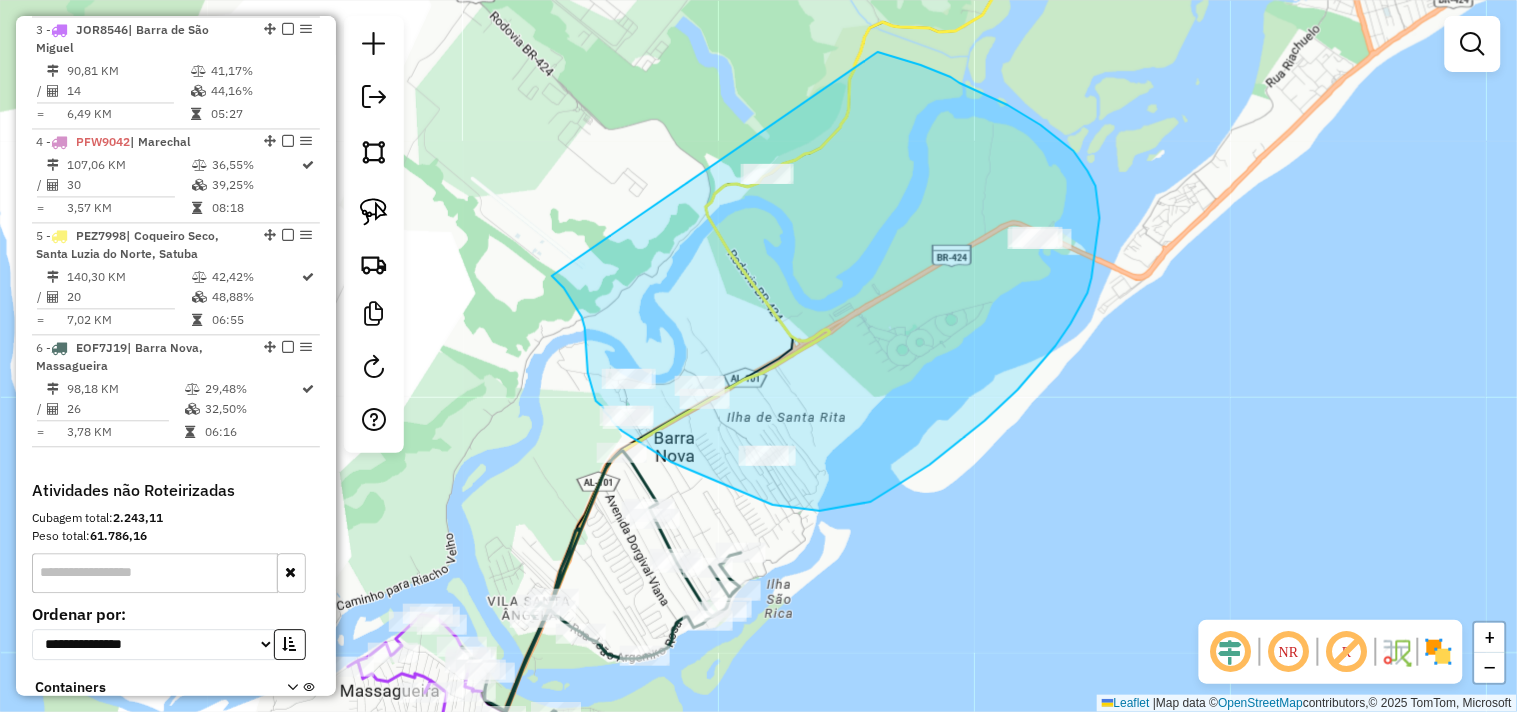 drag, startPoint x: 555, startPoint y: 280, endPoint x: 866, endPoint y: 50, distance: 386.80875 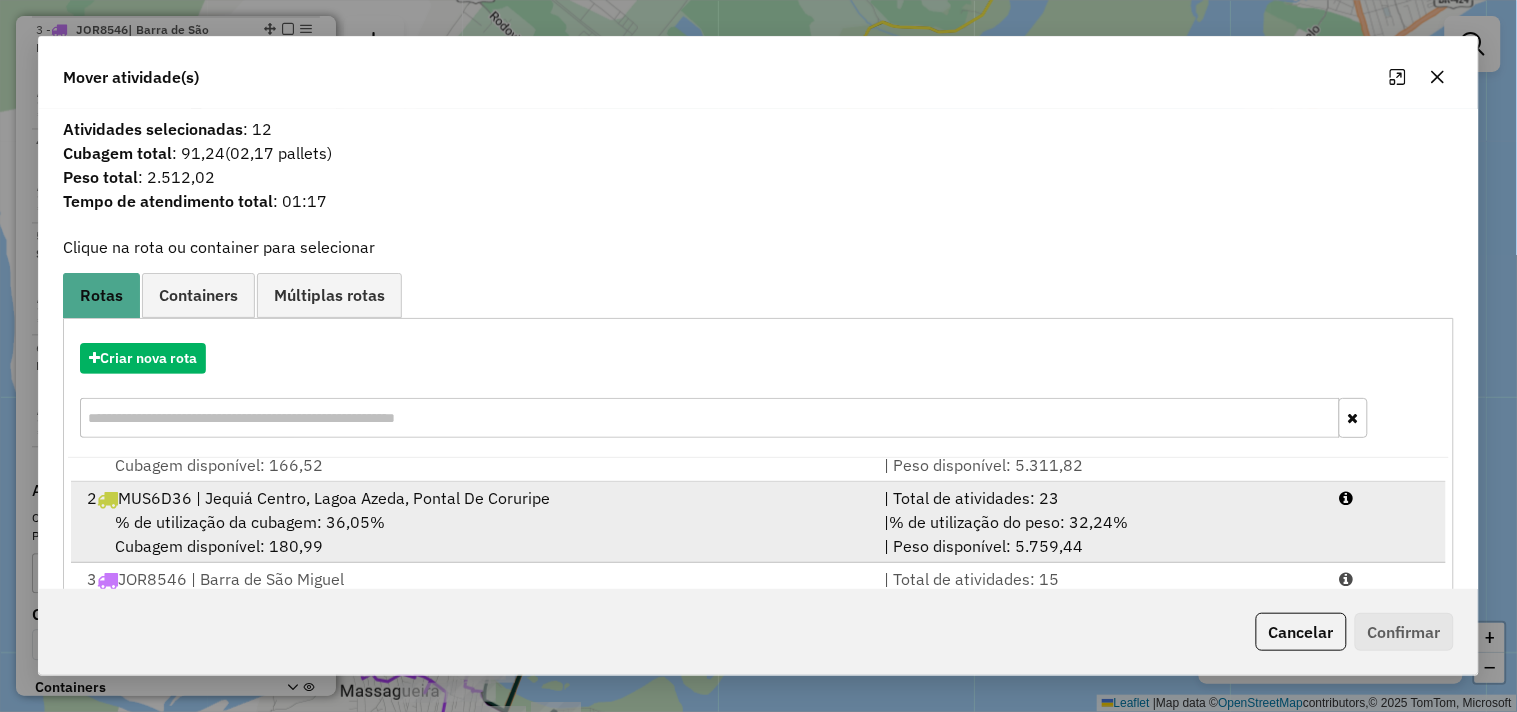 scroll, scrollTop: 86, scrollLeft: 0, axis: vertical 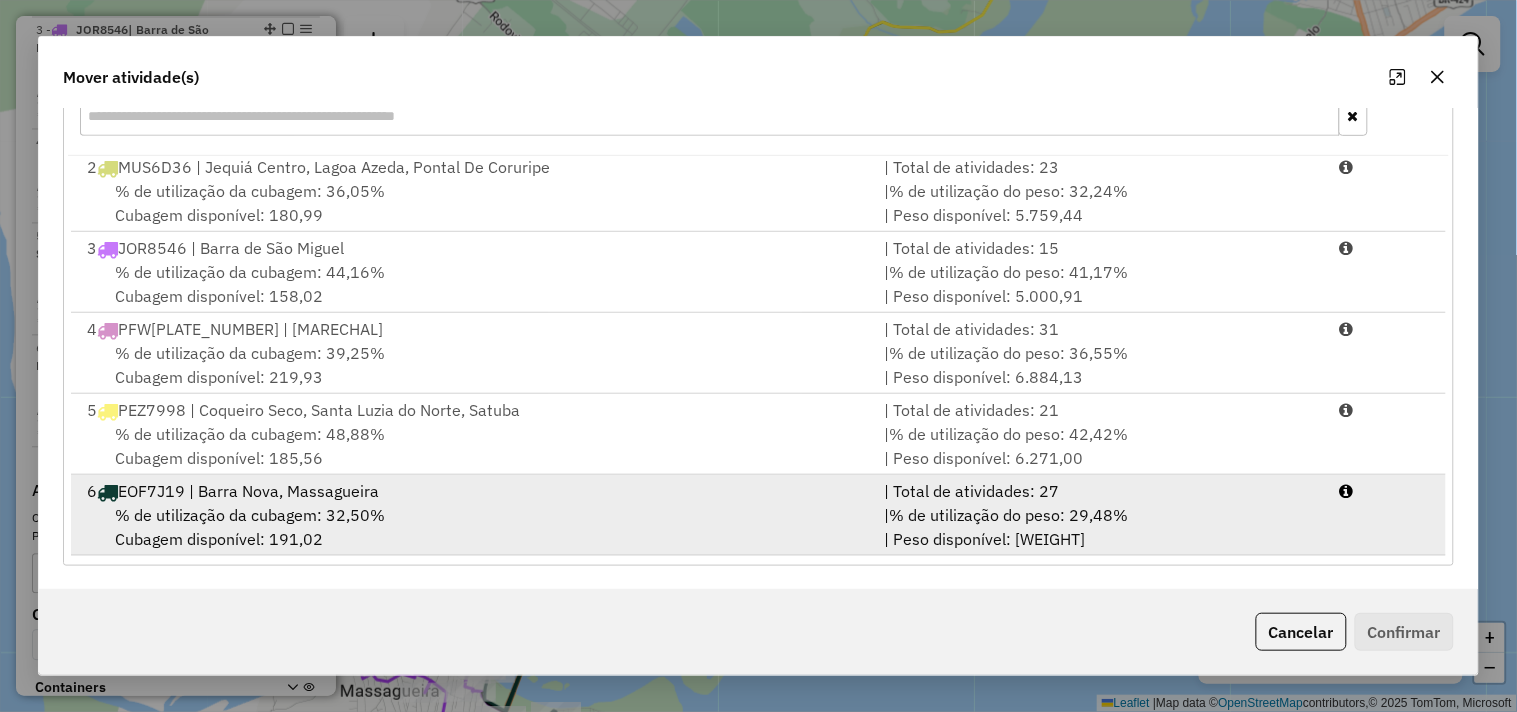 click on "6  EOF7J19 | Barra Nova, Massagueira" at bounding box center (473, 491) 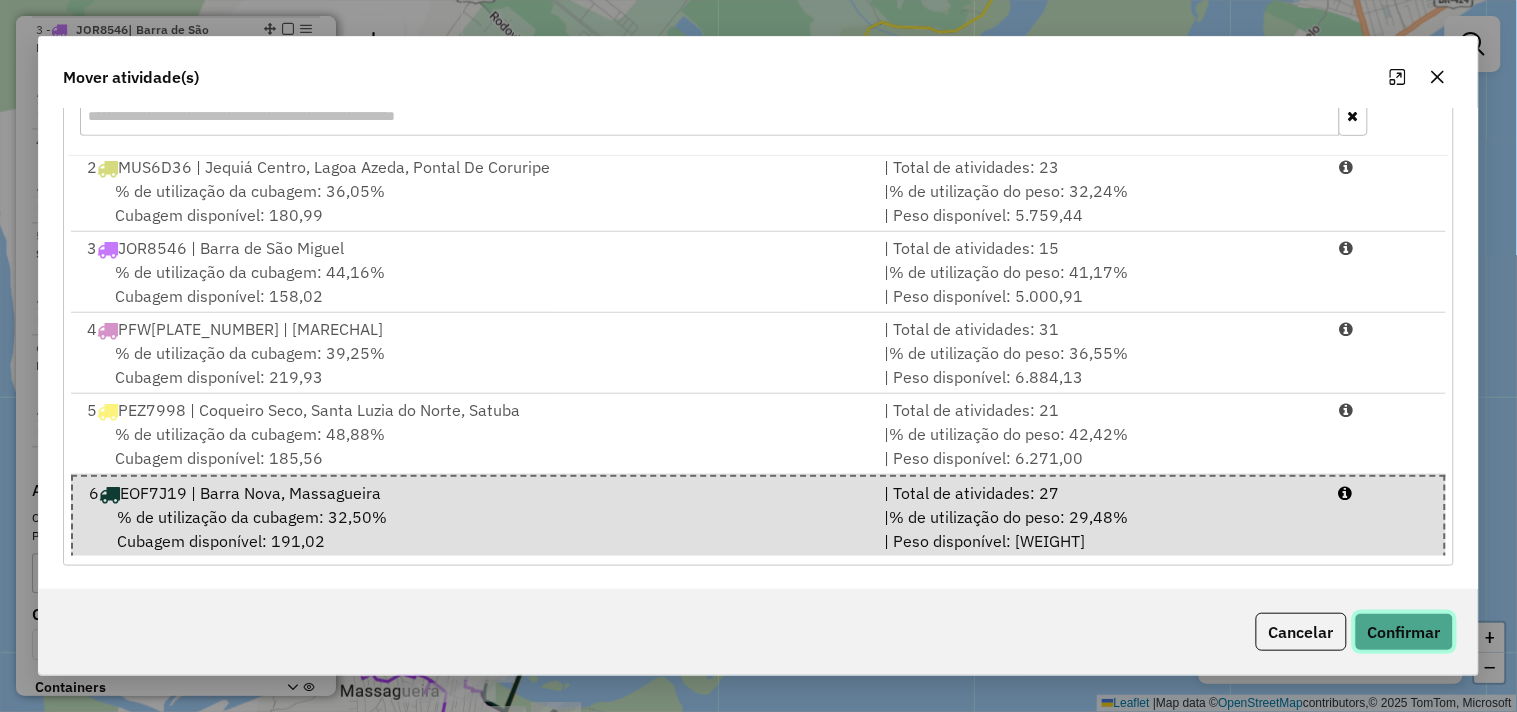 click on "Confirmar" 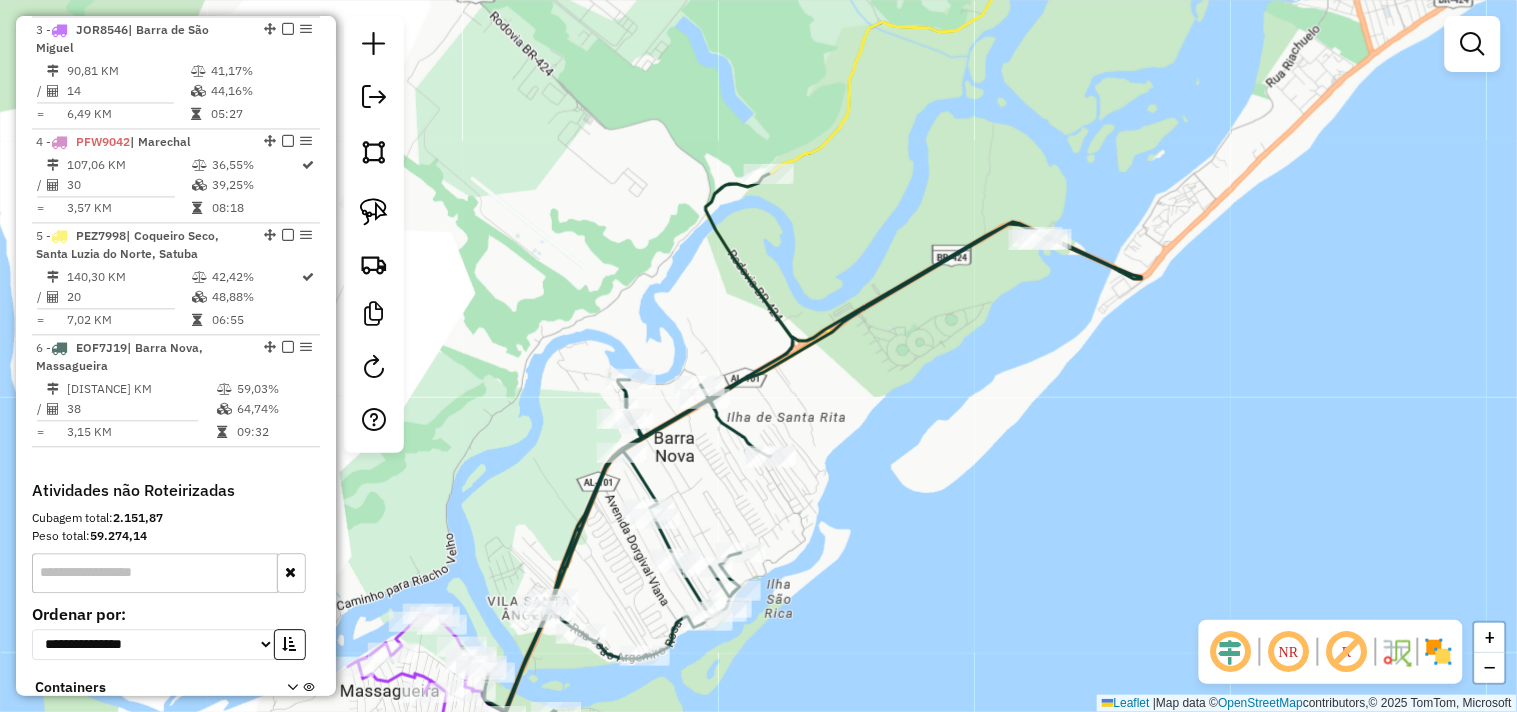 scroll, scrollTop: 0, scrollLeft: 0, axis: both 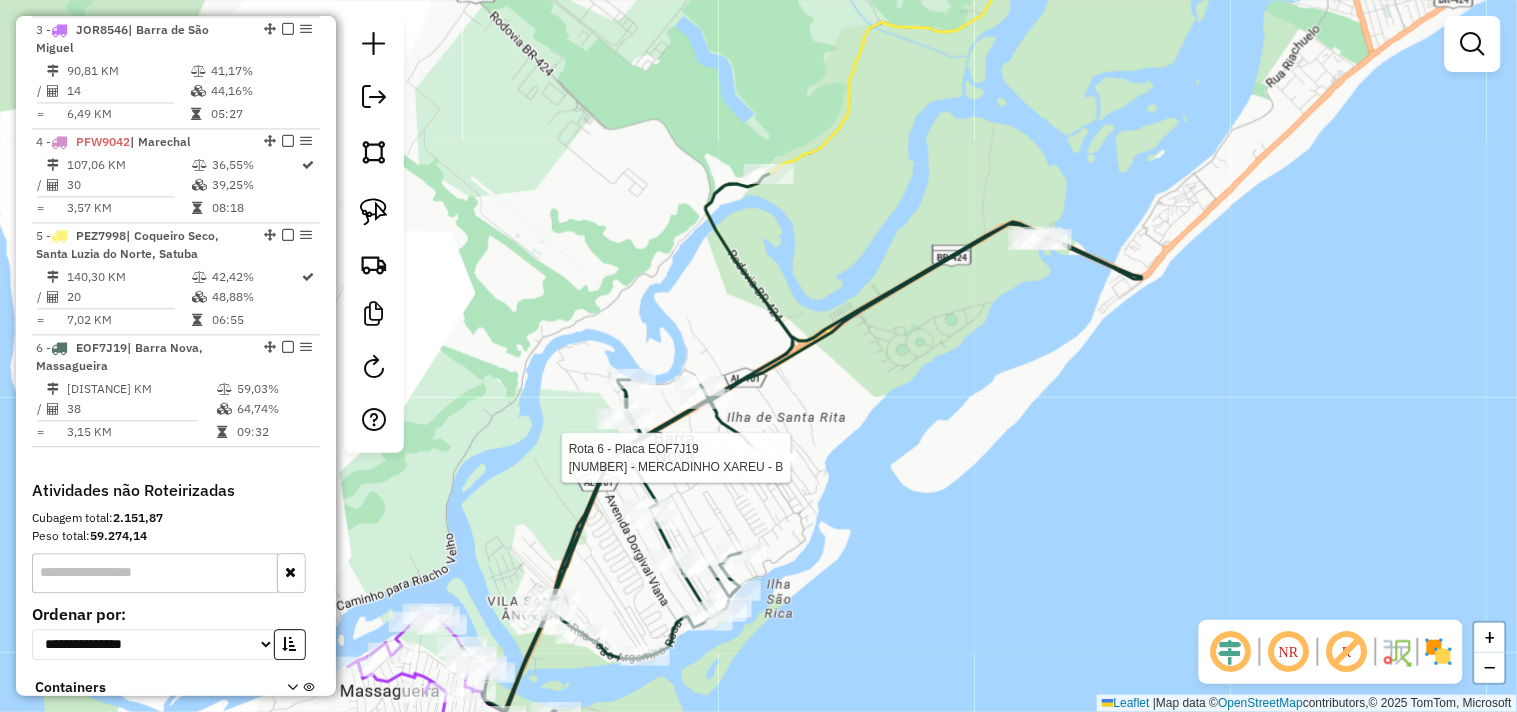select on "**********" 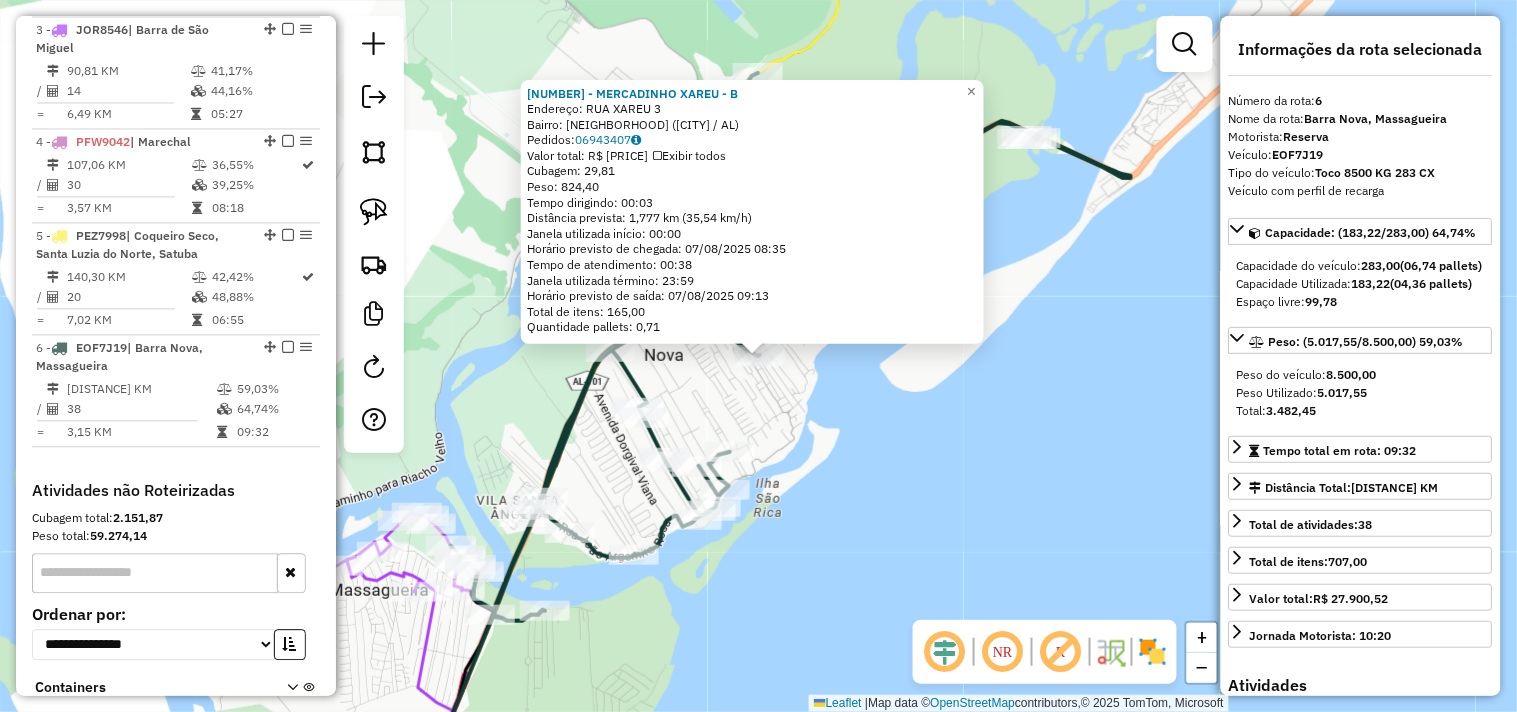 scroll, scrollTop: 1123, scrollLeft: 0, axis: vertical 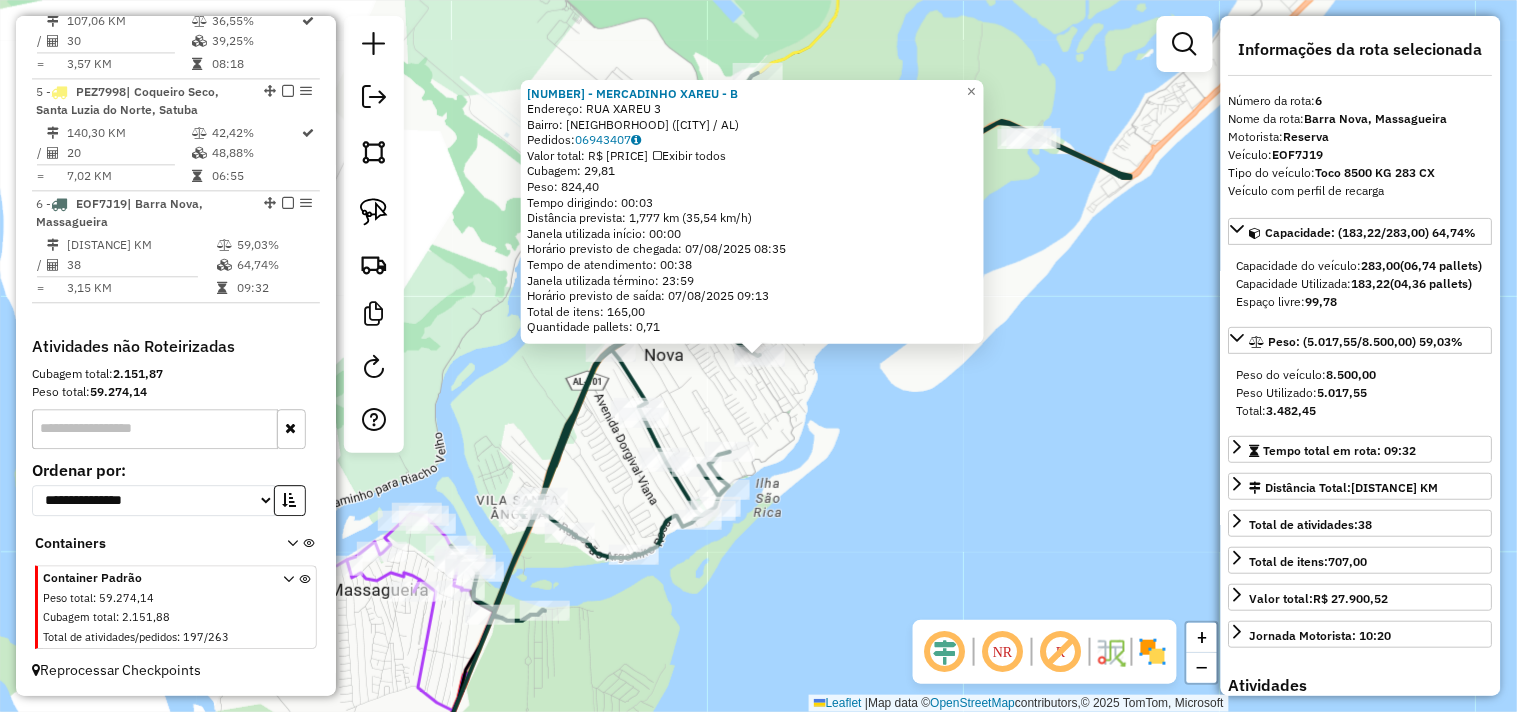 click on "13257 - MERCADINHO XAREU - B  Endereço:  RUA XAREU 3   Bairro: BARRA NOVA (MARECHAL DEODORO / AL)   Pedidos:  06943407   Valor total: R$ 5.135,19   Exibir todos   Cubagem: 29,81  Peso: 824,40  Tempo dirigindo: 00:03   Distância prevista: 1,777 km (35,54 km/h)   Janela utilizada início: 00:00   Horário previsto de chegada: 07/08/2025 08:35   Tempo de atendimento: 00:38   Janela utilizada término: 23:59   Horário previsto de saída: 07/08/2025 09:13   Total de itens: 165,00   Quantidade pallets: 0,71  × Janela de atendimento Grade de atendimento Capacidade Transportadoras Veículos Cliente Pedidos  Rotas Selecione os dias de semana para filtrar as janelas de atendimento  Seg   Ter   Qua   Qui   Sex   Sáb   Dom  Informe o período da janela de atendimento: De: Até:  Filtrar exatamente a janela do cliente  Considerar janela de atendimento padrão  Selecione os dias de semana para filtrar as grades de atendimento  Seg   Ter   Qua   Qui   Sex   Sáb   Dom   Clientes fora do dia de atendimento selecionado +" 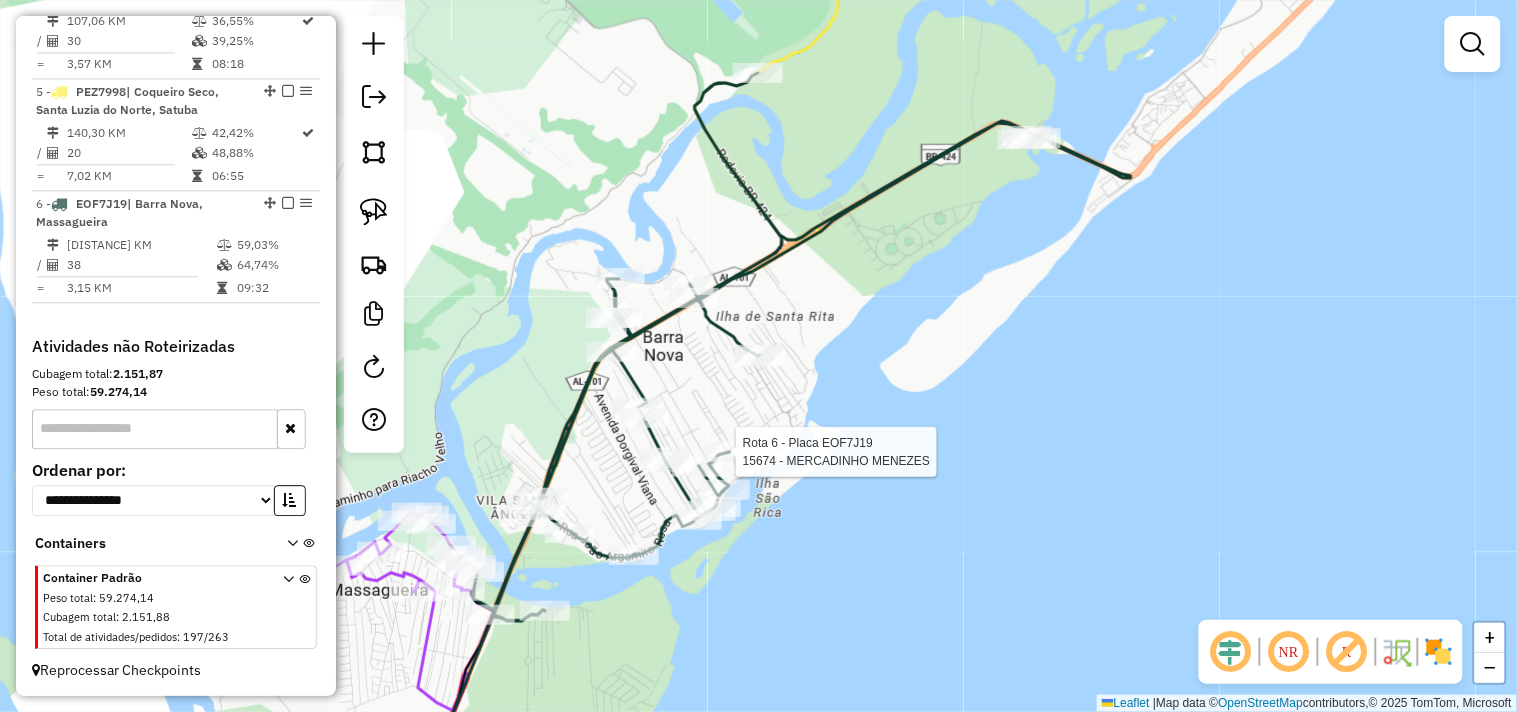 select on "**********" 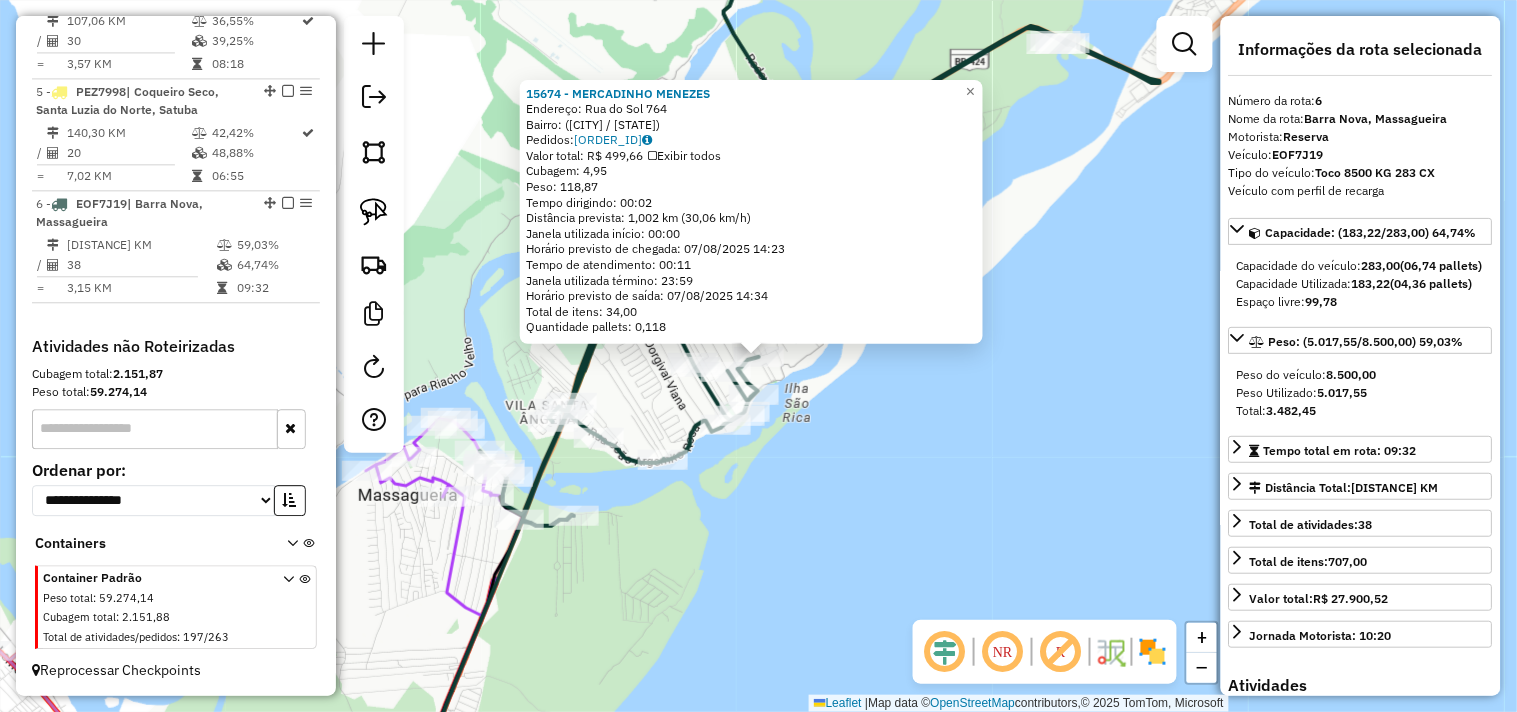 click on "15674 - MERCADINHO MENEZES  Endereço:  Rua do Sol 764   Bairro:  (MARECHAL DEODORO / AL)   Pedidos:  06943656   Valor total: R$ 499,66   Exibir todos   Cubagem: 4,95  Peso: 118,87  Tempo dirigindo: 00:02   Distância prevista: 1,002 km (30,06 km/h)   Janela utilizada início: 00:00   Horário previsto de chegada: 07/08/2025 14:23   Tempo de atendimento: 00:11   Janela utilizada término: 23:59   Horário previsto de saída: 07/08/2025 14:34   Total de itens: 34,00   Quantidade pallets: 0,118  × Janela de atendimento Grade de atendimento Capacidade Transportadoras Veículos Cliente Pedidos  Rotas Selecione os dias de semana para filtrar as janelas de atendimento  Seg   Ter   Qua   Qui   Sex   Sáb   Dom  Informe o período da janela de atendimento: De: Até:  Filtrar exatamente a janela do cliente  Considerar janela de atendimento padrão  Selecione os dias de semana para filtrar as grades de atendimento  Seg   Ter   Qua   Qui   Sex   Sáb   Dom   Considerar clientes sem dia de atendimento cadastrado  De:  +" 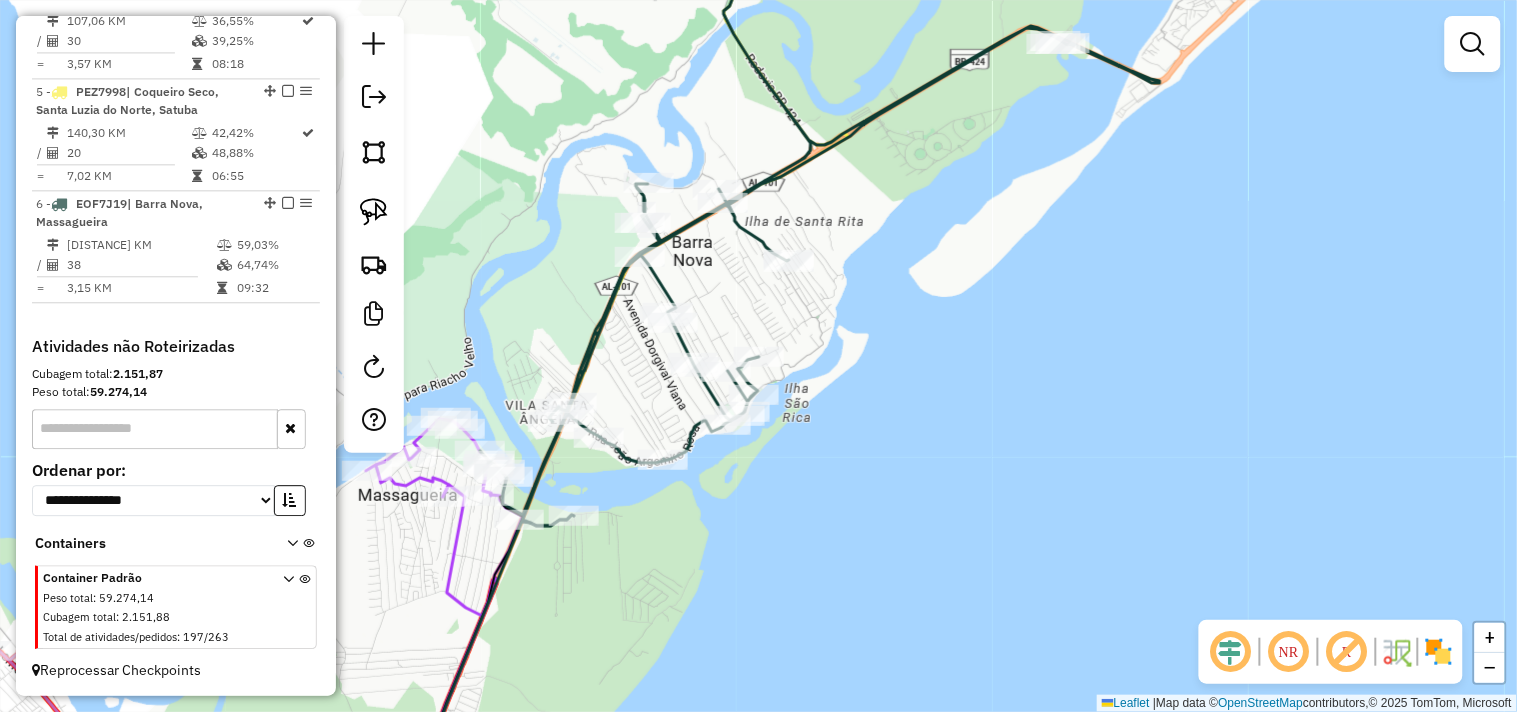 drag, startPoint x: 615, startPoint y: 584, endPoint x: 824, endPoint y: 531, distance: 215.6154 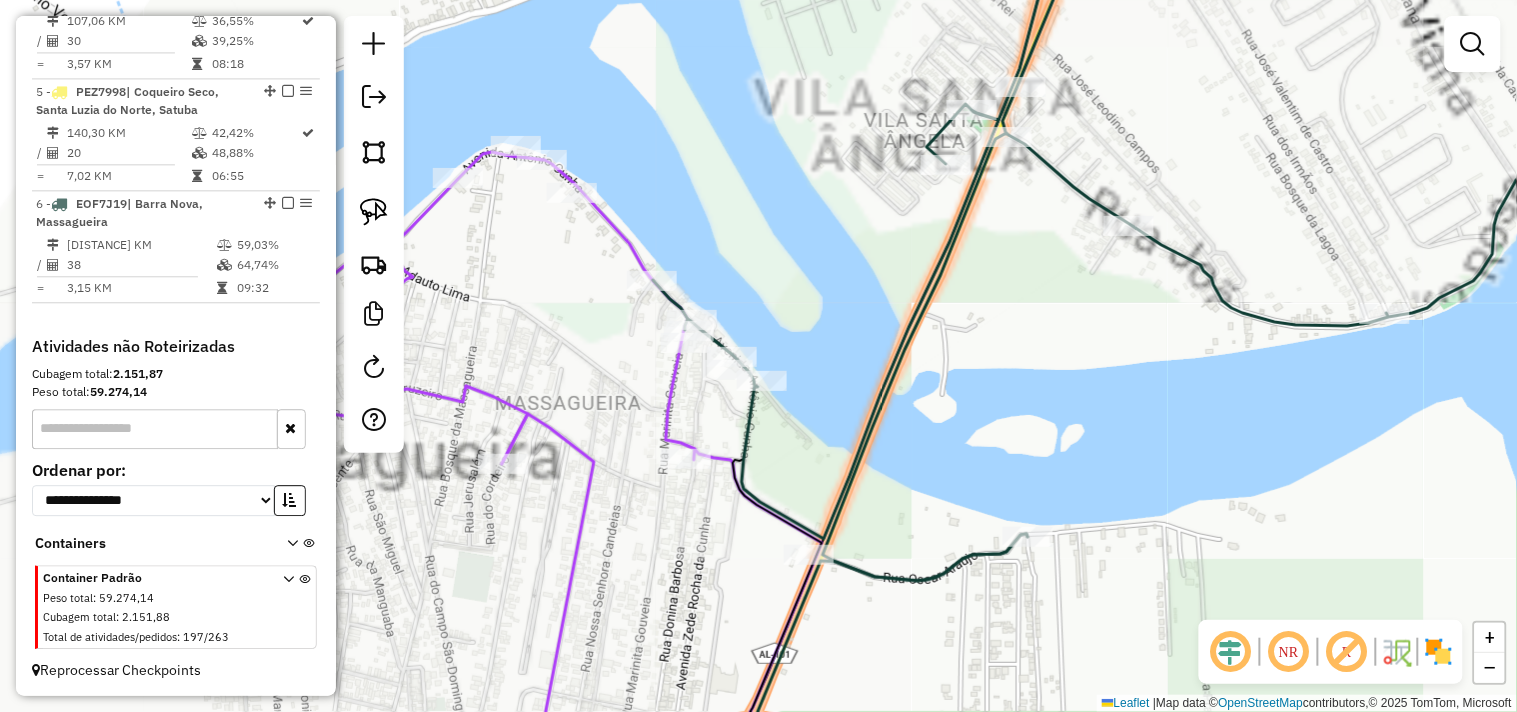 drag, startPoint x: 854, startPoint y: 563, endPoint x: 927, endPoint y: 594, distance: 79.30952 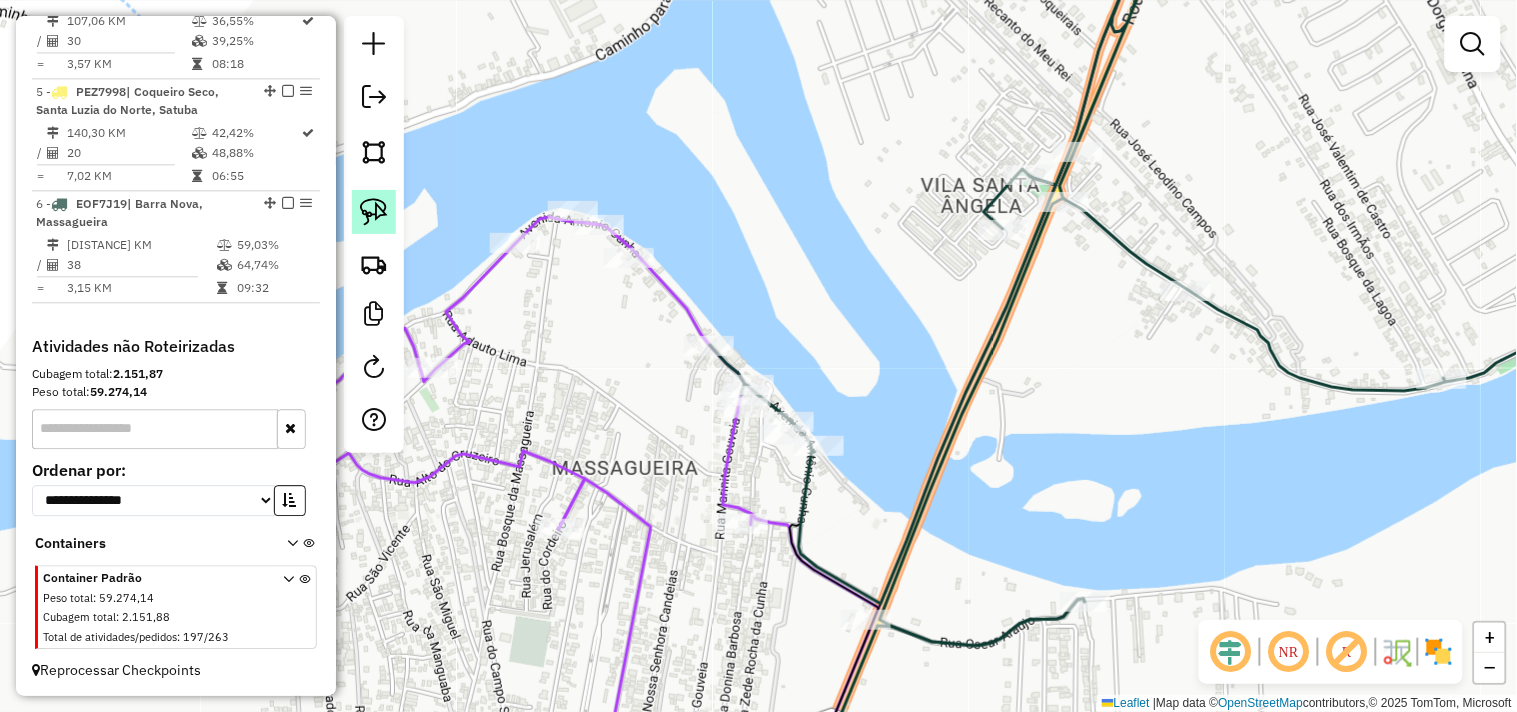 click 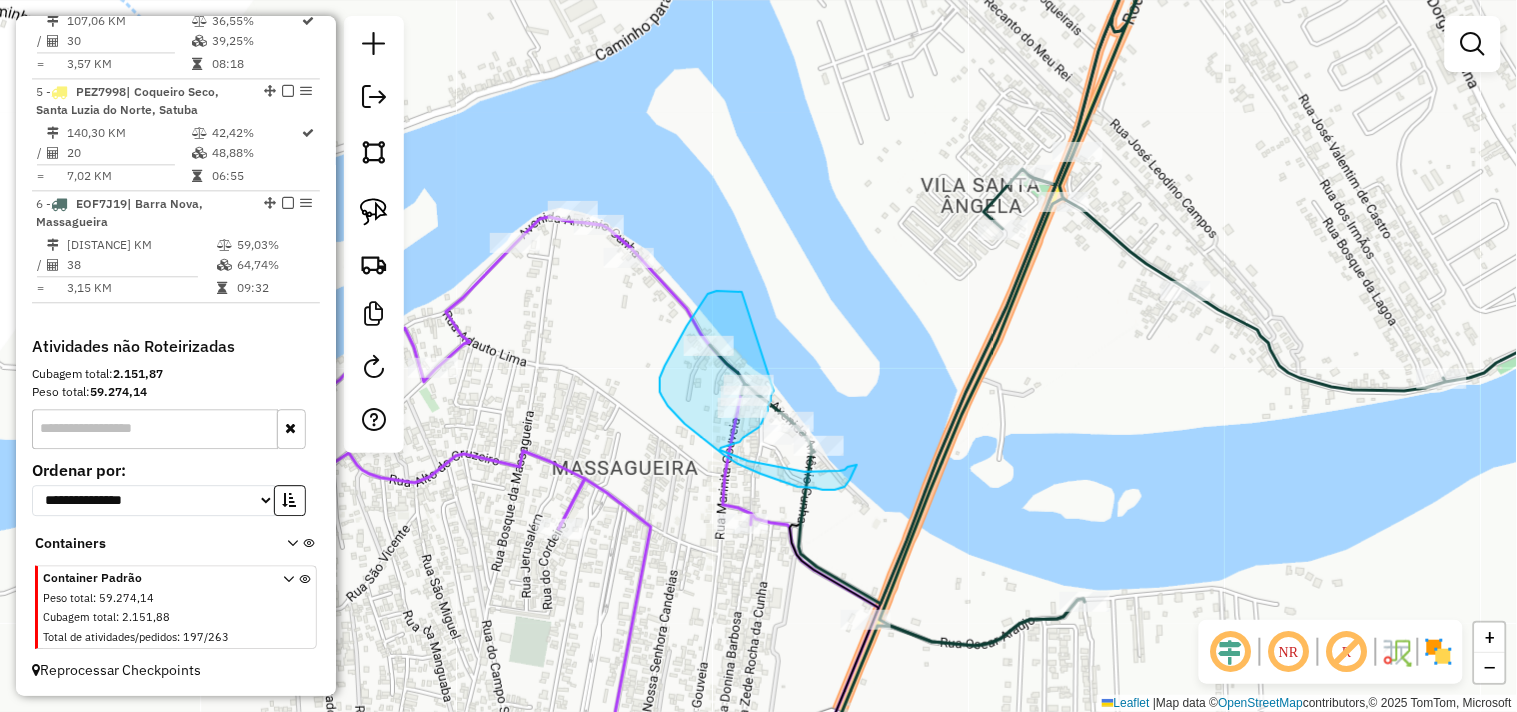 drag, startPoint x: 736, startPoint y: 292, endPoint x: 776, endPoint y: 383, distance: 99.40322 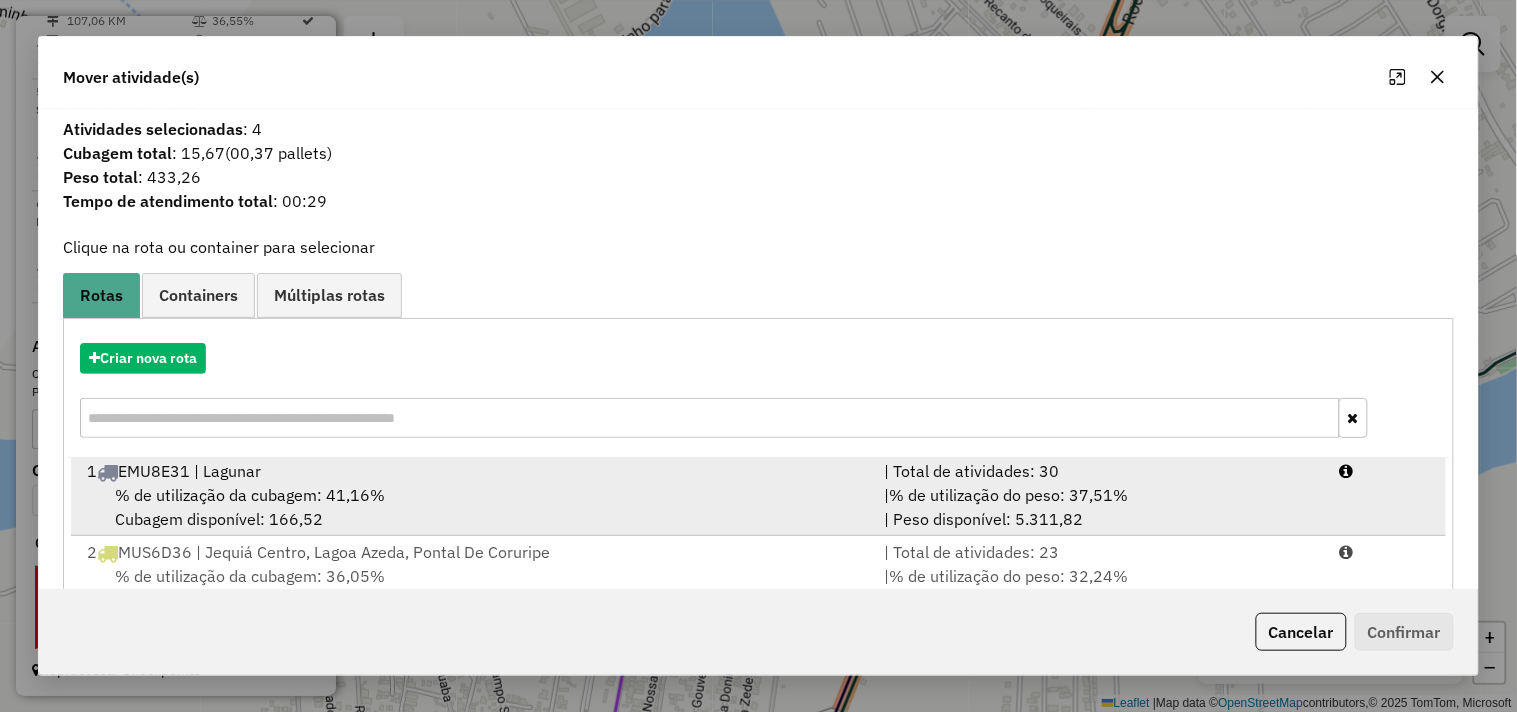 scroll, scrollTop: 5, scrollLeft: 0, axis: vertical 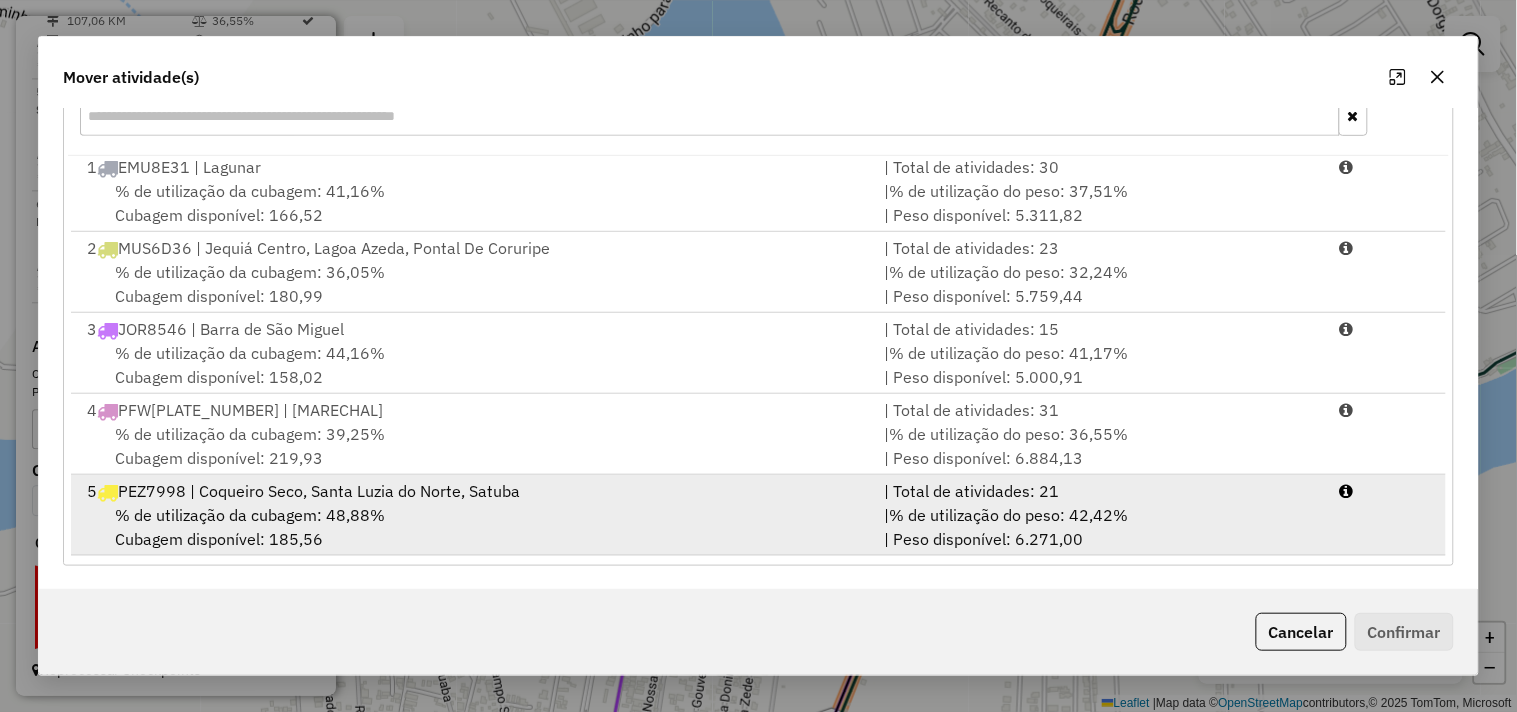 click on "% de utilização da cubagem: 48,88%  Cubagem disponível: 185,56" at bounding box center (473, 527) 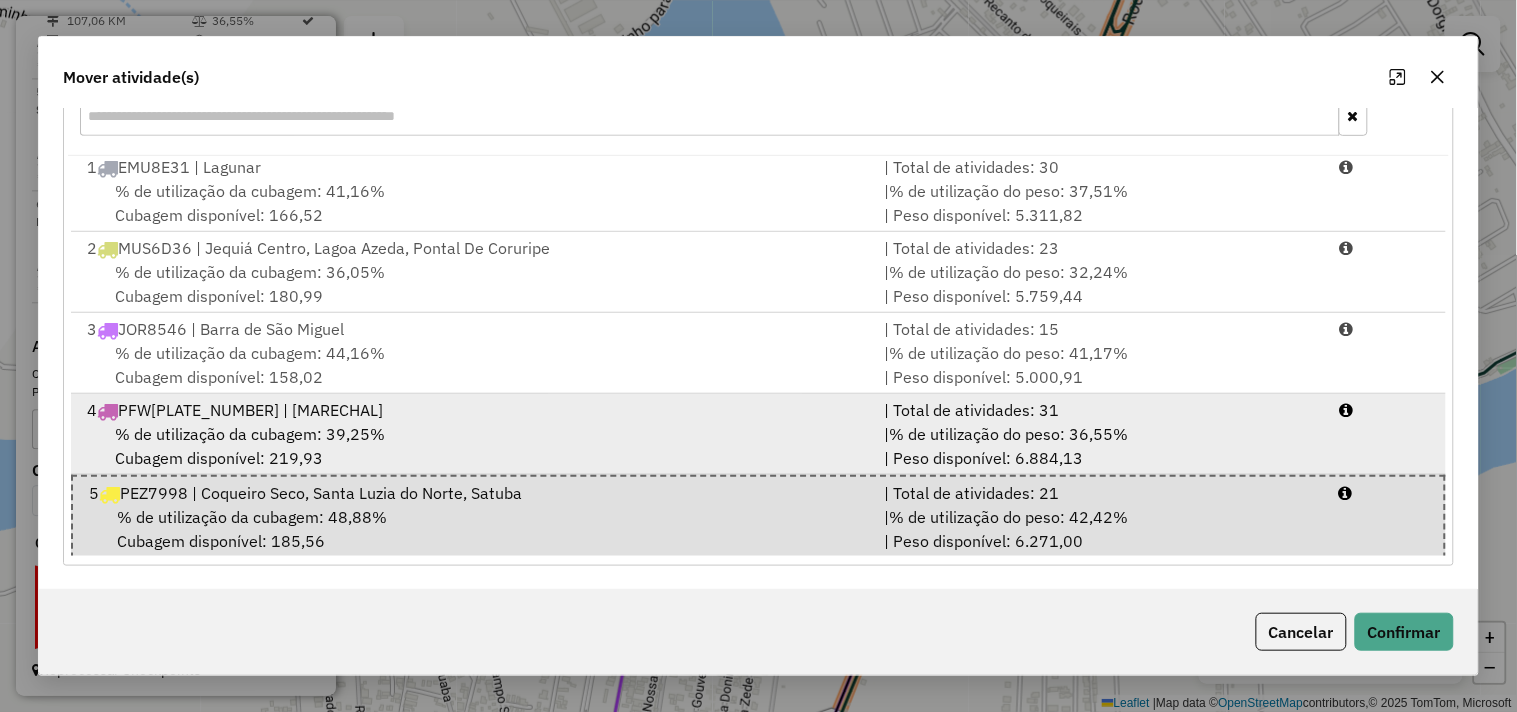 click on "% de utilização da cubagem: 39,25%  Cubagem disponível: 219,93" at bounding box center [473, 446] 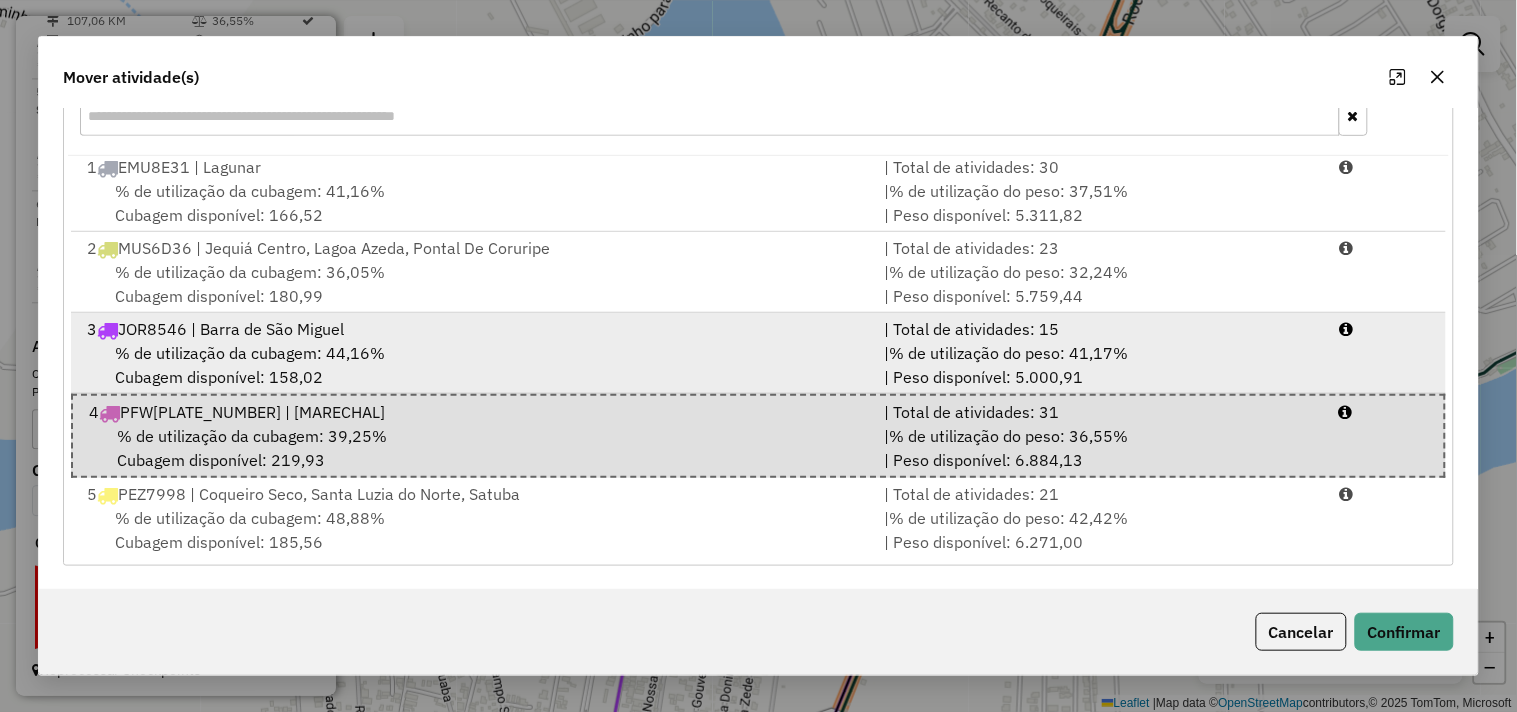 click on "% de utilização da cubagem: 44,16%  Cubagem disponível: 158,02" at bounding box center (473, 365) 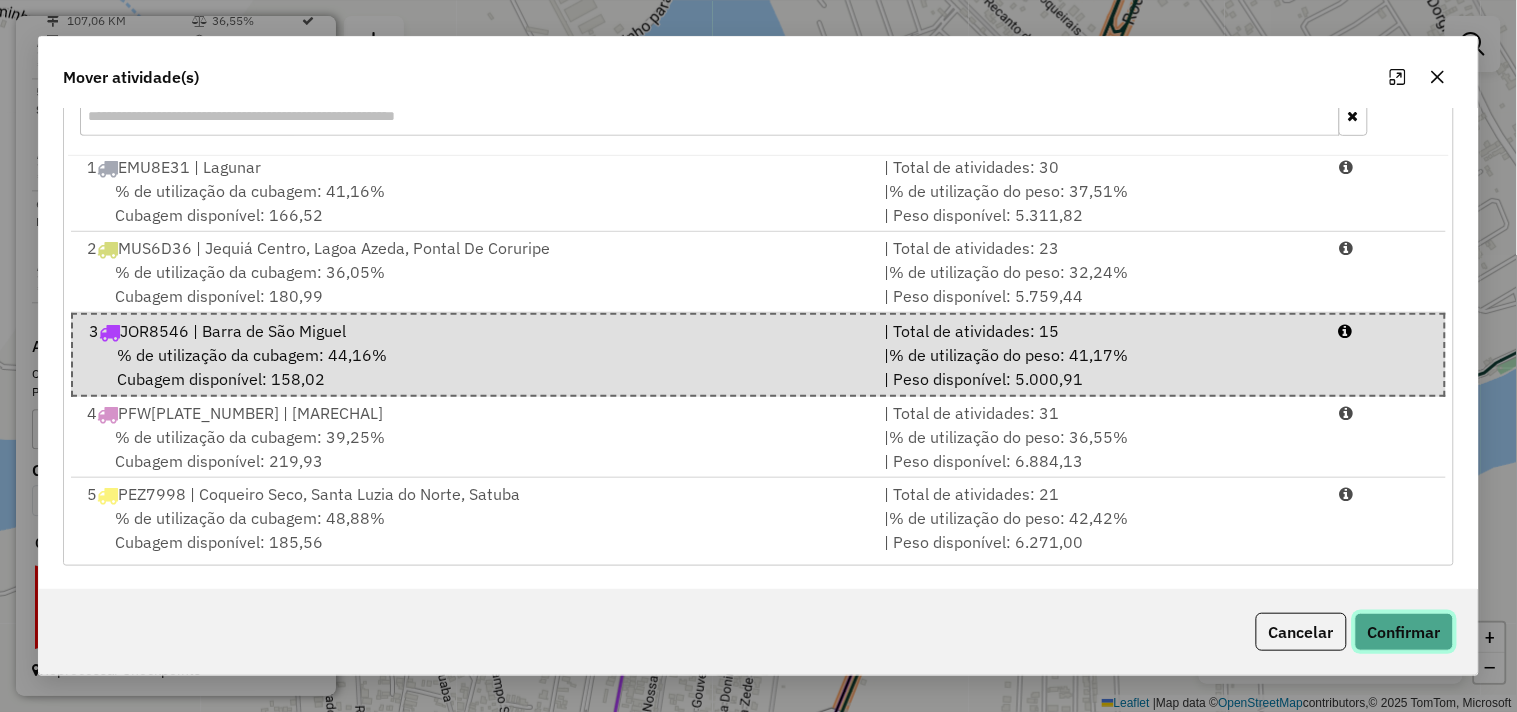 click on "Confirmar" 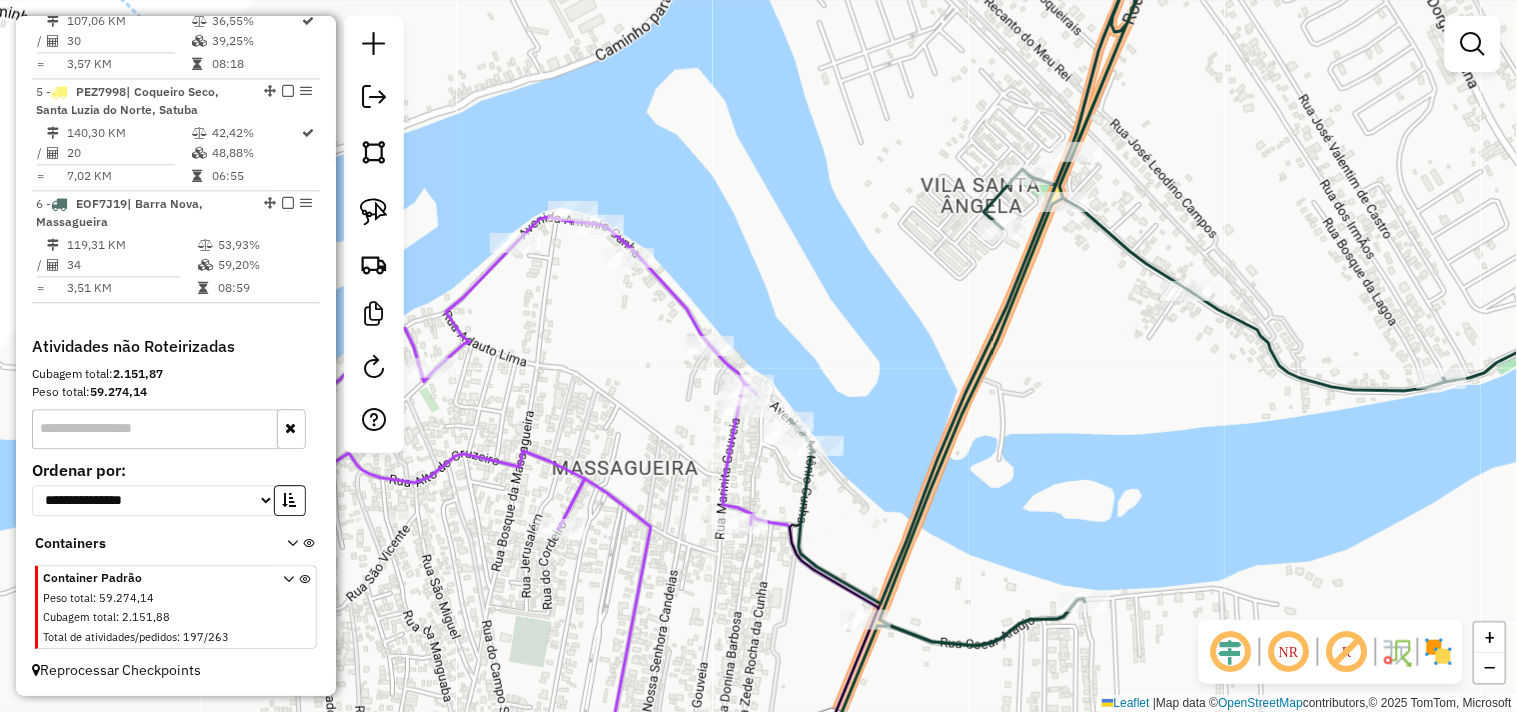 scroll, scrollTop: 0, scrollLeft: 0, axis: both 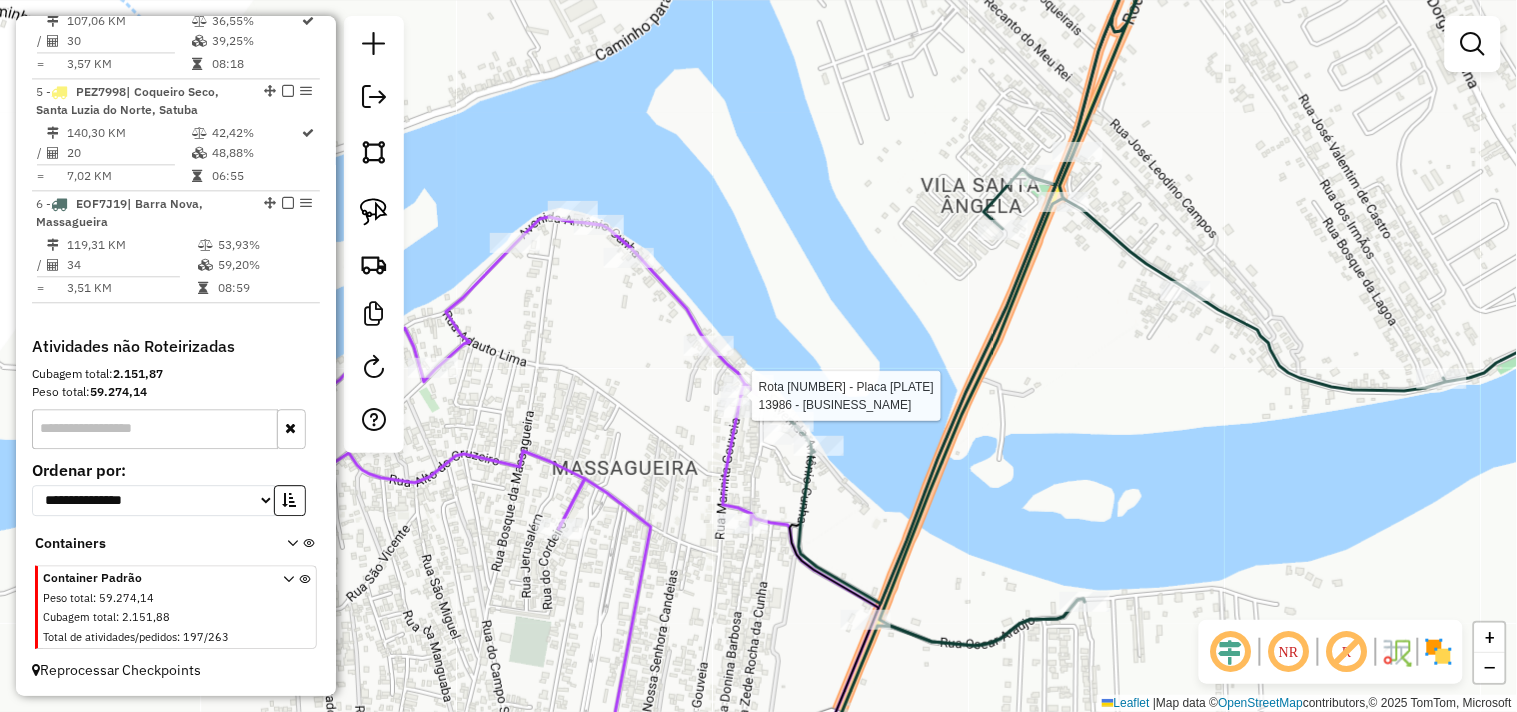 select on "**********" 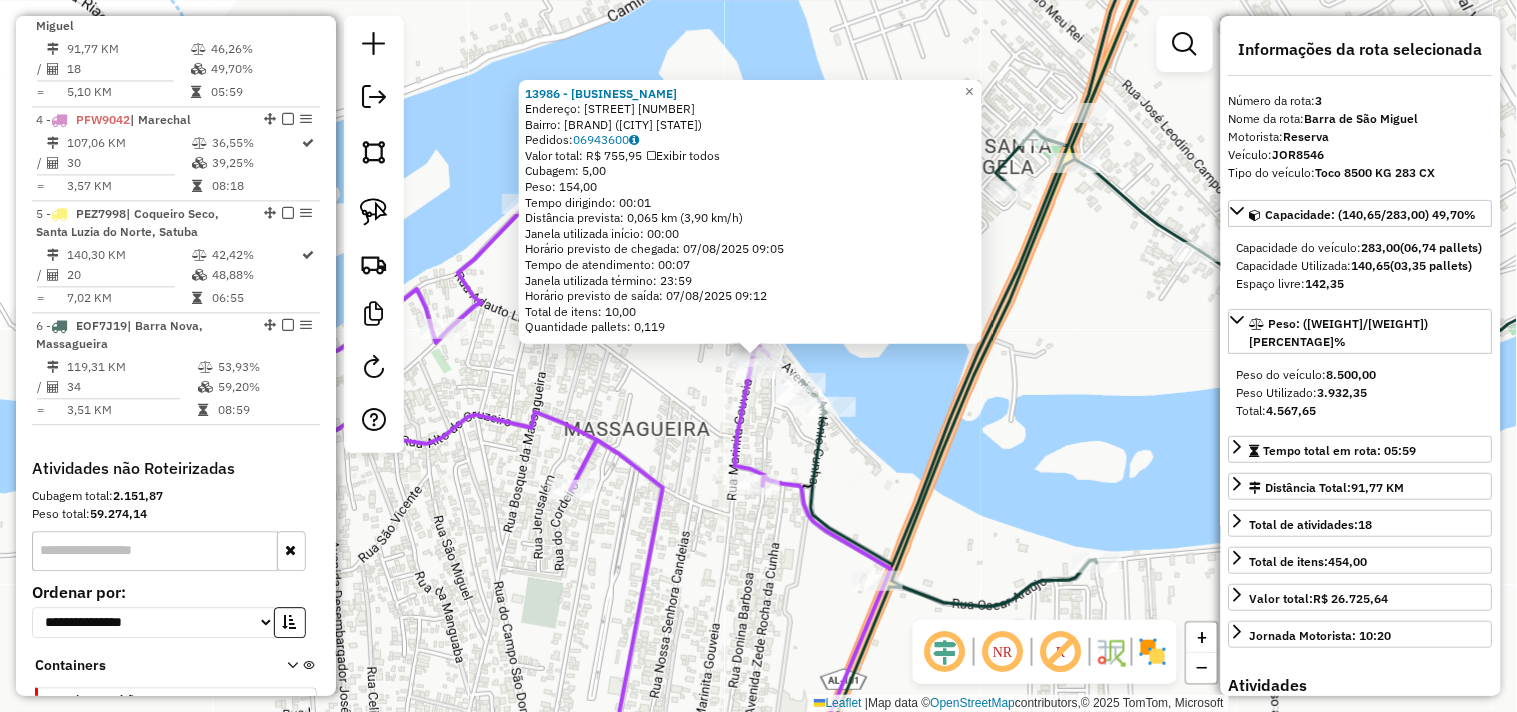 scroll, scrollTop: 978, scrollLeft: 0, axis: vertical 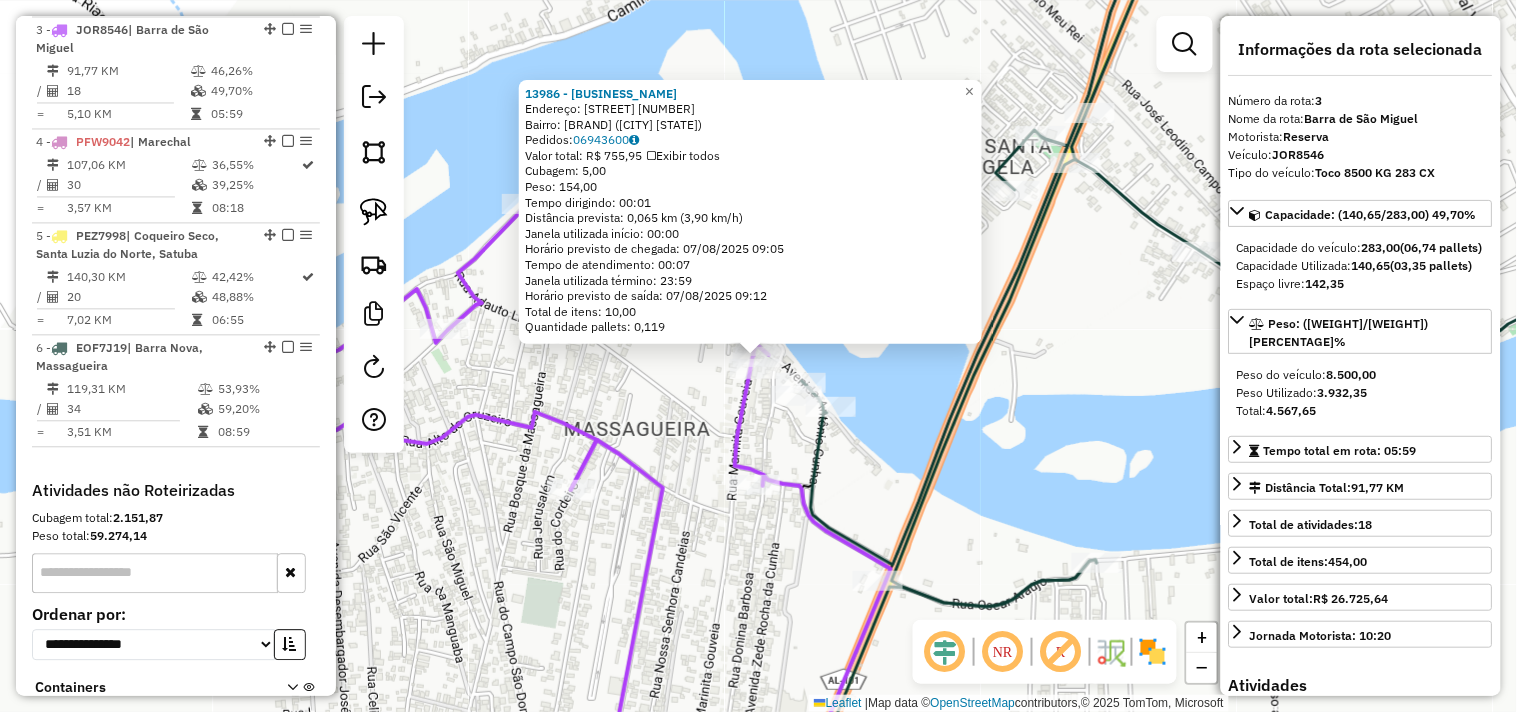 click on "13986 - DEPOSITO MARESIA  Endereço:  RUA MARINITA GOUVEIA 88   Bairro: CONDOMINIO LAGUNA (MARECHAL DEODORO / AL)   Pedidos:  06943600   Valor total: R$ 755,95   Exibir todos   Cubagem: 5,00  Peso: 154,00  Tempo dirigindo: 00:01   Distância prevista: 0,065 km (3,90 km/h)   Janela utilizada início: 00:00   Horário previsto de chegada: 07/08/2025 09:05   Tempo de atendimento: 00:07   Janela utilizada término: 23:59   Horário previsto de saída: 07/08/2025 09:12   Total de itens: 10,00   Quantidade pallets: 0,119  × Janela de atendimento Grade de atendimento Capacidade Transportadoras Veículos Cliente Pedidos  Rotas Selecione os dias de semana para filtrar as janelas de atendimento  Seg   Ter   Qua   Qui   Sex   Sáb   Dom  Informe o período da janela de atendimento: De: Até:  Filtrar exatamente a janela do cliente  Considerar janela de atendimento padrão  Selecione os dias de semana para filtrar as grades de atendimento  Seg   Ter   Qua   Qui   Sex   Sáb   Dom   Peso mínimo:   Peso máximo:   De:  +" 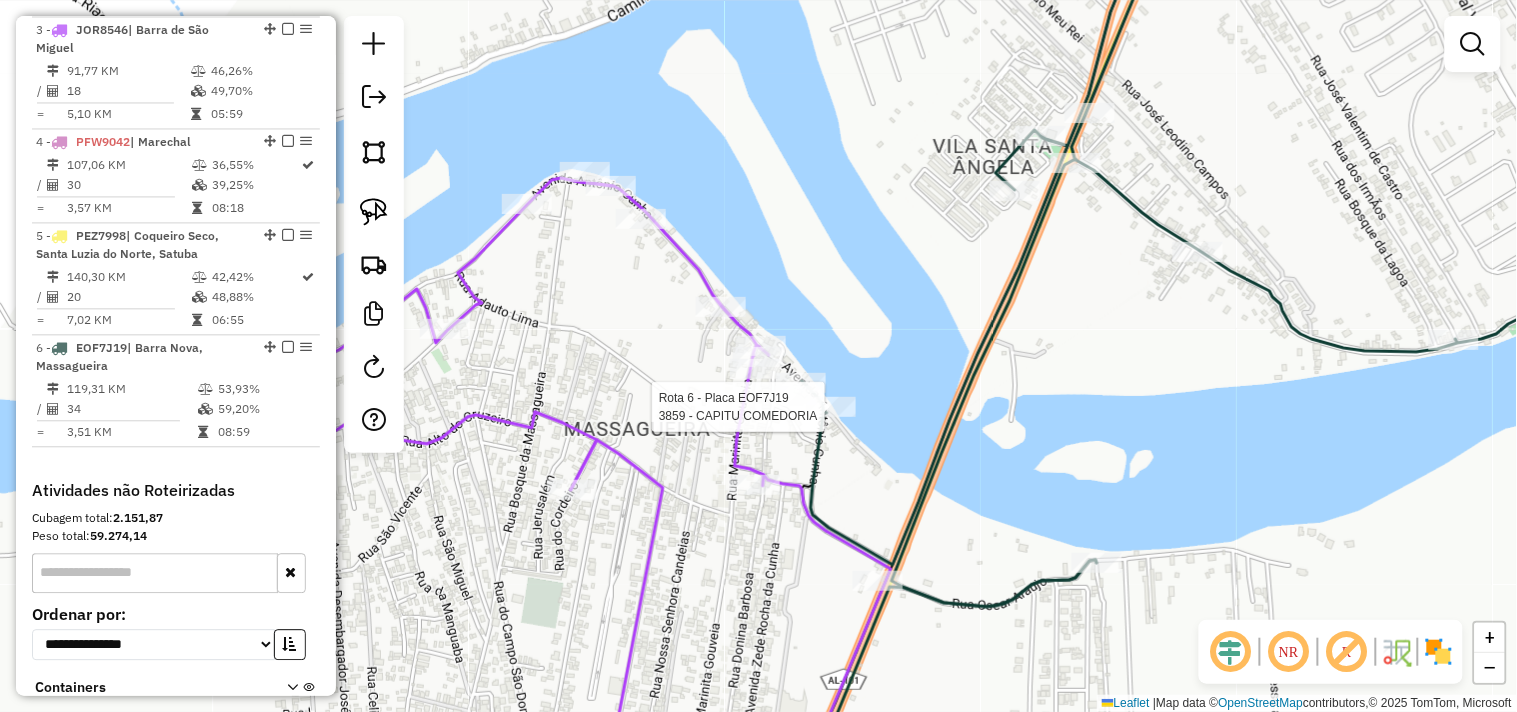 select on "**********" 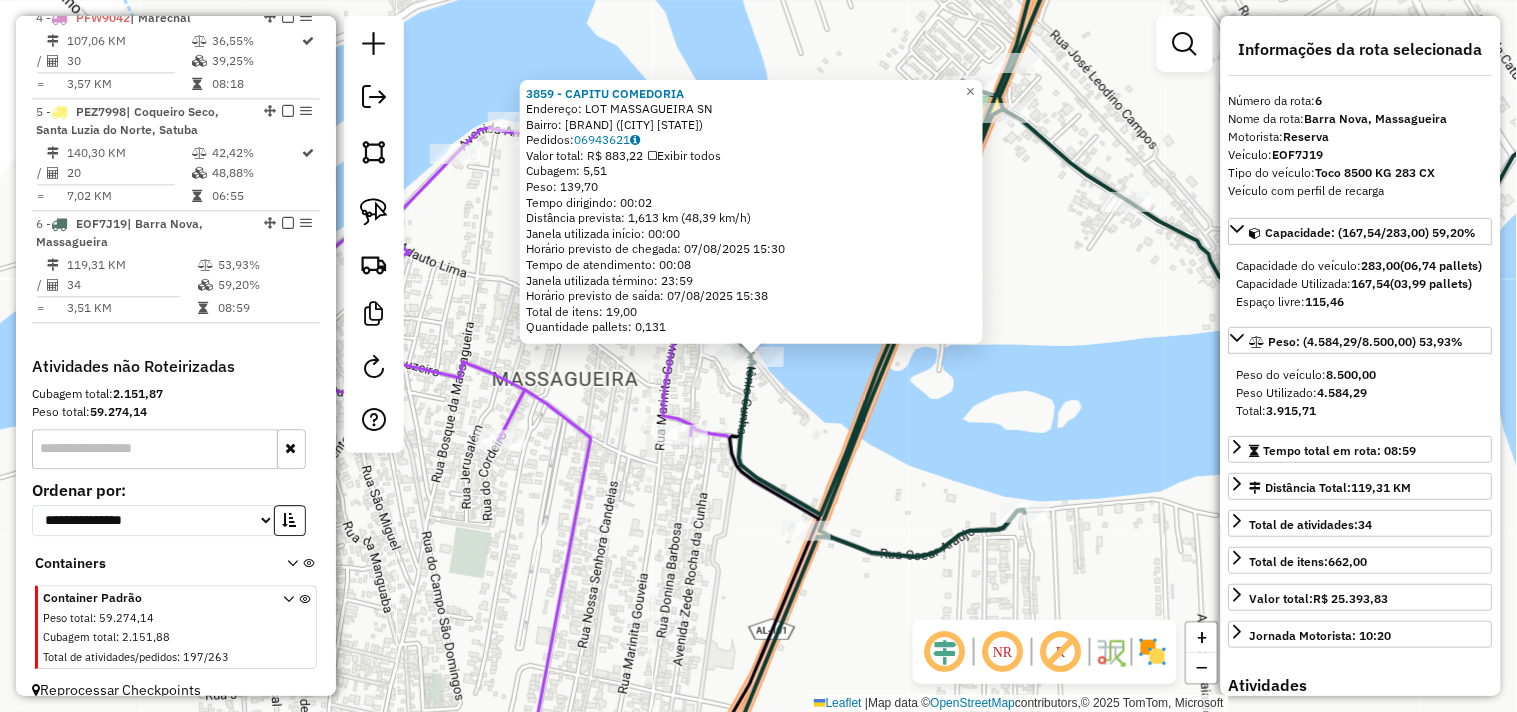 scroll, scrollTop: 1123, scrollLeft: 0, axis: vertical 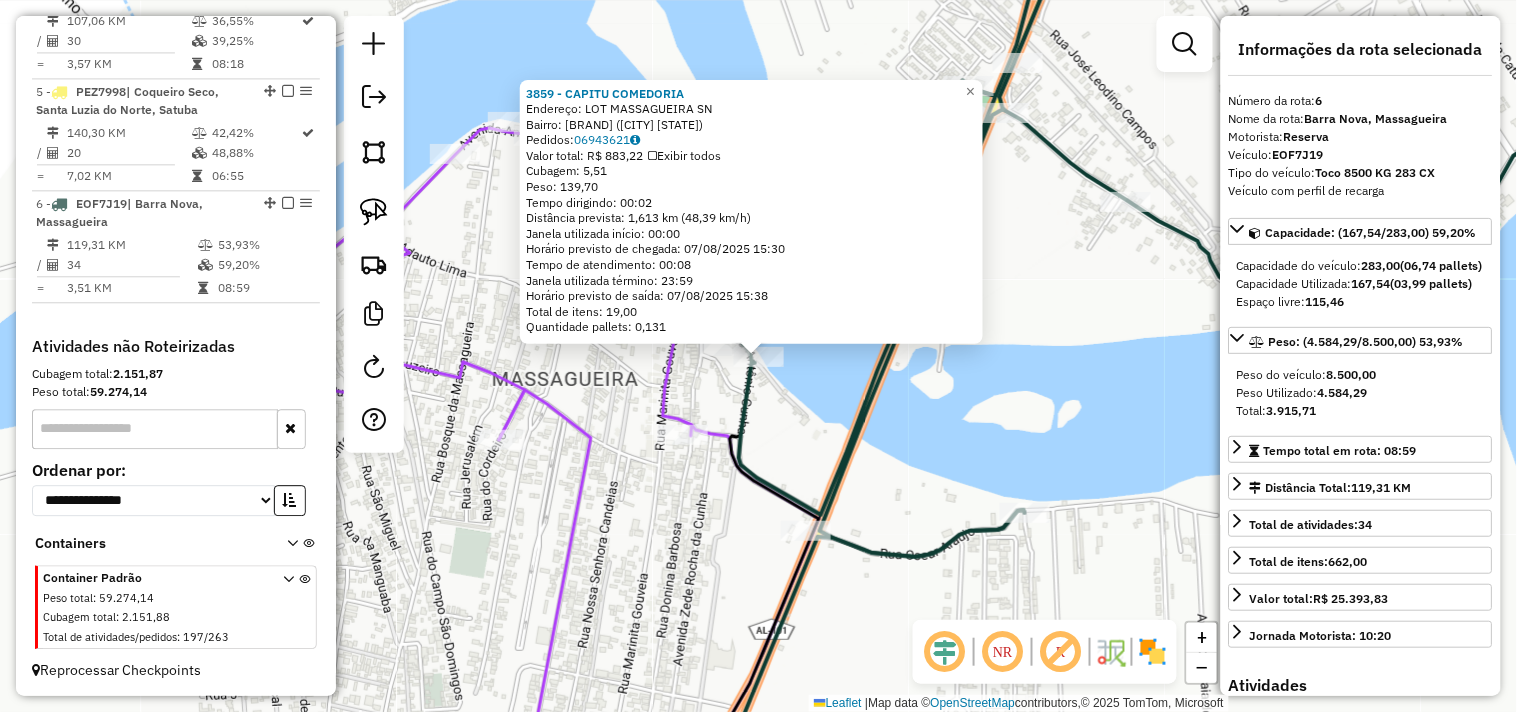 click on "3859 - CAPITU COMEDORIA  Endereço:  LOT MASSAGUEIRA SN   Bairro: MASSAGUEIRA (MARECHAL DEODORO / AL)   Pedidos:  06943621   Valor total: R$ 883,22   Exibir todos   Cubagem: 5,51  Peso: 139,70  Tempo dirigindo: 00:02   Distância prevista: 1,613 km (48,39 km/h)   Janela utilizada início: 00:00   Horário previsto de chegada: 07/08/2025 15:30   Tempo de atendimento: 00:08   Janela utilizada término: 23:59   Horário previsto de saída: 07/08/2025 15:38   Total de itens: 19,00   Quantidade pallets: 0,131  × Janela de atendimento Grade de atendimento Capacidade Transportadoras Veículos Cliente Pedidos  Rotas Selecione os dias de semana para filtrar as janelas de atendimento  Seg   Ter   Qua   Qui   Sex   Sáb   Dom  Informe o período da janela de atendimento: De: Até:  Filtrar exatamente a janela do cliente  Considerar janela de atendimento padrão  Selecione os dias de semana para filtrar as grades de atendimento  Seg   Ter   Qua   Qui   Sex   Sáb   Dom   Clientes fora do dia de atendimento selecionado +" 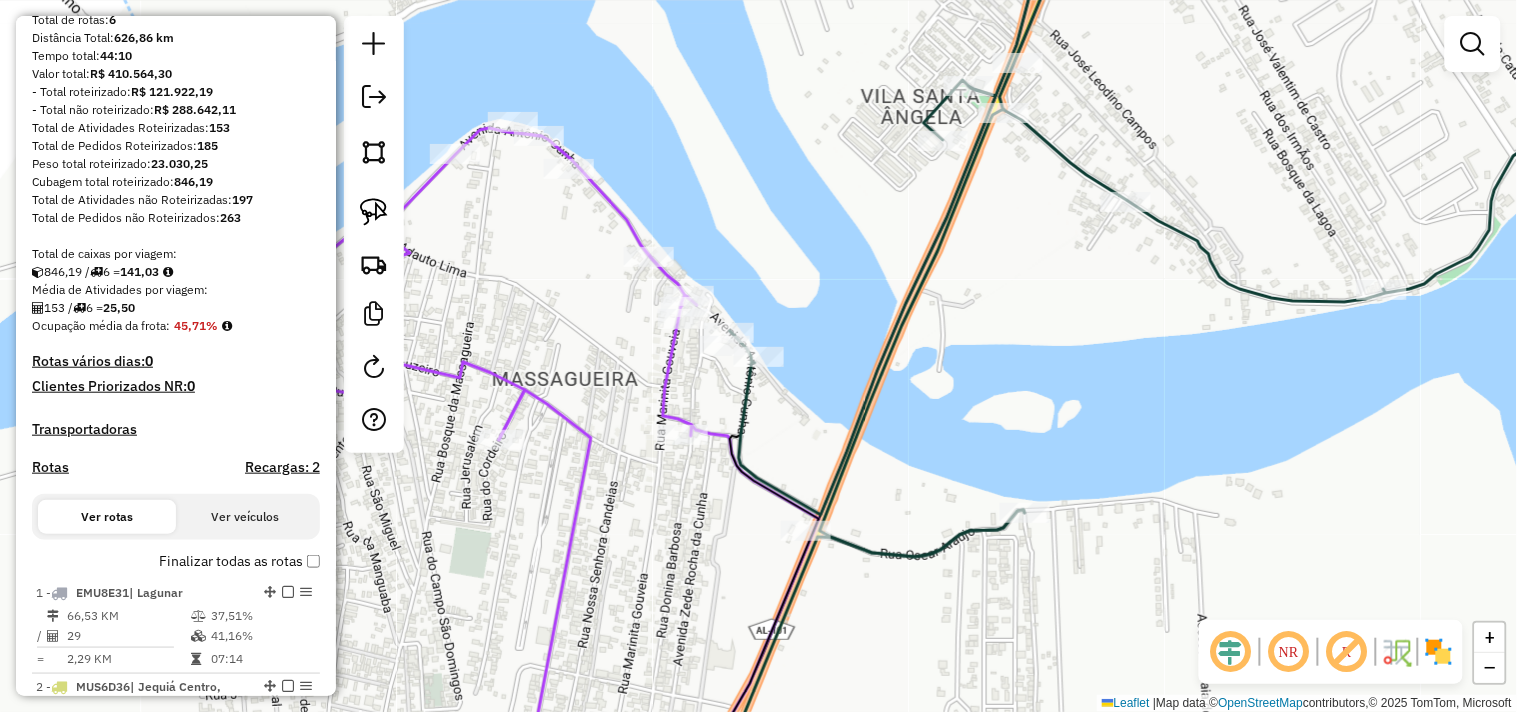scroll, scrollTop: 0, scrollLeft: 0, axis: both 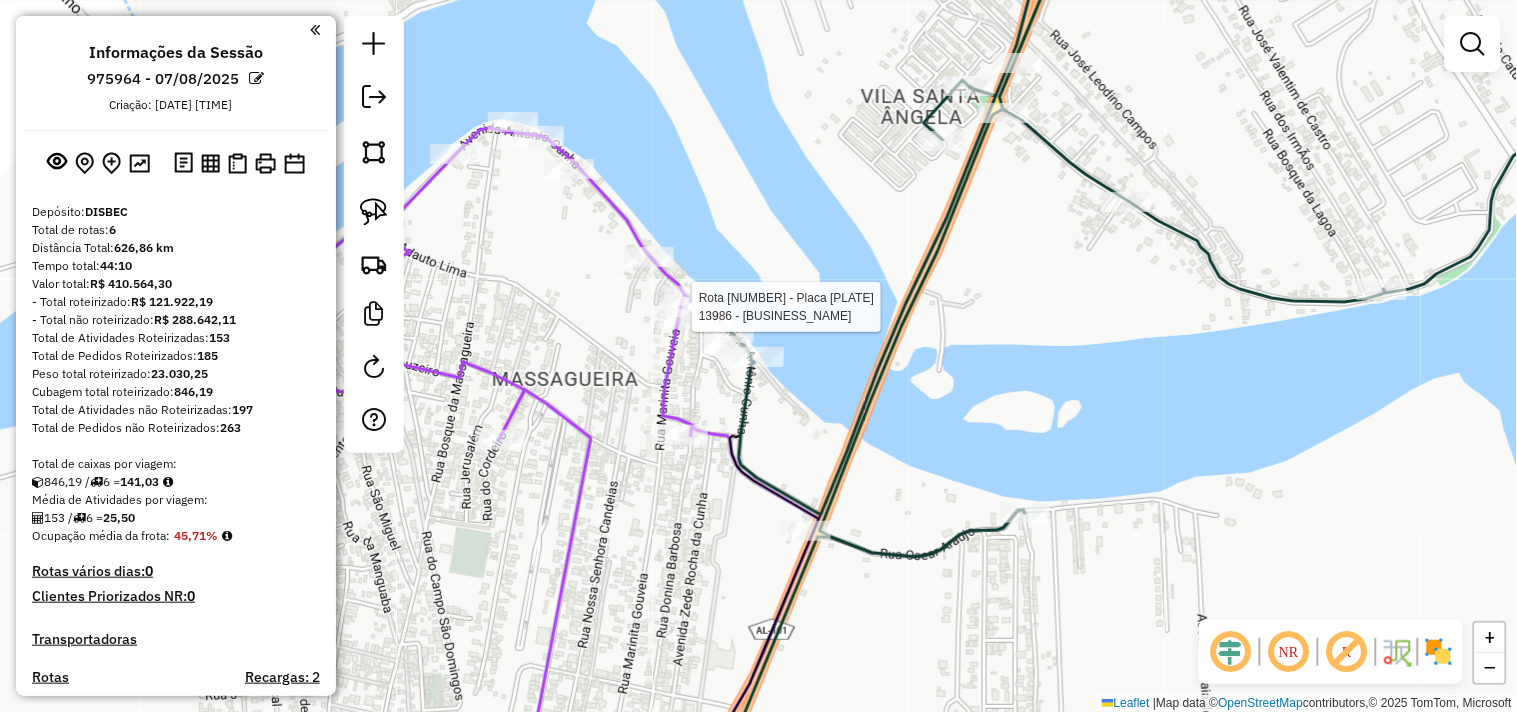 select on "**********" 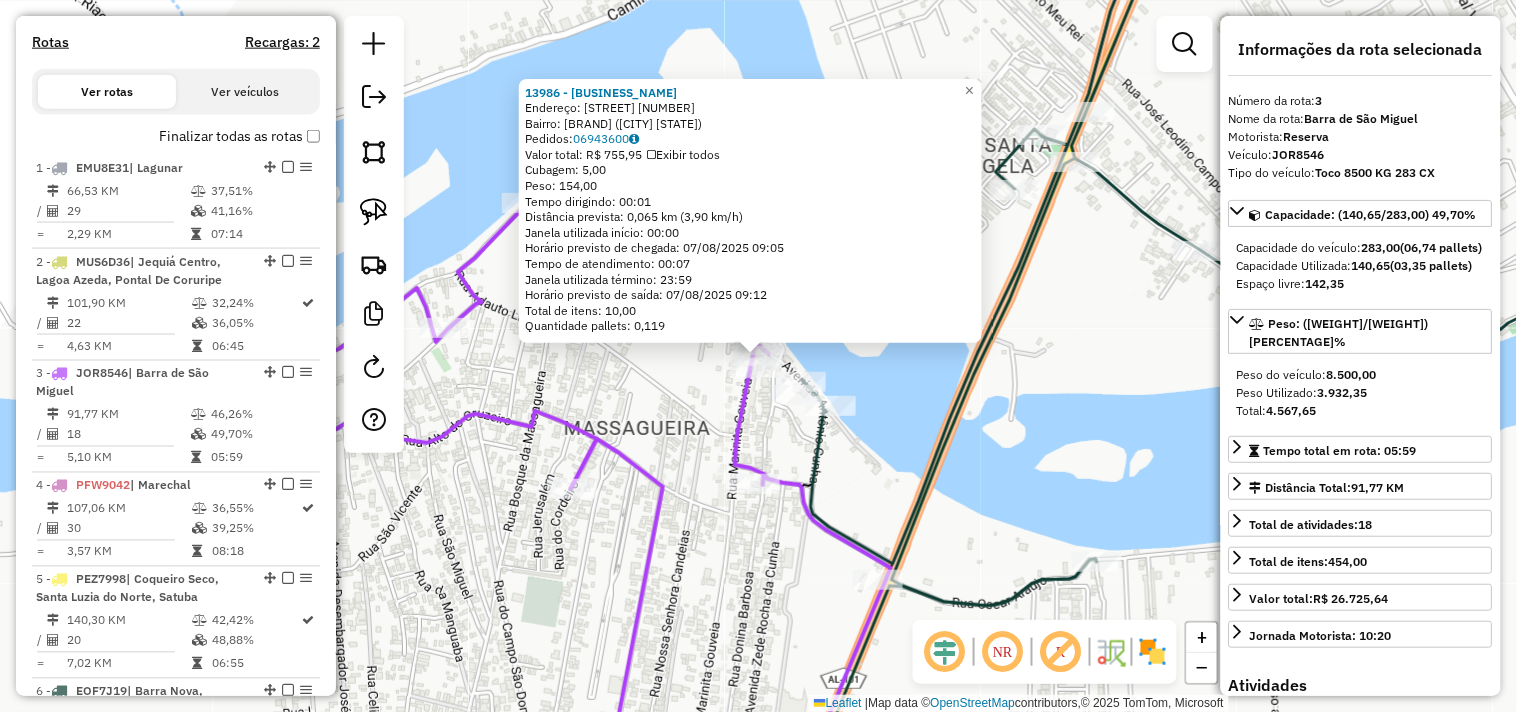 scroll, scrollTop: 978, scrollLeft: 0, axis: vertical 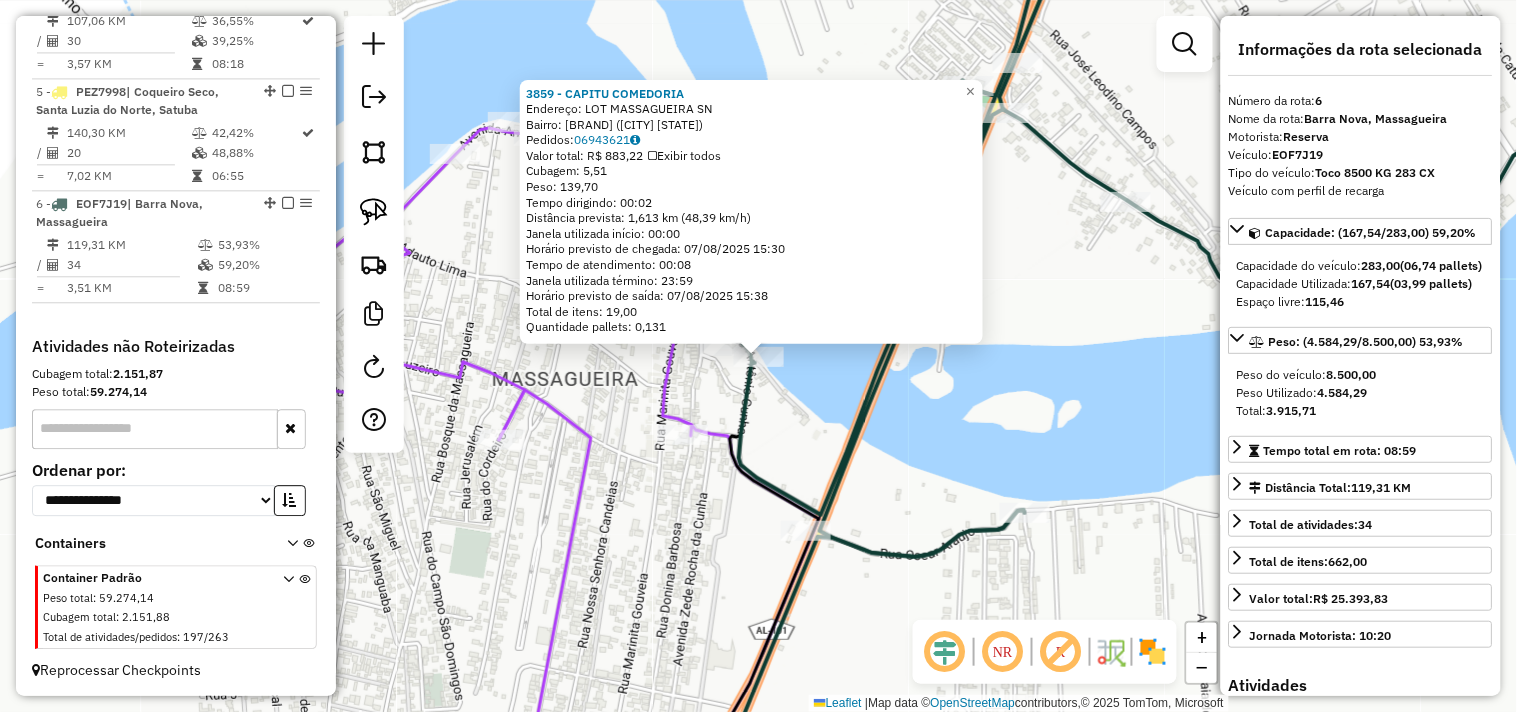 click on "3859 - CAPITU COMEDORIA  Endereço:  LOT MASSAGUEIRA SN   Bairro: MASSAGUEIRA (MARECHAL DEODORO / AL)   Pedidos:  06943621   Valor total: R$ 883,22   Exibir todos   Cubagem: 5,51  Peso: 139,70  Tempo dirigindo: 00:02   Distância prevista: 1,613 km (48,39 km/h)   Janela utilizada início: 00:00   Horário previsto de chegada: 07/08/2025 15:30   Tempo de atendimento: 00:08   Janela utilizada término: 23:59   Horário previsto de saída: 07/08/2025 15:38   Total de itens: 19,00   Quantidade pallets: 0,131  × Janela de atendimento Grade de atendimento Capacidade Transportadoras Veículos Cliente Pedidos  Rotas Selecione os dias de semana para filtrar as janelas de atendimento  Seg   Ter   Qua   Qui   Sex   Sáb   Dom  Informe o período da janela de atendimento: De: Até:  Filtrar exatamente a janela do cliente  Considerar janela de atendimento padrão  Selecione os dias de semana para filtrar as grades de atendimento  Seg   Ter   Qua   Qui   Sex   Sáb   Dom   Clientes fora do dia de atendimento selecionado +" 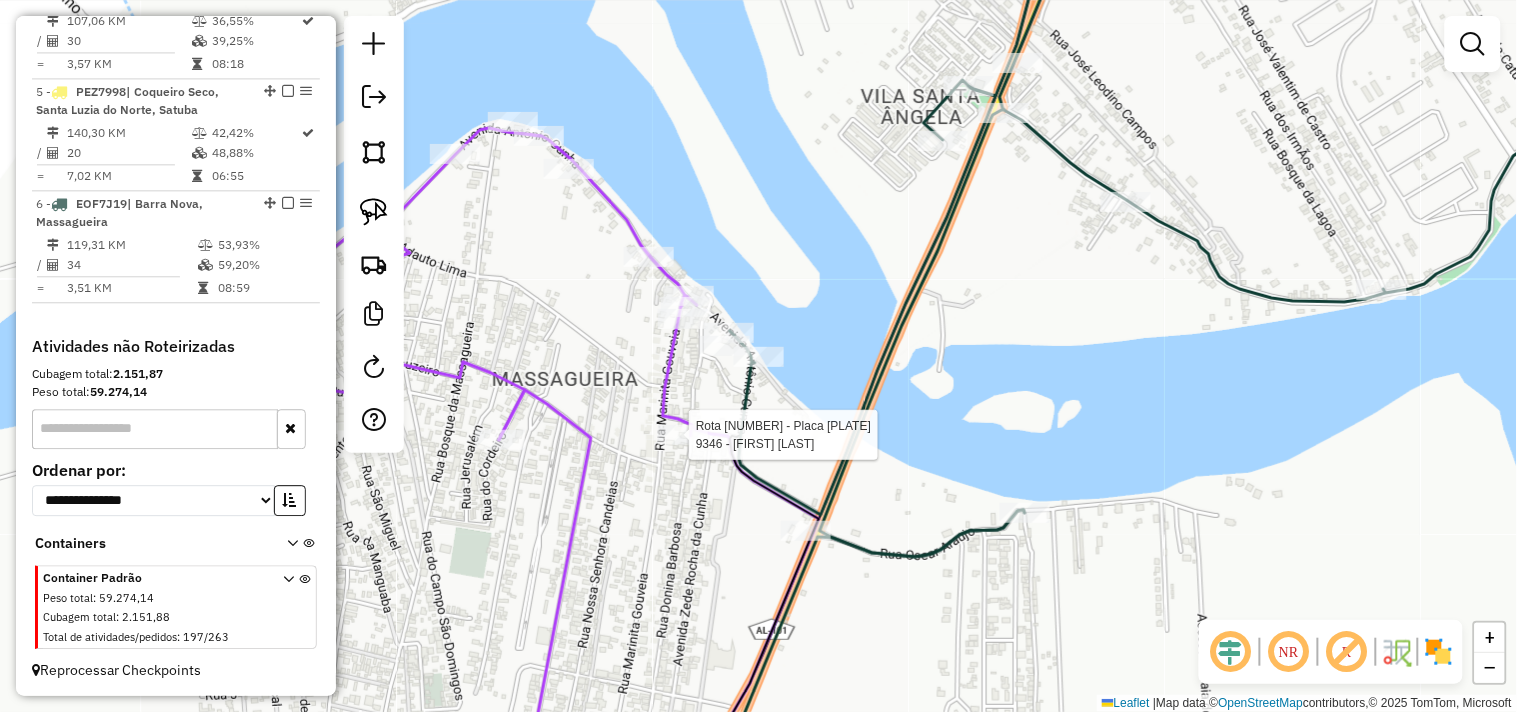 select on "**********" 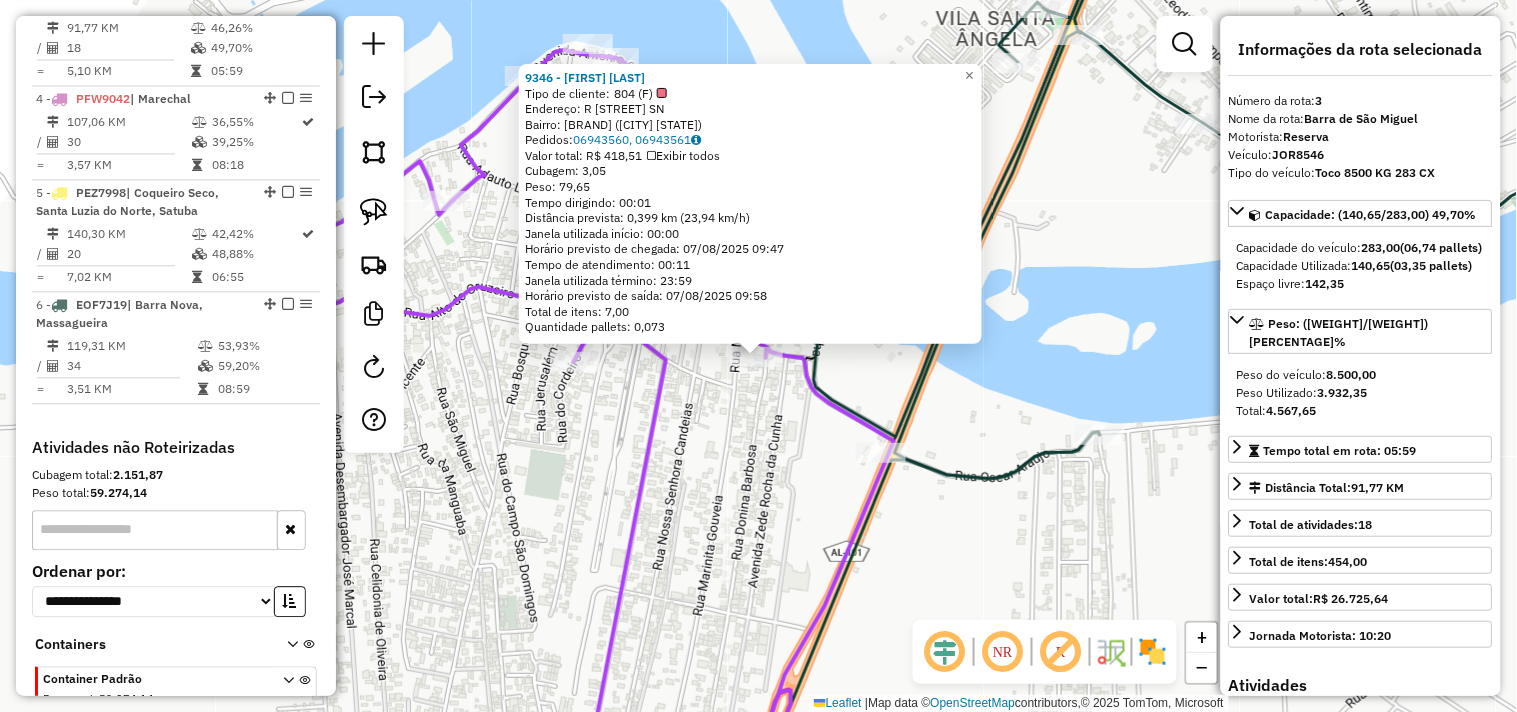 scroll, scrollTop: 978, scrollLeft: 0, axis: vertical 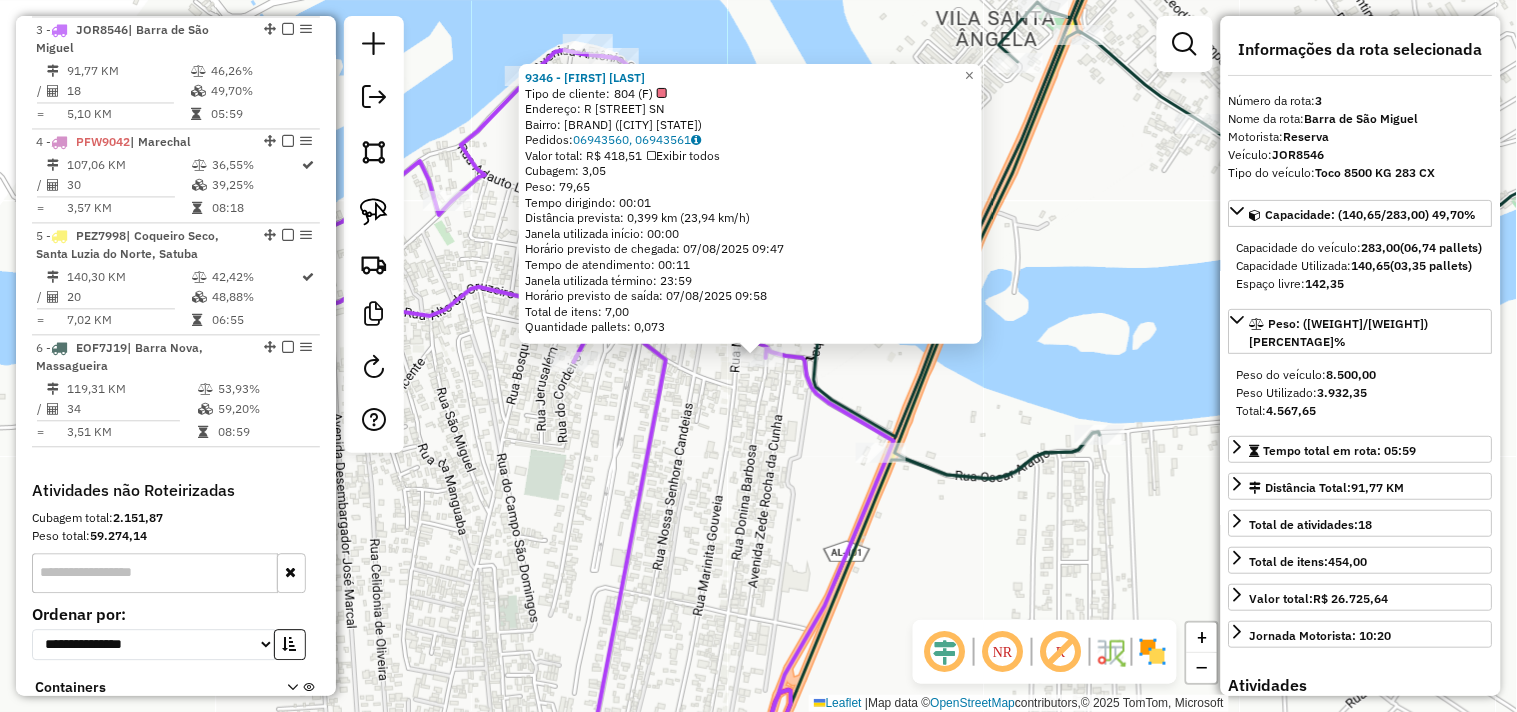 click on "9346 - NADJA SOUZA SANTOS  Tipo de cliente:   804 (F)   Endereço: R   DONINA BARBOSA                 SN   Bairro: MASSAGUEIRA (MARECHAL DEODORO / AL)   Pedidos:  06943560, 06943561   Valor total: R$ 418,51   Exibir todos   Cubagem: 3,05  Peso: 79,65  Tempo dirigindo: 00:01   Distância prevista: 0,399 km (23,94 km/h)   Janela utilizada início: 00:00   Horário previsto de chegada: 07/08/2025 09:47   Tempo de atendimento: 00:11   Janela utilizada término: 23:59   Horário previsto de saída: 07/08/2025 09:58   Total de itens: 7,00   Quantidade pallets: 0,073  × Janela de atendimento Grade de atendimento Capacidade Transportadoras Veículos Cliente Pedidos  Rotas Selecione os dias de semana para filtrar as janelas de atendimento  Seg   Ter   Qua   Qui   Sex   Sáb   Dom  Informe o período da janela de atendimento: De: Até:  Filtrar exatamente a janela do cliente  Considerar janela de atendimento padrão  Selecione os dias de semana para filtrar as grades de atendimento  Seg   Ter   Qua   Qui   Sex   Sáb" 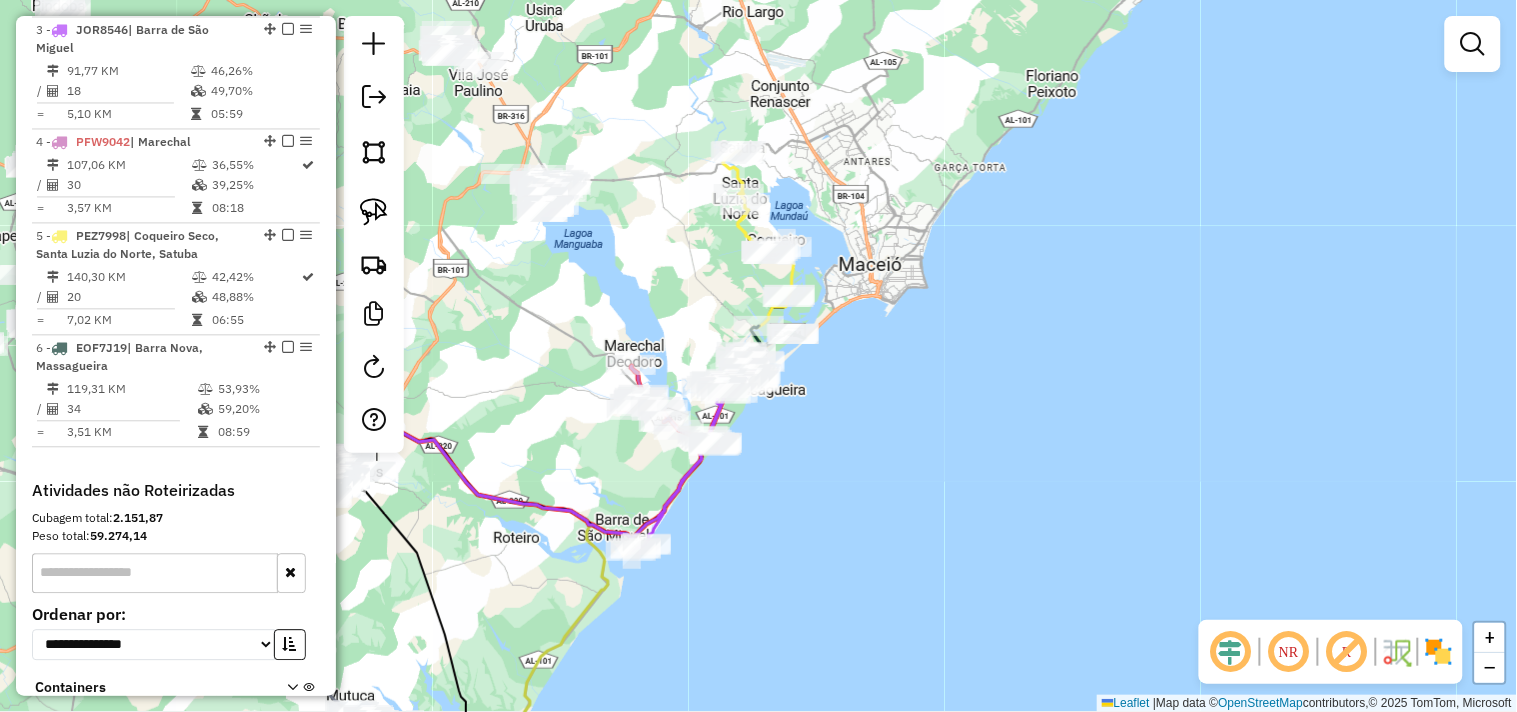 drag, startPoint x: 850, startPoint y: 533, endPoint x: 982, endPoint y: 343, distance: 231.35254 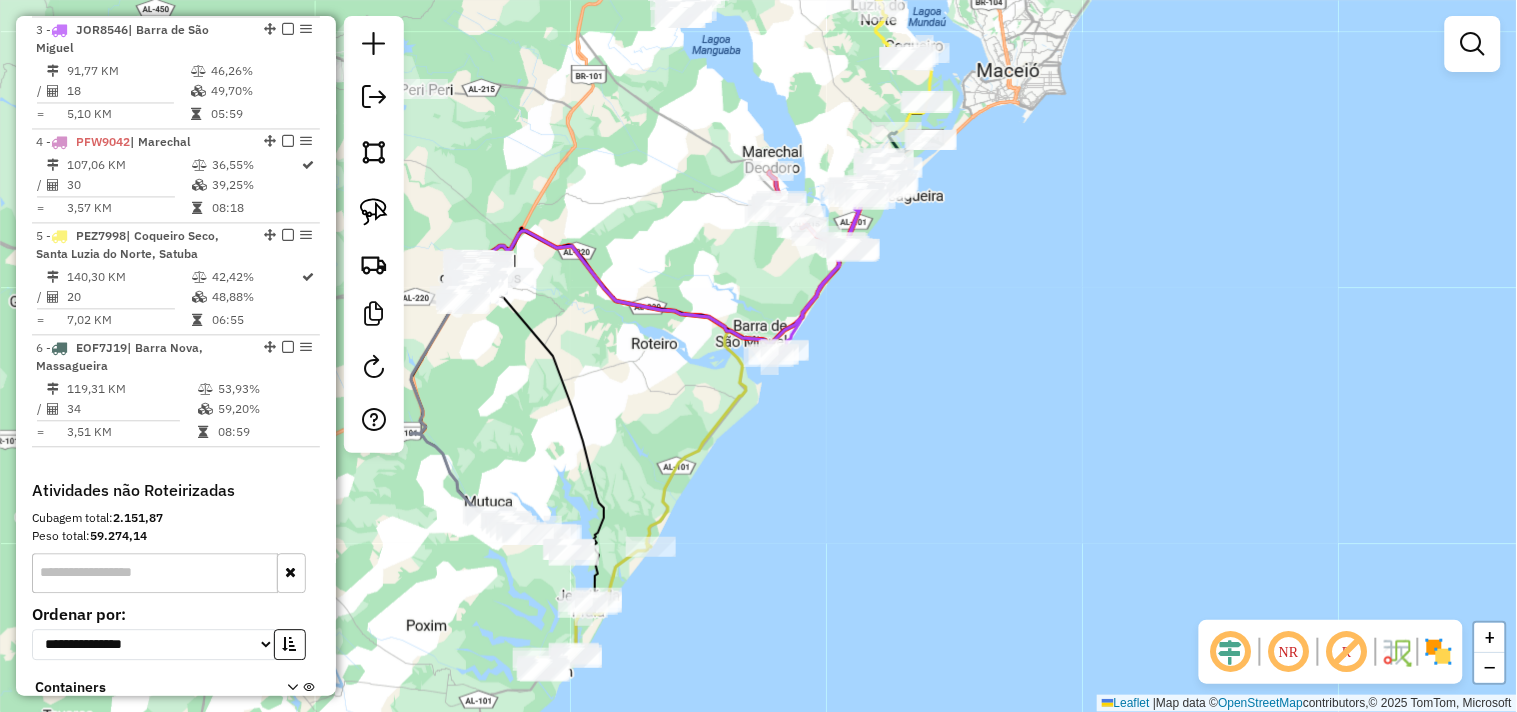 click on "Janela de atendimento Grade de atendimento Capacidade Transportadoras Veículos Cliente Pedidos  Rotas Selecione os dias de semana para filtrar as janelas de atendimento  Seg   Ter   Qua   Qui   Sex   Sáb   Dom  Informe o período da janela de atendimento: De: Até:  Filtrar exatamente a janela do cliente  Considerar janela de atendimento padrão  Selecione os dias de semana para filtrar as grades de atendimento  Seg   Ter   Qua   Qui   Sex   Sáb   Dom   Considerar clientes sem dia de atendimento cadastrado  Clientes fora do dia de atendimento selecionado Filtrar as atividades entre os valores definidos abaixo:  Peso mínimo:   Peso máximo:   Cubagem mínima:   Cubagem máxima:   De:   Até:  Filtrar as atividades entre o tempo de atendimento definido abaixo:  De:   Até:   Considerar capacidade total dos clientes não roteirizados Transportadora: Selecione um ou mais itens Tipo de veículo: Selecione um ou mais itens Veículo: Selecione um ou mais itens Motorista: Selecione um ou mais itens Nome: Rótulo:" 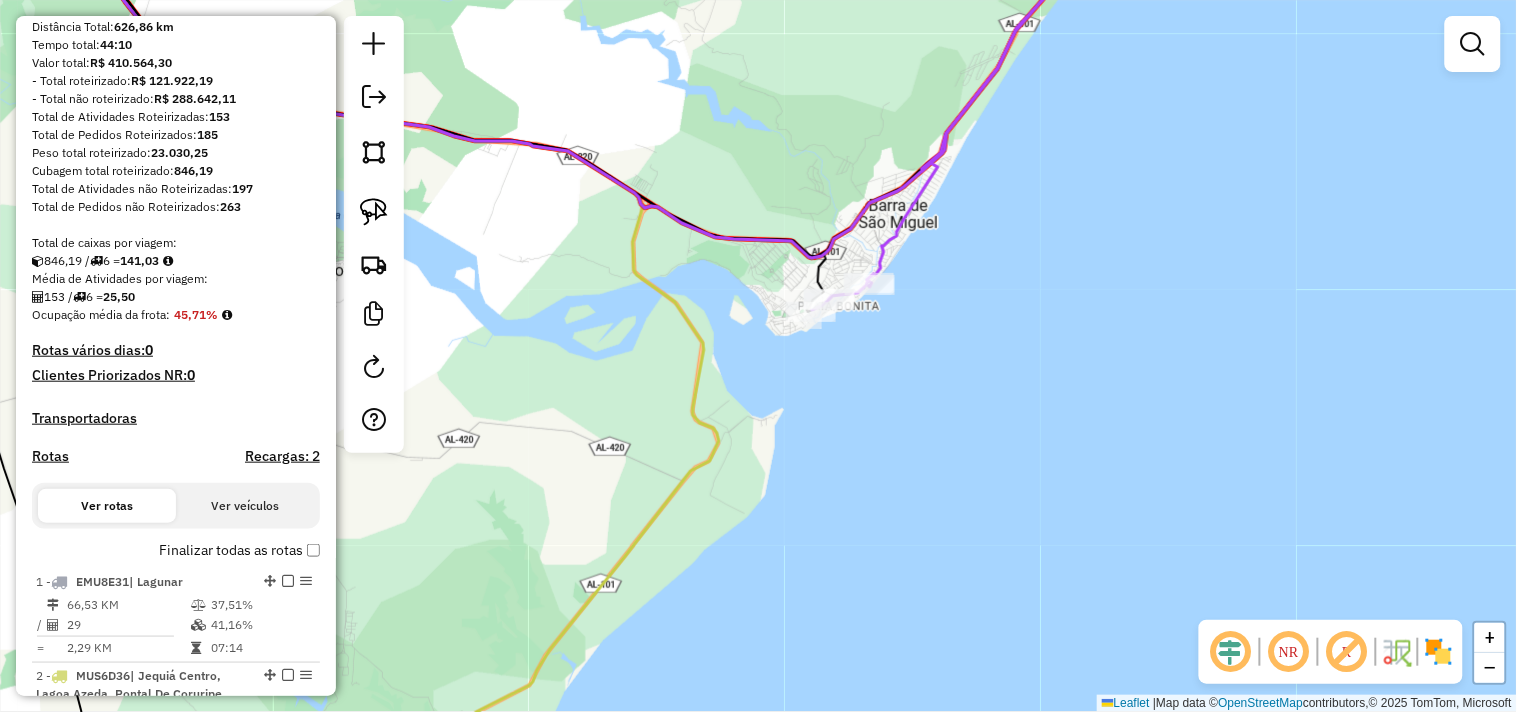 scroll, scrollTop: 222, scrollLeft: 0, axis: vertical 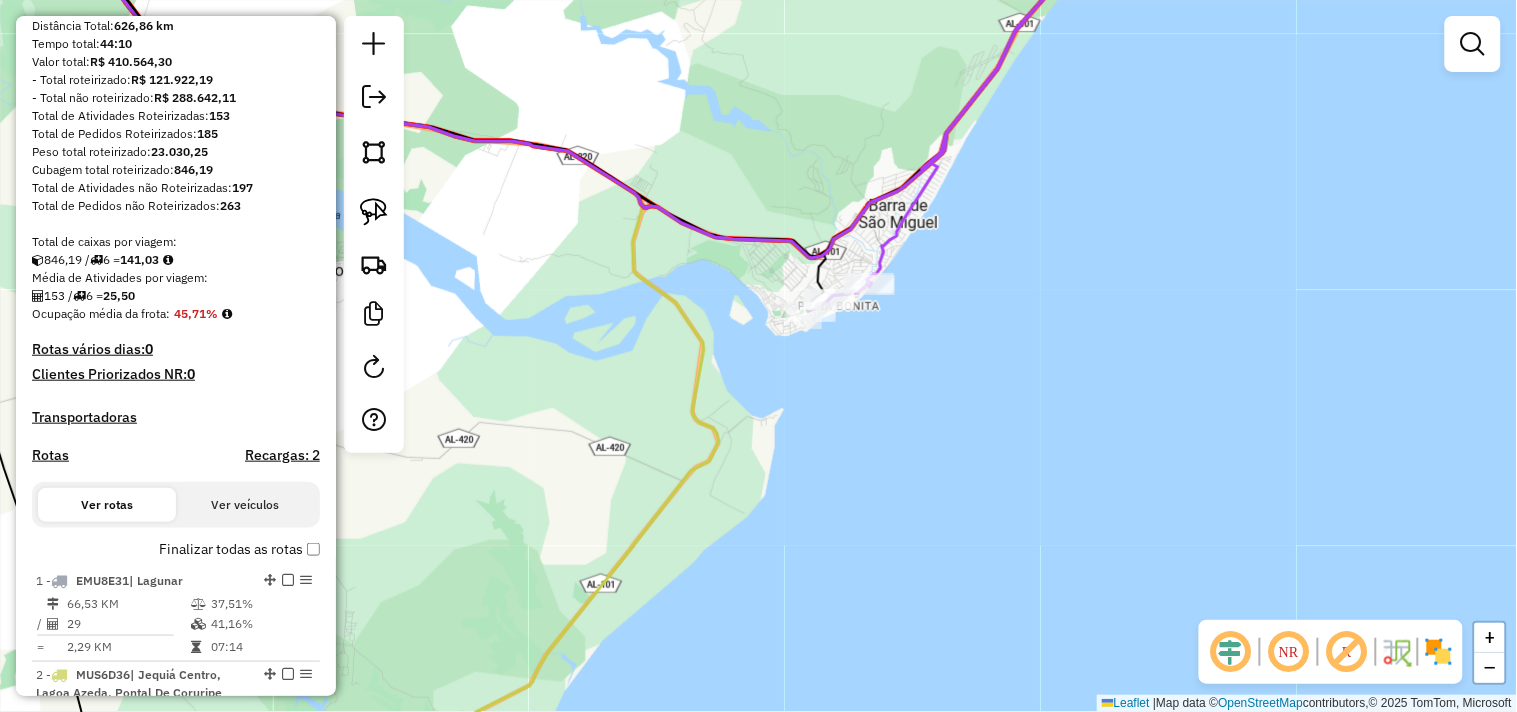 click on "Rotas" at bounding box center [50, 455] 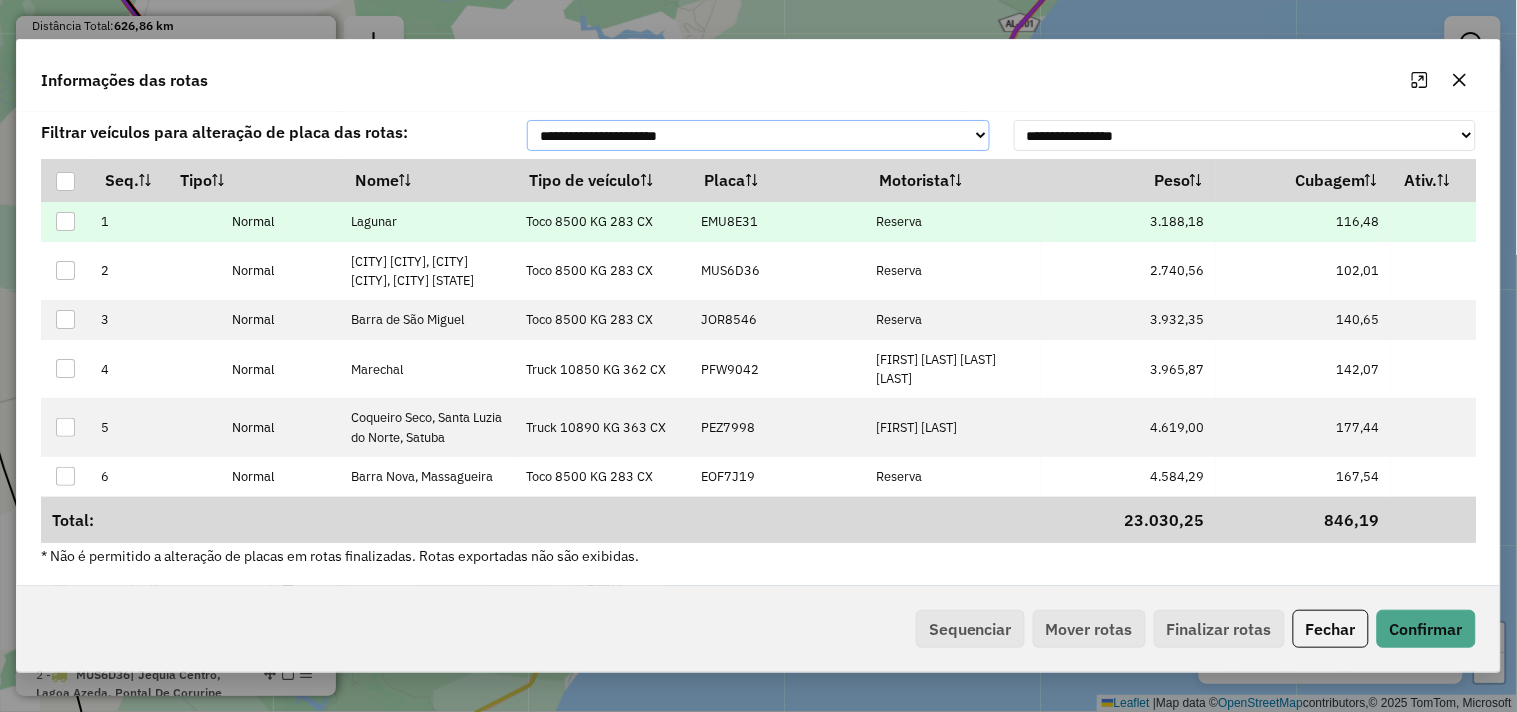 scroll, scrollTop: 0, scrollLeft: 0, axis: both 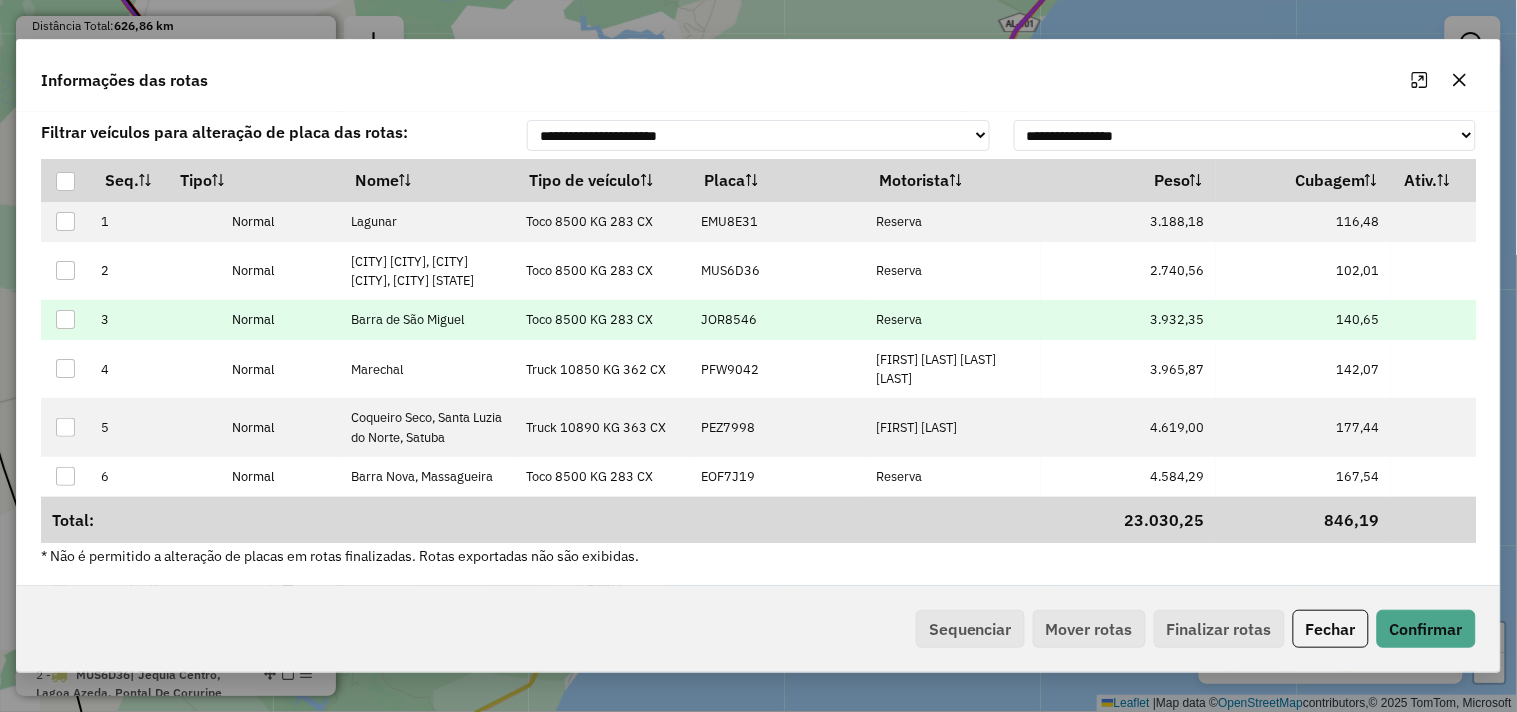 click on "JOR8546" at bounding box center [729, 319] 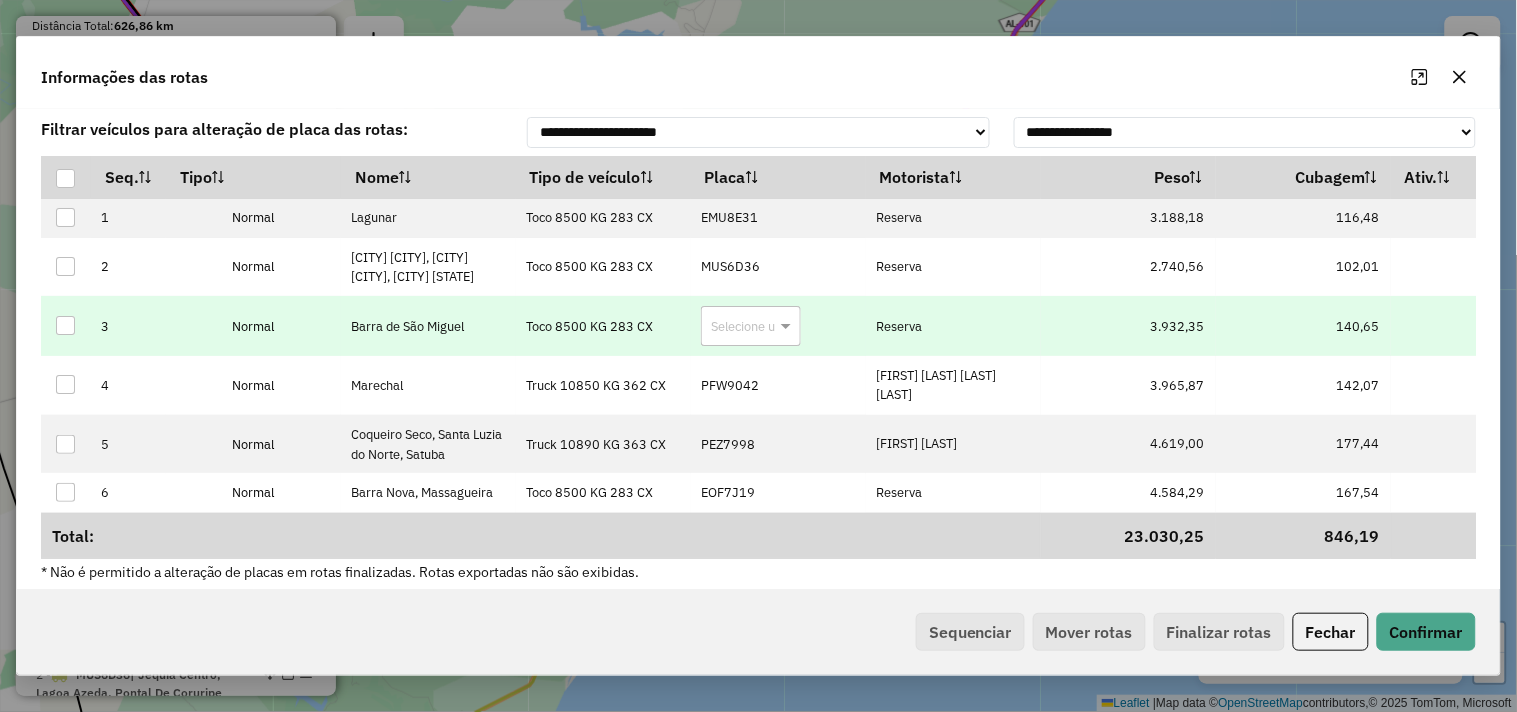 click at bounding box center [731, 326] 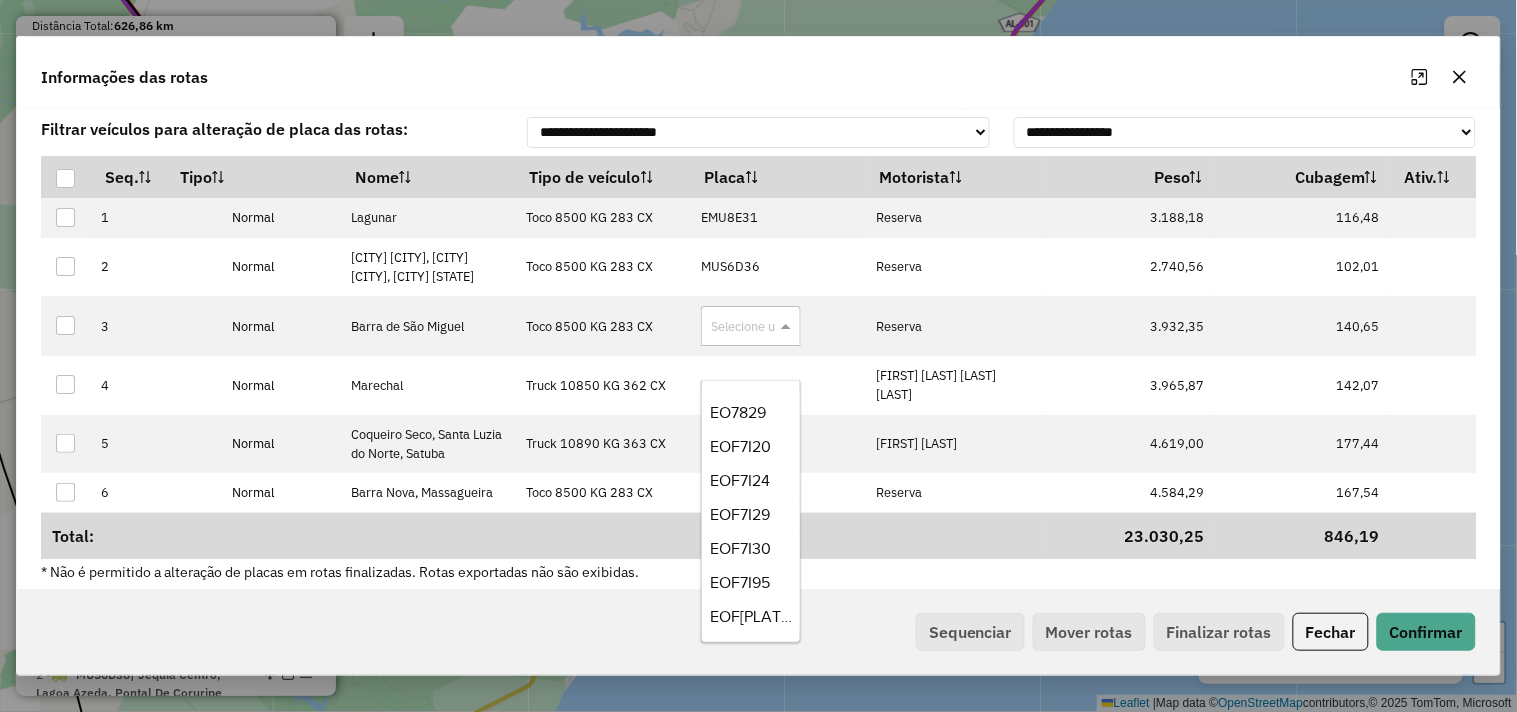 scroll, scrollTop: 0, scrollLeft: 0, axis: both 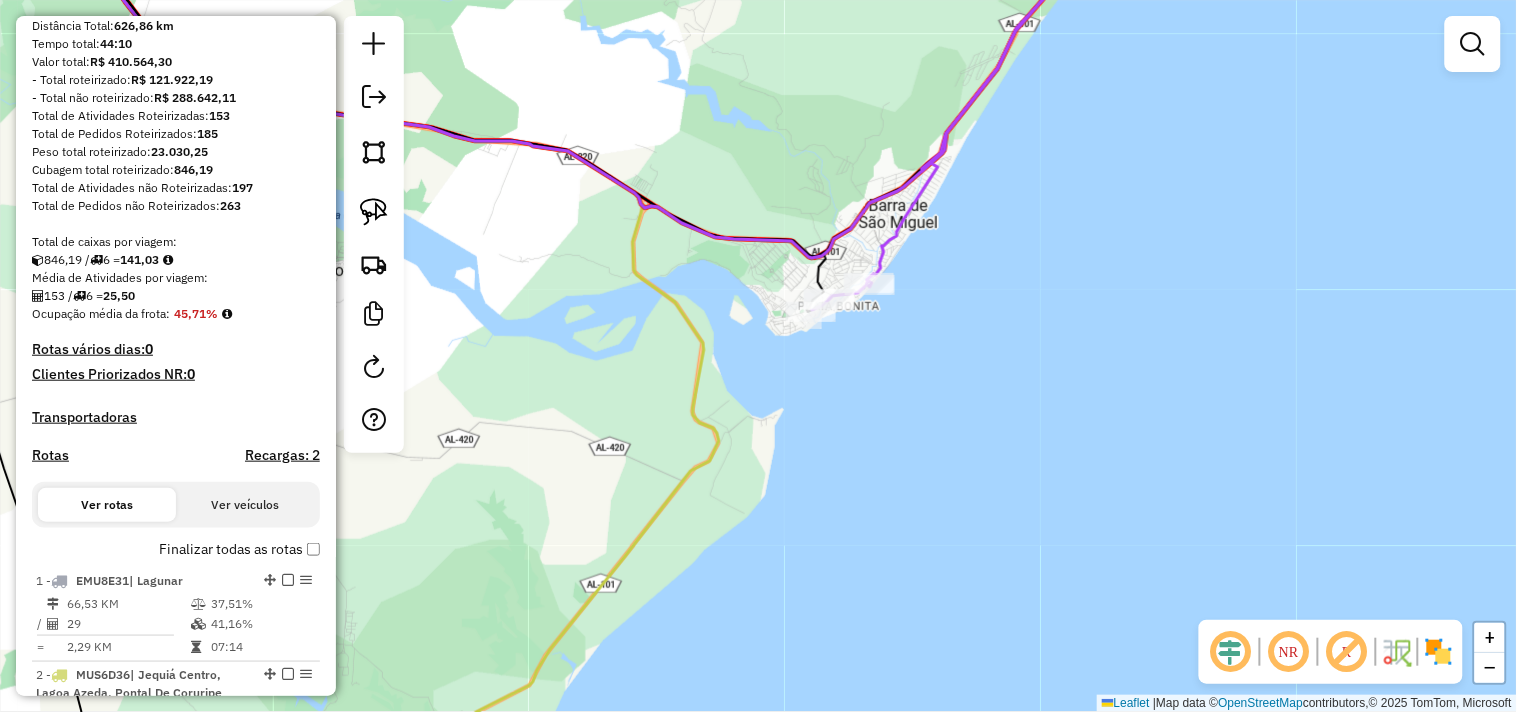 drag, startPoint x: 783, startPoint y: 112, endPoint x: 843, endPoint y: 541, distance: 433.17548 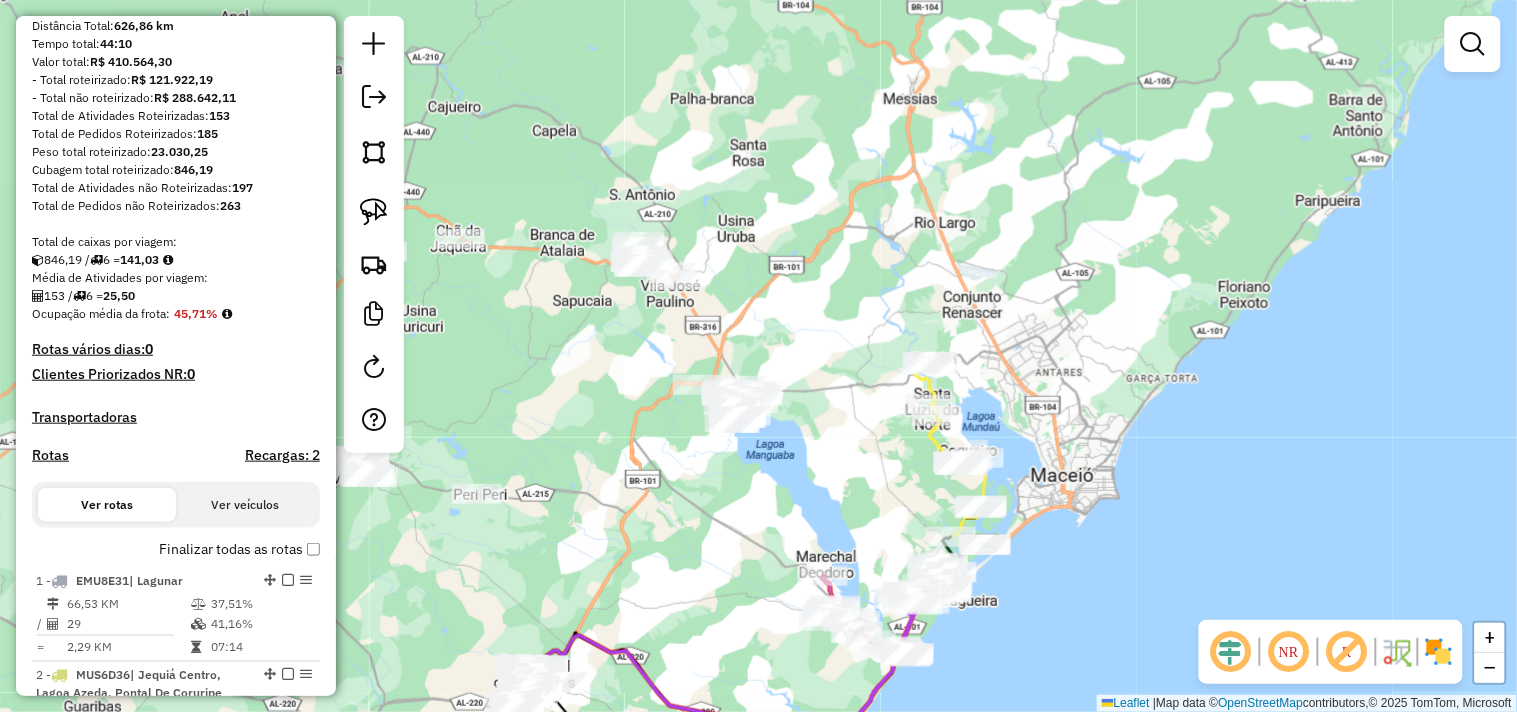 drag, startPoint x: 882, startPoint y: 311, endPoint x: 850, endPoint y: 467, distance: 159.24823 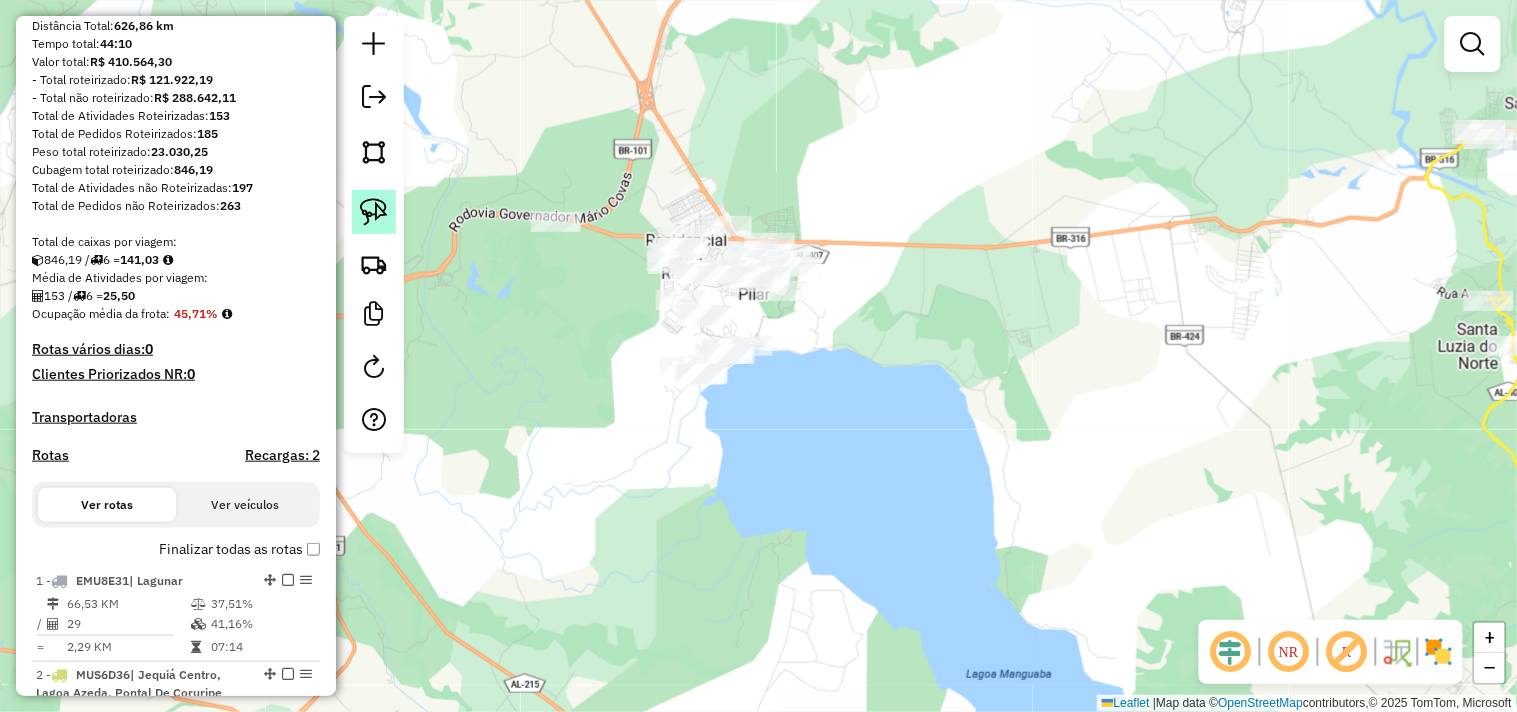 click 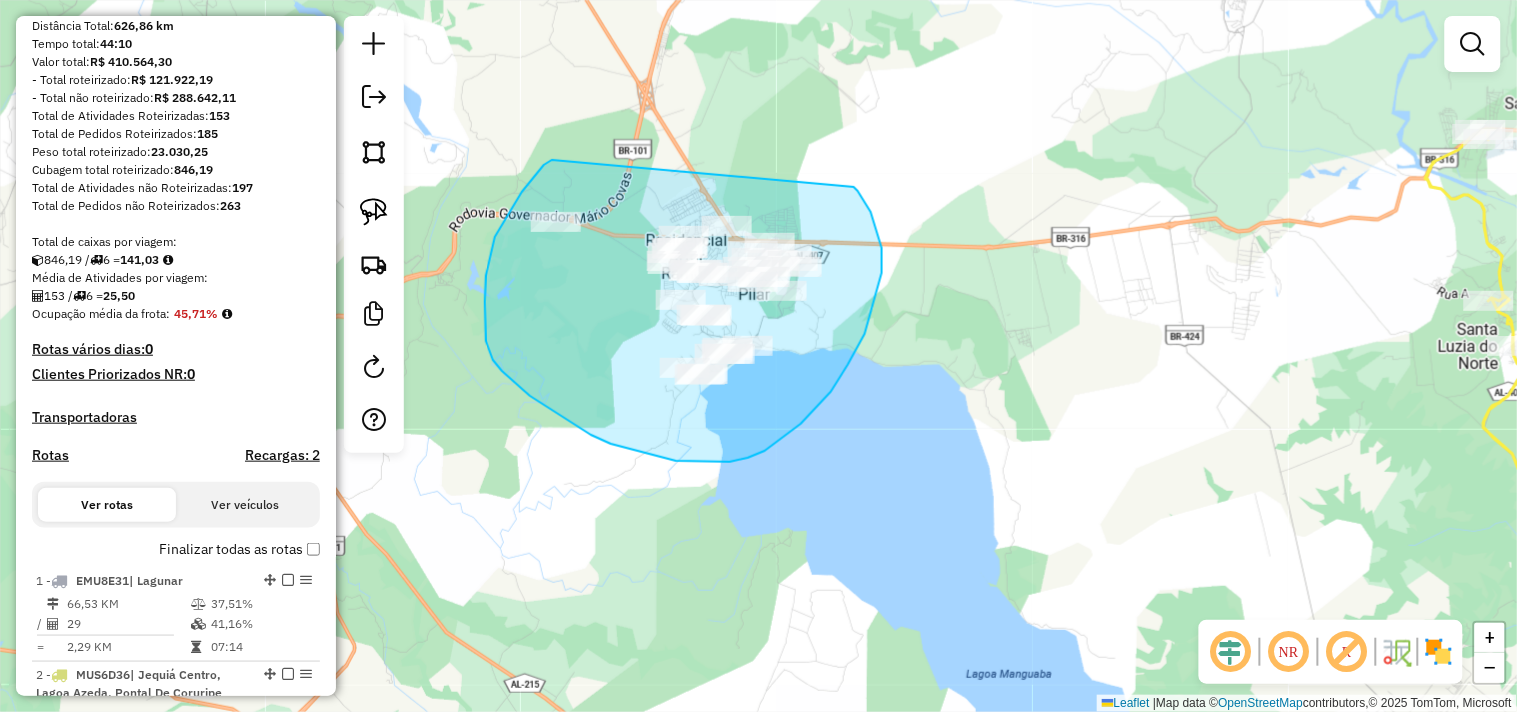 drag, startPoint x: 552, startPoint y: 160, endPoint x: 854, endPoint y: 187, distance: 303.20456 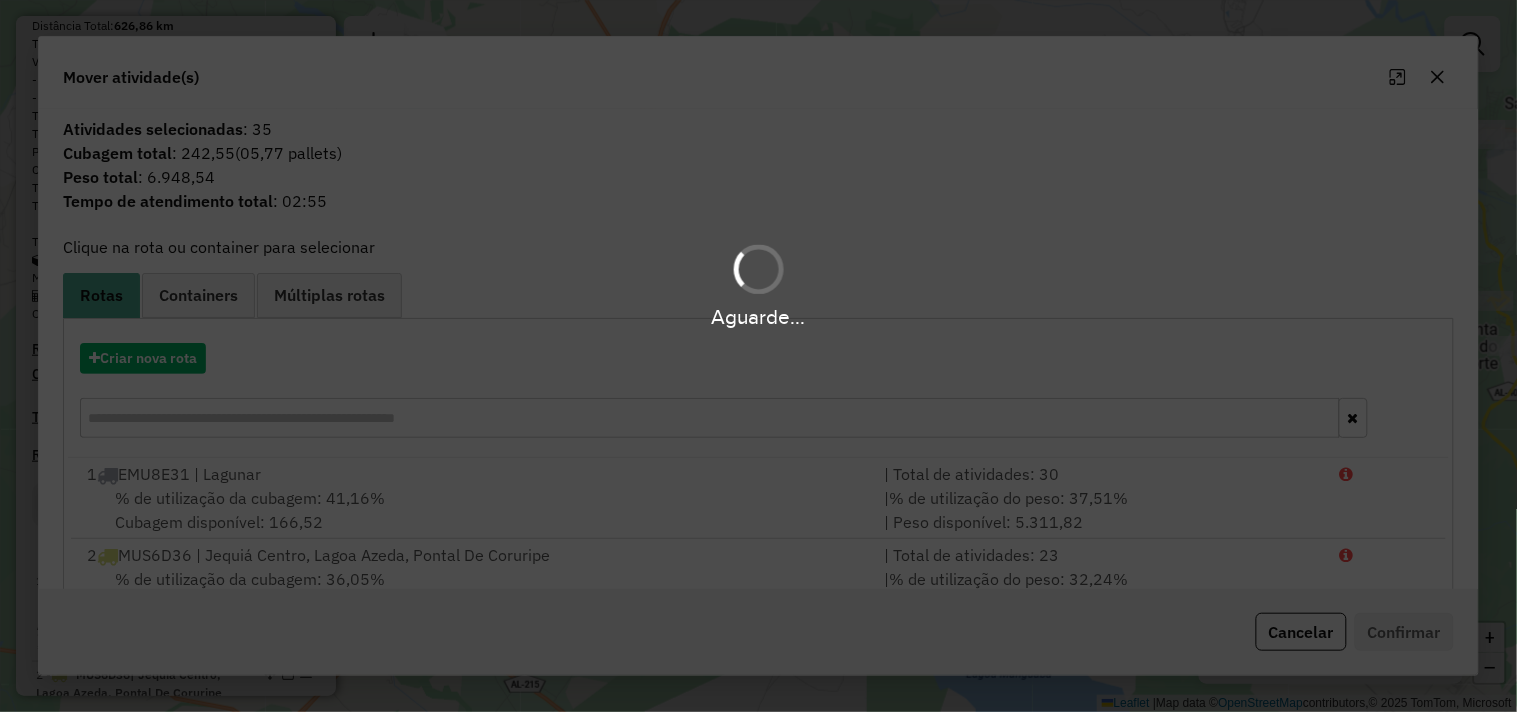 click on "Aguarde..." at bounding box center [758, 356] 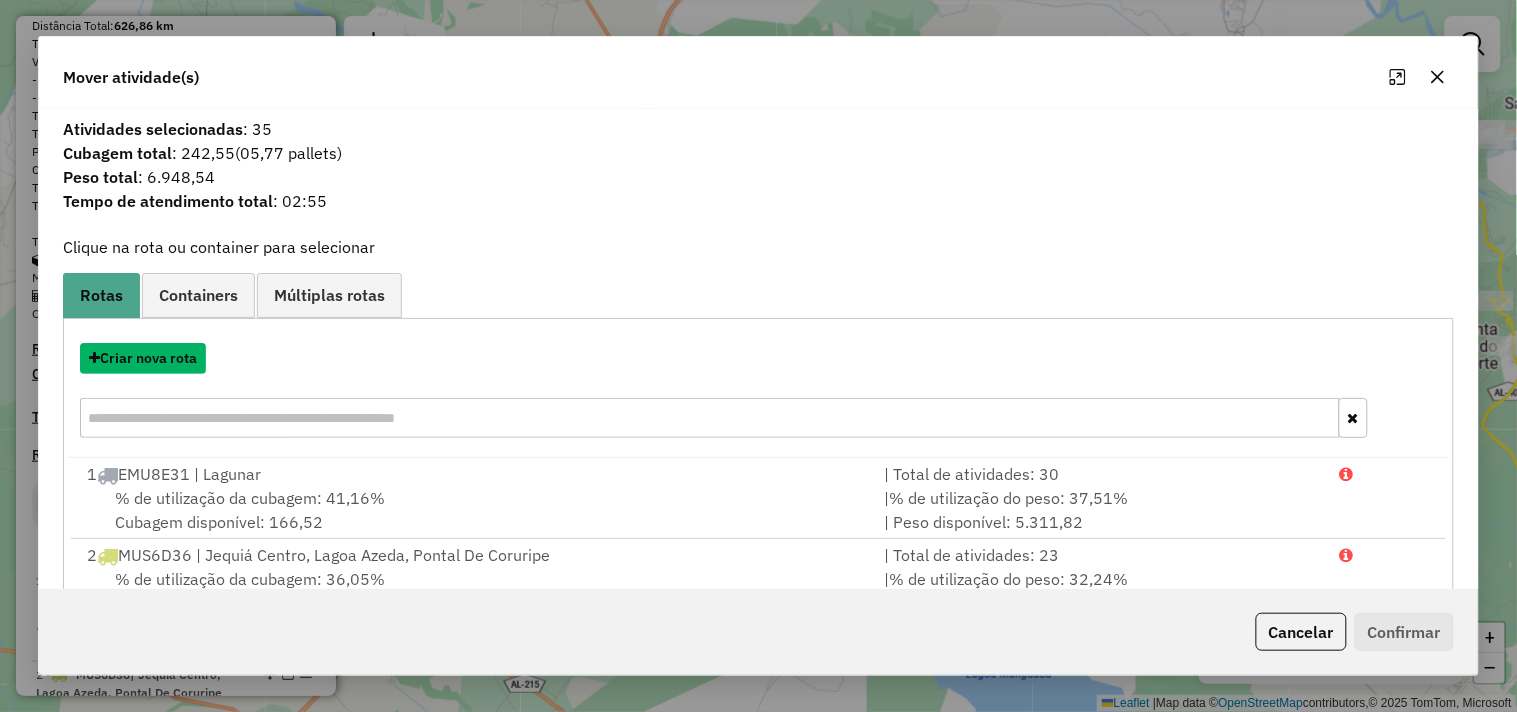click on "Criar nova rota" at bounding box center (143, 358) 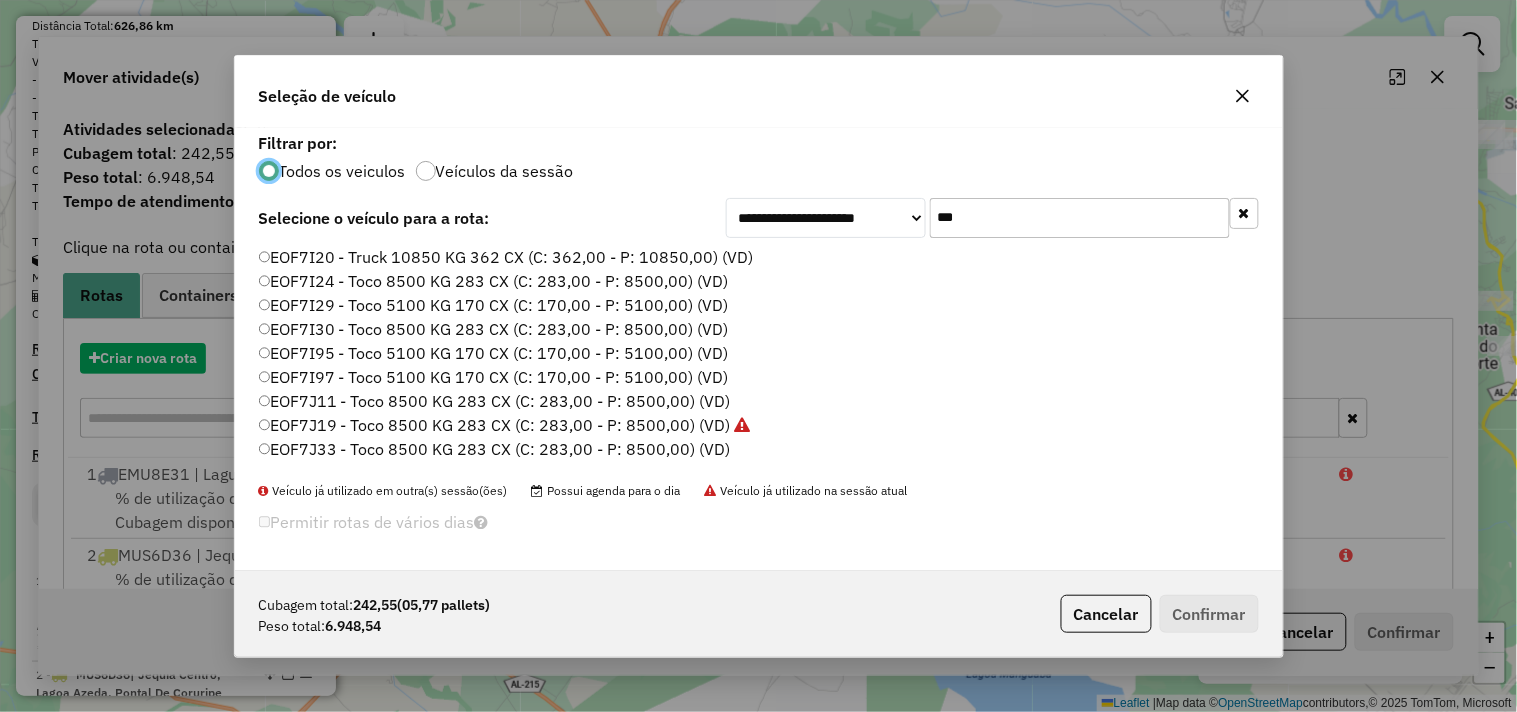 scroll, scrollTop: 11, scrollLeft: 5, axis: both 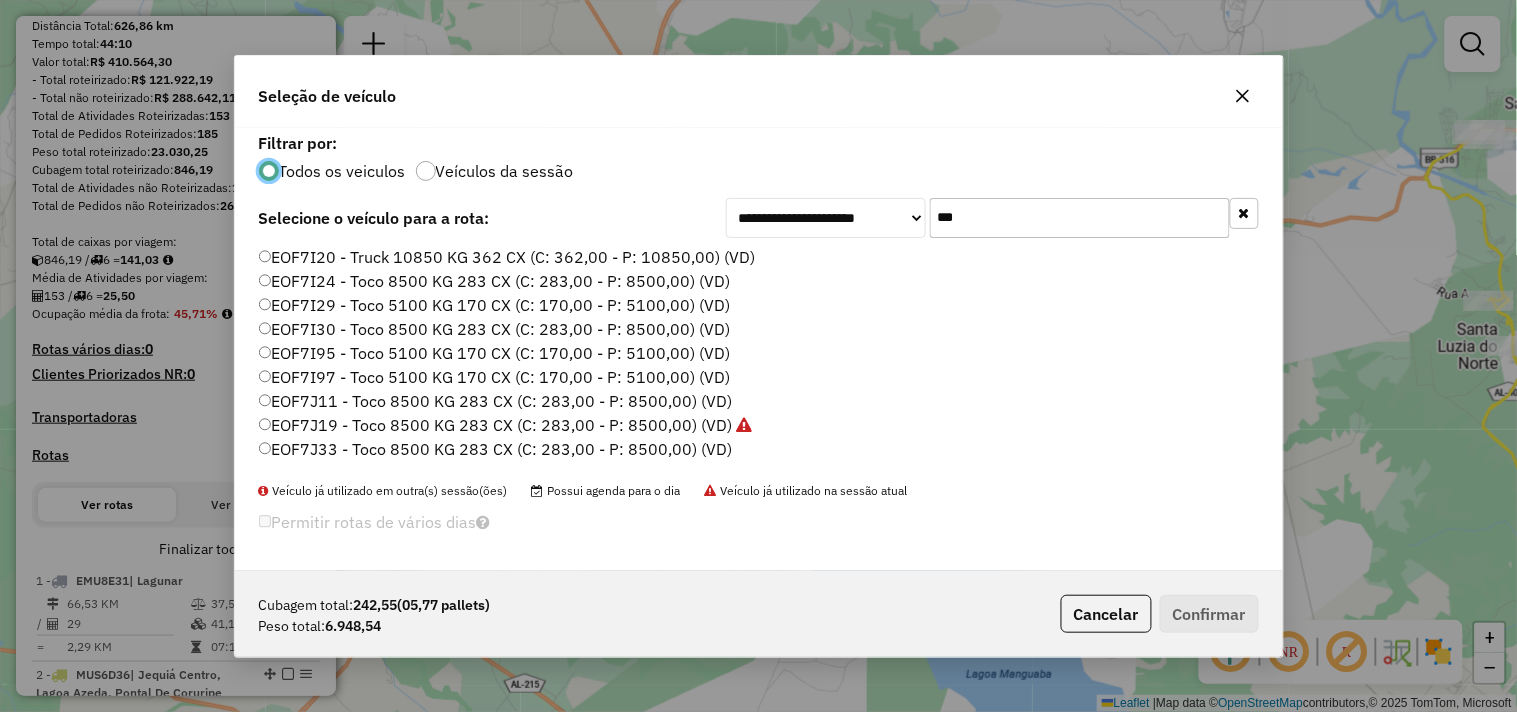 click on "***" 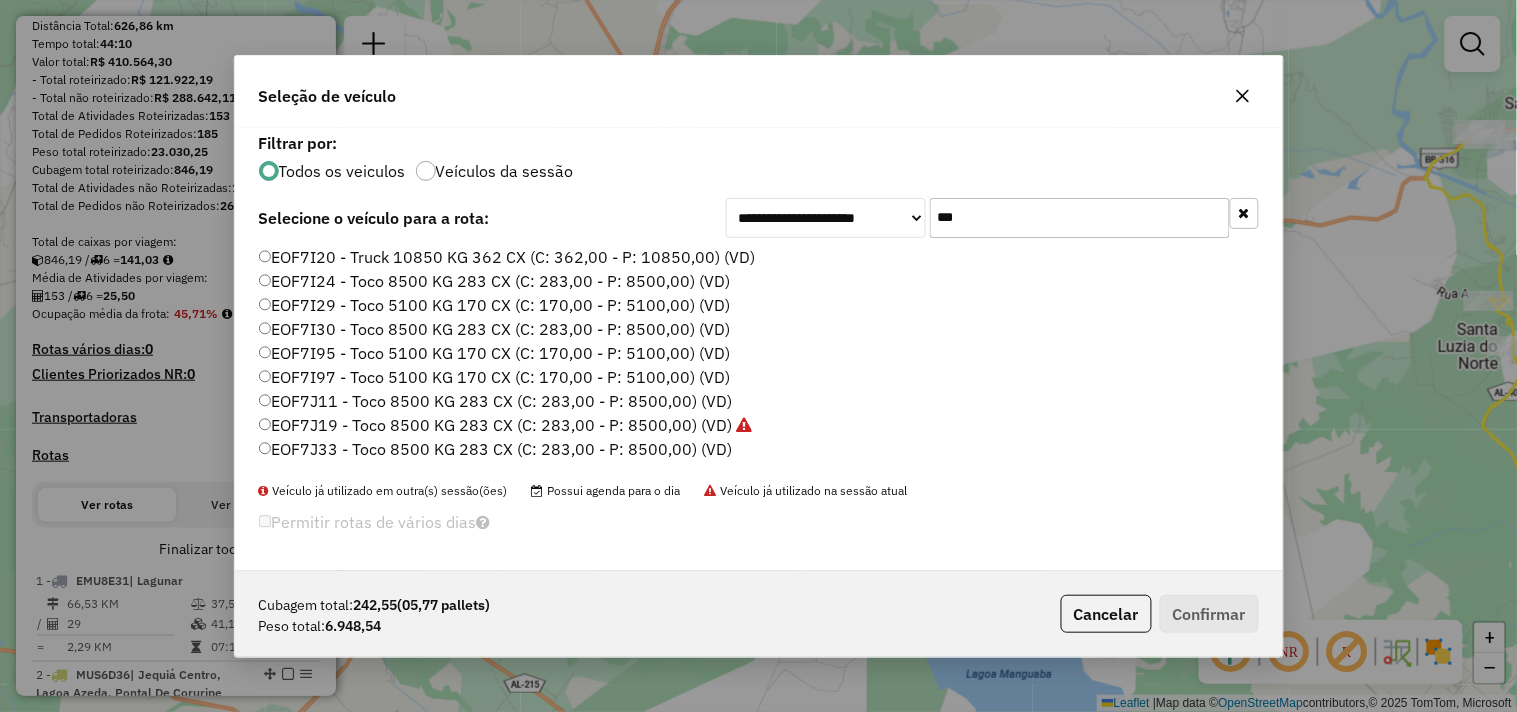 click on "***" 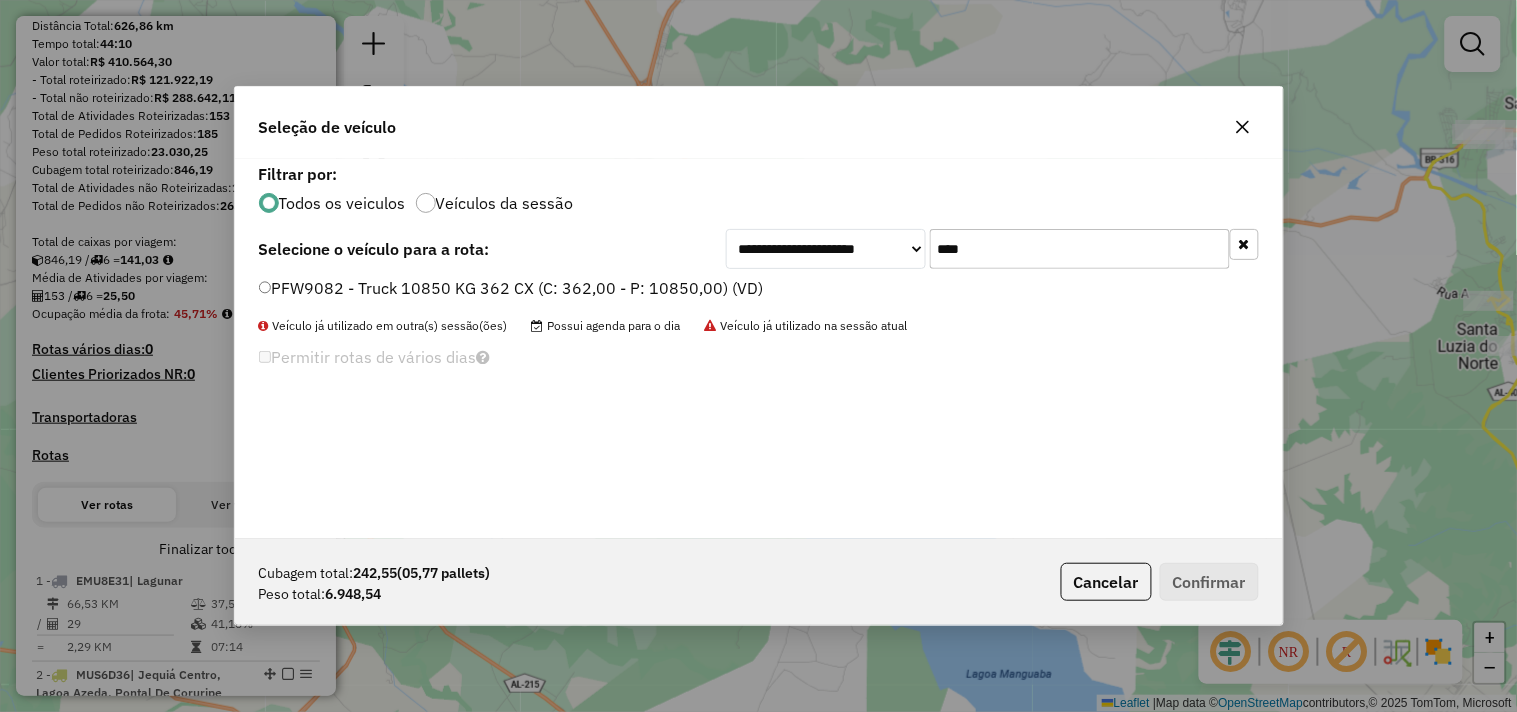 type on "****" 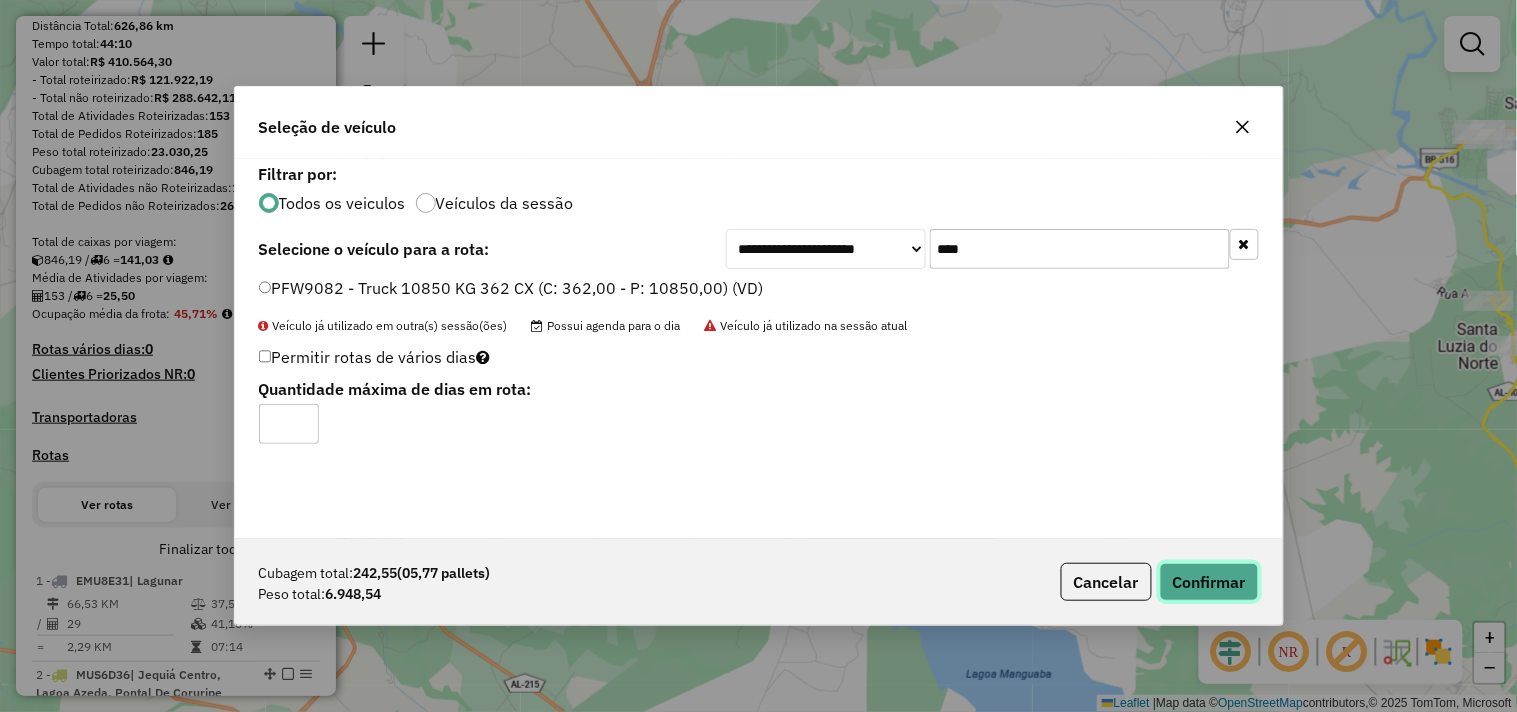 click on "Confirmar" 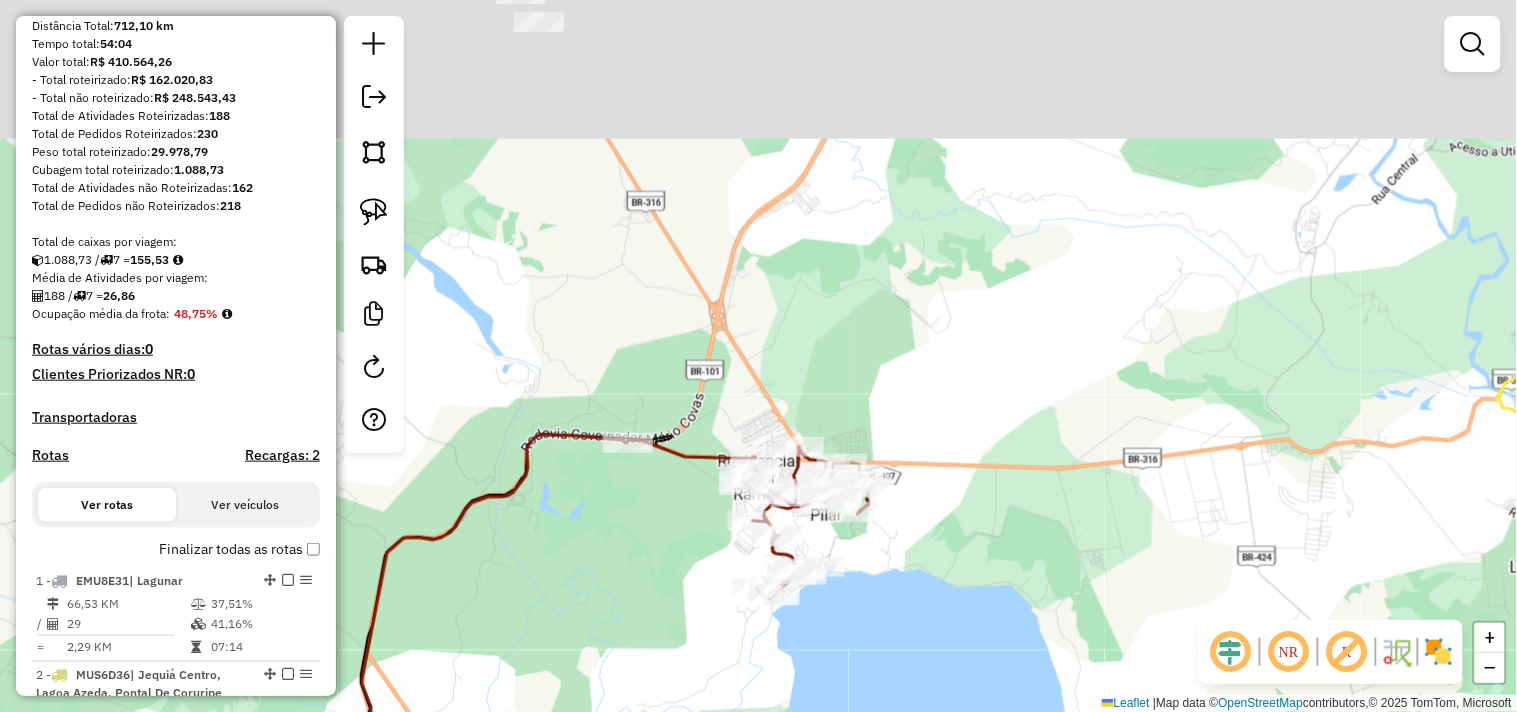 drag, startPoint x: 885, startPoint y: 318, endPoint x: 963, endPoint y: 533, distance: 228.71161 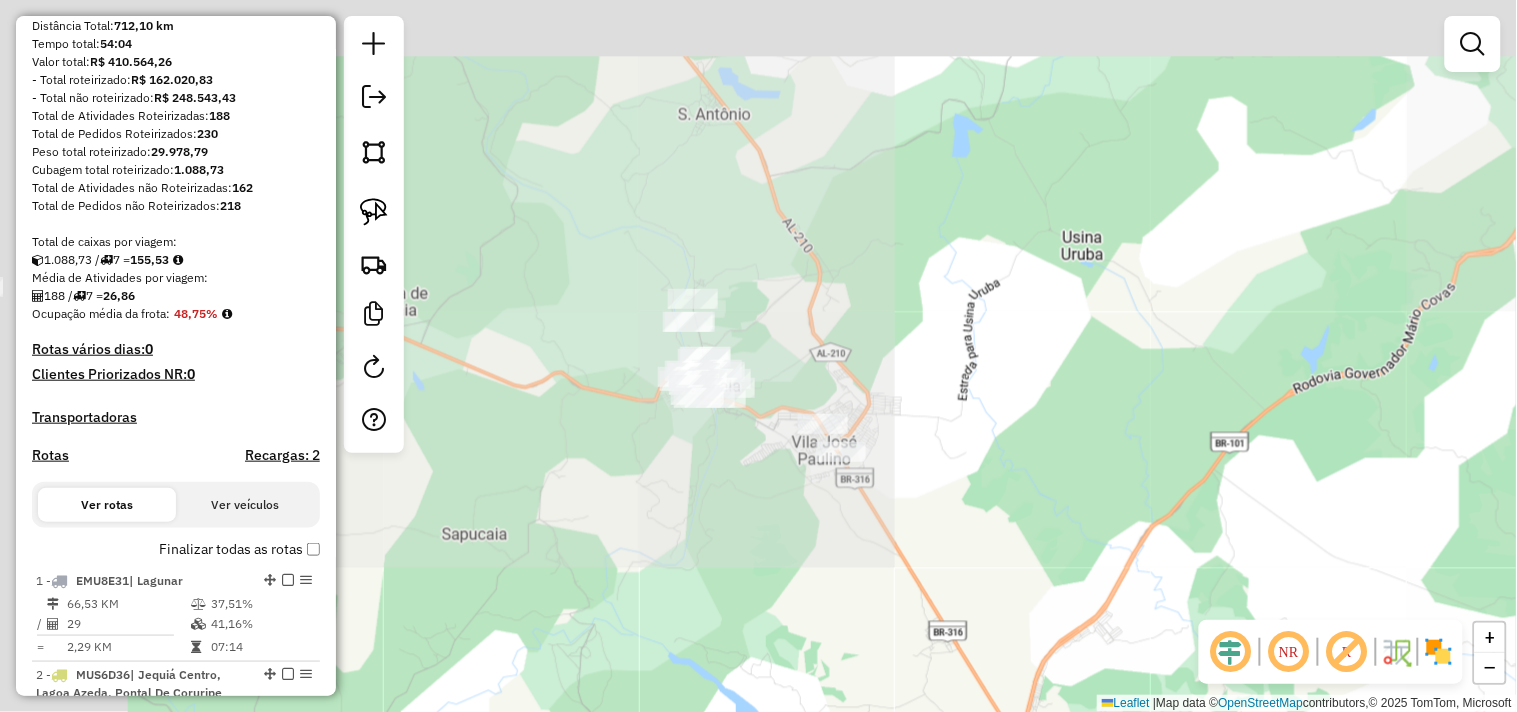 drag, startPoint x: 825, startPoint y: 360, endPoint x: 965, endPoint y: 506, distance: 202.27704 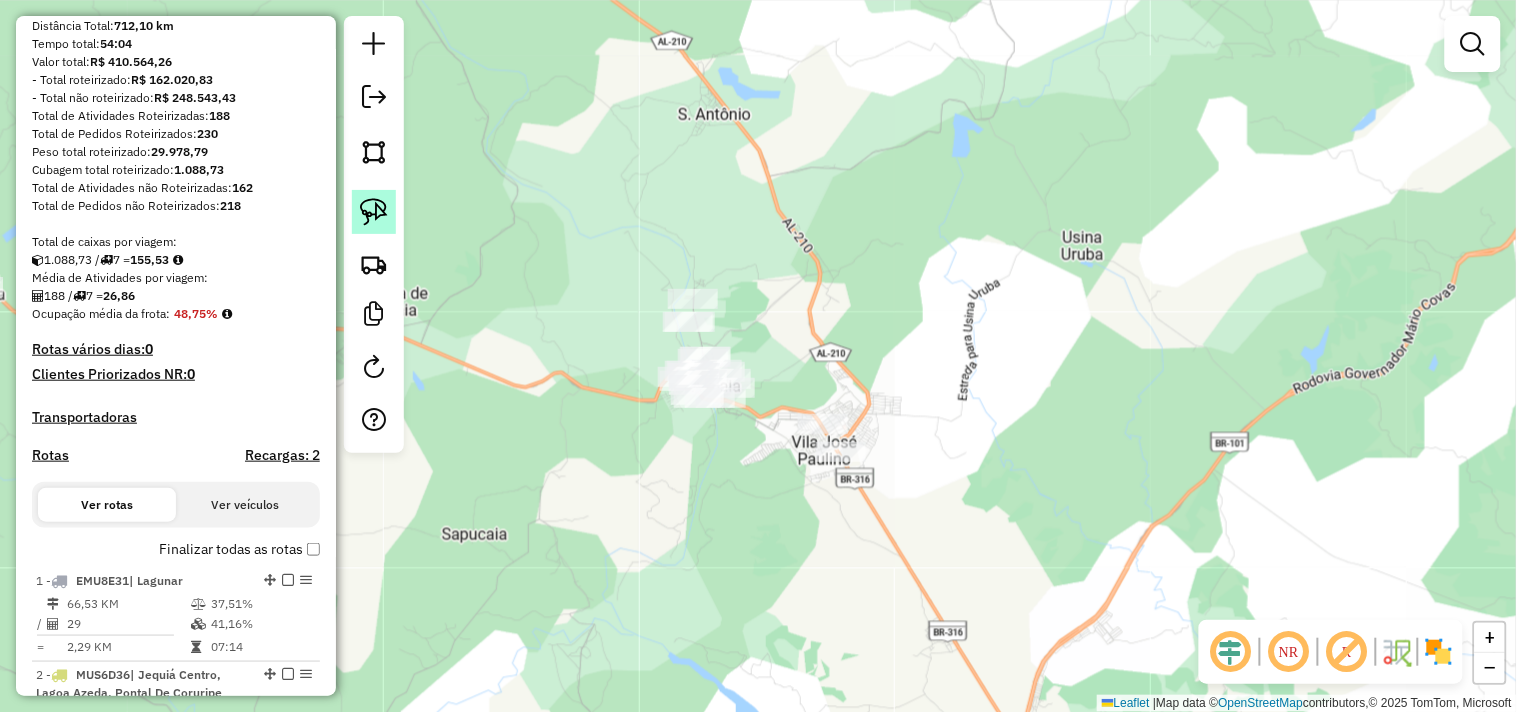 click 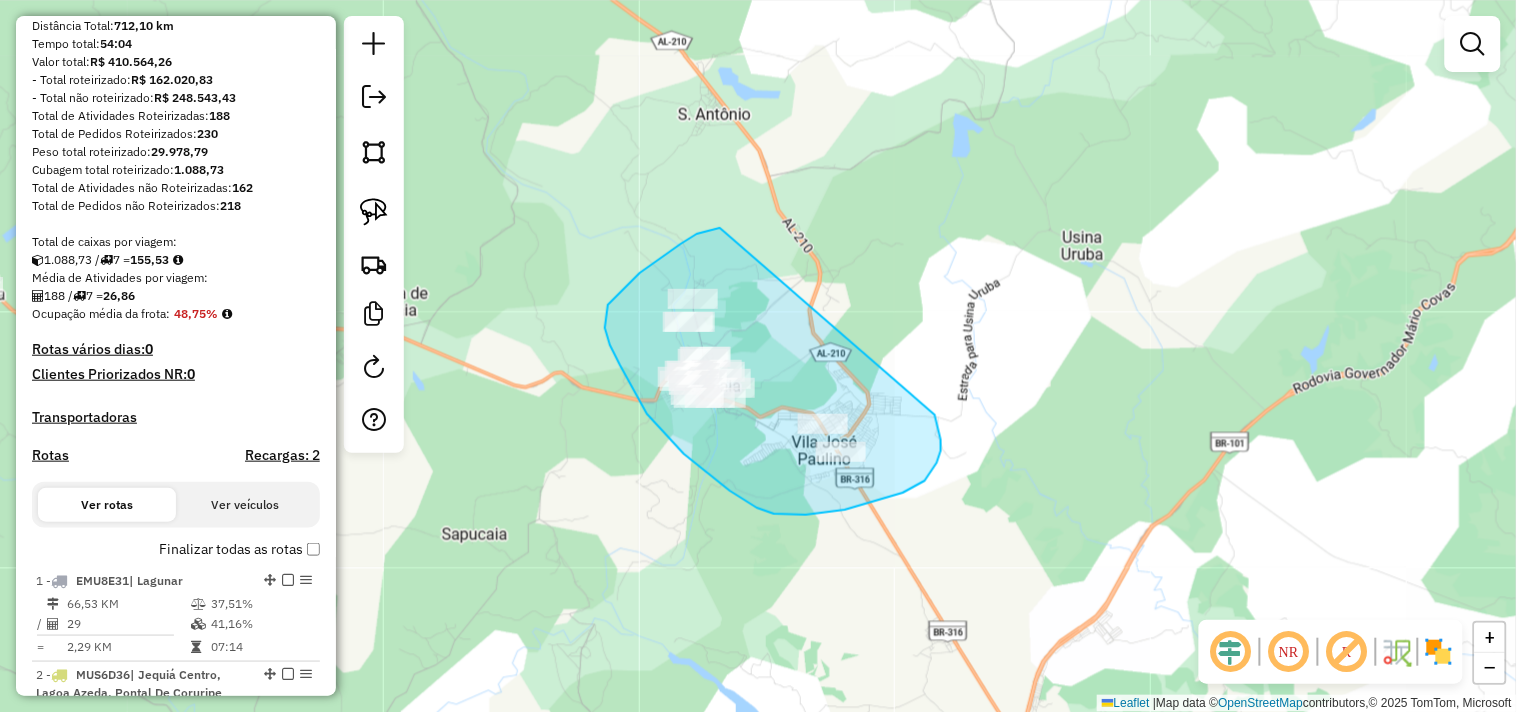 drag, startPoint x: 716, startPoint y: 228, endPoint x: 934, endPoint y: 413, distance: 285.91782 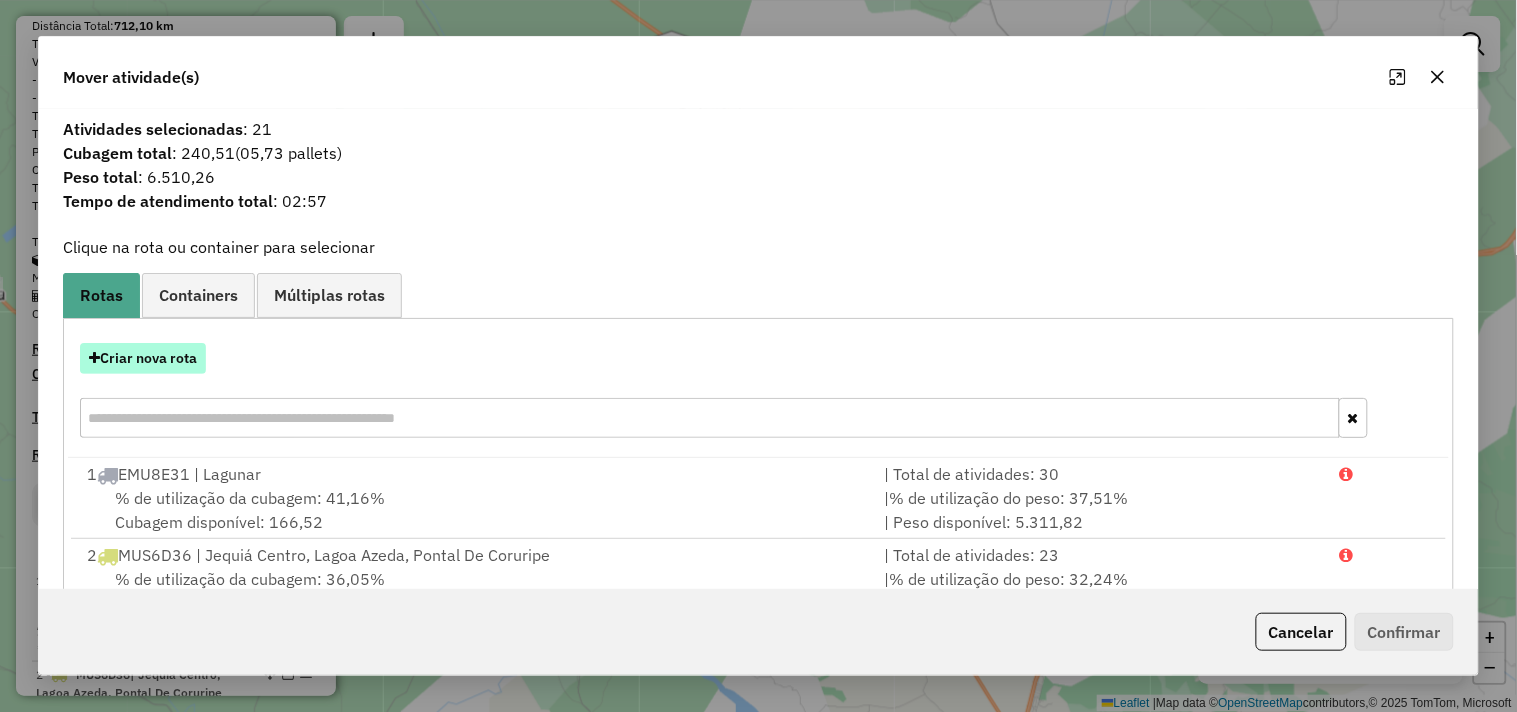 click on "Criar nova rota" at bounding box center [143, 358] 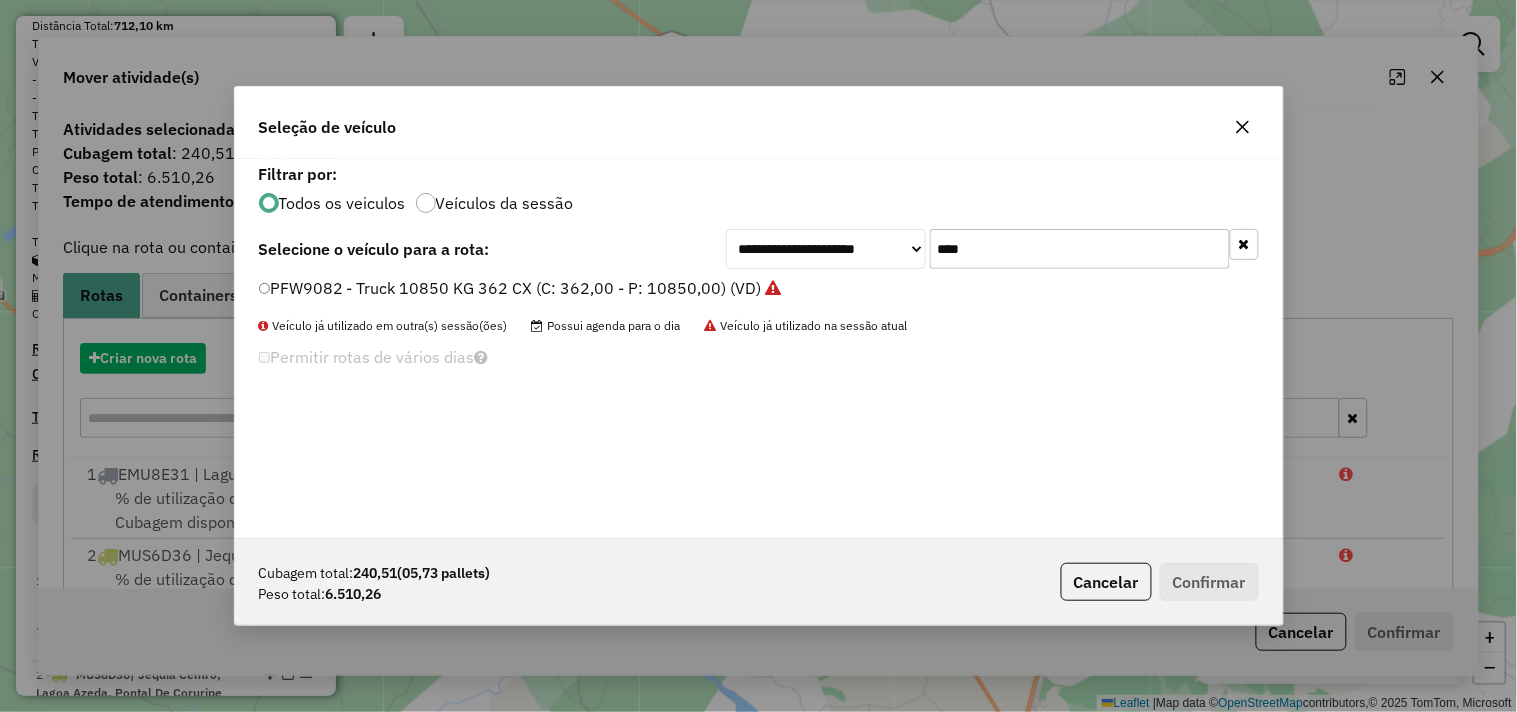 scroll, scrollTop: 11, scrollLeft: 5, axis: both 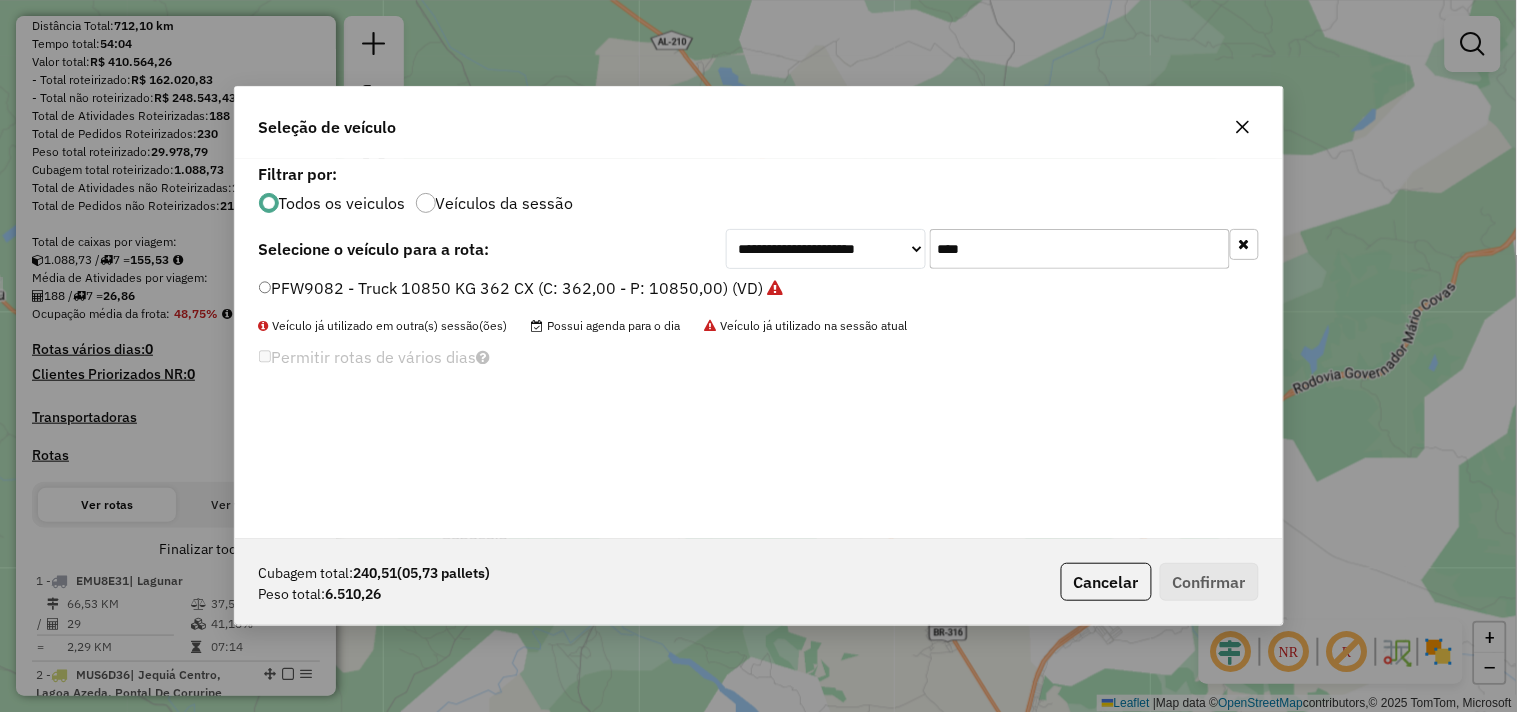 click on "****" 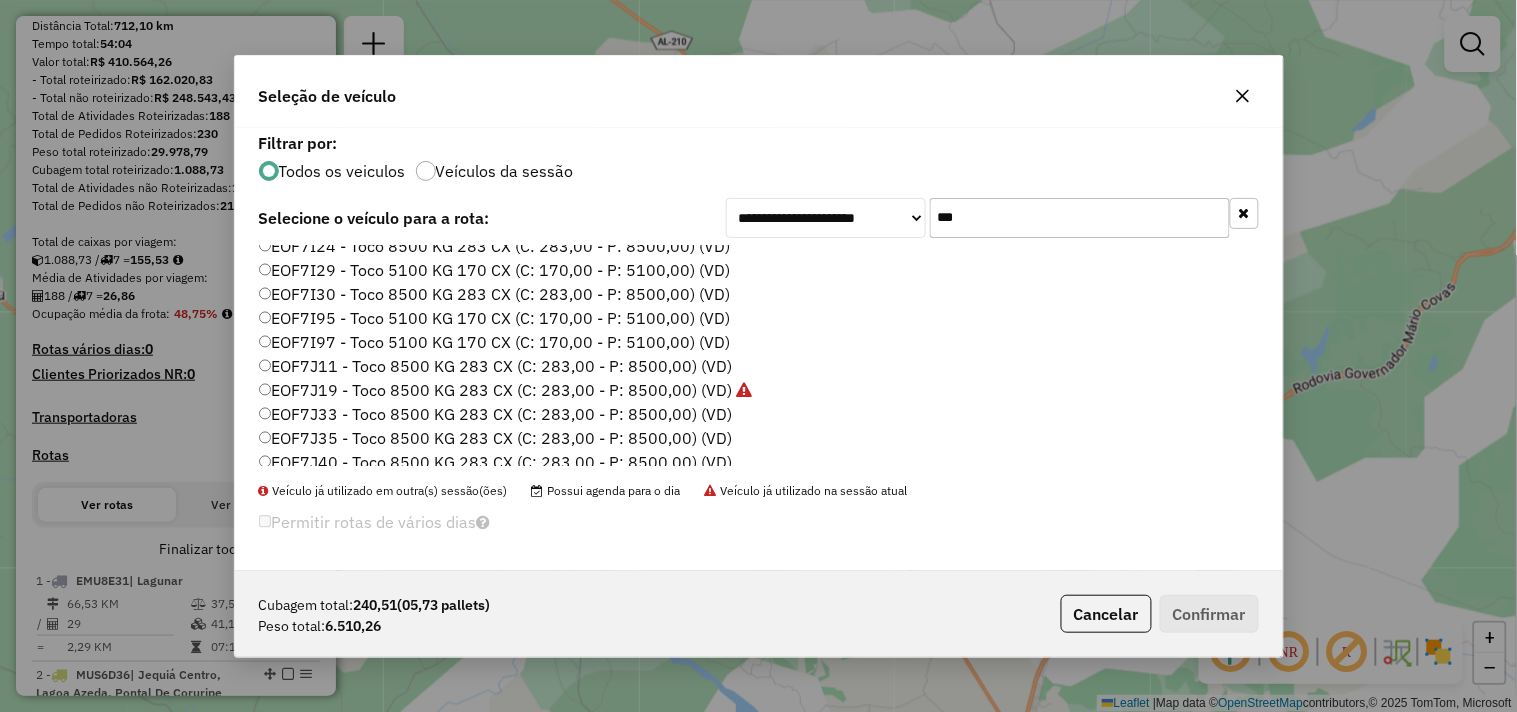 scroll, scrollTop: 44, scrollLeft: 0, axis: vertical 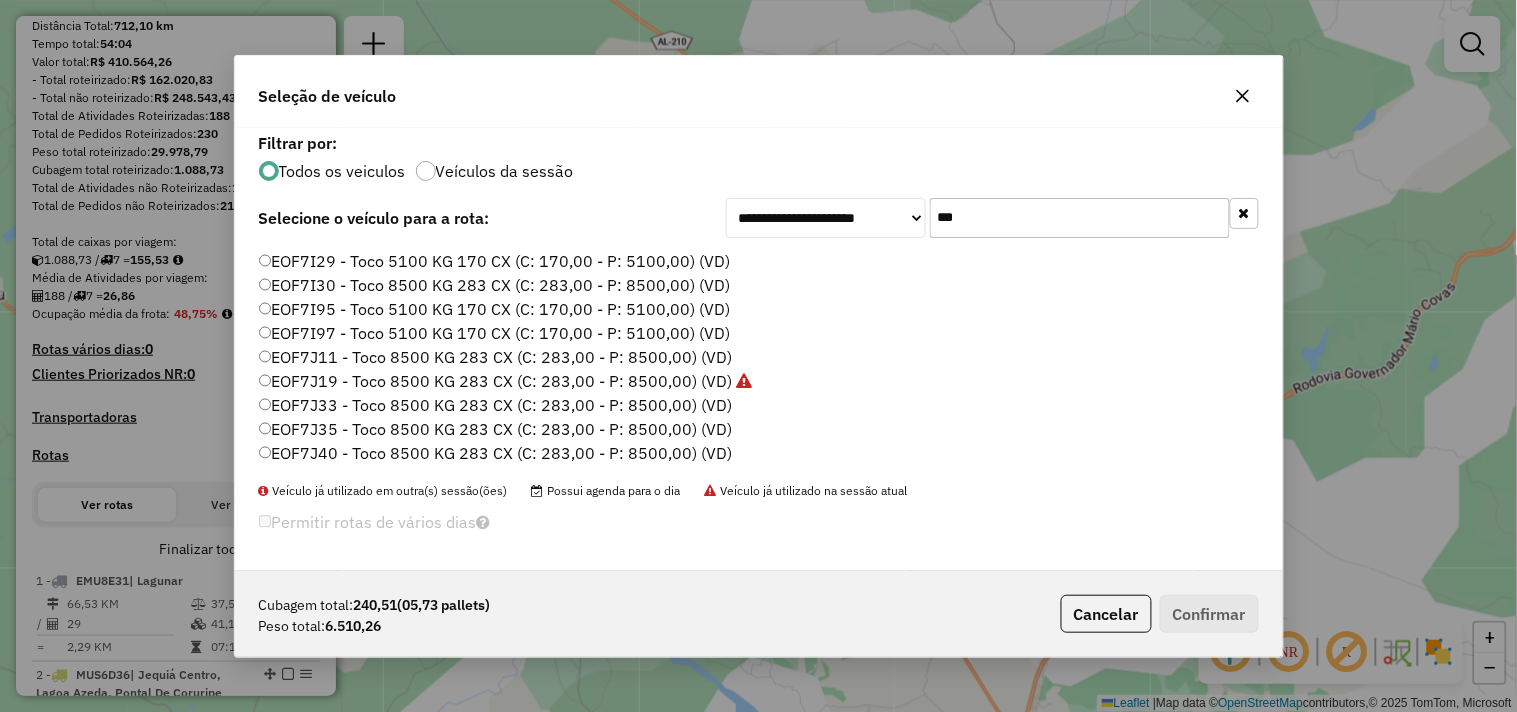 type on "***" 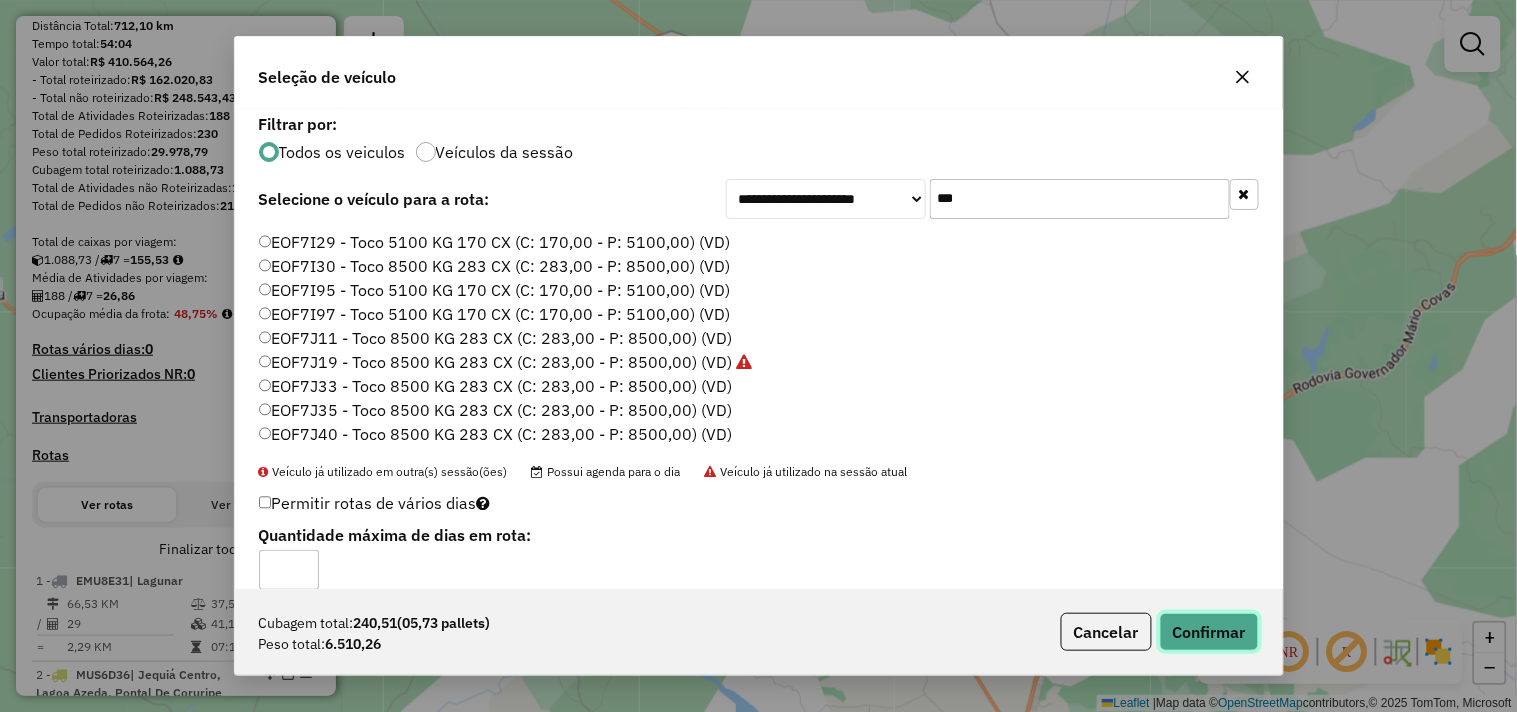 click on "Confirmar" 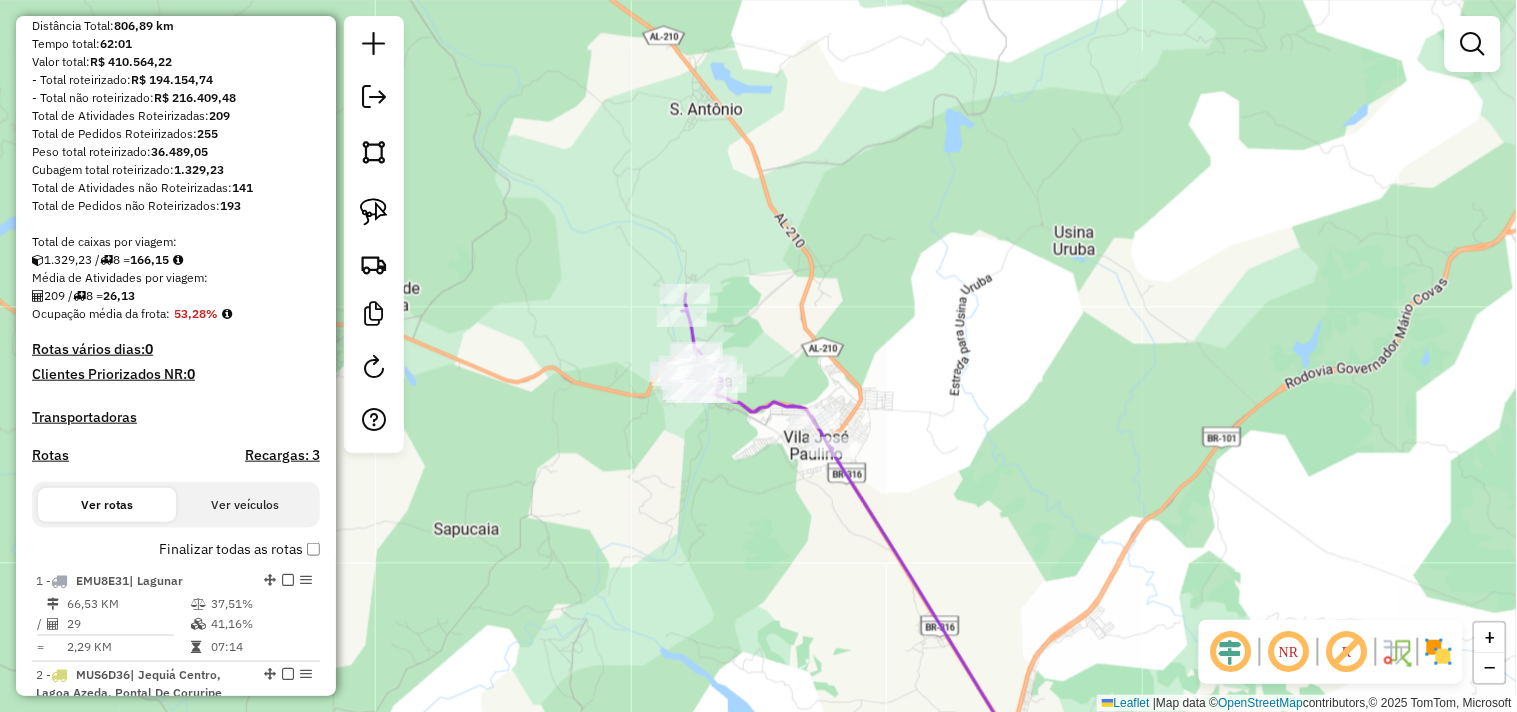 drag, startPoint x: 904, startPoint y: 545, endPoint x: 755, endPoint y: 316, distance: 273.20688 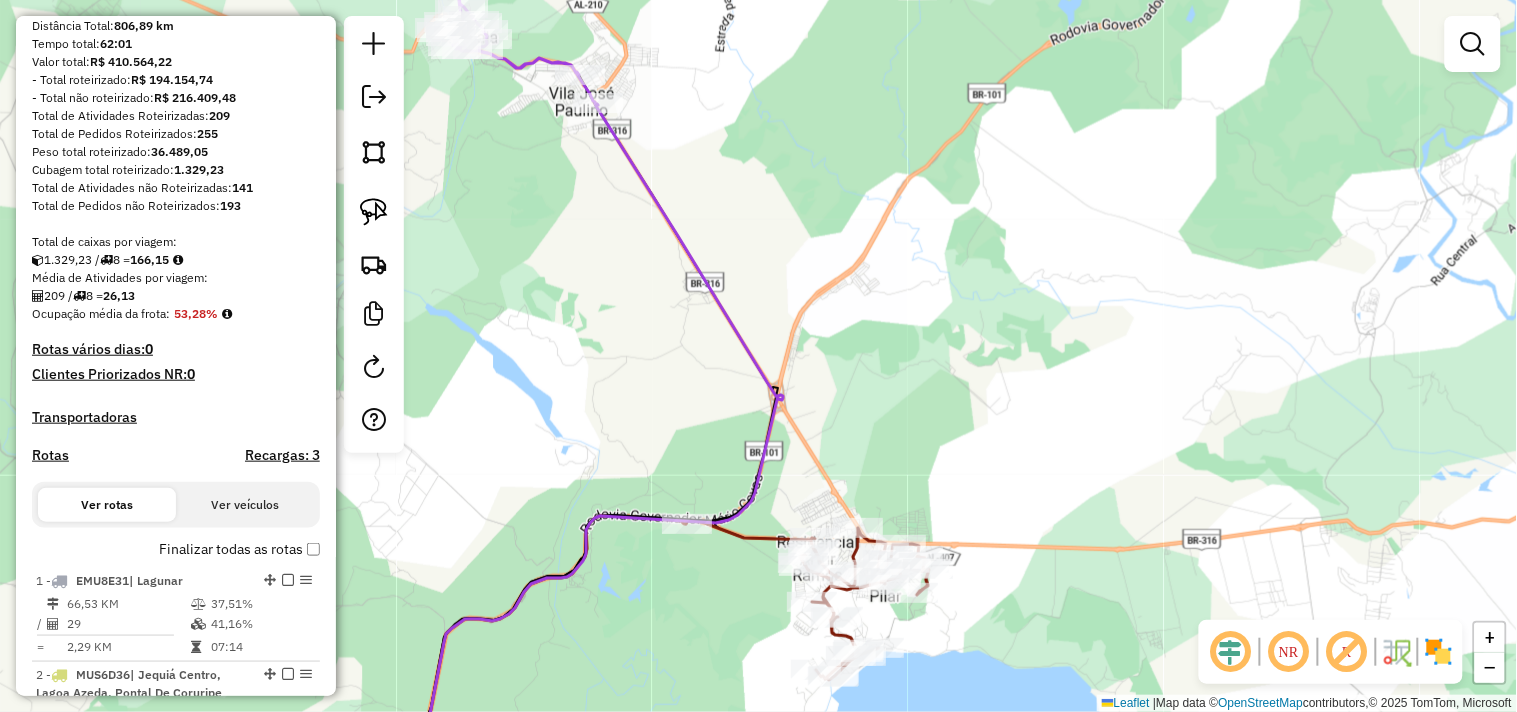 drag, startPoint x: 905, startPoint y: 414, endPoint x: 858, endPoint y: 345, distance: 83.48653 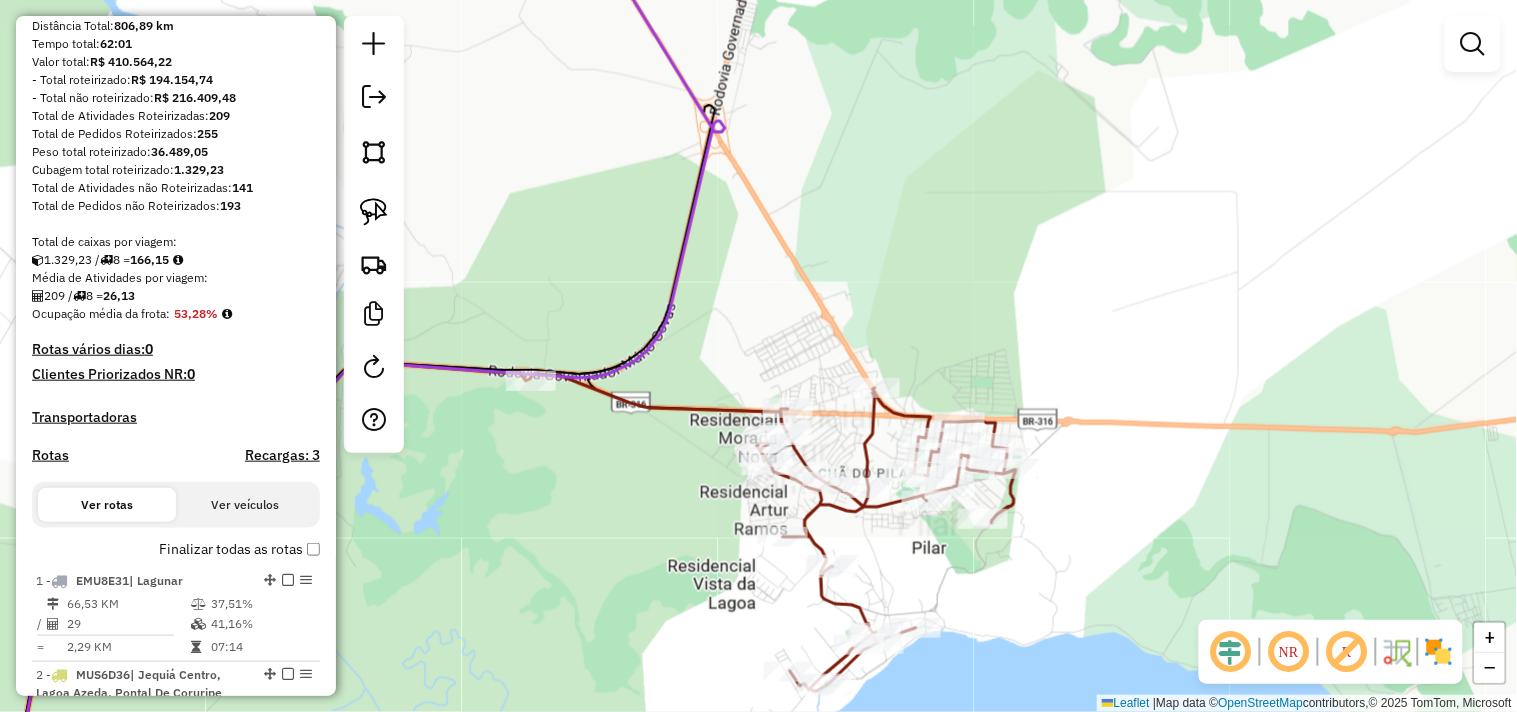 drag, startPoint x: 648, startPoint y: 511, endPoint x: 710, endPoint y: 517, distance: 62.289646 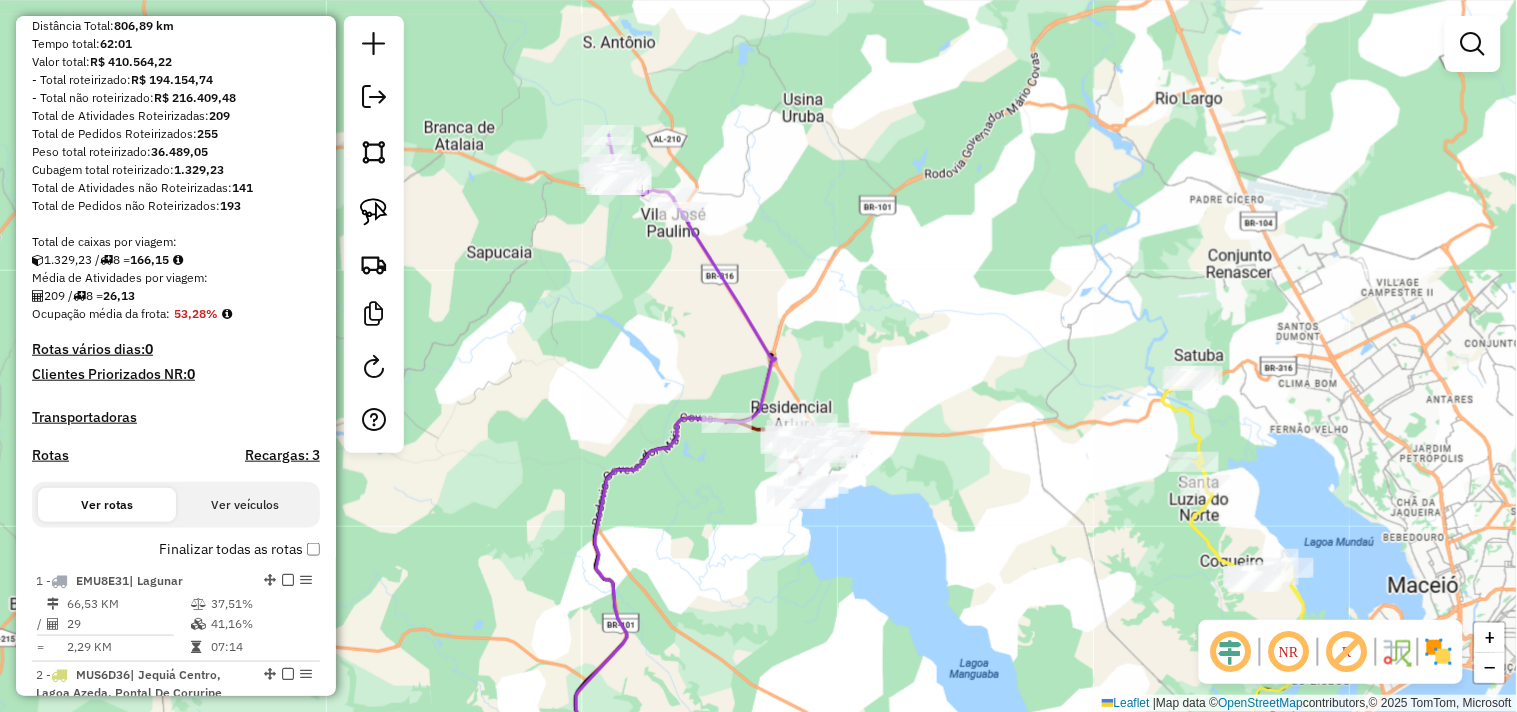 click on "Rota 7 - Placa PFW9082  13545 - MERCEARIA DA IRACI Janela de atendimento Grade de atendimento Capacidade Transportadoras Veículos Cliente Pedidos  Rotas Selecione os dias de semana para filtrar as janelas de atendimento  Seg   Ter   Qua   Qui   Sex   Sáb   Dom  Informe o período da janela de atendimento: De: Até:  Filtrar exatamente a janela do cliente  Considerar janela de atendimento padrão  Selecione os dias de semana para filtrar as grades de atendimento  Seg   Ter   Qua   Qui   Sex   Sáb   Dom   Considerar clientes sem dia de atendimento cadastrado  Clientes fora do dia de atendimento selecionado Filtrar as atividades entre os valores definidos abaixo:  Peso mínimo:   Peso máximo:   Cubagem mínima:   Cubagem máxima:   De:   Até:  Filtrar as atividades entre o tempo de atendimento definido abaixo:  De:   Até:   Considerar capacidade total dos clientes não roteirizados Transportadora: Selecione um ou mais itens Tipo de veículo: Selecione um ou mais itens Veículo: Selecione um ou mais itens +" 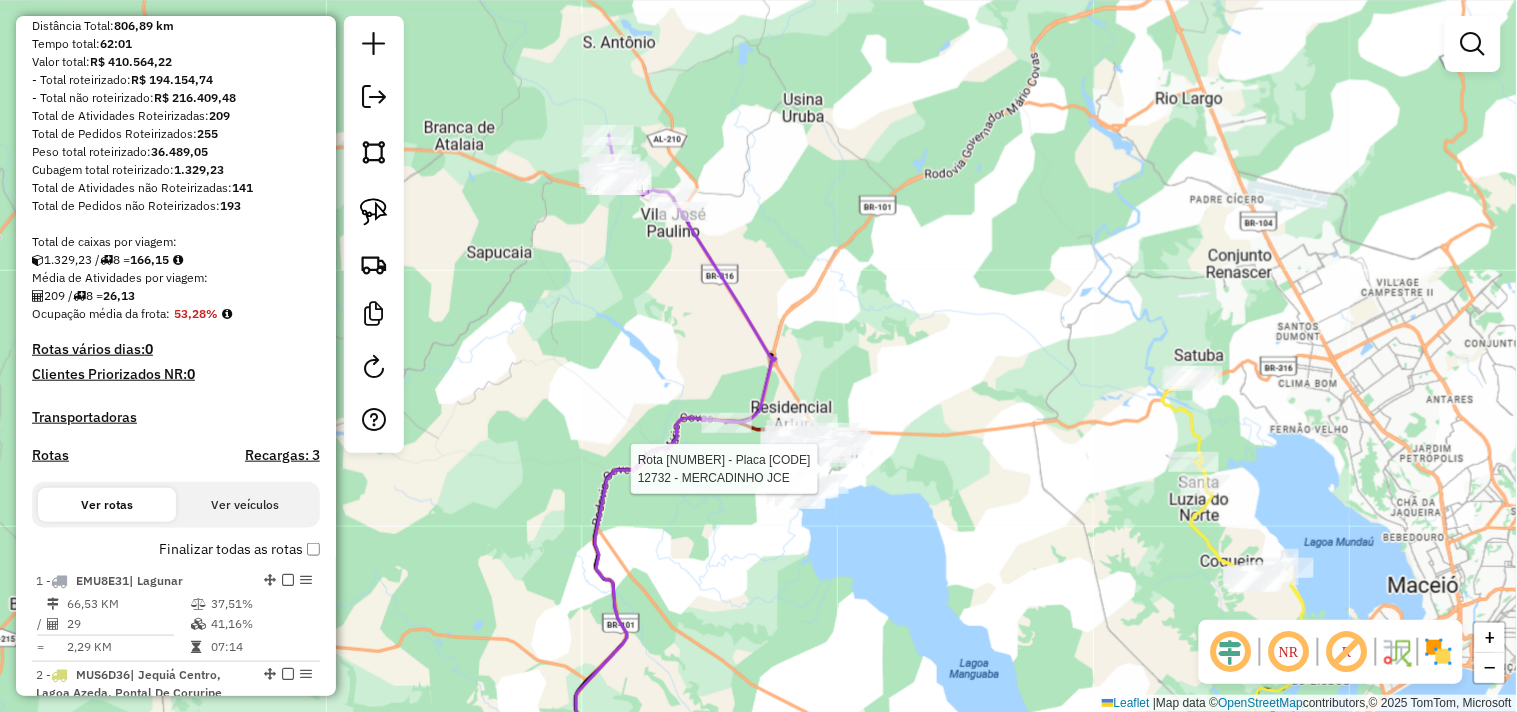 select on "**********" 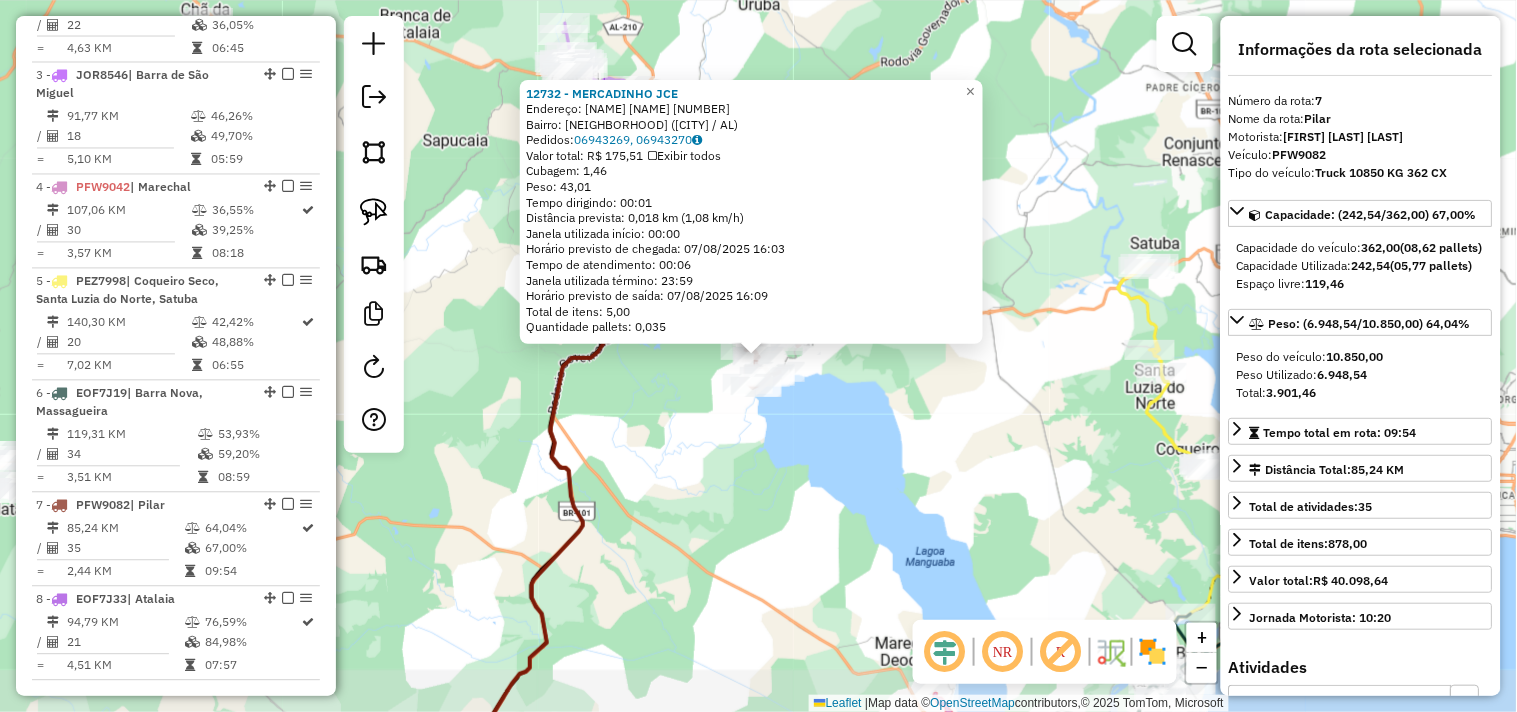 scroll, scrollTop: 1311, scrollLeft: 0, axis: vertical 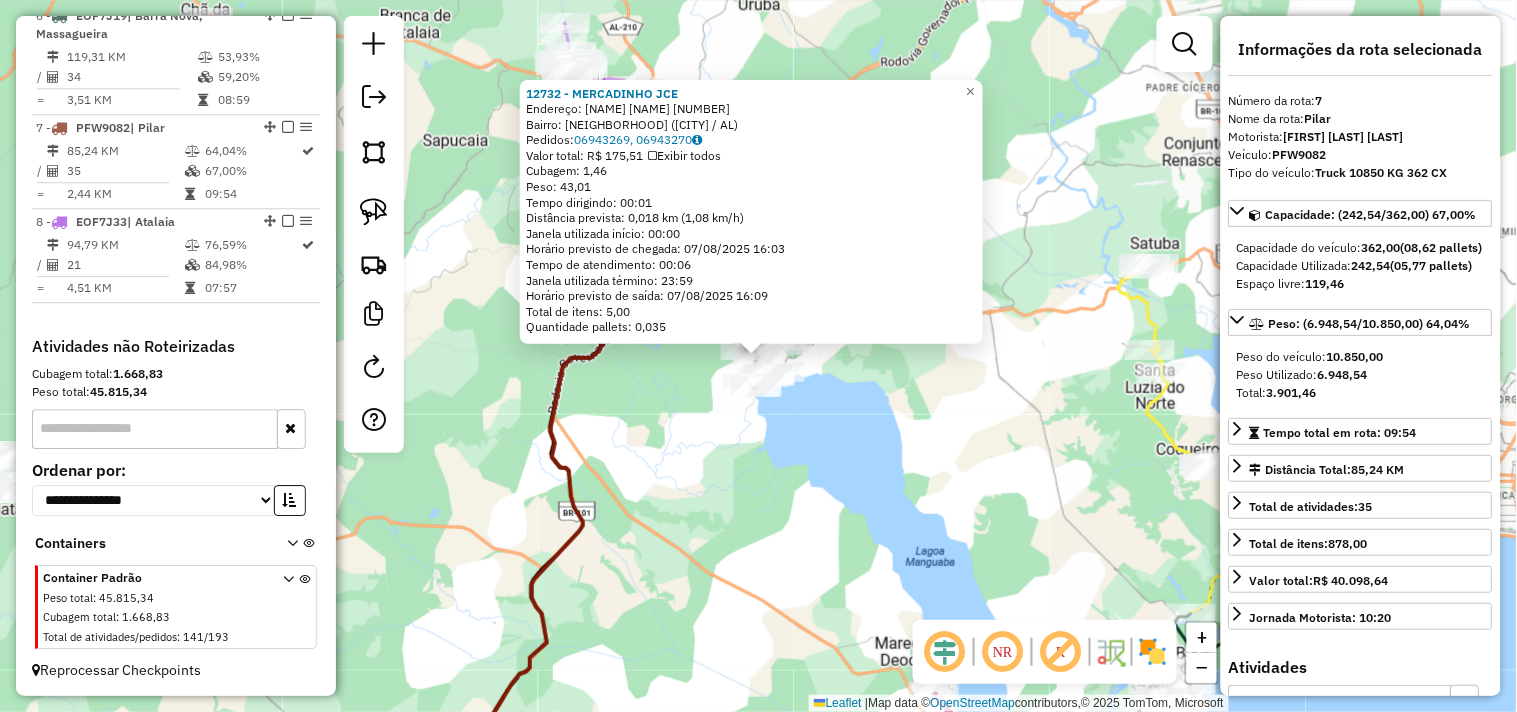 click on "12732 - MERCADINHO JCE  Endereço:  RUA BARaO DE ATALAIA 420   Bairro: CENTRO (PILAR / AL)   Pedidos:  06943269, 06943270   Valor total: R$ 175,51   Exibir todos   Cubagem: 1,46  Peso: 43,01  Tempo dirigindo: 00:01   Distância prevista: 0,018 km (1,08 km/h)   Janela utilizada início: 00:00   Horário previsto de chegada: 07/08/2025 16:03   Tempo de atendimento: 00:06   Janela utilizada término: 23:59   Horário previsto de saída: 07/08/2025 16:09   Total de itens: 5,00   Quantidade pallets: 0,035  × Janela de atendimento Grade de atendimento Capacidade Transportadoras Veículos Cliente Pedidos  Rotas Selecione os dias de semana para filtrar as janelas de atendimento  Seg   Ter   Qua   Qui   Sex   Sáb   Dom  Informe o período da janela de atendimento: De: Até:  Filtrar exatamente a janela do cliente  Considerar janela de atendimento padrão  Selecione os dias de semana para filtrar as grades de atendimento  Seg   Ter   Qua   Qui   Sex   Sáb   Dom   Considerar clientes sem dia de atendimento cadastrado" 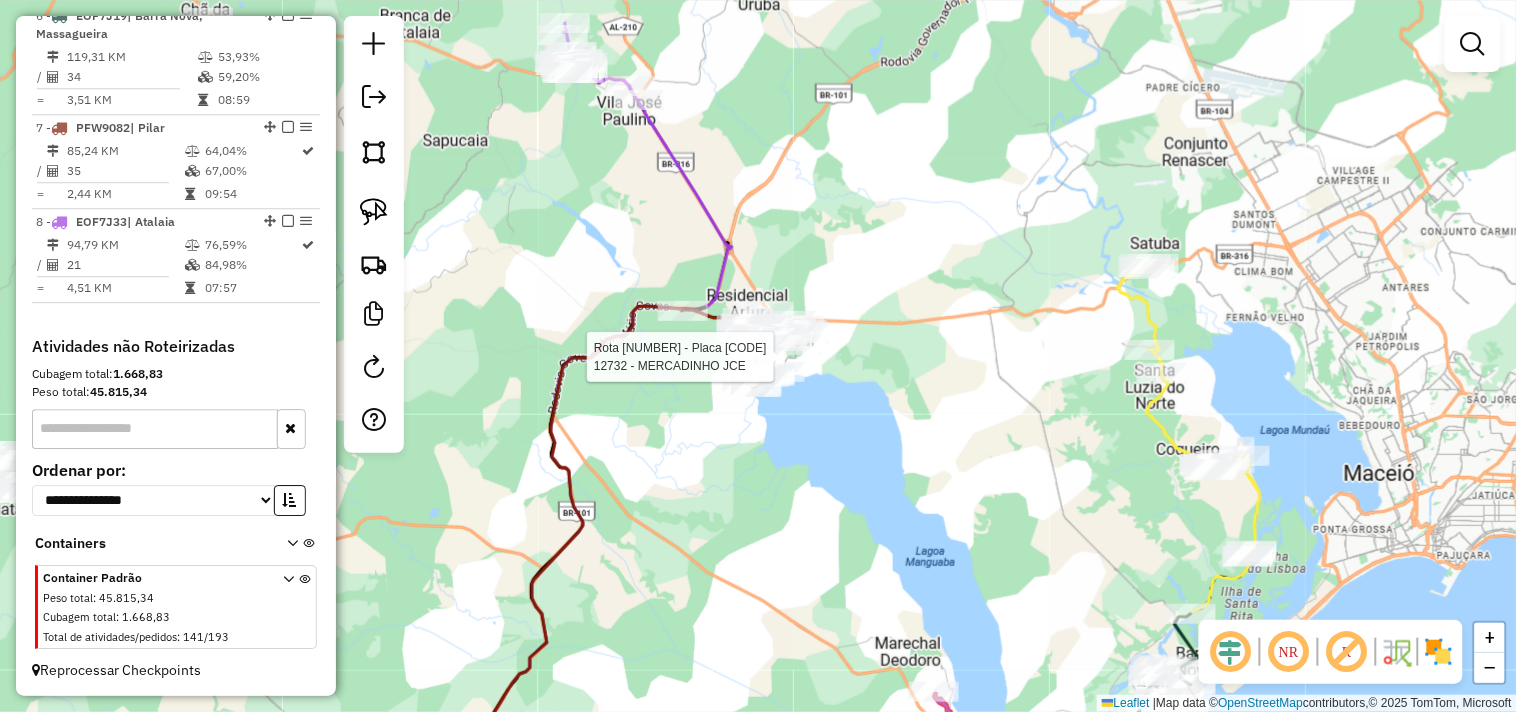 select on "**********" 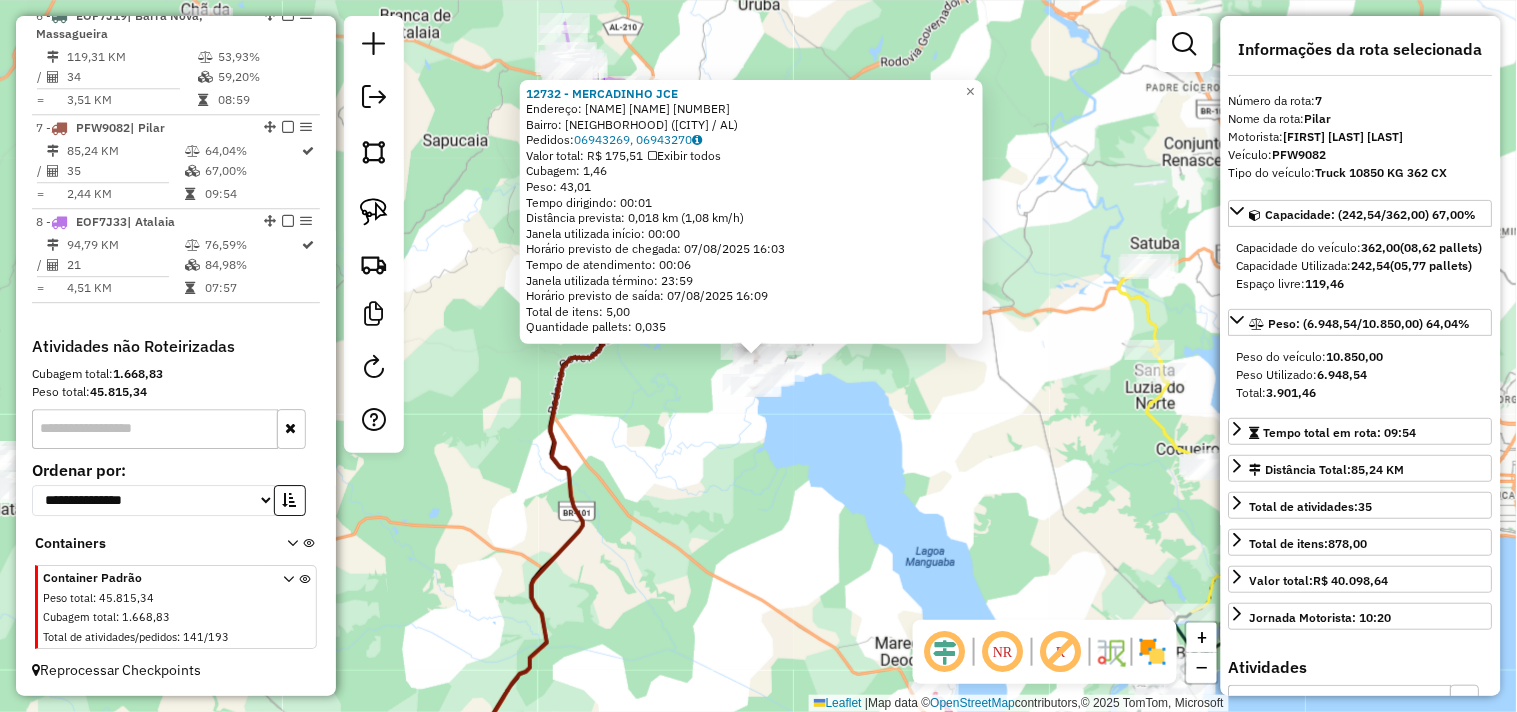 click on "12732 - MERCADINHO JCE  Endereço:  RUA BARaO DE ATALAIA 420   Bairro: CENTRO (PILAR / AL)   Pedidos:  06943269, 06943270   Valor total: R$ 175,51   Exibir todos   Cubagem: 1,46  Peso: 43,01  Tempo dirigindo: 00:01   Distância prevista: 0,018 km (1,08 km/h)   Janela utilizada início: 00:00   Horário previsto de chegada: 07/08/2025 16:03   Tempo de atendimento: 00:06   Janela utilizada término: 23:59   Horário previsto de saída: 07/08/2025 16:09   Total de itens: 5,00   Quantidade pallets: 0,035  × Janela de atendimento Grade de atendimento Capacidade Transportadoras Veículos Cliente Pedidos  Rotas Selecione os dias de semana para filtrar as janelas de atendimento  Seg   Ter   Qua   Qui   Sex   Sáb   Dom  Informe o período da janela de atendimento: De: Até:  Filtrar exatamente a janela do cliente  Considerar janela de atendimento padrão  Selecione os dias de semana para filtrar as grades de atendimento  Seg   Ter   Qua   Qui   Sex   Sáb   Dom   Considerar clientes sem dia de atendimento cadastrado" 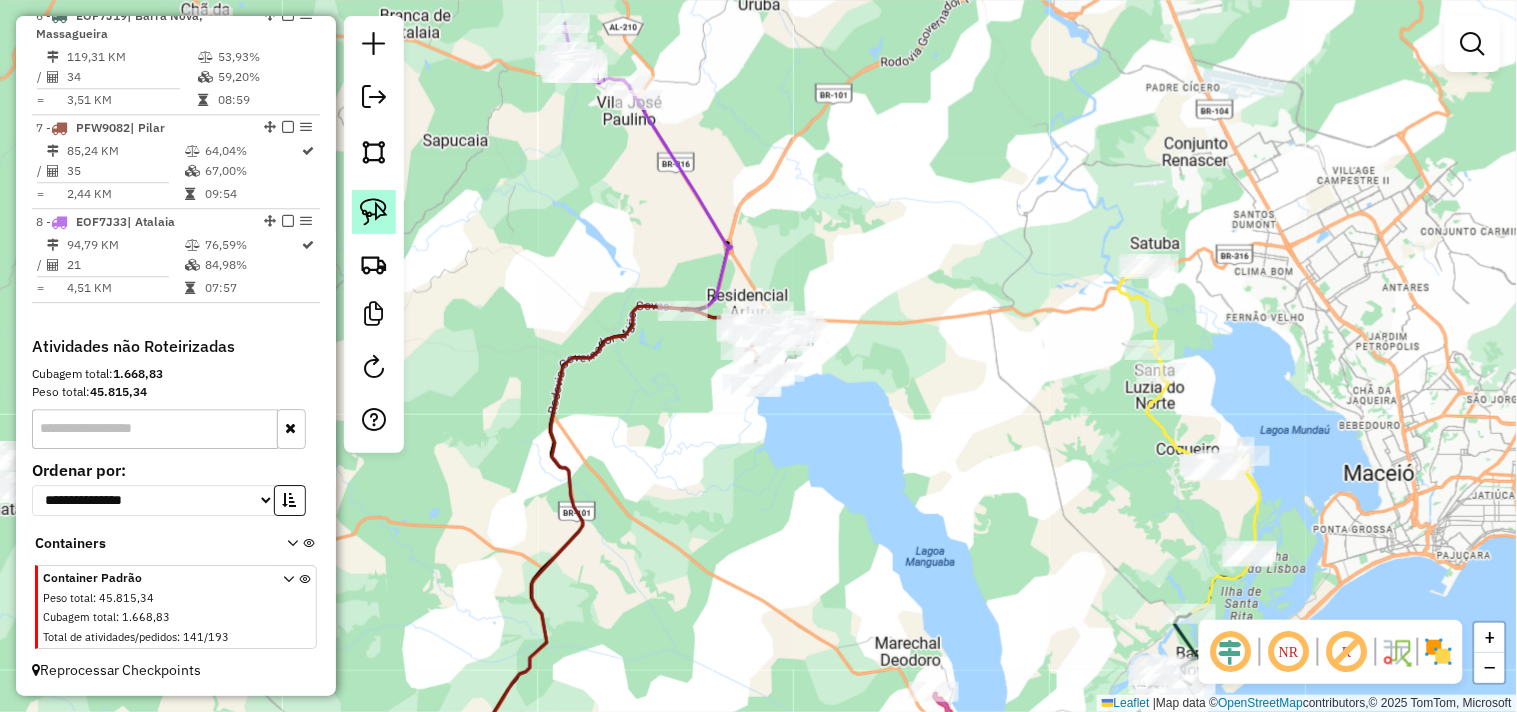 click 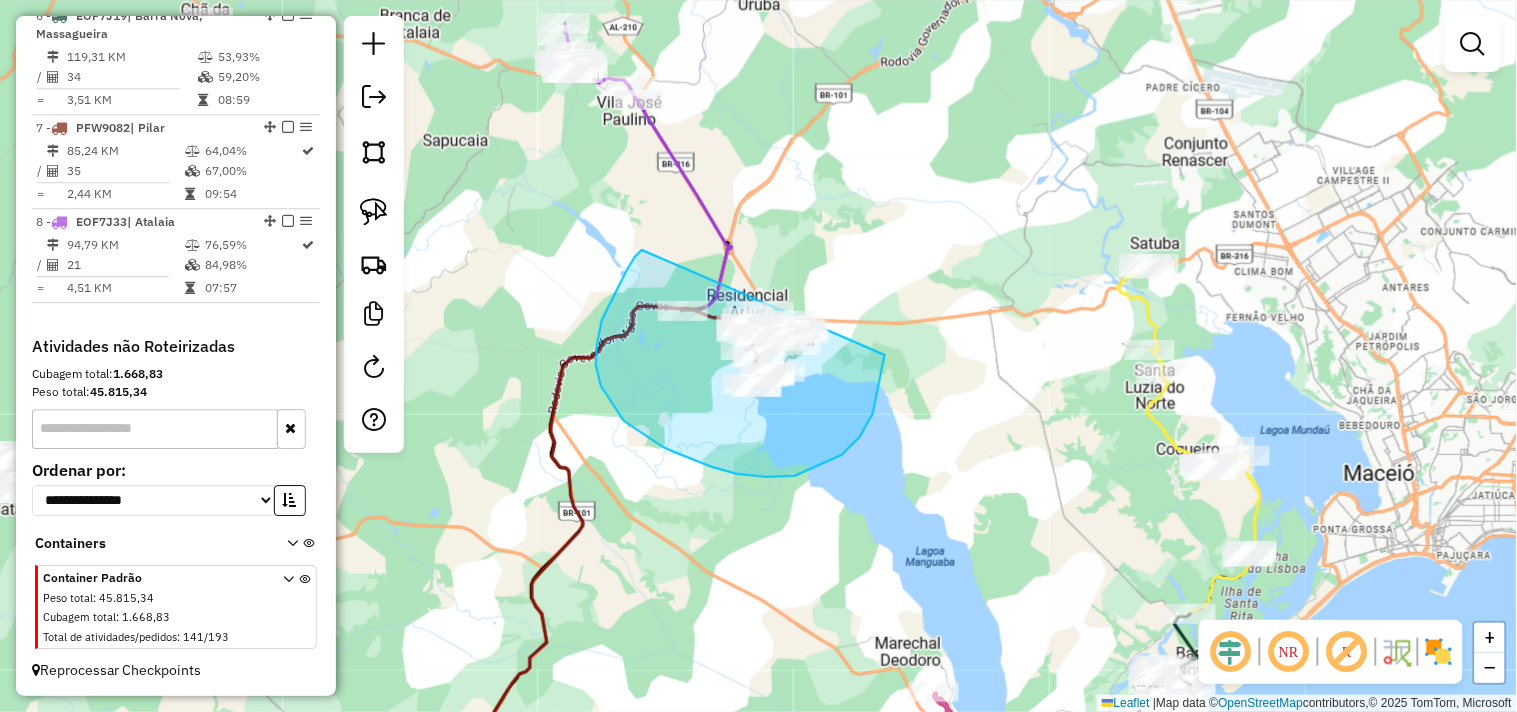 drag, startPoint x: 635, startPoint y: 257, endPoint x: 870, endPoint y: 285, distance: 236.6622 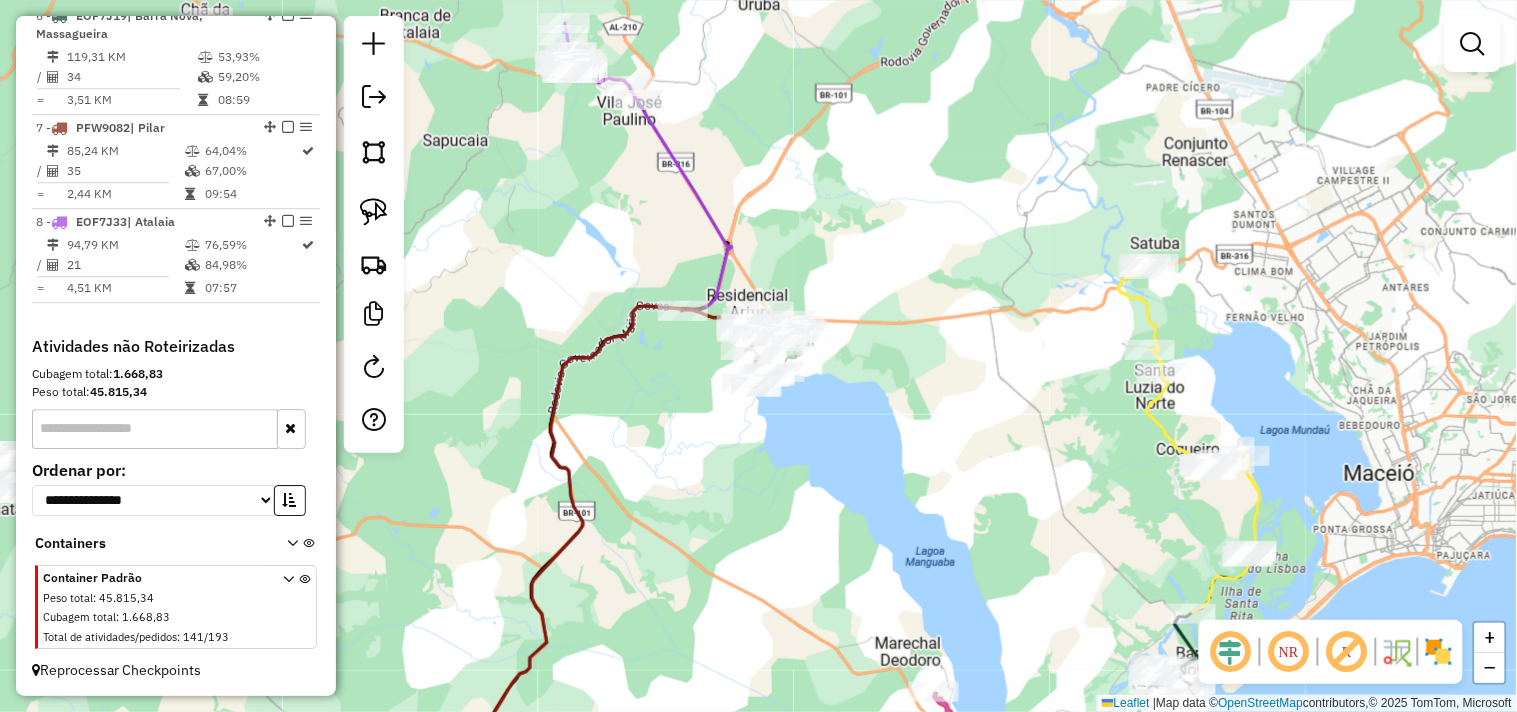 drag, startPoint x: 675, startPoint y: 377, endPoint x: 730, endPoint y: 448, distance: 89.81091 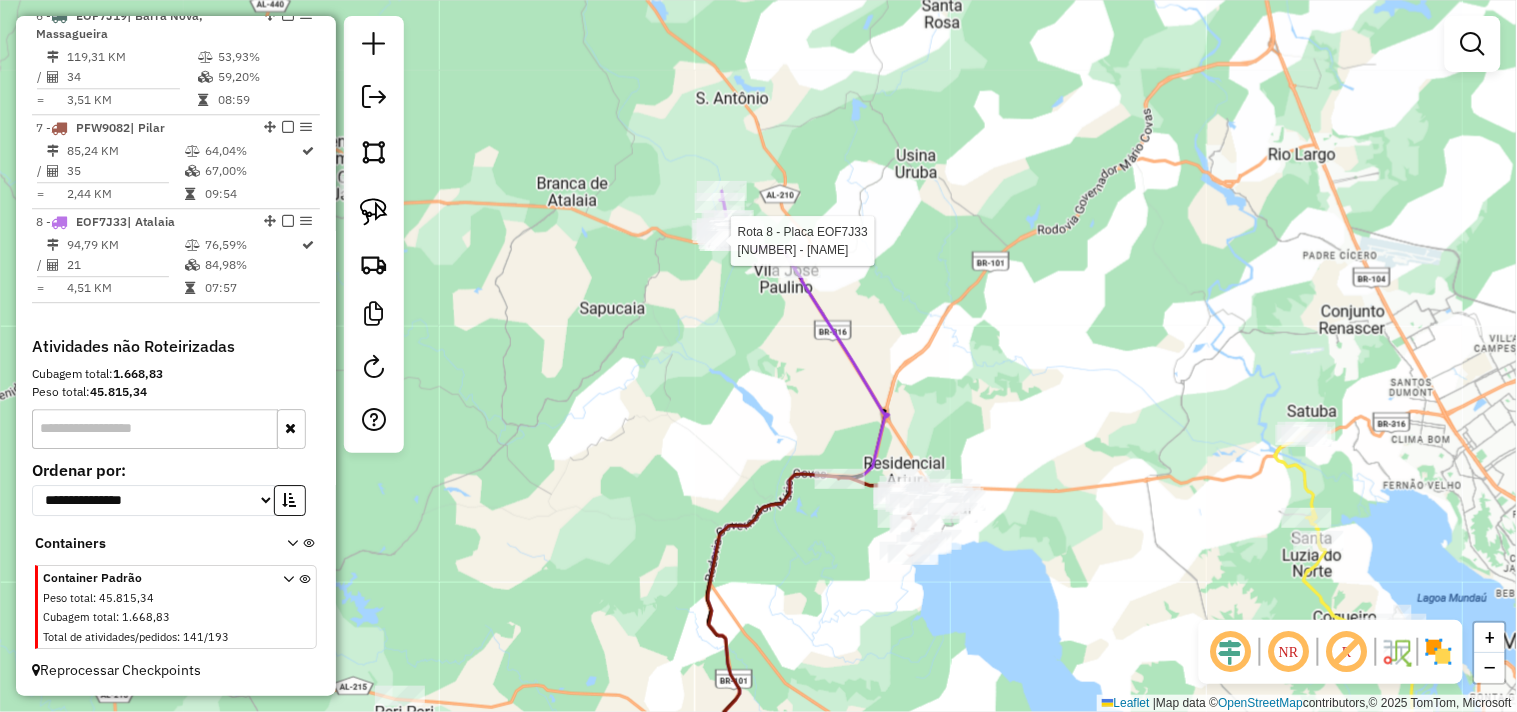 select on "**********" 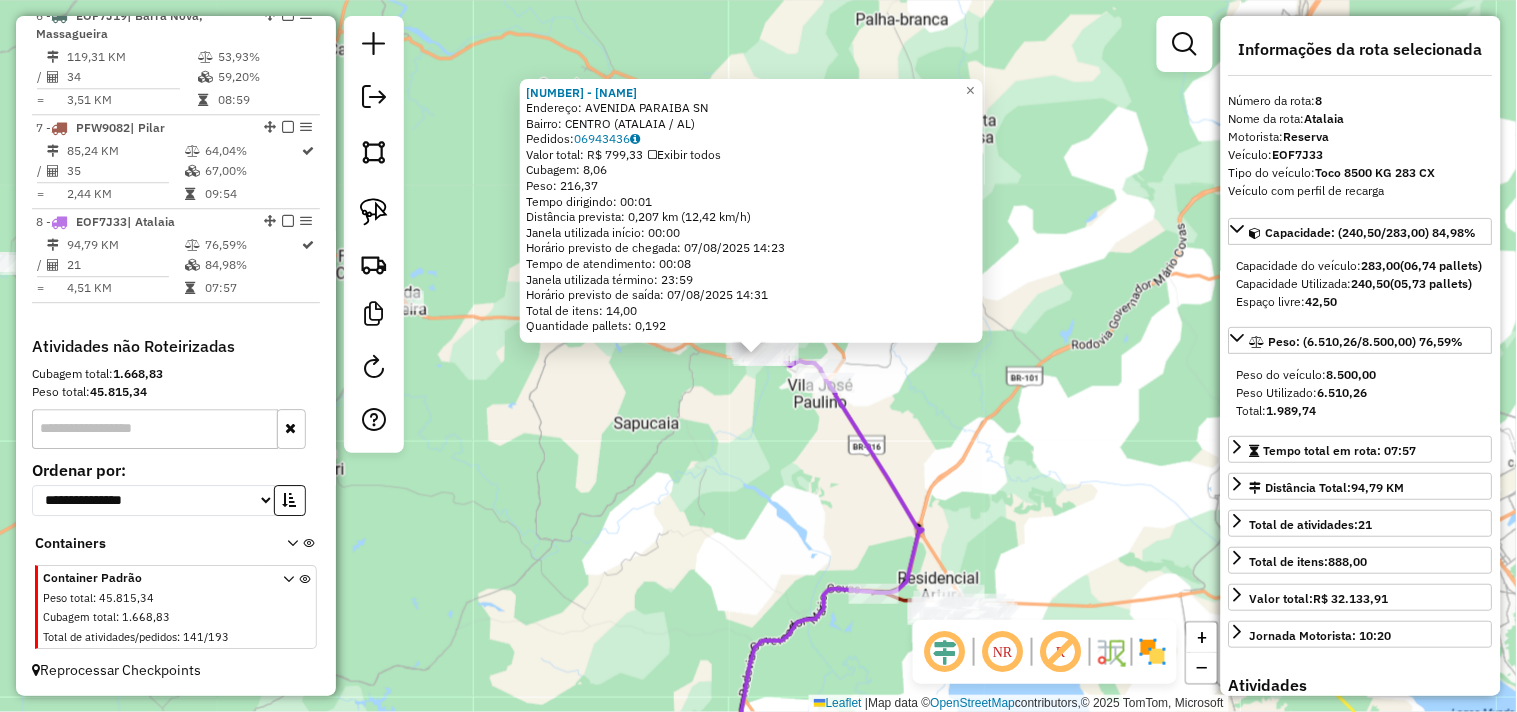 click on "14360 - PONTO DO JORGE  Endereço:  AVENIDA PARAIBA SN   Bairro: CENTRO (ATALAIA / AL)   Pedidos:  06943436   Valor total: R$ 799,33   Exibir todos   Cubagem: 8,06  Peso: 216,37  Tempo dirigindo: 00:01   Distância prevista: 0,207 km (12,42 km/h)   Janela utilizada início: 00:00   Horário previsto de chegada: 07/08/2025 14:23   Tempo de atendimento: 00:08   Janela utilizada término: 23:59   Horário previsto de saída: 07/08/2025 14:31   Total de itens: 14,00   Quantidade pallets: 0,192  × Janela de atendimento Grade de atendimento Capacidade Transportadoras Veículos Cliente Pedidos  Rotas Selecione os dias de semana para filtrar as janelas de atendimento  Seg   Ter   Qua   Qui   Sex   Sáb   Dom  Informe o período da janela de atendimento: De: Até:  Filtrar exatamente a janela do cliente  Considerar janela de atendimento padrão  Selecione os dias de semana para filtrar as grades de atendimento  Seg   Ter   Qua   Qui   Sex   Sáb   Dom   Considerar clientes sem dia de atendimento cadastrado  De:  De:" 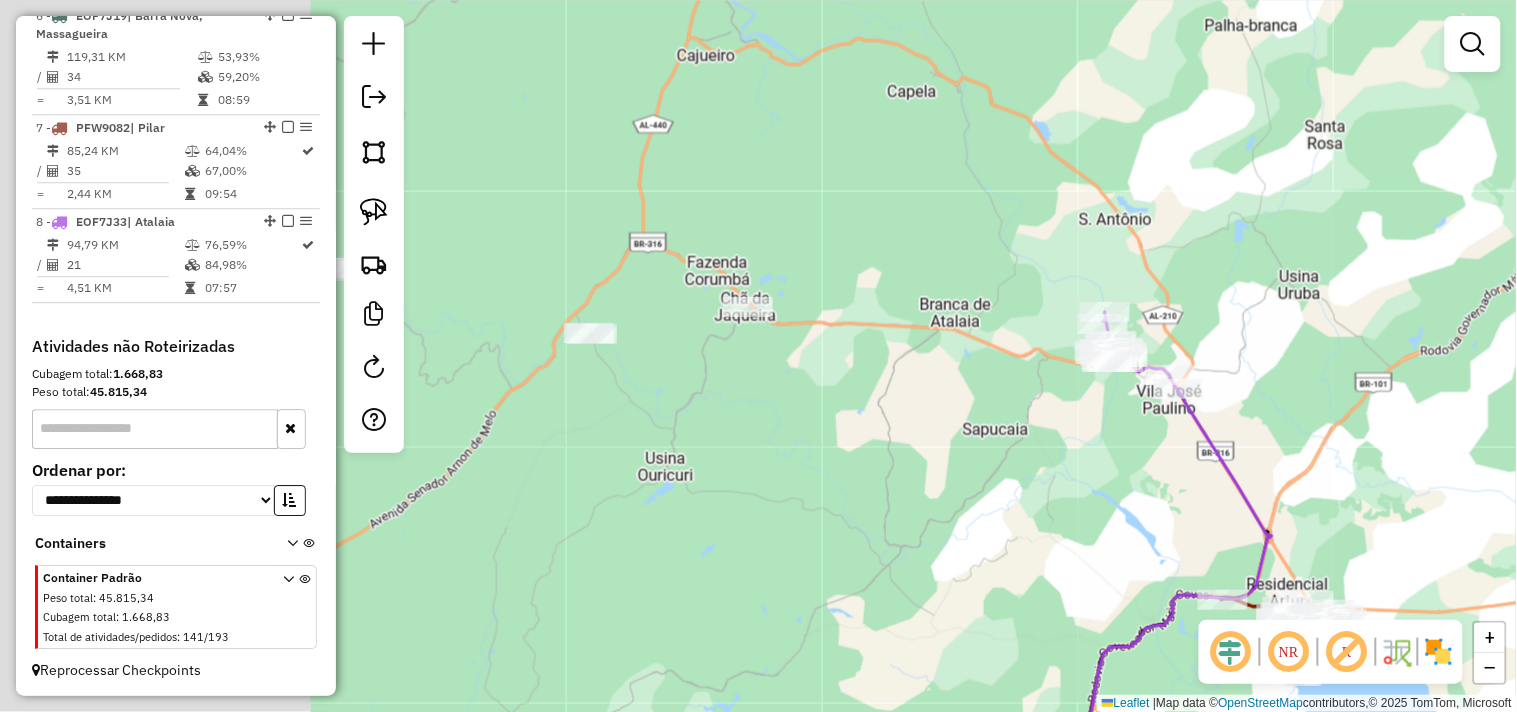 drag, startPoint x: 793, startPoint y: 510, endPoint x: 988, endPoint y: 510, distance: 195 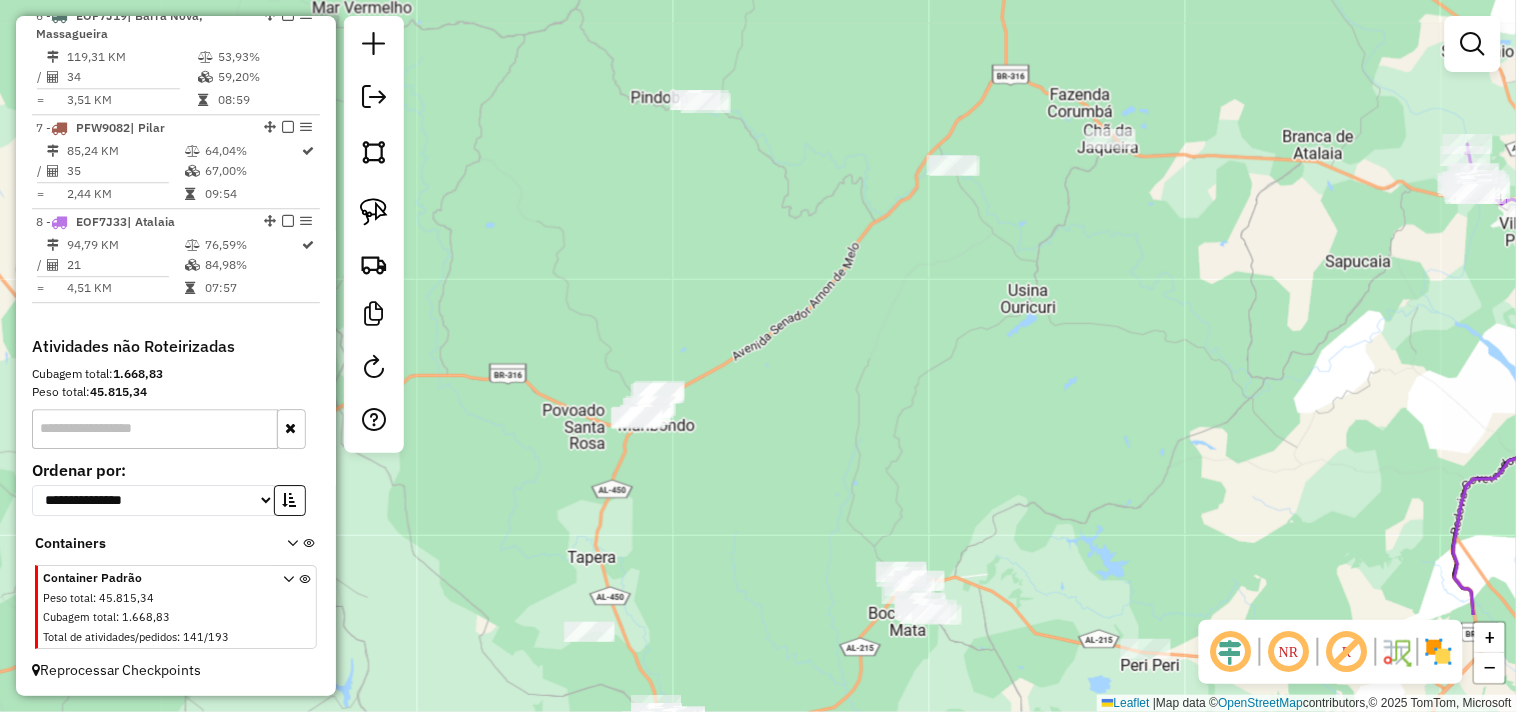 drag, startPoint x: 865, startPoint y: 468, endPoint x: 1044, endPoint y: 342, distance: 218.89952 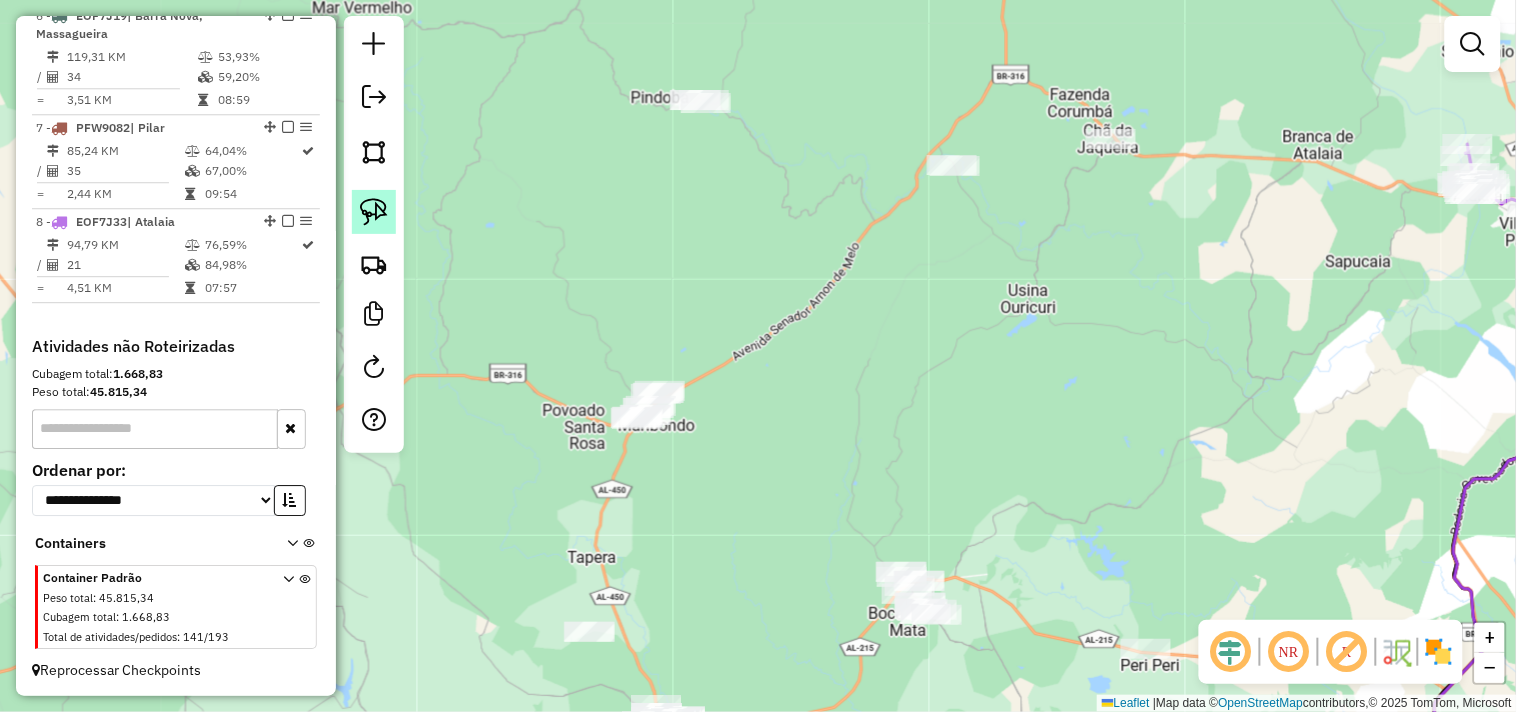 click 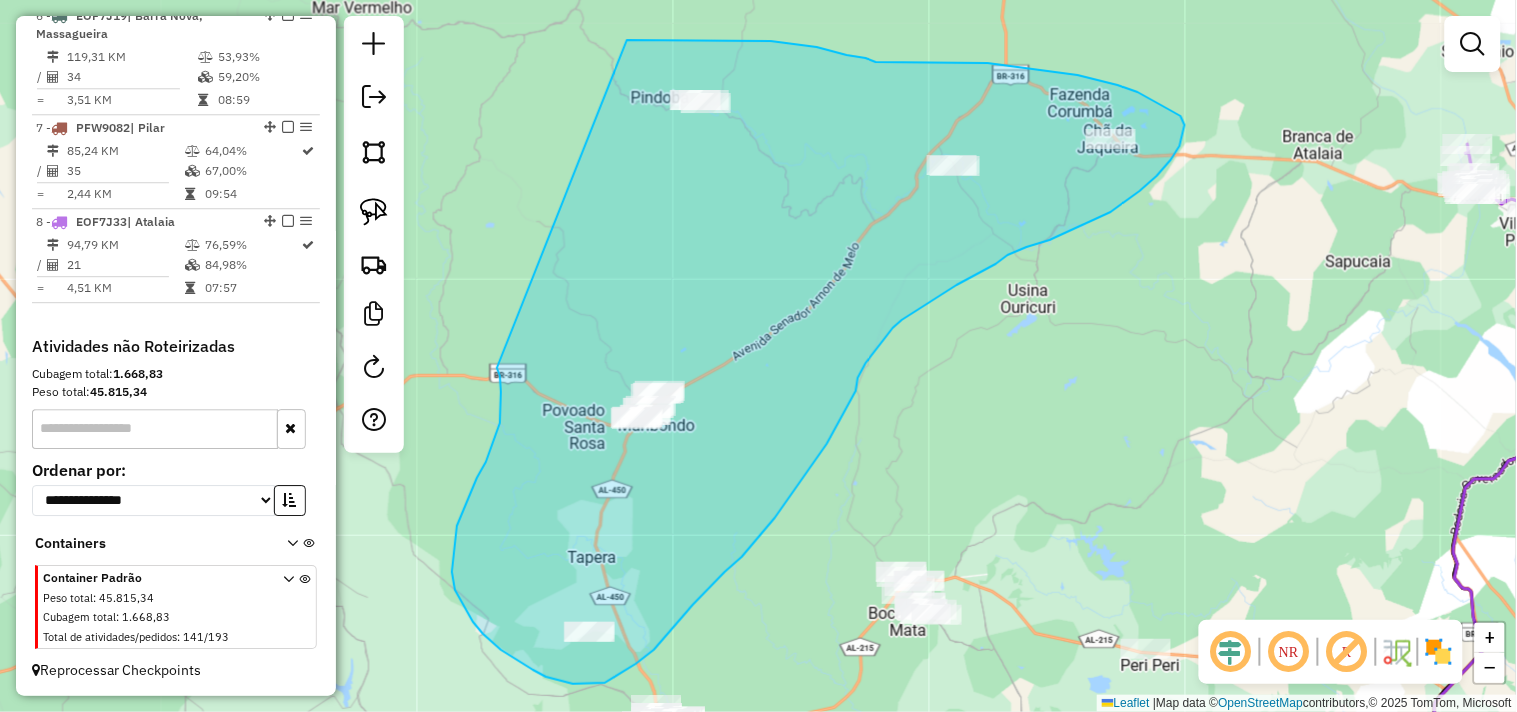 drag, startPoint x: 500, startPoint y: 376, endPoint x: 623, endPoint y: 41, distance: 356.8669 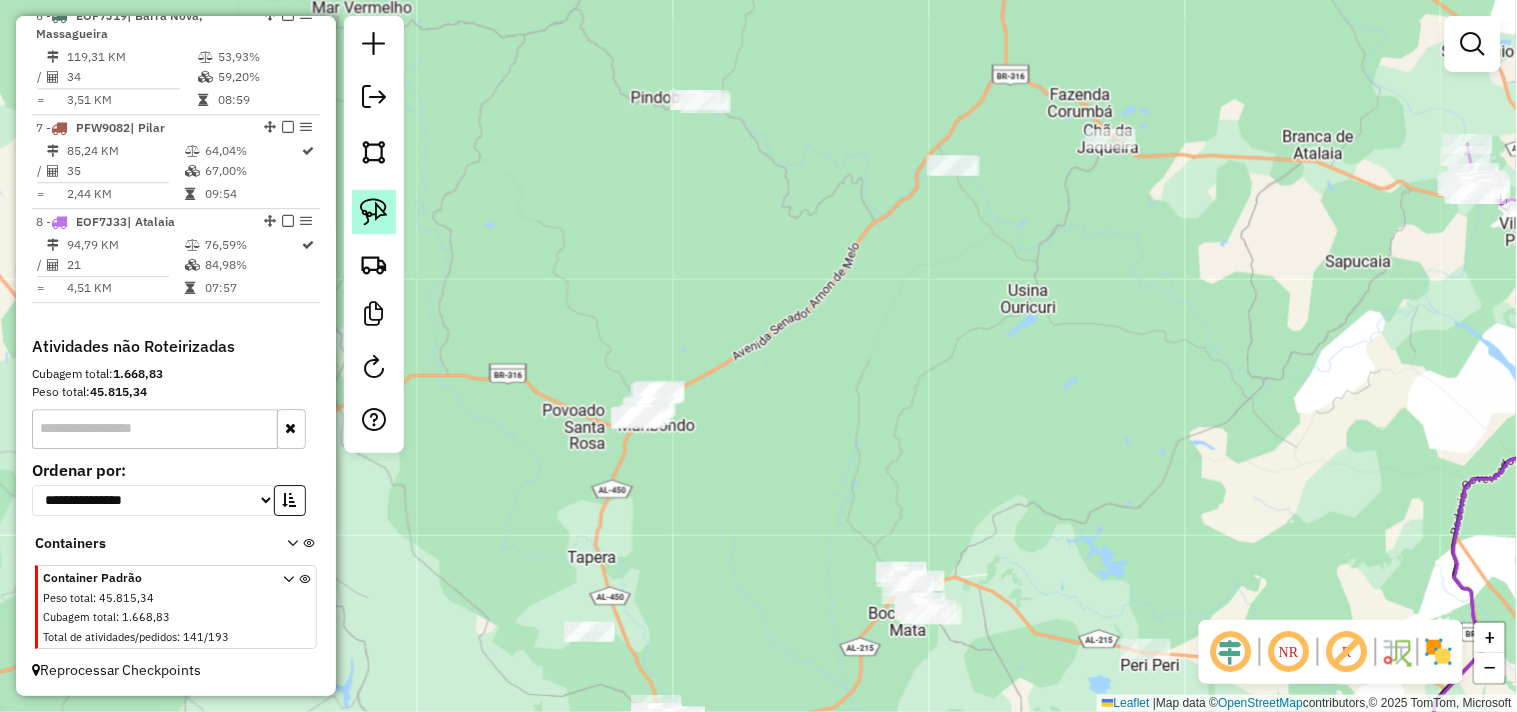 click 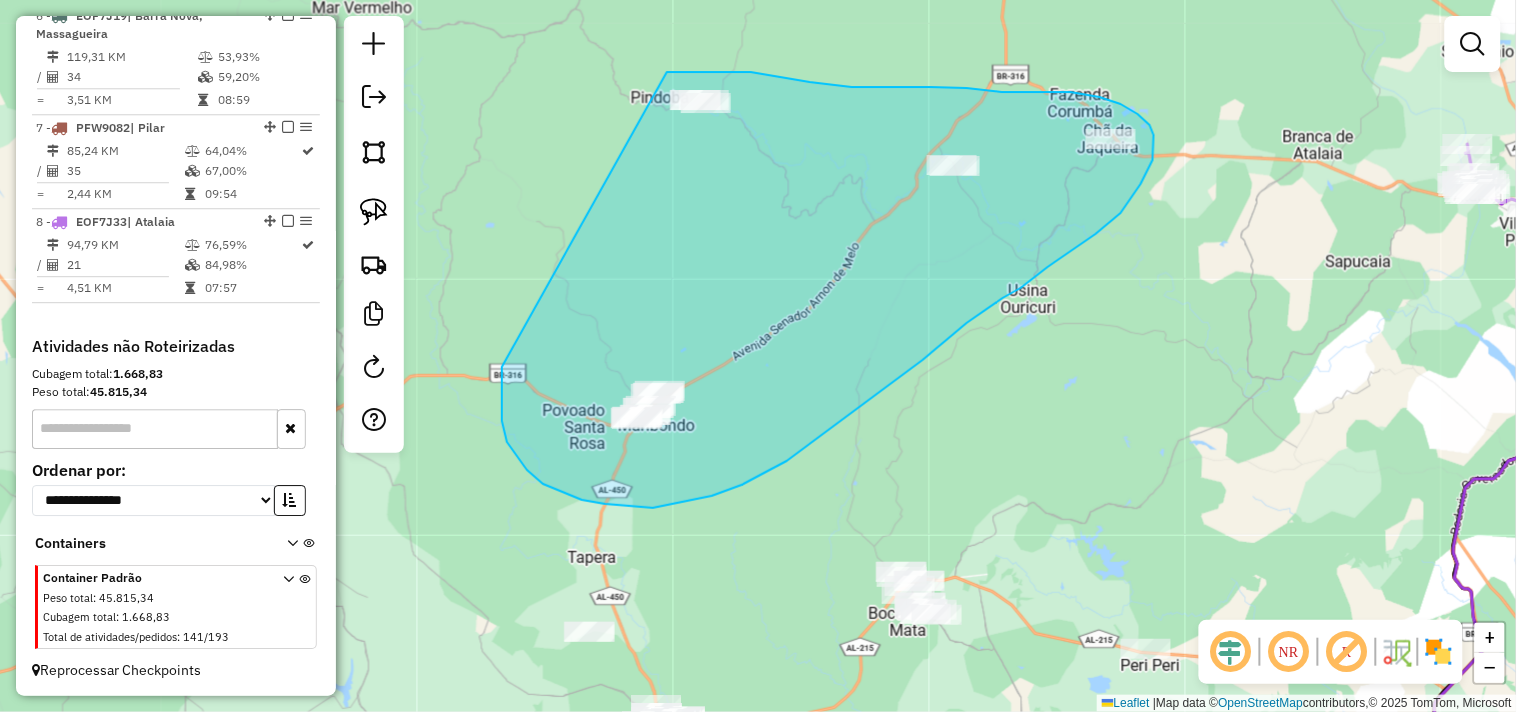 drag, startPoint x: 502, startPoint y: 421, endPoint x: 647, endPoint y: 72, distance: 377.92328 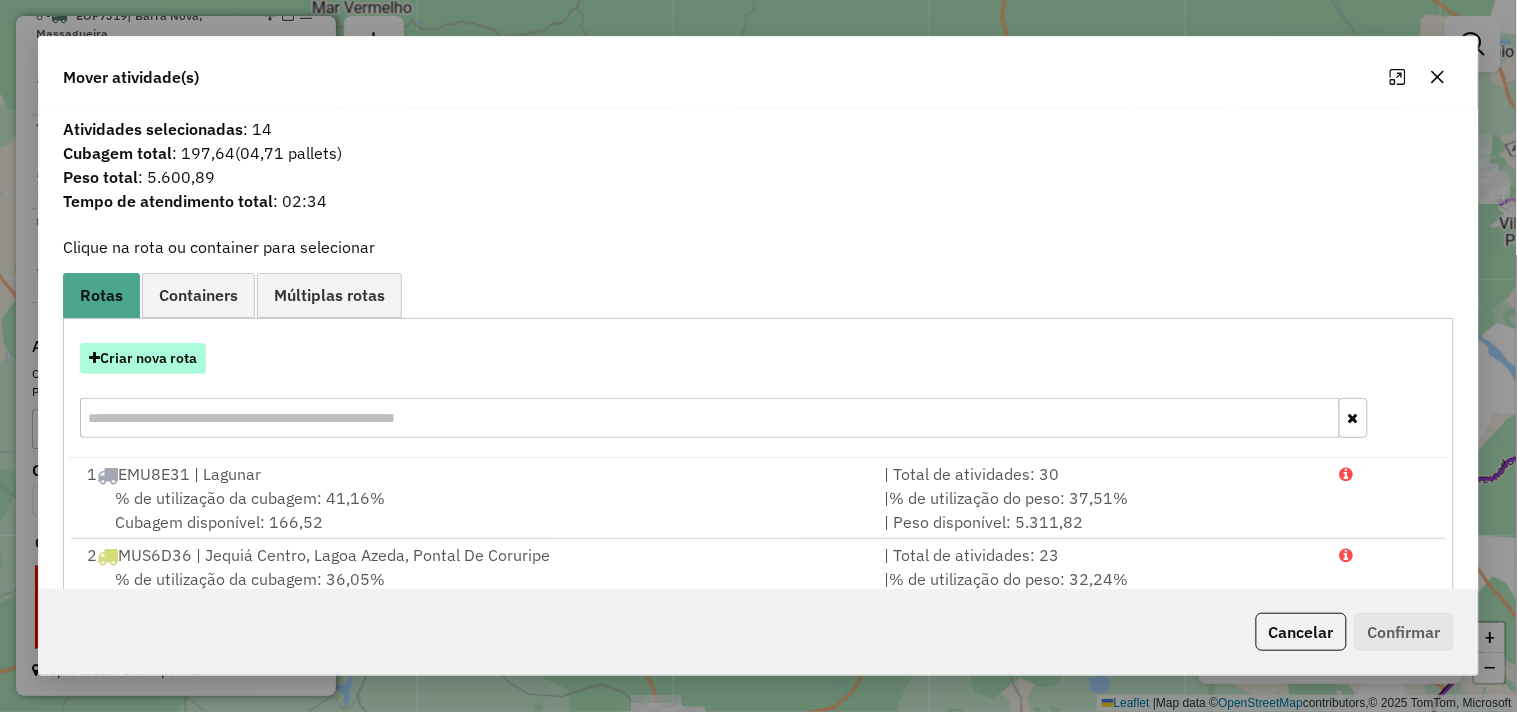 click on "Criar nova rota" at bounding box center (143, 358) 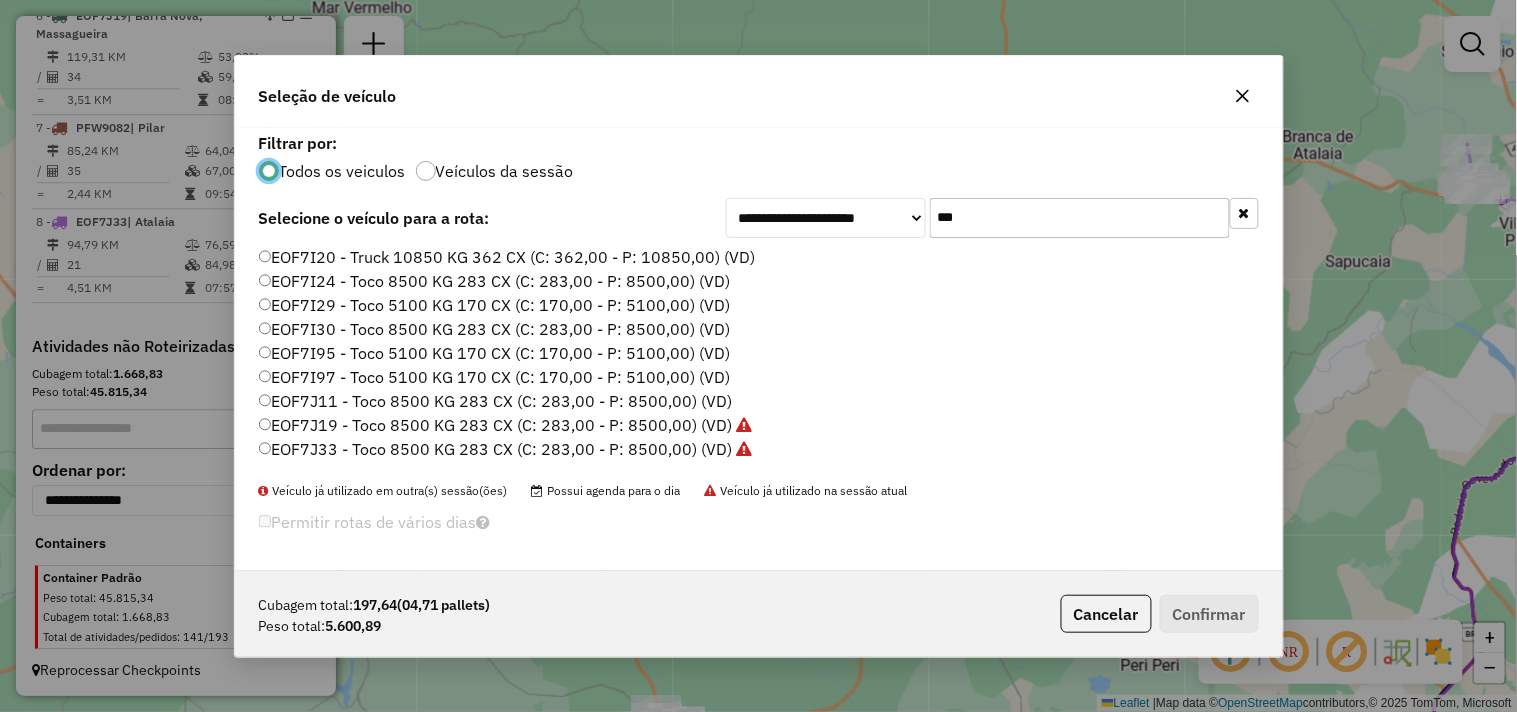 scroll, scrollTop: 11, scrollLeft: 5, axis: both 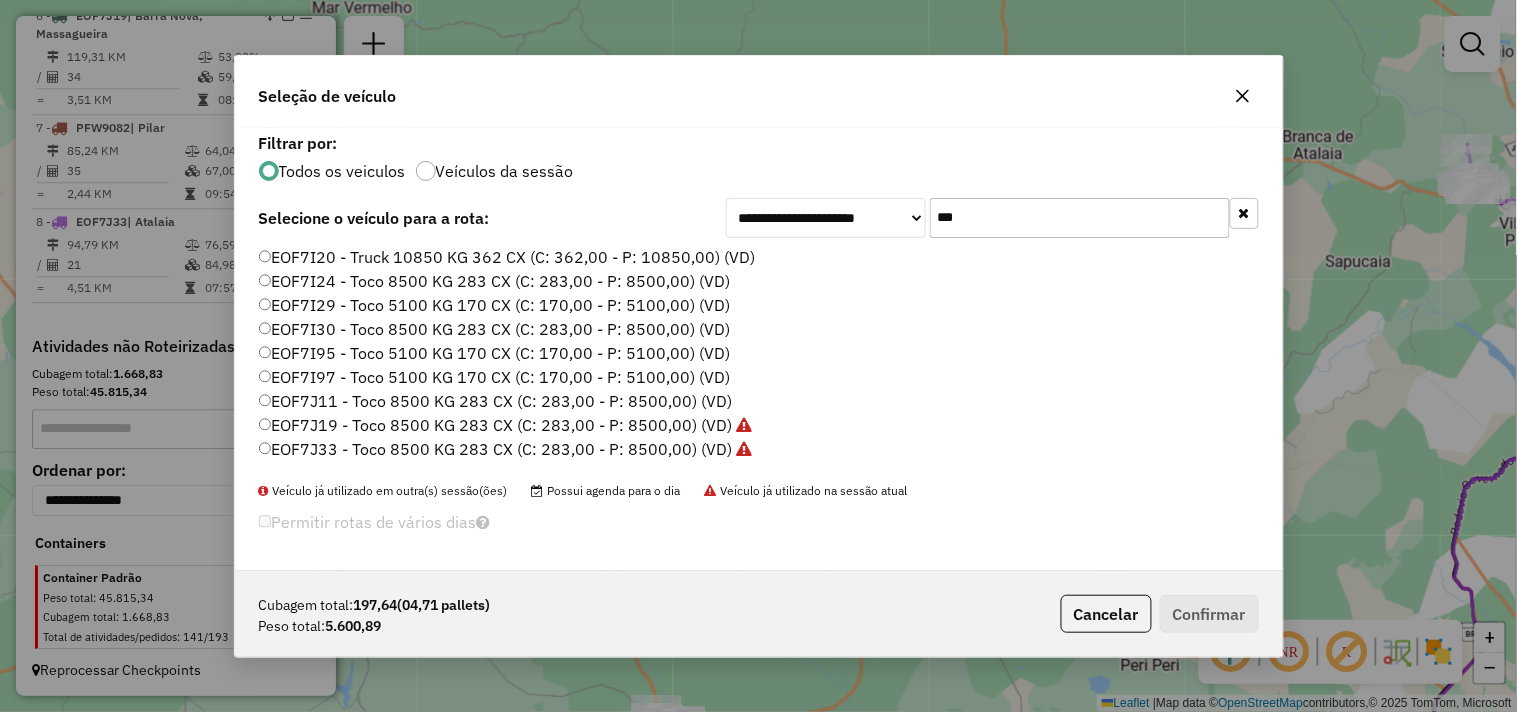 click on "***" 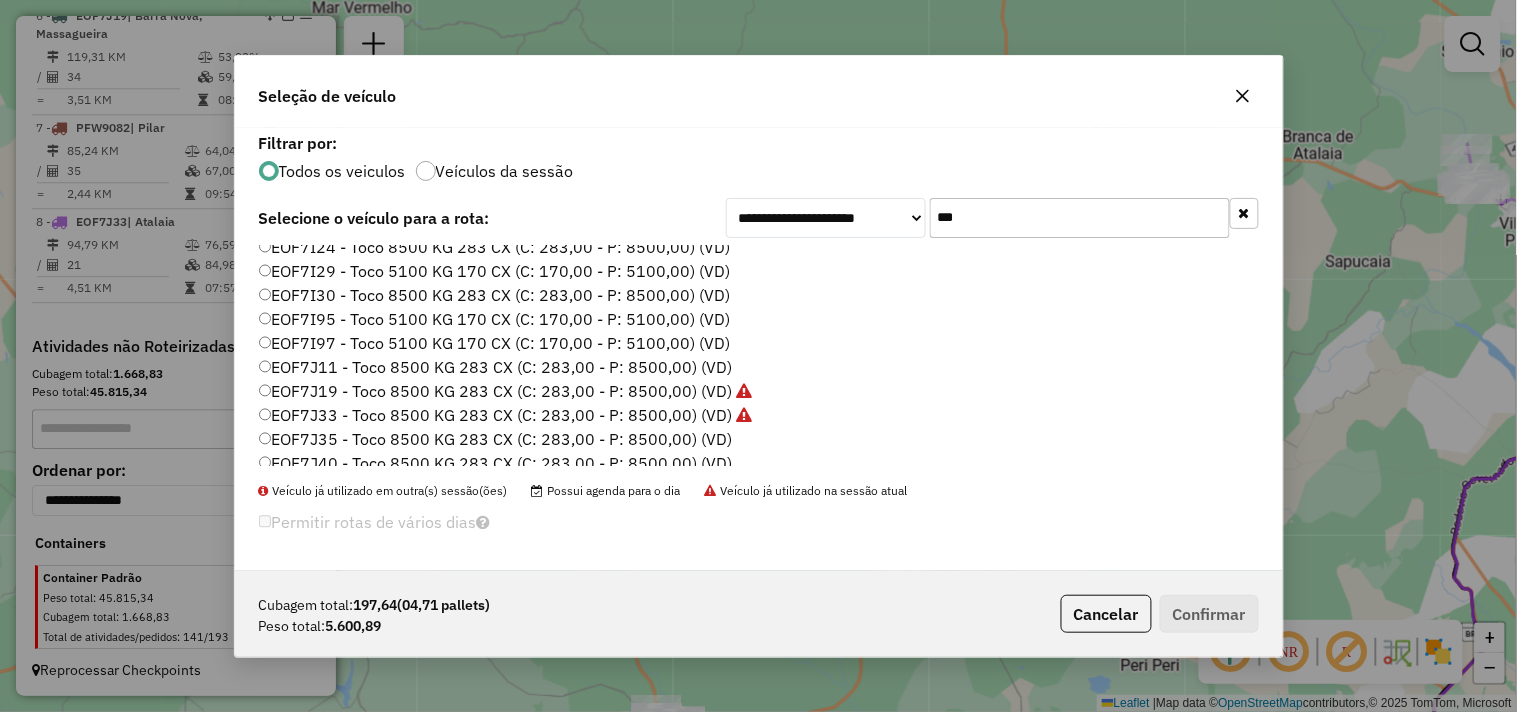 scroll, scrollTop: 44, scrollLeft: 0, axis: vertical 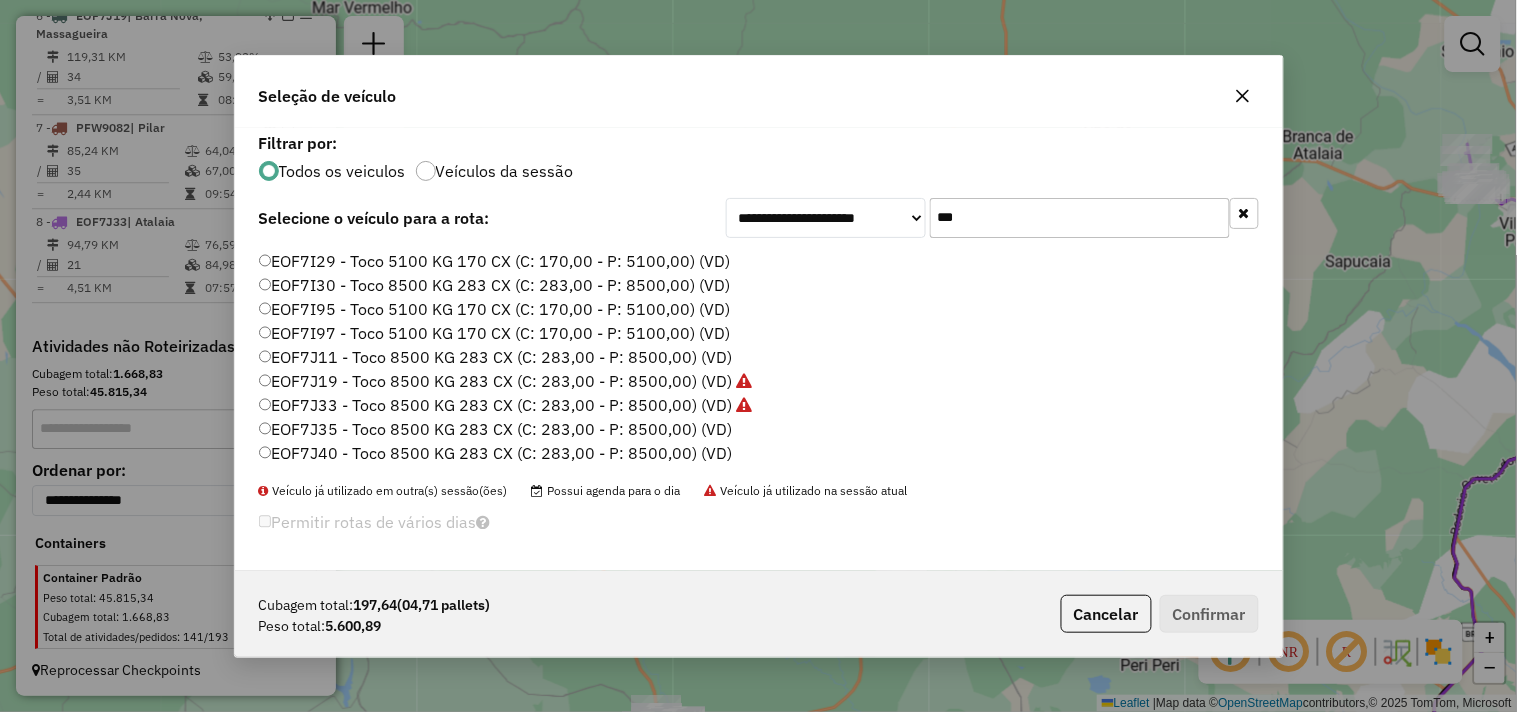 click on "EOF7J35 - Toco 8500 KG 283 CX (C: 283,00 - P: 8500,00) (VD)" 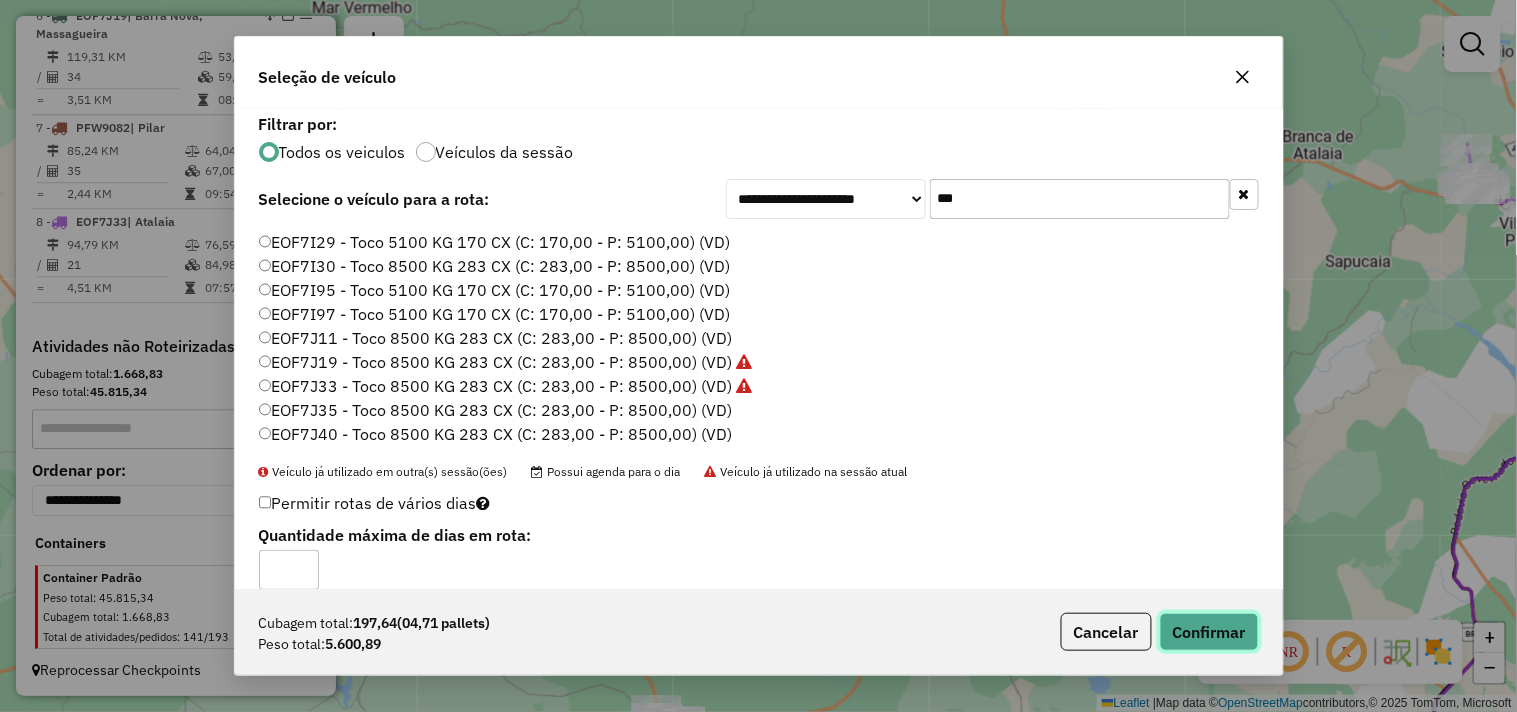 click on "Confirmar" 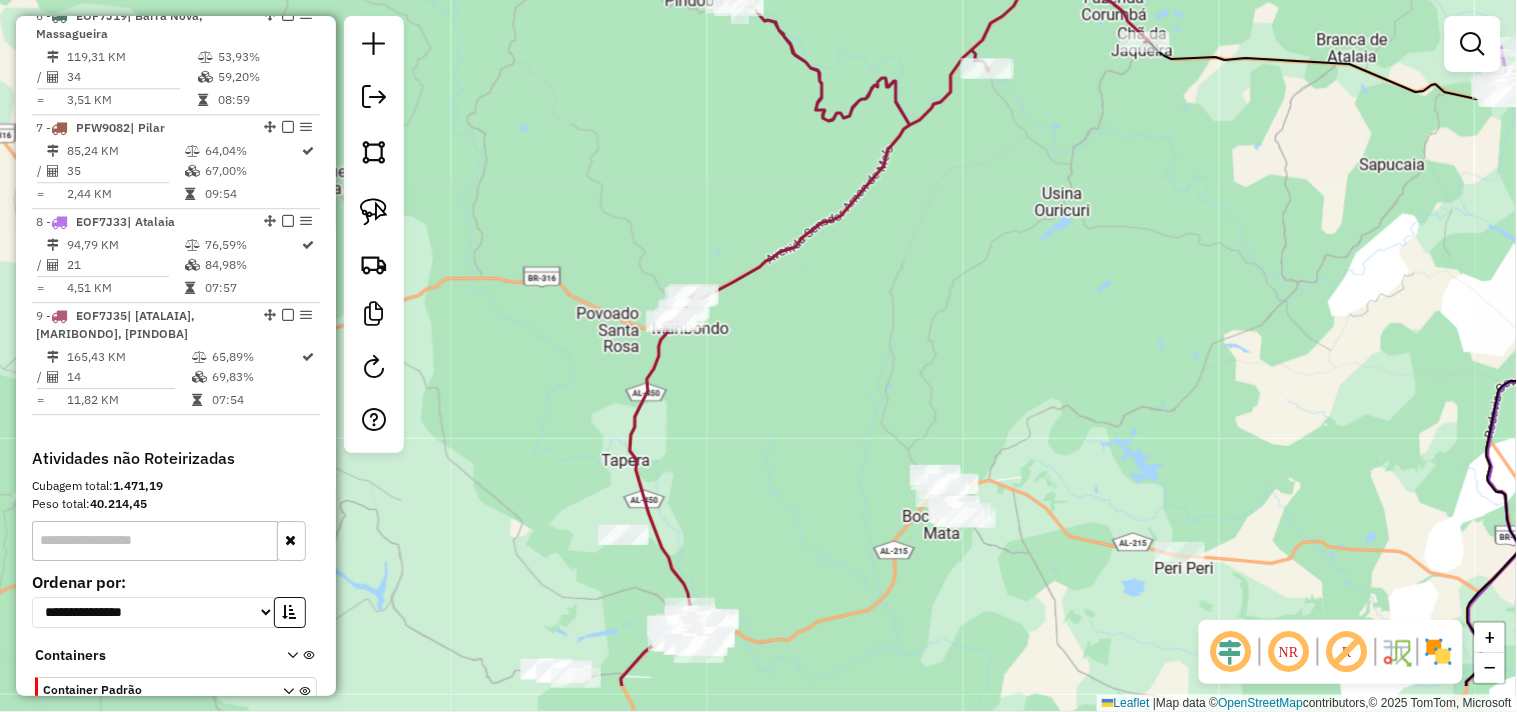 drag, startPoint x: 808, startPoint y: 448, endPoint x: 857, endPoint y: 294, distance: 161.60754 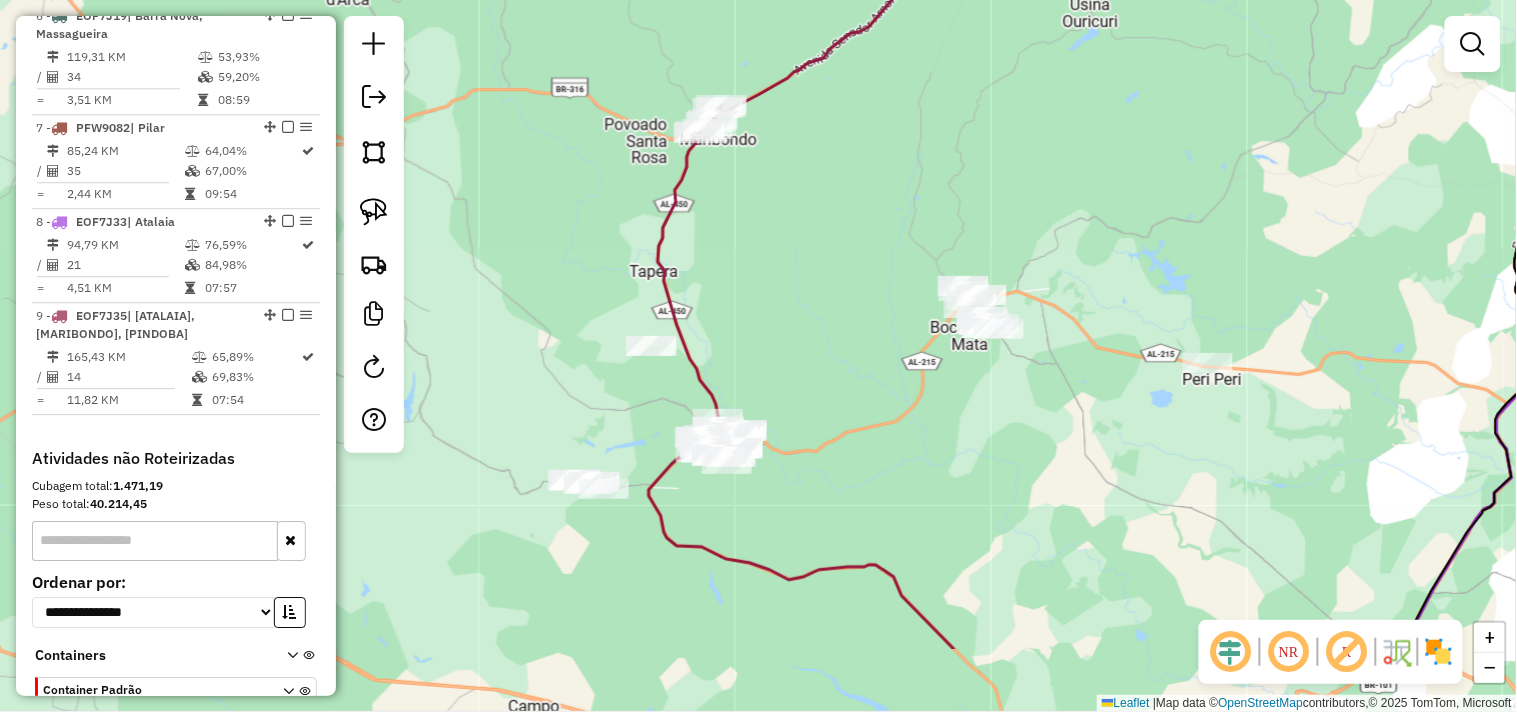 drag, startPoint x: 833, startPoint y: 387, endPoint x: 843, endPoint y: 283, distance: 104.47966 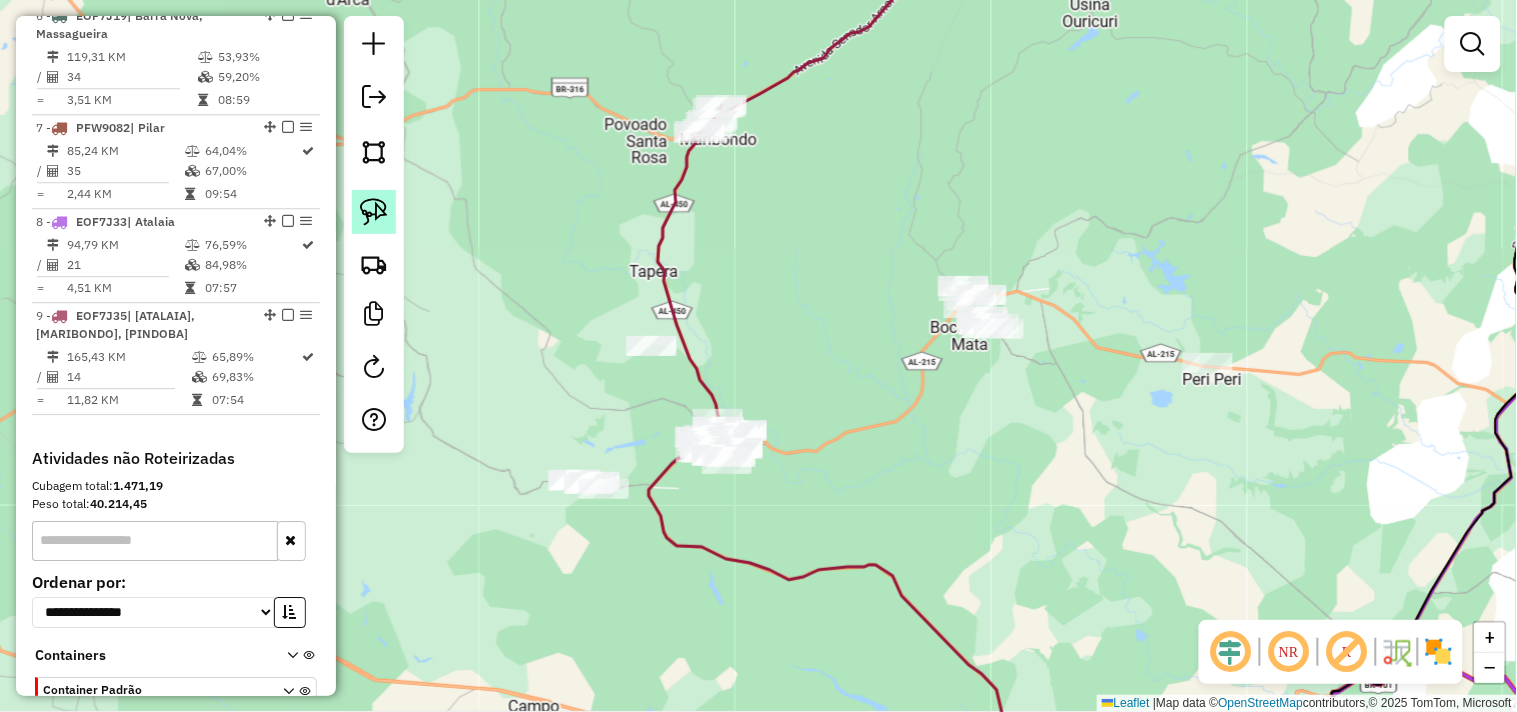 click 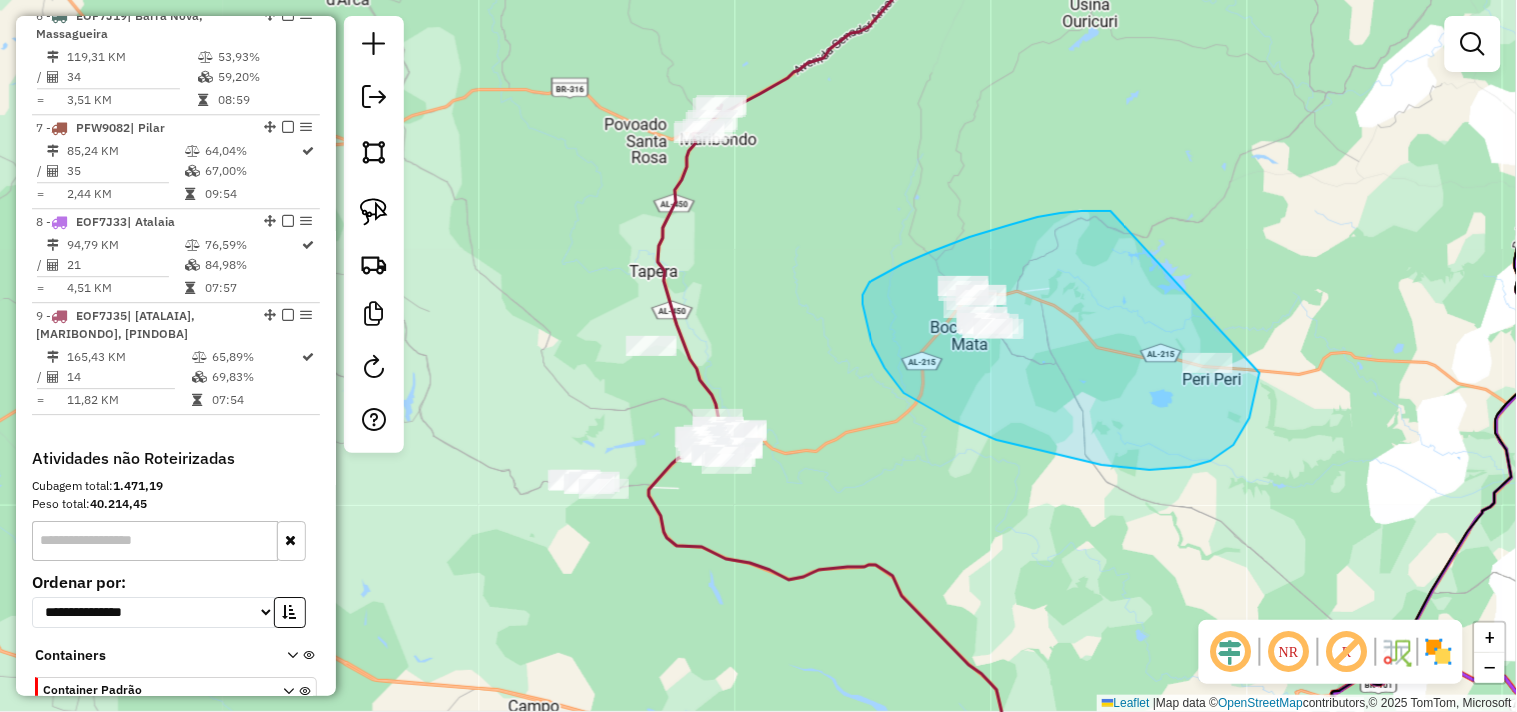 drag, startPoint x: 1108, startPoint y: 211, endPoint x: 1256, endPoint y: 358, distance: 208.5977 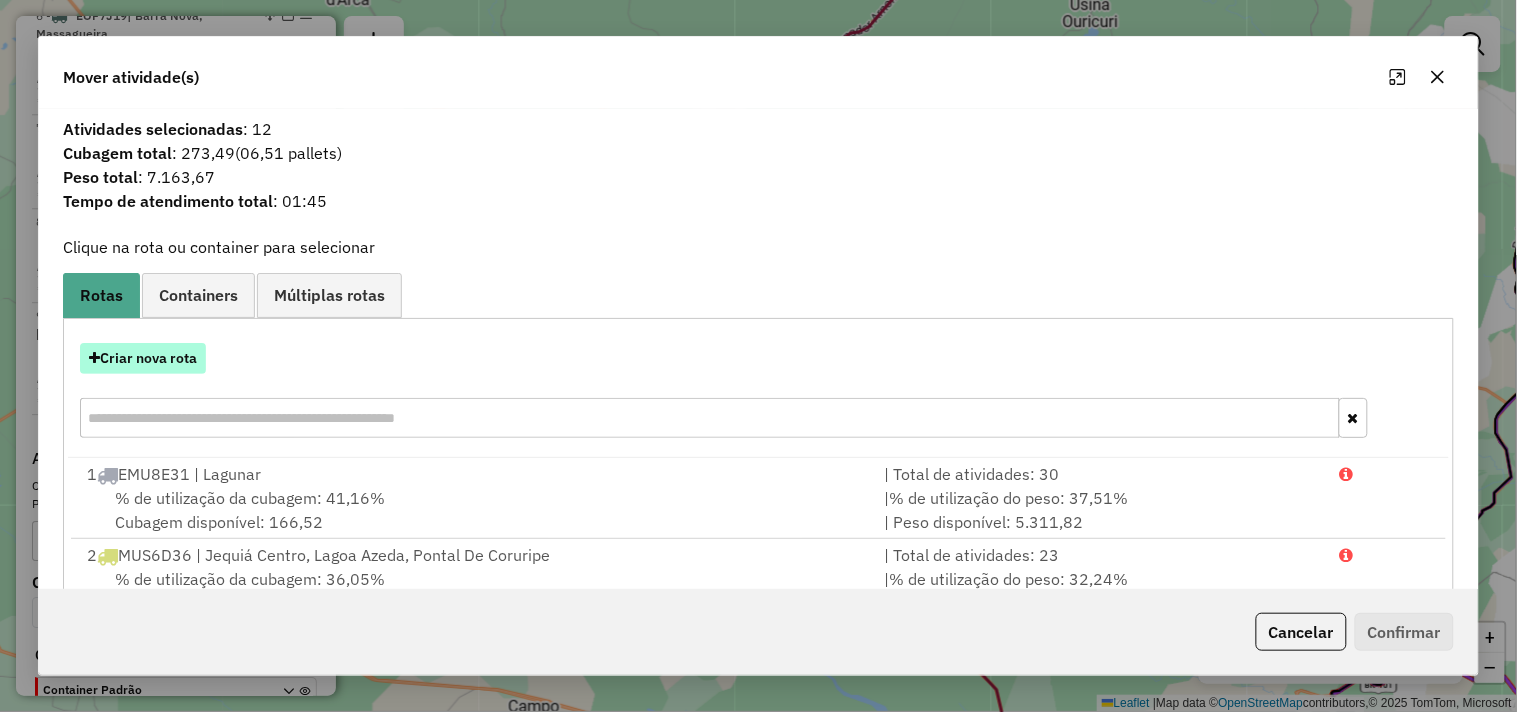 click on "Criar nova rota" at bounding box center (143, 358) 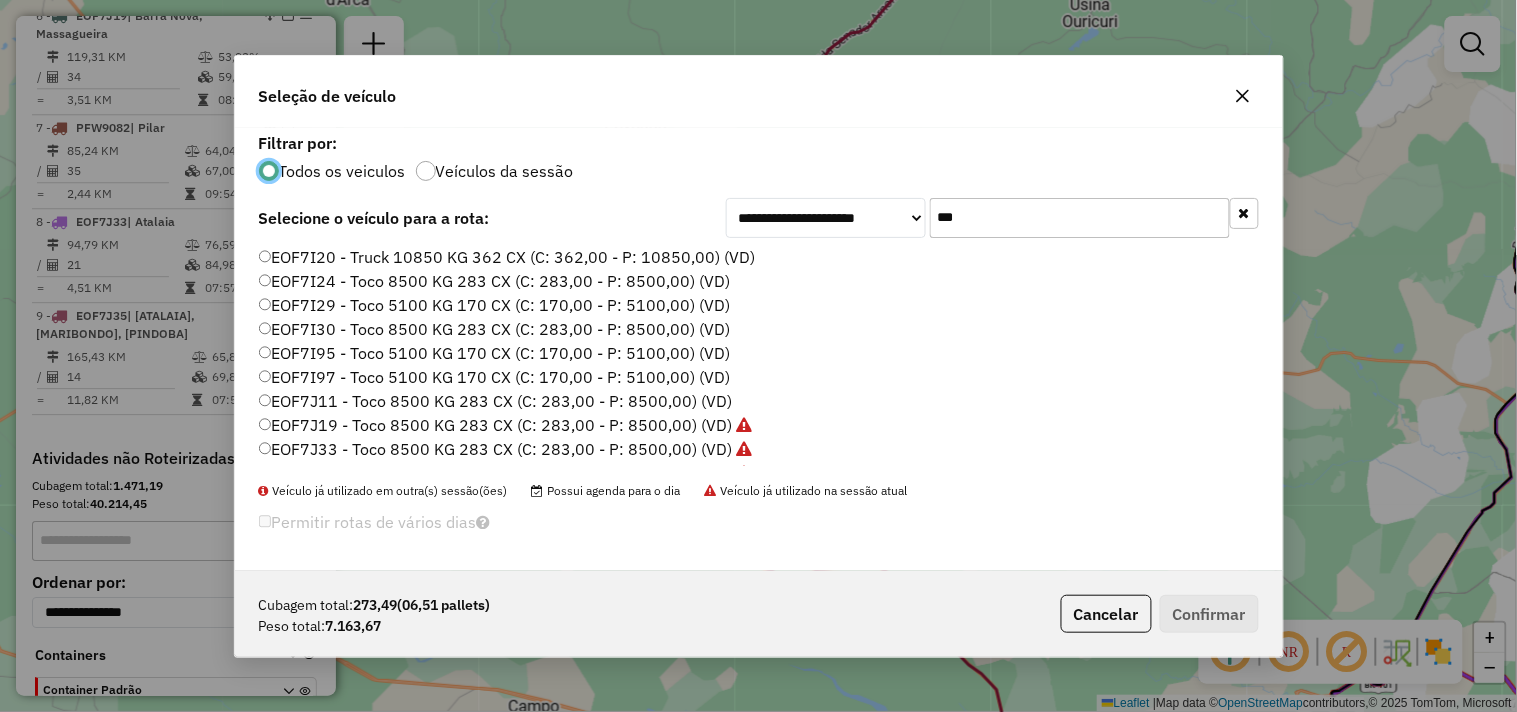 scroll, scrollTop: 11, scrollLeft: 5, axis: both 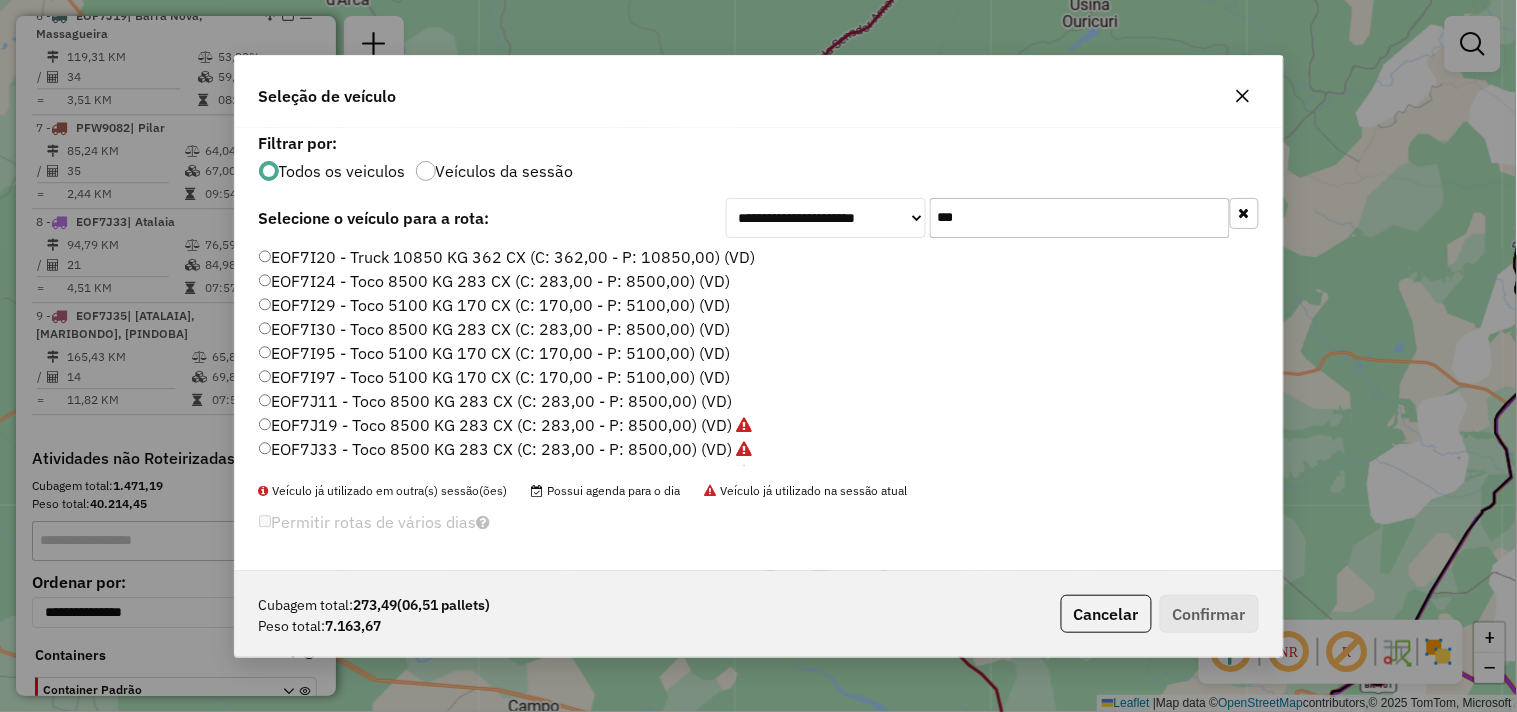 click on "***" 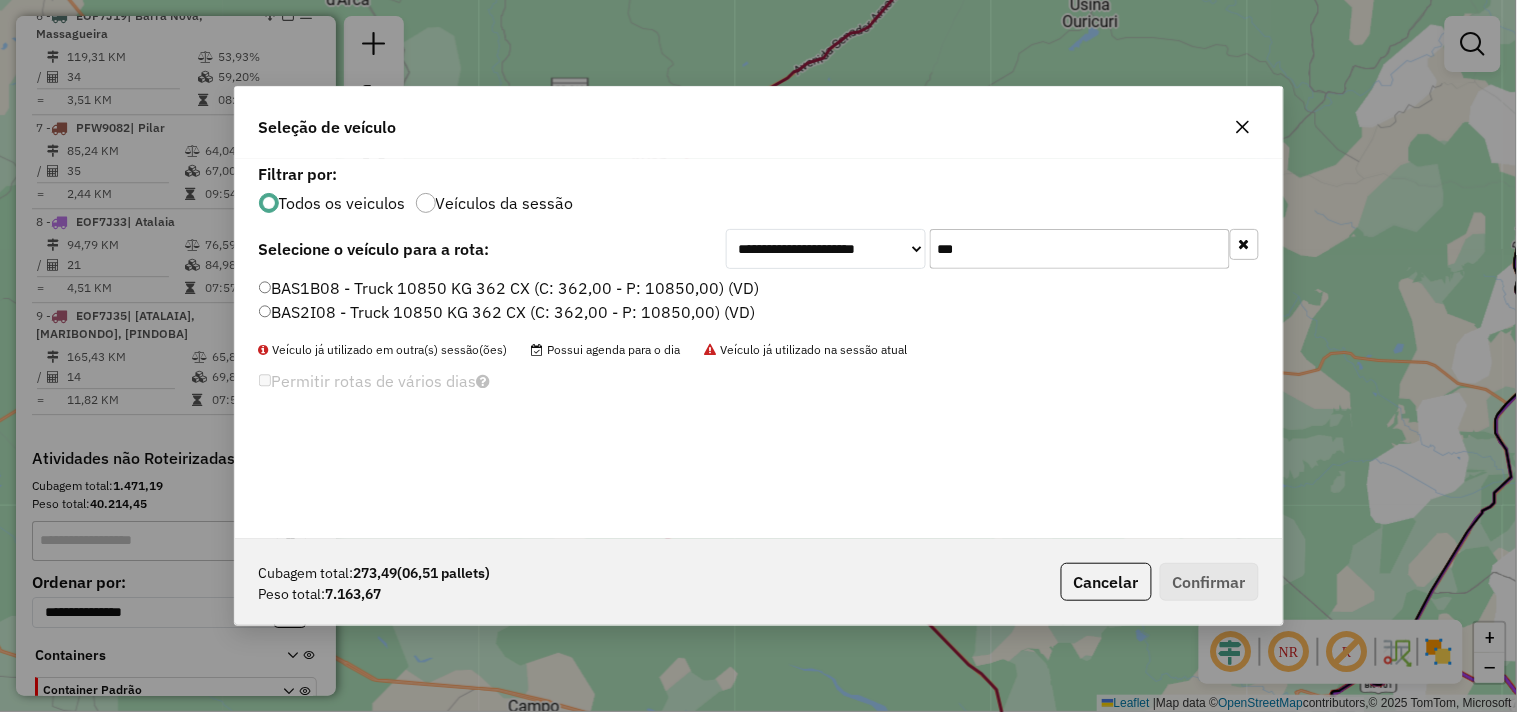 type on "***" 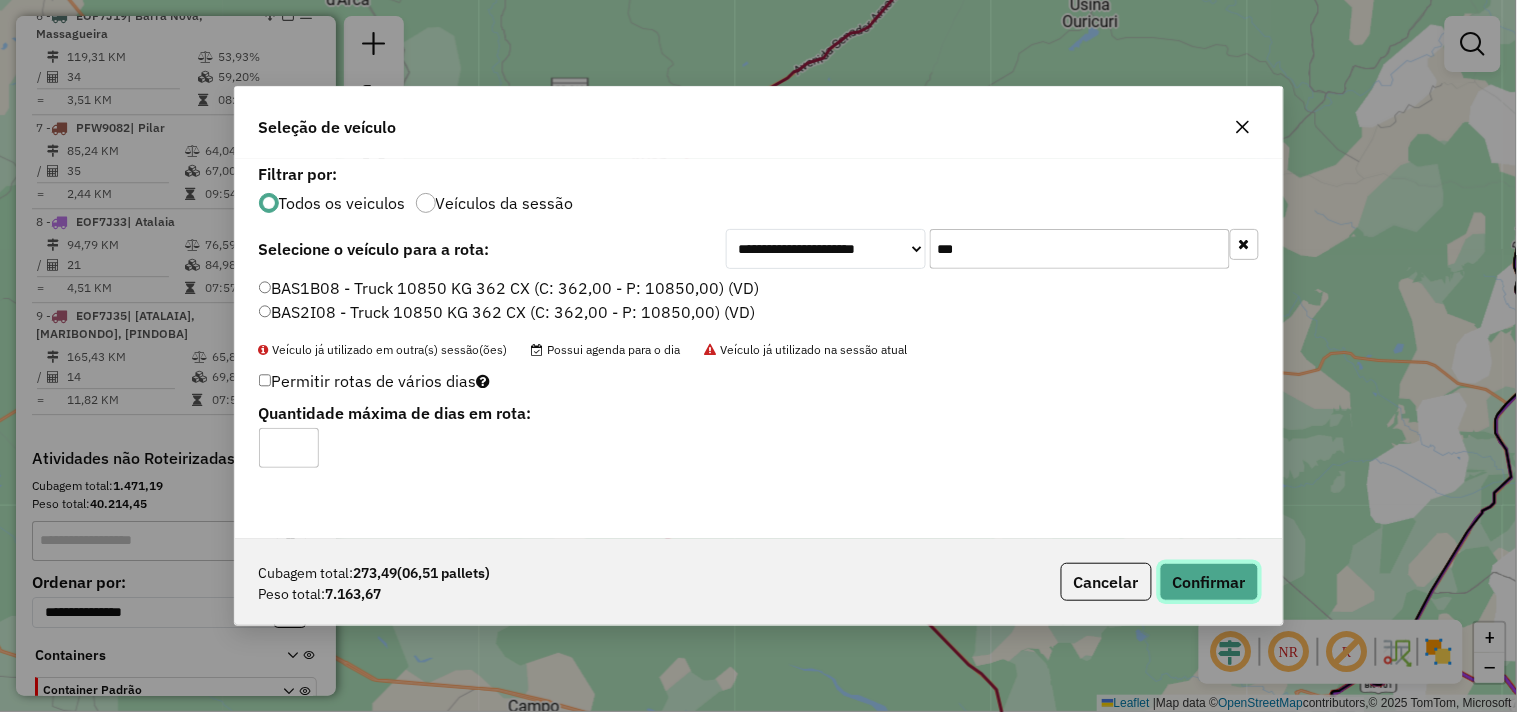 click on "Confirmar" 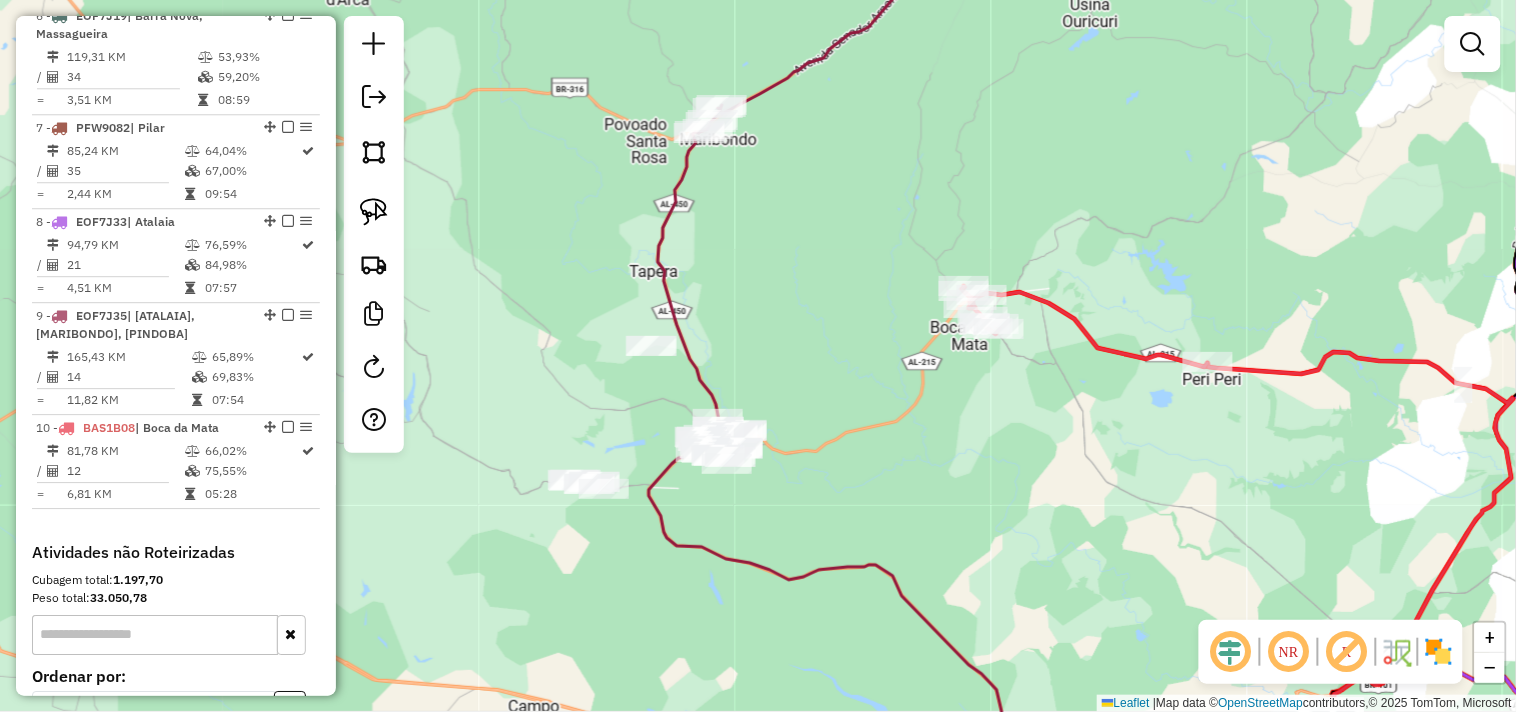 click 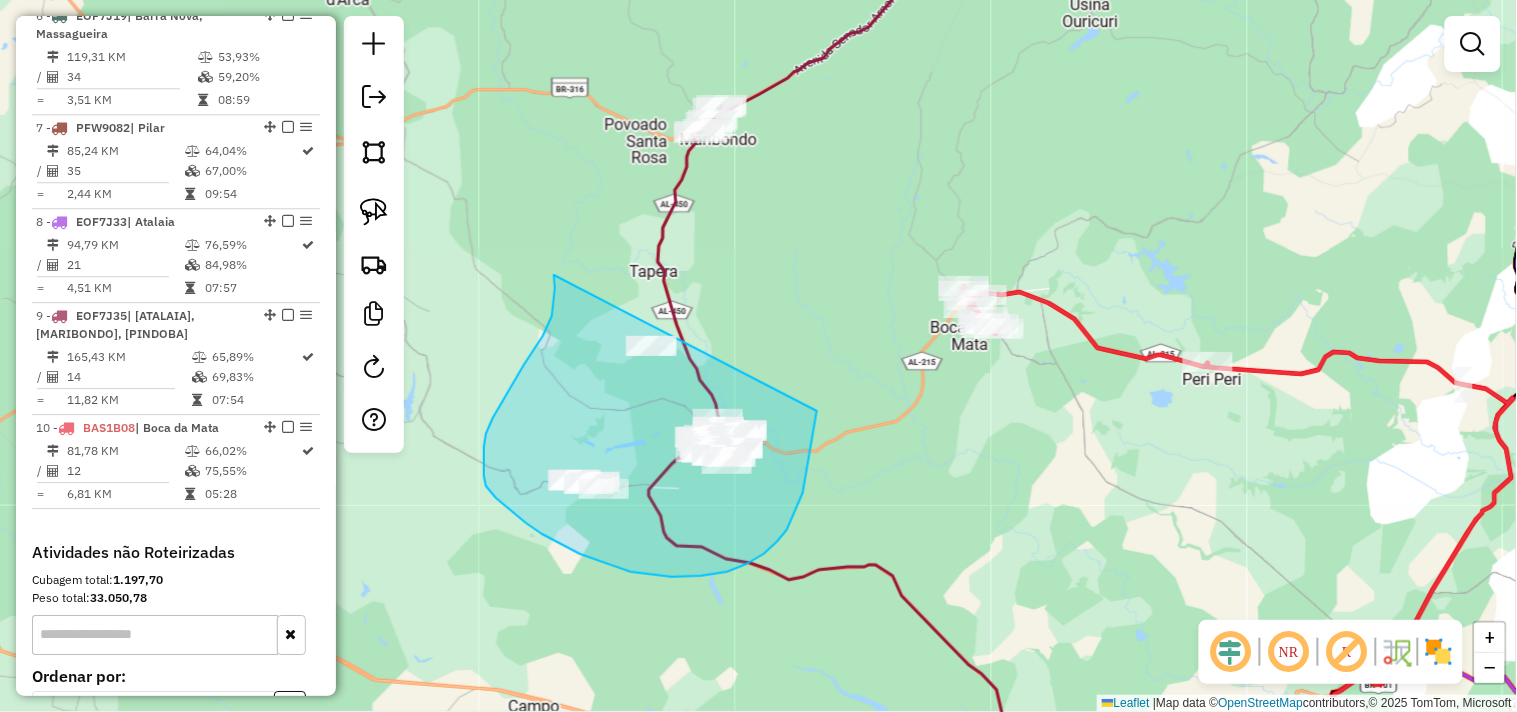 drag, startPoint x: 554, startPoint y: 275, endPoint x: 766, endPoint y: 293, distance: 212.76277 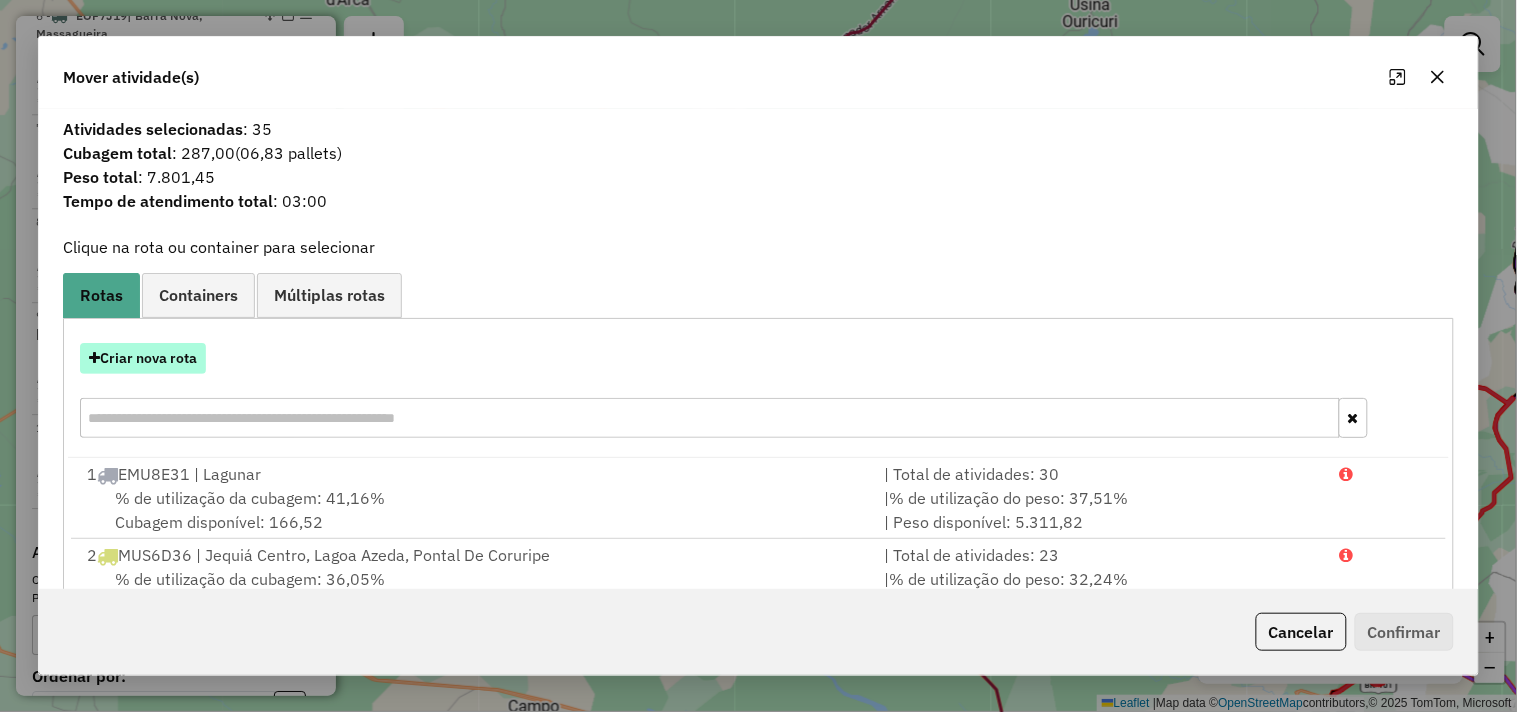 click on "Criar nova rota" at bounding box center (143, 358) 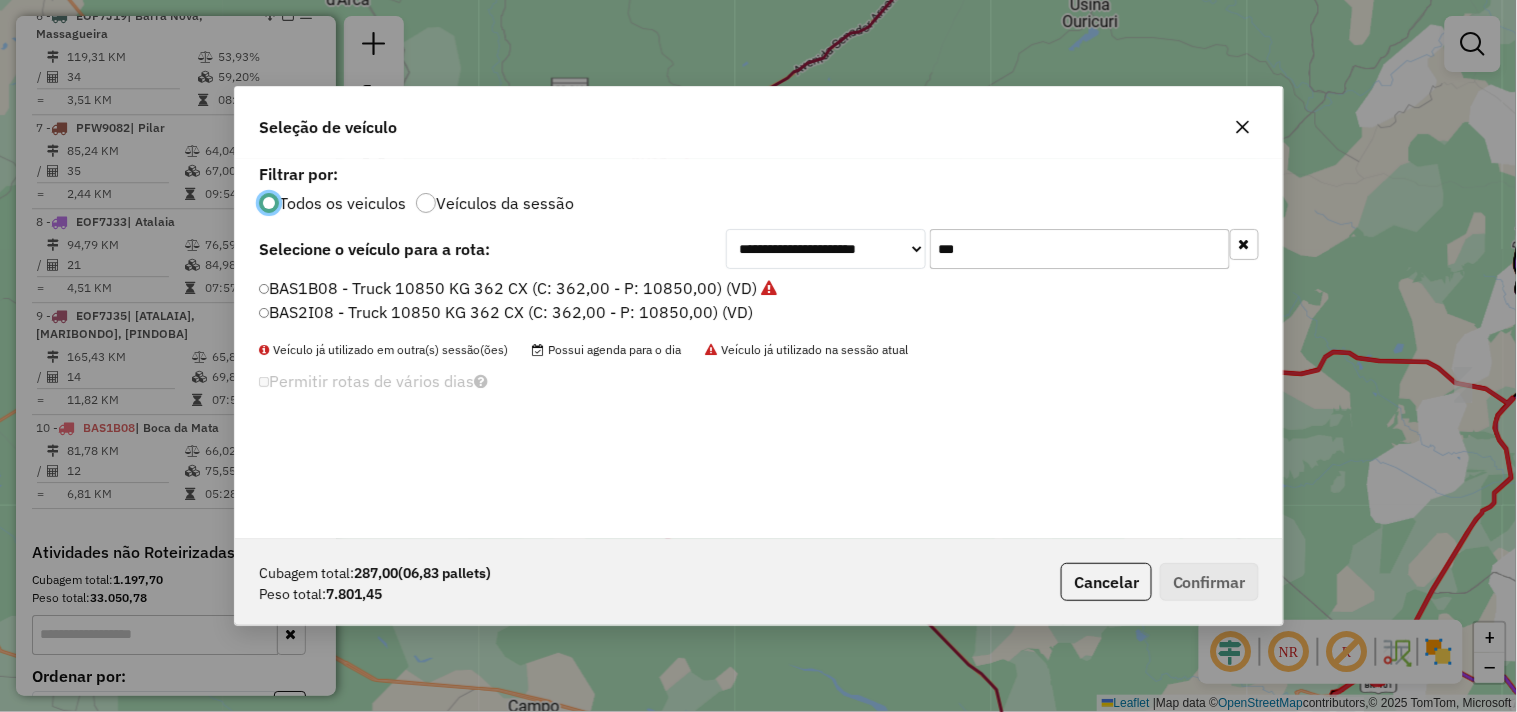scroll, scrollTop: 11, scrollLeft: 5, axis: both 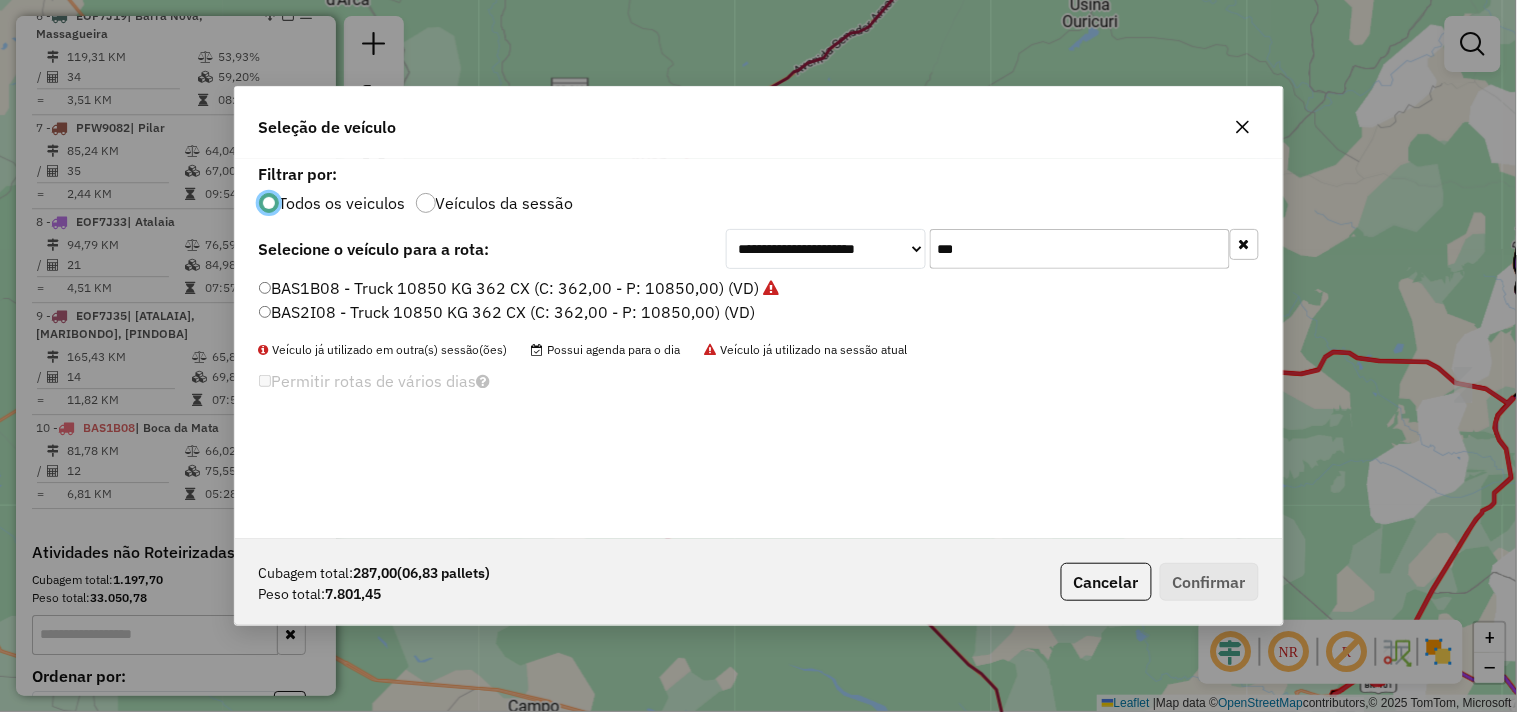 click on "***" 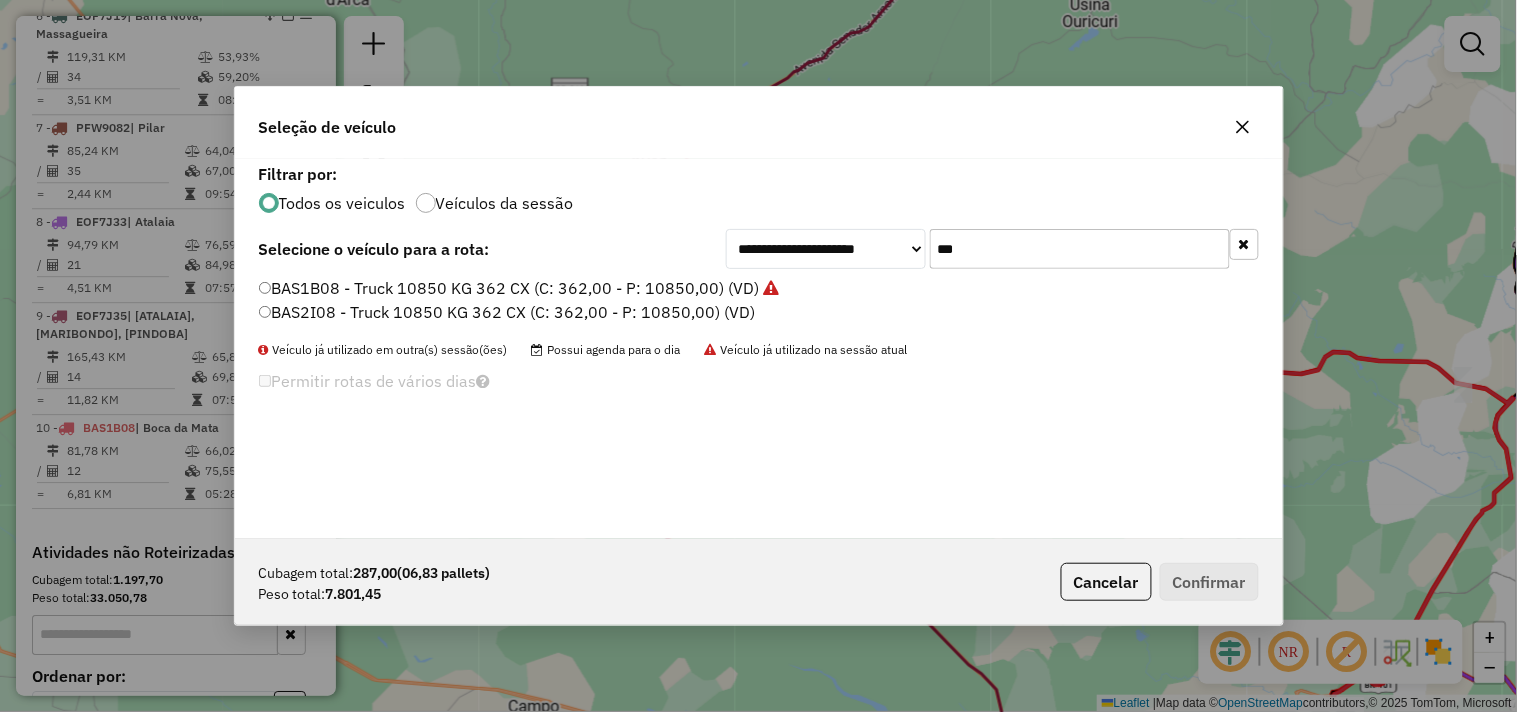 click on "***" 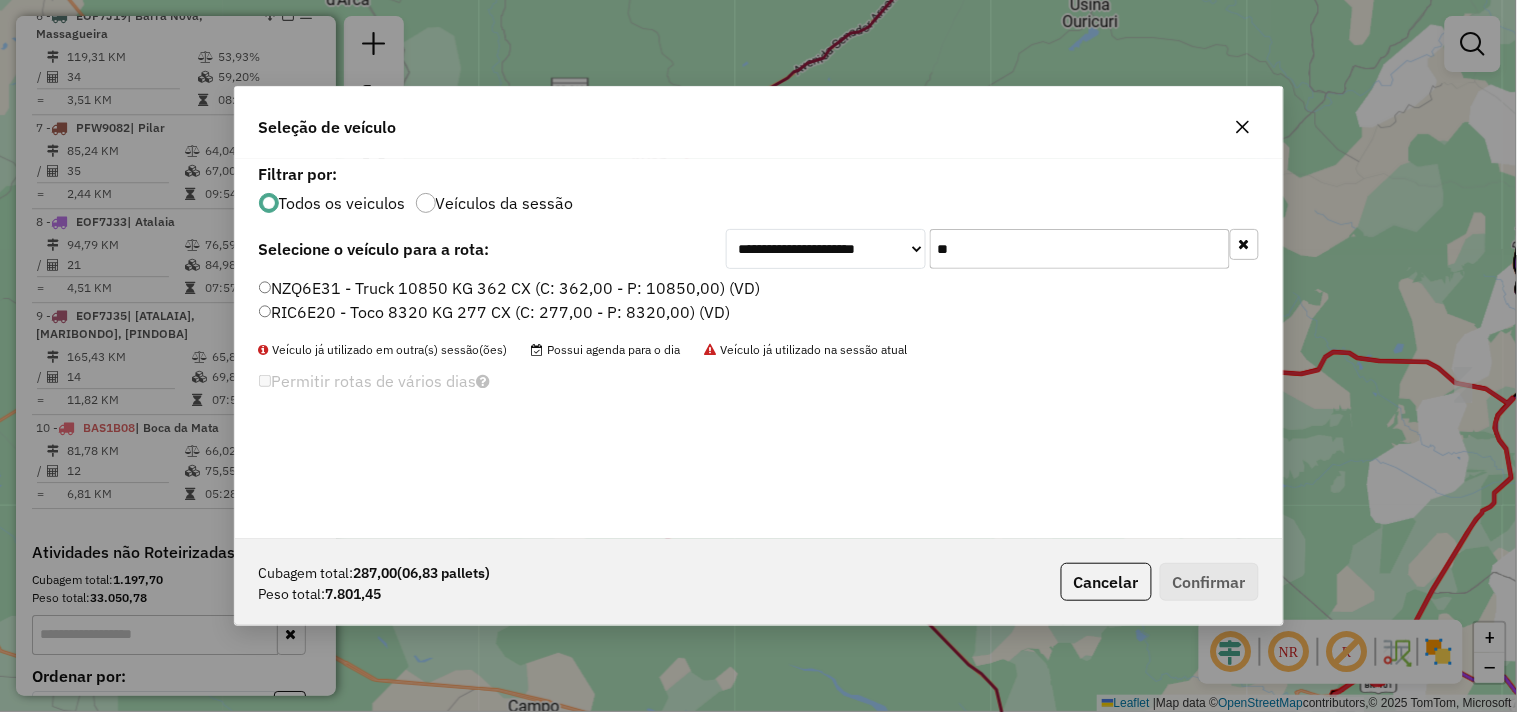 type on "**" 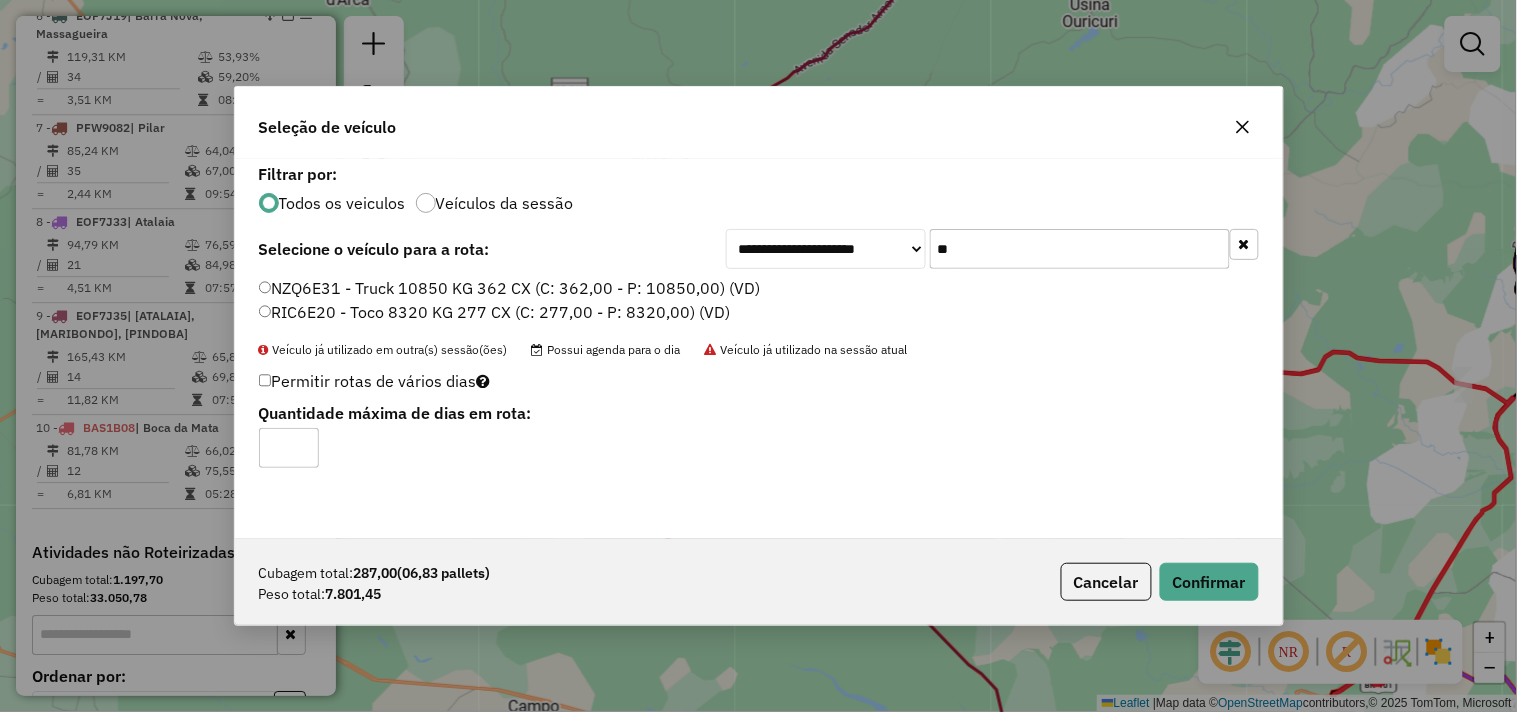 click on "Cubagem total:  287,00   (06,83 pallets)  Peso total: 7.801,45  Cancelar   Confirmar" 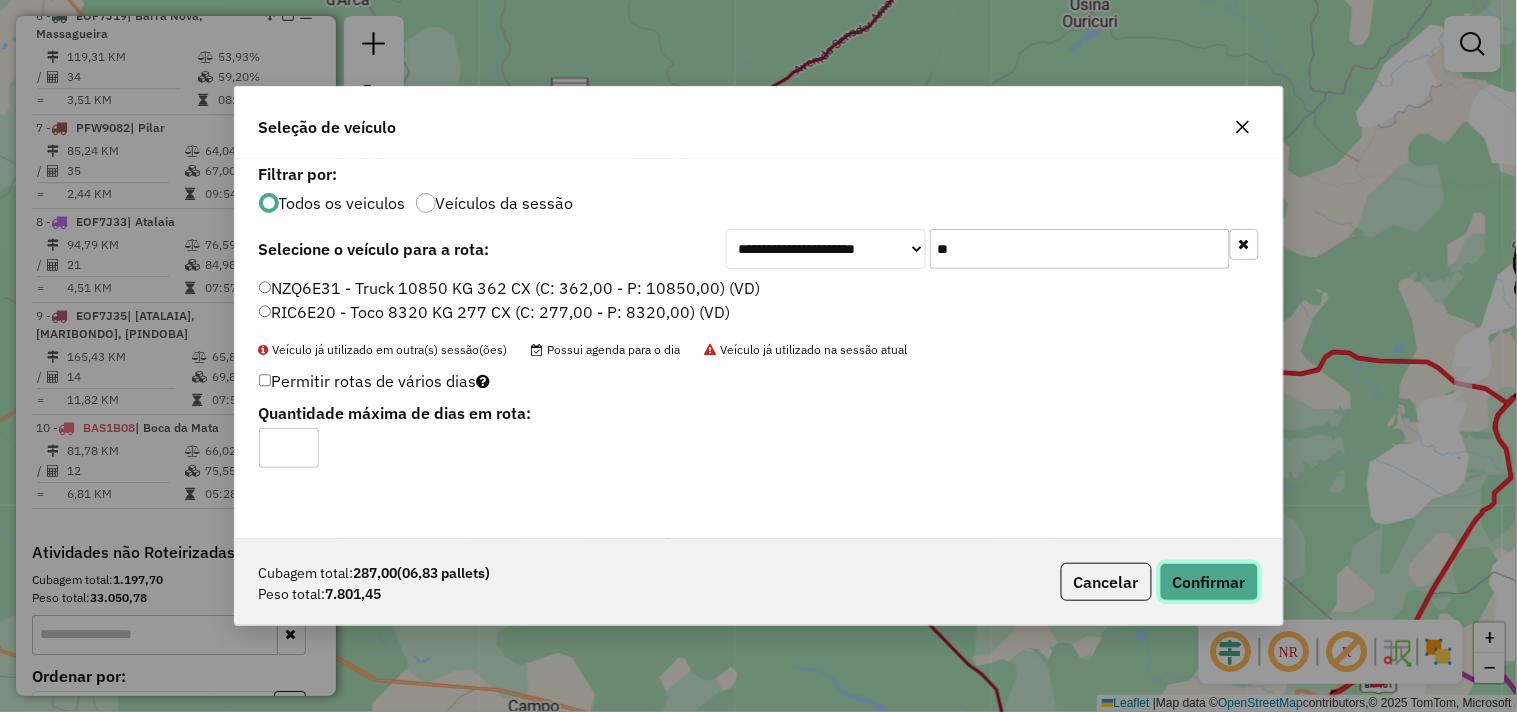 click on "Confirmar" 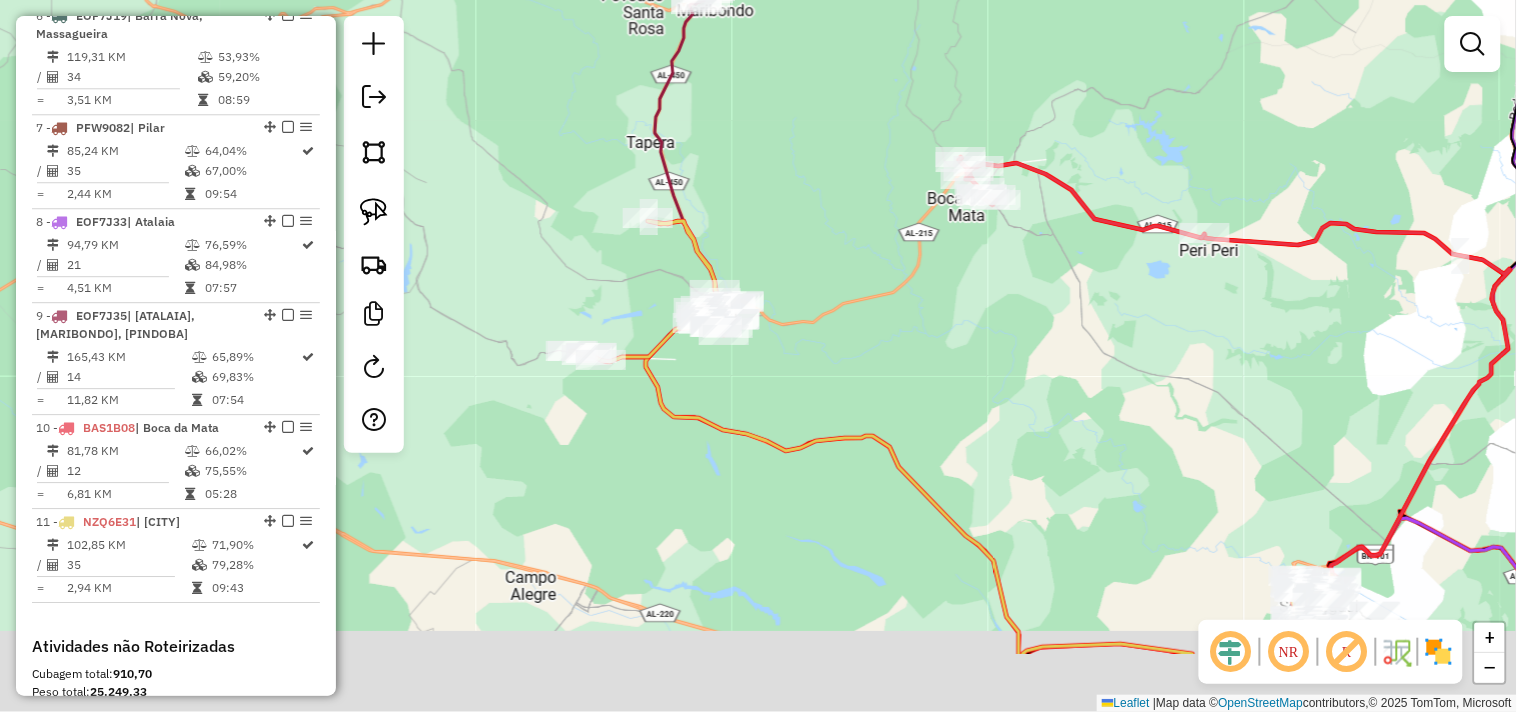 drag, startPoint x: 842, startPoint y: 595, endPoint x: 797, endPoint y: 213, distance: 384.6414 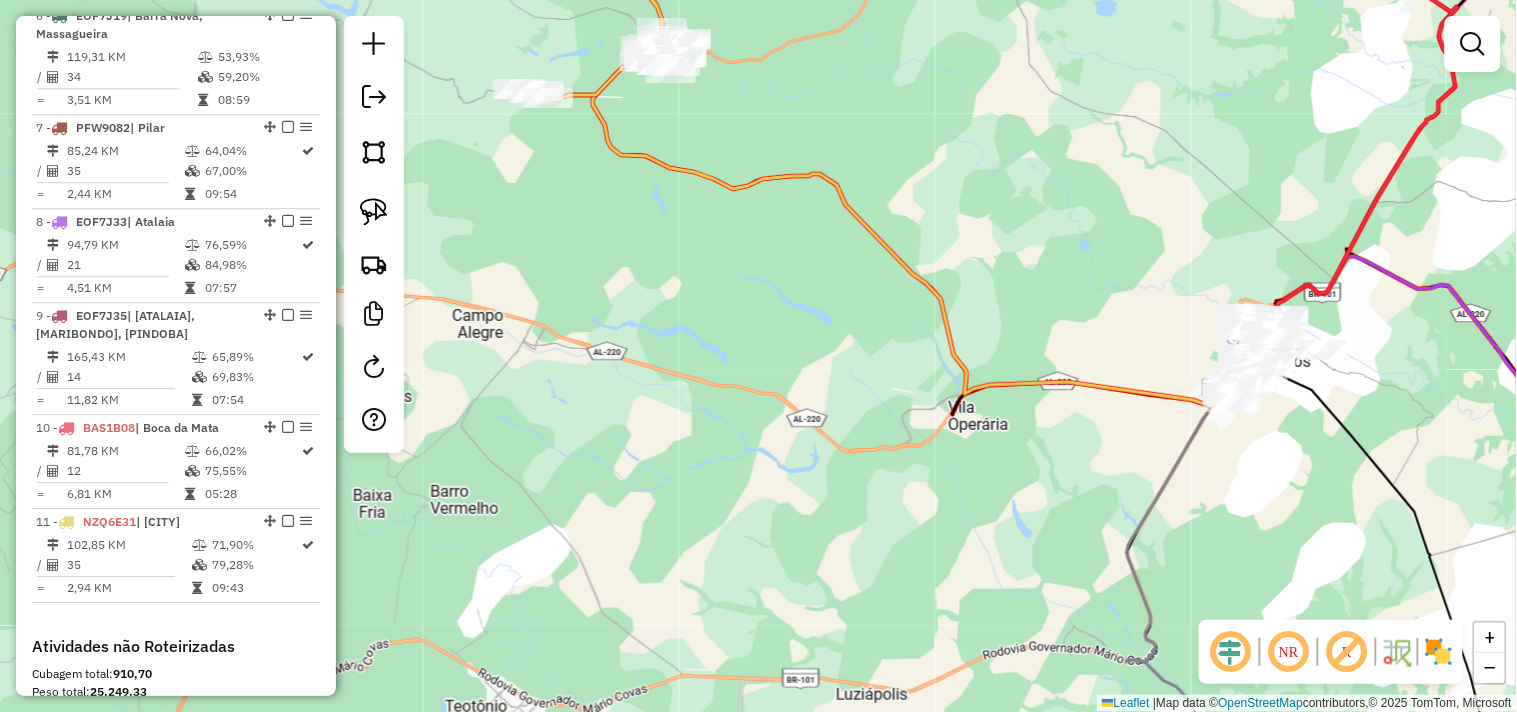 drag, startPoint x: 874, startPoint y: 353, endPoint x: 535, endPoint y: 392, distance: 341.236 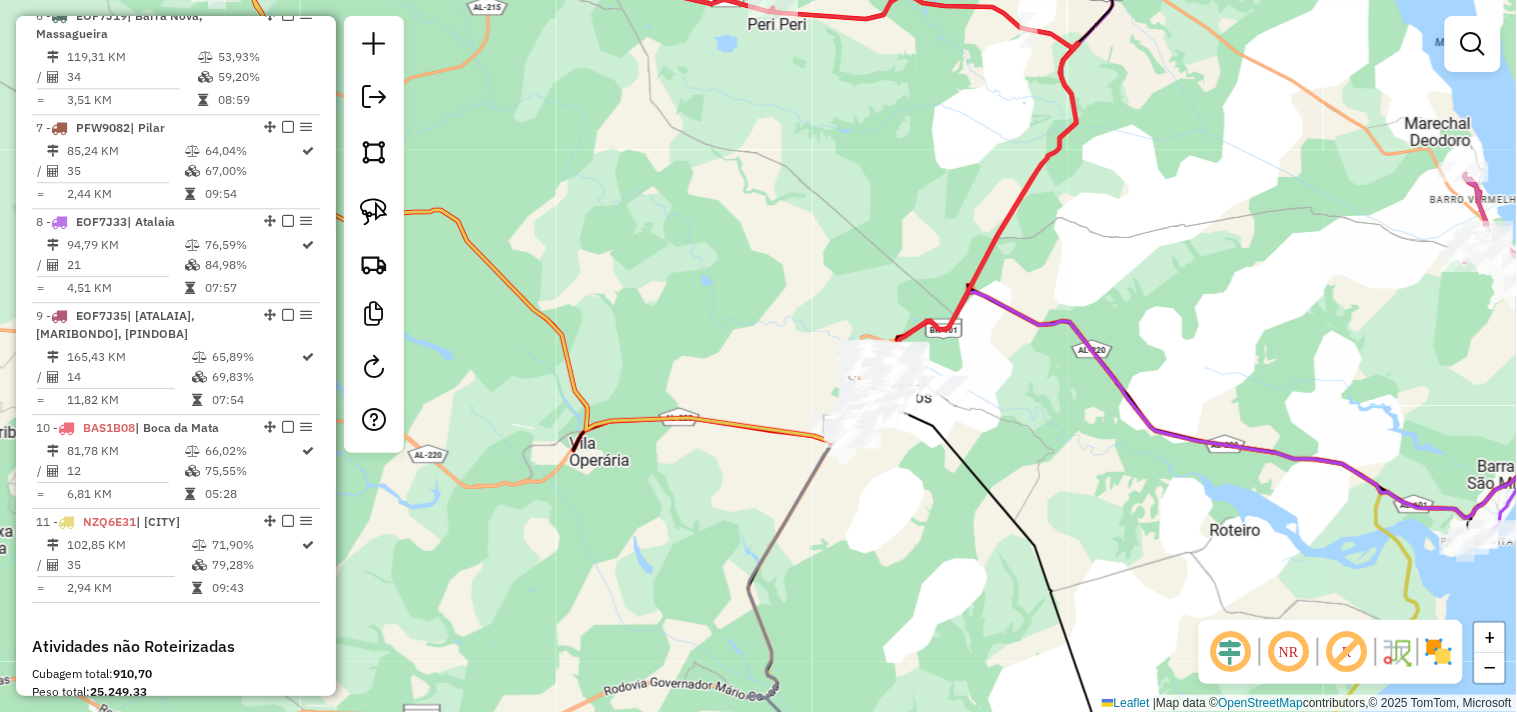 drag, startPoint x: 727, startPoint y: 347, endPoint x: 580, endPoint y: 364, distance: 147.97972 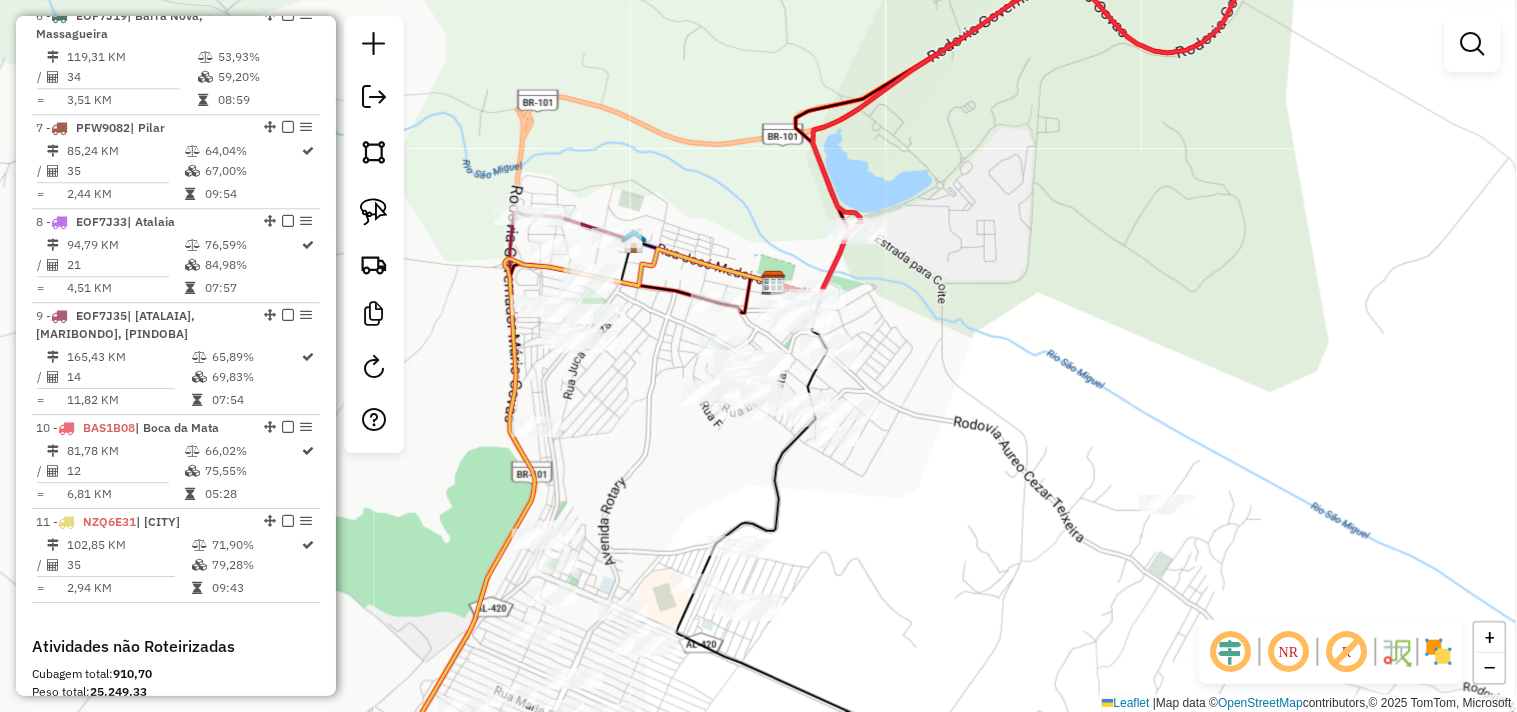 drag, startPoint x: 875, startPoint y: 462, endPoint x: 912, endPoint y: 473, distance: 38.600517 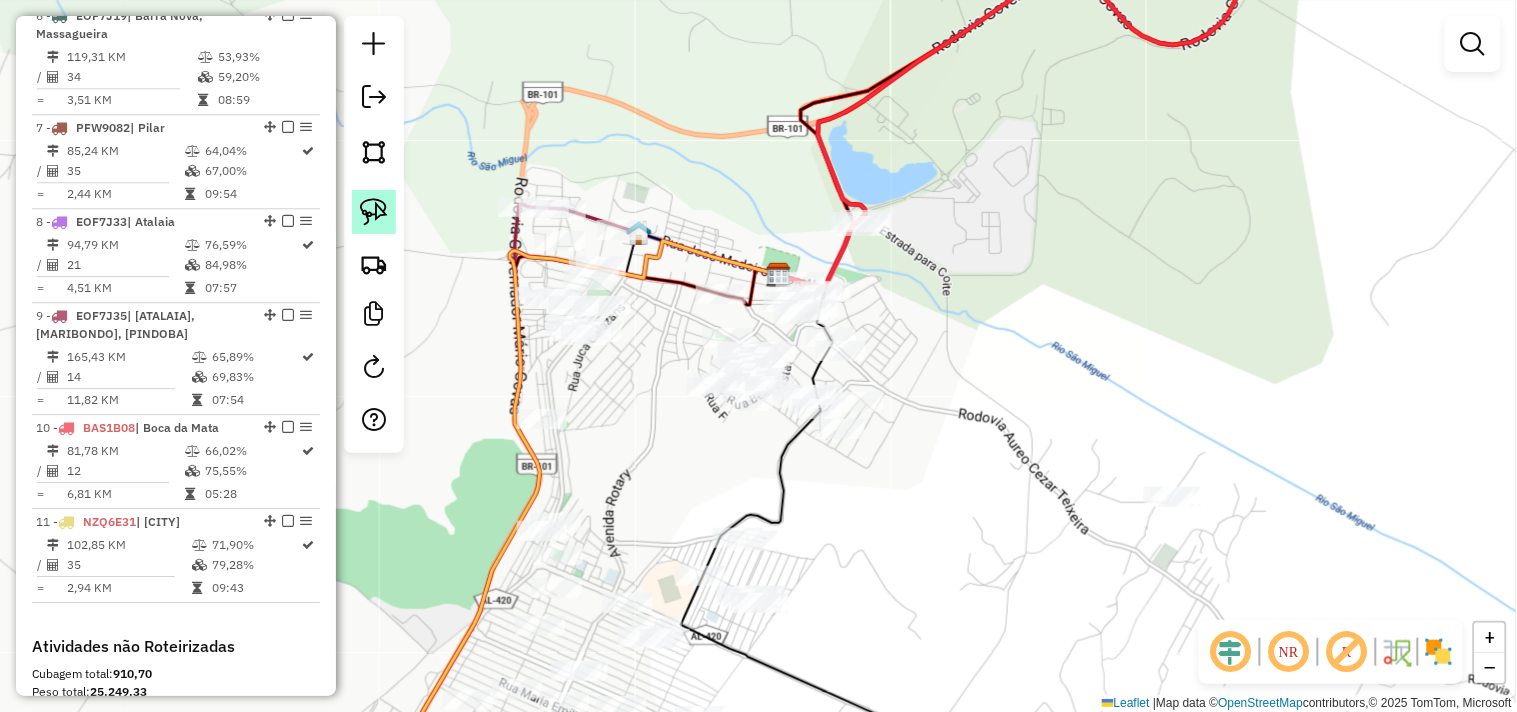 click 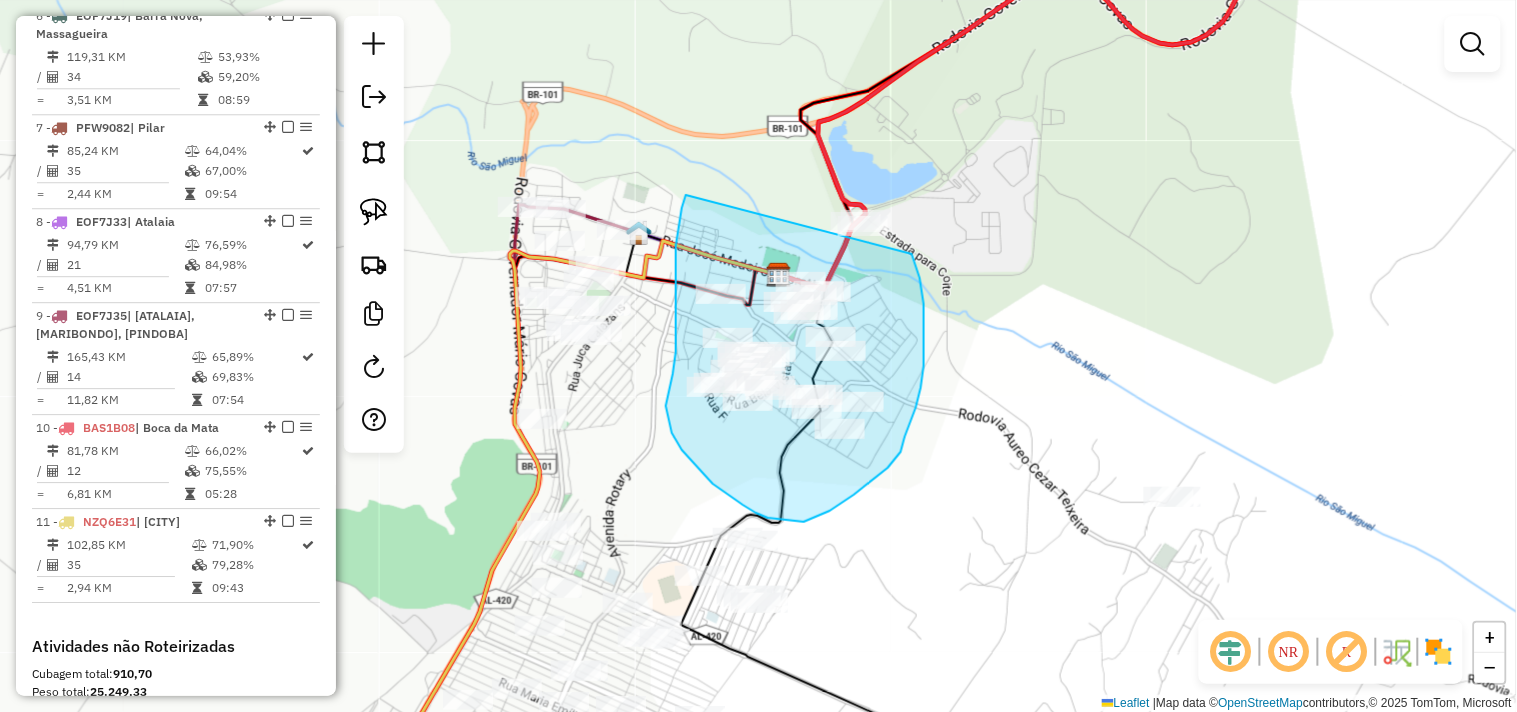drag, startPoint x: 686, startPoint y: 196, endPoint x: 868, endPoint y: 160, distance: 185.52628 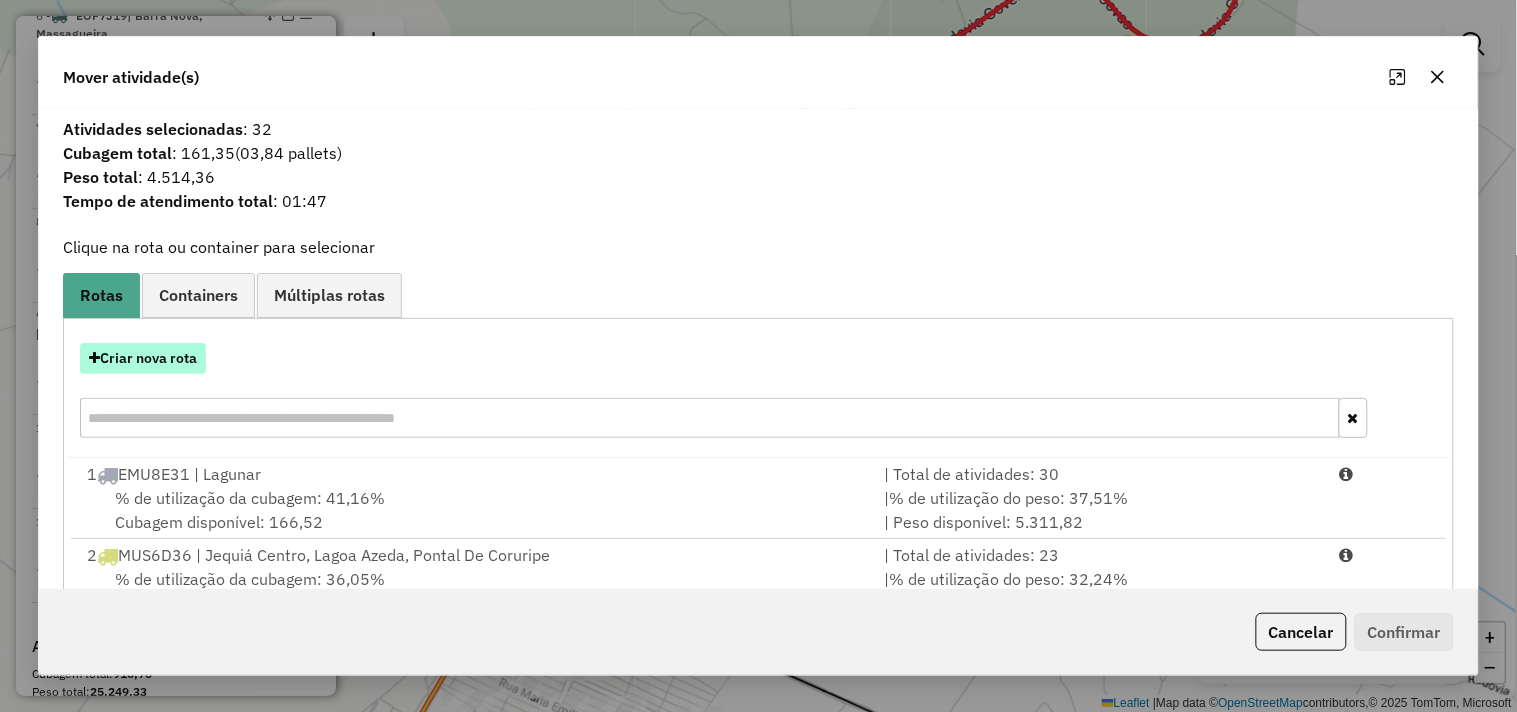 click on "Criar nova rota" at bounding box center [143, 358] 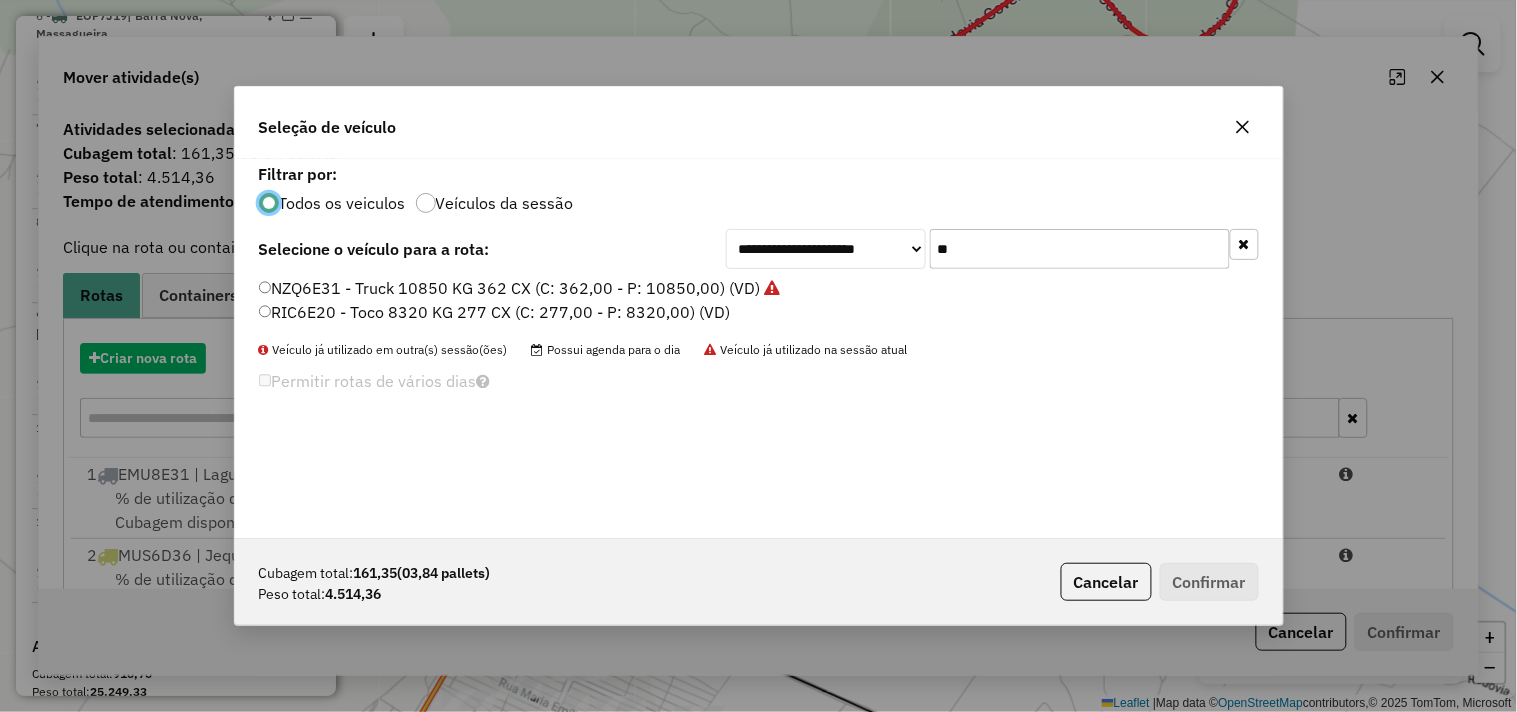 scroll, scrollTop: 11, scrollLeft: 5, axis: both 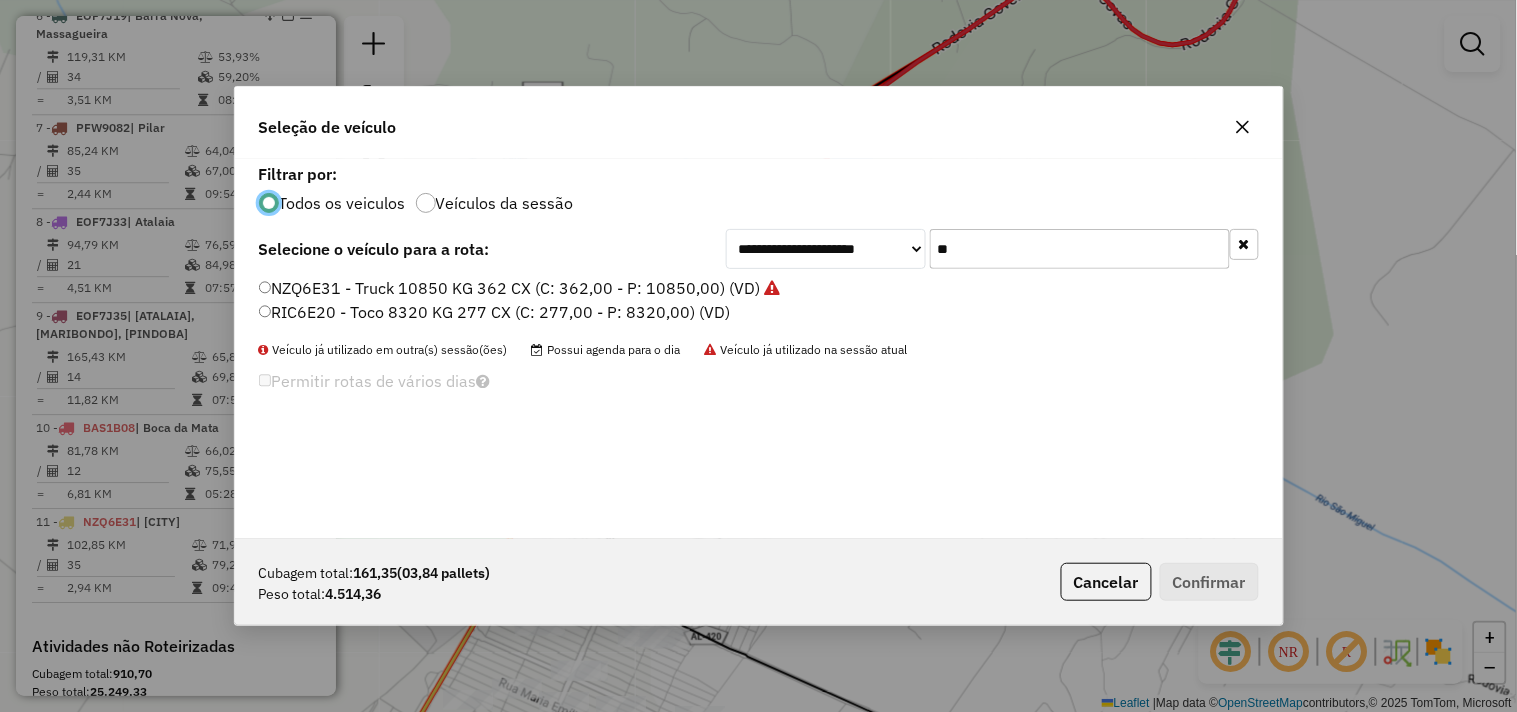 click on "**" 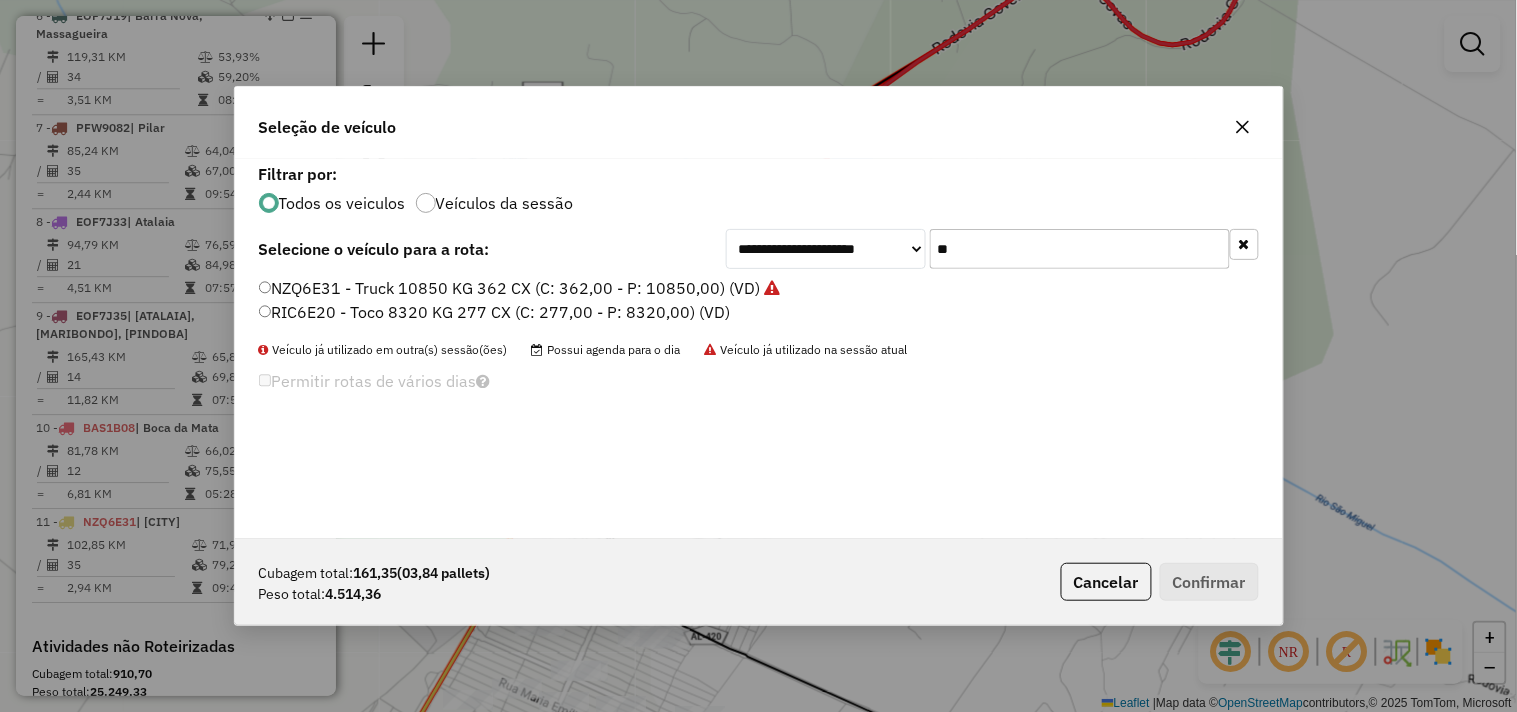 click on "**" 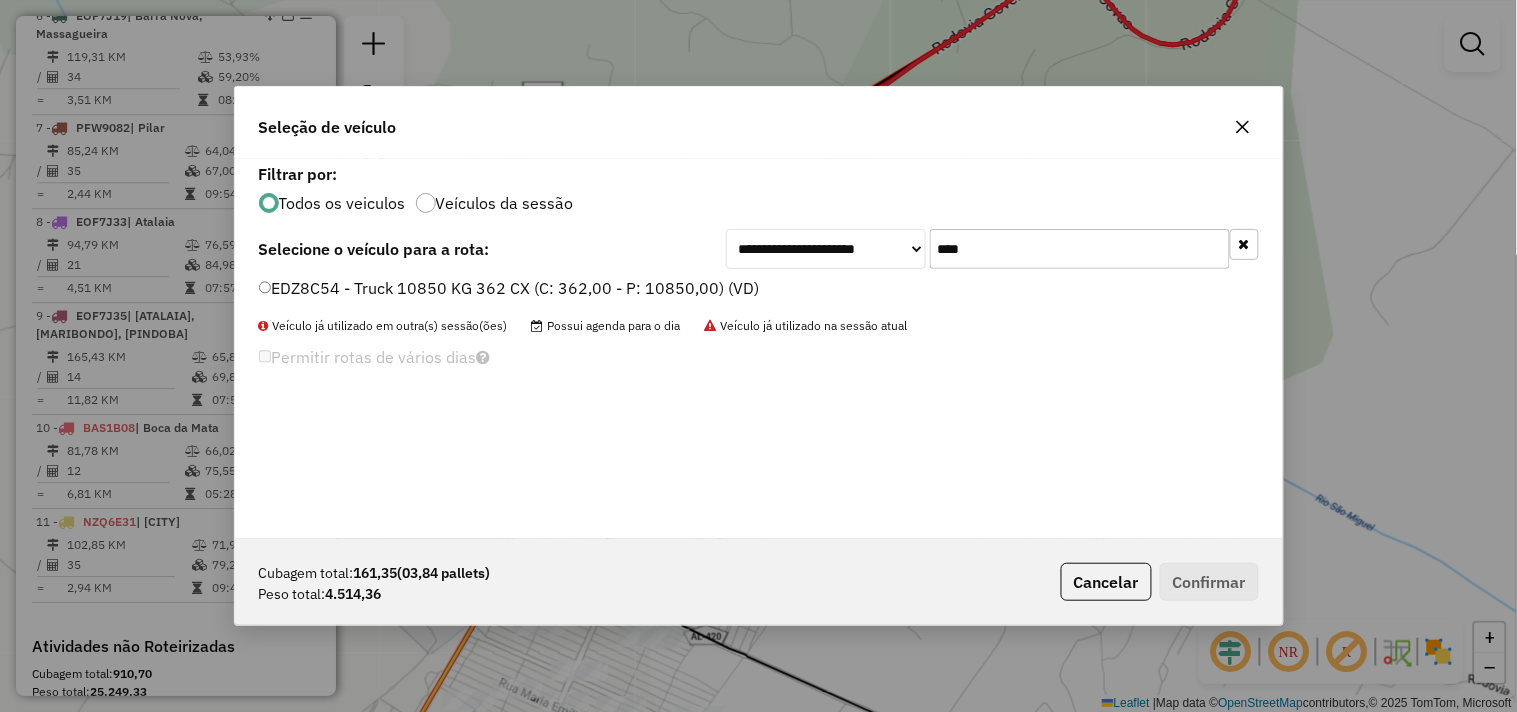 type on "****" 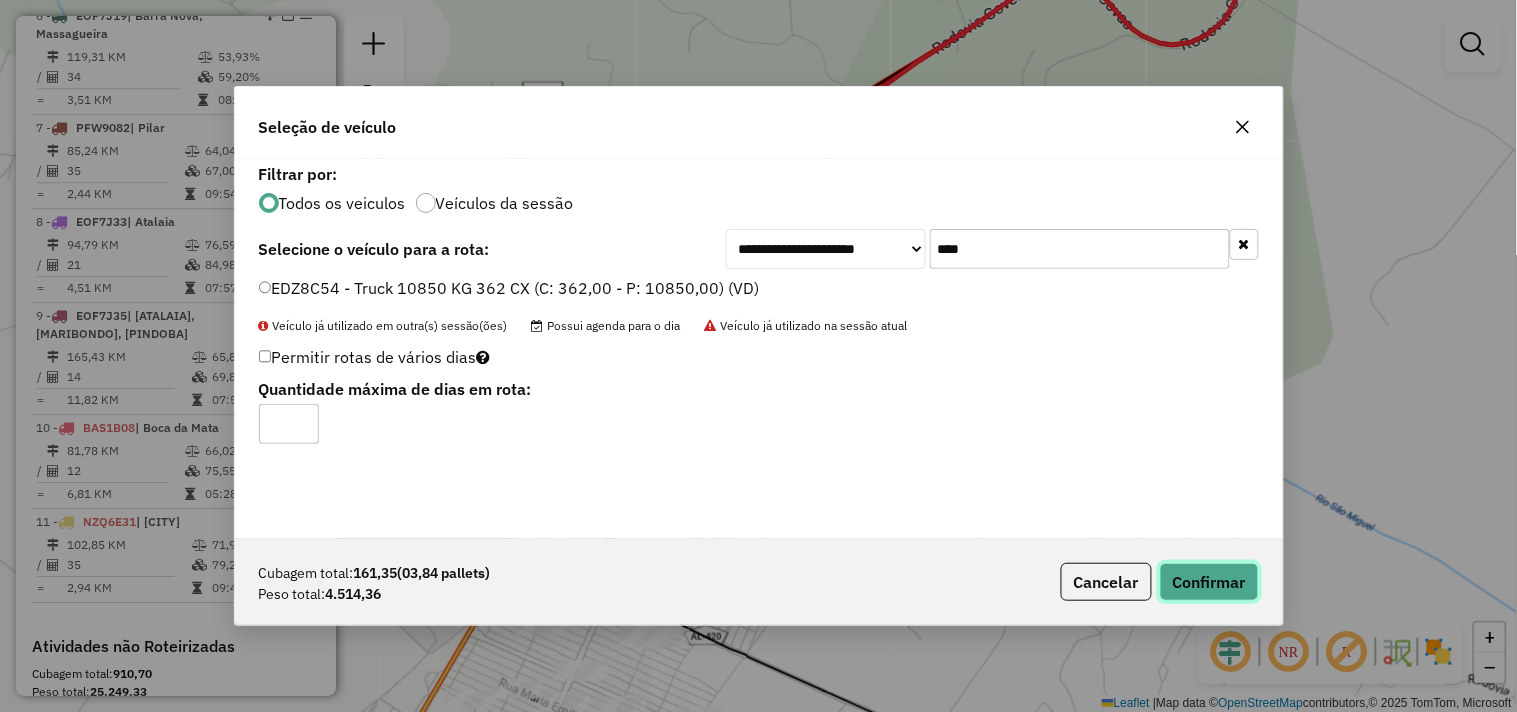 click on "Confirmar" 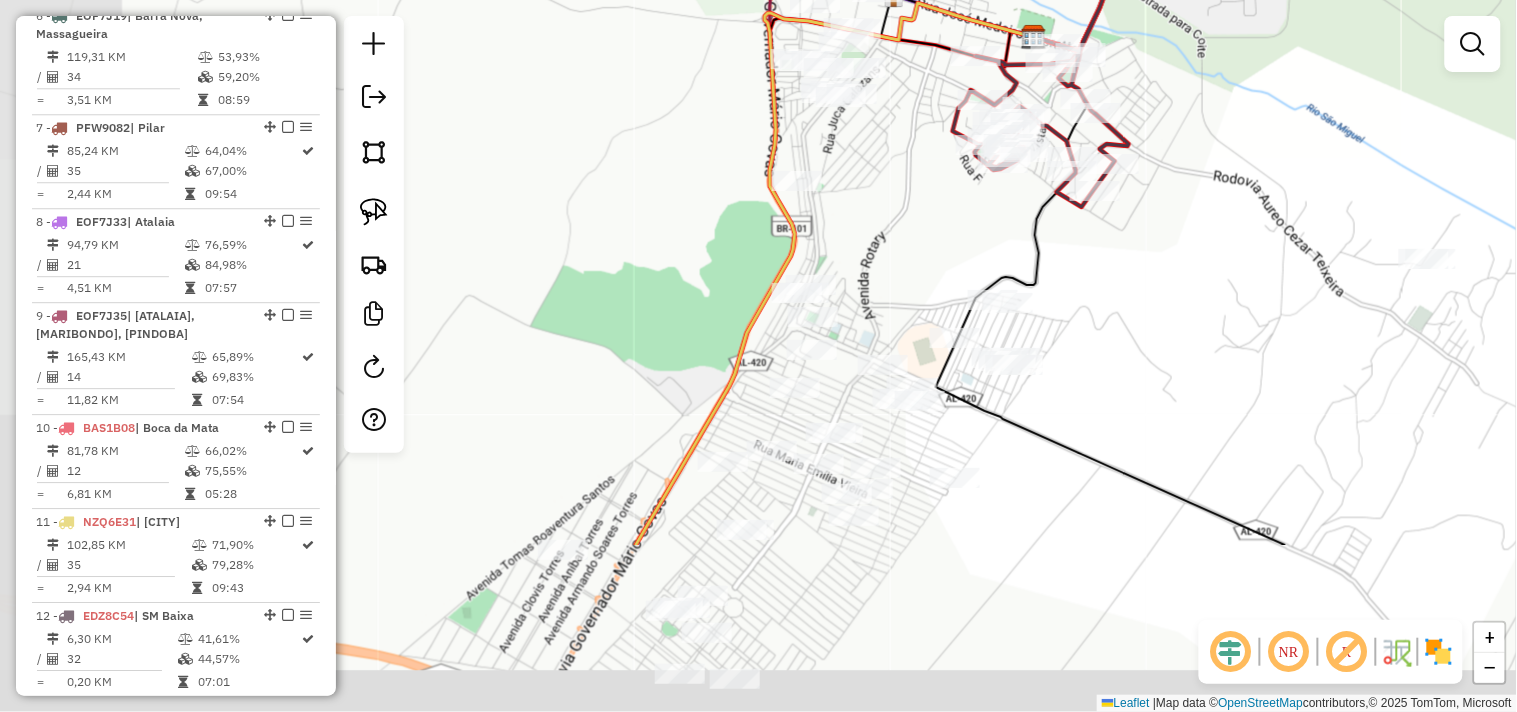 drag, startPoint x: 824, startPoint y: 514, endPoint x: 1068, endPoint y: 273, distance: 342.95334 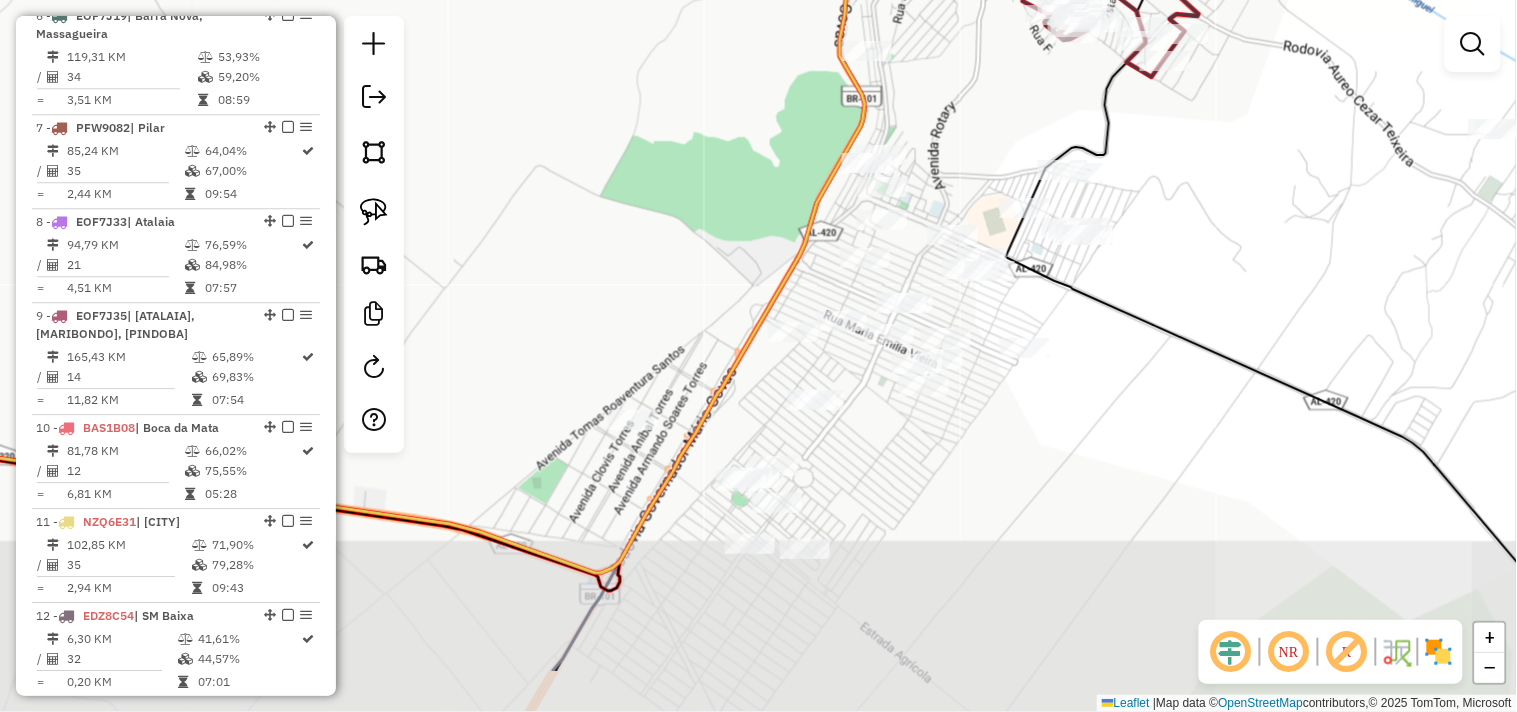 drag, startPoint x: 1122, startPoint y: 334, endPoint x: 1152, endPoint y: 298, distance: 46.8615 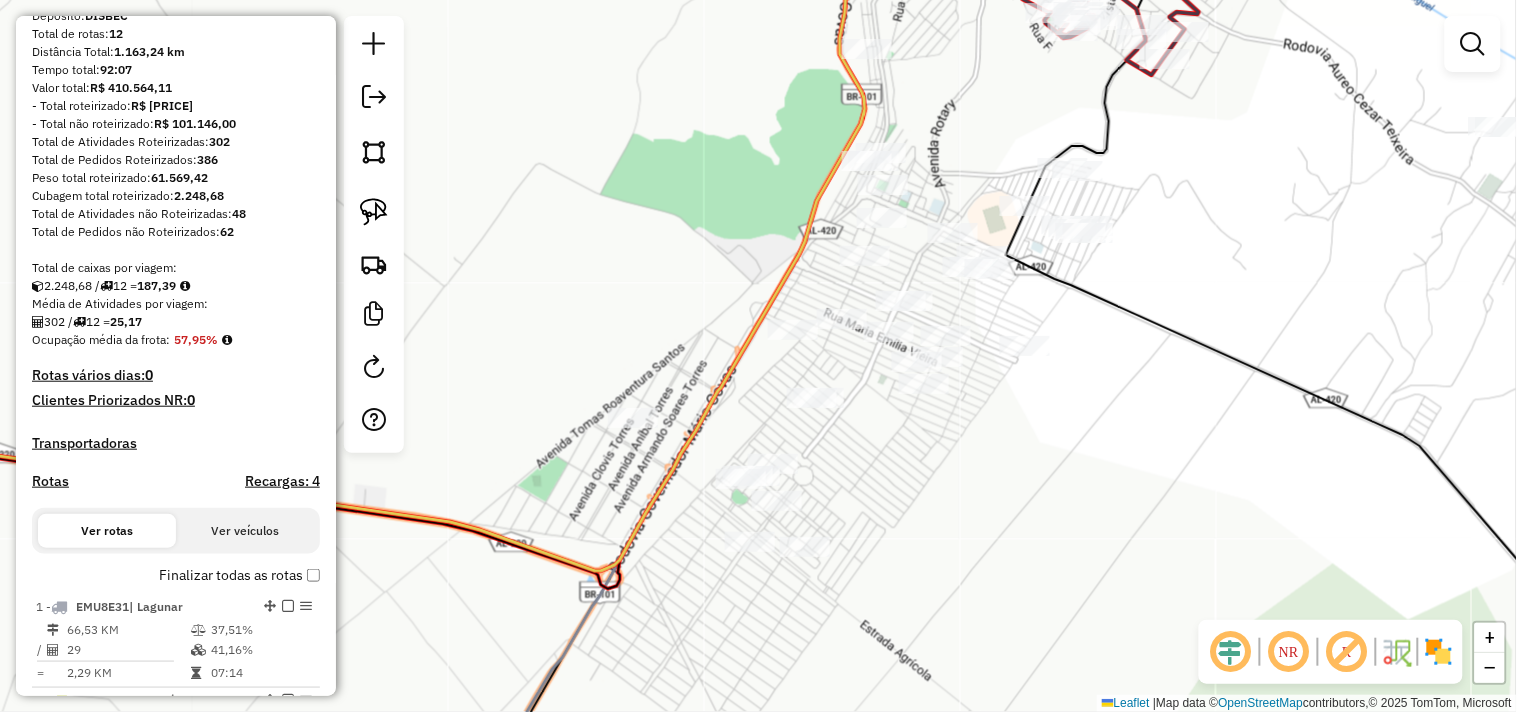 scroll, scrollTop: 0, scrollLeft: 0, axis: both 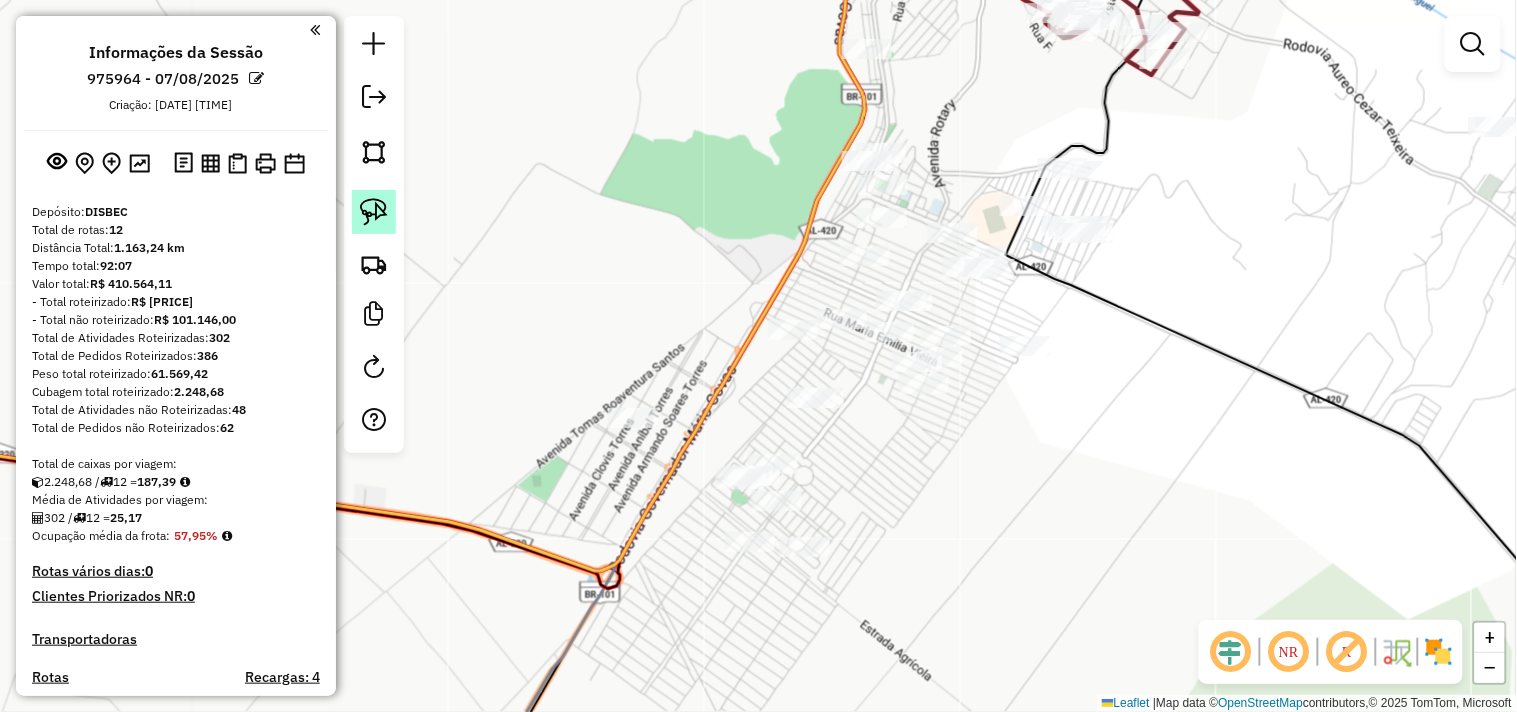 click 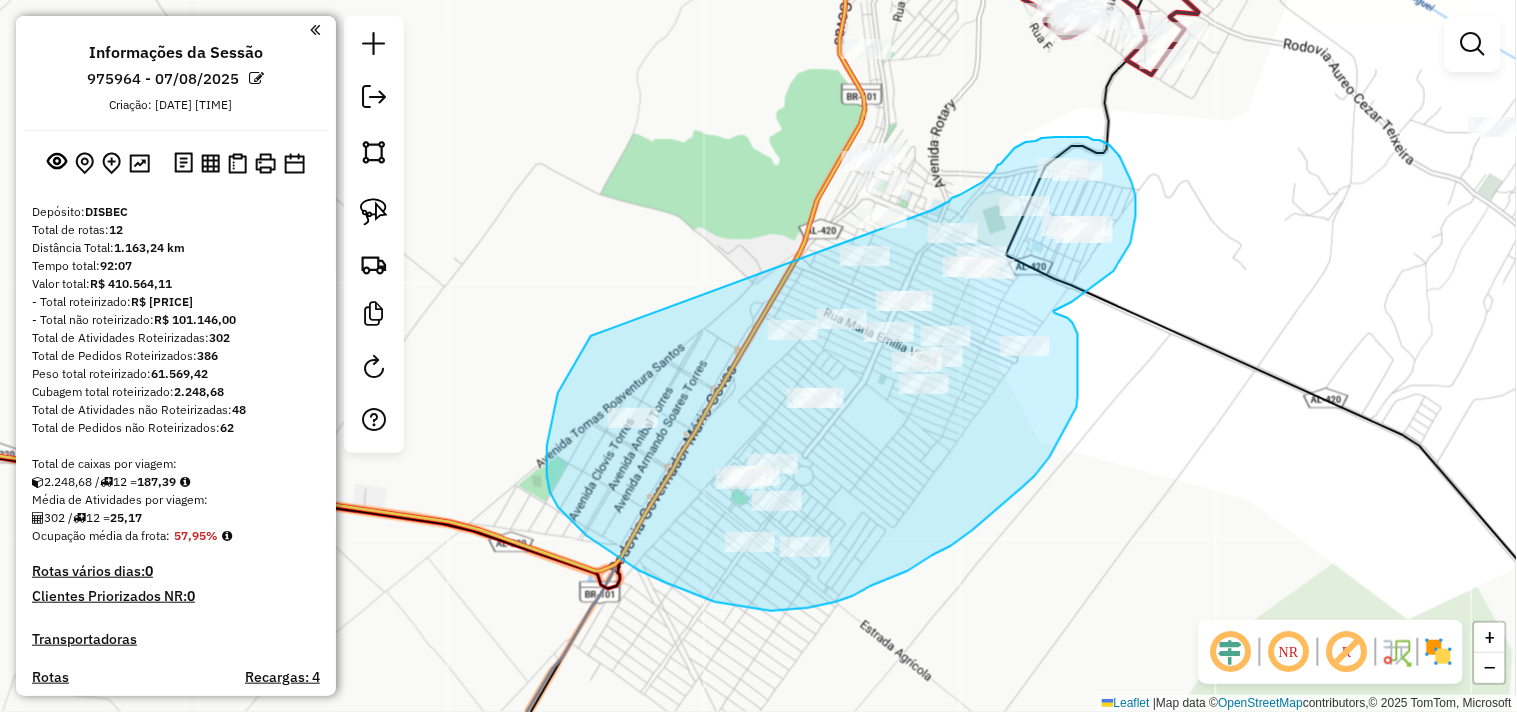 drag, startPoint x: 547, startPoint y: 446, endPoint x: 933, endPoint y: 210, distance: 452.429 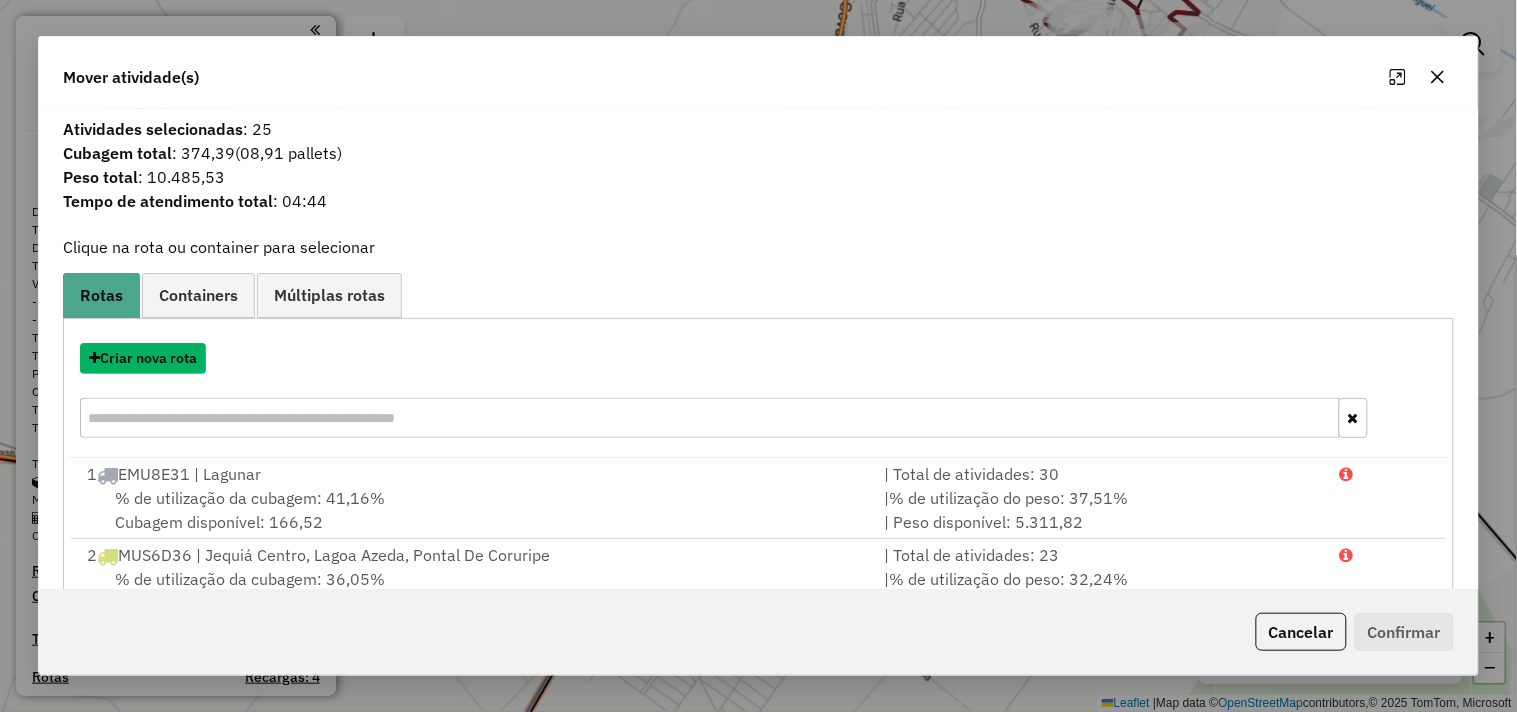 click on "Criar nova rota" at bounding box center (143, 358) 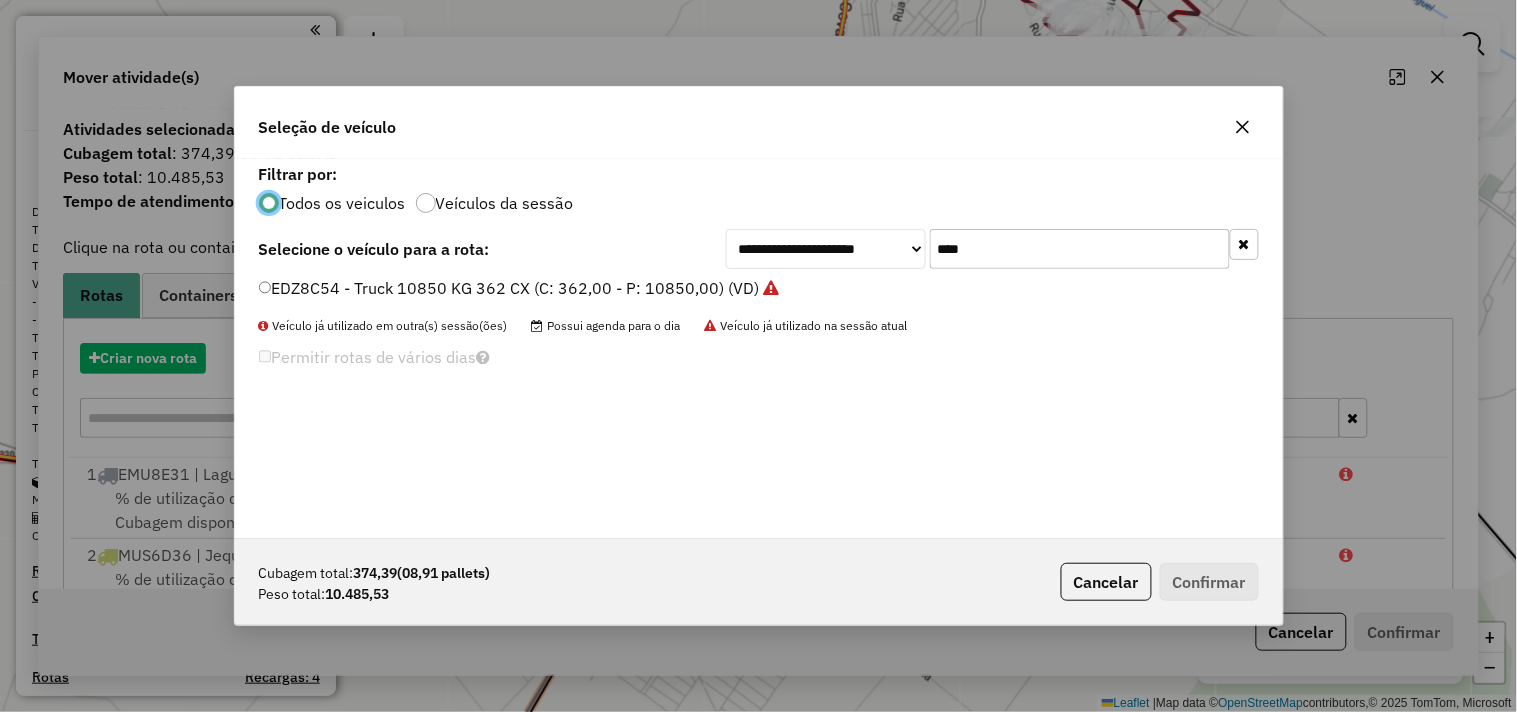 scroll, scrollTop: 11, scrollLeft: 5, axis: both 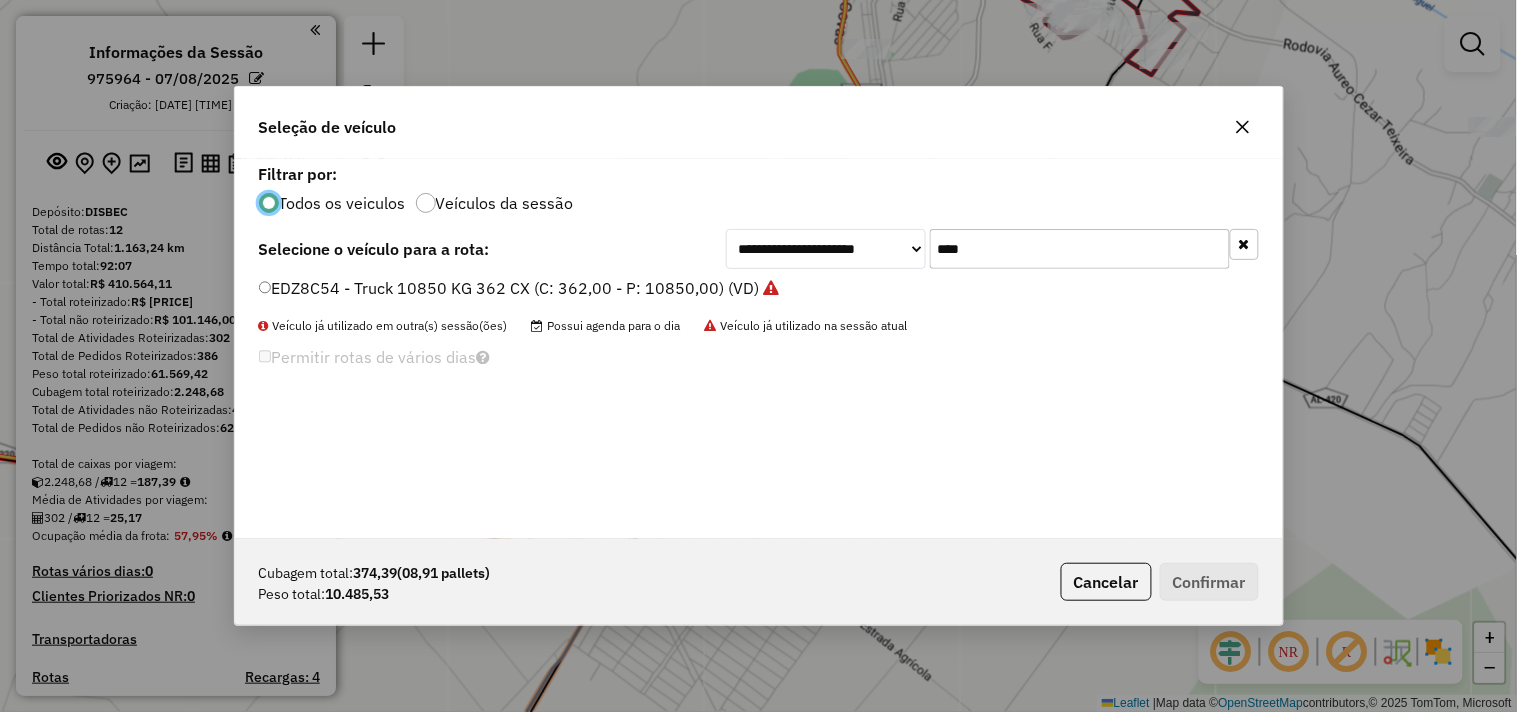 click on "****" 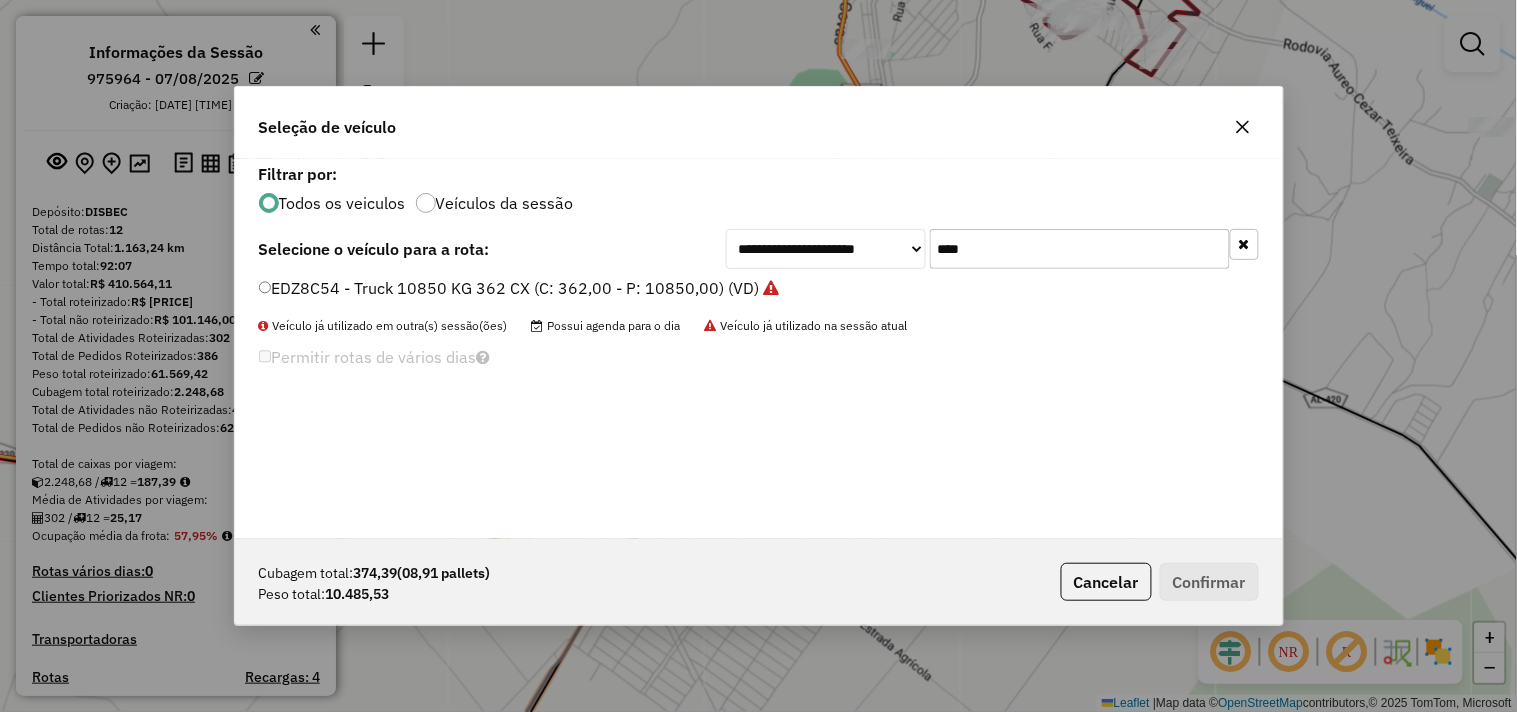 click on "****" 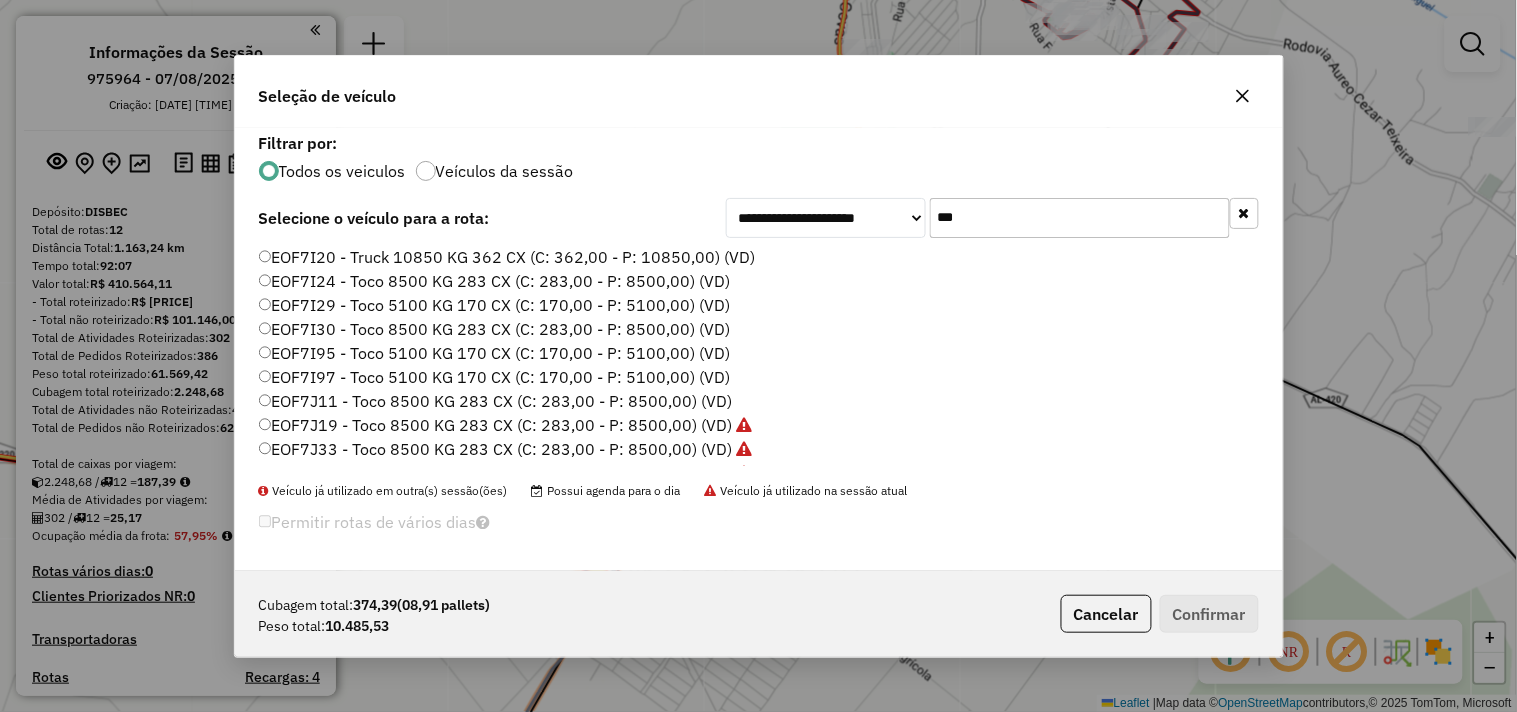 scroll, scrollTop: 44, scrollLeft: 0, axis: vertical 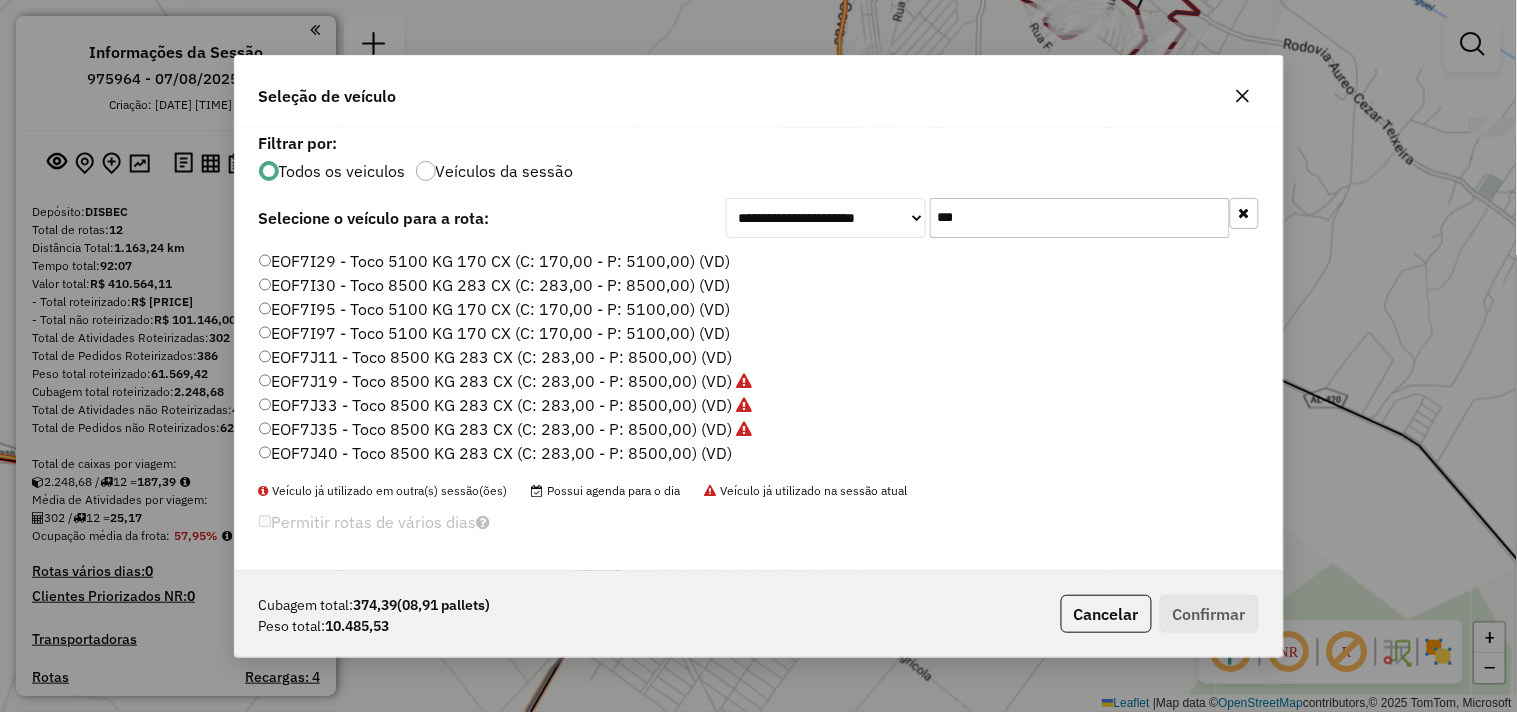 type on "***" 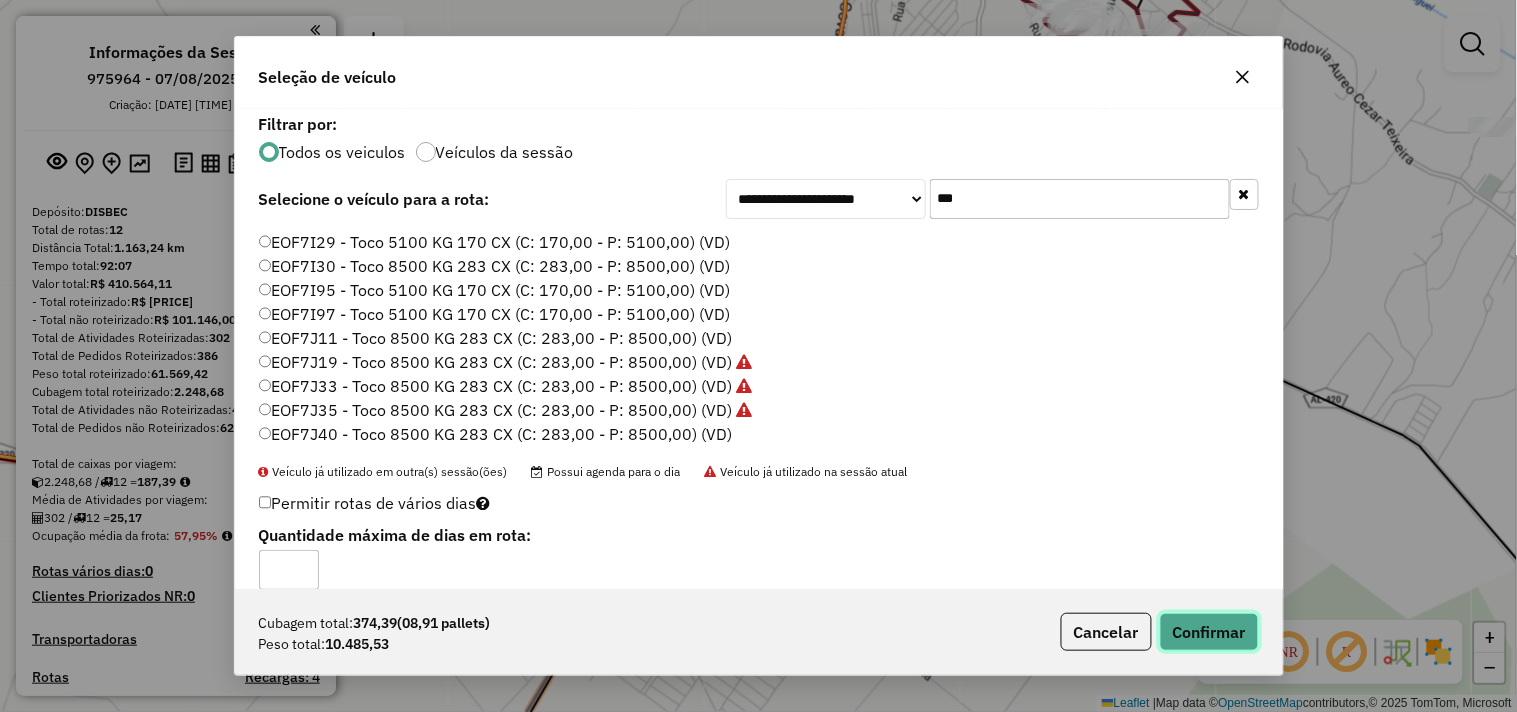click on "Confirmar" 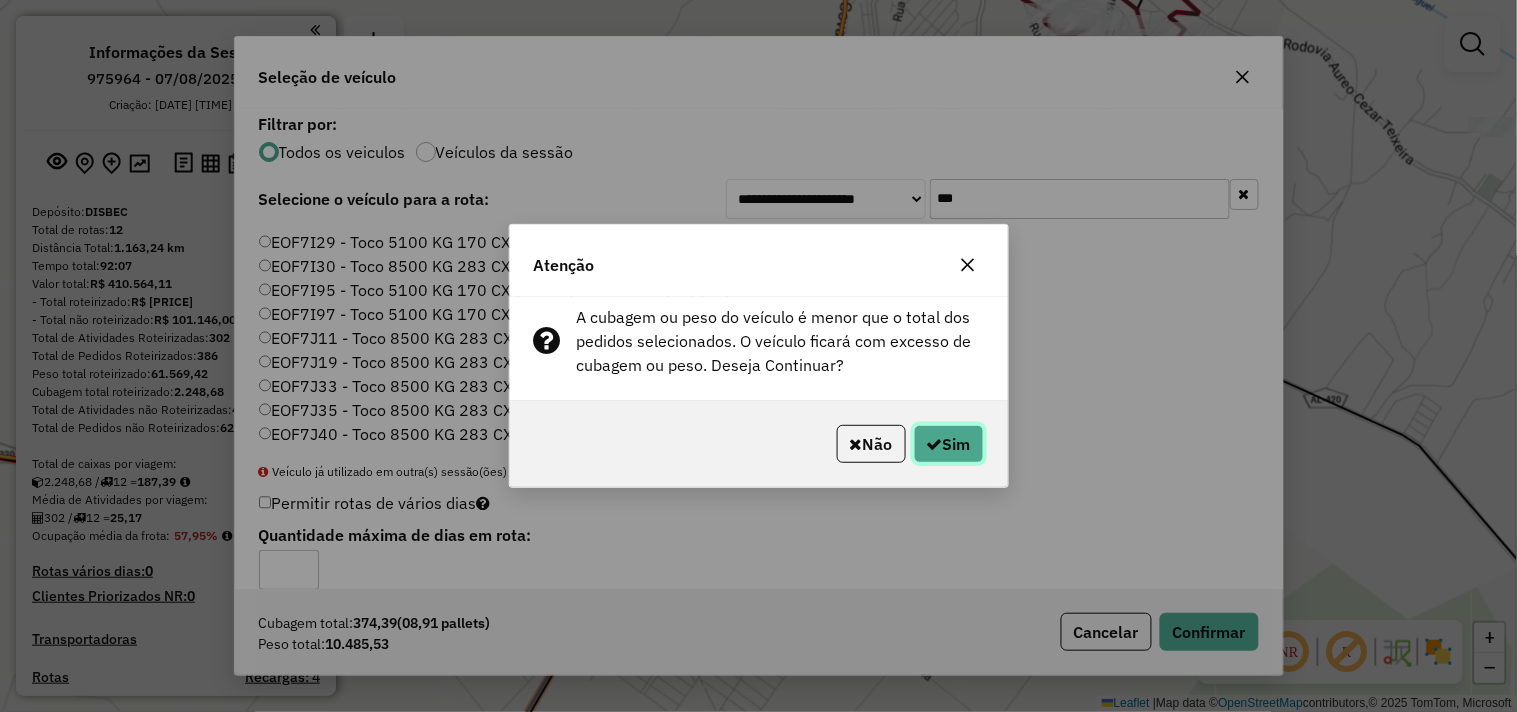 click 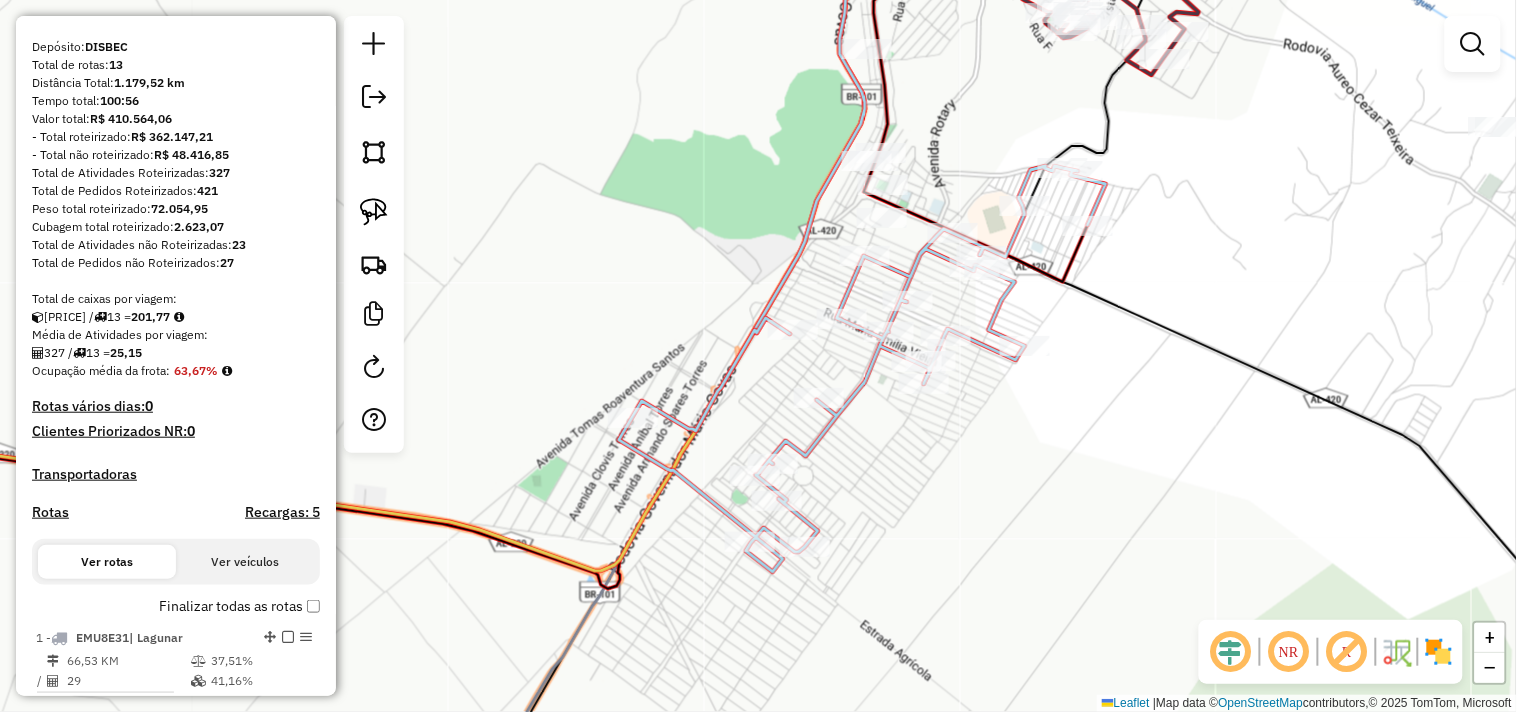scroll, scrollTop: 333, scrollLeft: 0, axis: vertical 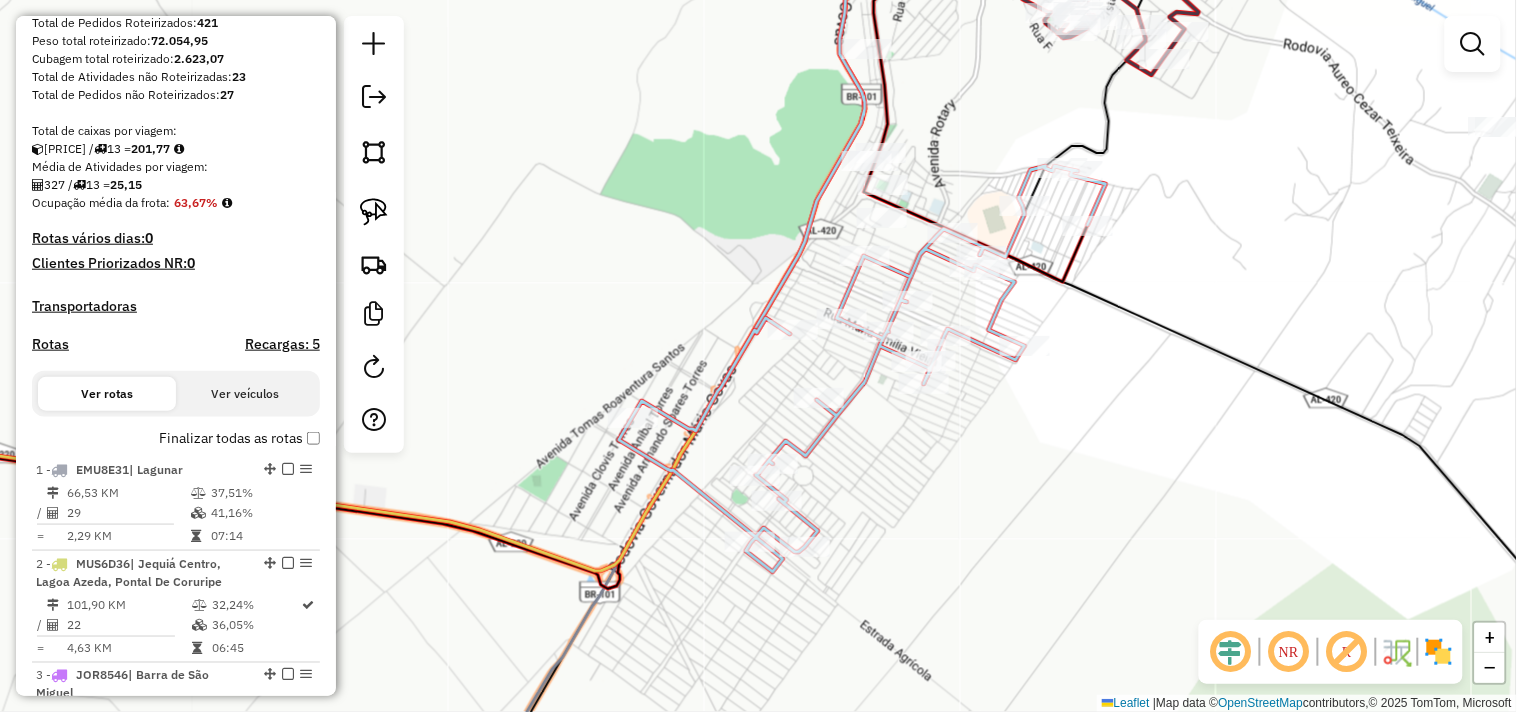 click on "Rotas" at bounding box center (50, 344) 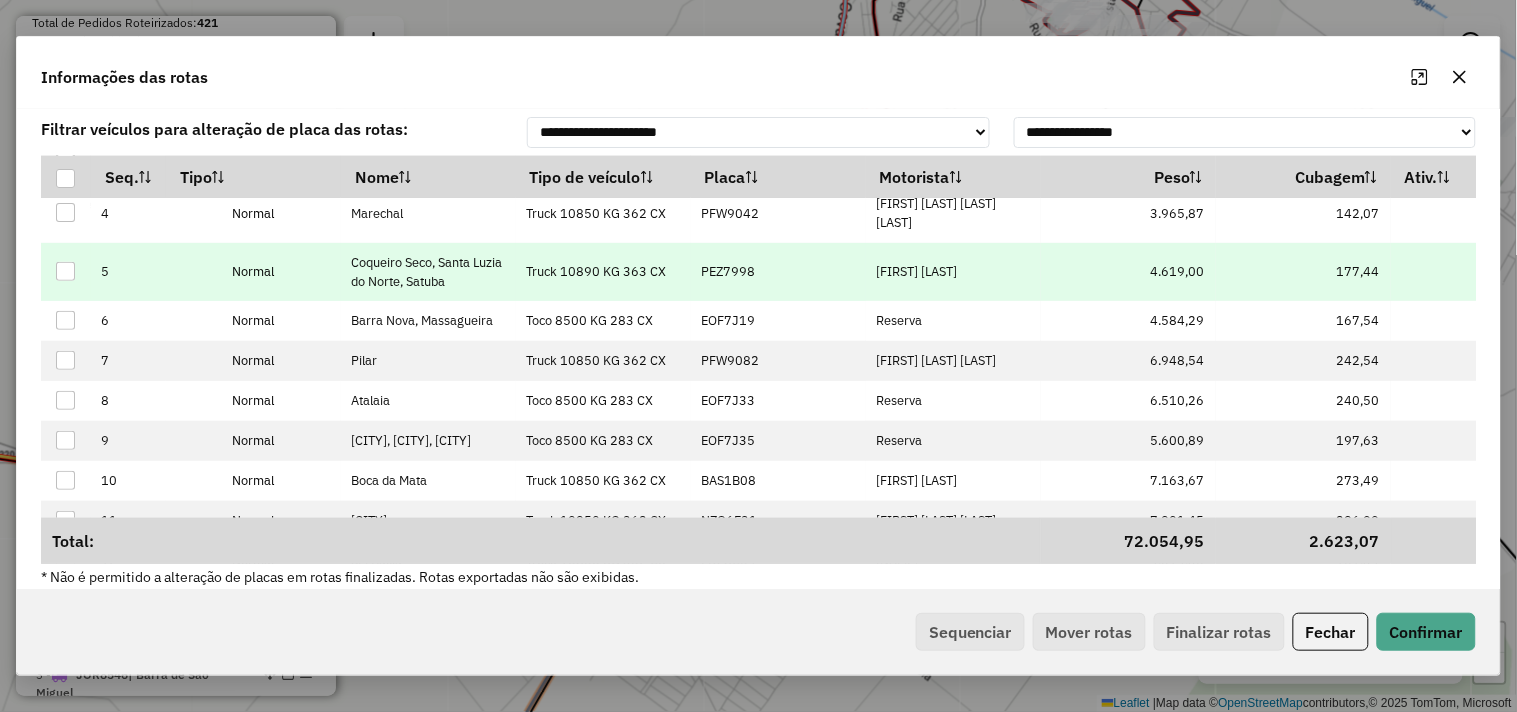 scroll, scrollTop: 0, scrollLeft: 0, axis: both 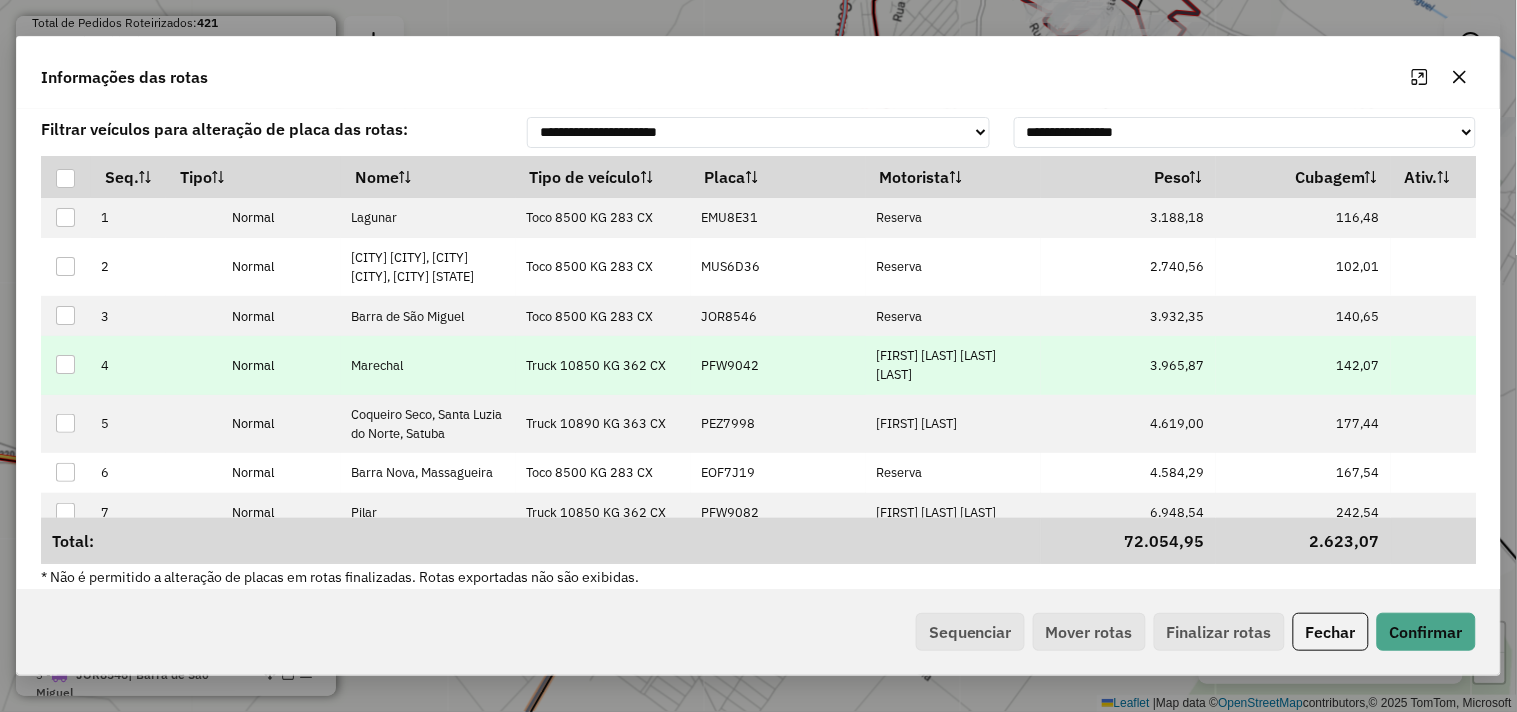 click on "PFW9042" at bounding box center (730, 365) 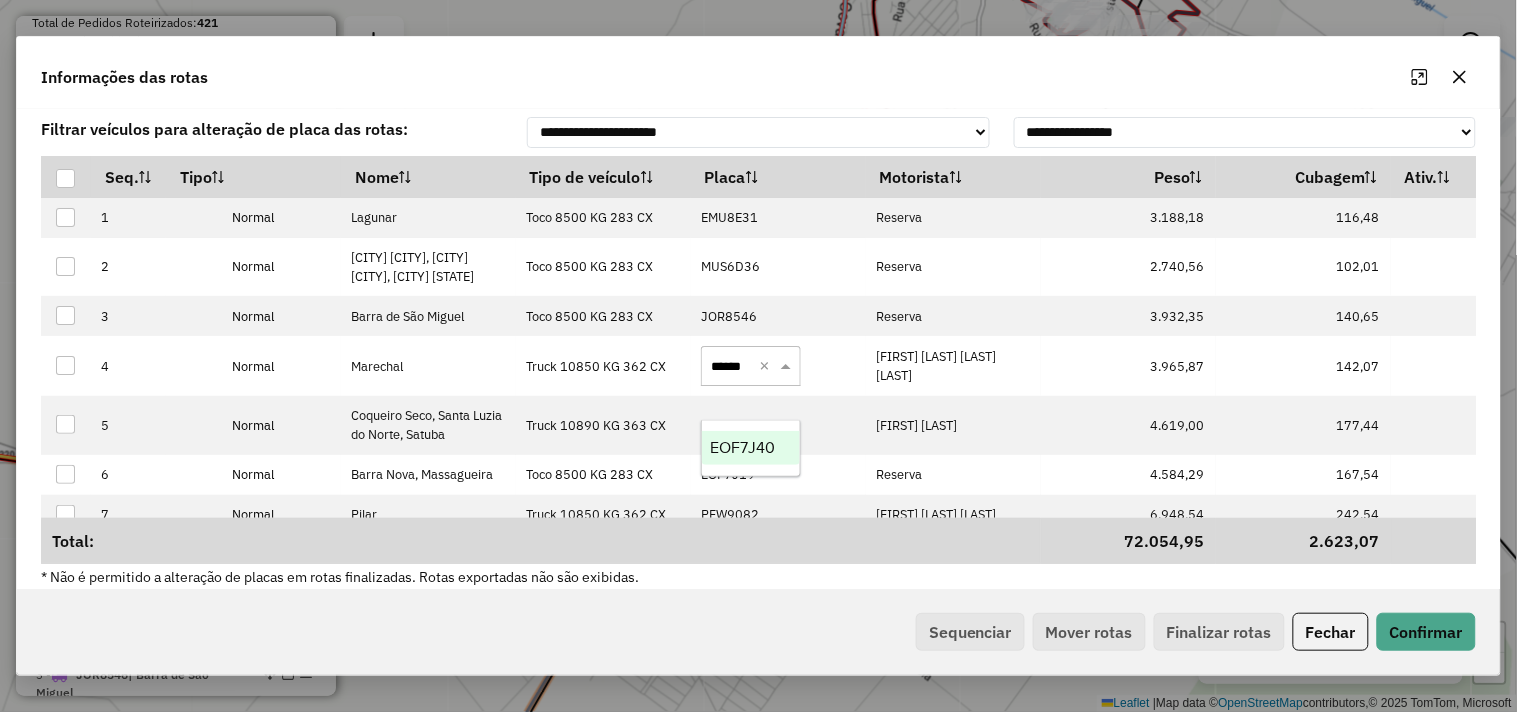 type on "*******" 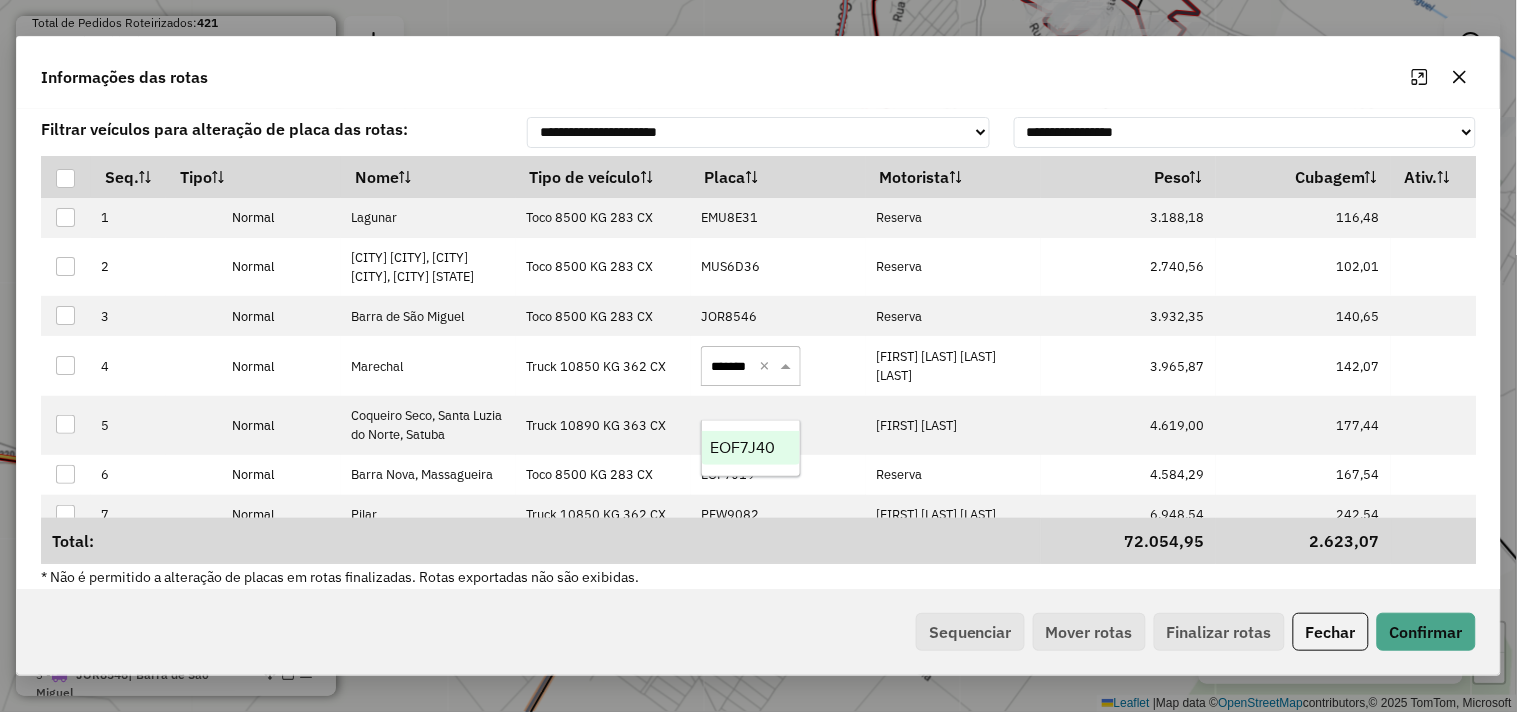 scroll, scrollTop: 0, scrollLeft: 12, axis: horizontal 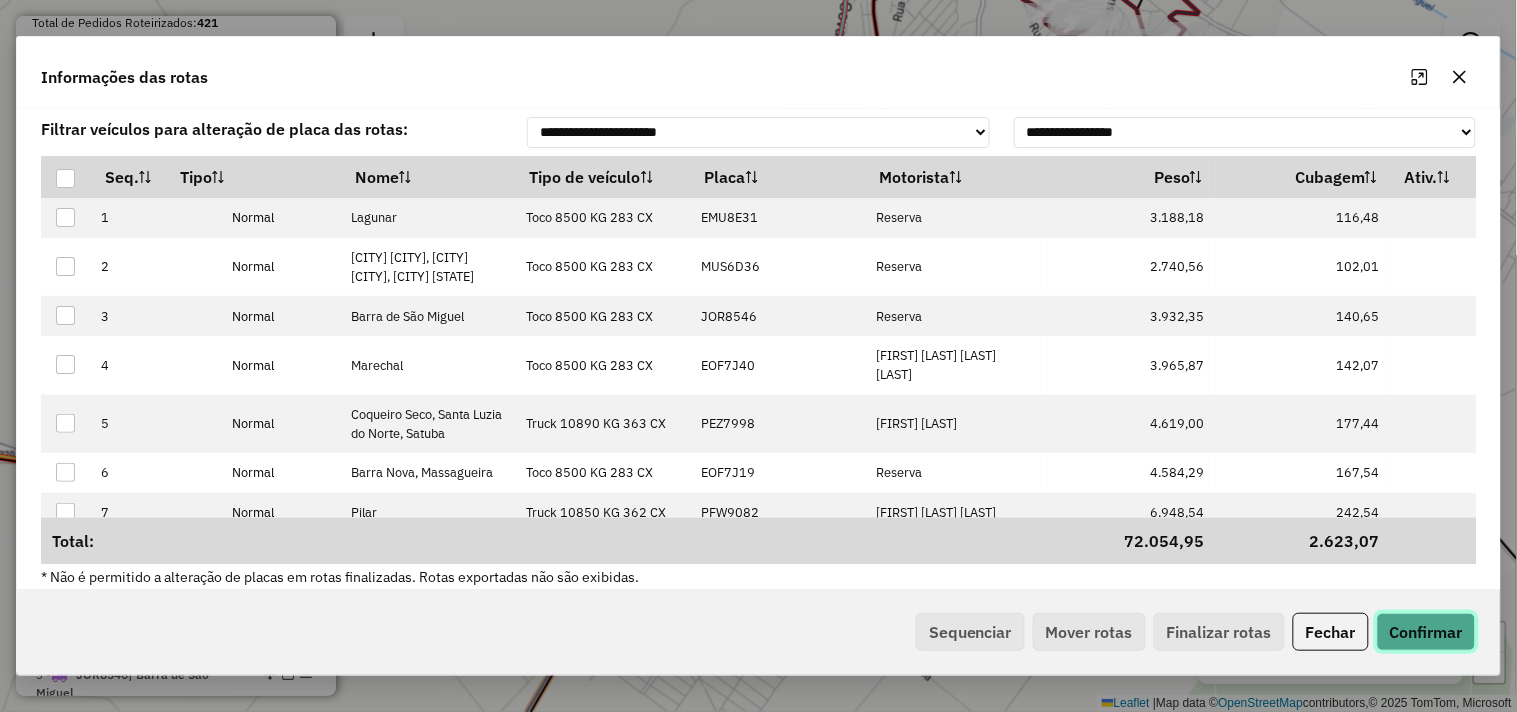 click on "Confirmar" 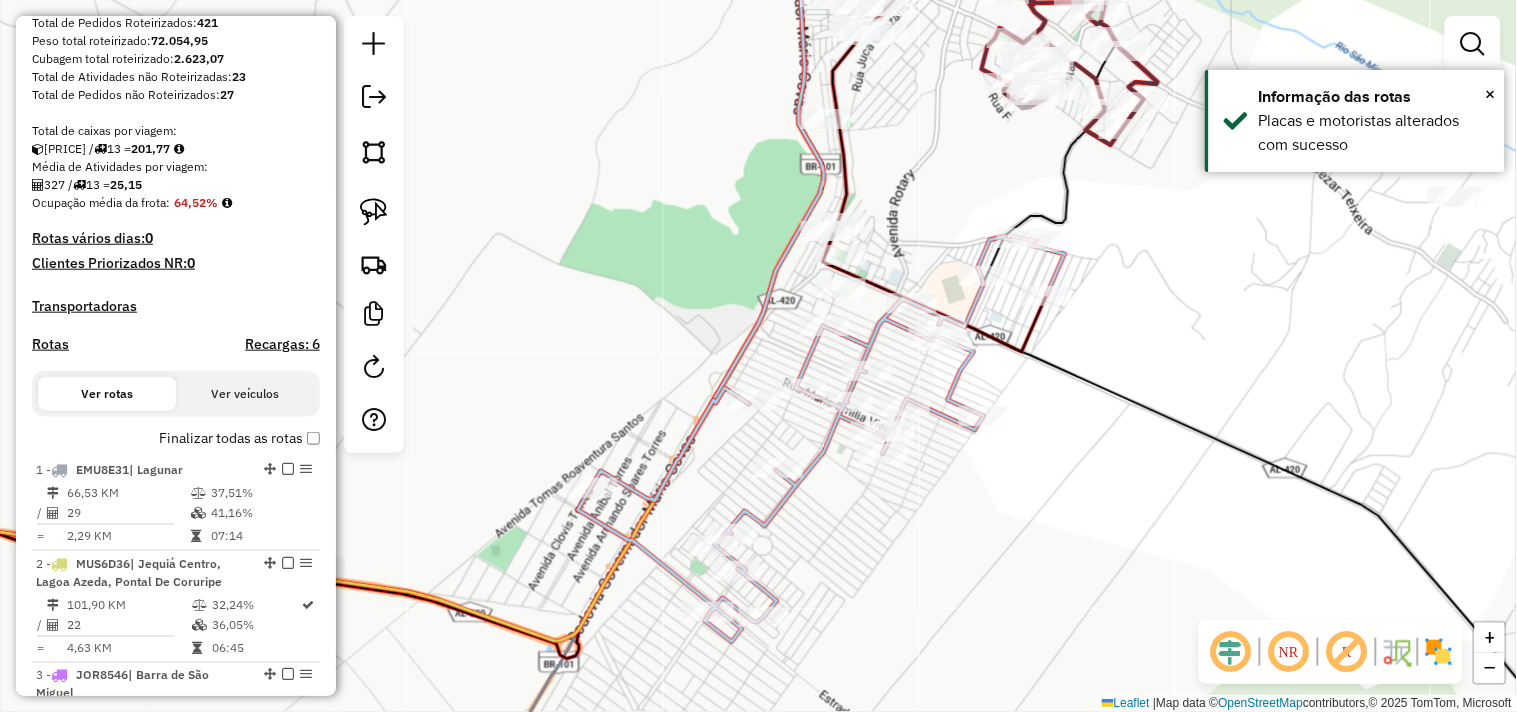 drag, startPoint x: 948, startPoint y: 165, endPoint x: 846, endPoint y: 320, distance: 185.55054 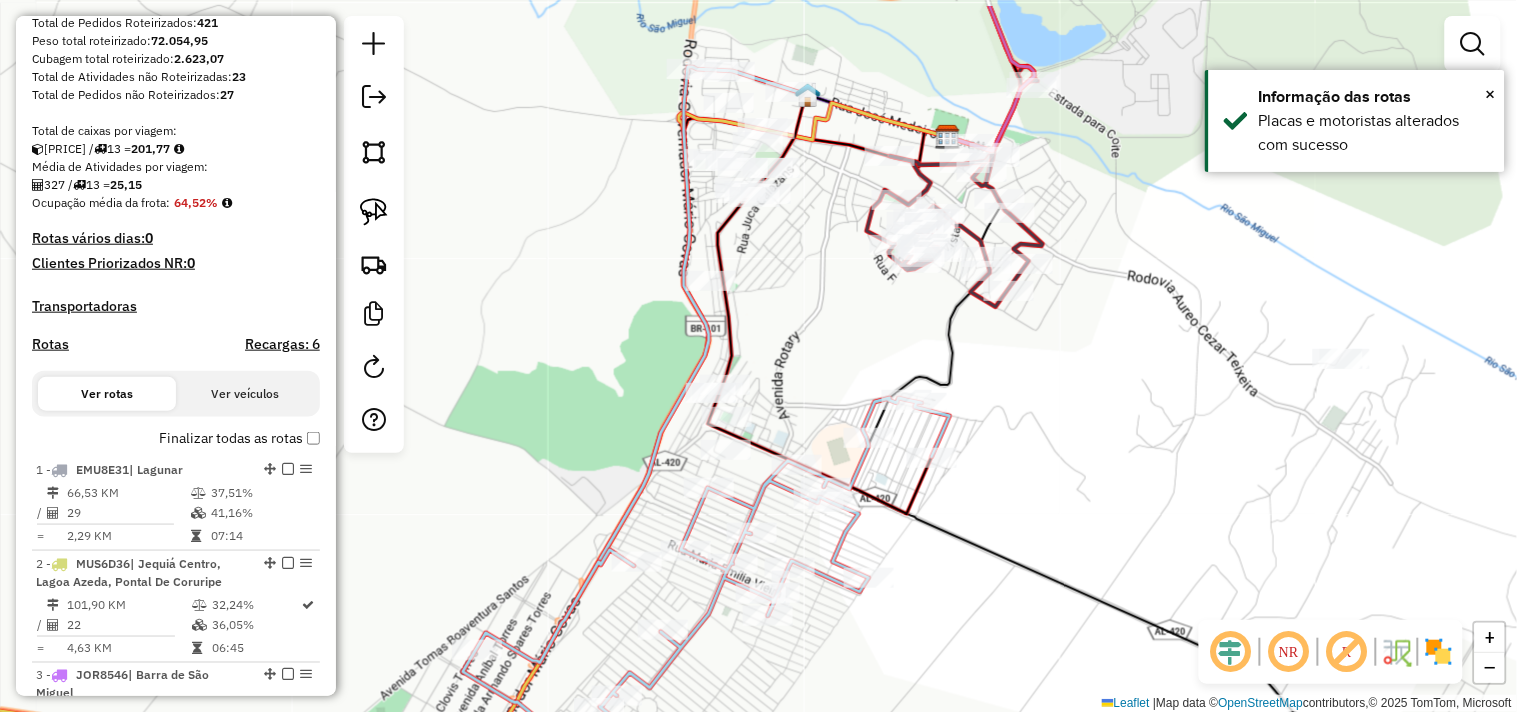 drag, startPoint x: 857, startPoint y: 308, endPoint x: 812, endPoint y: 361, distance: 69.52697 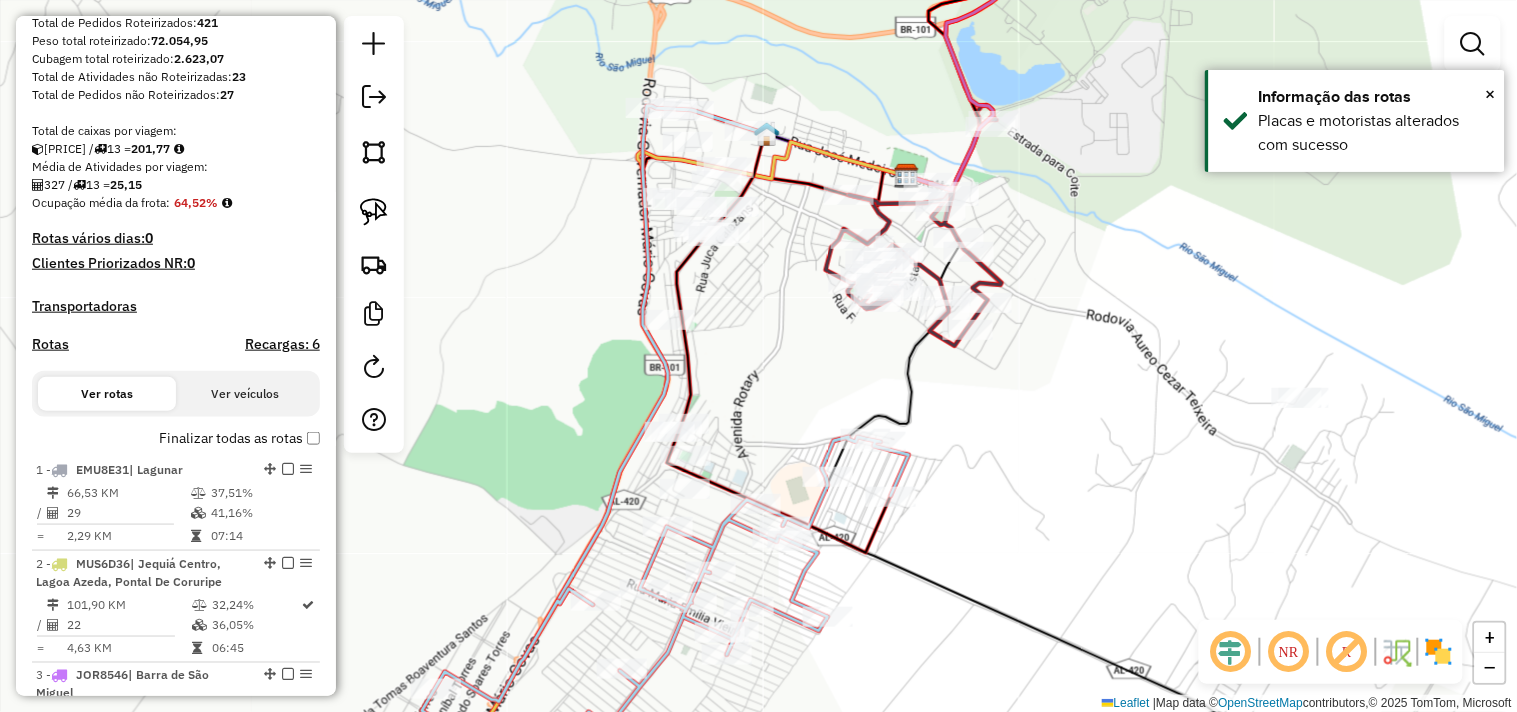 drag, startPoint x: 812, startPoint y: 373, endPoint x: 771, endPoint y: 408, distance: 53.90733 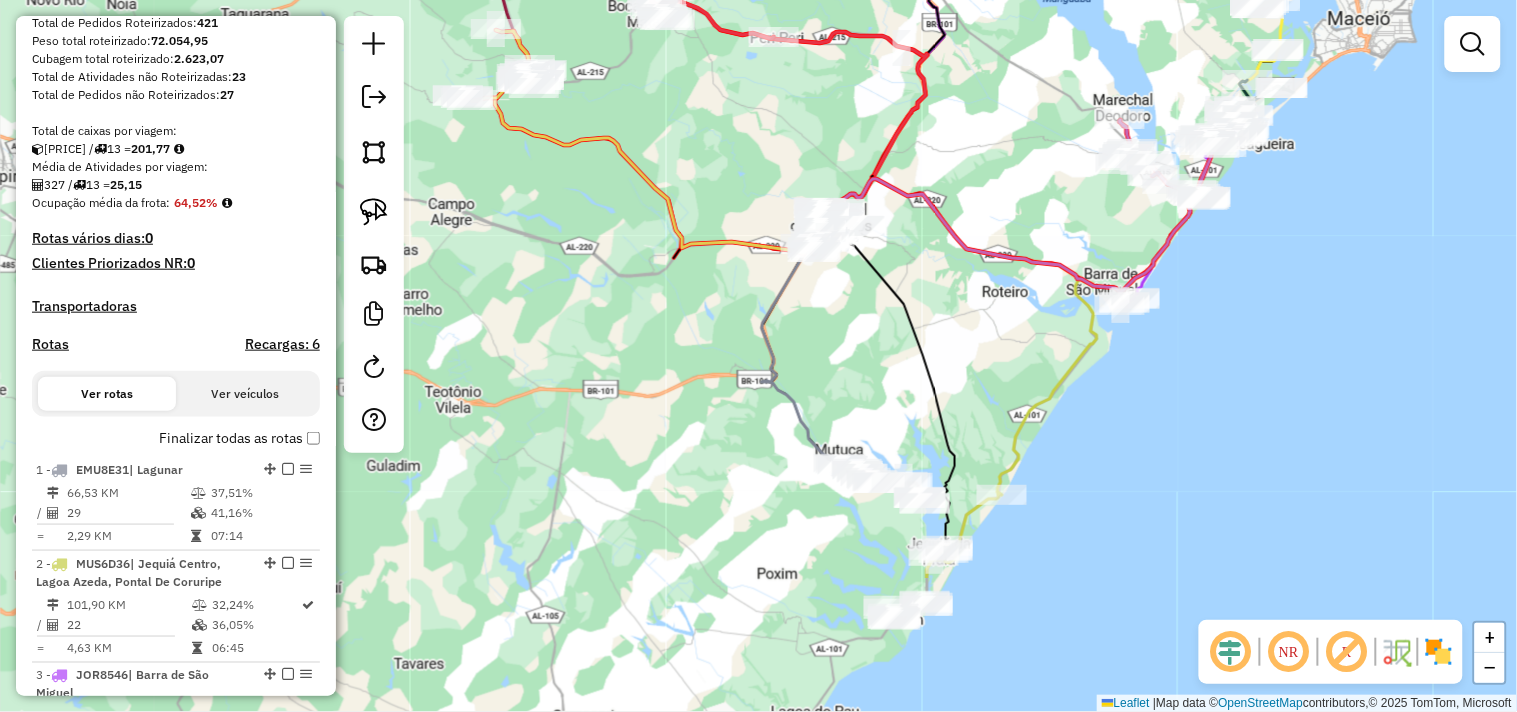 drag, startPoint x: 901, startPoint y: 596, endPoint x: 972, endPoint y: 372, distance: 234.98297 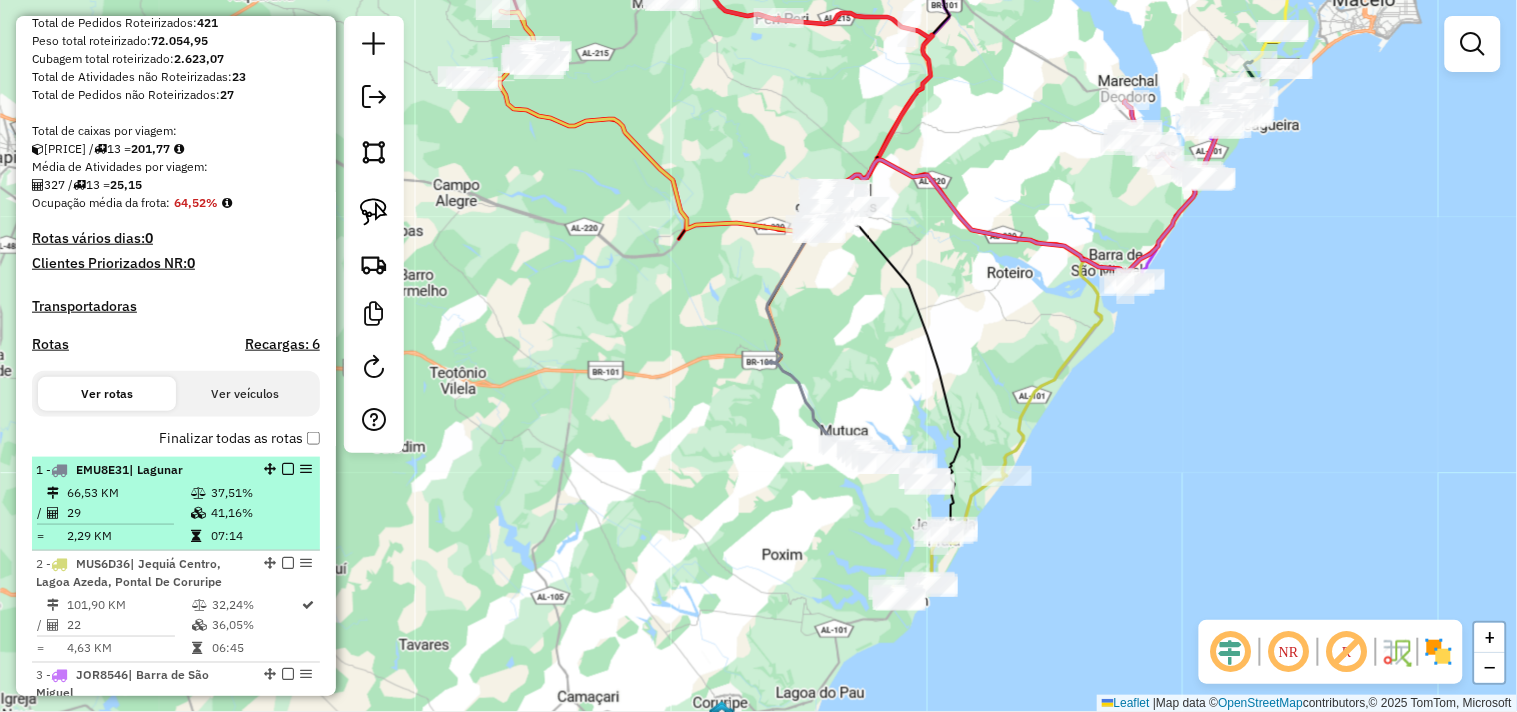 scroll, scrollTop: 0, scrollLeft: 0, axis: both 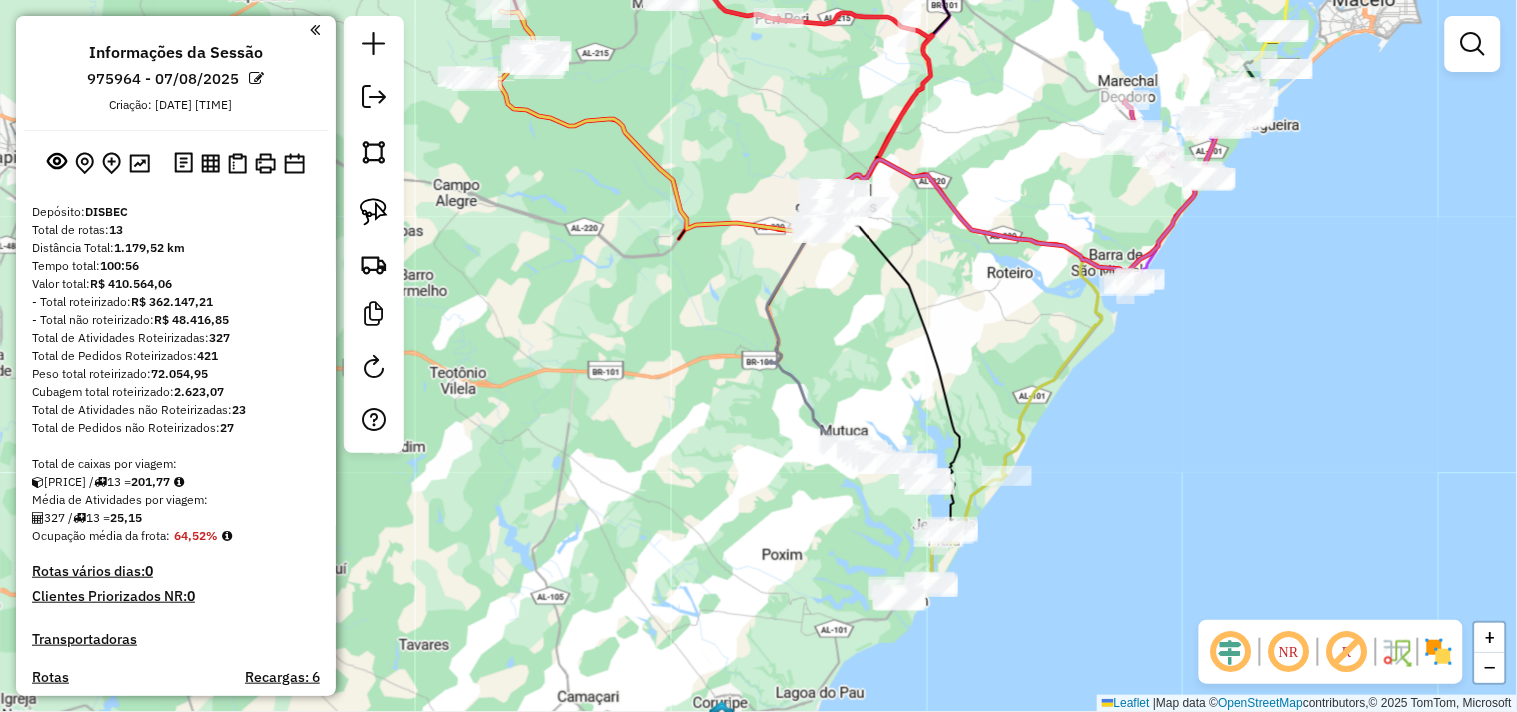 drag, startPoint x: 863, startPoint y: 354, endPoint x: 760, endPoint y: 480, distance: 162.74213 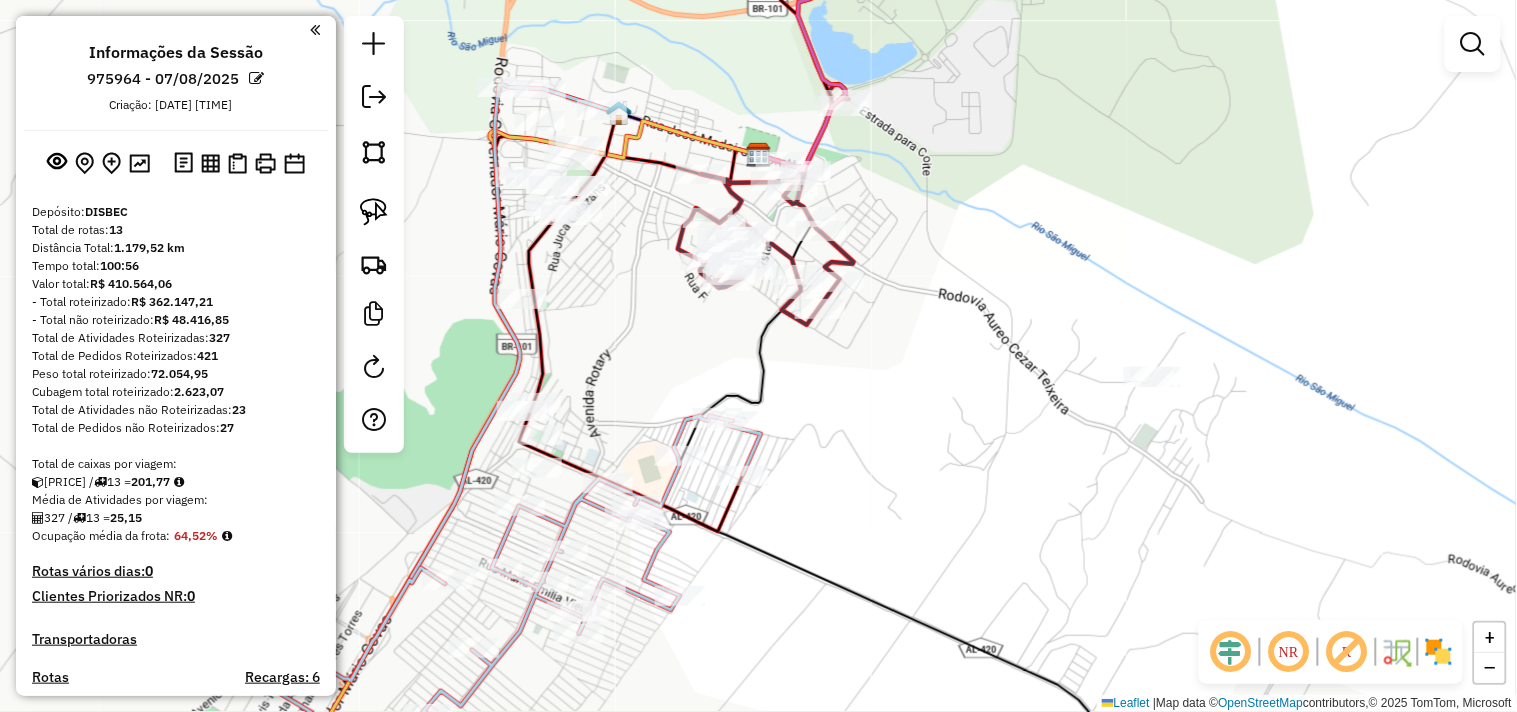 drag, startPoint x: 626, startPoint y: 397, endPoint x: 655, endPoint y: 376, distance: 35.805027 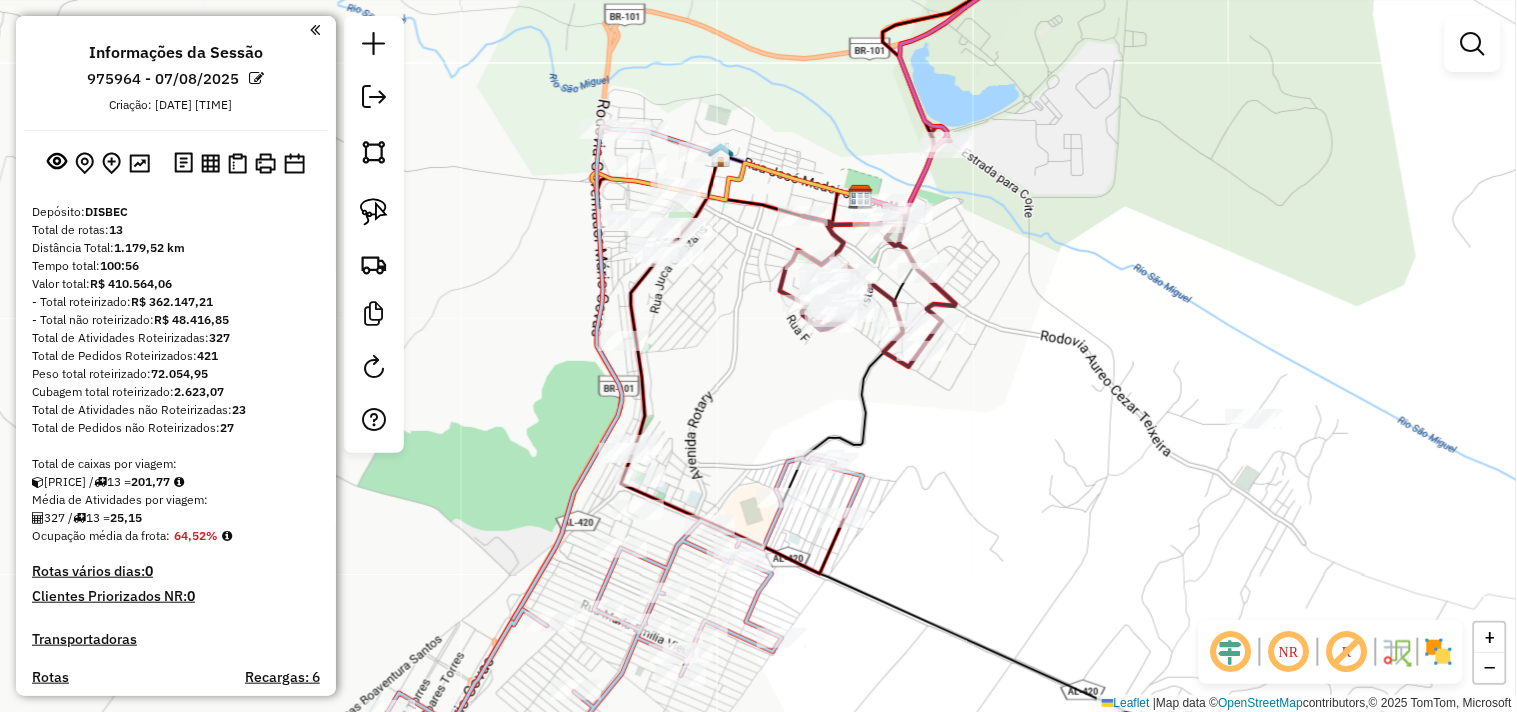 drag, startPoint x: 577, startPoint y: 301, endPoint x: 681, endPoint y: 343, distance: 112.1606 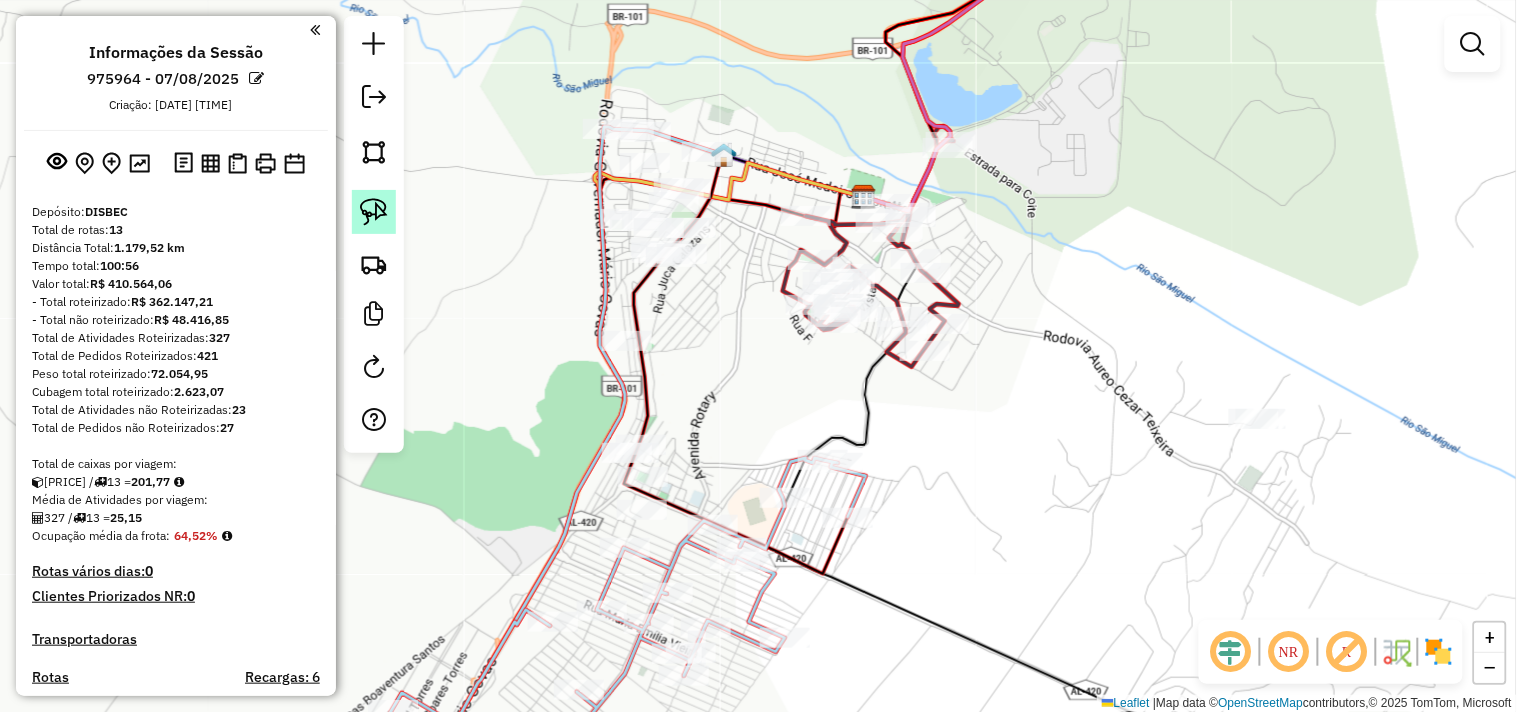 click 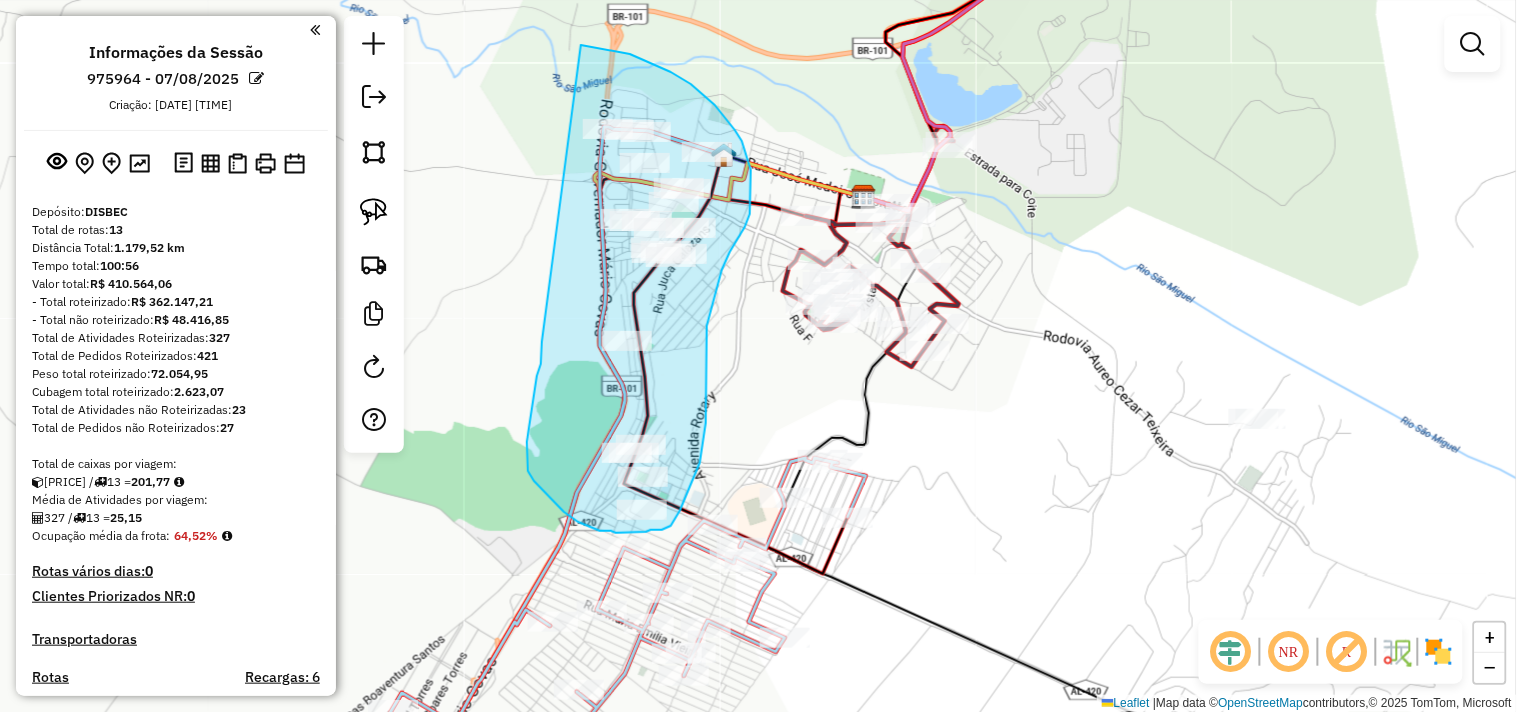 drag, startPoint x: 537, startPoint y: 376, endPoint x: 556, endPoint y: 45, distance: 331.54486 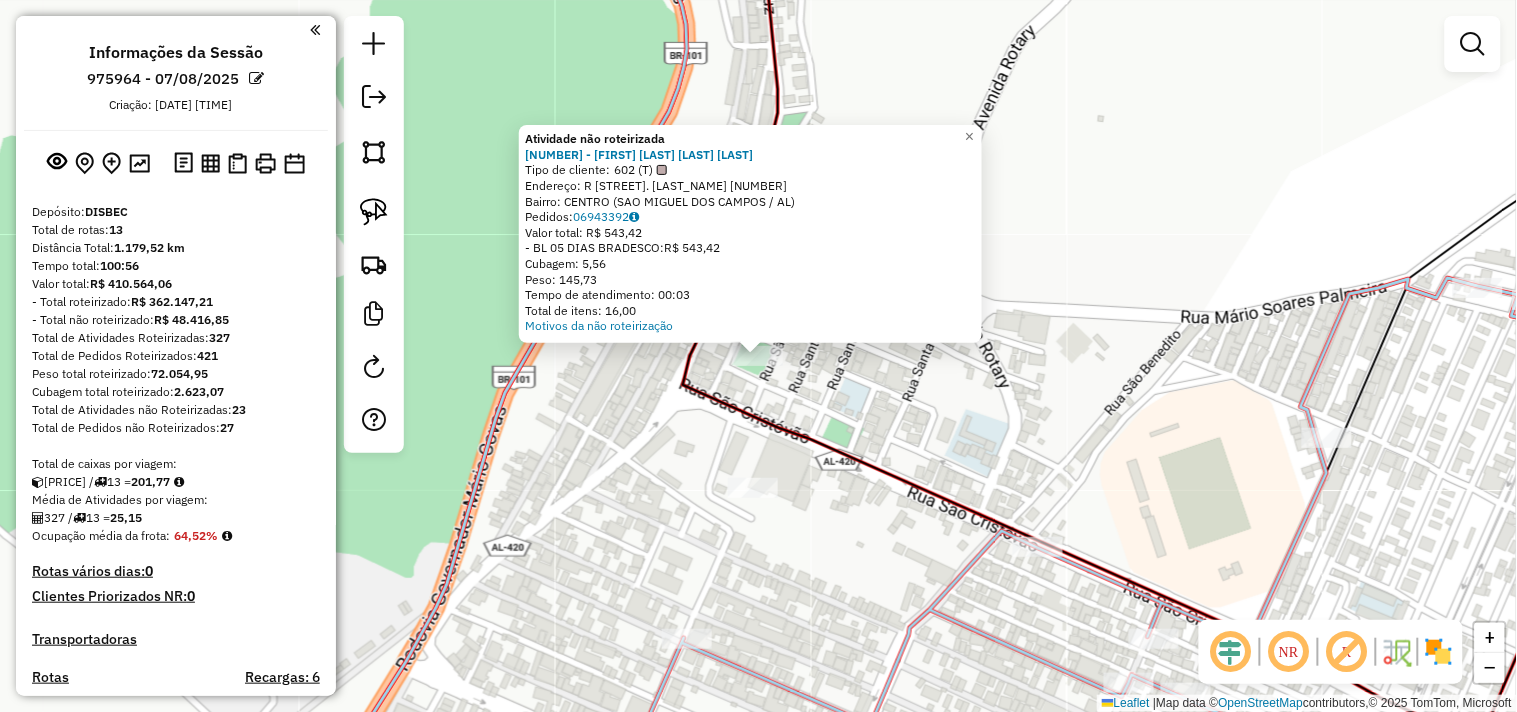 click 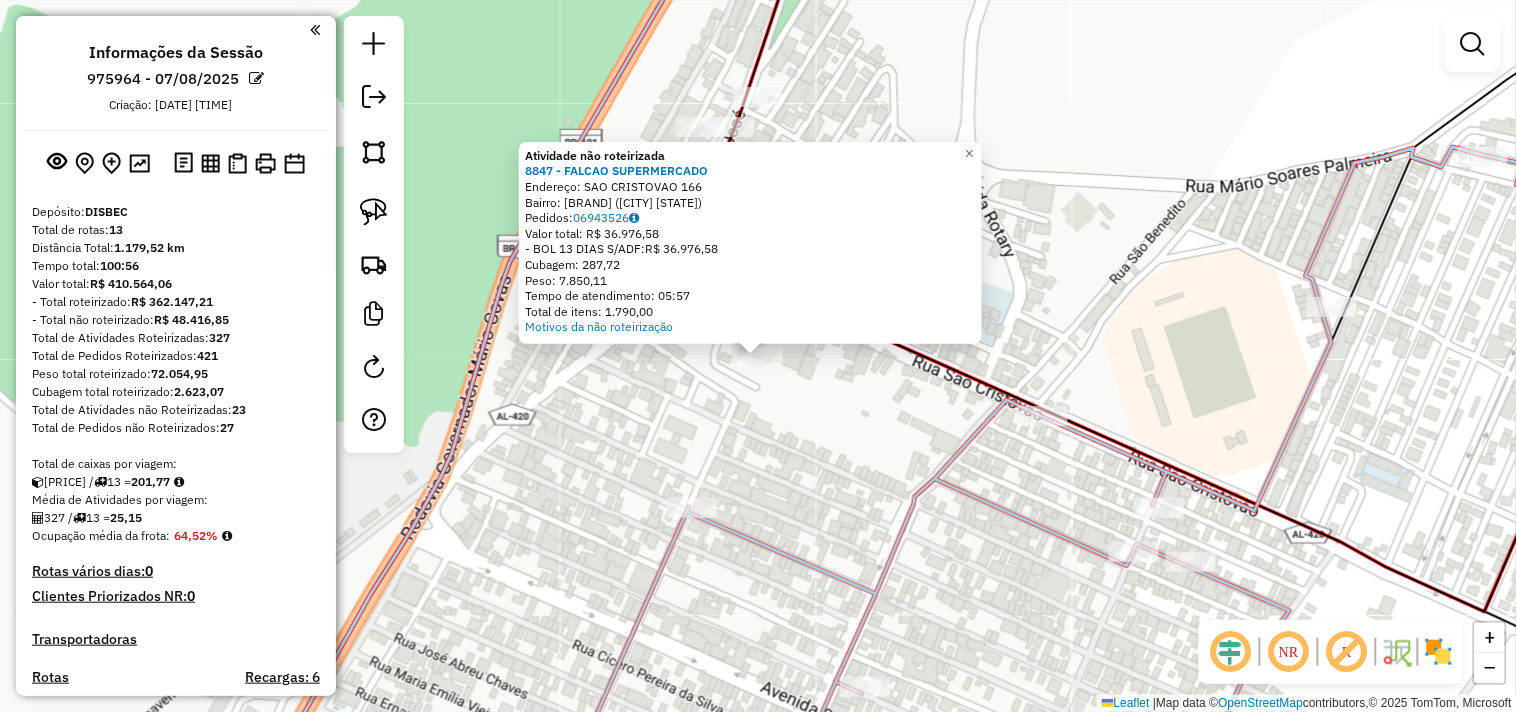 click on "Atividade não roteirizada 8847 - FALCAO SUPERMERCADO  Endereço:  SAO CRISTOVAO 166   Bairro: BAIRRO DE FATIMA (SAO MIGUEL DOS CAMPOS / AL)   Pedidos:  06943526   Valor total: R$ 36.976,58   - BOL 13 DIAS S/ADF:  R$ 36.976,58   Cubagem: 287,72   Peso: 7.850,11   Tempo de atendimento: 05:57   Total de itens: 1.790,00  Motivos da não roteirização × Janela de atendimento Grade de atendimento Capacidade Transportadoras Veículos Cliente Pedidos  Rotas Selecione os dias de semana para filtrar as janelas de atendimento  Seg   Ter   Qua   Qui   Sex   Sáb   Dom  Informe o período da janela de atendimento: De: Até:  Filtrar exatamente a janela do cliente  Considerar janela de atendimento padrão  Selecione os dias de semana para filtrar as grades de atendimento  Seg   Ter   Qua   Qui   Sex   Sáb   Dom   Considerar clientes sem dia de atendimento cadastrado  Clientes fora do dia de atendimento selecionado Filtrar as atividades entre os valores definidos abaixo:  Peso mínimo:   Peso máximo:   De:   Até:  De:" 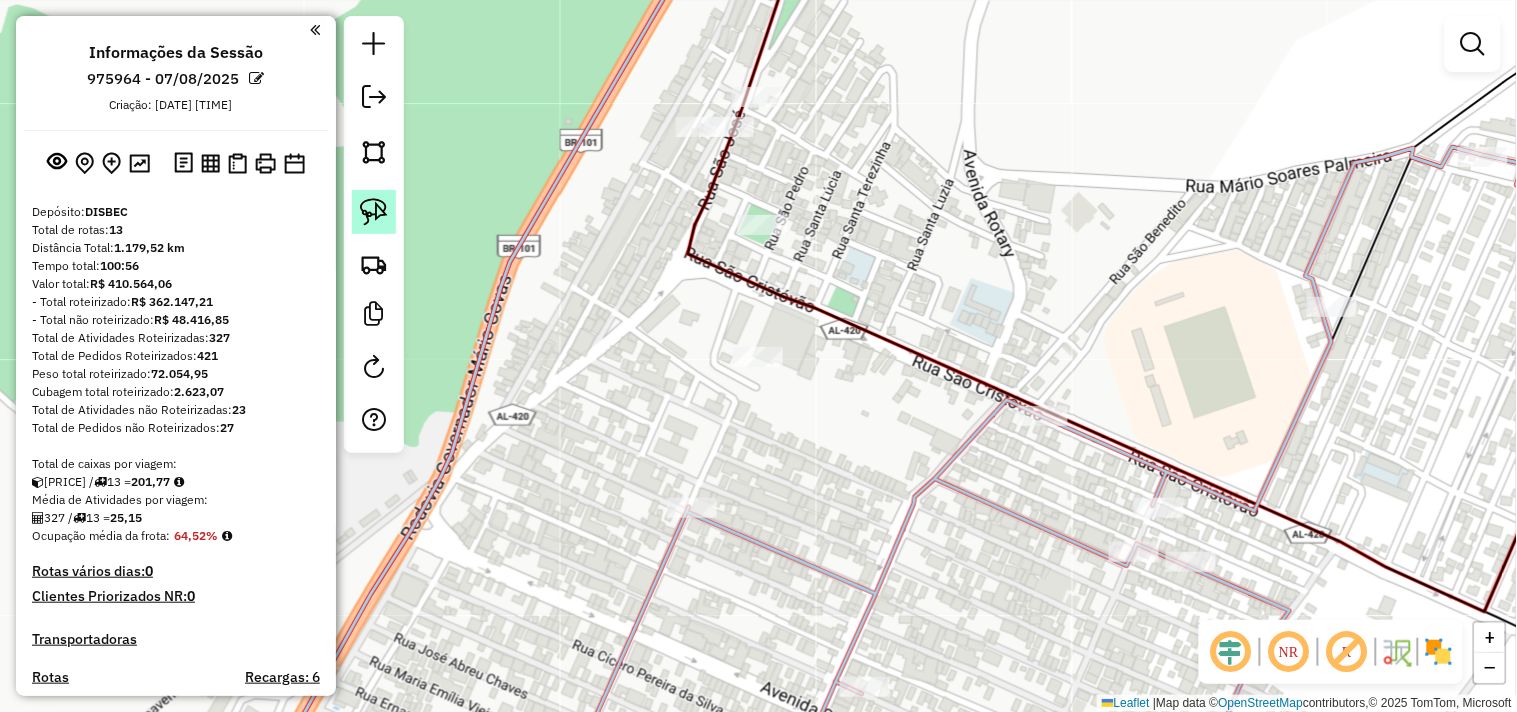 click 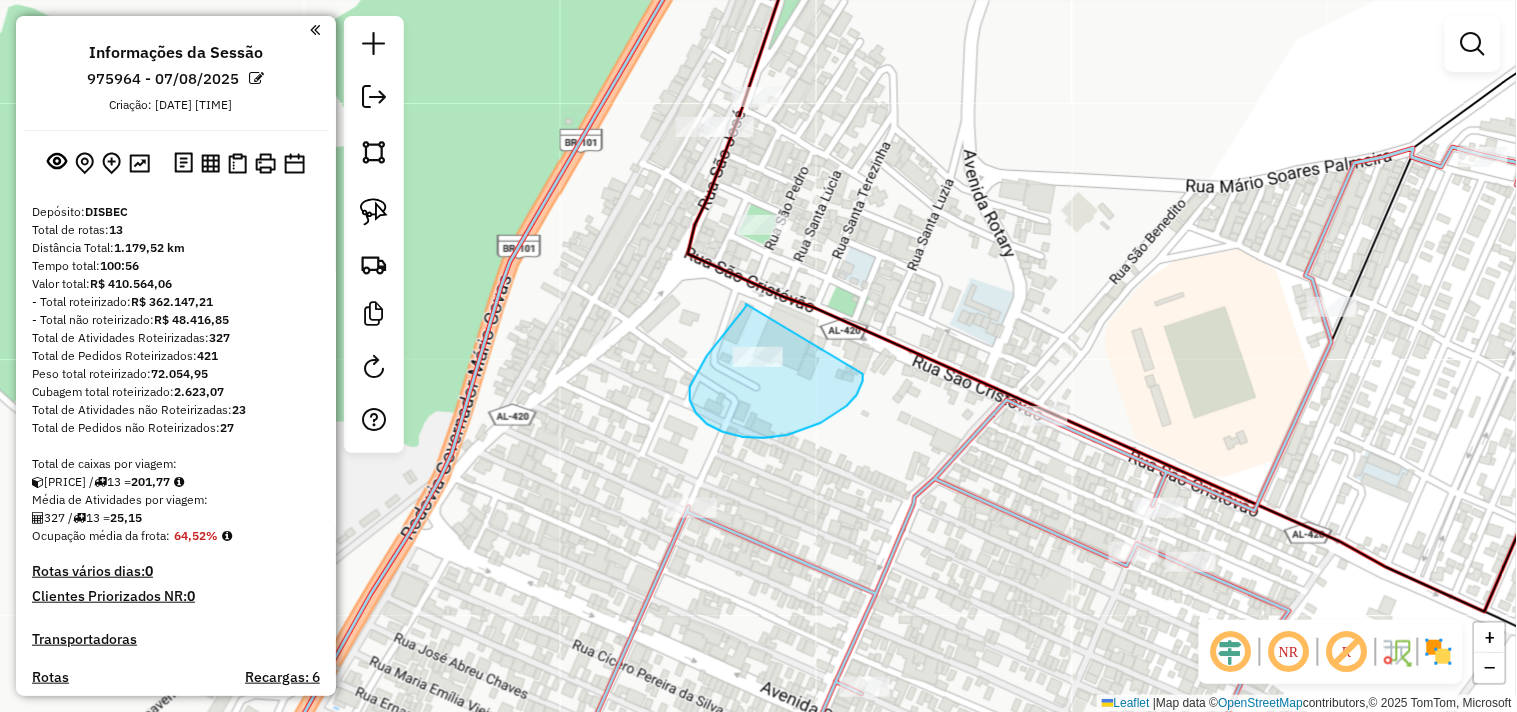 drag, startPoint x: 747, startPoint y: 305, endPoint x: 862, endPoint y: 374, distance: 134.1119 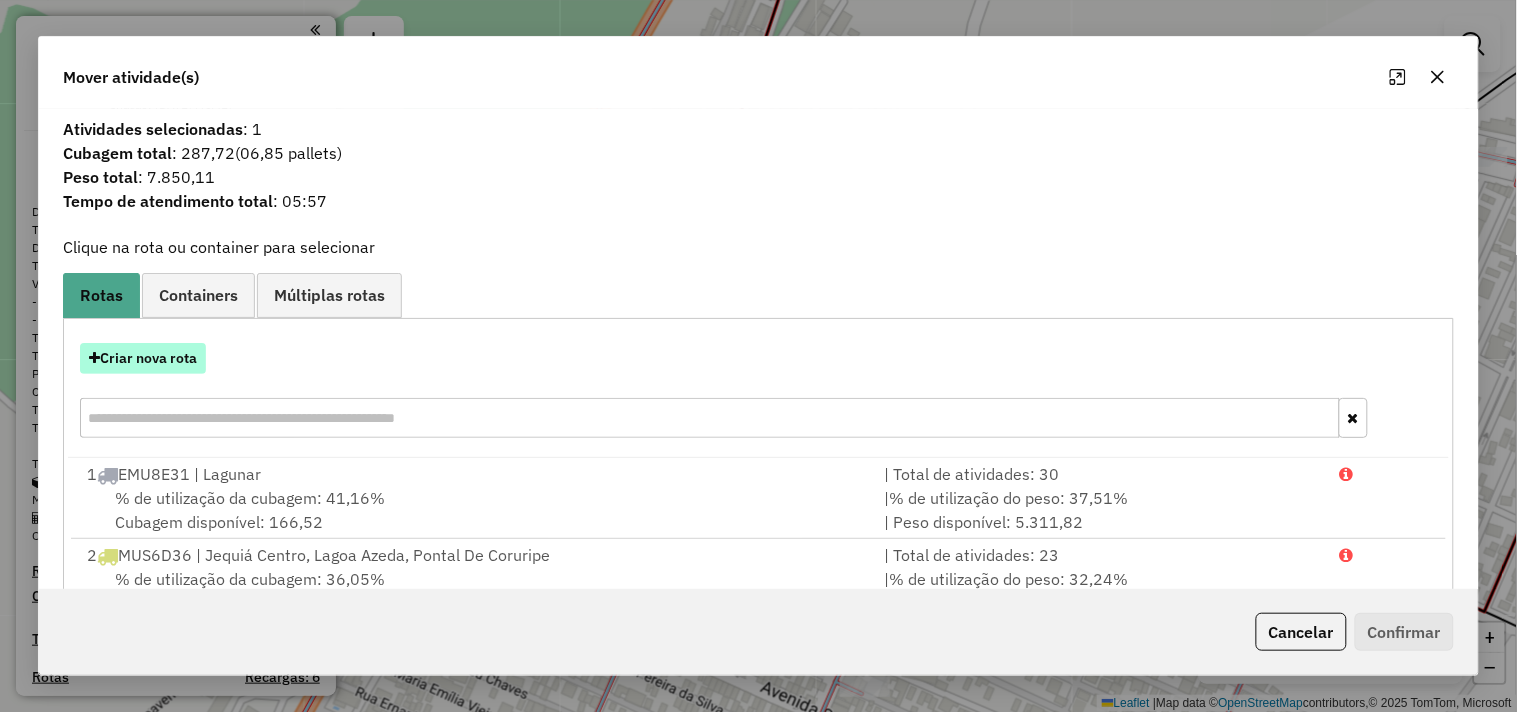 click on "Criar nova rota" at bounding box center (143, 358) 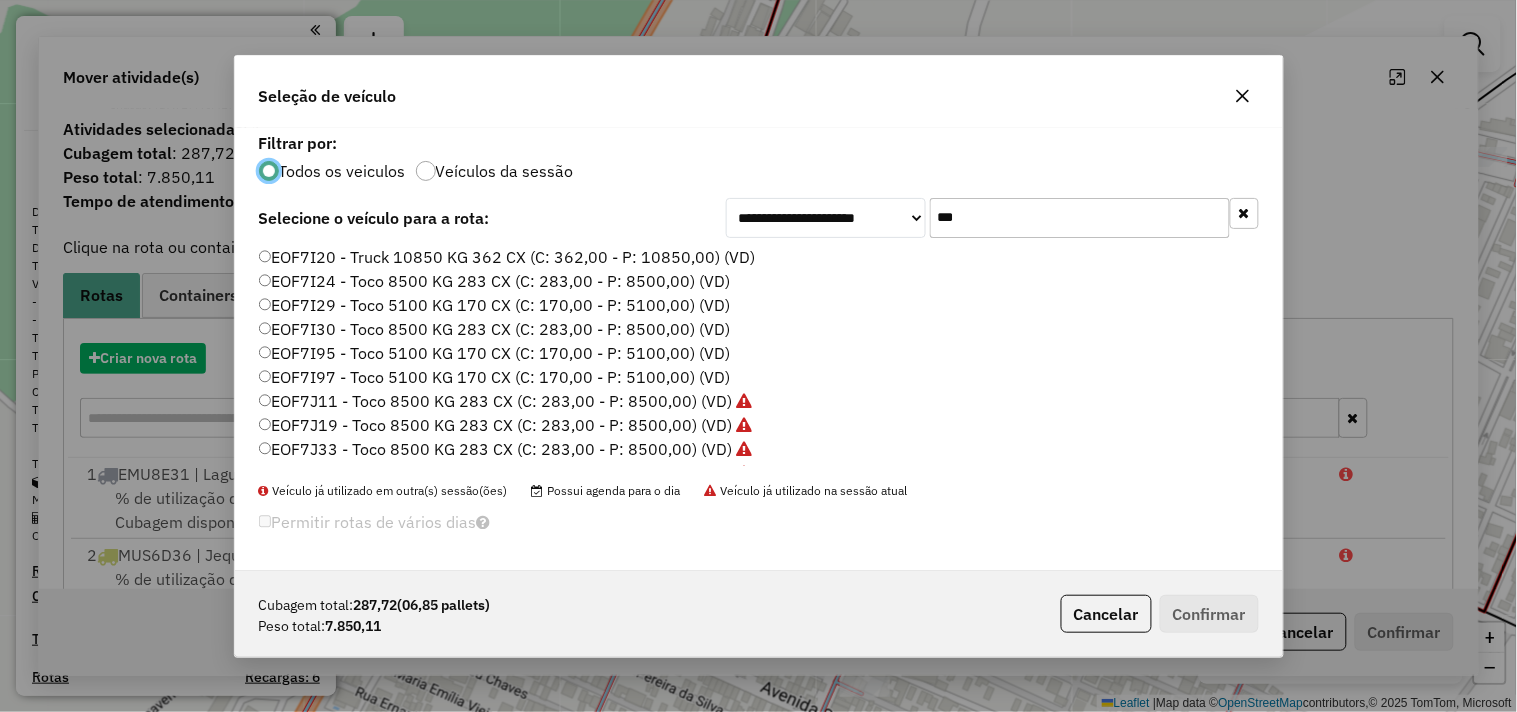 scroll, scrollTop: 11, scrollLeft: 5, axis: both 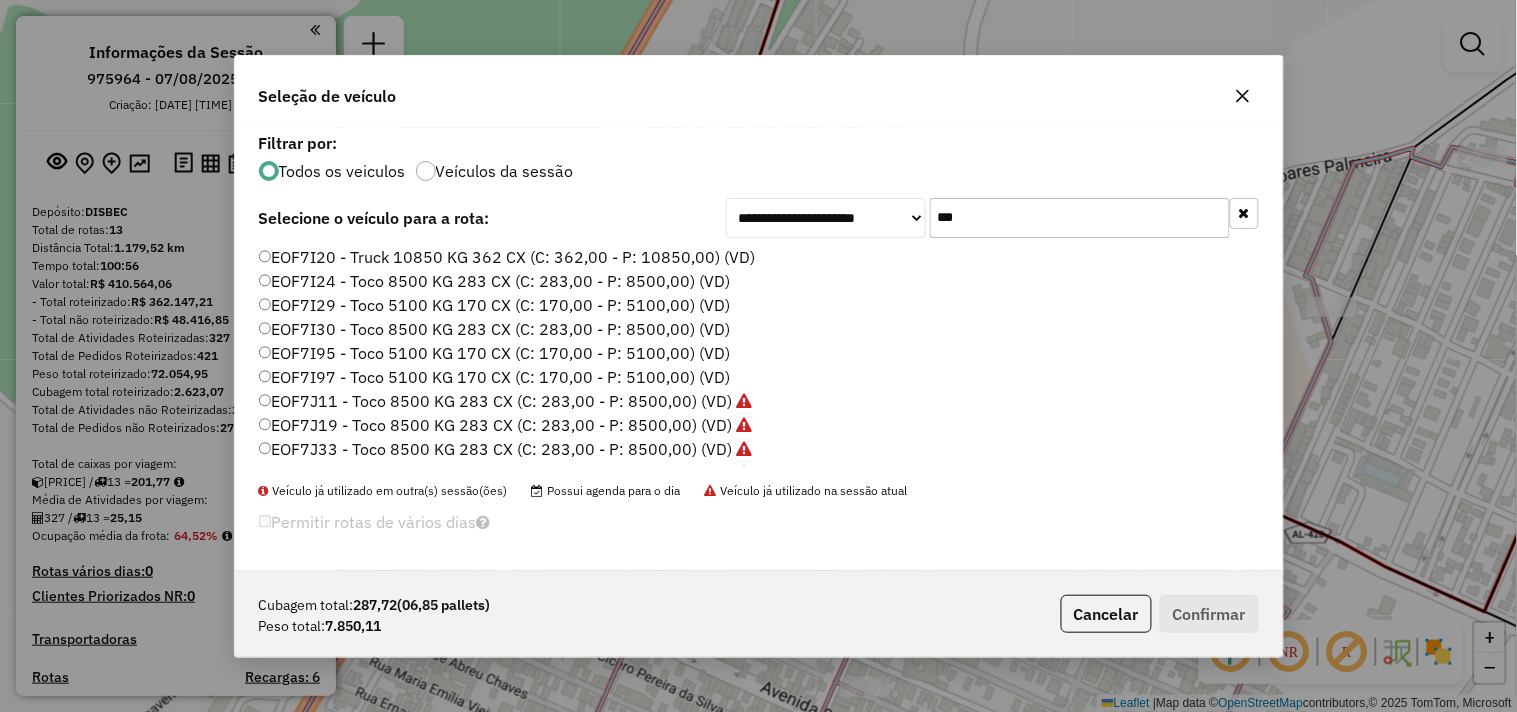 click on "***" 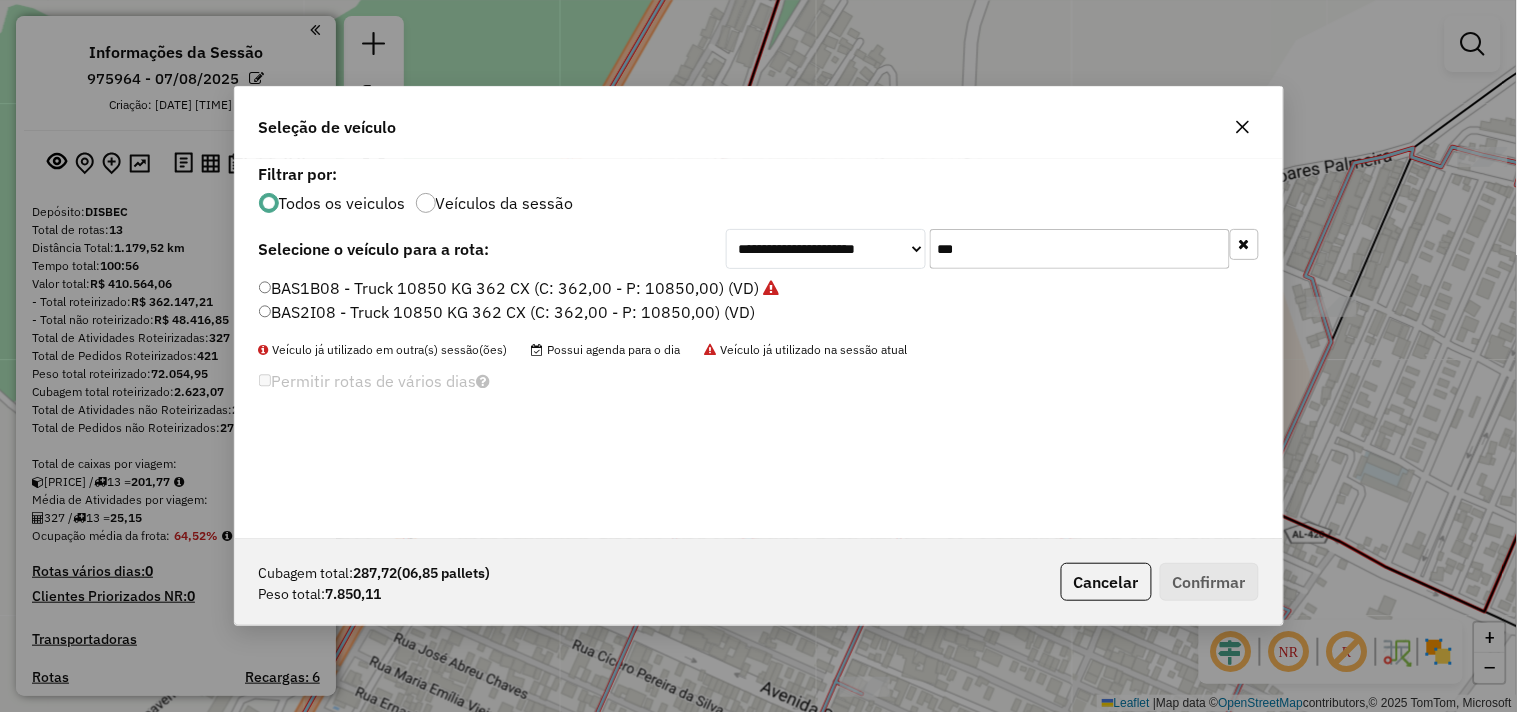 type on "***" 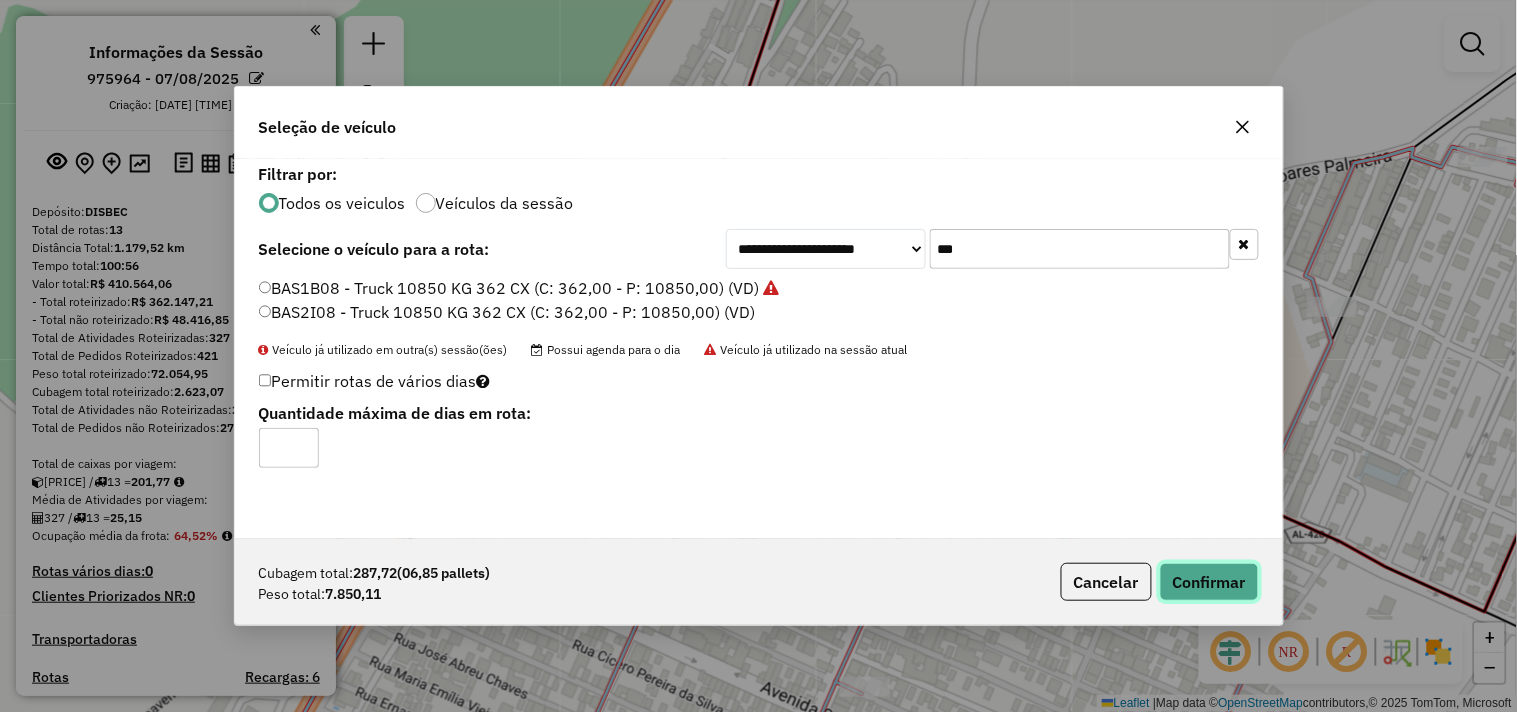click on "Confirmar" 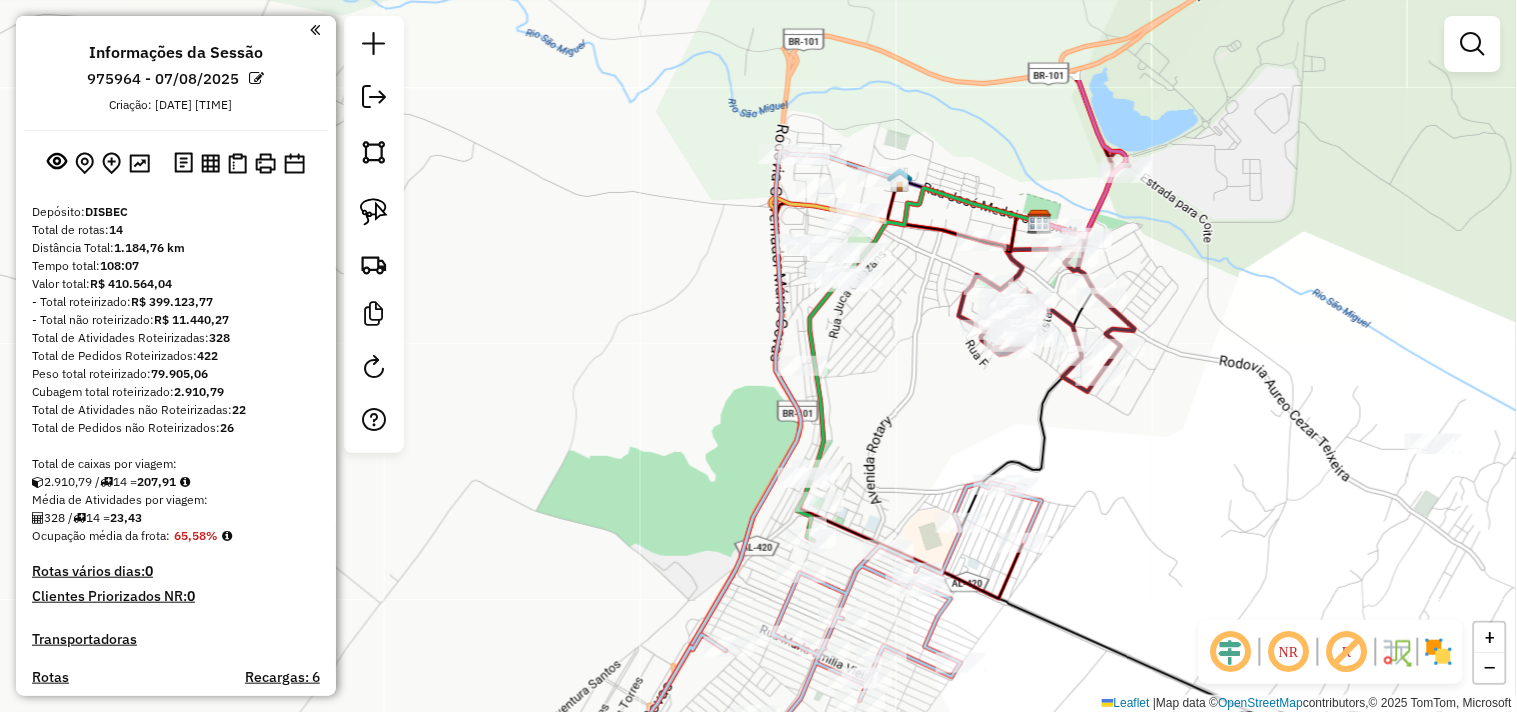 drag, startPoint x: 872, startPoint y: 312, endPoint x: 852, endPoint y: 440, distance: 129.55309 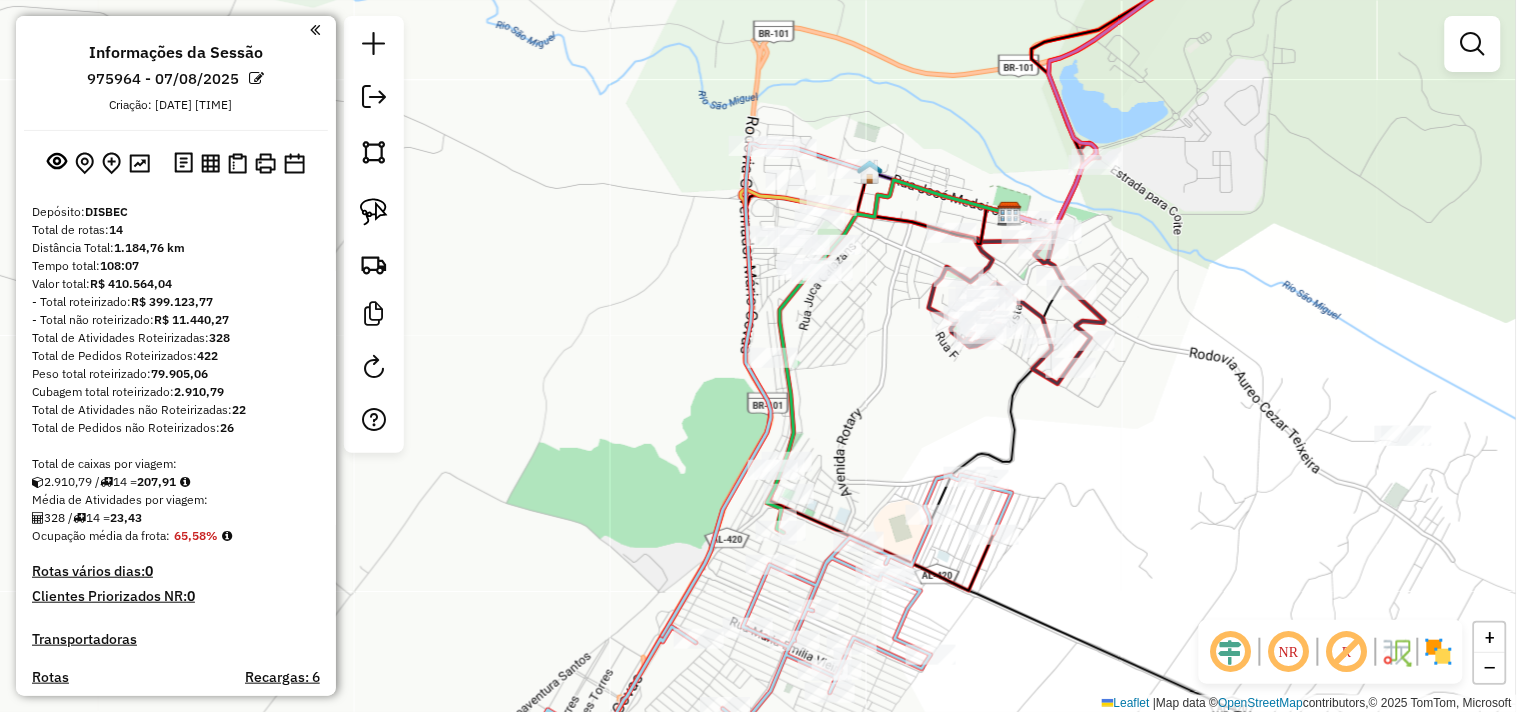 click 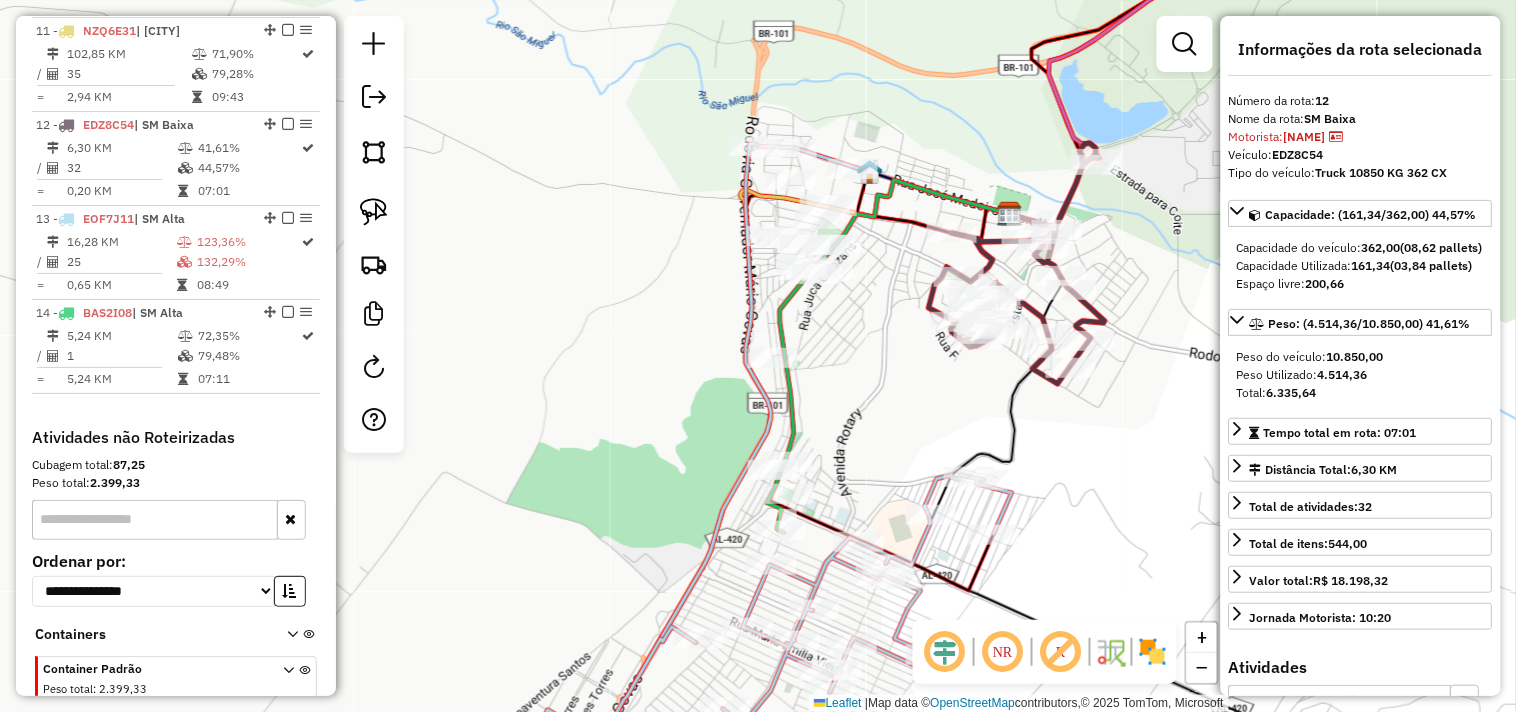 click 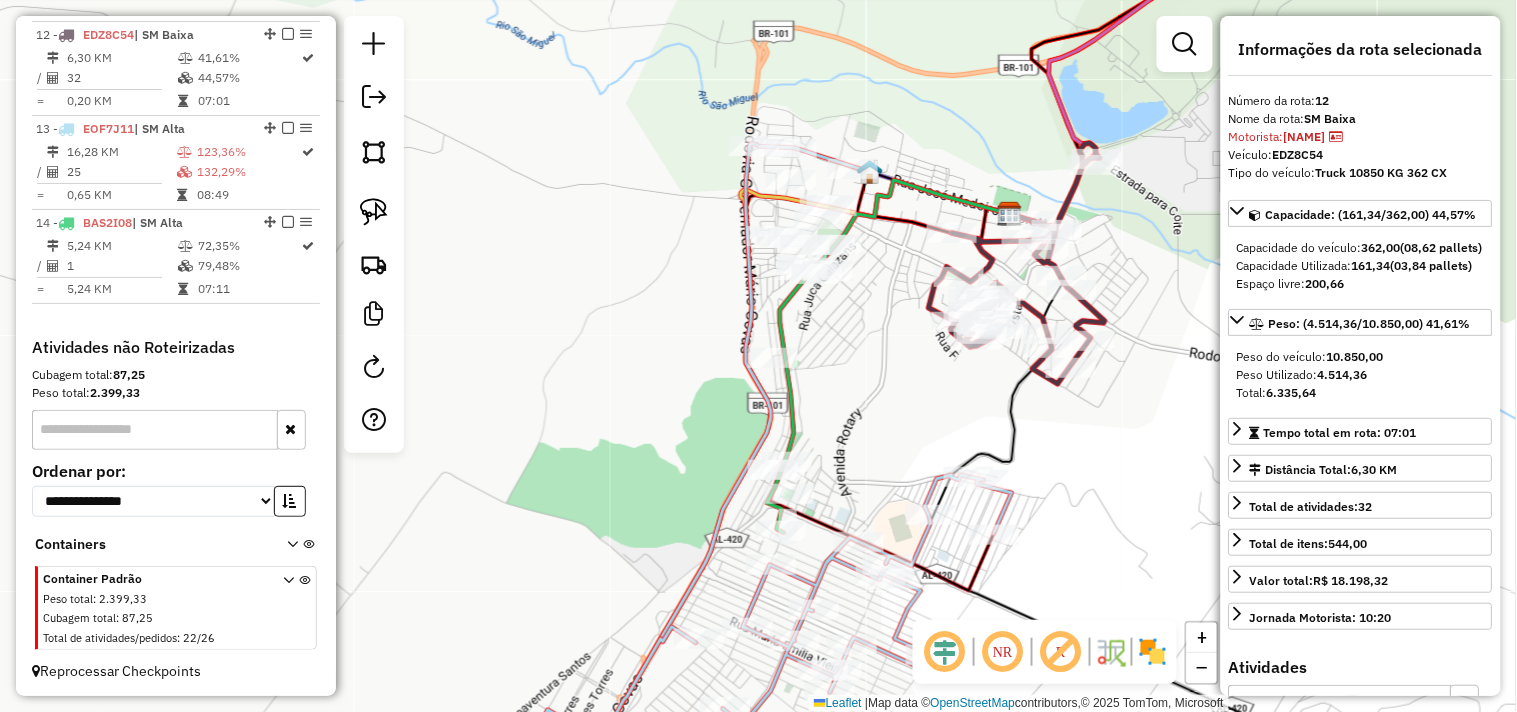 click on "Janela de atendimento Grade de atendimento Capacidade Transportadoras Veículos Cliente Pedidos  Rotas Selecione os dias de semana para filtrar as janelas de atendimento  Seg   Ter   Qua   Qui   Sex   Sáb   Dom  Informe o período da janela de atendimento: De: Até:  Filtrar exatamente a janela do cliente  Considerar janela de atendimento padrão  Selecione os dias de semana para filtrar as grades de atendimento  Seg   Ter   Qua   Qui   Sex   Sáb   Dom   Considerar clientes sem dia de atendimento cadastrado  Clientes fora do dia de atendimento selecionado Filtrar as atividades entre os valores definidos abaixo:  Peso mínimo:   Peso máximo:   Cubagem mínima:   Cubagem máxima:   De:   Até:  Filtrar as atividades entre o tempo de atendimento definido abaixo:  De:   Até:   Considerar capacidade total dos clientes não roteirizados Transportadora: Selecione um ou mais itens Tipo de veículo: Selecione um ou mais itens Veículo: Selecione um ou mais itens Motorista: Selecione um ou mais itens Nome: Rótulo:" 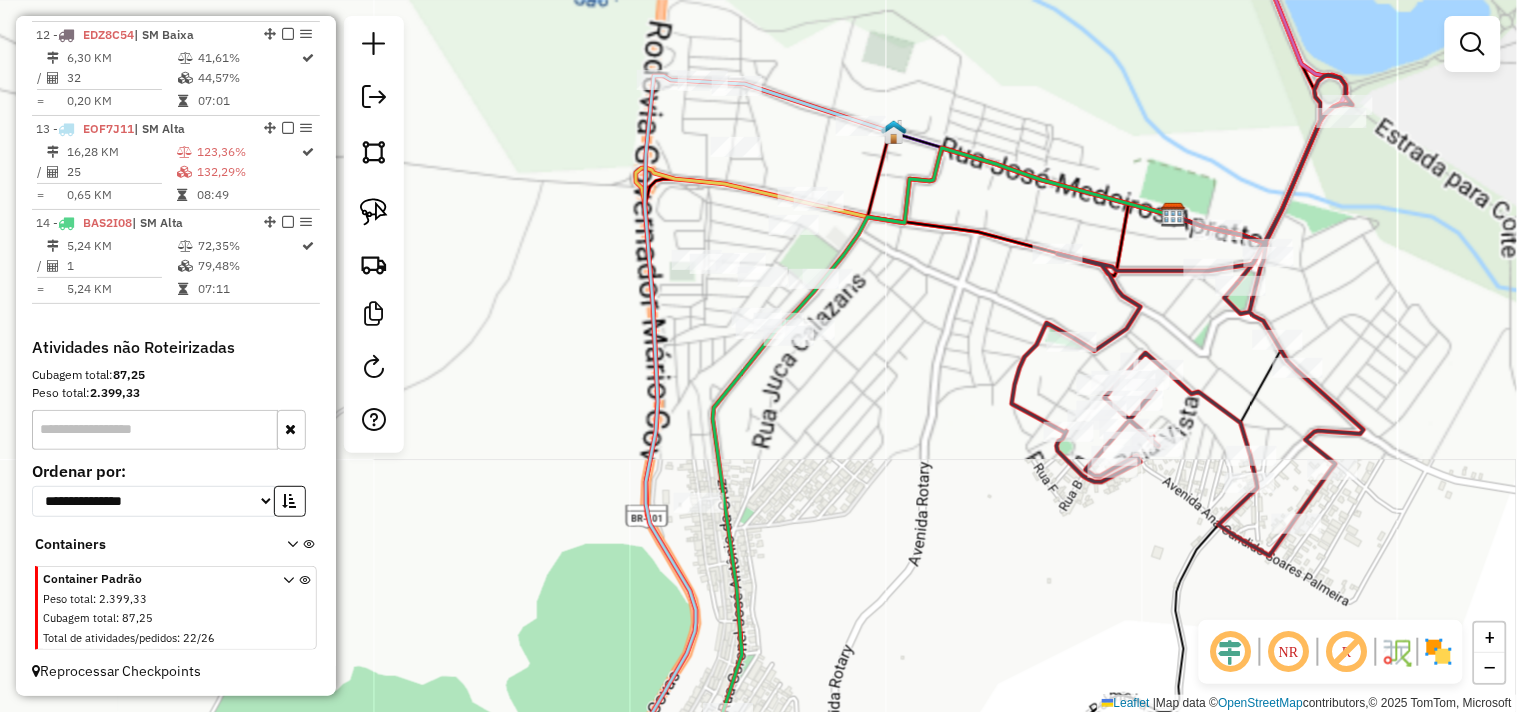 drag, startPoint x: 906, startPoint y: 403, endPoint x: 885, endPoint y: 292, distance: 112.969025 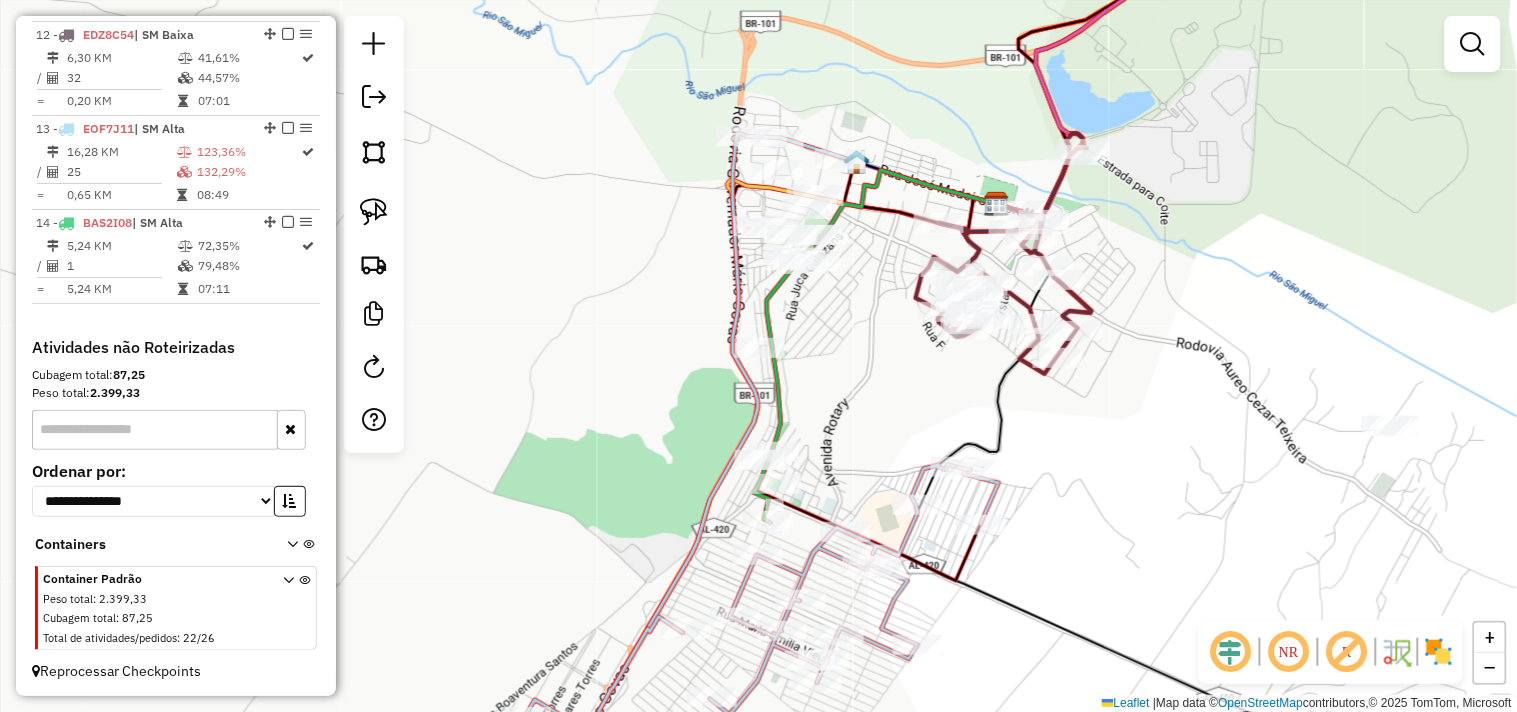 drag, startPoint x: 881, startPoint y: 306, endPoint x: 874, endPoint y: 336, distance: 30.805843 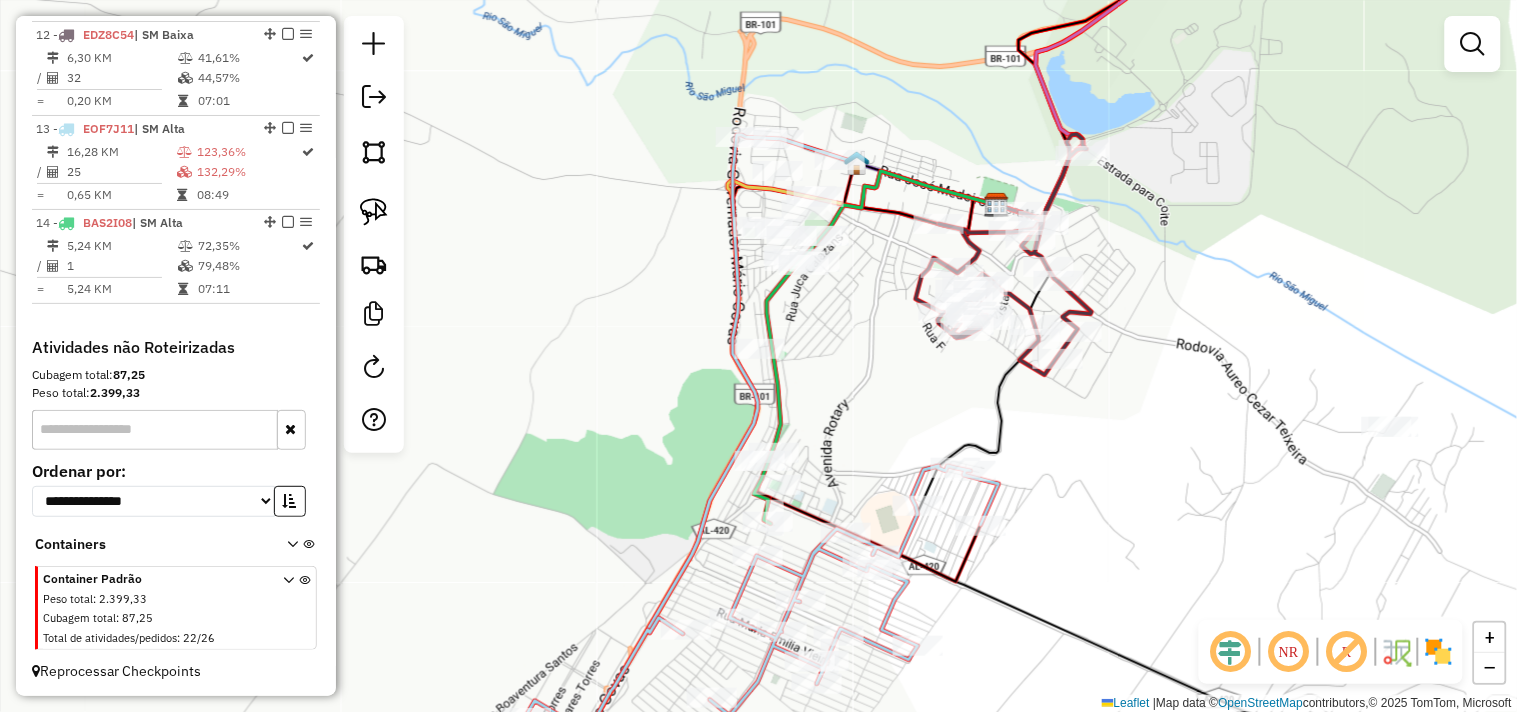 click 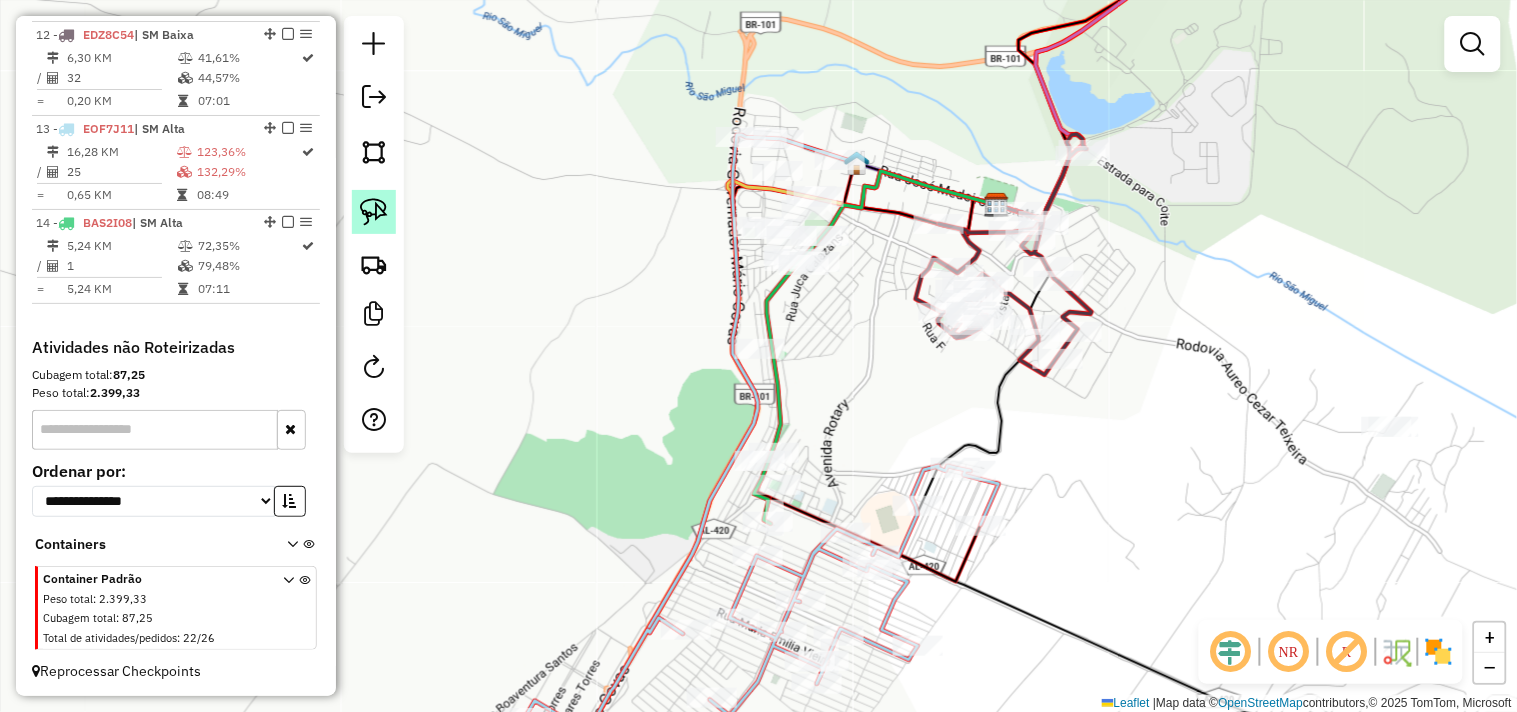 click 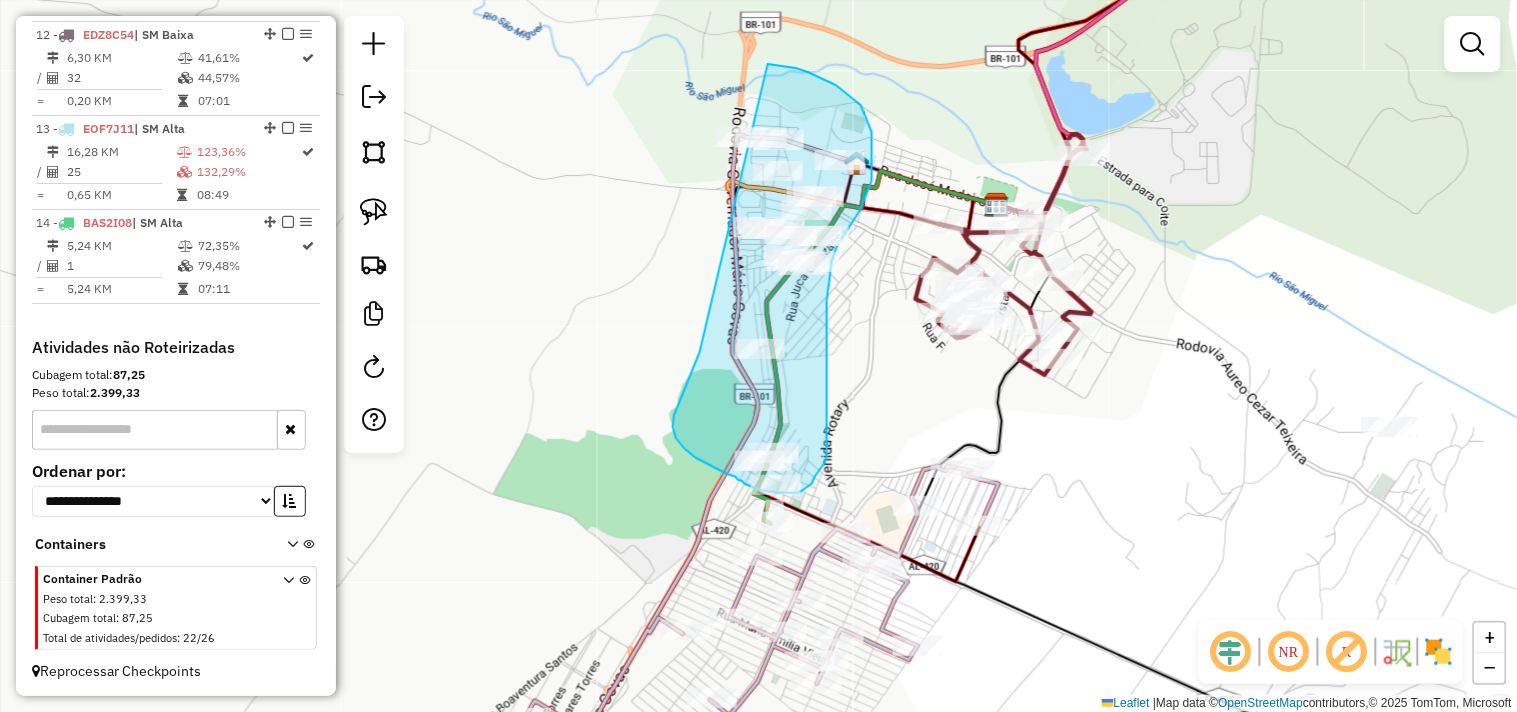 drag, startPoint x: 700, startPoint y: 352, endPoint x: 705, endPoint y: 64, distance: 288.0434 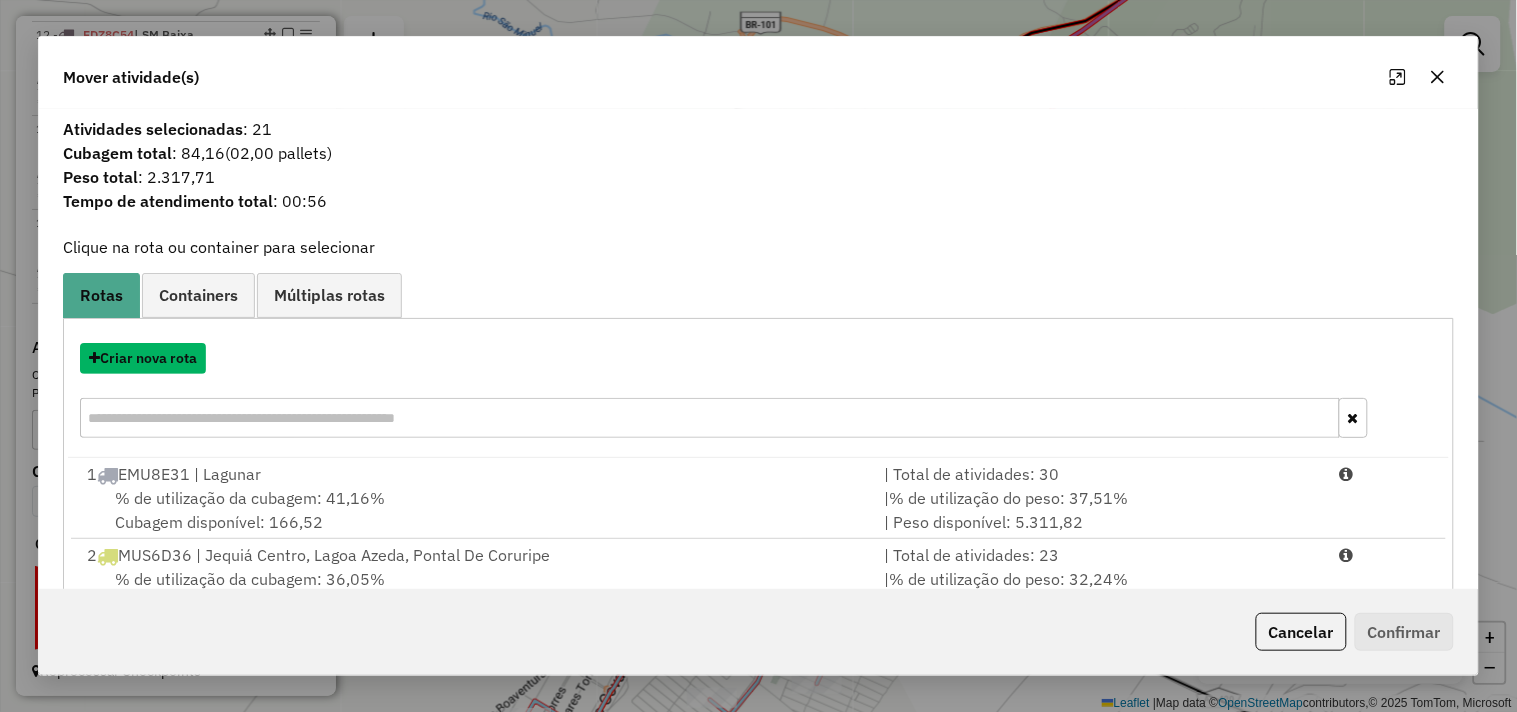 click on "Criar nova rota" at bounding box center [143, 358] 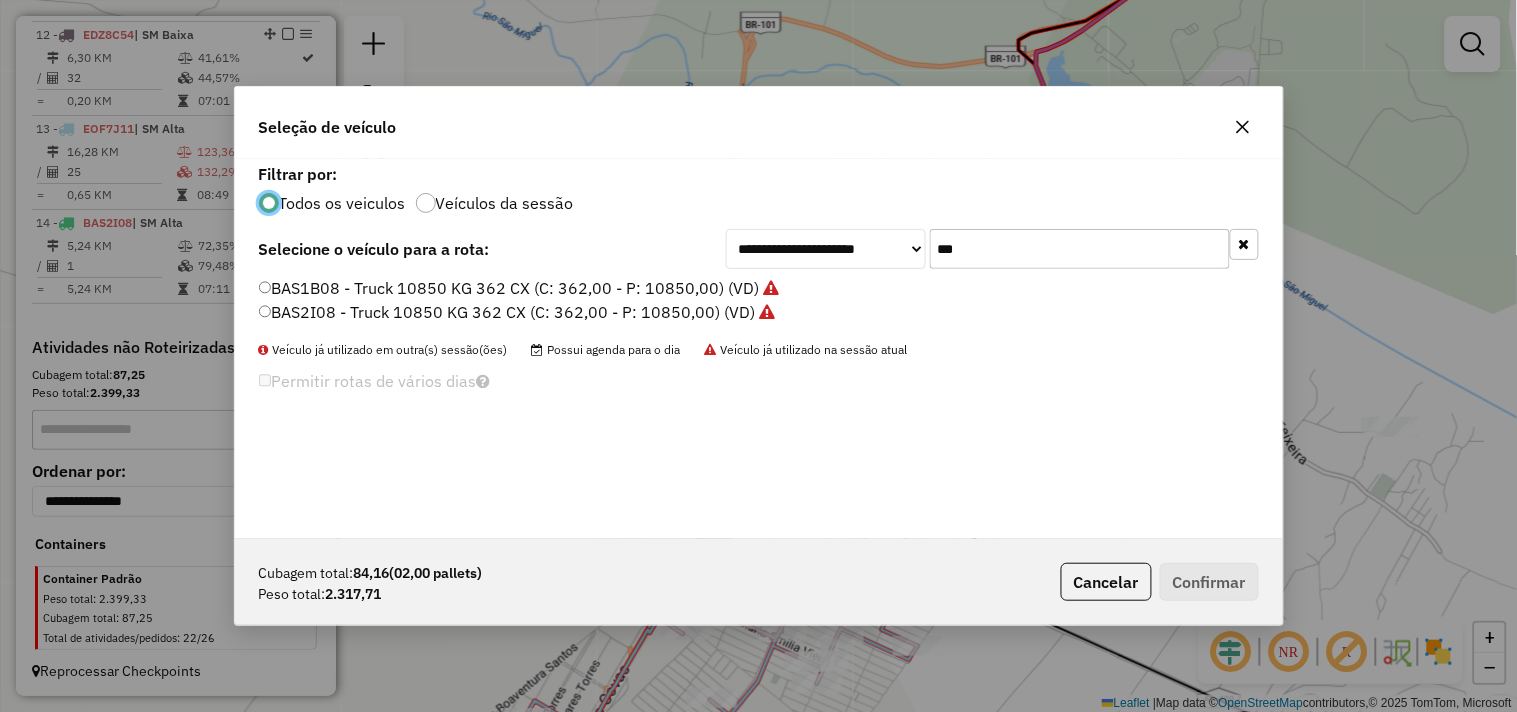 scroll, scrollTop: 11, scrollLeft: 5, axis: both 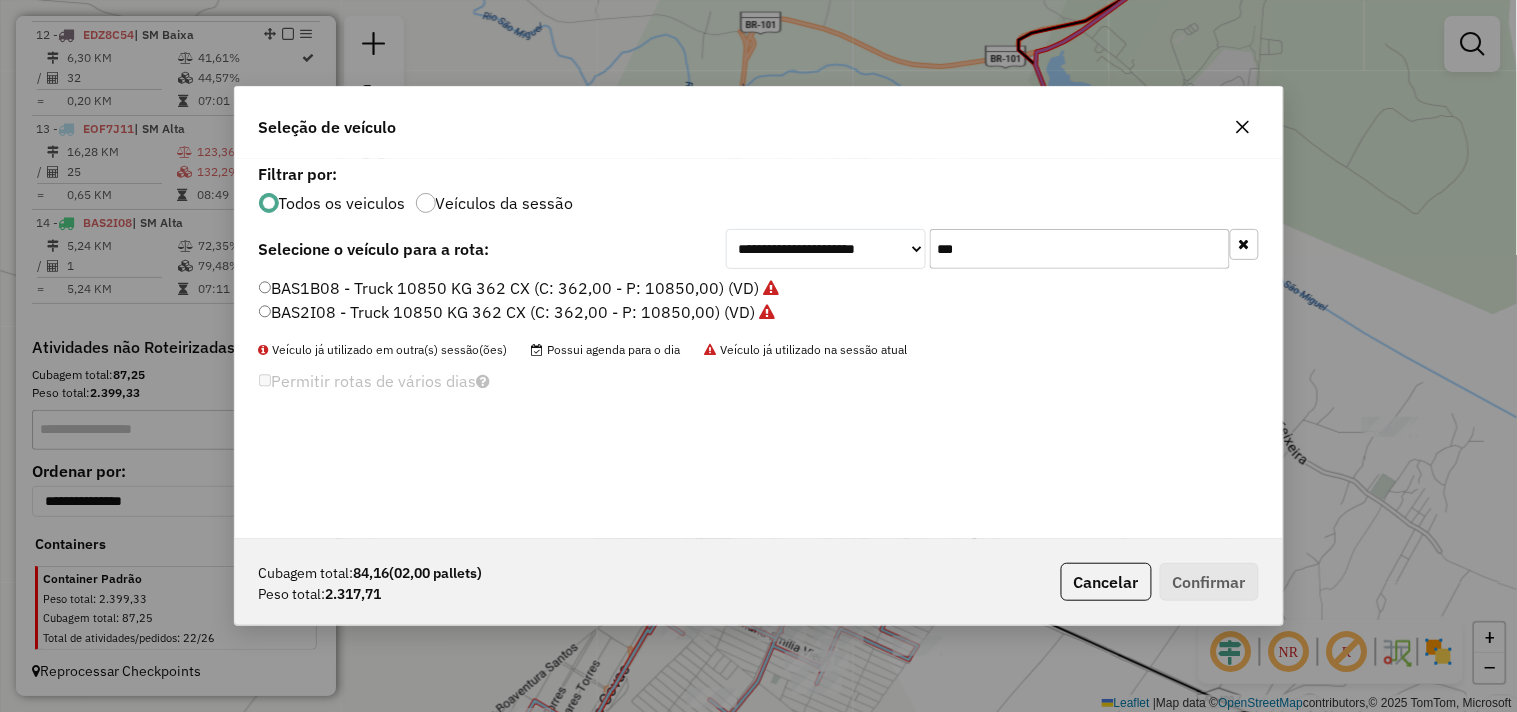 click on "***" 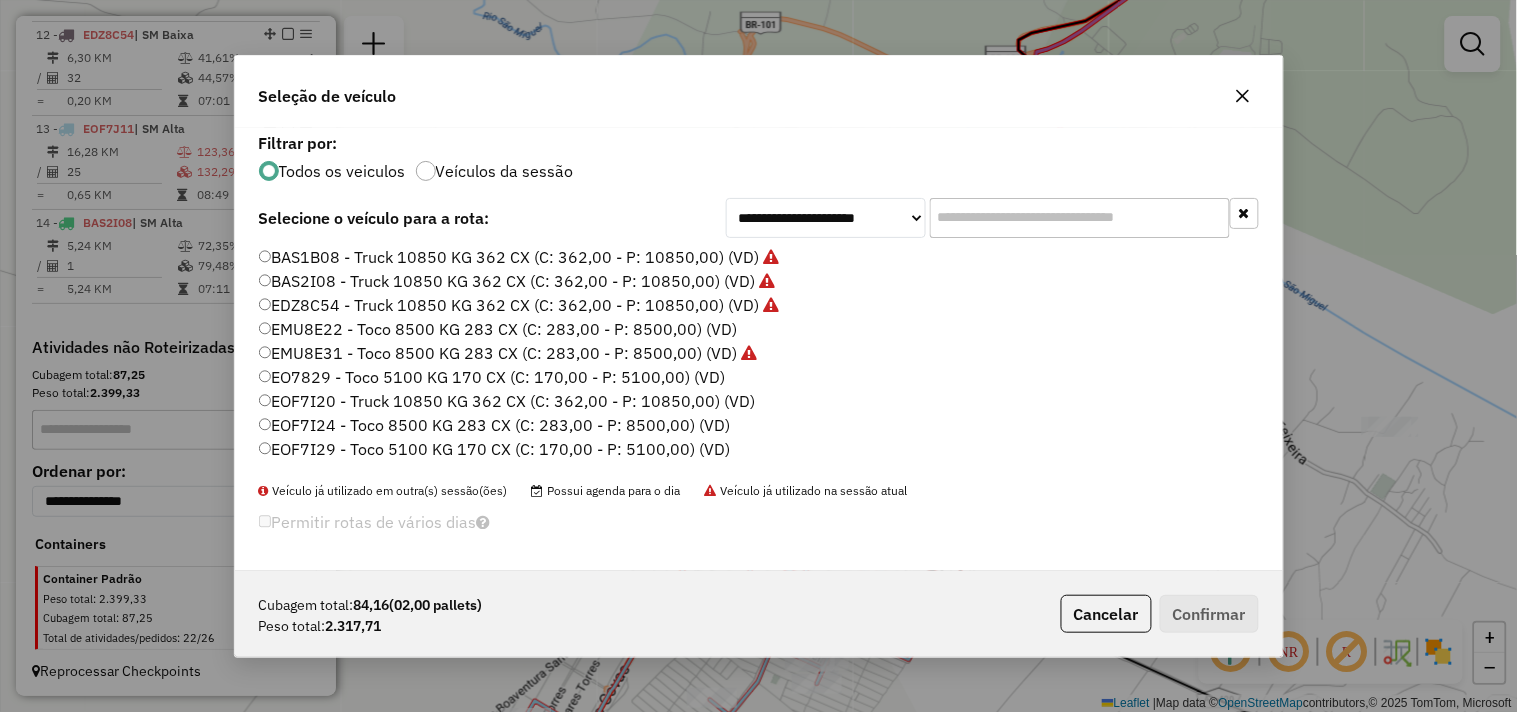 scroll, scrollTop: 111, scrollLeft: 0, axis: vertical 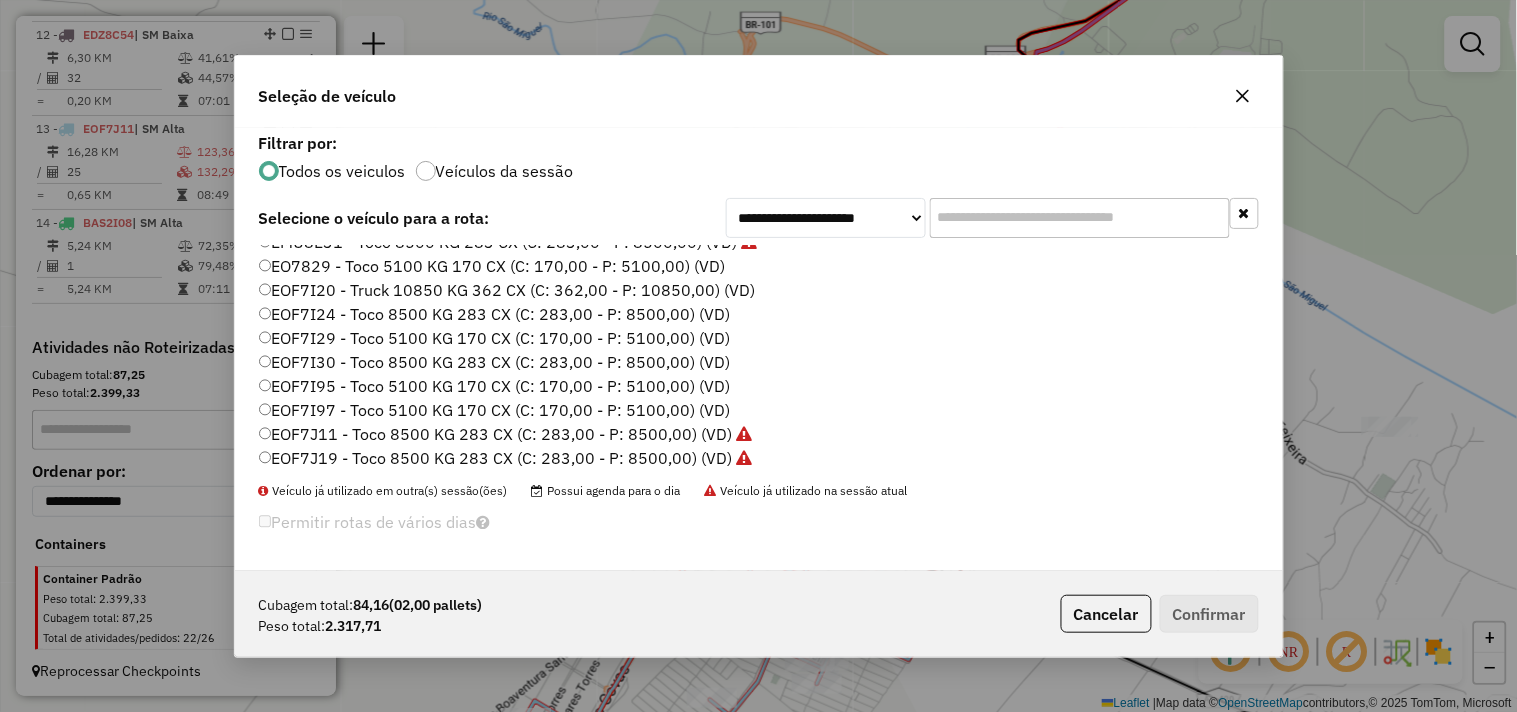 type 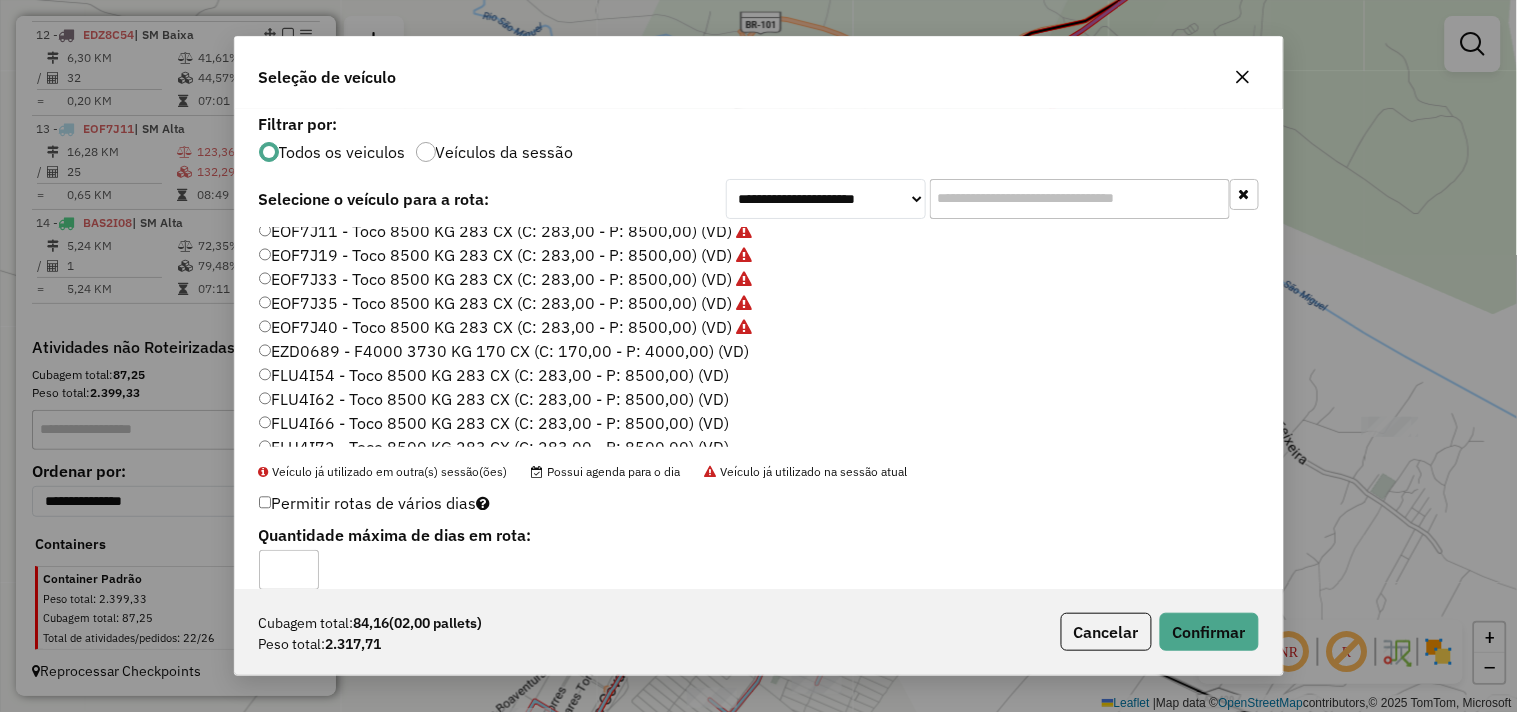 scroll, scrollTop: 333, scrollLeft: 0, axis: vertical 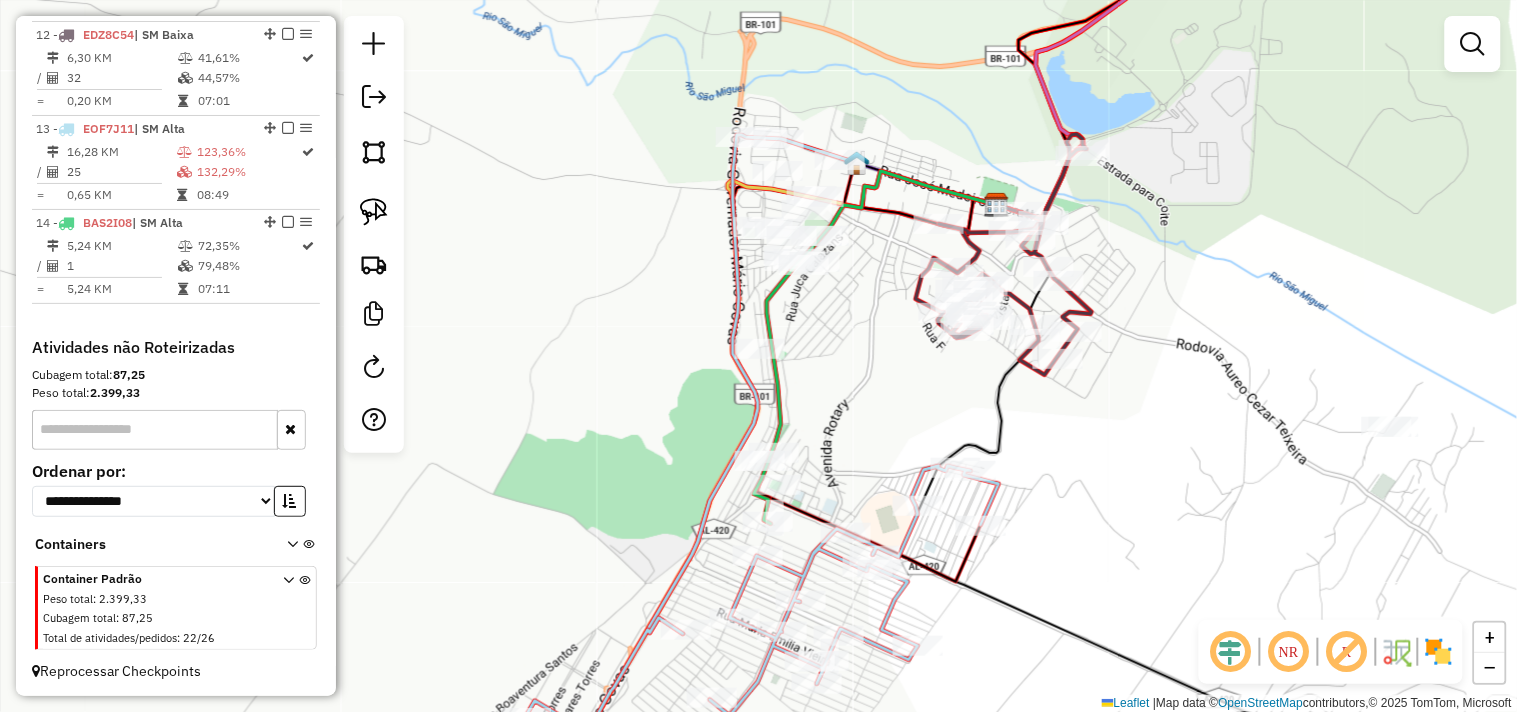 drag, startPoint x: 1095, startPoint y: 475, endPoint x: 758, endPoint y: 336, distance: 364.5408 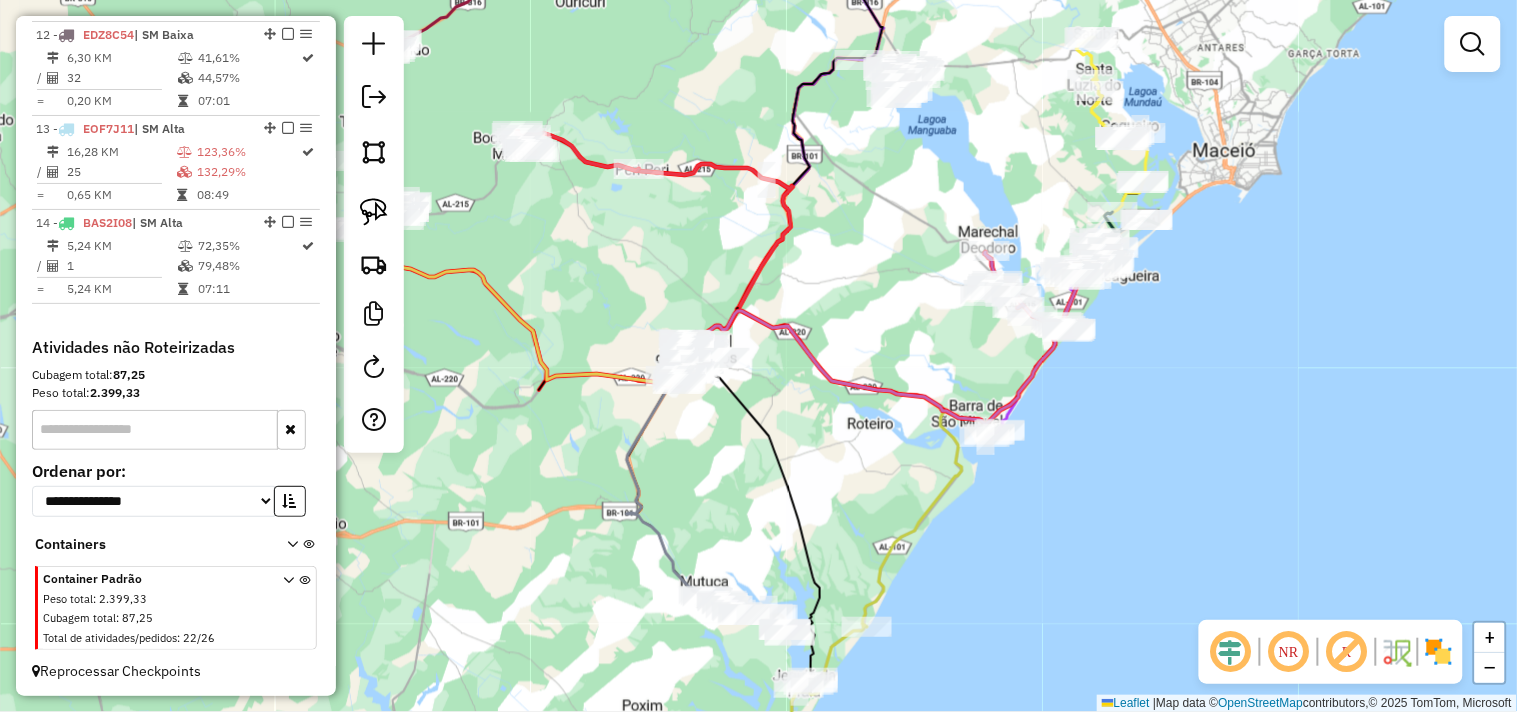 drag, startPoint x: 1162, startPoint y: 414, endPoint x: 948, endPoint y: 368, distance: 218.88809 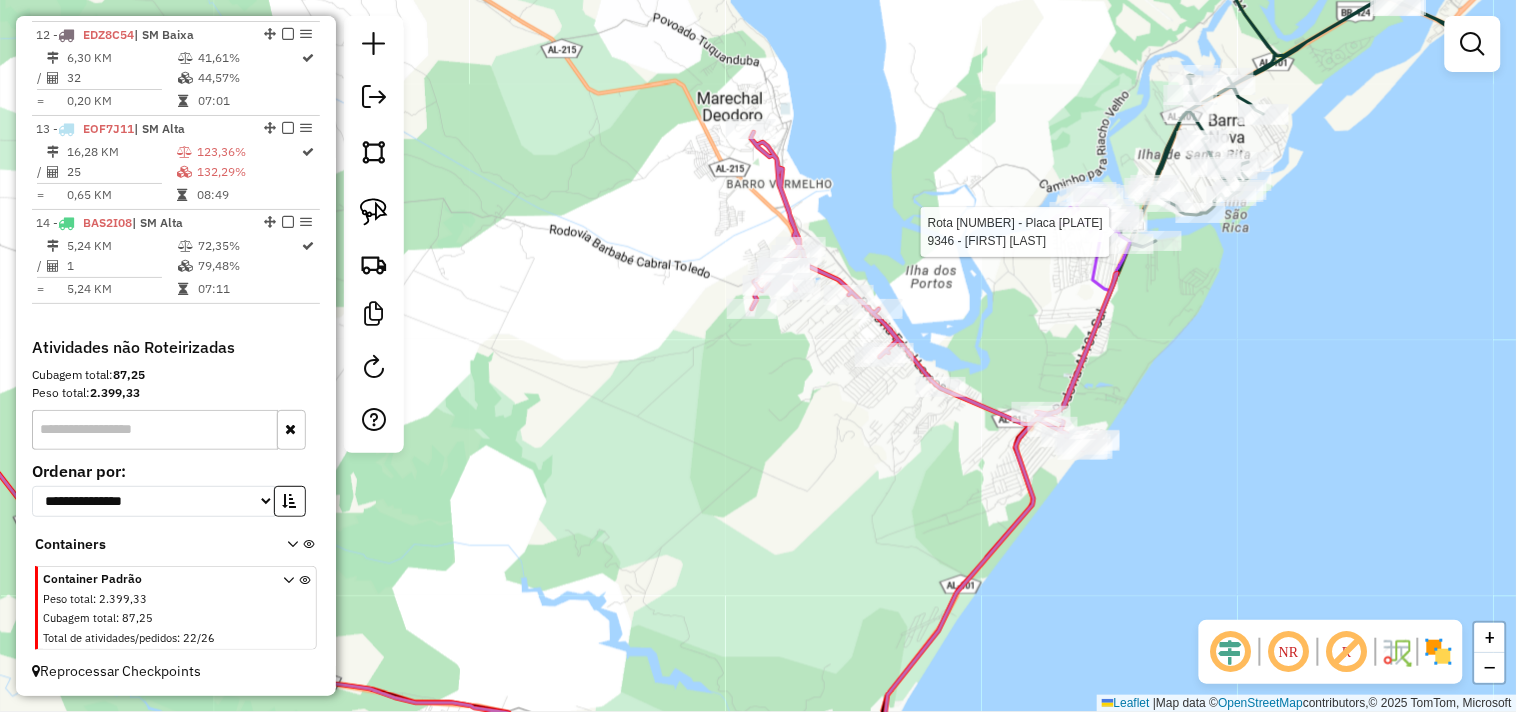 select on "**********" 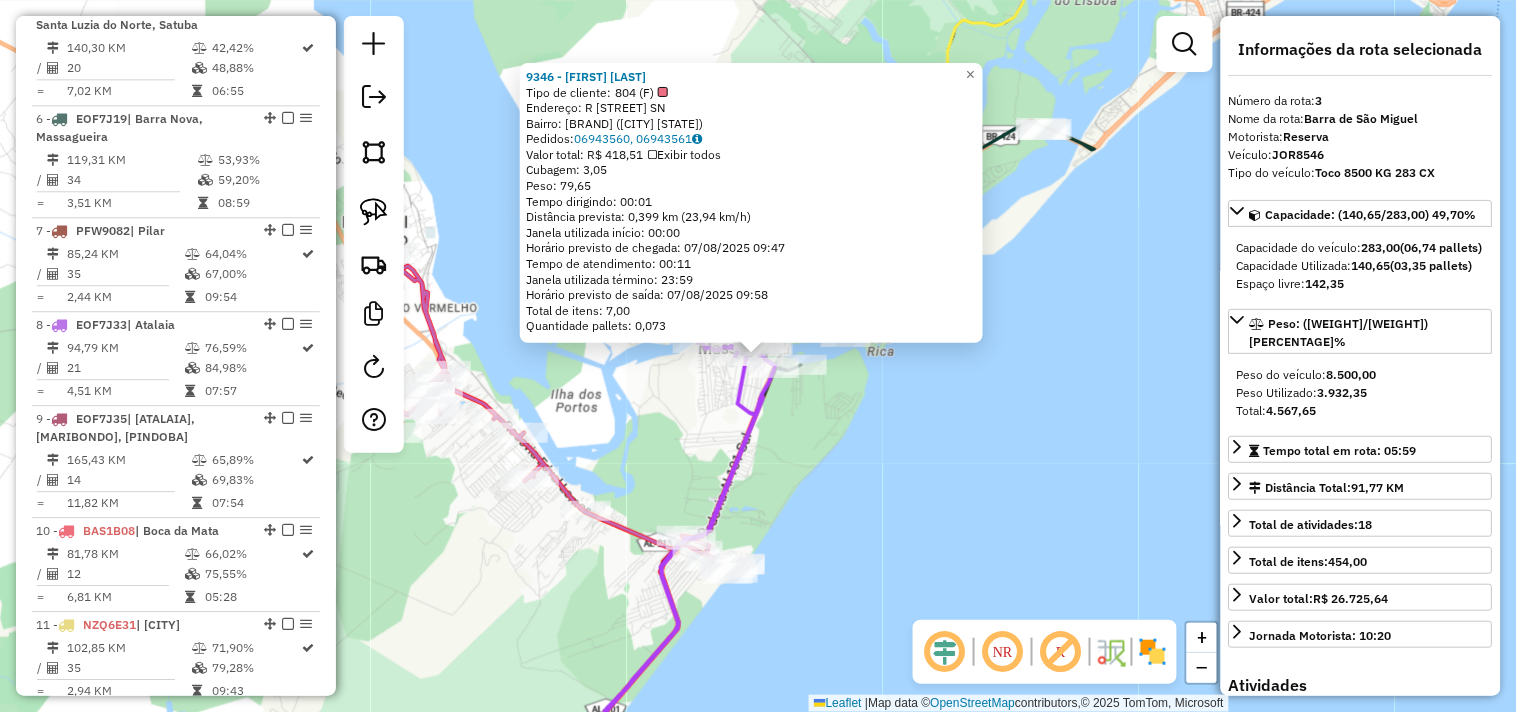 scroll, scrollTop: 978, scrollLeft: 0, axis: vertical 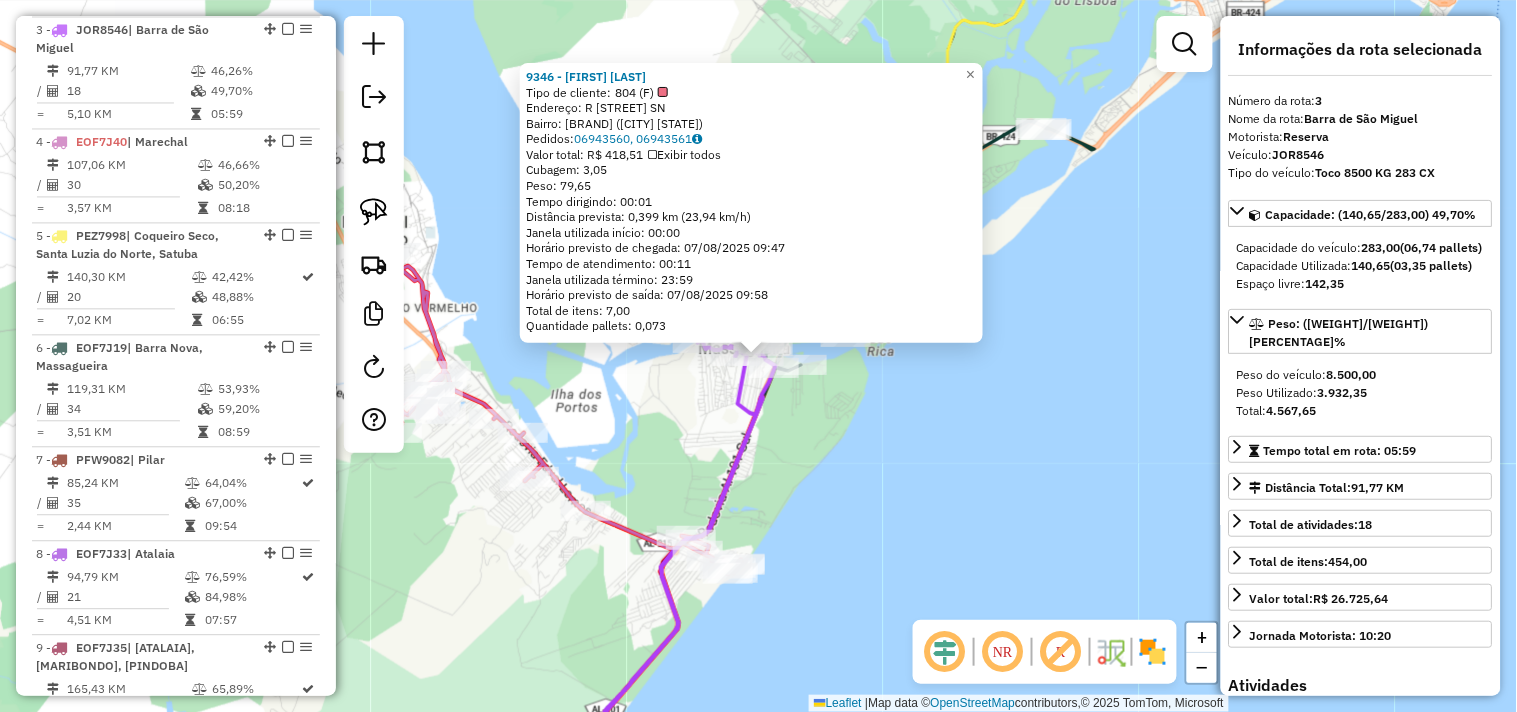 click on "9346 - NADJA SOUZA SANTOS  Tipo de cliente:   804 (F)   Endereço: R   DONINA BARBOSA                 SN   Bairro: MASSAGUEIRA (MARECHAL DEODORO / AL)   Pedidos:  06943560, 06943561   Valor total: R$ 418,51   Exibir todos   Cubagem: 3,05  Peso: 79,65  Tempo dirigindo: 00:01   Distância prevista: 0,399 km (23,94 km/h)   Janela utilizada início: 00:00   Horário previsto de chegada: 07/08/2025 09:47   Tempo de atendimento: 00:11   Janela utilizada término: 23:59   Horário previsto de saída: 07/08/2025 09:58   Total de itens: 7,00   Quantidade pallets: 0,073  × Janela de atendimento Grade de atendimento Capacidade Transportadoras Veículos Cliente Pedidos  Rotas Selecione os dias de semana para filtrar as janelas de atendimento  Seg   Ter   Qua   Qui   Sex   Sáb   Dom  Informe o período da janela de atendimento: De: Até:  Filtrar exatamente a janela do cliente  Considerar janela de atendimento padrão  Selecione os dias de semana para filtrar as grades de atendimento  Seg   Ter   Qua   Qui   Sex   Sáb" 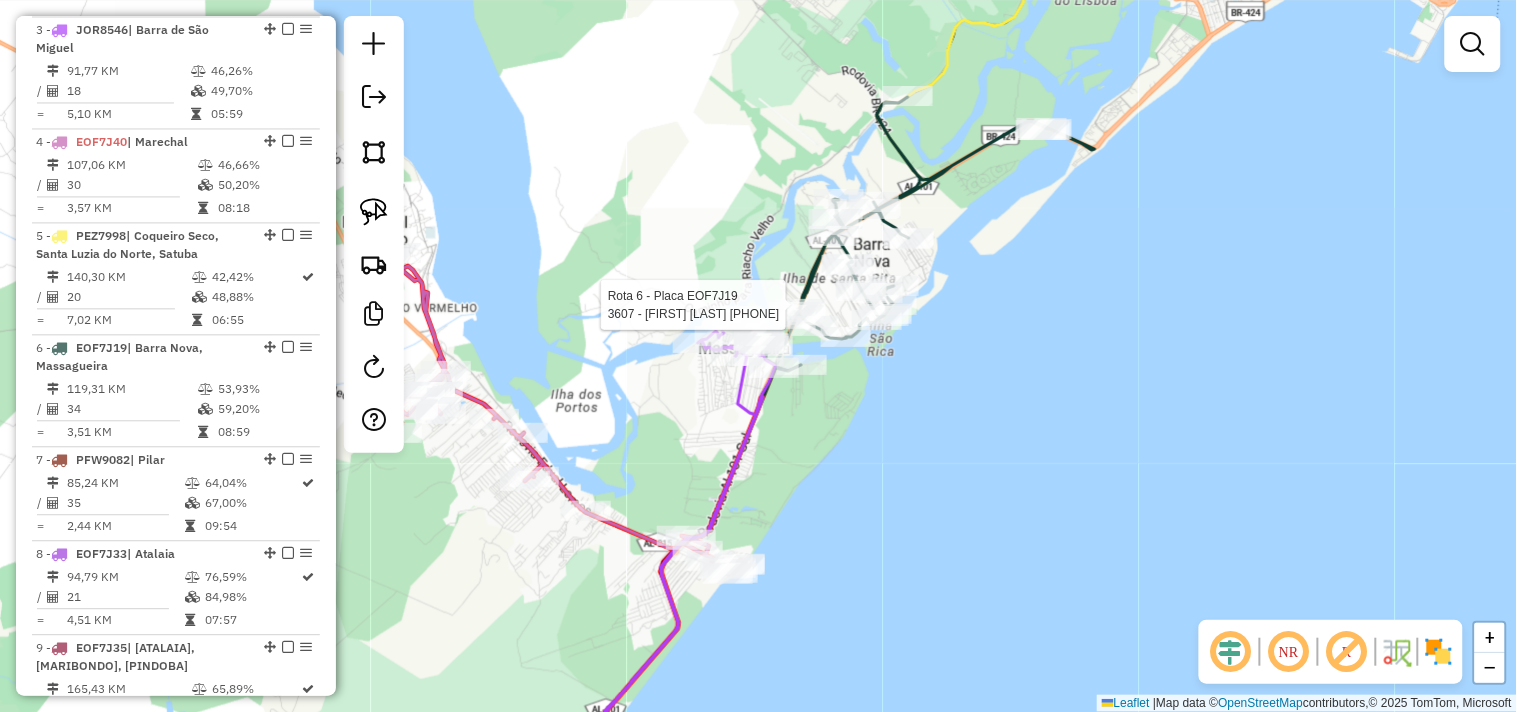 select on "**********" 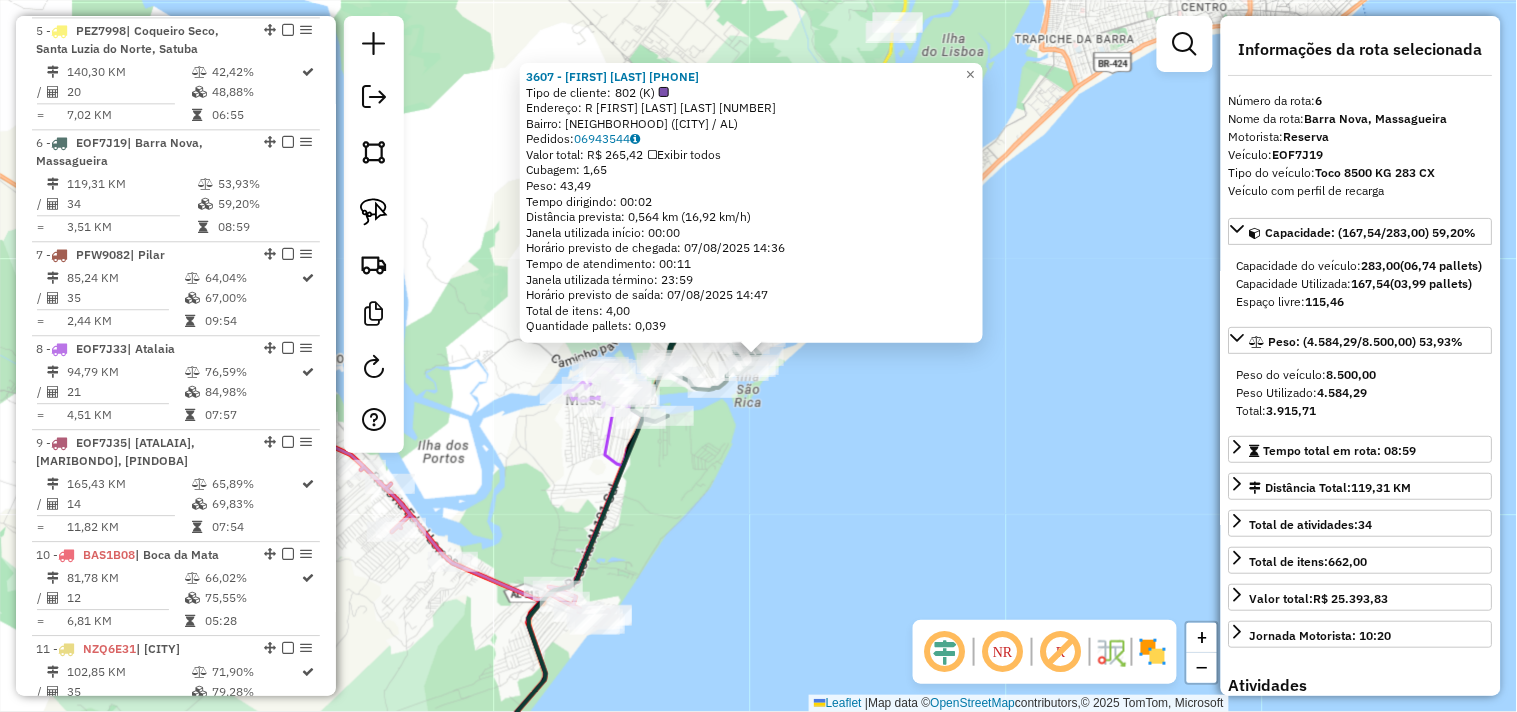 scroll, scrollTop: 1296, scrollLeft: 0, axis: vertical 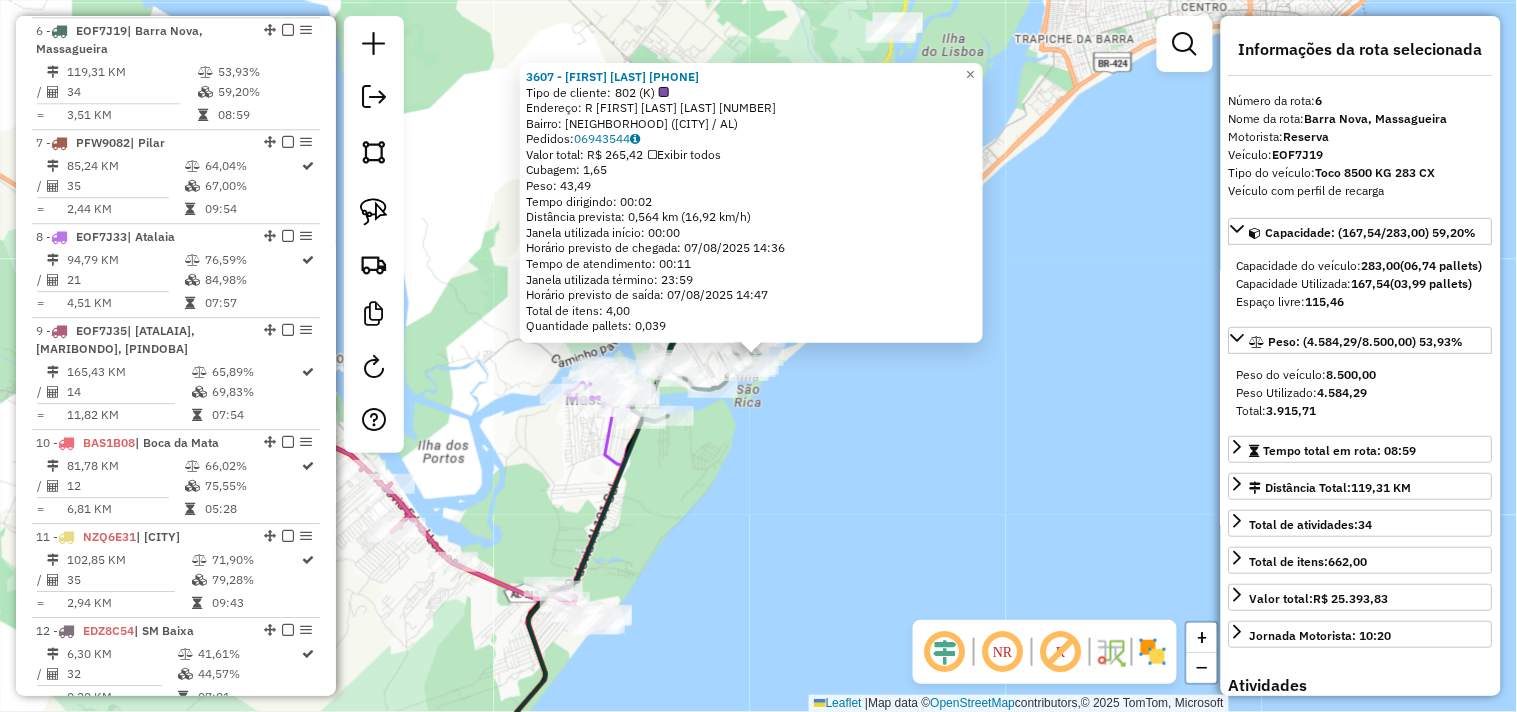 click on "3607 - DERVAL ALMEIDA PEDROZA11124865420  Tipo de cliente:   802 (K)   Endereço: R   JOAO AGEMIRO ROSA              01   Bairro: BARRA NOVA (MARECHAL DEODORO / AL)   Pedidos:  06943544   Valor total: R$ 265,42   Exibir todos   Cubagem: 1,65  Peso: 43,49  Tempo dirigindo: 00:02   Distância prevista: 0,564 km (16,92 km/h)   Janela utilizada início: 00:00   Horário previsto de chegada: 07/08/2025 14:36   Tempo de atendimento: 00:11   Janela utilizada término: 23:59   Horário previsto de saída: 07/08/2025 14:47   Total de itens: 4,00   Quantidade pallets: 0,039  × Janela de atendimento Grade de atendimento Capacidade Transportadoras Veículos Cliente Pedidos  Rotas Selecione os dias de semana para filtrar as janelas de atendimento  Seg   Ter   Qua   Qui   Sex   Sáb   Dom  Informe o período da janela de atendimento: De: Até:  Filtrar exatamente a janela do cliente  Considerar janela de atendimento padrão  Selecione os dias de semana para filtrar as grades de atendimento  Seg   Ter   Qua   Qui   Sex  +" 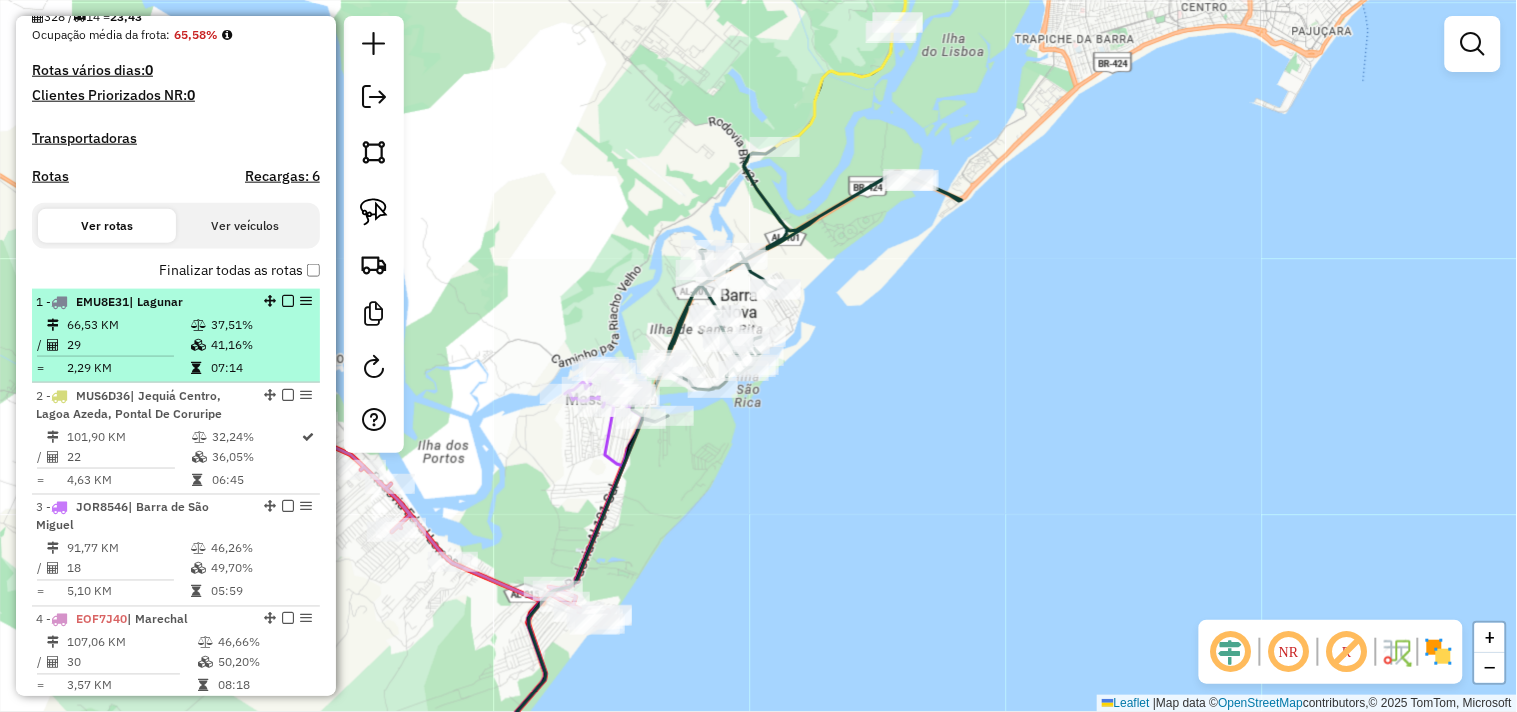 scroll, scrollTop: 407, scrollLeft: 0, axis: vertical 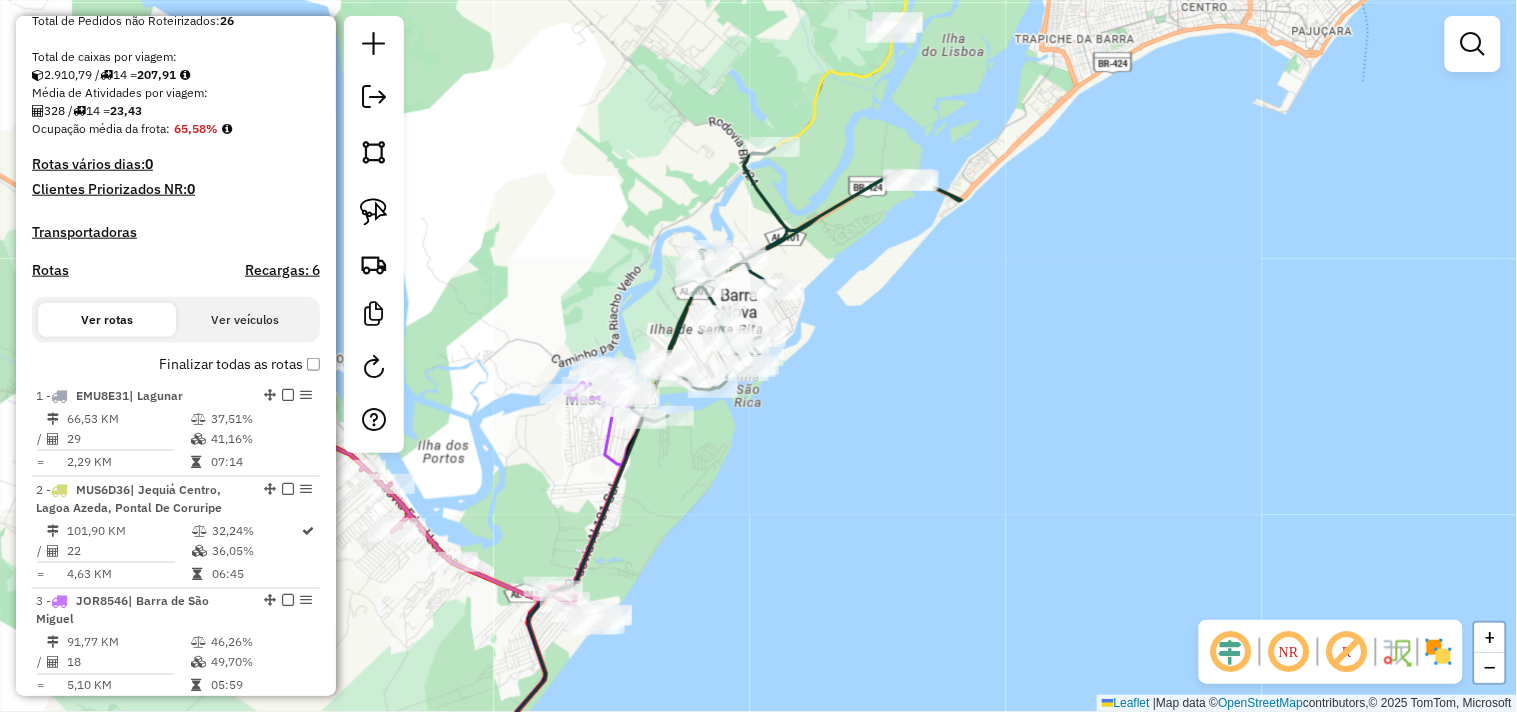 click on "Rotas" at bounding box center (50, 270) 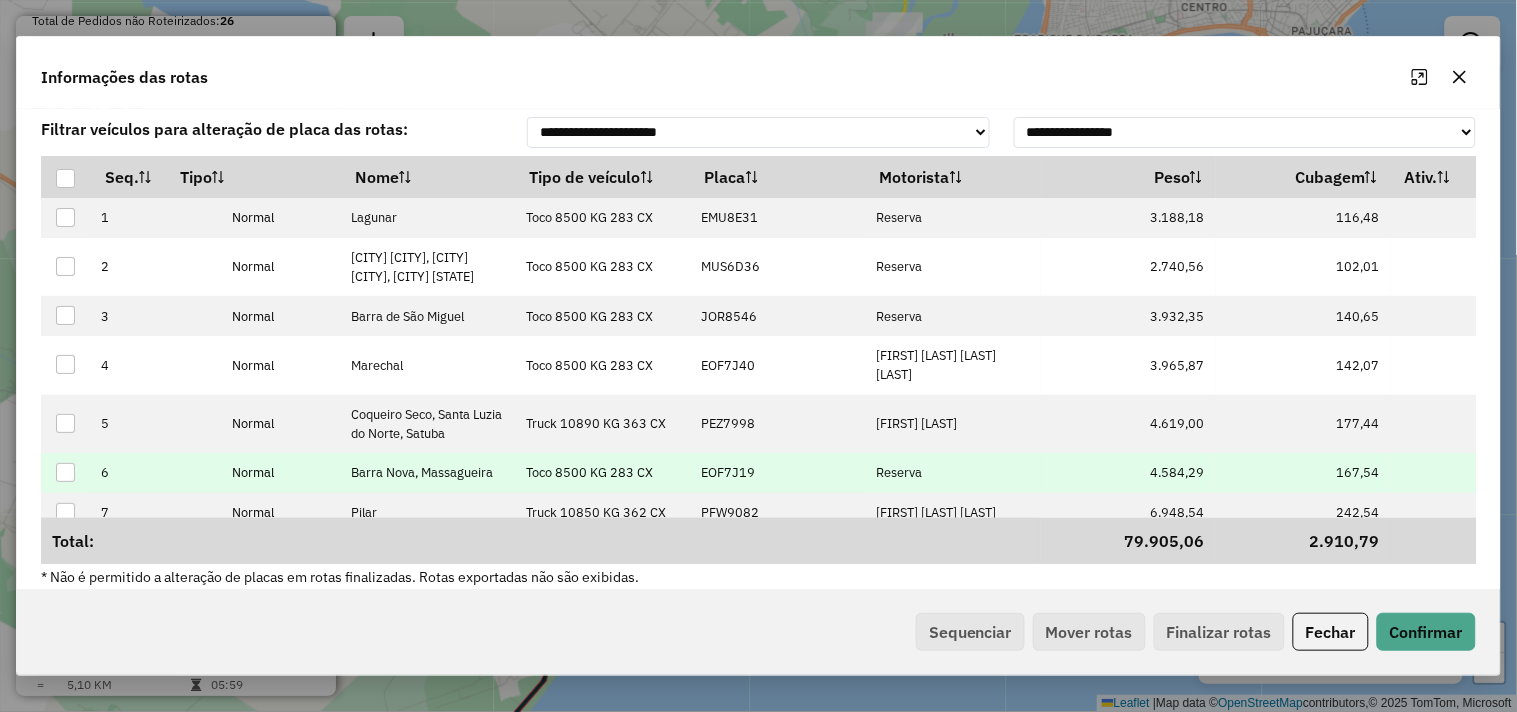 click on "EOF7J19" at bounding box center (728, 472) 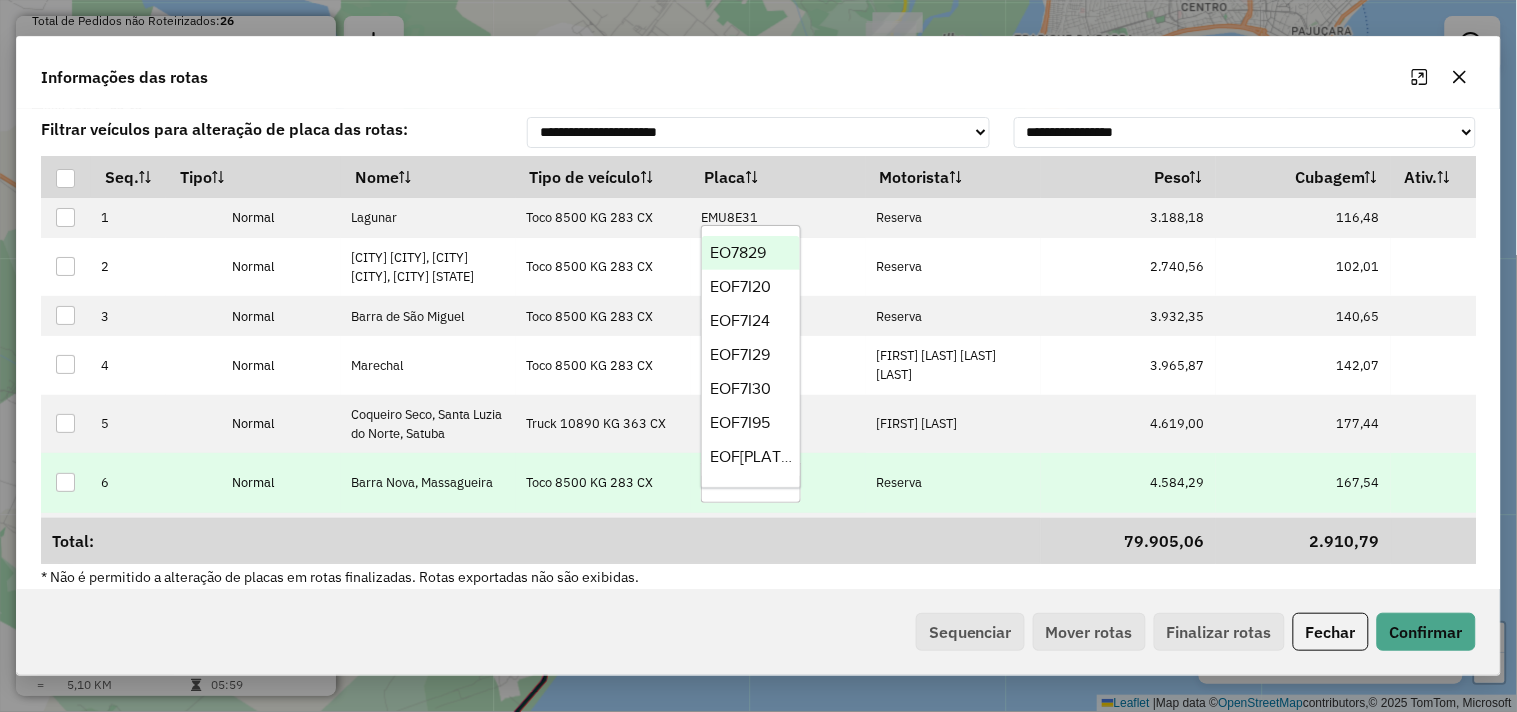 type on "**" 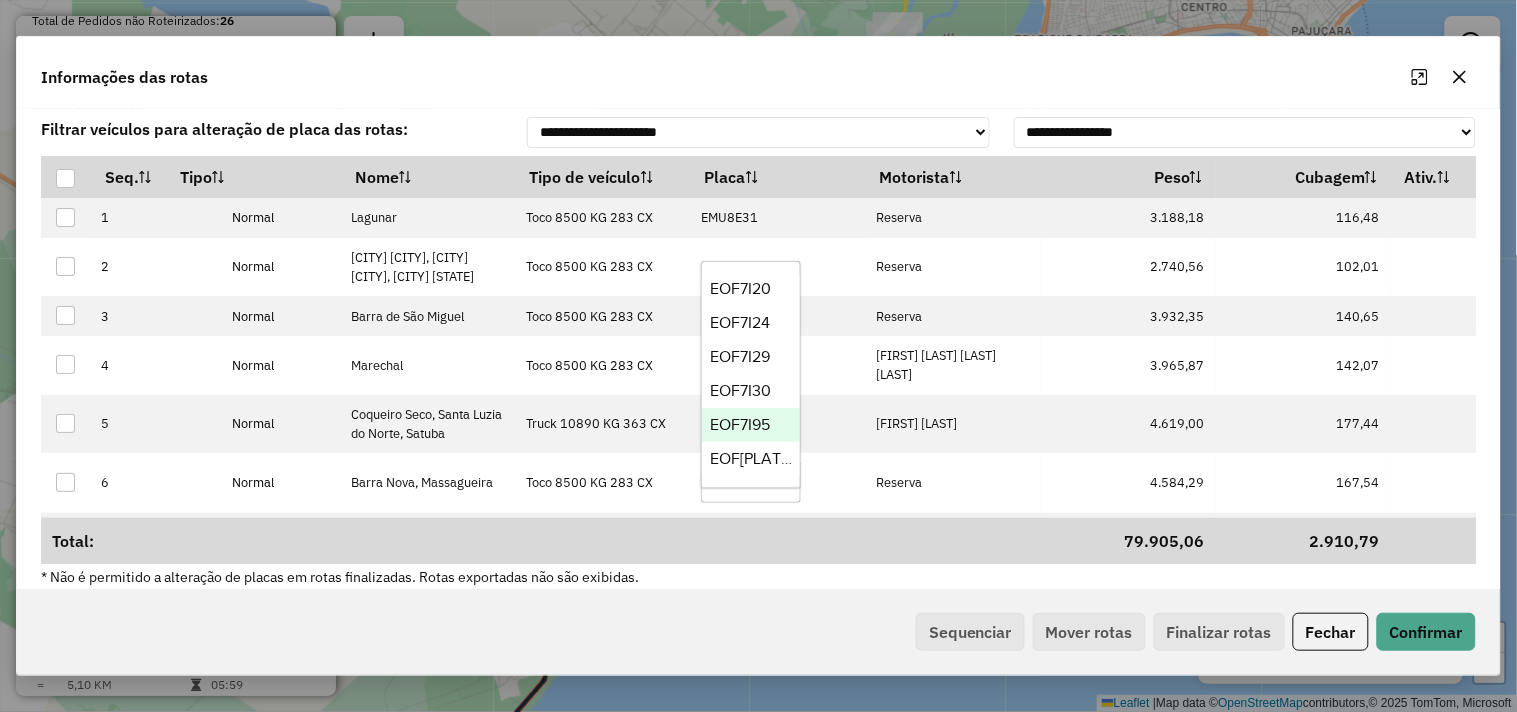 click on "EOF7I95" at bounding box center (751, 425) 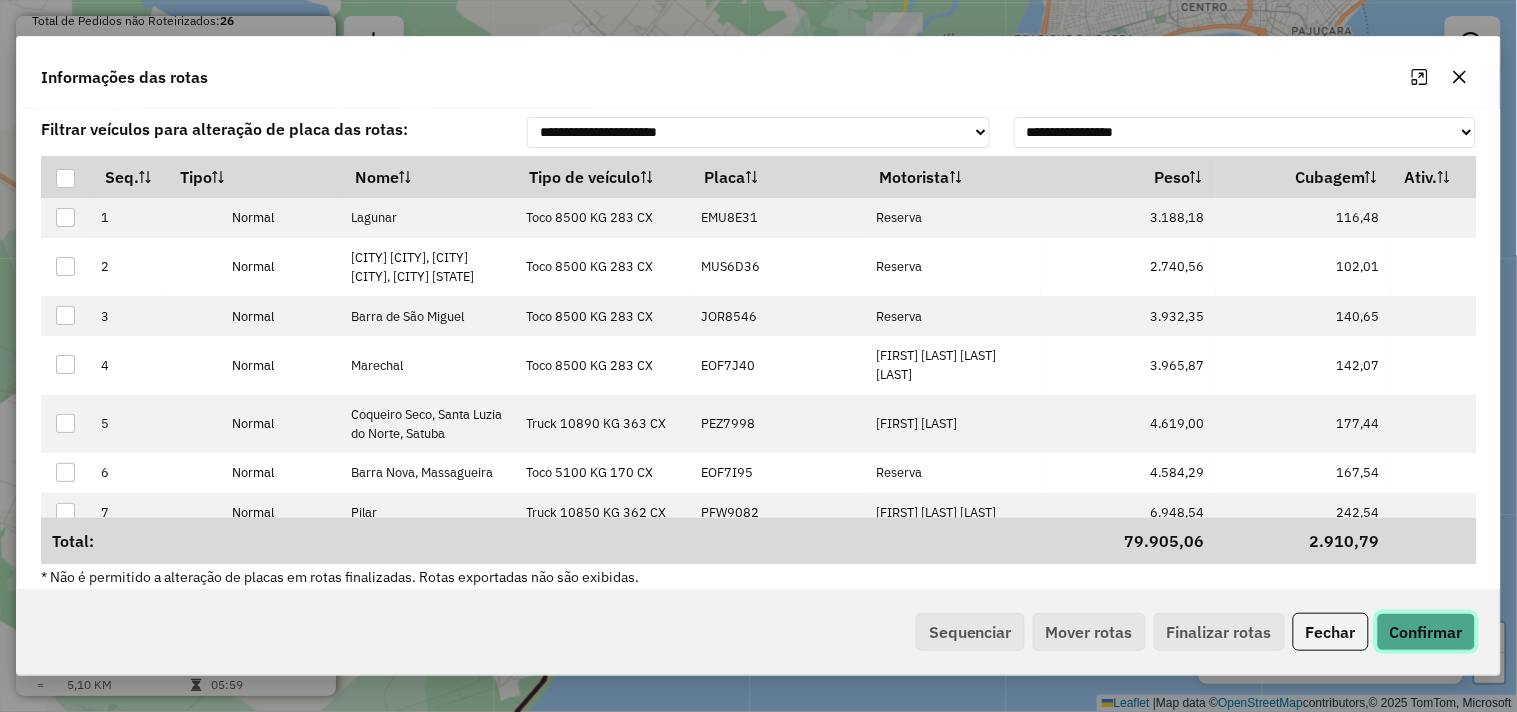click on "Confirmar" 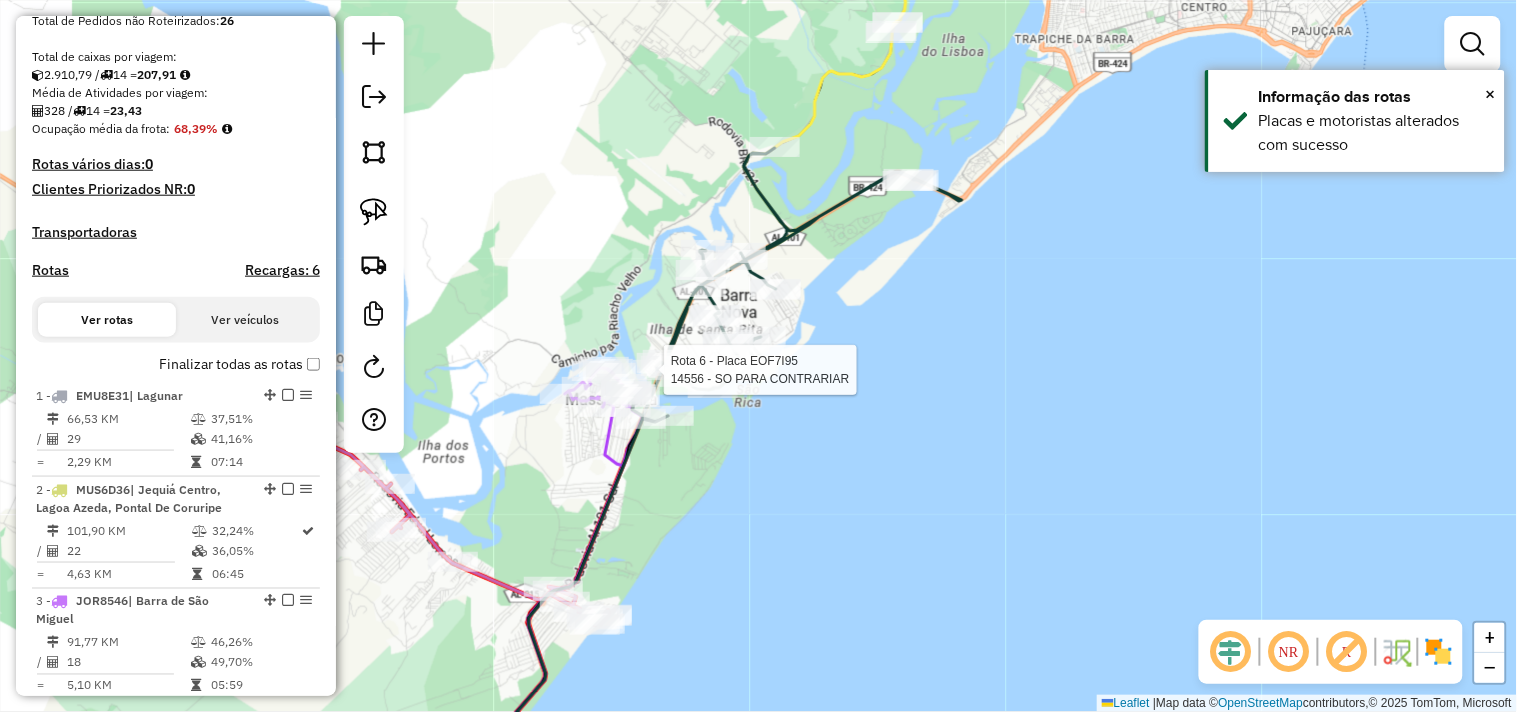 select on "**********" 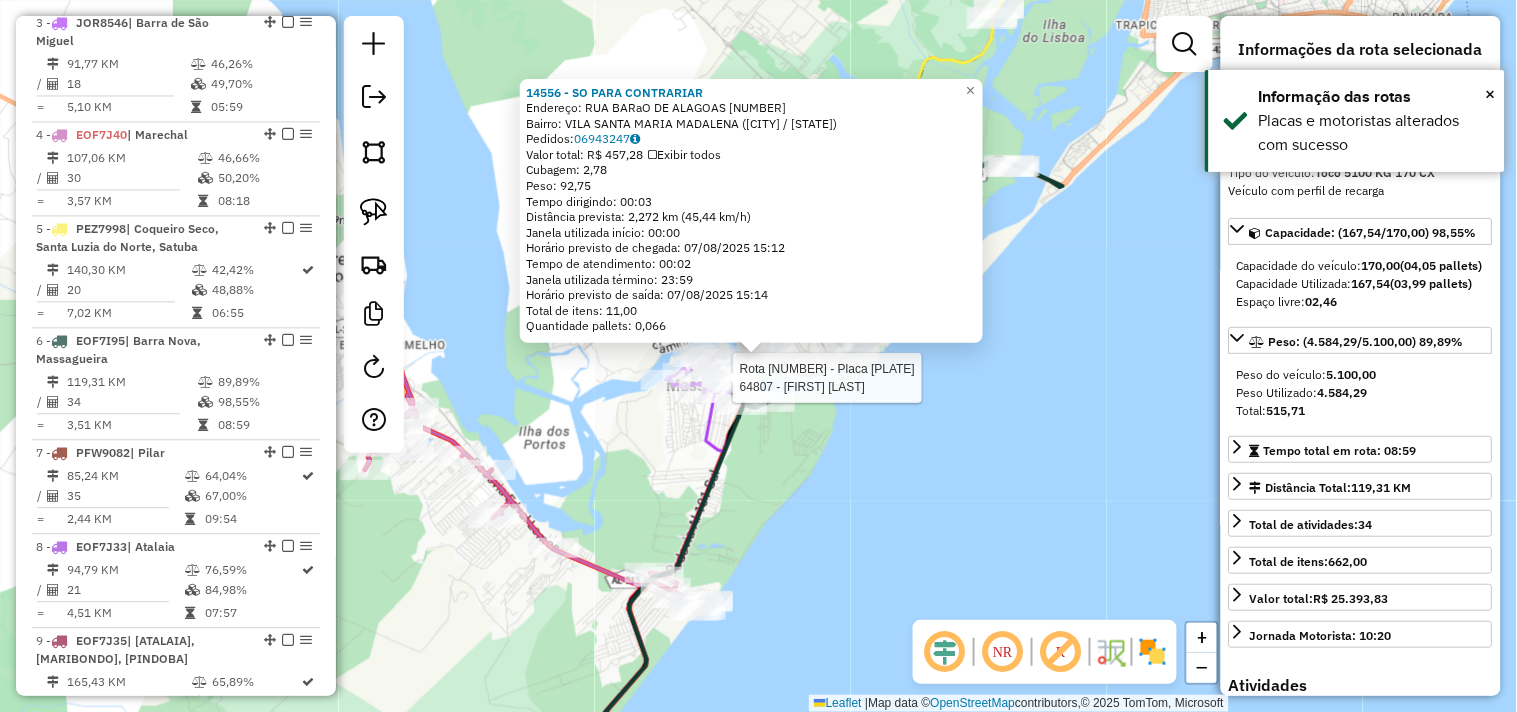 scroll, scrollTop: 1296, scrollLeft: 0, axis: vertical 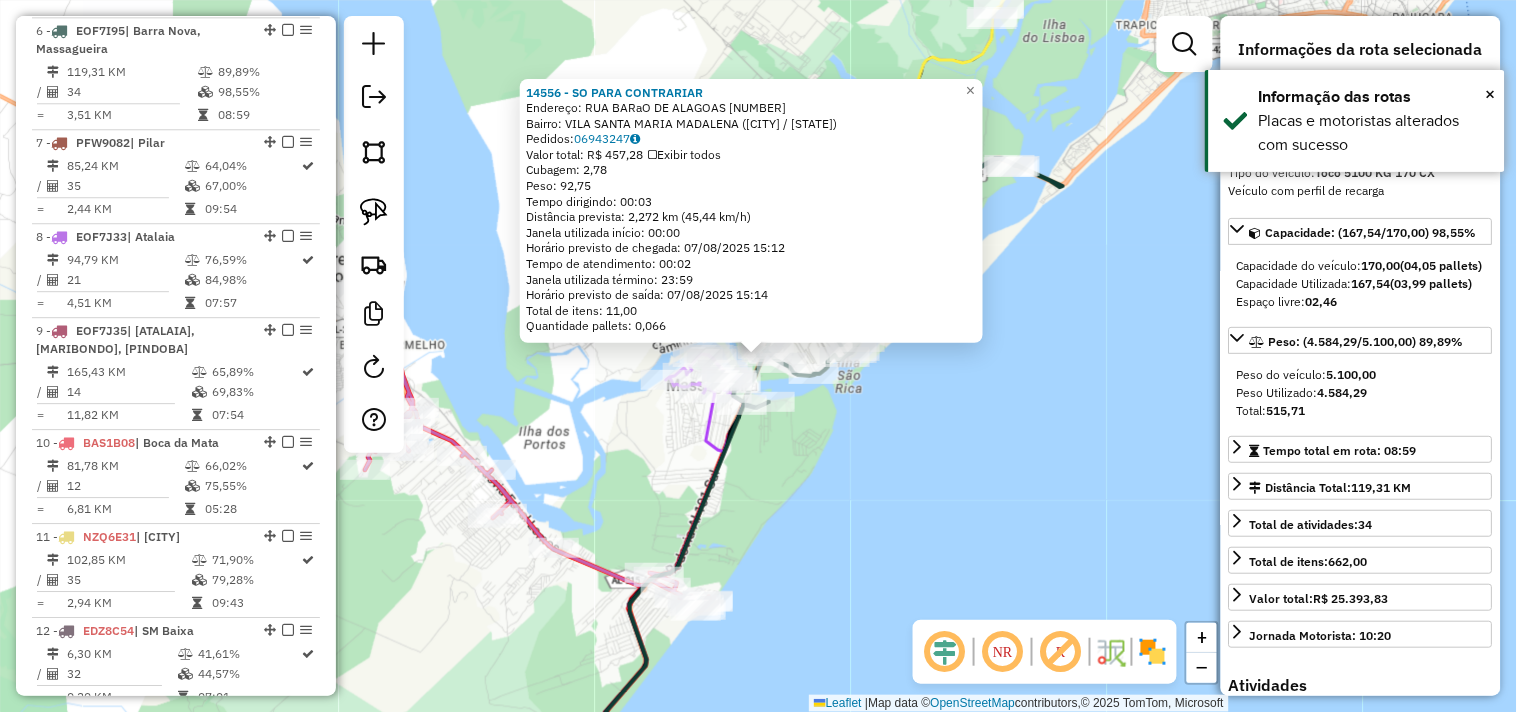 click on "14556 - SO PARA CONTRARIAR  Endereço:  RUA BARaO DE ALAGOAS 101   Bairro: VILA SANTA MARIA MADALENA (MARECHAL DEODORO / AL)   Pedidos:  06943247   Valor total: R$ 457,28   Exibir todos   Cubagem: 2,78  Peso: 92,75  Tempo dirigindo: 00:03   Distância prevista: 2,272 km (45,44 km/h)   Janela utilizada início: 00:00   Horário previsto de chegada: 07/08/2025 15:12   Tempo de atendimento: 00:02   Janela utilizada término: 23:59   Horário previsto de saída: 07/08/2025 15:14   Total de itens: 11,00   Quantidade pallets: 0,066  × Janela de atendimento Grade de atendimento Capacidade Transportadoras Veículos Cliente Pedidos  Rotas Selecione os dias de semana para filtrar as janelas de atendimento  Seg   Ter   Qua   Qui   Sex   Sáb   Dom  Informe o período da janela de atendimento: De: Até:  Filtrar exatamente a janela do cliente  Considerar janela de atendimento padrão  Selecione os dias de semana para filtrar as grades de atendimento  Seg   Ter   Qua   Qui   Sex   Sáb   Dom   Peso mínimo:   De:   De:" 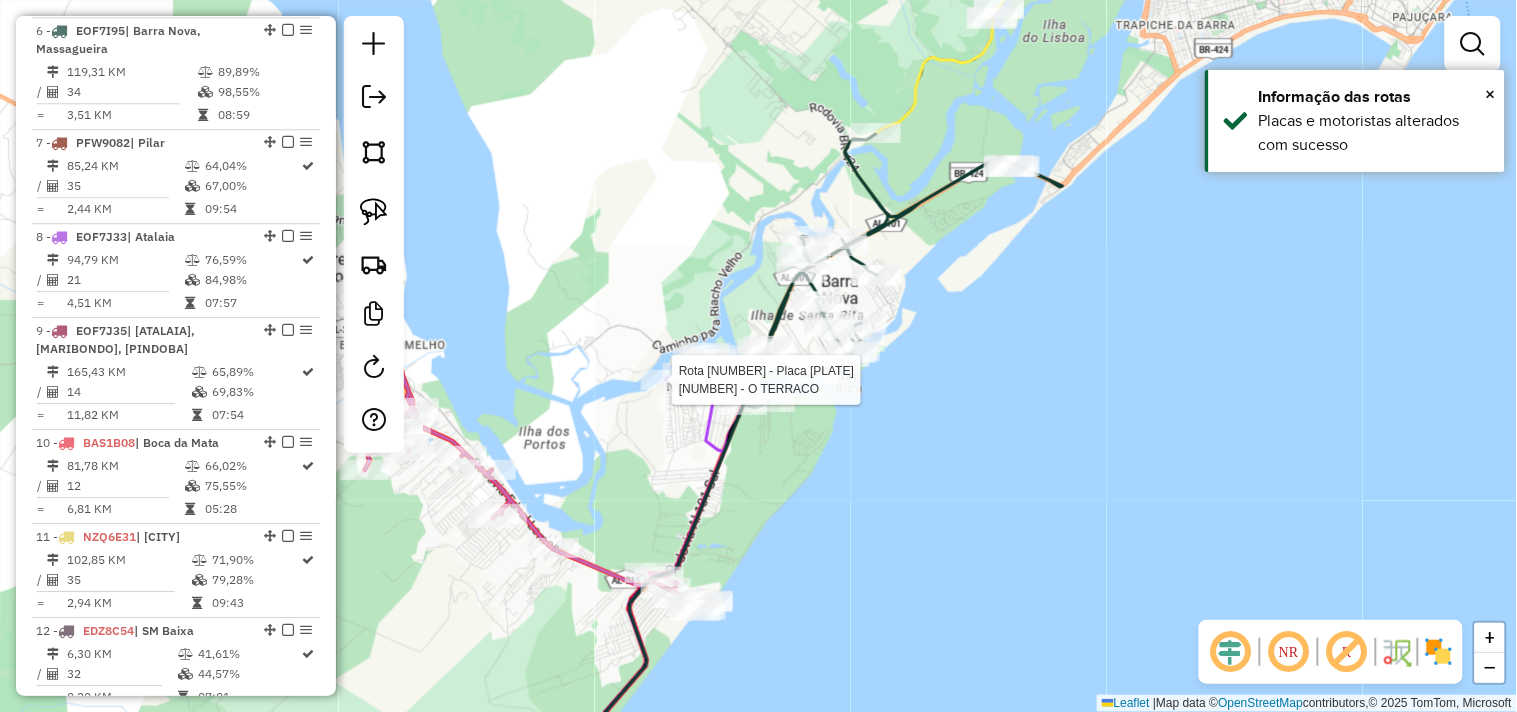 select on "**********" 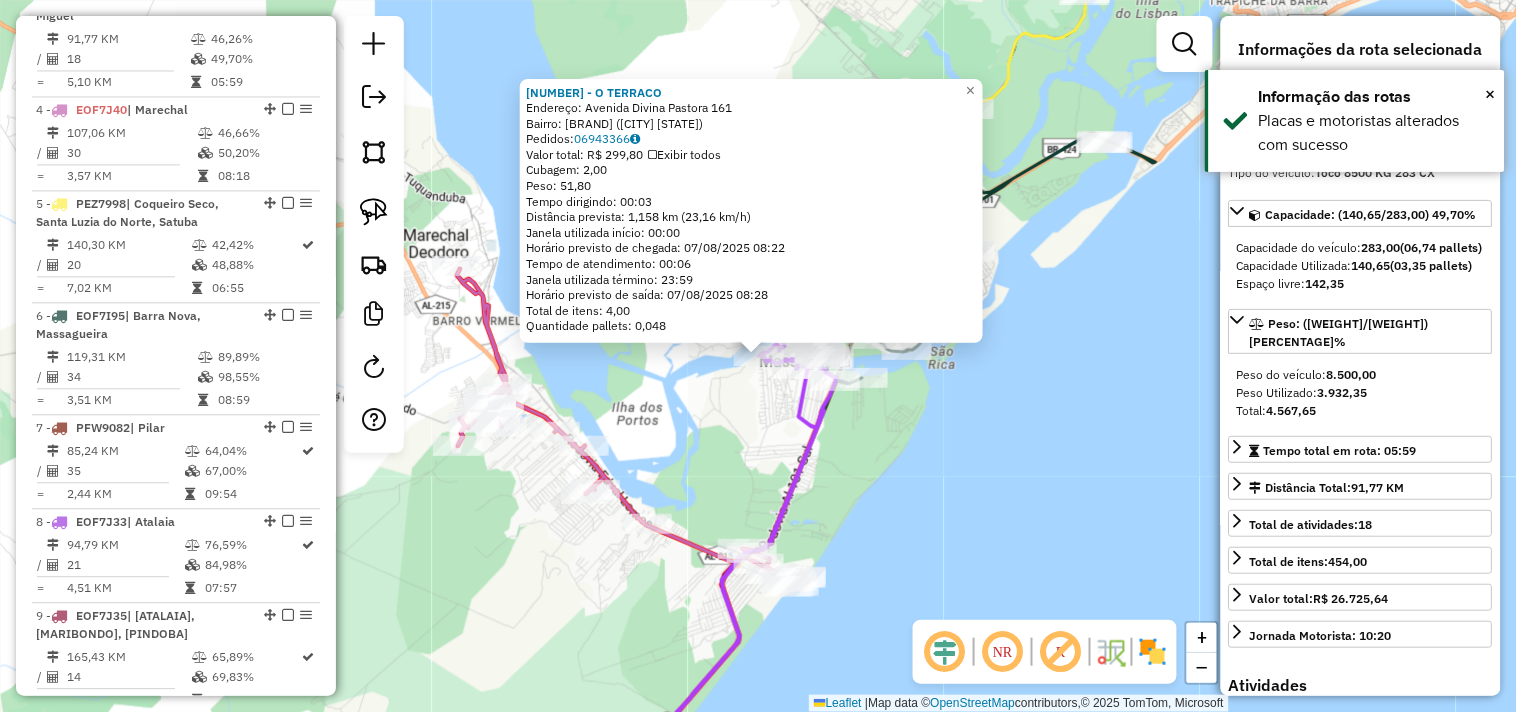 scroll, scrollTop: 978, scrollLeft: 0, axis: vertical 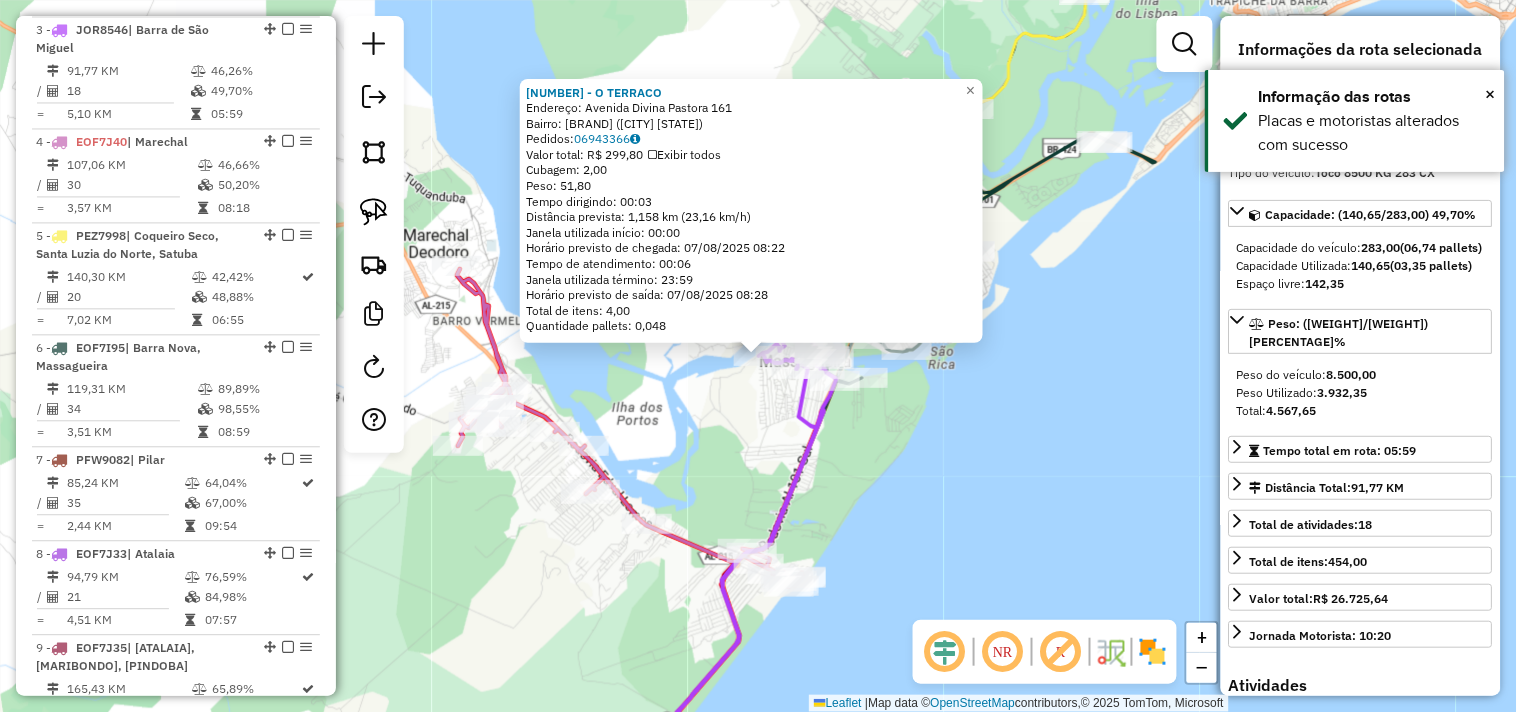 click on "15472 - O TERRACO  Endereço:  Avenida Divina Pastora 161   Bairro: MASSAGUEIRA (MARECHAL DEODORO / AL)   Pedidos:  06943366   Valor total: R$ 299,80   Exibir todos   Cubagem: 2,00  Peso: 51,80  Tempo dirigindo: 00:03   Distância prevista: 1,158 km (23,16 km/h)   Janela utilizada início: 00:00   Horário previsto de chegada: 07/08/2025 08:22   Tempo de atendimento: 00:06   Janela utilizada término: 23:59   Horário previsto de saída: 07/08/2025 08:28   Total de itens: 4,00   Quantidade pallets: 0,048  × Janela de atendimento Grade de atendimento Capacidade Transportadoras Veículos Cliente Pedidos  Rotas Selecione os dias de semana para filtrar as janelas de atendimento  Seg   Ter   Qua   Qui   Sex   Sáb   Dom  Informe o período da janela de atendimento: De: Até:  Filtrar exatamente a janela do cliente  Considerar janela de atendimento padrão  Selecione os dias de semana para filtrar as grades de atendimento  Seg   Ter   Qua   Qui   Sex   Sáb   Dom   Clientes fora do dia de atendimento selecionado +" 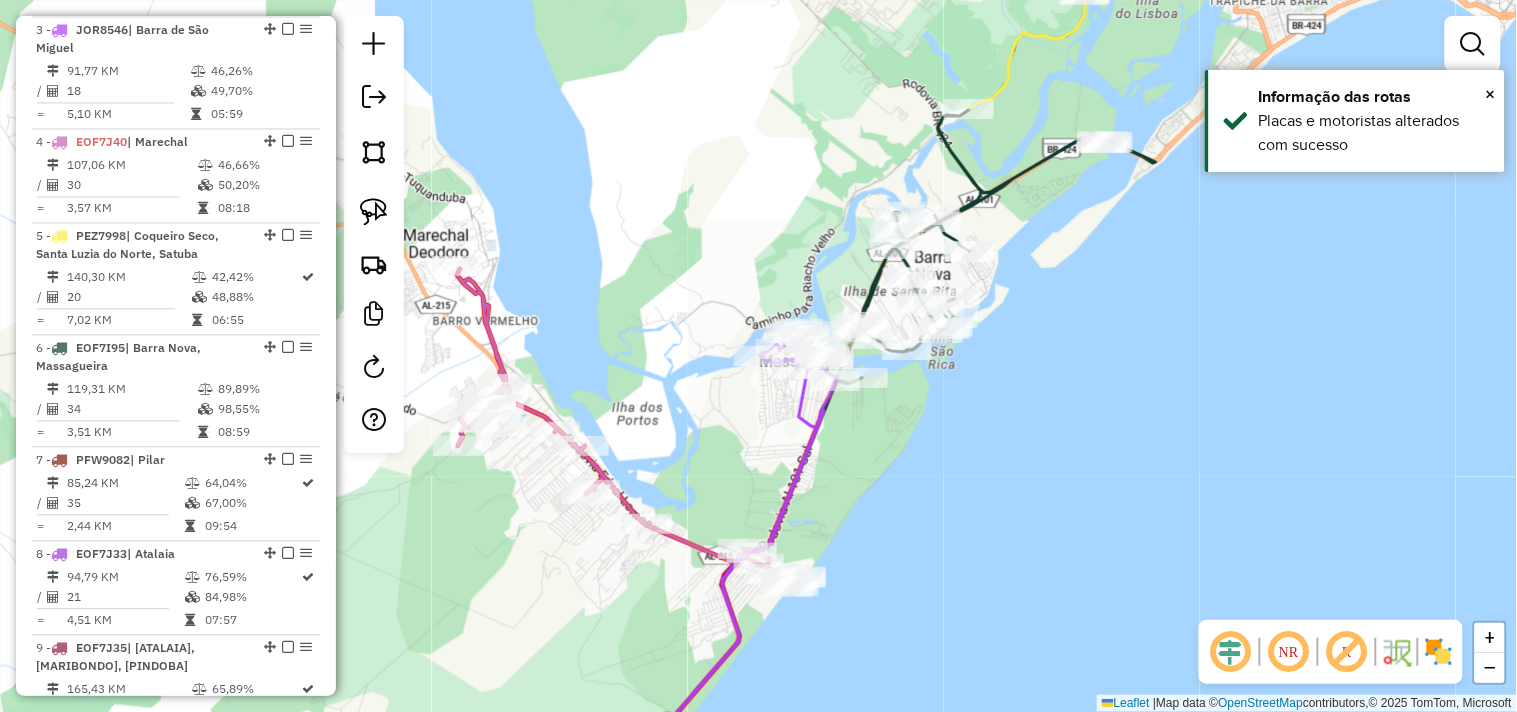 click on "Rota 3 - Placa JOR8546  9977 - CICERA COSTA DOS SANTOS Janela de atendimento Grade de atendimento Capacidade Transportadoras Veículos Cliente Pedidos  Rotas Selecione os dias de semana para filtrar as janelas de atendimento  Seg   Ter   Qua   Qui   Sex   Sáb   Dom  Informe o período da janela de atendimento: De: Até:  Filtrar exatamente a janela do cliente  Considerar janela de atendimento padrão  Selecione os dias de semana para filtrar as grades de atendimento  Seg   Ter   Qua   Qui   Sex   Sáb   Dom   Considerar clientes sem dia de atendimento cadastrado  Clientes fora do dia de atendimento selecionado Filtrar as atividades entre os valores definidos abaixo:  Peso mínimo:   Peso máximo:   Cubagem mínima:   Cubagem máxima:   De:   Até:  Filtrar as atividades entre o tempo de atendimento definido abaixo:  De:   Até:   Considerar capacidade total dos clientes não roteirizados Transportadora: Selecione um ou mais itens Tipo de veículo: Selecione um ou mais itens Veículo: Motorista: Nome: Setor:" 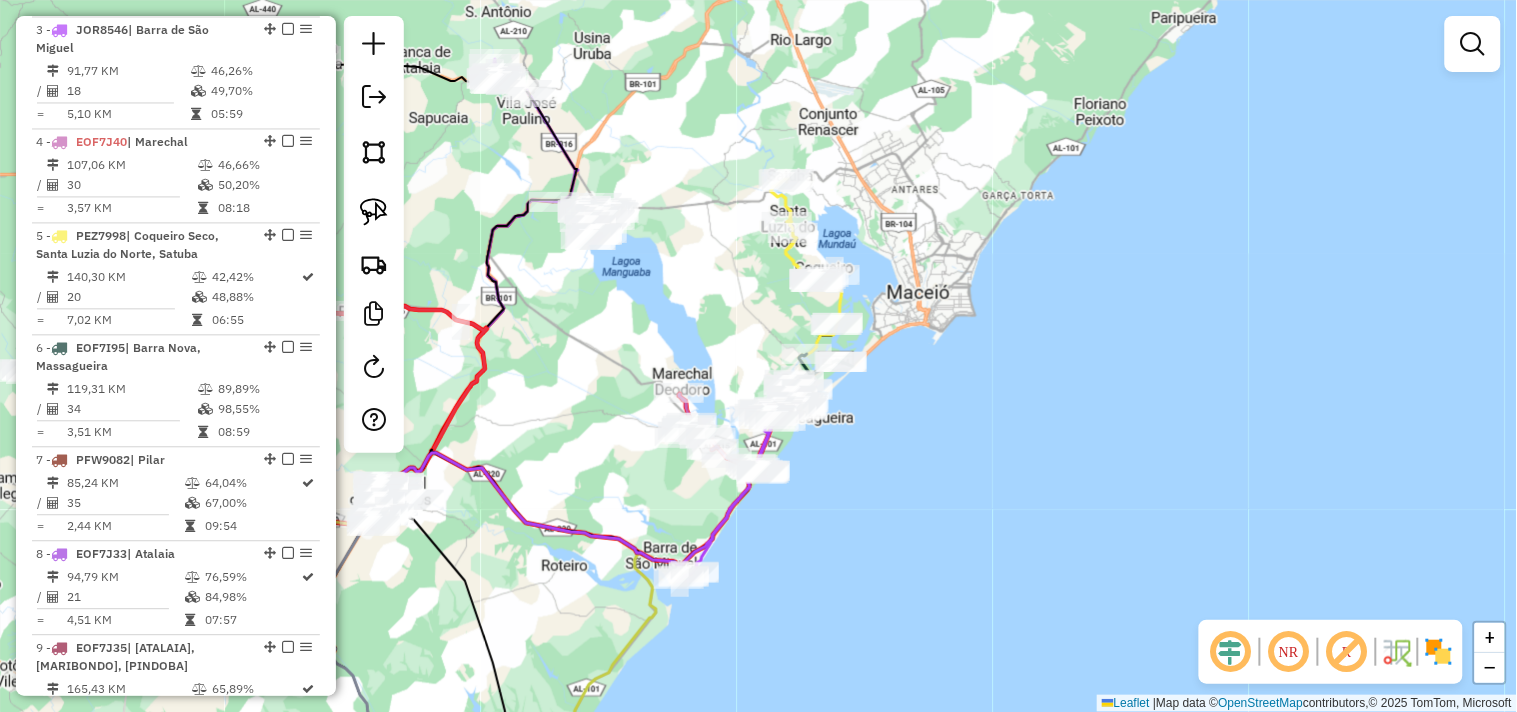 drag, startPoint x: 576, startPoint y: 487, endPoint x: 864, endPoint y: 353, distance: 317.6476 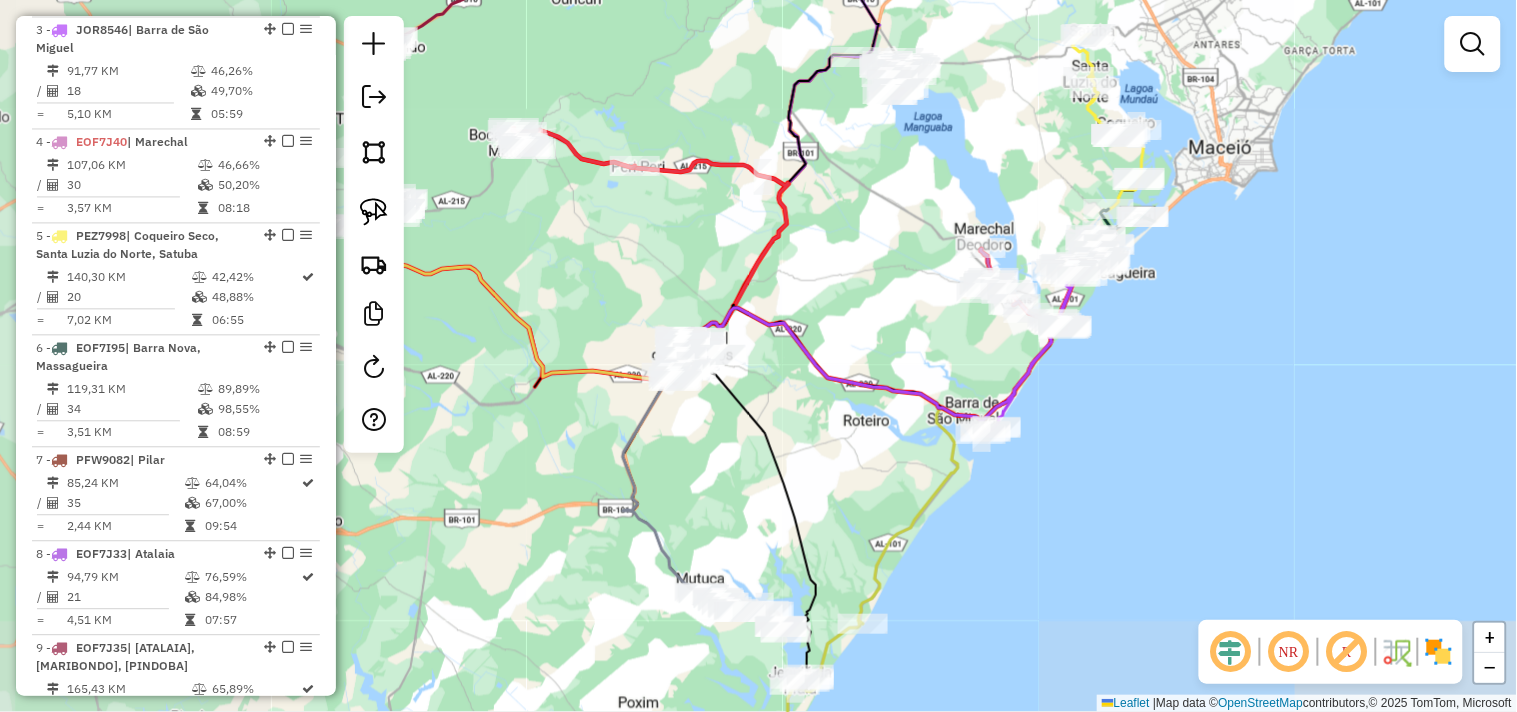 drag, startPoint x: 815, startPoint y: 472, endPoint x: 893, endPoint y: 407, distance: 101.53325 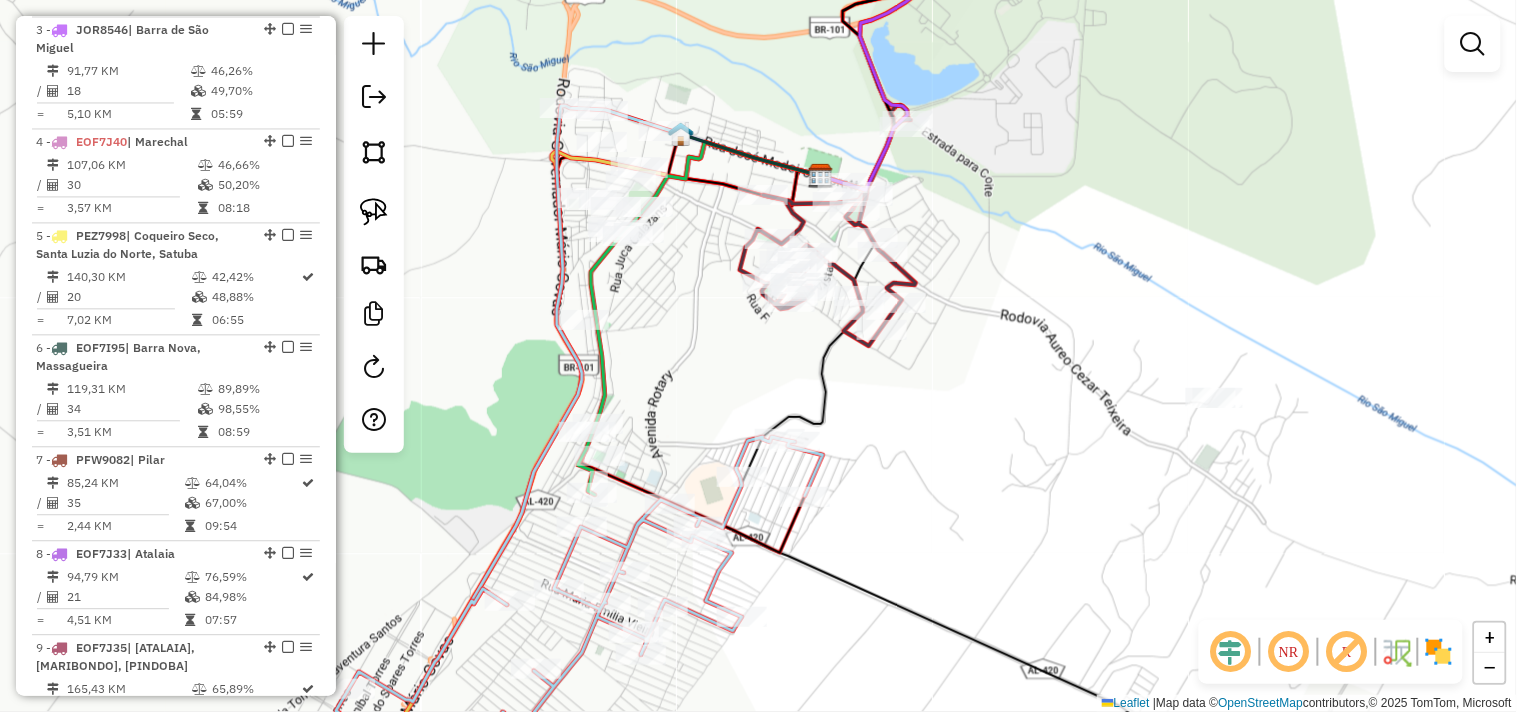drag, startPoint x: 685, startPoint y: 332, endPoint x: 718, endPoint y: 361, distance: 43.931767 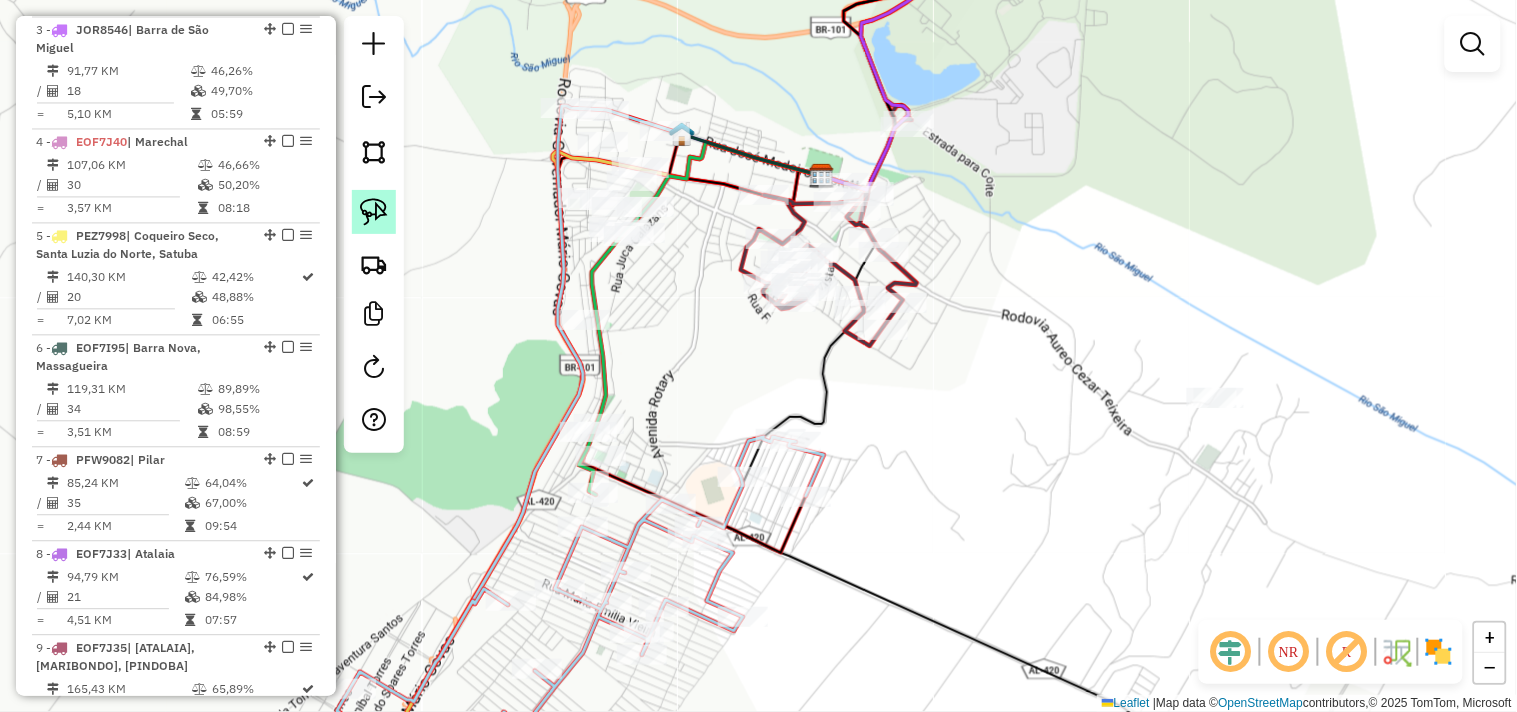 click 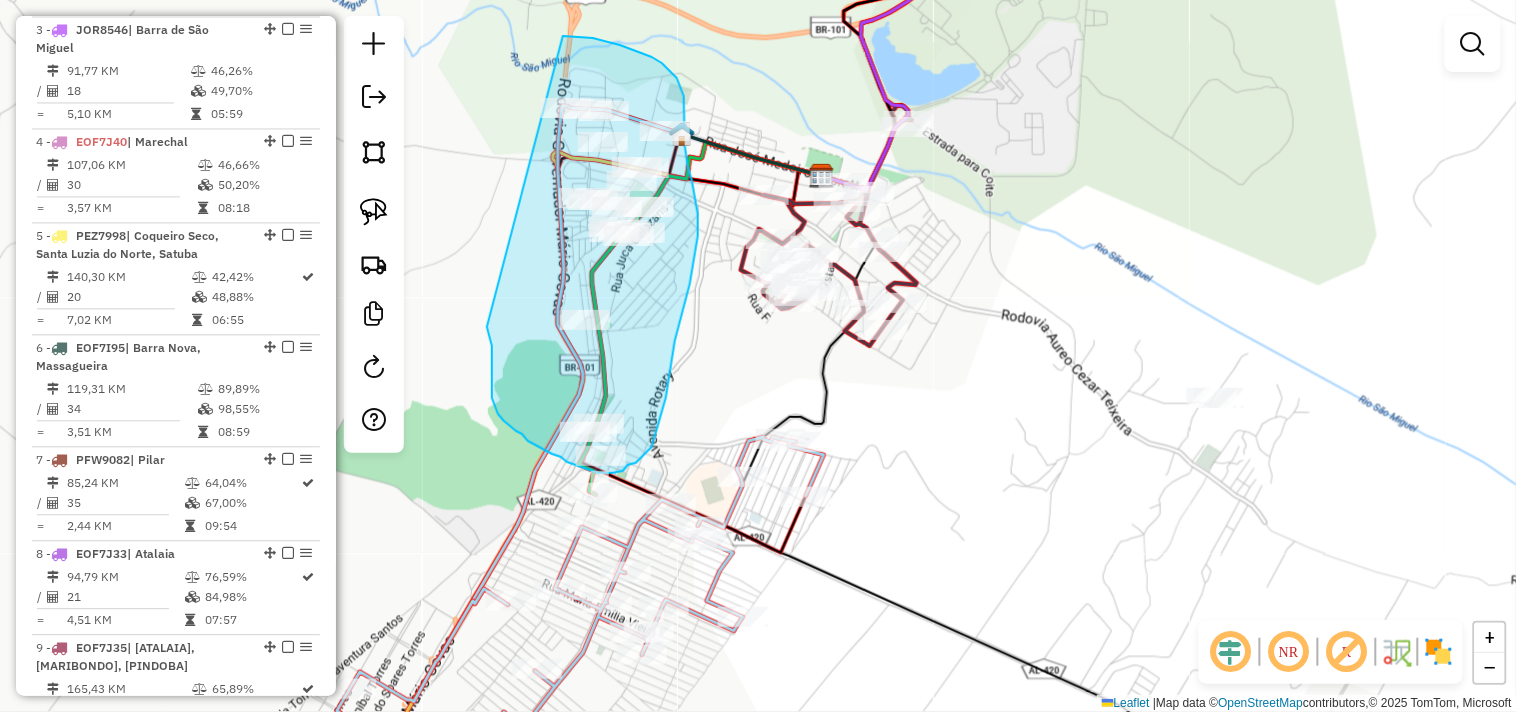 drag, startPoint x: 492, startPoint y: 346, endPoint x: 555, endPoint y: 36, distance: 316.33685 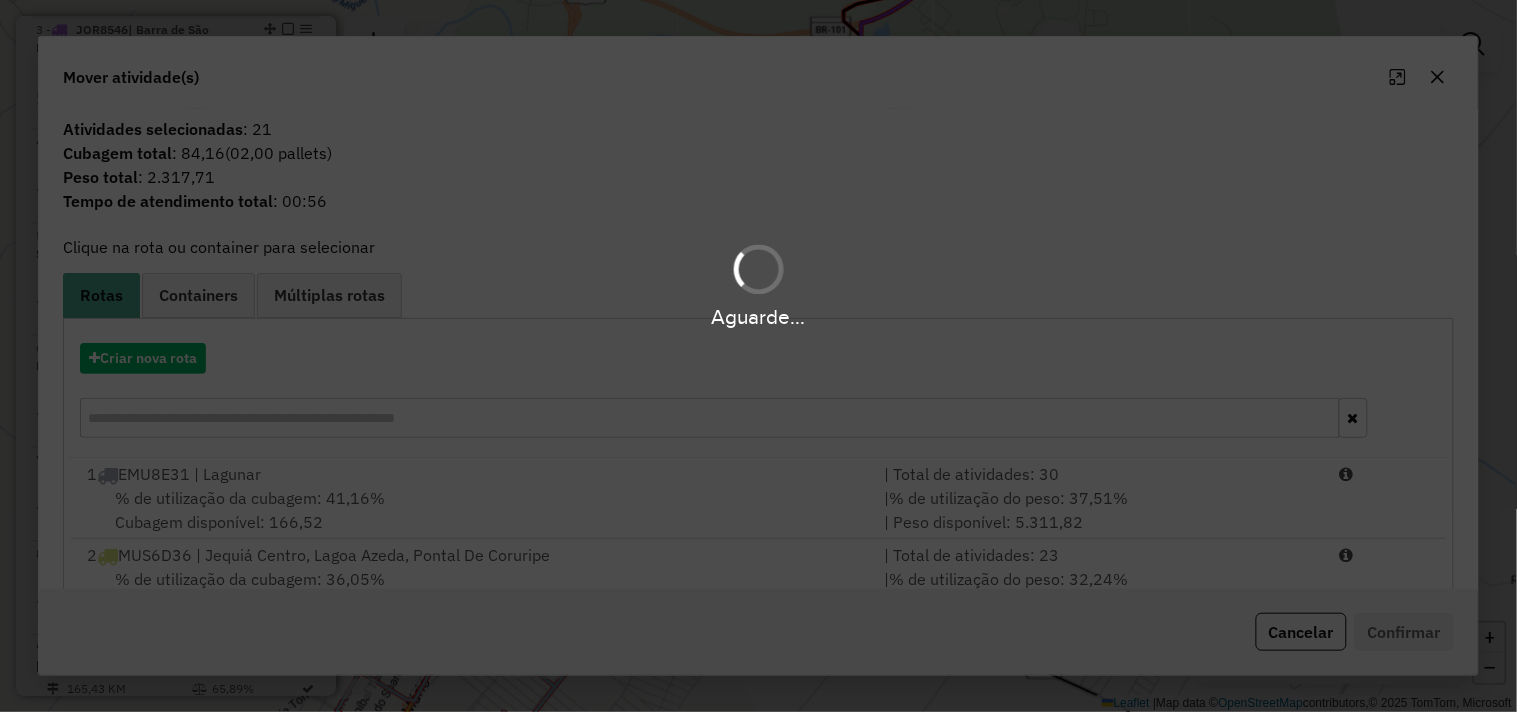 click on "Aguarde...  Pop-up bloqueado!  Seu navegador bloqueou automáticamente a abertura de uma nova janela.   Acesse as configurações e adicione o endereço do sistema a lista de permissão.   Fechar  Informações da Sessão 975964 - 07/08/2025     Criação: 06/08/2025 17:50   Depósito:  DISBEC  Total de rotas:  14  Distância Total:  1.184,76 km  Tempo total:  108:07  Valor total:  R$ 410.564,04  - Total roteirizado:  R$ 399.123,77  - Total não roteirizado:  R$ 11.440,27  Total de Atividades Roteirizadas:  328  Total de Pedidos Roteirizados:  422  Peso total roteirizado:  79.905,06  Cubagem total roteirizado:  2.910,79  Total de Atividades não Roteirizadas:  22  Total de Pedidos não Roteirizados:  26 Total de caixas por viagem:  2.910,79 /   14 =  207,91 Média de Atividades por viagem:  328 /   14 =  23,43 Ocupação média da frota:  68,39%   Rotas vários dias:  0  Clientes Priorizados NR:  0  Transportadoras  Rotas  Recargas: 6   Ver rotas   Ver veículos  Finalizar todas as rotas   1 -       37,51%" at bounding box center (758, 356) 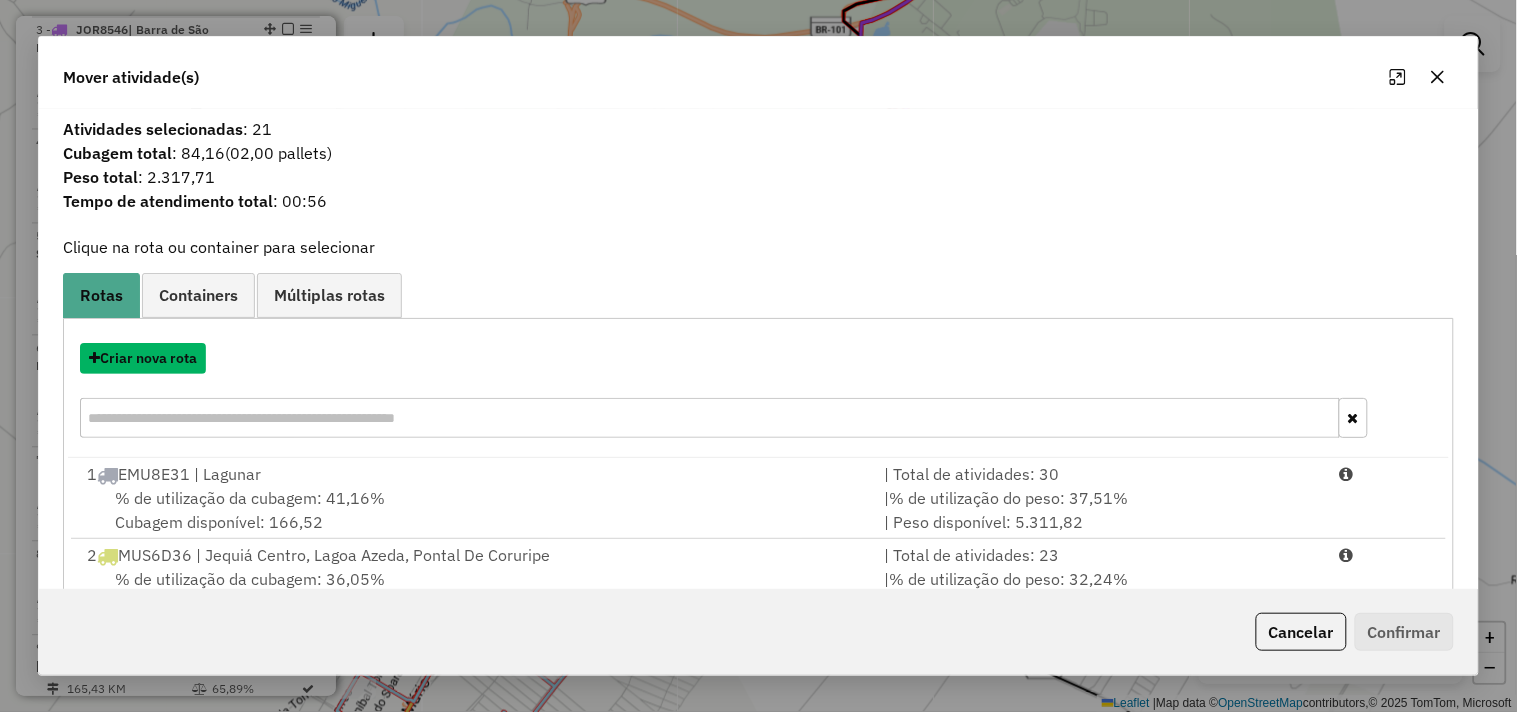 click on "Criar nova rota" at bounding box center (143, 358) 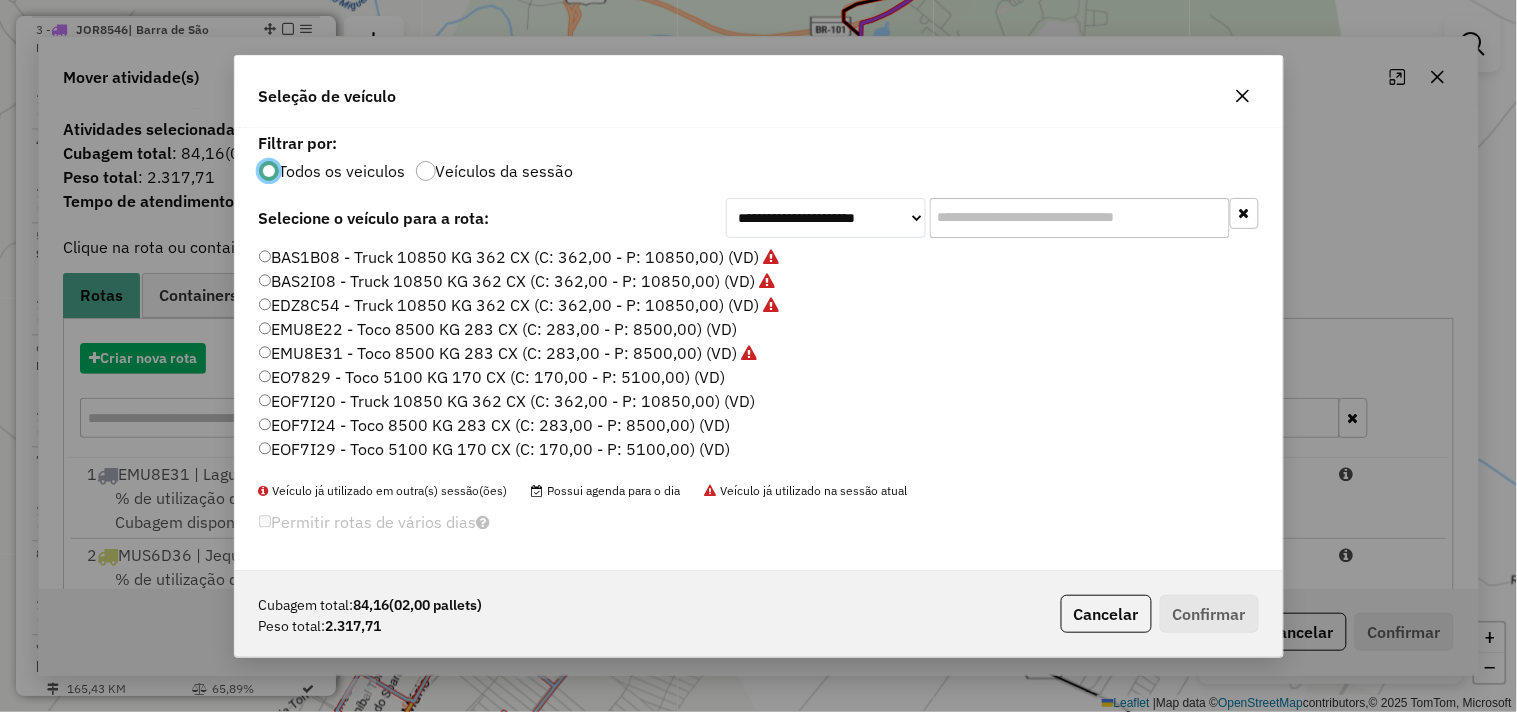 scroll, scrollTop: 11, scrollLeft: 5, axis: both 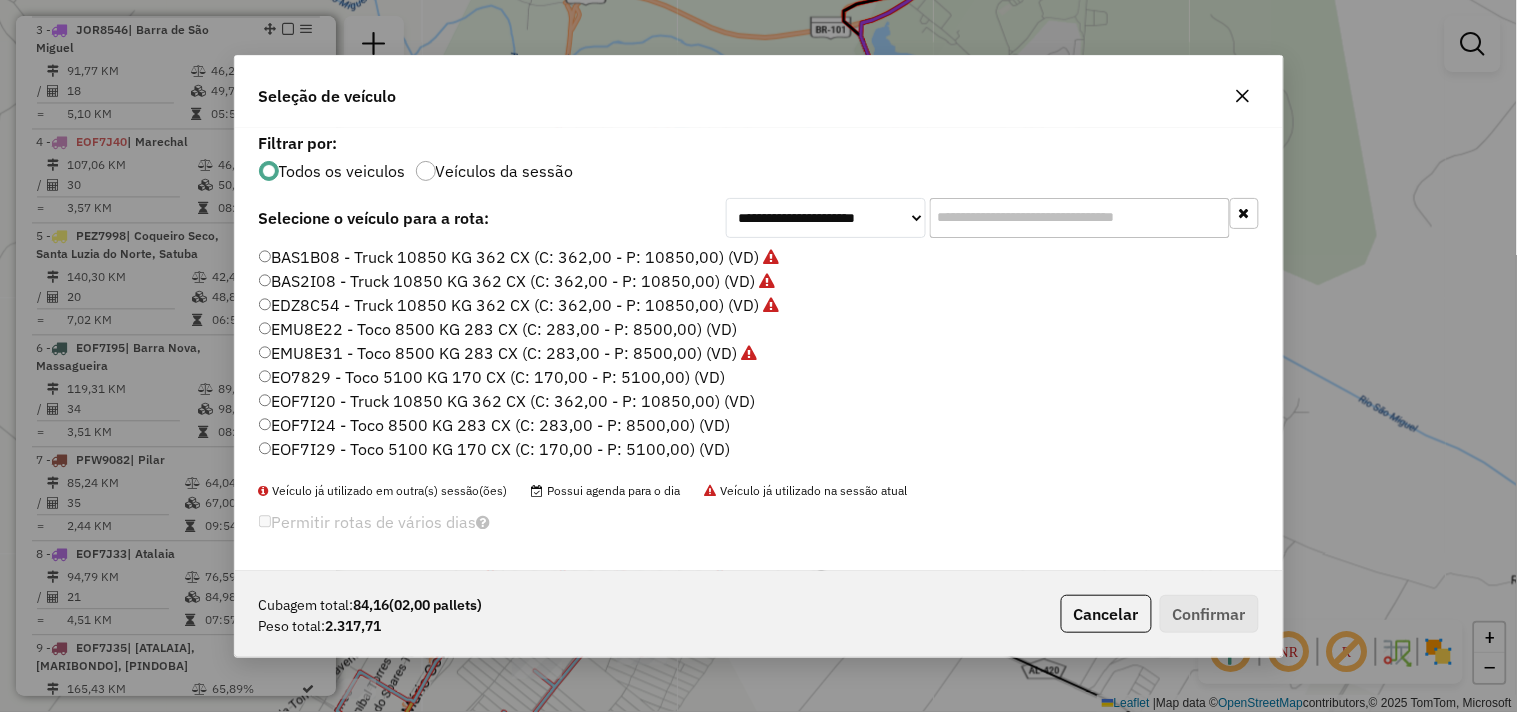 click 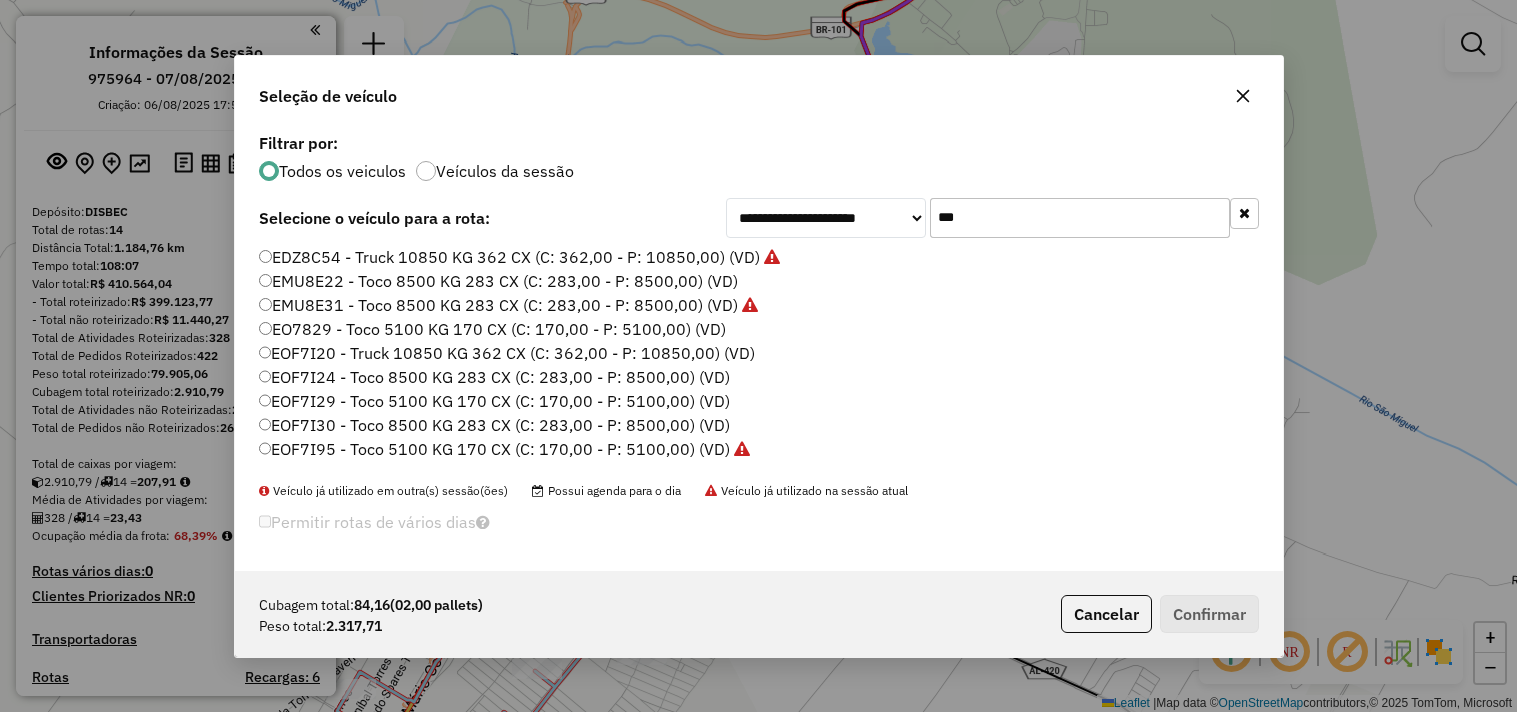 scroll, scrollTop: 0, scrollLeft: 0, axis: both 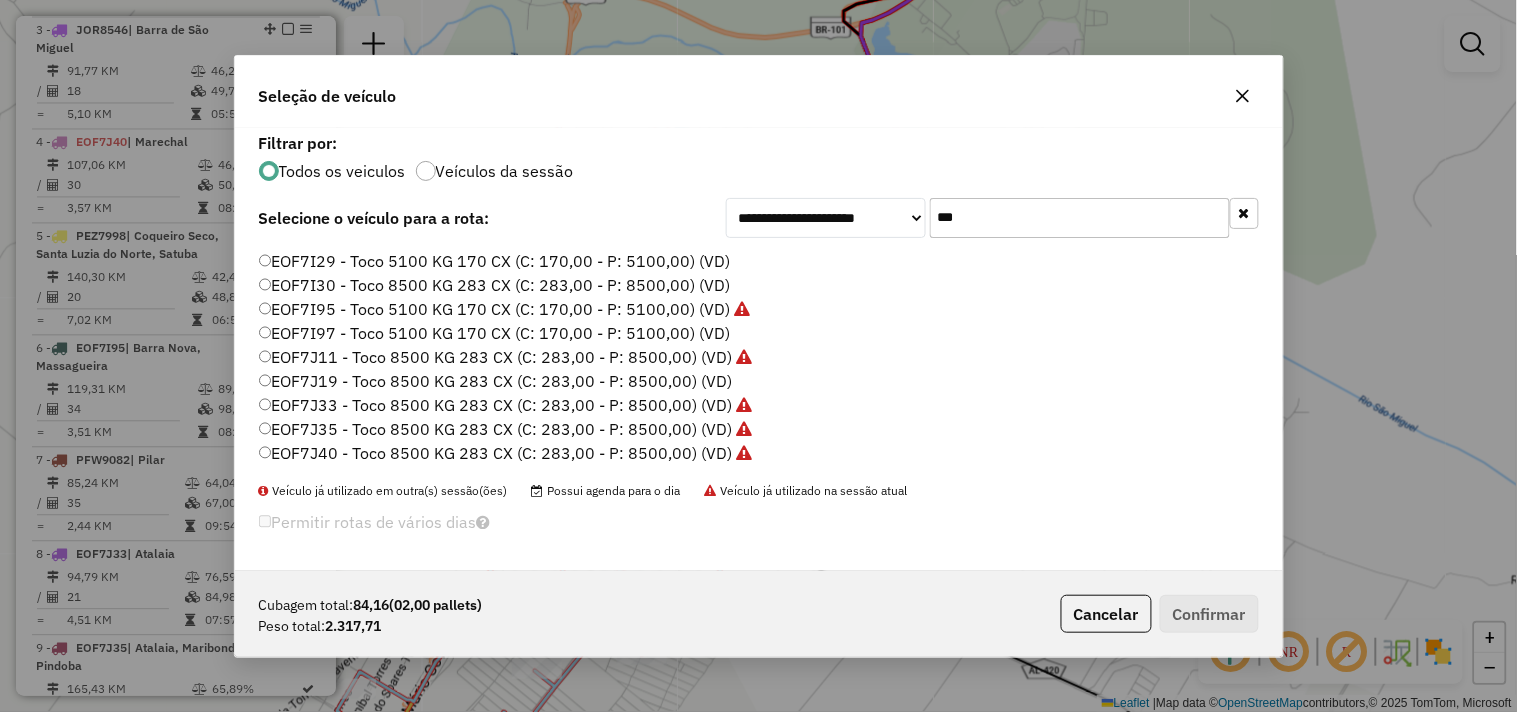 type on "***" 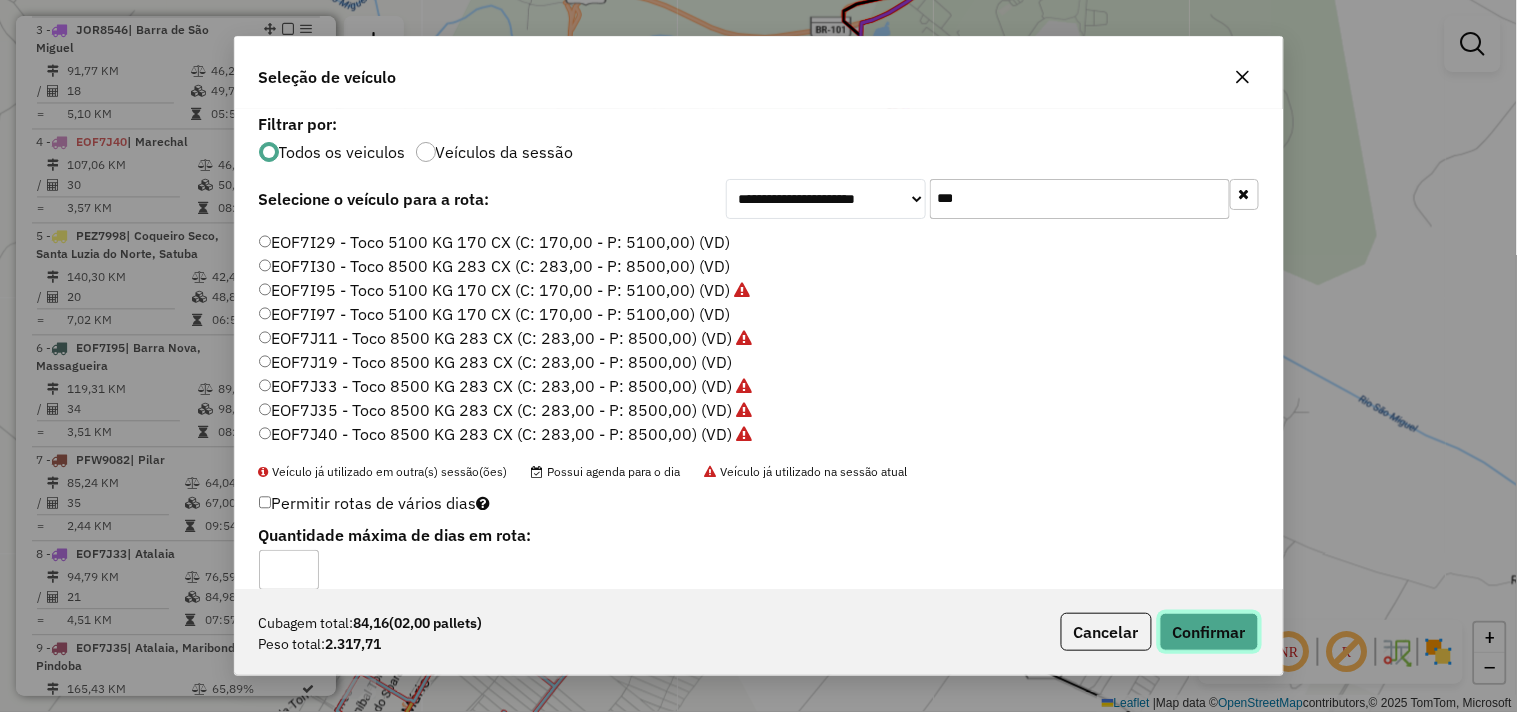 click on "Confirmar" 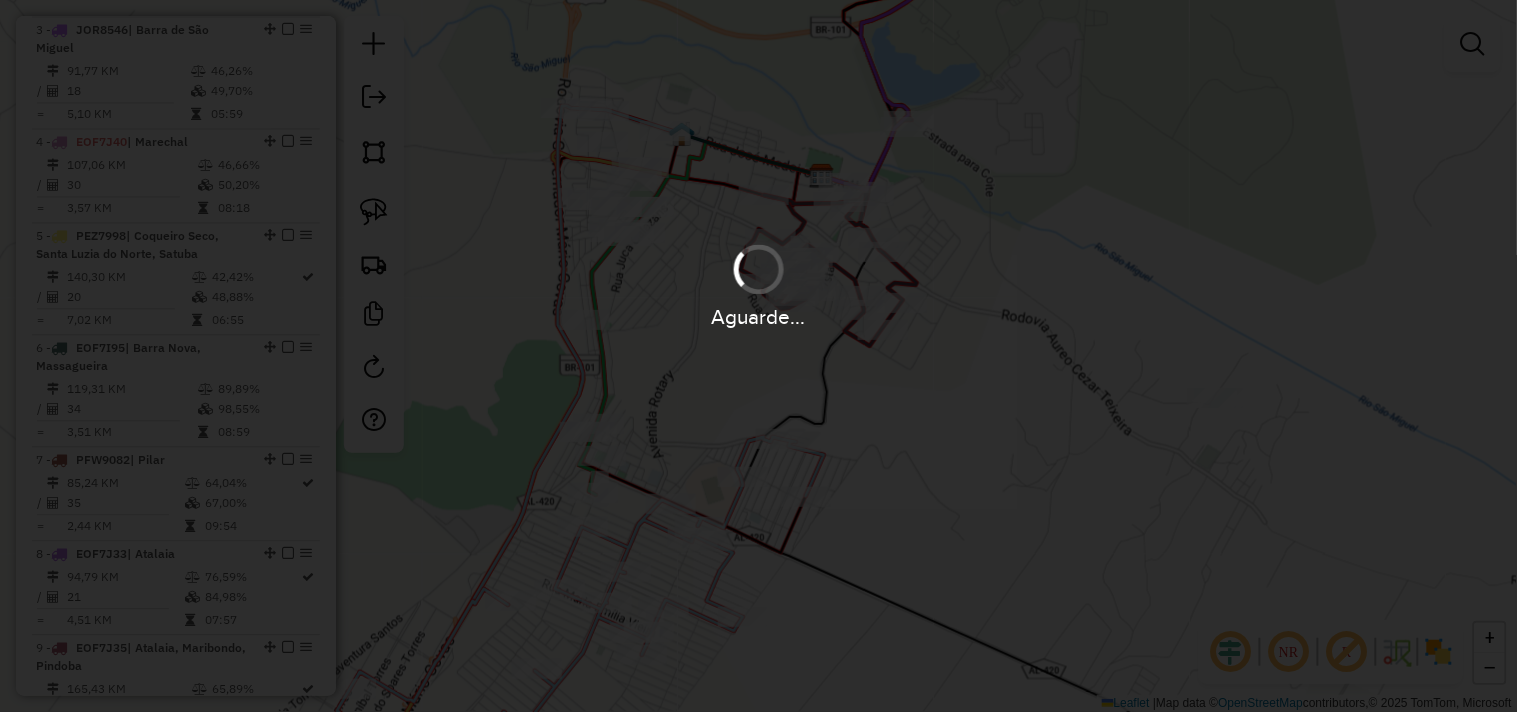 scroll, scrollTop: 1003, scrollLeft: 0, axis: vertical 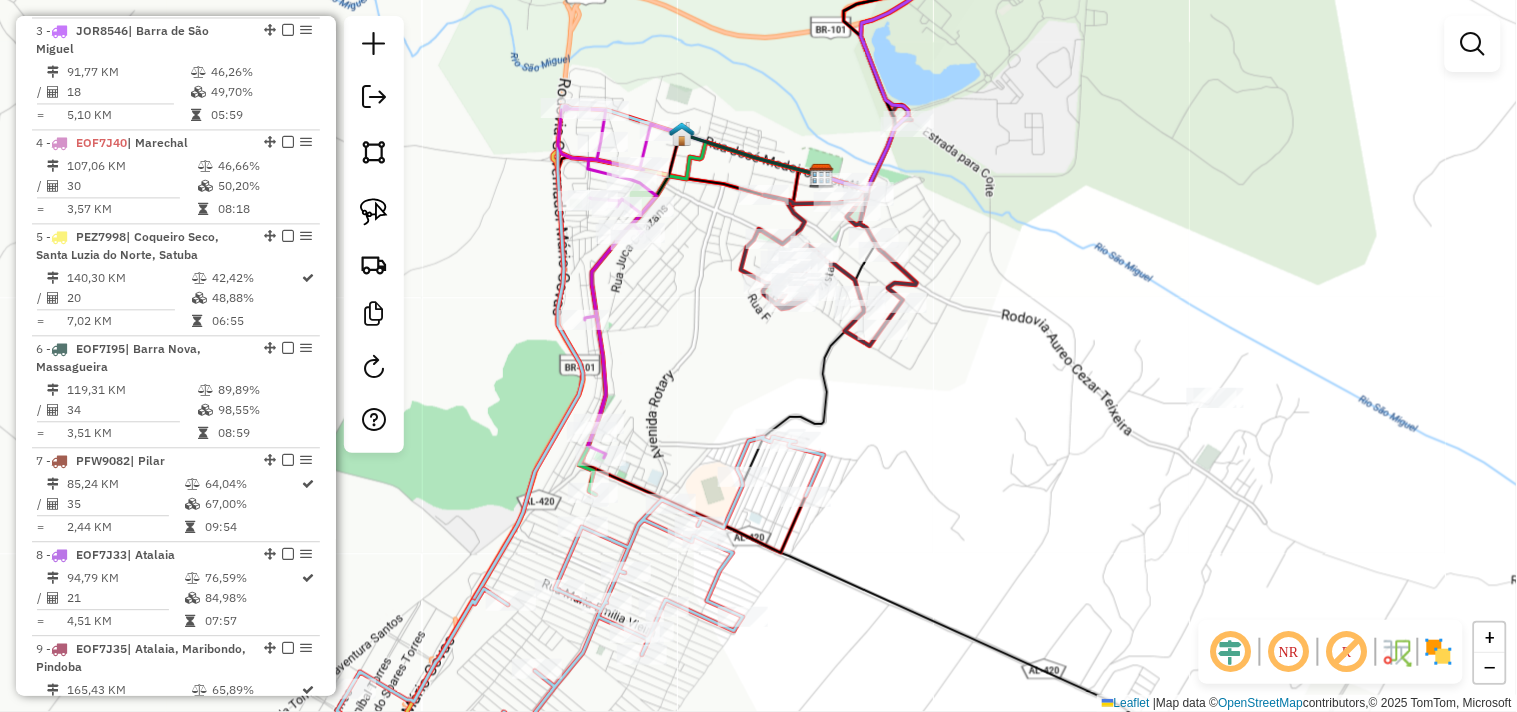 drag, startPoint x: 1060, startPoint y: 463, endPoint x: 796, endPoint y: 325, distance: 297.8926 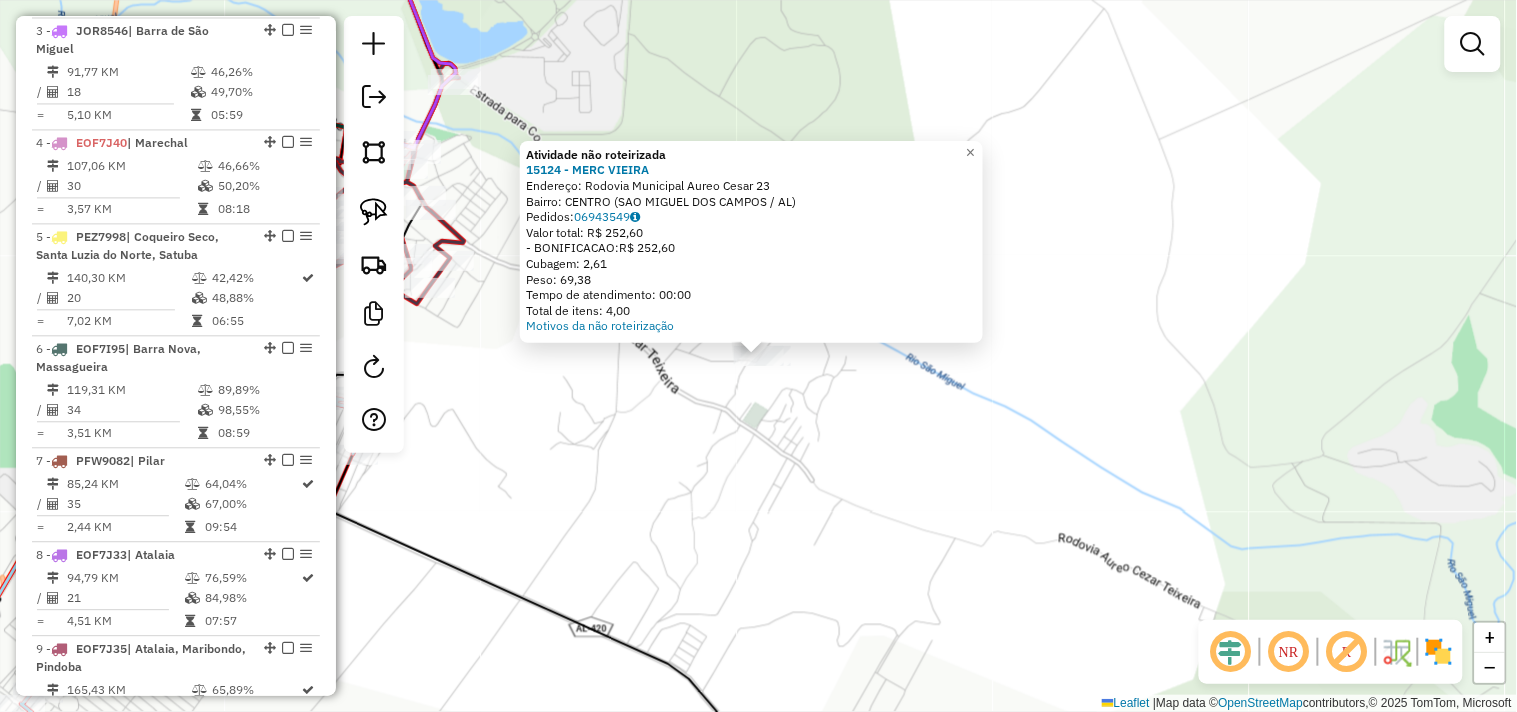 click on "Atividade não roteirizada 15124 - MERC VIEIRA  Endereço:  Rodovia Municipal Aureo Cesar 23   Bairro: CENTRO ([CITY] / AL)   Pedidos:  06943549   Valor total: R$ 252,60   -BONIFICACAO:  R$ 252,60   Cubagem: 2,61   Peso: 69,38   Tempo de atendimento: 00:00   Total de itens: 4,00  Motivos da não roteirização × Janela de atendimento Grade de atendimento Capacidade Transportadoras Veículos Cliente Pedidos  Rotas Selecione os dias de semana para filtrar as janelas de atendimento  Seg   Ter   Qua   Qui   Sex   Sáb   Dom  Informe o período da janela de atendimento: De: Até:  Filtrar exatamente a janela do cliente  Considerar janela de atendimento padrão  Selecione os dias de semana para filtrar as grades de atendimento  Seg   Ter   Qua   Qui   Sex   Sáb   Dom   Considerar clientes sem dia de atendimento cadastrado  Clientes fora do dia de atendimento selecionado Filtrar as atividades entre os valores definidos abaixo:  Peso mínimo:   Peso máximo:   Cubagem mínima:   Cubagem máxima:  +" 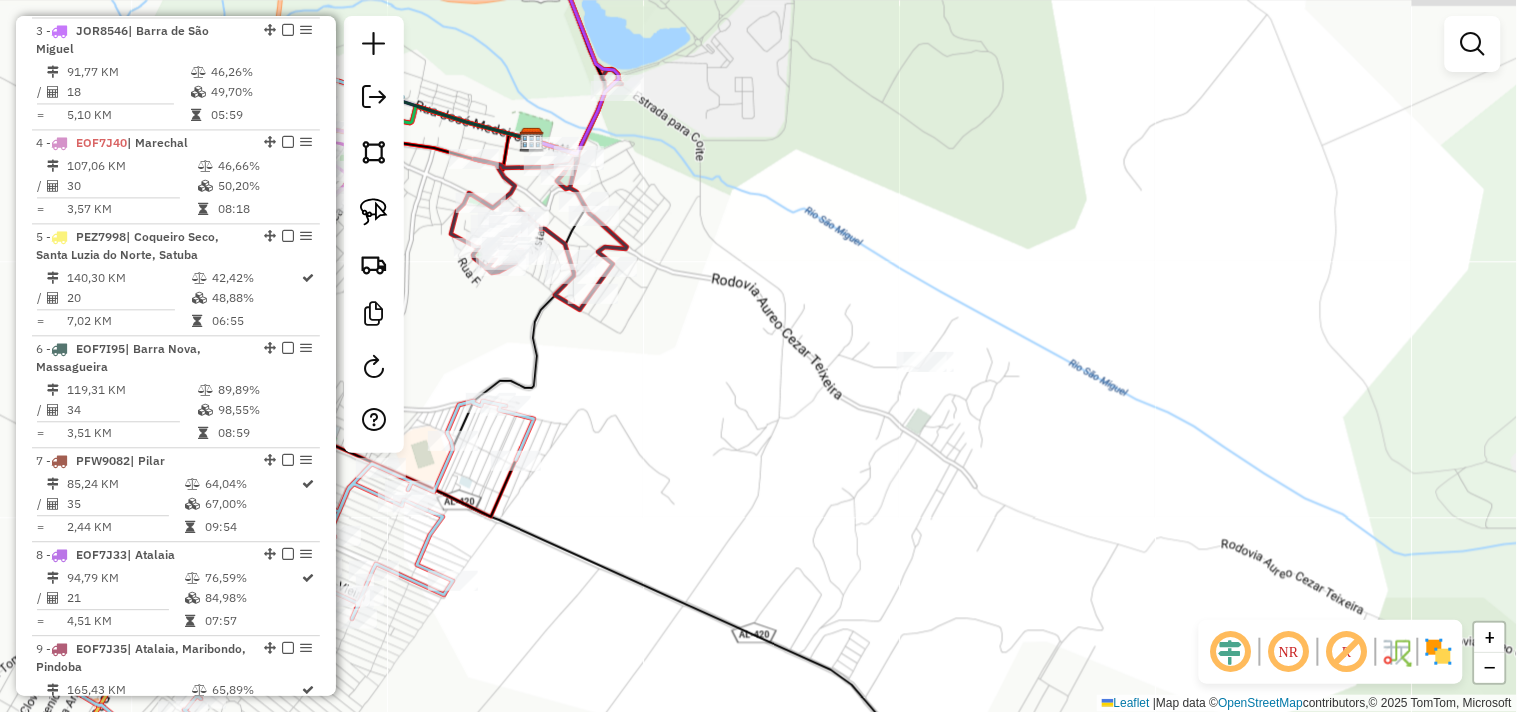 drag, startPoint x: 587, startPoint y: 440, endPoint x: 748, endPoint y: 391, distance: 168.29141 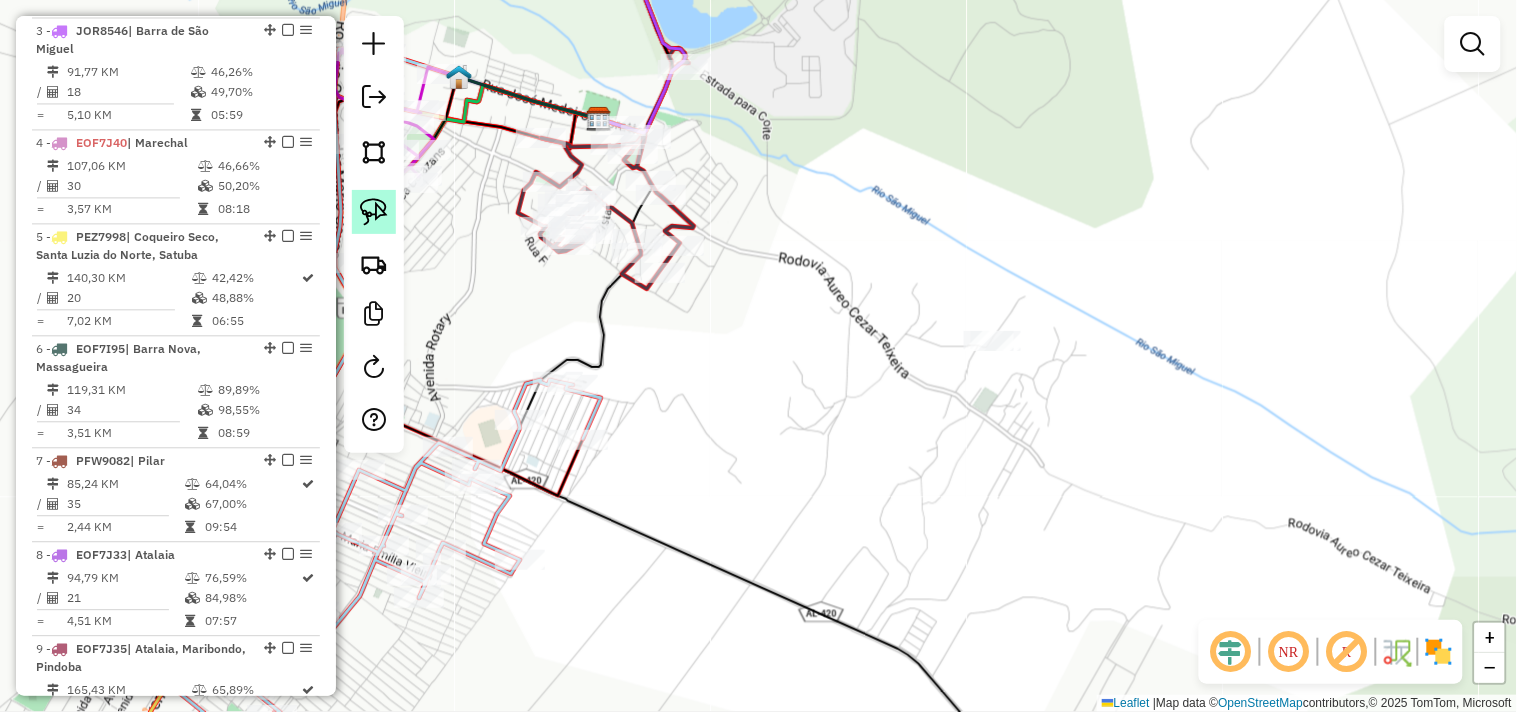 click 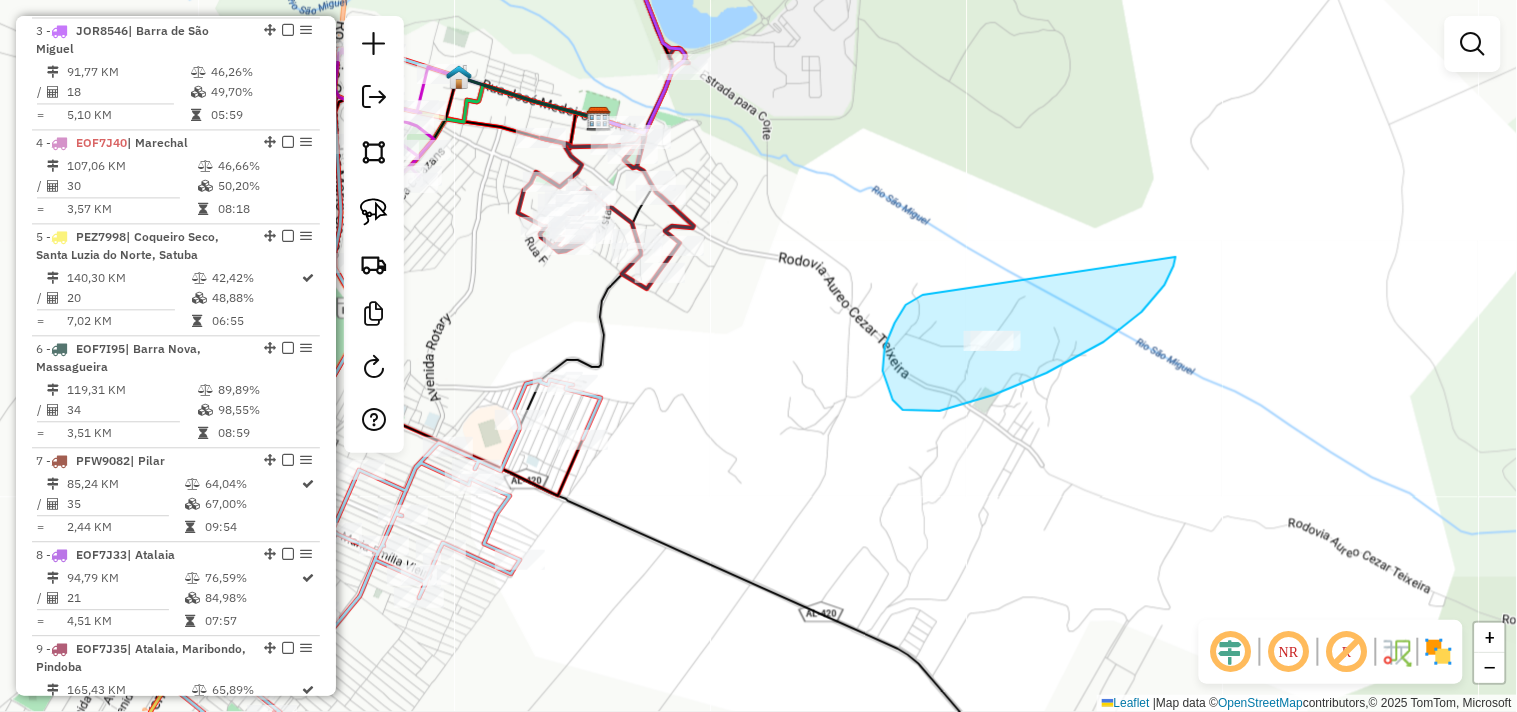 drag, startPoint x: 895, startPoint y: 323, endPoint x: 1166, endPoint y: 248, distance: 281.18677 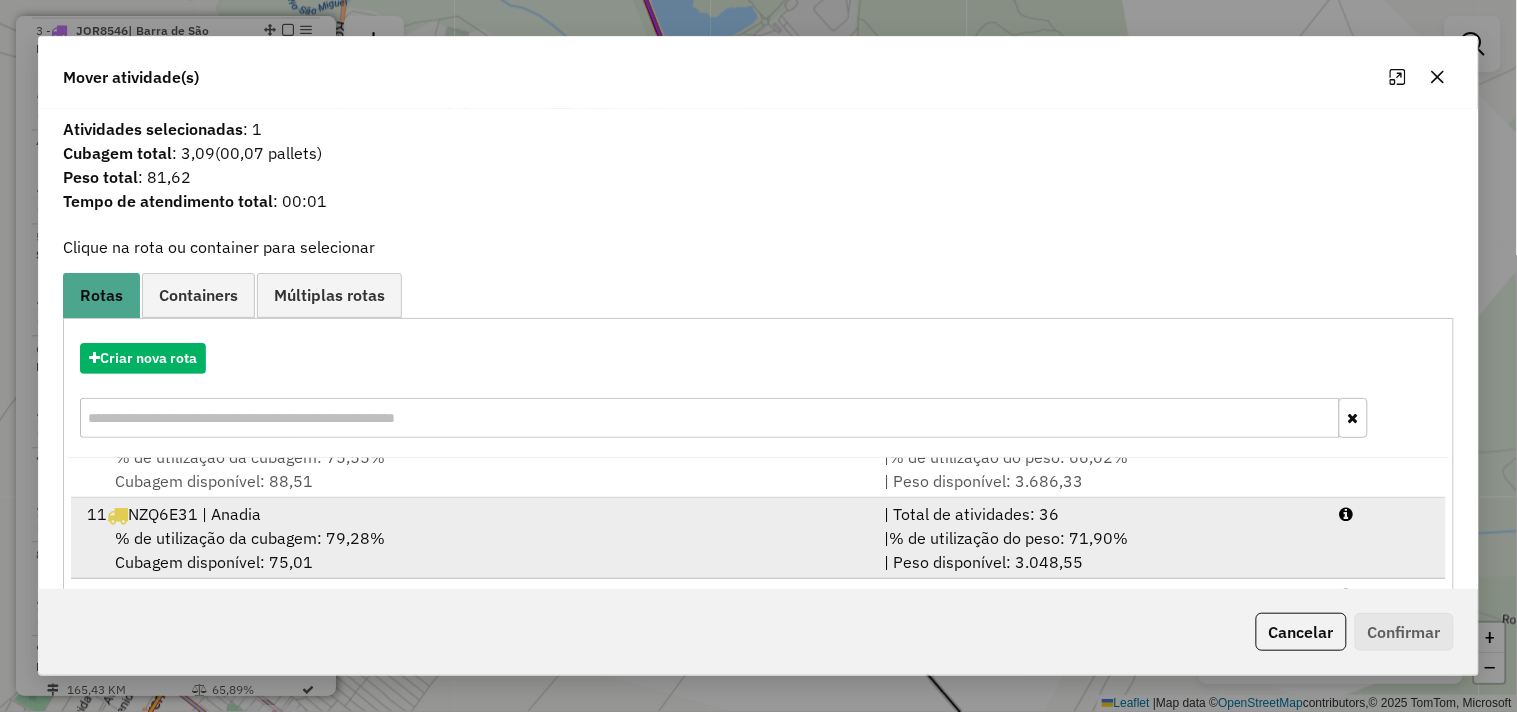 scroll, scrollTop: 816, scrollLeft: 0, axis: vertical 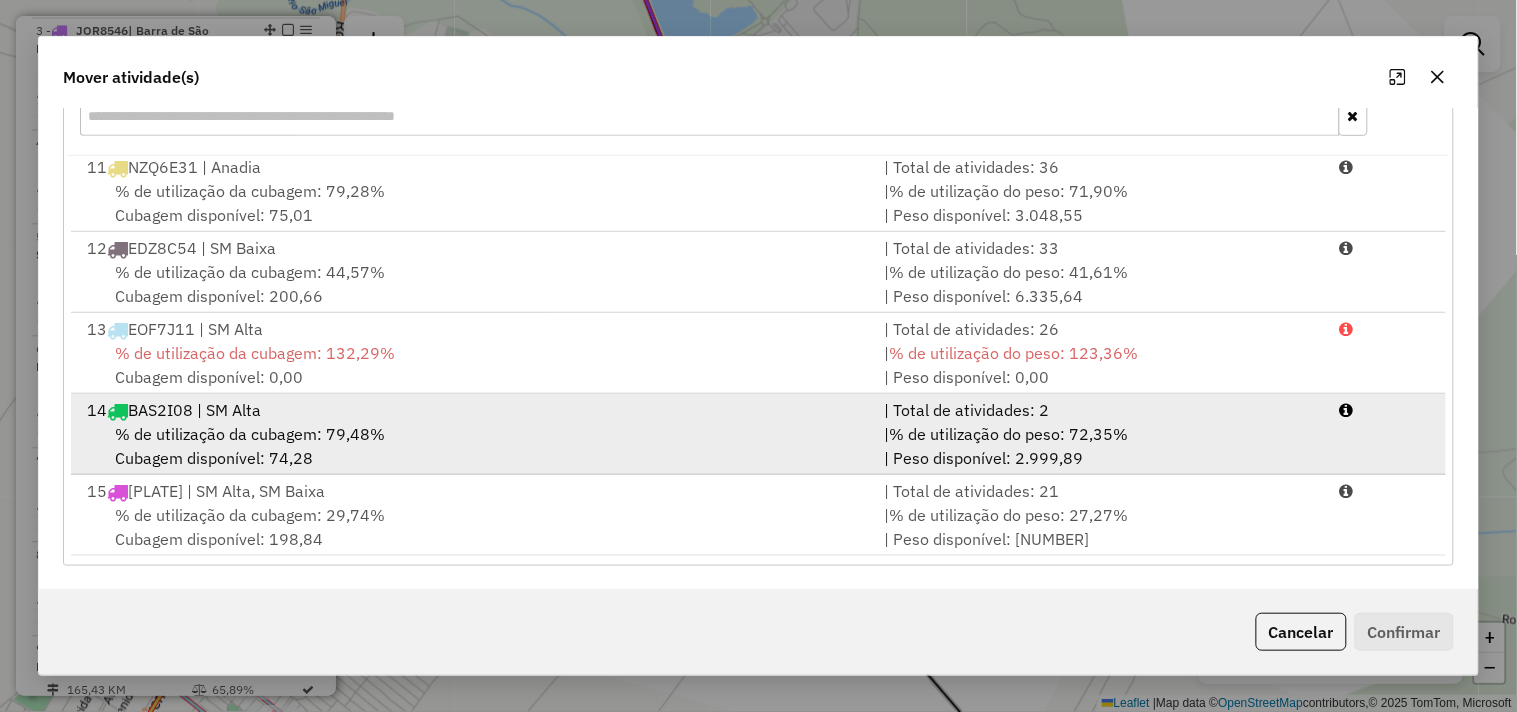click on "% de utilização da cubagem: 79,48%  Cubagem disponível: 74,28" at bounding box center [473, 446] 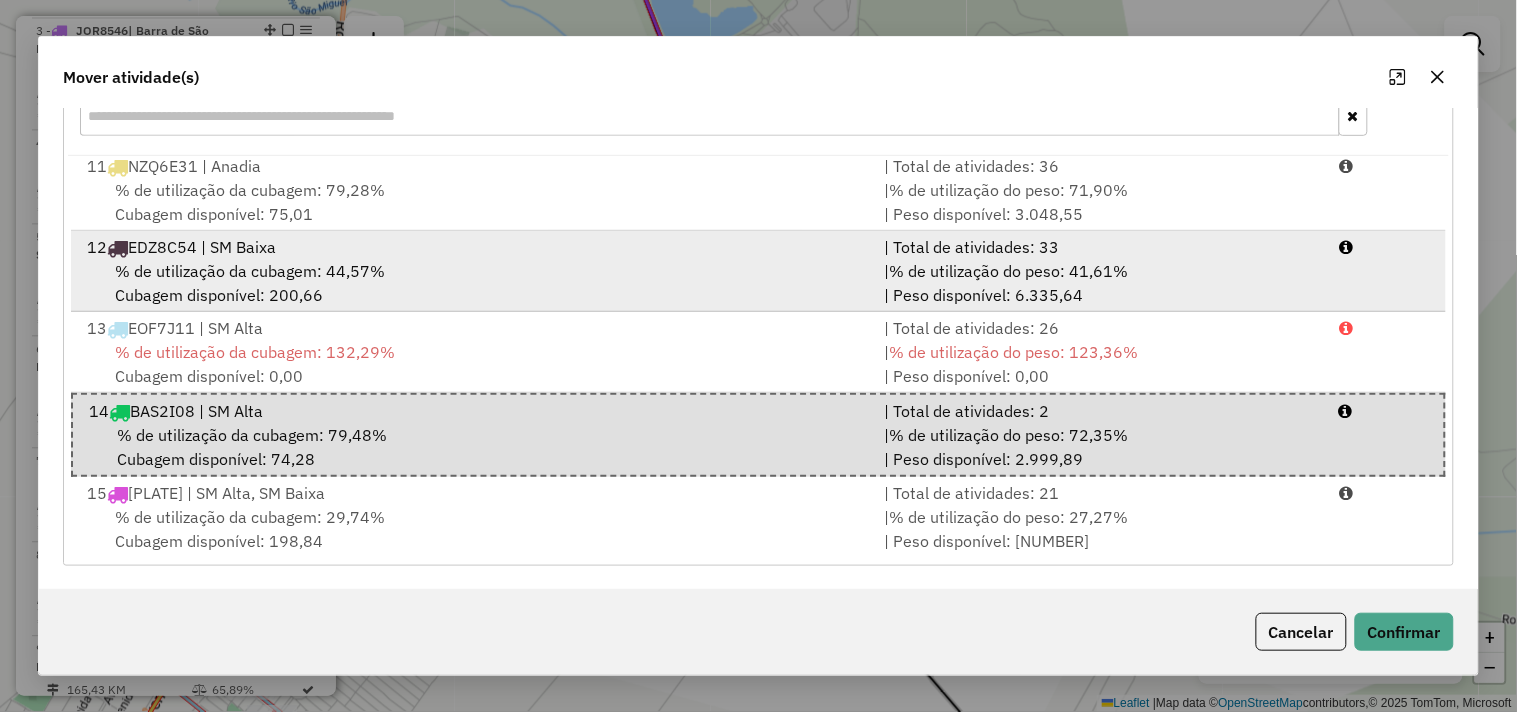 click on "% de utilização da cubagem: 44,57%" at bounding box center [250, 271] 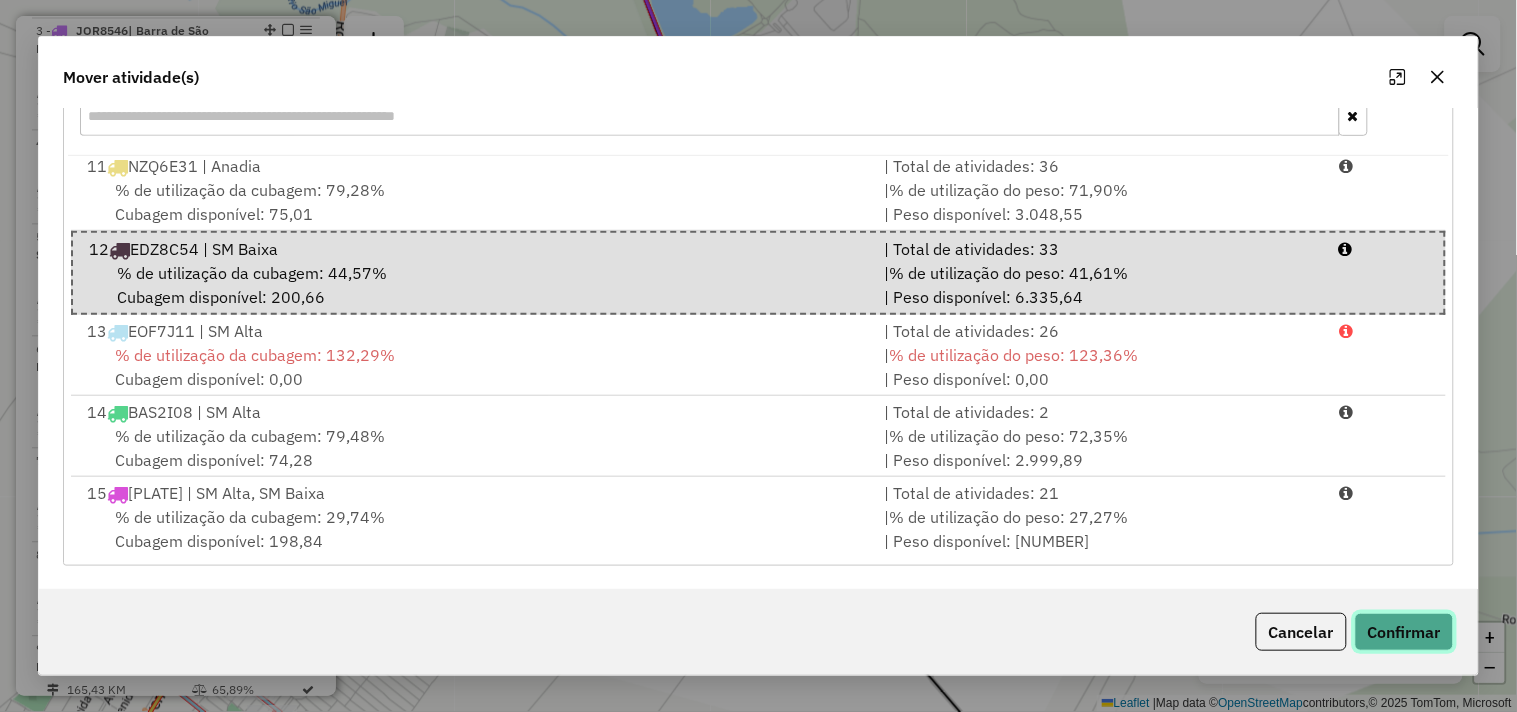 click on "Confirmar" 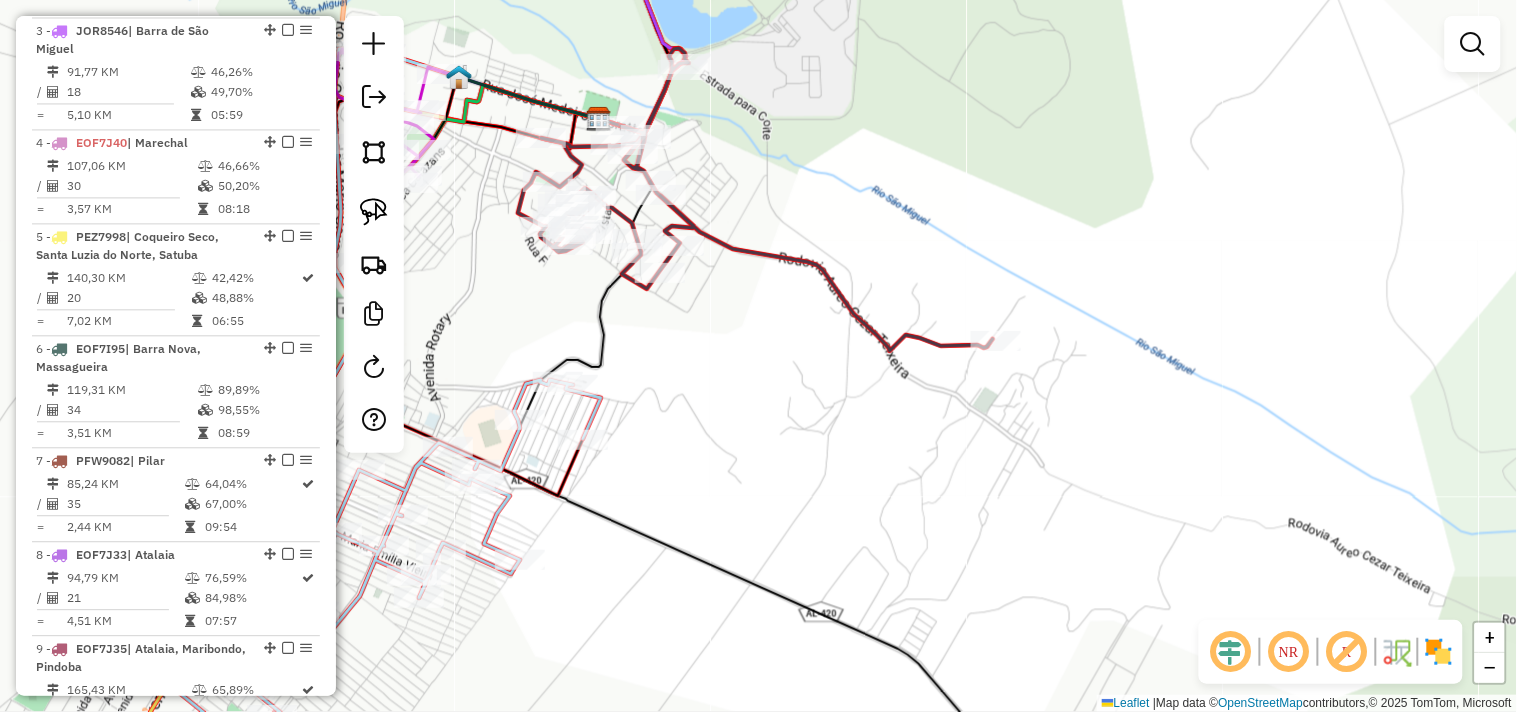 scroll, scrollTop: 0, scrollLeft: 0, axis: both 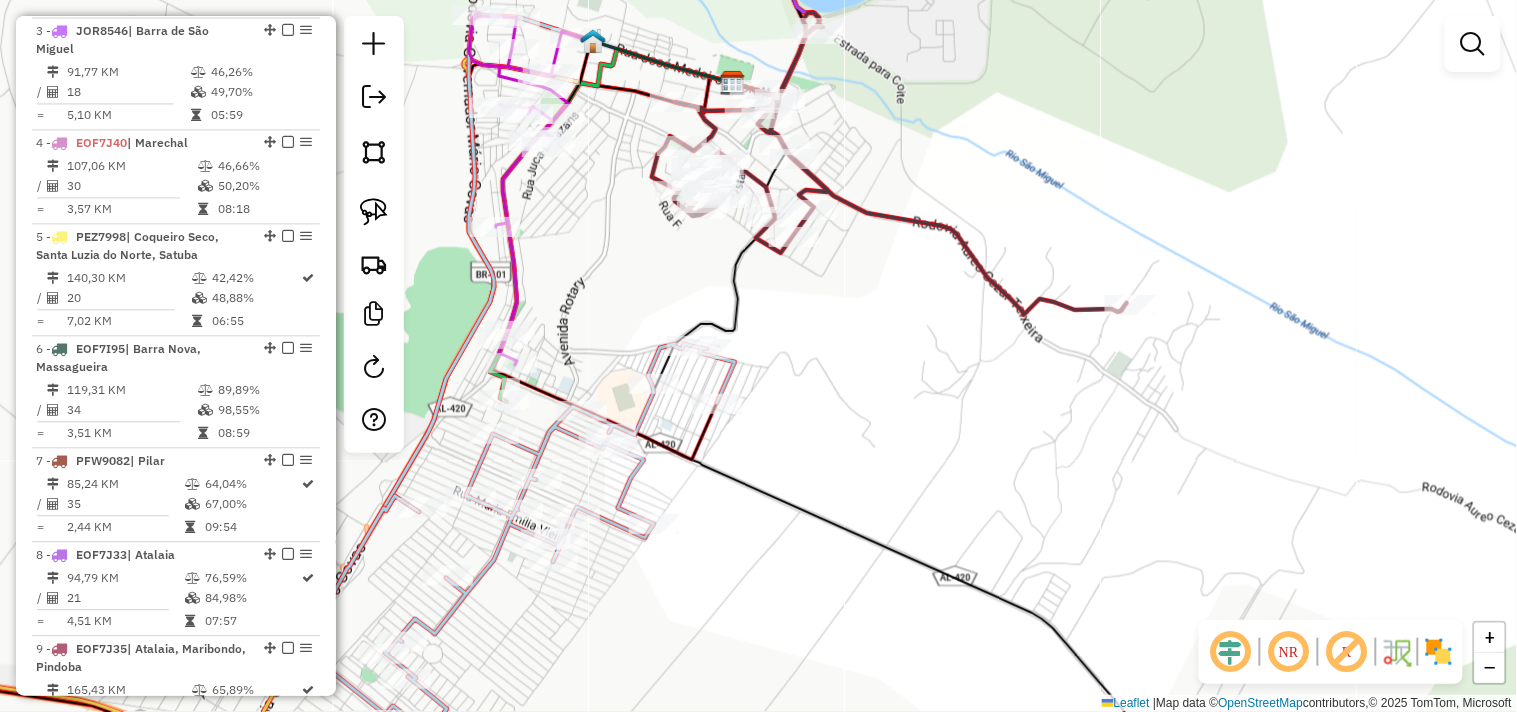 drag, startPoint x: 741, startPoint y: 482, endPoint x: 850, endPoint y: 461, distance: 111.0045 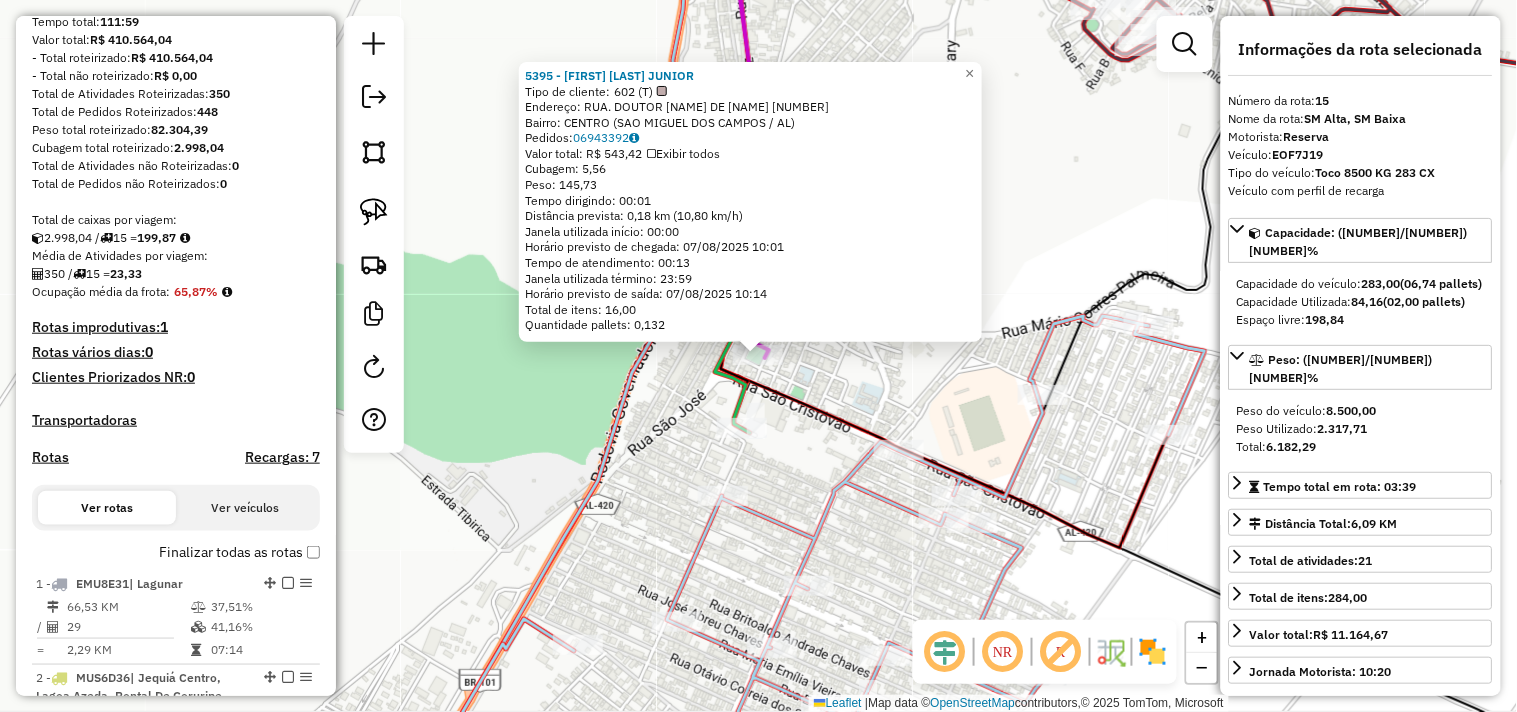 scroll, scrollTop: 0, scrollLeft: 0, axis: both 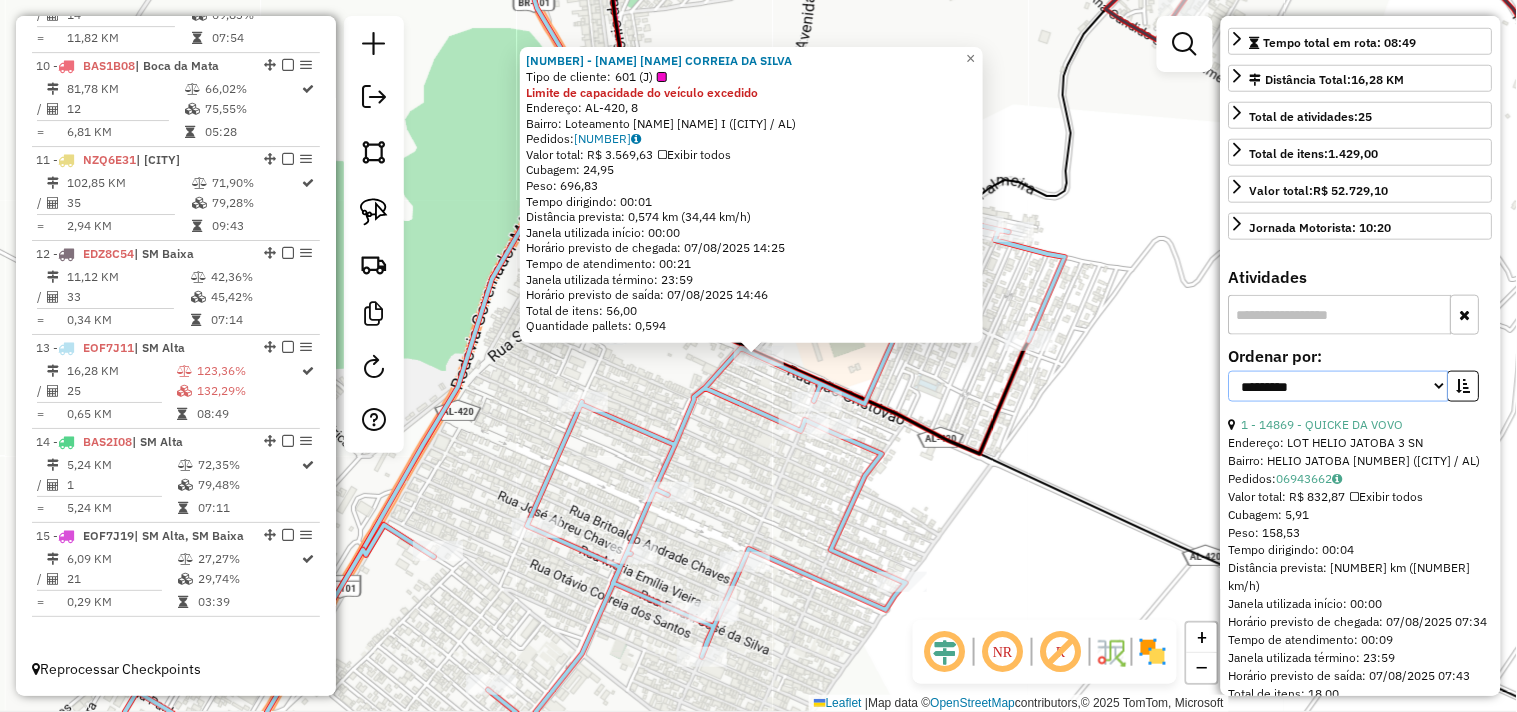 click on "**********" at bounding box center (1339, 386) 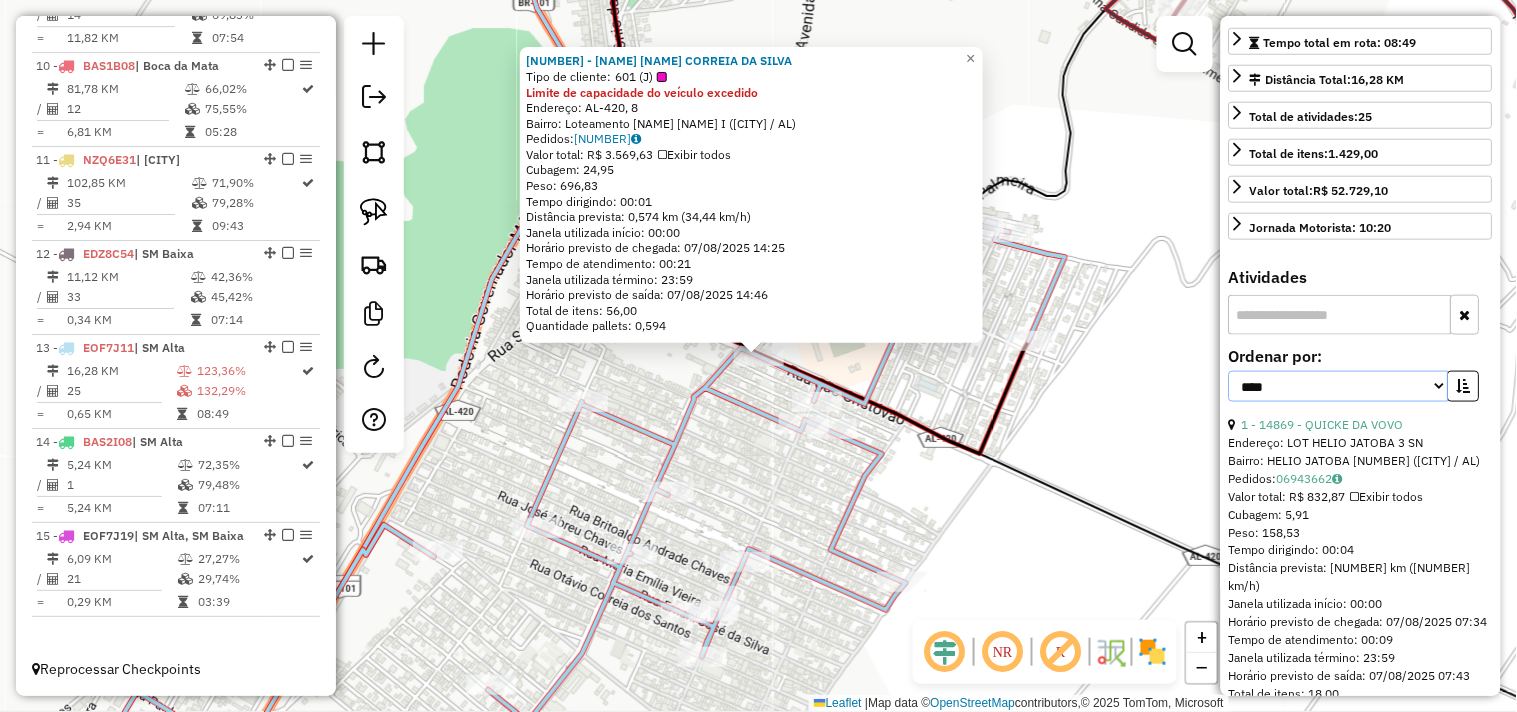 click on "**********" at bounding box center (1339, 386) 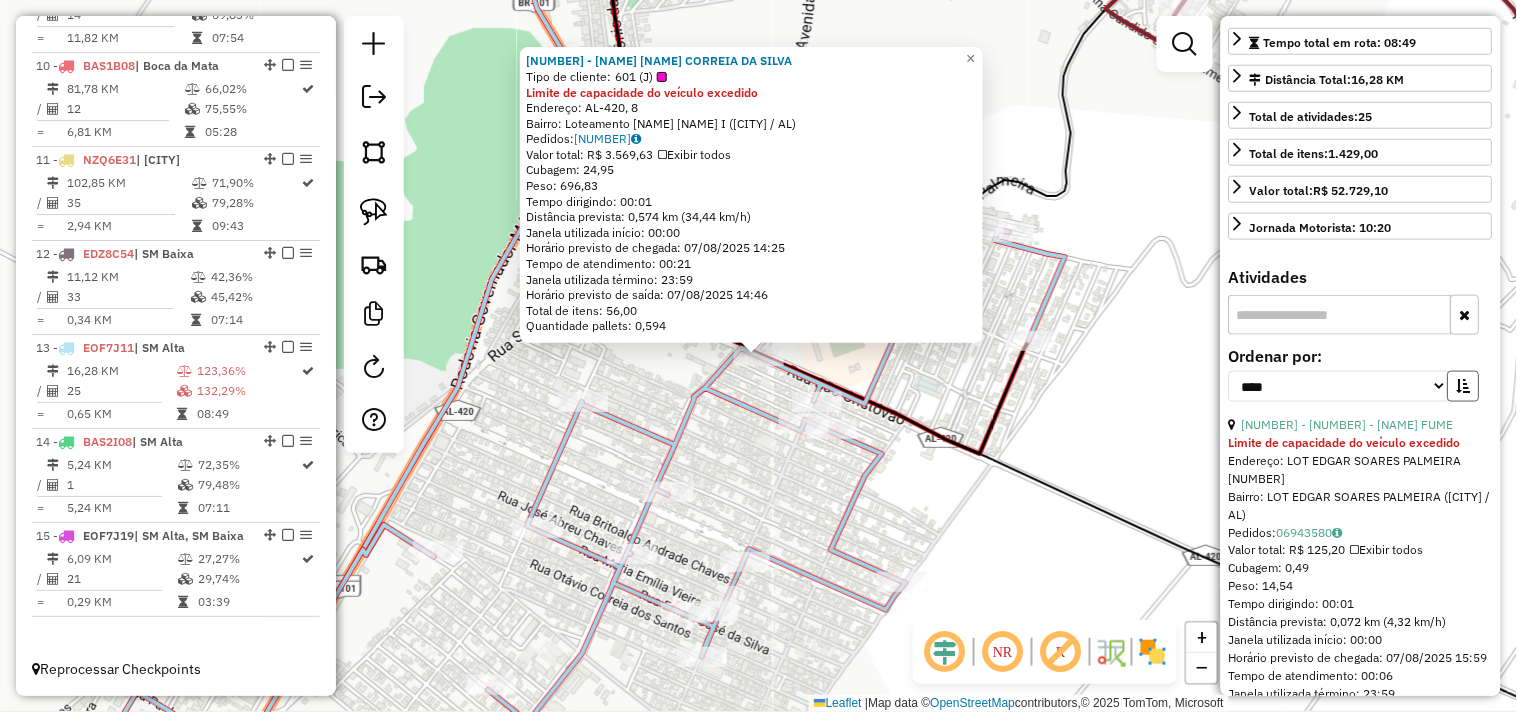 click at bounding box center [1464, 386] 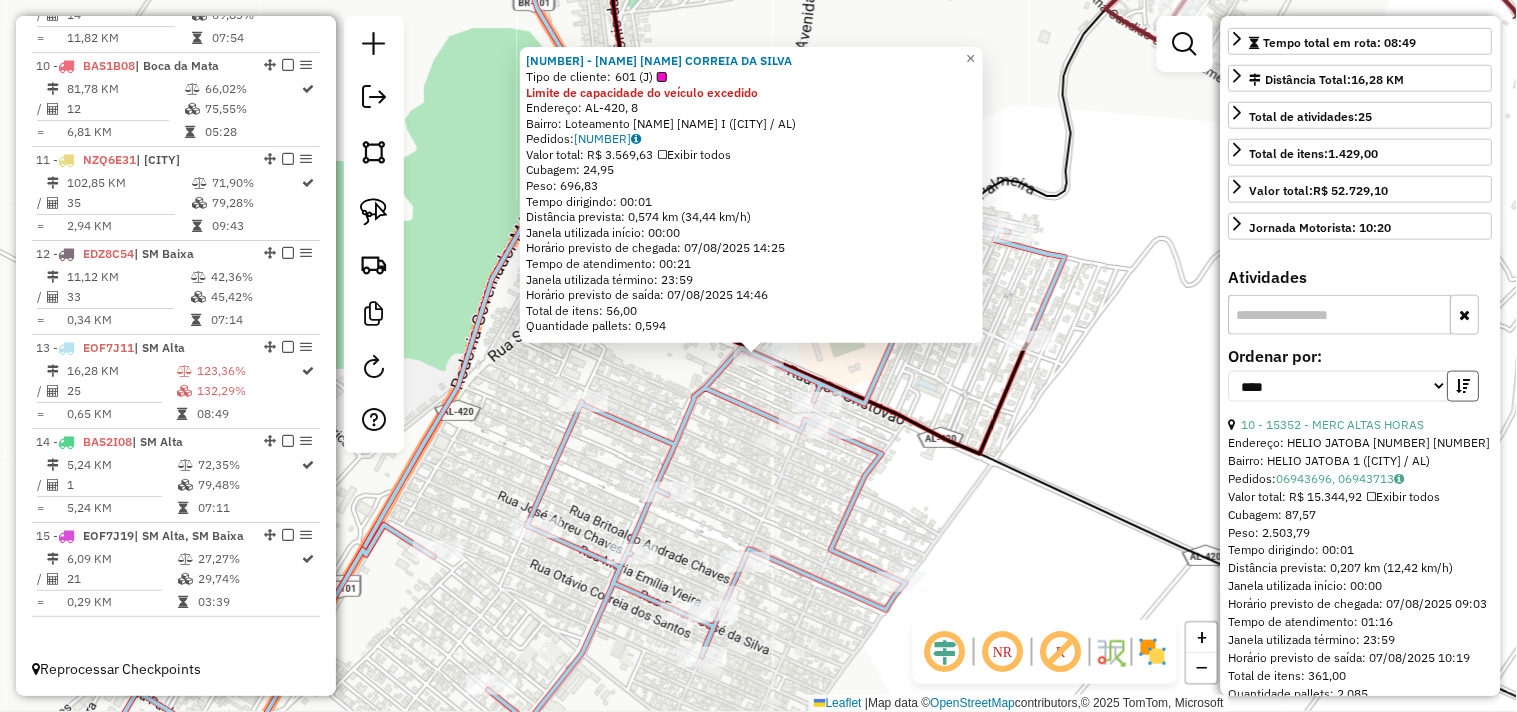 click at bounding box center (1464, 386) 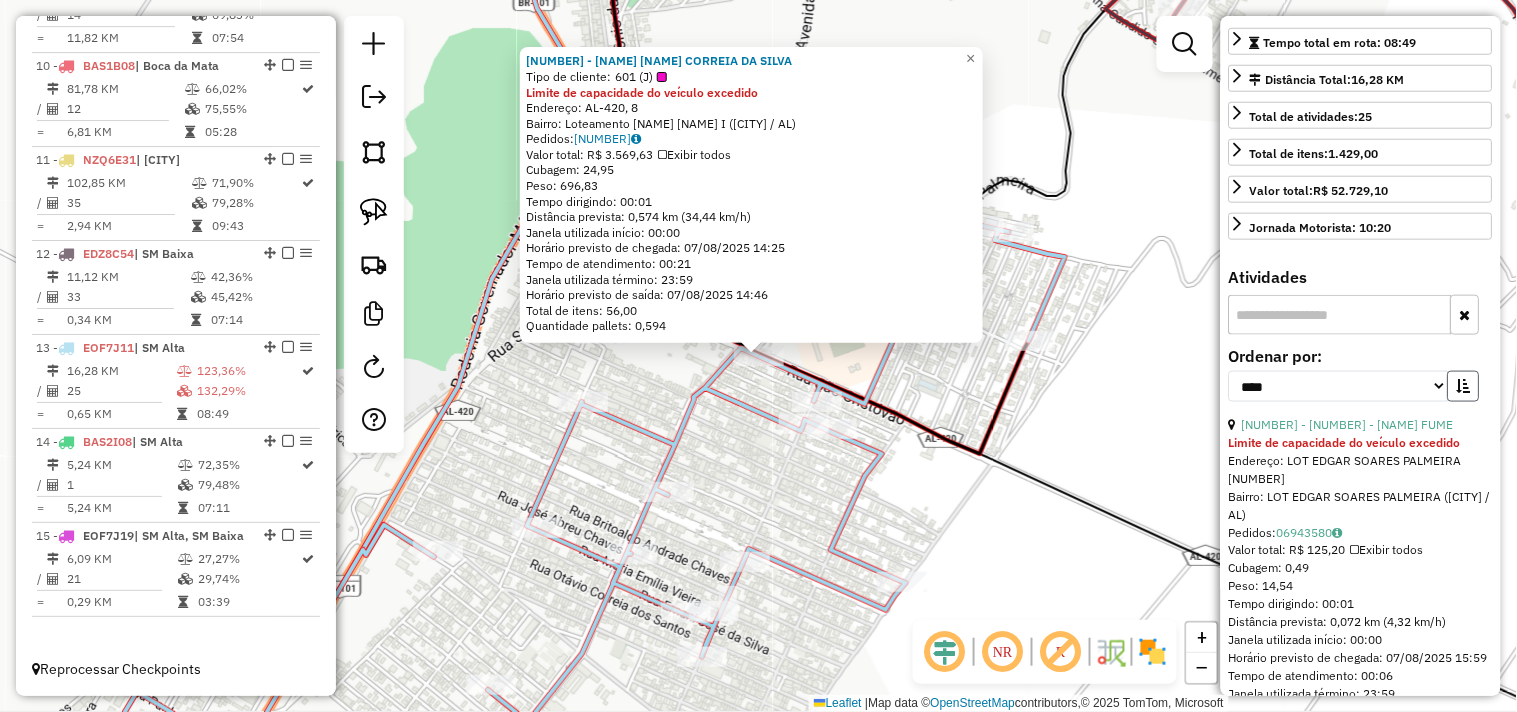 click at bounding box center (1464, 386) 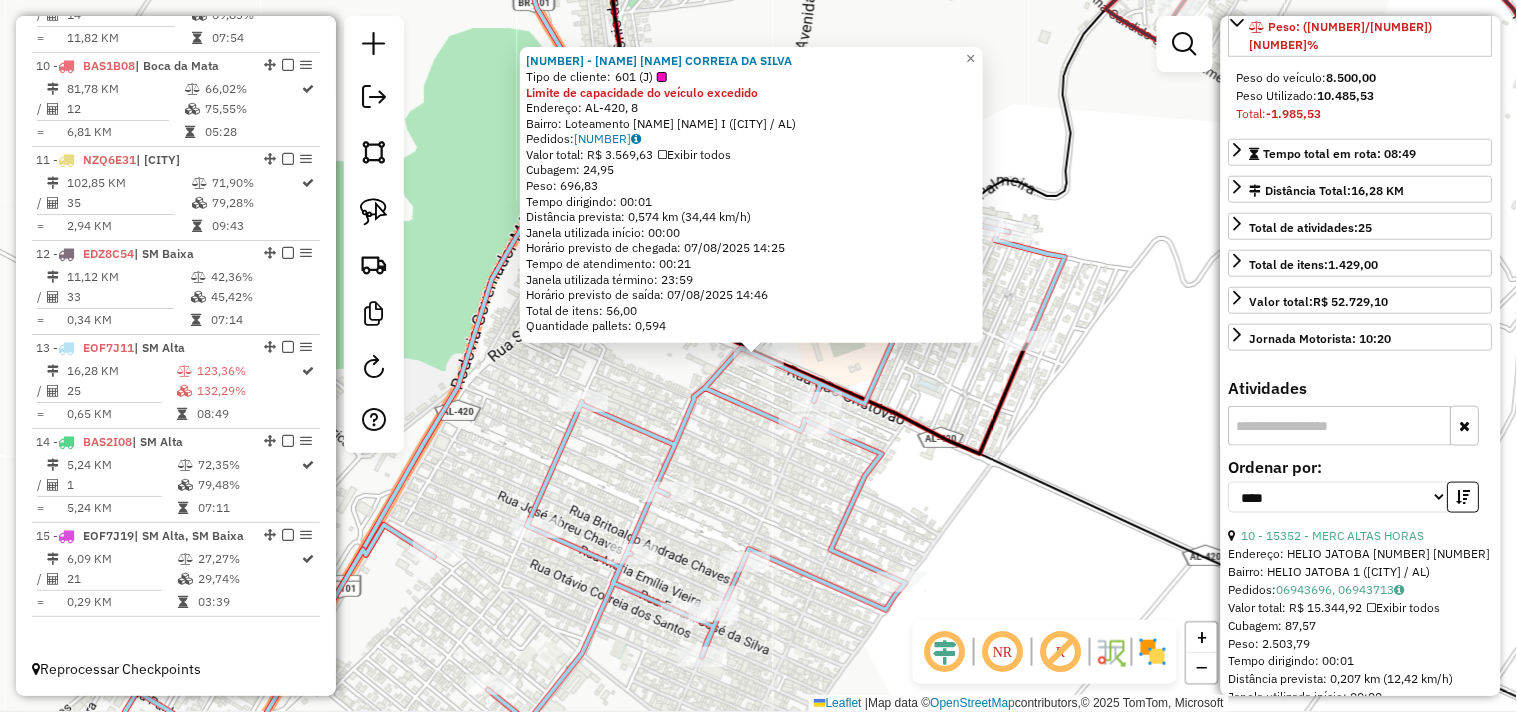 scroll, scrollTop: 666, scrollLeft: 0, axis: vertical 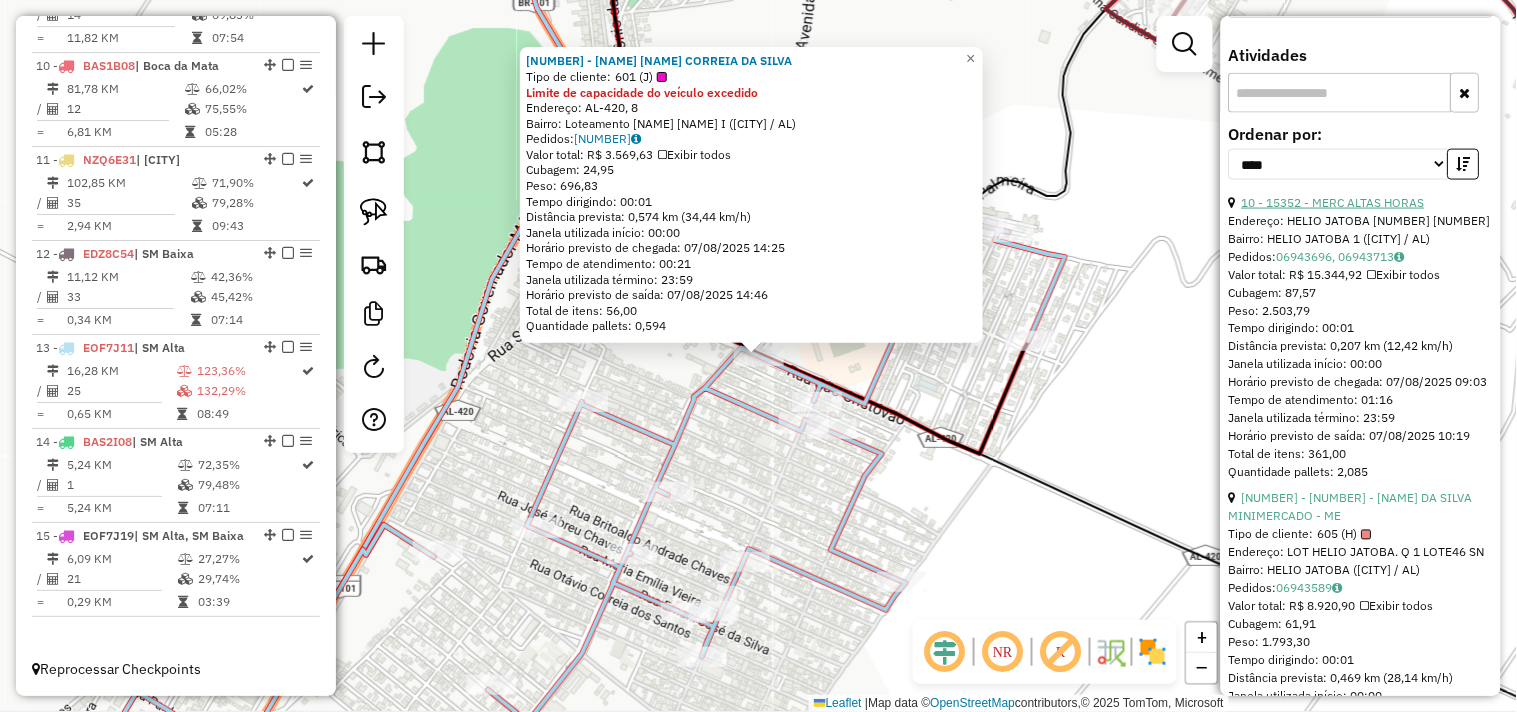 click on "10 - 15352 - MERC ALTAS HORAS" at bounding box center [1333, 202] 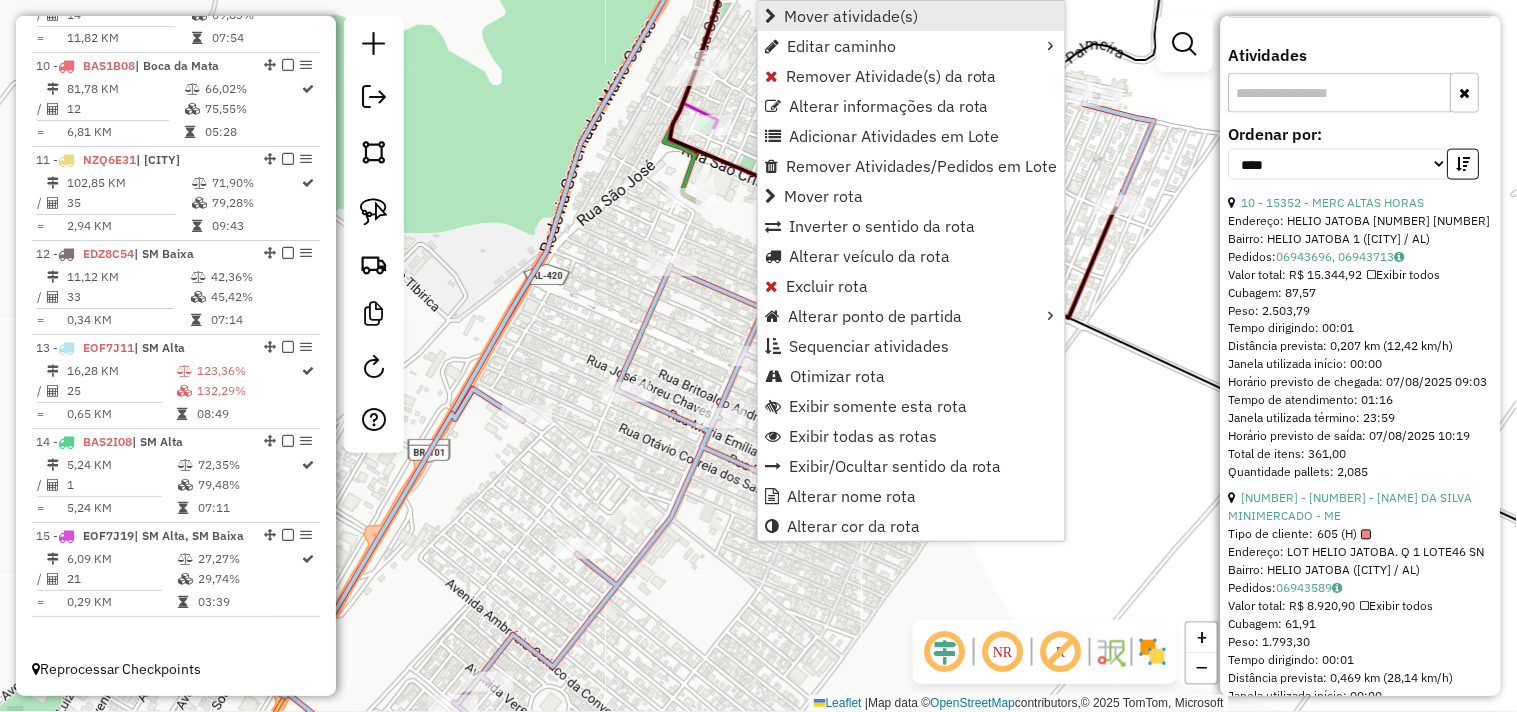 click on "Mover atividade(s)" at bounding box center [851, 16] 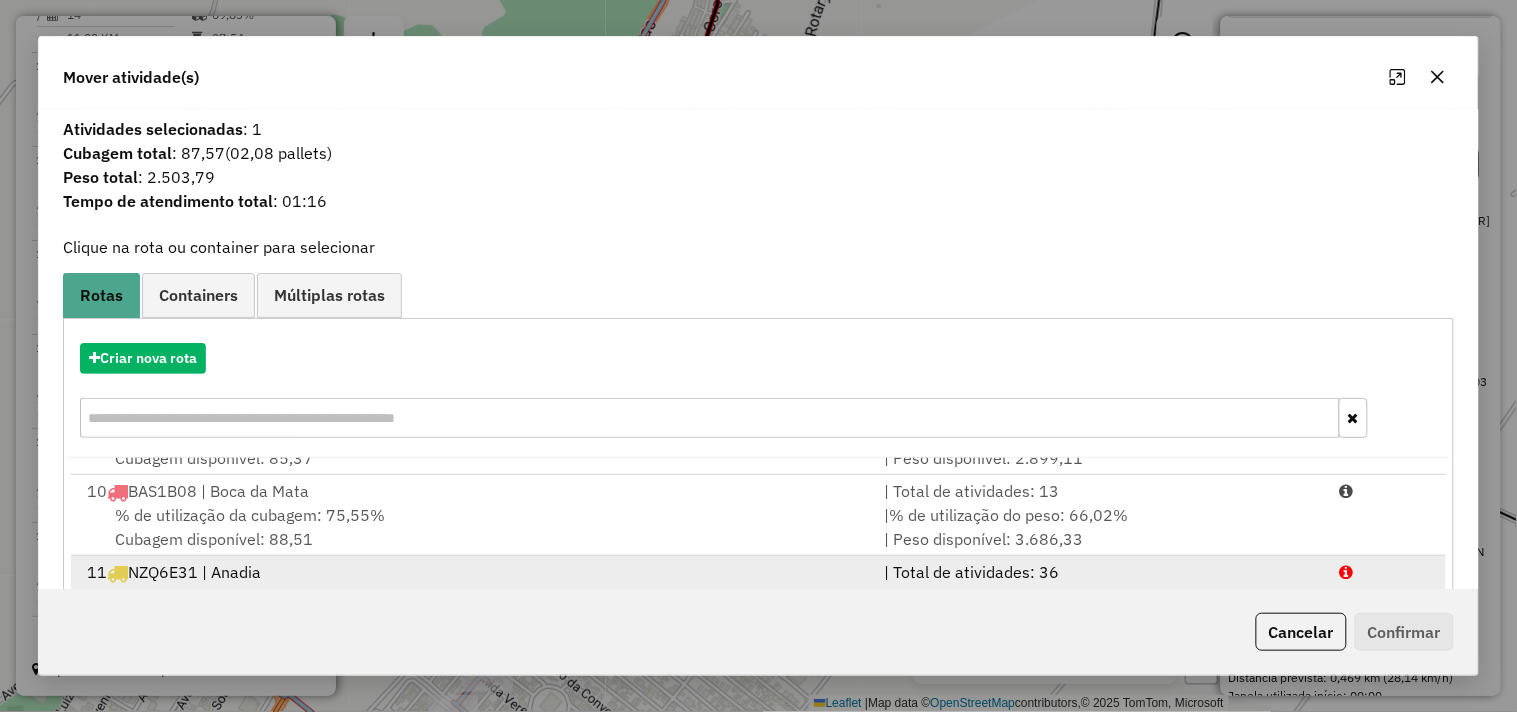 scroll, scrollTop: 735, scrollLeft: 0, axis: vertical 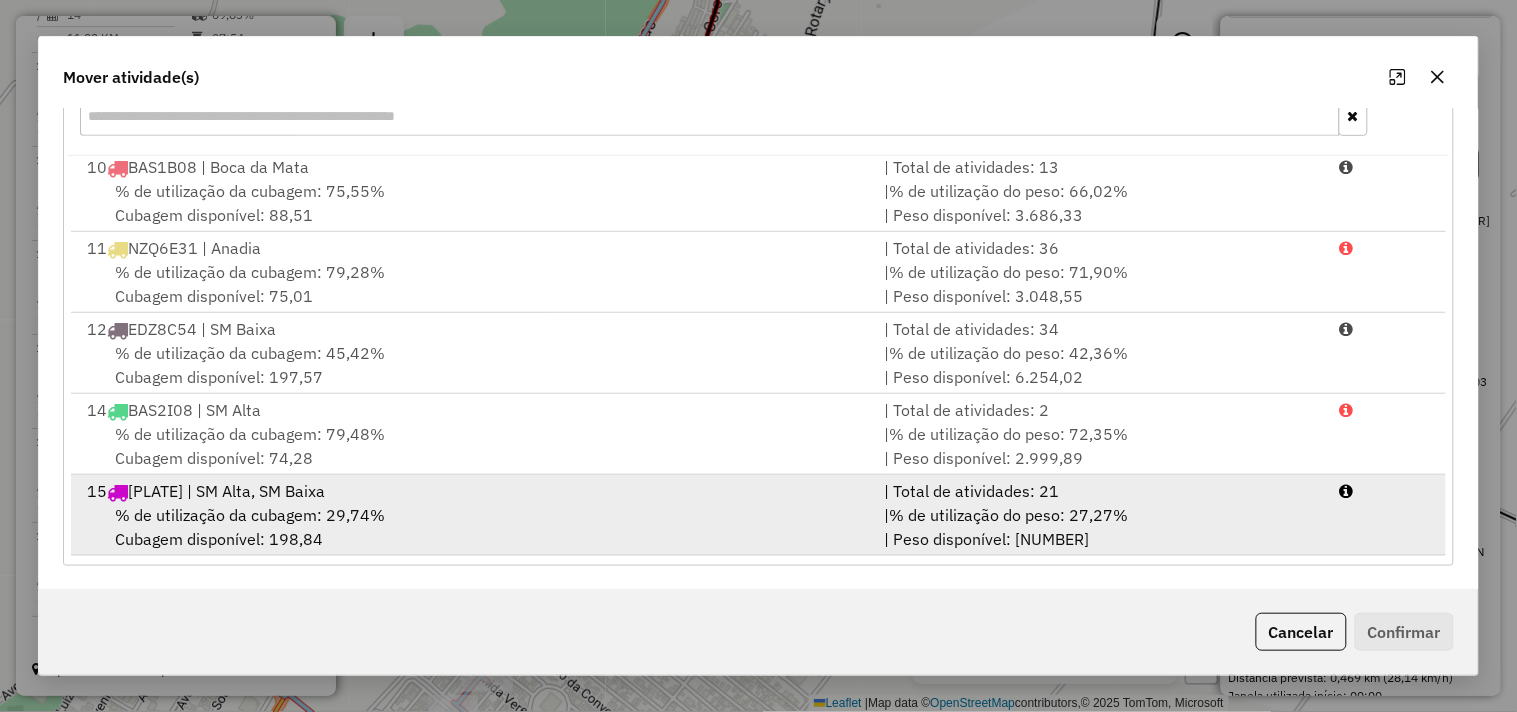 click on "15  EOF7J19 | SM Alta, SM Baixa" at bounding box center (473, 491) 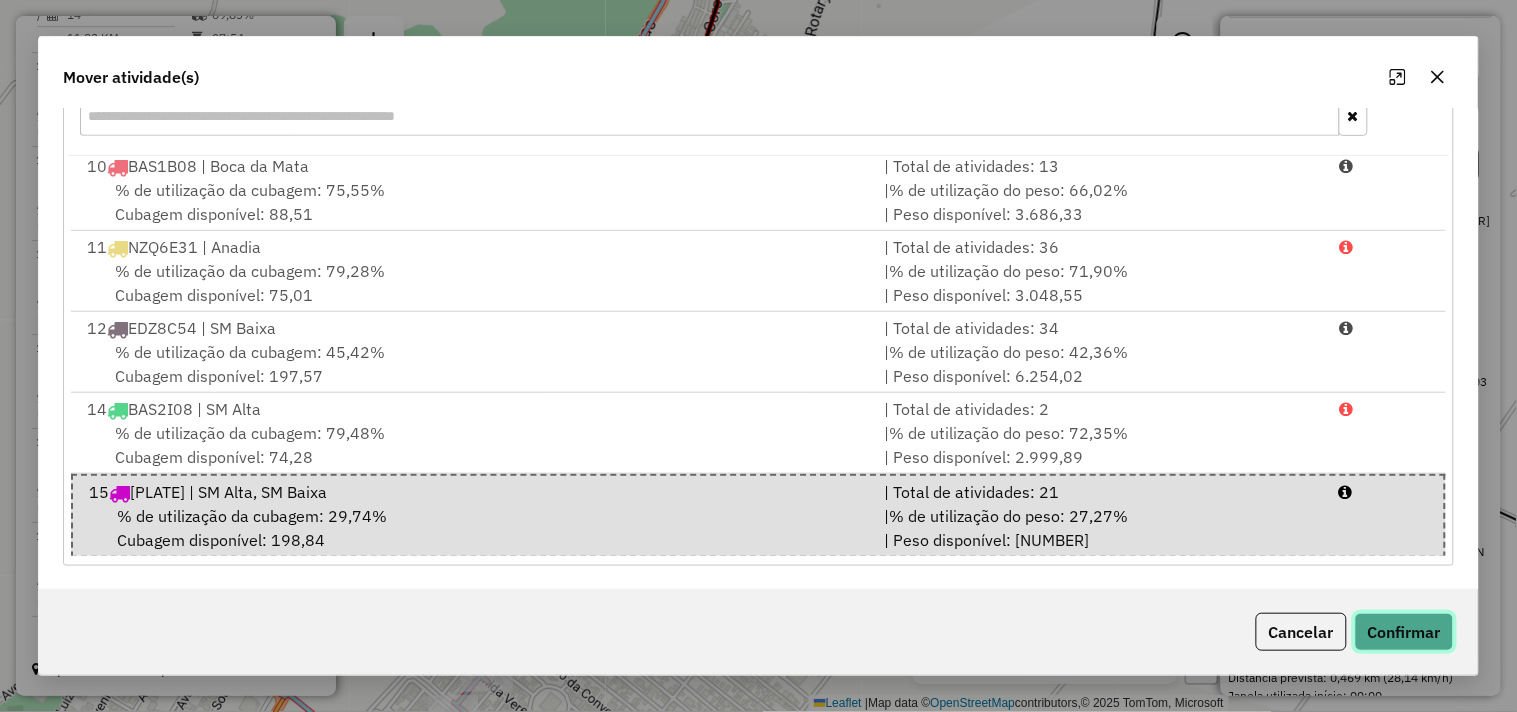 click on "Confirmar" 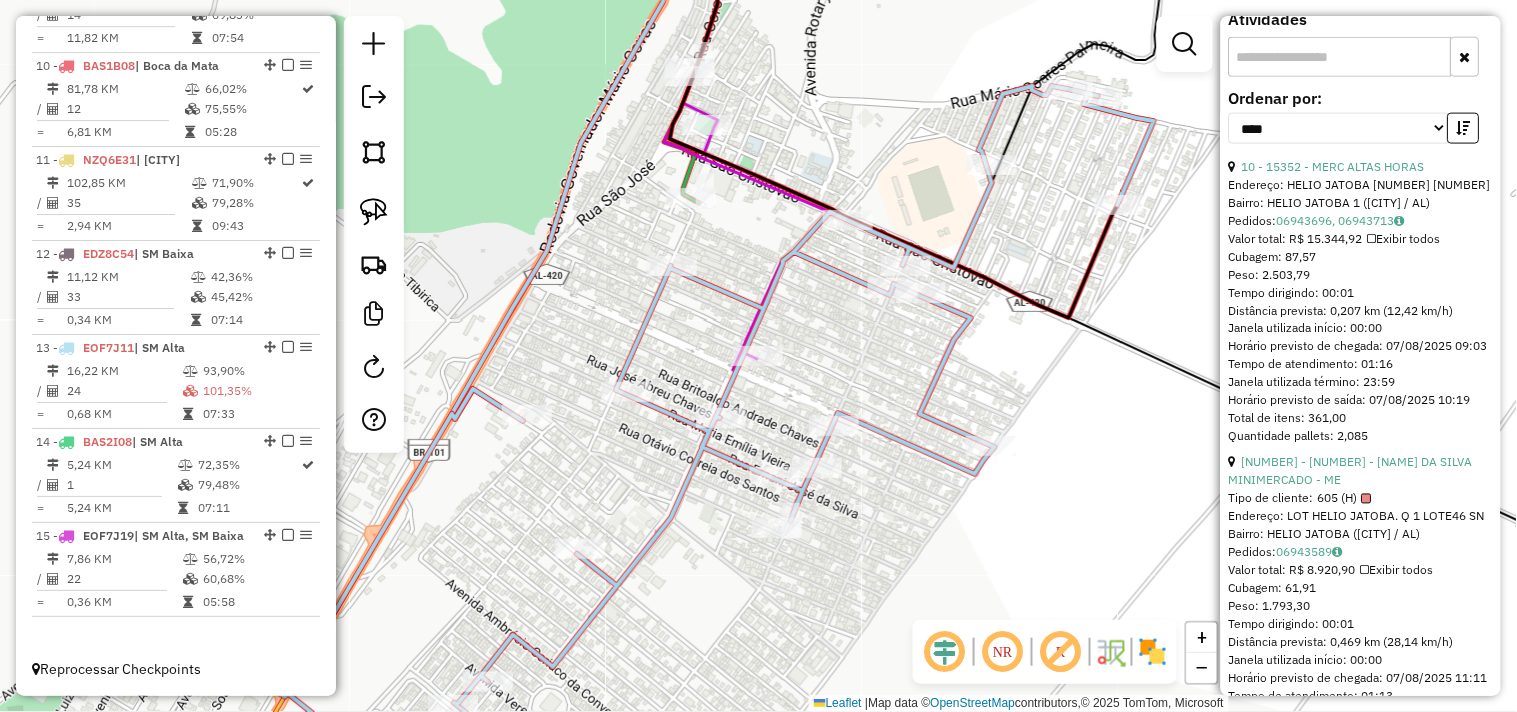 scroll, scrollTop: 1688, scrollLeft: 0, axis: vertical 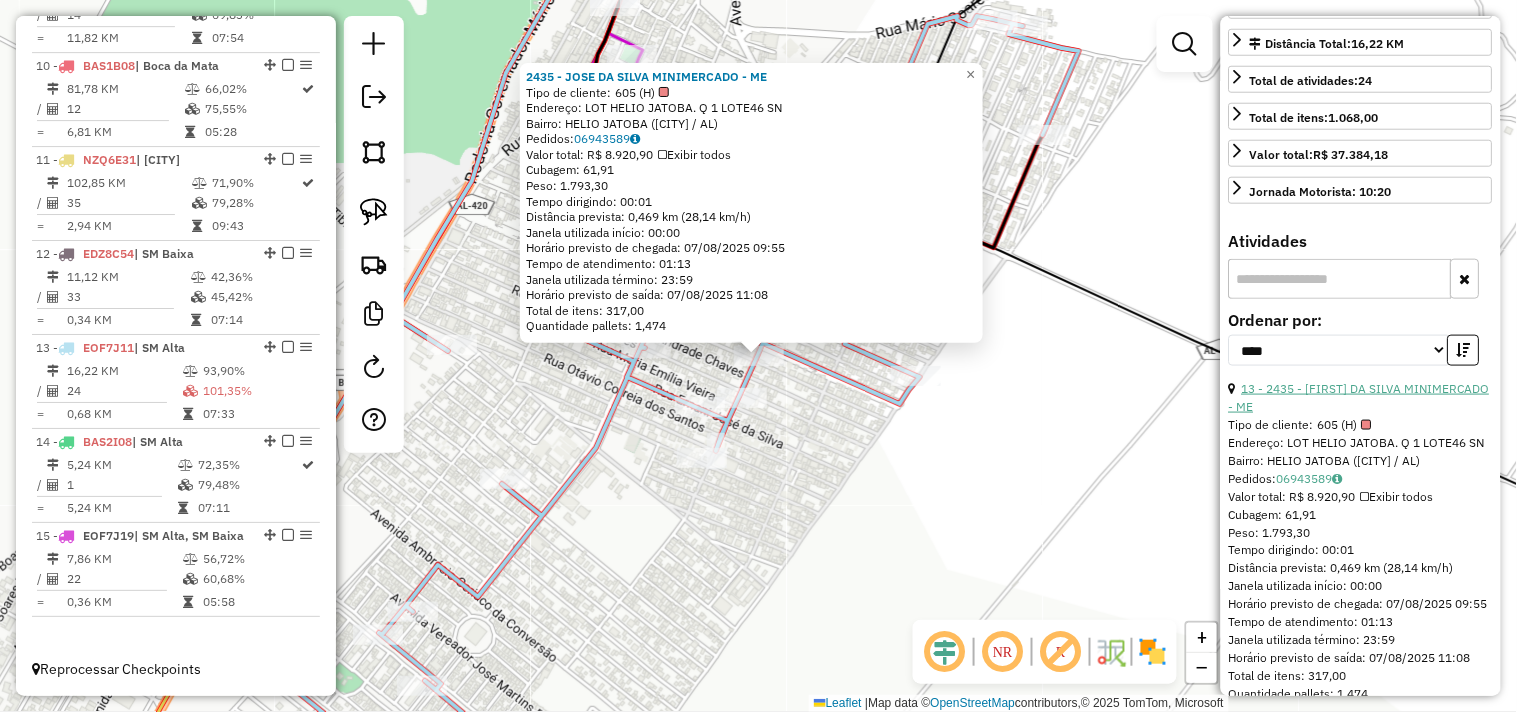 click on "13 - 2435 - JOSE DA SILVA MINIMERCADO - ME" at bounding box center (1359, 397) 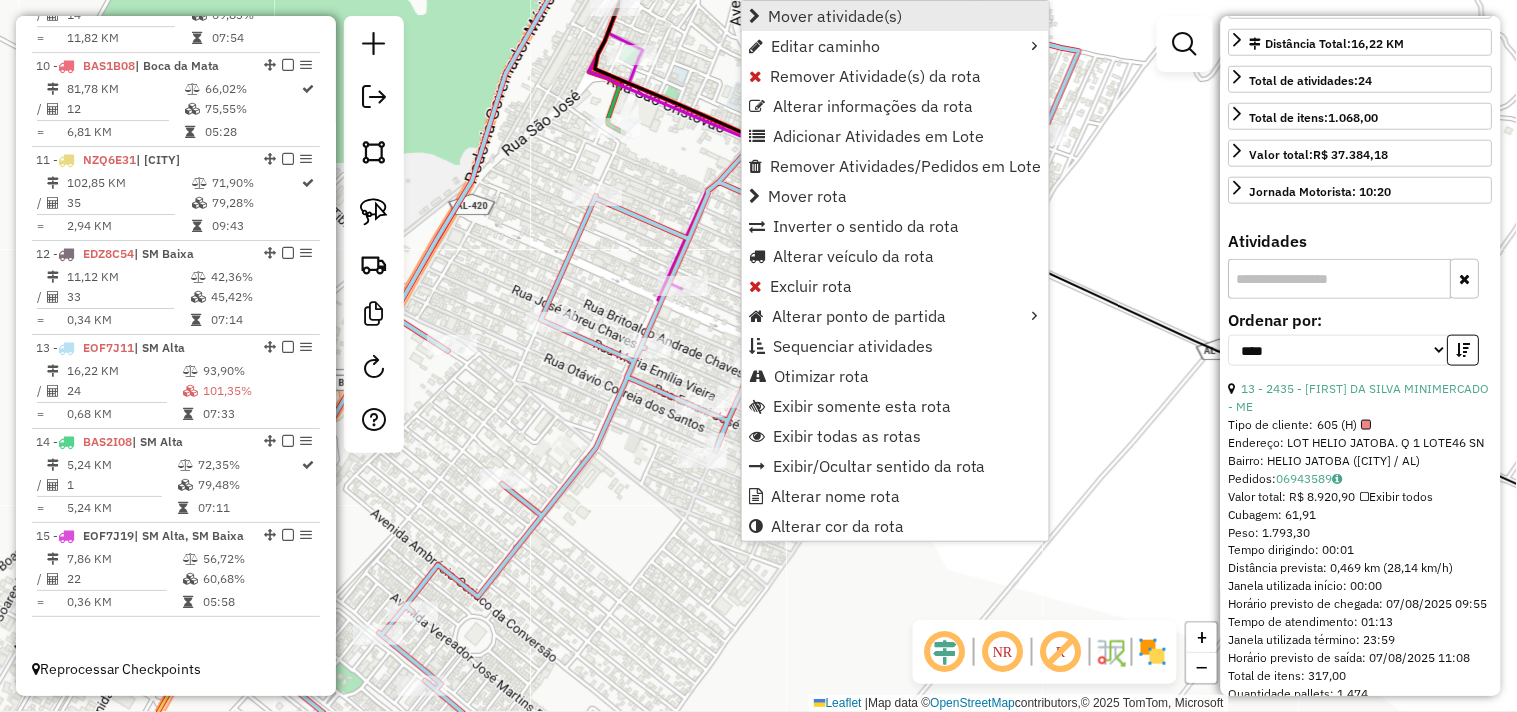 click on "Mover atividade(s)" at bounding box center [895, 16] 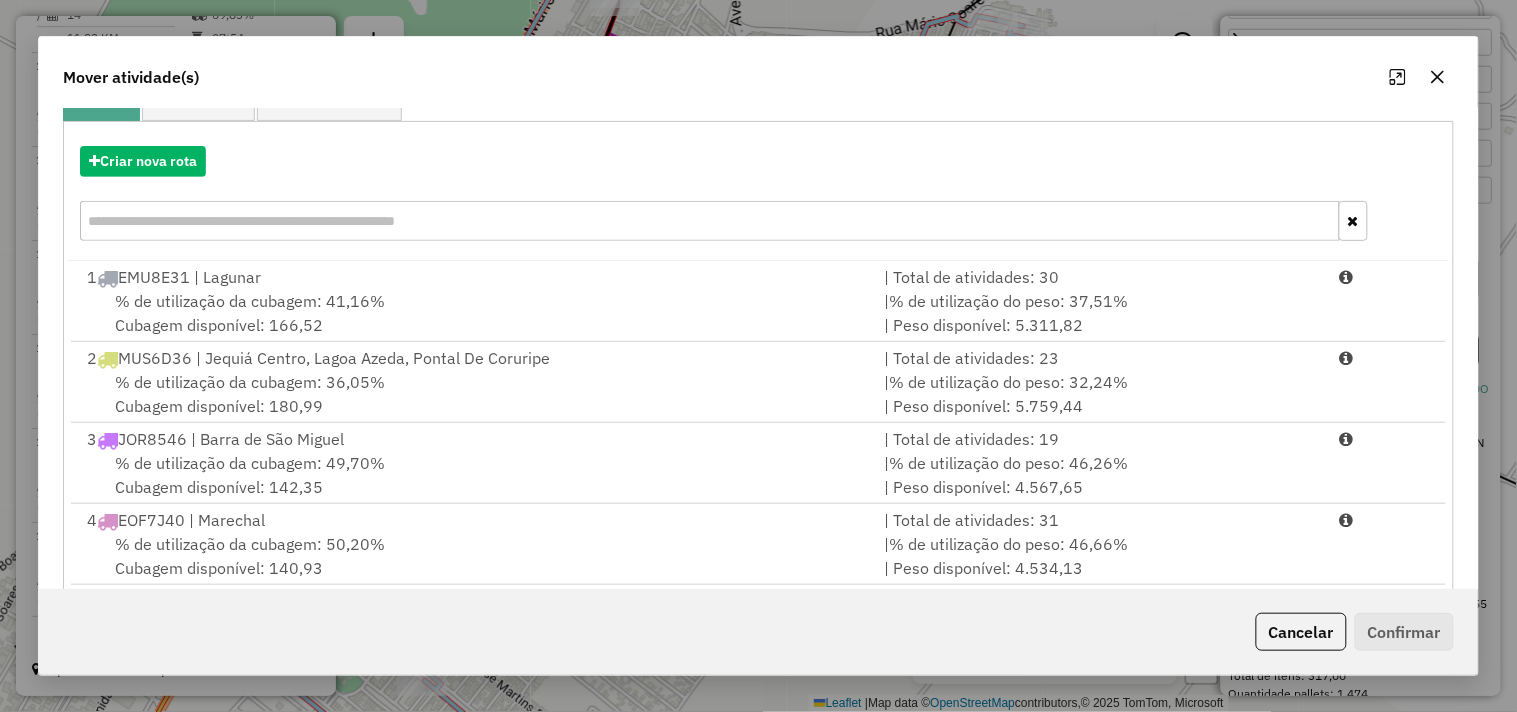 scroll, scrollTop: 302, scrollLeft: 0, axis: vertical 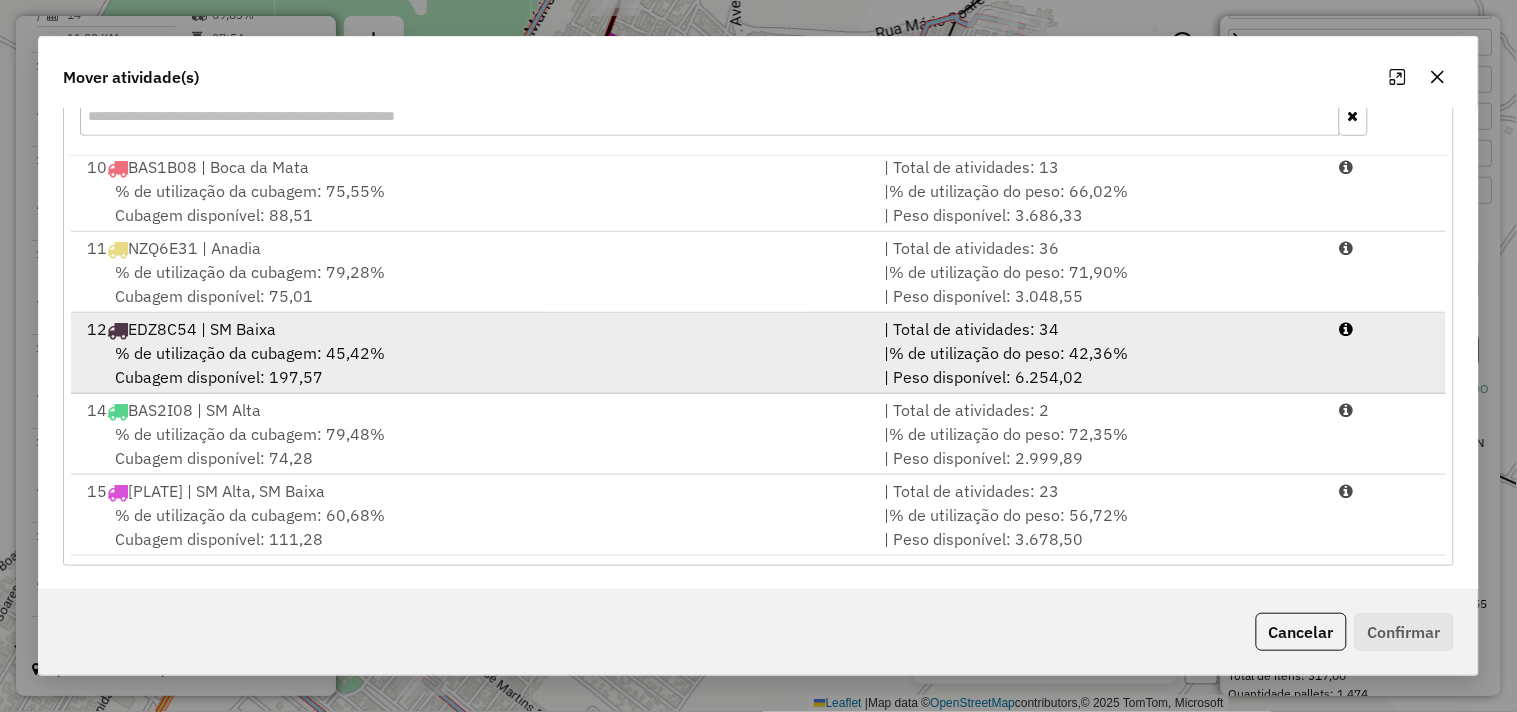 click on "% de utilização da cubagem: 60,68%  Cubagem disponível: 111,28" at bounding box center [473, 527] 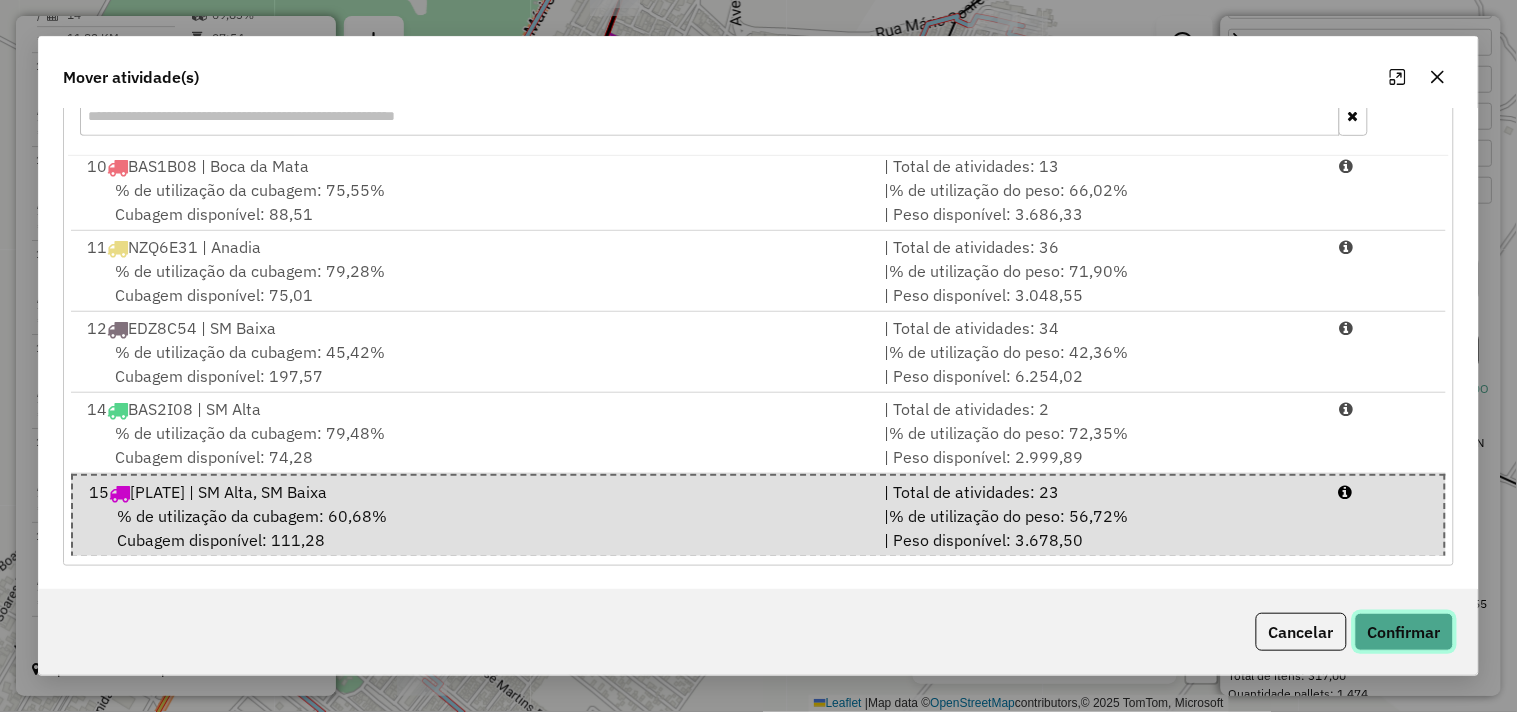 click on "Confirmar" 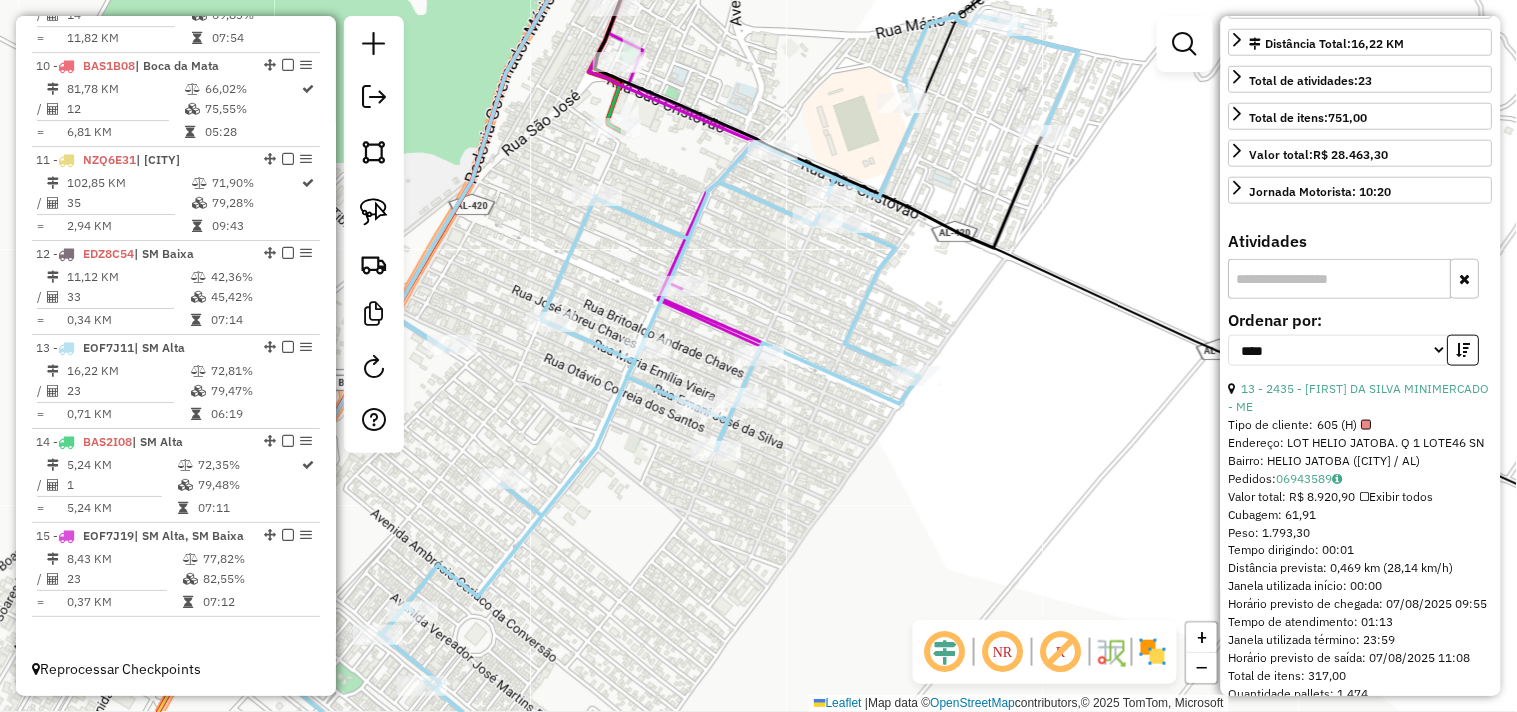 scroll, scrollTop: 426, scrollLeft: 0, axis: vertical 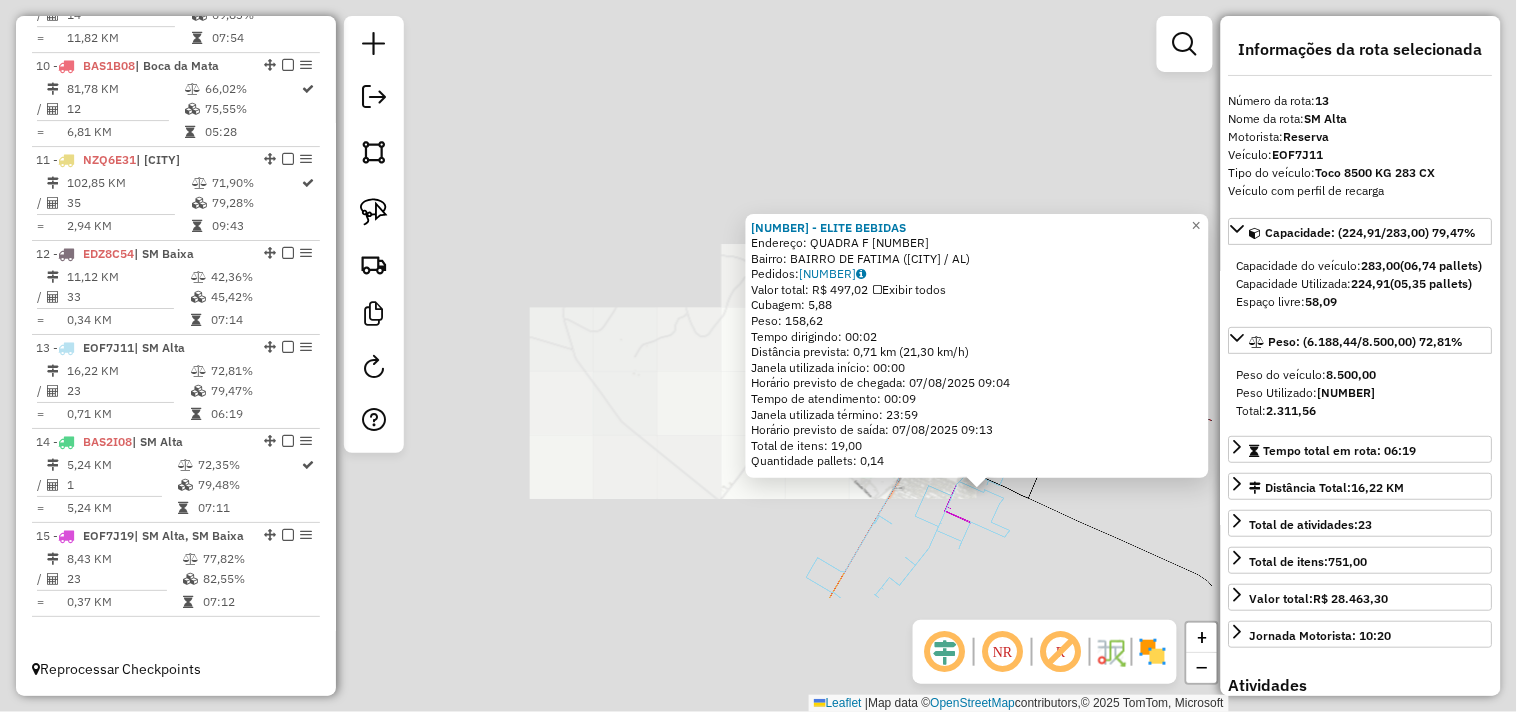 click on "14118 - ELITE BEBIDAS  Endereço:  QUADRA F 47   Bairro: BAIRRO DE FATIMA (SAO MIGUEL DOS CAMPOS / AL)   Pedidos:  06943625, 06943626   Valor total: R$ 497,02   Exibir todos   Cubagem: 5,88  Peso: 158,62  Tempo dirigindo: 00:02   Distância prevista: 0,71 km (21,30 km/h)   Janela utilizada início: 00:00   Horário previsto de chegada: 07/08/2025 09:04   Tempo de atendimento: 00:09   Janela utilizada término: 23:59   Horário previsto de saída: 07/08/2025 09:13   Total de itens: 19,00   Quantidade pallets: 0,14  × Janela de atendimento Grade de atendimento Capacidade Transportadoras Veículos Cliente Pedidos  Rotas Selecione os dias de semana para filtrar as janelas de atendimento  Seg   Ter   Qua   Qui   Sex   Sáb   Dom  Informe o período da janela de atendimento: De: Até:  Filtrar exatamente a janela do cliente  Considerar janela de atendimento padrão  Selecione os dias de semana para filtrar as grades de atendimento  Seg   Ter   Qua   Qui   Sex   Sáb   Dom   Peso mínimo:   Peso máximo:   De:  De:" 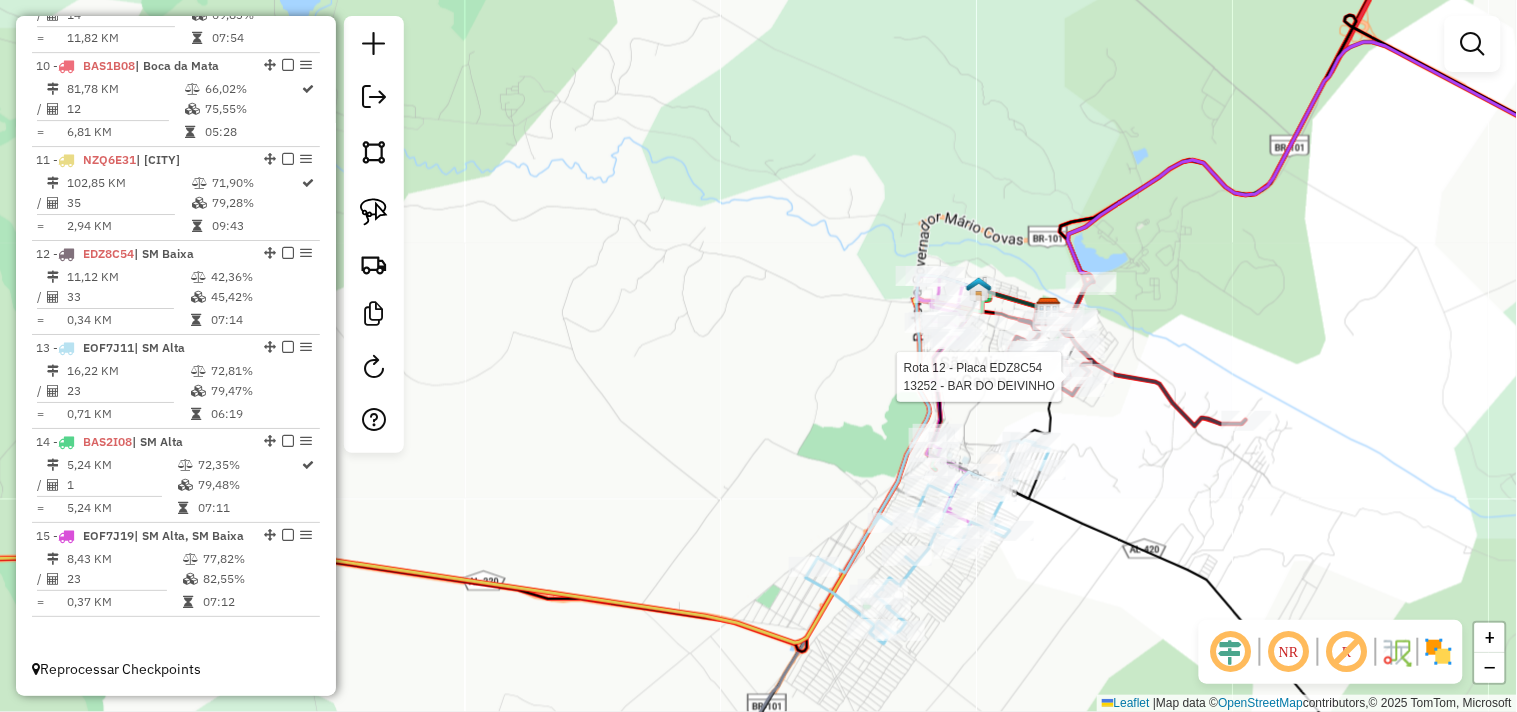 select on "*********" 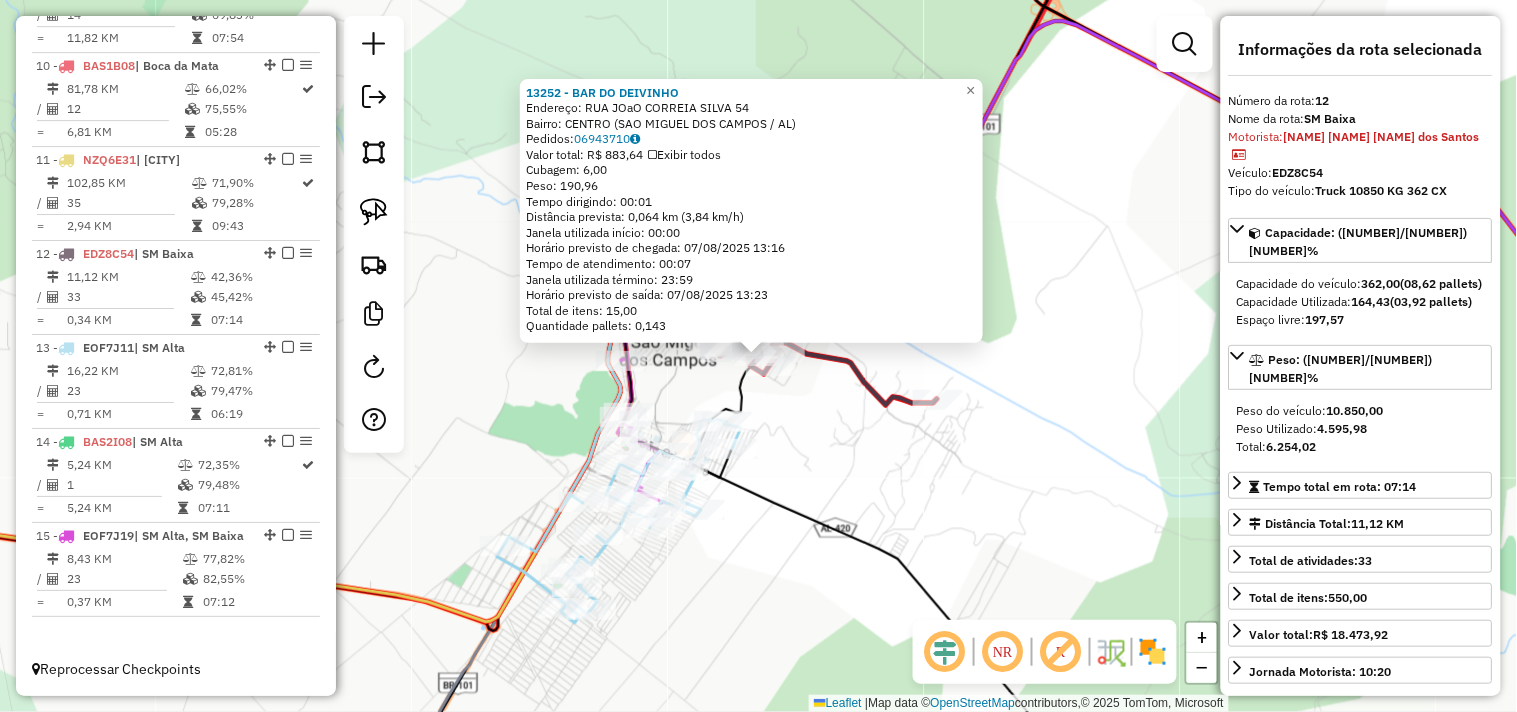 click on "13252 - BAR DO DEIVINHO  Endereço:  RUA JOaO CORREIA SILVA 54   Bairro: CENTRO (SAO MIGUEL DOS CAMPOS / AL)   Pedidos:  06943710   Valor total: R$ 883,64   Exibir todos   Cubagem: 6,00  Peso: 190,96  Tempo dirigindo: 00:01   Distância prevista: 0,064 km (3,84 km/h)   Janela utilizada início: 00:00   Horário previsto de chegada: 07/08/2025 13:16   Tempo de atendimento: 00:07   Janela utilizada término: 23:59   Horário previsto de saída: 07/08/2025 13:23   Total de itens: 15,00   Quantidade pallets: 0,143  × Janela de atendimento Grade de atendimento Capacidade Transportadoras Veículos Cliente Pedidos  Rotas Selecione os dias de semana para filtrar as janelas de atendimento  Seg   Ter   Qua   Qui   Sex   Sáb   Dom  Informe o período da janela de atendimento: De: Até:  Filtrar exatamente a janela do cliente  Considerar janela de atendimento padrão  Selecione os dias de semana para filtrar as grades de atendimento  Seg   Ter   Qua   Qui   Sex   Sáb   Dom   Peso mínimo:   Peso máximo:   De:   De:" 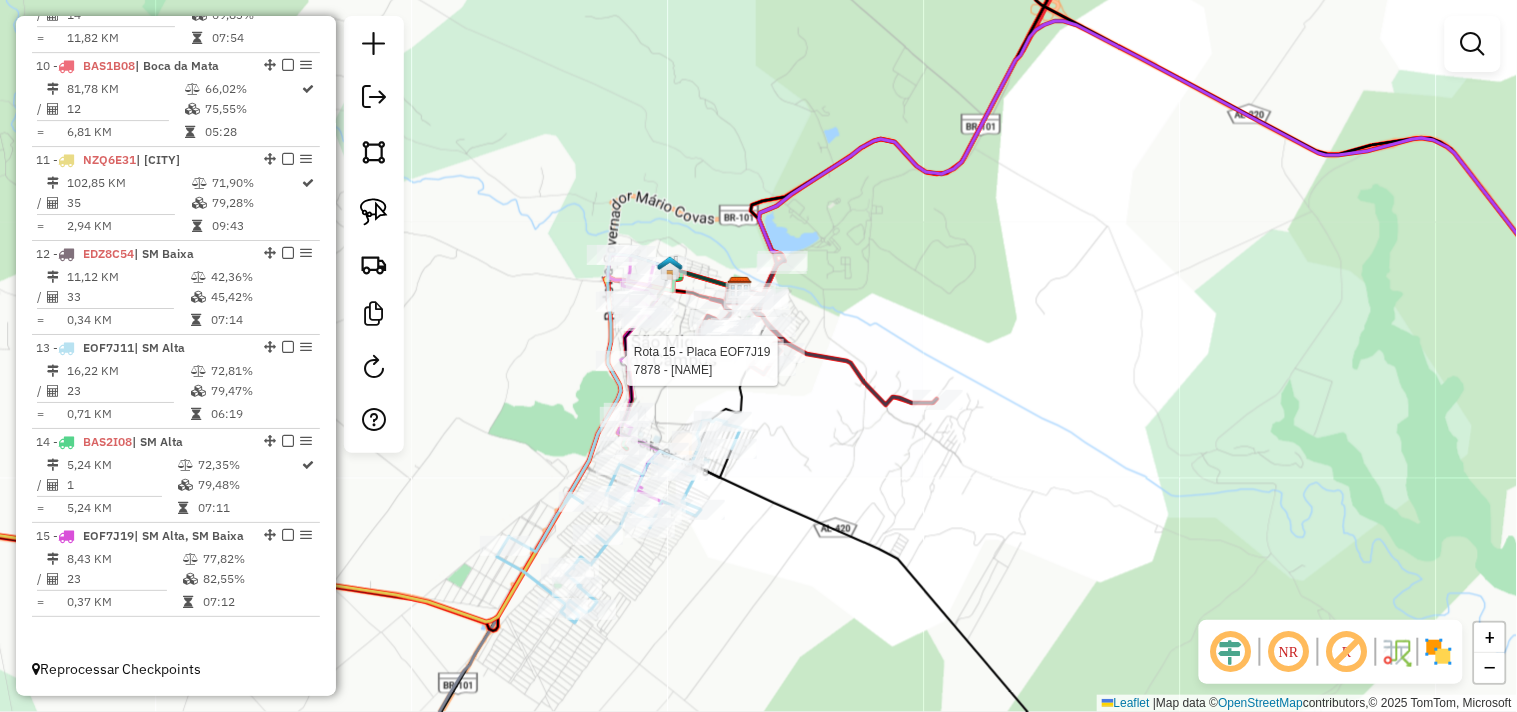select on "*********" 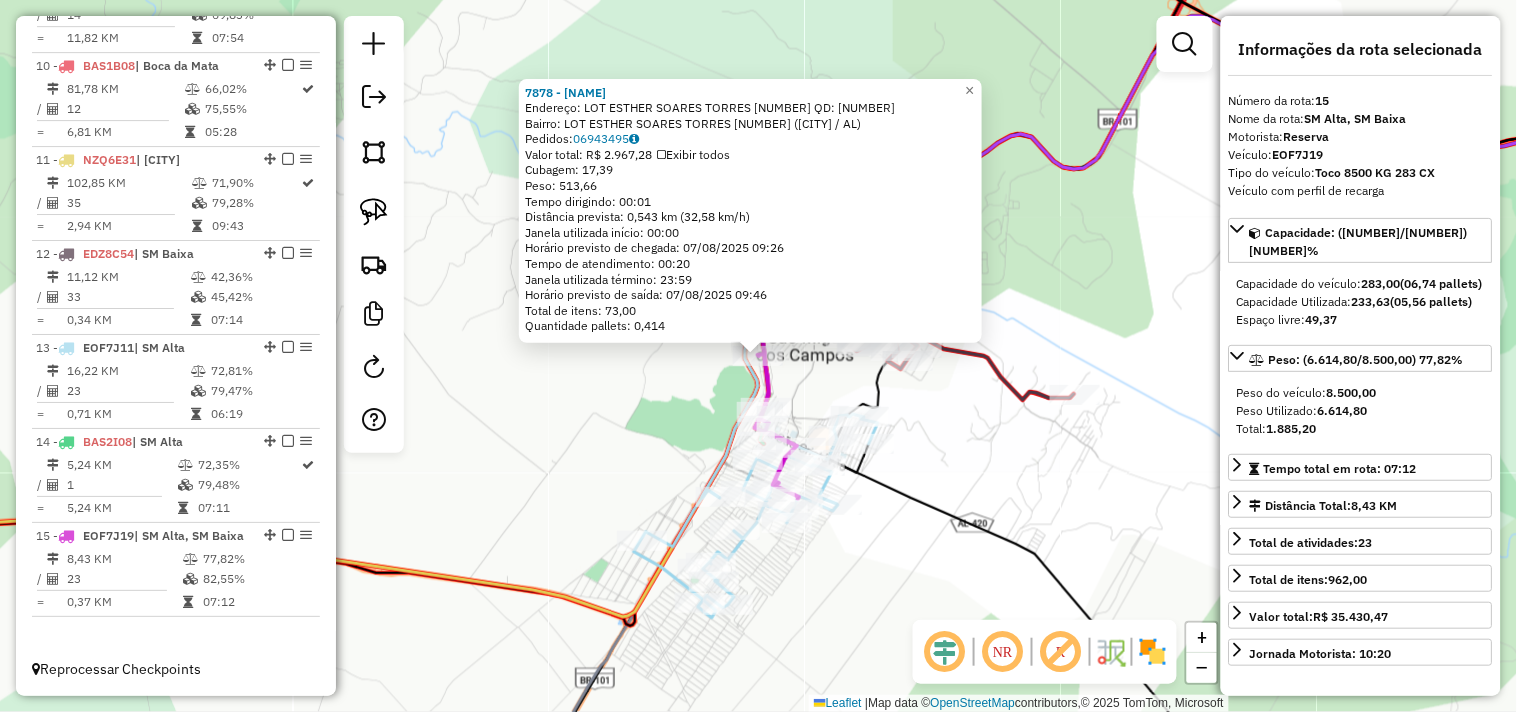 click on "7878 - DANIEL  Endereço:  LOT ESTHER SOARES TORRES 2 QD: 31   Bairro: LOT ESTHER SOARES TORRES 2 (SAO MIGUEL DOS CAMPOS / AL)   Pedidos:  06943495   Valor total: R$ 2.967,28   Exibir todos   Cubagem: 17,39  Peso: 513,66  Tempo dirigindo: 00:01   Distância prevista: 0,543 km (32,58 km/h)   Janela utilizada início: 00:00   Horário previsto de chegada: 07/08/2025 09:26   Tempo de atendimento: 00:20   Janela utilizada término: 23:59   Horário previsto de saída: 07/08/2025 09:46   Total de itens: 73,00   Quantidade pallets: 0,414  × Janela de atendimento Grade de atendimento Capacidade Transportadoras Veículos Cliente Pedidos  Rotas Selecione os dias de semana para filtrar as janelas de atendimento  Seg   Ter   Qua   Qui   Sex   Sáb   Dom  Informe o período da janela de atendimento: De: Até:  Filtrar exatamente a janela do cliente  Considerar janela de atendimento padrão  Selecione os dias de semana para filtrar as grades de atendimento  Seg   Ter   Qua   Qui   Sex   Sáb   Dom   Peso mínimo:   De:" 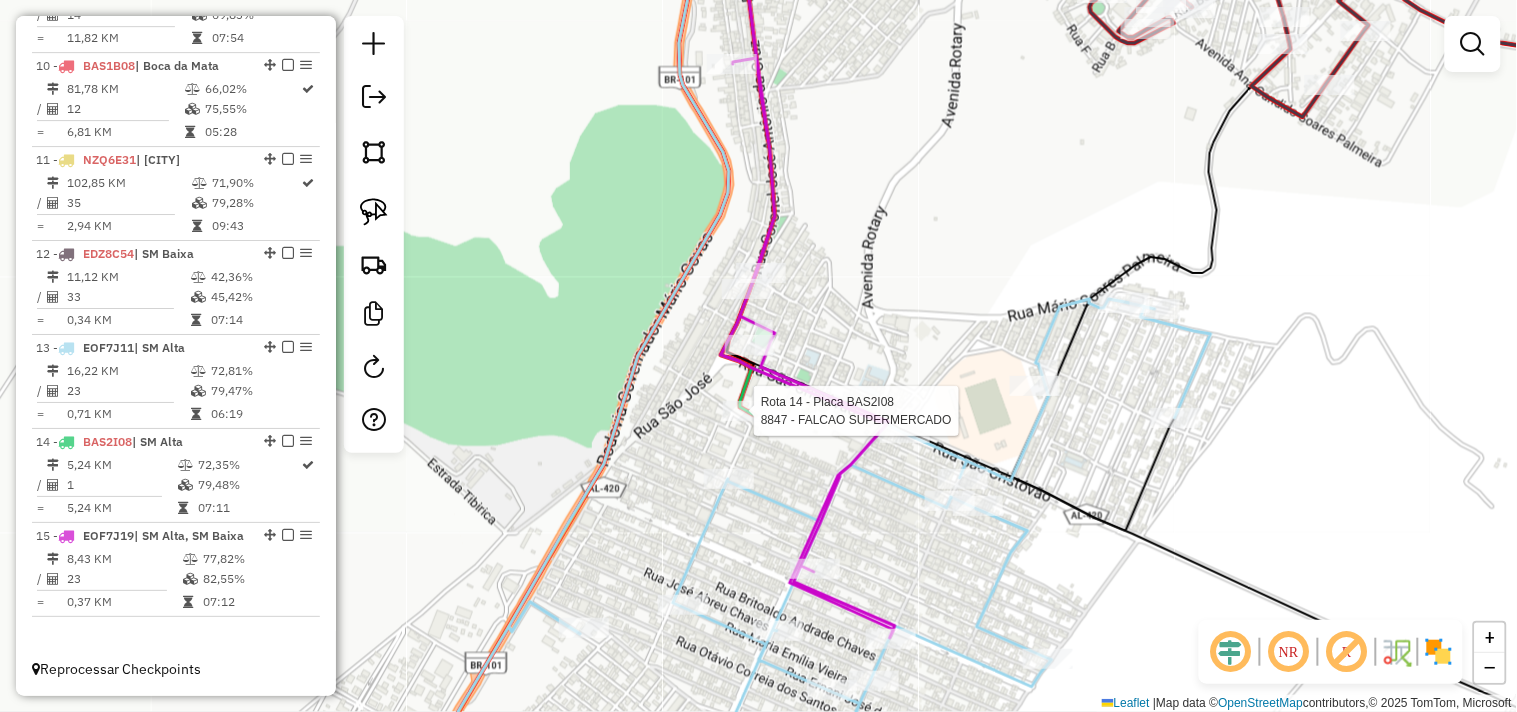select on "*********" 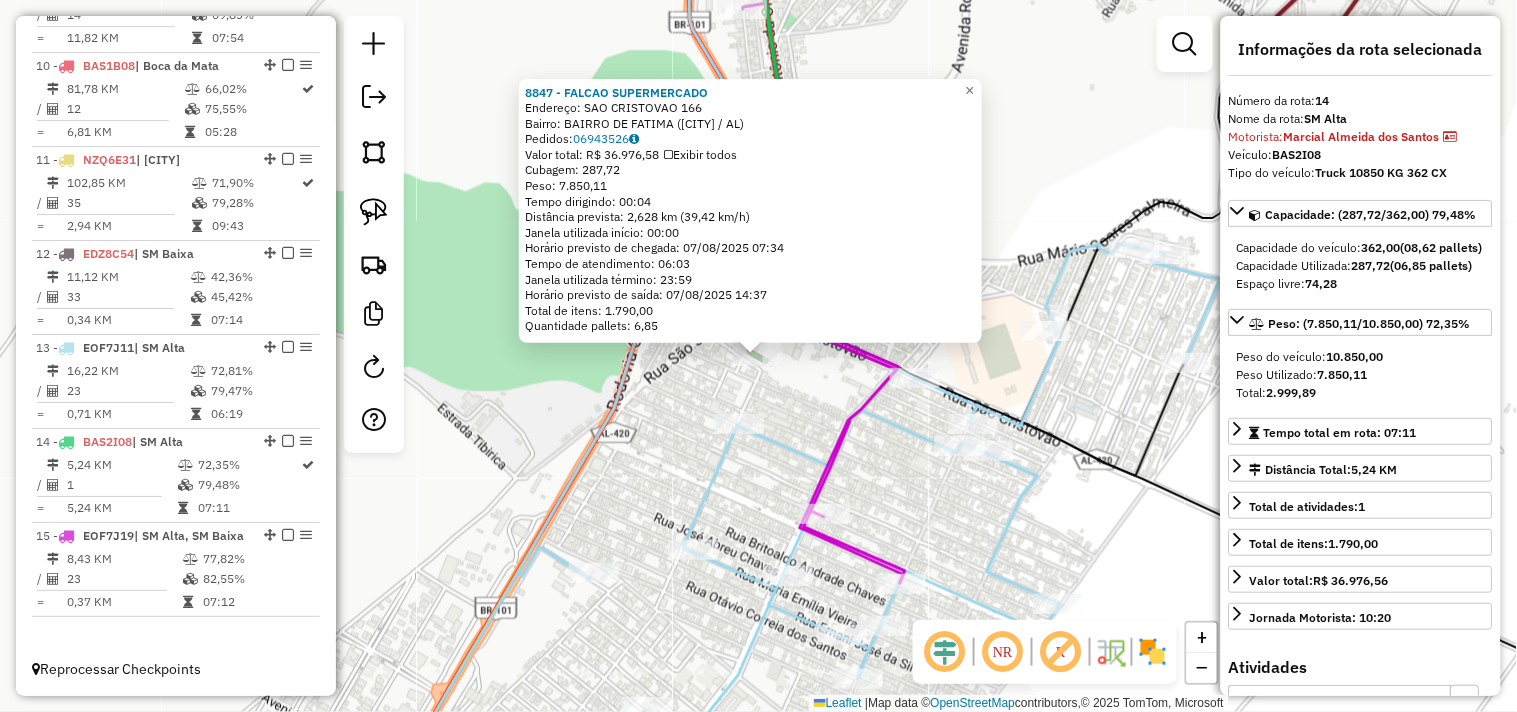 click on "Rota 13 - Placa EOF7J11  7260 - MERCEARIA DA TIA 8847 - FALCAO SUPERMERCADO  Endereço:  SAO CRISTOVAO 166   Bairro: BAIRRO DE FATIMA (SAO MIGUEL DOS CAMPOS / AL)   Pedidos:  06943526   Valor total: R$ 36.976,58   Exibir todos   Cubagem: 287,72  Peso: 7.850,11  Tempo dirigindo: 00:04   Distância prevista: 2,628 km (39,42 km/h)   Janela utilizada início: 00:00   Horário previsto de chegada: 07/08/2025 07:34   Tempo de atendimento: 06:03   Janela utilizada término: 23:59   Horário previsto de saída: 07/08/2025 14:37   Total de itens: 1.790,00   Quantidade pallets: 6,85  × Janela de atendimento Grade de atendimento Capacidade Transportadoras Veículos Cliente Pedidos  Rotas Selecione os dias de semana para filtrar as janelas de atendimento  Seg   Ter   Qua   Qui   Sex   Sáb   Dom  Informe o período da janela de atendimento: De: Até:  Filtrar exatamente a janela do cliente  Considerar janela de atendimento padrão  Selecione os dias de semana para filtrar as grades de atendimento  Seg   Ter   Qua   Qui" 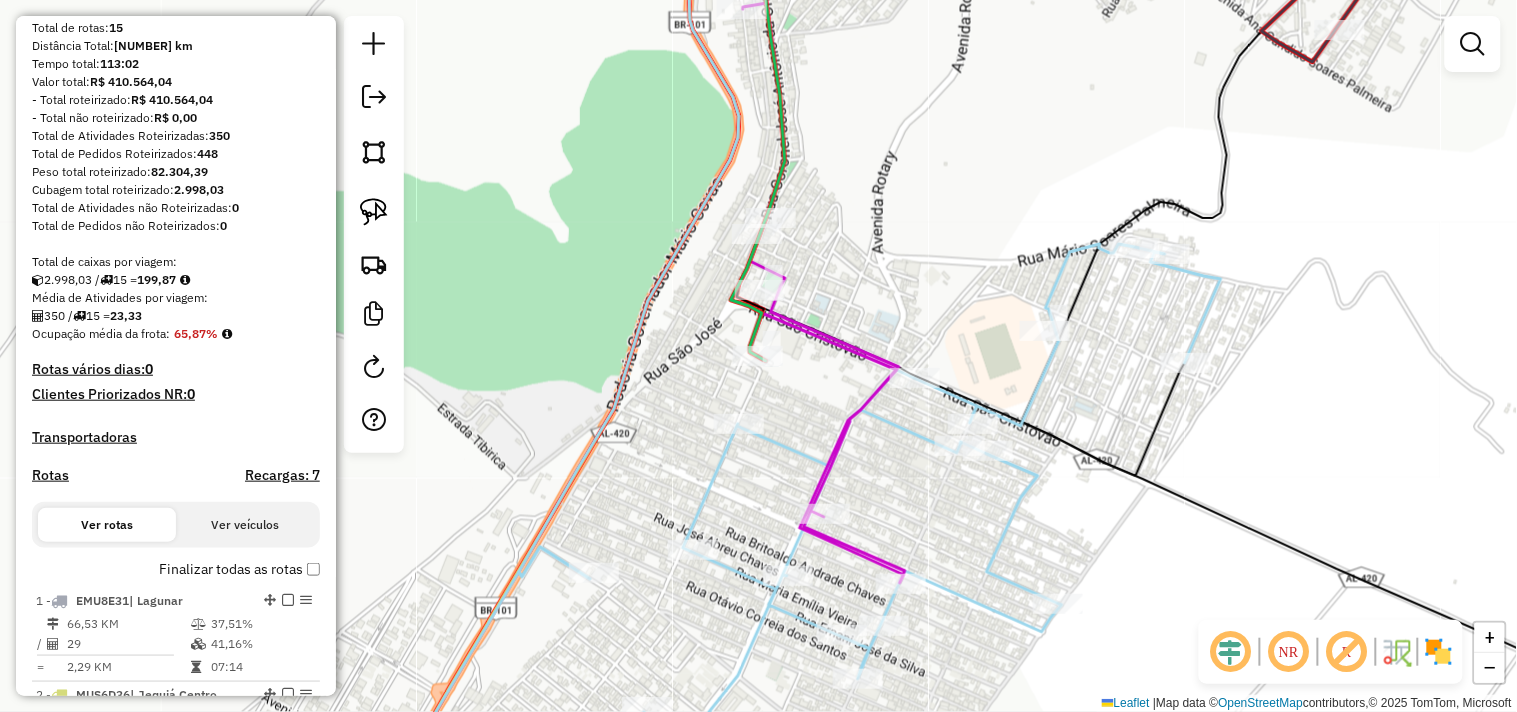 scroll, scrollTop: 0, scrollLeft: 0, axis: both 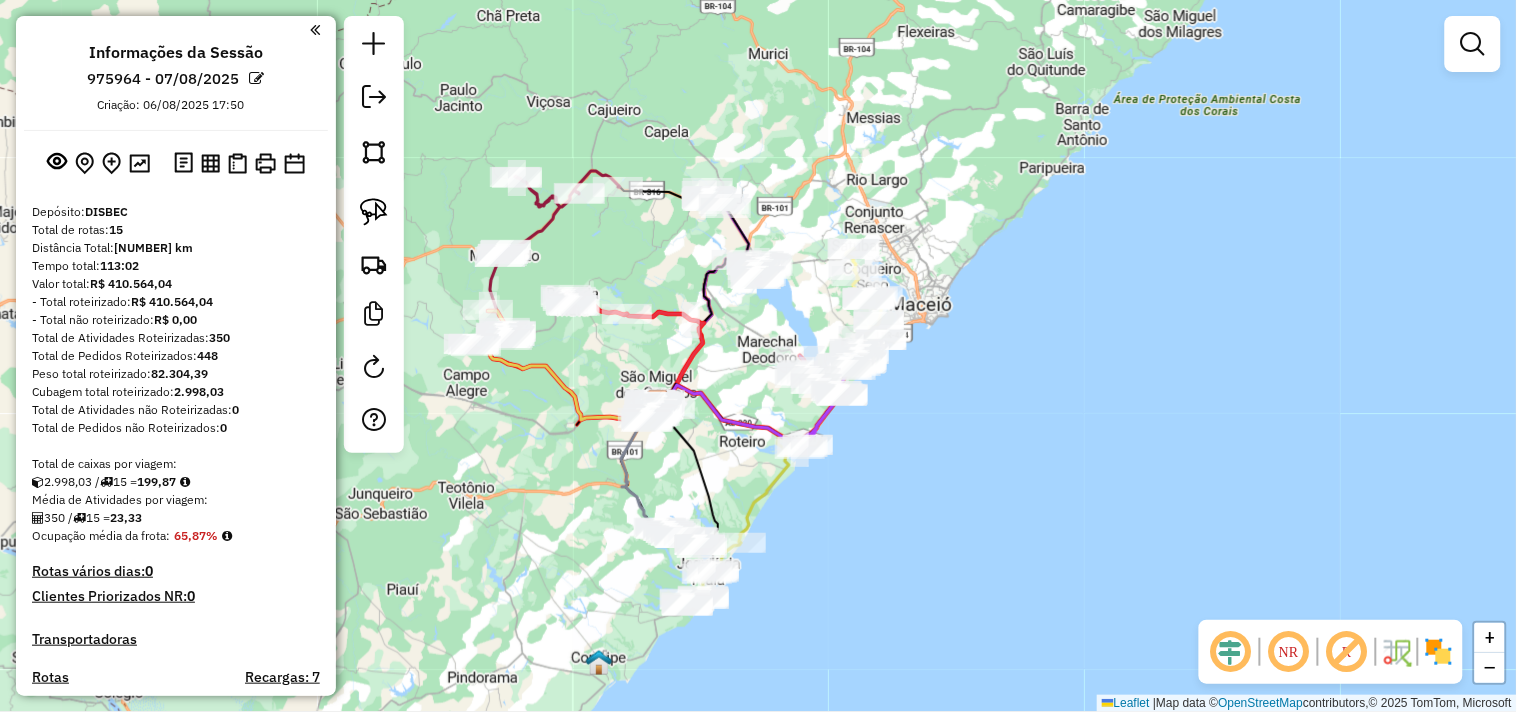 drag, startPoint x: 697, startPoint y: 382, endPoint x: 752, endPoint y: 398, distance: 57.280014 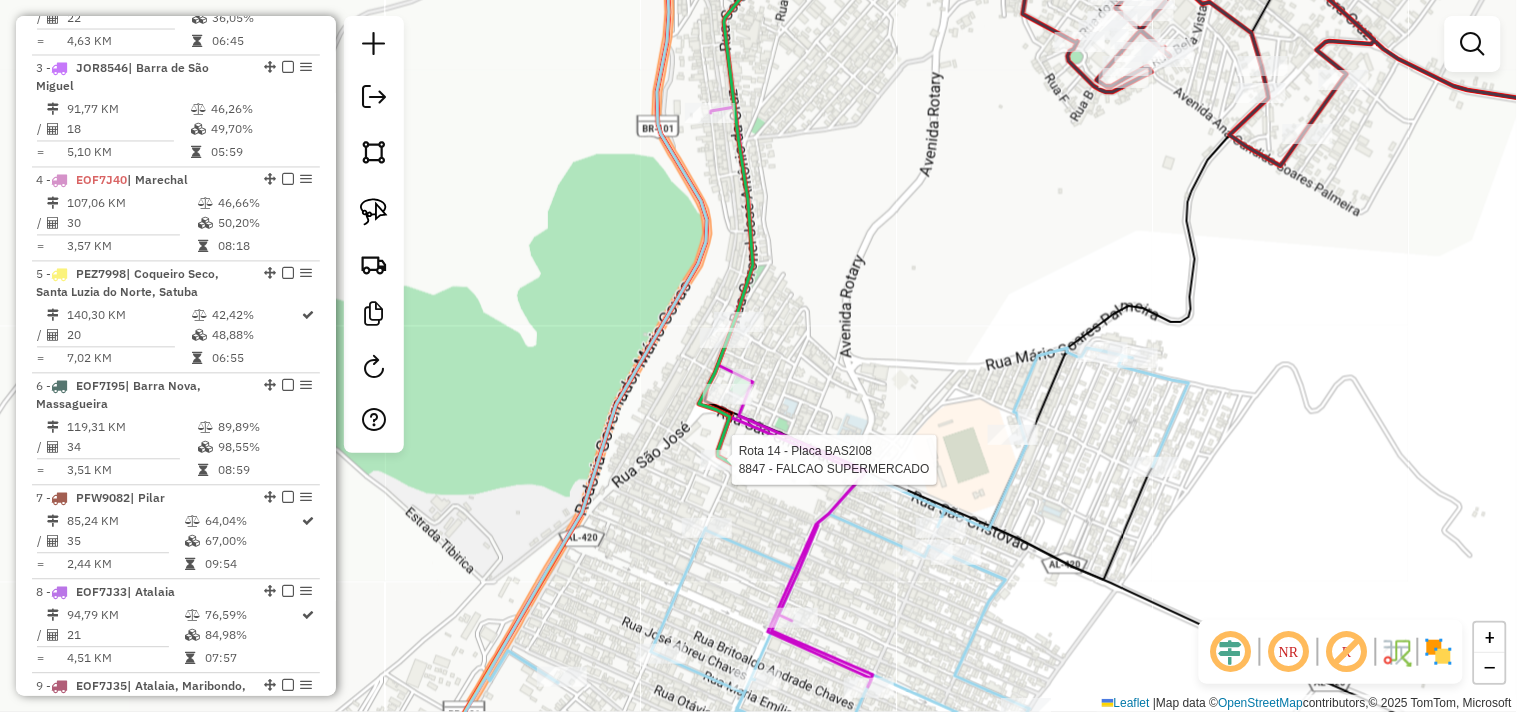 select on "*********" 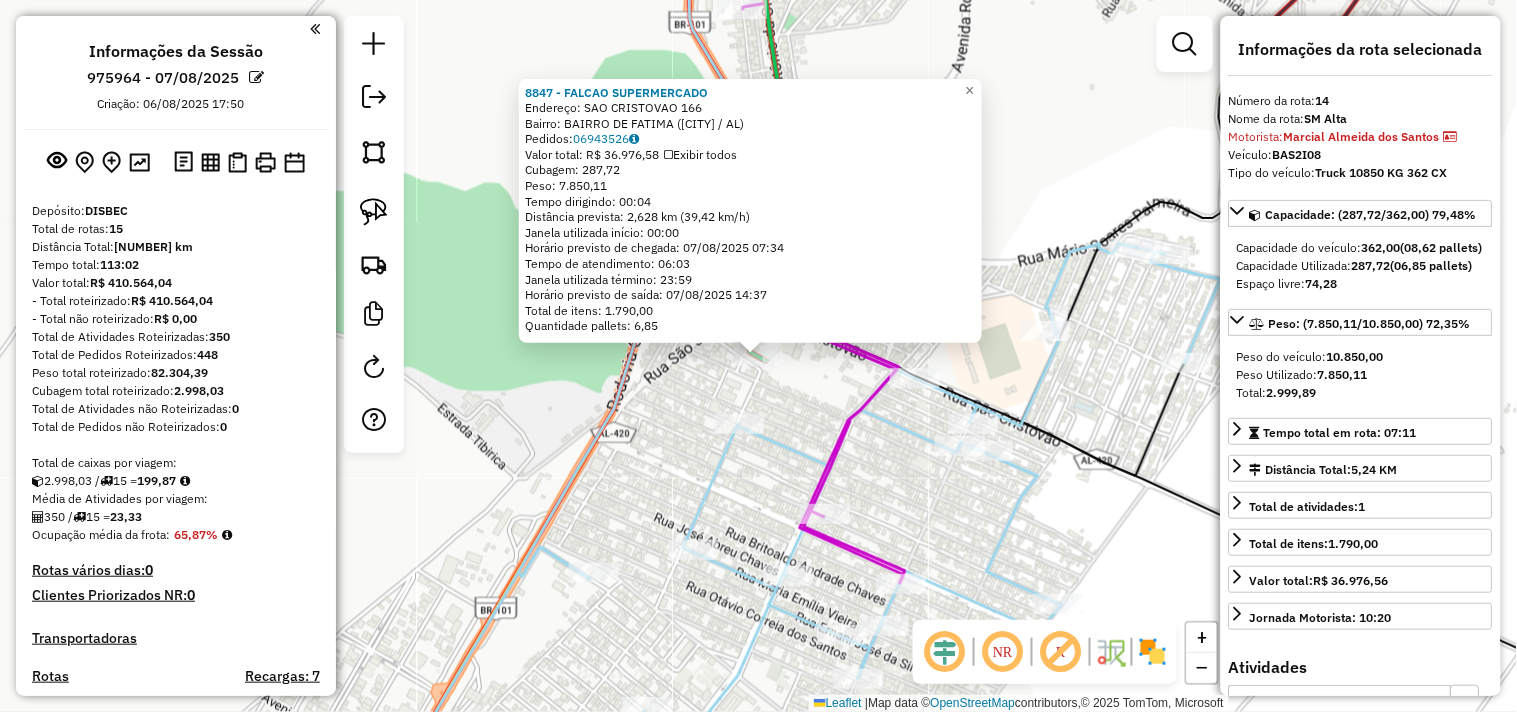 scroll, scrollTop: 0, scrollLeft: 0, axis: both 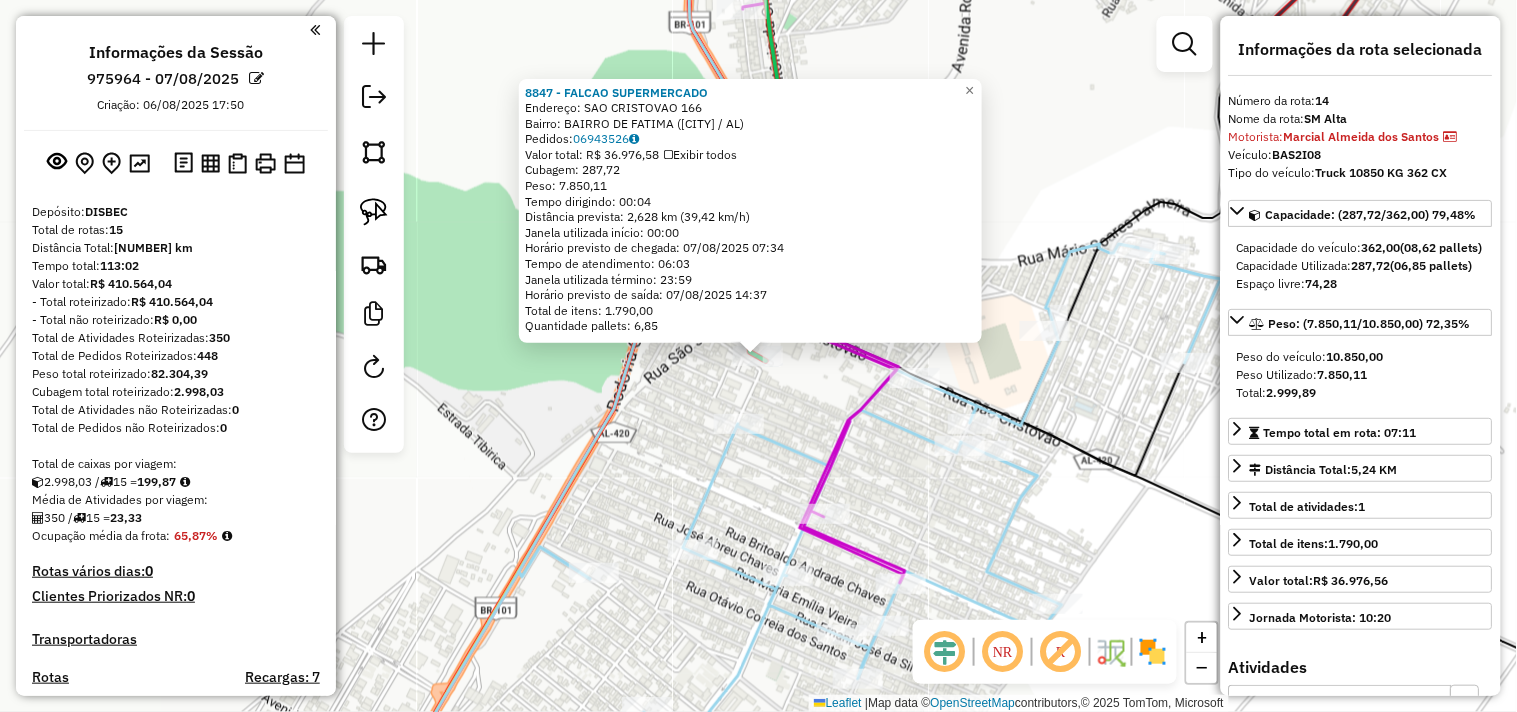 click on "8847 - FALCAO SUPERMERCADO  Endereço:  SAO CRISTOVAO 166   Bairro: BAIRRO DE FATIMA (SAO MIGUEL DOS CAMPOS / AL)   Pedidos:  06943526   Valor total: R$ 36.976,58   Exibir todos   Cubagem: 287,72  Peso: 7.850,11  Tempo dirigindo: 00:04   Distância prevista: 2,628 km (39,42 km/h)   Janela utilizada início: 00:00   Horário previsto de chegada: 07/08/2025 07:34   Tempo de atendimento: 06:03   Janela utilizada término: 23:59   Horário previsto de saída: 07/08/2025 14:37   Total de itens: 1.790,00   Quantidade pallets: 6,85  × Janela de atendimento Grade de atendimento Capacidade Transportadoras Veículos Cliente Pedidos  Rotas Selecione os dias de semana para filtrar as janelas de atendimento  Seg   Ter   Qua   Qui   Sex   Sáb   Dom  Informe o período da janela de atendimento: De: Até:  Filtrar exatamente a janela do cliente  Considerar janela de atendimento padrão  Selecione os dias de semana para filtrar as grades de atendimento  Seg   Ter   Qua   Qui   Sex   Sáb   Dom   Peso mínimo:   De:   Até:" 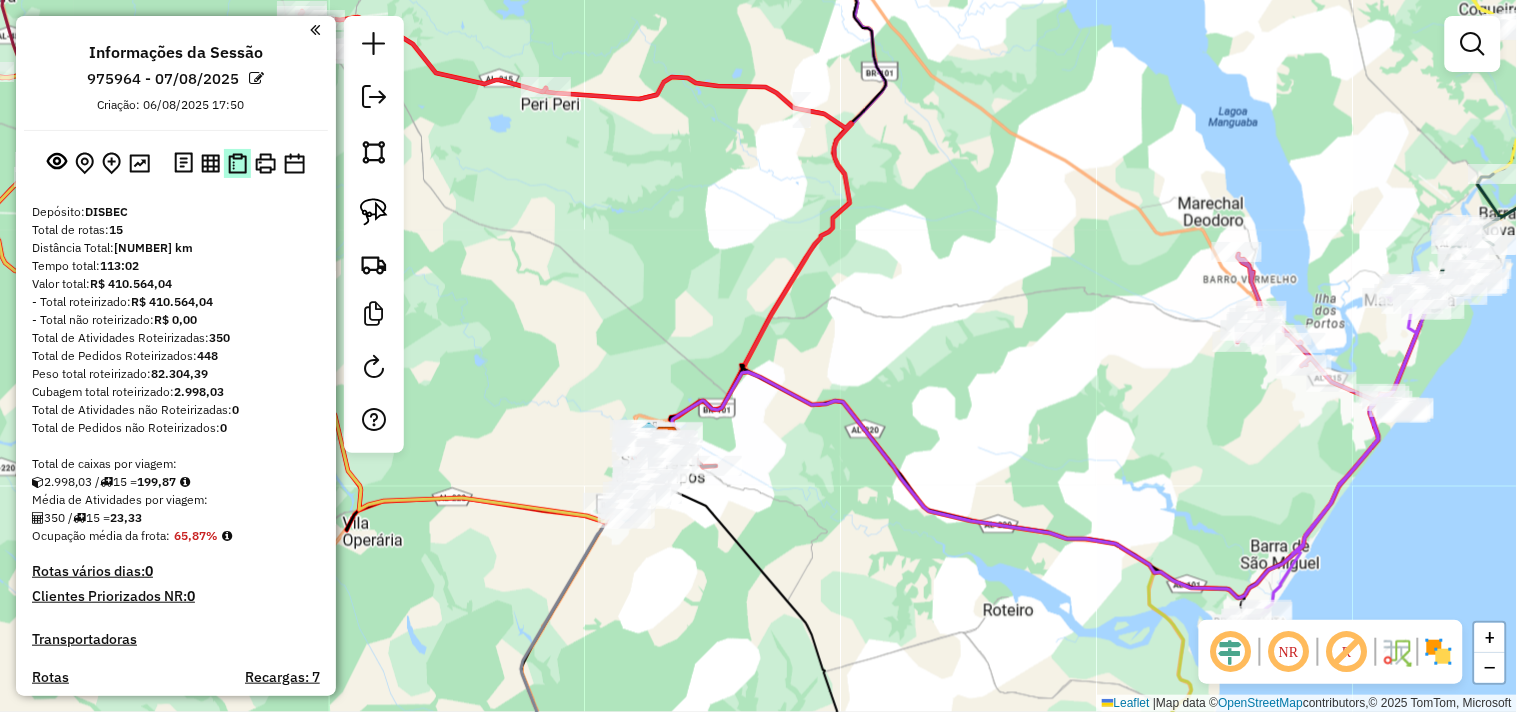 click at bounding box center [237, 163] 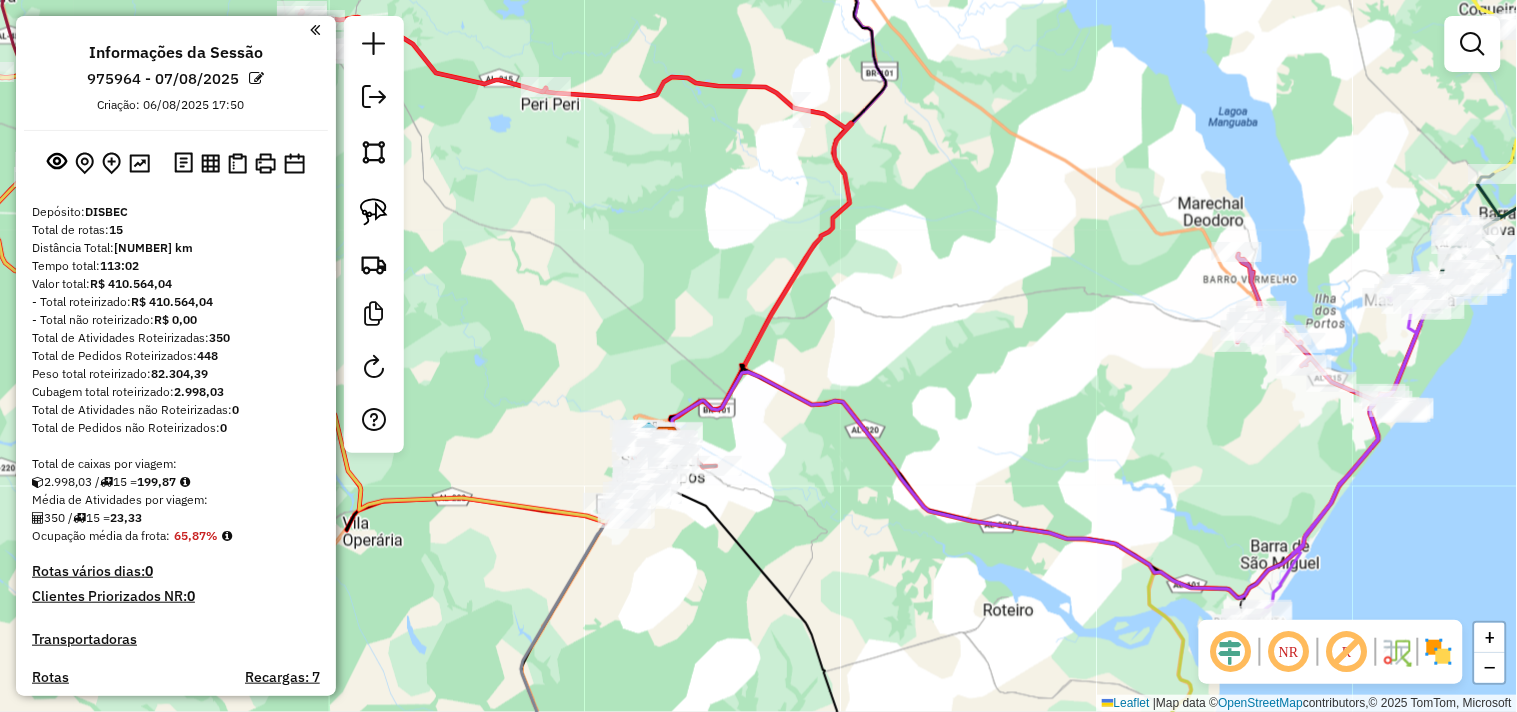 scroll, scrollTop: 444, scrollLeft: 0, axis: vertical 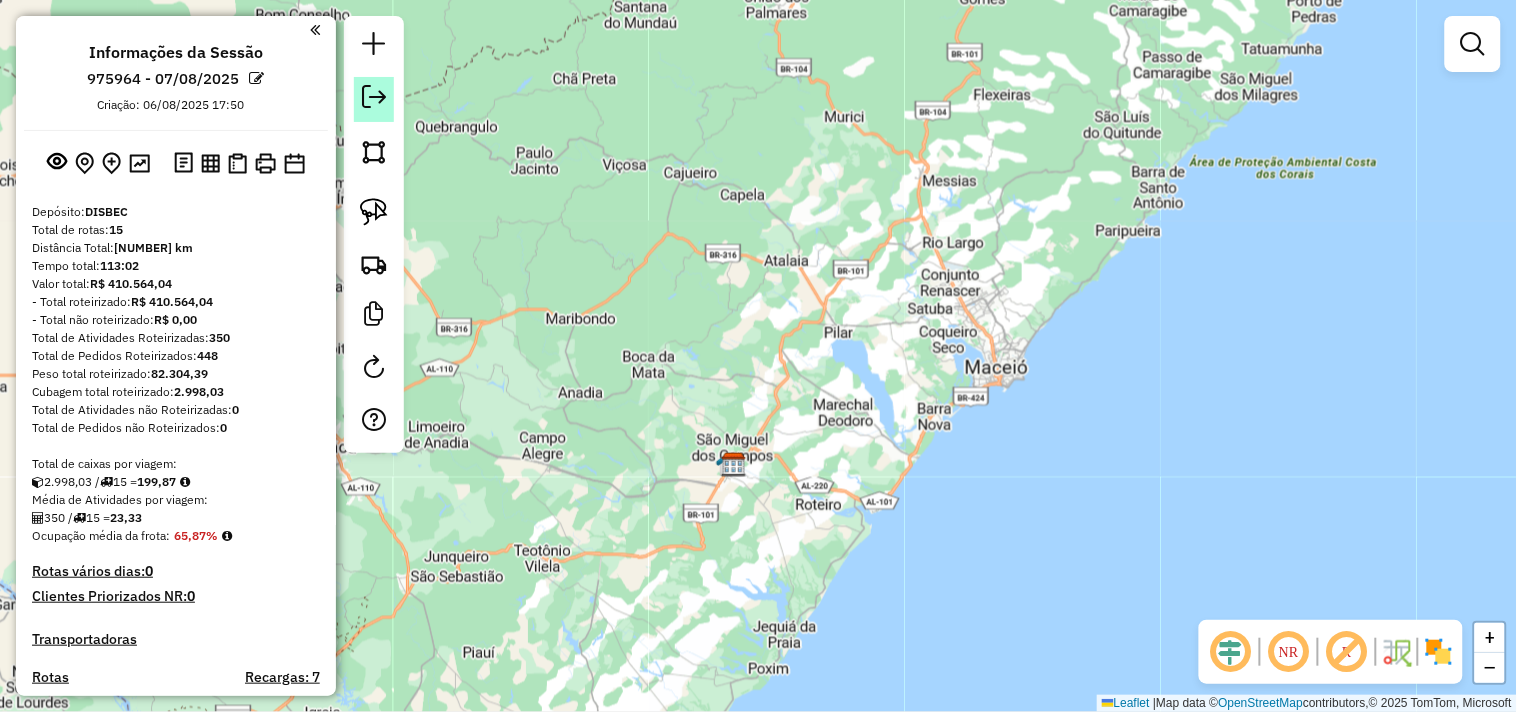 click 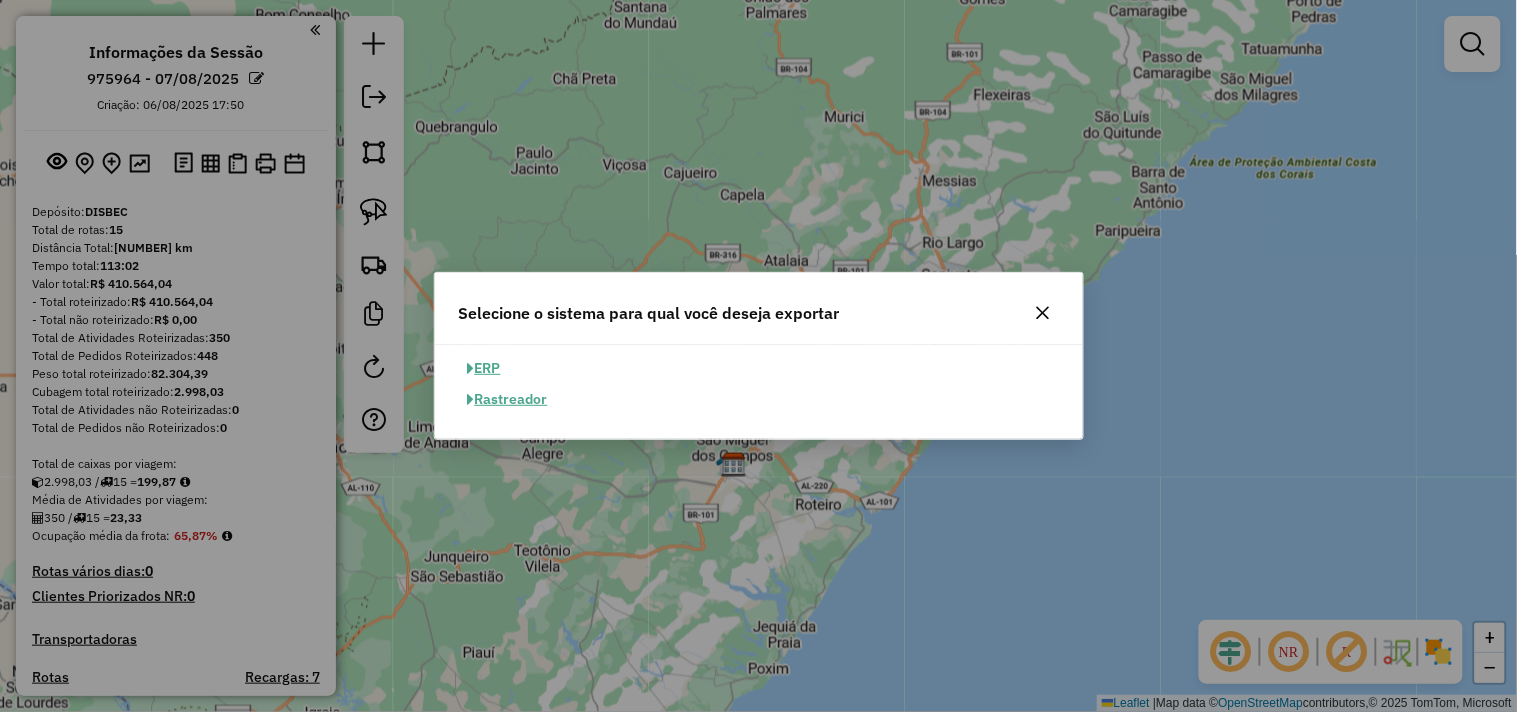 click on "ERP" 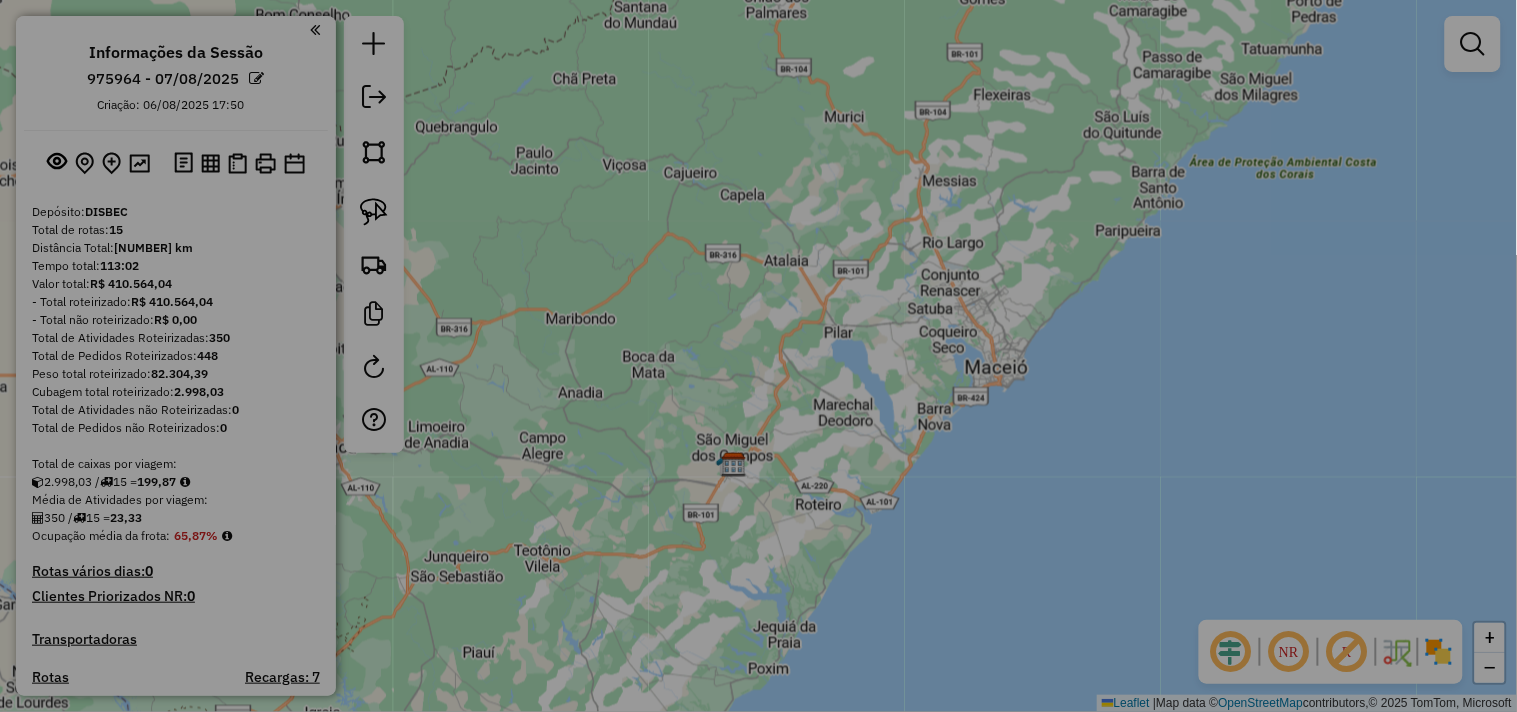 select on "**" 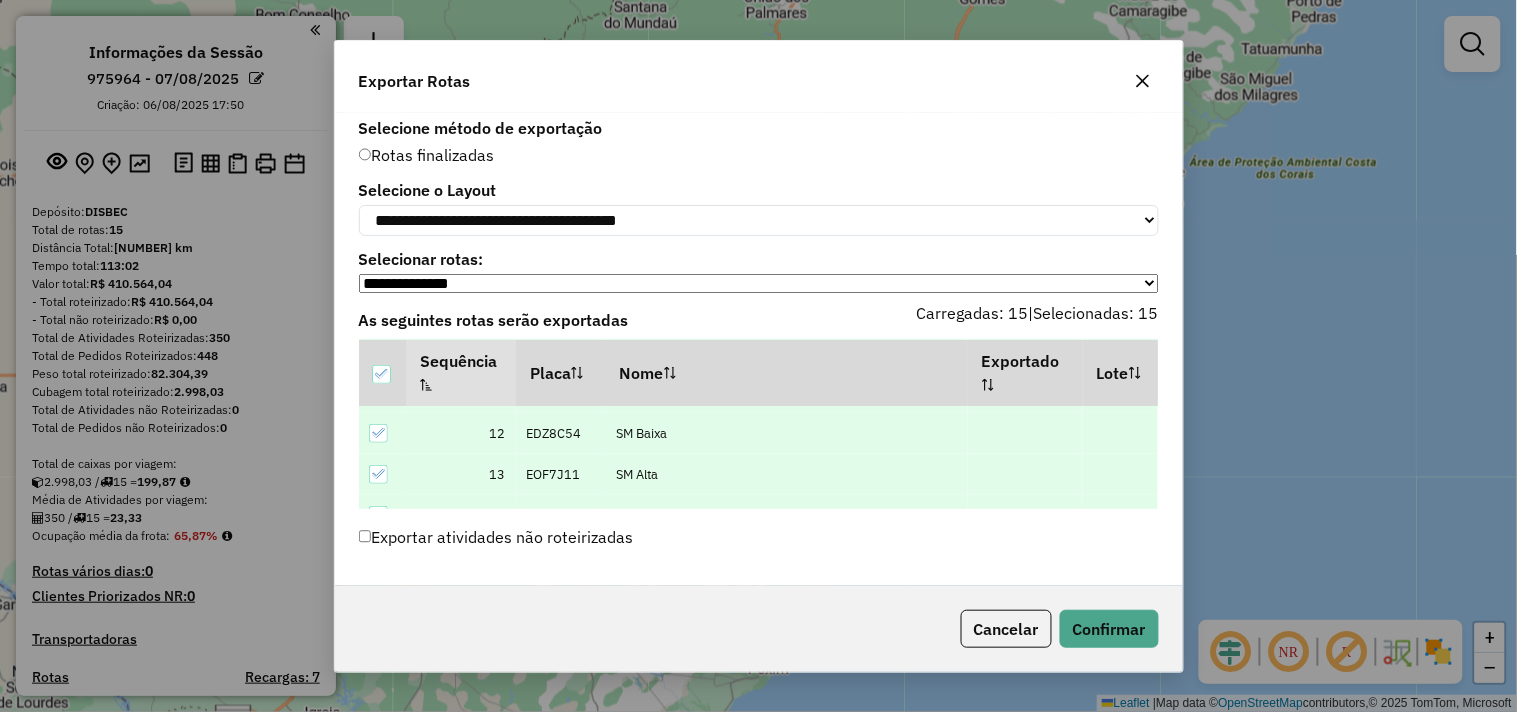 scroll, scrollTop: 515, scrollLeft: 0, axis: vertical 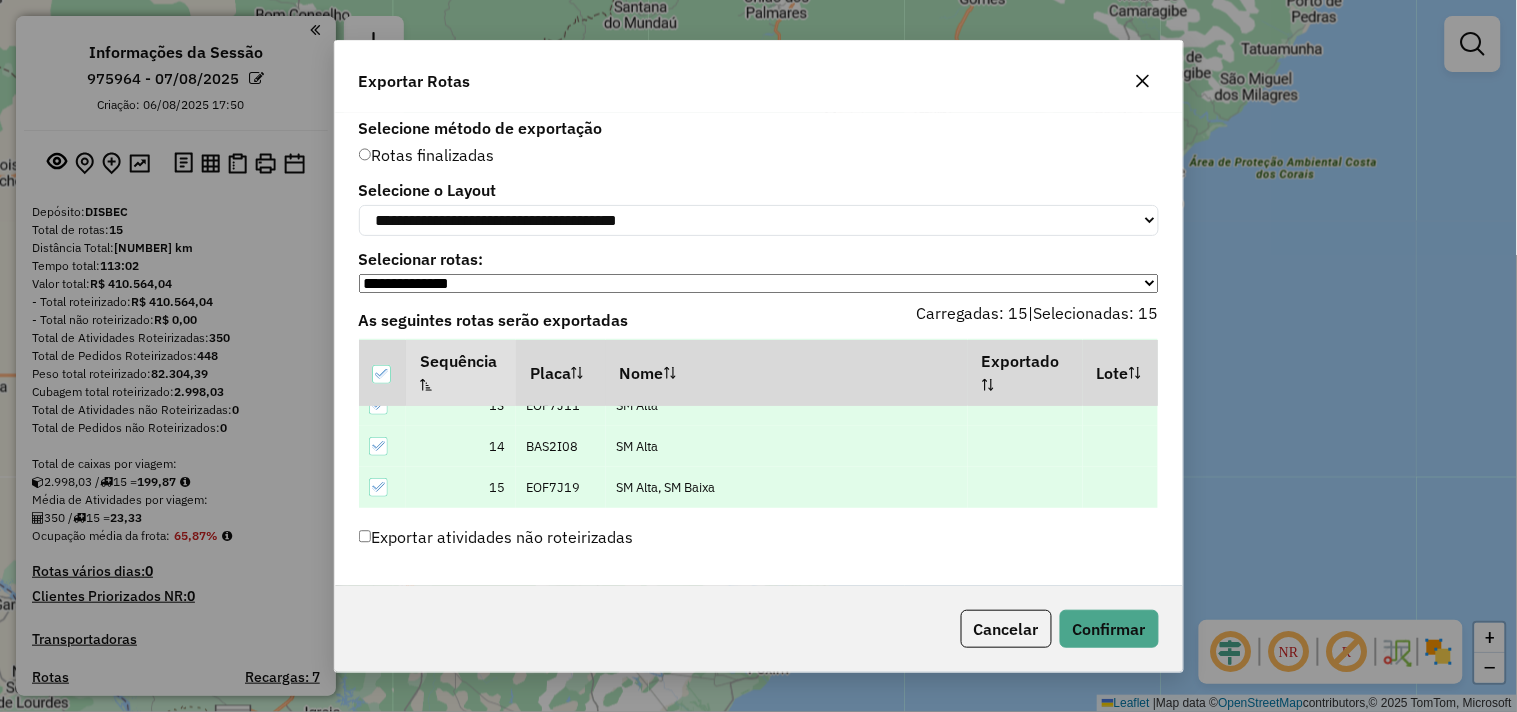 click on "Cancelar   Confirmar" 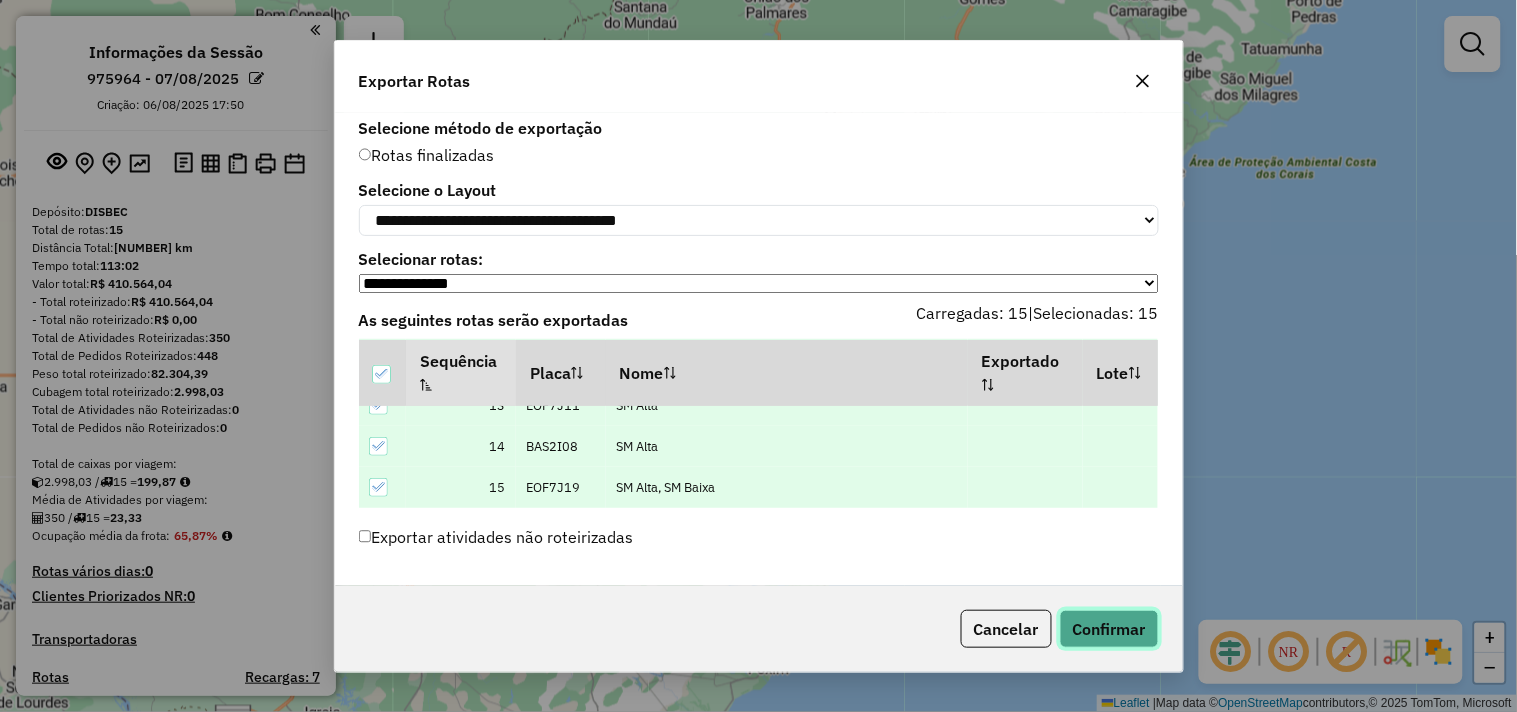 click on "Confirmar" 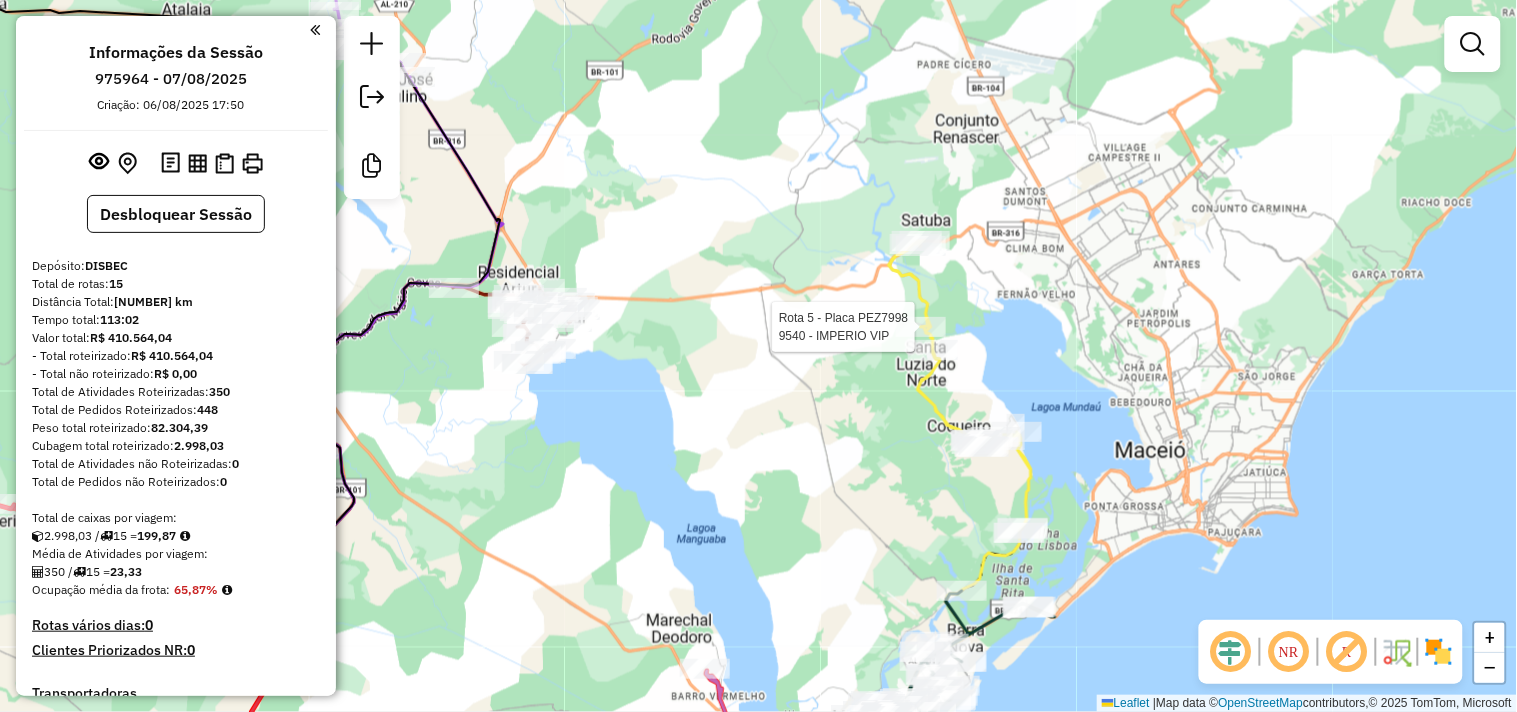 select on "*********" 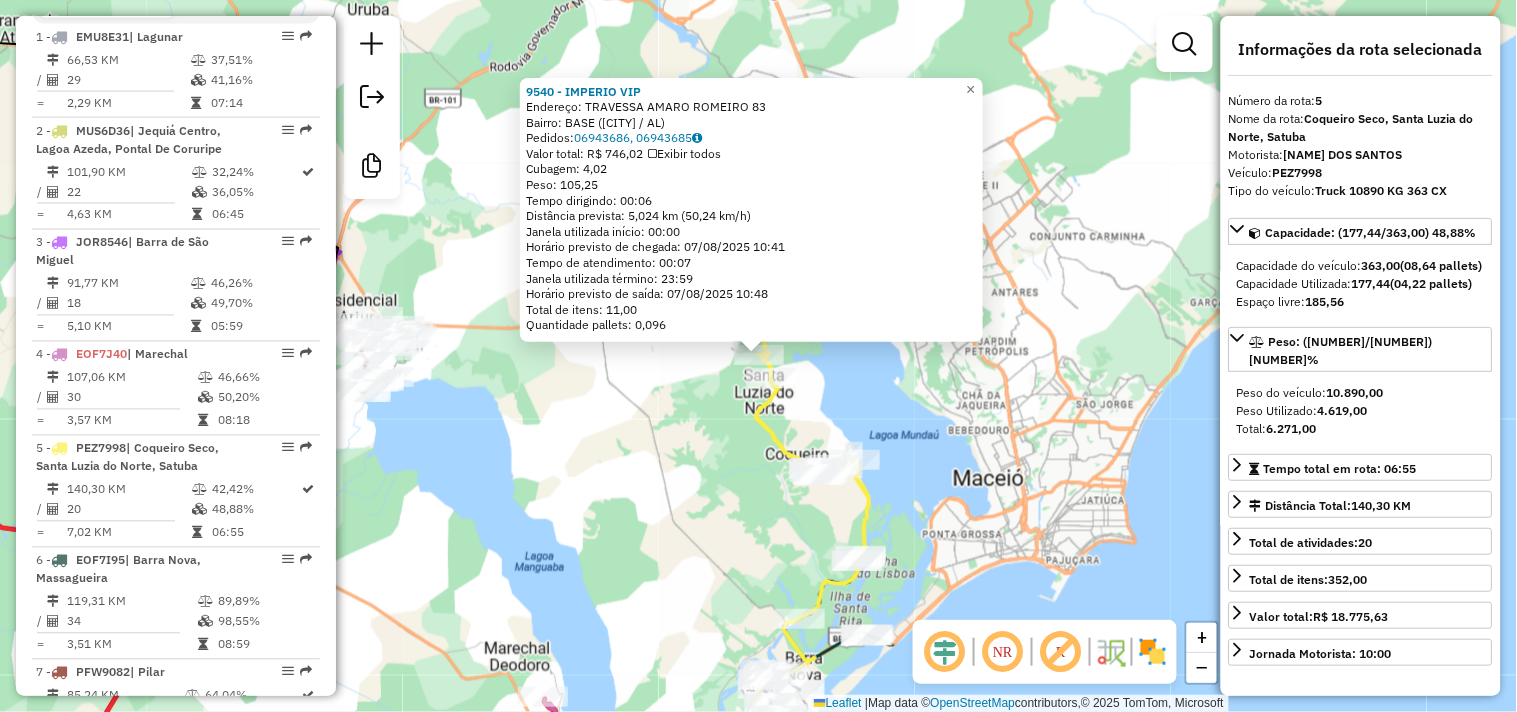 scroll, scrollTop: 1198, scrollLeft: 0, axis: vertical 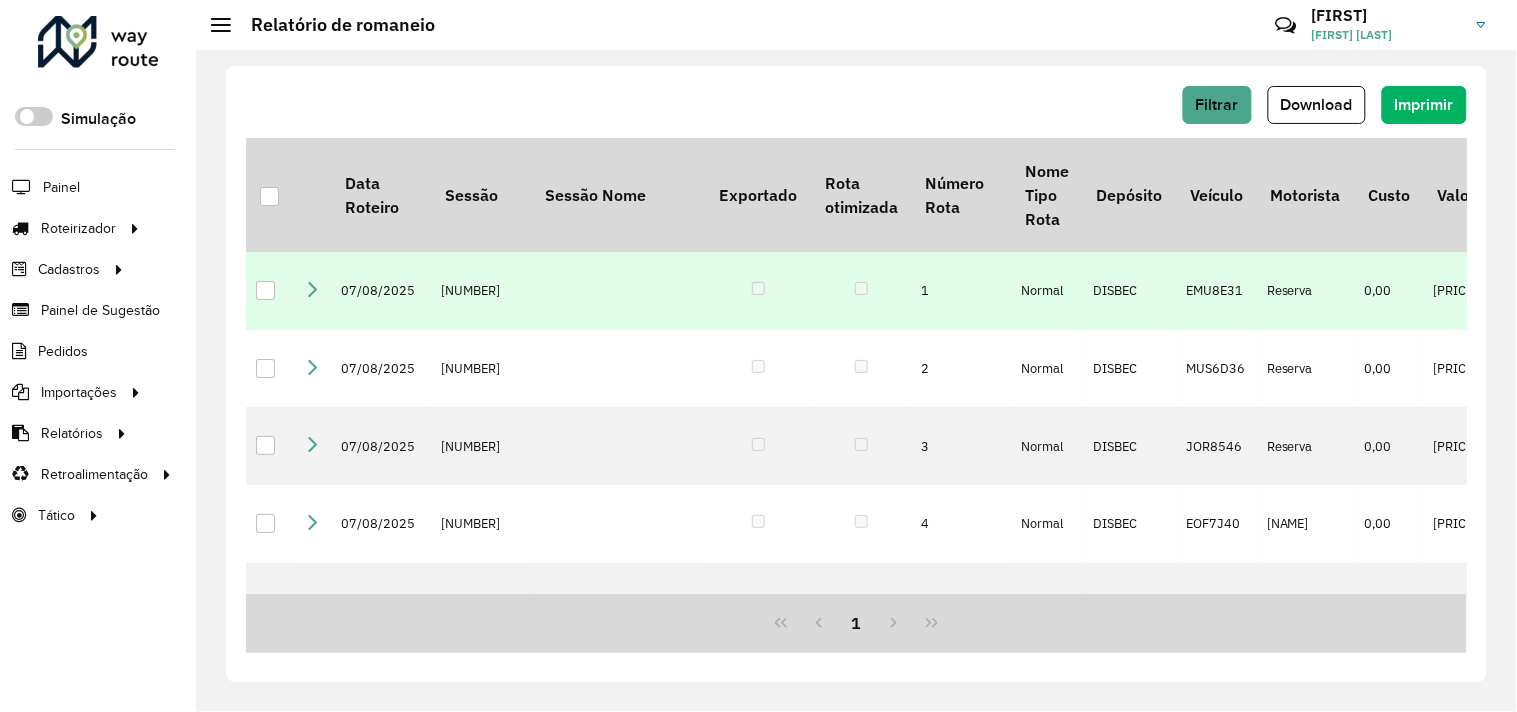 click at bounding box center (312, 291) 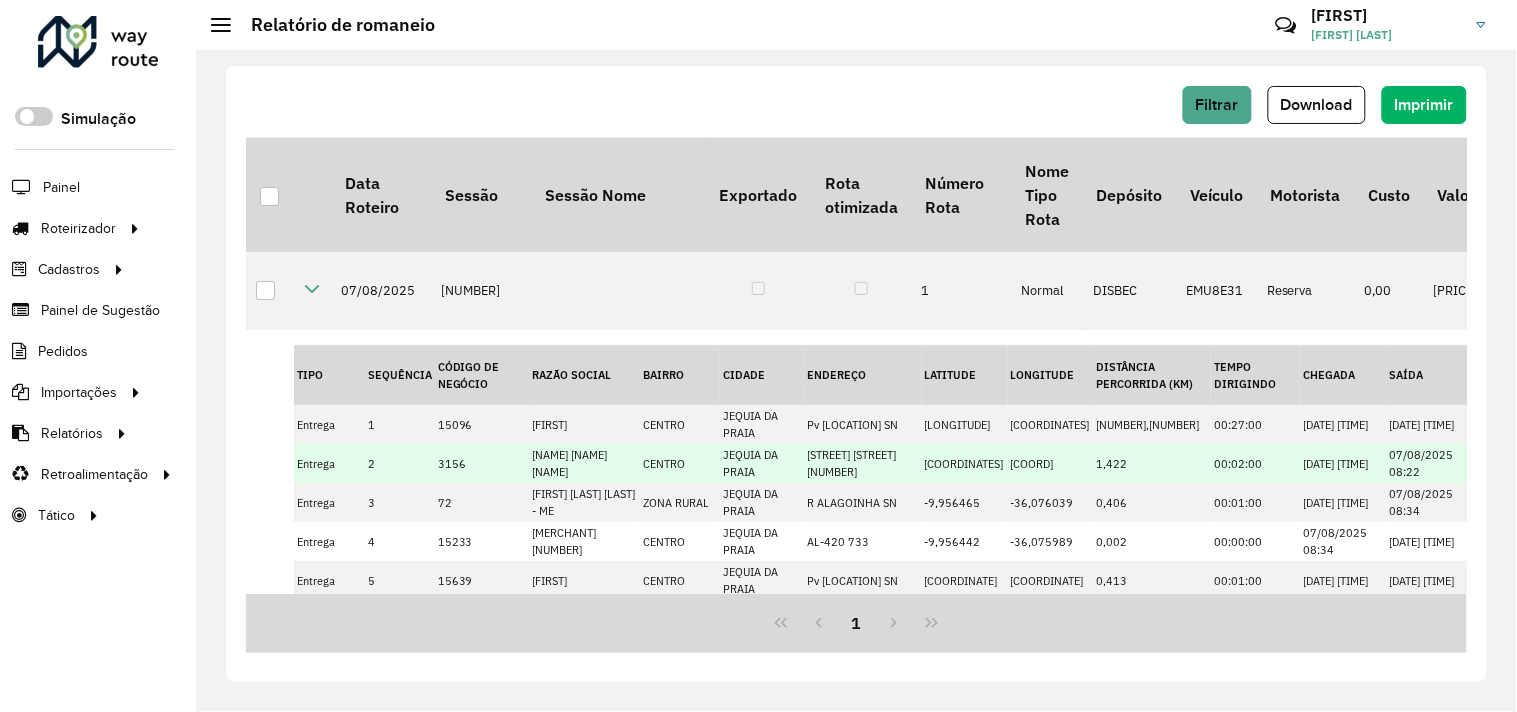 scroll, scrollTop: 0, scrollLeft: 0, axis: both 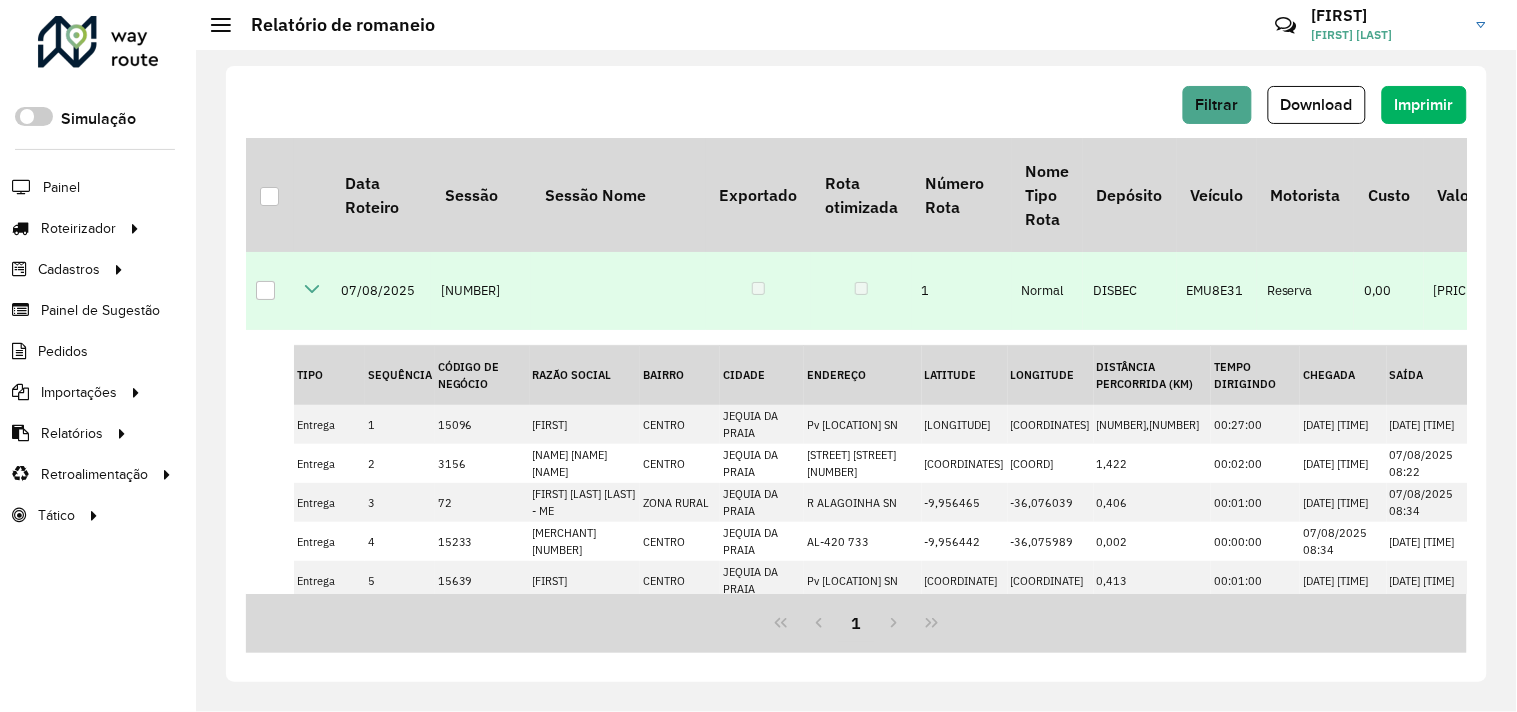 click at bounding box center (312, 289) 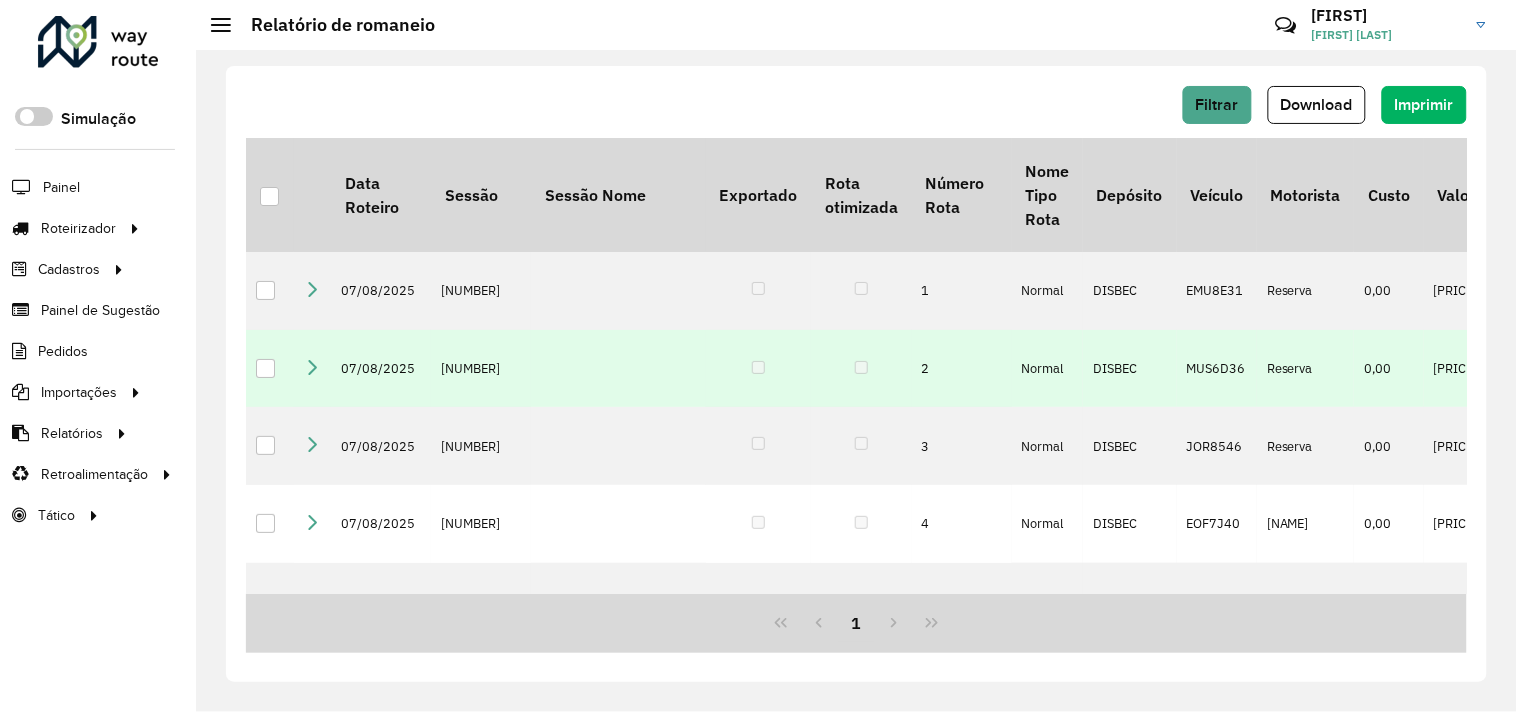 click at bounding box center [312, 367] 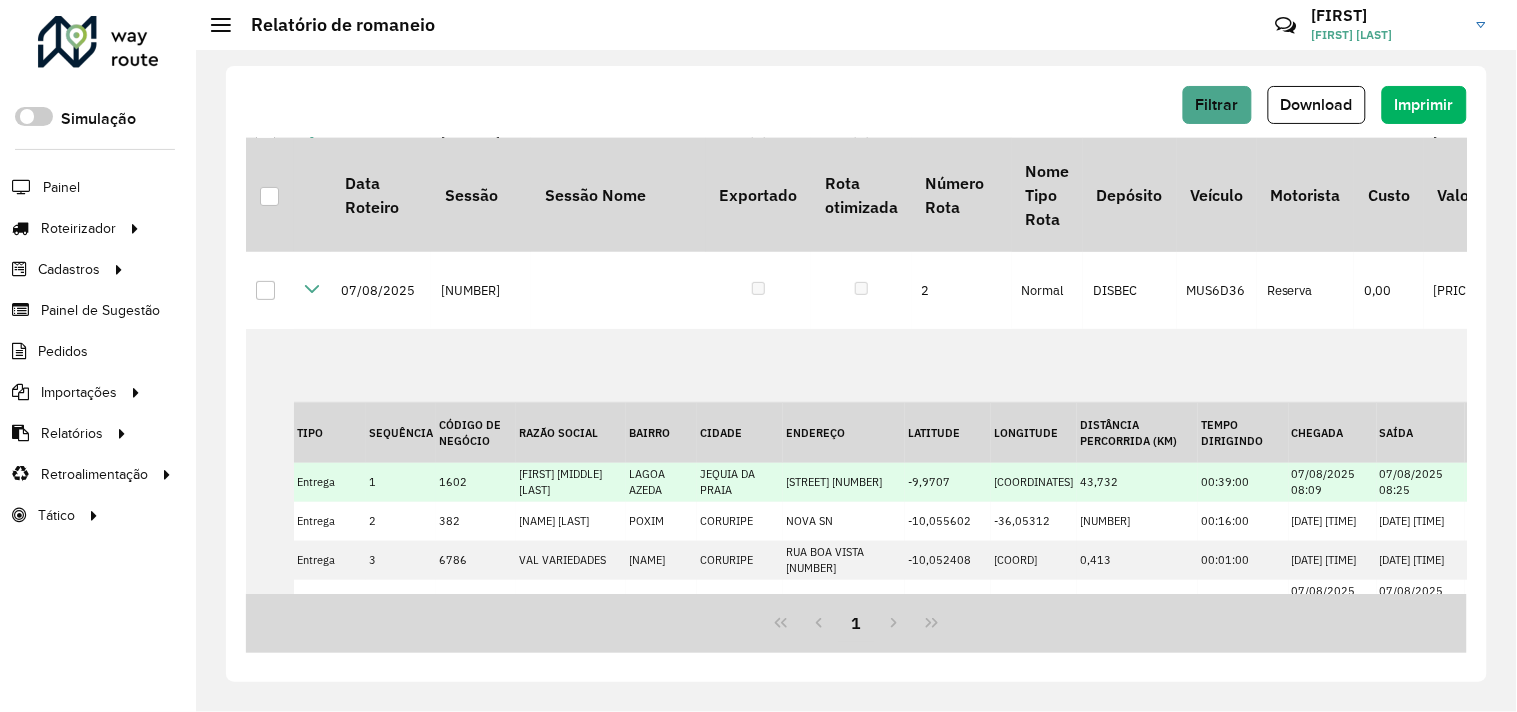 scroll, scrollTop: 0, scrollLeft: 0, axis: both 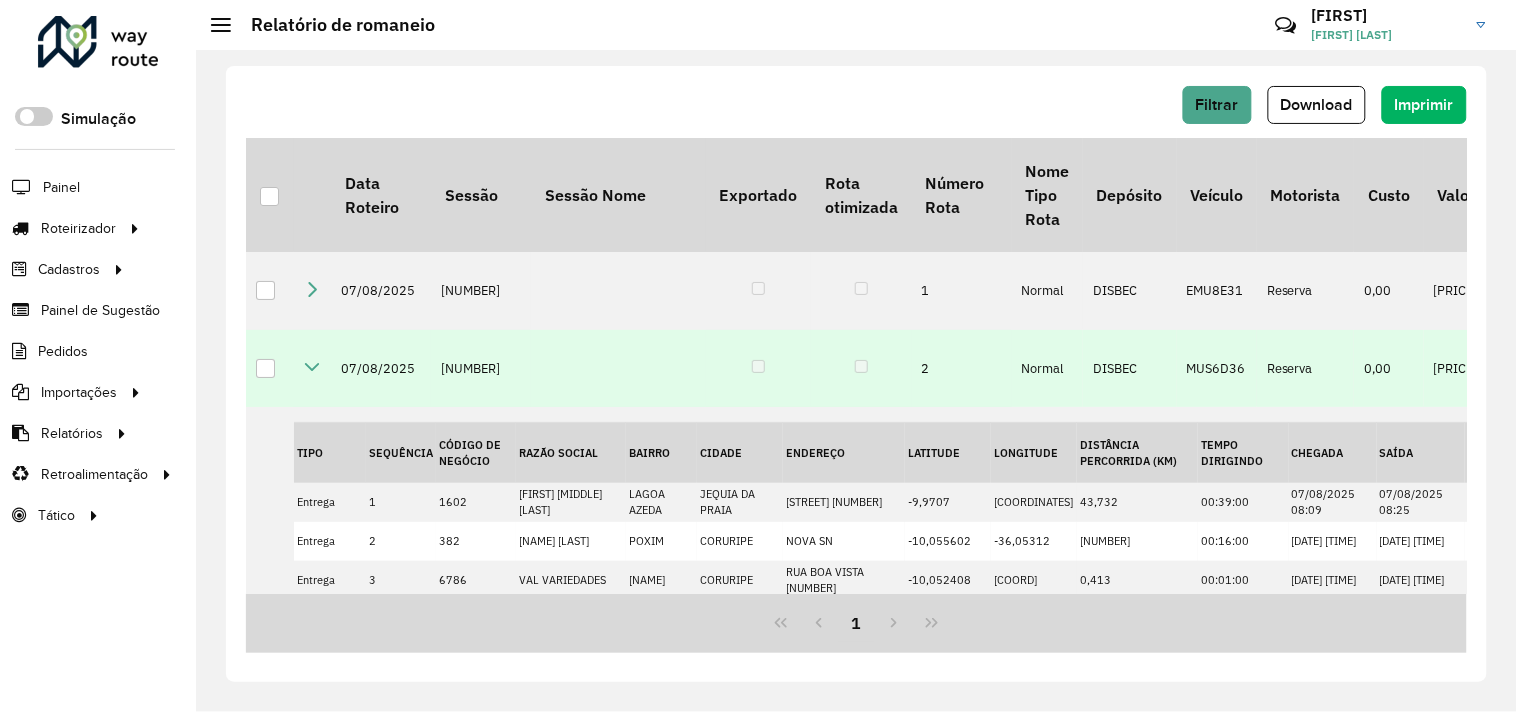click at bounding box center (312, 367) 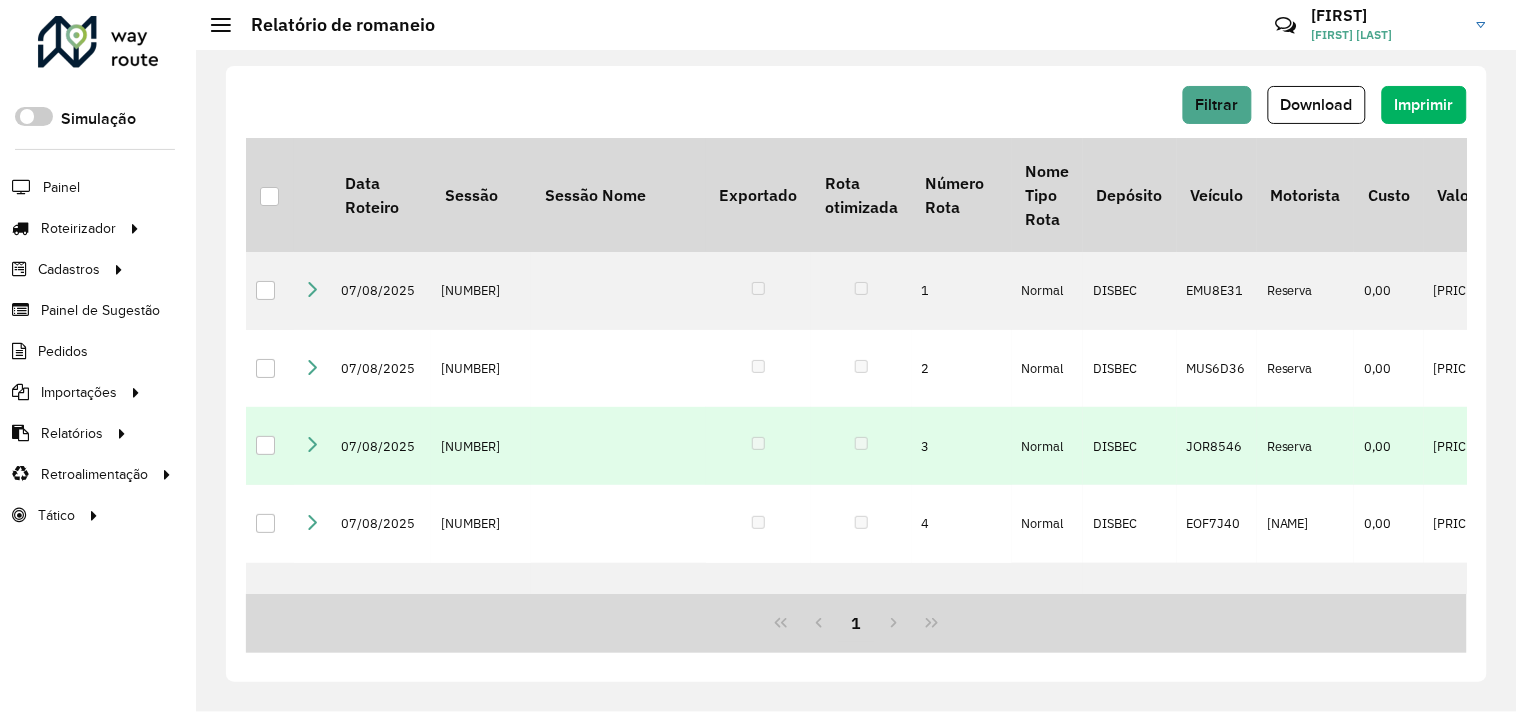 click at bounding box center [312, 444] 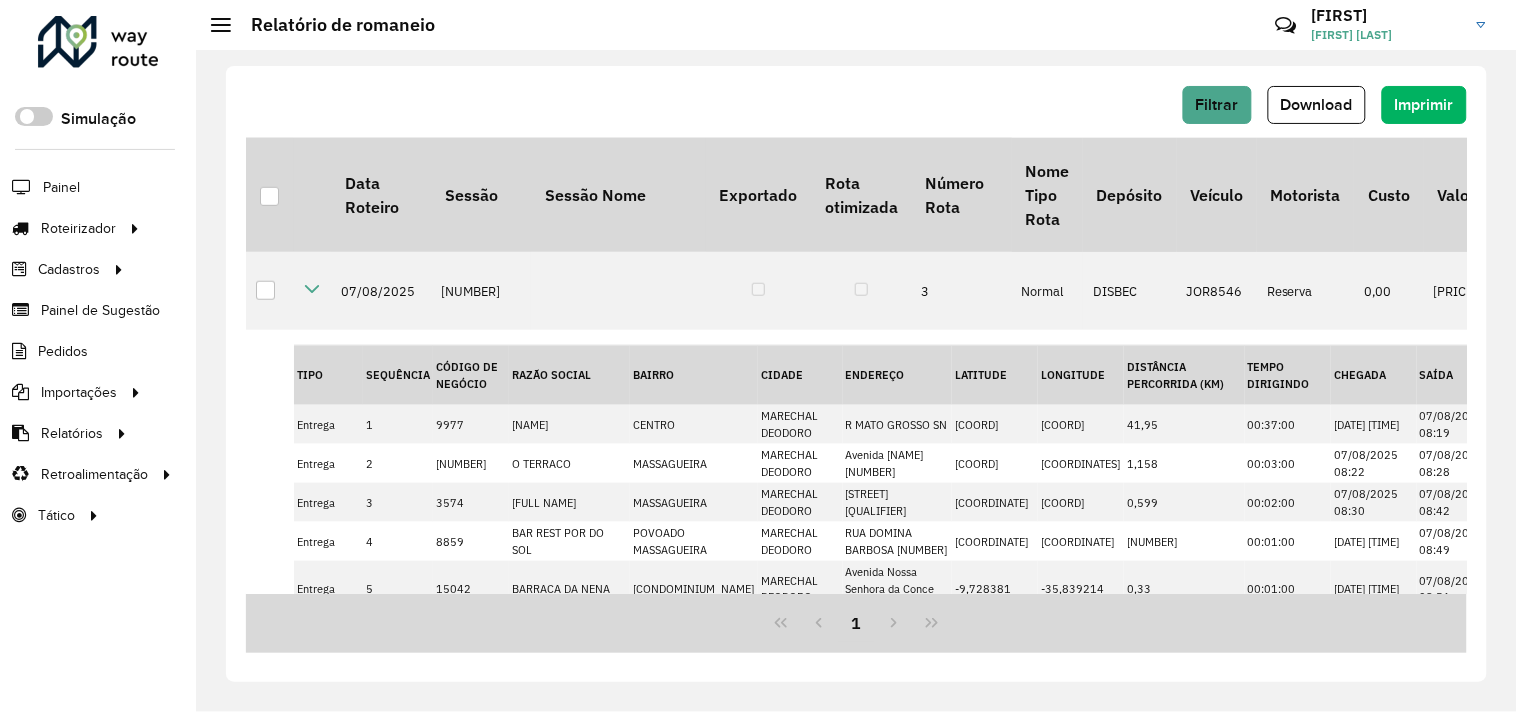 scroll, scrollTop: 71, scrollLeft: 0, axis: vertical 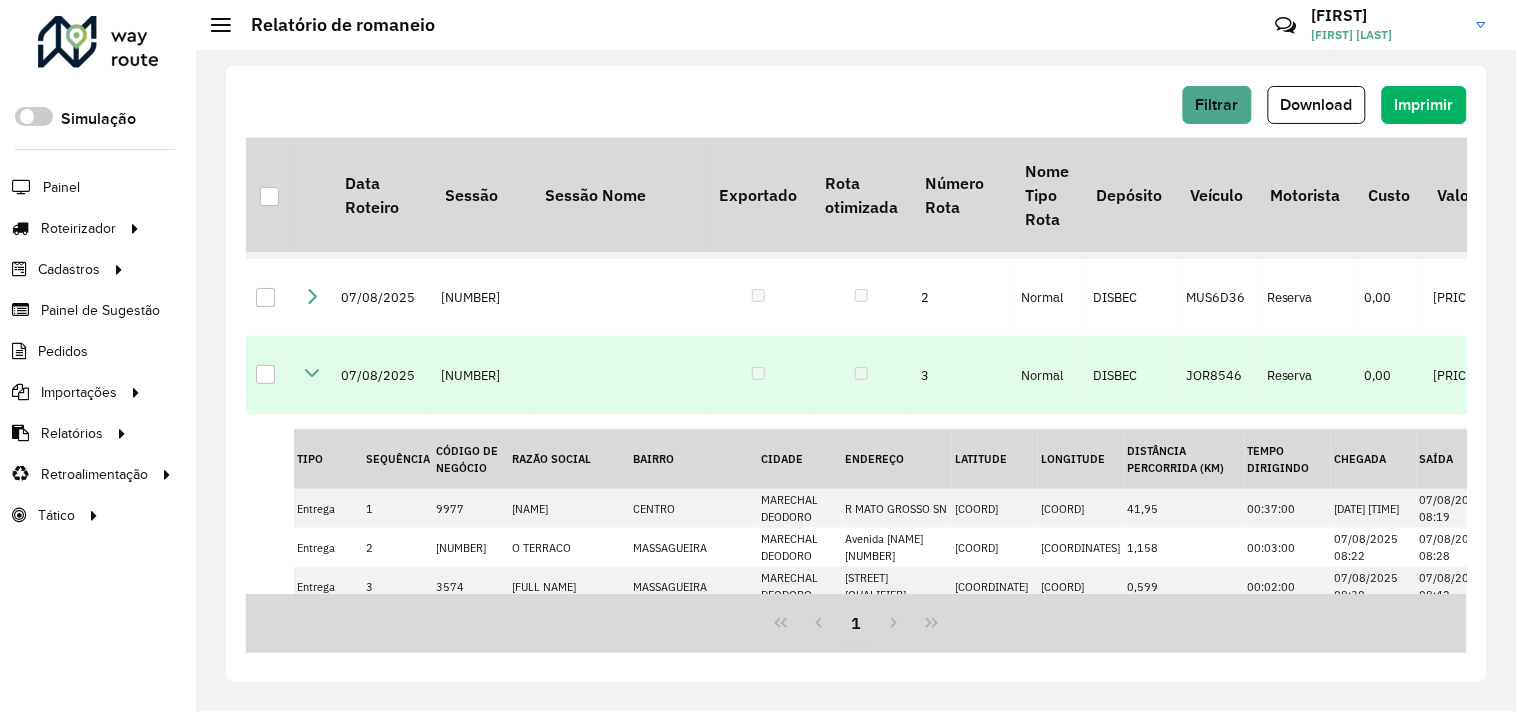 click at bounding box center [312, 373] 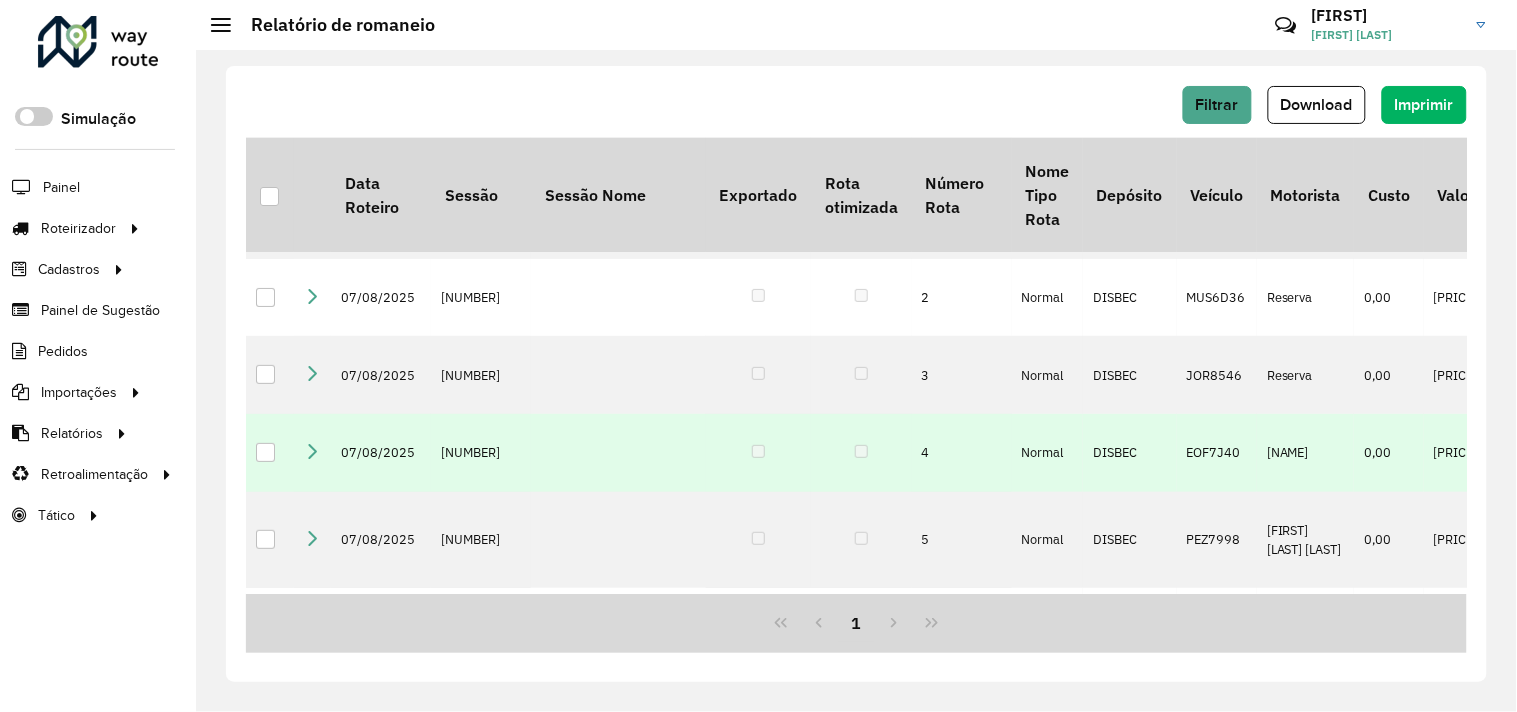 click at bounding box center (312, 451) 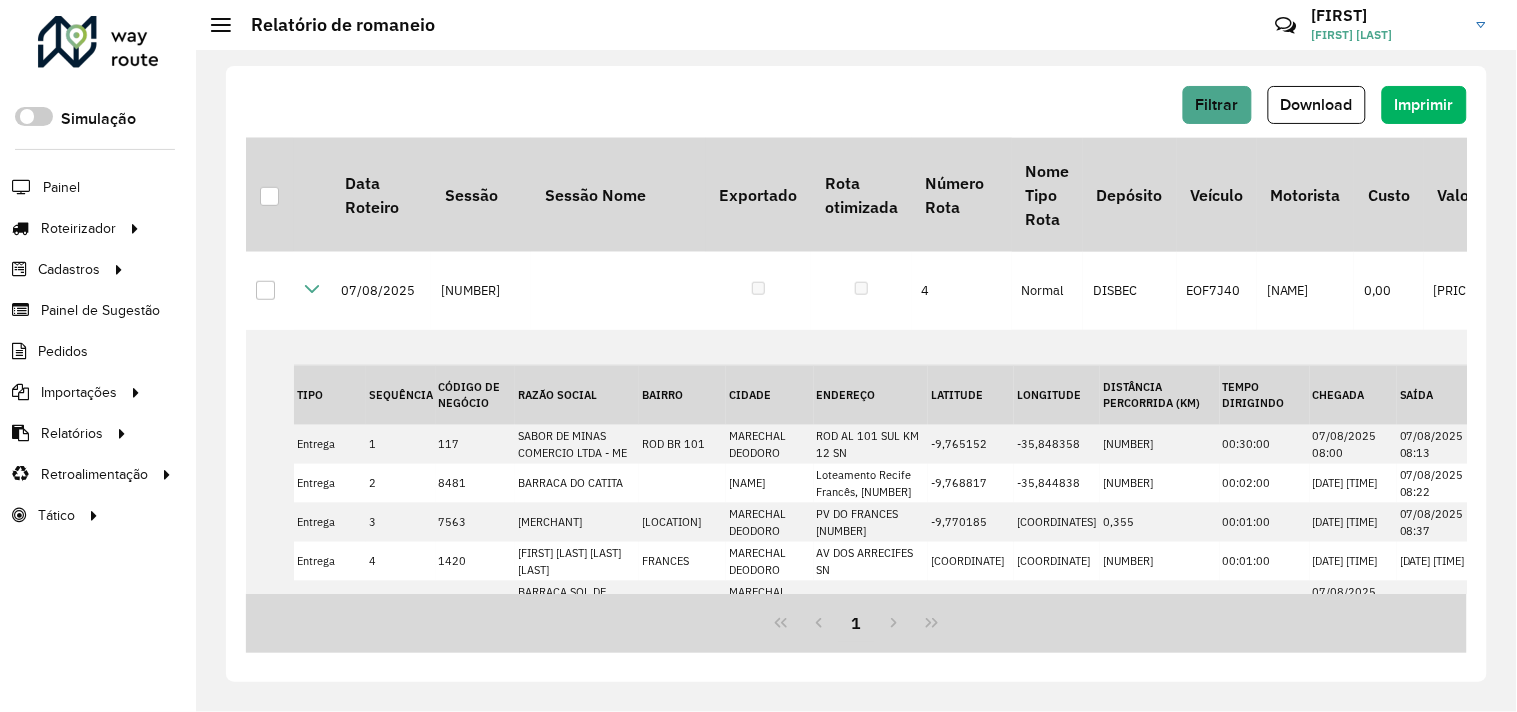 scroll, scrollTop: 0, scrollLeft: 0, axis: both 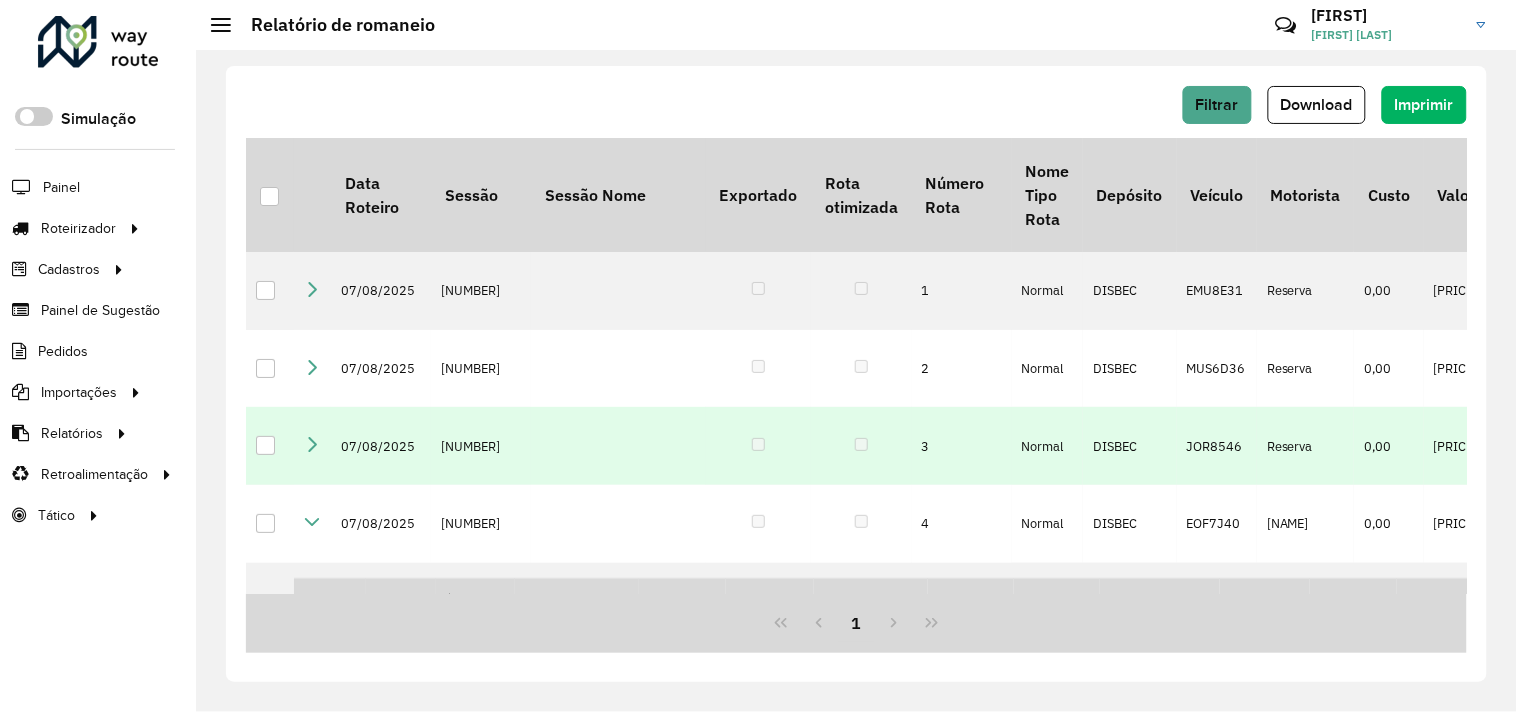 click at bounding box center [312, 444] 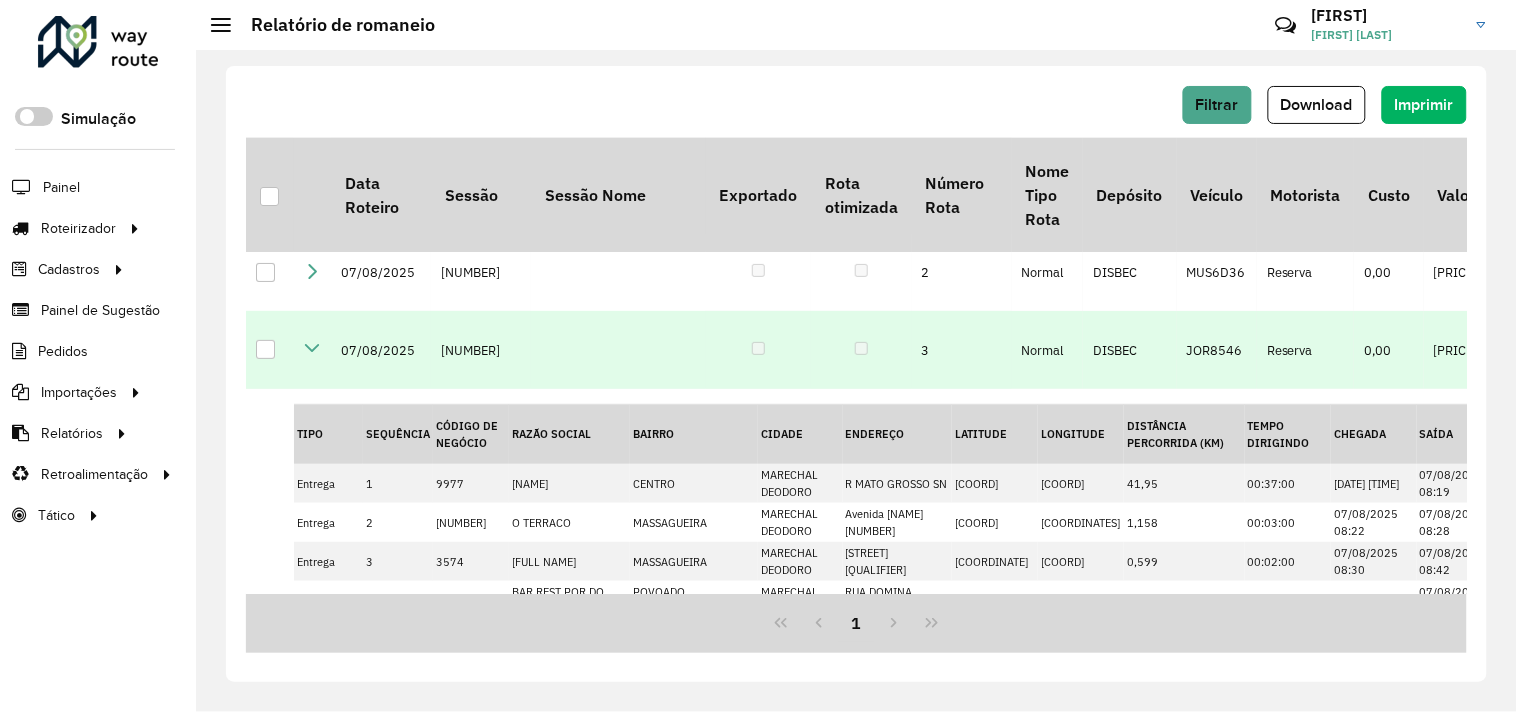 scroll, scrollTop: 222, scrollLeft: 0, axis: vertical 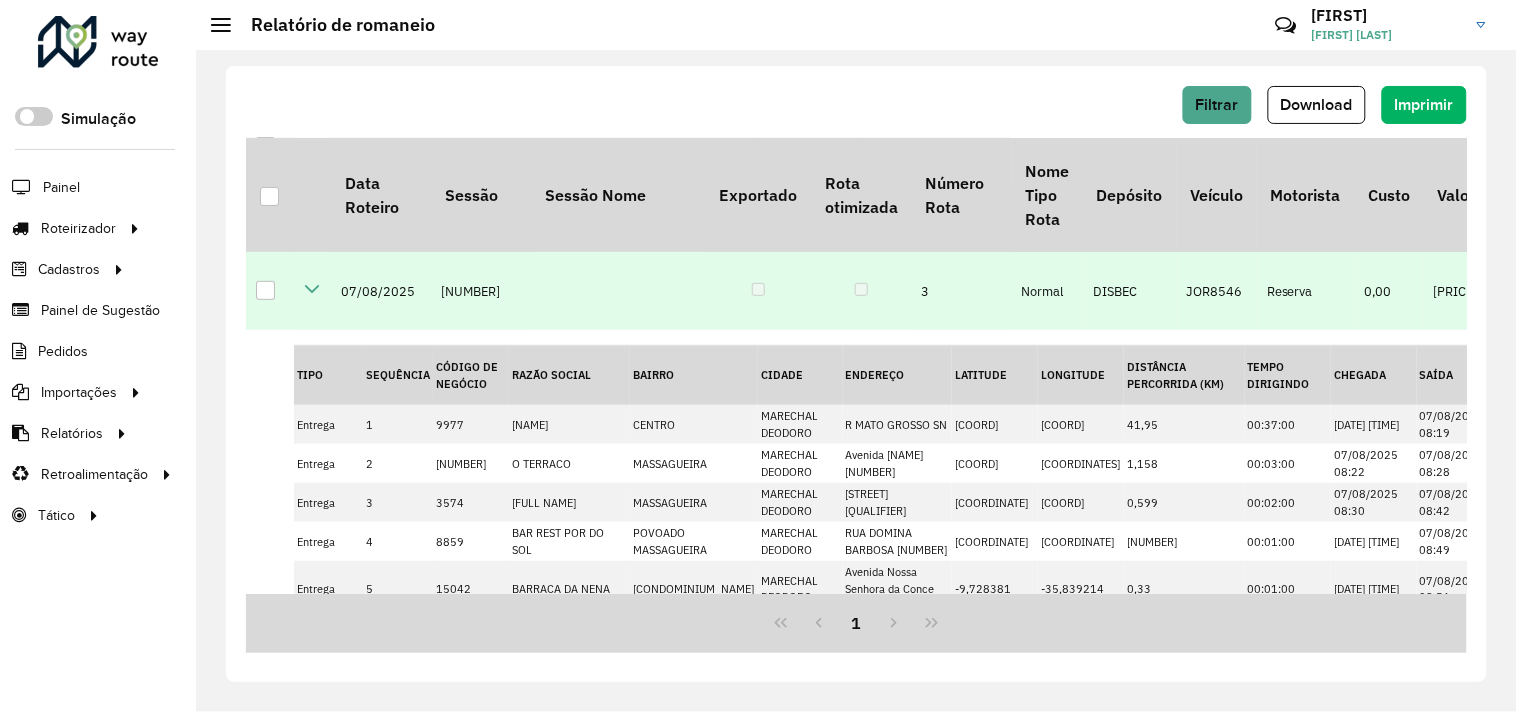 click at bounding box center (312, 289) 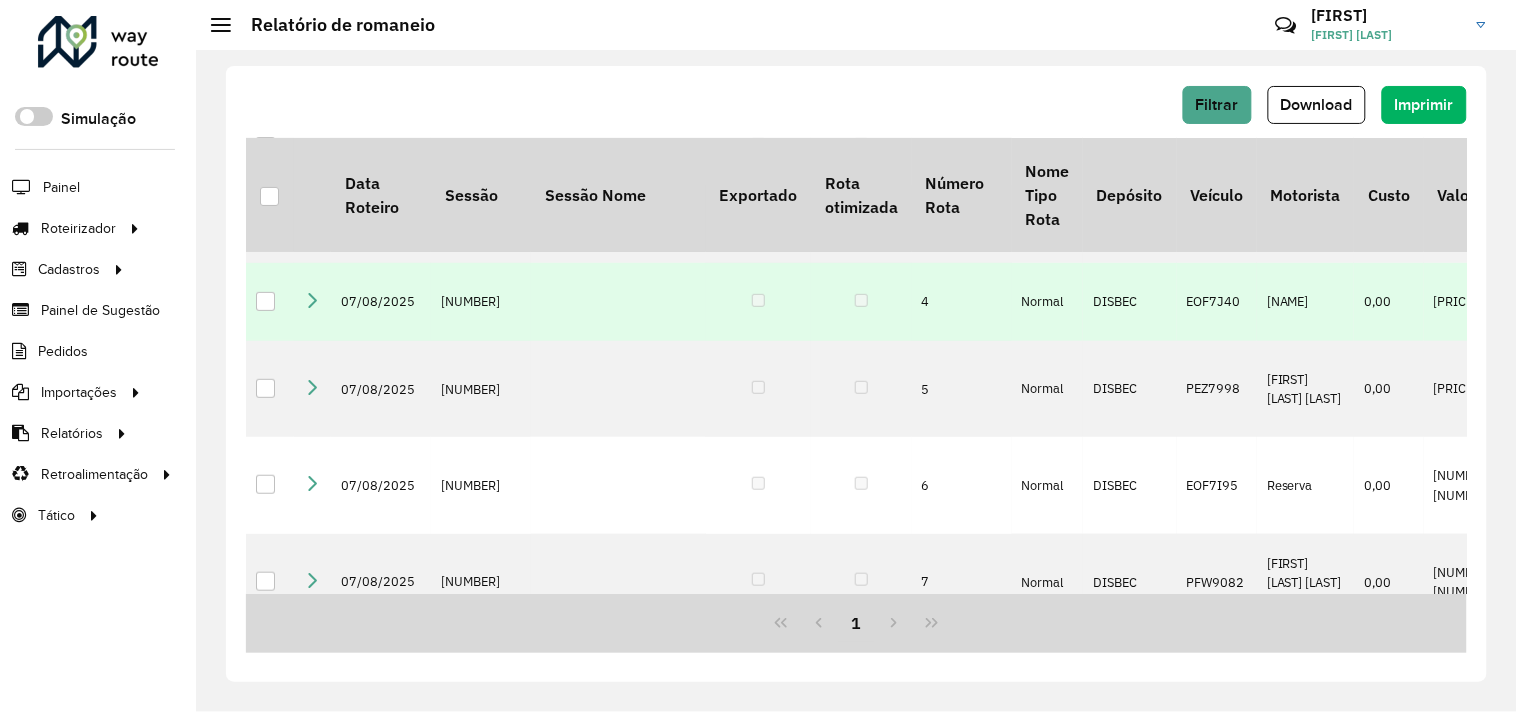 click at bounding box center [312, 300] 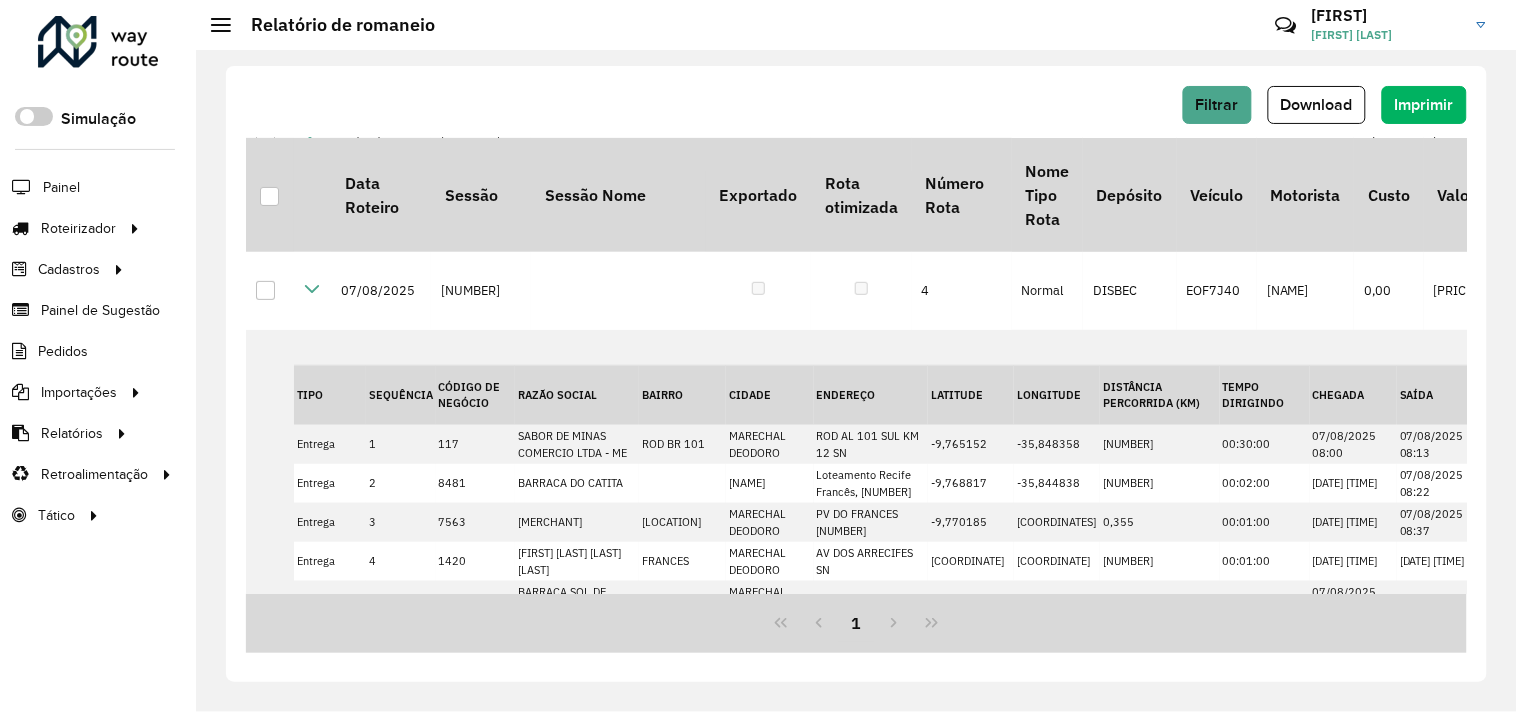 scroll, scrollTop: 238, scrollLeft: 0, axis: vertical 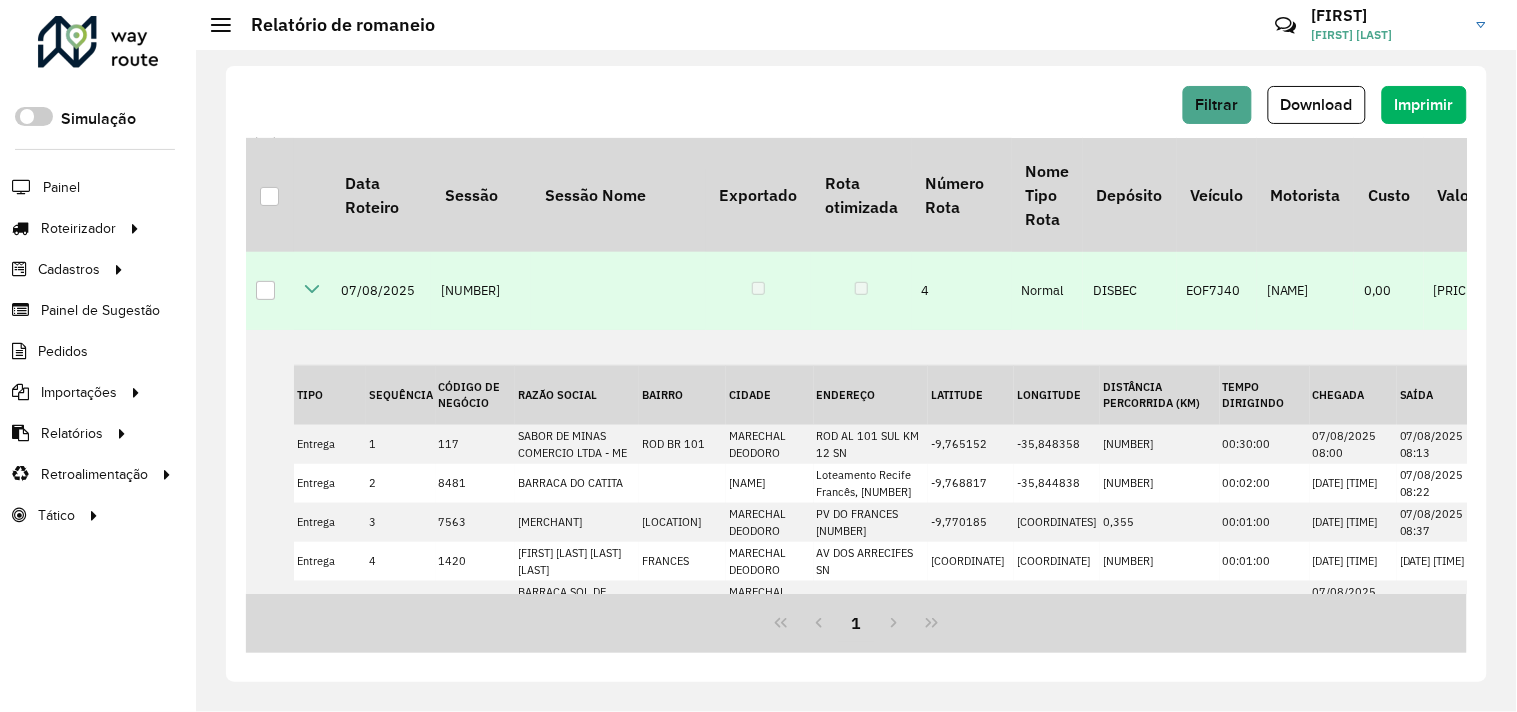click at bounding box center (312, 289) 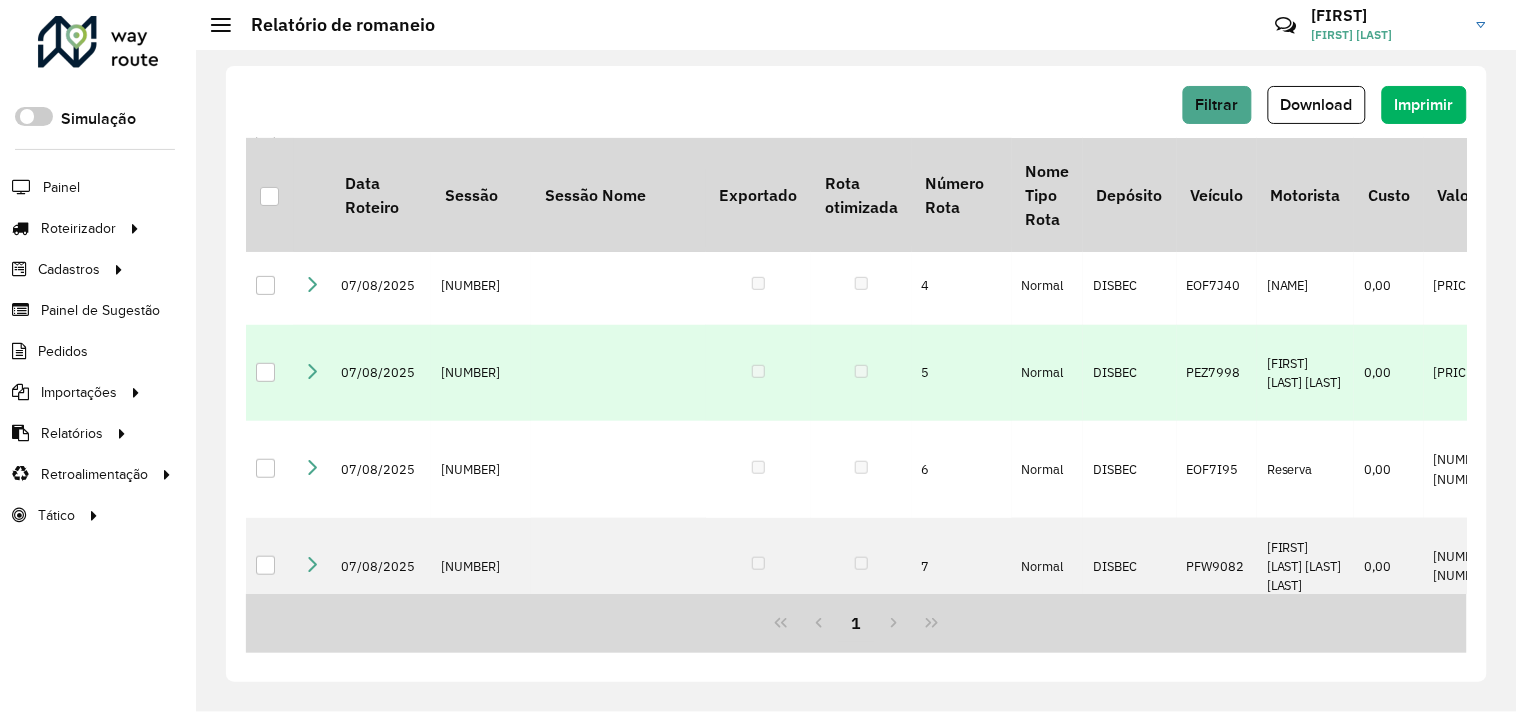 click at bounding box center (312, 371) 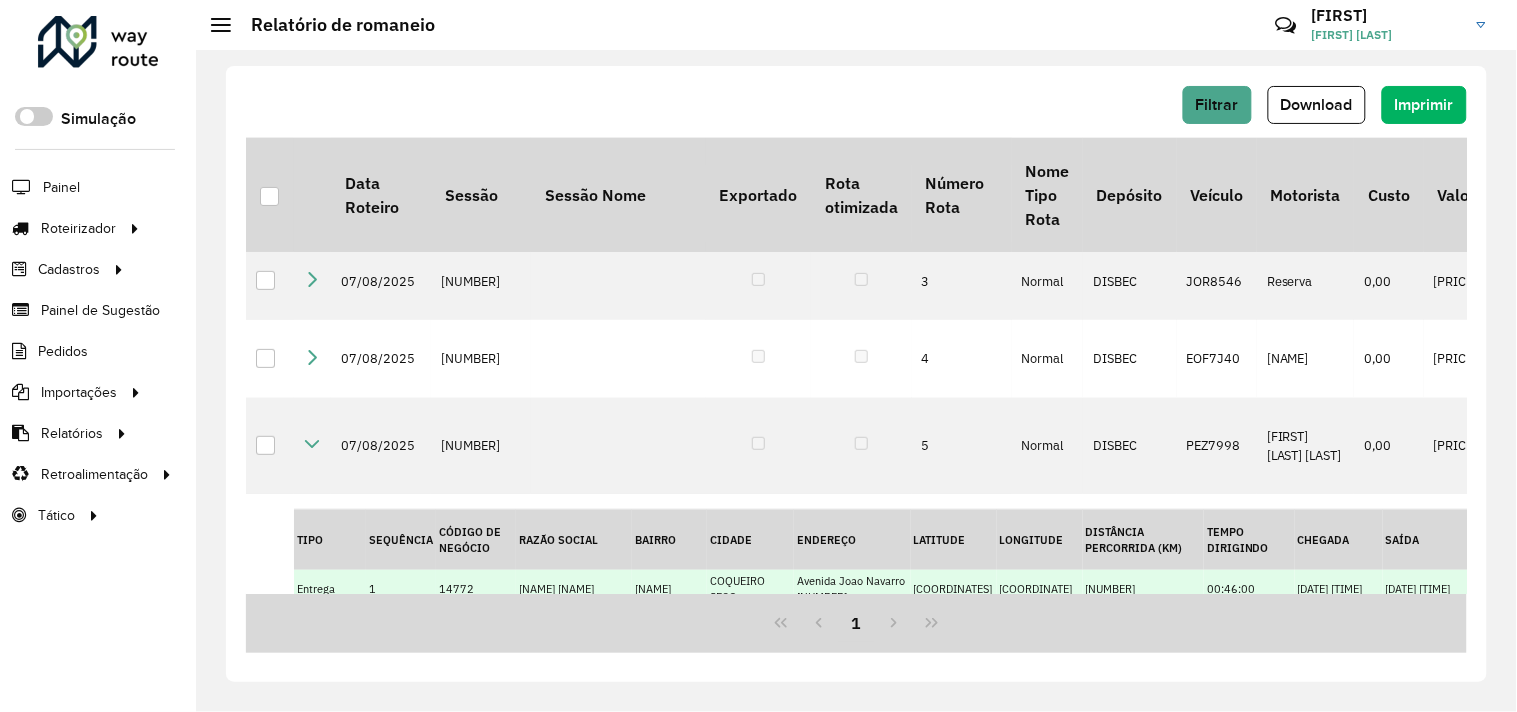 scroll, scrollTop: 387, scrollLeft: 0, axis: vertical 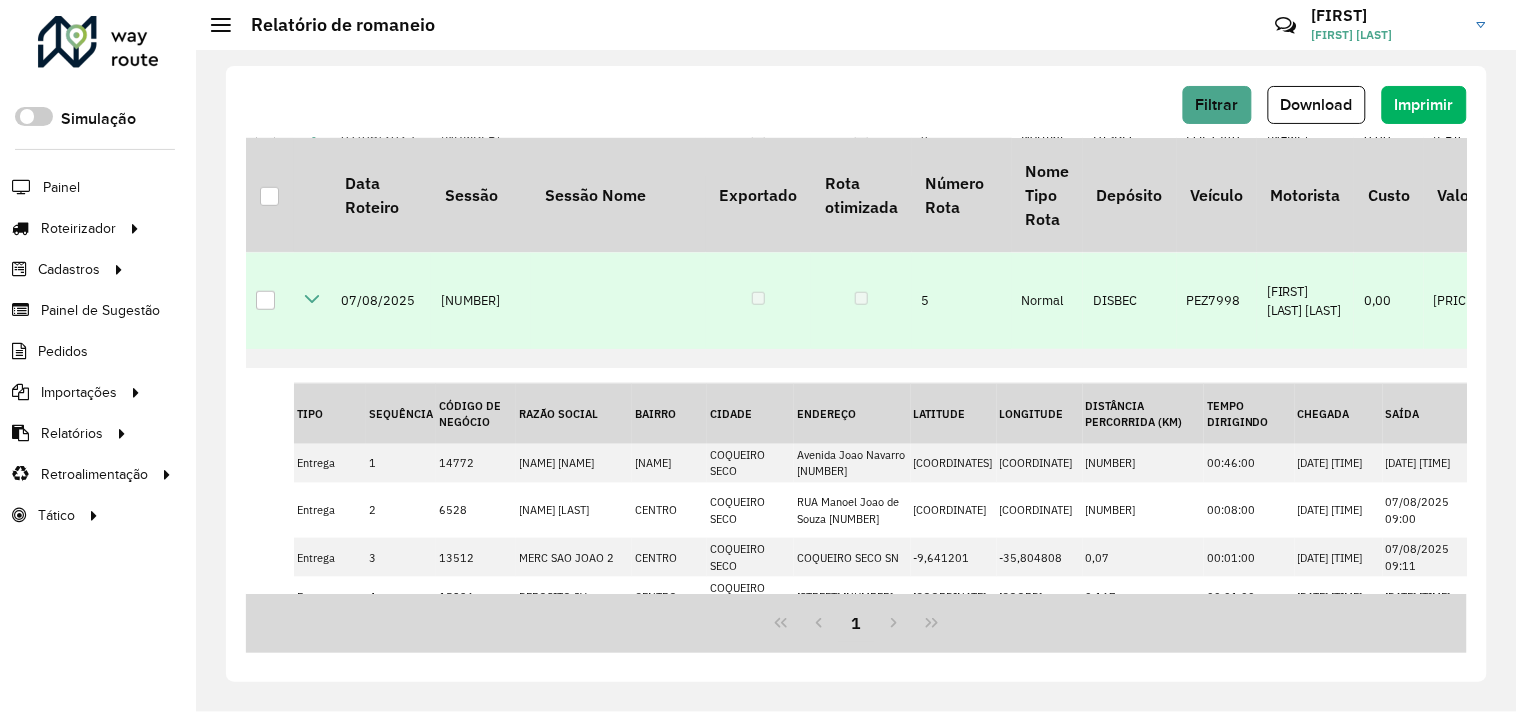 click at bounding box center (312, 298) 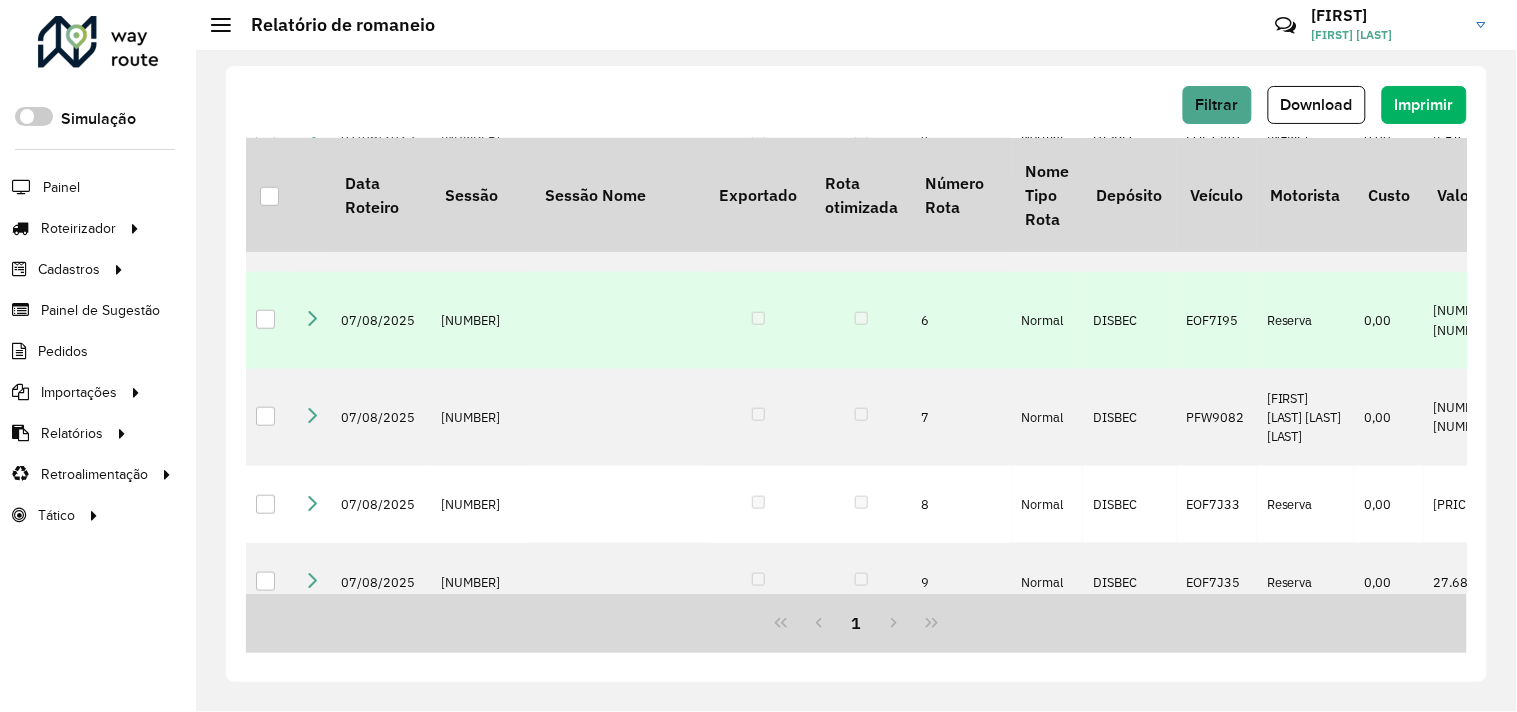 click at bounding box center [312, 319] 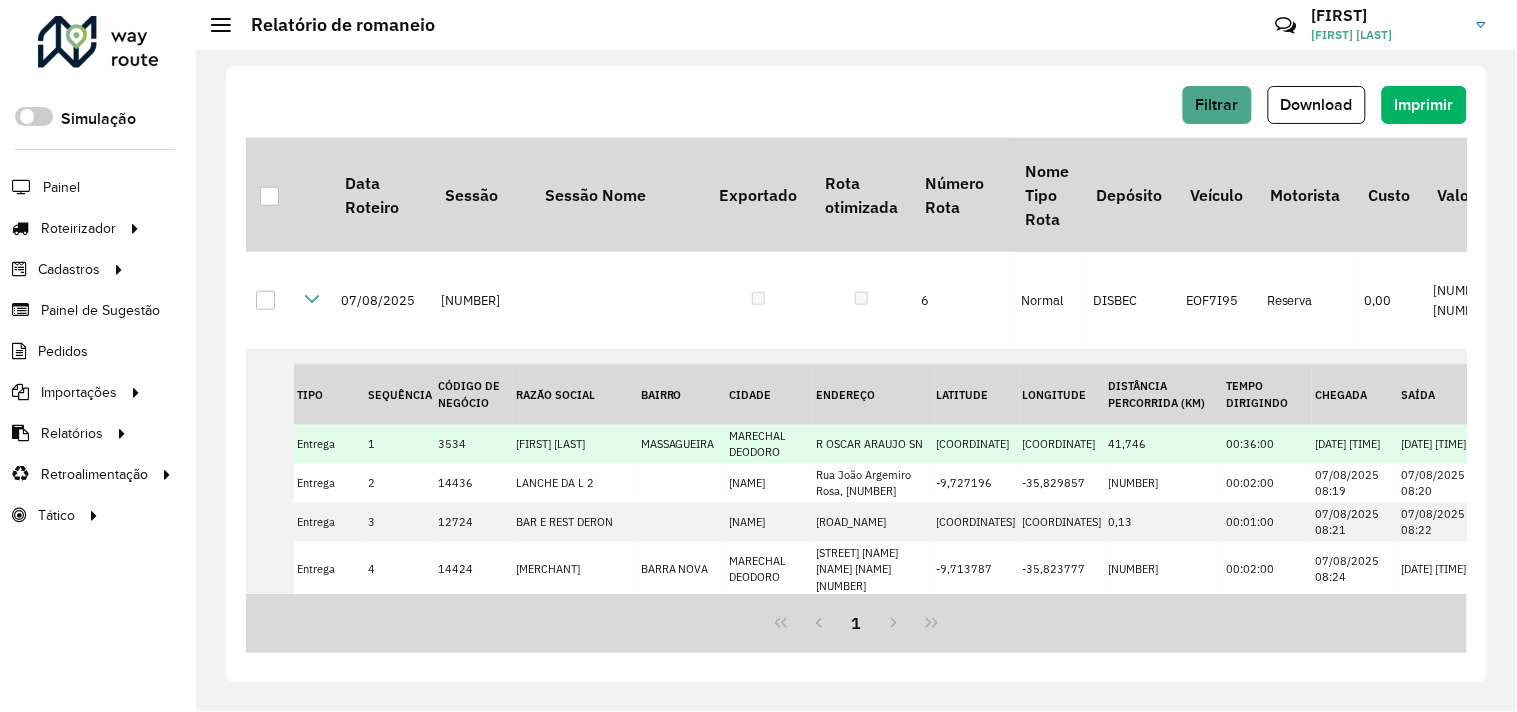 scroll, scrollTop: 394, scrollLeft: 0, axis: vertical 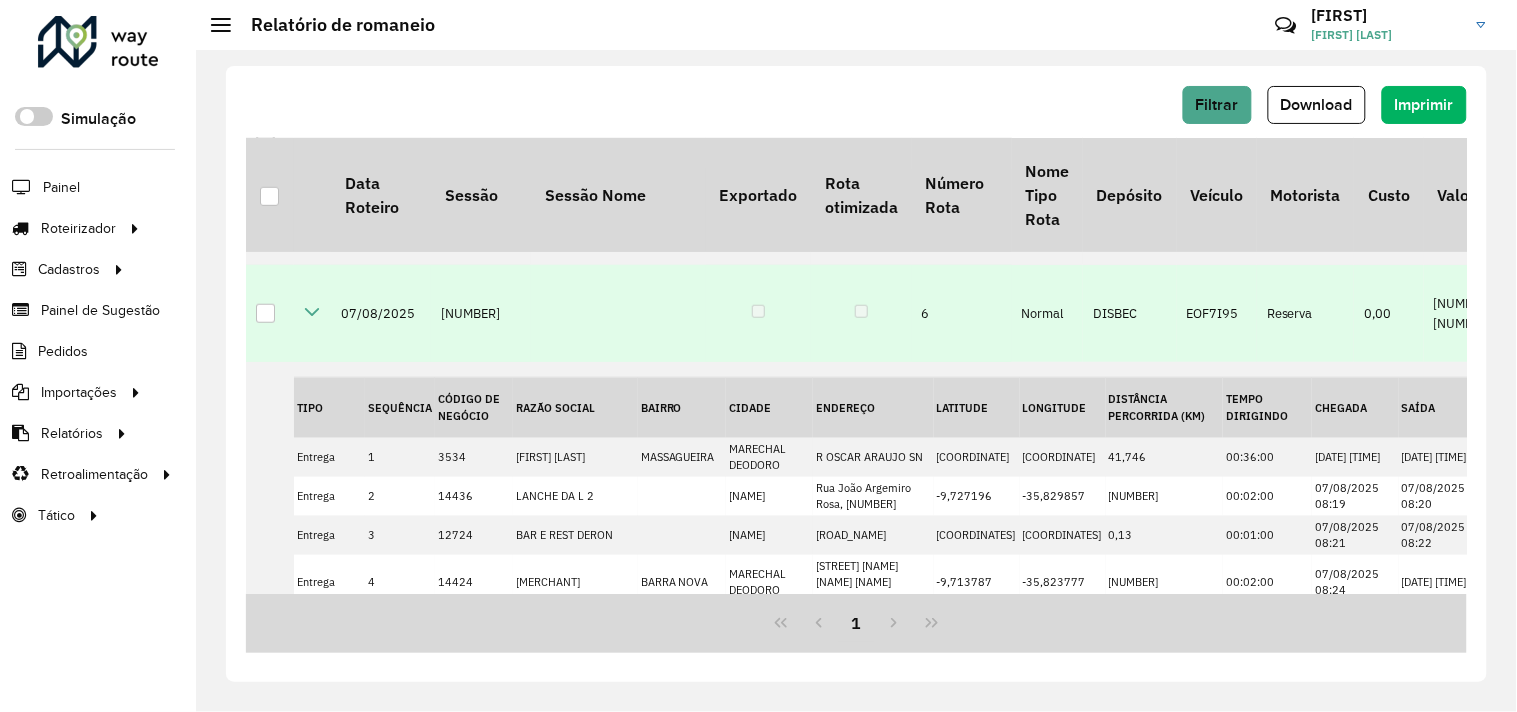 click at bounding box center (312, 312) 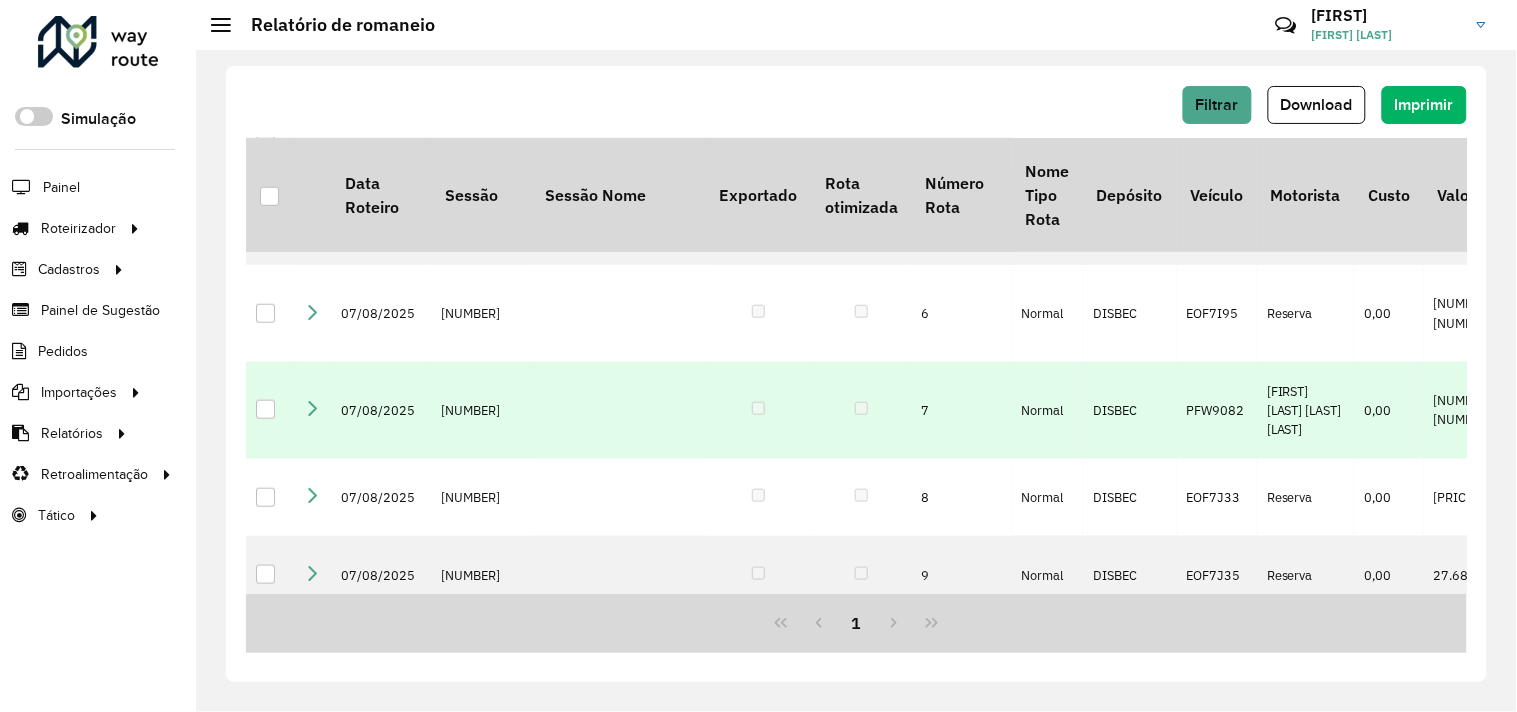 click at bounding box center [312, 408] 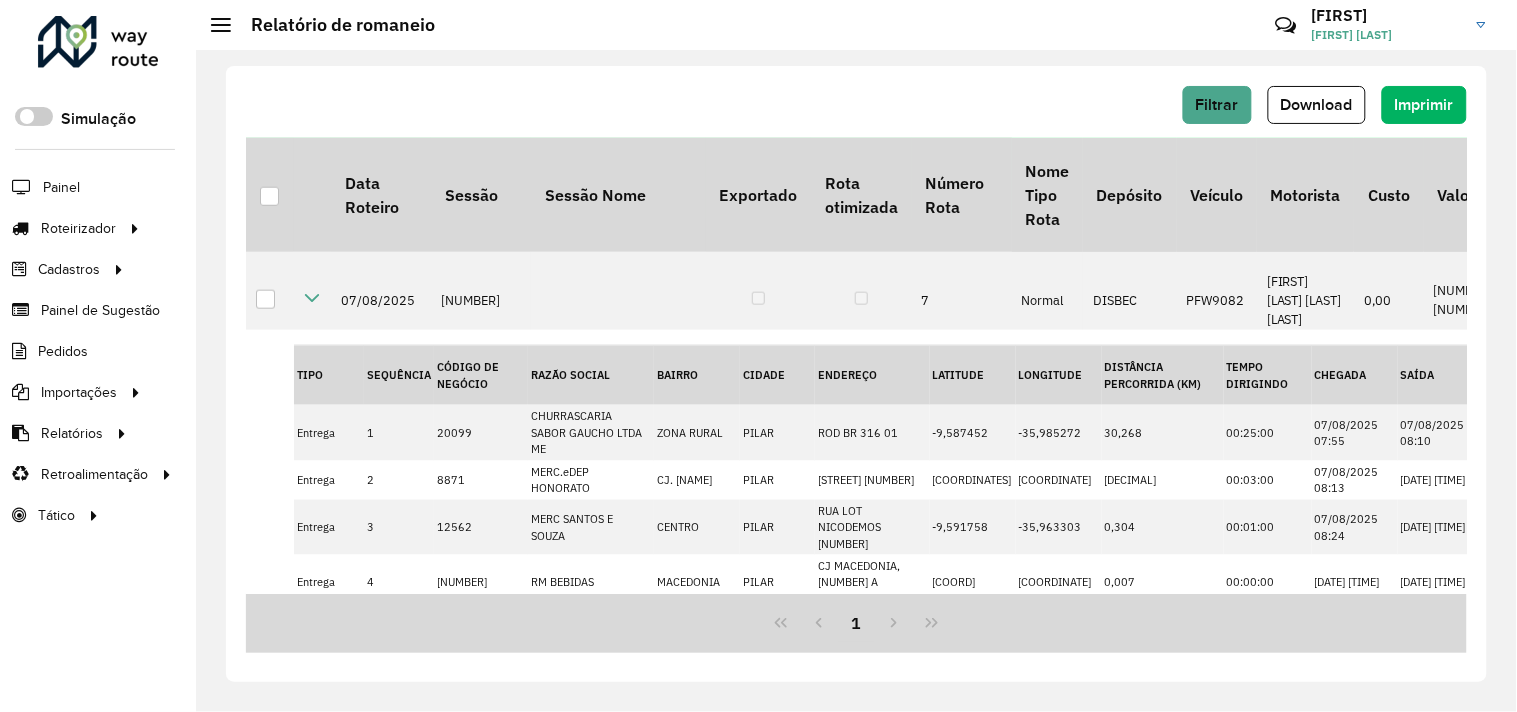 scroll, scrollTop: 416, scrollLeft: 0, axis: vertical 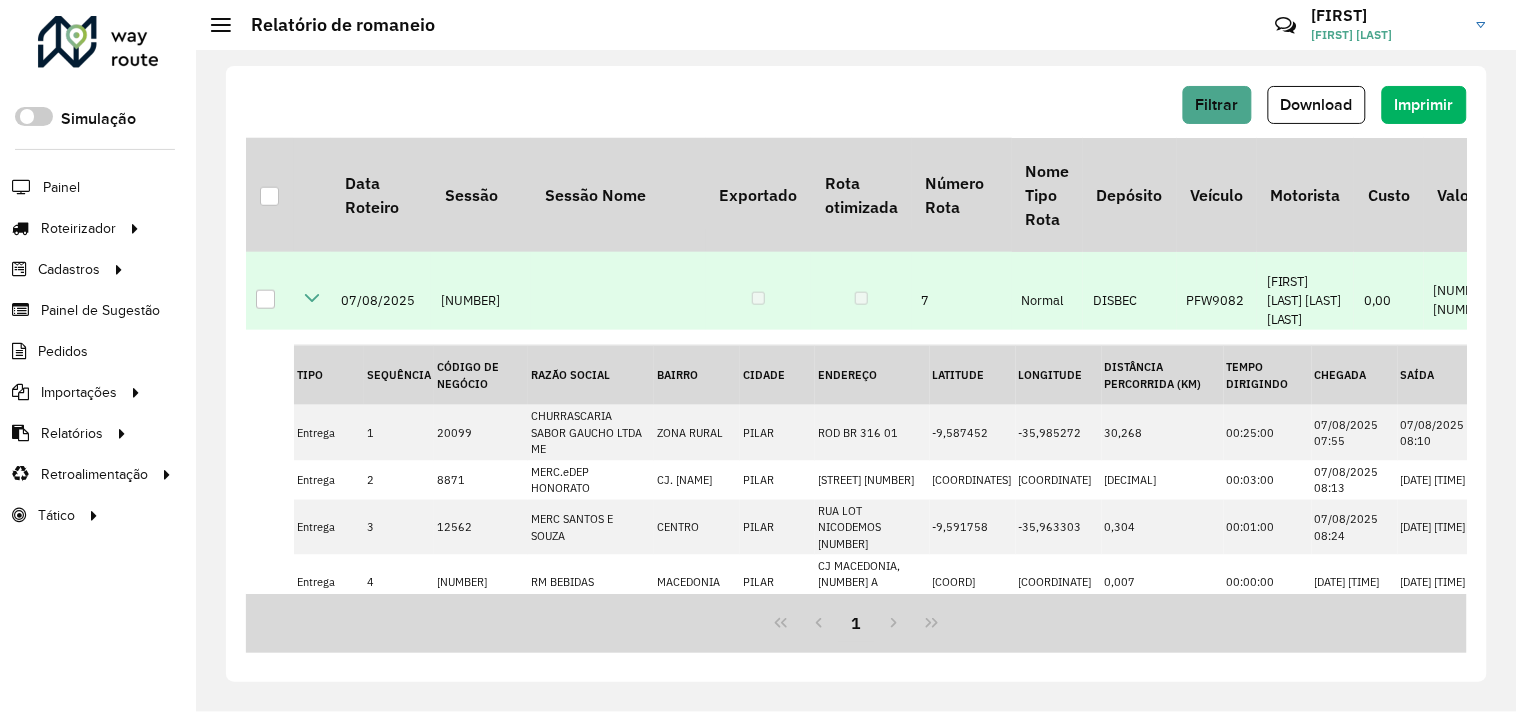 click at bounding box center [312, 298] 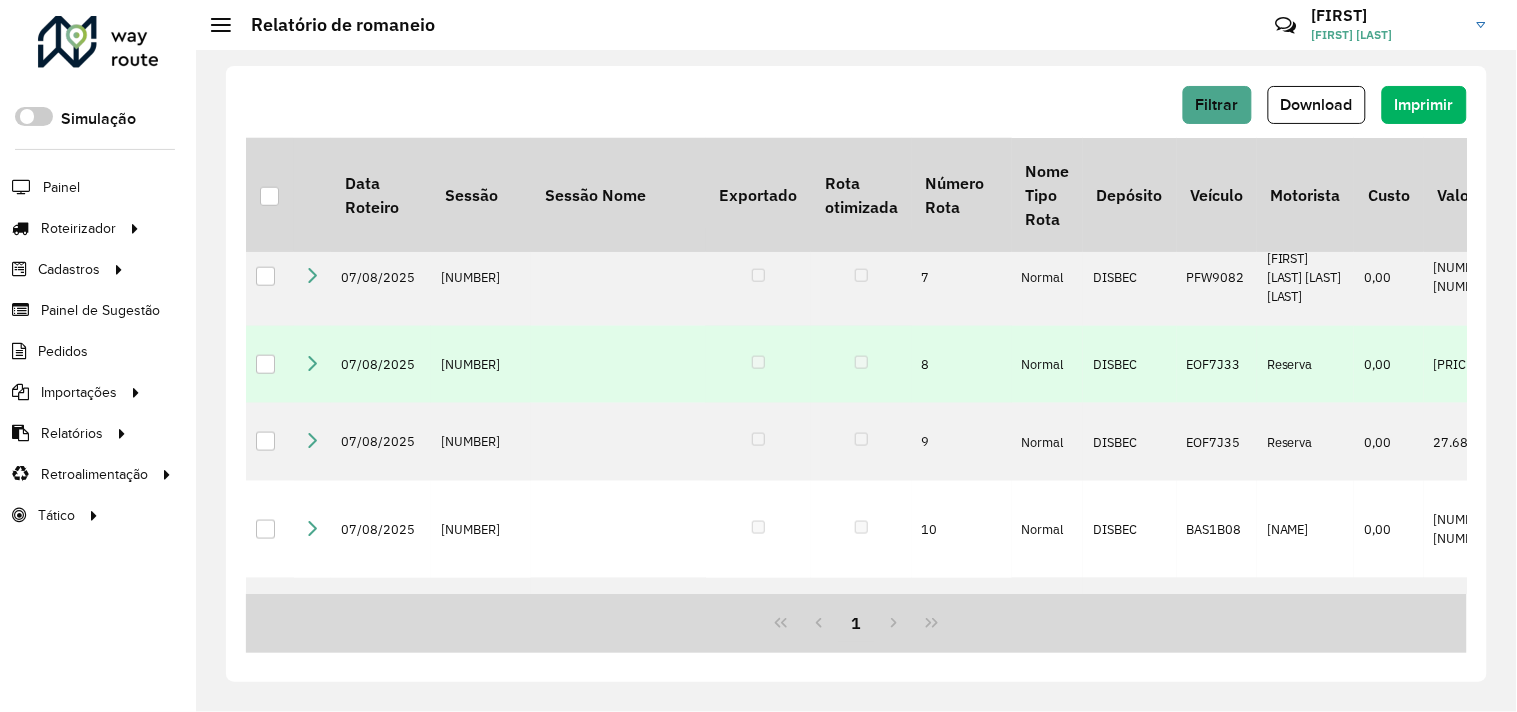 click at bounding box center (312, 362) 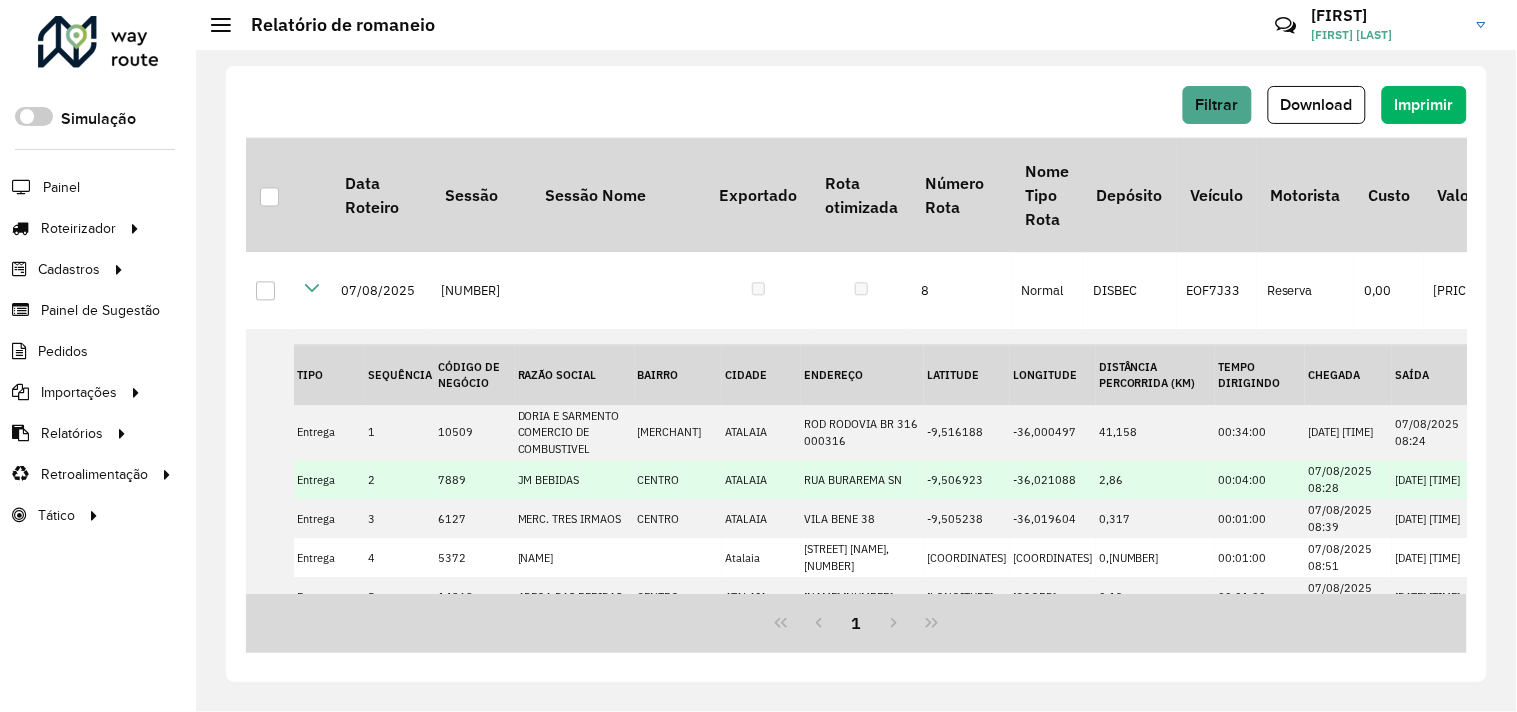 scroll, scrollTop: 537, scrollLeft: 0, axis: vertical 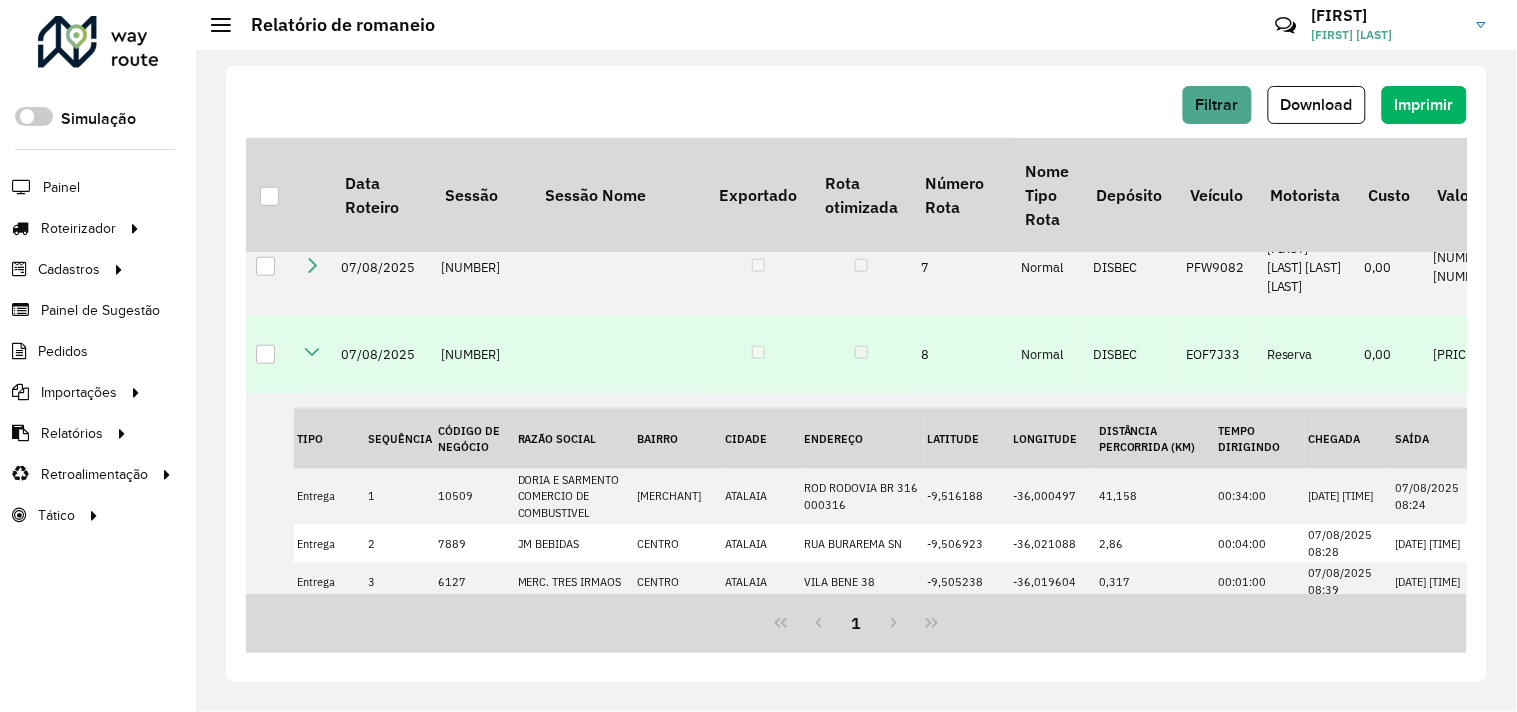 click at bounding box center [312, 352] 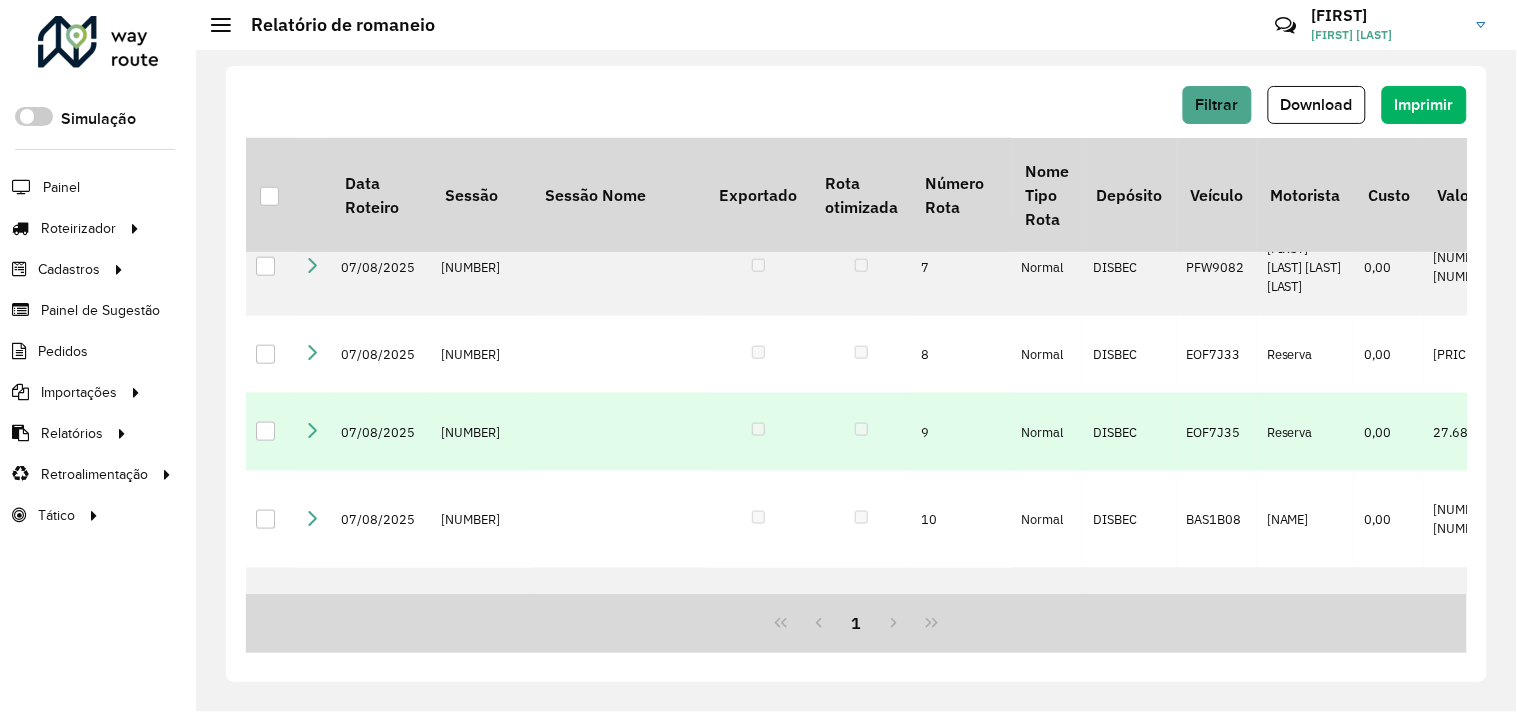 click at bounding box center [312, 430] 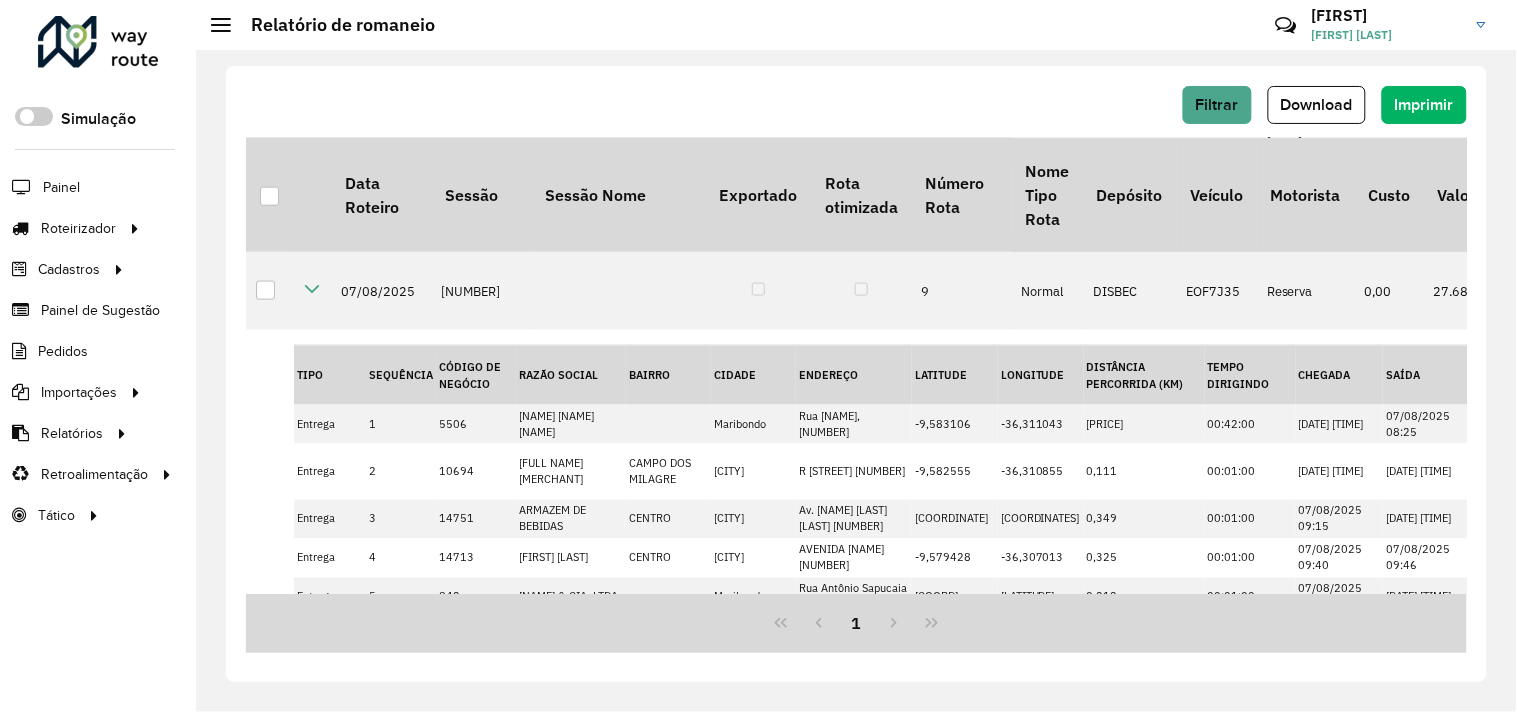 scroll, scrollTop: 581, scrollLeft: 0, axis: vertical 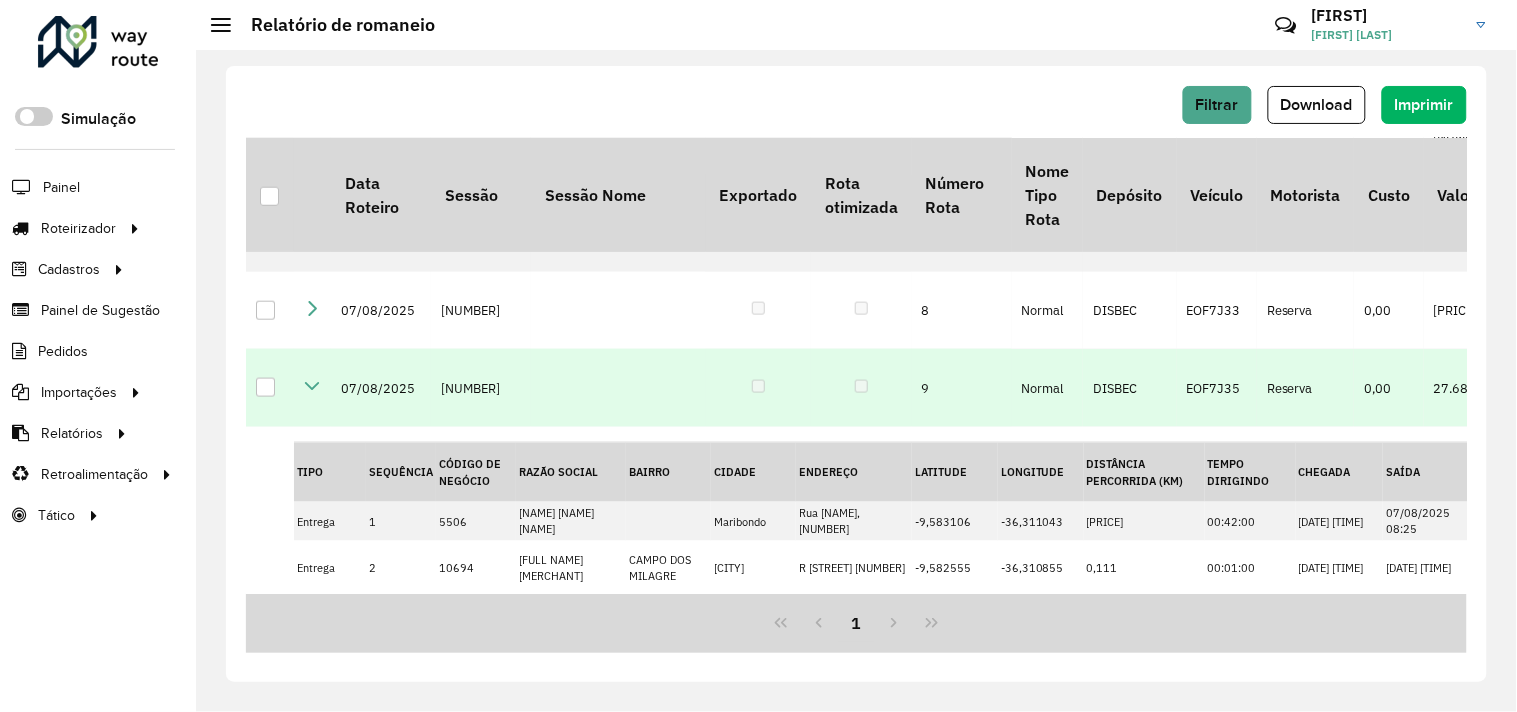 click at bounding box center [312, 386] 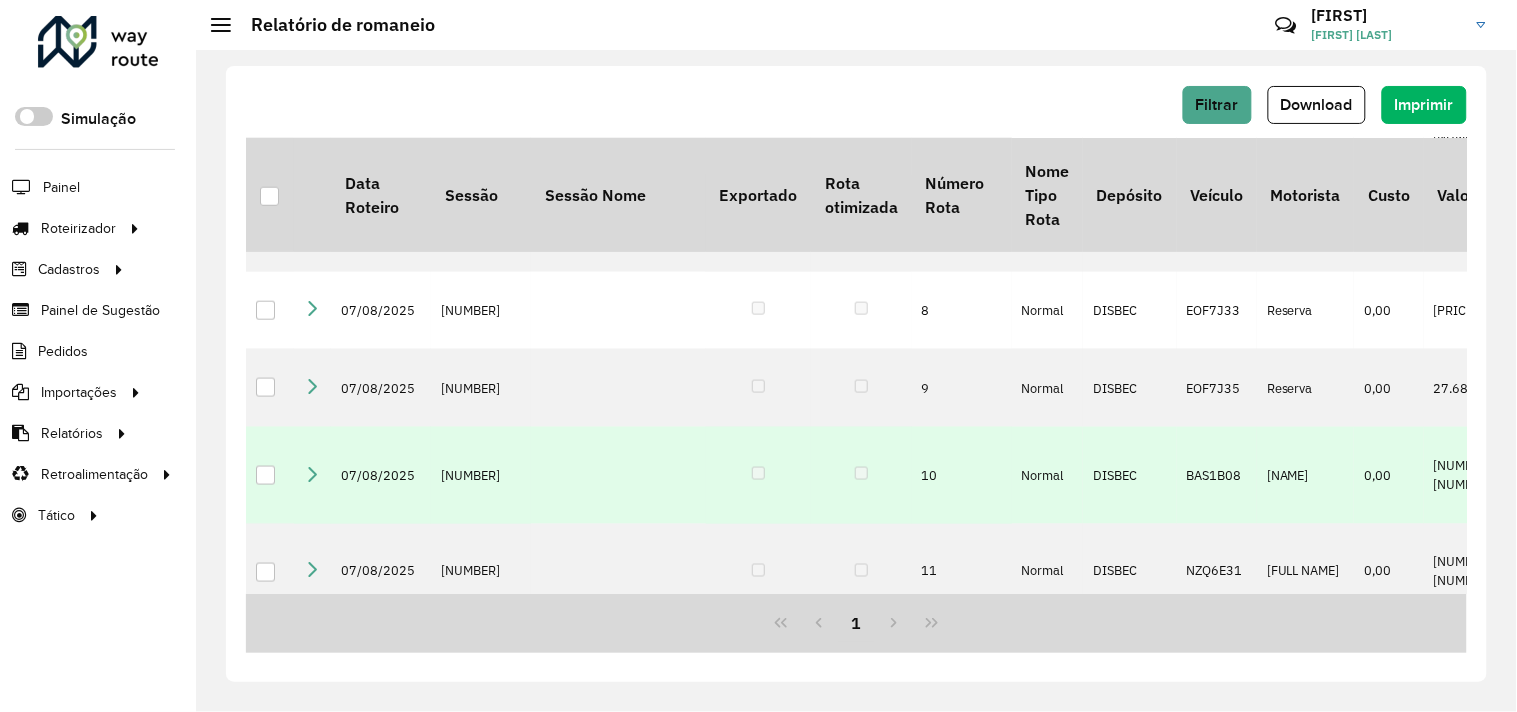 click at bounding box center [312, 473] 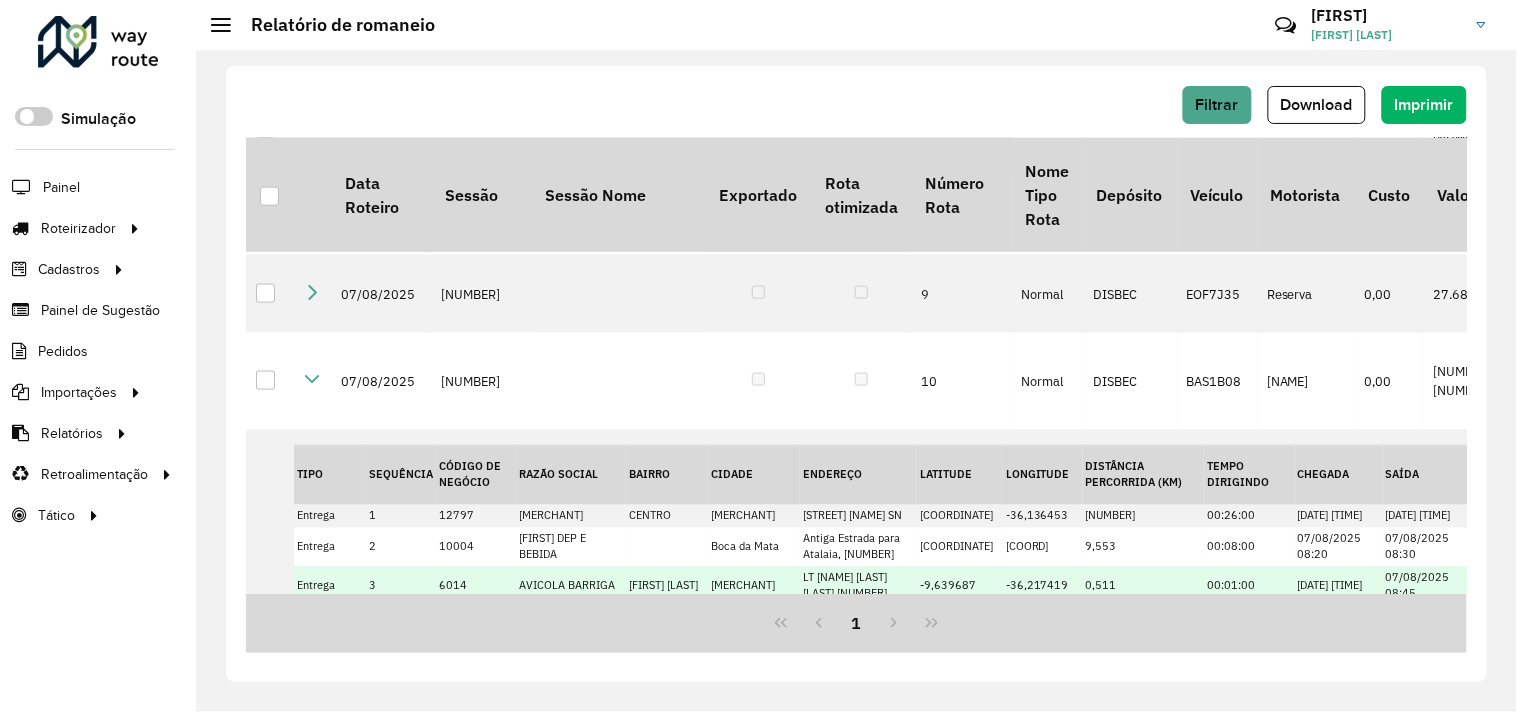 scroll, scrollTop: 725, scrollLeft: 0, axis: vertical 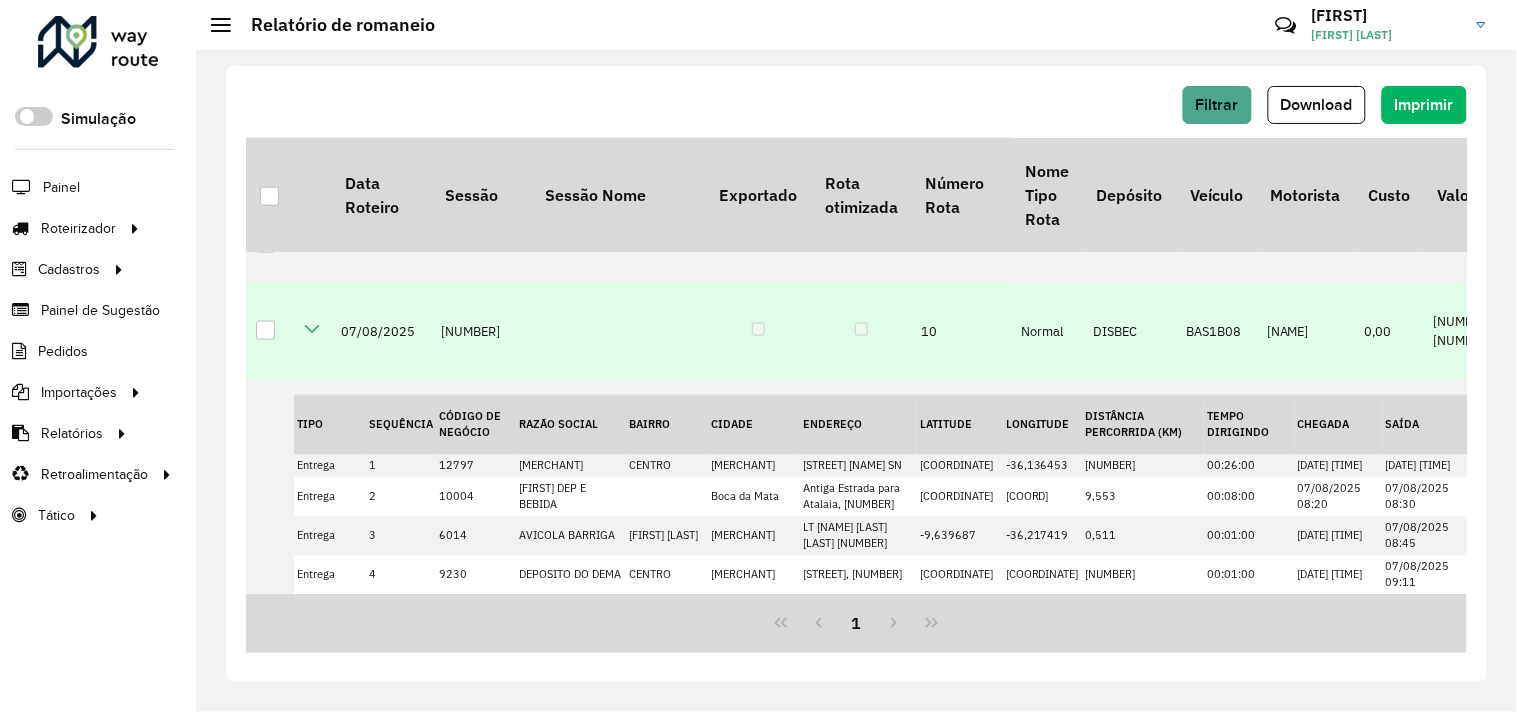click at bounding box center (312, 329) 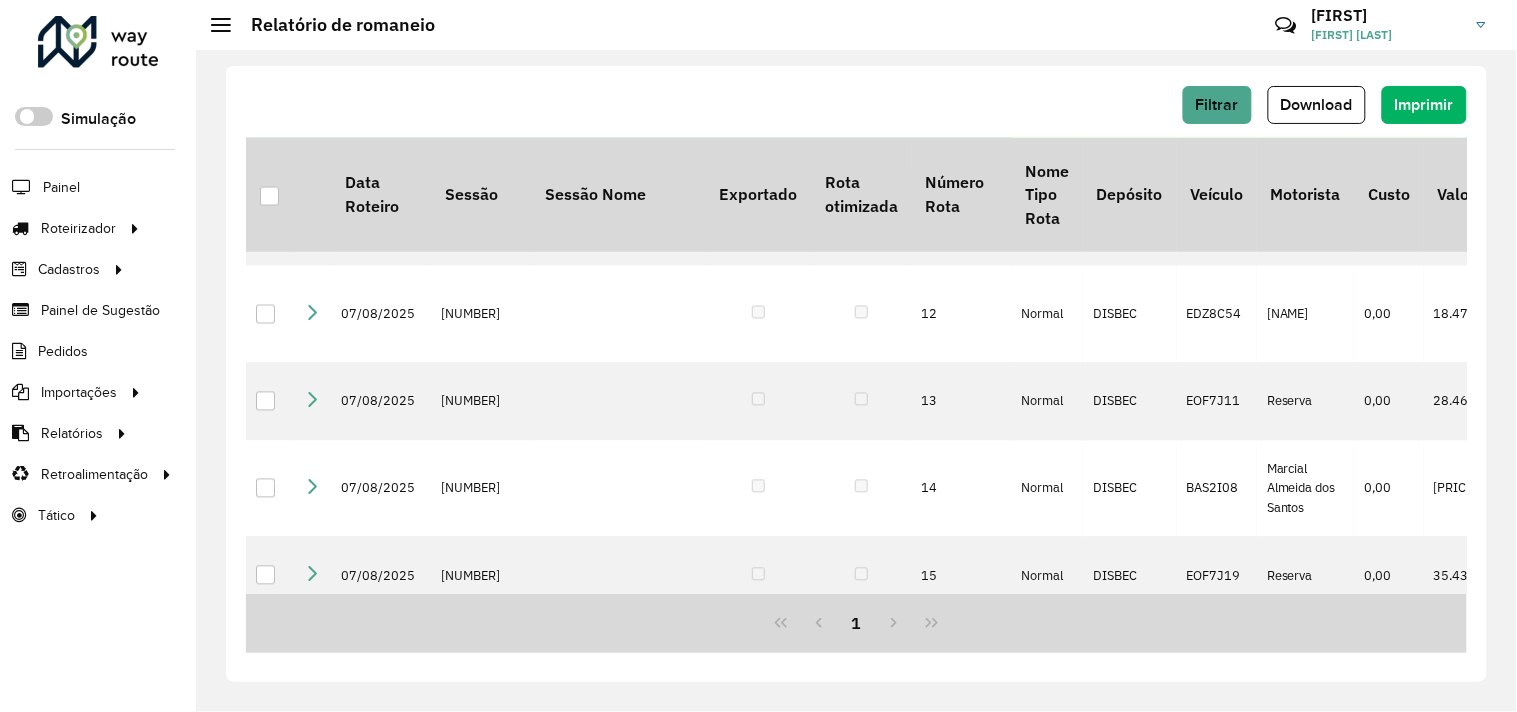 scroll, scrollTop: 947, scrollLeft: 0, axis: vertical 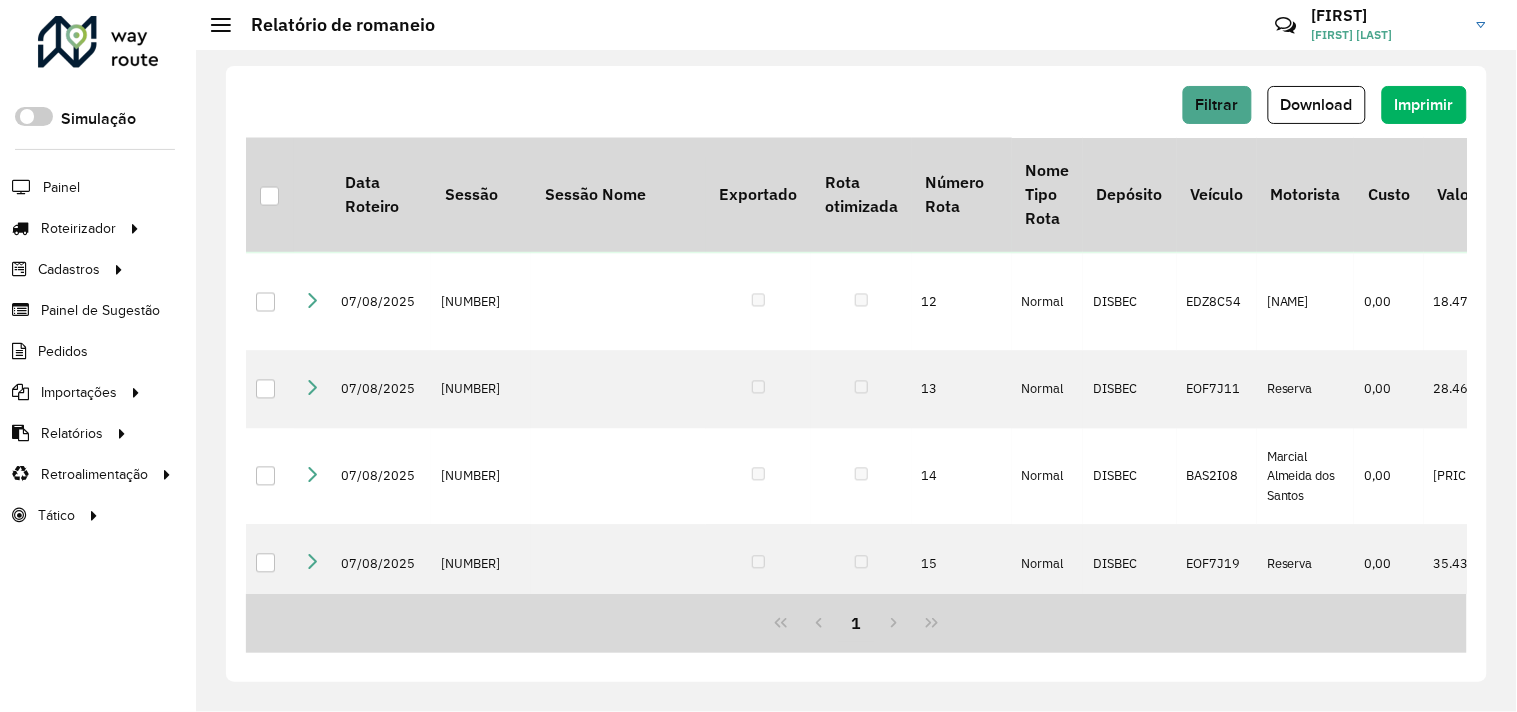 click at bounding box center (312, 204) 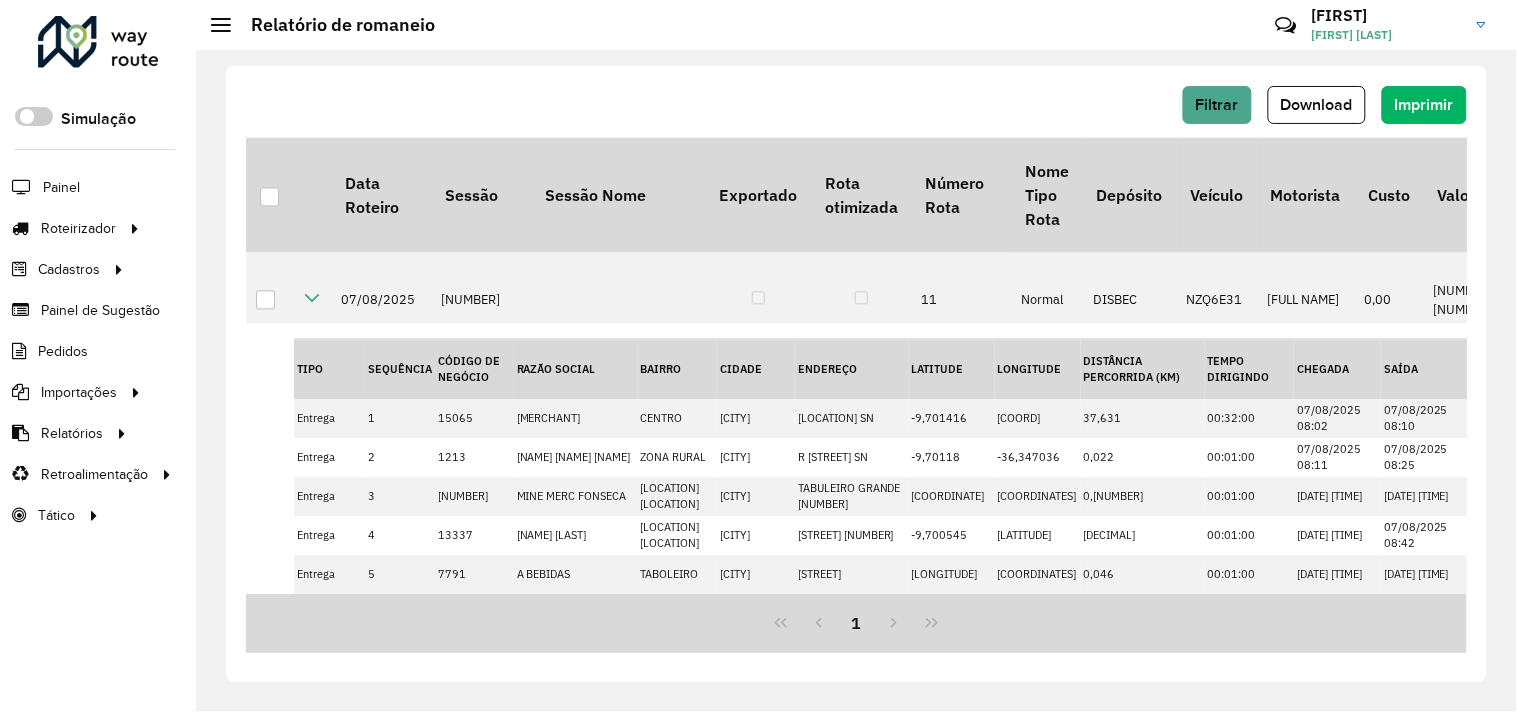 scroll, scrollTop: 783, scrollLeft: 0, axis: vertical 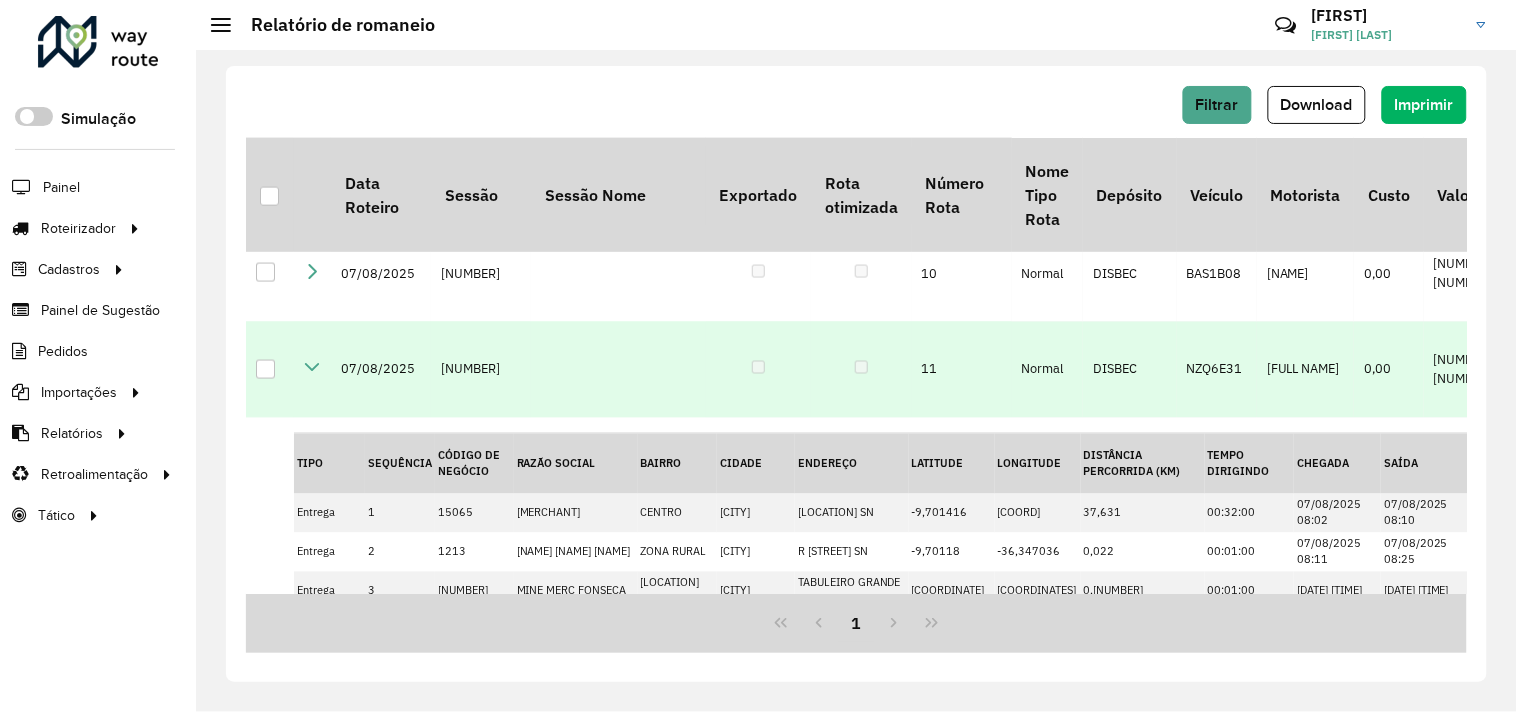 click at bounding box center [312, 368] 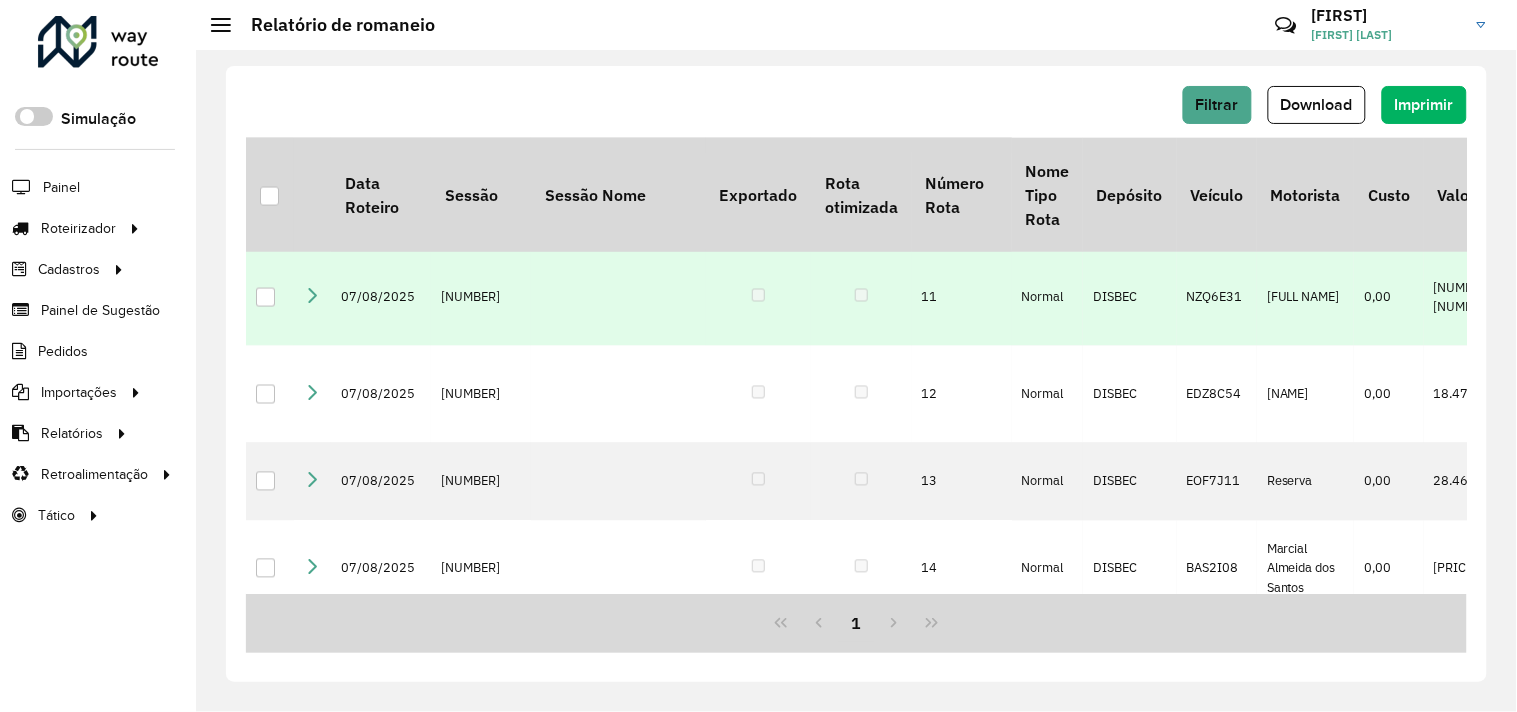 scroll, scrollTop: 894, scrollLeft: 0, axis: vertical 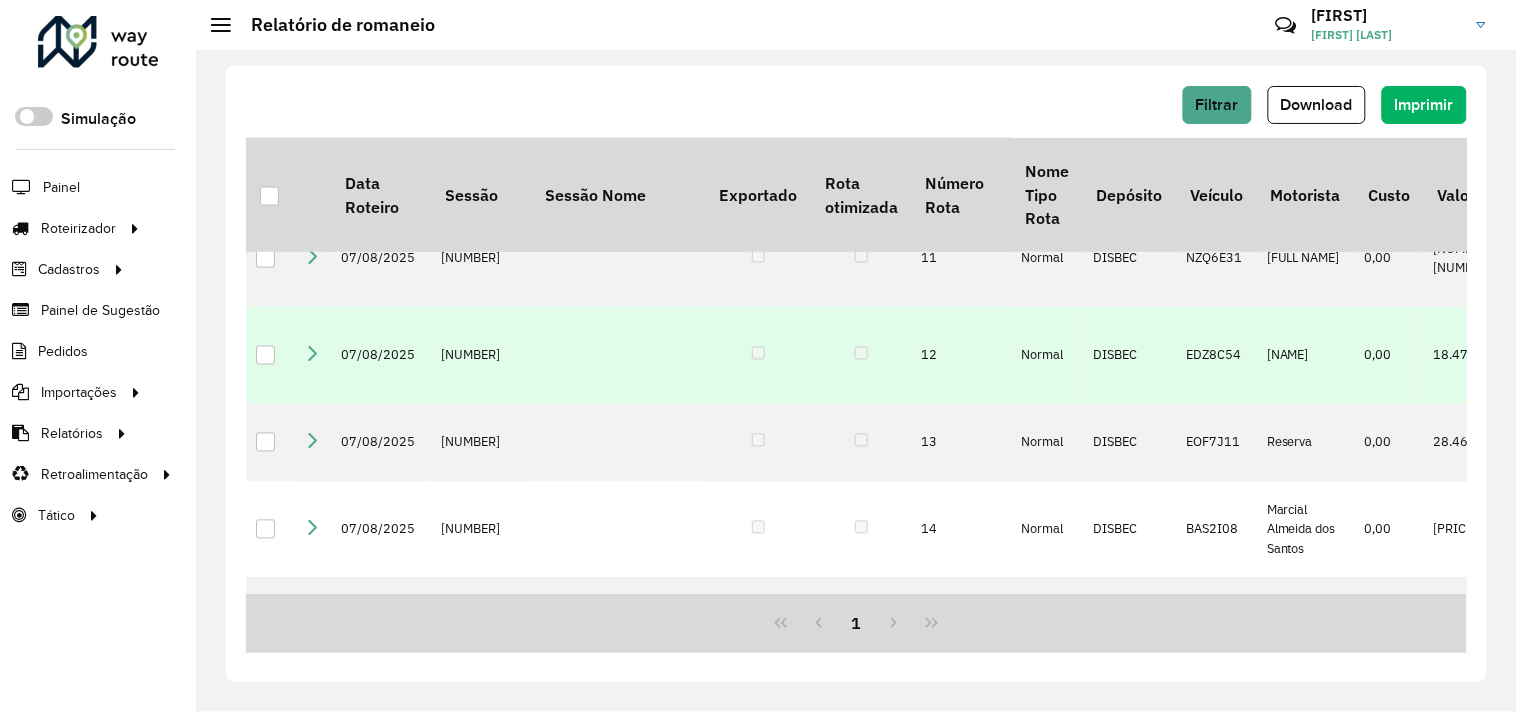 click at bounding box center (312, 354) 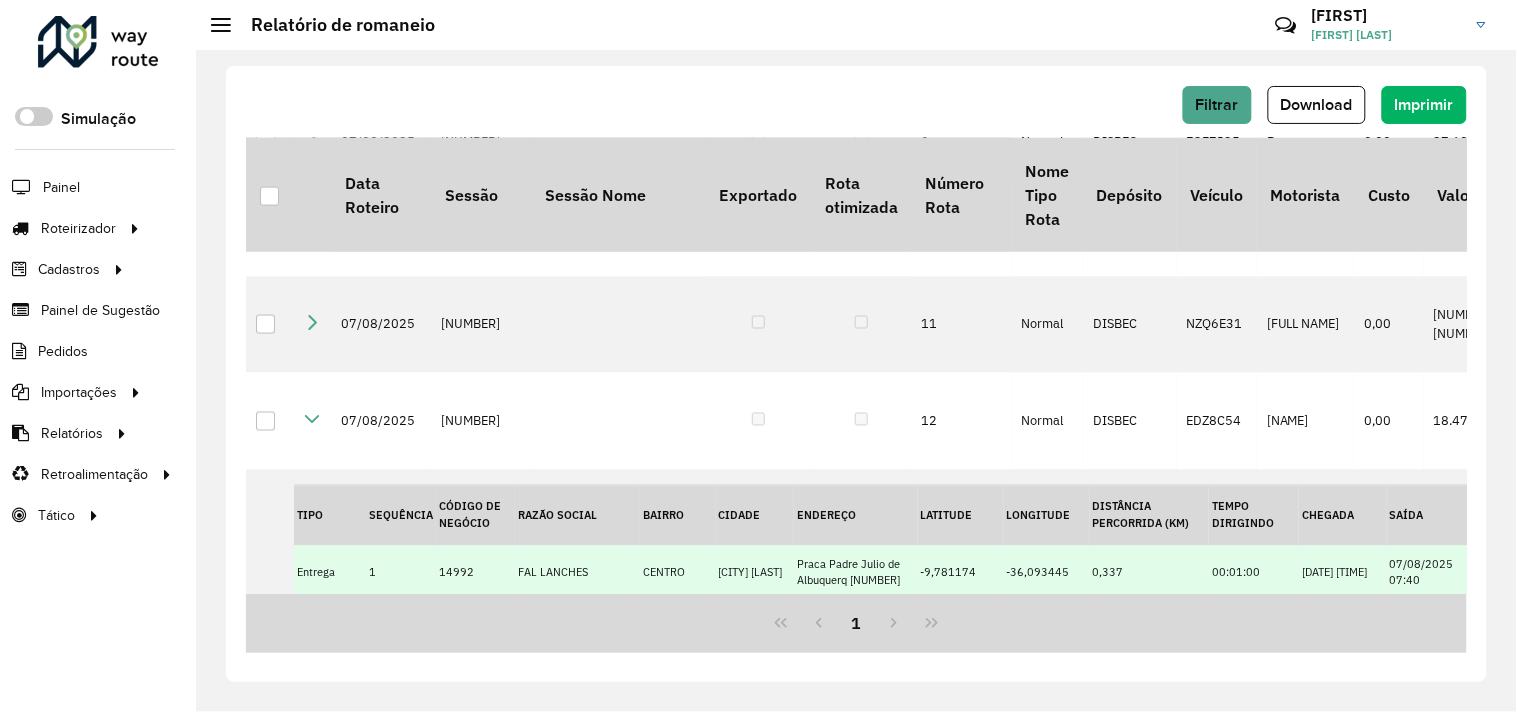 scroll, scrollTop: 816, scrollLeft: 0, axis: vertical 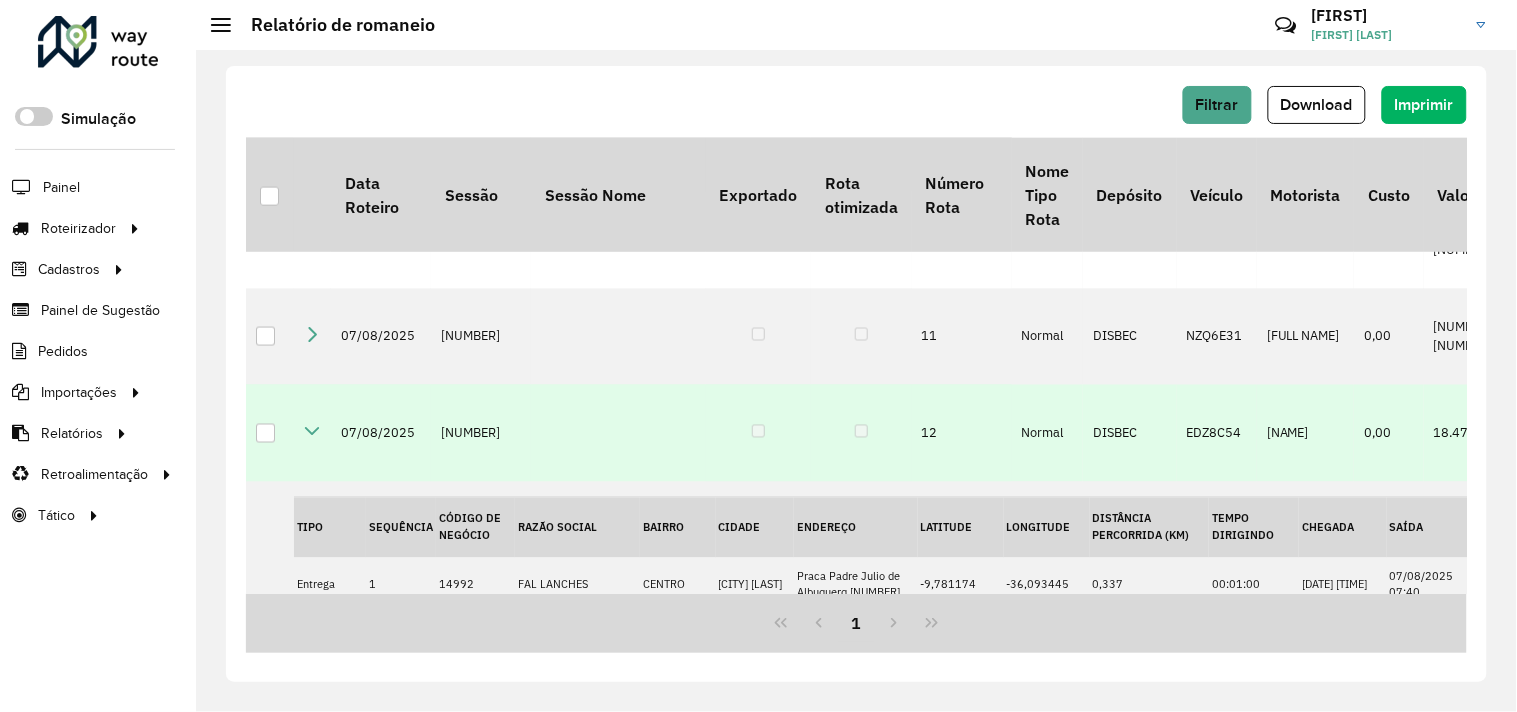 click at bounding box center (312, 432) 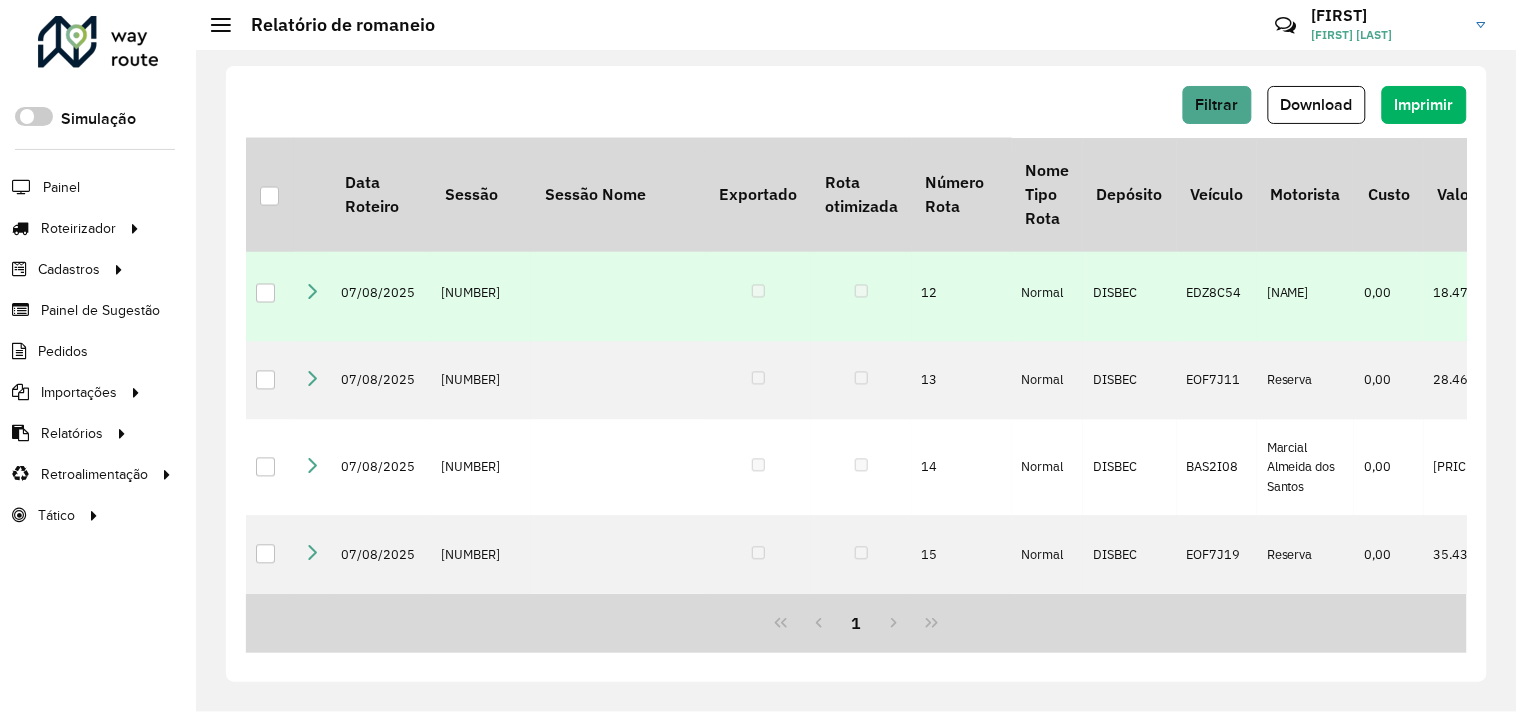 scroll, scrollTop: 998, scrollLeft: 0, axis: vertical 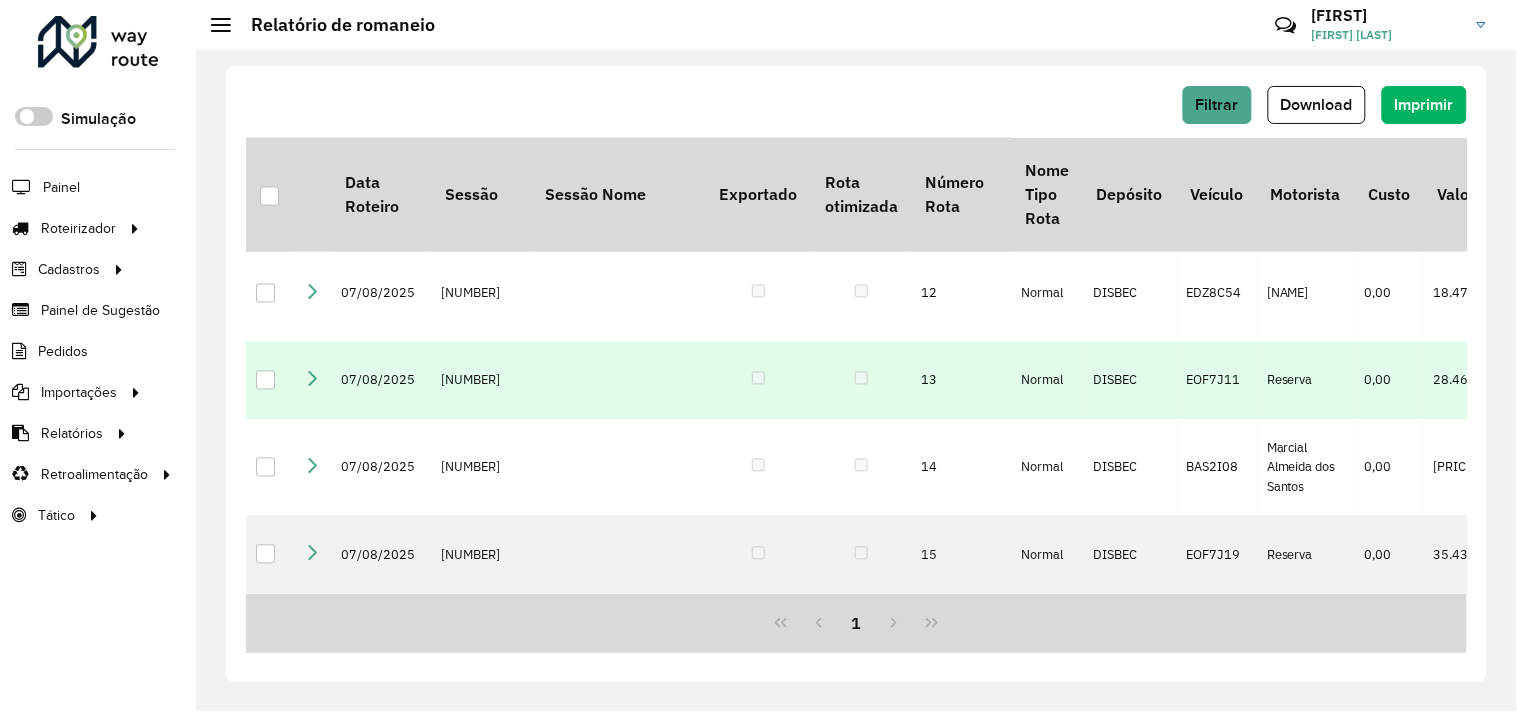 click at bounding box center [312, 379] 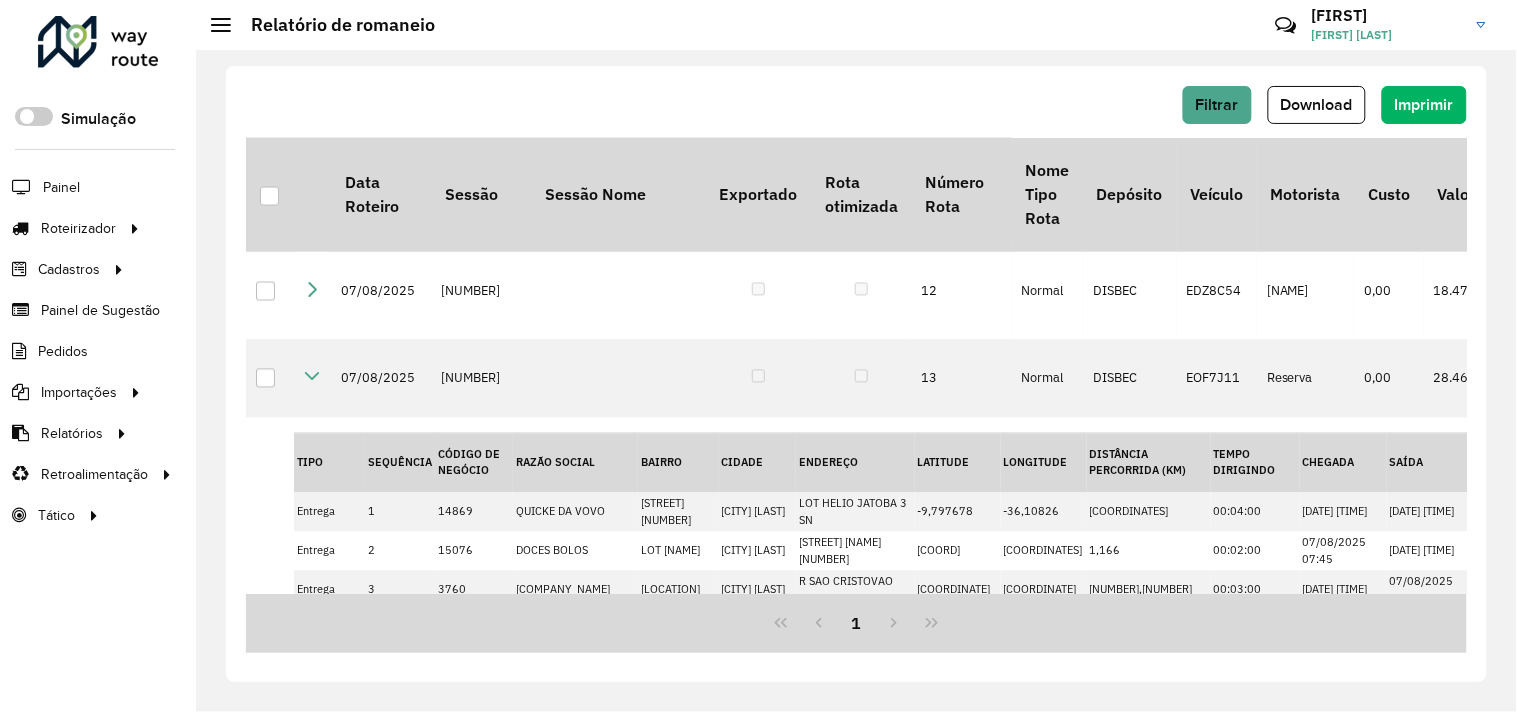scroll, scrollTop: 920, scrollLeft: 0, axis: vertical 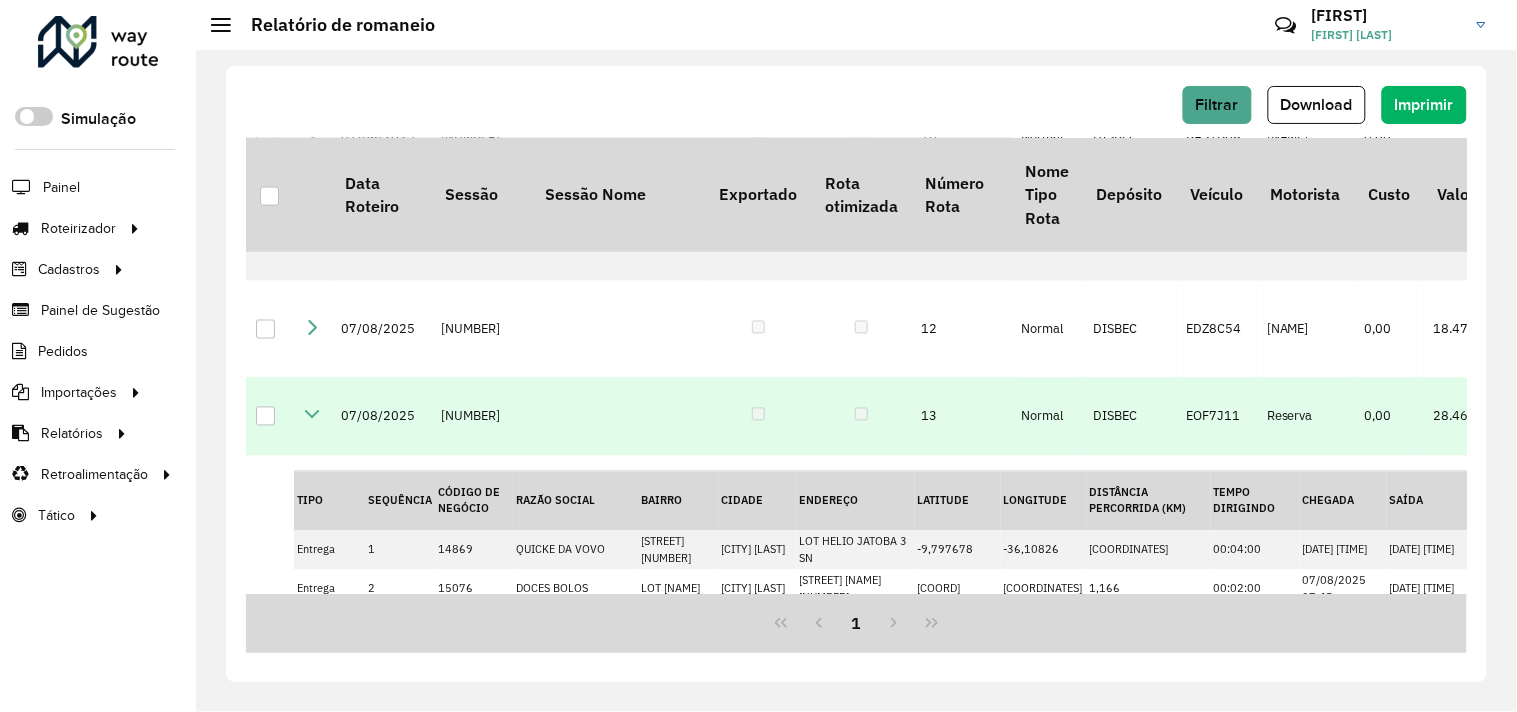 click at bounding box center (312, 415) 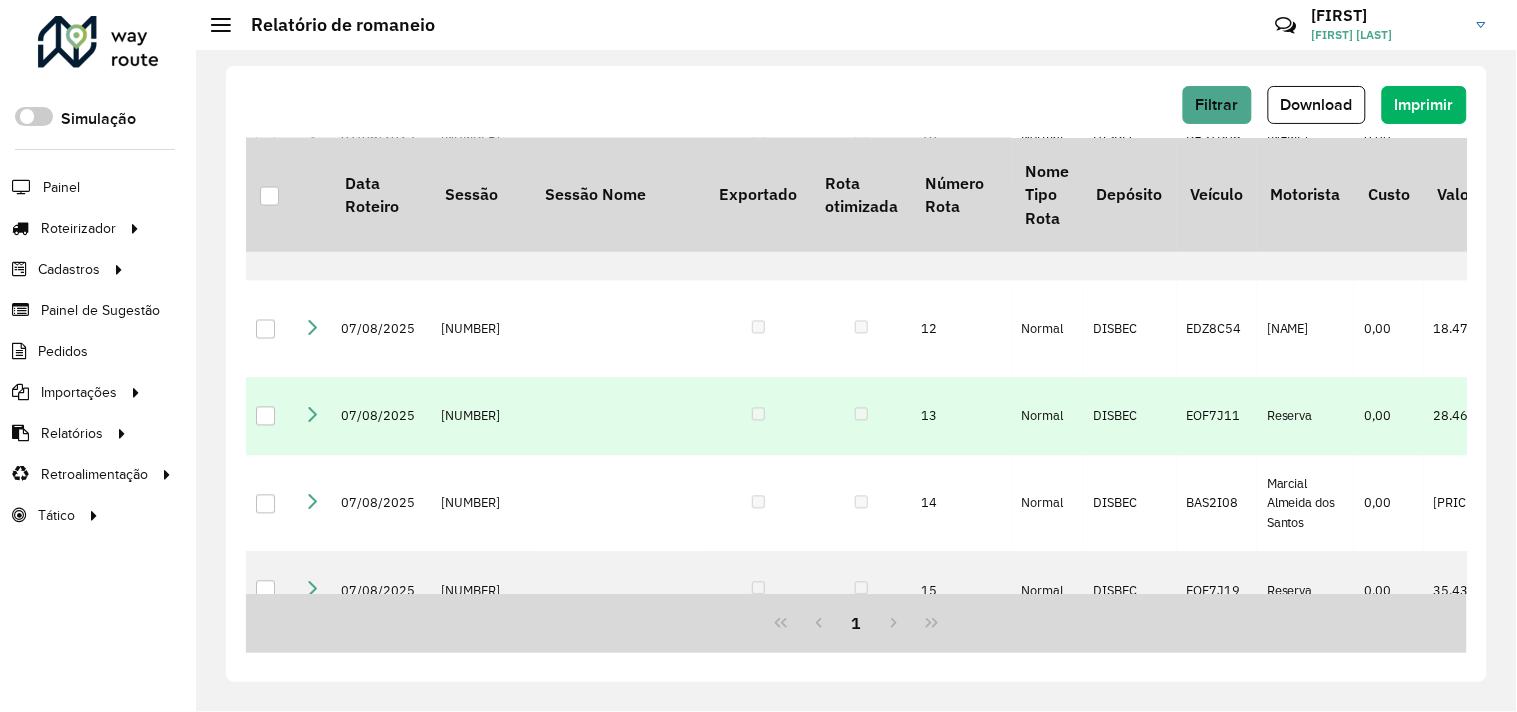 scroll, scrollTop: 998, scrollLeft: 0, axis: vertical 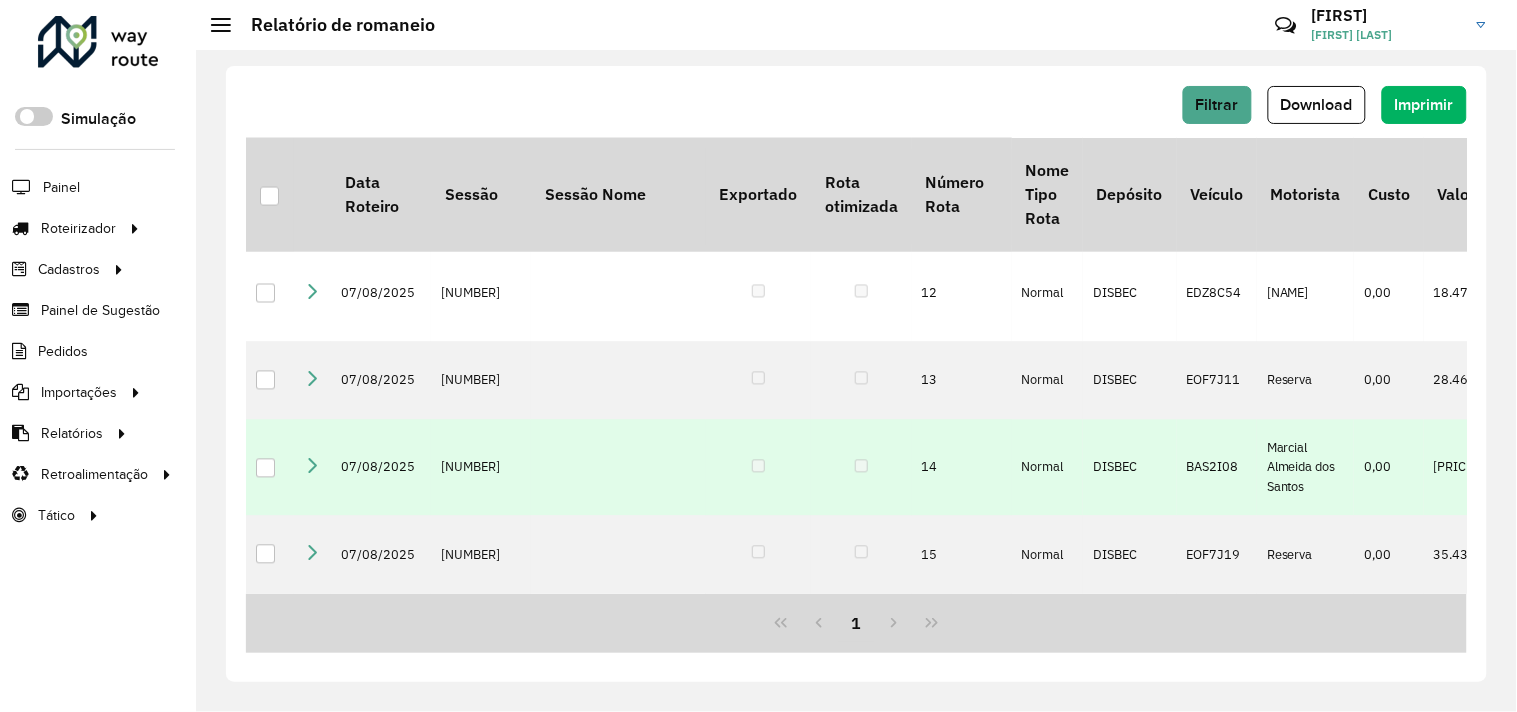 click at bounding box center [312, 466] 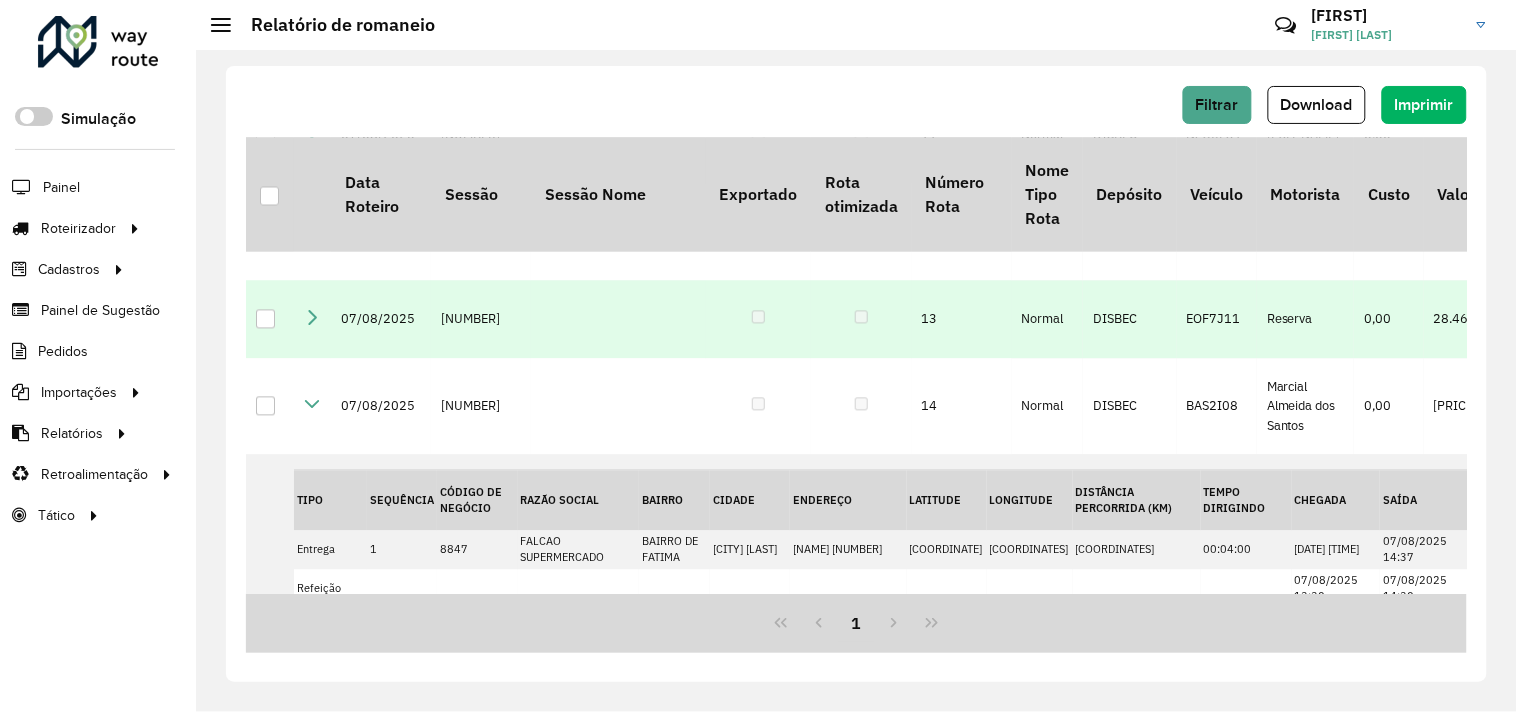 scroll, scrollTop: 1042, scrollLeft: 0, axis: vertical 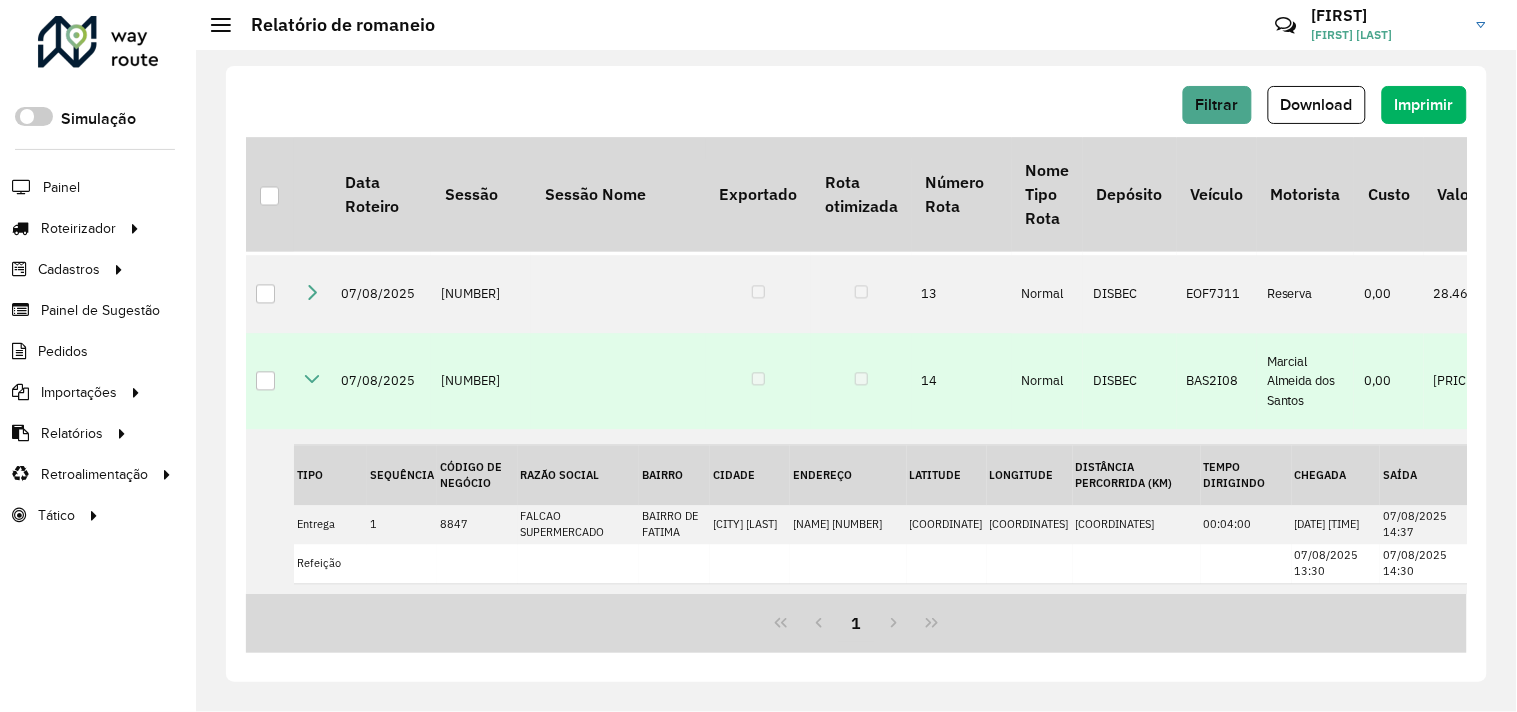 click at bounding box center [312, 380] 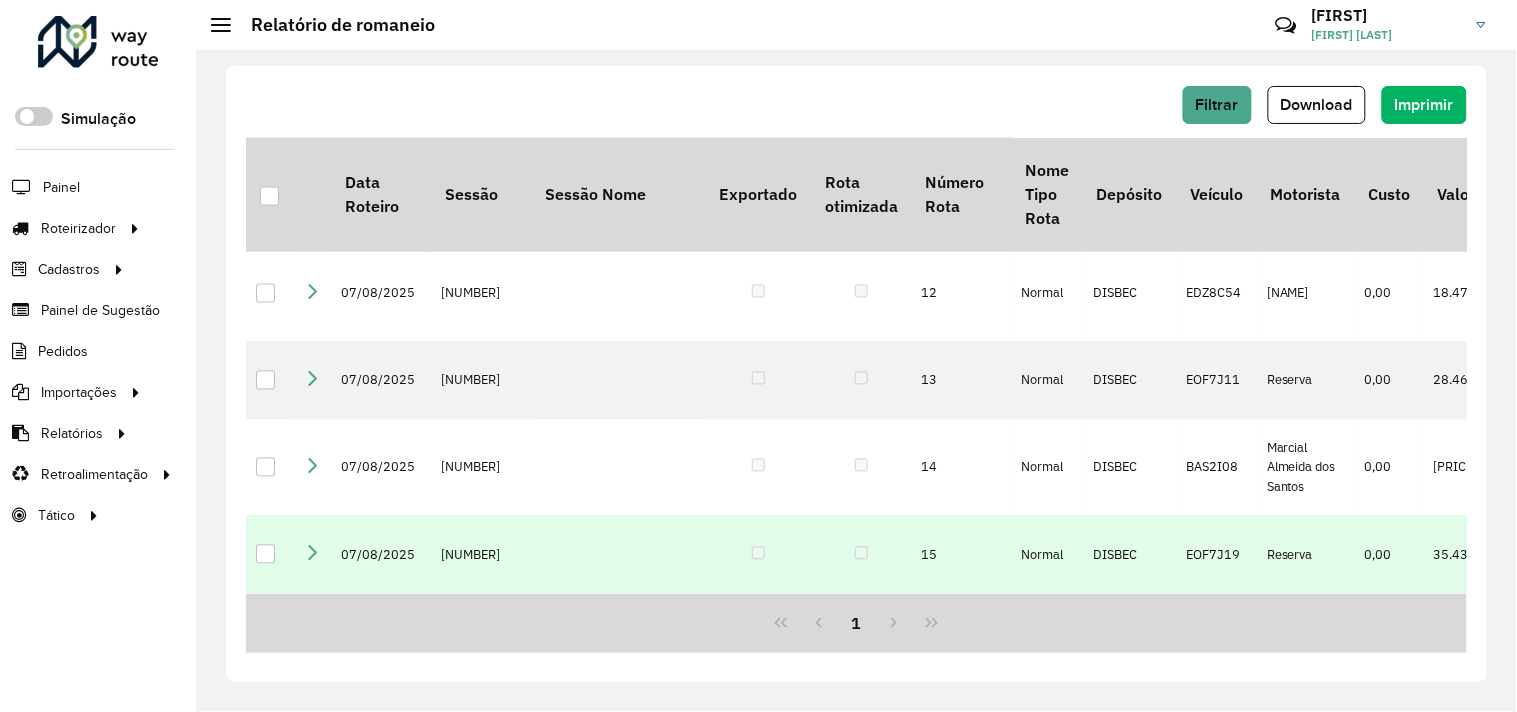 click at bounding box center [312, 553] 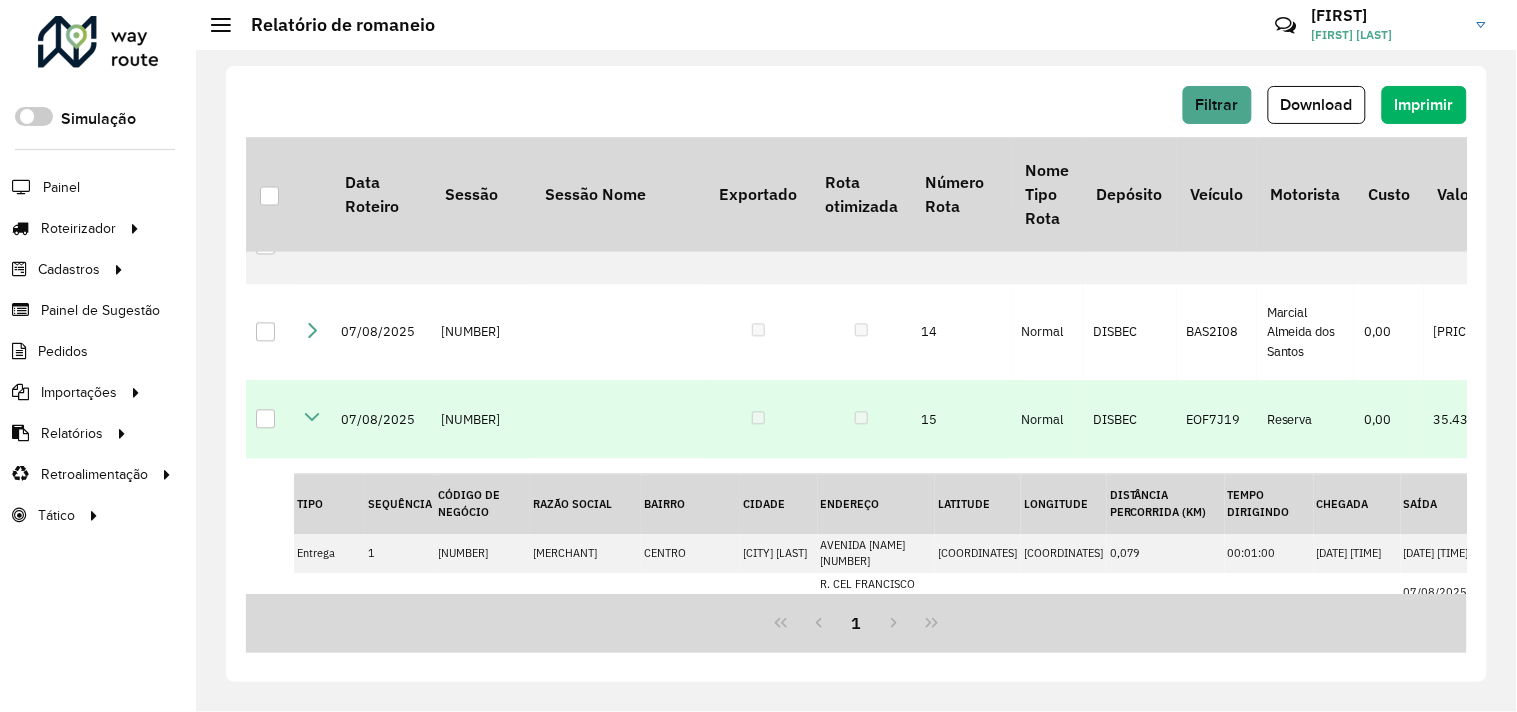 scroll, scrollTop: 1093, scrollLeft: 0, axis: vertical 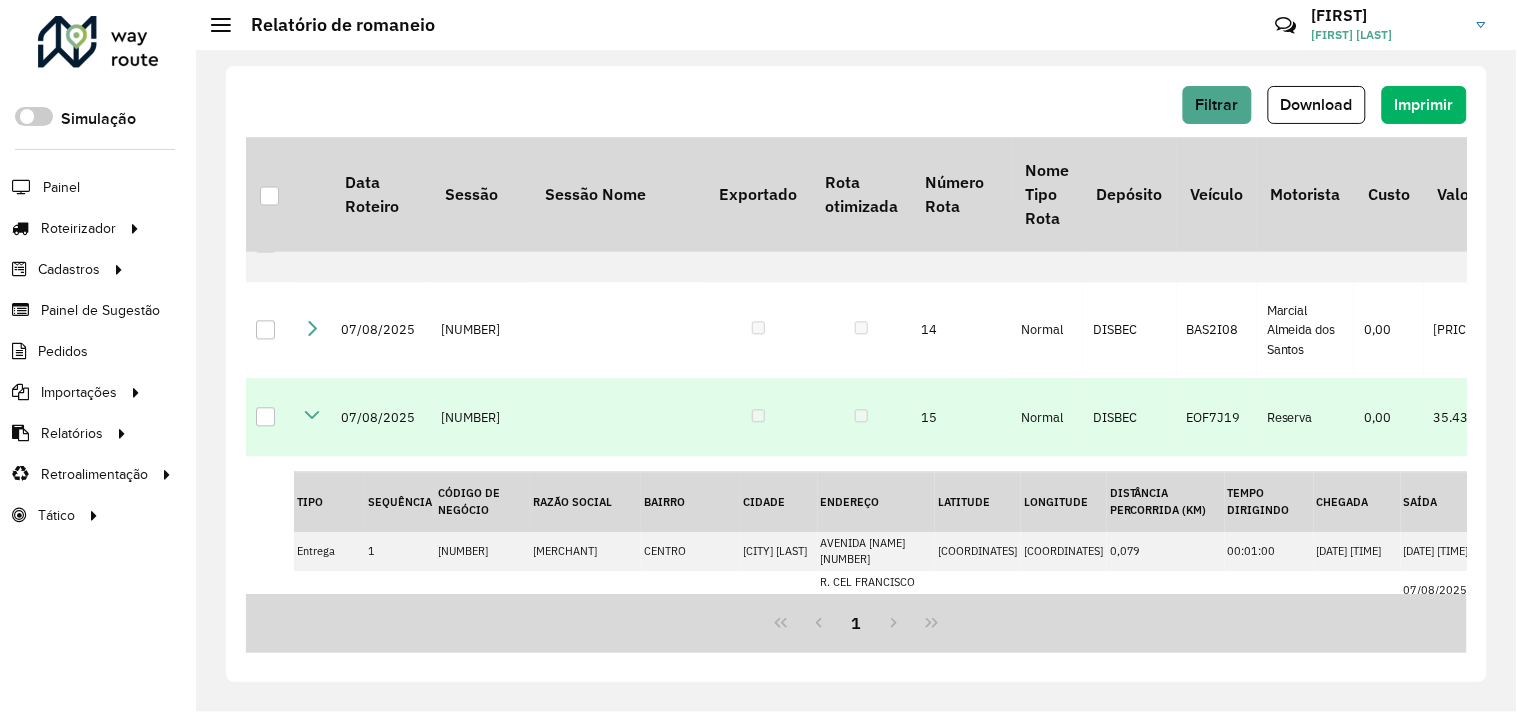 click at bounding box center [312, 416] 